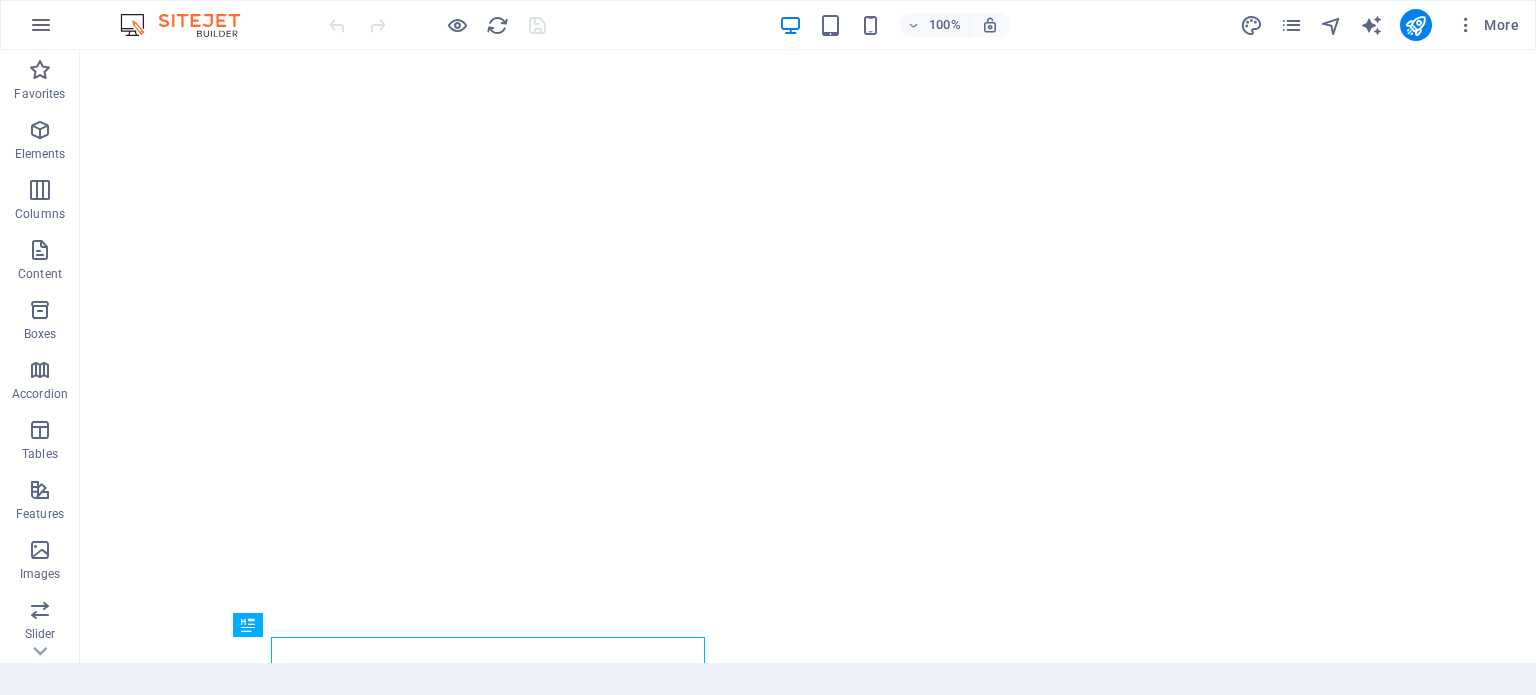 scroll, scrollTop: 0, scrollLeft: 0, axis: both 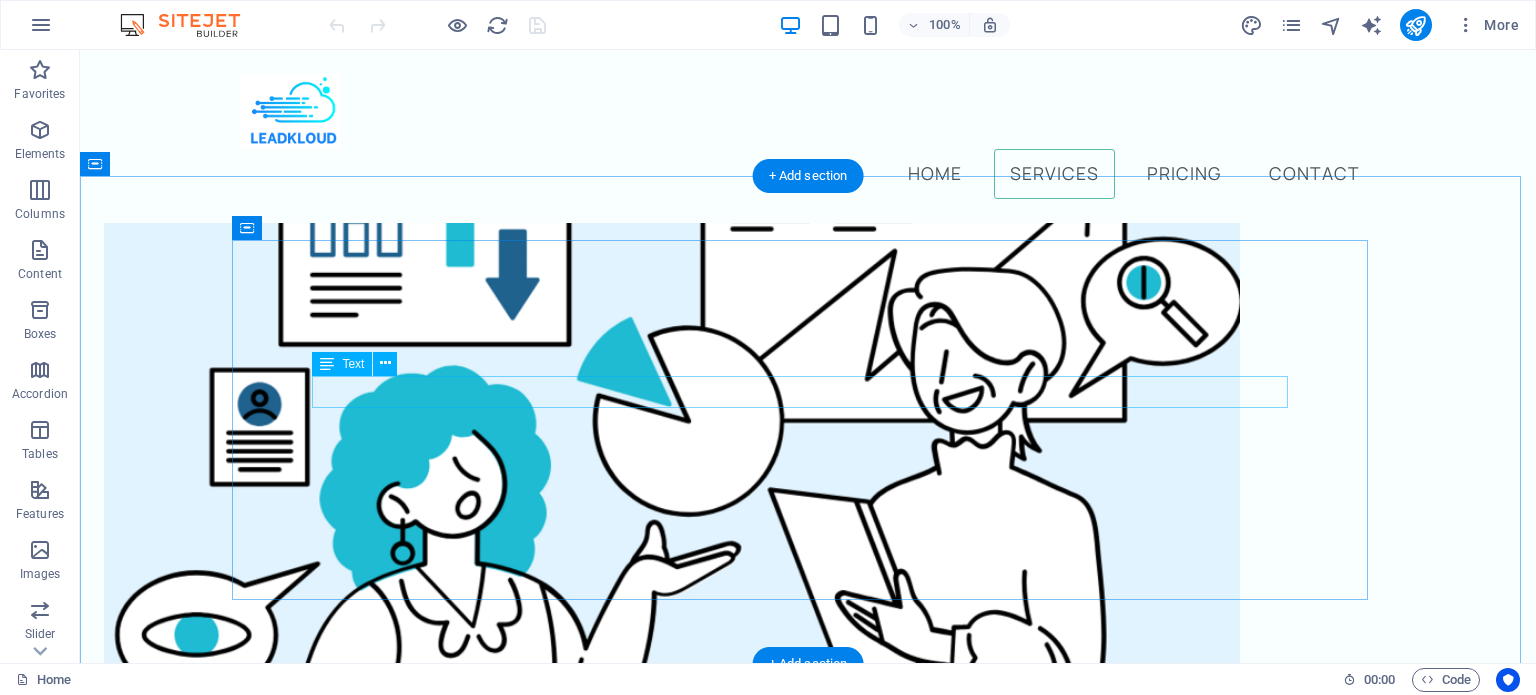 click on "We offer several services but not limited to them" at bounding box center (808, 1478) 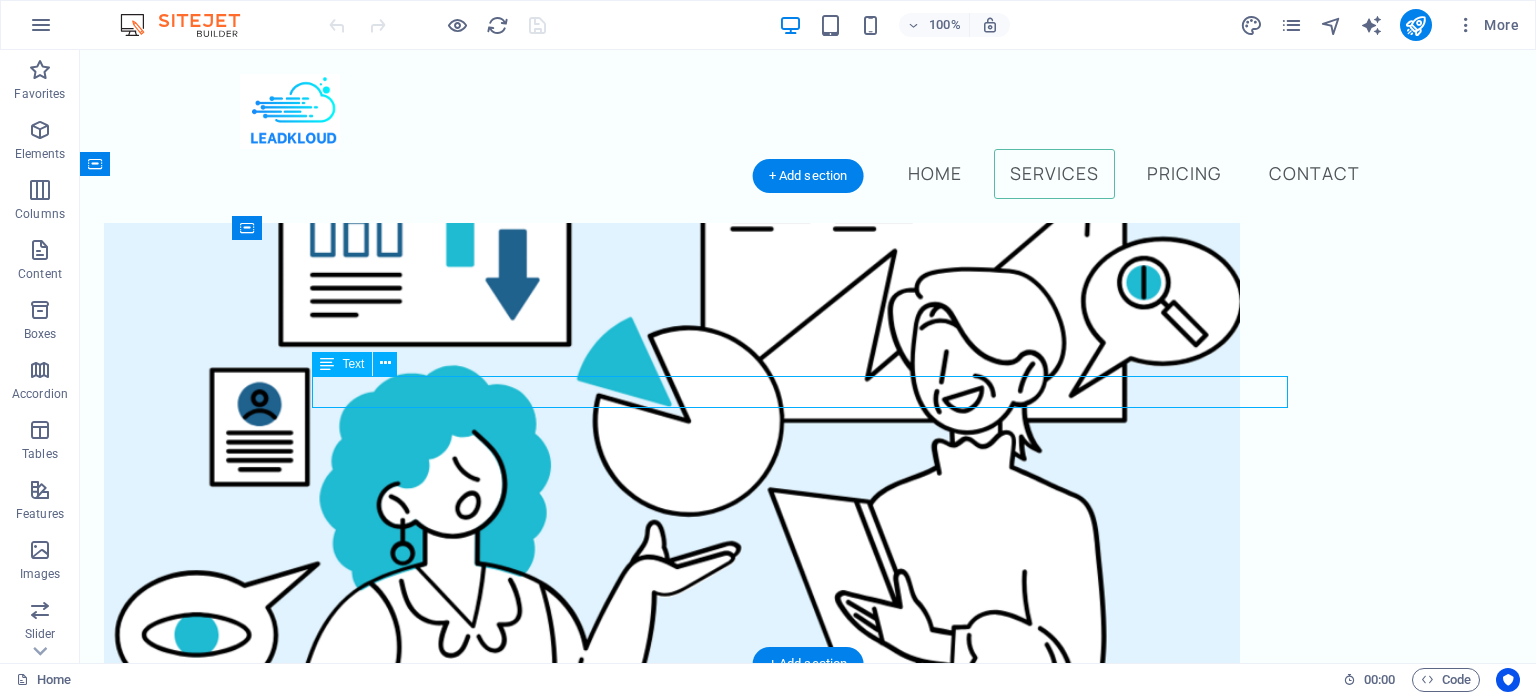 click on "We offer several services but not limited to them" at bounding box center (808, 1478) 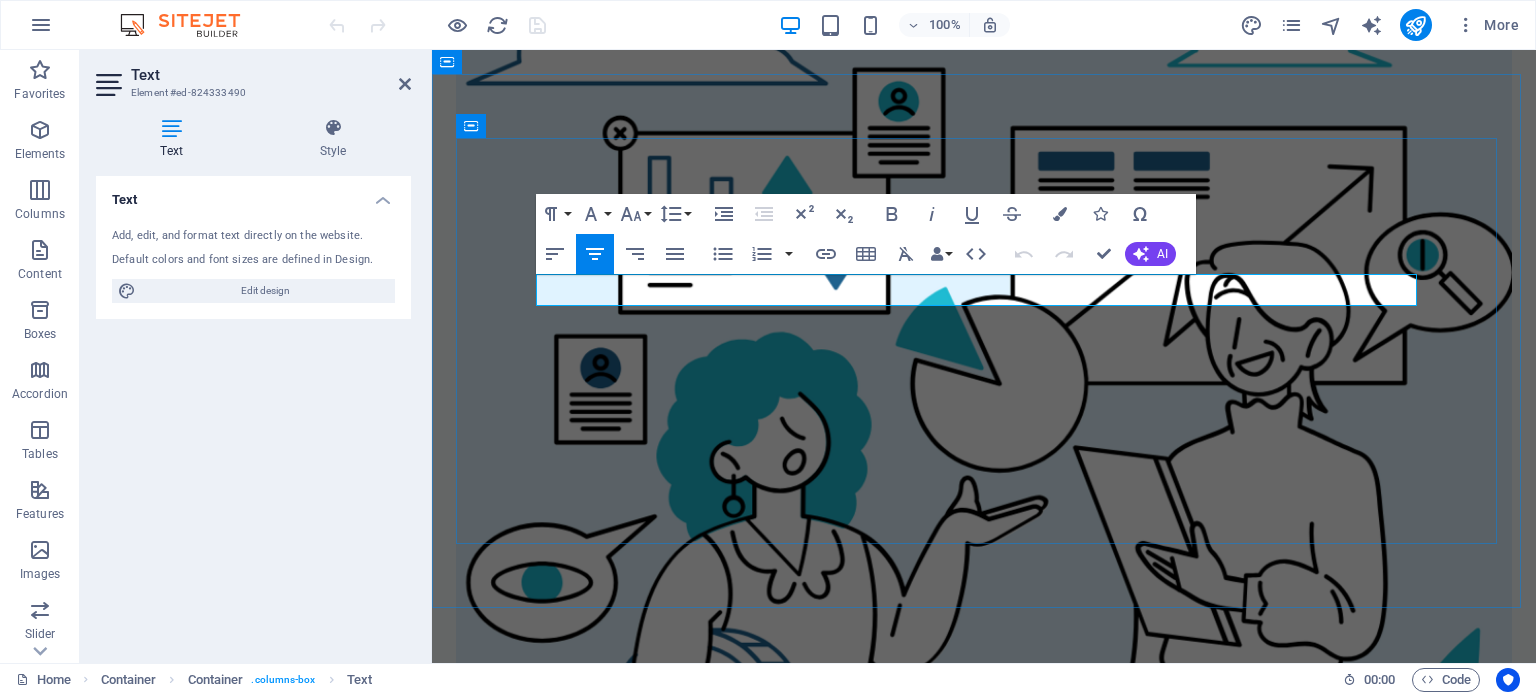 click on "We offer several services but not limited to them" at bounding box center (984, 1386) 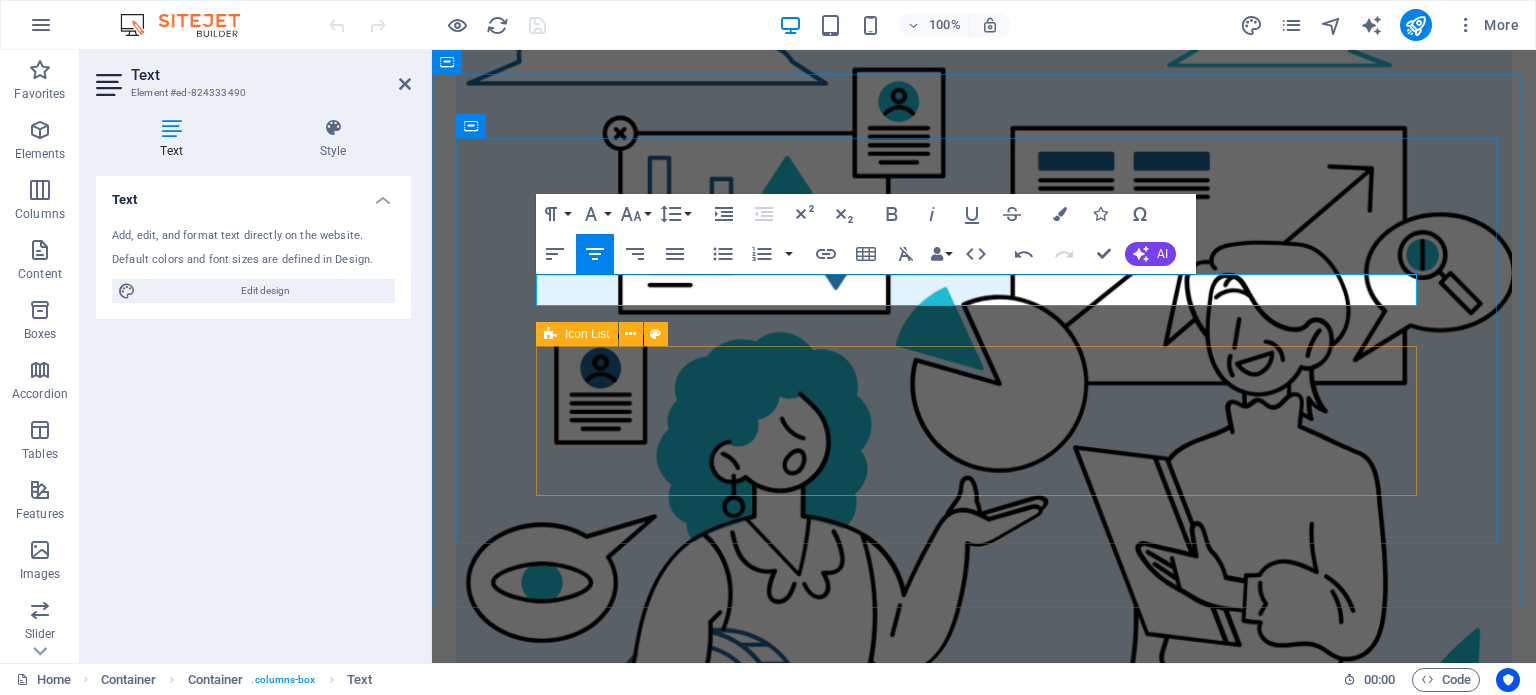 type 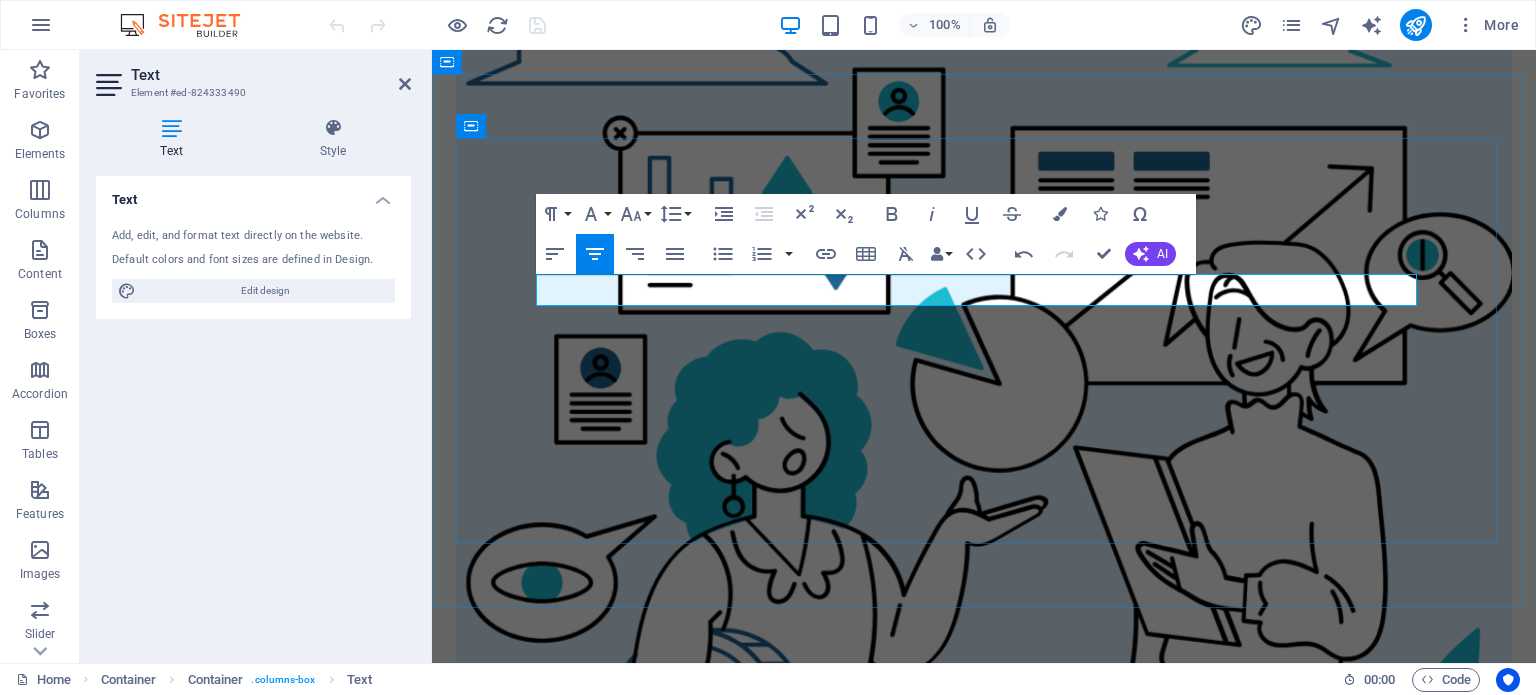 click on "We offer thse services but not limited to them" at bounding box center (984, 1386) 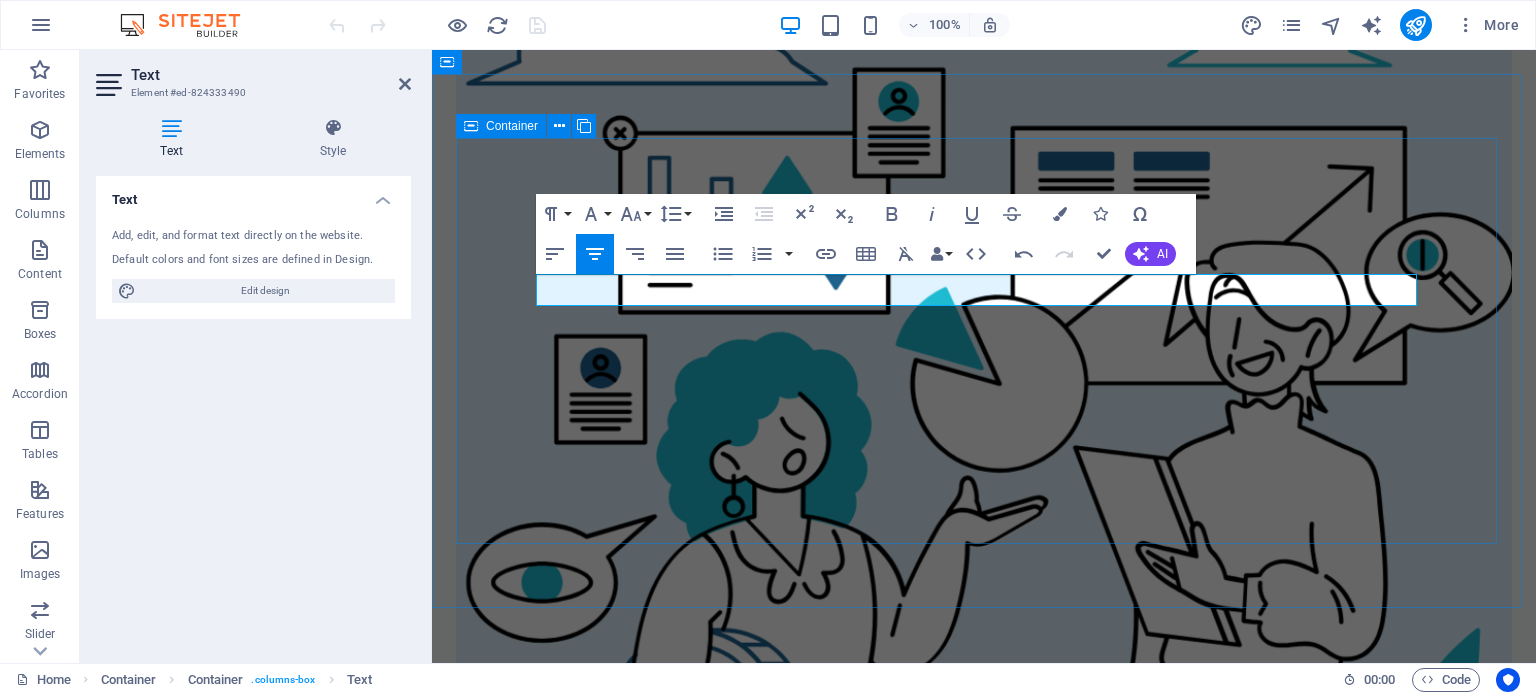 click on "Our professional services We offer these services,   but  are  not limited to them  Meta ads Content creation email marketing" at bounding box center (984, 1635) 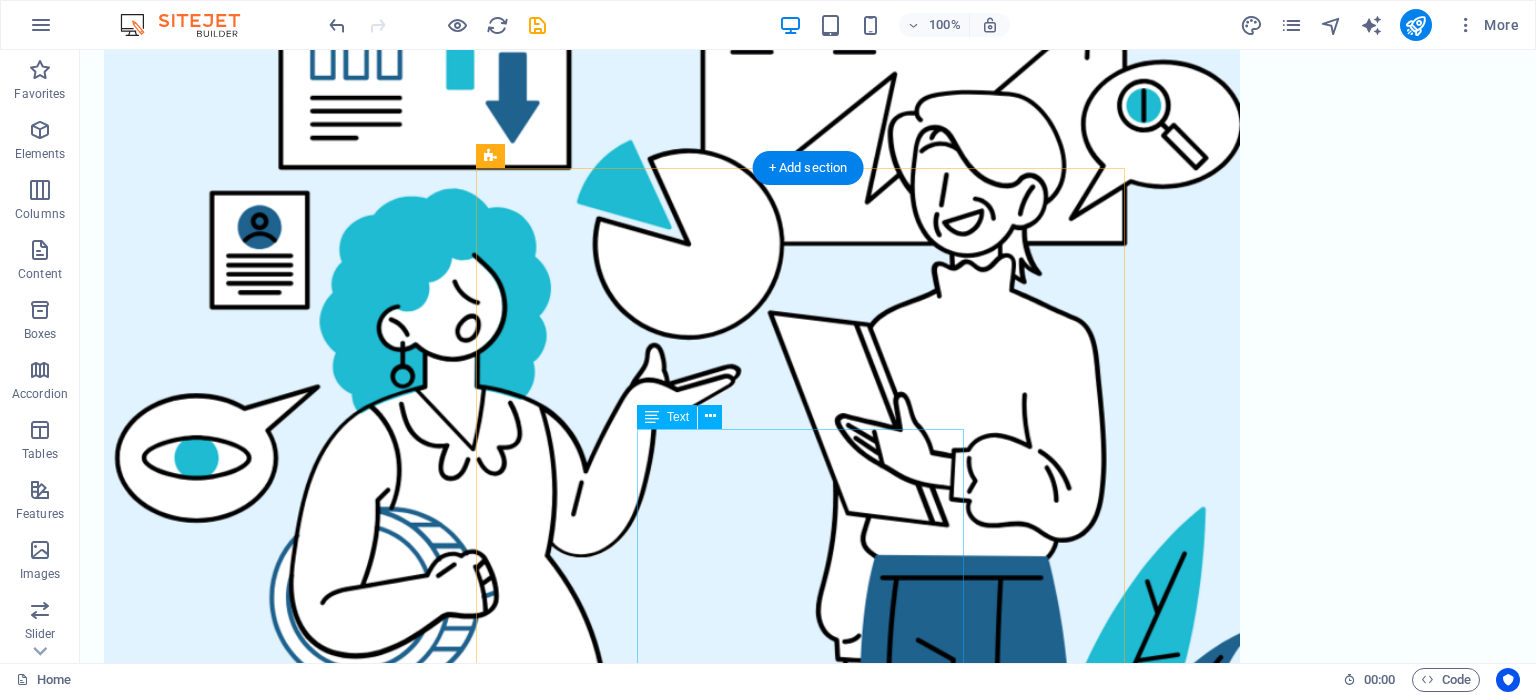 scroll, scrollTop: 1788, scrollLeft: 0, axis: vertical 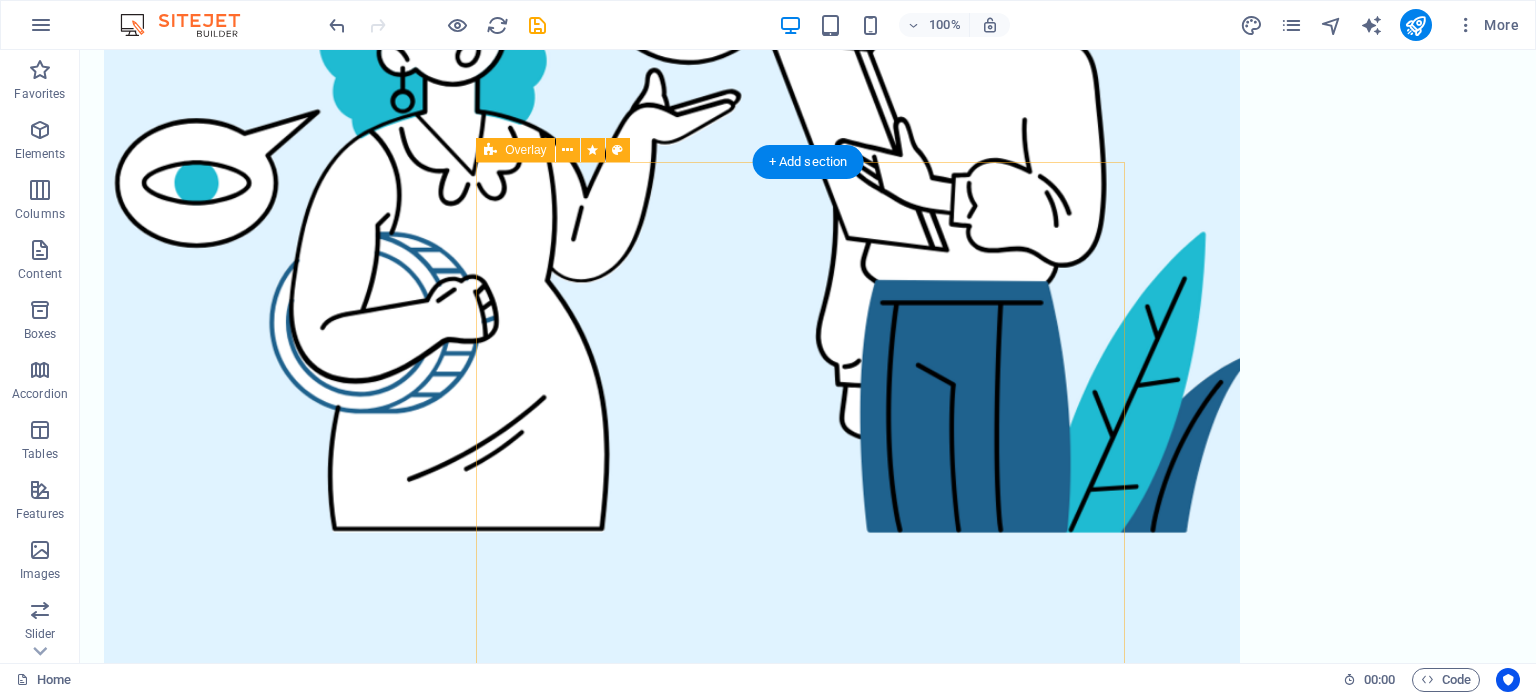 click on "Home Cleaning Cursus sed nunc quisque sapien. Mattis risus nunc diam fames. Volutpat tristique quisque ornare libero eu amet velit.   Consectetur bibendum risus rhoncus diam lobortis. Pellentesque eros quam arcu augue mi. Ipsum amet vel facilisis ac et fames. Book Now" at bounding box center (807, 2118) 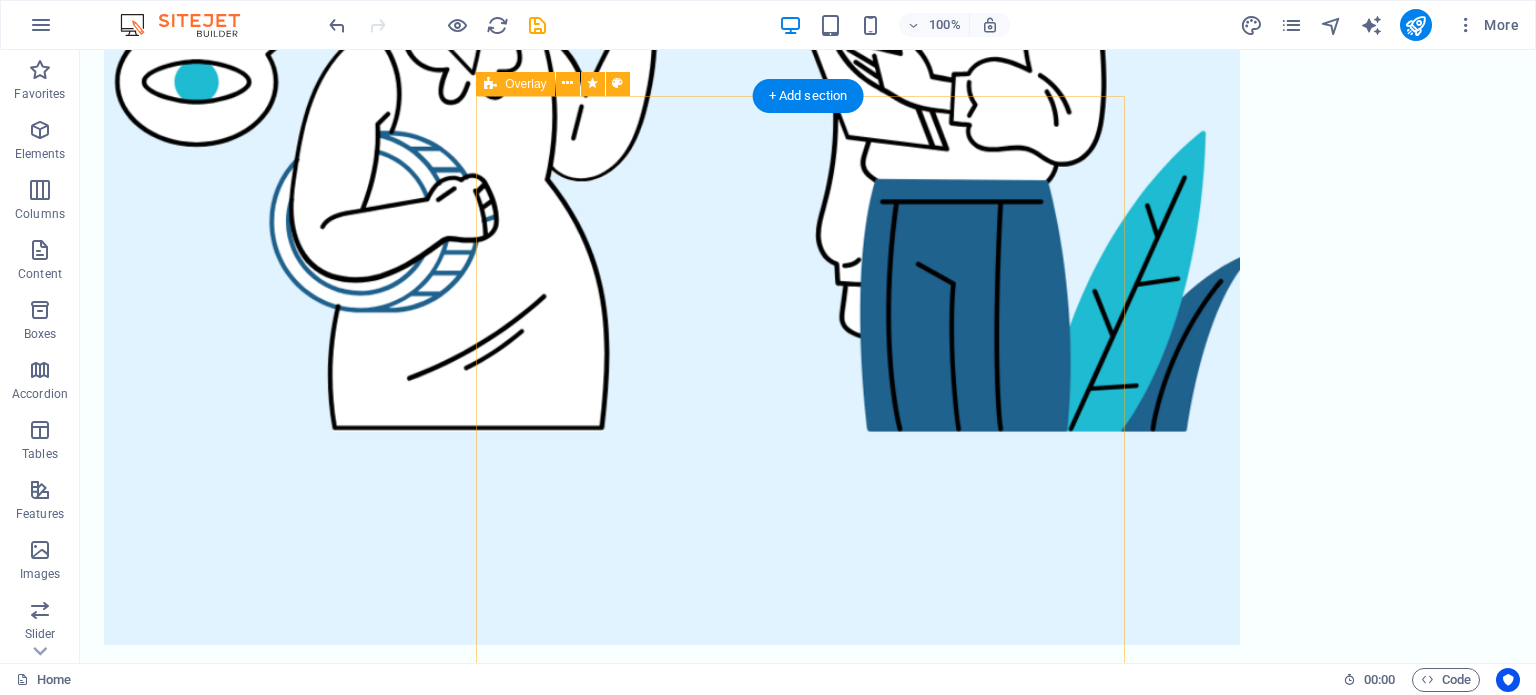 scroll, scrollTop: 1890, scrollLeft: 0, axis: vertical 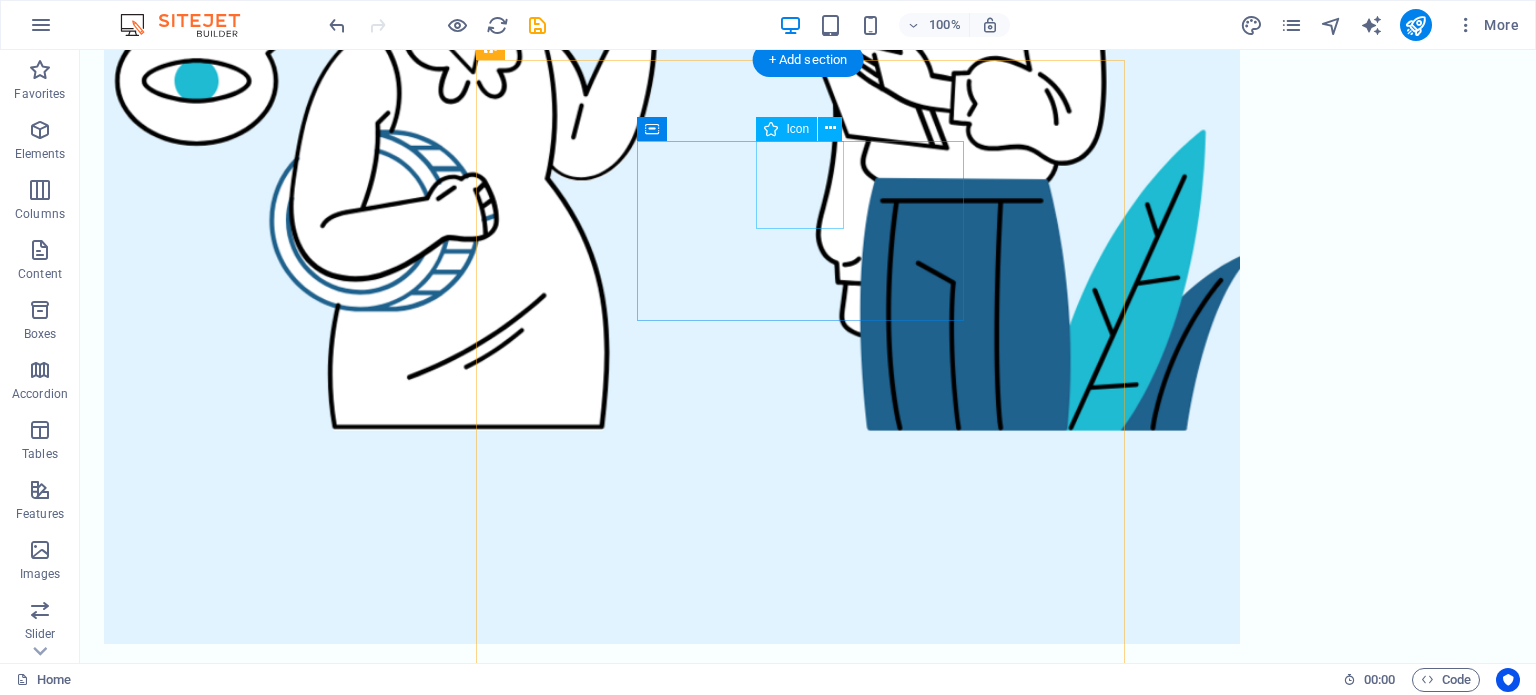 click at bounding box center (807, 1767) 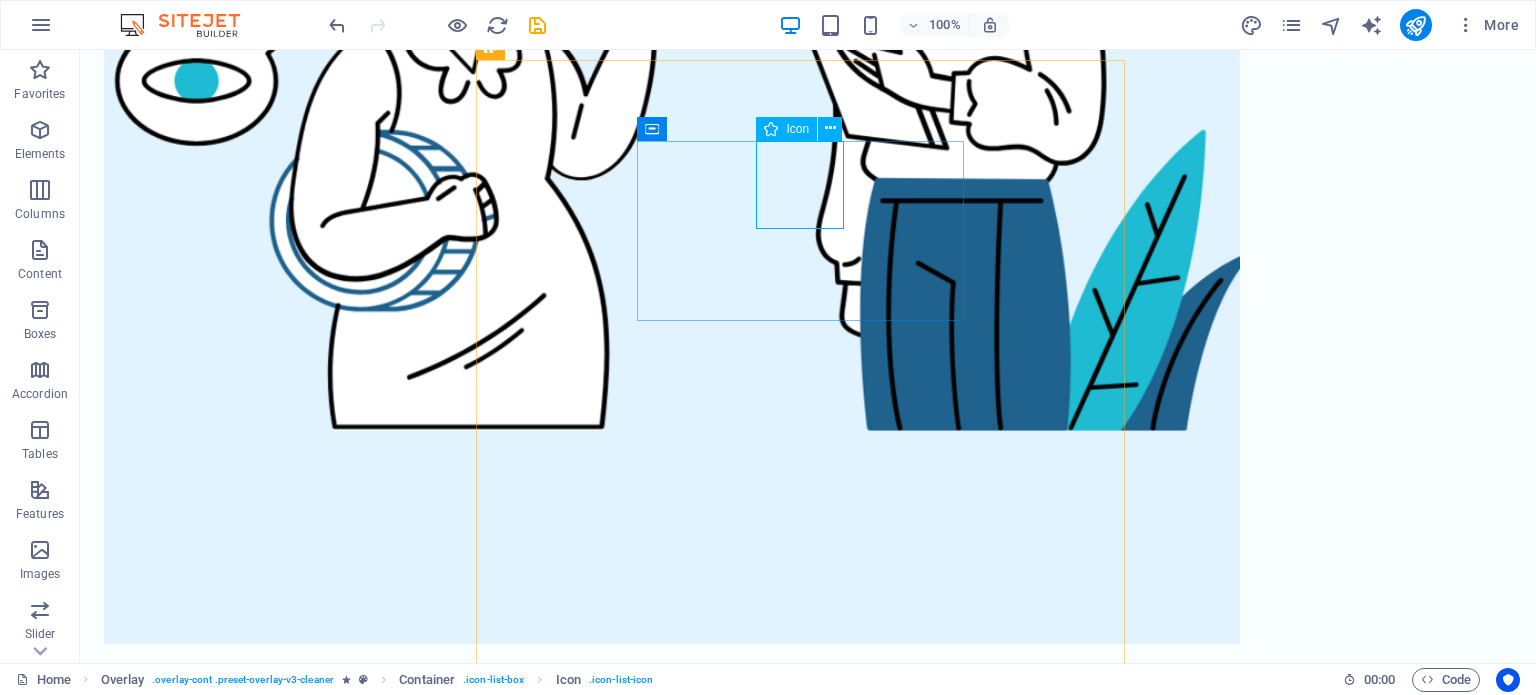 click on "Icon" at bounding box center (797, 129) 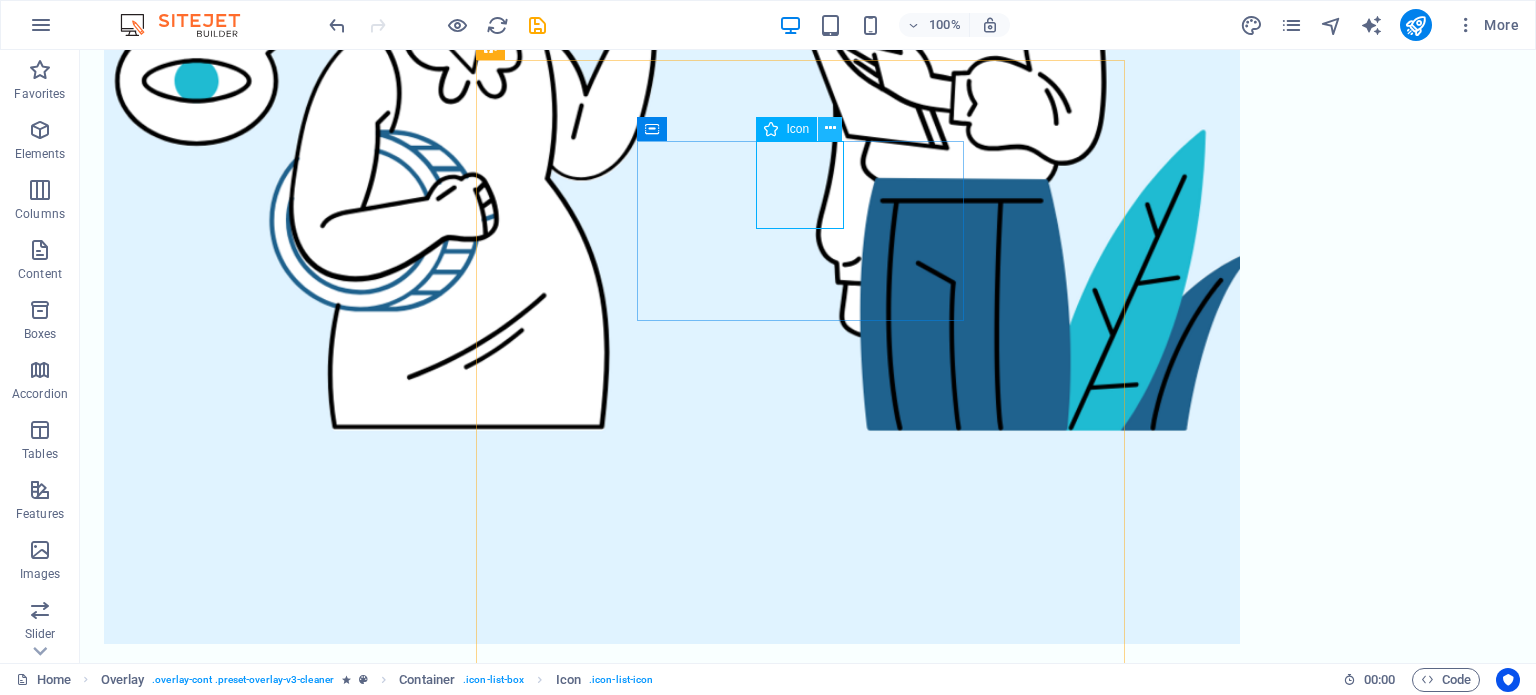 click at bounding box center (830, 128) 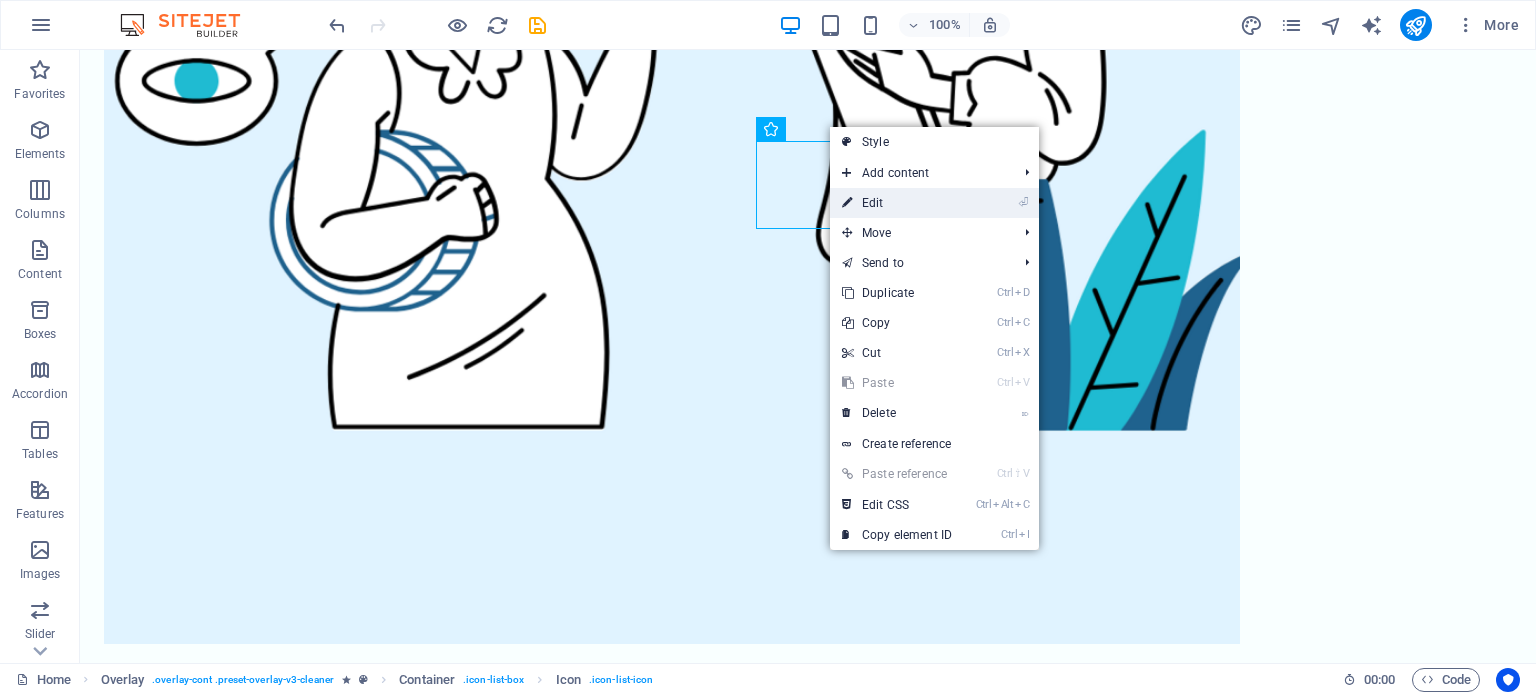 click on "⏎  Edit" at bounding box center [897, 203] 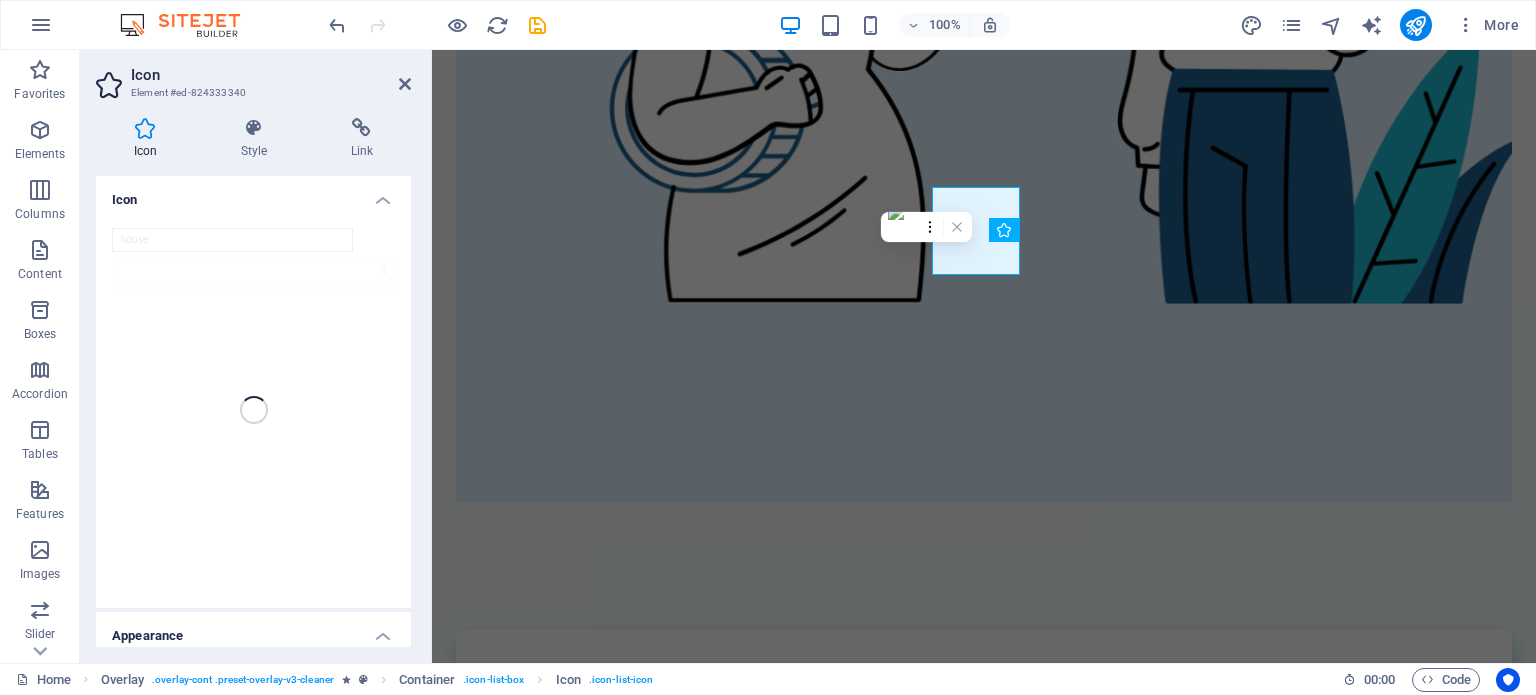 scroll, scrollTop: 1788, scrollLeft: 0, axis: vertical 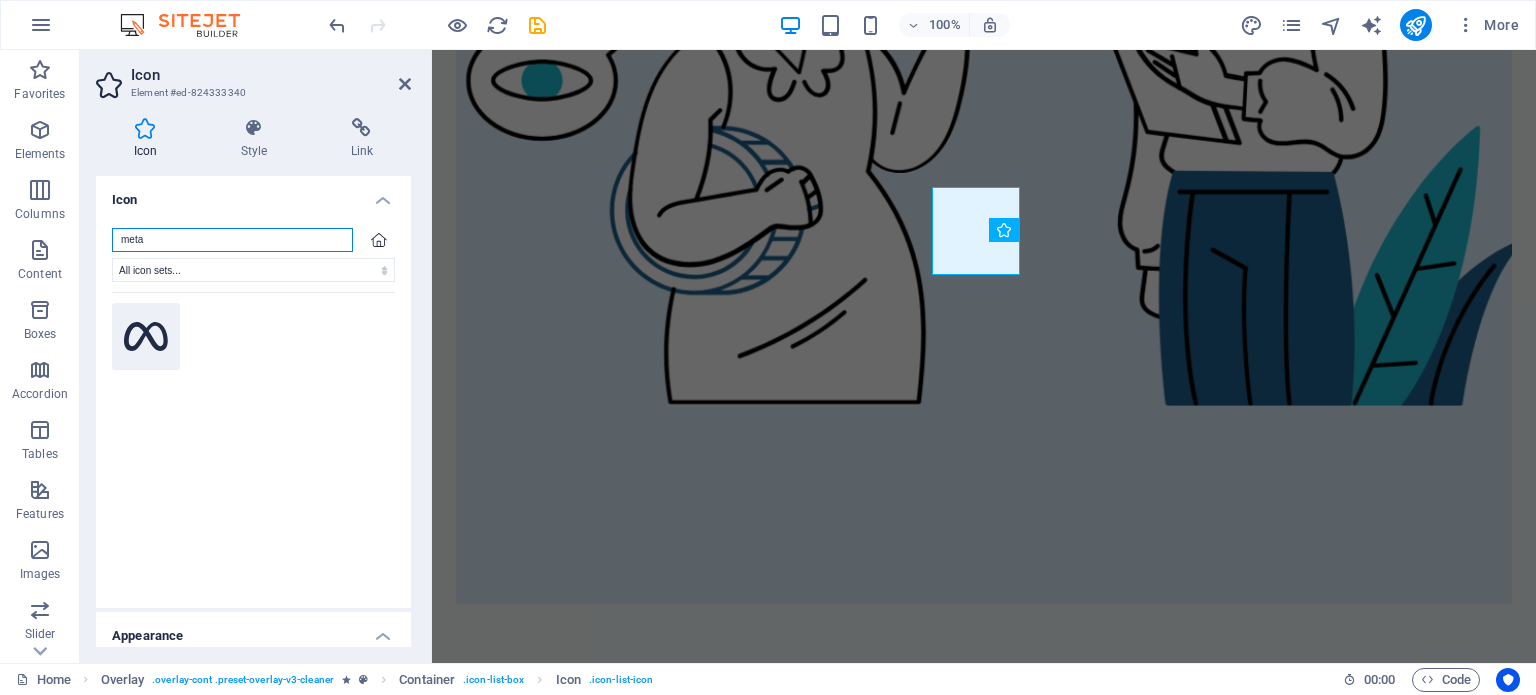 type on "meta" 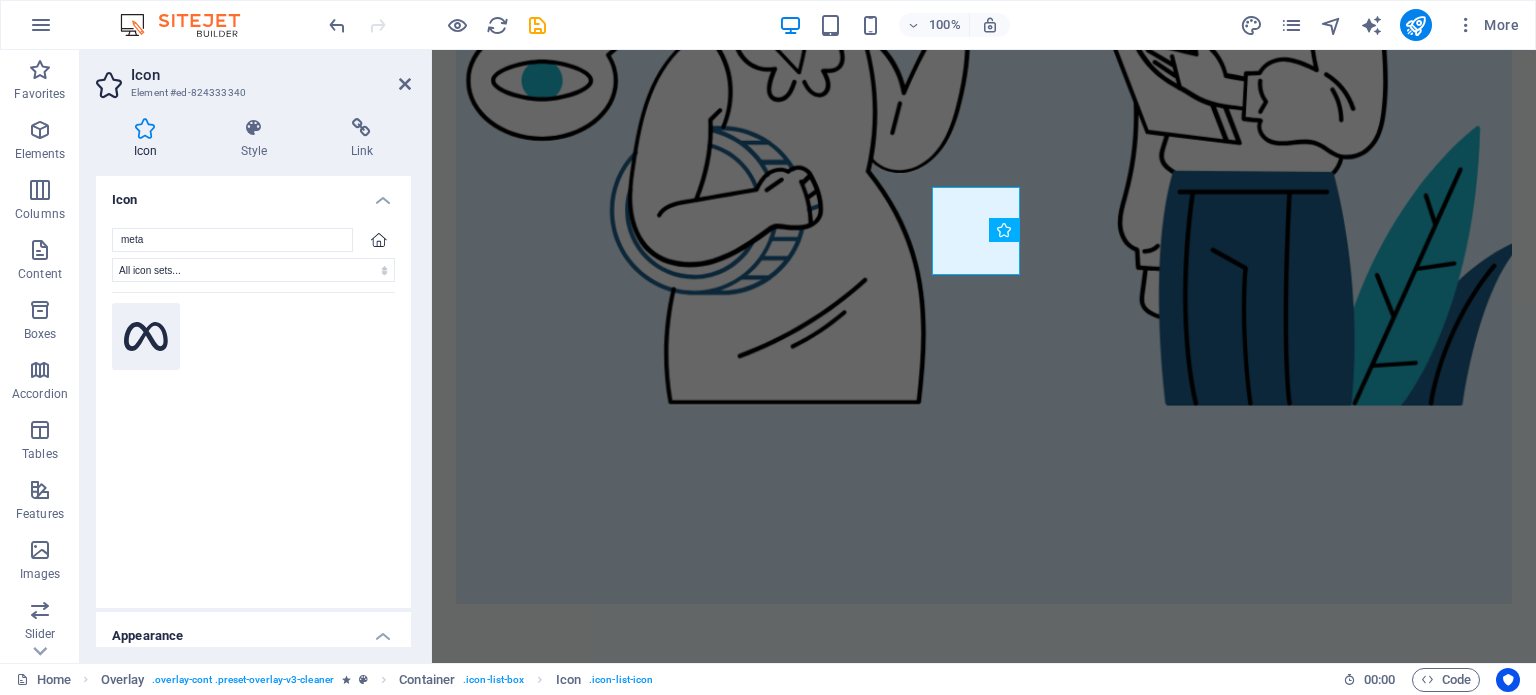 click 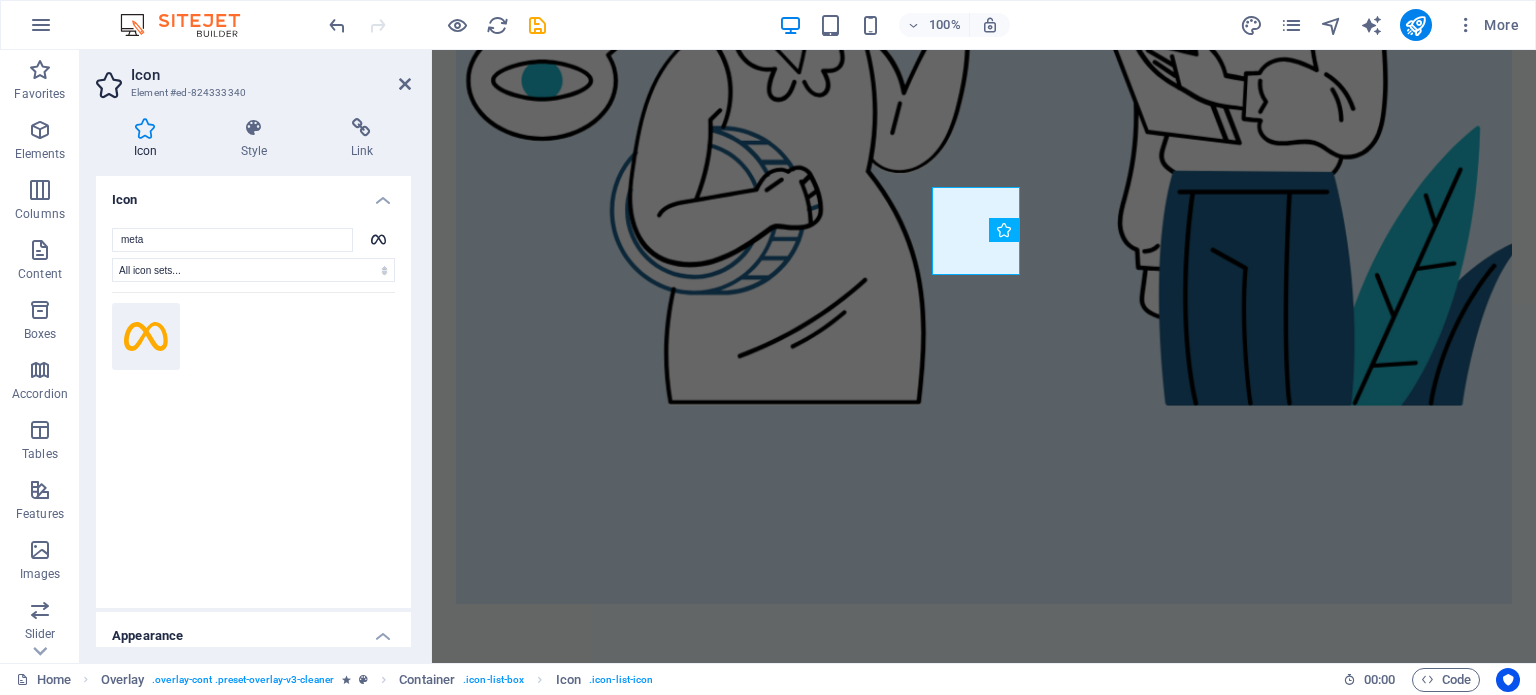 click on "Home Services Pricing Contact Quality leads at your fingertips! Open to new clients?  Book Now Our professional services We offer these services,  but  are not limited to them  Meta ads Content creation email marketing Home Cleaning Cursus sed nunc quisque sapien. Mattis risus nunc diam fames. Volutpat tristique quisque ornare libero eu amet velit.   Consectetur bibendum risus rhoncus diam lobortis. Pellentesque eros quam arcu augue mi. Ipsum amet vel facilisis ac et fames. Book Now Office Cleaning Cursus sed nunc quisque sapien. Mattis risus nunc diam fames. Volutpat tristique quisque ornare libero eu amet velit.   Consectetur bibendum risus rhoncus diam lobortis. Pellentesque eros quam arcu augue mi. Ipsum amet vel facilisis ac et fames. Book Now Window Cleaning Cursus sed nunc quisque sapien. Mattis risus nunc diam fames. Volutpat tristique quisque ornare libero eu amet velit.   Book Now Carpet Cleaning   Book Now Laundry Cleaning   Book Now Furniture Sanitizing   Book Now BOOK NOW [FIRST] [LAST] 1 2" at bounding box center [984, 15811] 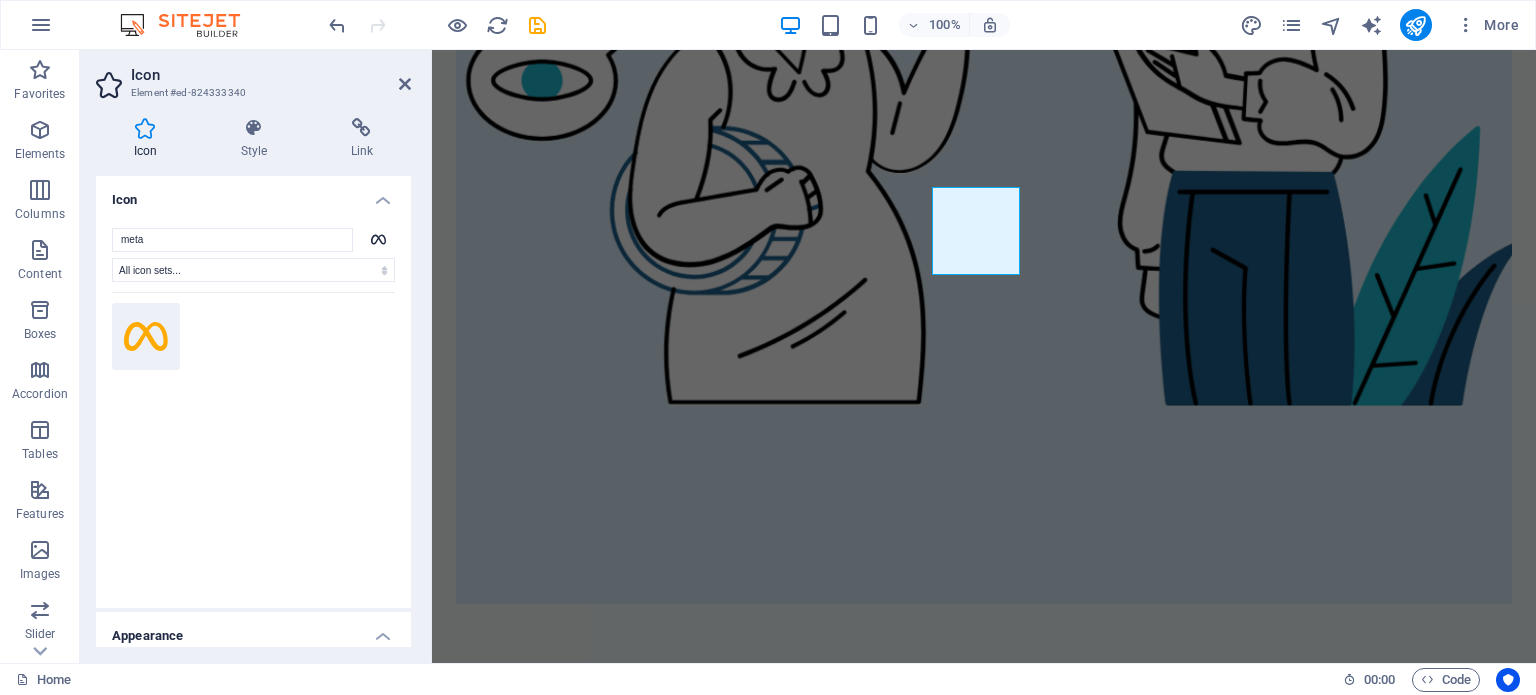 click on "Home Services Pricing Contact Quality leads at your fingertips! Open to new clients?  Book Now Our professional services We offer these services,  but  are not limited to them  Meta ads Content creation email marketing Home Cleaning Cursus sed nunc quisque sapien. Mattis risus nunc diam fames. Volutpat tristique quisque ornare libero eu amet velit.   Consectetur bibendum risus rhoncus diam lobortis. Pellentesque eros quam arcu augue mi. Ipsum amet vel facilisis ac et fames. Book Now Office Cleaning Cursus sed nunc quisque sapien. Mattis risus nunc diam fames. Volutpat tristique quisque ornare libero eu amet velit.   Consectetur bibendum risus rhoncus diam lobortis. Pellentesque eros quam arcu augue mi. Ipsum amet vel facilisis ac et fames. Book Now Window Cleaning Cursus sed nunc quisque sapien. Mattis risus nunc diam fames. Volutpat tristique quisque ornare libero eu amet velit.   Book Now Carpet Cleaning   Book Now Laundry Cleaning   Book Now Furniture Sanitizing   Book Now BOOK NOW [FIRST] [LAST] 1 2" at bounding box center (984, 15811) 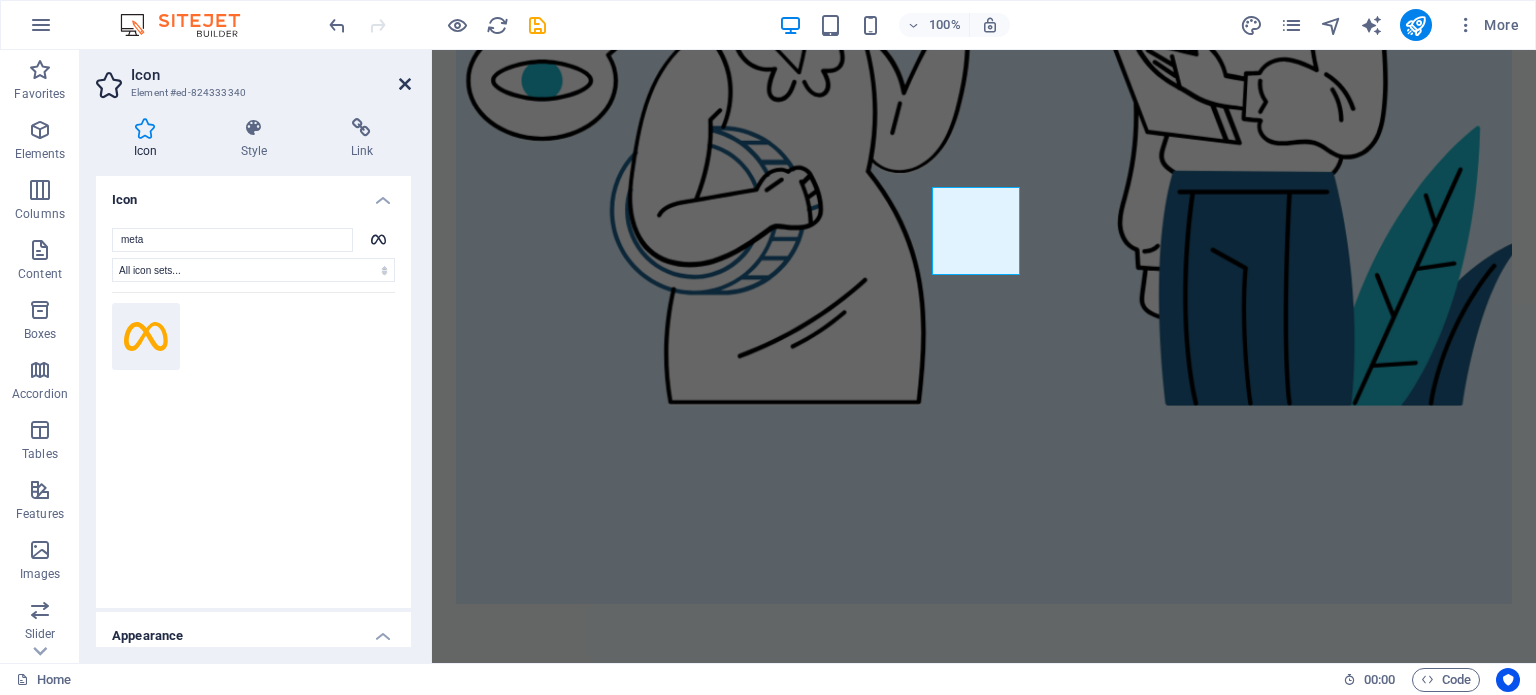 click at bounding box center [405, 84] 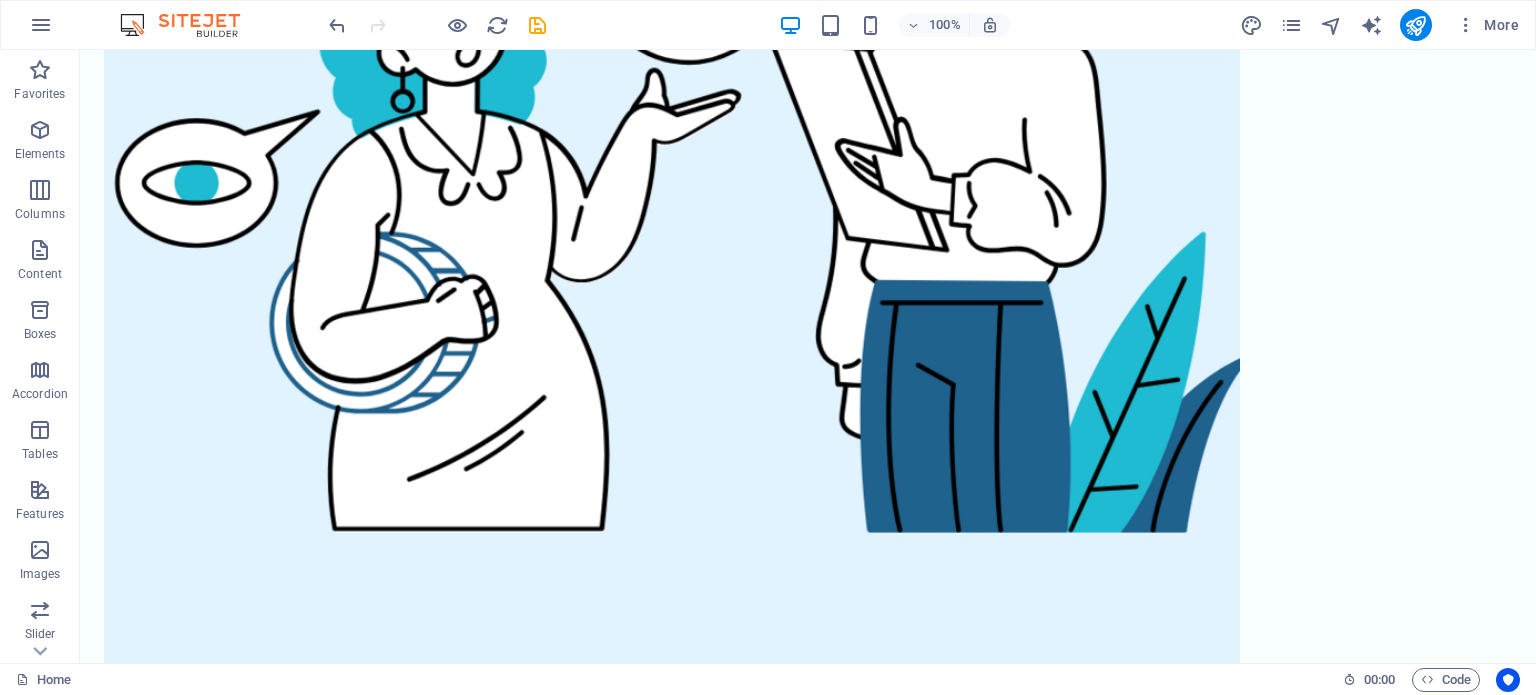 scroll, scrollTop: 1890, scrollLeft: 0, axis: vertical 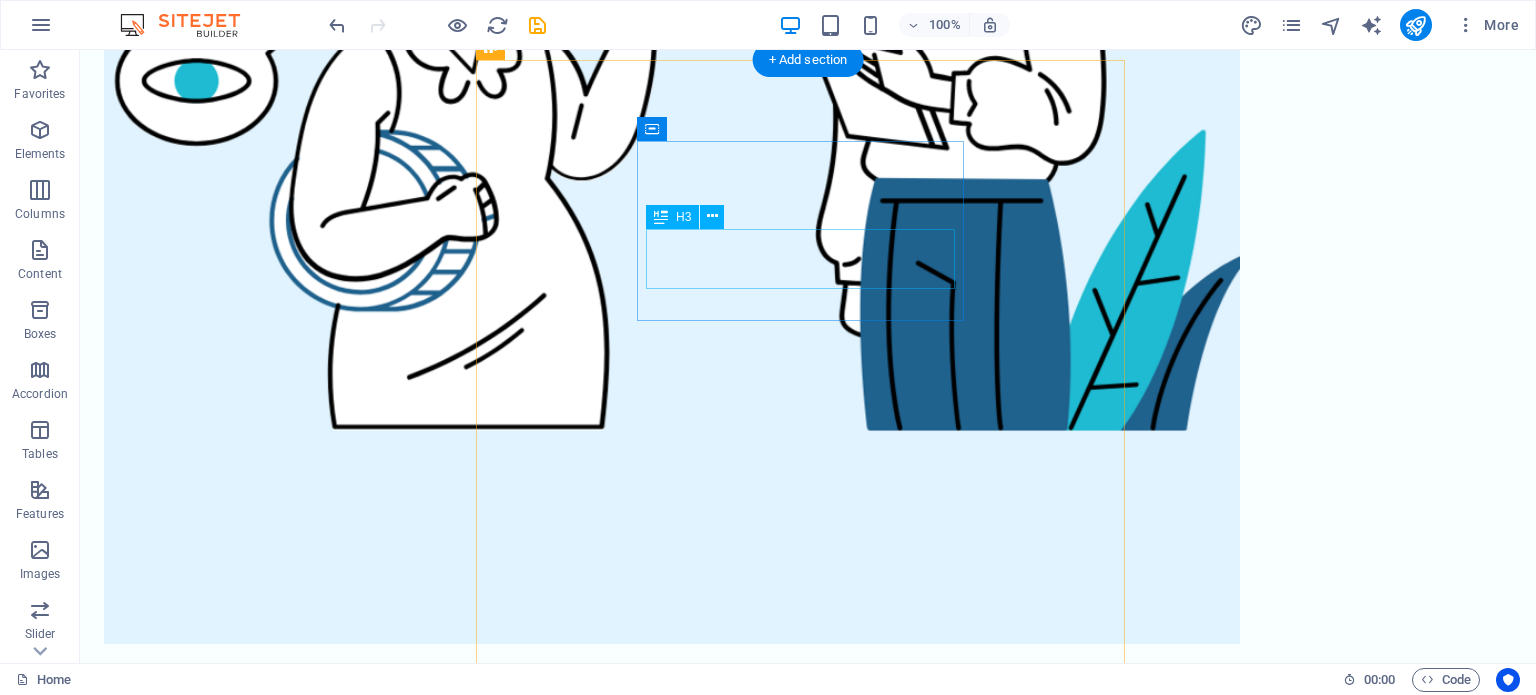 click on "Home Cleaning" at bounding box center (807, 1846) 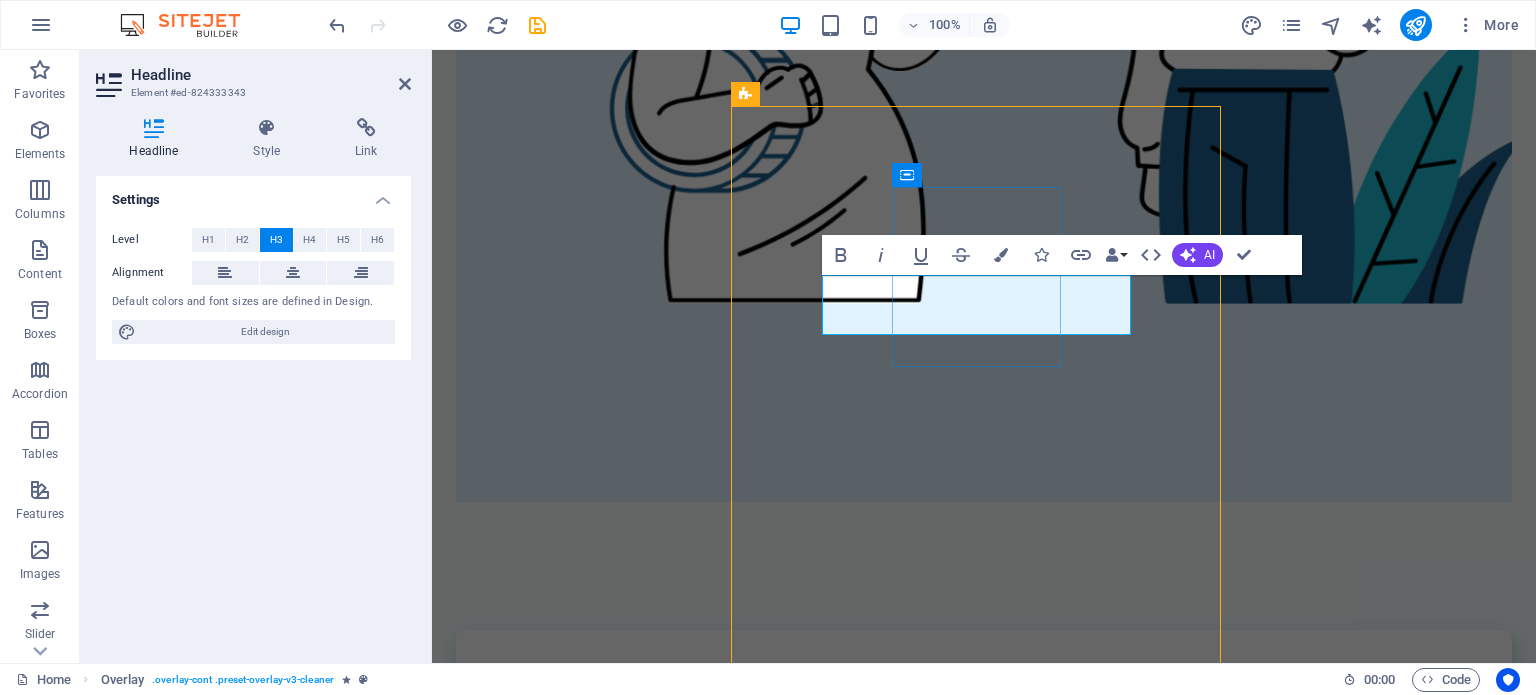 scroll, scrollTop: 1788, scrollLeft: 0, axis: vertical 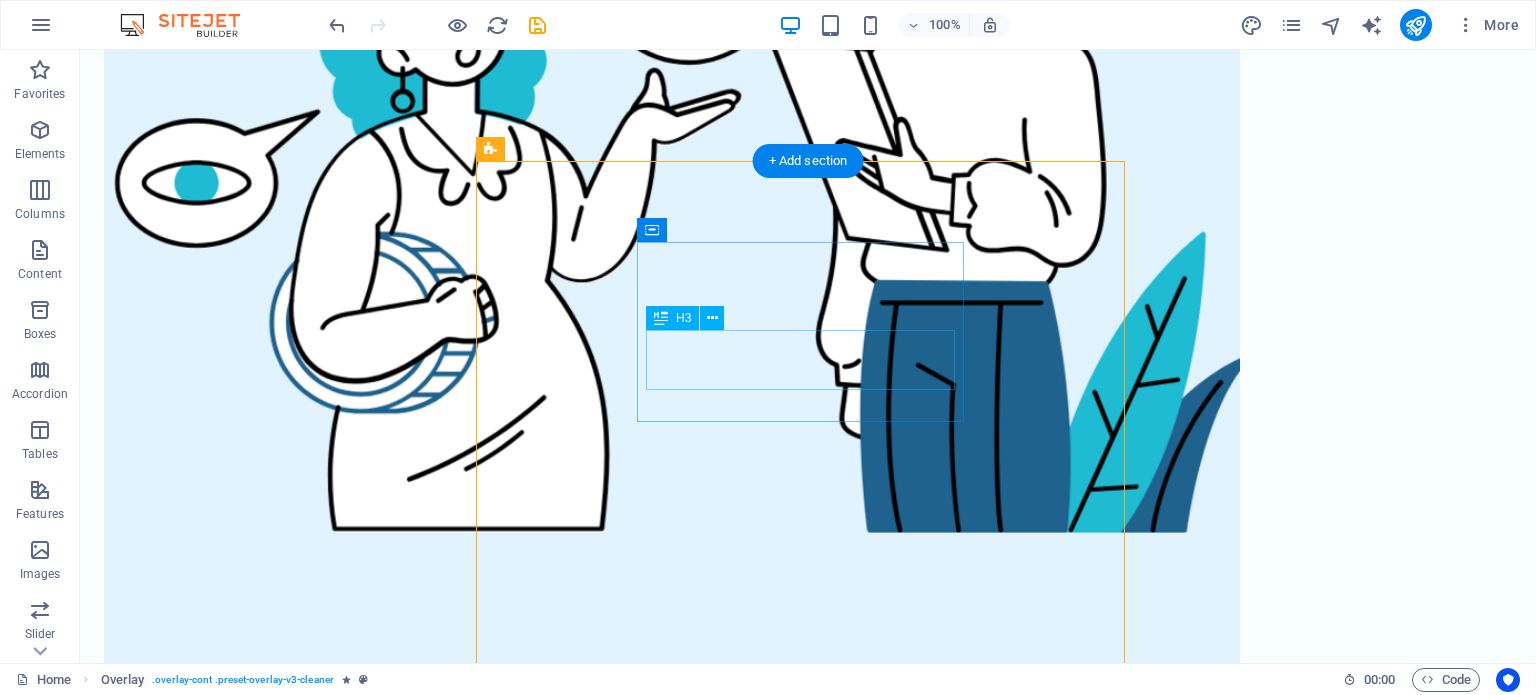 click on "Home Cleaning" at bounding box center (807, 1948) 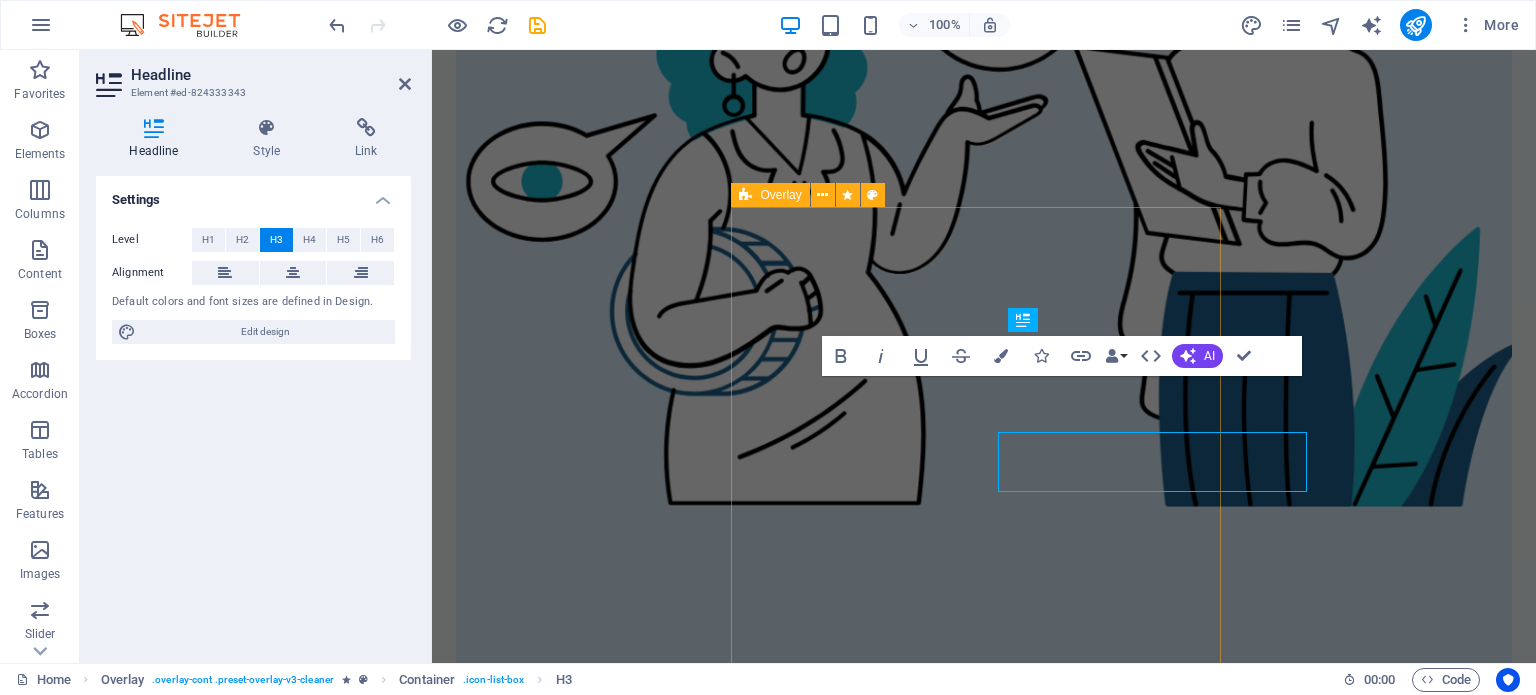 click on "Home Cleaning Cursus sed nunc quisque sapien. Mattis risus nunc diam fames. Volutpat tristique quisque ornare libero eu amet velit.   Consectetur bibendum risus rhoncus diam lobortis. Pellentesque eros quam arcu augue mi. Ipsum amet vel facilisis ac et fames. Book Now" at bounding box center [984, 2246] 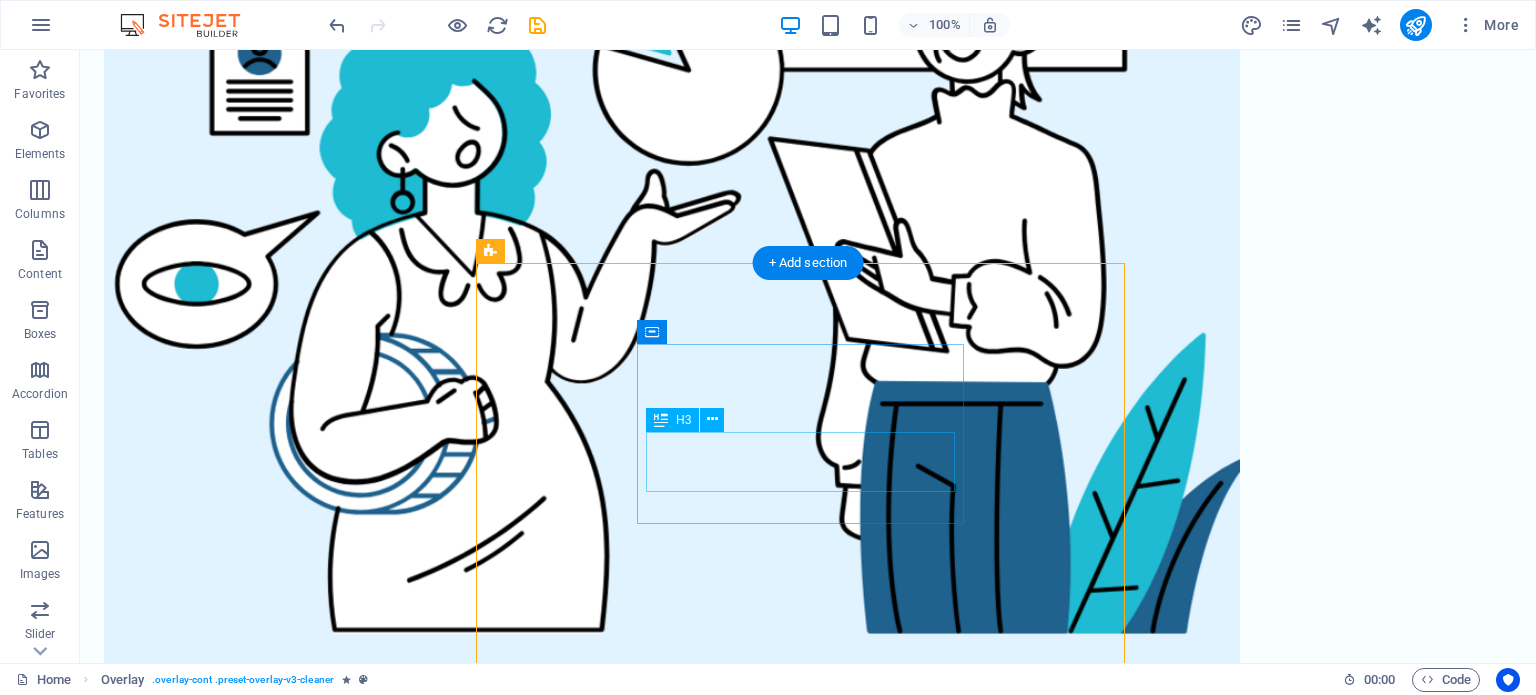 click on "Home Cleaning" at bounding box center (807, 2049) 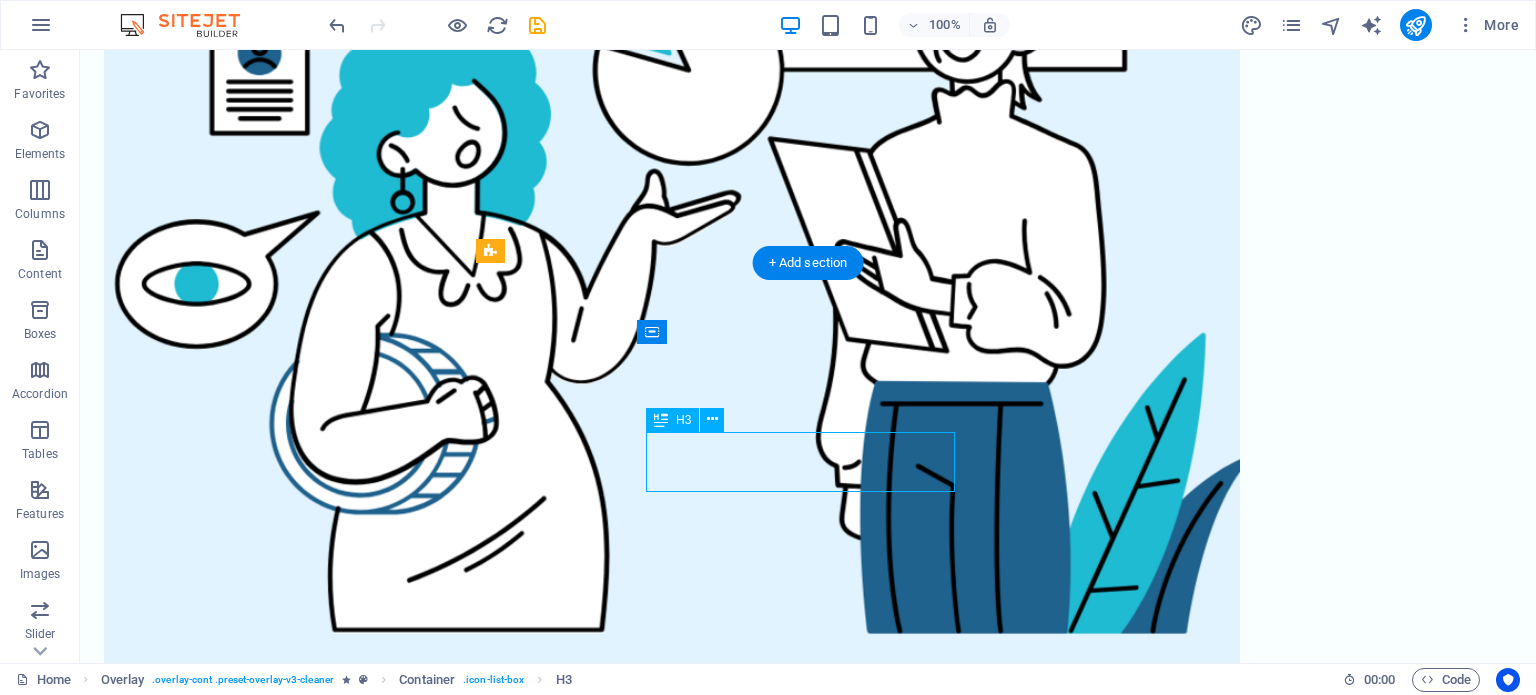 click on "Home Cleaning" at bounding box center [807, 2049] 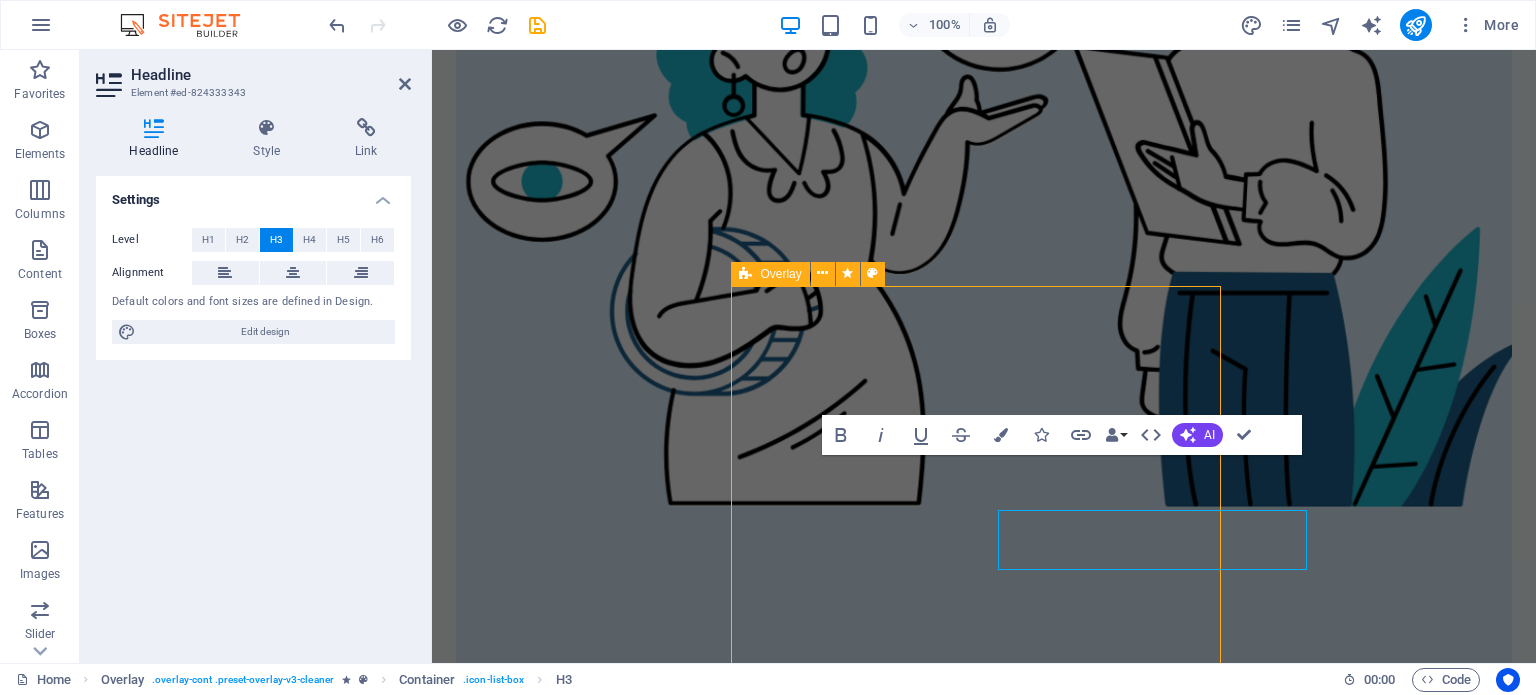 scroll, scrollTop: 1608, scrollLeft: 0, axis: vertical 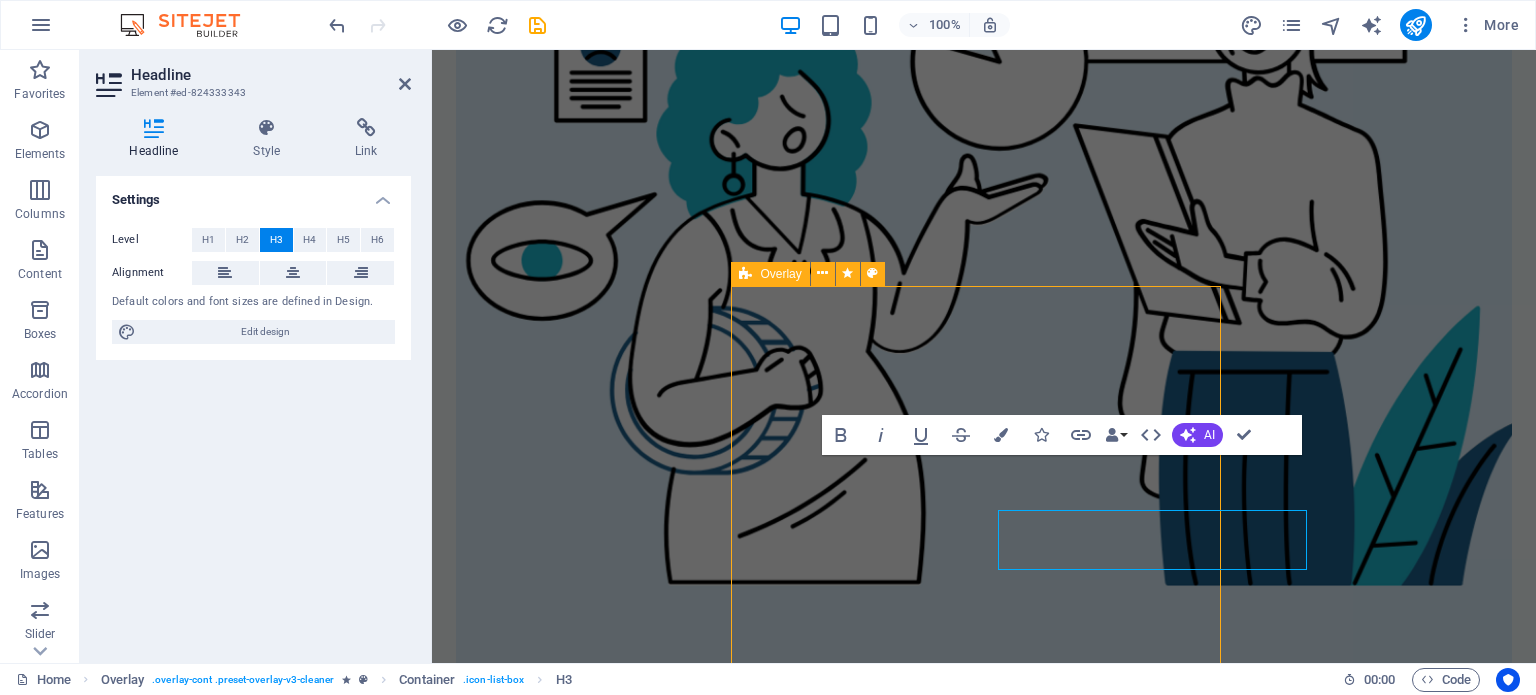 click on "Home Cleaning Cursus sed nunc quisque sapien. Mattis risus nunc diam fames. Volutpat tristique quisque ornare libero eu amet velit.   Consectetur bibendum risus rhoncus diam lobortis. Pellentesque eros quam arcu augue mi. Ipsum amet vel facilisis ac et fames. Book Now" at bounding box center (984, 2355) 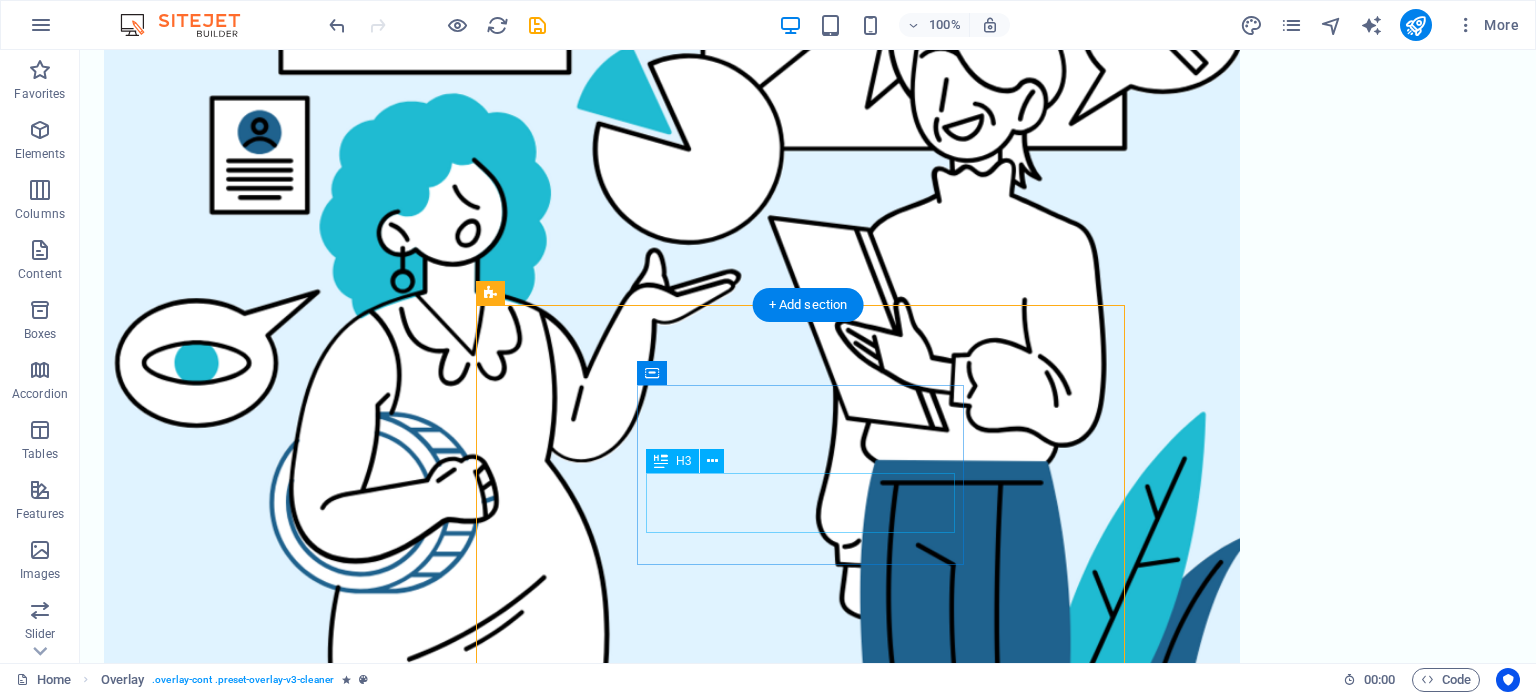 scroll, scrollTop: 1864, scrollLeft: 0, axis: vertical 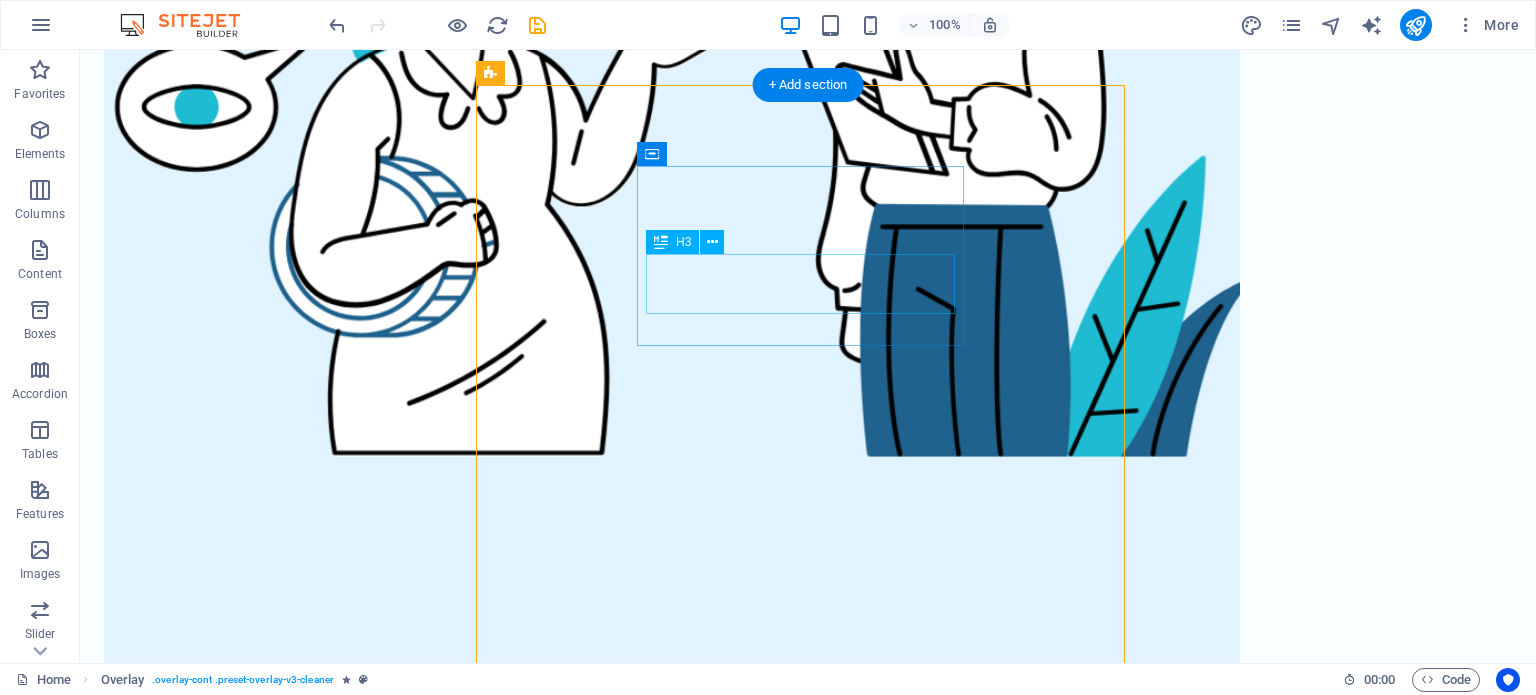 click on "Home Cleaning" at bounding box center (807, 1872) 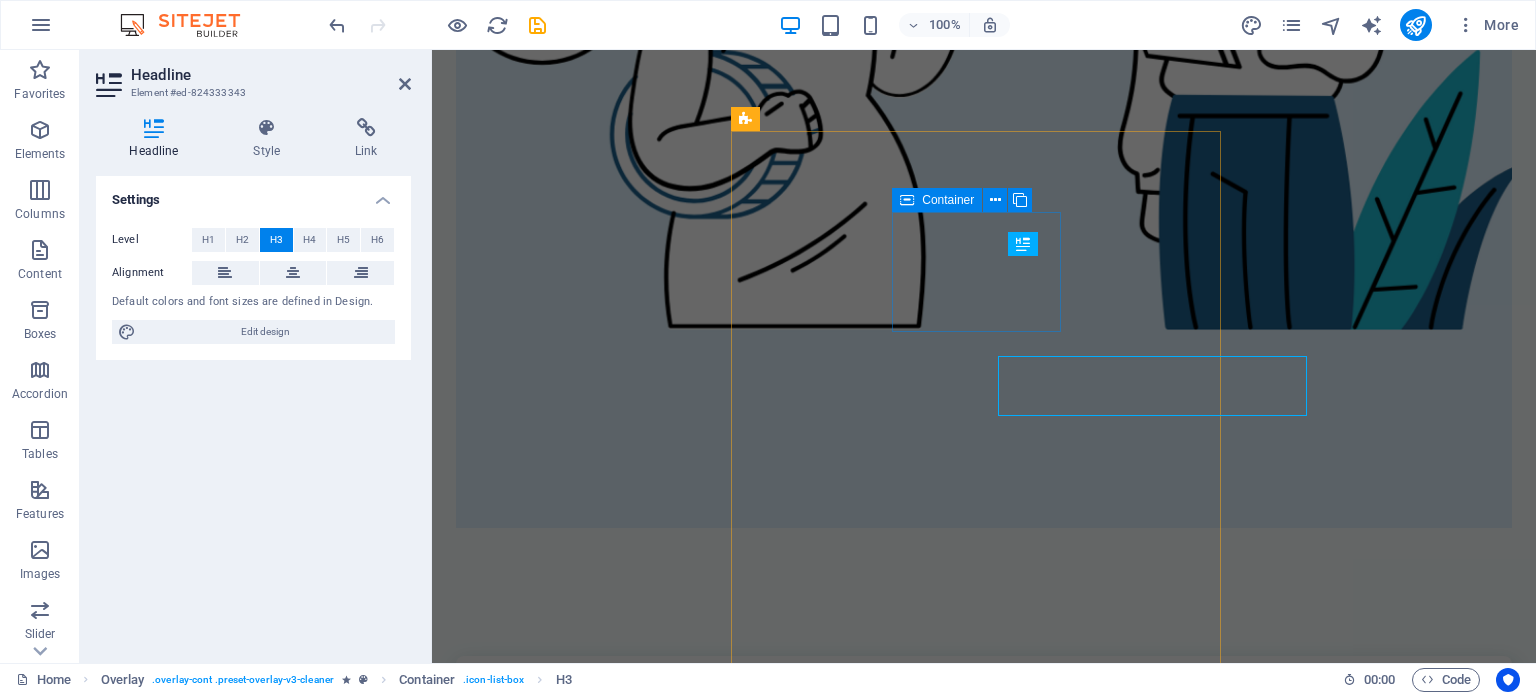 click on "Home Cleaning" at bounding box center [984, 1727] 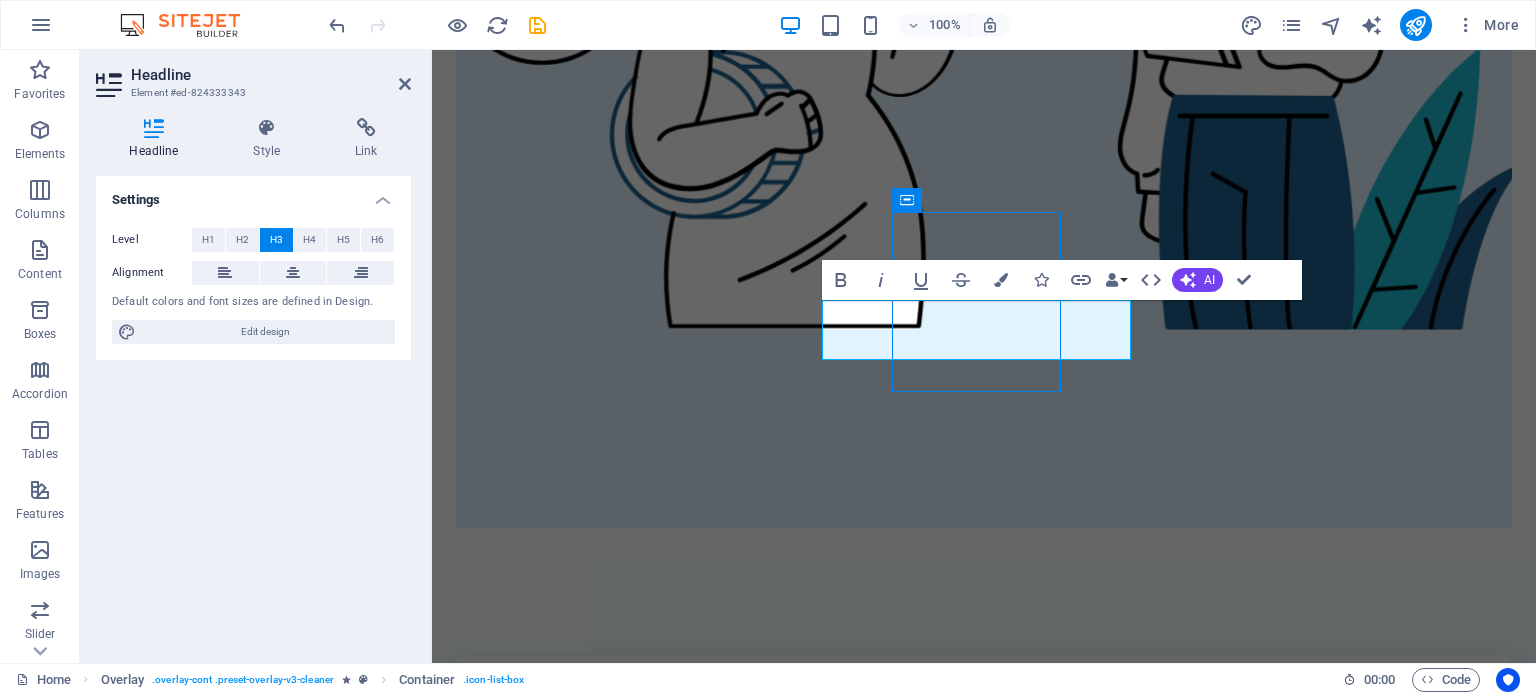 scroll, scrollTop: 1763, scrollLeft: 0, axis: vertical 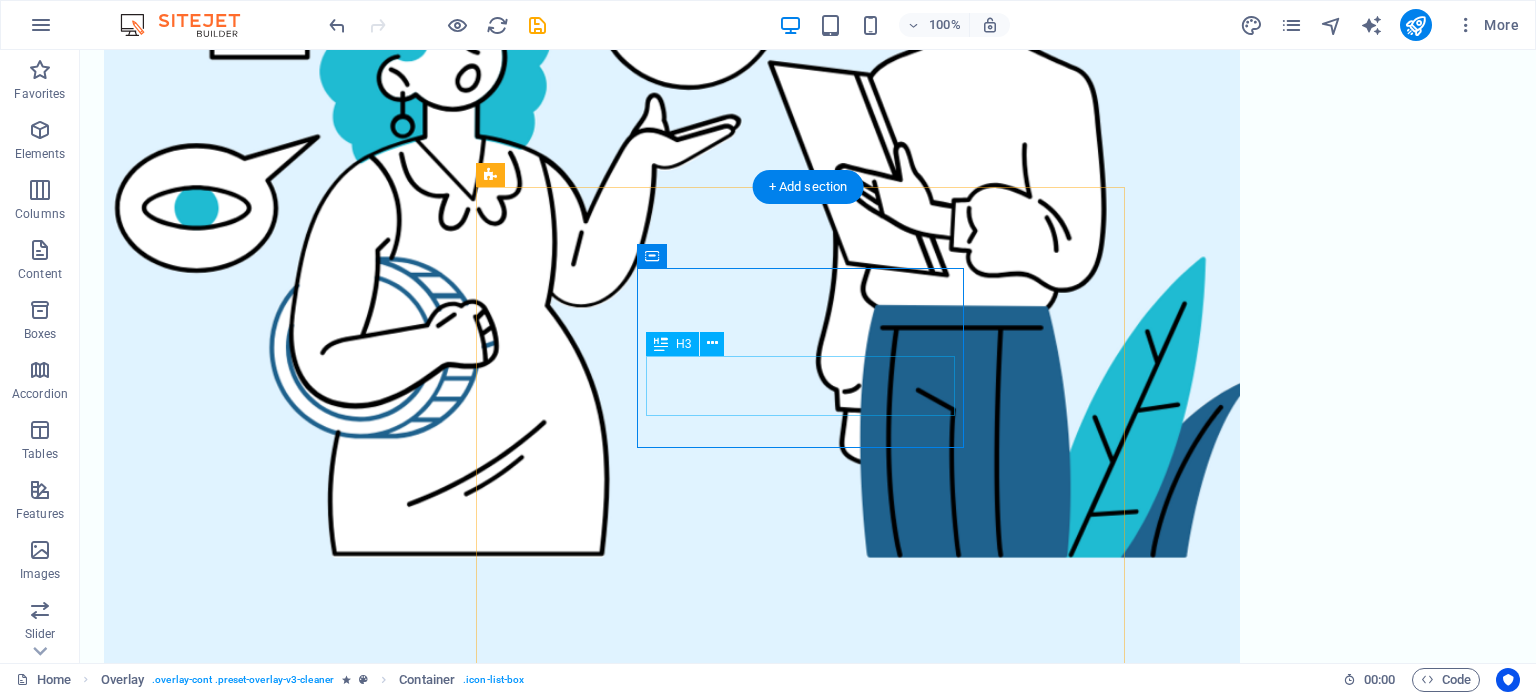click on "Home Cleaning" at bounding box center [807, 1973] 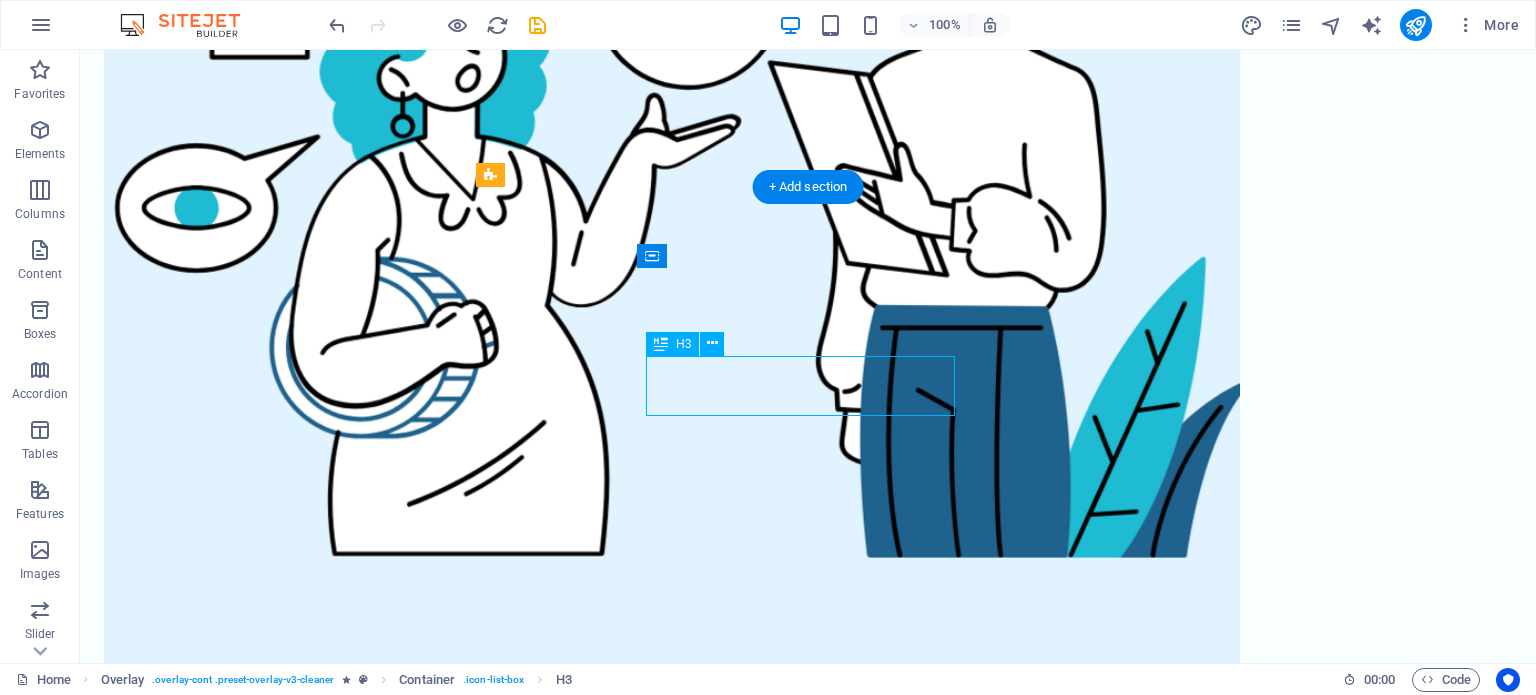 click on "Home Cleaning" at bounding box center (807, 1973) 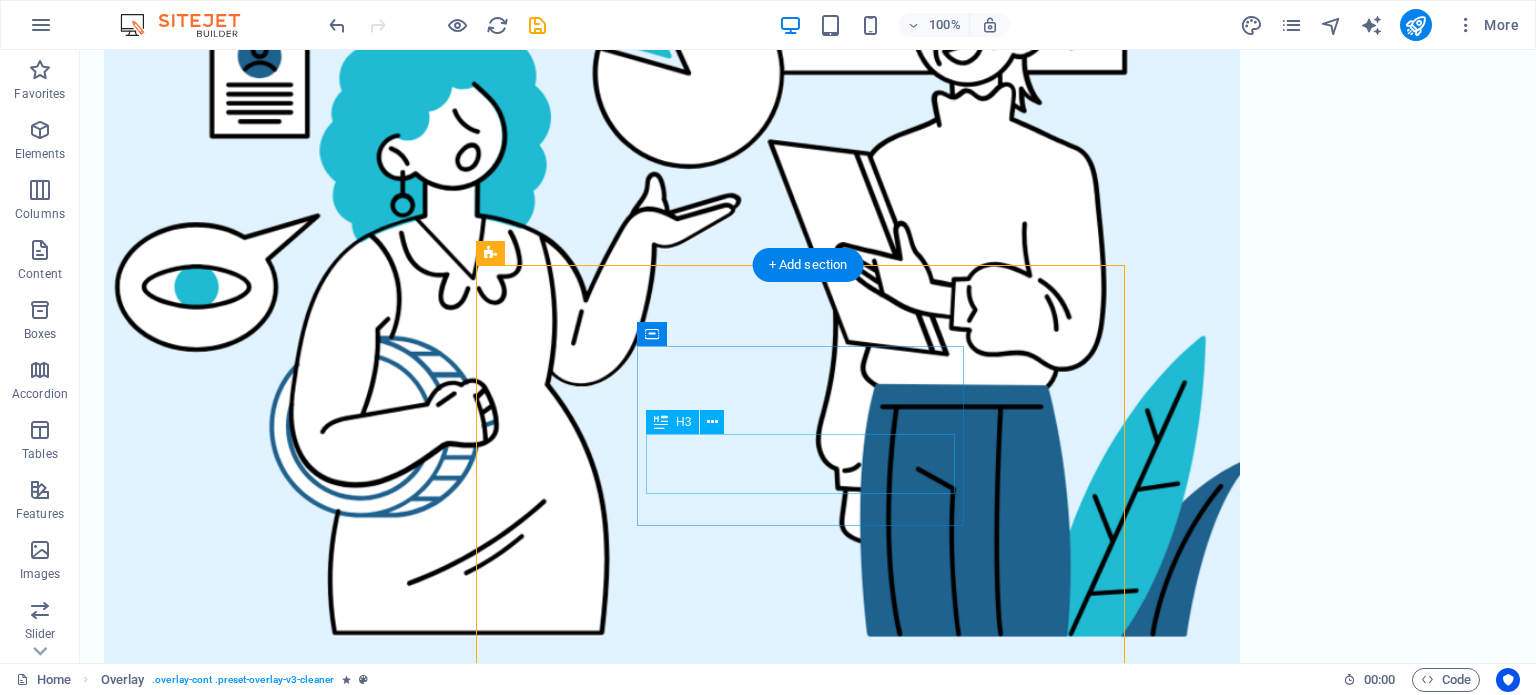 click on "Home Cleaning" at bounding box center (807, 2052) 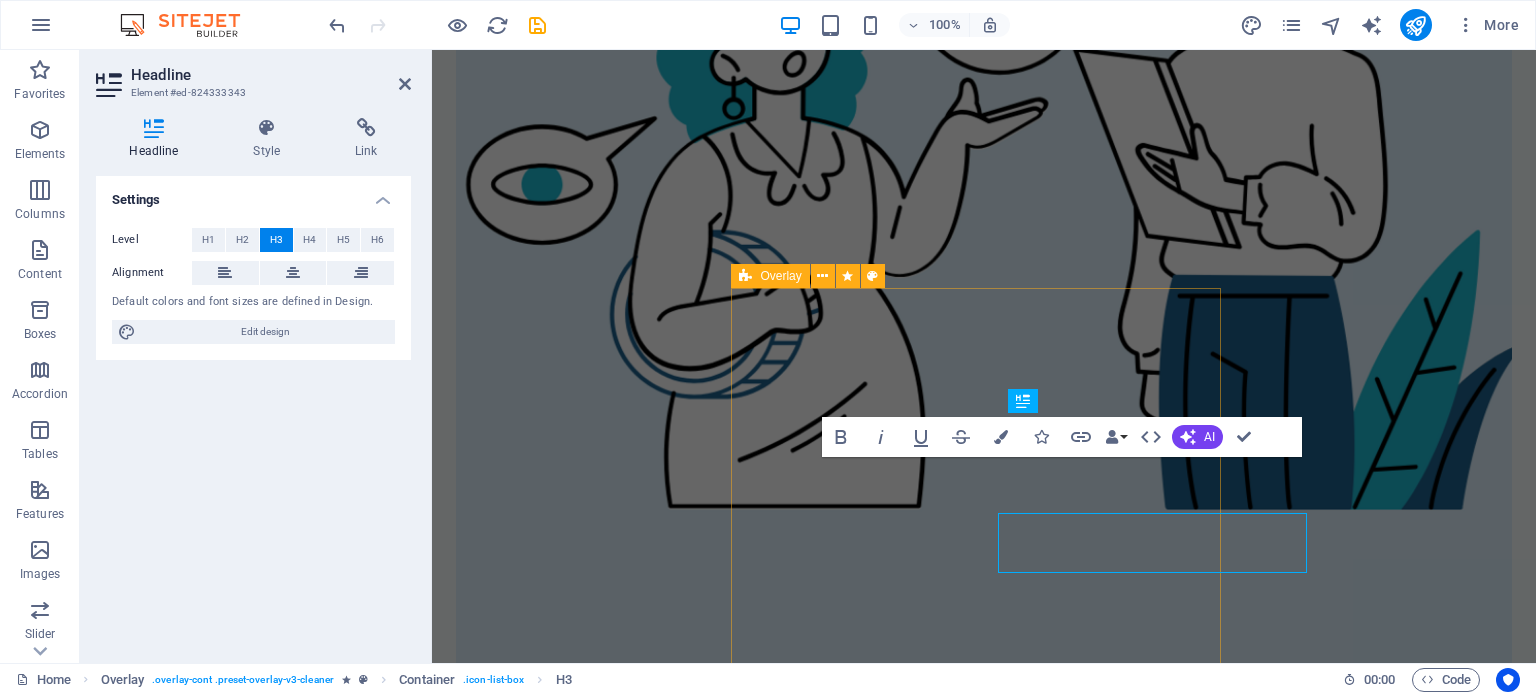 click on "Home Cleaning Cursus sed nunc quisque sapien. Mattis risus nunc diam fames. Volutpat tristique quisque ornare libero eu amet velit.   Consectetur bibendum risus rhoncus diam lobortis. Pellentesque eros quam arcu augue mi. Ipsum amet vel facilisis ac et fames. Book Now" at bounding box center (984, 2279) 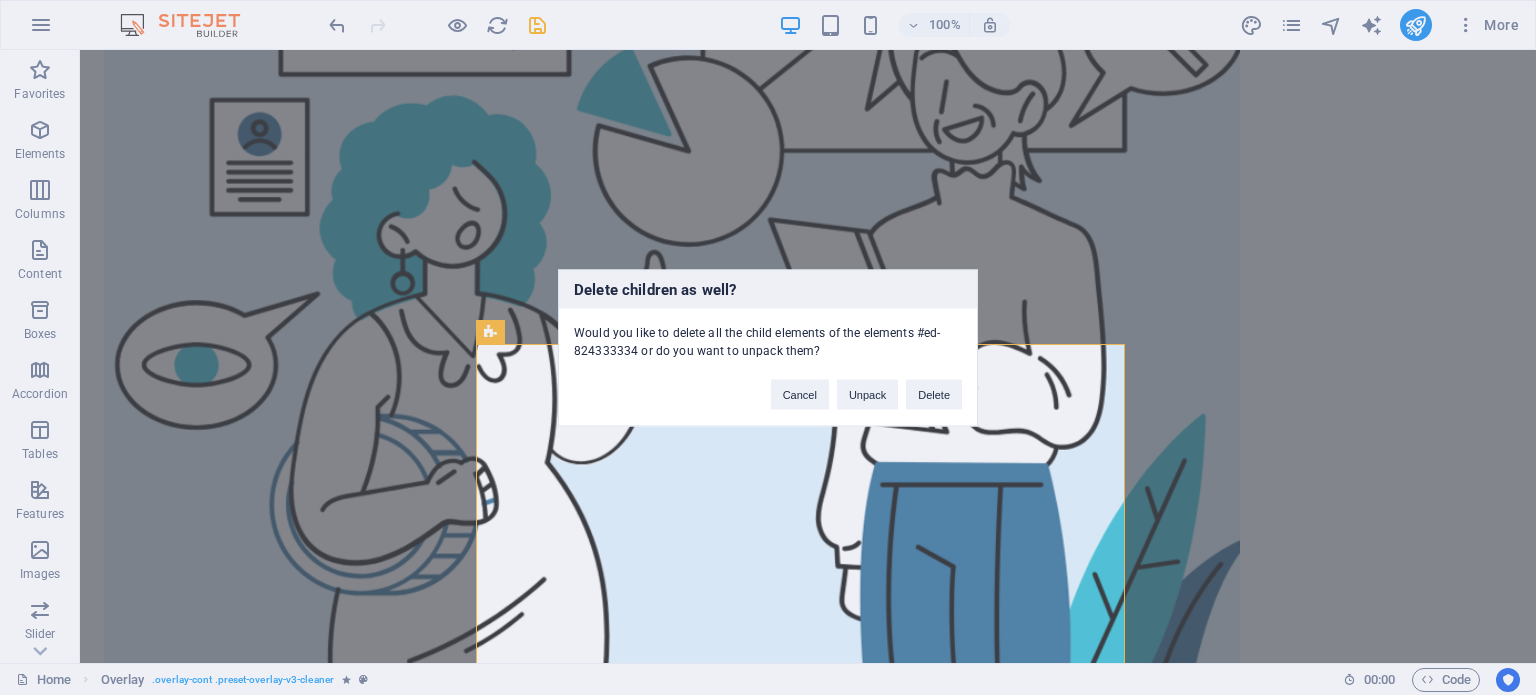 click on "Delete children as well? Would you like to delete all the child elements of the elements #ed-824333334 or do you want to unpack them? Cancel Unpack Delete" at bounding box center [768, 347] 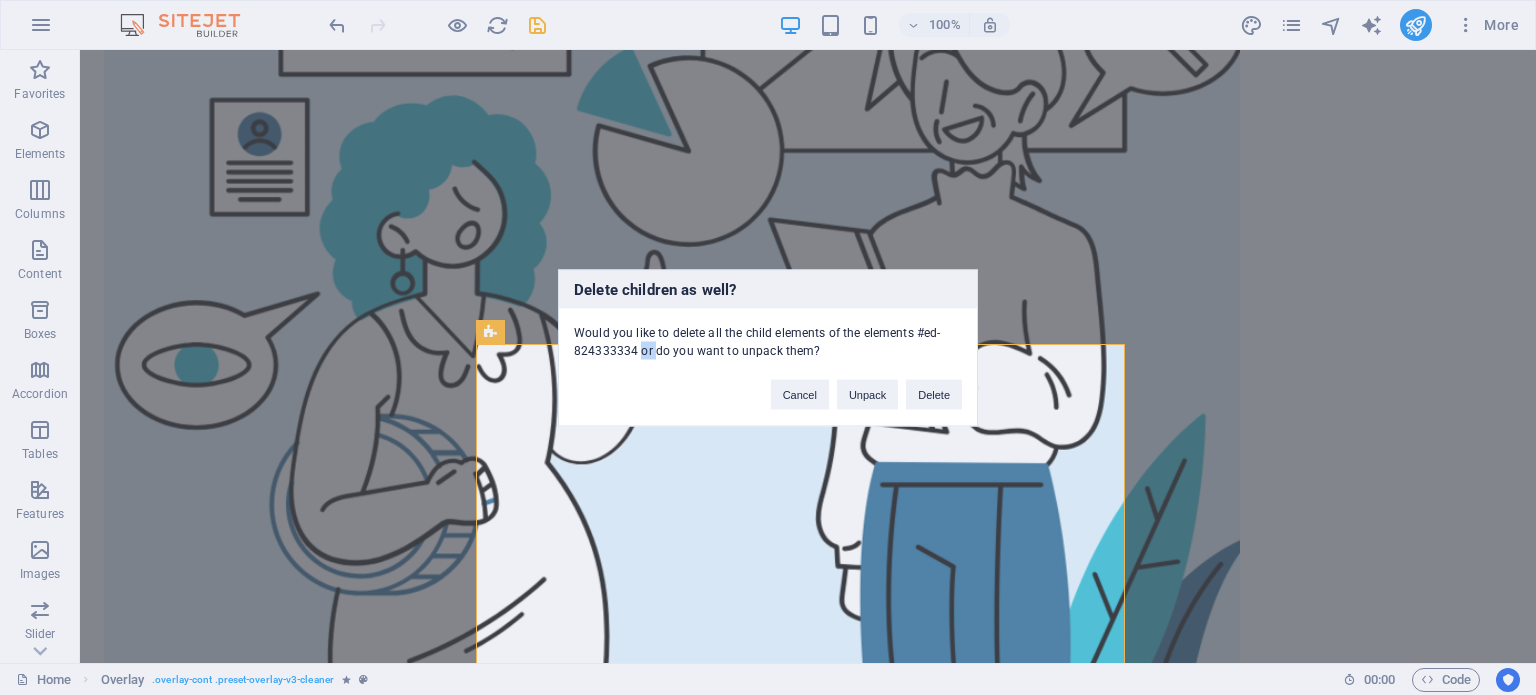 click on "Delete children as well? Would you like to delete all the child elements of the elements #ed-824333334 or do you want to unpack them? Cancel Unpack Delete" at bounding box center [768, 347] 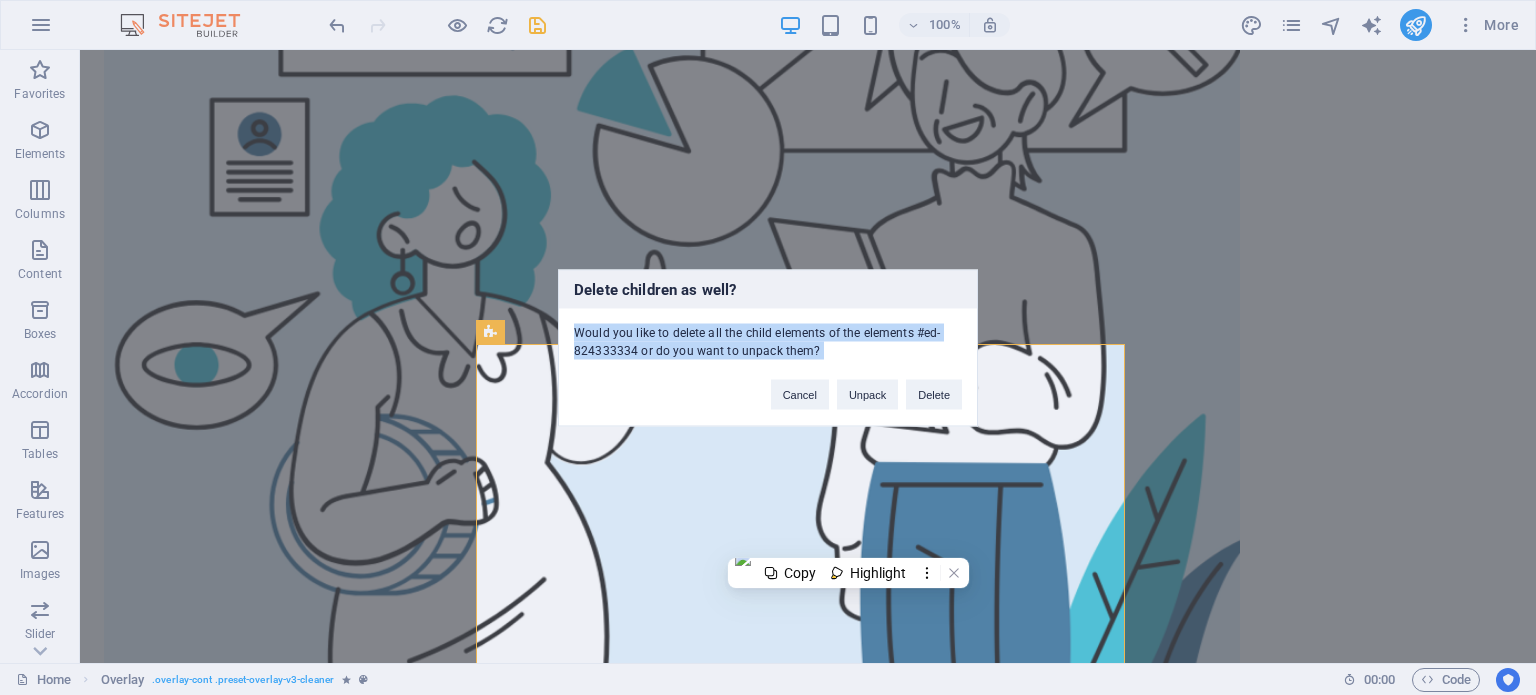 click on "Delete children as well? Would you like to delete all the child elements of the elements #ed-824333334 or do you want to unpack them? Cancel Unpack Delete" at bounding box center (768, 347) 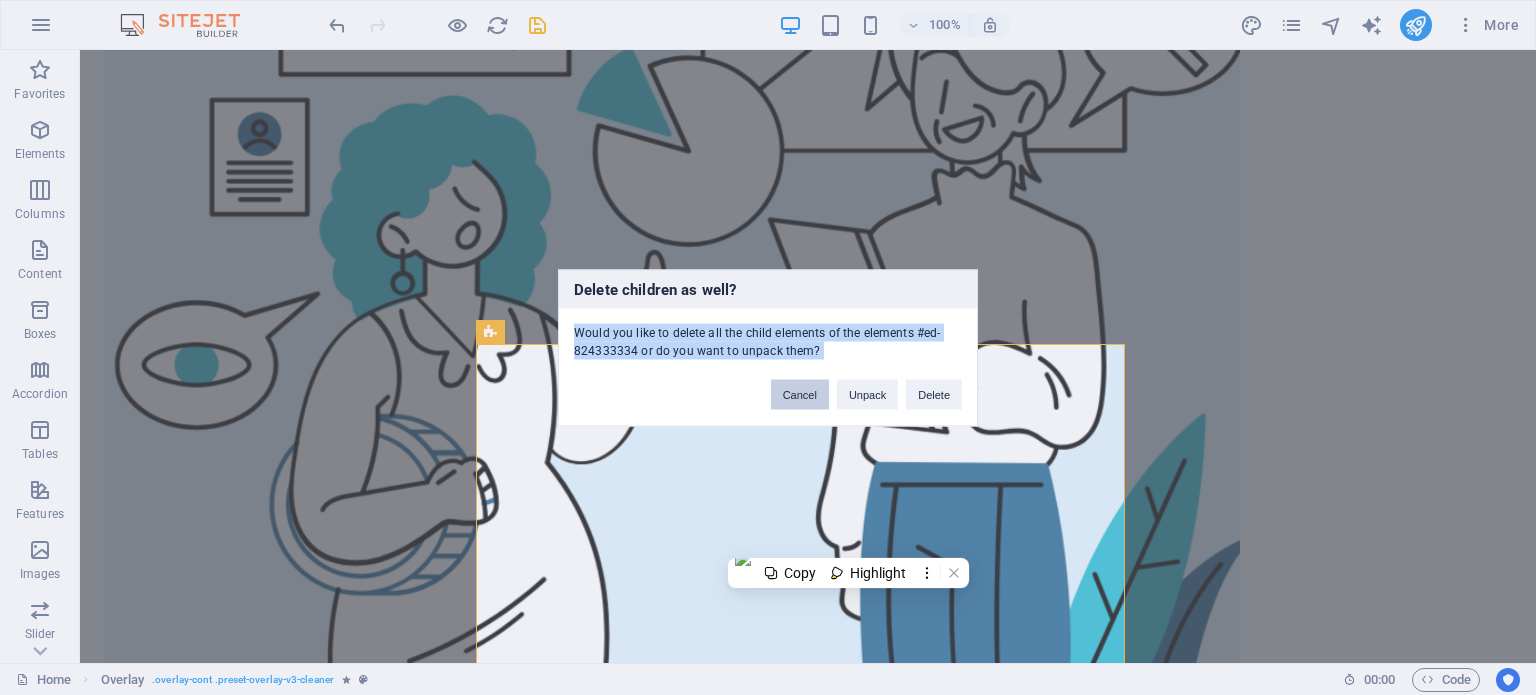 click on "Cancel" at bounding box center [800, 394] 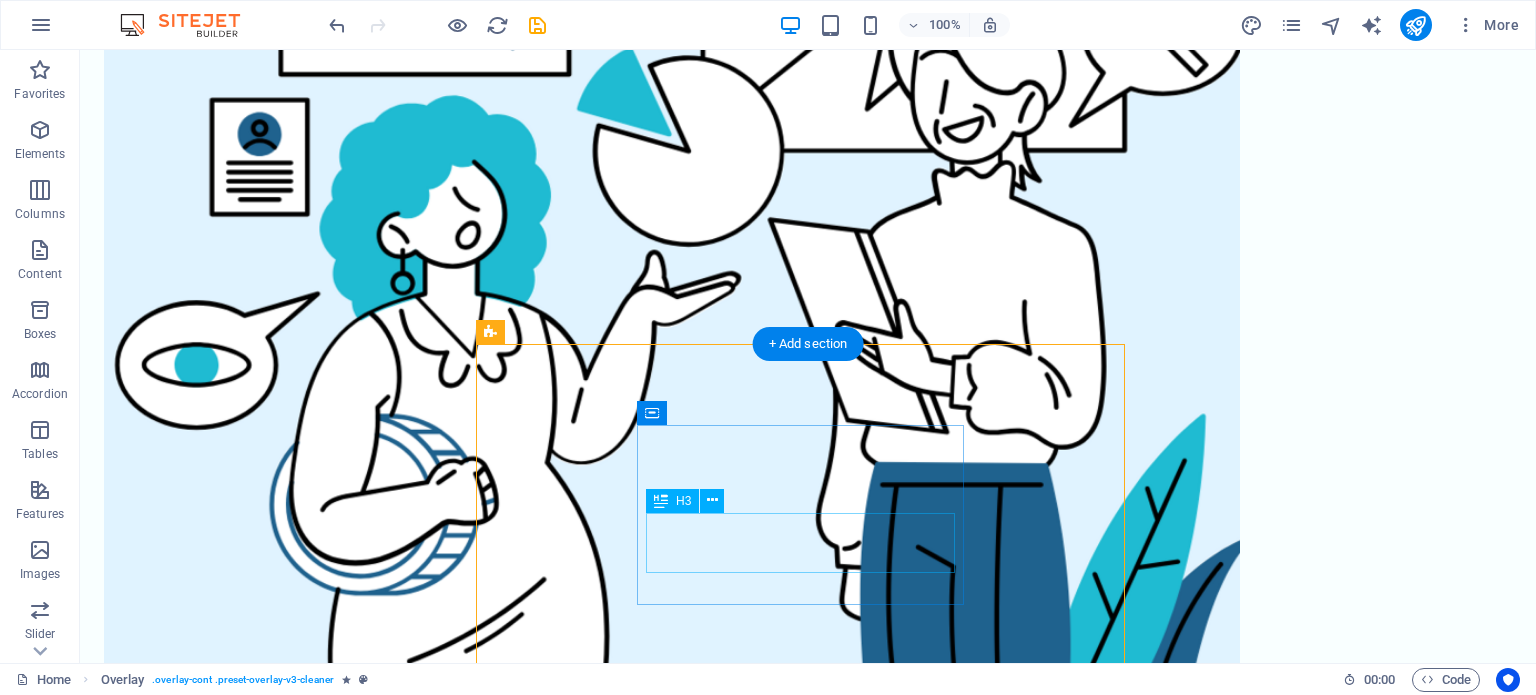 click on "Home Cleaning" at bounding box center (807, 2130) 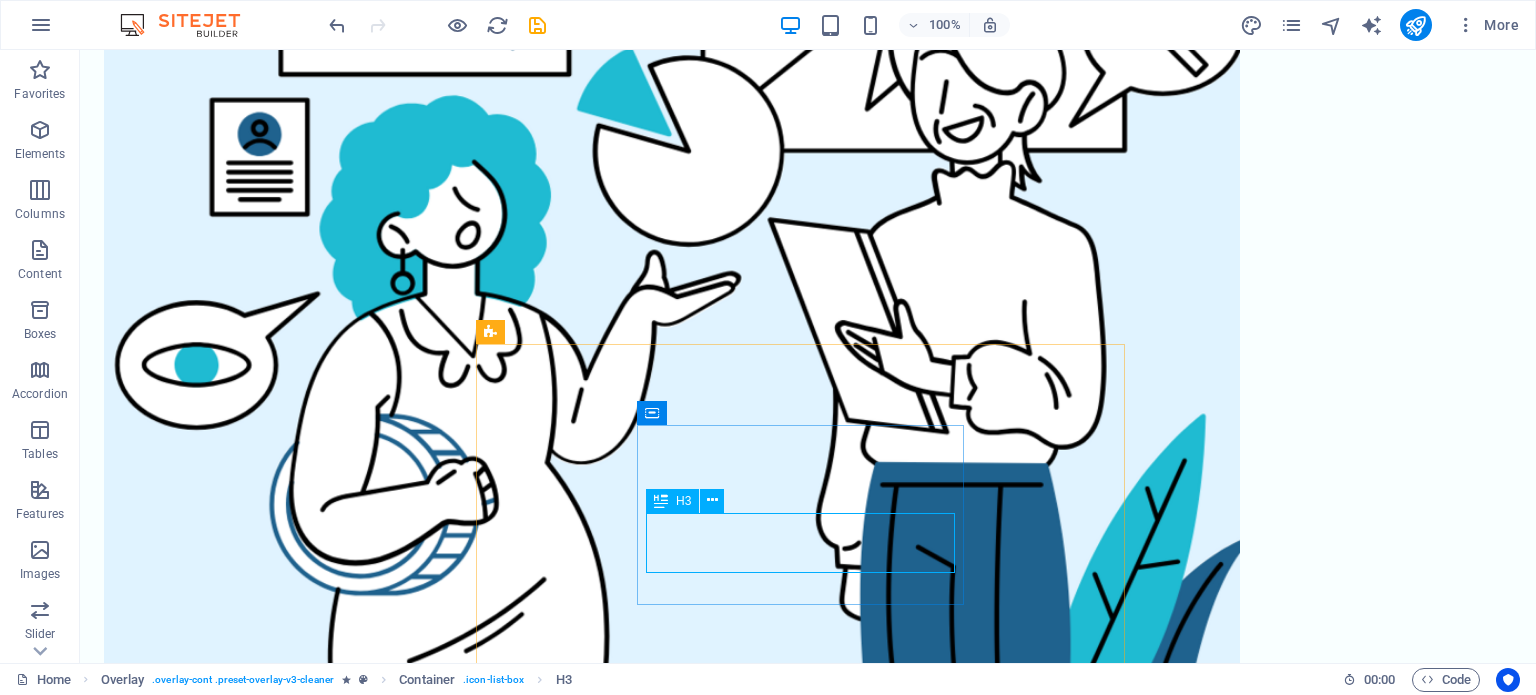 click on "H3" at bounding box center [683, 501] 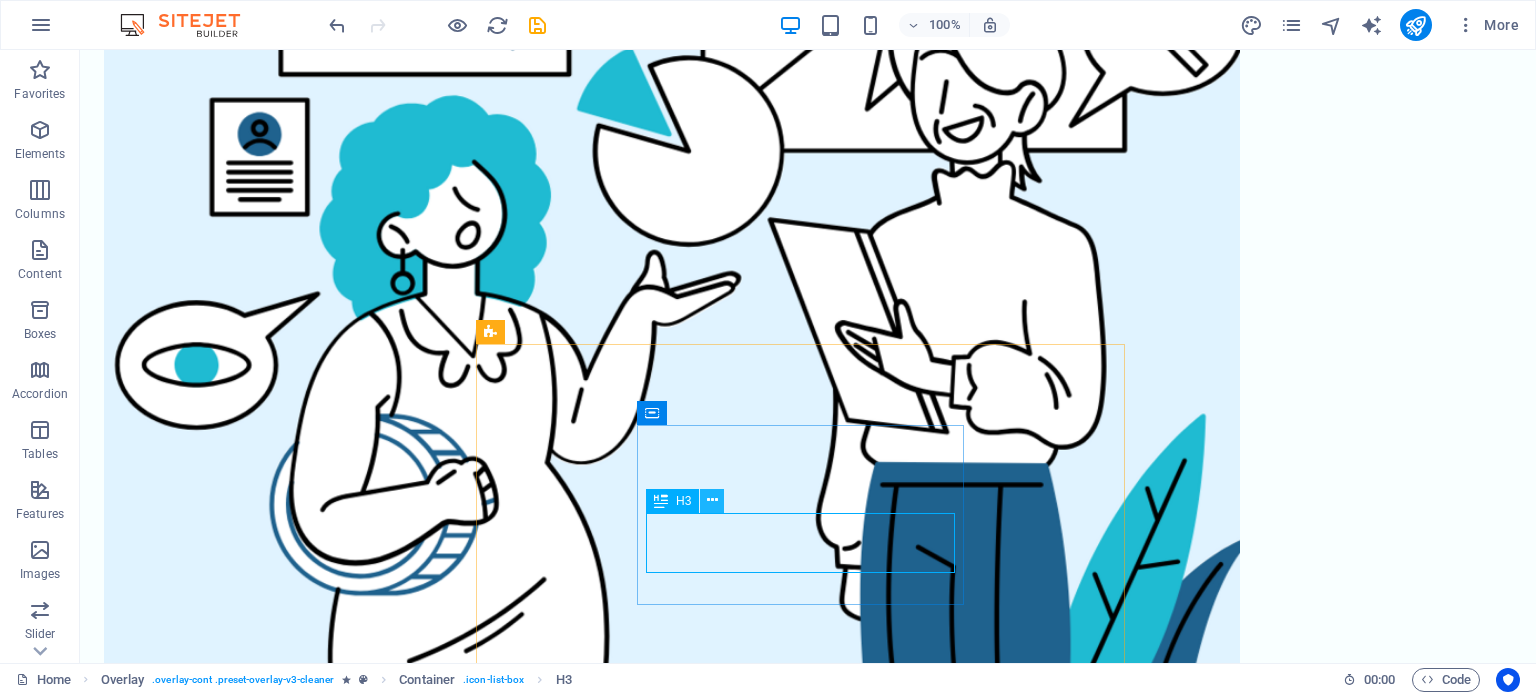 click at bounding box center [712, 500] 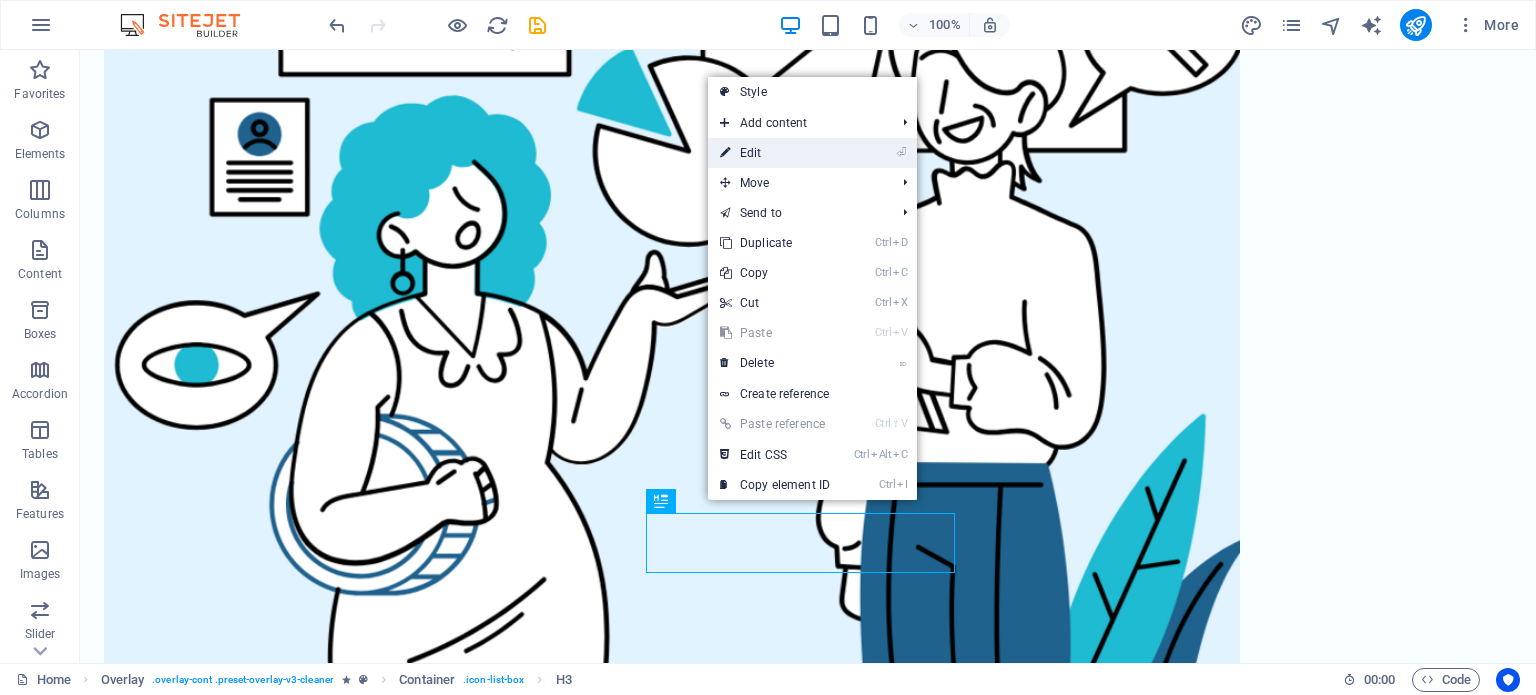 click on "⏎  Edit" at bounding box center (775, 153) 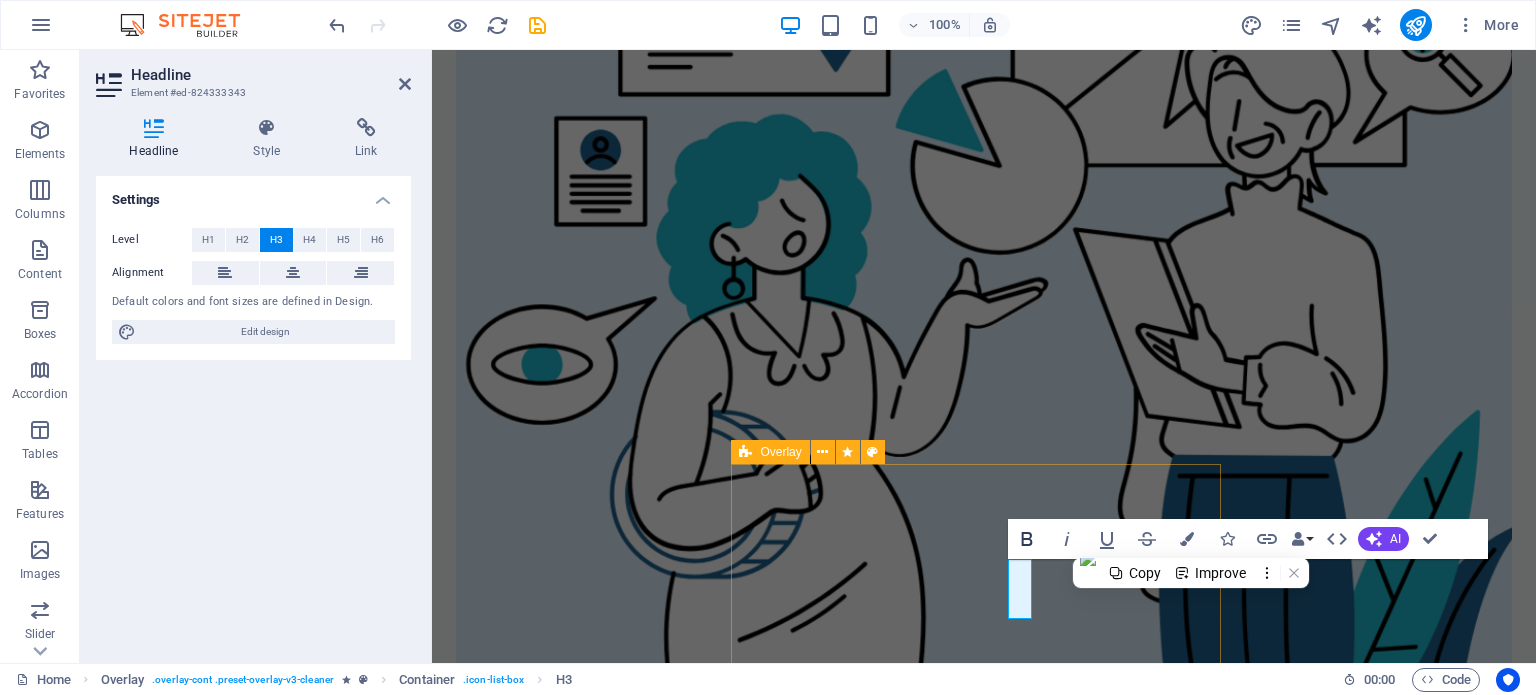 scroll, scrollTop: 1430, scrollLeft: 0, axis: vertical 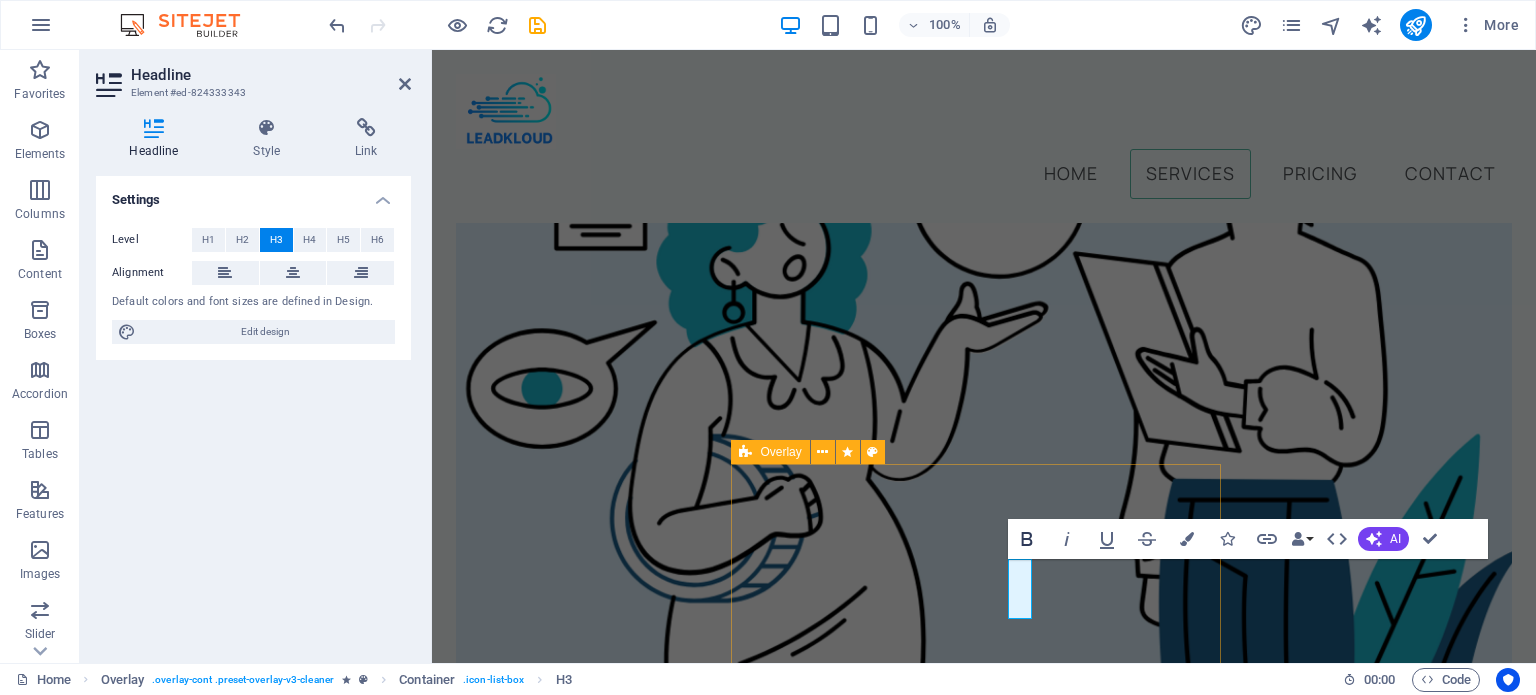 type 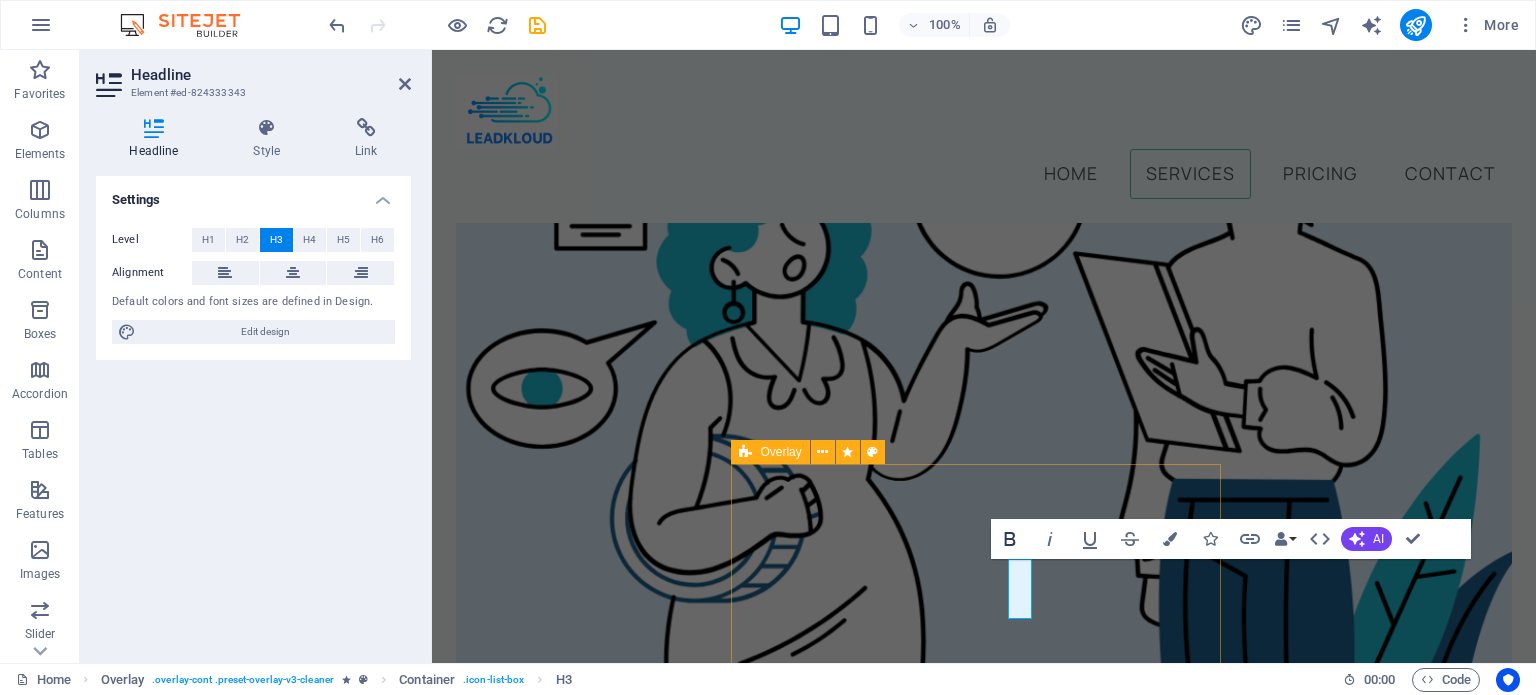 scroll, scrollTop: 1504, scrollLeft: 0, axis: vertical 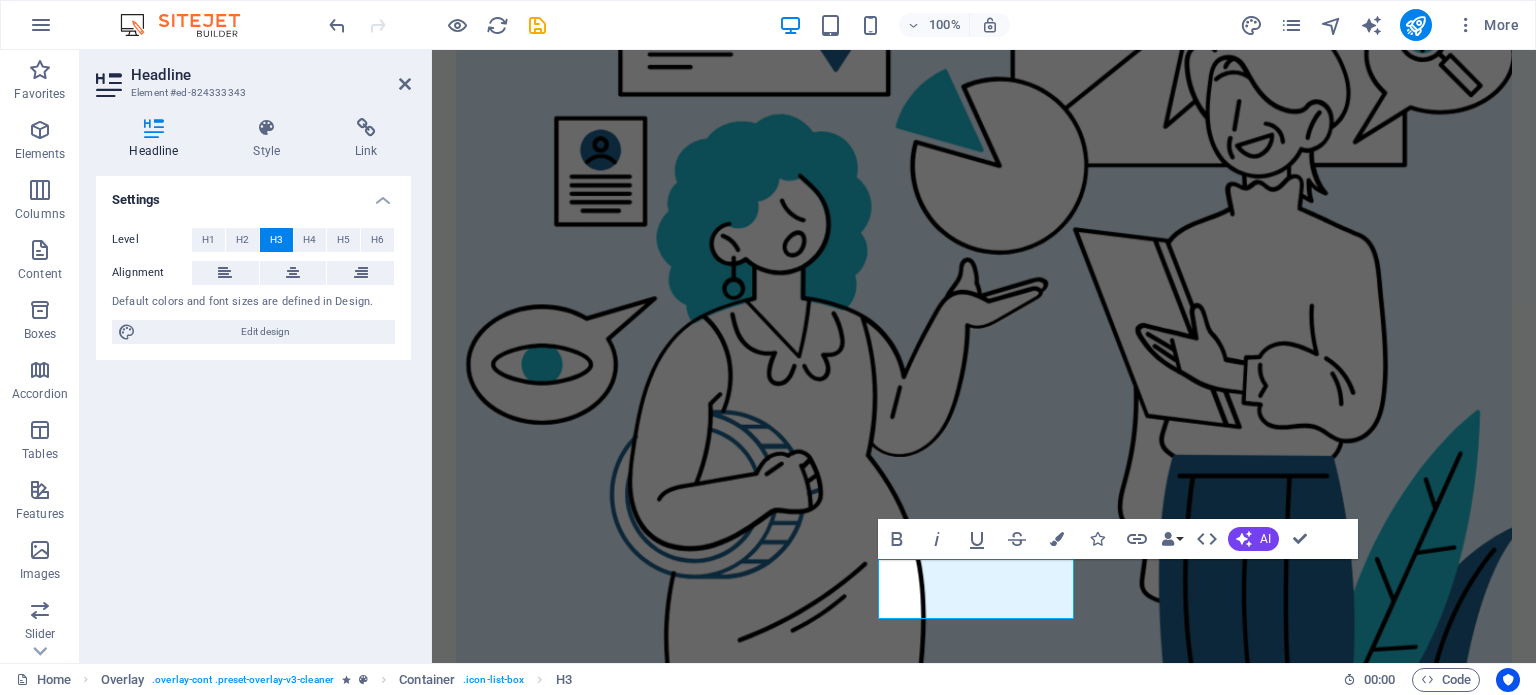 click on "Home Services Pricing Contact Quality leads at your fingertips! Open to new clients?  Book Now Our professional services We offer these services,  but  are not limited to them  Meta ads Content creation email marketing ​Meta ads Cursus sed nunc quisque sapien. Mattis risus nunc diam fames. Volutpat tristique quisque ornare libero eu amet velit.   Consectetur bibendum risus rhoncus diam lobortis. Pellentesque eros quam arcu augue mi. Ipsum amet vel facilisis ac et fames. Book Now Office Cleaning Cursus sed nunc quisque sapien. Mattis risus nunc diam fames. Volutpat tristique quisque ornare libero eu amet velit.   Consectetur bibendum risus rhoncus diam lobortis. Pellentesque eros quam arcu augue mi. Ipsum amet vel facilisis ac et fames. Book Now Window Cleaning Cursus sed nunc quisque sapien. Mattis risus nunc diam fames. Volutpat tristique quisque ornare libero eu amet velit.   Book Now Carpet Cleaning   Book Now Laundry Cleaning   Book Now Furniture Sanitizing   Book Now BOOK NOW [FIRST] [LAST] 1 2 3" at bounding box center [984, 16095] 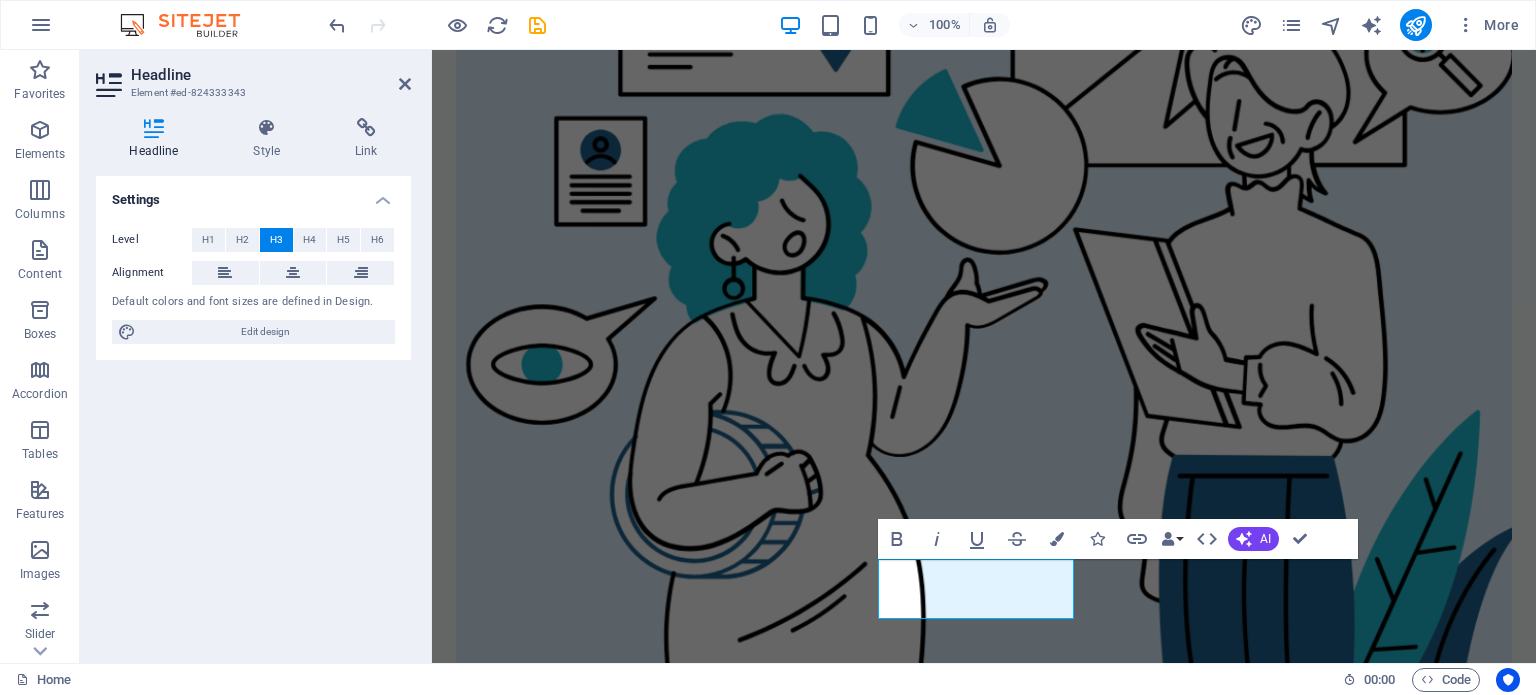 click on "Home Services Pricing Contact Quality leads at your fingertips! Open to new clients?  Book Now Our professional services We offer these services,  but  are not limited to them  Meta ads Content creation email marketing ​Meta ads Cursus sed nunc quisque sapien. Mattis risus nunc diam fames. Volutpat tristique quisque ornare libero eu amet velit.   Consectetur bibendum risus rhoncus diam lobortis. Pellentesque eros quam arcu augue mi. Ipsum amet vel facilisis ac et fames. Book Now Office Cleaning Cursus sed nunc quisque sapien. Mattis risus nunc diam fames. Volutpat tristique quisque ornare libero eu amet velit.   Consectetur bibendum risus rhoncus diam lobortis. Pellentesque eros quam arcu augue mi. Ipsum amet vel facilisis ac et fames. Book Now Window Cleaning Cursus sed nunc quisque sapien. Mattis risus nunc diam fames. Volutpat tristique quisque ornare libero eu amet velit.   Book Now Carpet Cleaning   Book Now Laundry Cleaning   Book Now Furniture Sanitizing   Book Now BOOK NOW [FIRST] [LAST] 1 2 3" at bounding box center (984, 16095) 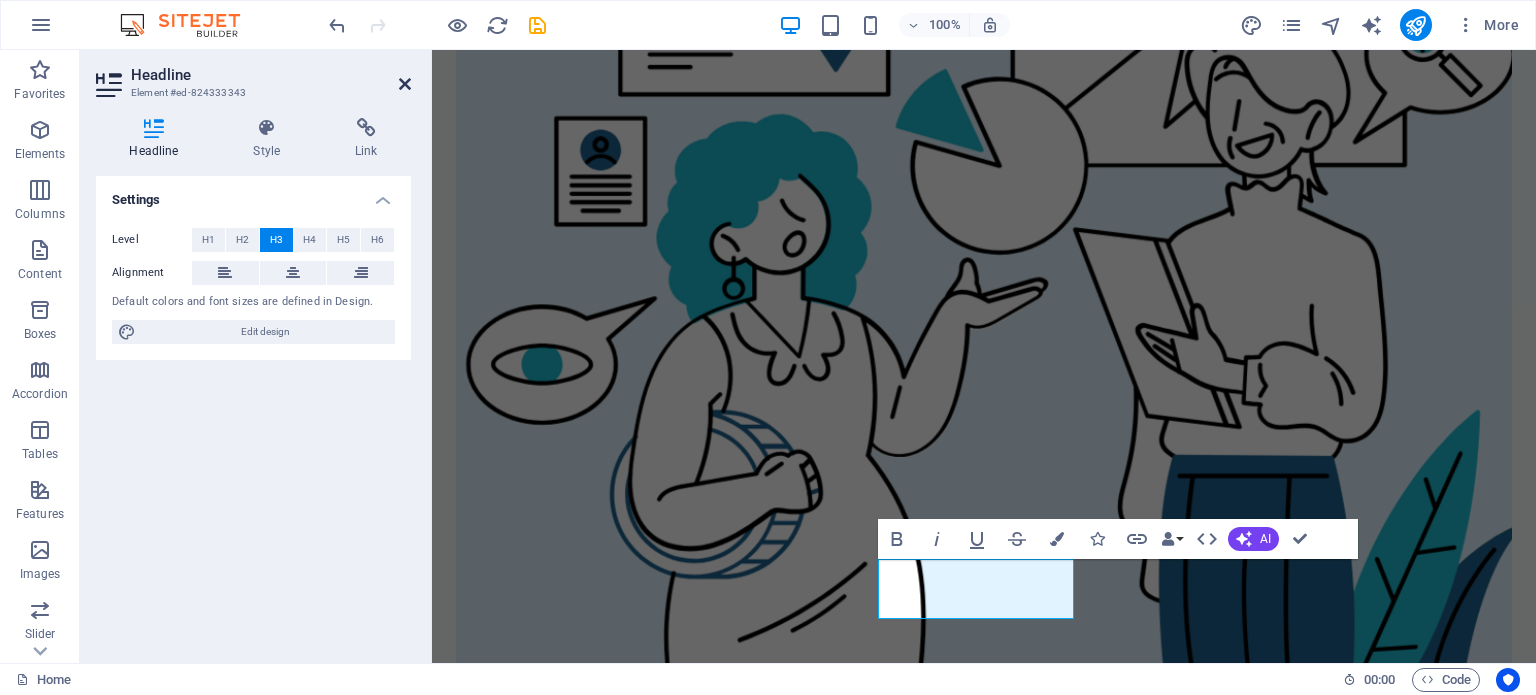 click at bounding box center (405, 84) 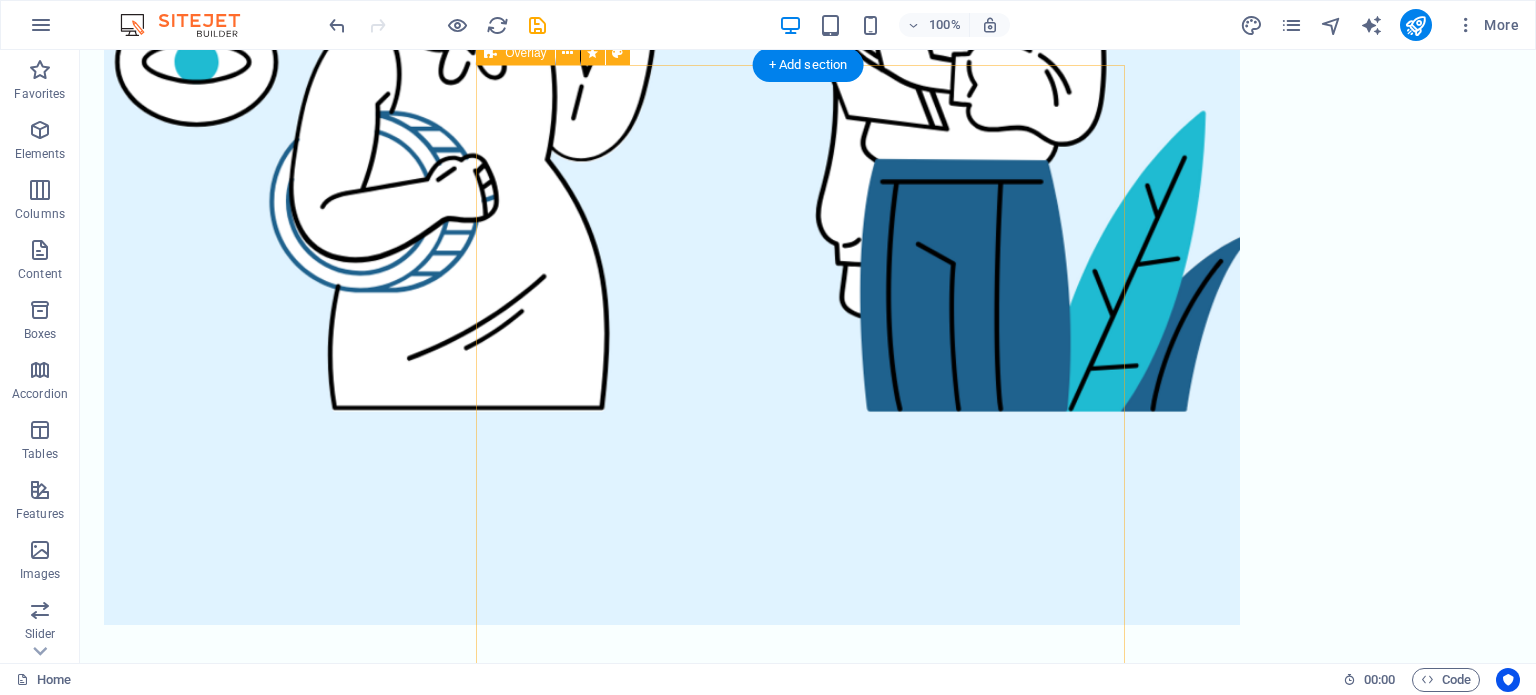 scroll, scrollTop: 1915, scrollLeft: 0, axis: vertical 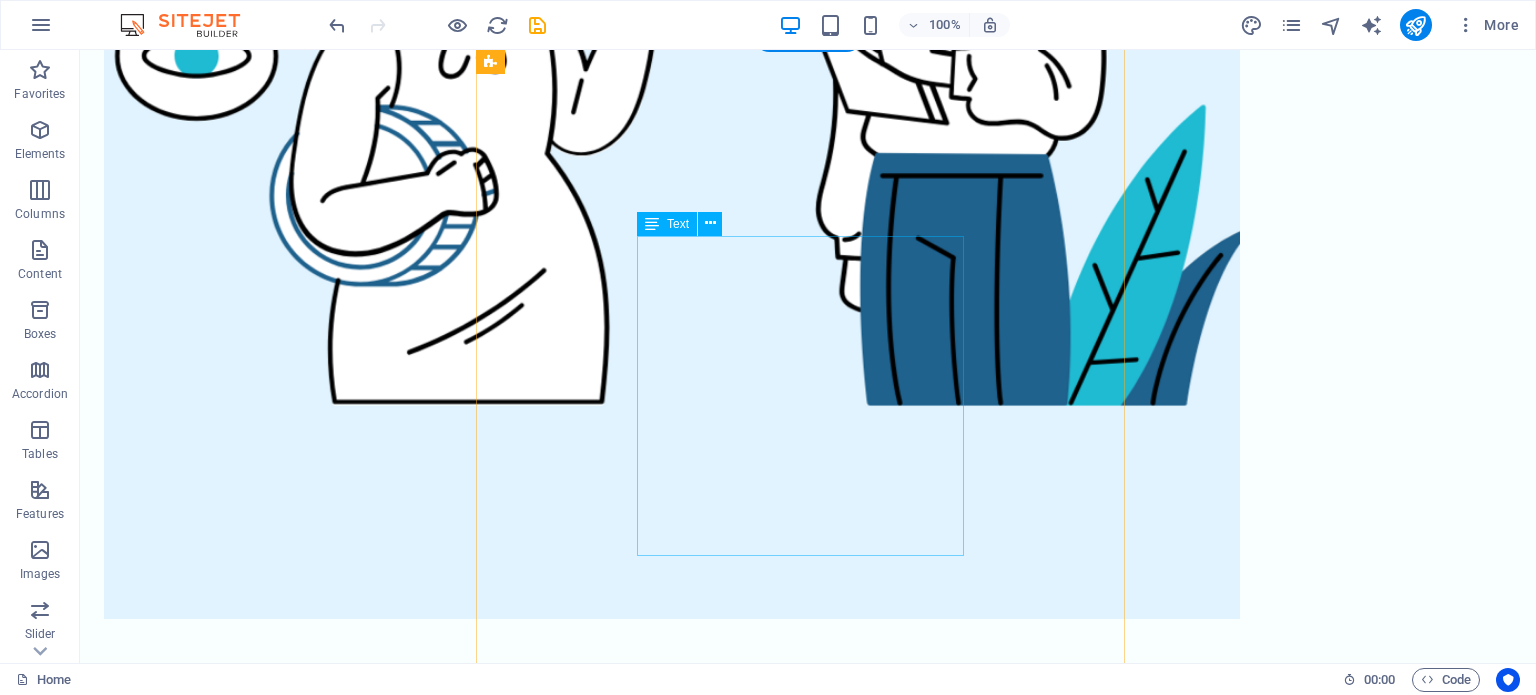 click on "Cursus sed nunc quisque sapien. Mattis risus nunc diam fames. Volutpat tristique quisque ornare libero eu amet velit.   Consectetur bibendum risus rhoncus diam lobortis. Pellentesque eros quam arcu augue mi. Ipsum amet vel facilisis ac et fames." at bounding box center [807, 2043] 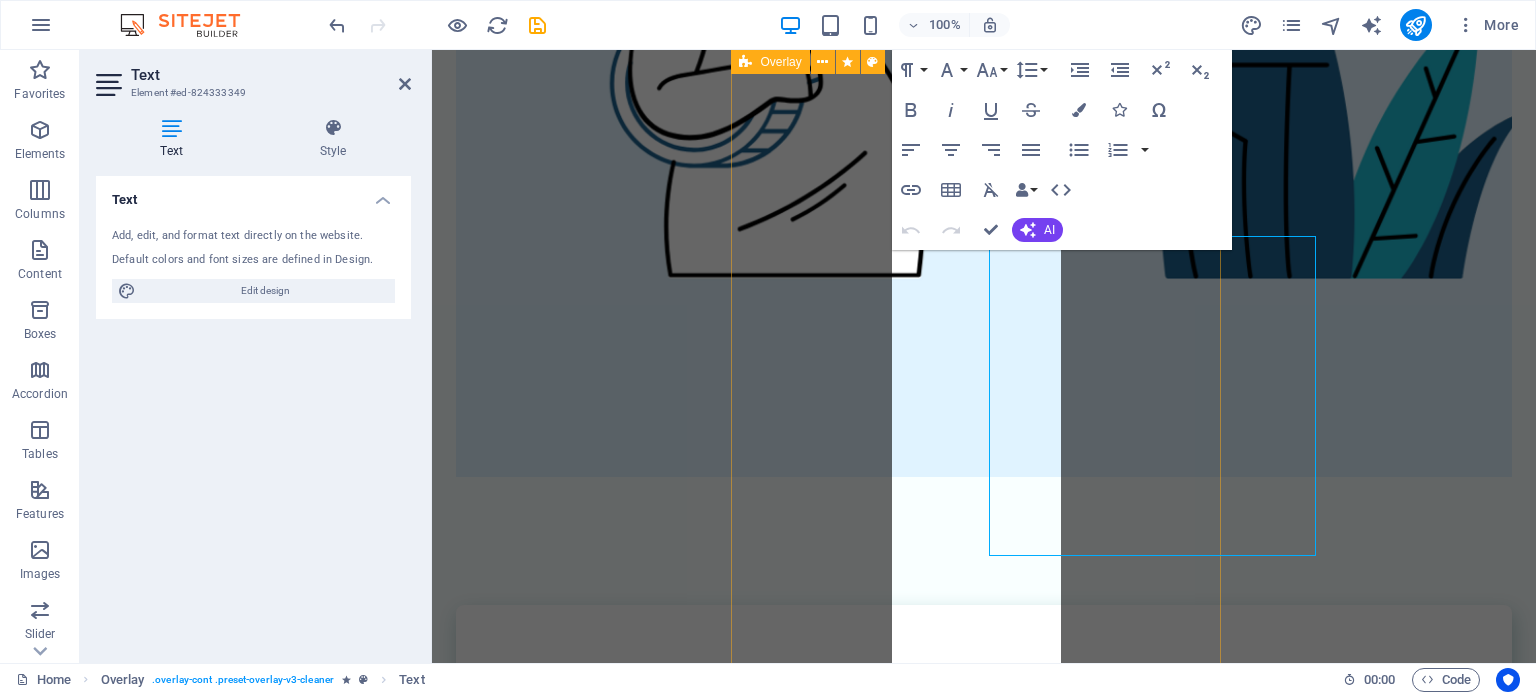 click on "Home Services Pricing Contact Quality leads at your fingertips! Open to new clients?  Book Now Our professional services We offer these services,  but  are not limited to them  Meta ads Content creation email marketing Meta ads Cursus sed nunc quisque sapien. Mattis risus nunc diam fames. Volutpat tristique quisque ornare libero eu amet velit.   Consectetur bibendum risus rhoncus diam lobortis. Pellentesque eros quam arcu augue mi. Ipsum amet vel facilisis ac et fames. Book Now Office Cleaning Cursus sed nunc quisque sapien. Mattis risus nunc diam fames. Volutpat tristique quisque ornare libero eu amet velit.   Consectetur bibendum risus rhoncus diam lobortis. Pellentesque eros quam arcu augue mi. Ipsum amet vel facilisis ac et fames. Book Now Window Cleaning Cursus sed nunc quisque sapien. Mattis risus nunc diam fames. Volutpat tristique quisque ornare libero eu amet velit.   Consectetur bibendum risus rhoncus diam lobortis. Pellentesque eros quam arcu augue mi. Ipsum amet vel facilisis ac et fames. 1" at bounding box center (984, 15332) 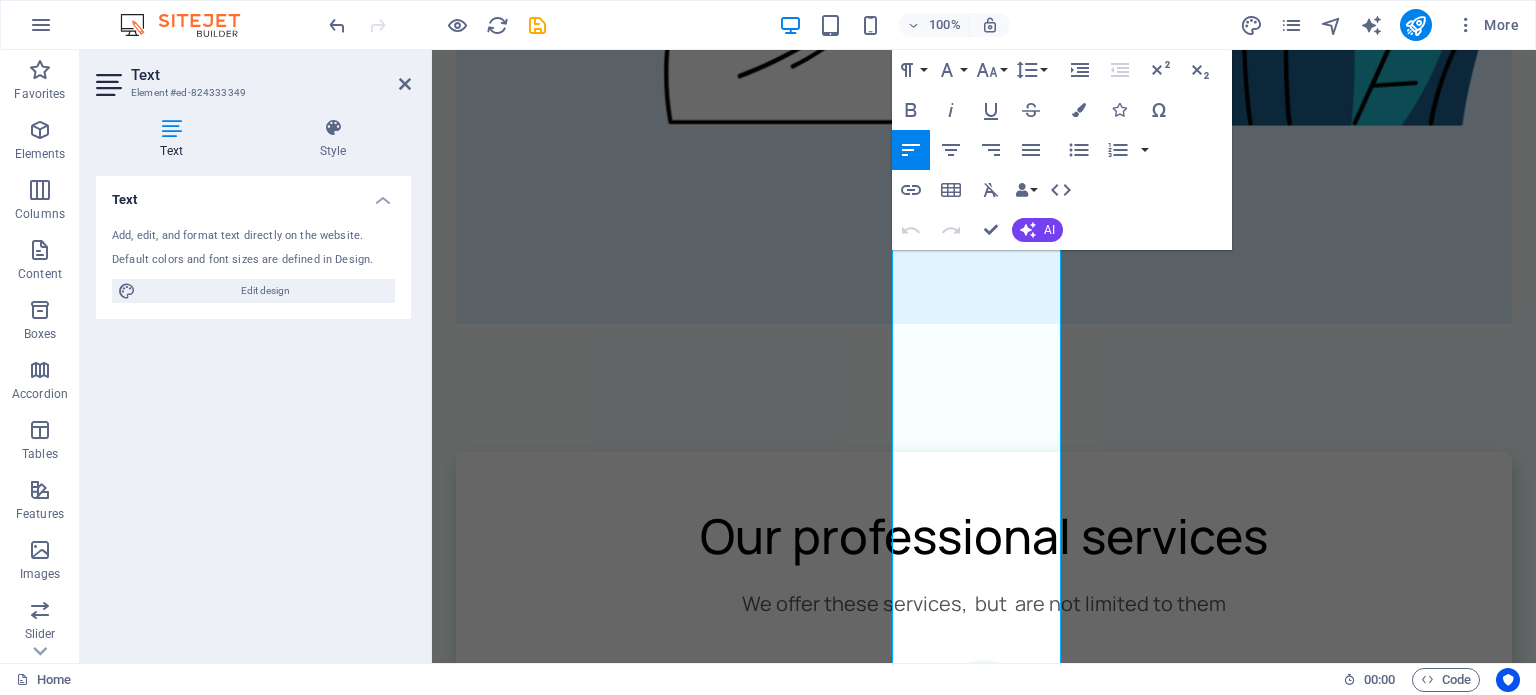 scroll, scrollTop: 2101, scrollLeft: 0, axis: vertical 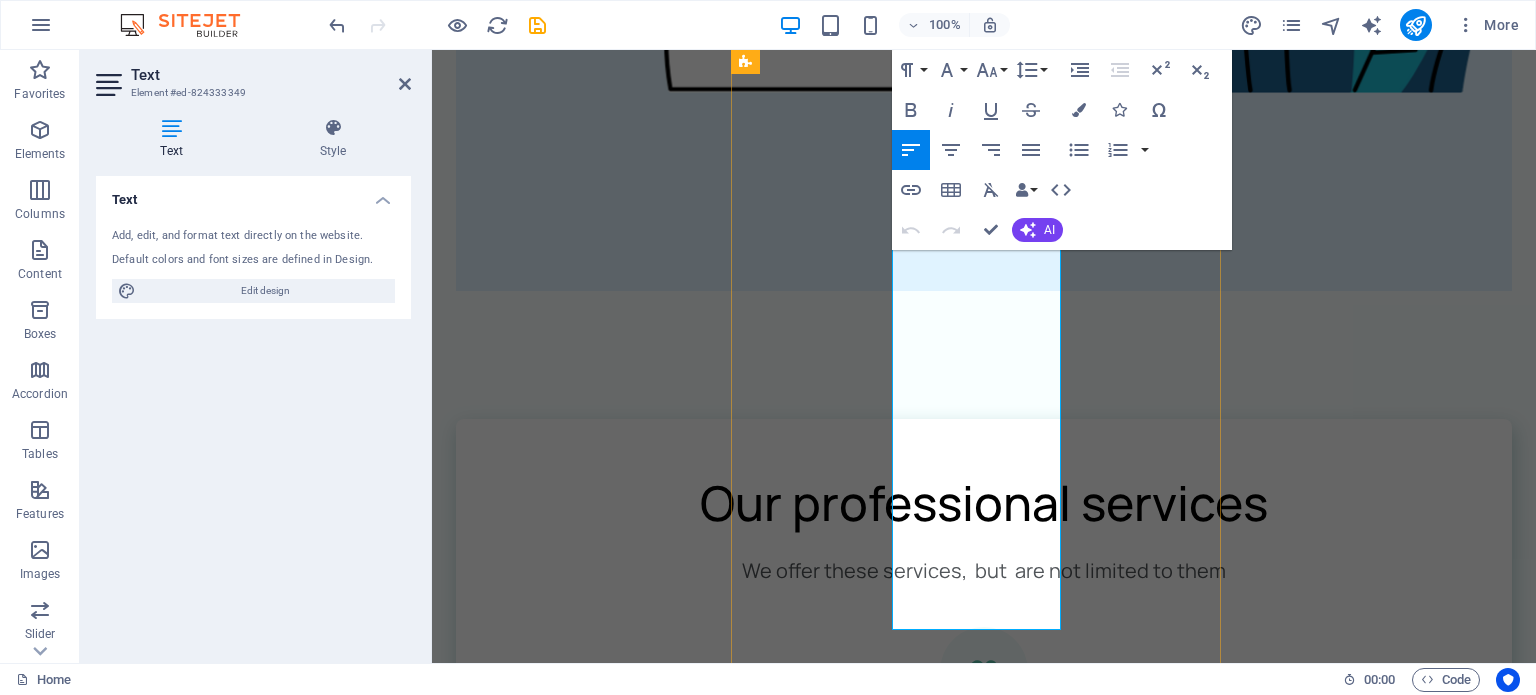 click on "Consectetur bibendum risus rhoncus diam lobortis. Pellentesque eros quam arcu augue mi. Ipsum amet vel facilisis ac et fames." at bounding box center (984, 2047) 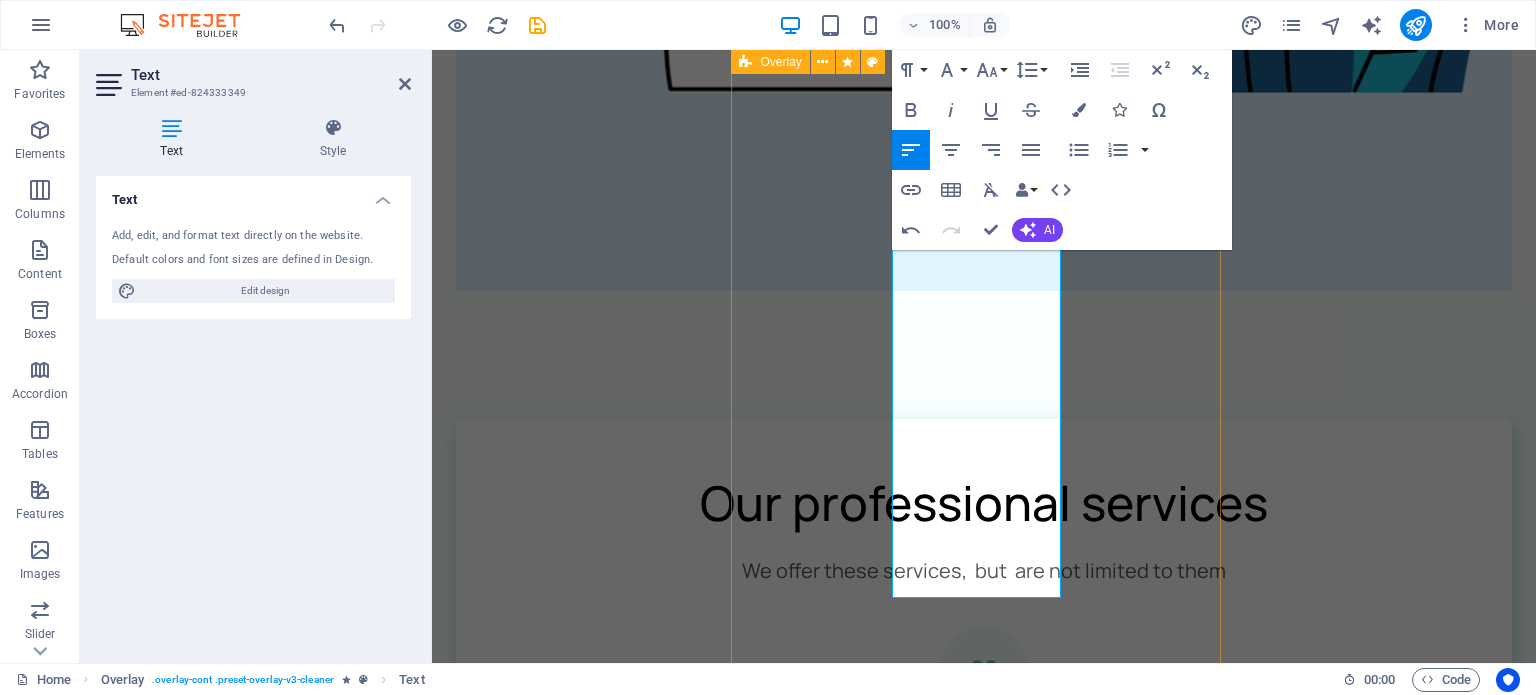 drag, startPoint x: 1001, startPoint y: 579, endPoint x: 872, endPoint y: 202, distance: 398.45953 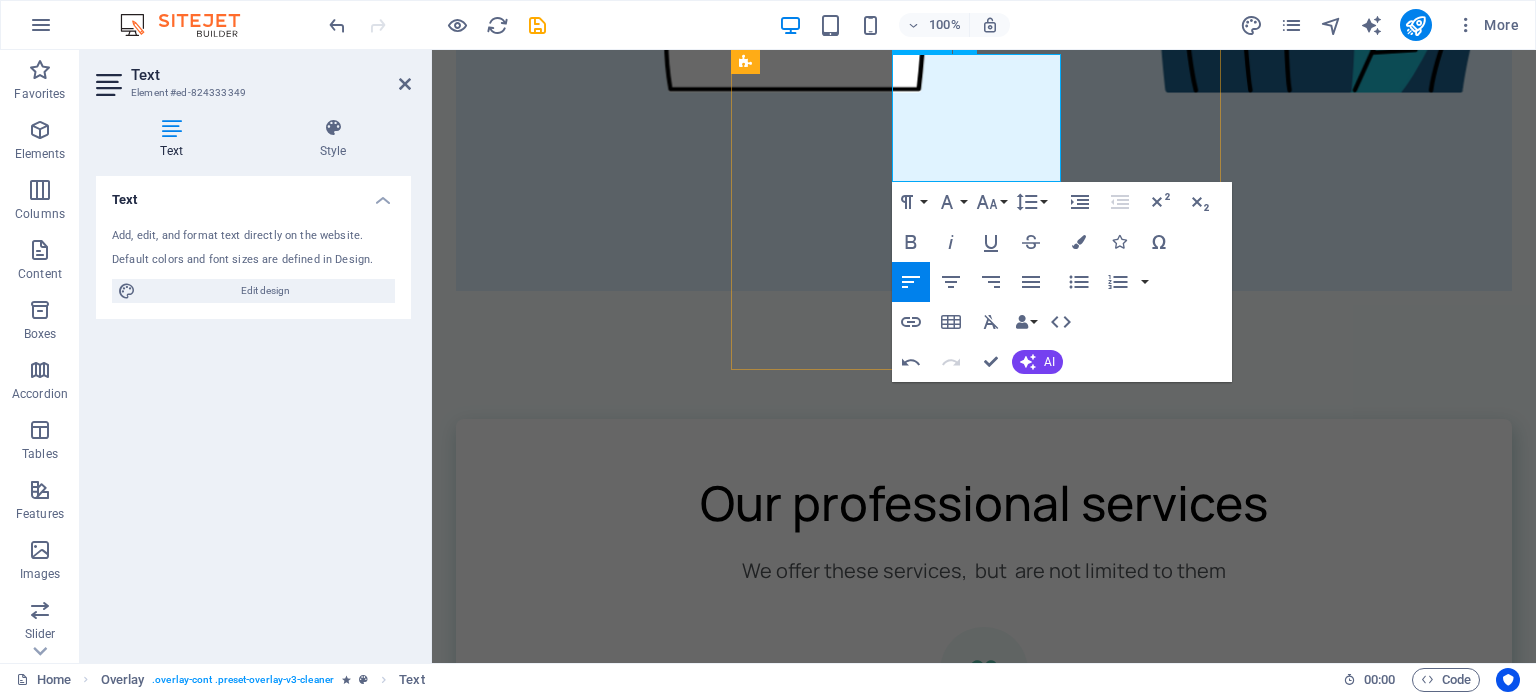 drag, startPoint x: 1014, startPoint y: 165, endPoint x: 881, endPoint y: 59, distance: 170.07352 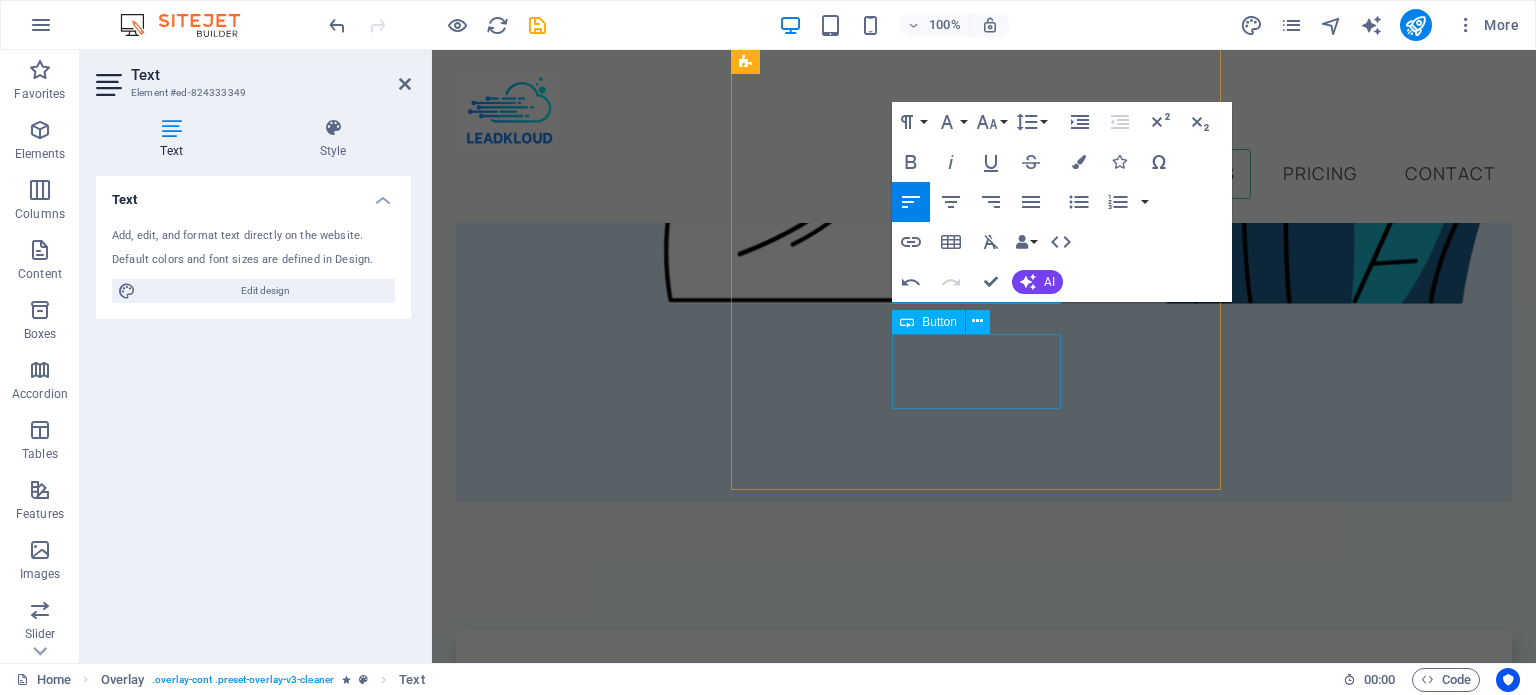 scroll, scrollTop: 1836, scrollLeft: 0, axis: vertical 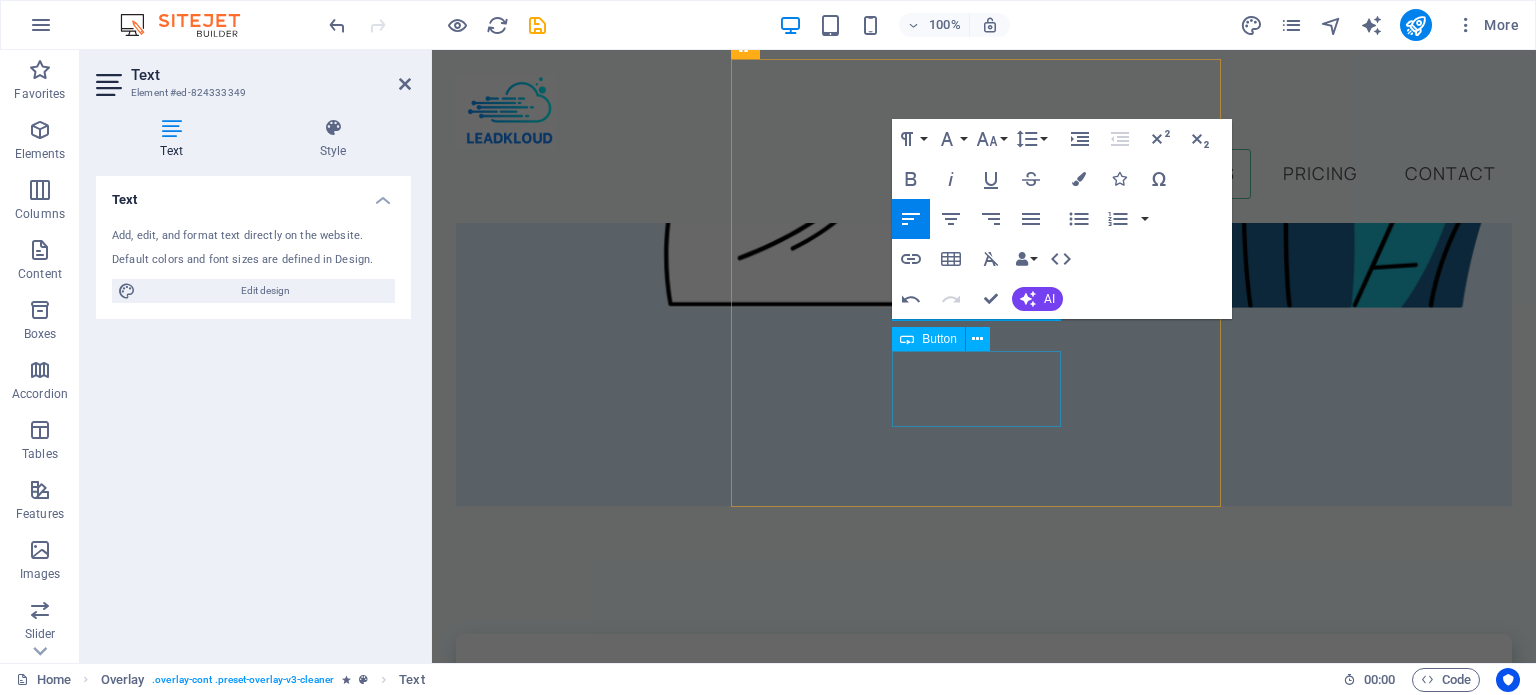 click on "Book Now" at bounding box center [984, 1899] 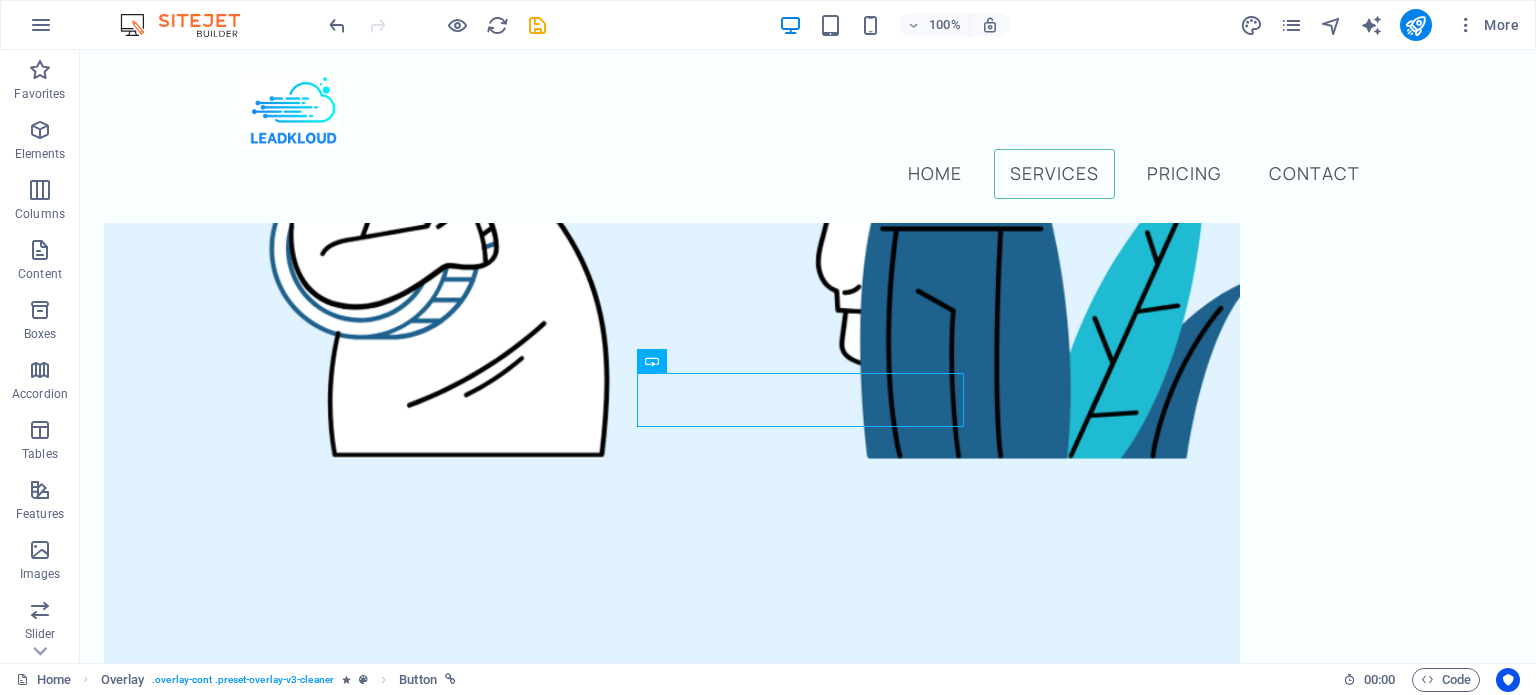 scroll, scrollTop: 1809, scrollLeft: 0, axis: vertical 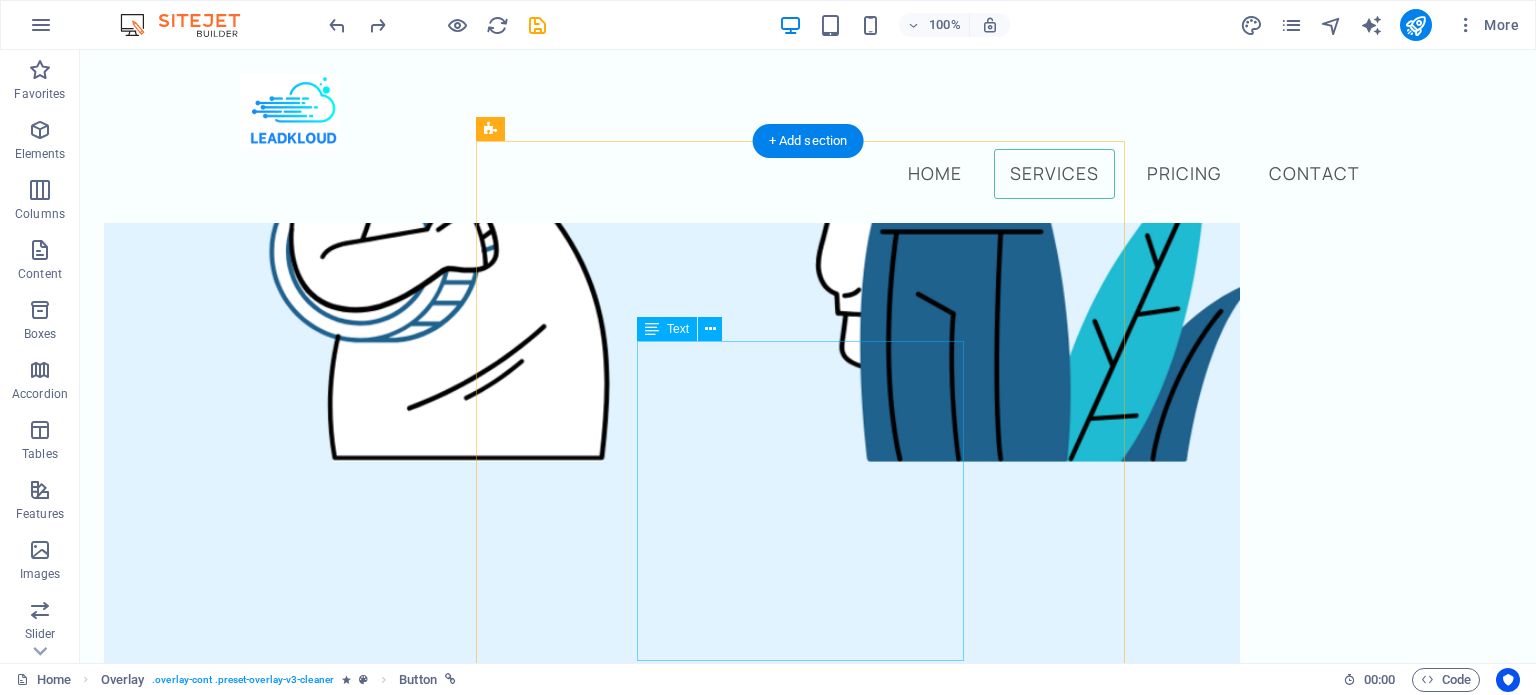 click on "Cursus sed nunc quisque sapien. Mattis risus nunc diam fames. Volutpat tristique quisque ornare libero eu amet velit.   Consectetur bibendum risus rhoncus diam lobortis. Pellentesque eros quam arcu augue mi. Ipsum amet vel facilisis ac et fames." at bounding box center (807, 2099) 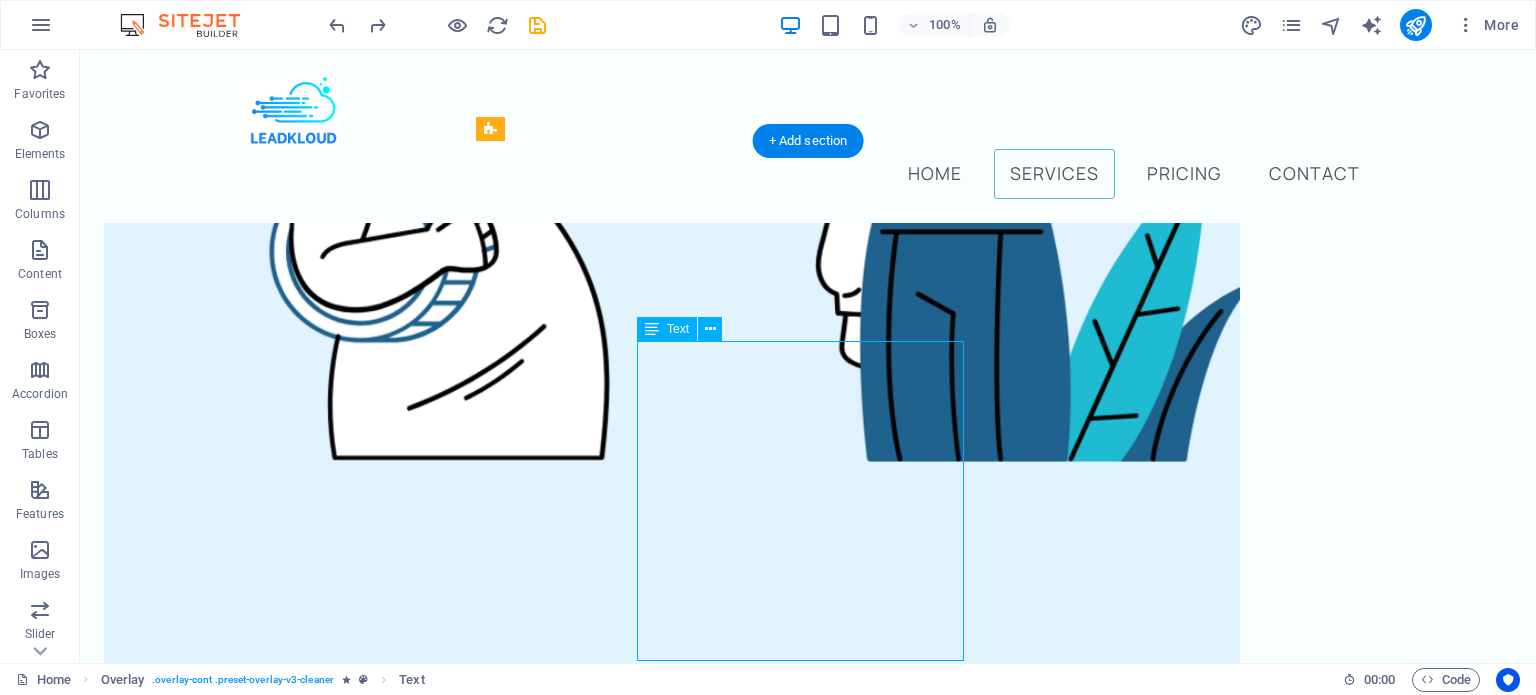 click on "Cursus sed nunc quisque sapien. Mattis risus nunc diam fames. Volutpat tristique quisque ornare libero eu amet velit.   Consectetur bibendum risus rhoncus diam lobortis. Pellentesque eros quam arcu augue mi. Ipsum amet vel facilisis ac et fames." at bounding box center (807, 2099) 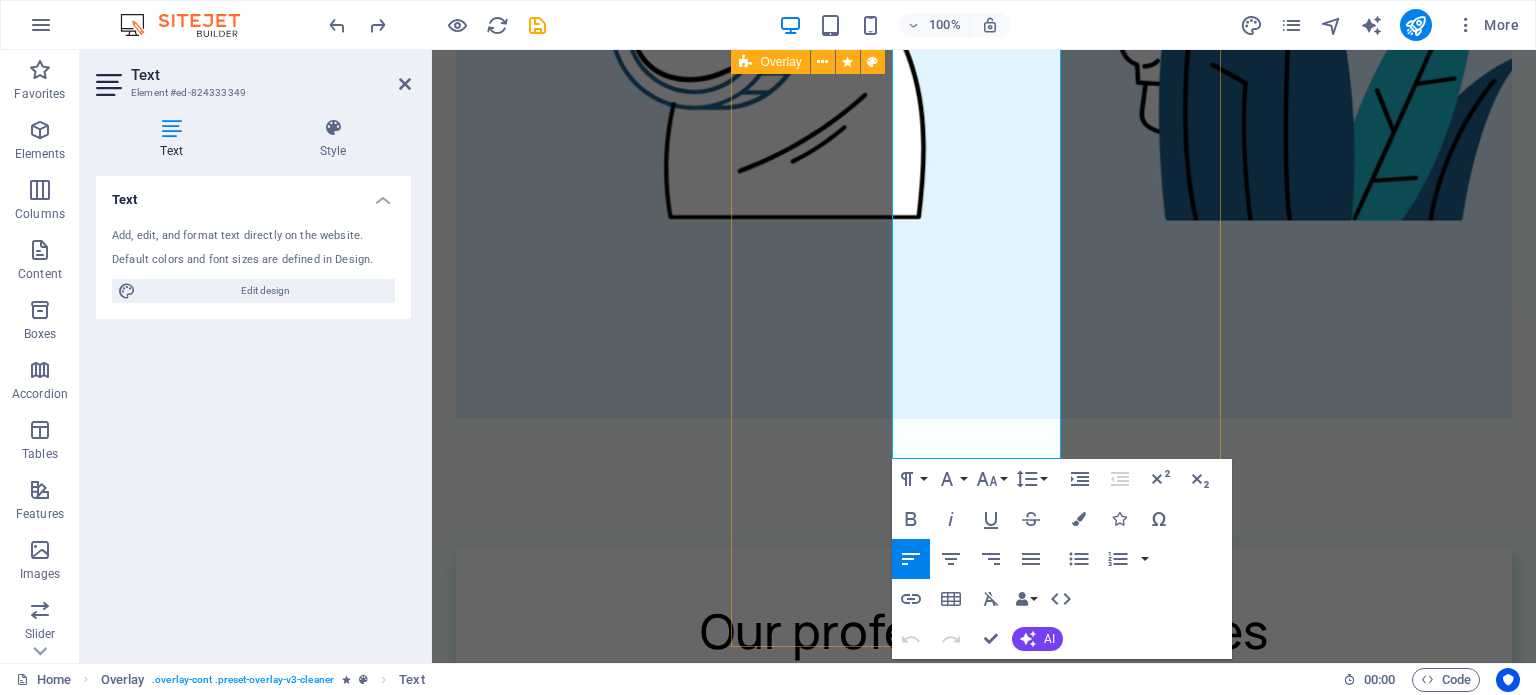 scroll, scrollTop: 2394, scrollLeft: 0, axis: vertical 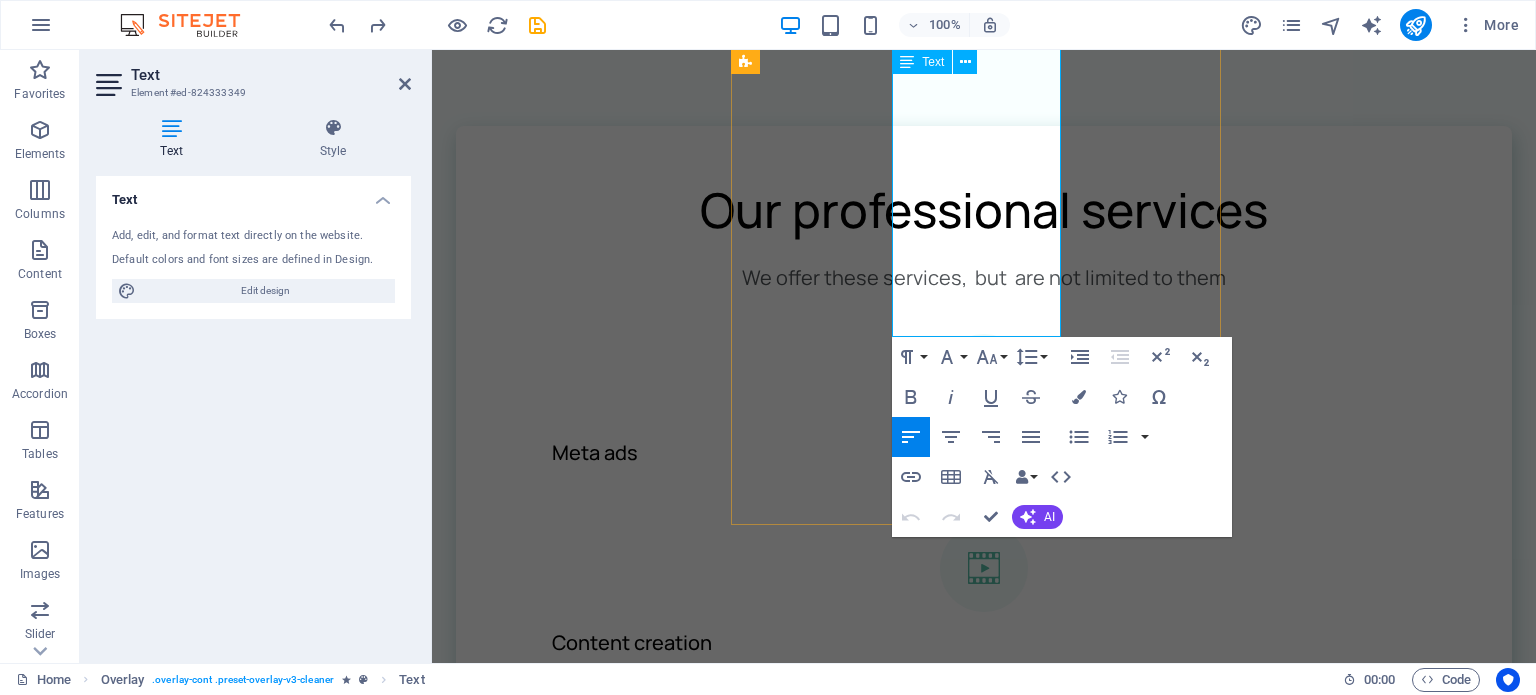click on "Consectetur bibendum risus rhoncus diam lobortis. Pellentesque eros quam arcu augue mi. Ipsum amet vel facilisis ac et fames." at bounding box center (984, 1754) 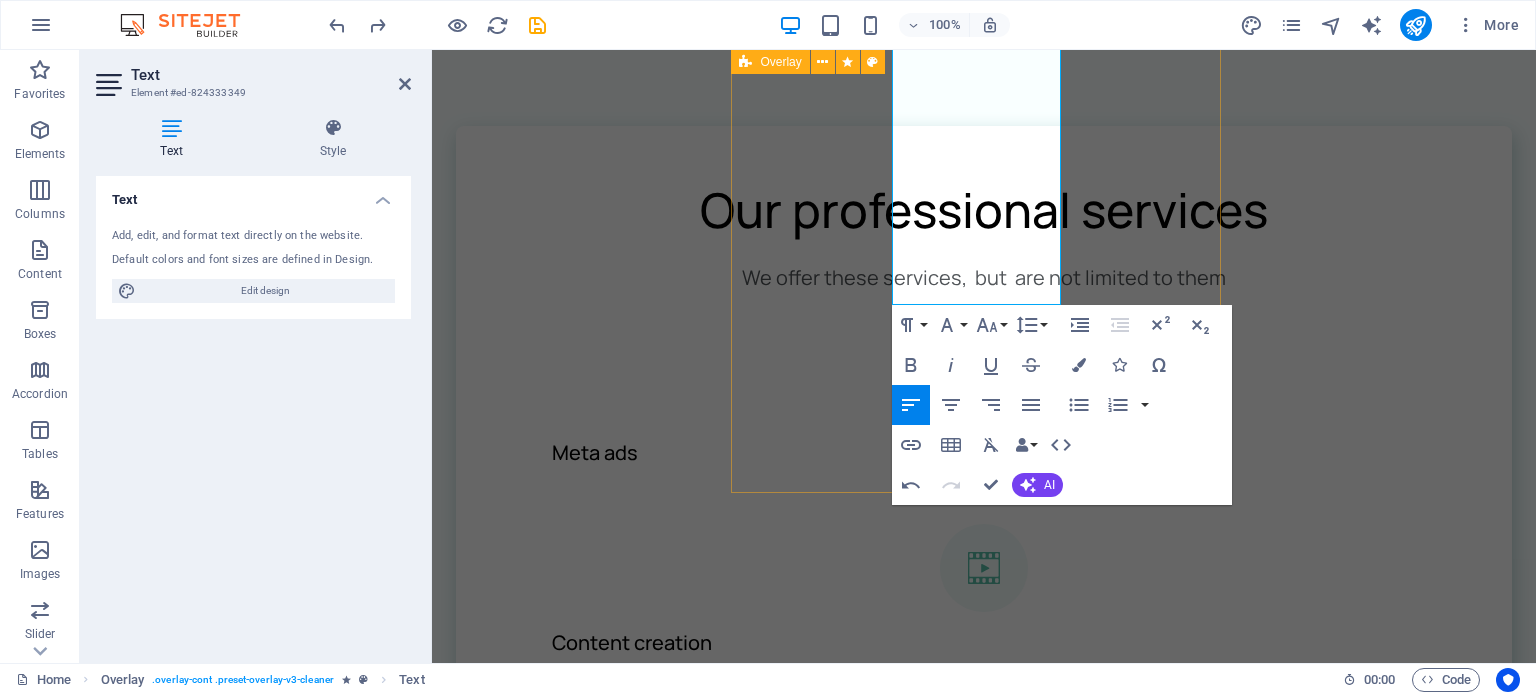 drag, startPoint x: 945, startPoint y: 265, endPoint x: 888, endPoint y: 133, distance: 143.78108 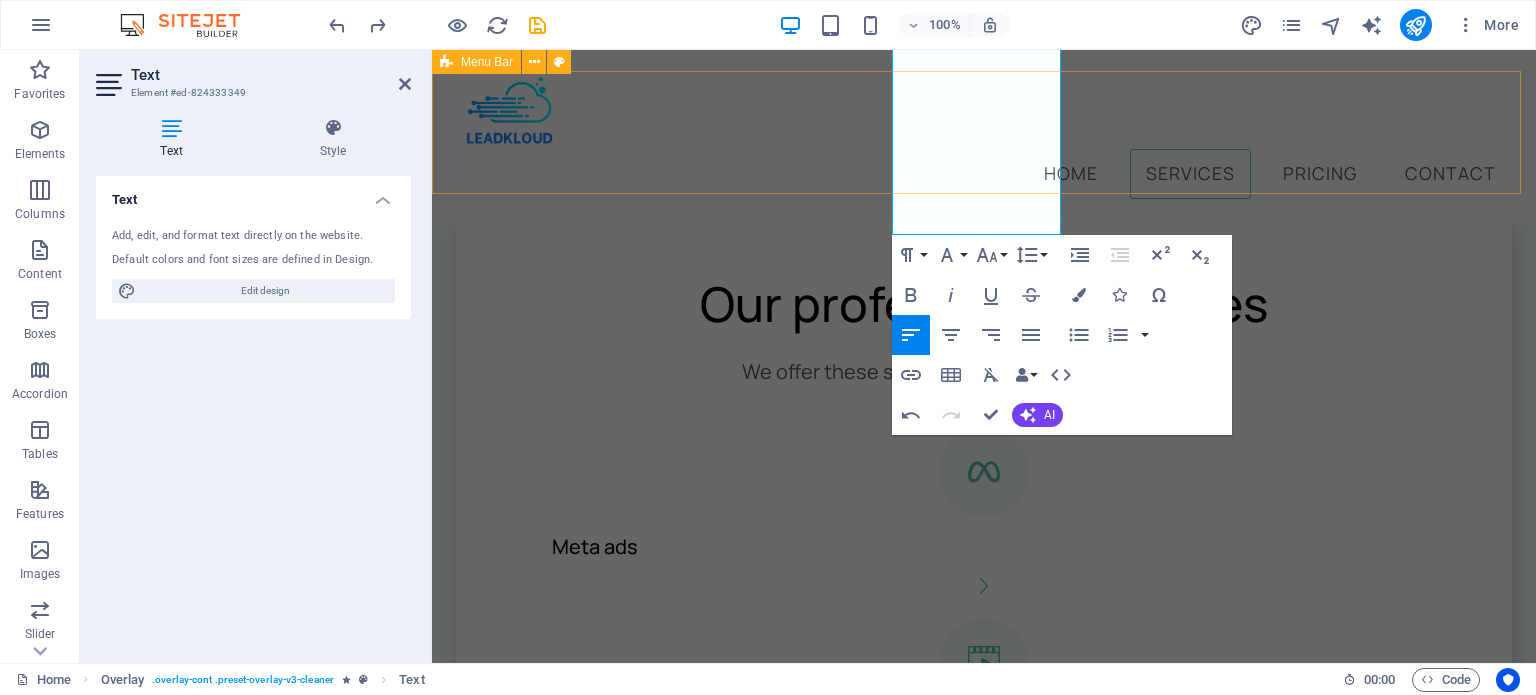 scroll, scrollTop: 2246, scrollLeft: 0, axis: vertical 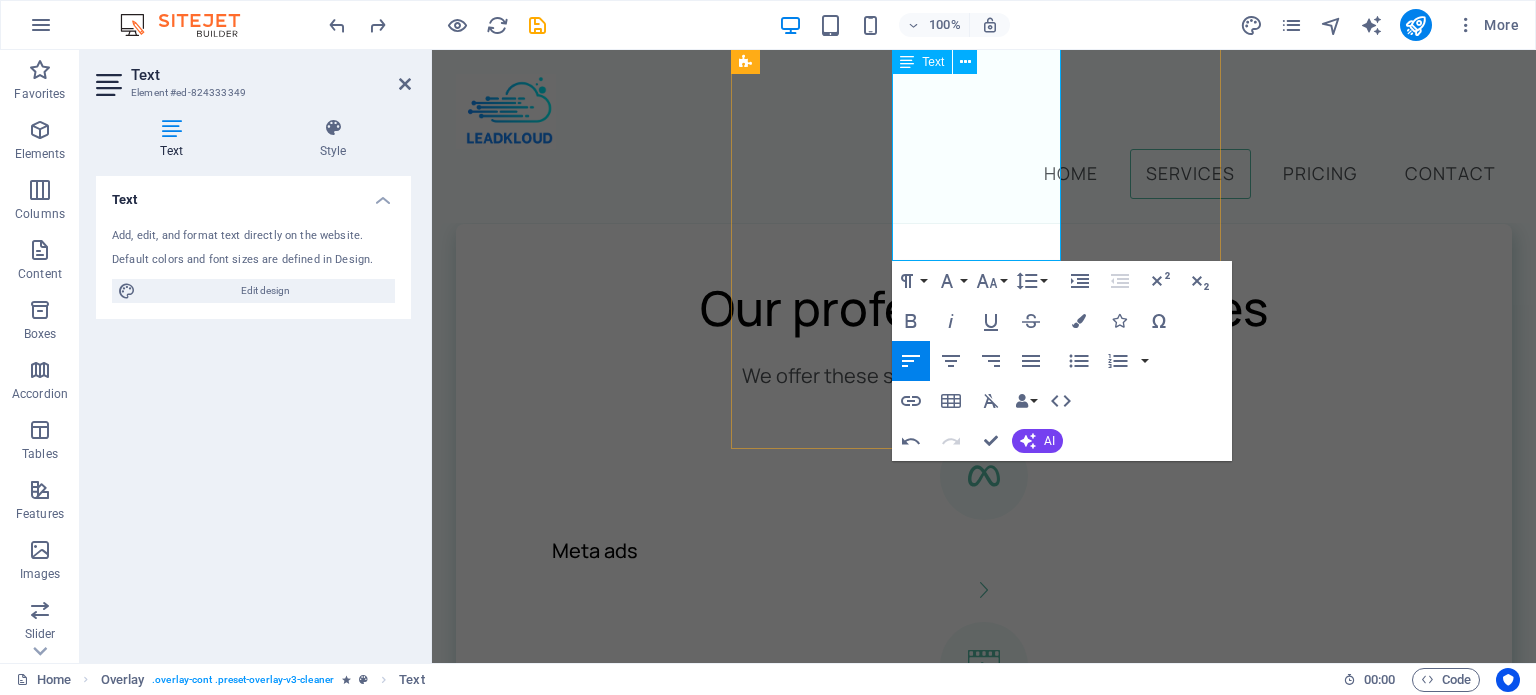 drag, startPoint x: 1027, startPoint y: 95, endPoint x: 937, endPoint y: 219, distance: 153.2188 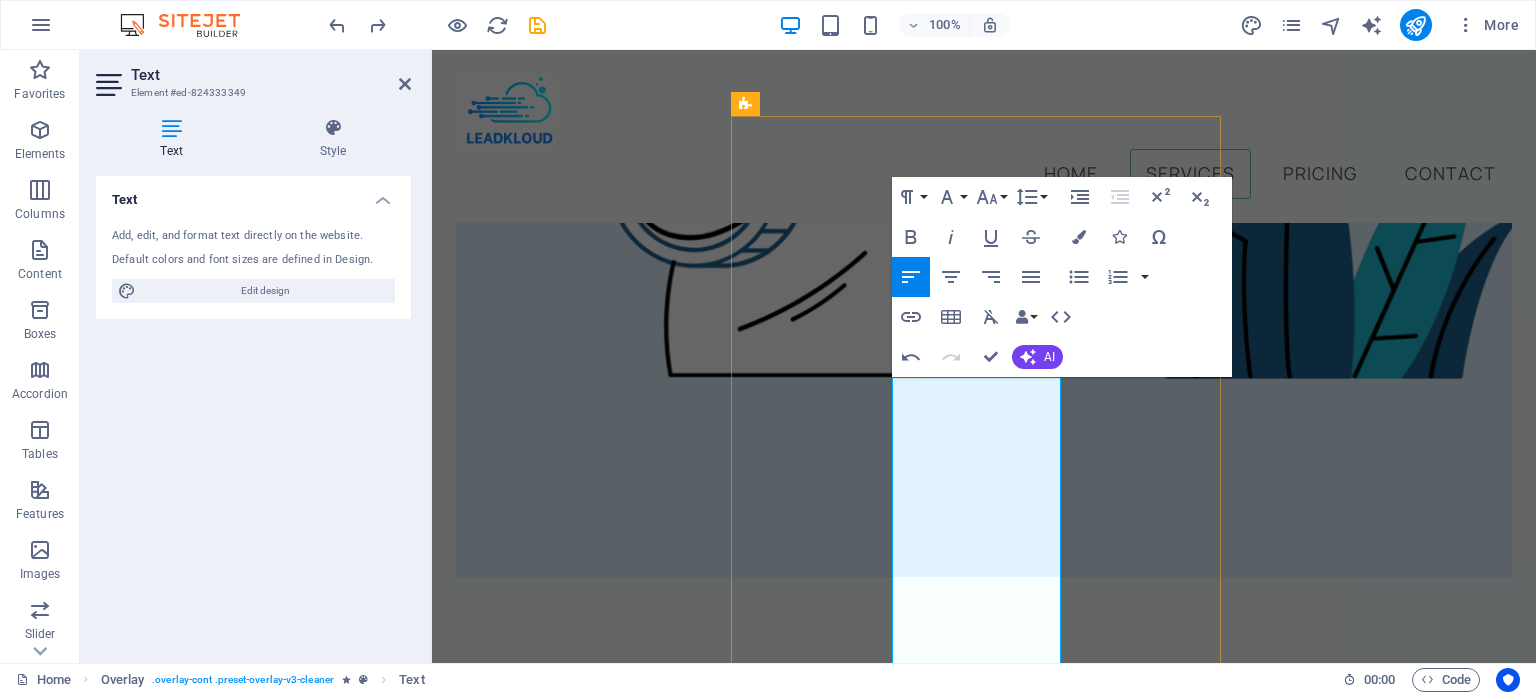 scroll, scrollTop: 1764, scrollLeft: 0, axis: vertical 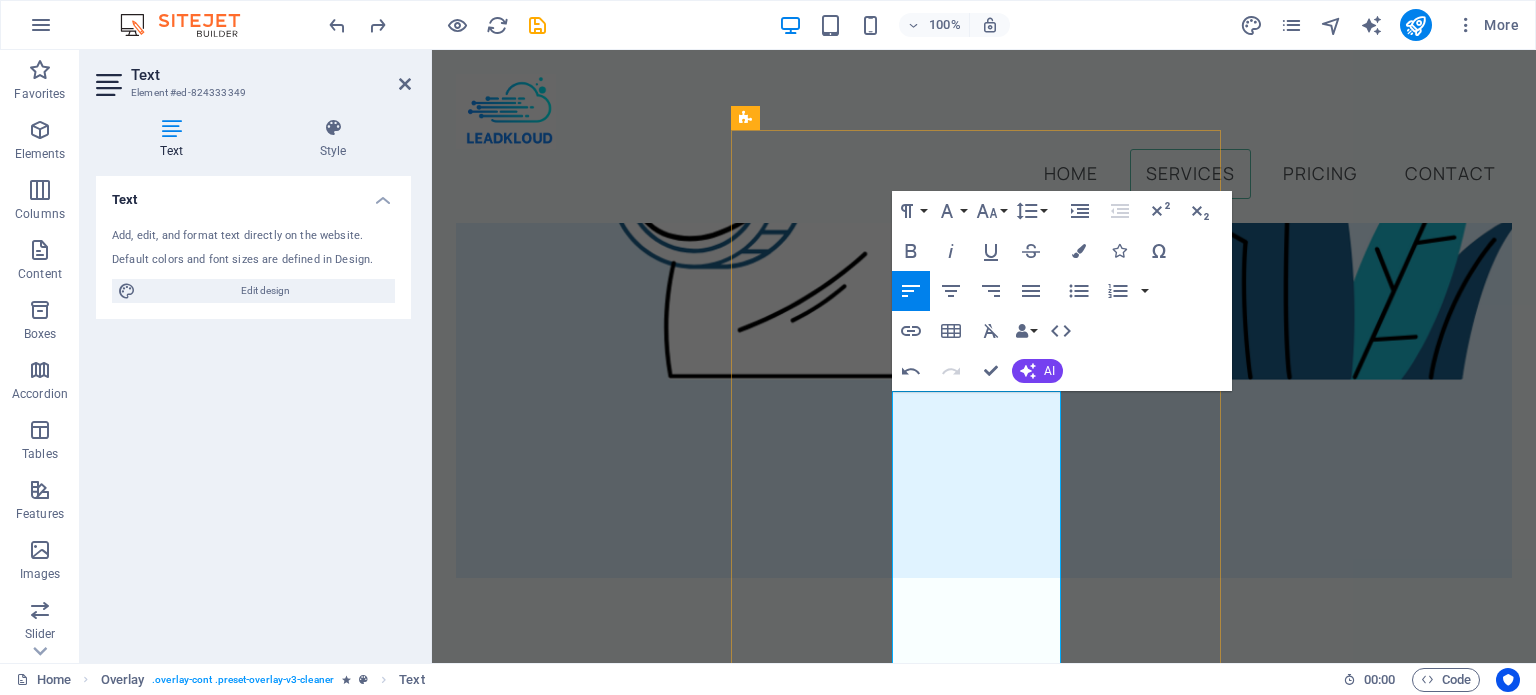 click on "Cursus sed nunc quisque sapien. Mattis risus nunc diam fames. Volutpat tristique quisque ornare libero eu amet velit." at bounding box center (984, 2030) 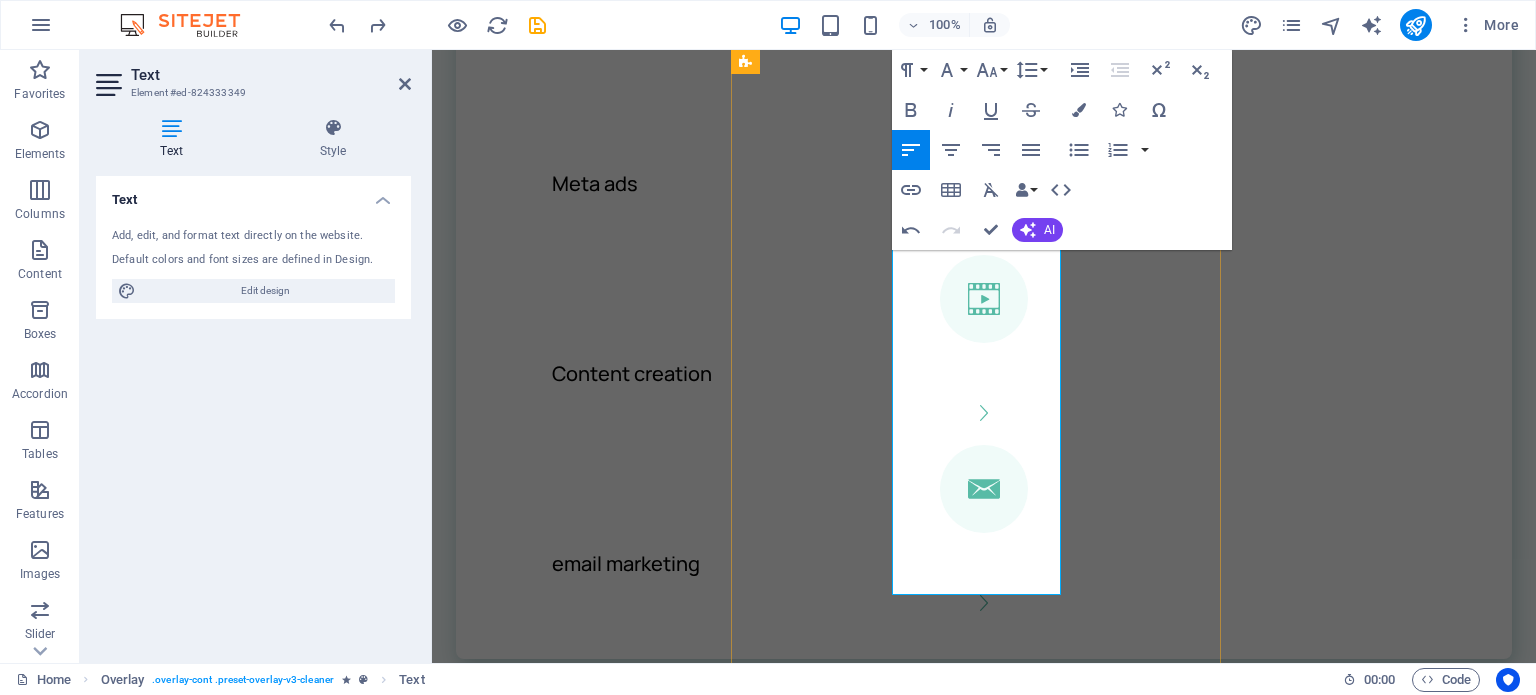 scroll, scrollTop: 2669, scrollLeft: 0, axis: vertical 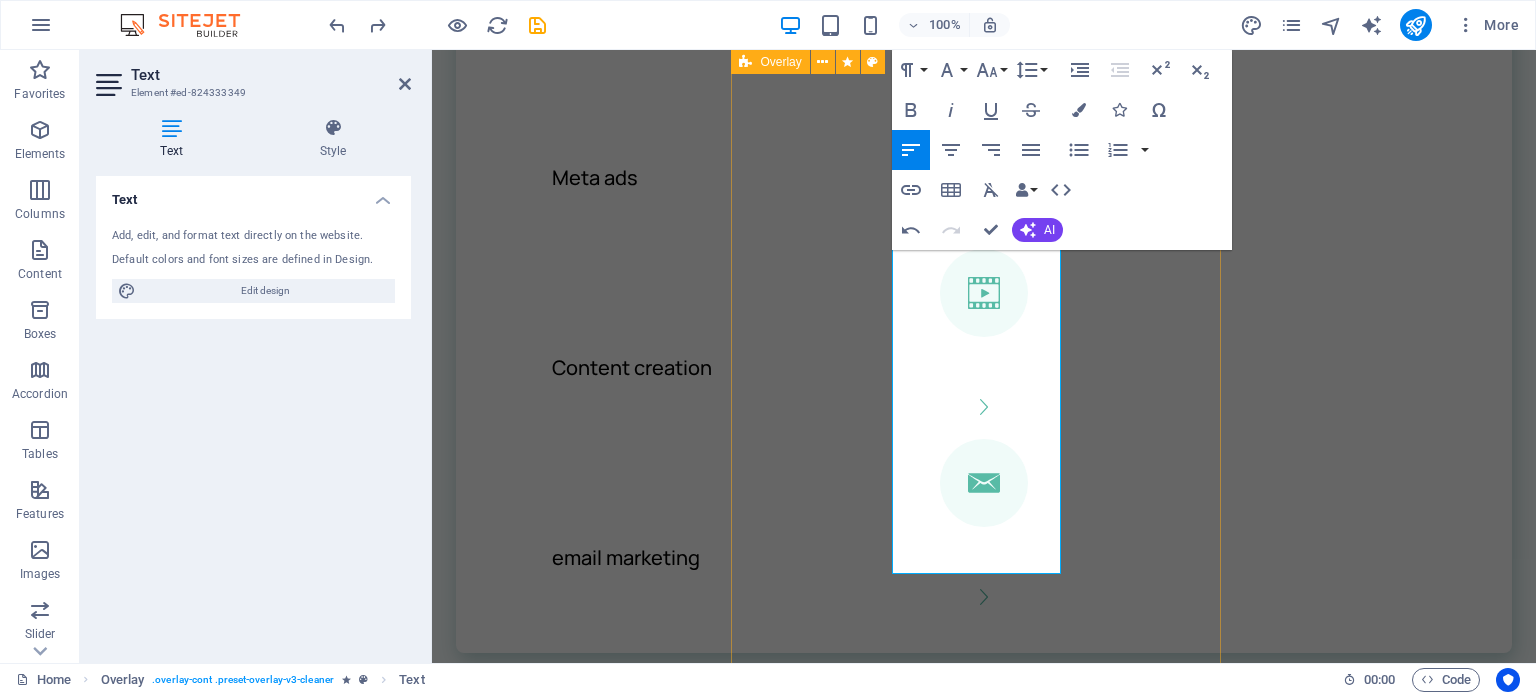drag, startPoint x: 967, startPoint y: 504, endPoint x: 877, endPoint y: 275, distance: 246.05081 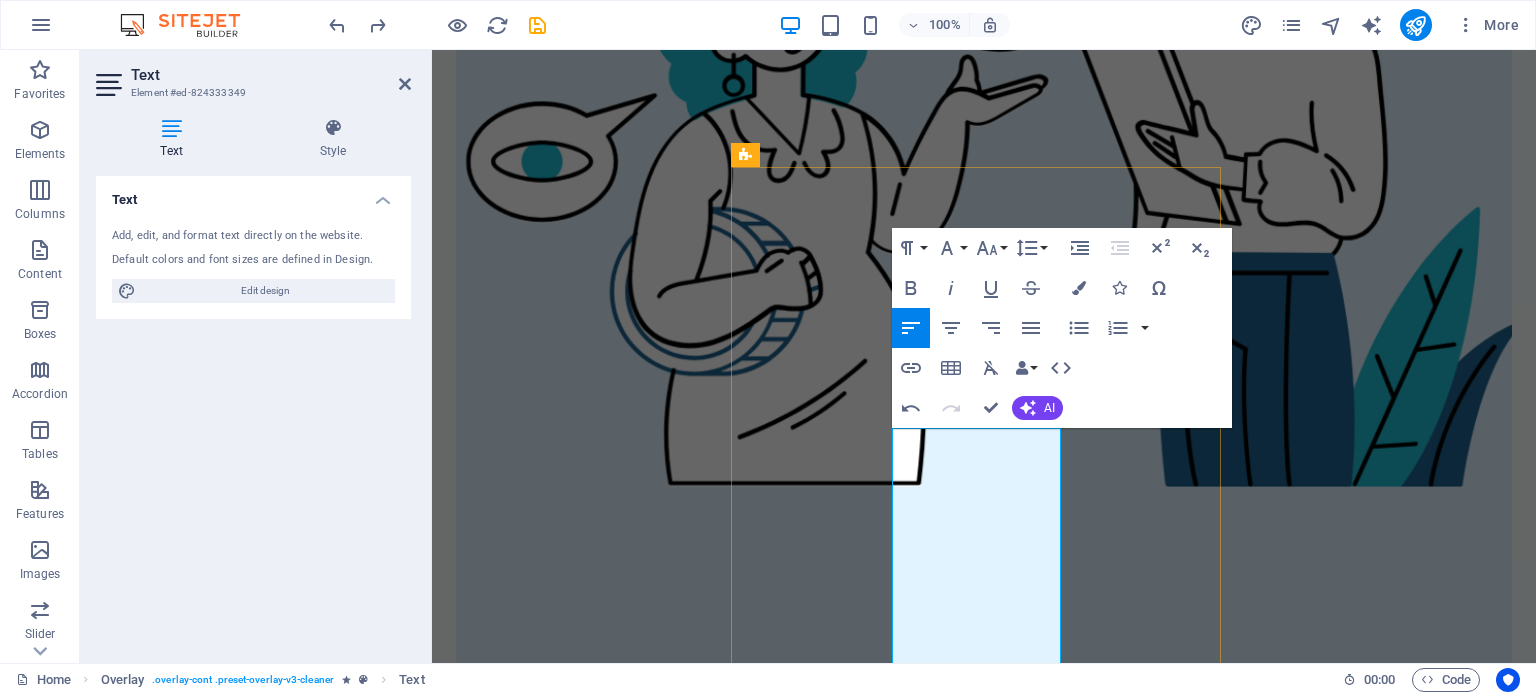 scroll, scrollTop: 1728, scrollLeft: 0, axis: vertical 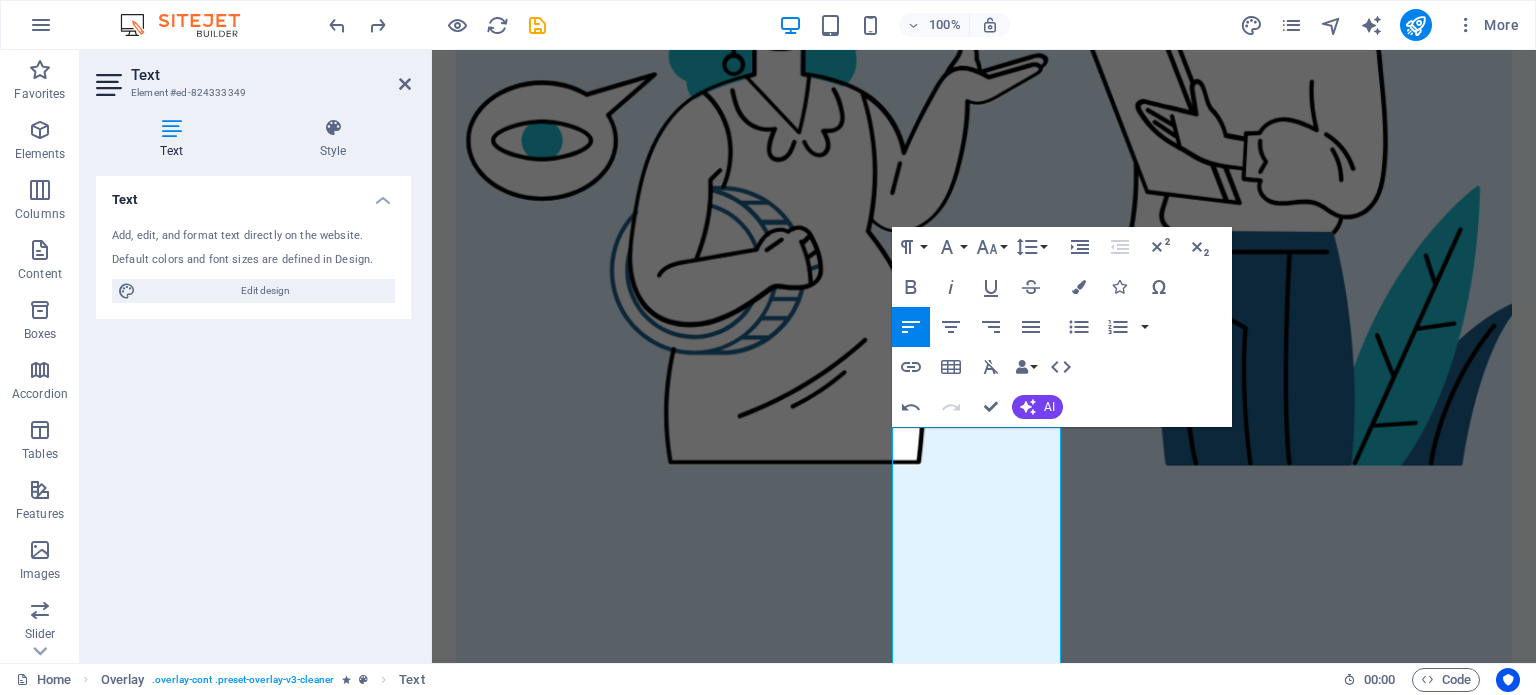 click on "Home Services Pricing Contact Quality leads at your fingertips! Open to new clients?  Book Now Our professional services We offer these services,  but  are not limited to them  Meta ads Content creation email marketing Meta ads Reach your ideal customers on Facebook and Instagram with precision-targeted advertising. Our Meta Ads service helps you generate high-quality leads, boost brand awareness, and drive conversions by leveraging advanced audience targeting, compelling creatives, and continuous performance optimization.     Reach your ideal customers on Facebook and Instagram with precision-targeted advertising. Our Meta Ads service helps you generate high-quality leads, boost brand awareness, and drive conversions by leveraging advanced audience targeting, compelling creatives, and continuous performance optimization. Book Now Office Cleaning Cursus sed nunc quisque sapien. Mattis risus nunc diam fames. Volutpat tristique quisque ornare libero eu amet velit.   Book Now Window Cleaning   Book Now 1" at bounding box center (984, 16015) 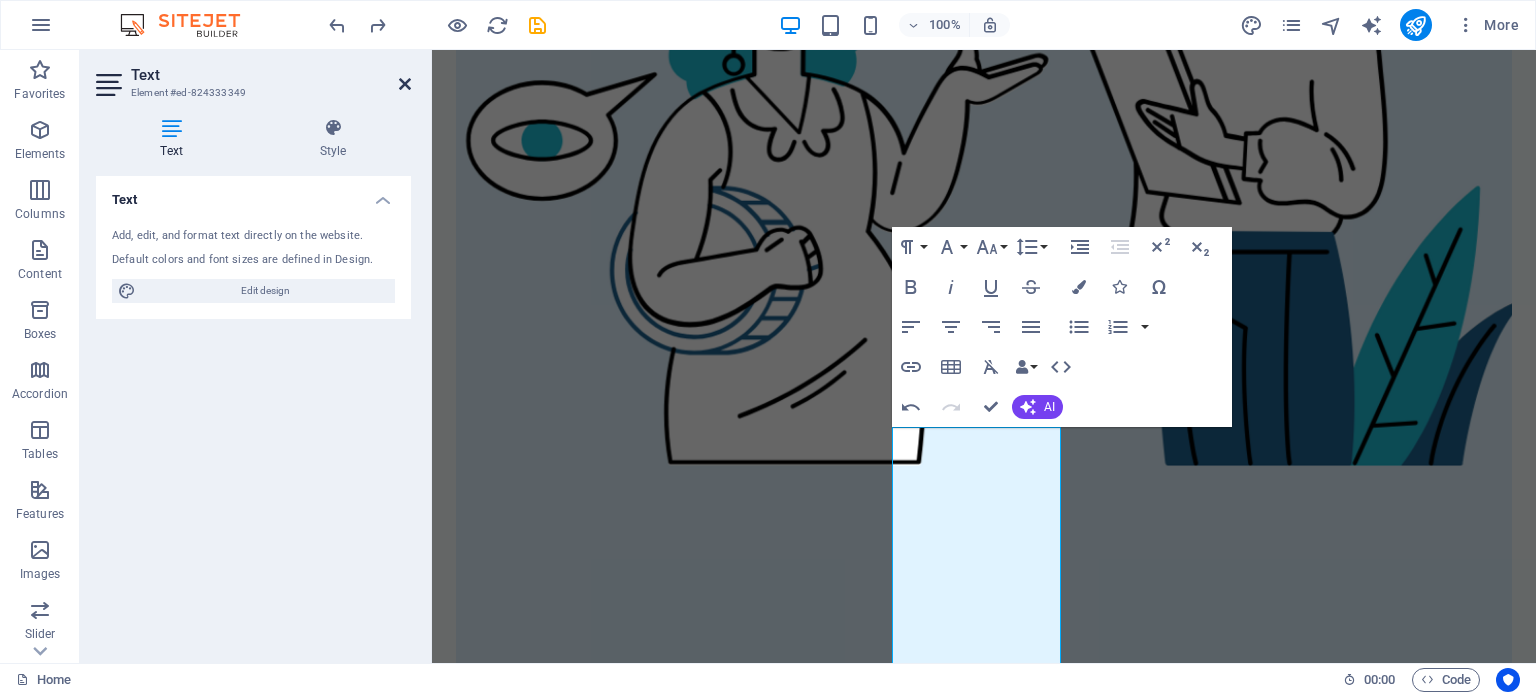 click at bounding box center (405, 84) 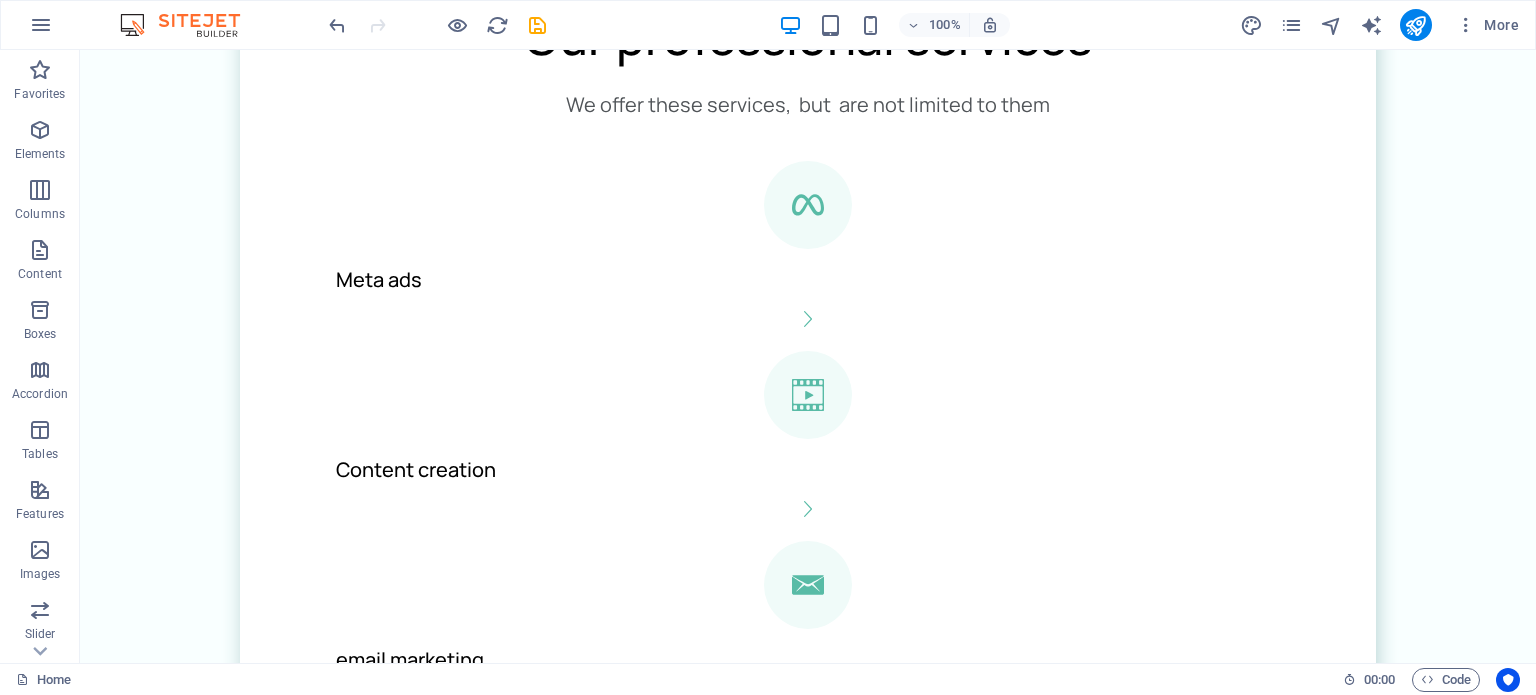 scroll, scrollTop: 2720, scrollLeft: 0, axis: vertical 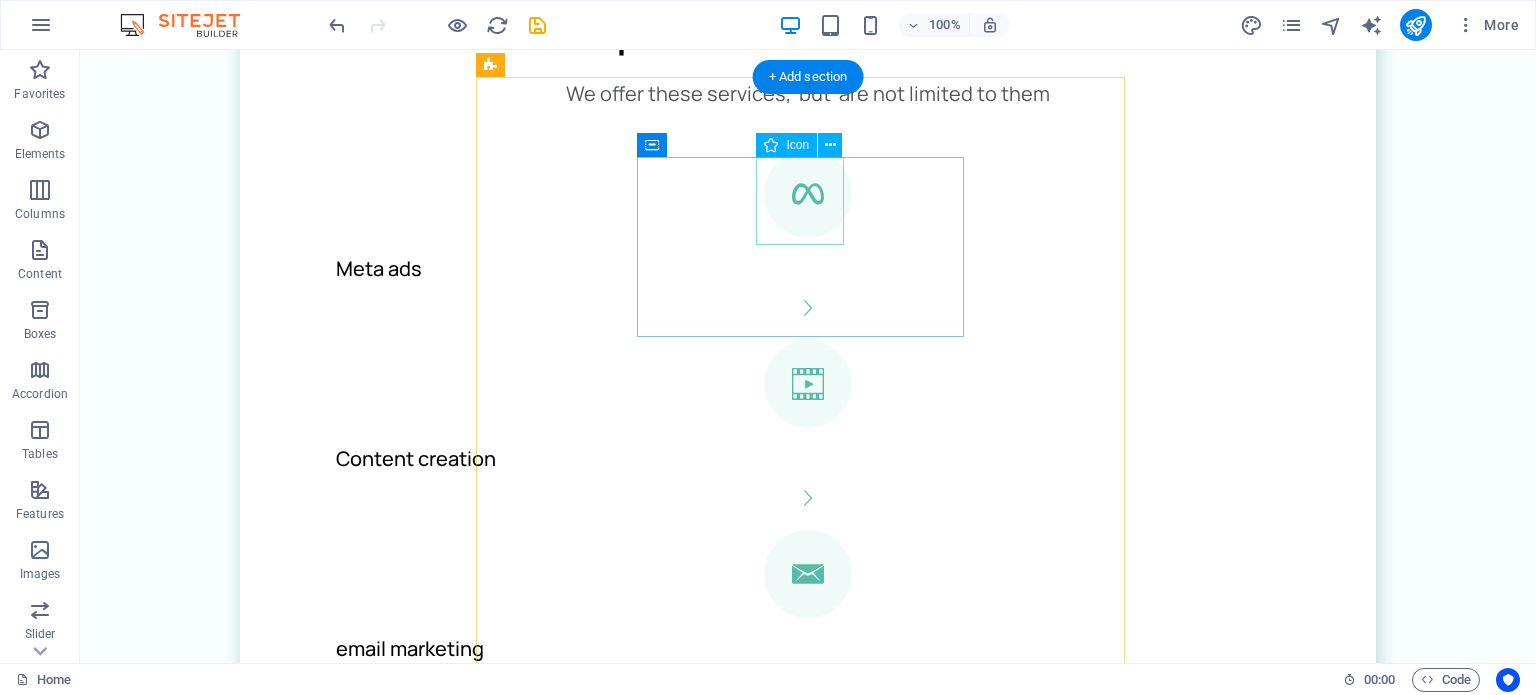 click at bounding box center (807, 1853) 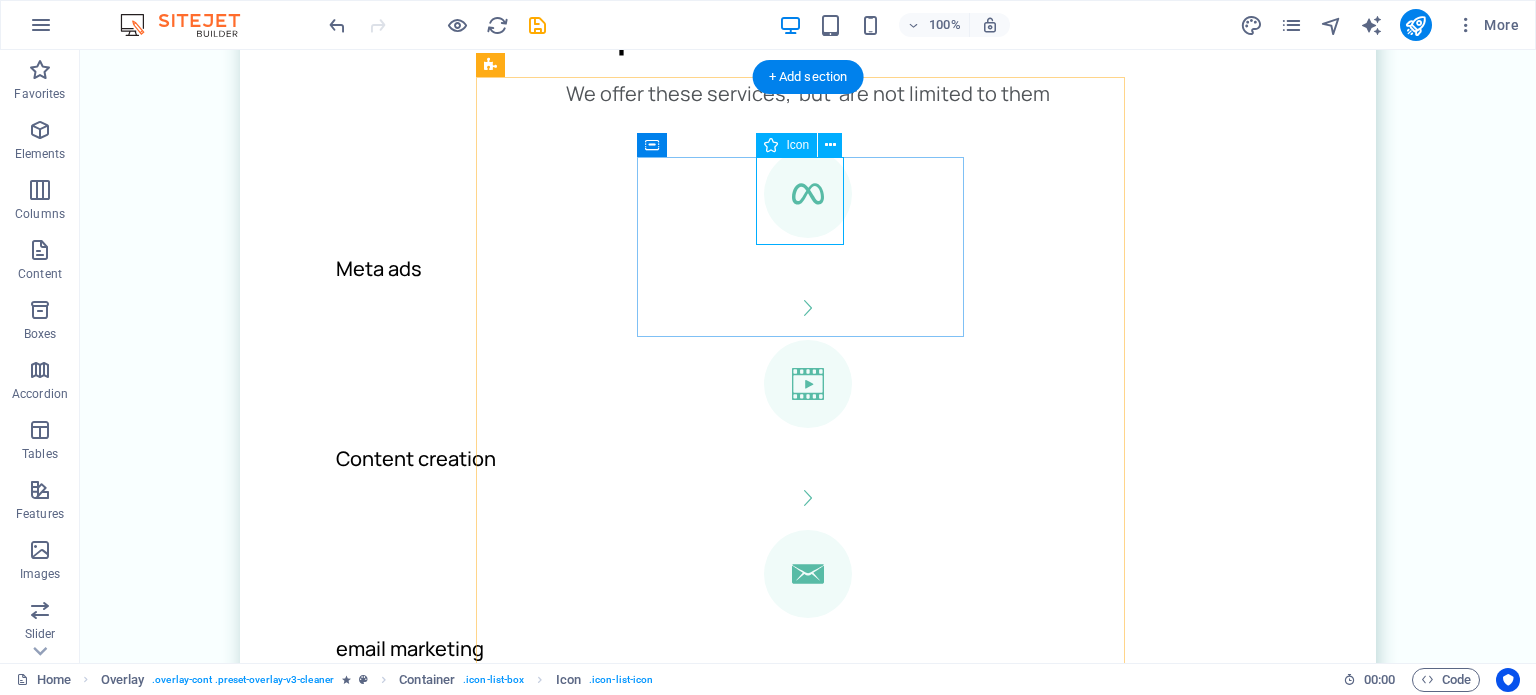 click at bounding box center (807, 1853) 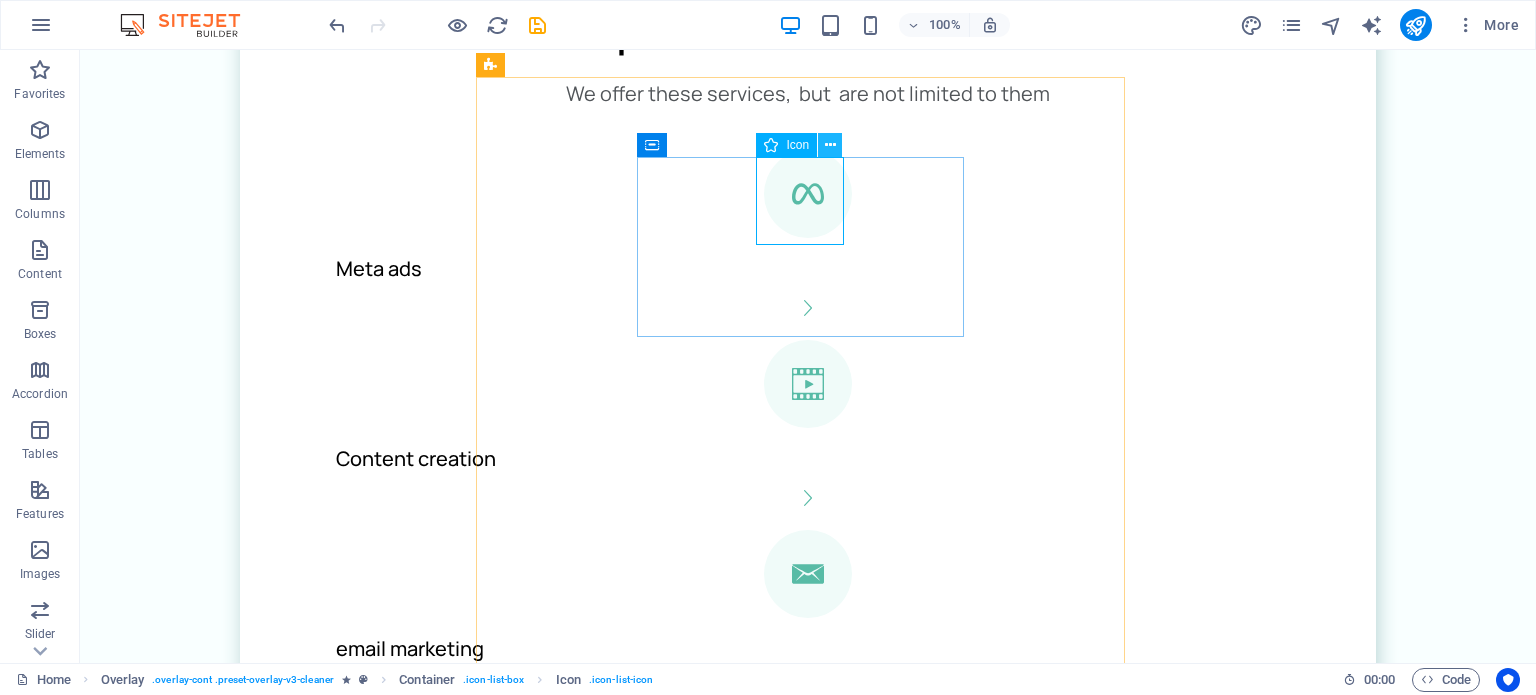 click at bounding box center [830, 145] 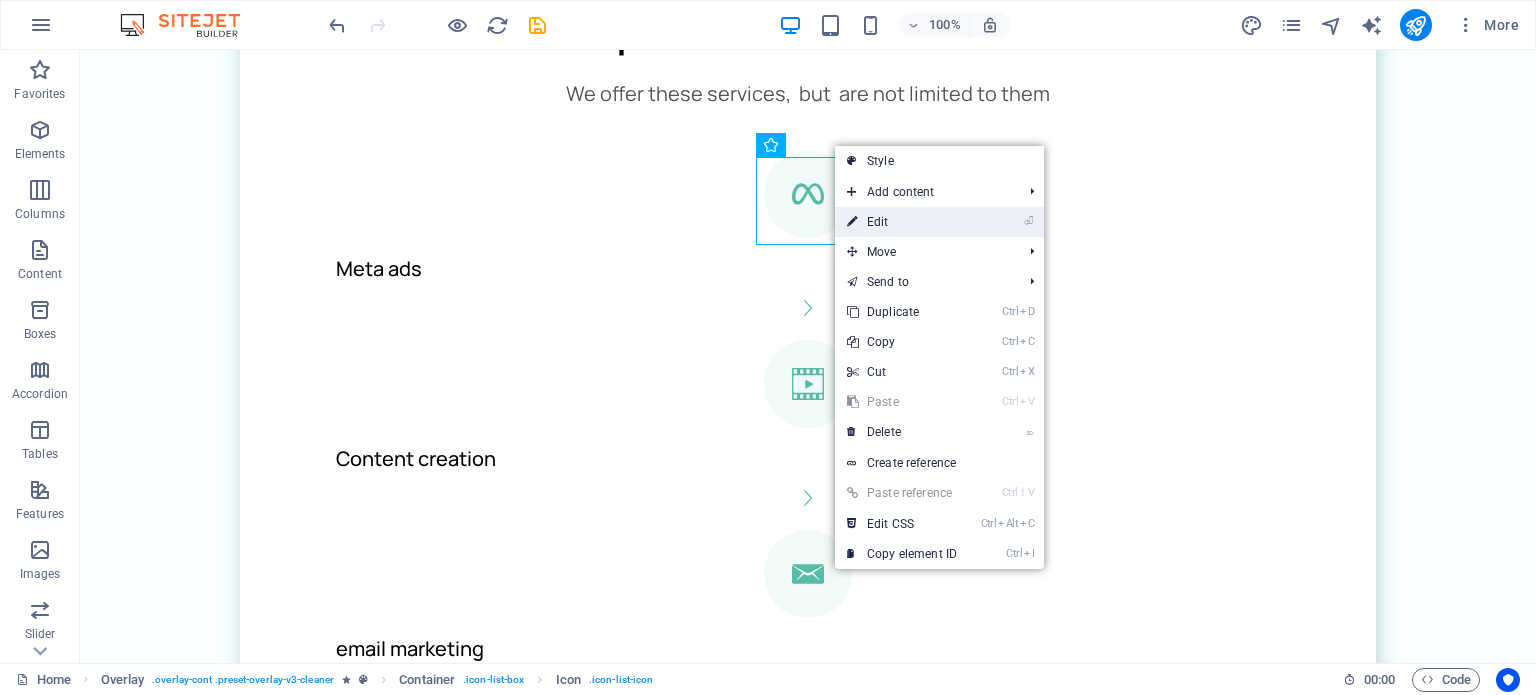 click on "⏎  Edit" at bounding box center [902, 222] 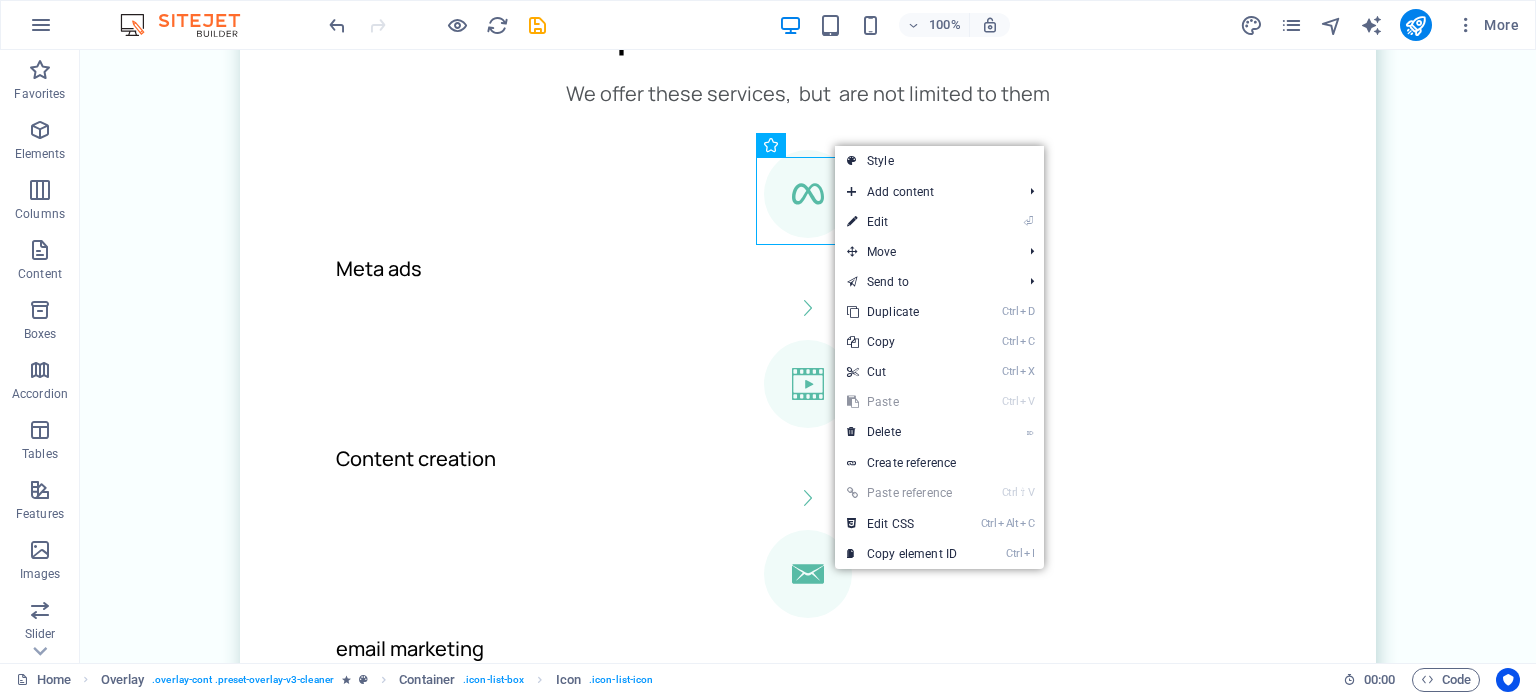 select on "xMidYMid" 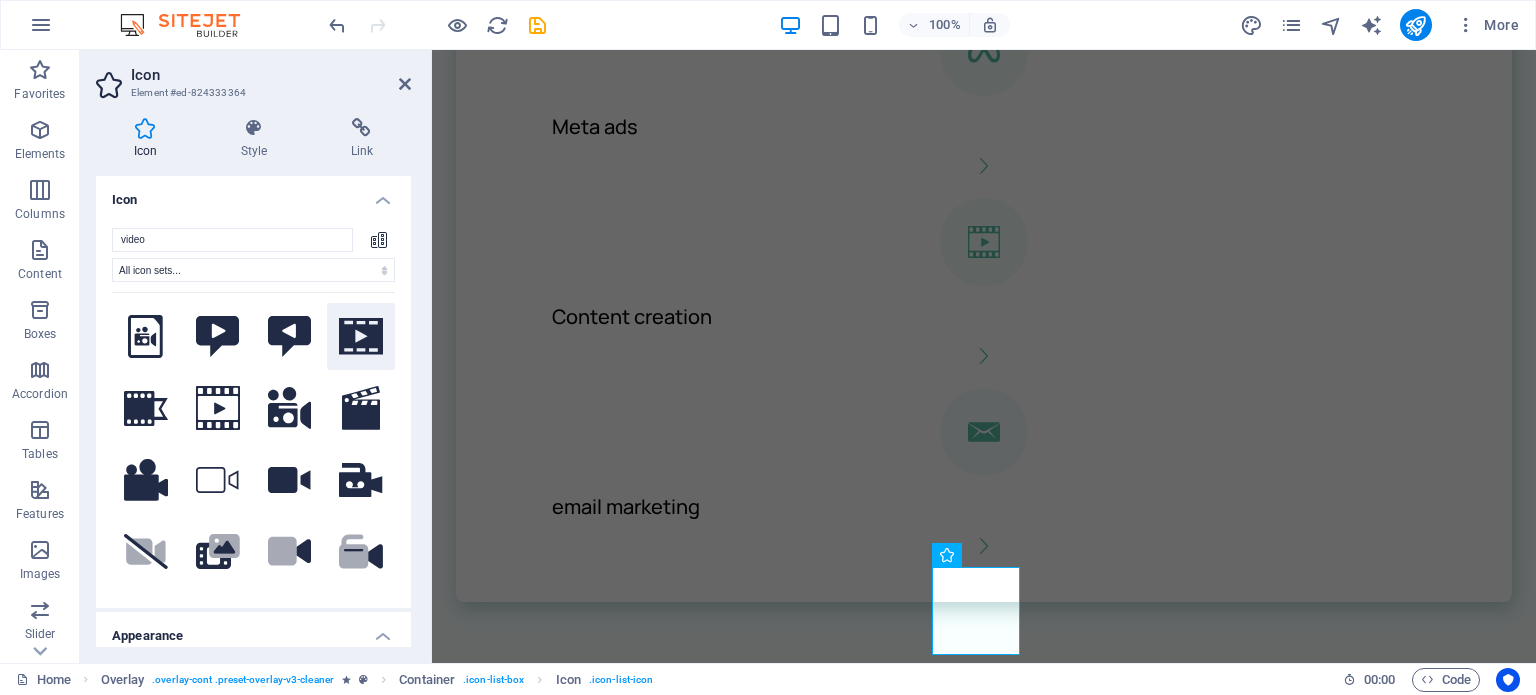 type on "video" 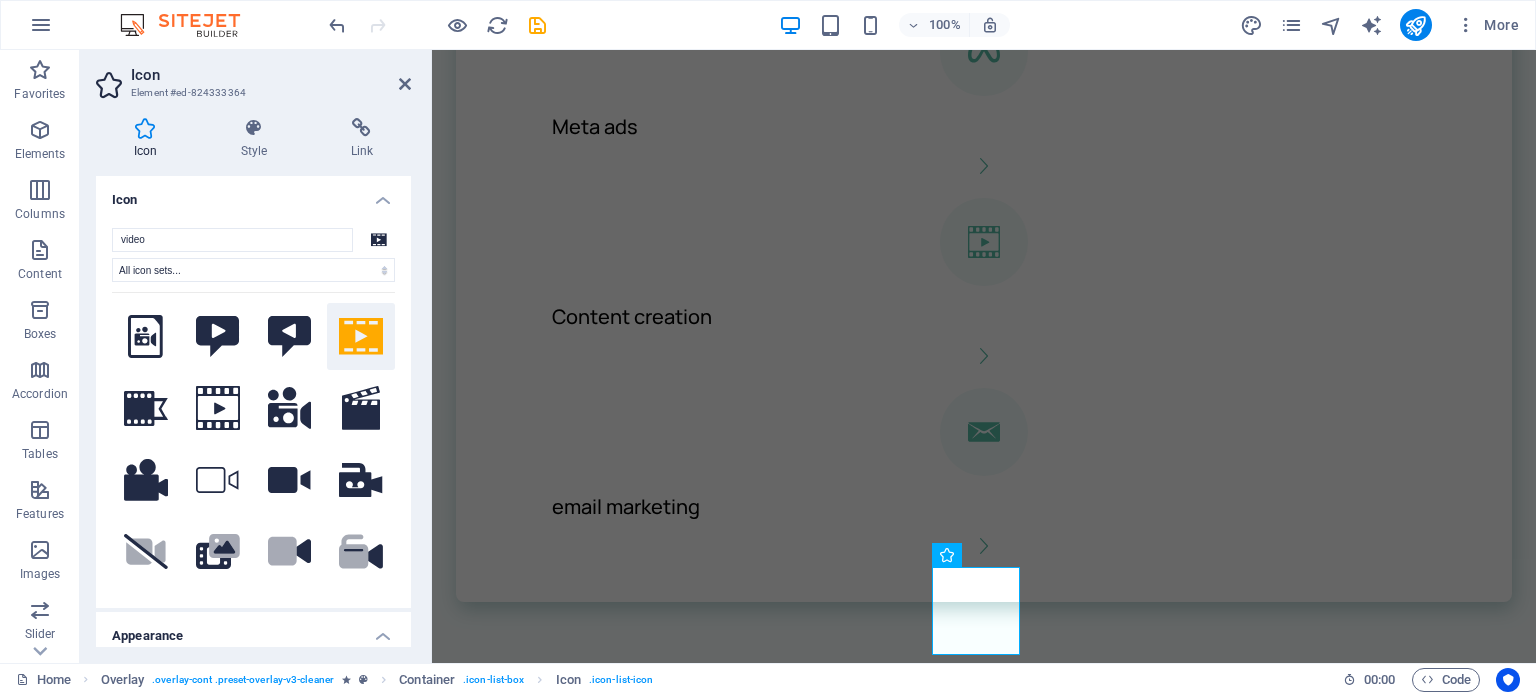 click on "Home Services Pricing Contact Quality leads at your fingertips! Open to new clients?  Book Now Our professional services We offer these services,  but  are not limited to them  Meta ads Content creation email marketing Meta ads Reach your ideal customers on Facebook and Instagram with precision-targeted advertising. Our Meta Ads service helps you generate high-quality leads, boost brand awareness, and drive conversions by leveraging advanced audience targeting, compelling creatives, and continuous performance optimization.     Book Now Office Cleaning Cursus sed nunc quisque sapien. Mattis risus nunc diam fames. Volutpat tristique quisque ornare libero eu amet velit.   Consectetur bibendum risus rhoncus diam lobortis. Pellentesque eros quam arcu augue mi. Ipsum amet vel facilisis ac et fames. Book Now Window Cleaning Cursus sed nunc quisque sapien. Mattis risus nunc diam fames. Volutpat tristique quisque ornare libero eu amet velit.   Book Now Carpet Cleaning   Book Now Laundry Cleaning   Book Now 1" at bounding box center [984, 15023] 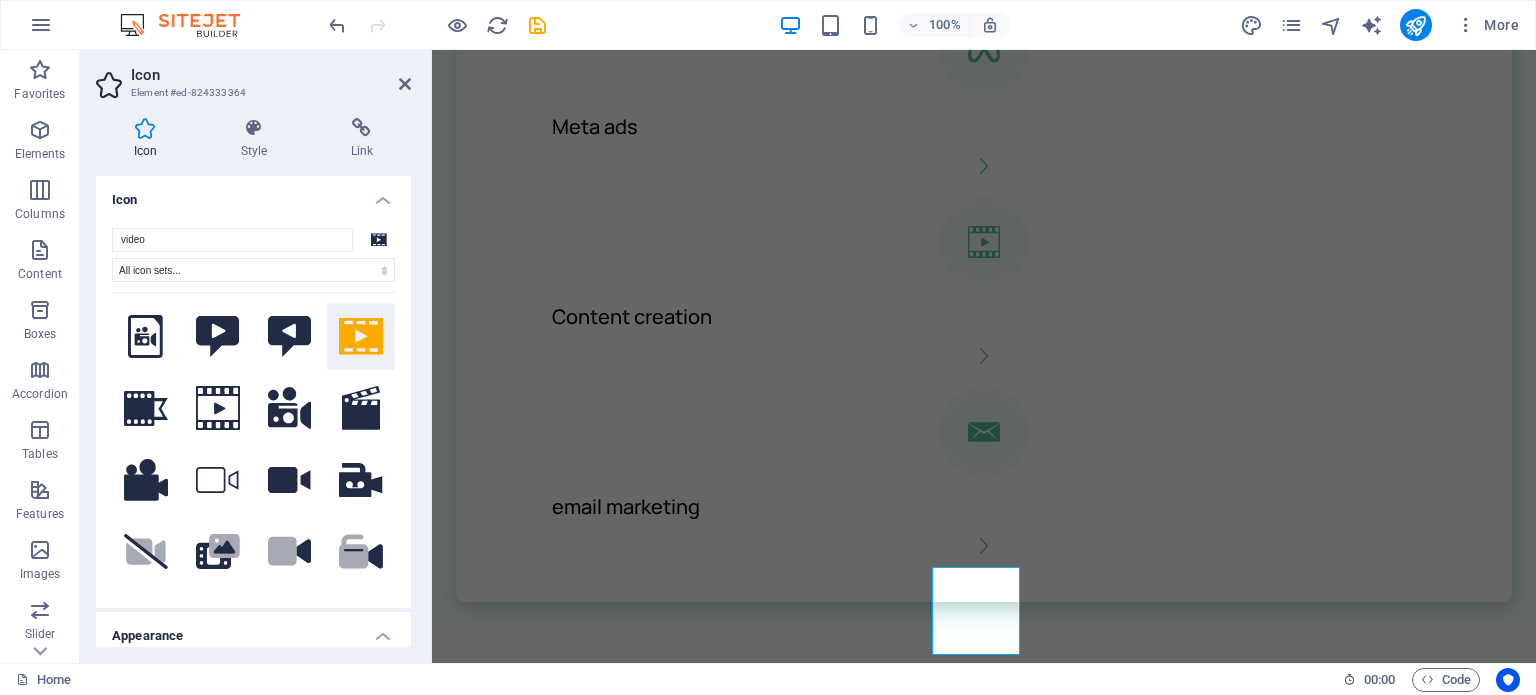 click on "Home Services Pricing Contact Quality leads at your fingertips! Open to new clients?  Book Now Our professional services We offer these services,  but  are not limited to them  Meta ads Content creation email marketing Meta ads Reach your ideal customers on Facebook and Instagram with precision-targeted advertising. Our Meta Ads service helps you generate high-quality leads, boost brand awareness, and drive conversions by leveraging advanced audience targeting, compelling creatives, and continuous performance optimization.     Book Now Office Cleaning Cursus sed nunc quisque sapien. Mattis risus nunc diam fames. Volutpat tristique quisque ornare libero eu amet velit.   Consectetur bibendum risus rhoncus diam lobortis. Pellentesque eros quam arcu augue mi. Ipsum amet vel facilisis ac et fames. Book Now Window Cleaning Cursus sed nunc quisque sapien. Mattis risus nunc diam fames. Volutpat tristique quisque ornare libero eu amet velit.   Book Now Carpet Cleaning   Book Now Laundry Cleaning   Book Now 1" at bounding box center [984, 15023] 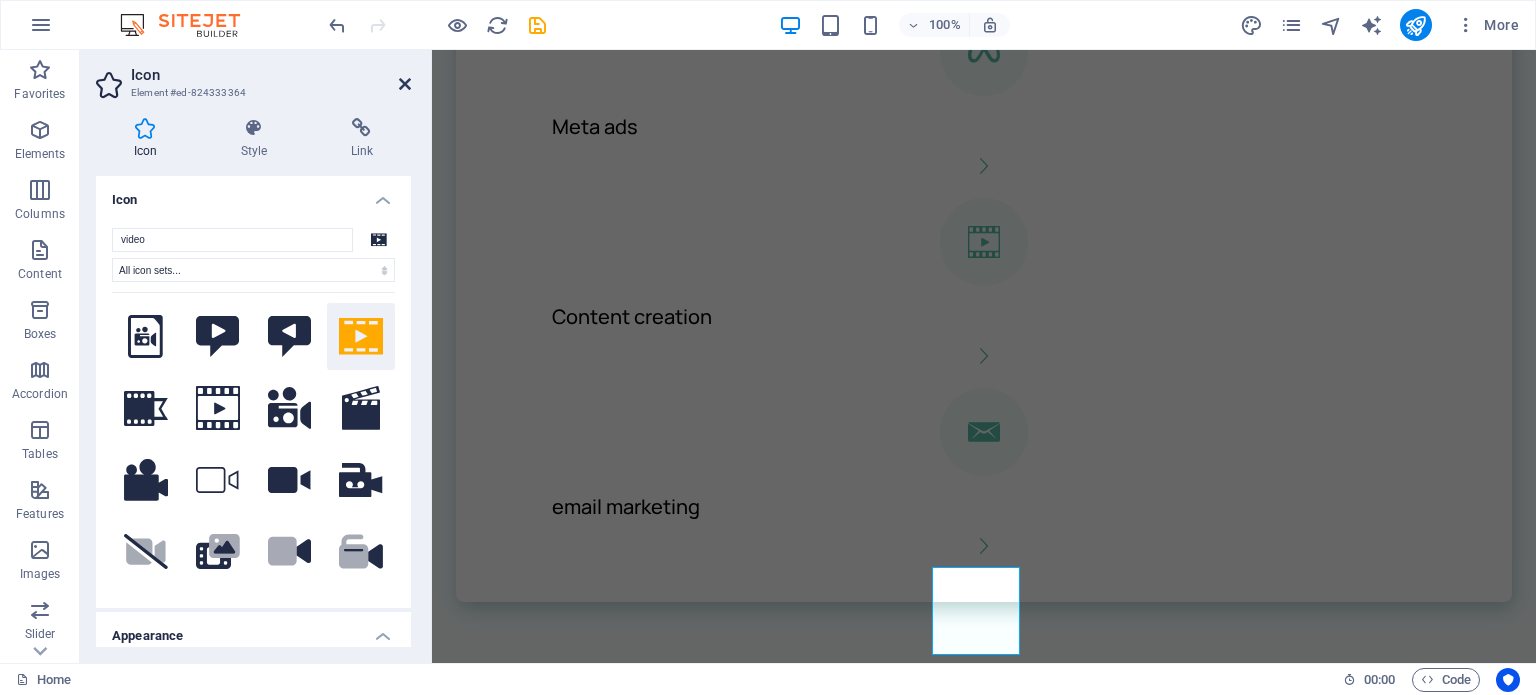 click at bounding box center (405, 84) 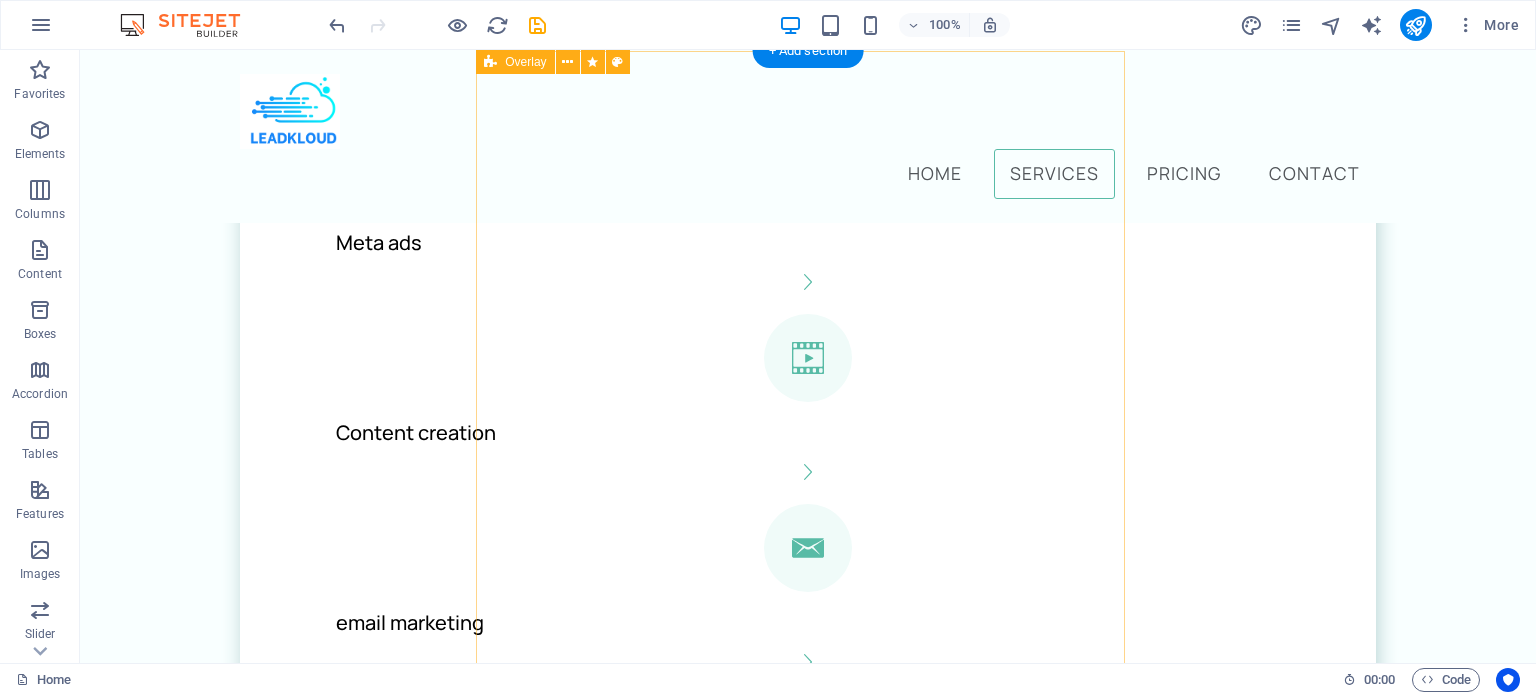 scroll, scrollTop: 2673, scrollLeft: 0, axis: vertical 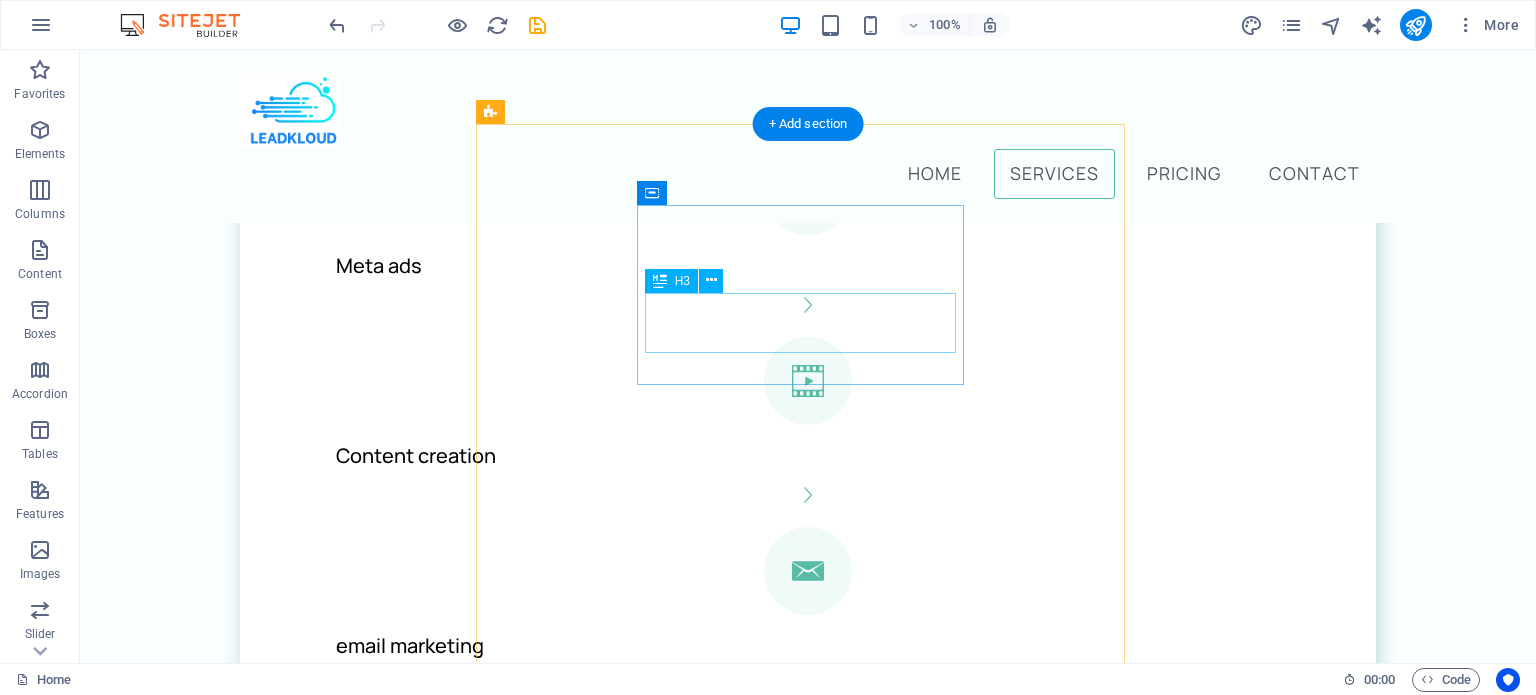click on "Office Cleaning" at bounding box center [807, 1930] 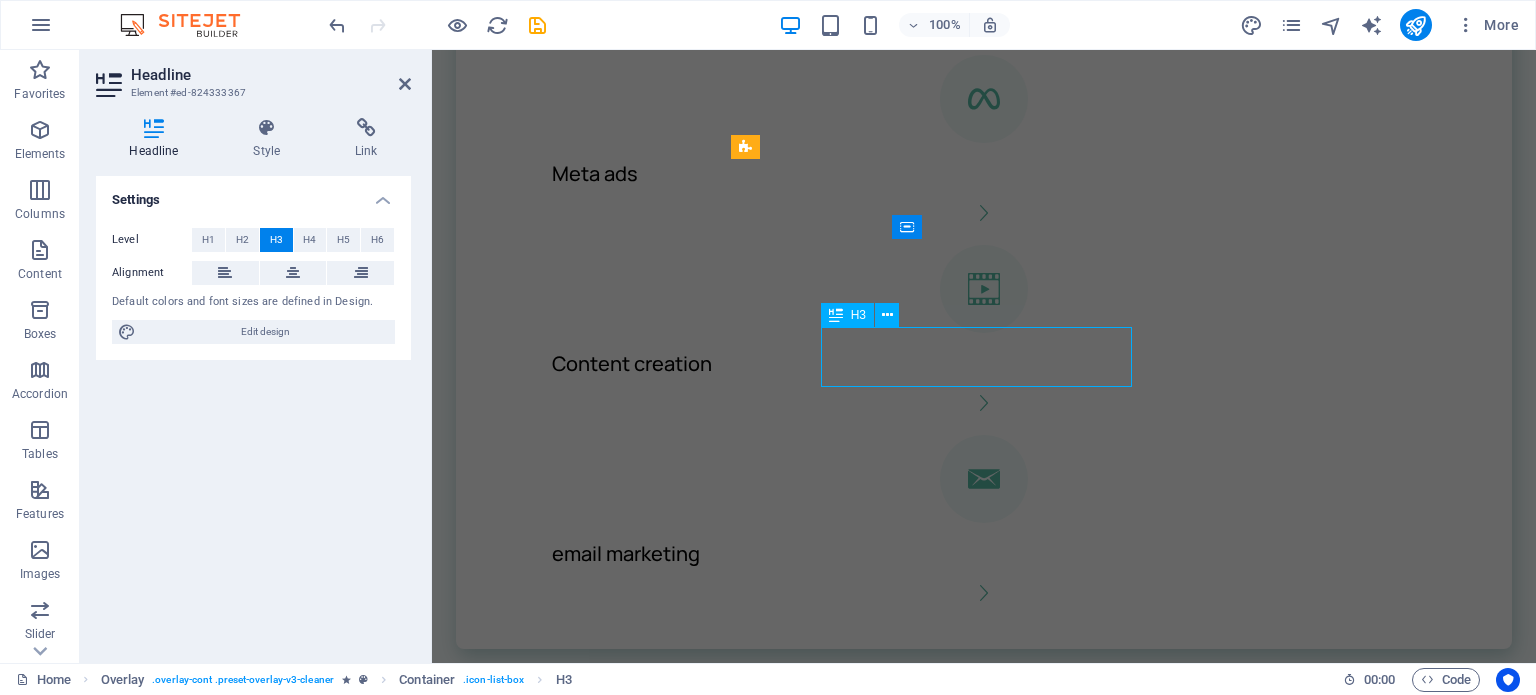 click on "Office Cleaning" at bounding box center (996, 2363) 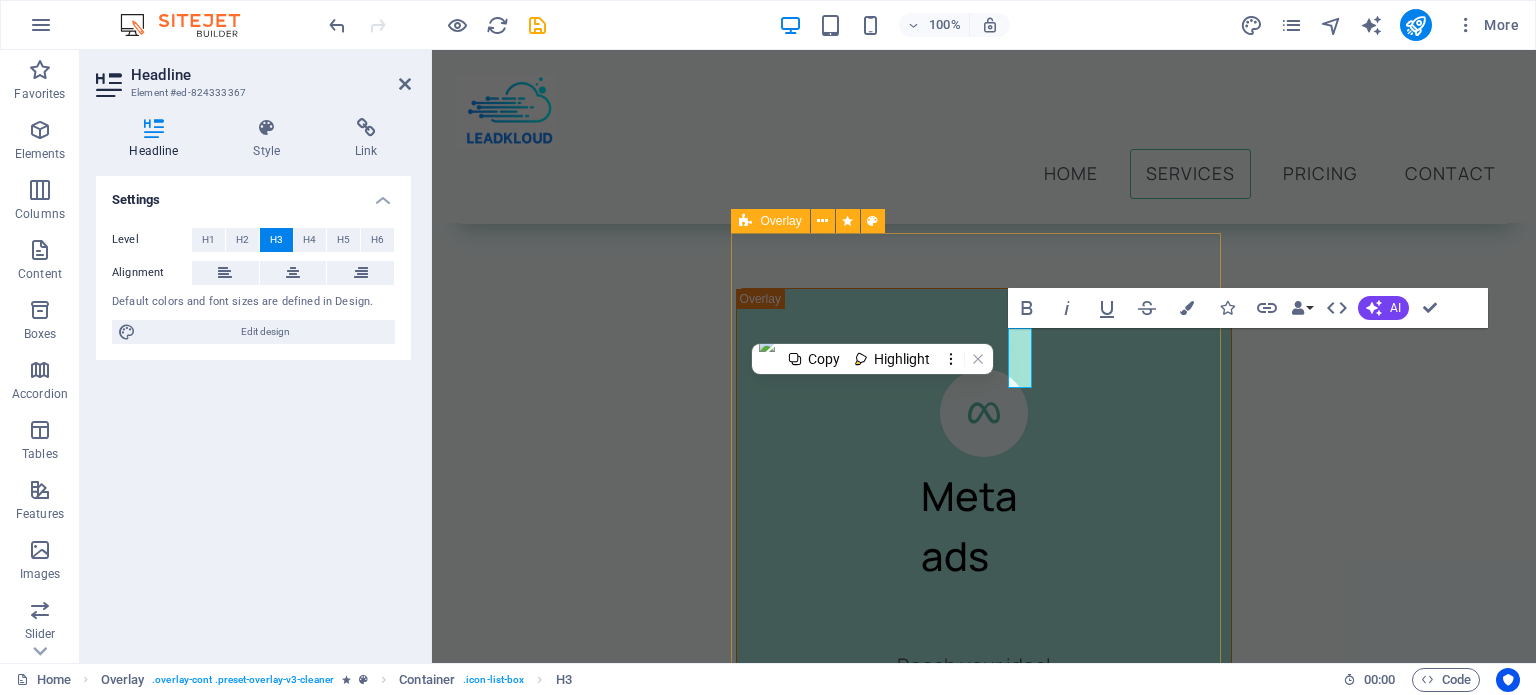 scroll, scrollTop: 2974, scrollLeft: 0, axis: vertical 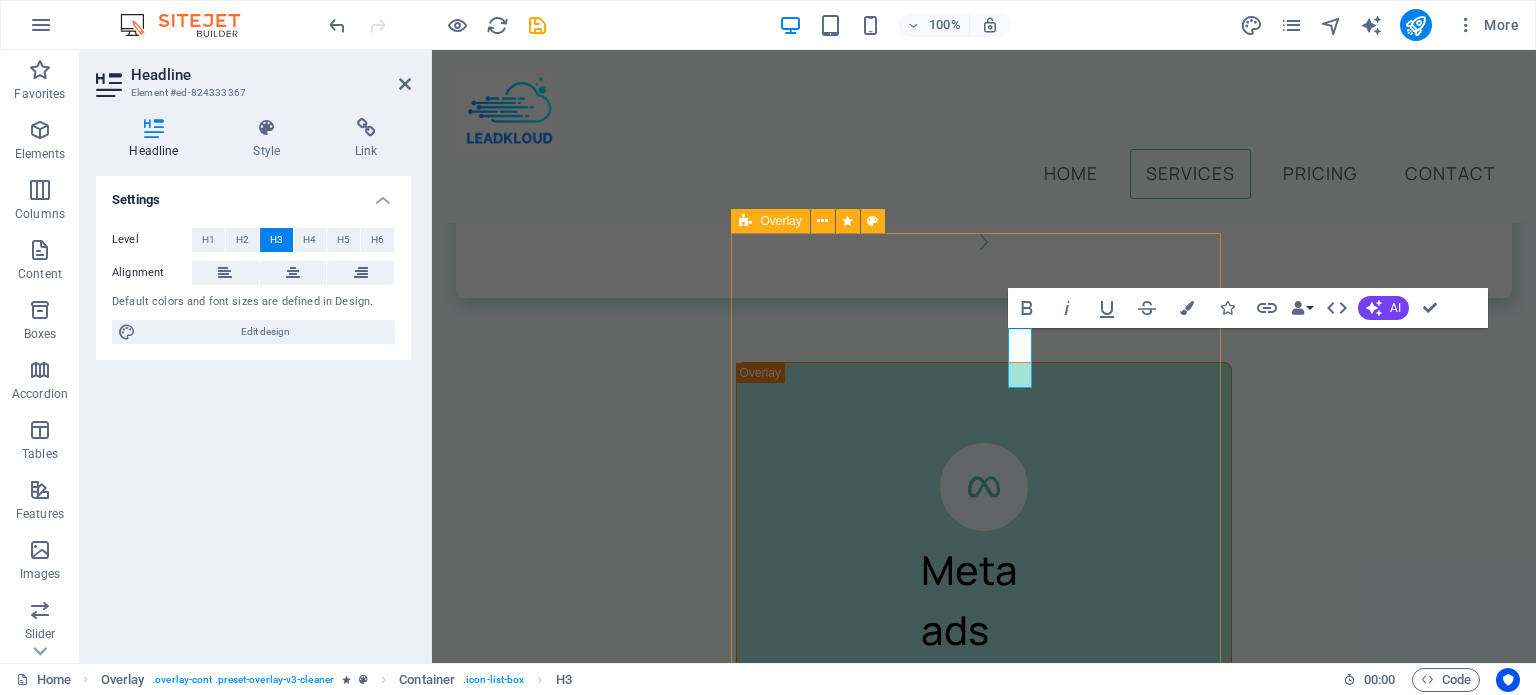 type 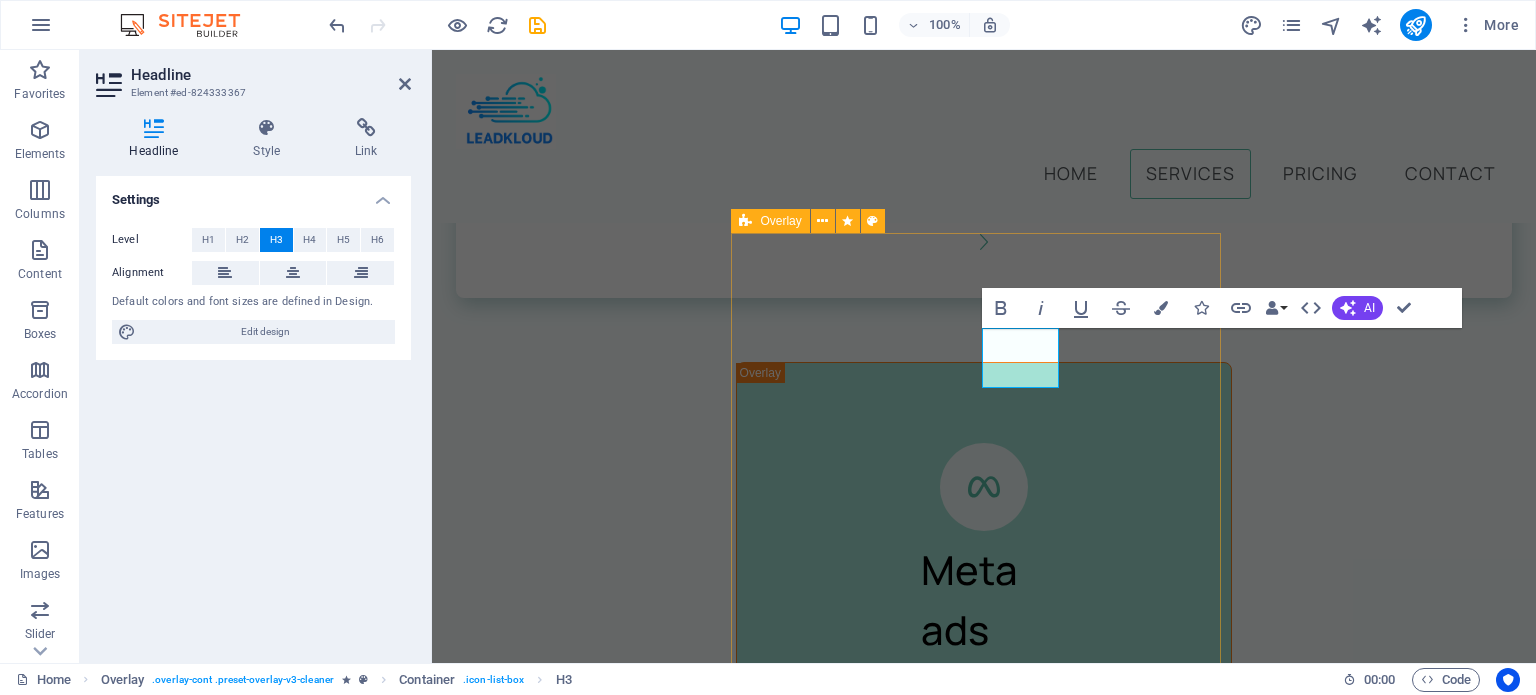 scroll, scrollTop: 3048, scrollLeft: 0, axis: vertical 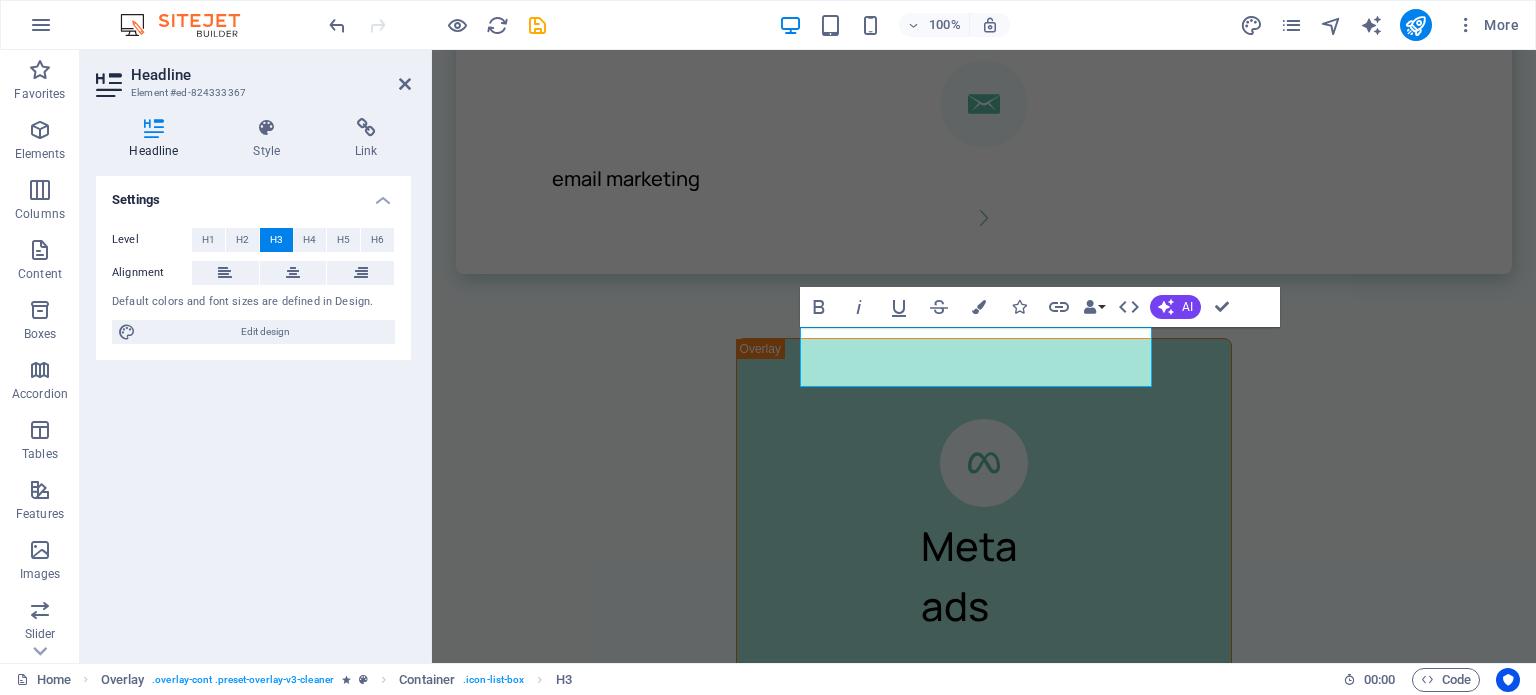 click on "Home Services Pricing Contact Quality leads at your fingertips! Open to new clients?  Book Now Our professional services We offer these services,  but  are not limited to them  Meta ads Content creation email marketing Meta ads Reach your ideal customers on Facebook and Instagram with precision-targeted advertising. Our Meta Ads service helps you generate high-quality leads, boost brand awareness, and drive conversions by leveraging advanced audience targeting, compelling creatives, and continuous performance optimization.     Book Now Content Creation Cursus sed nunc quisque sapien. Mattis risus nunc diam fames. Volutpat tristique quisque ornare libero eu amet velit.   Consectetur bibendum risus rhoncus diam lobortis. Pellentesque eros quam arcu augue mi. Ipsum amet vel facilisis ac et fames. Book Now Window Cleaning Cursus sed nunc quisque sapien. Mattis risus nunc diam fames. Volutpat tristique quisque ornare libero eu amet velit.   Book Now Carpet Cleaning   Book Now Laundry Cleaning   Book Now" at bounding box center [984, 14755] 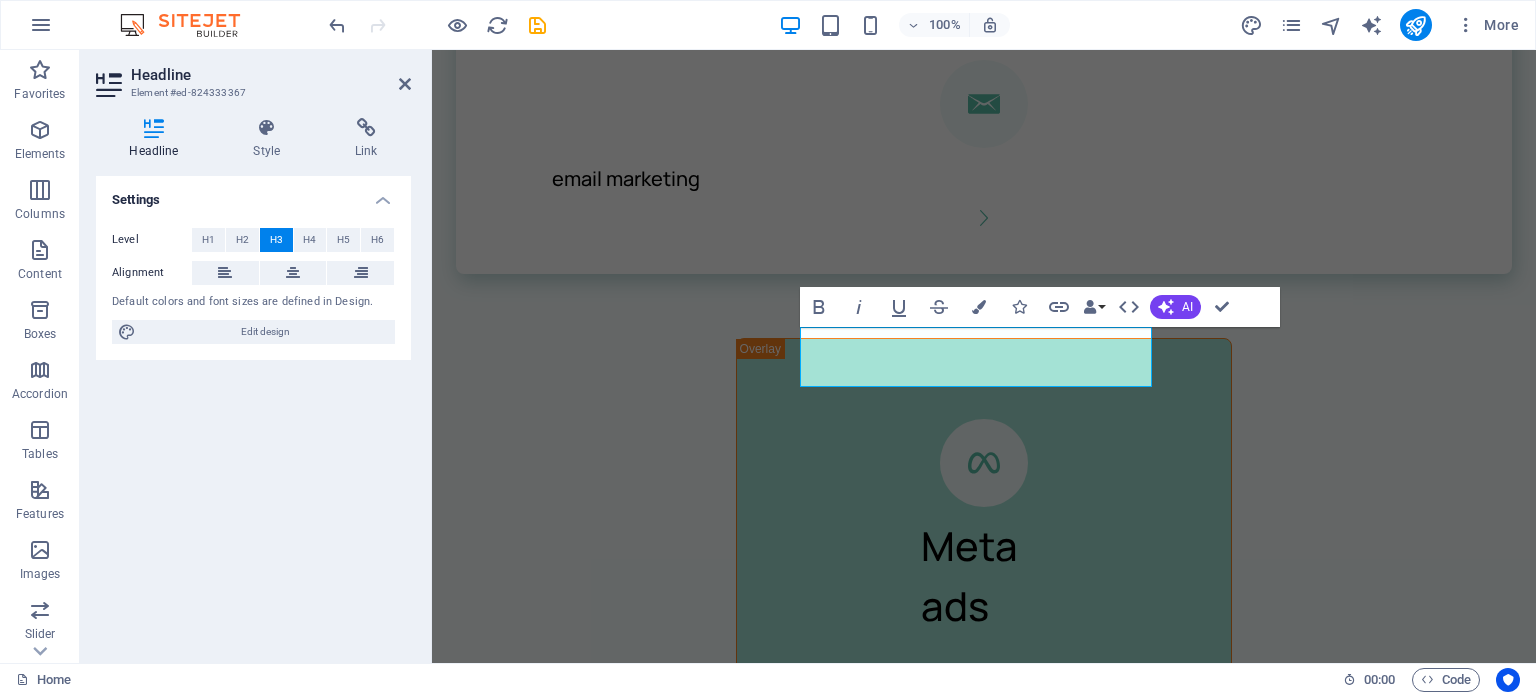 click on "Headline Element #ed-824333367 Headline Style Link Settings Level H1 H2 H3 H4 H5 H6 Alignment Default colors and font sizes are defined in Design. Edit design Overlay Element Layout How this element expands within the layout (Flexbox). Size Default auto px % 1/1 1/2 1/3 1/4 1/5 1/6 1/7 1/8 1/9 1/10 Grow 0 Shrink 0 Order Container layout Visible Visible Opacity 100 % Overflow Spacing Margin Default auto px % rem vw vh Custom Custom auto px % rem vw vh auto px % rem vw vh auto px % rem vw vh auto px % rem vw vh Padding Default px rem % vh vw Custom Custom 24 px rem % vh vw 0 px rem % vh vw 0 px rem % vh vw 0 px rem % vh vw Border Style              - Width 1 auto px rem % vh vw Custom Custom 1 auto px rem % vh vw 1 auto px rem % vh vw 1 auto px rem % vh vw 1 auto px rem % vh vw  - Color Round corners Default px rem % vh vw Custom Custom px rem % vh vw px rem % vh vw px rem % vh vw px rem % vh vw Shadow Default None Outside Inside Color X offset 0 px rem vh vw Y offset 0 px rem vh vw Blur 0 px rem % vh" at bounding box center (256, 356) 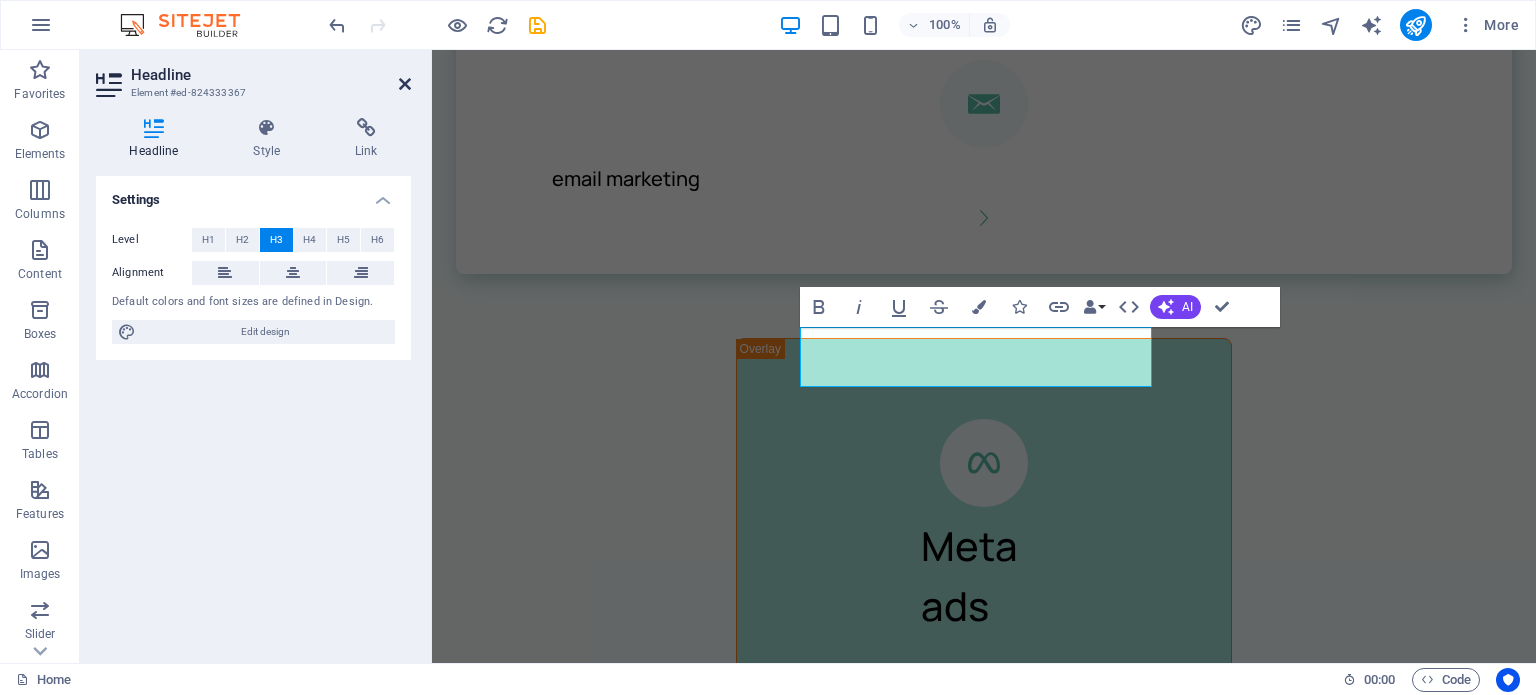 click at bounding box center (405, 84) 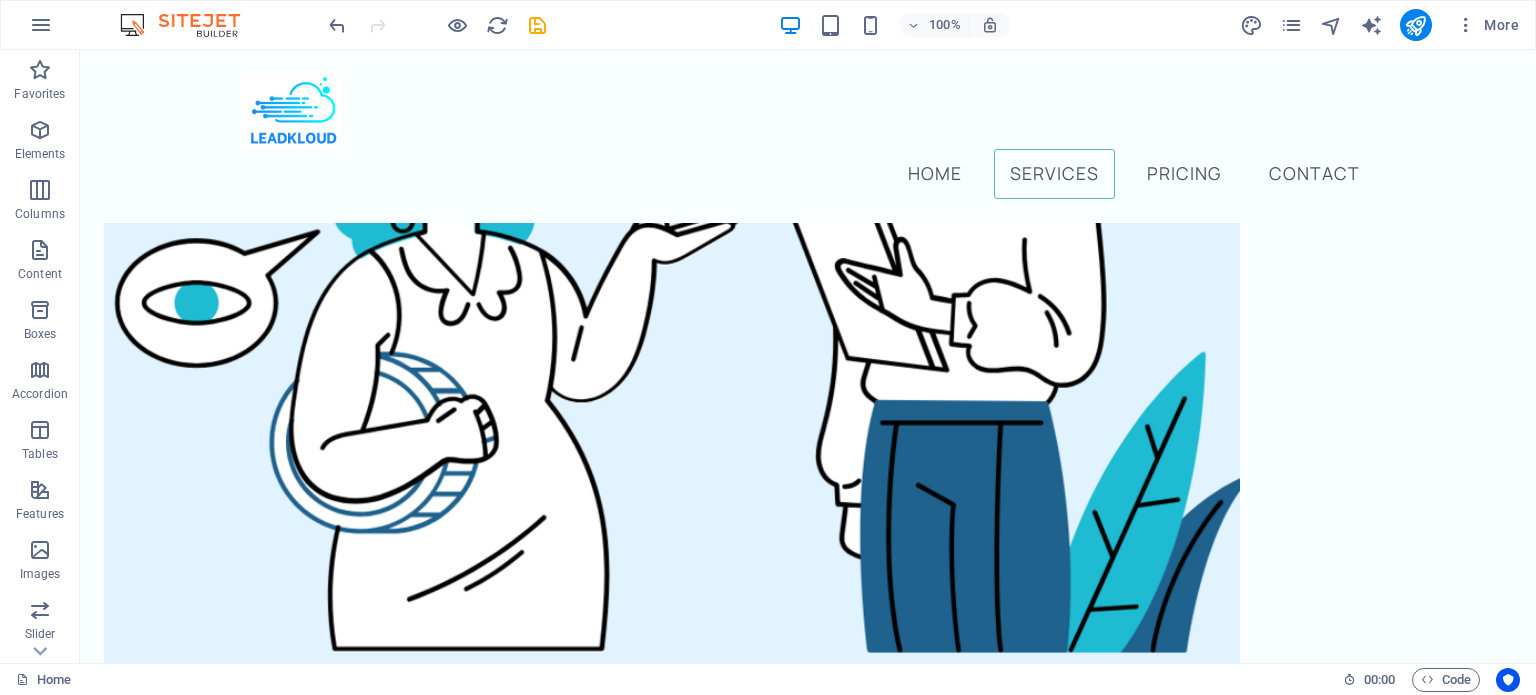 scroll, scrollTop: 1617, scrollLeft: 0, axis: vertical 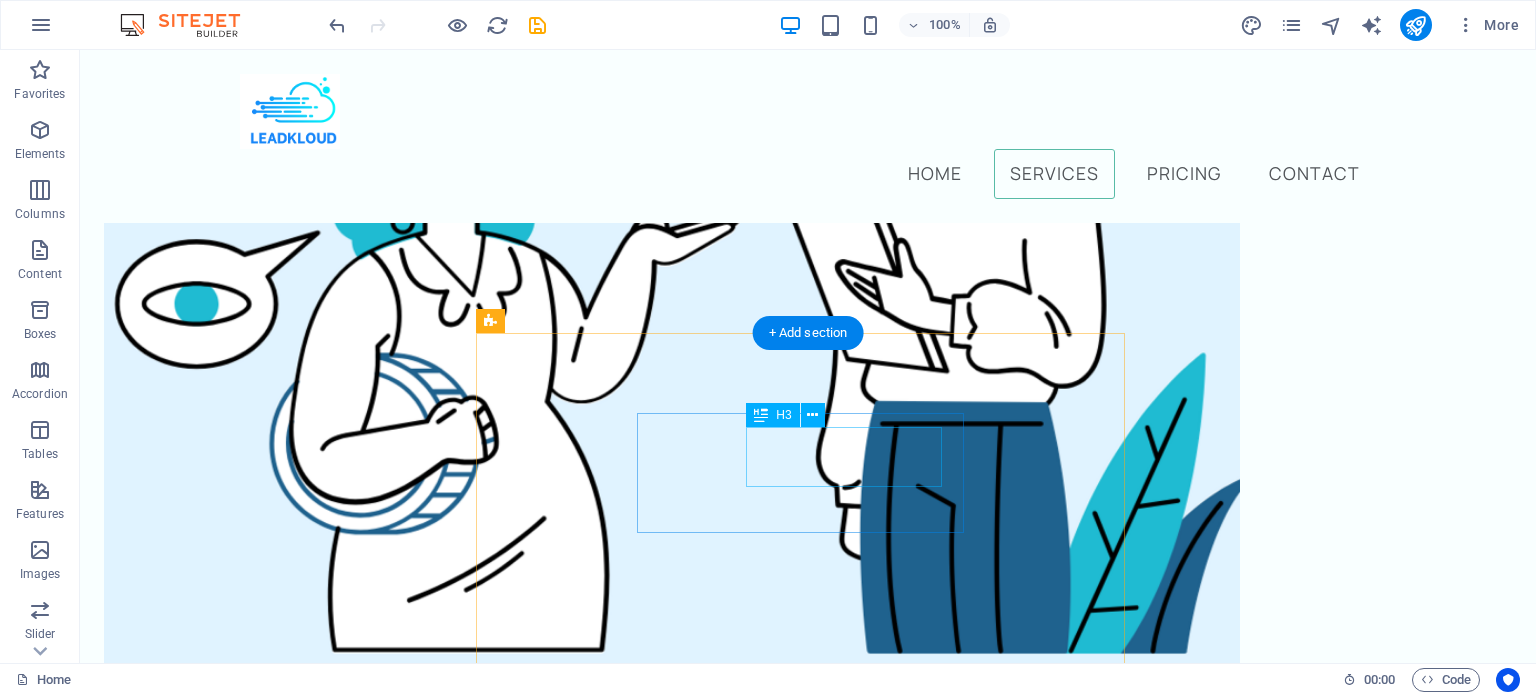 click on "Meta ads" at bounding box center (807, 2069) 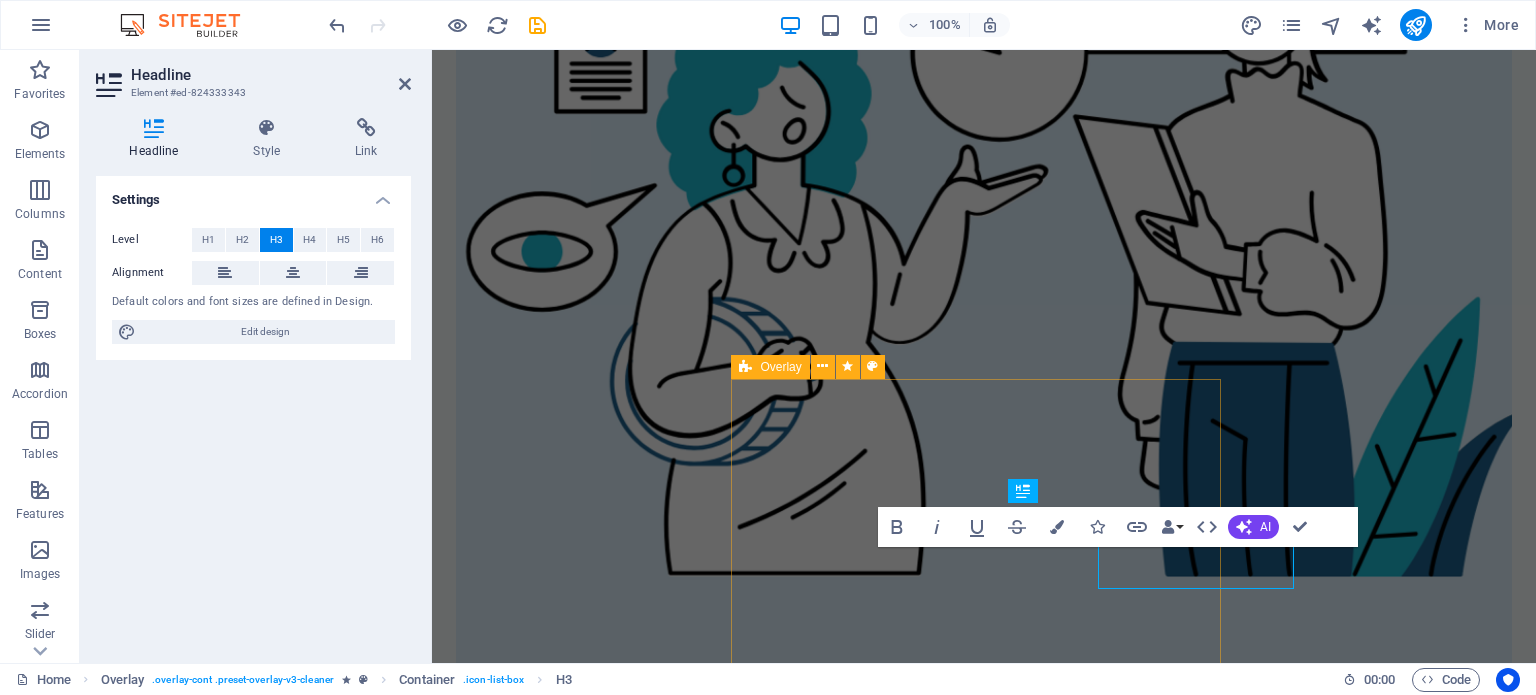 scroll, scrollTop: 1516, scrollLeft: 0, axis: vertical 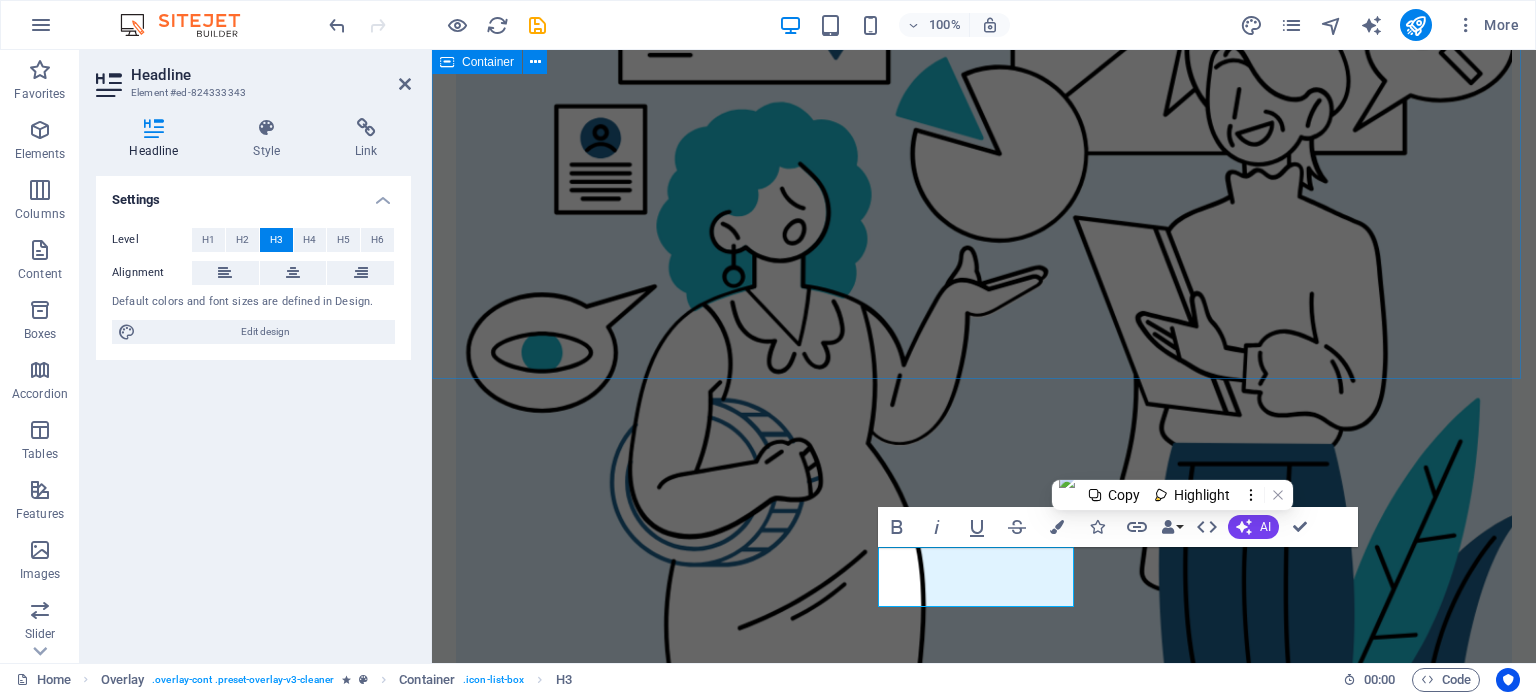 click on "Our professional services We offer these services,  but  are not limited to them  Meta ads Content creation email marketing" at bounding box center [984, 1405] 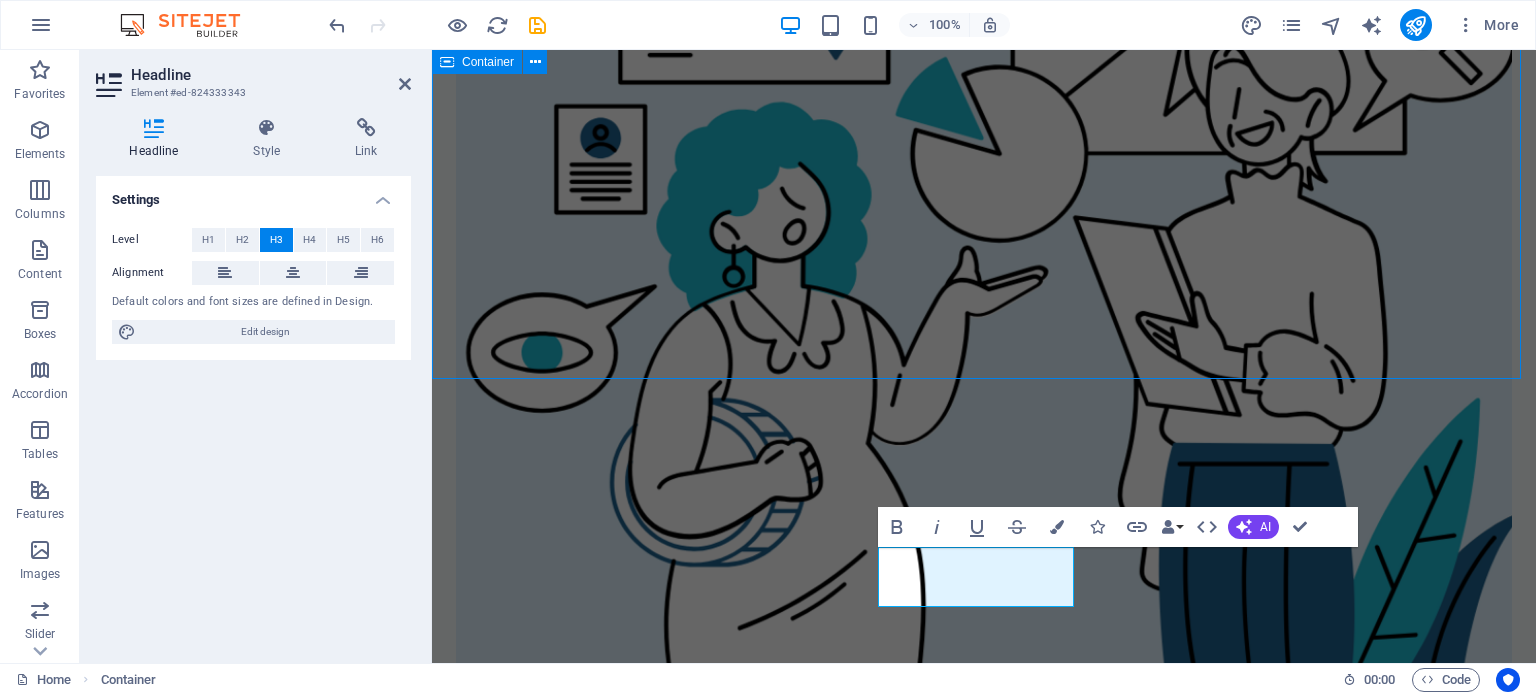 scroll, scrollTop: 1617, scrollLeft: 0, axis: vertical 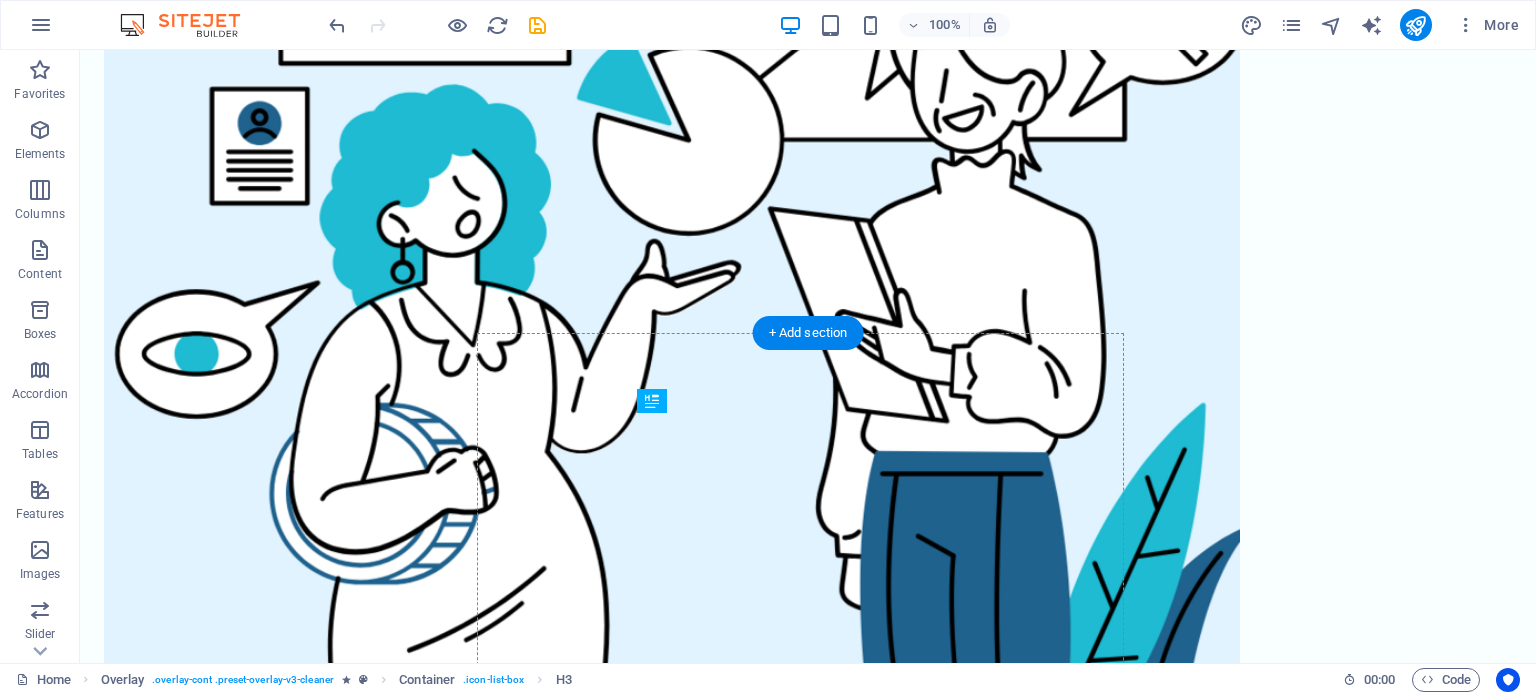 drag, startPoint x: 792, startPoint y: 455, endPoint x: 758, endPoint y: 511, distance: 65.51336 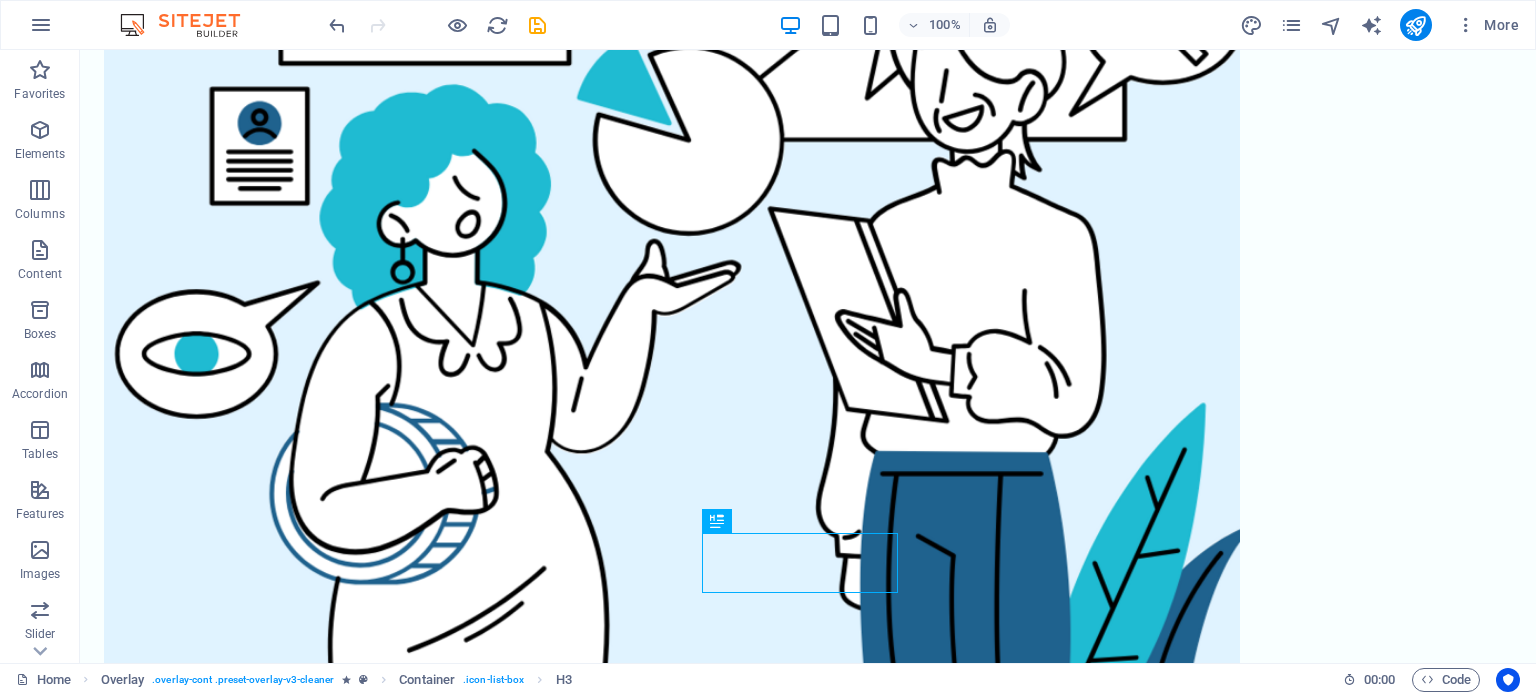 click on "Home Services Pricing Contact Quality leads at your fingertips! Open to new clients?  Book Now Our professional services We offer these services,  but  are not limited to them  Meta ads Content creation email marketing Meta ads Reach your ideal customers on Facebook and Instagram with precision-targeted advertising. Our Meta Ads service helps you generate high-quality leads, boost brand awareness, and drive conversions by leveraging advanced audience targeting, compelling creatives, and continuous performance optimization.     Book Now Content Creation Cursus sed nunc quisque sapien. Mattis risus nunc diam fames. Volutpat tristique quisque ornare libero eu amet velit.   Consectetur bibendum risus rhoncus diam lobortis. Pellentesque eros quam arcu augue mi. Ipsum amet vel facilisis ac et fames. Book Now Window Cleaning Cursus sed nunc quisque sapien. Mattis risus nunc diam fames. Volutpat tristique quisque ornare libero eu amet velit.   Book Now Carpet Cleaning   Book Now Laundry Cleaning   Book Now" at bounding box center [808, 15323] 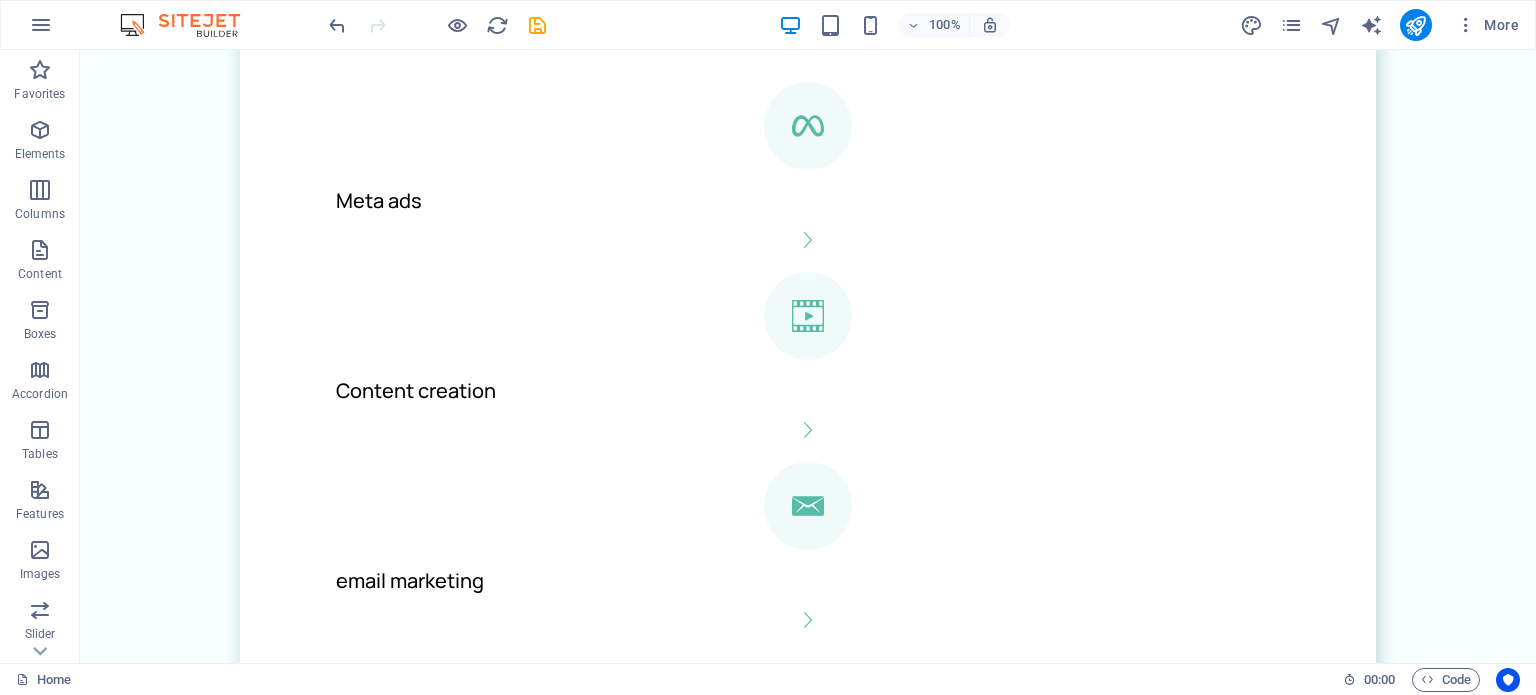 scroll, scrollTop: 2971, scrollLeft: 0, axis: vertical 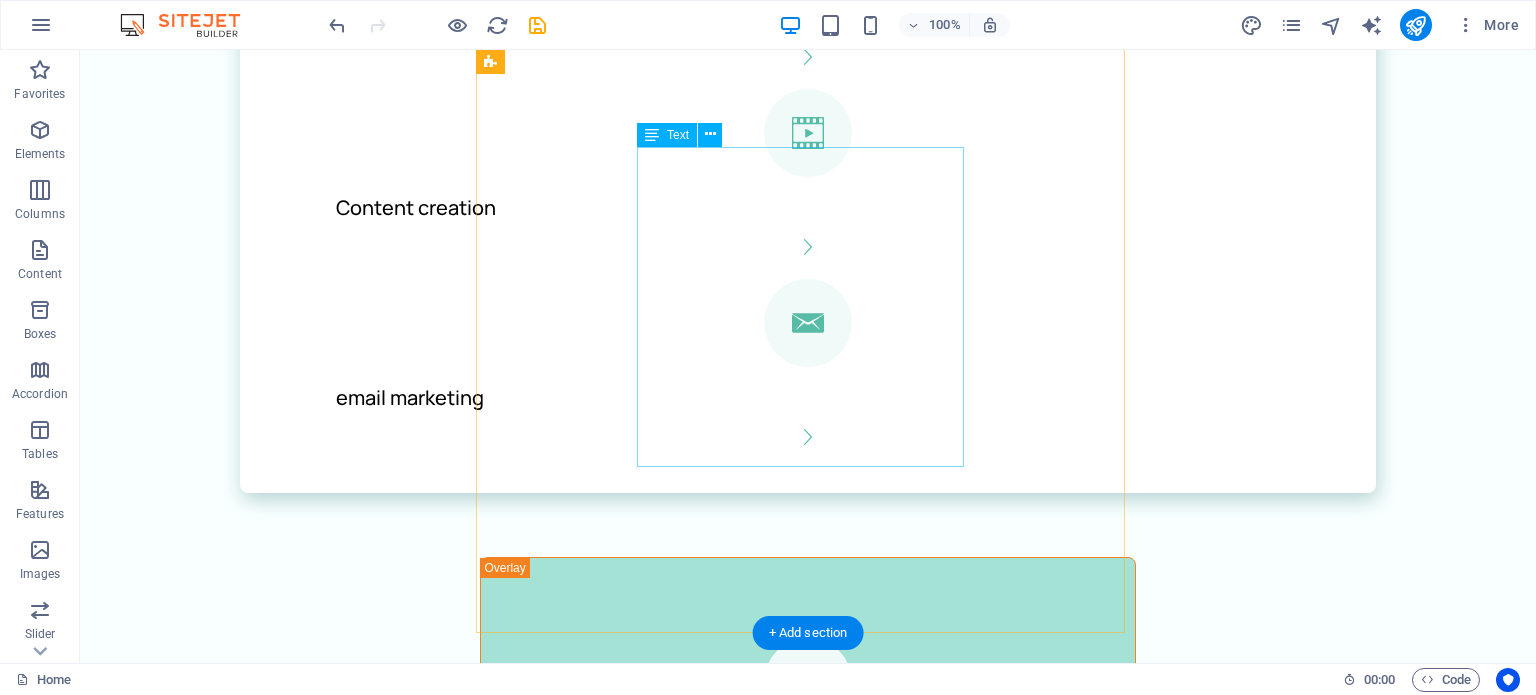 click on "Cursus sed nunc quisque sapien. Mattis risus nunc diam fames. Volutpat tristique quisque ornare libero eu amet velit.   Consectetur bibendum risus rhoncus diam lobortis. Pellentesque eros quam arcu augue mi. Ipsum amet vel facilisis ac et fames." at bounding box center (807, 1963) 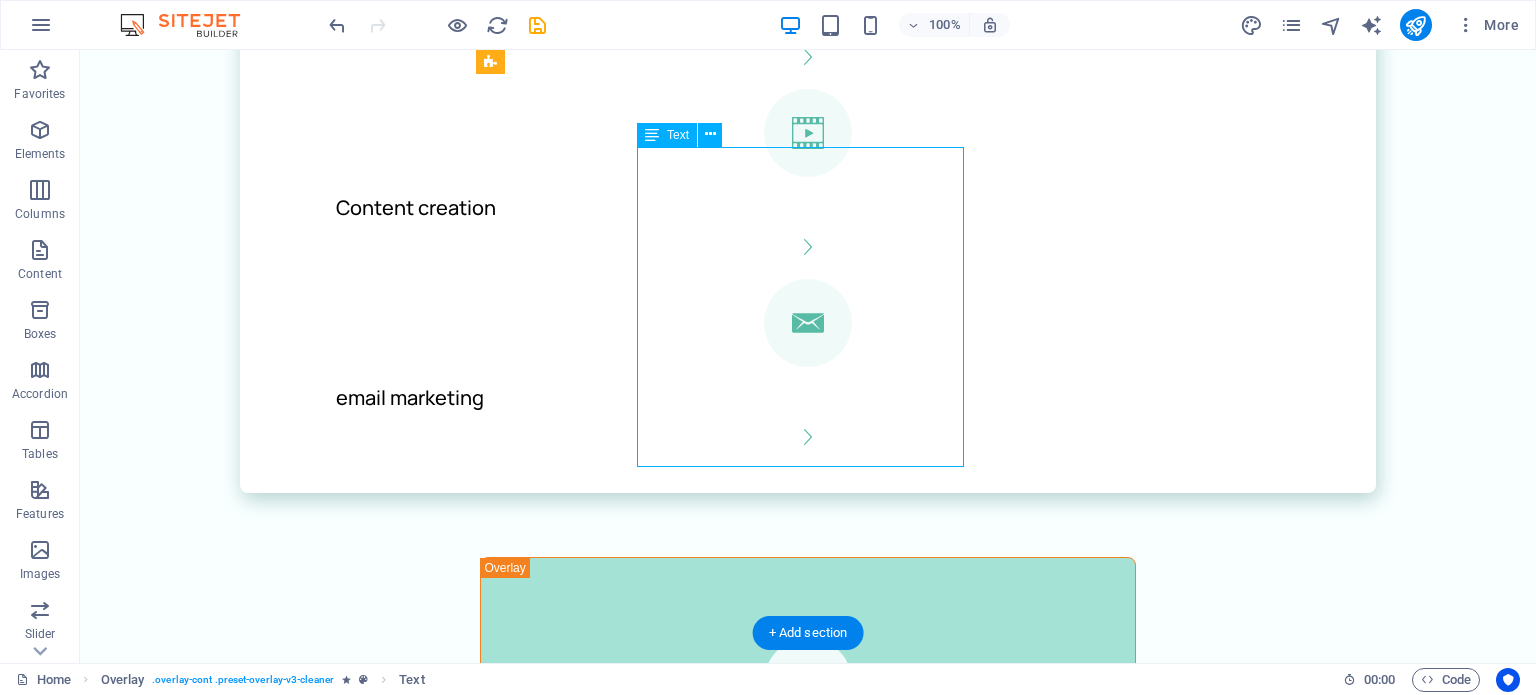 click on "Cursus sed nunc quisque sapien. Mattis risus nunc diam fames. Volutpat tristique quisque ornare libero eu amet velit.   Consectetur bibendum risus rhoncus diam lobortis. Pellentesque eros quam arcu augue mi. Ipsum amet vel facilisis ac et fames." at bounding box center (807, 1963) 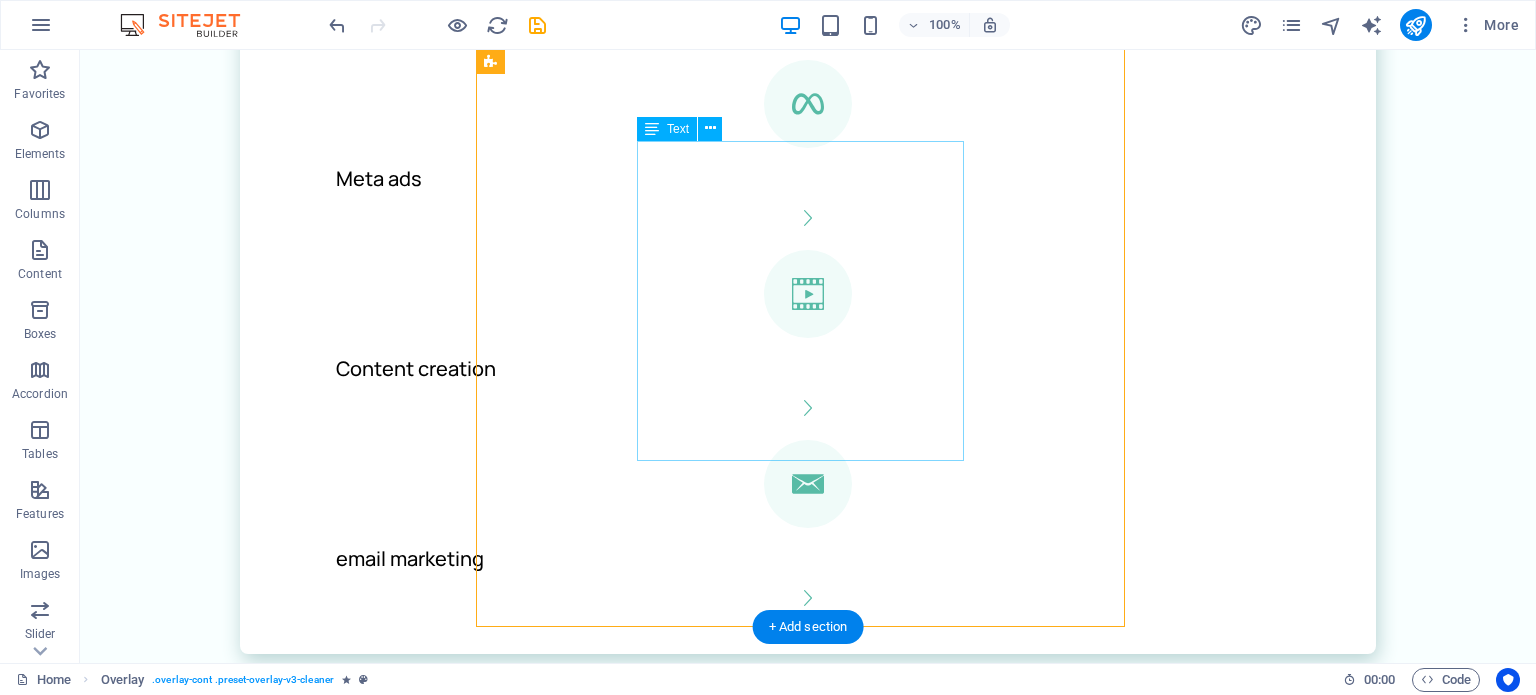 scroll, scrollTop: 3038, scrollLeft: 0, axis: vertical 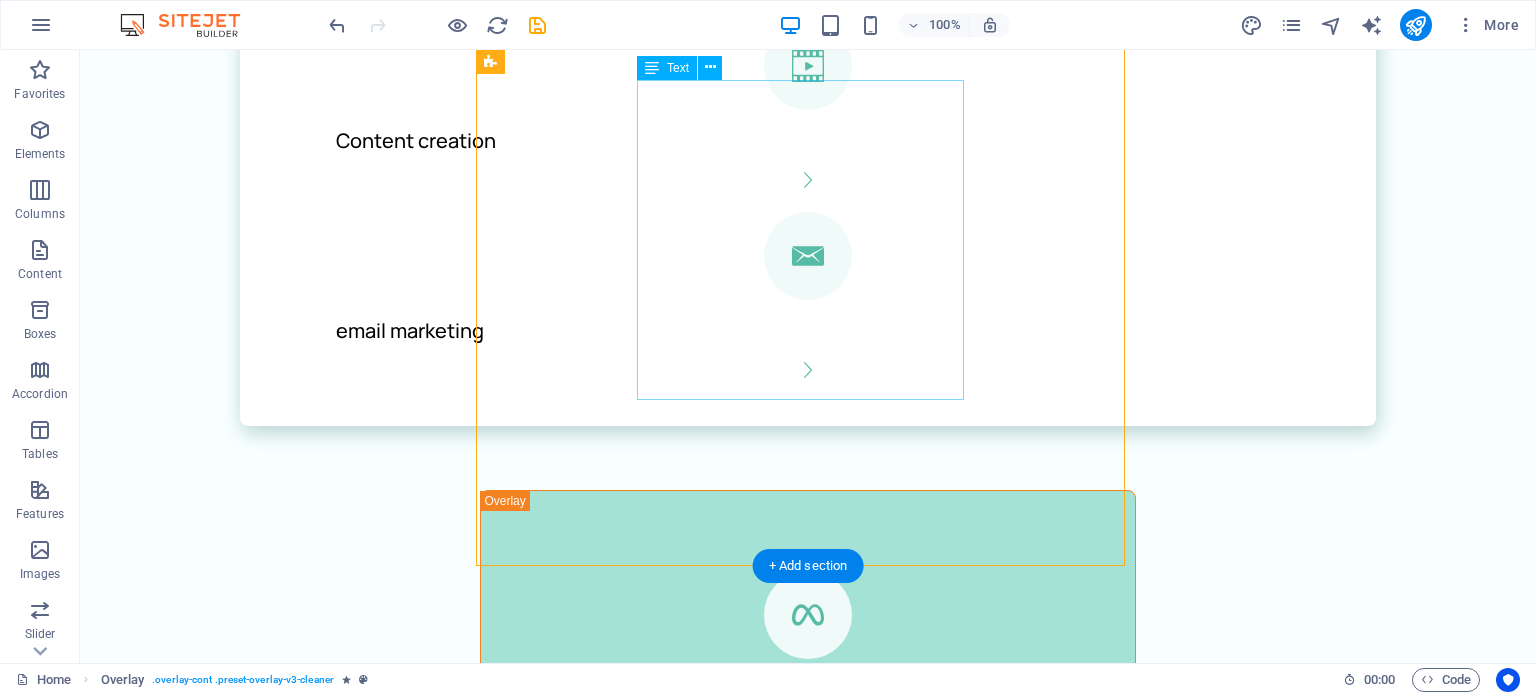 click on "Cursus sed nunc quisque sapien. Mattis risus nunc diam fames. Volutpat tristique quisque ornare libero eu amet velit.   Consectetur bibendum risus rhoncus diam lobortis. Pellentesque eros quam arcu augue mi. Ipsum amet vel facilisis ac et fames." at bounding box center [807, 1896] 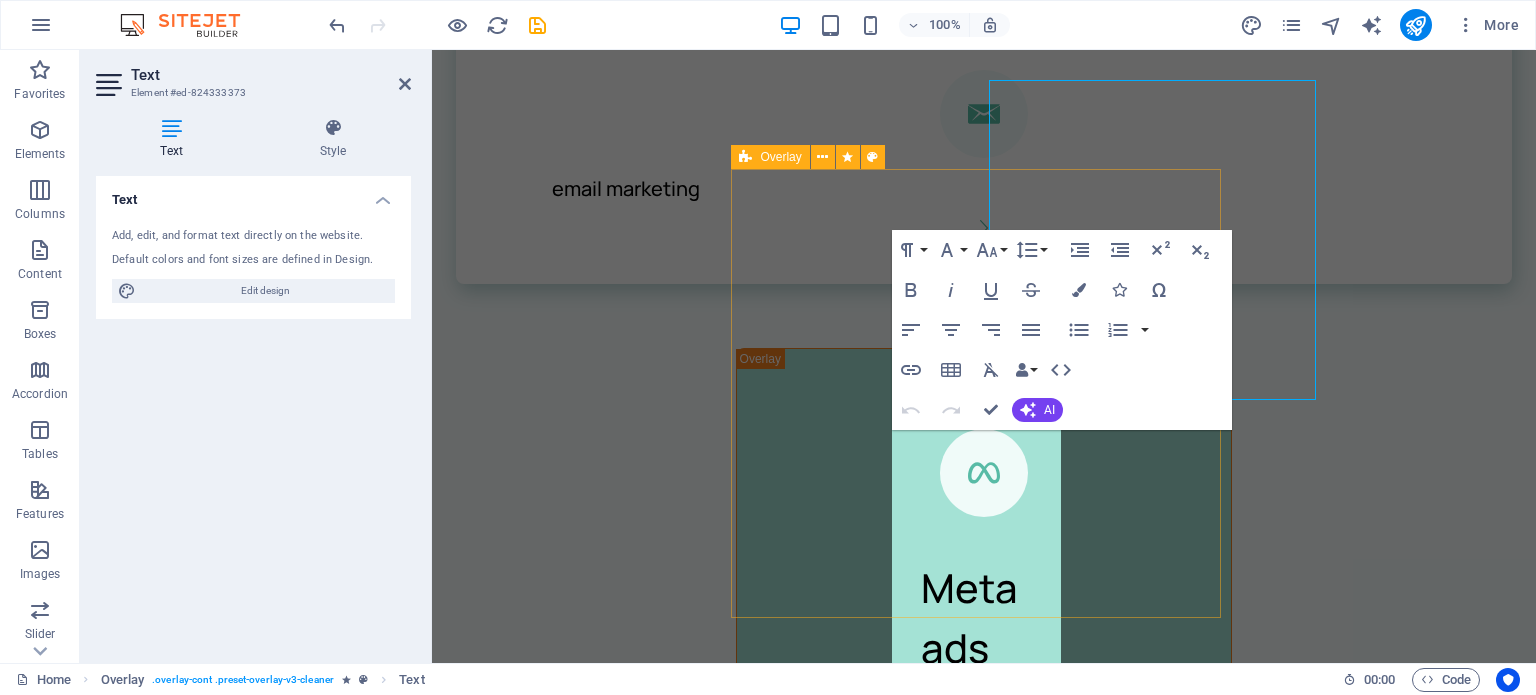click on "Content Creation Cursus sed nunc quisque sapien. Mattis risus nunc diam fames. Volutpat tristique quisque ornare libero eu amet velit.   Consectetur bibendum risus rhoncus diam lobortis. Pellentesque eros quam arcu augue mi. Ipsum amet vel facilisis ac et fames. Book Now" at bounding box center [984, 2277] 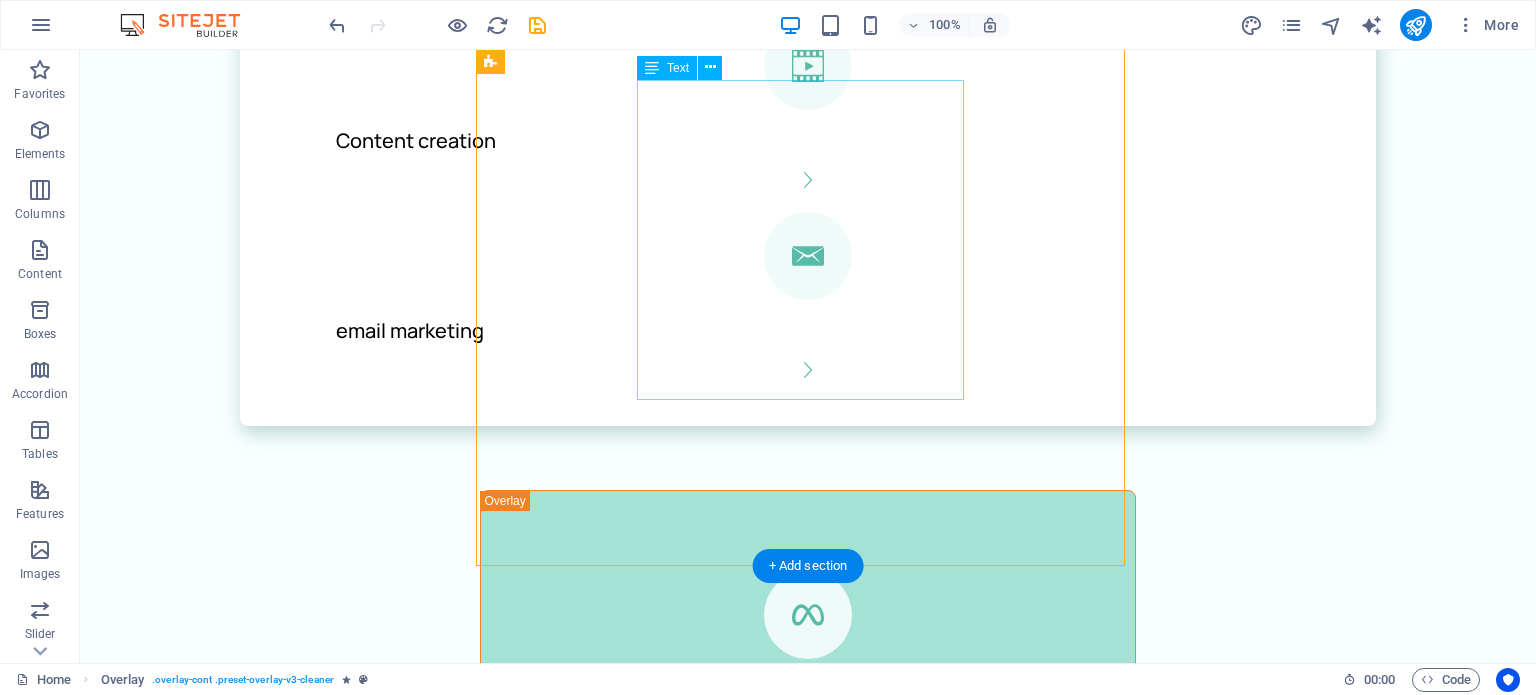 click on "Cursus sed nunc quisque sapien. Mattis risus nunc diam fames. Volutpat tristique quisque ornare libero eu amet velit.   Consectetur bibendum risus rhoncus diam lobortis. Pellentesque eros quam arcu augue mi. Ipsum amet vel facilisis ac et fames." at bounding box center [807, 1896] 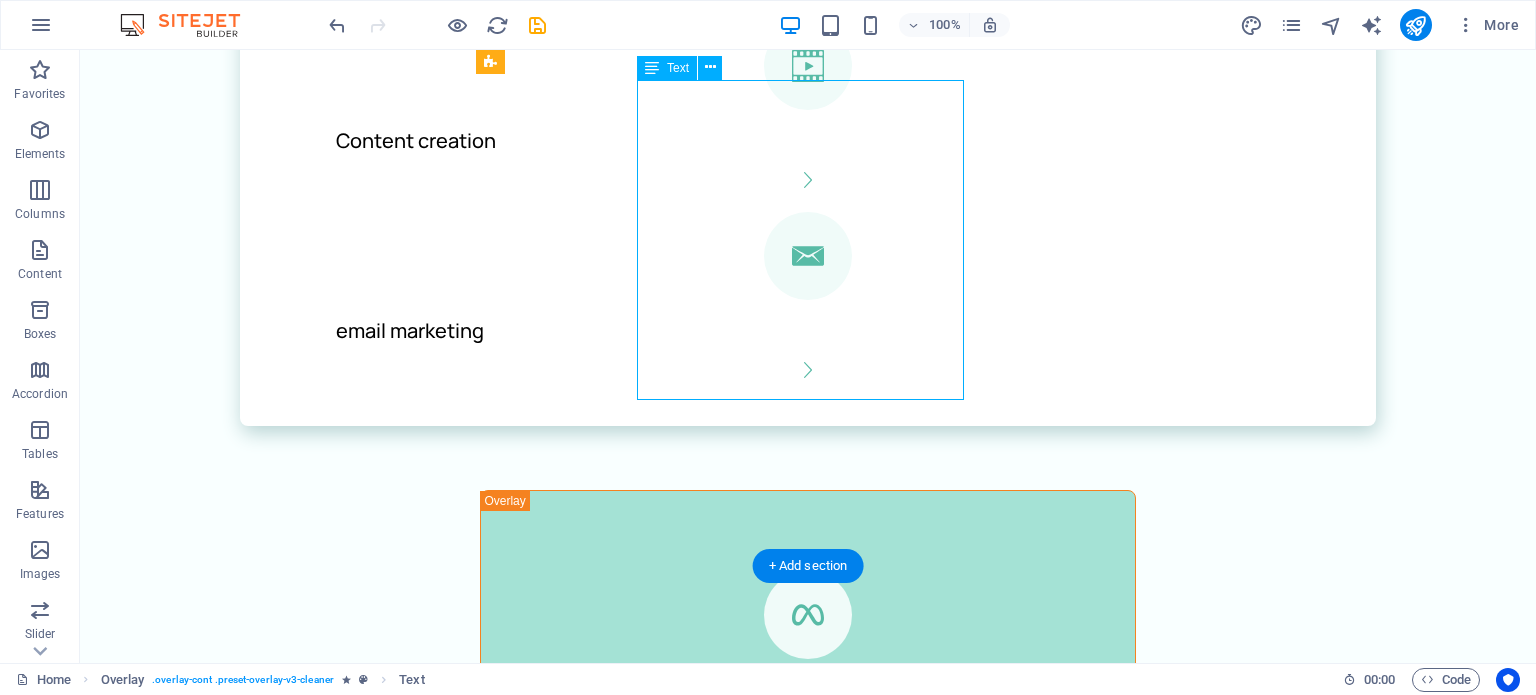 click on "Cursus sed nunc quisque sapien. Mattis risus nunc diam fames. Volutpat tristique quisque ornare libero eu amet velit.   Consectetur bibendum risus rhoncus diam lobortis. Pellentesque eros quam arcu augue mi. Ipsum amet vel facilisis ac et fames." at bounding box center [807, 1896] 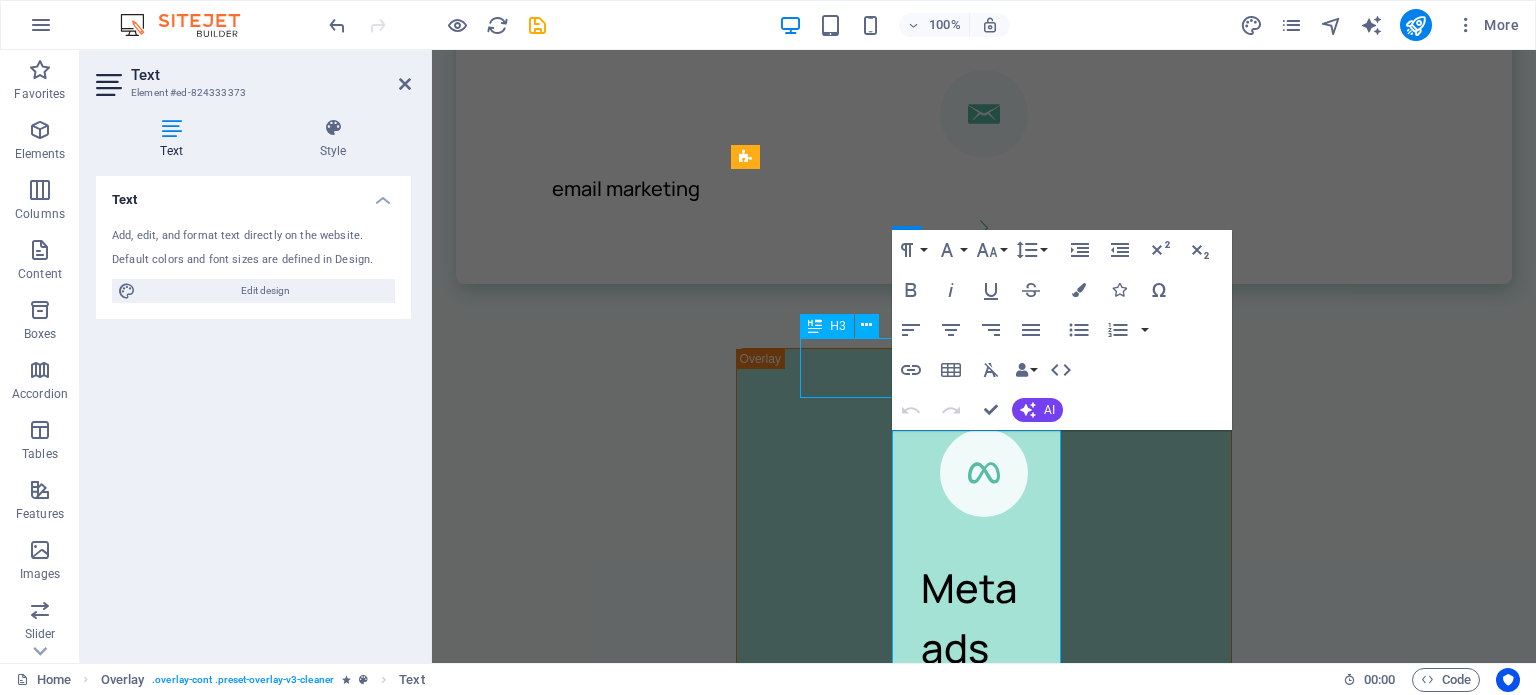 click on "Content Creation" at bounding box center (984, 1968) 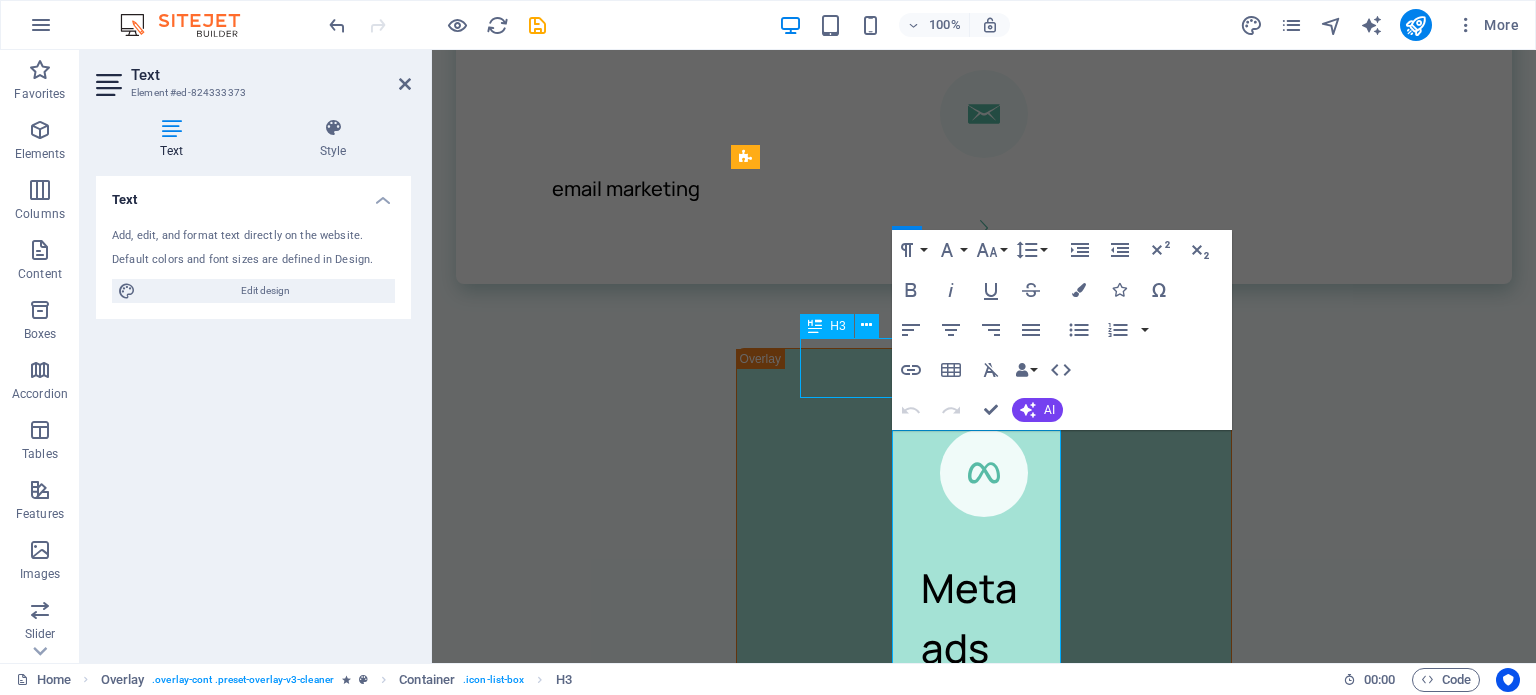 scroll, scrollTop: 2699, scrollLeft: 0, axis: vertical 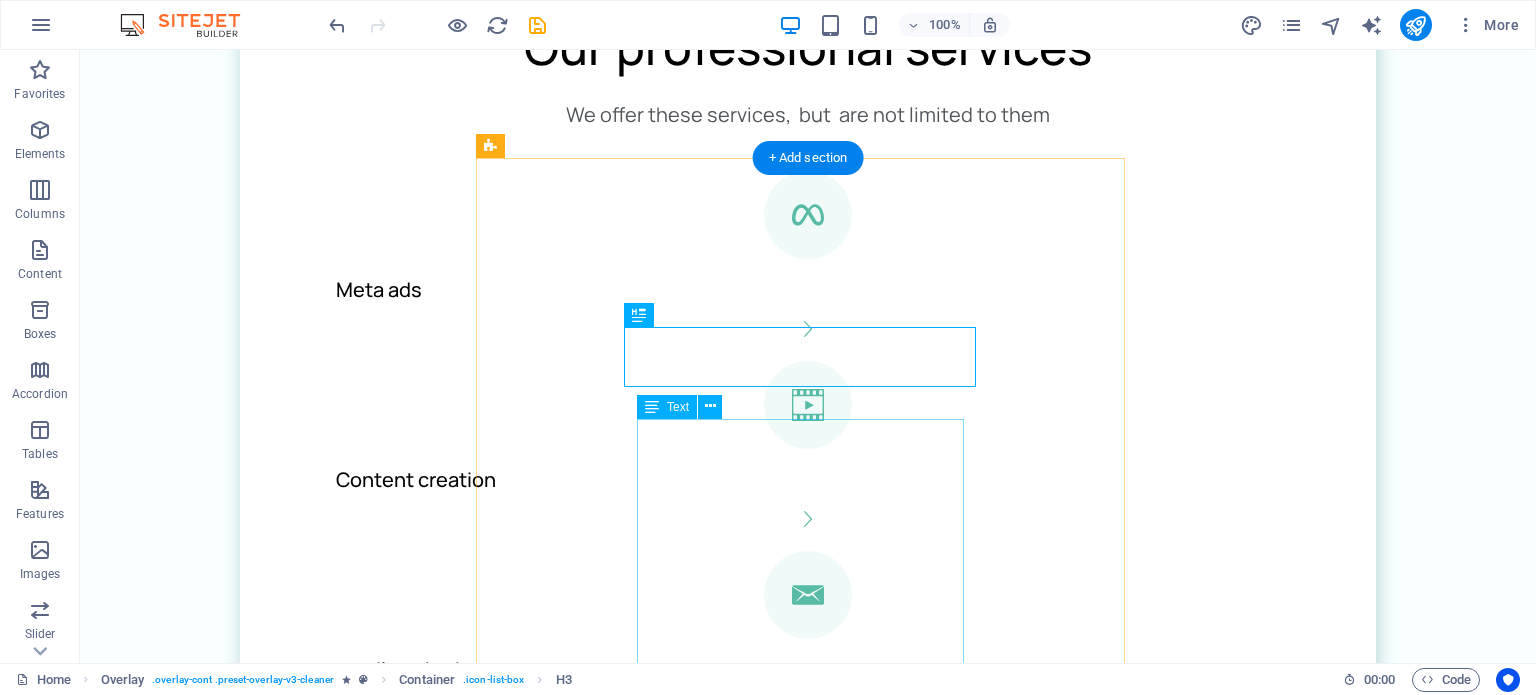 click on "Cursus sed nunc quisque sapien. Mattis risus nunc diam fames. Volutpat tristique quisque ornare libero eu amet velit.   Consectetur bibendum risus rhoncus diam lobortis. Pellentesque eros quam arcu augue mi. Ipsum amet vel facilisis ac et fames." at bounding box center (807, 2235) 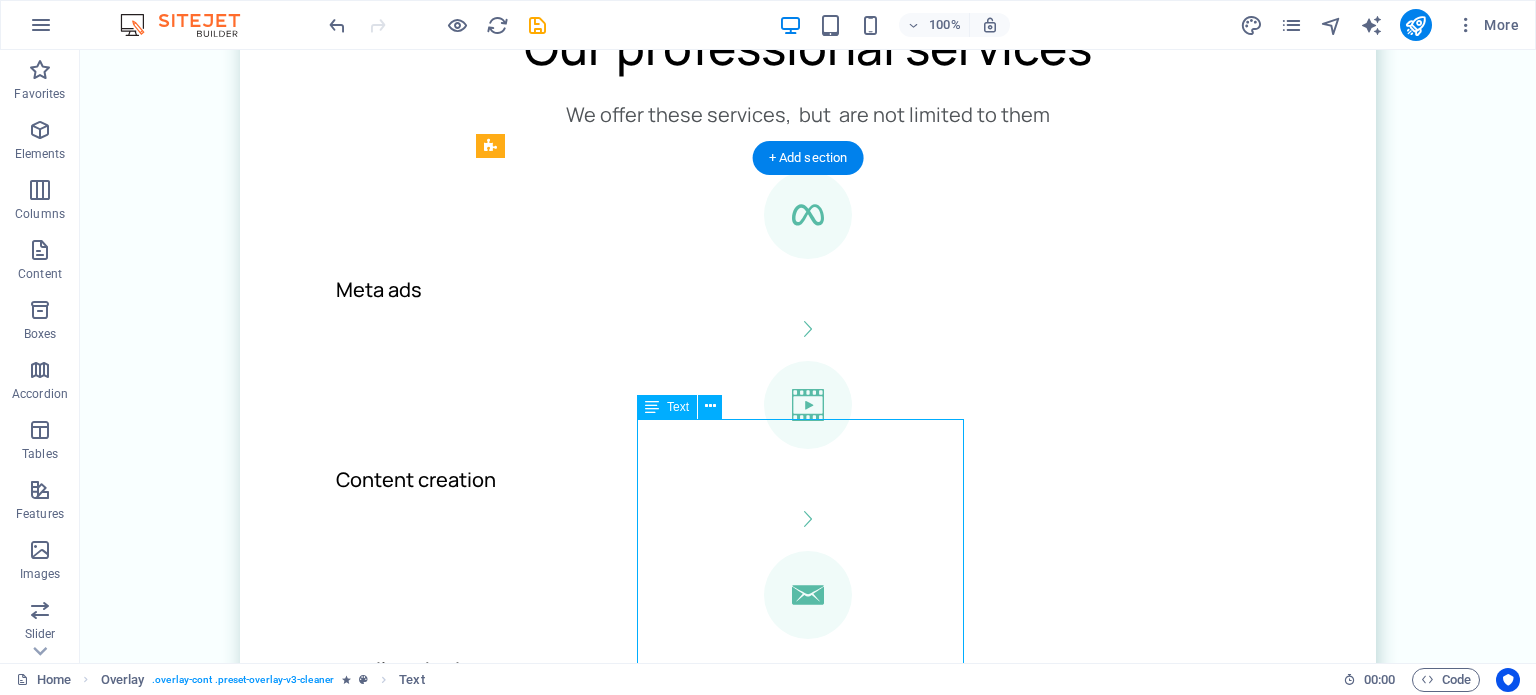 click on "Cursus sed nunc quisque sapien. Mattis risus nunc diam fames. Volutpat tristique quisque ornare libero eu amet velit.   Consectetur bibendum risus rhoncus diam lobortis. Pellentesque eros quam arcu augue mi. Ipsum amet vel facilisis ac et fames." at bounding box center (807, 2235) 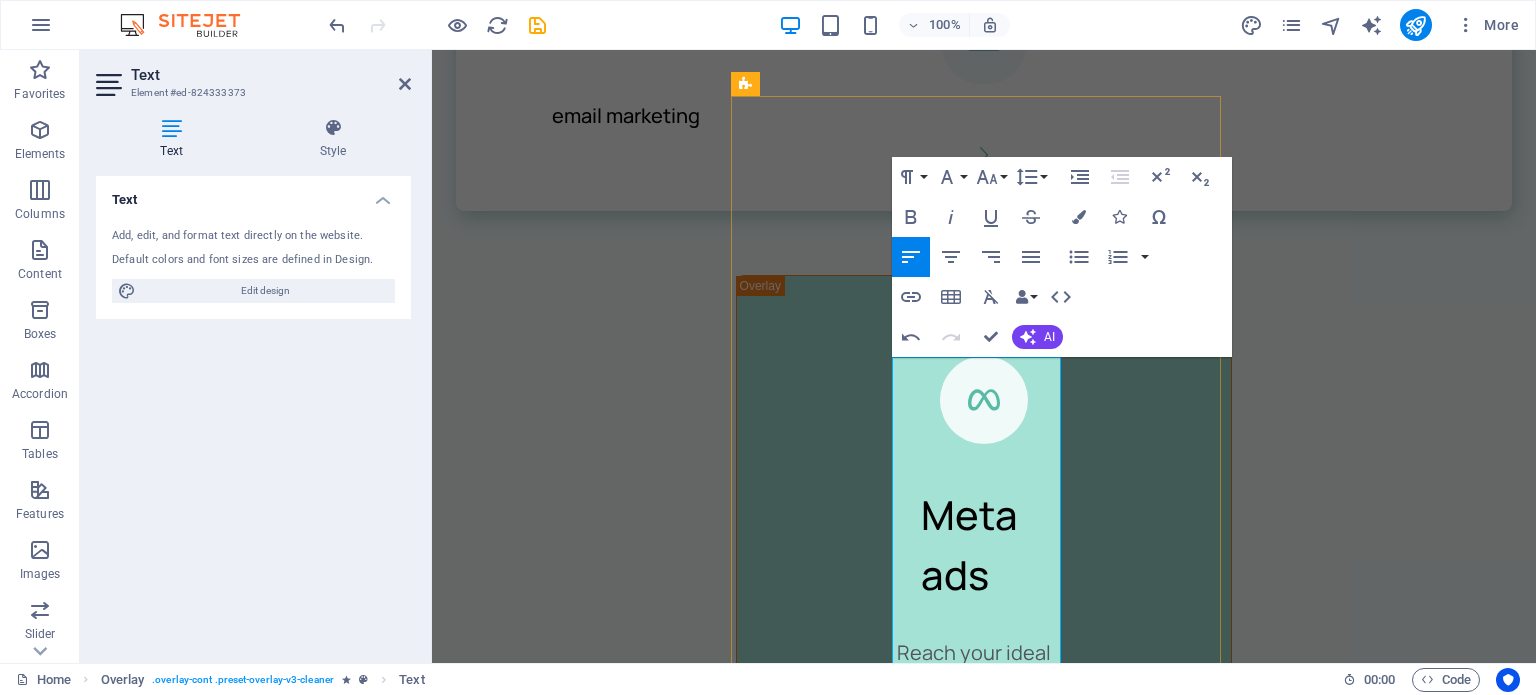 scroll, scrollTop: 5154, scrollLeft: 10, axis: both 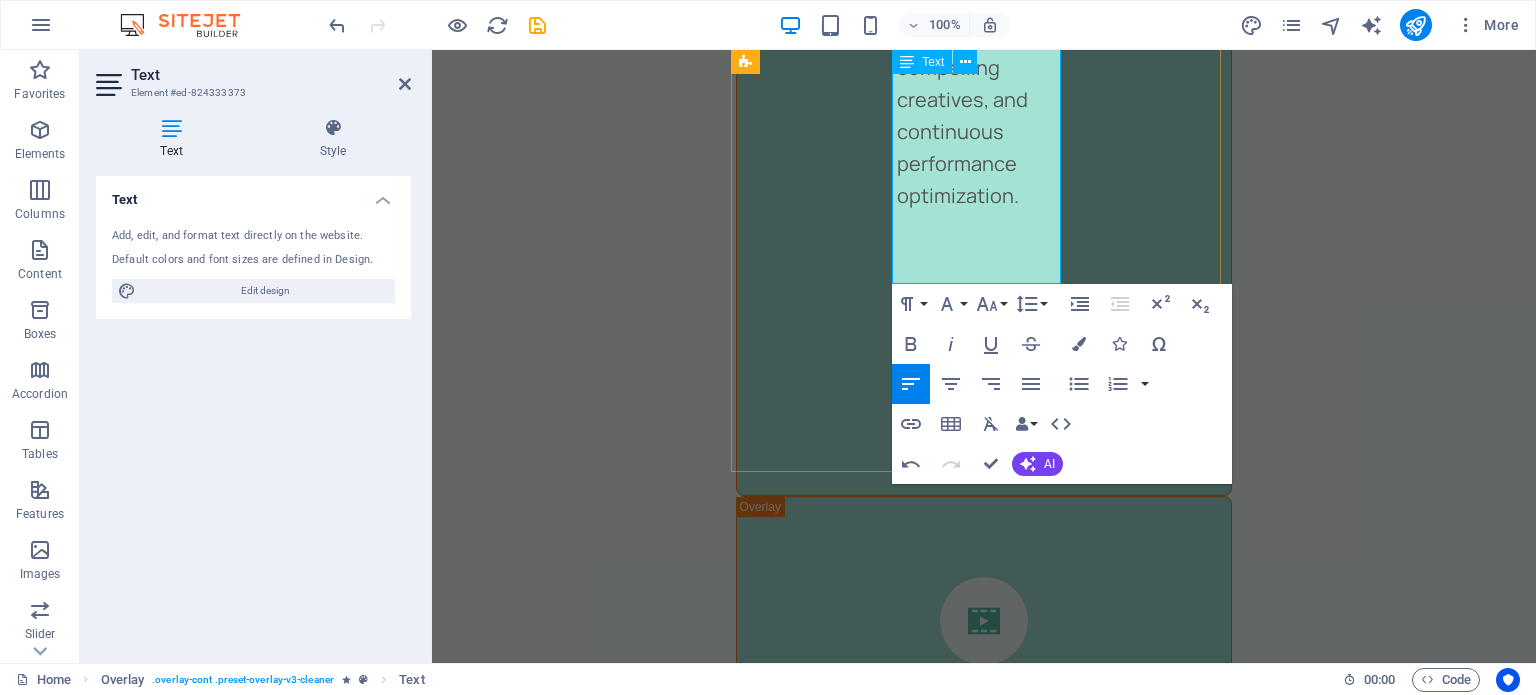 drag, startPoint x: 975, startPoint y: 391, endPoint x: 958, endPoint y: 263, distance: 129.12398 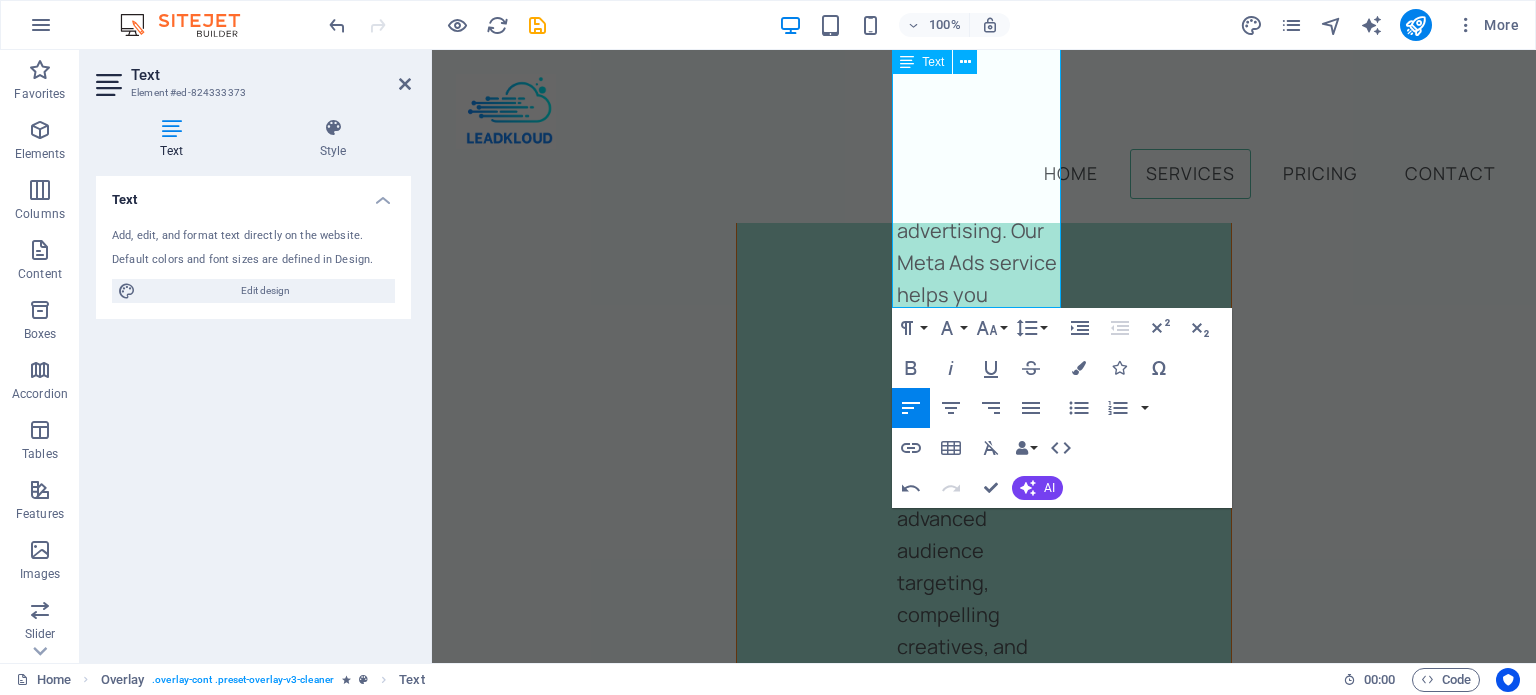 scroll, scrollTop: 3672, scrollLeft: 0, axis: vertical 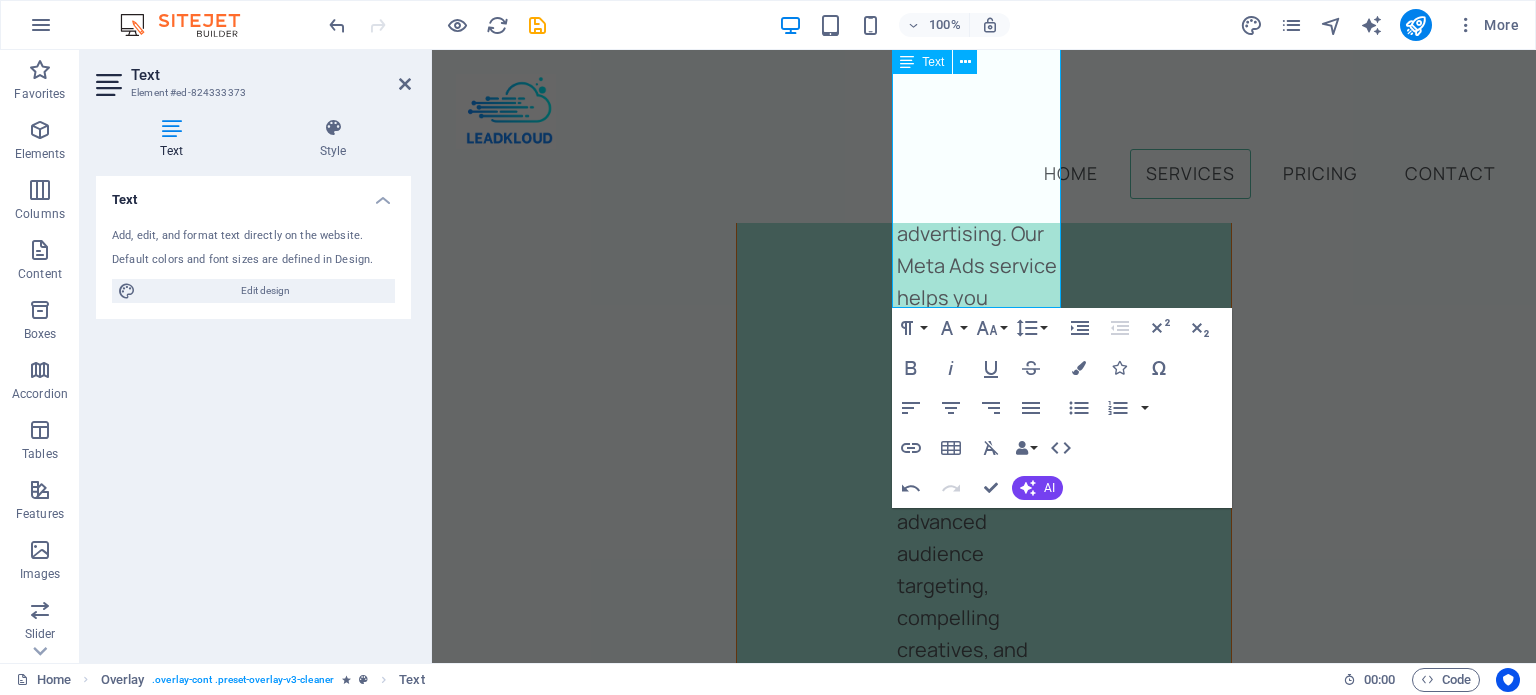 click on "Home Services Pricing Contact Quality leads at your fingertips! Open to new clients?  Book Now Our professional services We offer these services,  but  are not limited to them  Meta ads Content creation email marketing Meta ads Reach your ideal customers on Facebook and Instagram with precision-targeted advertising. Our Meta Ads service helps you generate high-quality leads, boost brand awareness, and drive conversions by leveraging advanced audience targeting, compelling creatives, and continuous performance optimization.     Book Now Content Creation We create eye-catching visuals, compelling copy, and platform-optimized content that brings your brand to life on social media. Whether it's static posts, reels, or stories — we make sure your message stands out and connects with your audience Book Now Window Cleaning Cursus sed nunc quisque sapien. Mattis risus nunc diam fames. Volutpat tristique quisque ornare libero eu amet velit.   Book Now Carpet Cleaning   Book Now Laundry Cleaning   Book Now 1" at bounding box center (984, 14014) 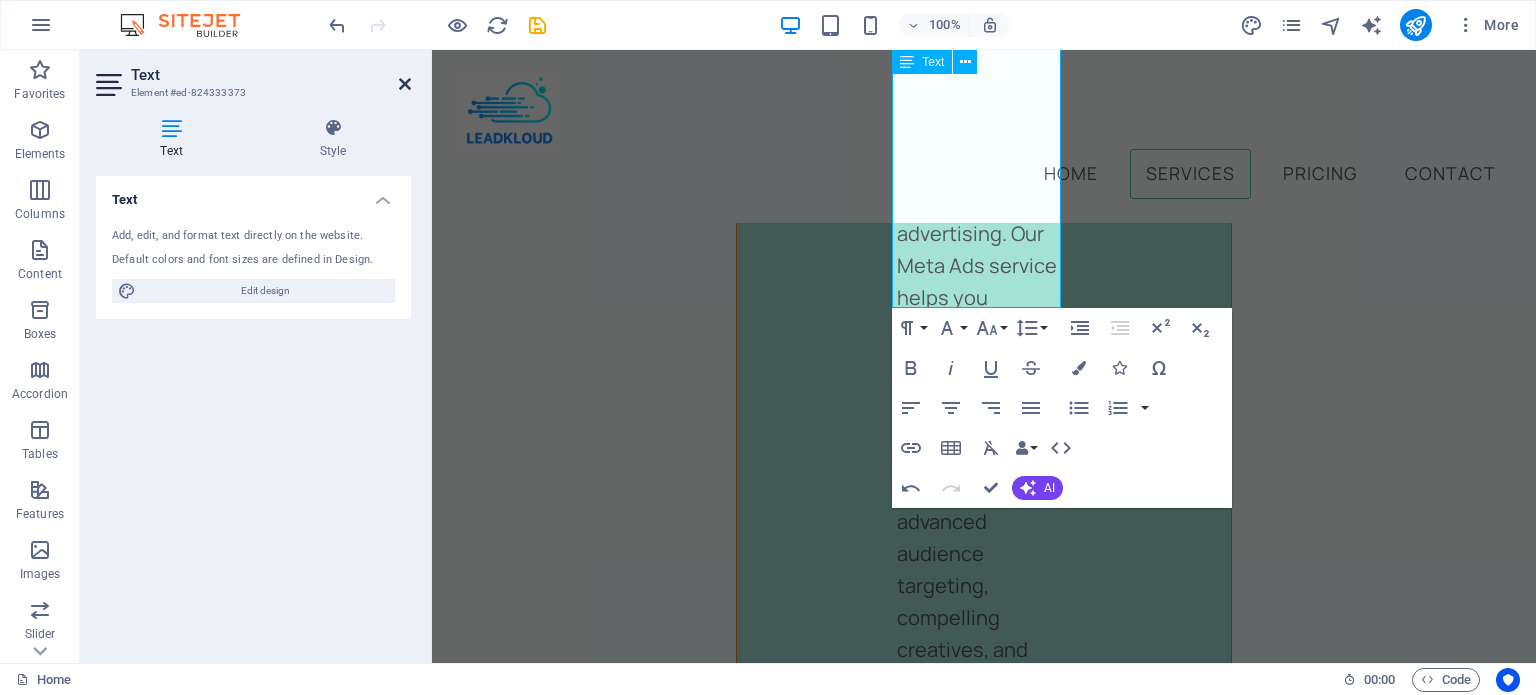 click at bounding box center [405, 84] 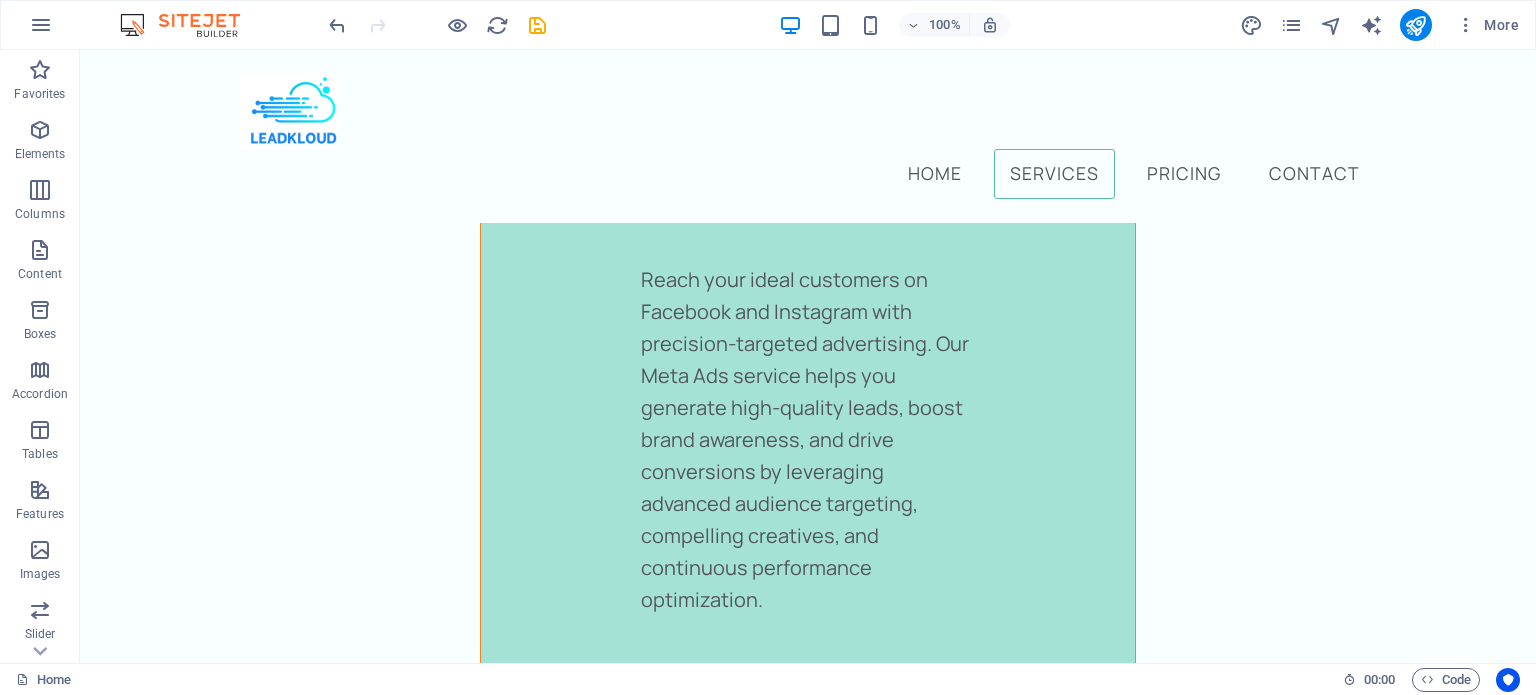 scroll, scrollTop: 3190, scrollLeft: 0, axis: vertical 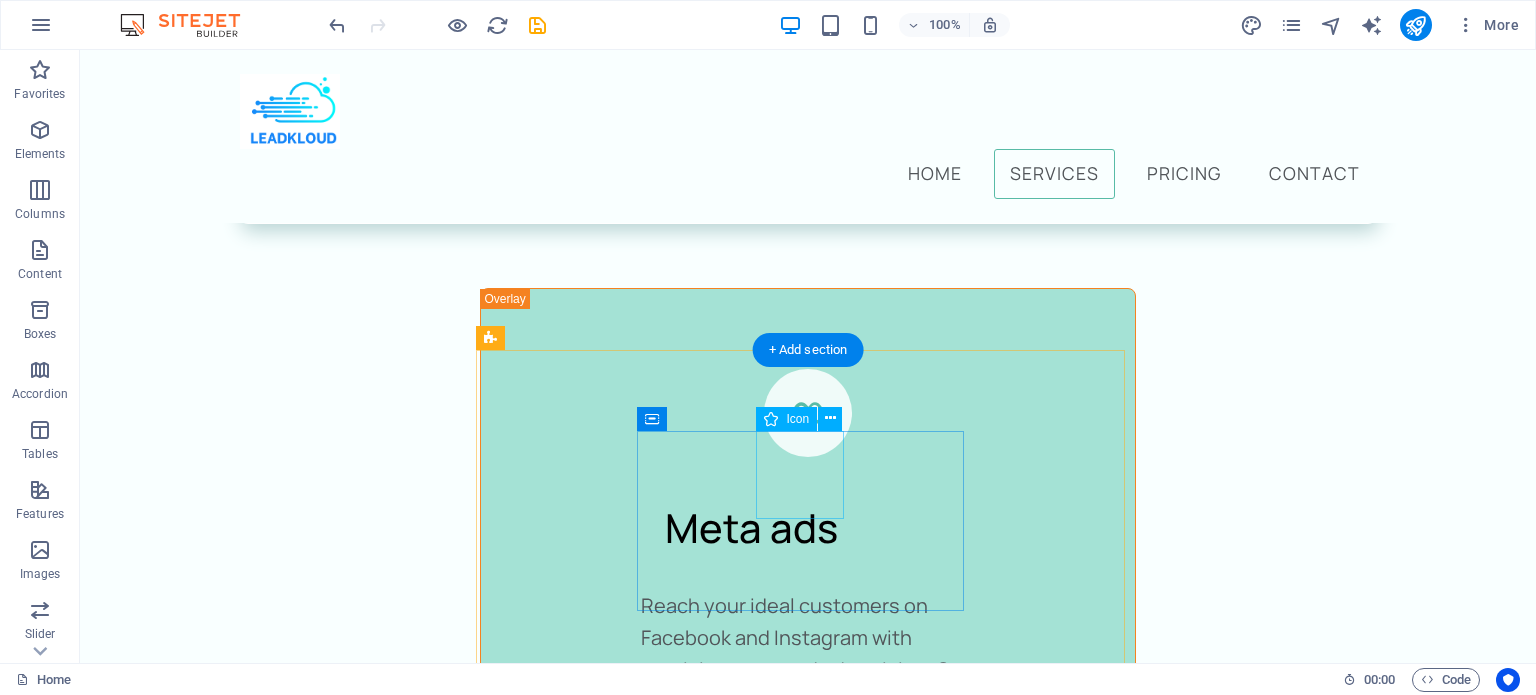 click at bounding box center (807, 2086) 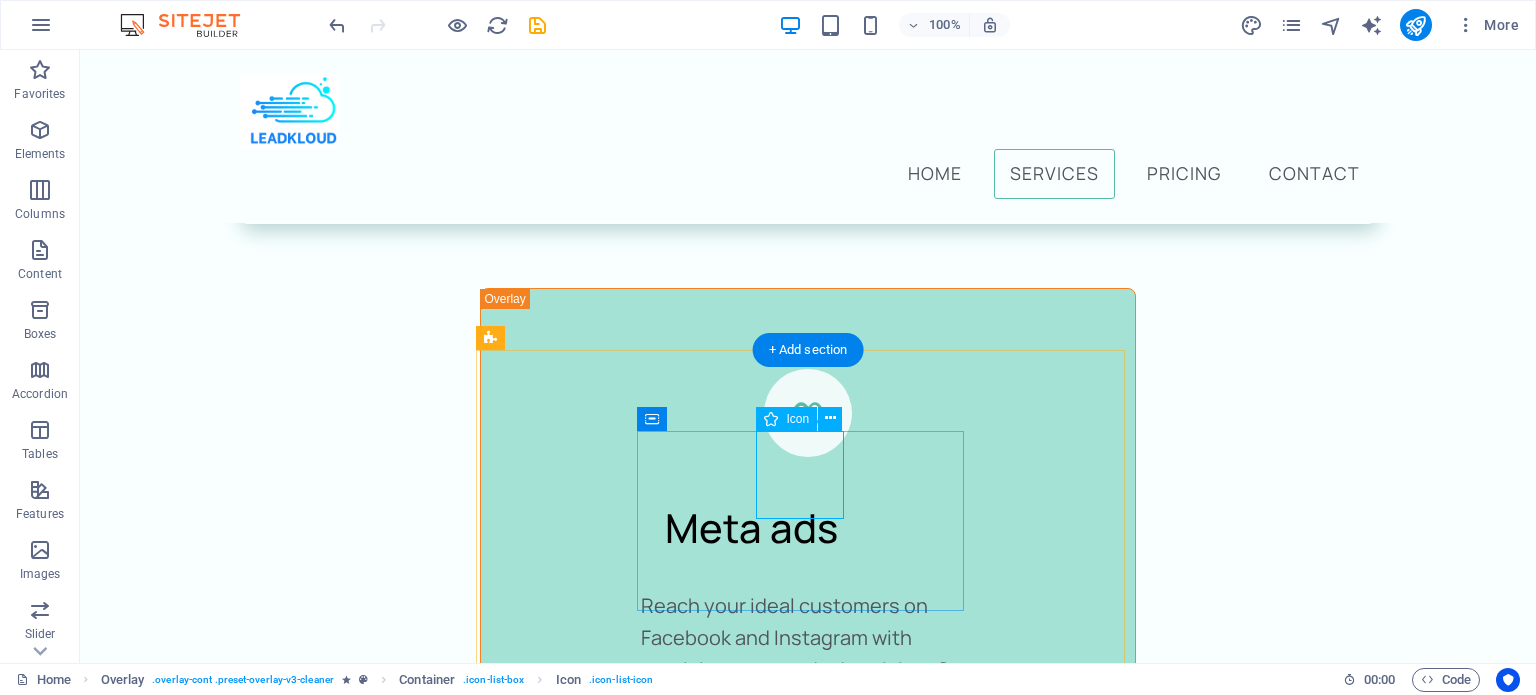 click at bounding box center (807, 2086) 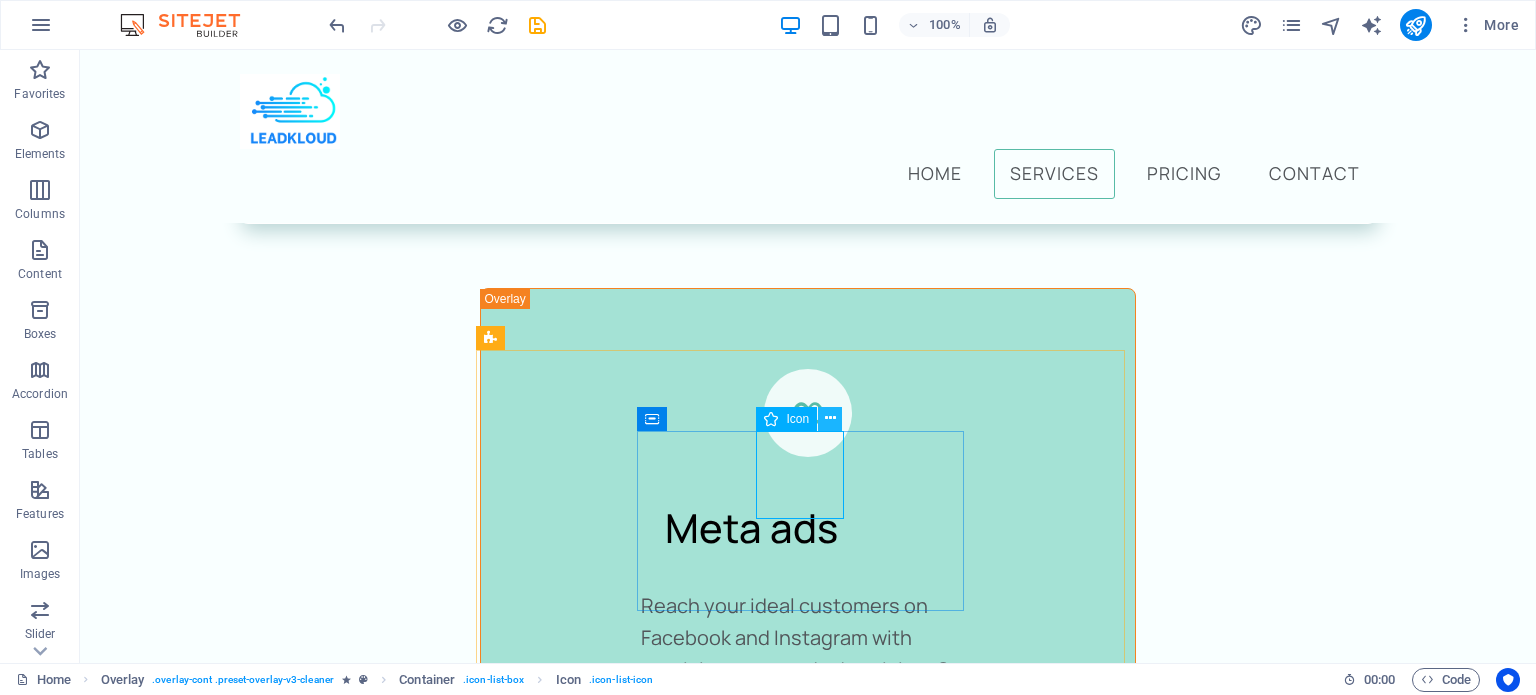click at bounding box center (830, 418) 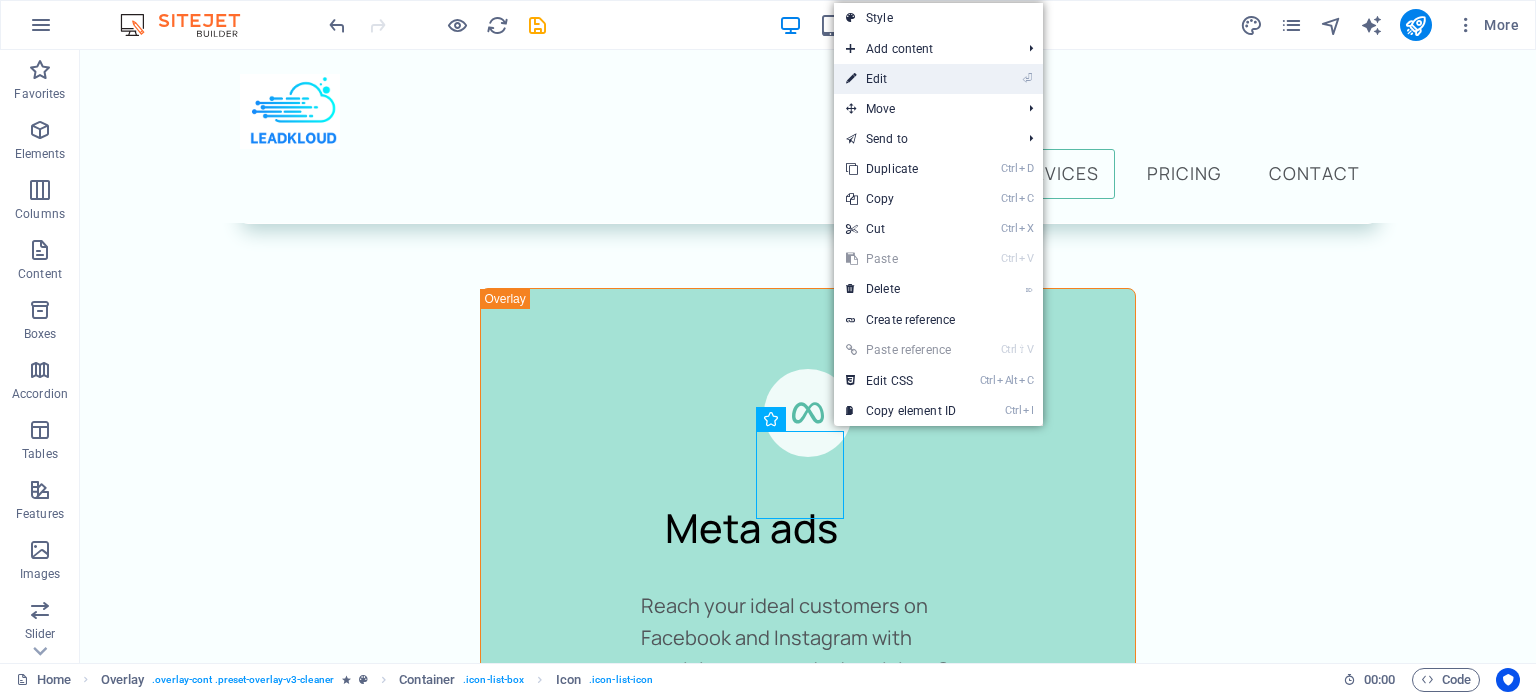 click on "⏎  Edit" at bounding box center [901, 79] 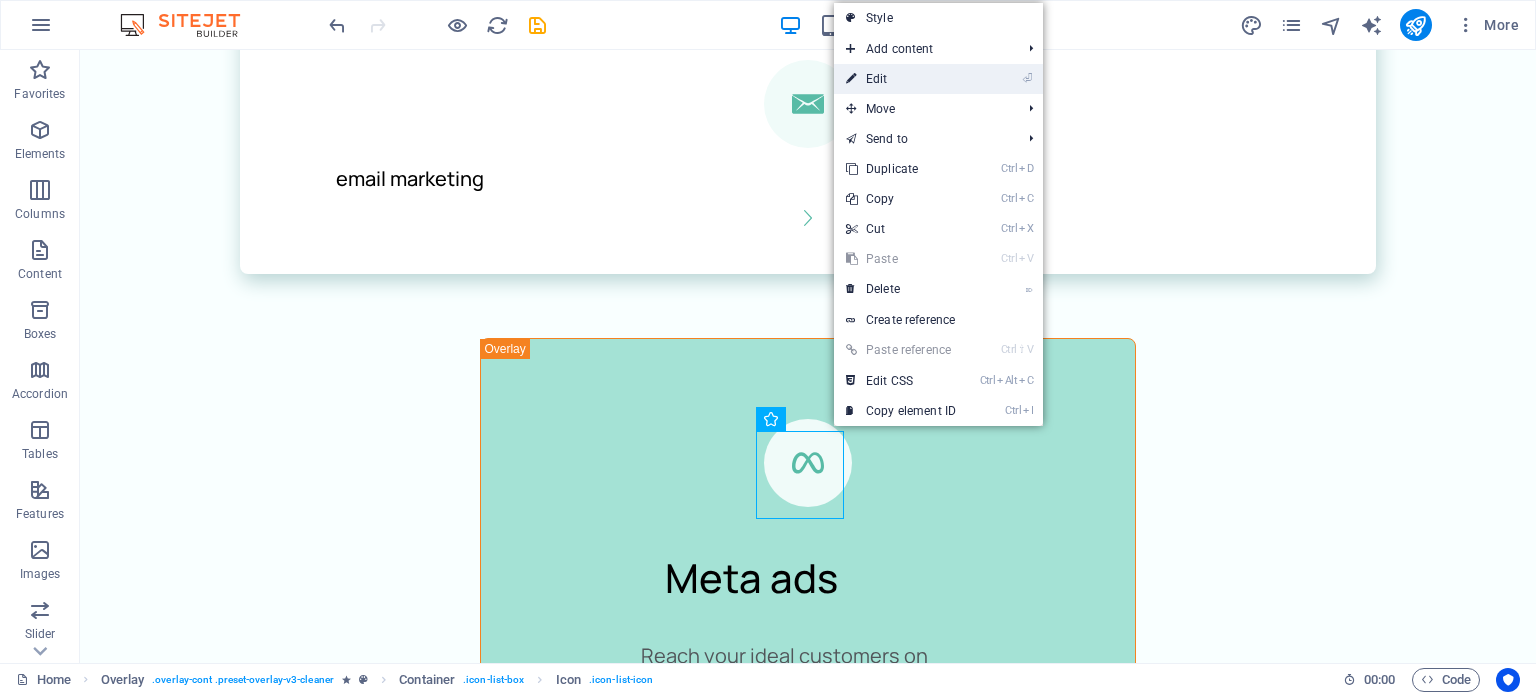 select on "xMidYMid" 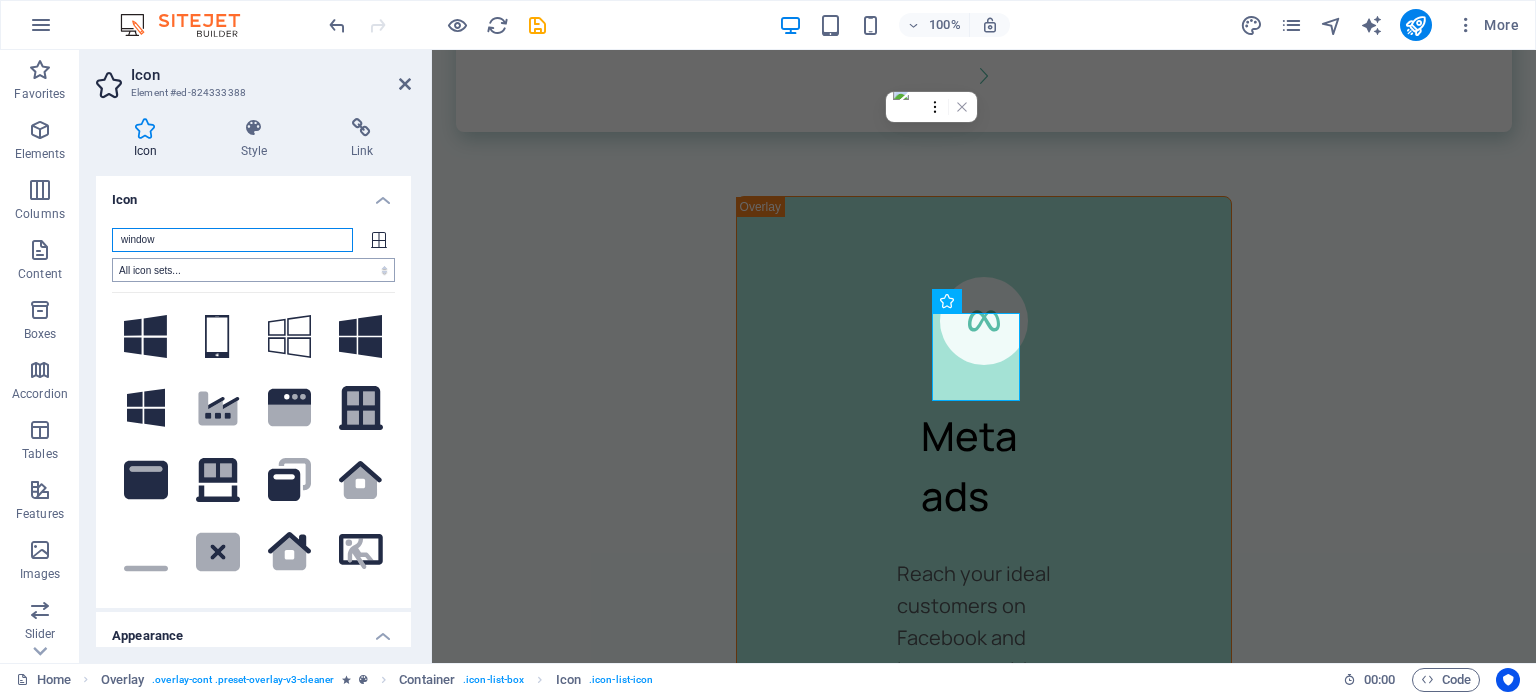 scroll, scrollTop: 3936, scrollLeft: 0, axis: vertical 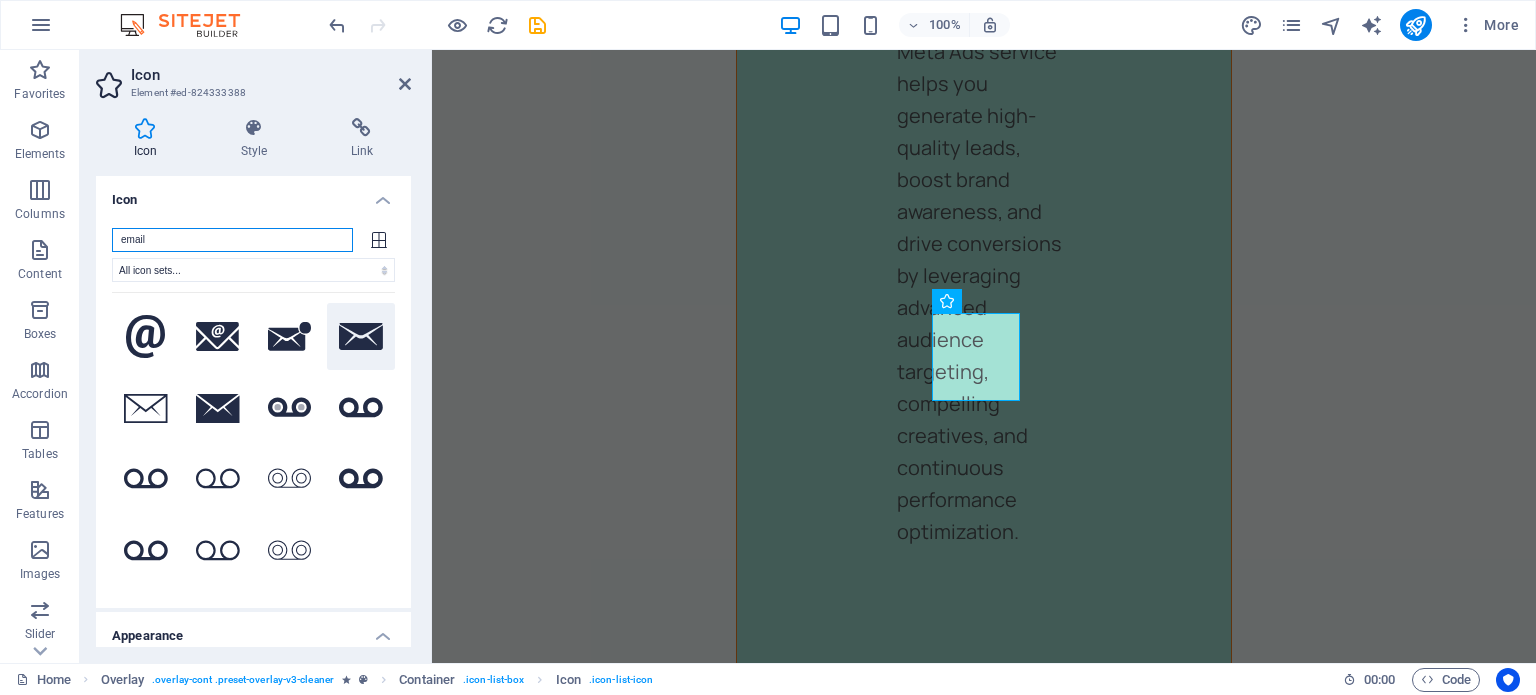 type on "email" 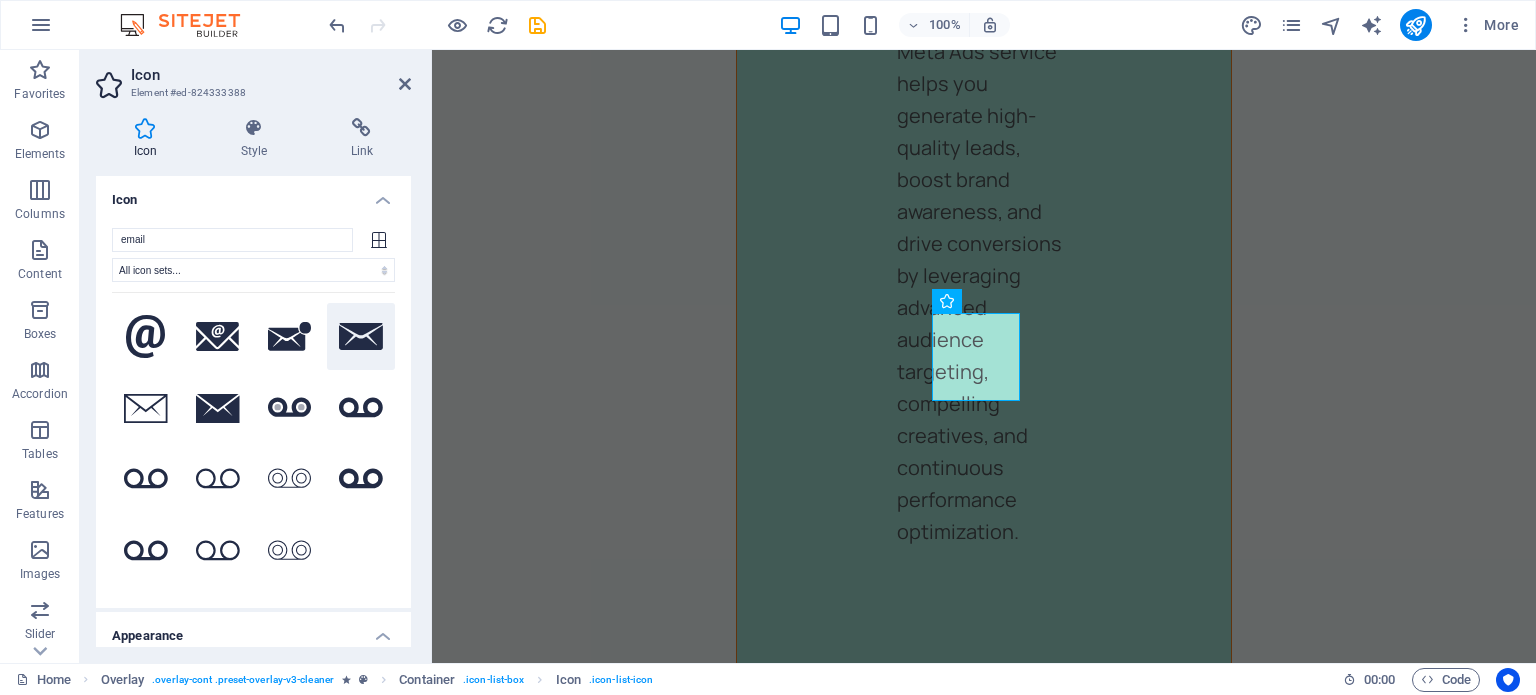 click 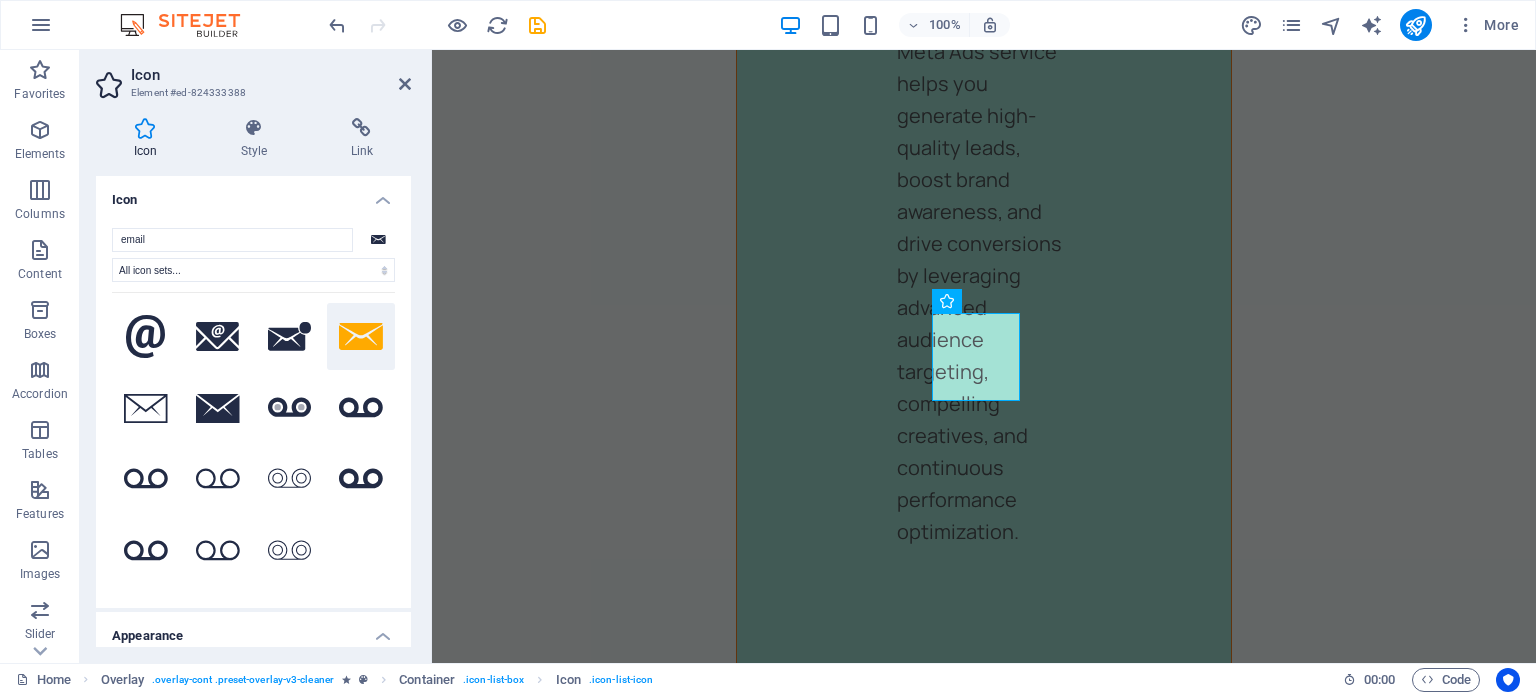 click on "Home Services Pricing Contact Quality leads at your fingertips! Open to new clients?  Book Now Our professional services We offer these services,  but  are not limited to them  Meta ads Content creation email marketing Meta ads Reach your ideal customers on Facebook and Instagram with precision-targeted advertising. Our Meta Ads service helps you generate high-quality leads, boost brand awareness, and drive conversions by leveraging advanced audience targeting, compelling creatives, and continuous performance optimization.     Book Now Content Creation We create eye-catching visuals, compelling copy, and platform-optimized content that brings your brand to life on social media. Whether it's static posts, reels, or stories — we make sure your message stands out and connects with your audience Book Now Window Cleaning Cursus sed nunc quisque sapien. Mattis risus nunc diam fames. Volutpat tristique quisque ornare libero eu amet velit.   Book Now Carpet Cleaning   Book Now Laundry Cleaning   Book Now 1" at bounding box center (984, 13775) 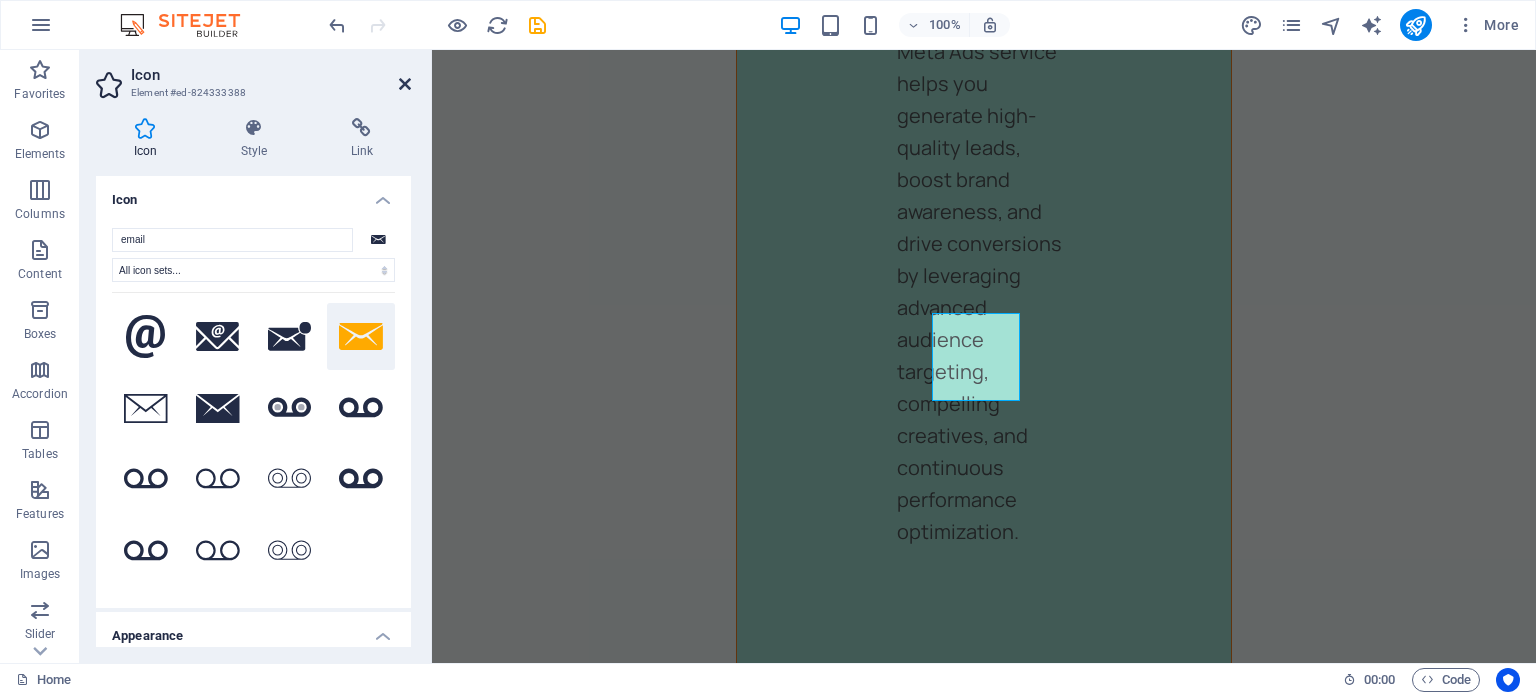 click at bounding box center (405, 84) 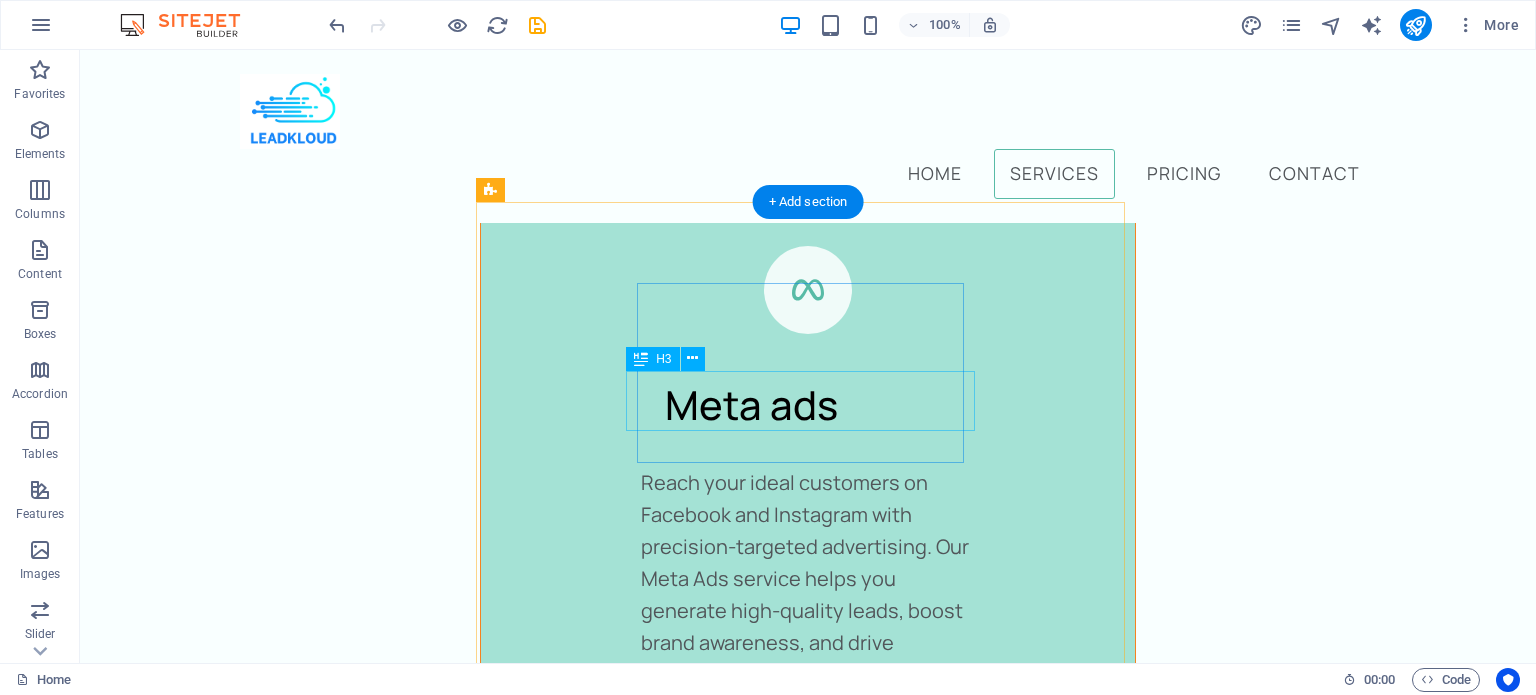 scroll, scrollTop: 3304, scrollLeft: 0, axis: vertical 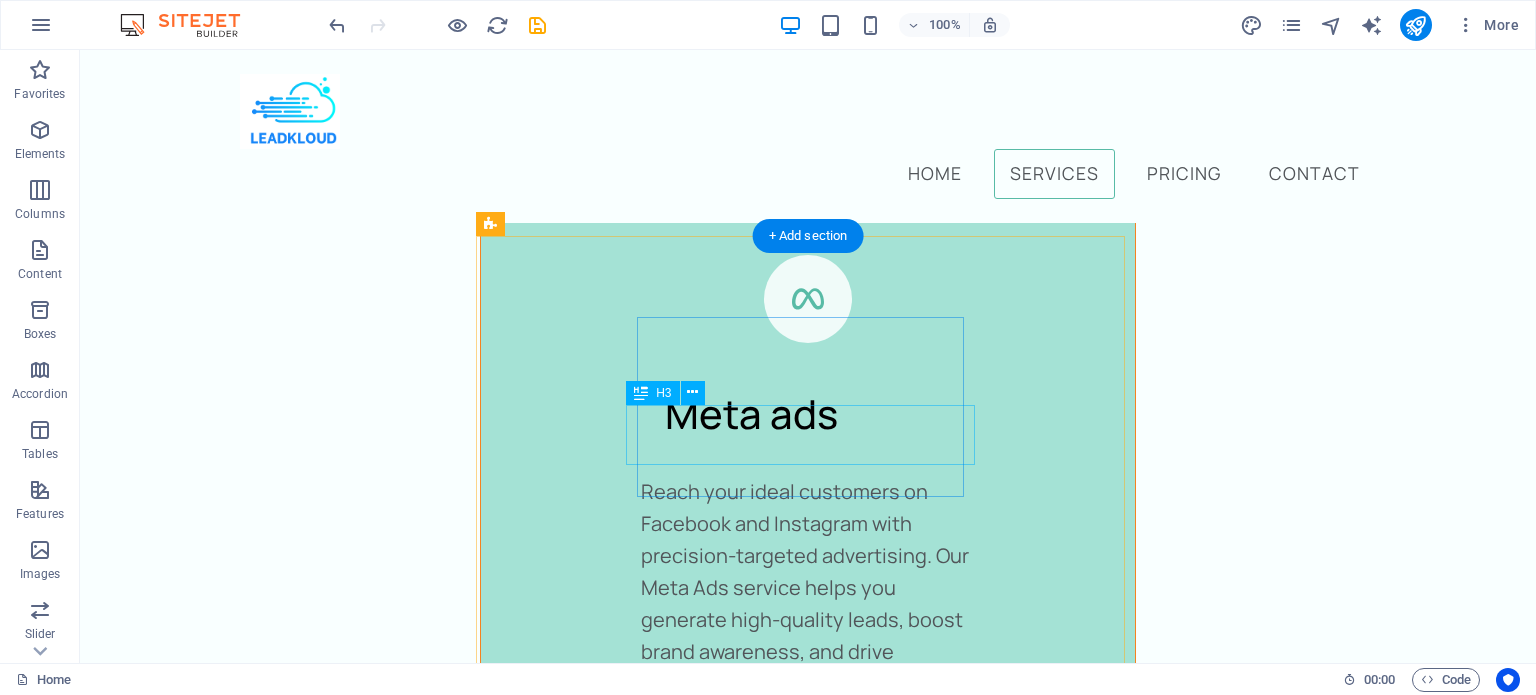 click on "Window Cleaning" at bounding box center [807, 2081] 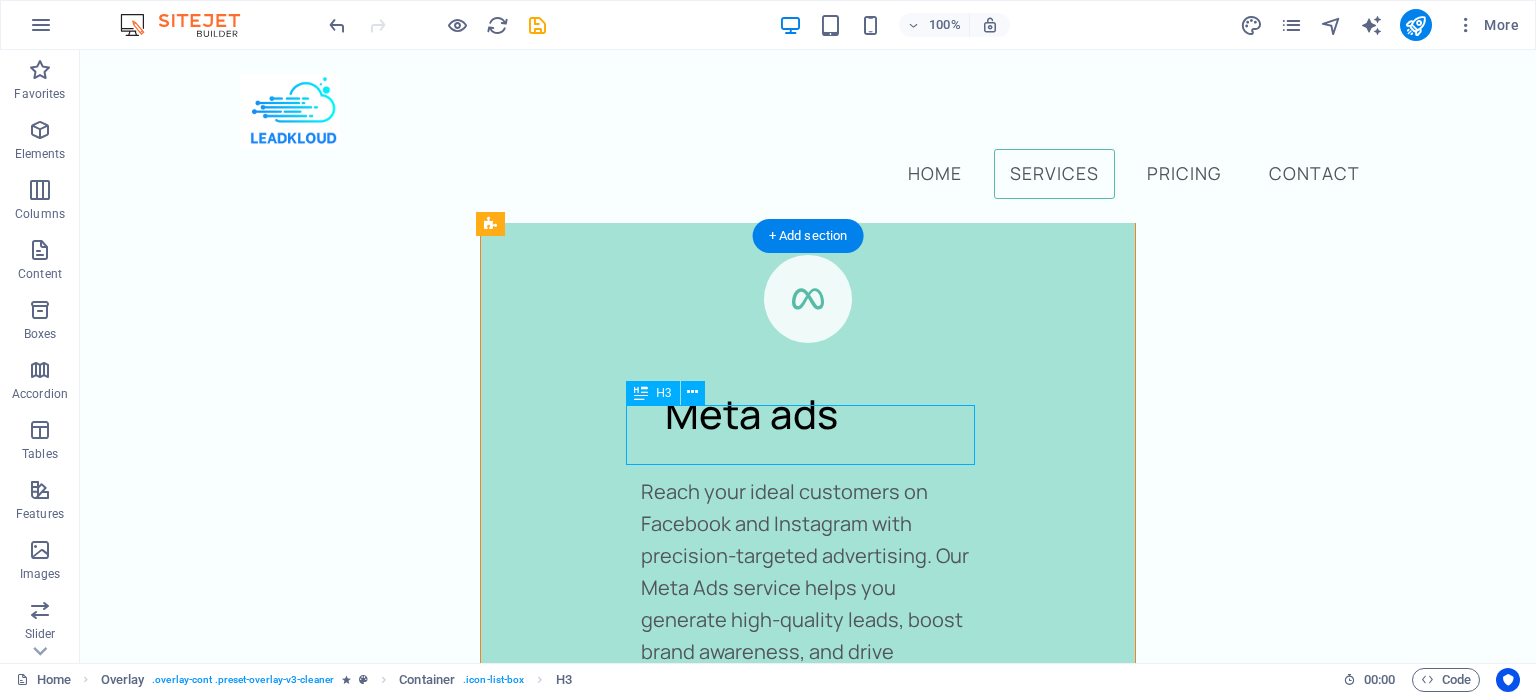 click on "Window Cleaning" at bounding box center [807, 2081] 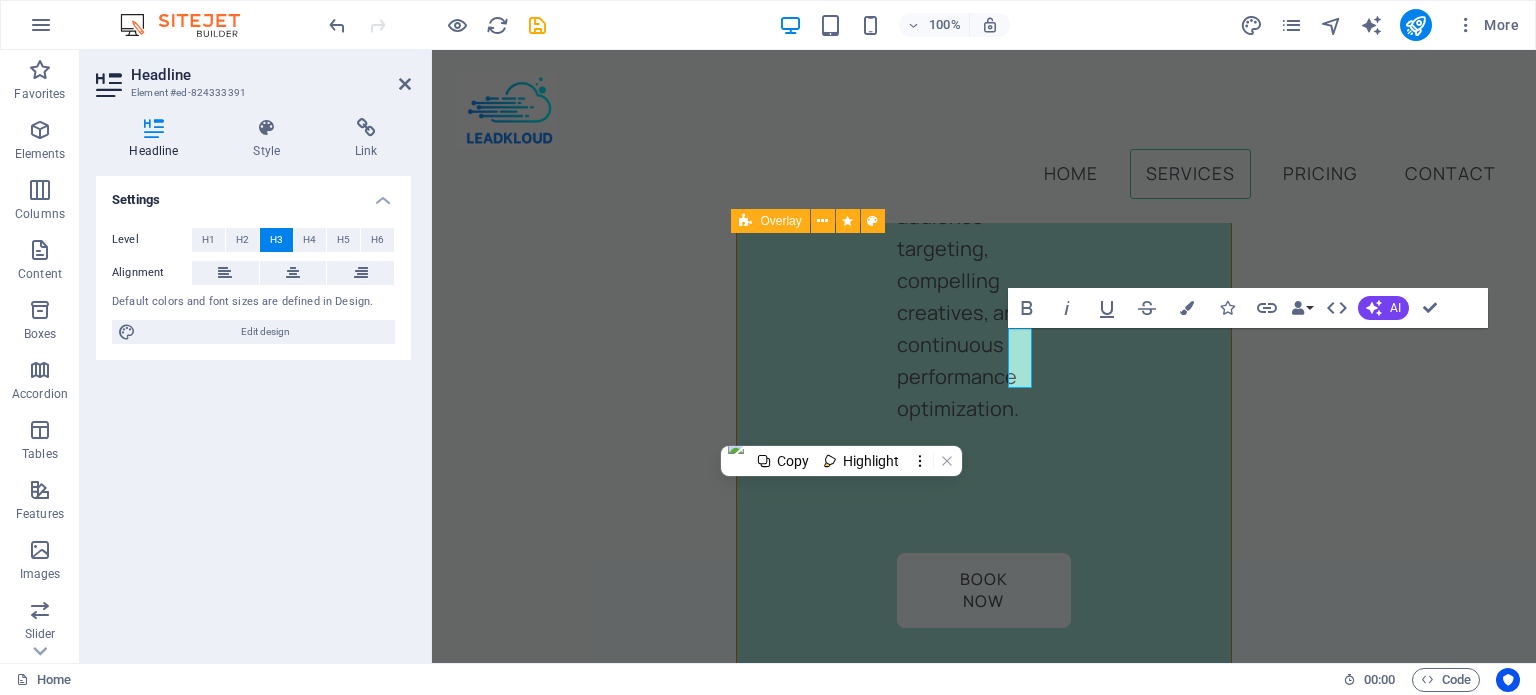 scroll, scrollTop: 3935, scrollLeft: 0, axis: vertical 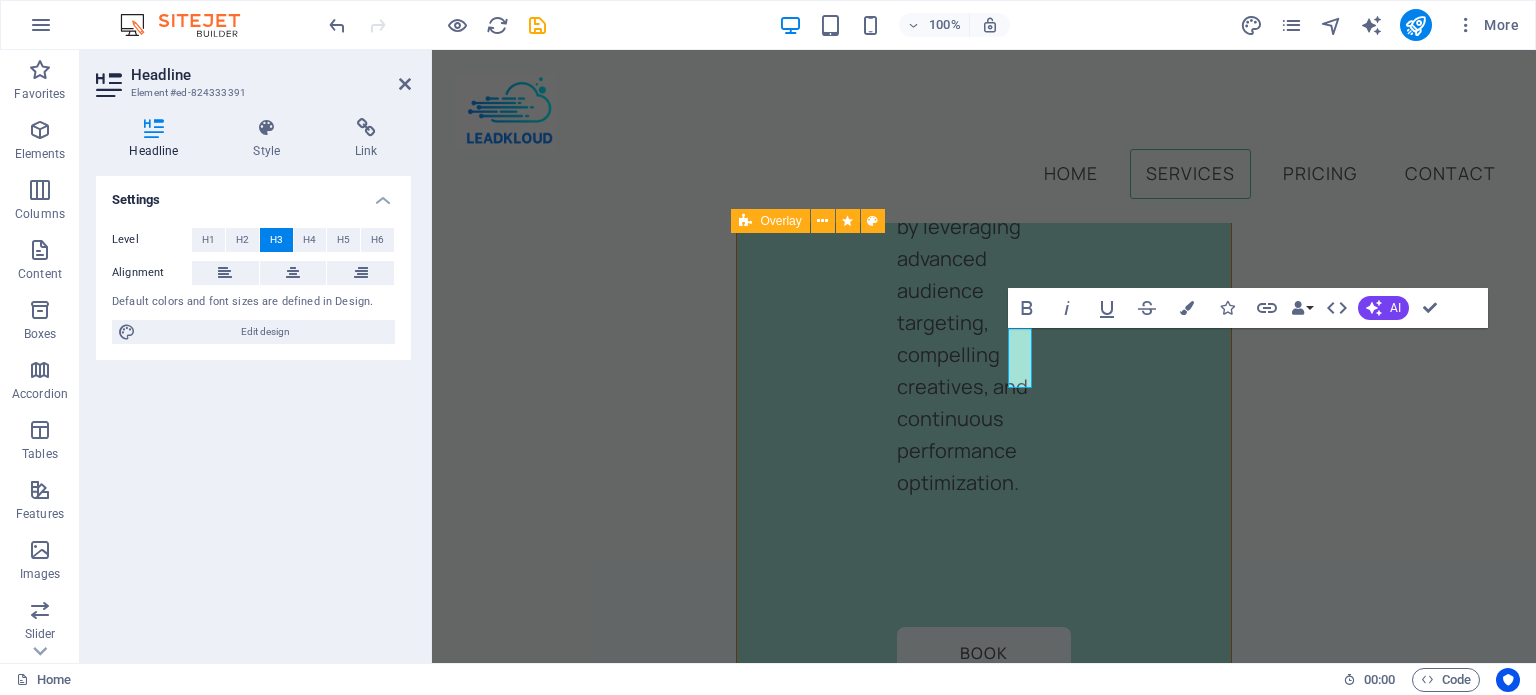 type 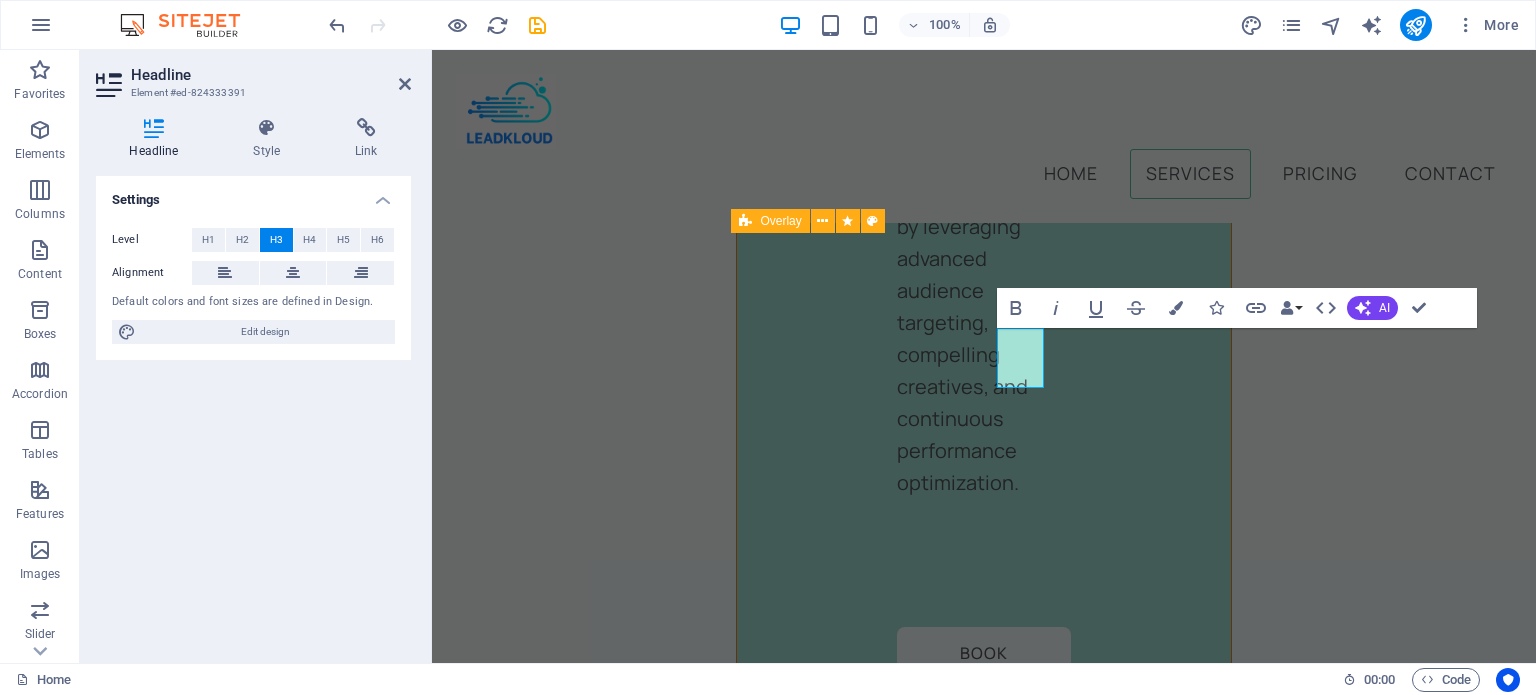 scroll, scrollTop: 4009, scrollLeft: 0, axis: vertical 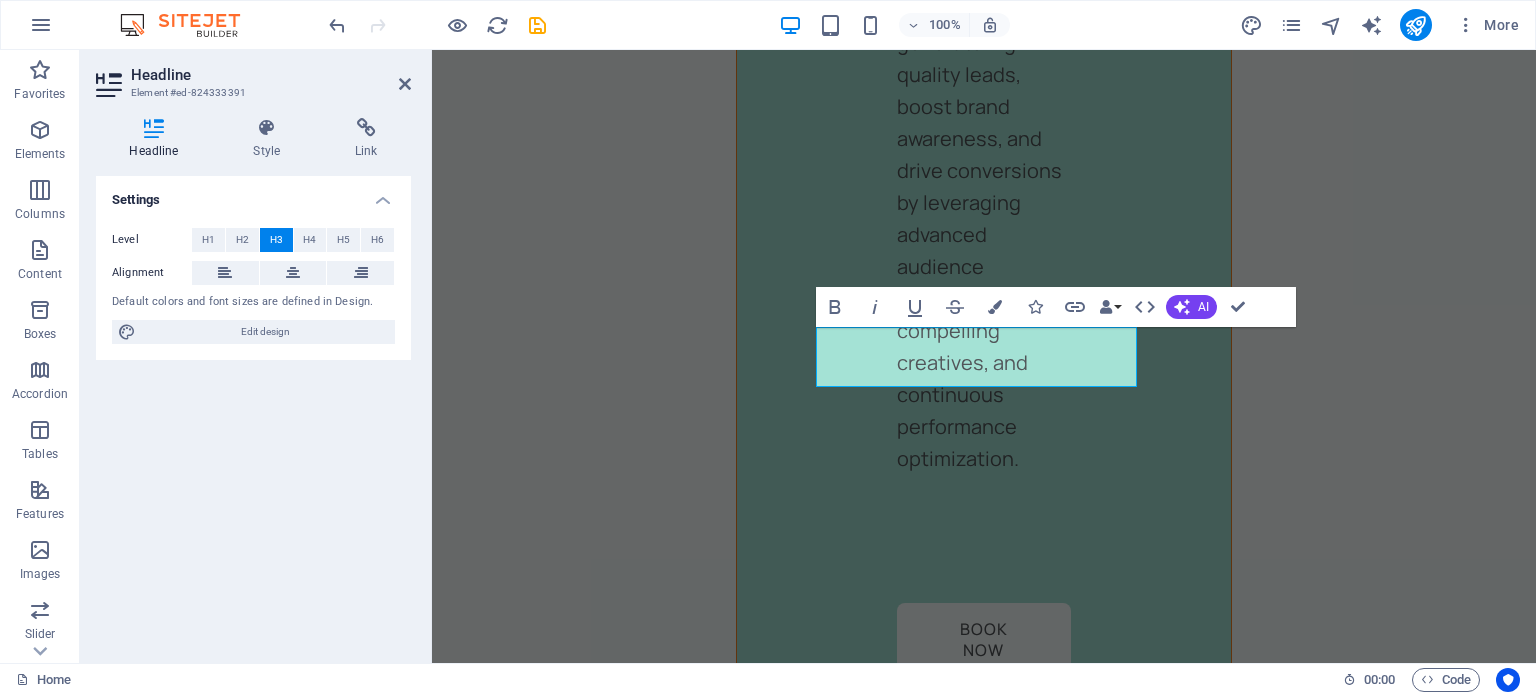 click on "Home Services Pricing Contact Quality leads at your fingertips! Open to new clients?  Book Now Our professional services We offer these services,  but  are not limited to them  Meta ads Content creation email marketing Meta ads Reach your ideal customers on Facebook and Instagram with precision-targeted advertising. Our Meta Ads service helps you generate high-quality leads, boost brand awareness, and drive conversions by leveraging advanced audience targeting, compelling creatives, and continuous performance optimization.     Book Now Content Creation We create eye-catching visuals, compelling copy, and platform-optimized content that brings your brand to life on social media. Whether it's static posts, reels, or stories — we make sure your message stands out and connects with your audience Book Now Email Marketing Cursus sed nunc quisque sapien. Mattis risus nunc diam fames. Volutpat tristique quisque ornare libero eu amet velit.   Book Now Carpet Cleaning   Book Now Laundry Cleaning   Book Now 1" at bounding box center (984, 13732) 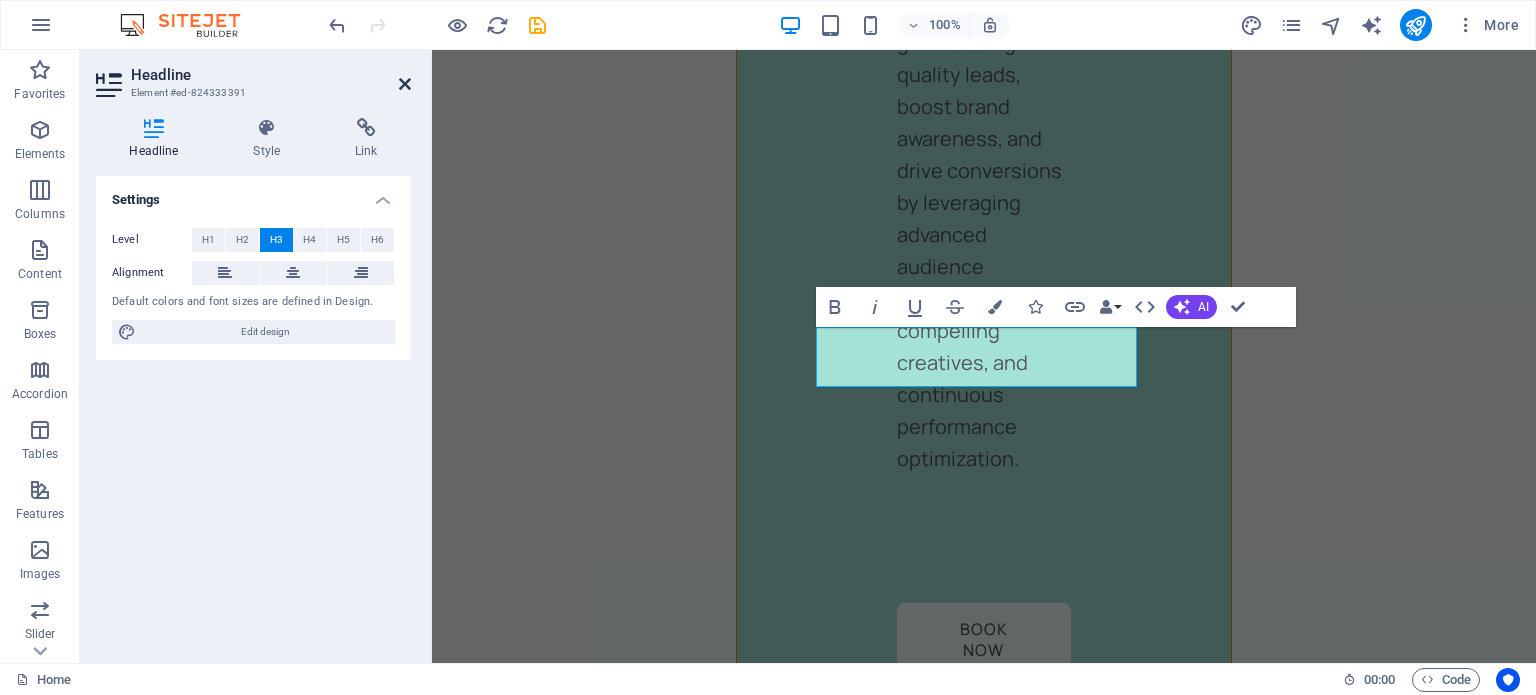 click at bounding box center [405, 84] 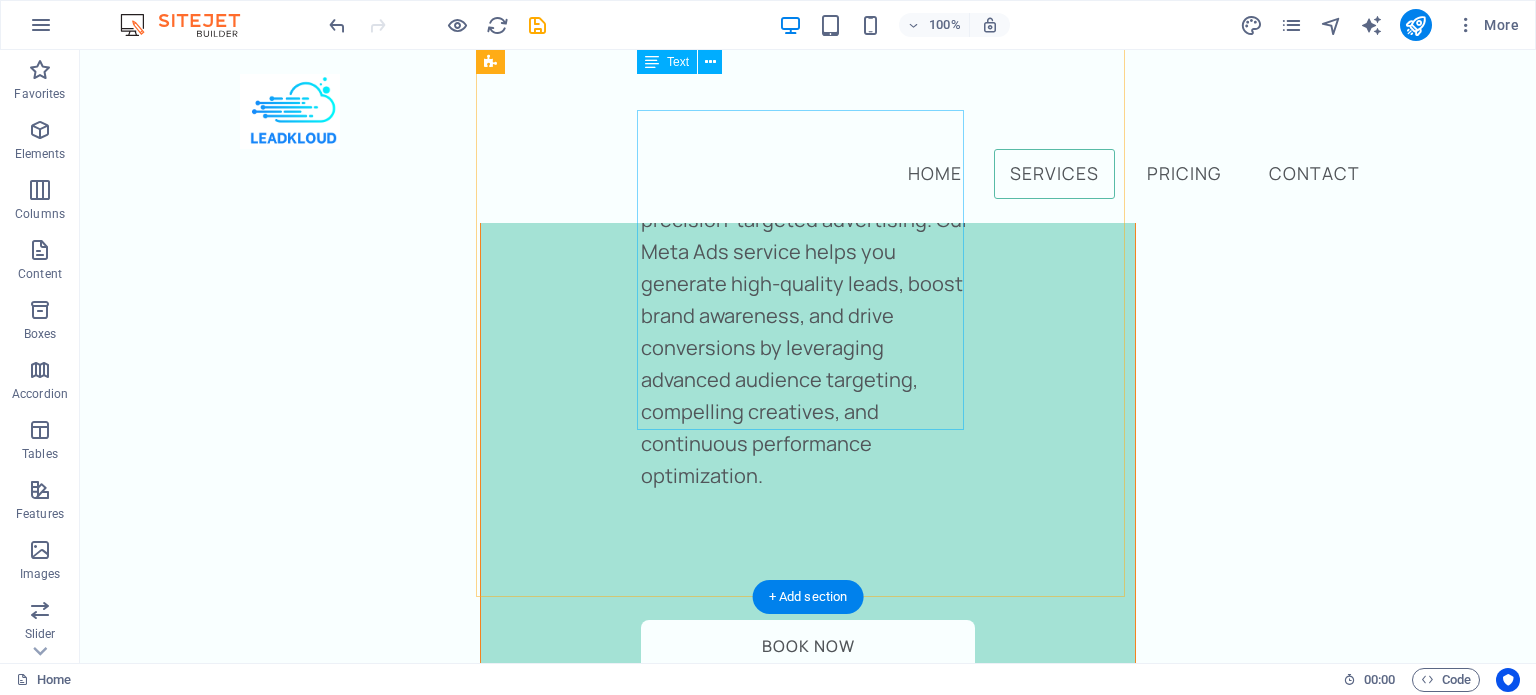 scroll, scrollTop: 3636, scrollLeft: 0, axis: vertical 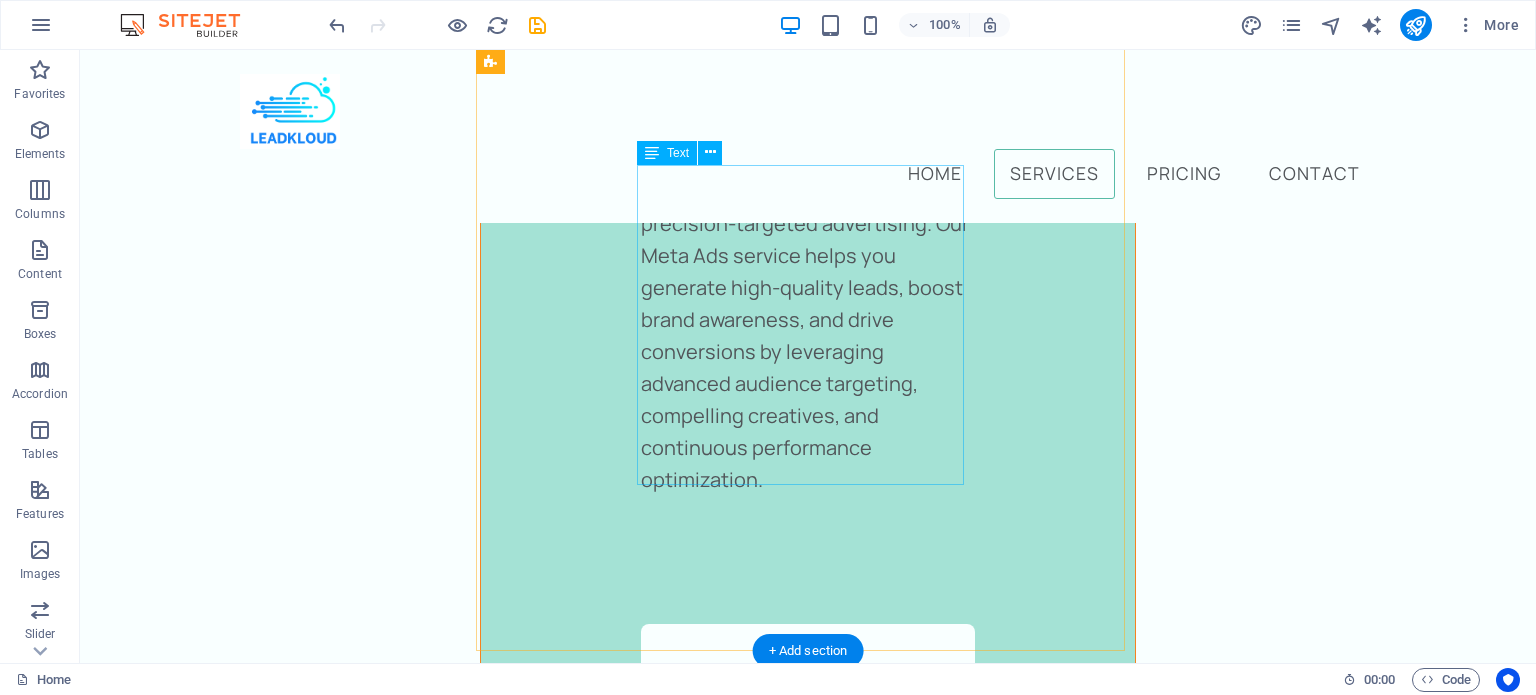 click on "Cursus sed nunc quisque sapien. Mattis risus nunc diam fames. Volutpat tristique quisque ornare libero eu amet velit.   Consectetur bibendum risus rhoncus diam lobortis. Pellentesque eros quam arcu augue mi. Ipsum amet vel facilisis ac et fames." at bounding box center [807, 1941] 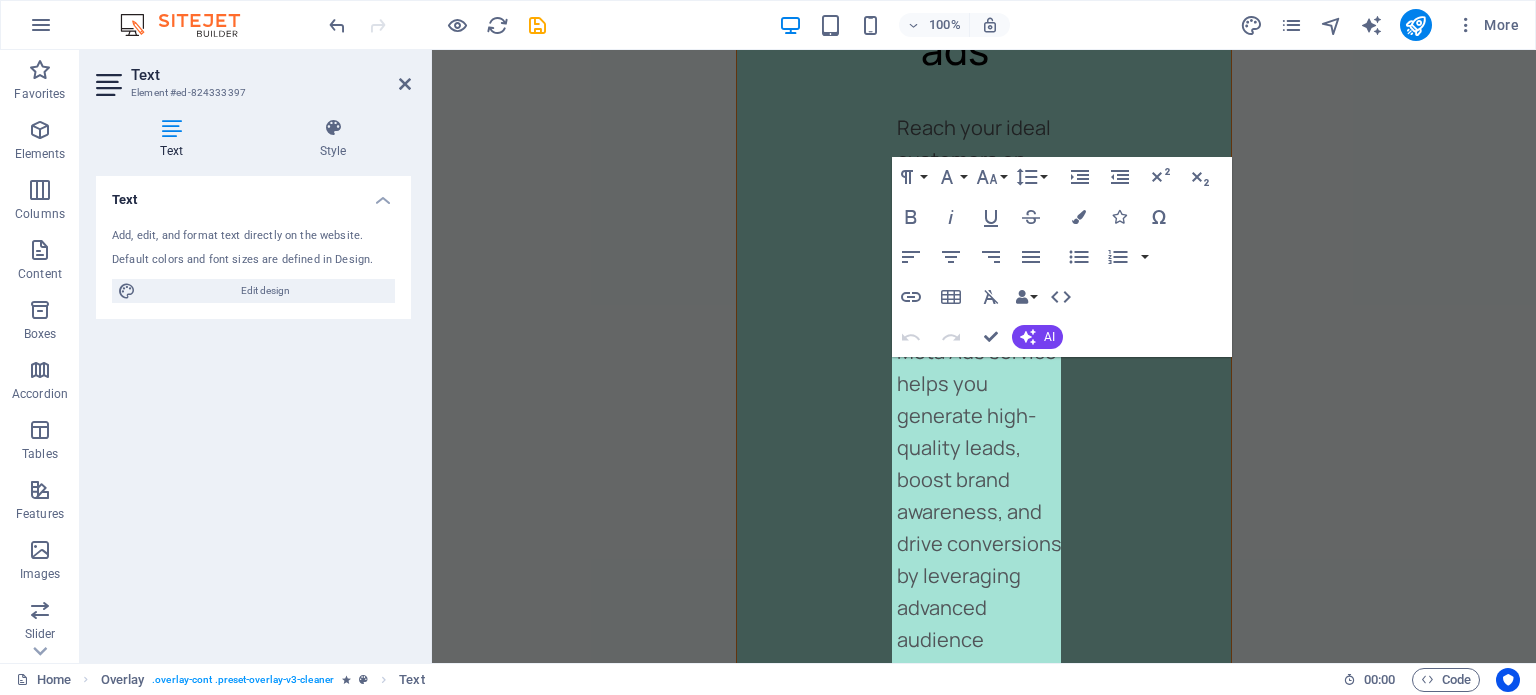 scroll, scrollTop: 4072, scrollLeft: 0, axis: vertical 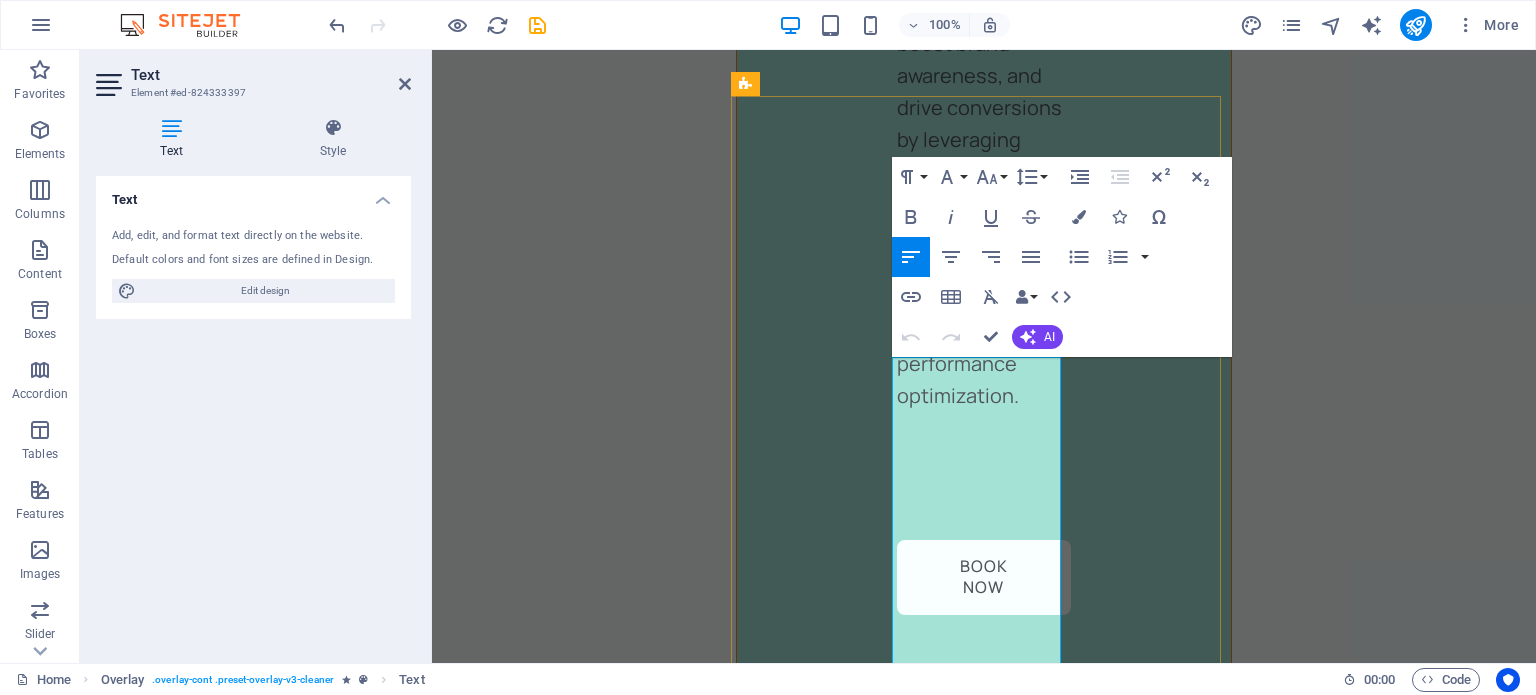 click on "Cursus sed nunc quisque sapien. Mattis risus nunc diam fames. Volutpat tristique quisque ornare libero eu amet velit." at bounding box center [984, 2184] 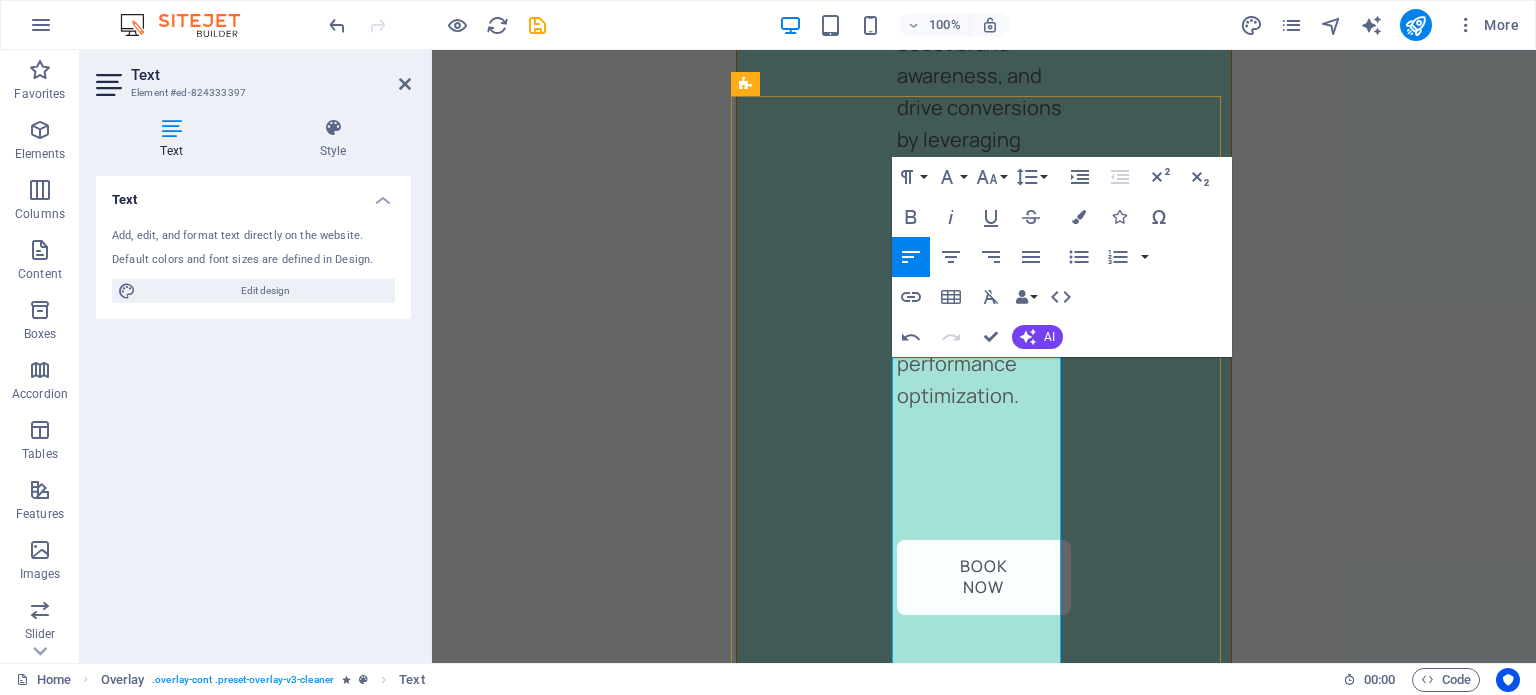 scroll, scrollTop: 5154, scrollLeft: 10, axis: both 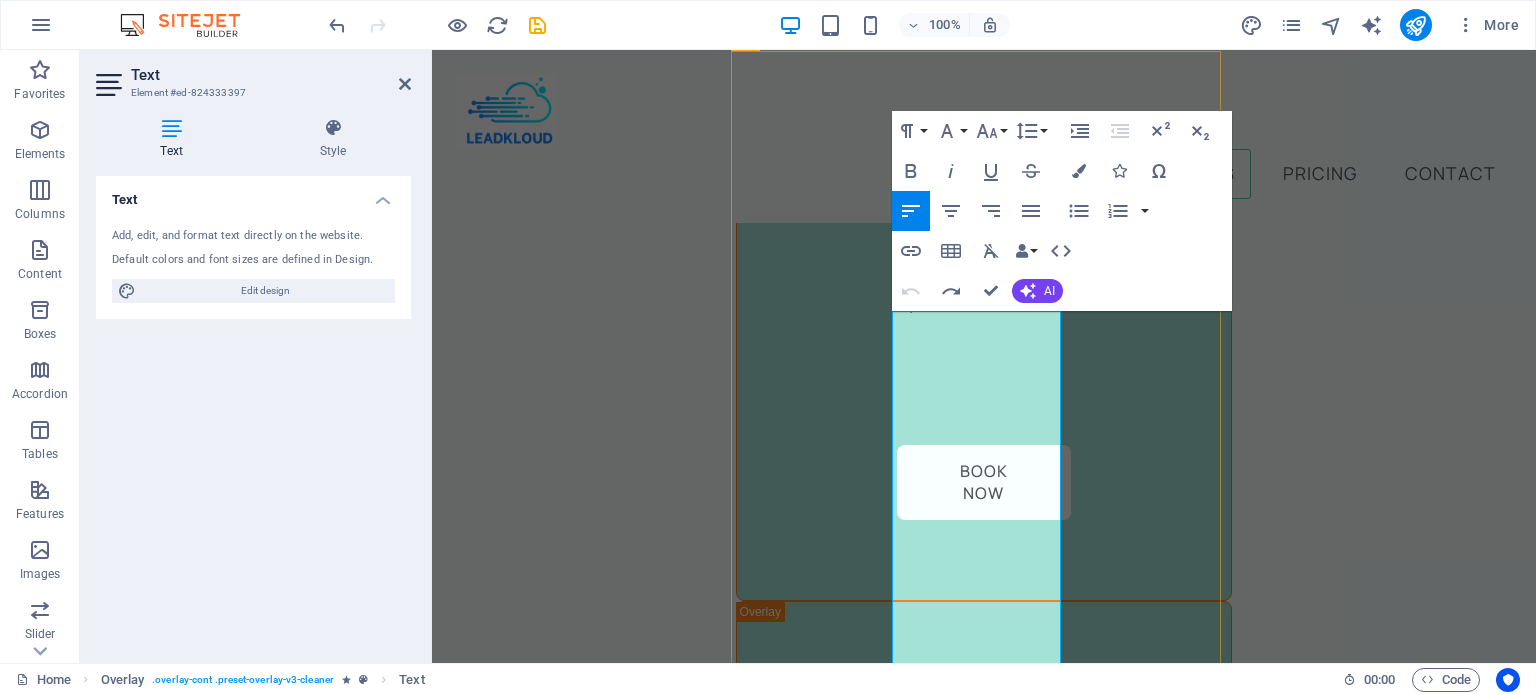 click on "Cursus sed nunc quisque sapien. Mattis risus nunc diam fames. Volutpat tristique quisque ornare libero eu amet velit." at bounding box center [984, 2089] 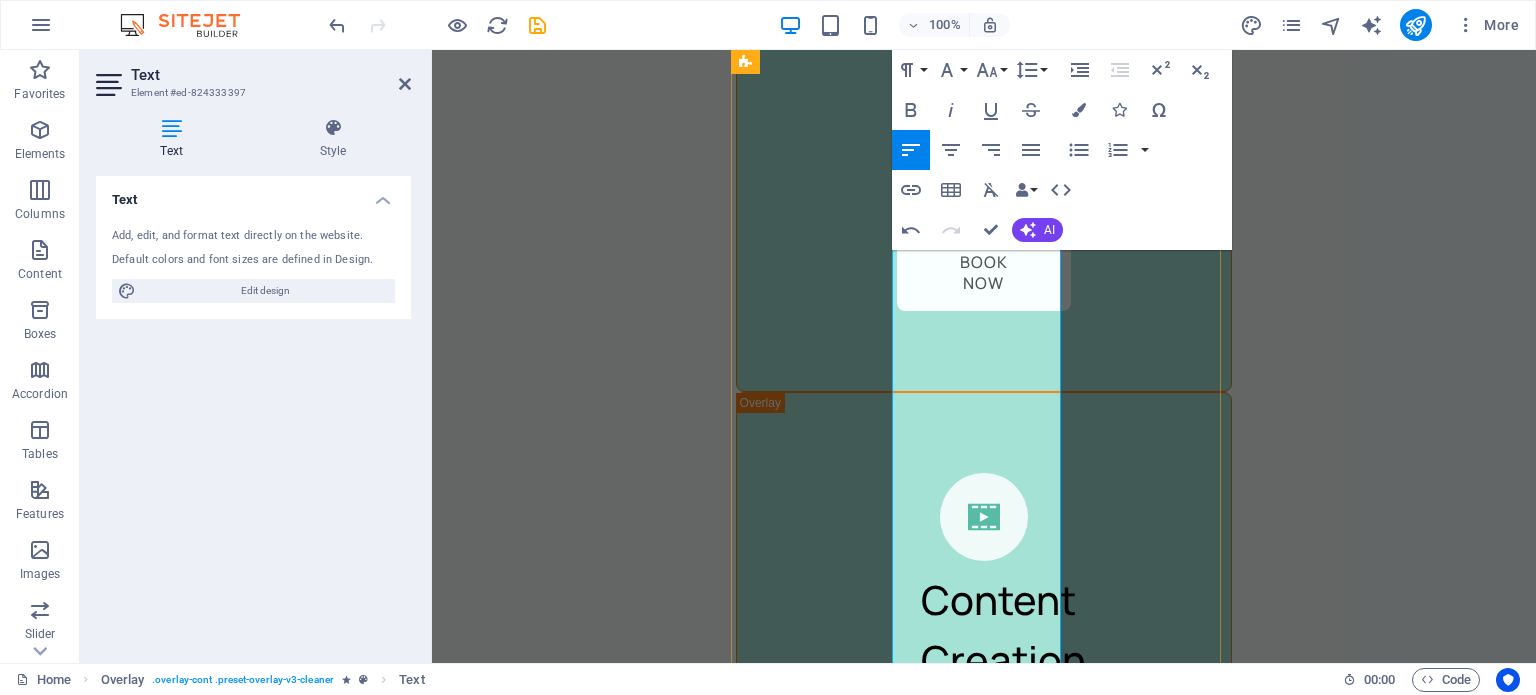 scroll, scrollTop: 4480, scrollLeft: 0, axis: vertical 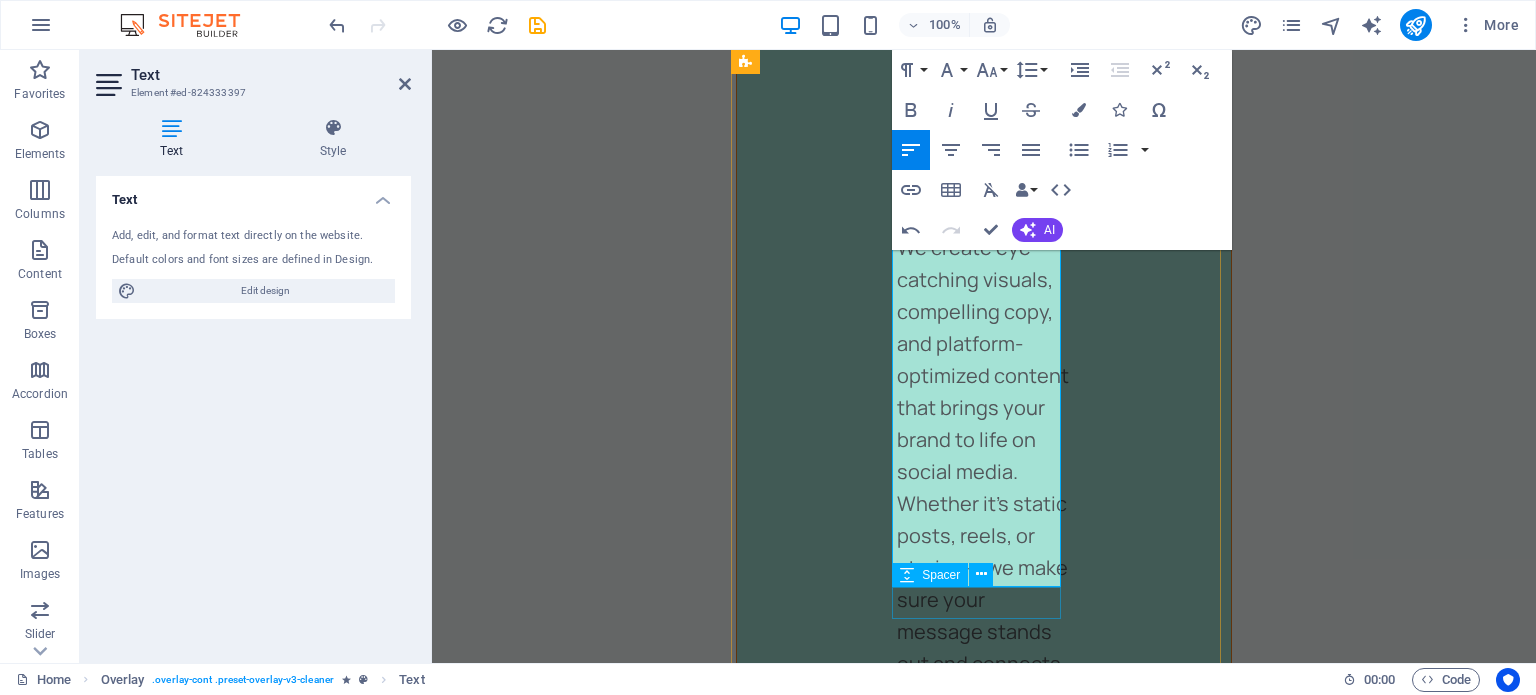 drag, startPoint x: 959, startPoint y: 415, endPoint x: 973, endPoint y: 586, distance: 171.57214 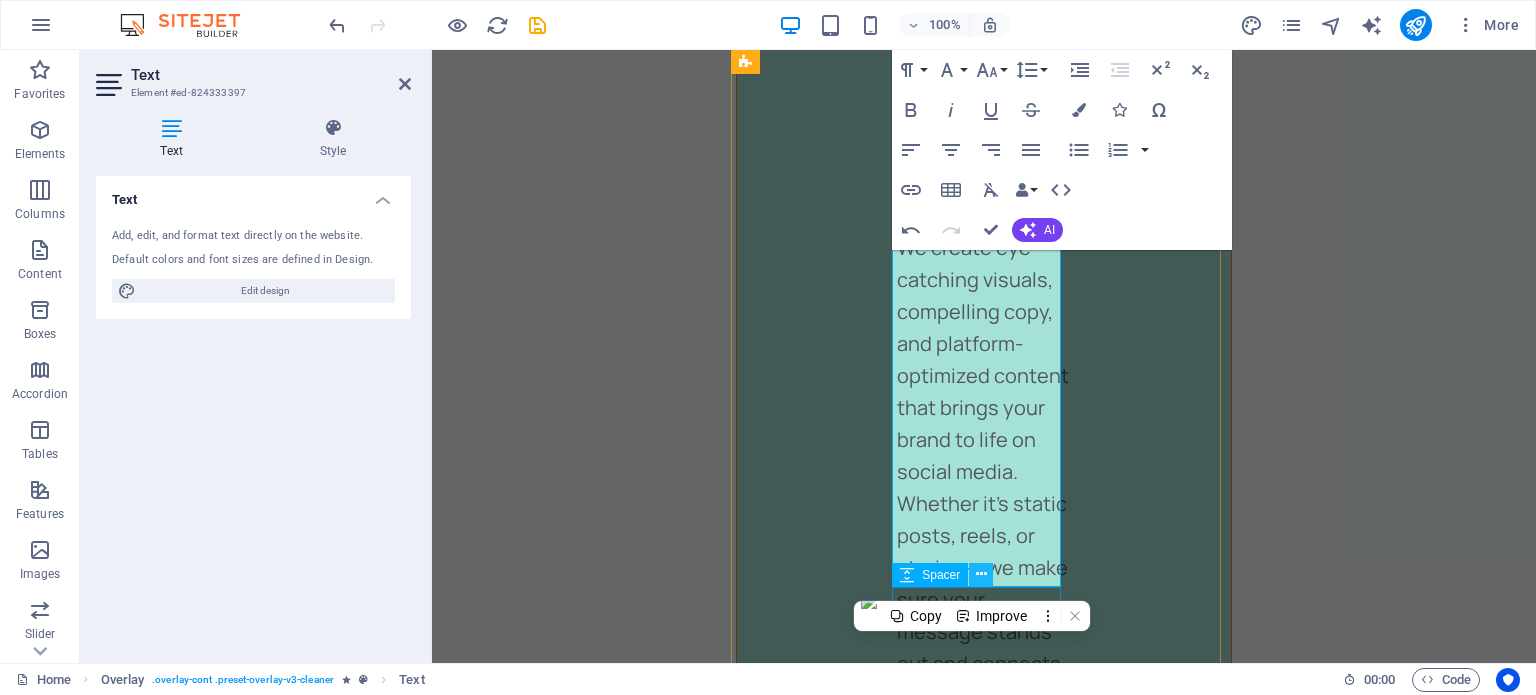 click at bounding box center [981, 575] 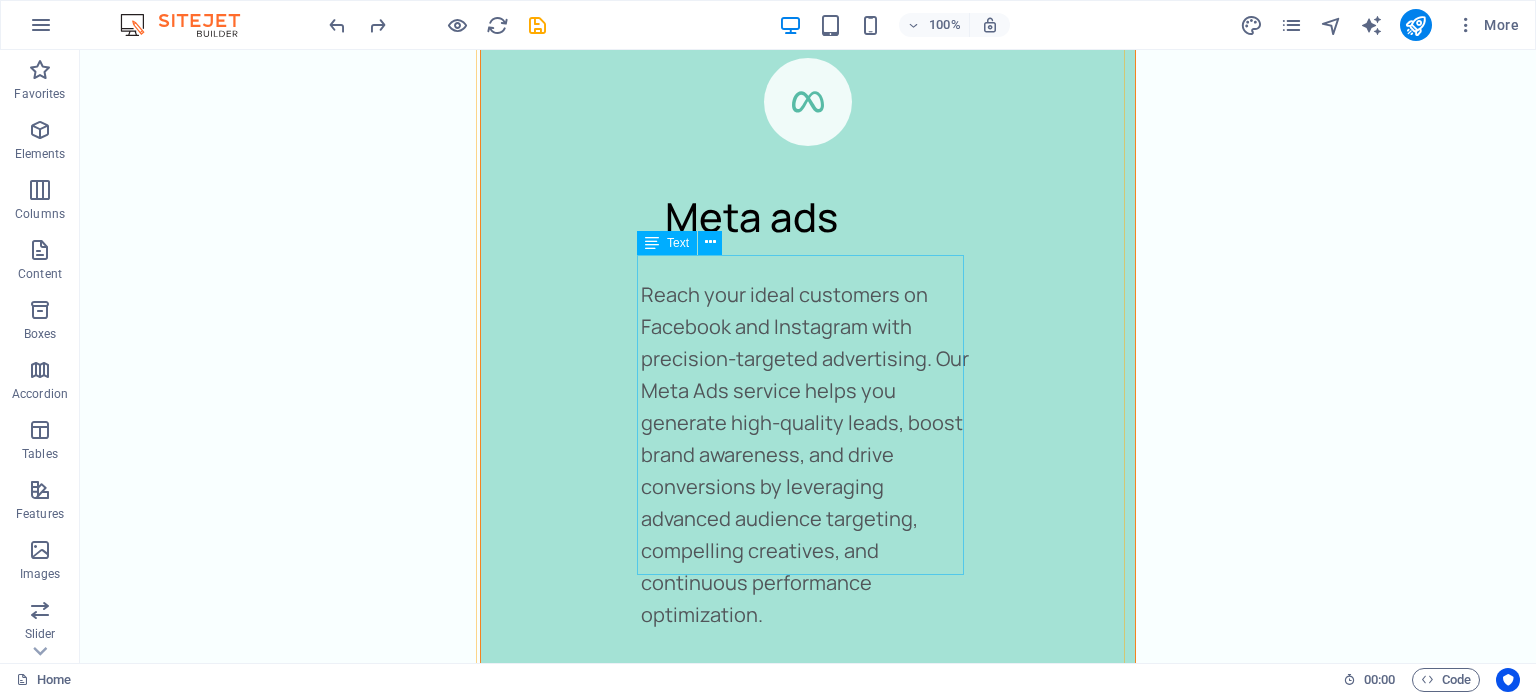 scroll, scrollTop: 3559, scrollLeft: 0, axis: vertical 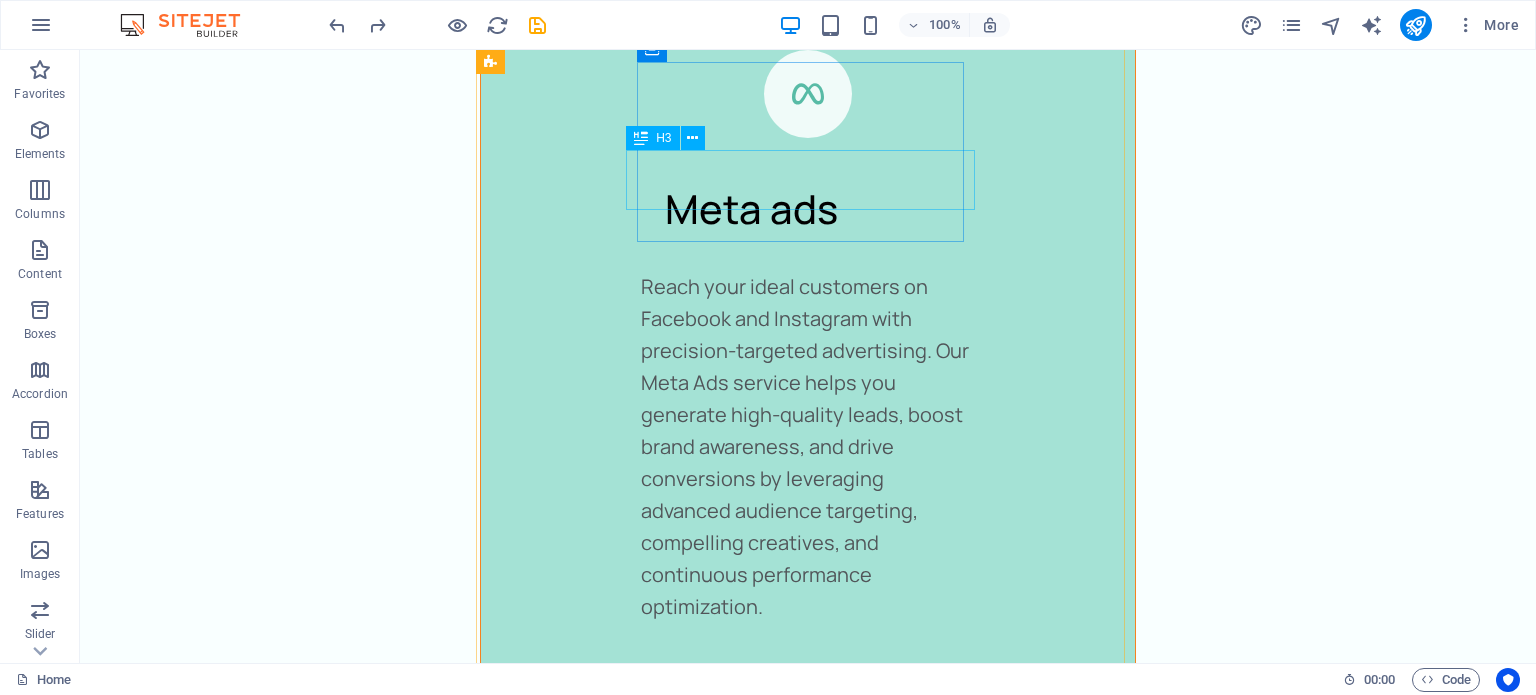 click on "Window Cleaning" at bounding box center (807, 1876) 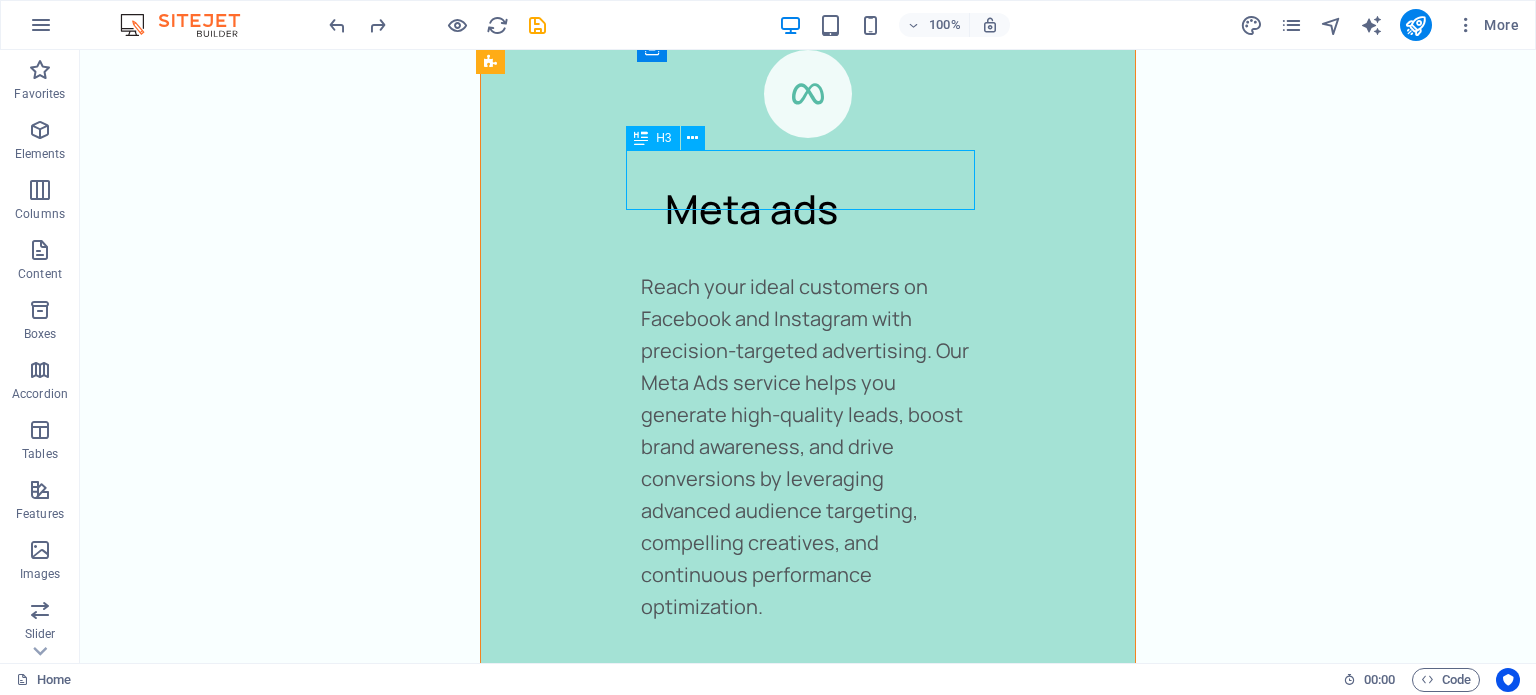 click on "Window Cleaning" at bounding box center (807, 1876) 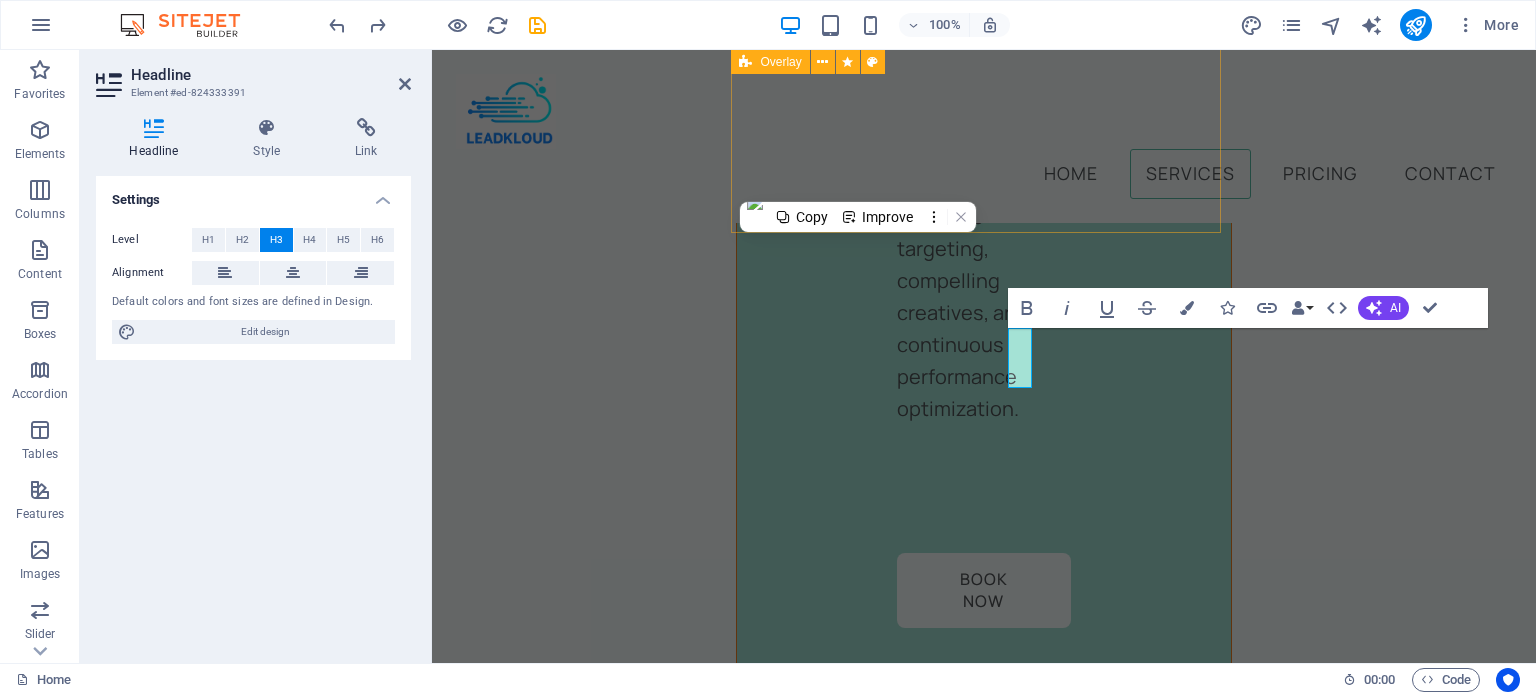 scroll, scrollTop: 3935, scrollLeft: 0, axis: vertical 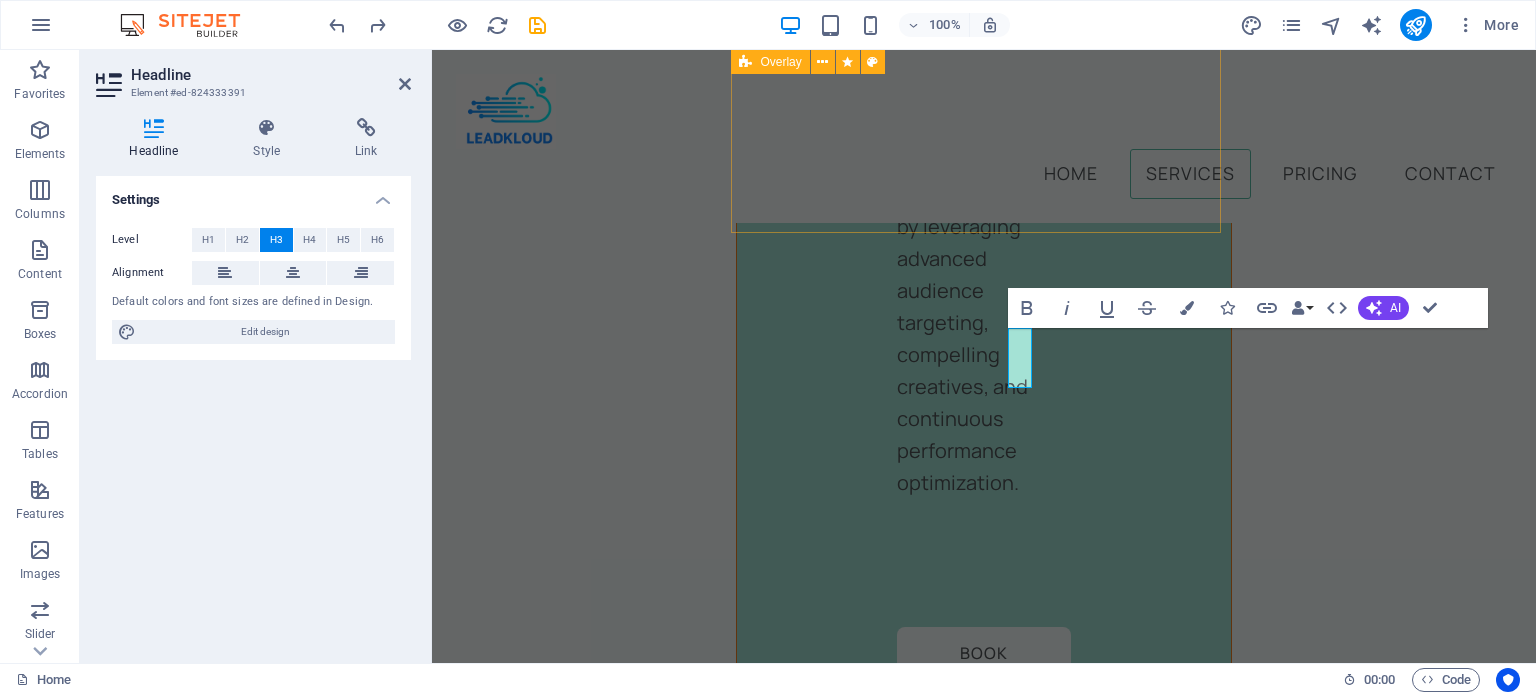 type 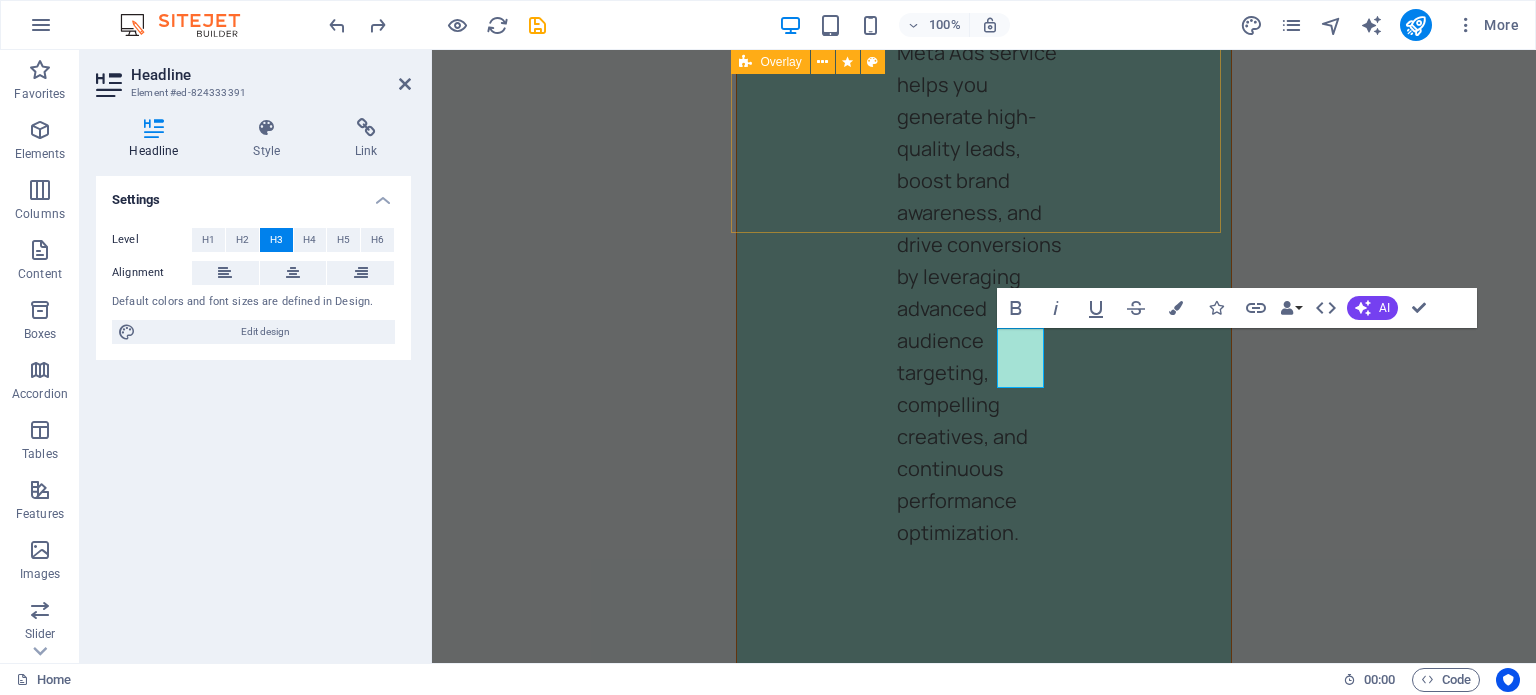 scroll, scrollTop: 4009, scrollLeft: 0, axis: vertical 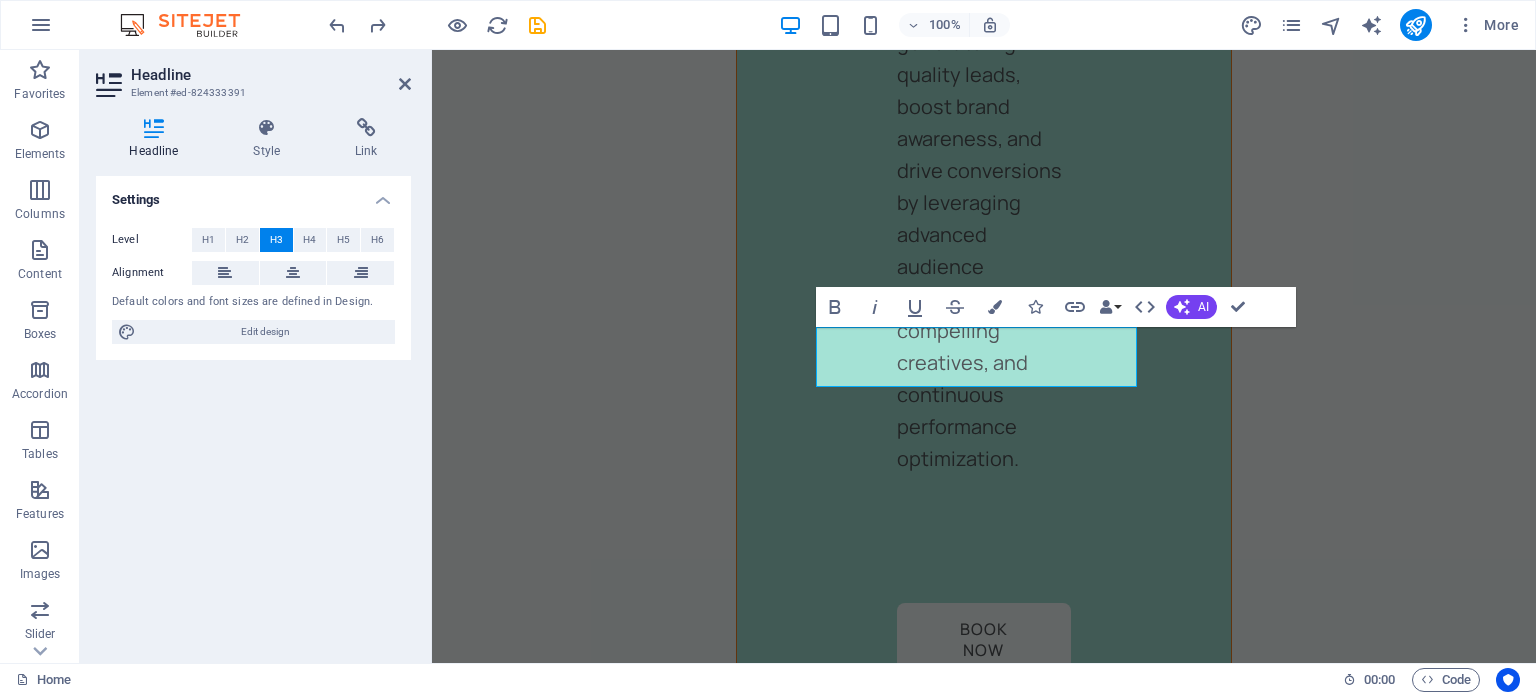 click on "Home Services Pricing Contact Quality leads at your fingertips! Open to new clients?  Book Now Our professional services We offer these services,  but  are not limited to them  Meta ads Content creation email marketing Meta ads Reach your ideal customers on Facebook and Instagram with precision-targeted advertising. Our Meta Ads service helps you generate high-quality leads, boost brand awareness, and drive conversions by leveraging advanced audience targeting, compelling creatives, and continuous performance optimization.     Book Now Content Creation We create eye-catching visuals, compelling copy, and platform-optimized content that brings your brand to life on social media. Whether it's static posts, reels, or stories — we make sure your message stands out and connects with your audience Book Now Email Marketing Cursus sed nunc quisque sapien. Mattis risus nunc diam fames. Volutpat tristique quisque ornare libero eu amet velit.   Book Now Carpet Cleaning   Book Now Laundry Cleaning   Book Now 1" at bounding box center (984, 13732) 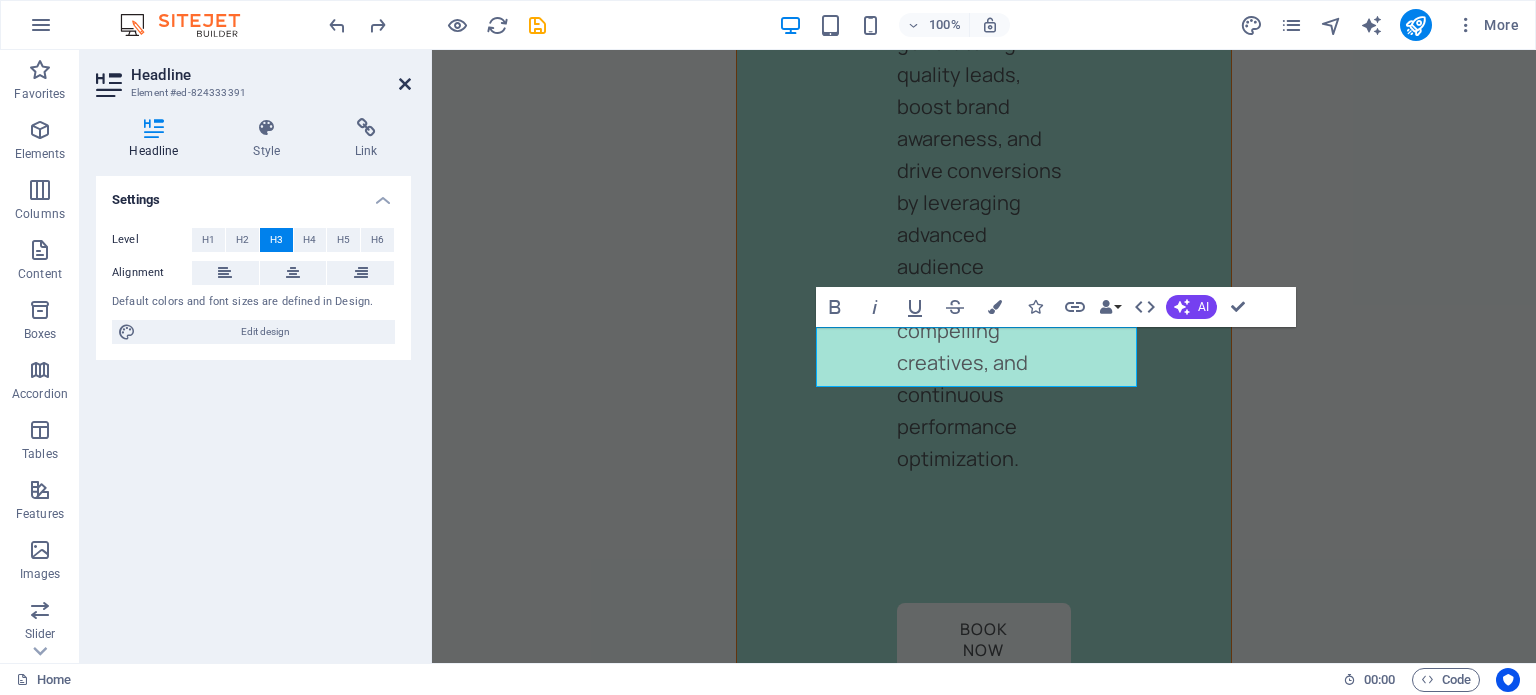 click at bounding box center (405, 84) 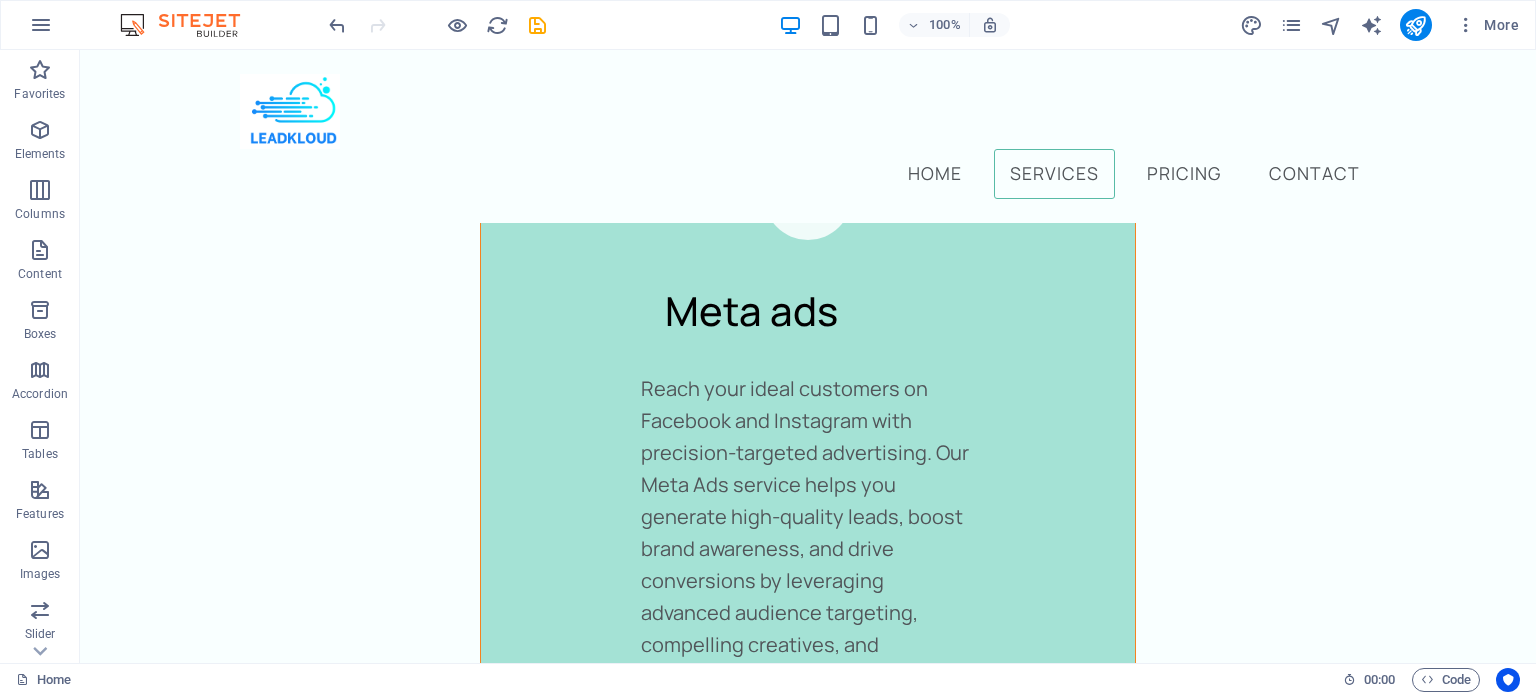 scroll, scrollTop: 3382, scrollLeft: 0, axis: vertical 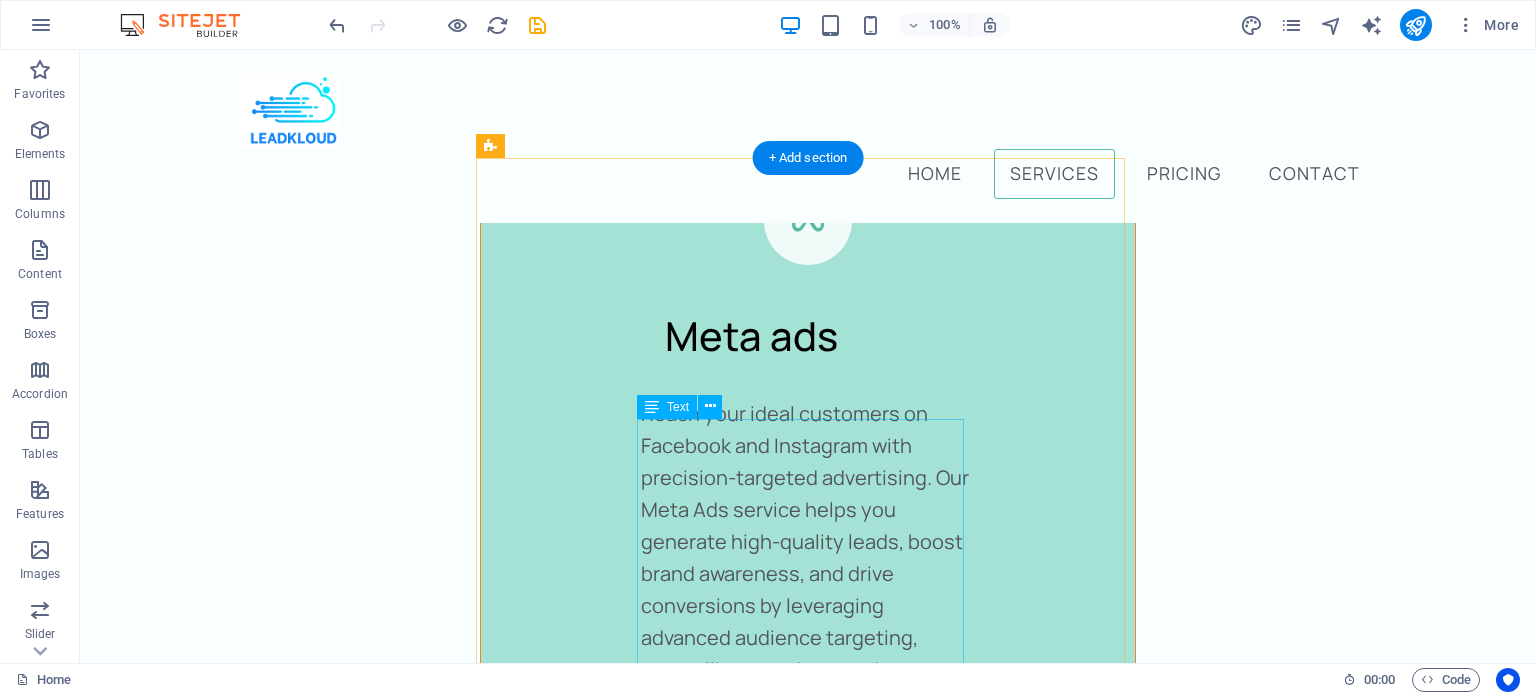 click on "Cursus sed nunc quisque sapien. Mattis risus nunc diam fames. Volutpat tristique quisque ornare libero eu amet velit.   Consectetur bibendum risus rhoncus diam lobortis. Pellentesque eros quam arcu augue mi. Ipsum amet vel facilisis ac et fames." at bounding box center (807, 2195) 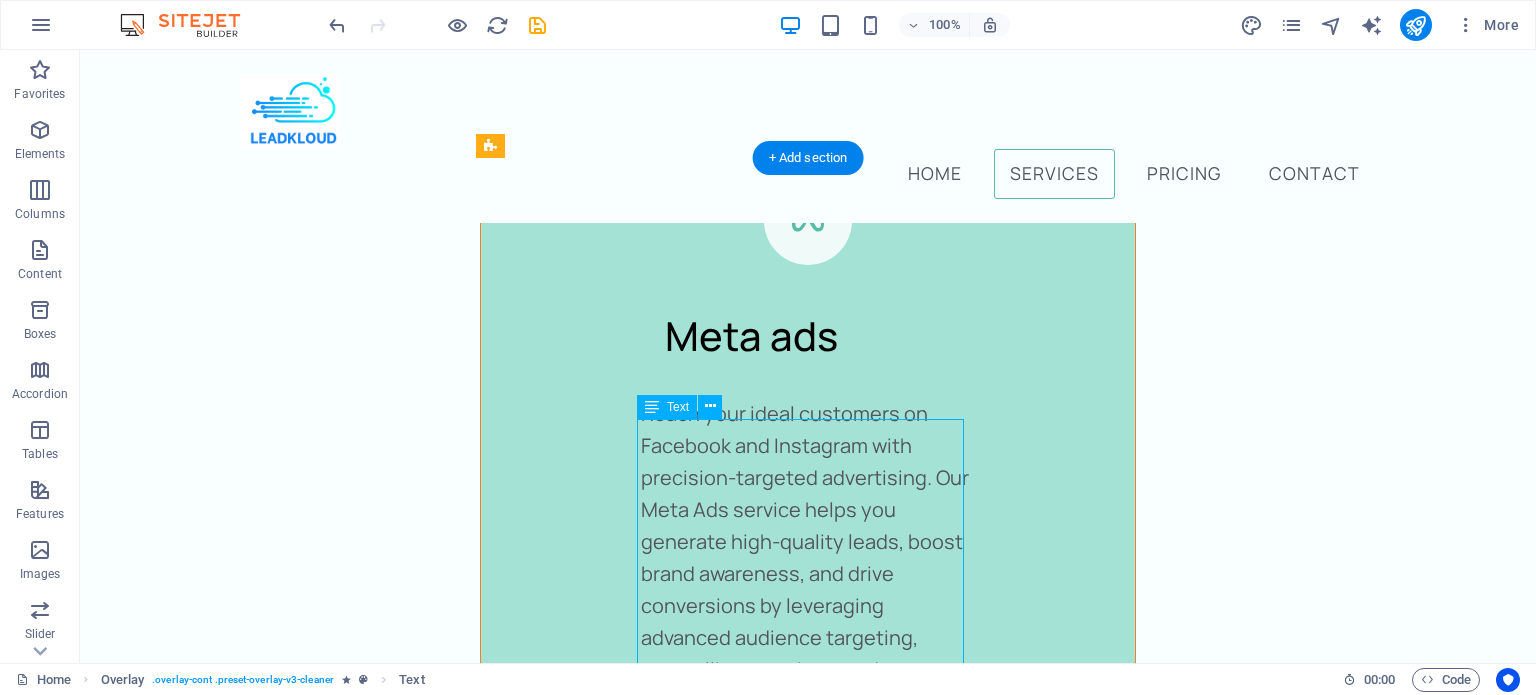 click on "Cursus sed nunc quisque sapien. Mattis risus nunc diam fames. Volutpat tristique quisque ornare libero eu amet velit.   Consectetur bibendum risus rhoncus diam lobortis. Pellentesque eros quam arcu augue mi. Ipsum amet vel facilisis ac et fames." at bounding box center [807, 2195] 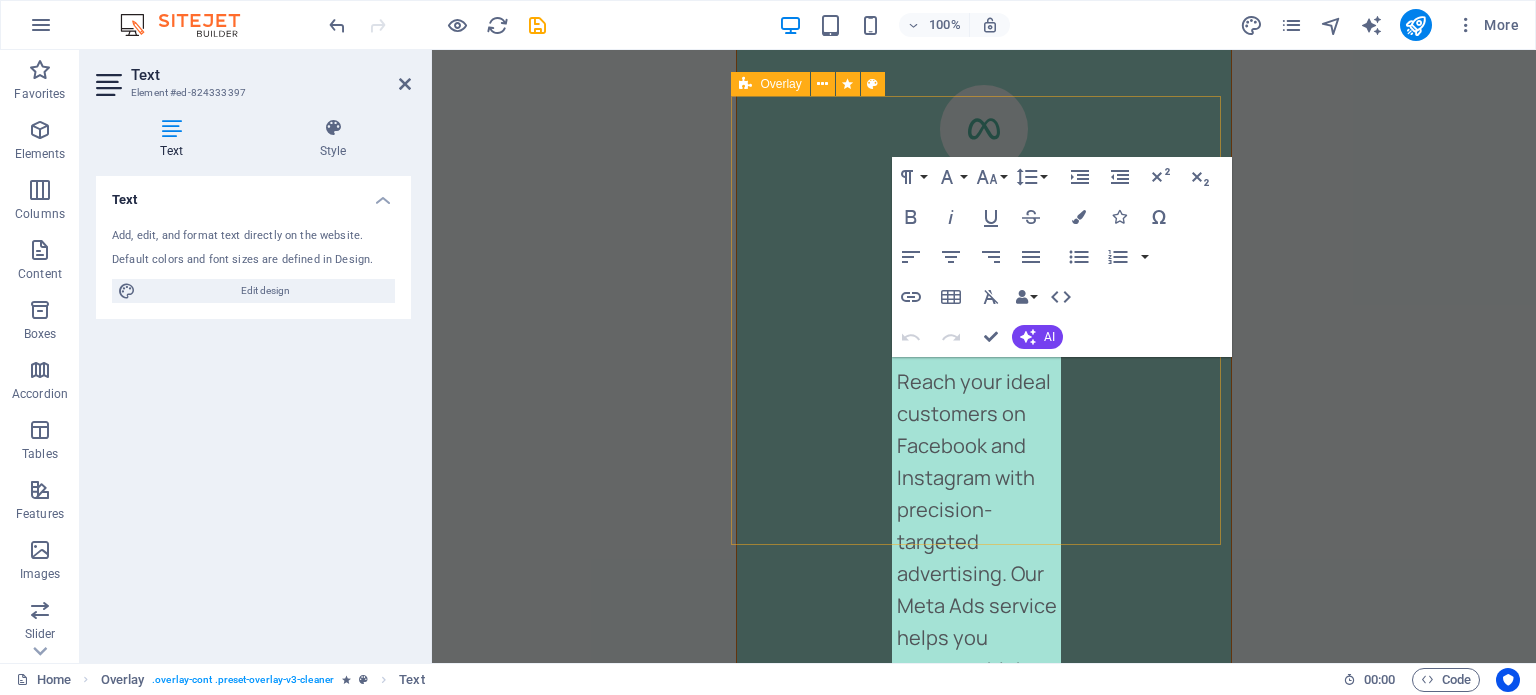 scroll, scrollTop: 4072, scrollLeft: 0, axis: vertical 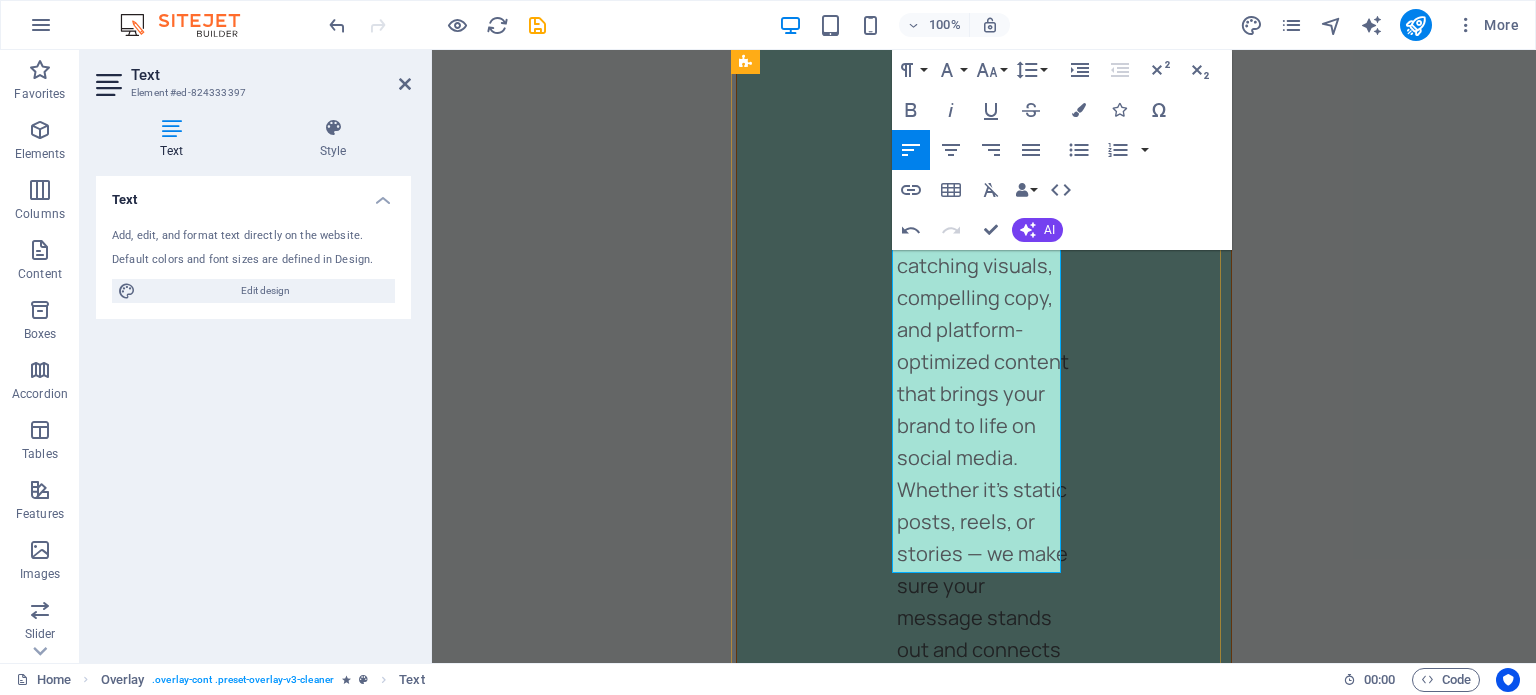 drag, startPoint x: 960, startPoint y: 371, endPoint x: 985, endPoint y: 556, distance: 186.68155 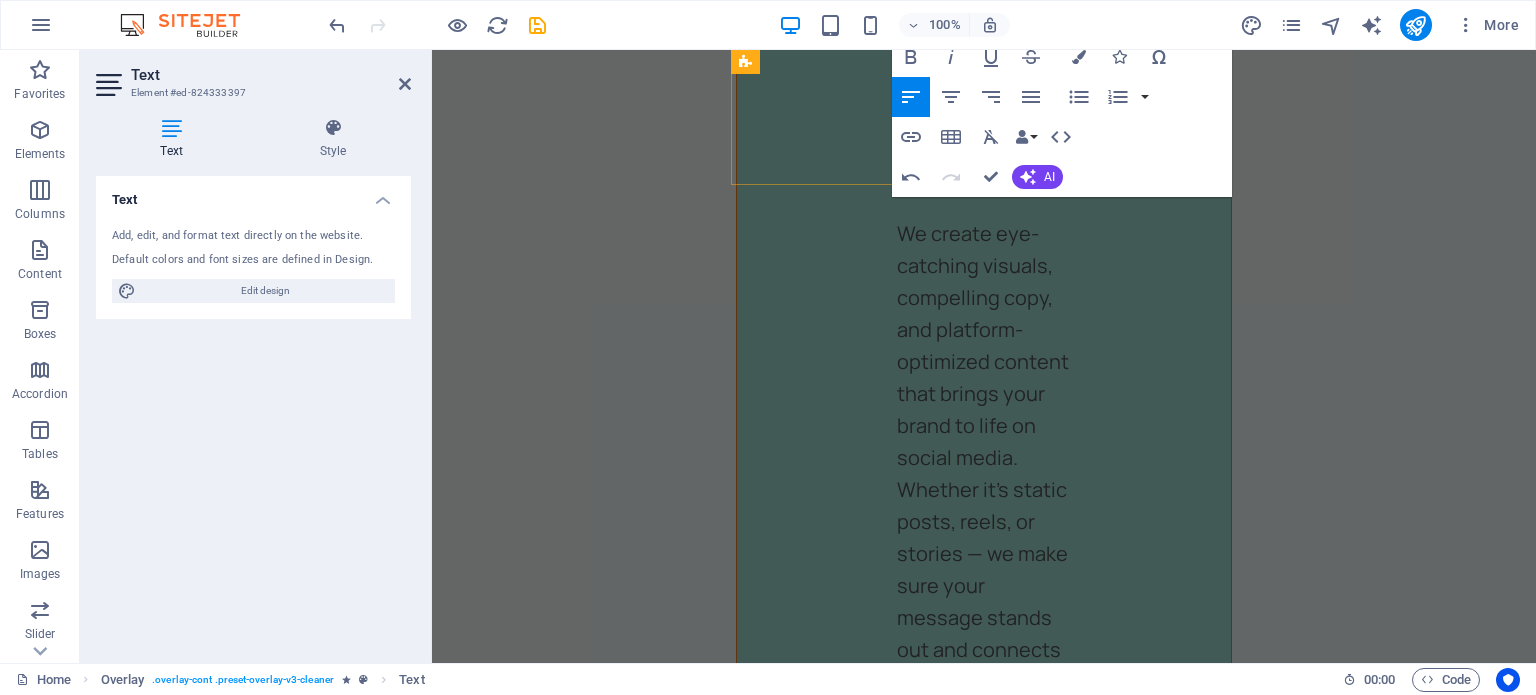 click on "Home Services Pricing Contact Quality leads at your fingertips! Open to new clients?  Book Now Our professional services We offer these services,  but  are not limited to them  Meta ads Content creation email marketing Meta ads Reach your ideal customers on Facebook and Instagram with precision-targeted advertising. Our Meta Ads service helps you generate high-quality leads, boost brand awareness, and drive conversions by leveraging advanced audience targeting, compelling creatives, and continuous performance optimization.     Book Now Content Creation We create eye-catching visuals, compelling copy, and platform-optimized content that brings your brand to life on social media. Whether it's static posts, reels, or stories — we make sure your message stands out and connects with your audience Book Now Email Marketing Book Now Carpet Cleaning Cursus sed nunc quisque sapien. Mattis risus nunc diam fames. Volutpat tristique quisque ornare libero eu amet velit.   Book Now Laundry Cleaning   Book Now   1" at bounding box center [984, 12767] 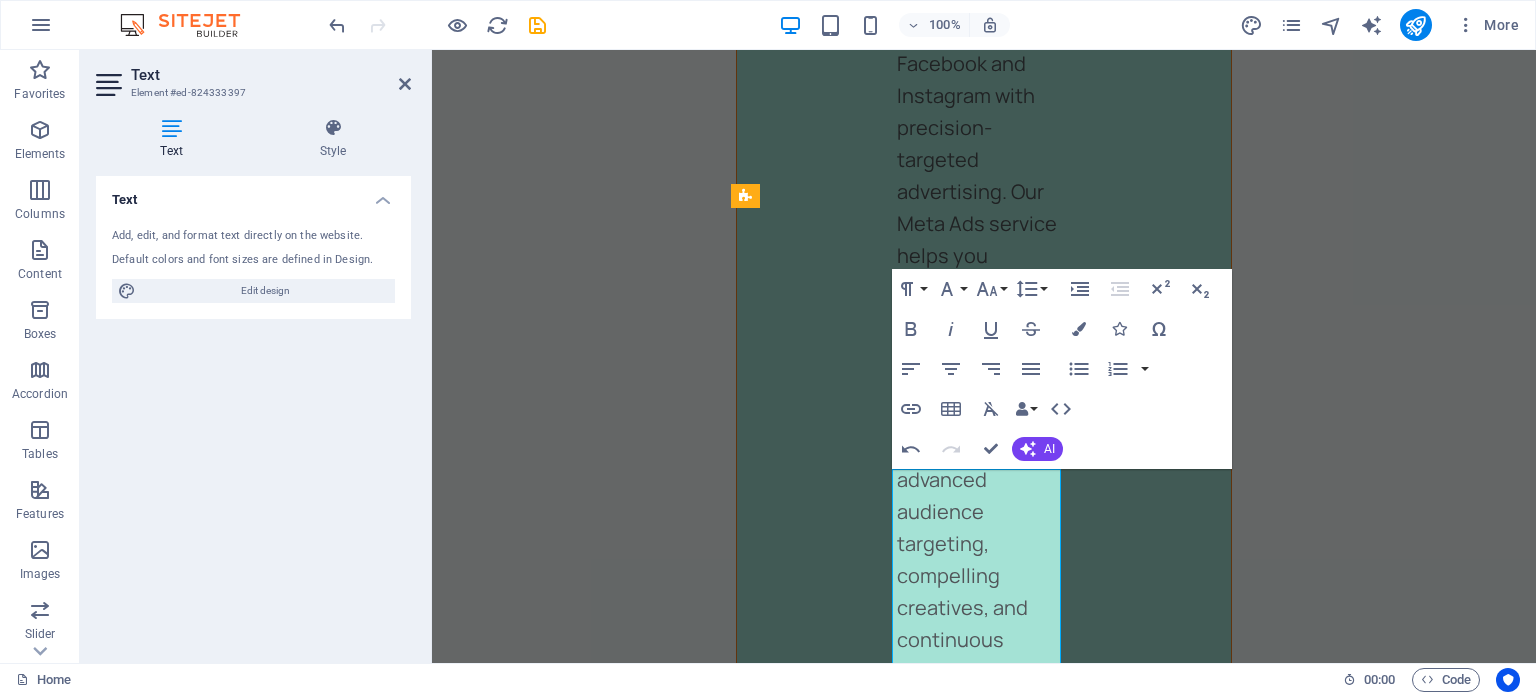 scroll, scrollTop: 4077, scrollLeft: 0, axis: vertical 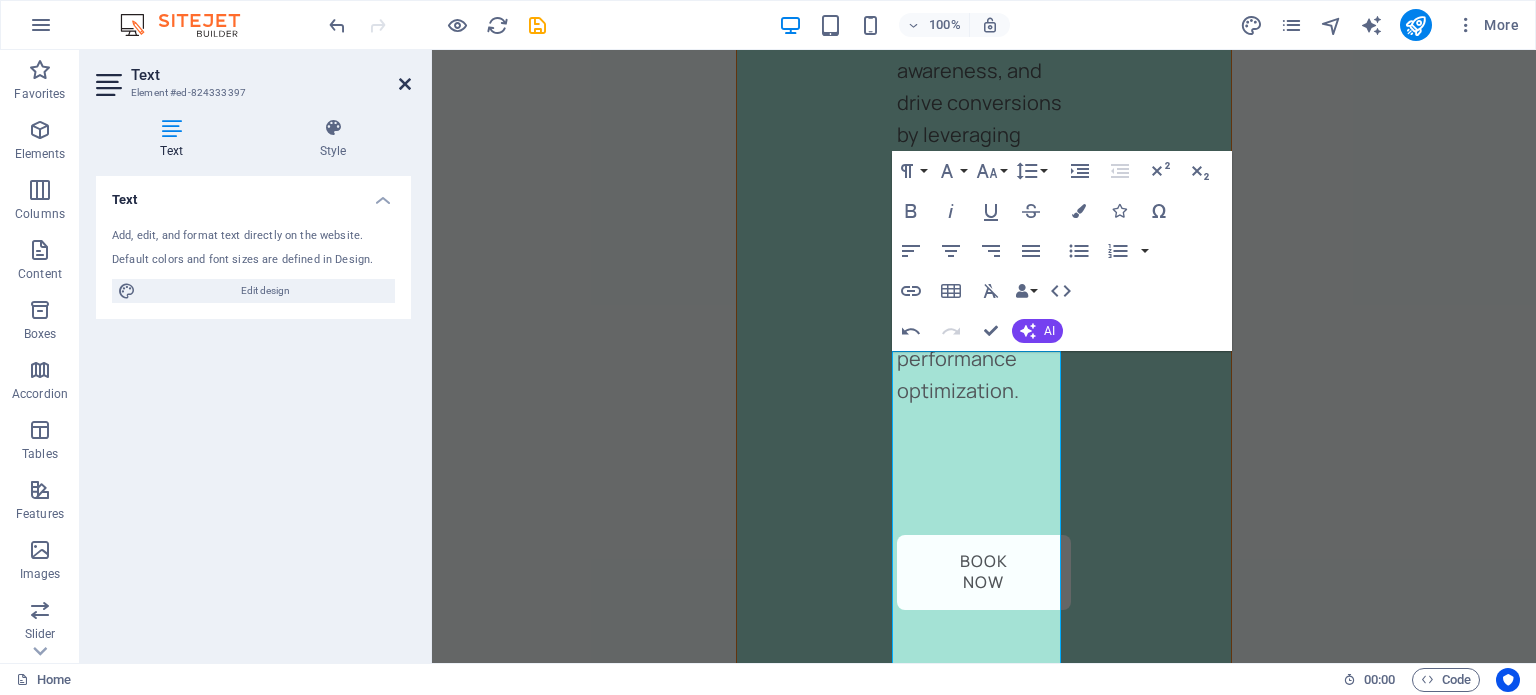 click at bounding box center [405, 84] 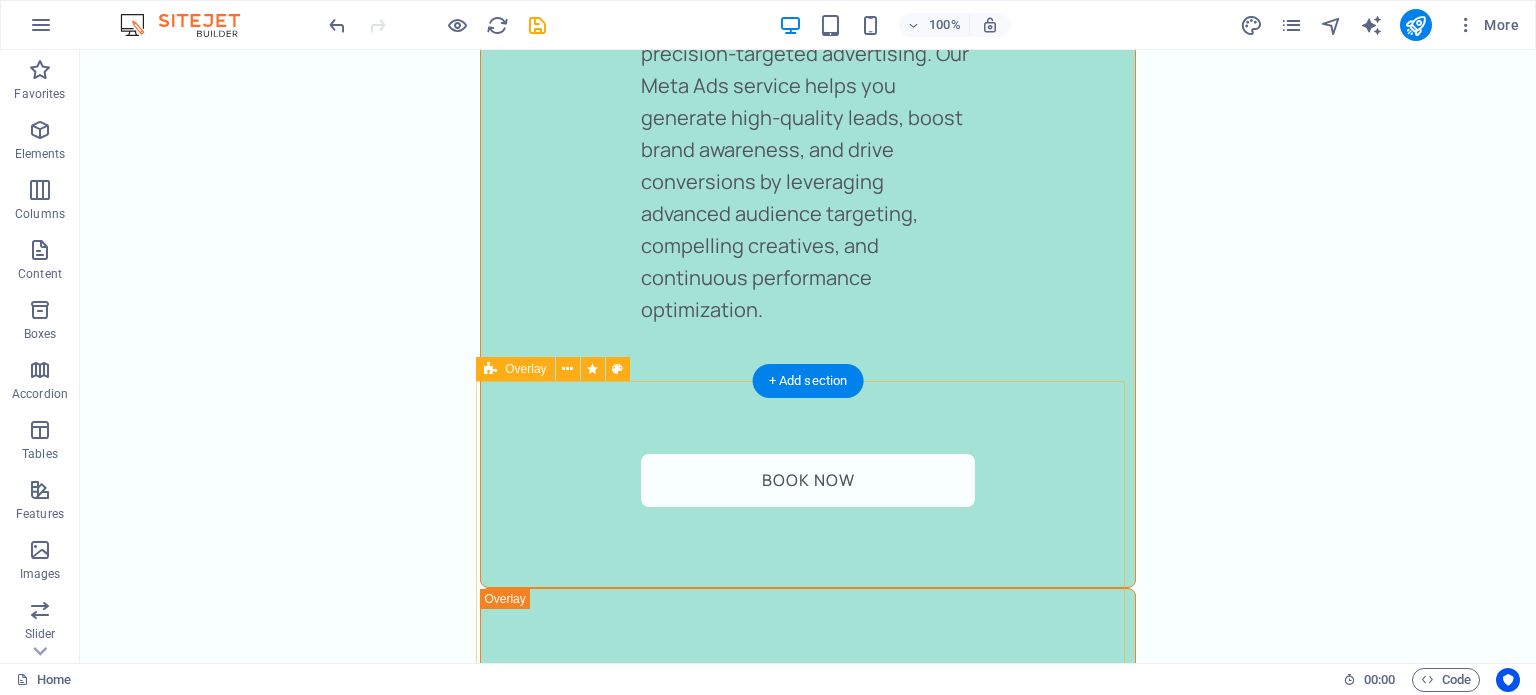 scroll, scrollTop: 3877, scrollLeft: 0, axis: vertical 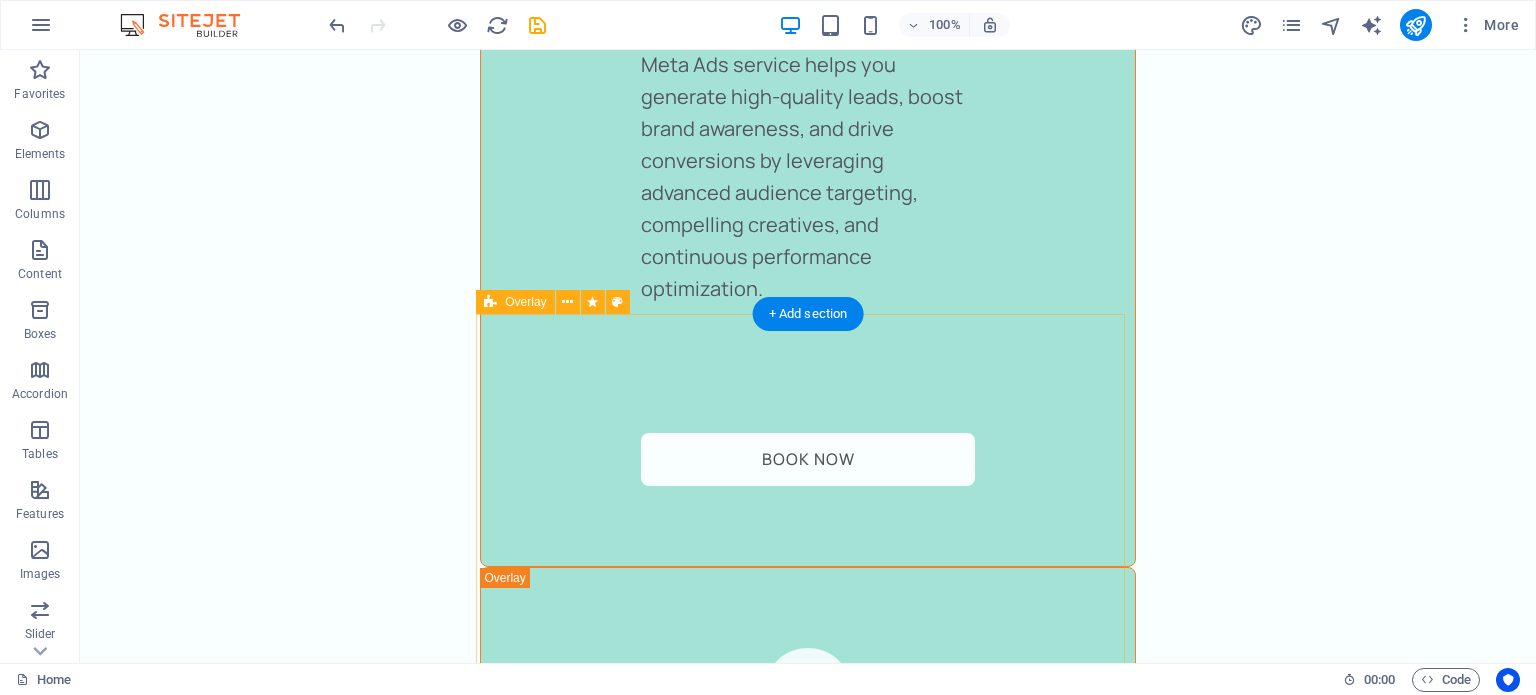 click on "Carpet Cleaning Cursus sed nunc quisque sapien. Mattis risus nunc diam fames. Volutpat tristique quisque ornare libero eu amet velit.   Consectetur bibendum risus rhoncus diam lobortis. Pellentesque eros quam arcu augue mi. Ipsum amet vel facilisis ac et fames. Book Now" at bounding box center (807, 2359) 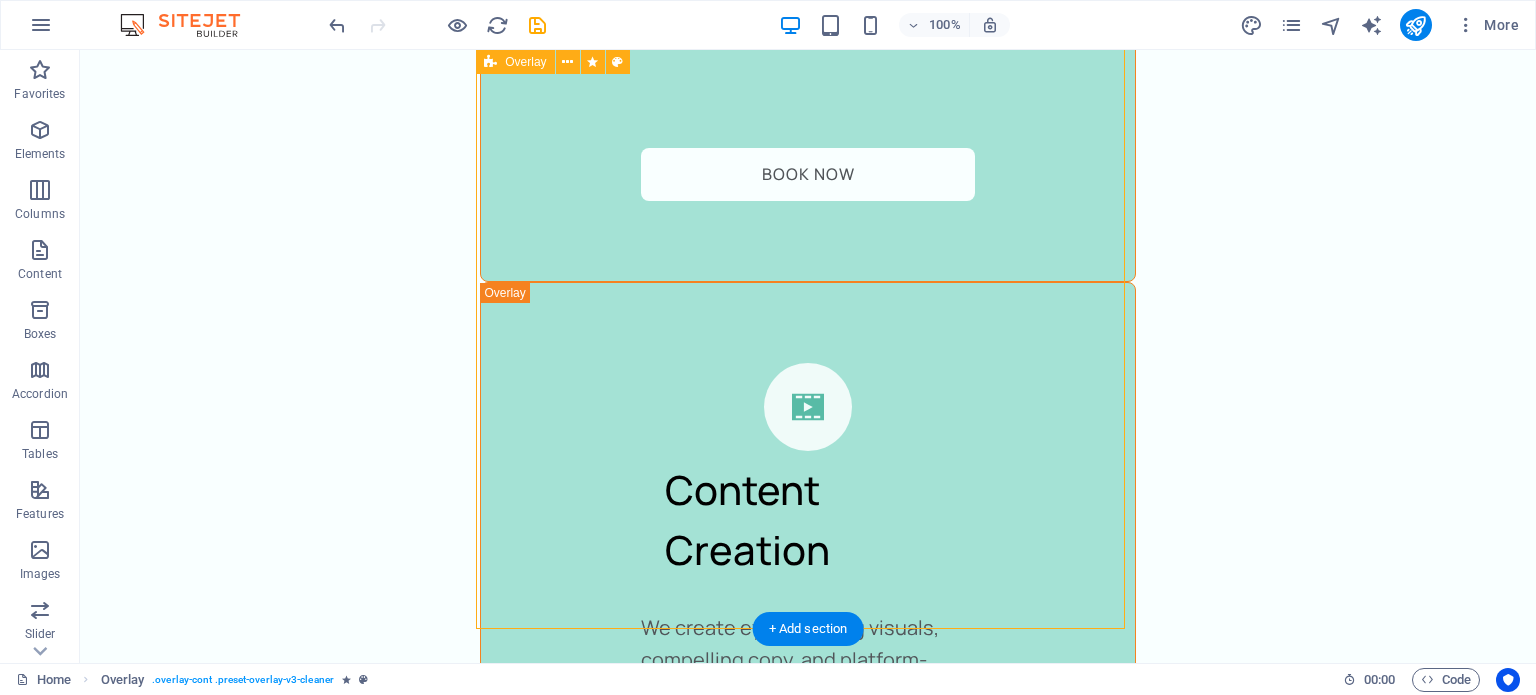 scroll, scrollTop: 4532, scrollLeft: 0, axis: vertical 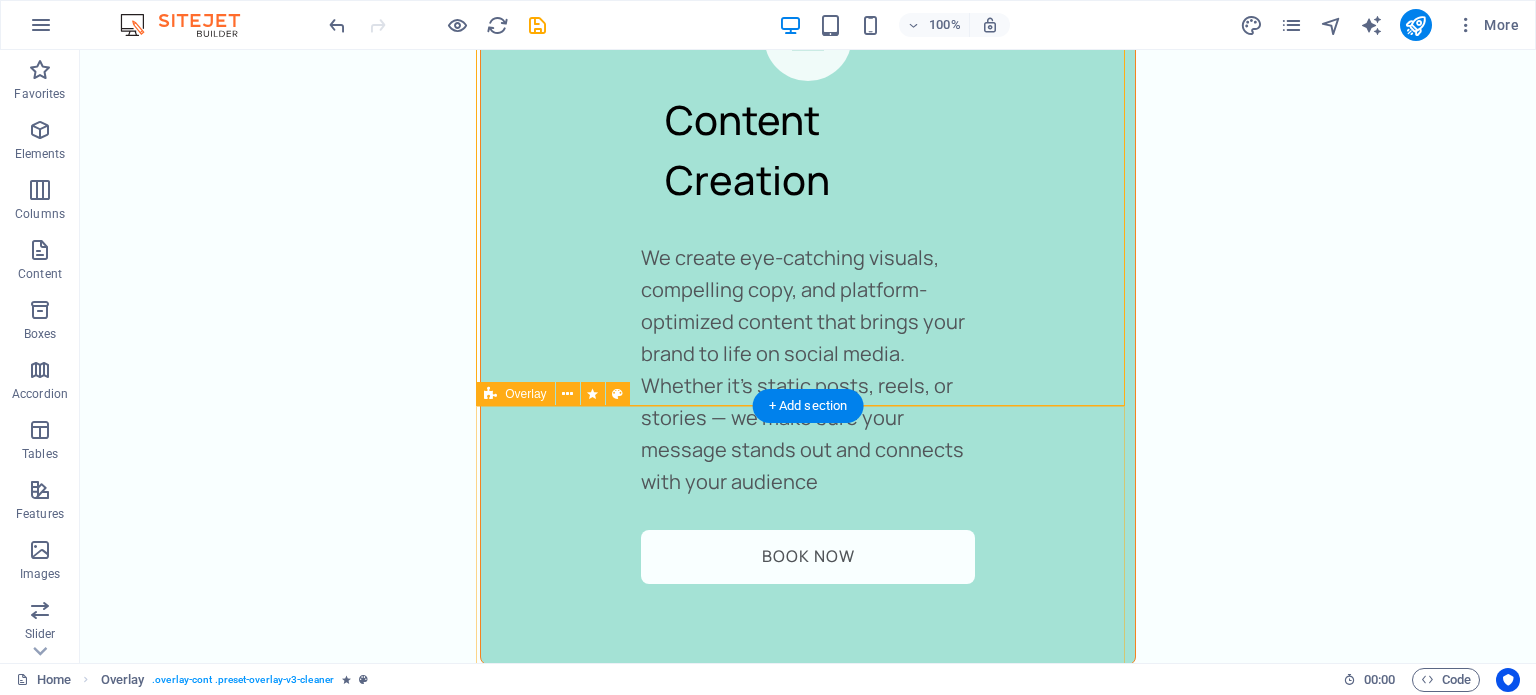 click on "Laundry Cleaning Cursus sed nunc quisque sapien. Mattis risus nunc diam fames. Volutpat tristique quisque ornare libero eu amet velit.   Consectetur bibendum risus rhoncus diam lobortis. Pellentesque eros quam arcu augue mi. Ipsum amet vel facilisis ac et fames. Book Now" at bounding box center (807, 2490) 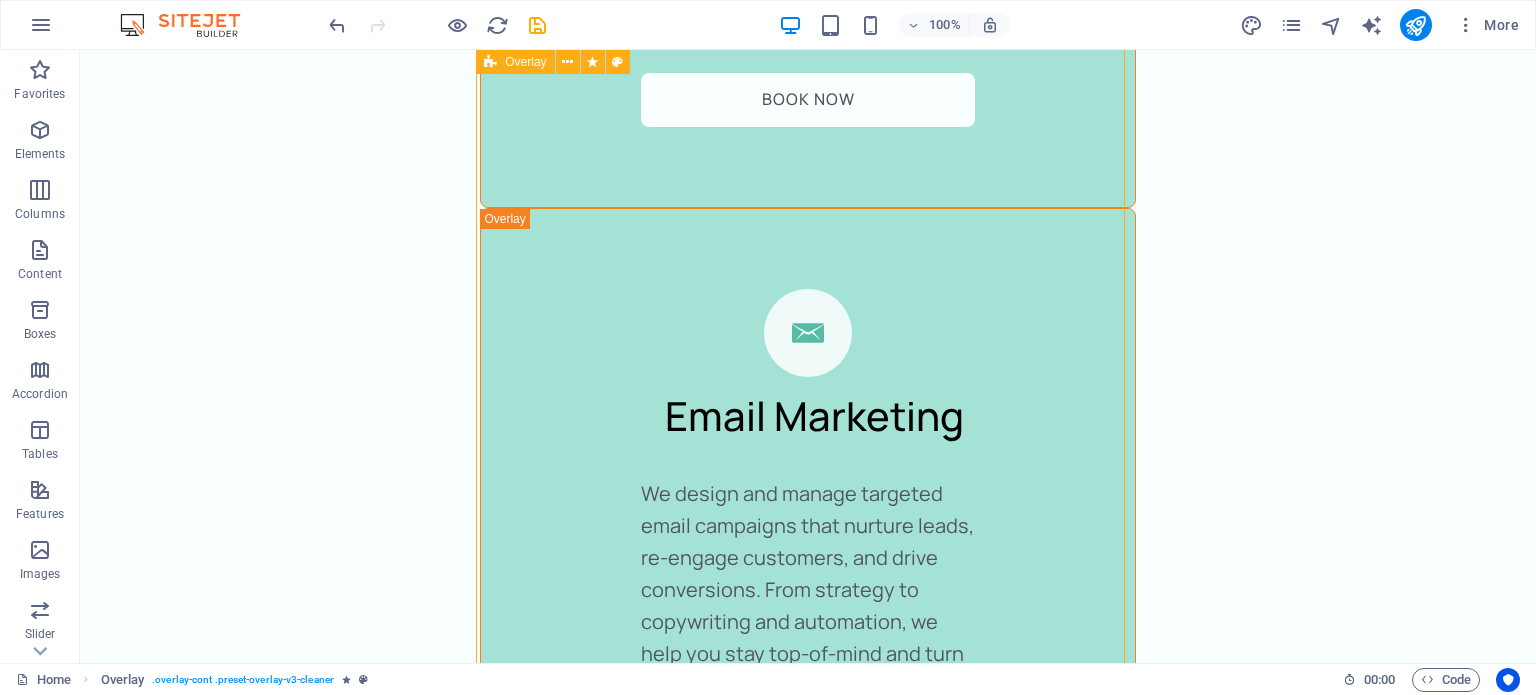 scroll, scrollTop: 5436, scrollLeft: 0, axis: vertical 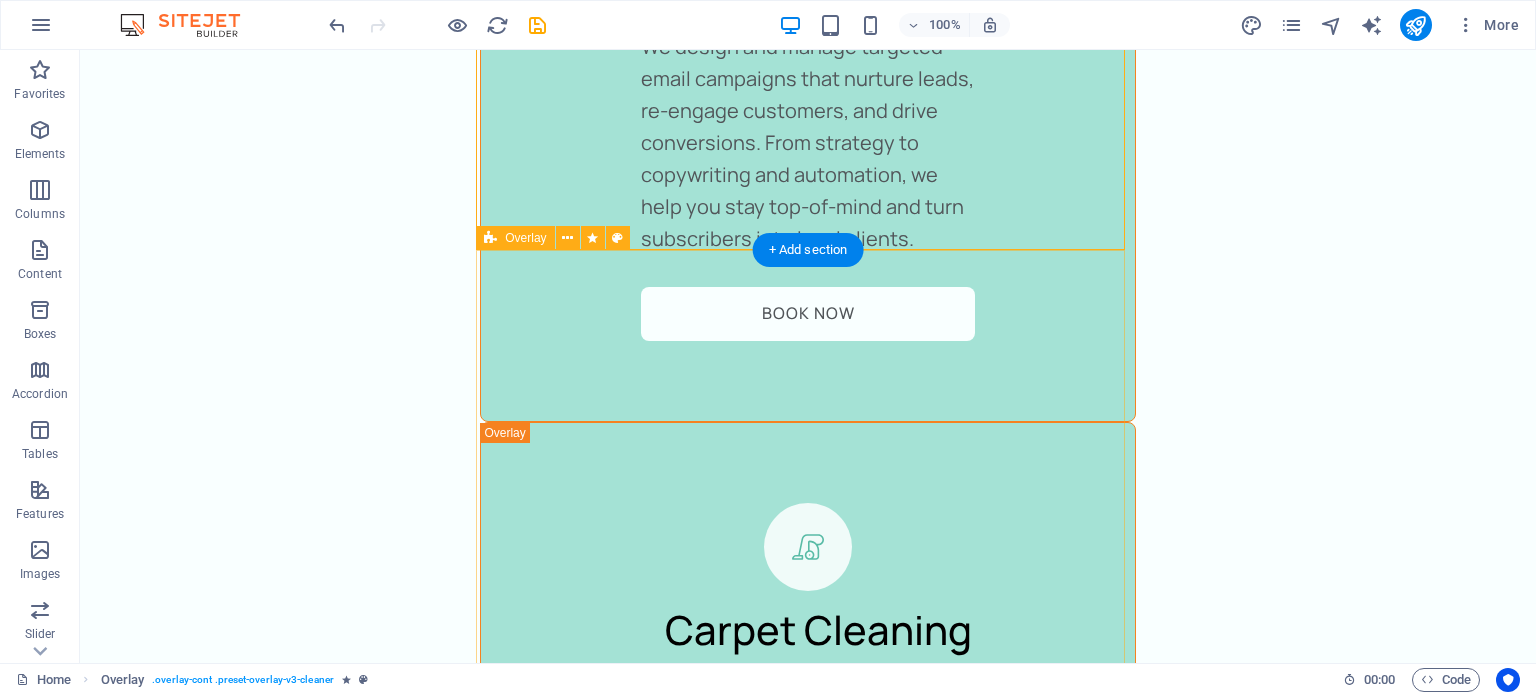 click on "Furniture Sanitizing Cursus sed nunc quisque sapien. Mattis risus nunc diam fames. Volutpat tristique quisque ornare libero eu amet velit.   Consectetur bibendum risus rhoncus diam lobortis. Pellentesque eros quam arcu augue mi. Ipsum amet vel facilisis ac et fames. Book Now" at bounding box center (807, 2403) 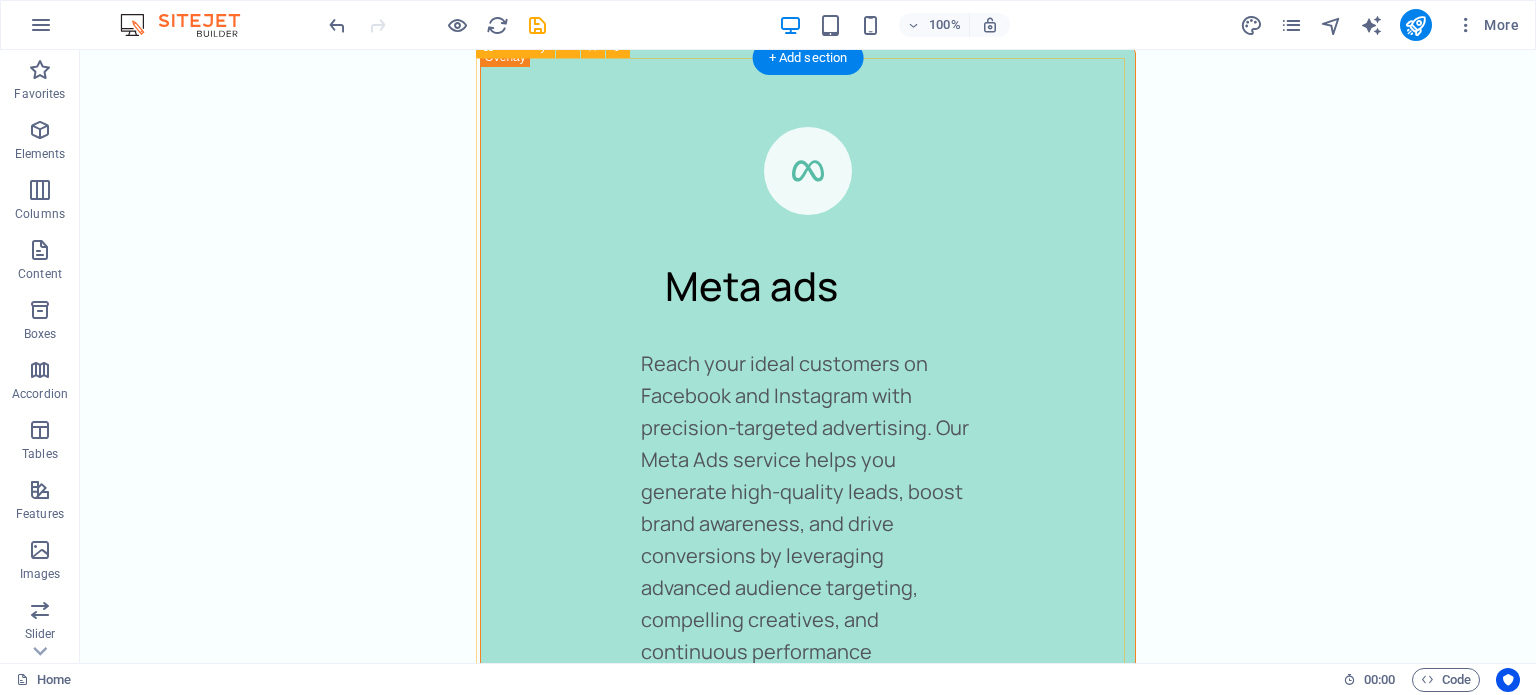 scroll, scrollTop: 4077, scrollLeft: 0, axis: vertical 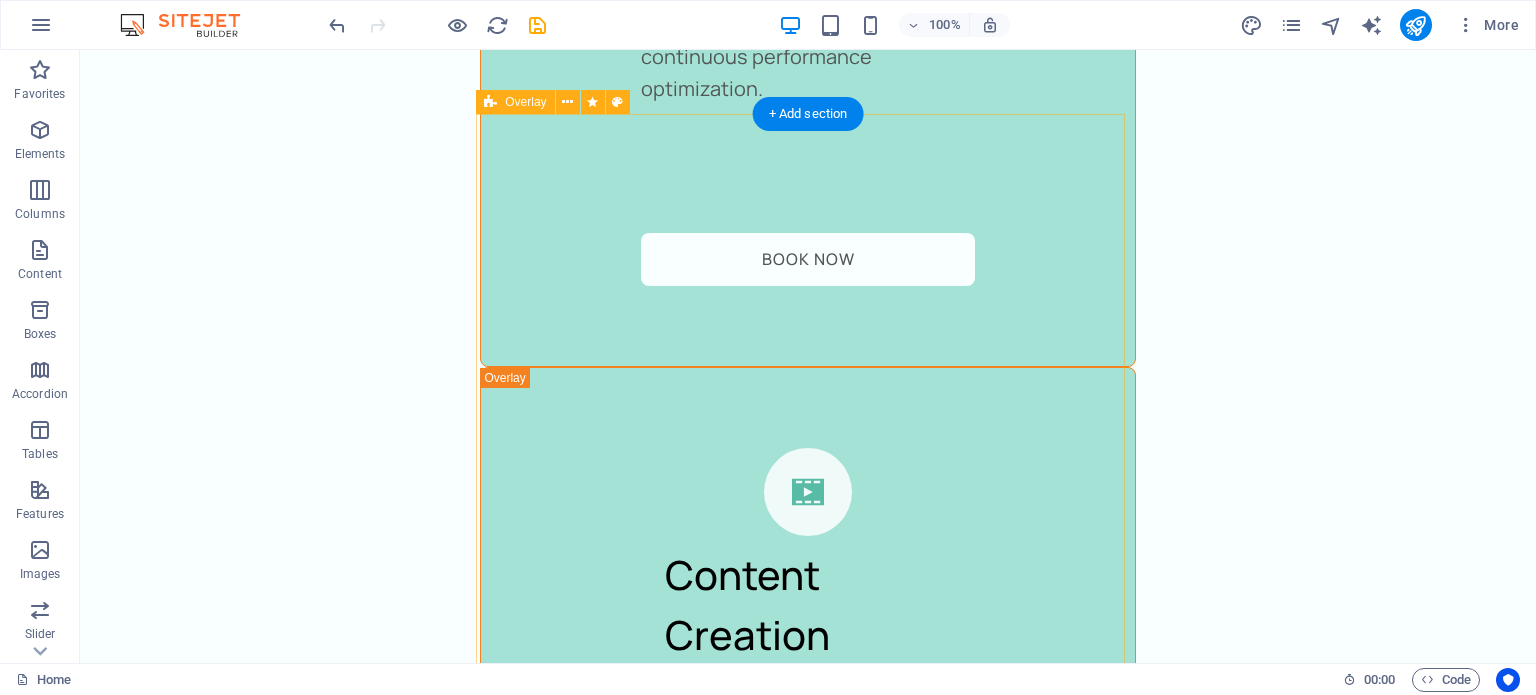 click on "Carpet Cleaning Cursus sed nunc quisque sapien. Mattis risus nunc diam fames. Volutpat tristique quisque ornare libero eu amet velit.   Consectetur bibendum risus rhoncus diam lobortis. Pellentesque eros quam arcu augue mi. Ipsum amet vel facilisis ac et fames. Book Now" at bounding box center [807, 2159] 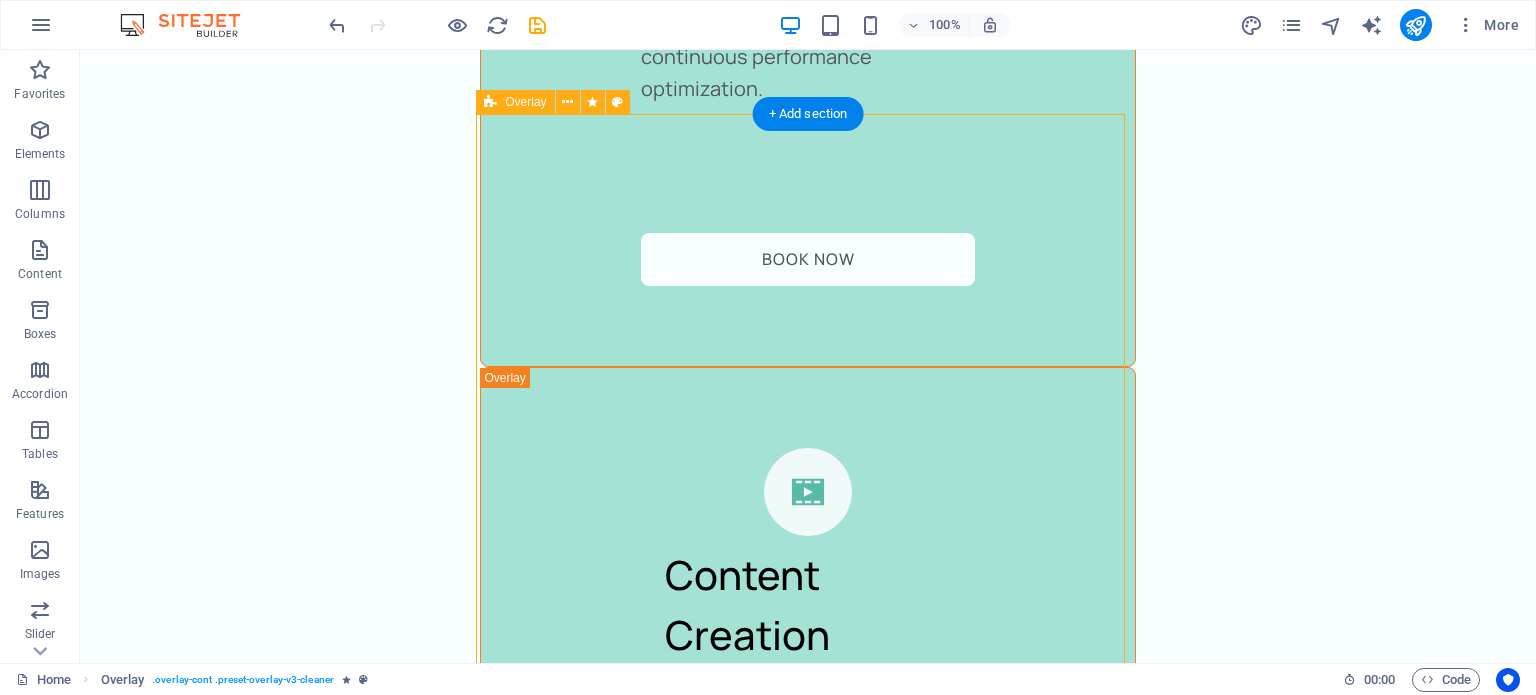click on "Carpet Cleaning Cursus sed nunc quisque sapien. Mattis risus nunc diam fames. Volutpat tristique quisque ornare libero eu amet velit.   Consectetur bibendum risus rhoncus diam lobortis. Pellentesque eros quam arcu augue mi. Ipsum amet vel facilisis ac et fames. Book Now" at bounding box center (807, 2159) 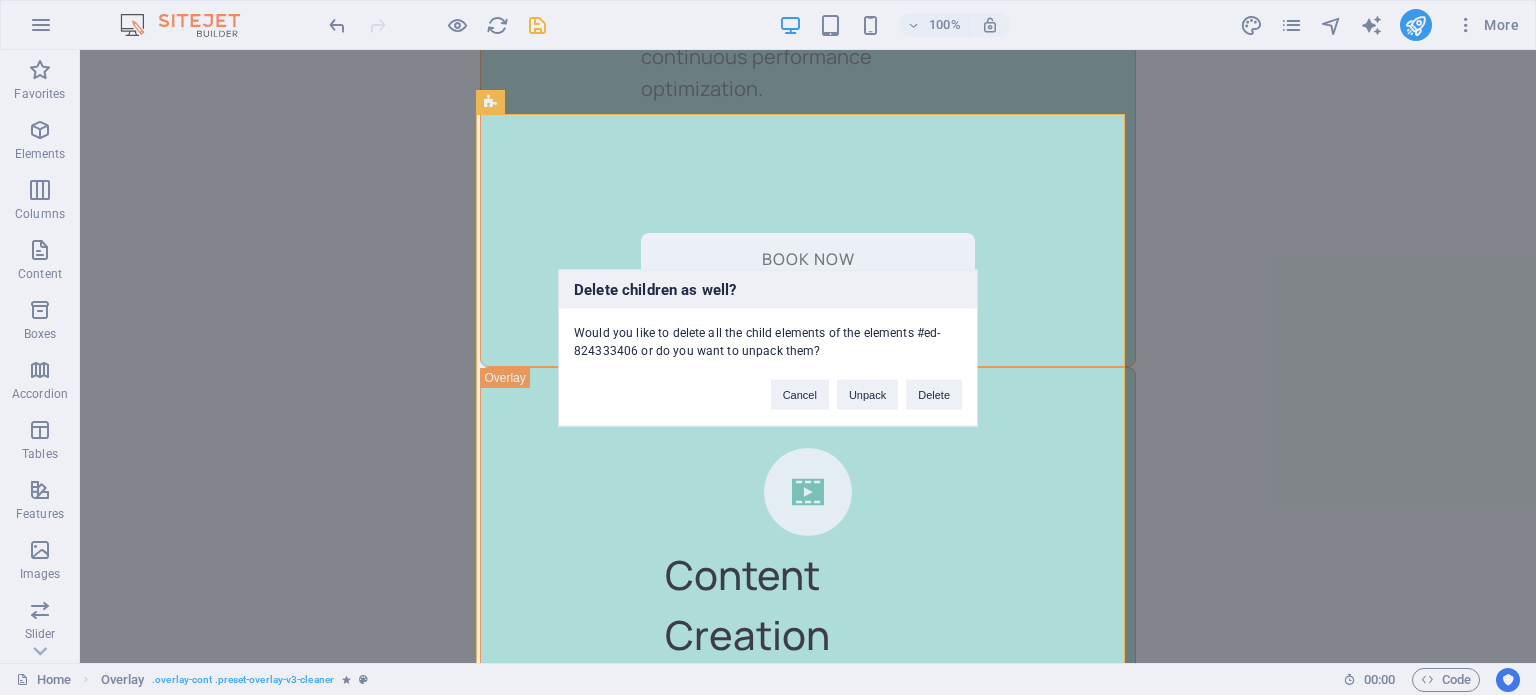 type 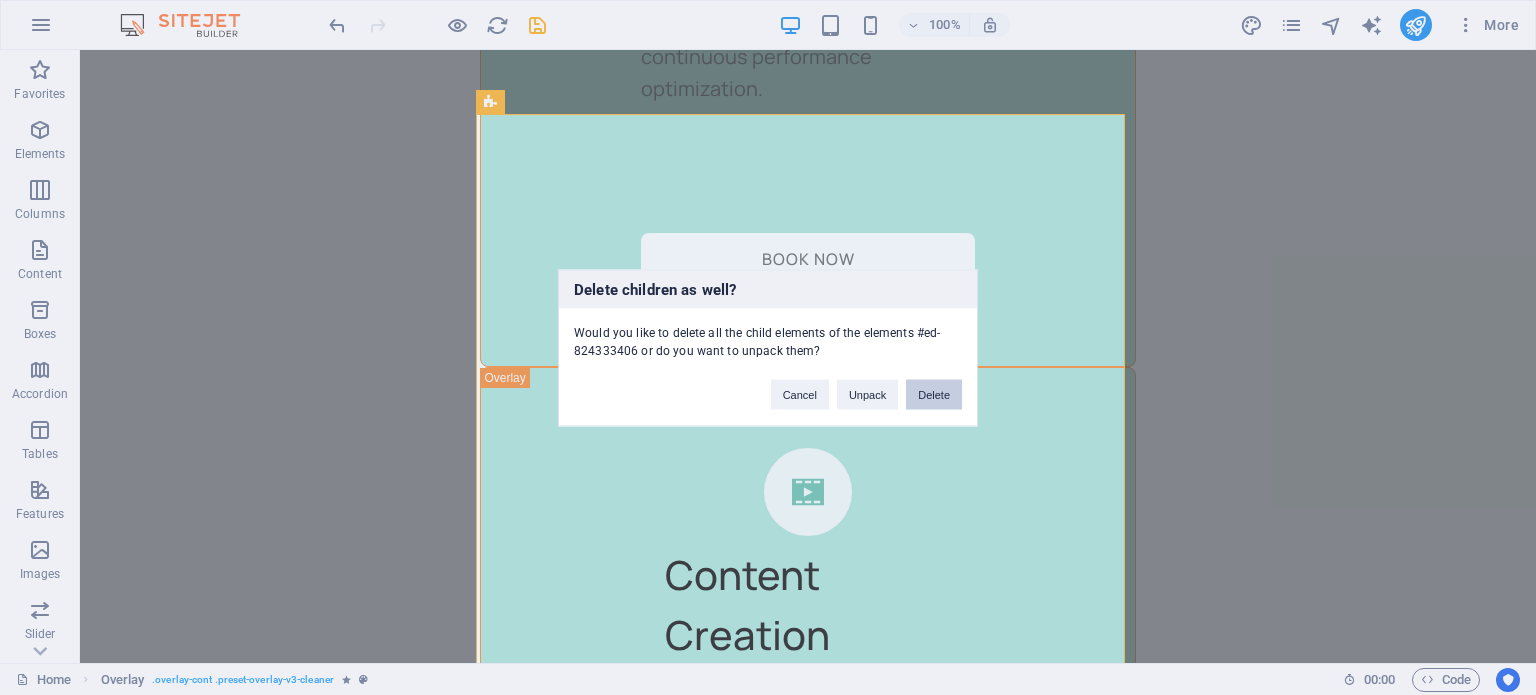 click on "Delete" at bounding box center (934, 394) 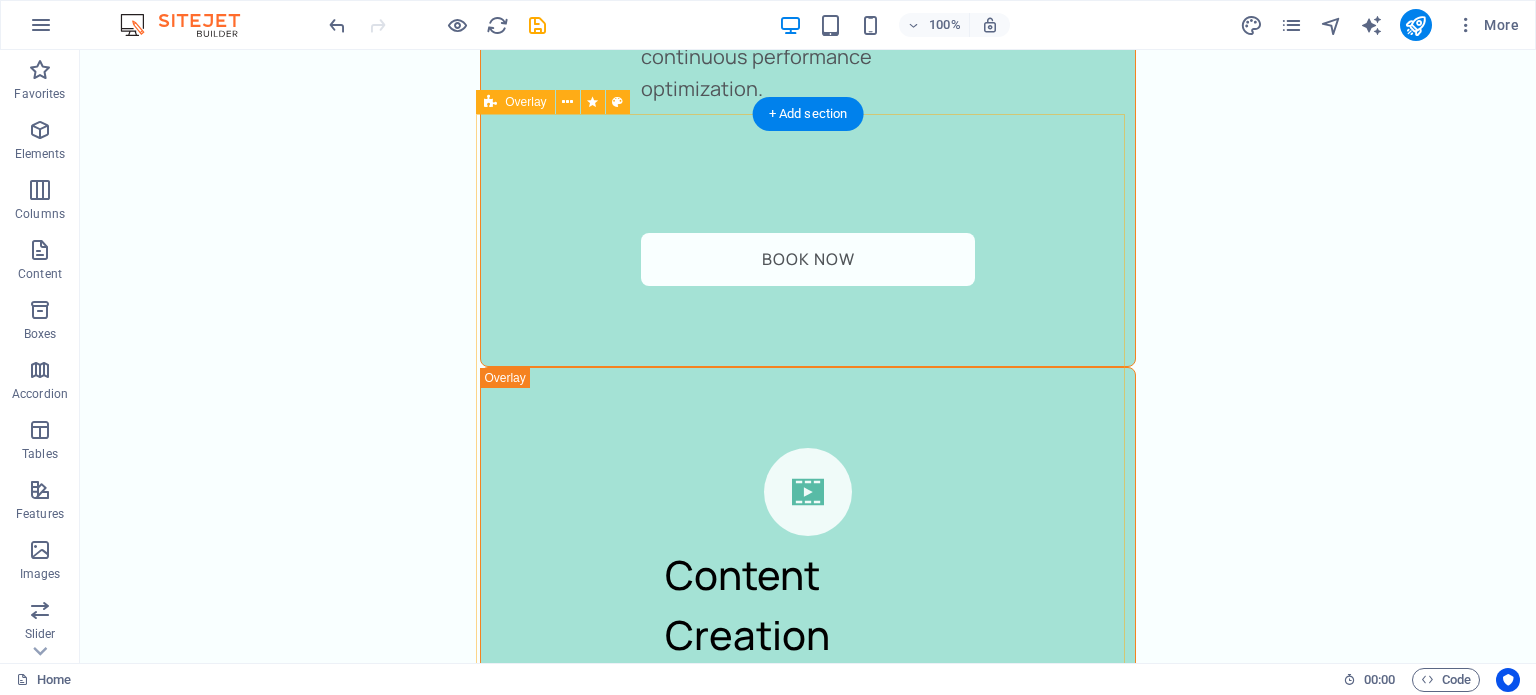 click on "Laundry Cleaning Cursus sed nunc quisque sapien. Mattis risus nunc diam fames. Volutpat tristique quisque ornare libero eu amet velit.   Consectetur bibendum risus rhoncus diam lobortis. Pellentesque eros quam arcu augue mi. Ipsum amet vel facilisis ac et fames. Book Now" at bounding box center [807, 2189] 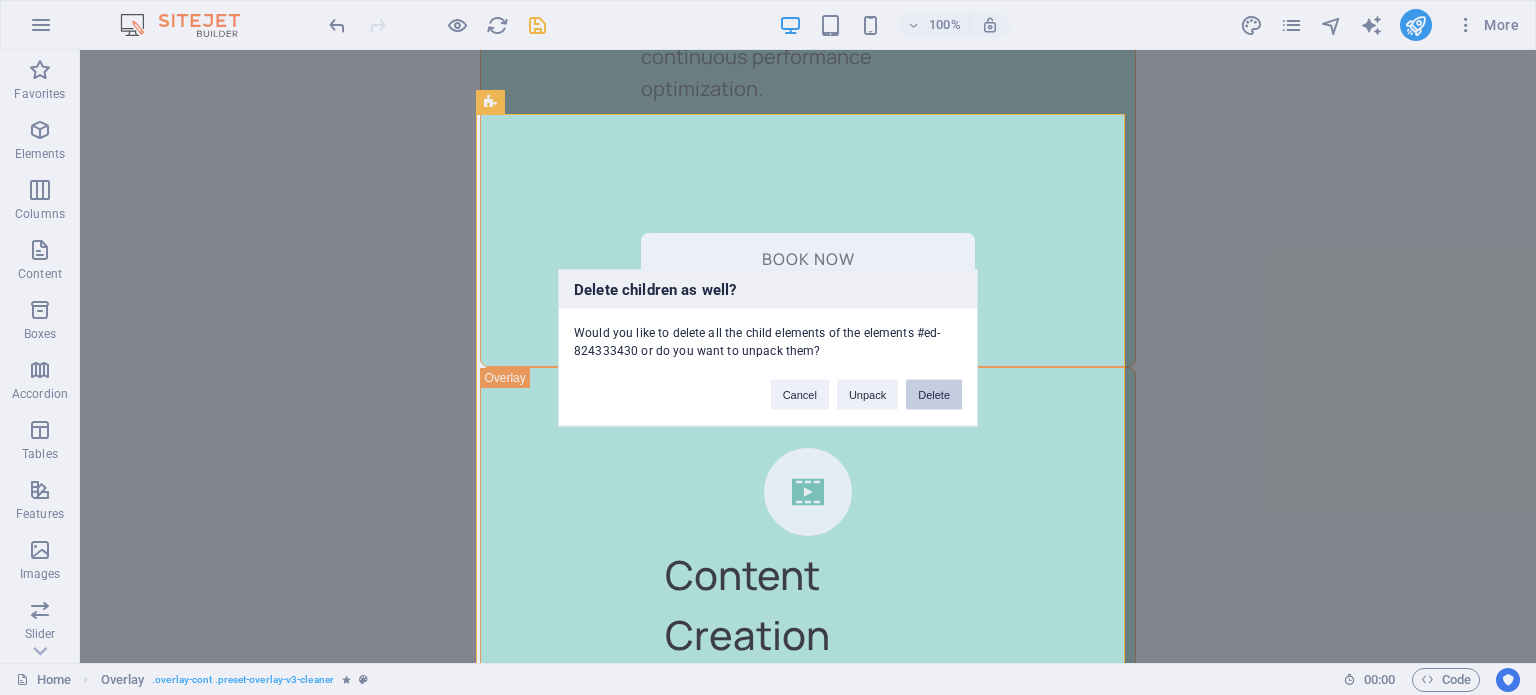 click on "Delete" at bounding box center (934, 394) 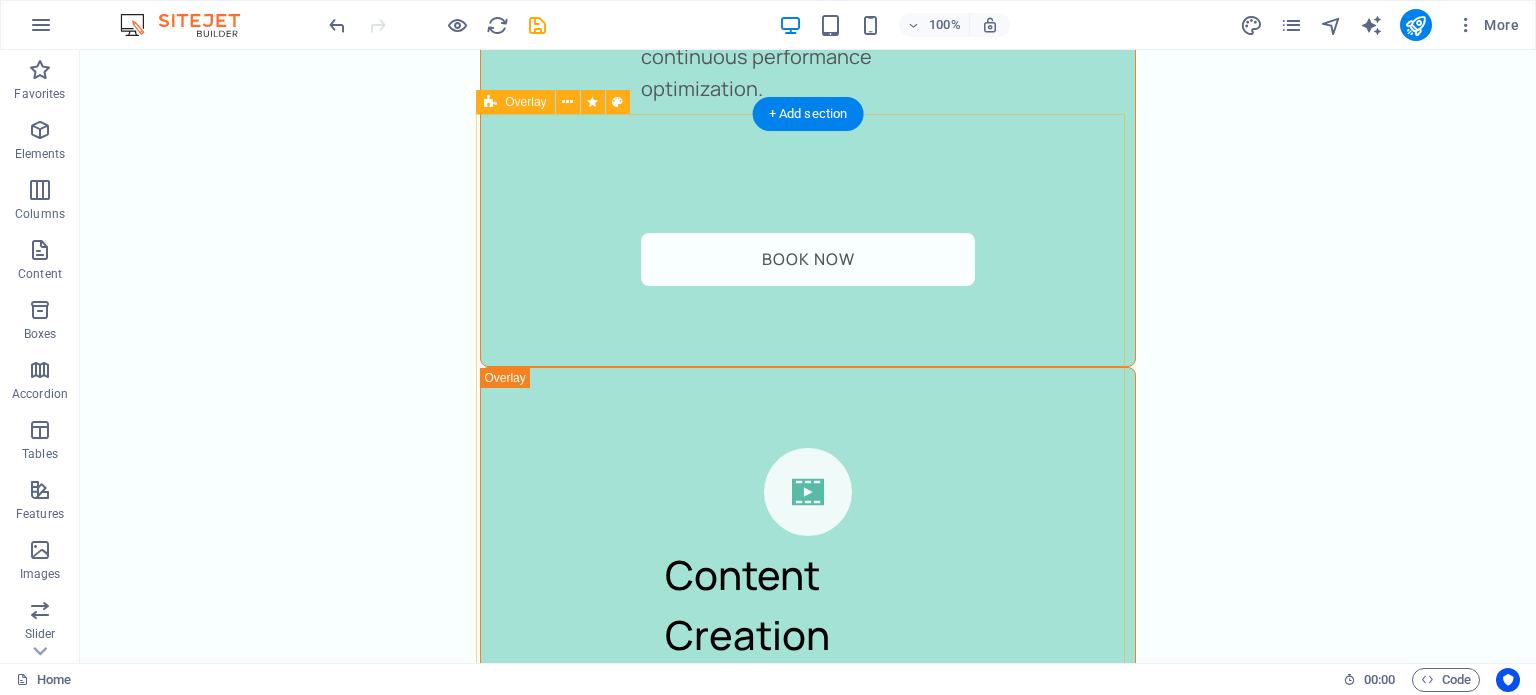 click on "Furniture Sanitizing Cursus sed nunc quisque sapien. Mattis risus nunc diam fames. Volutpat tristique quisque ornare libero eu amet velit.   Consectetur bibendum risus rhoncus diam lobortis. Pellentesque eros quam arcu augue mi. Ipsum amet vel facilisis ac et fames. Book Now" at bounding box center (807, 2189) 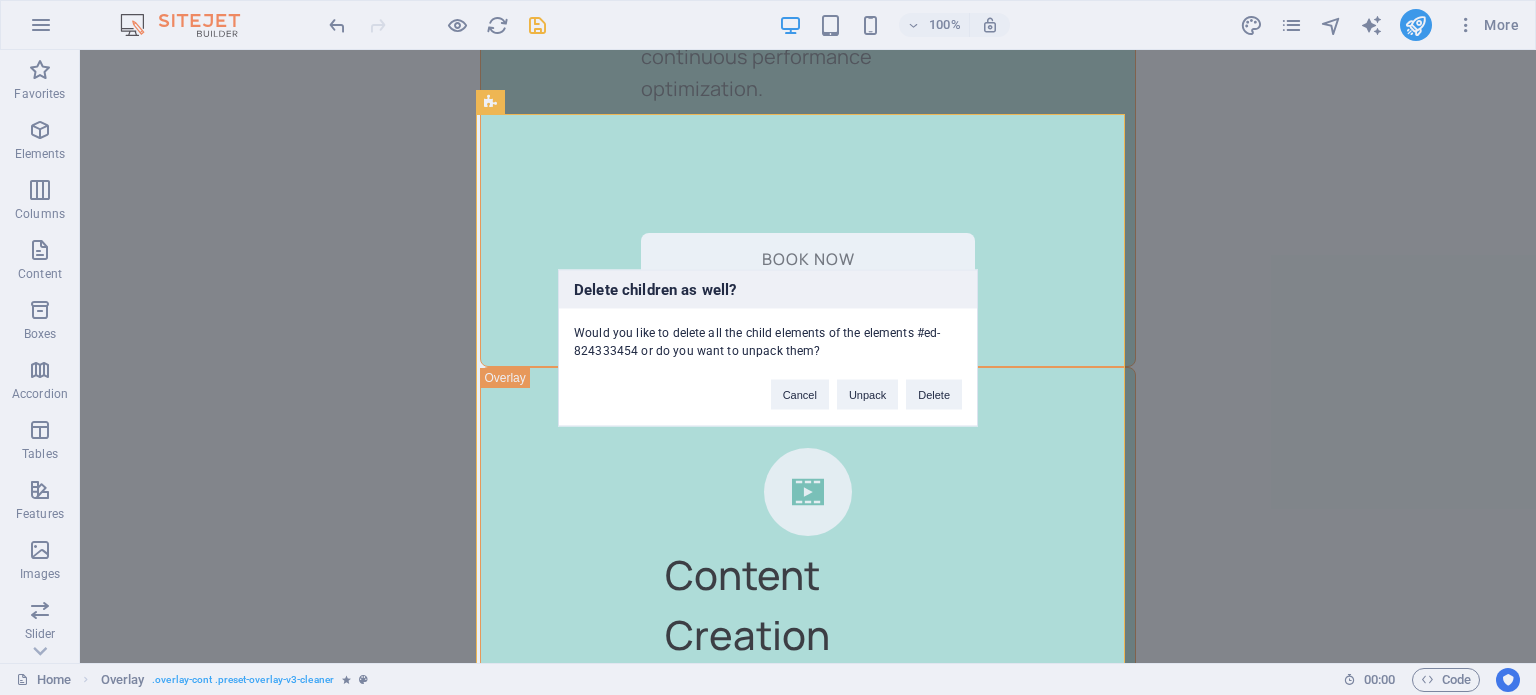 type 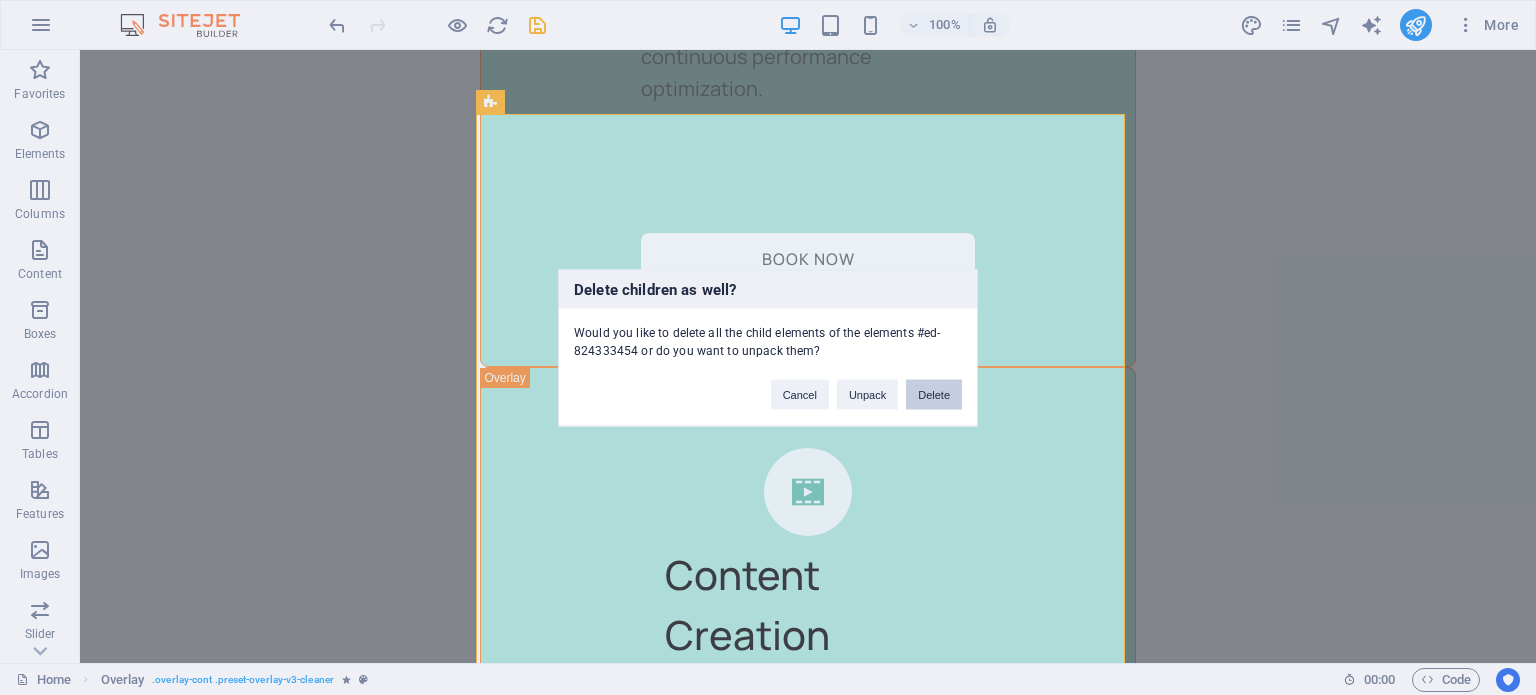 click on "Delete" at bounding box center [934, 394] 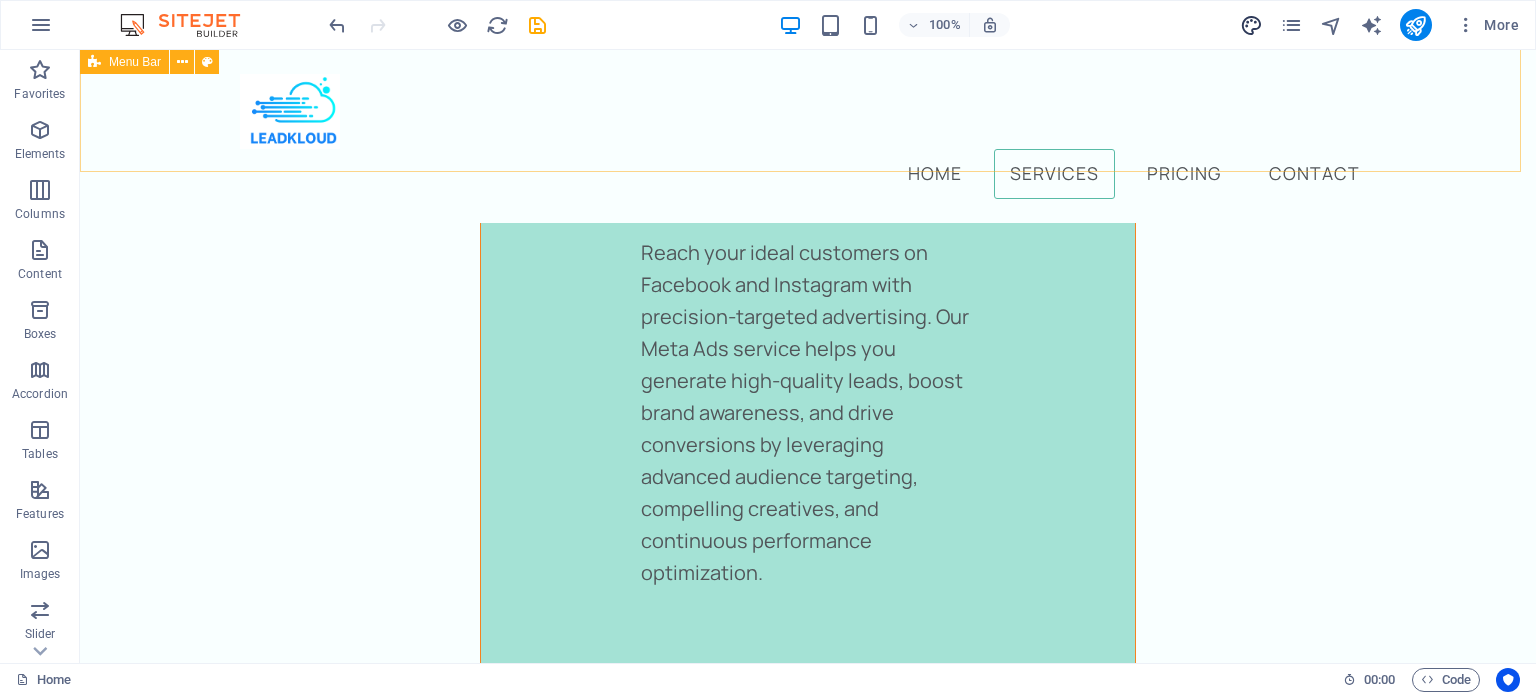 scroll, scrollTop: 3534, scrollLeft: 0, axis: vertical 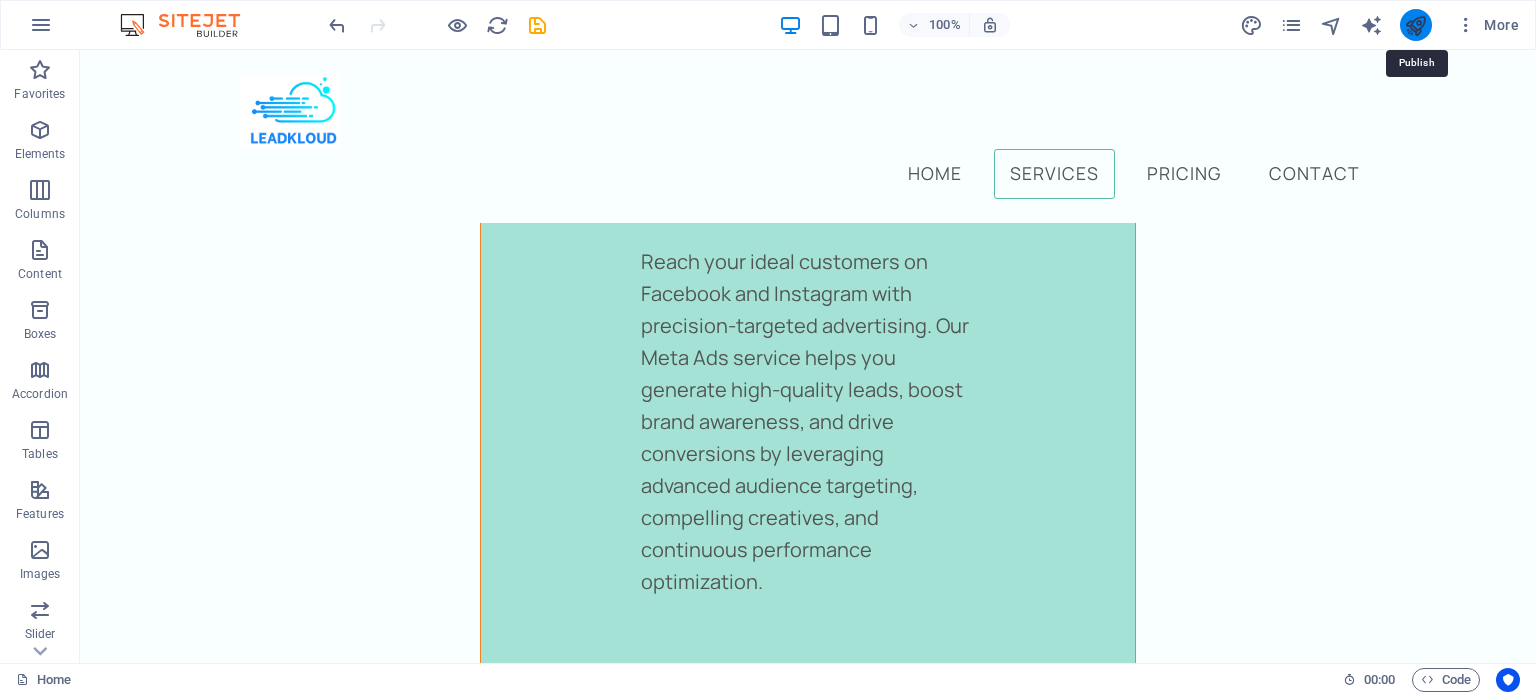 click at bounding box center [1415, 25] 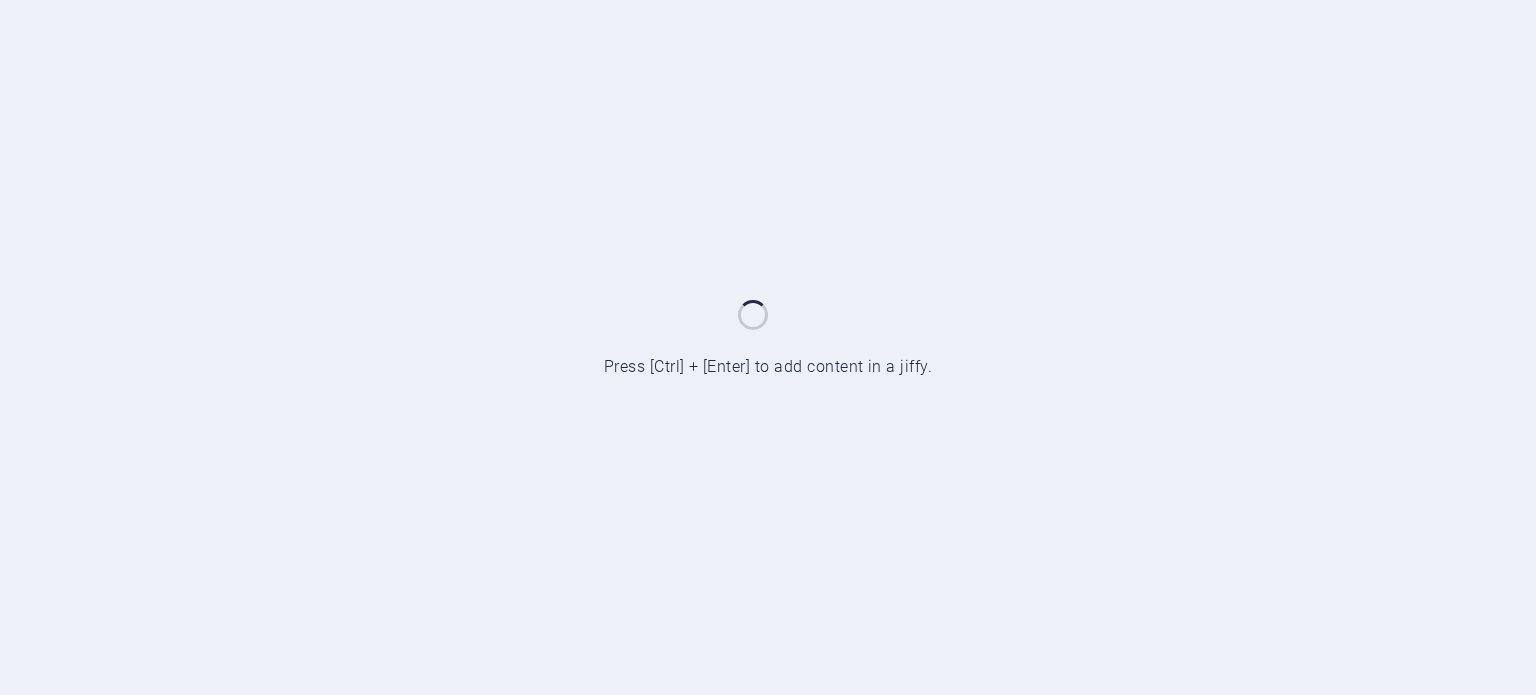 scroll, scrollTop: 0, scrollLeft: 0, axis: both 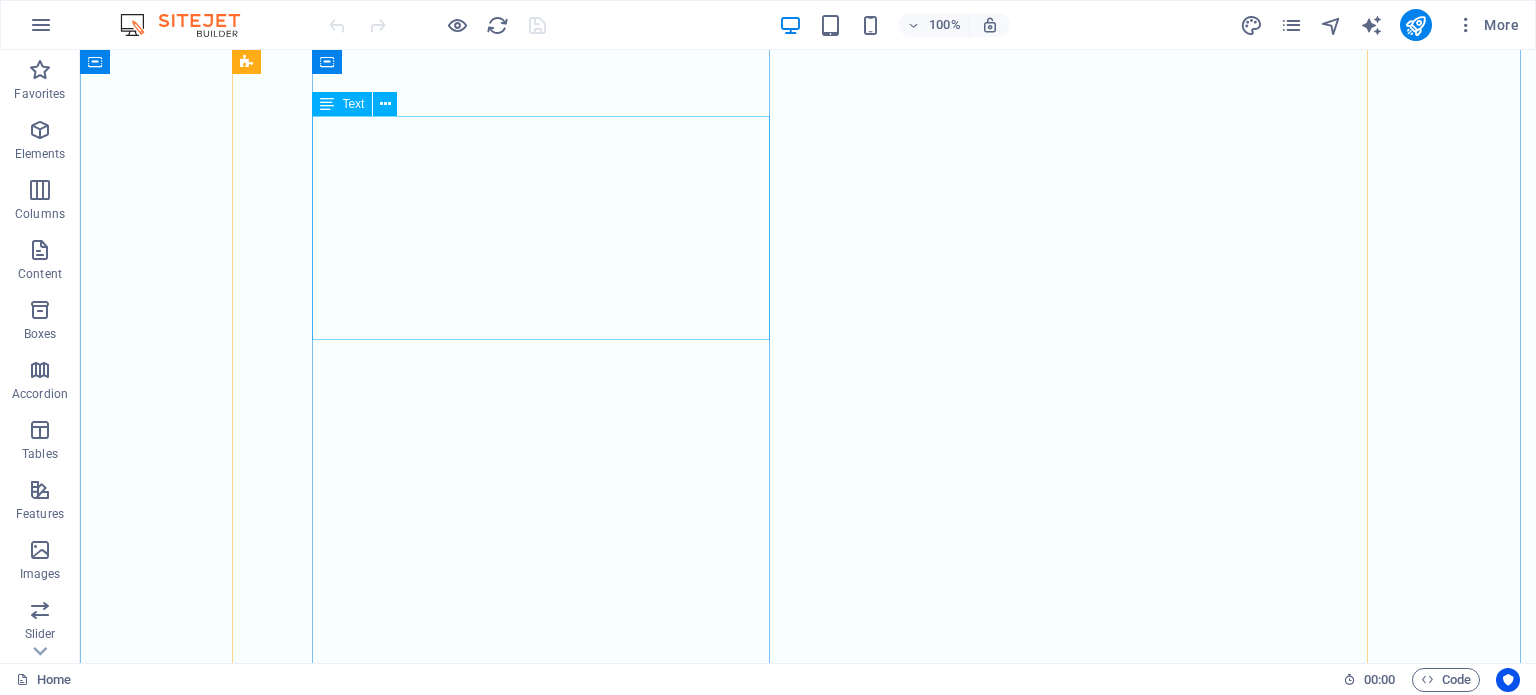 click on "Lorem ipsum dolor sit amet consectetur. Adipiscing nulla orci sit tristique a tristique in turpis. Integer varius mattis lectus tellus eleifend tristique risus sollicitudin sagittis pharetra ut massa mauris. Viverra diam lorem aliquet." at bounding box center [549, 20759] 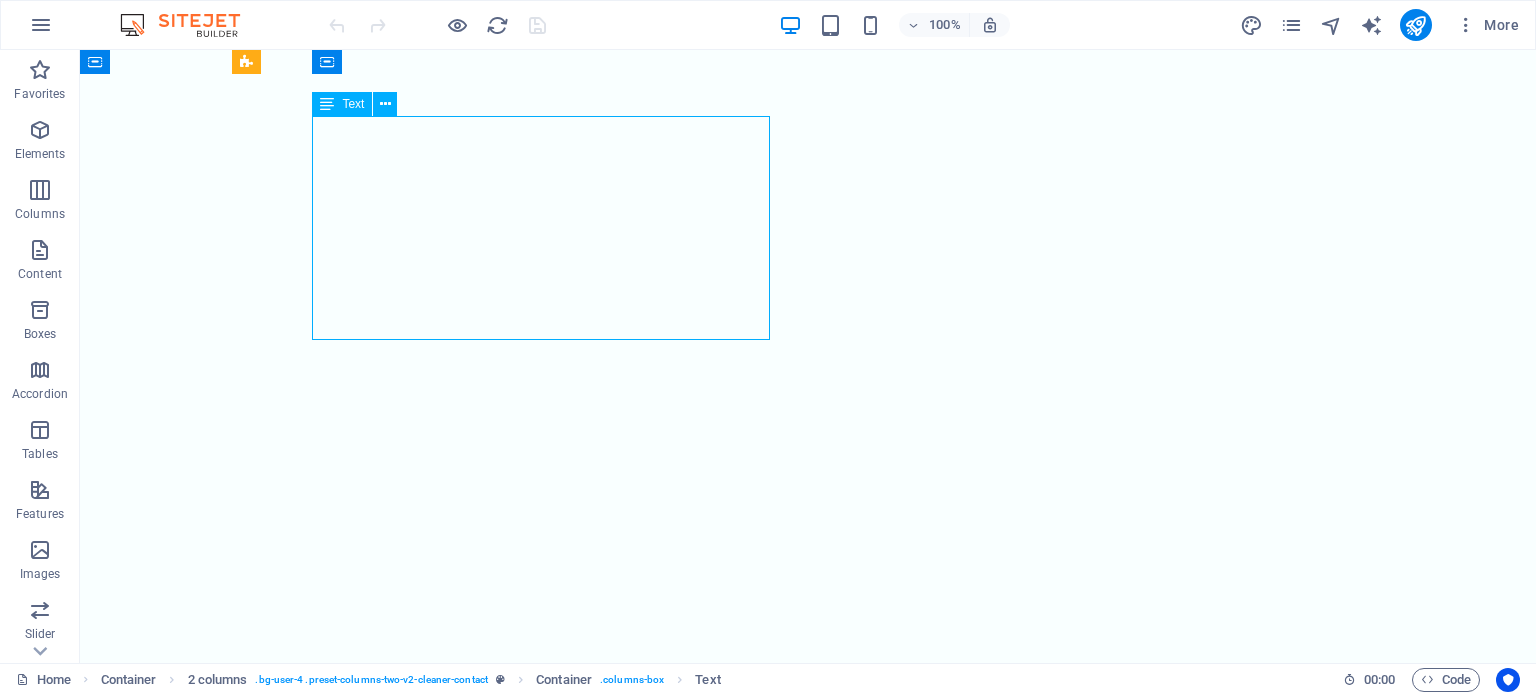 click on "Lorem ipsum dolor sit amet consectetur. Adipiscing nulla orci sit tristique a tristique in turpis. Integer varius mattis lectus tellus eleifend tristique risus sollicitudin sagittis pharetra ut massa mauris. Viverra diam lorem aliquet." at bounding box center (549, 20759) 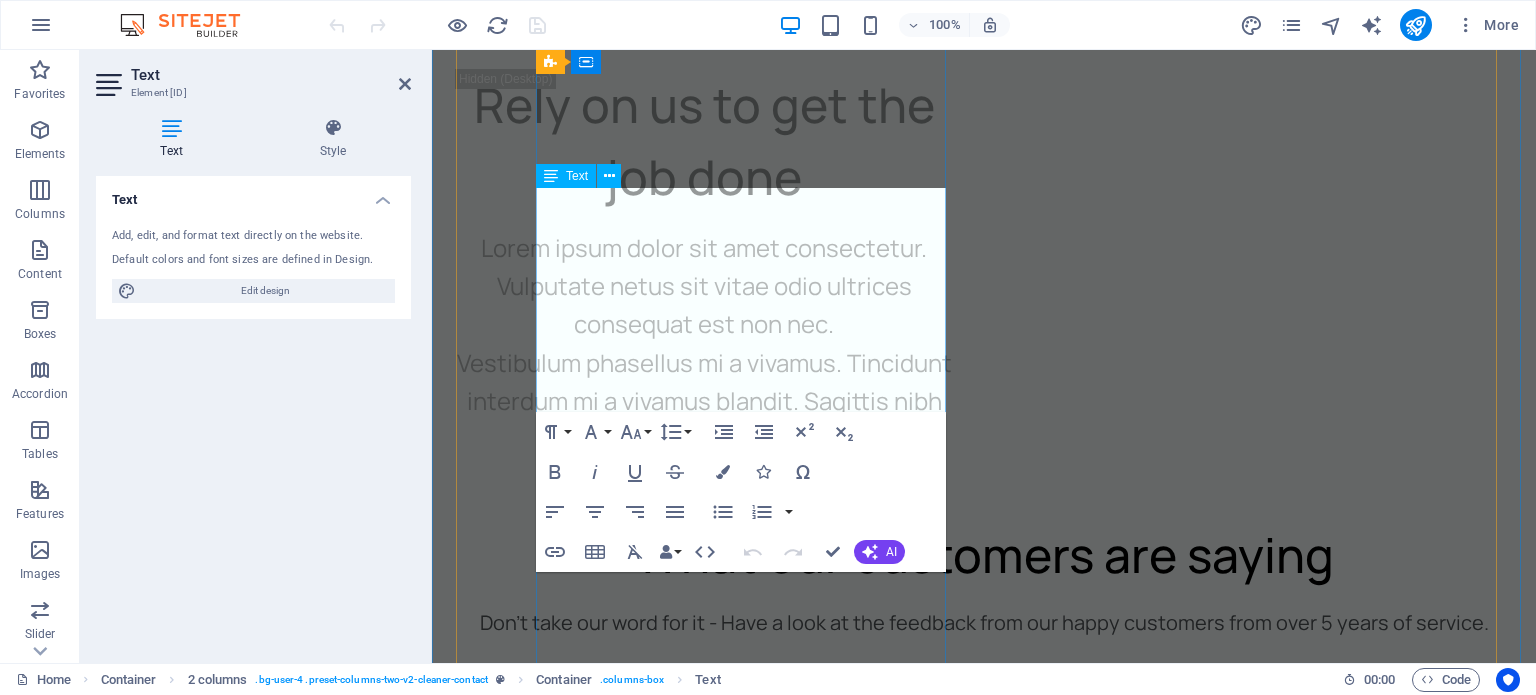 scroll, scrollTop: 8635, scrollLeft: 0, axis: vertical 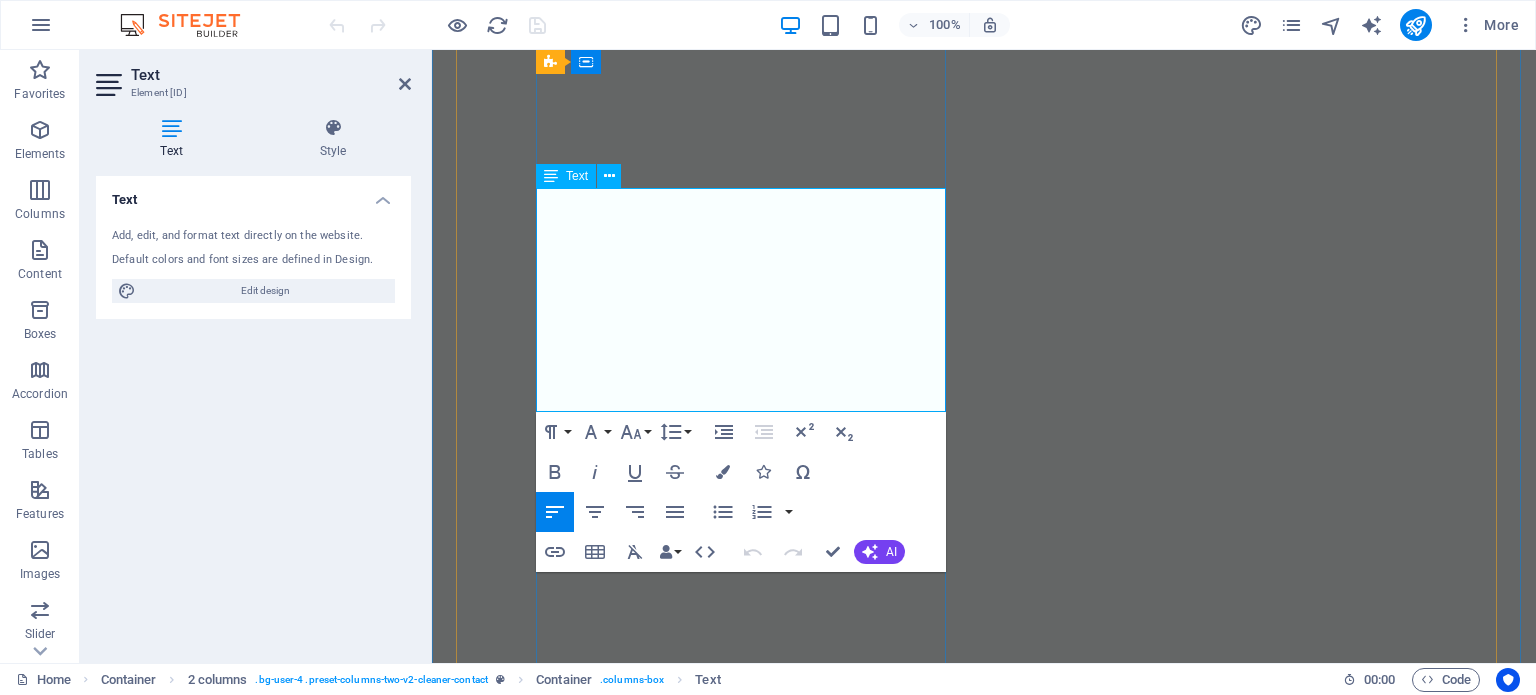 click on "Integer varius mattis lectus tellus eleifend tristique risus sollicitudin sagittis pharetra ut massa mauris. Viverra diam lorem aliquet." at bounding box center [745, 20648] 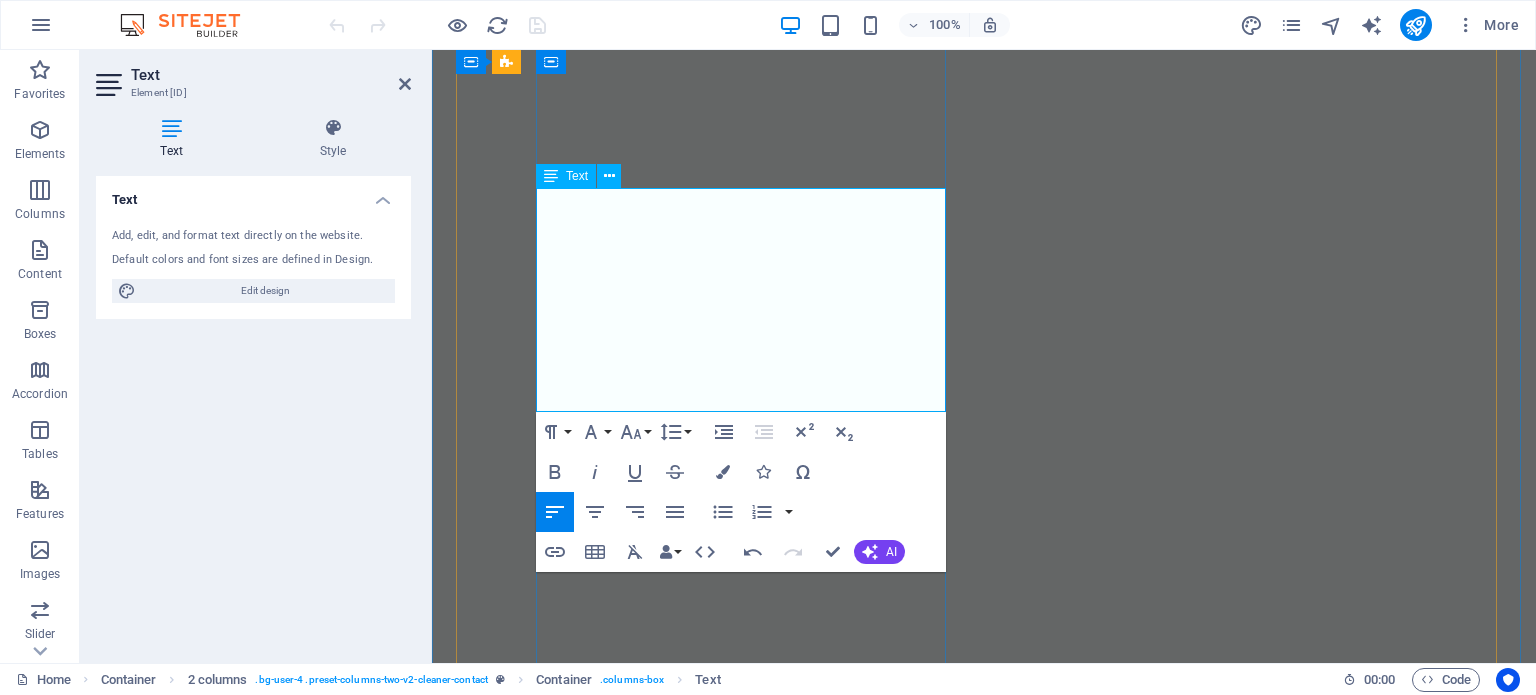 click on "Lorem ipsum dolor sit amet consectetur. Adipiscing nulla orci sit tristique a tristique in turpis." at bounding box center (745, 20520) 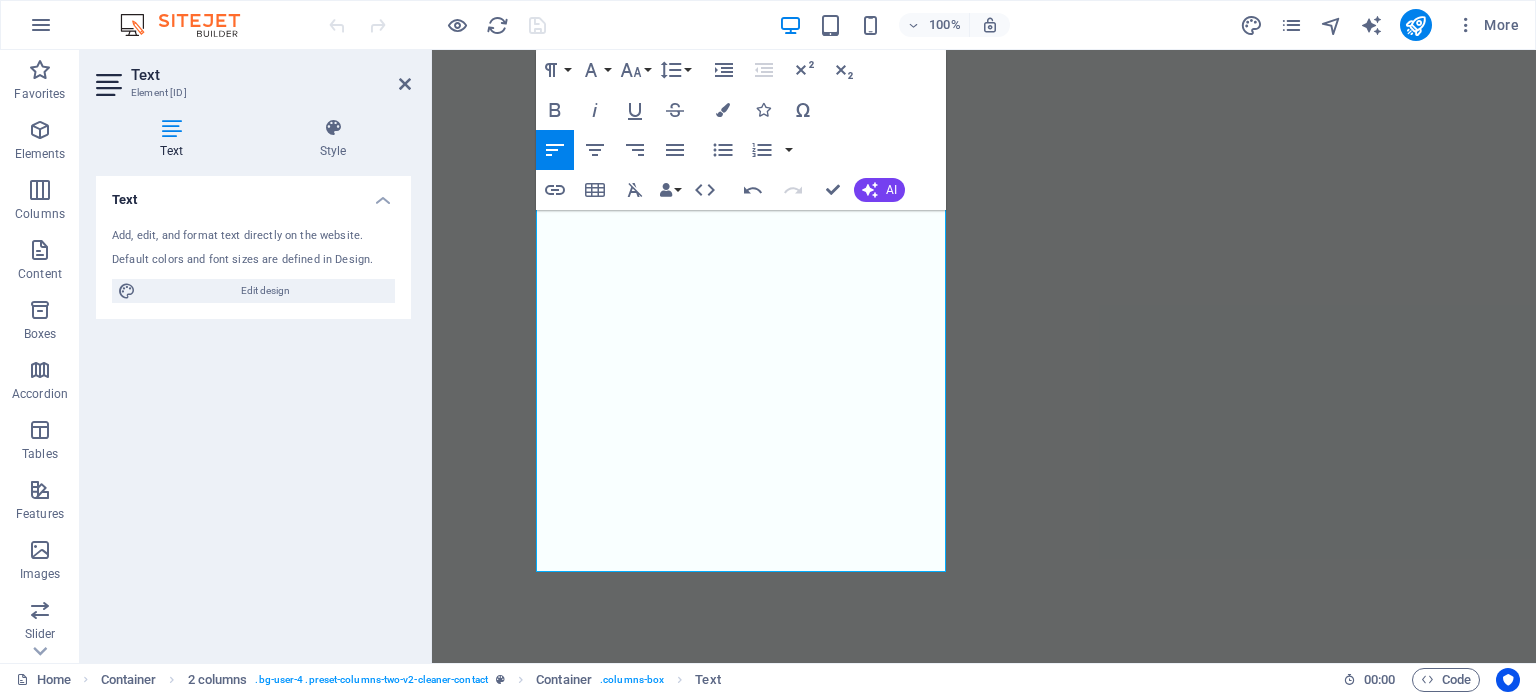 scroll, scrollTop: 2662, scrollLeft: 4, axis: both 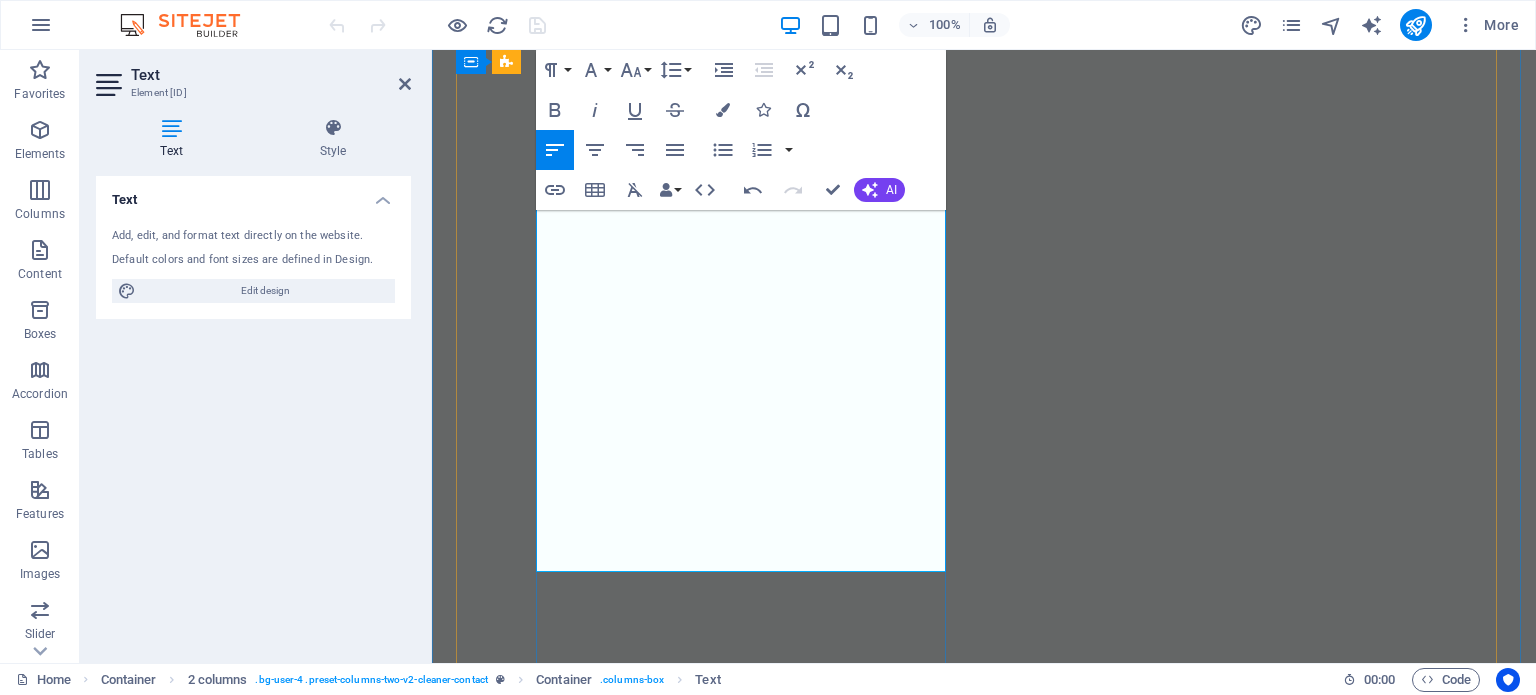 drag, startPoint x: 536, startPoint y: 367, endPoint x: 591, endPoint y: 398, distance: 63.134777 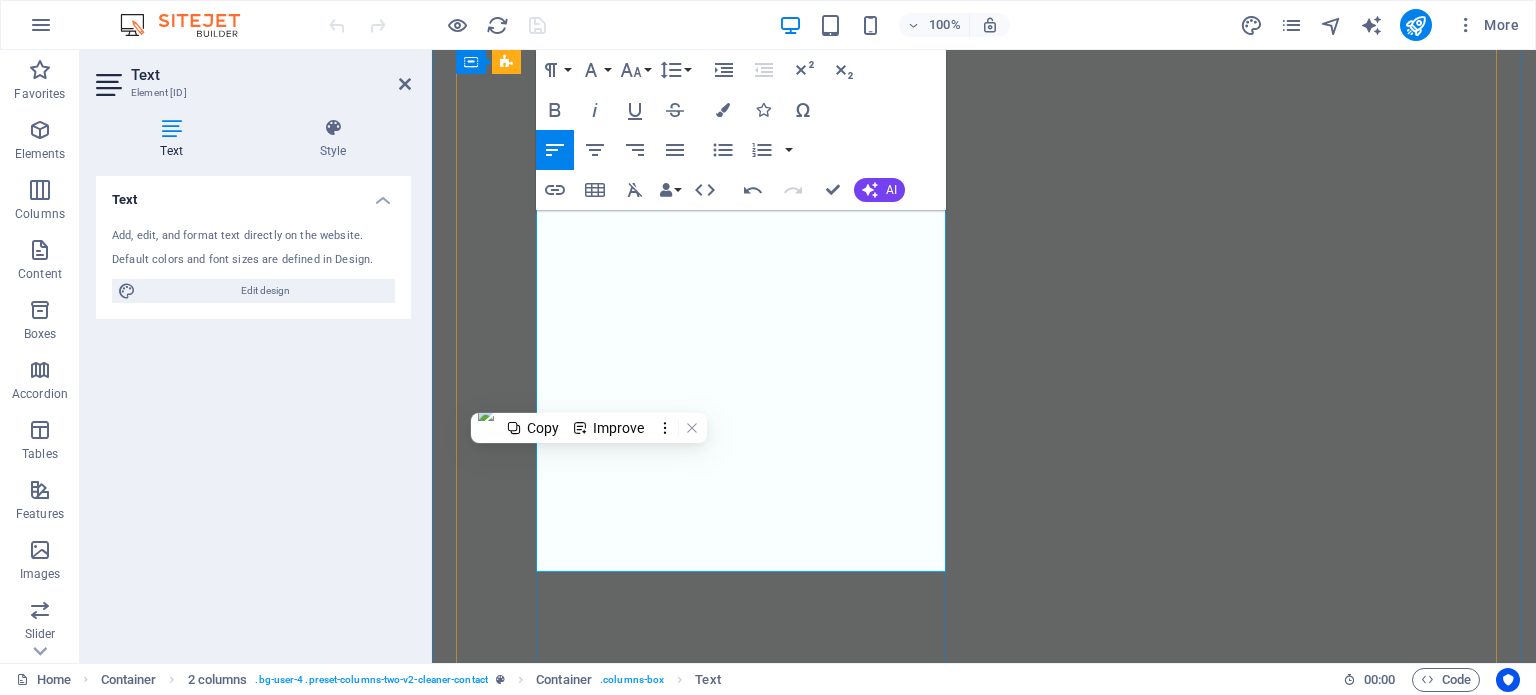 drag, startPoint x: 591, startPoint y: 398, endPoint x: 915, endPoint y: 532, distance: 350.6166 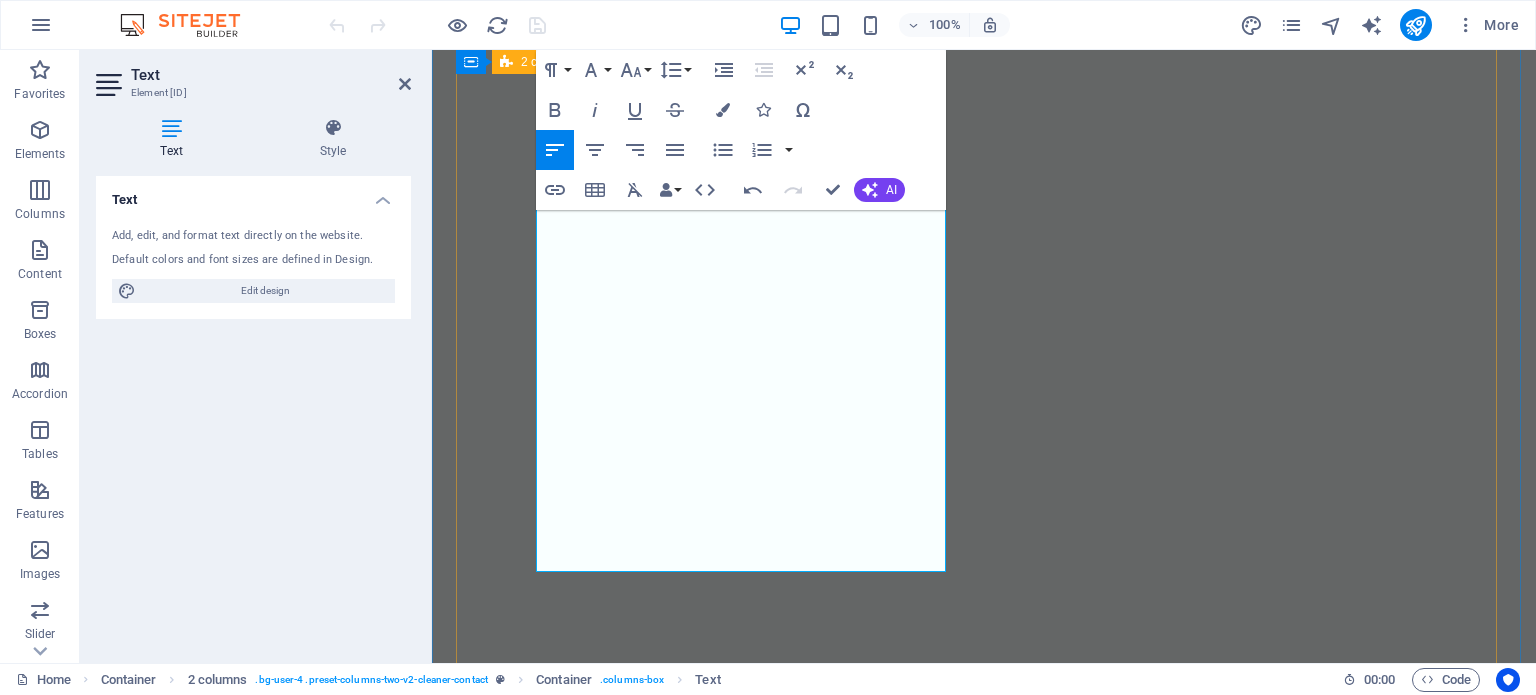 drag, startPoint x: 898, startPoint y: 559, endPoint x: 532, endPoint y: 366, distance: 413.76926 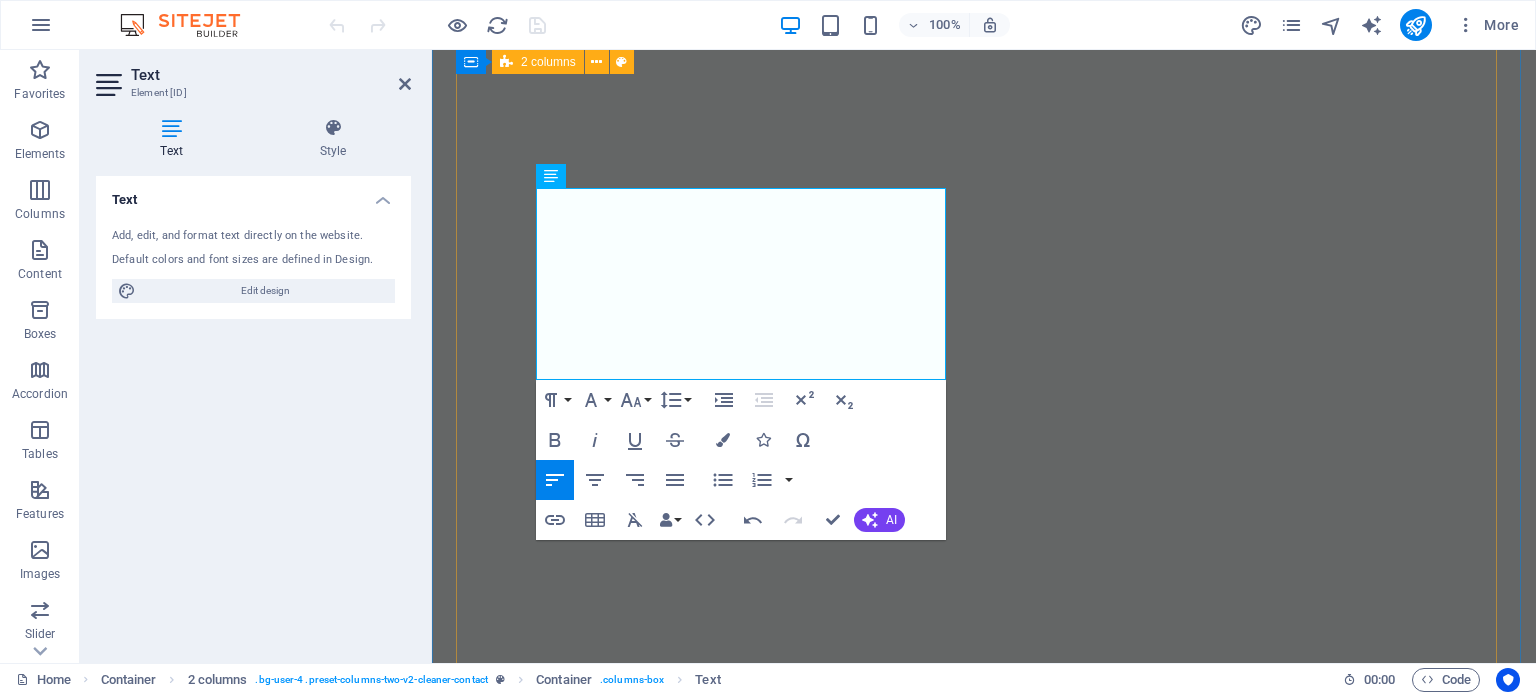 click on "Get in touch today! Book a free 20-minute strategy call with our team. Let’s discuss how we can bring in more leads and scale your business — no strings attached! Book a free 20-minute strategy call with our team. Let’s discuss how we can bring in more leads and scale your business — no strings attached! Full name Email Message   I have read and understand the privacy policy. Unreadable? Load new Submit" at bounding box center [984, 21222] 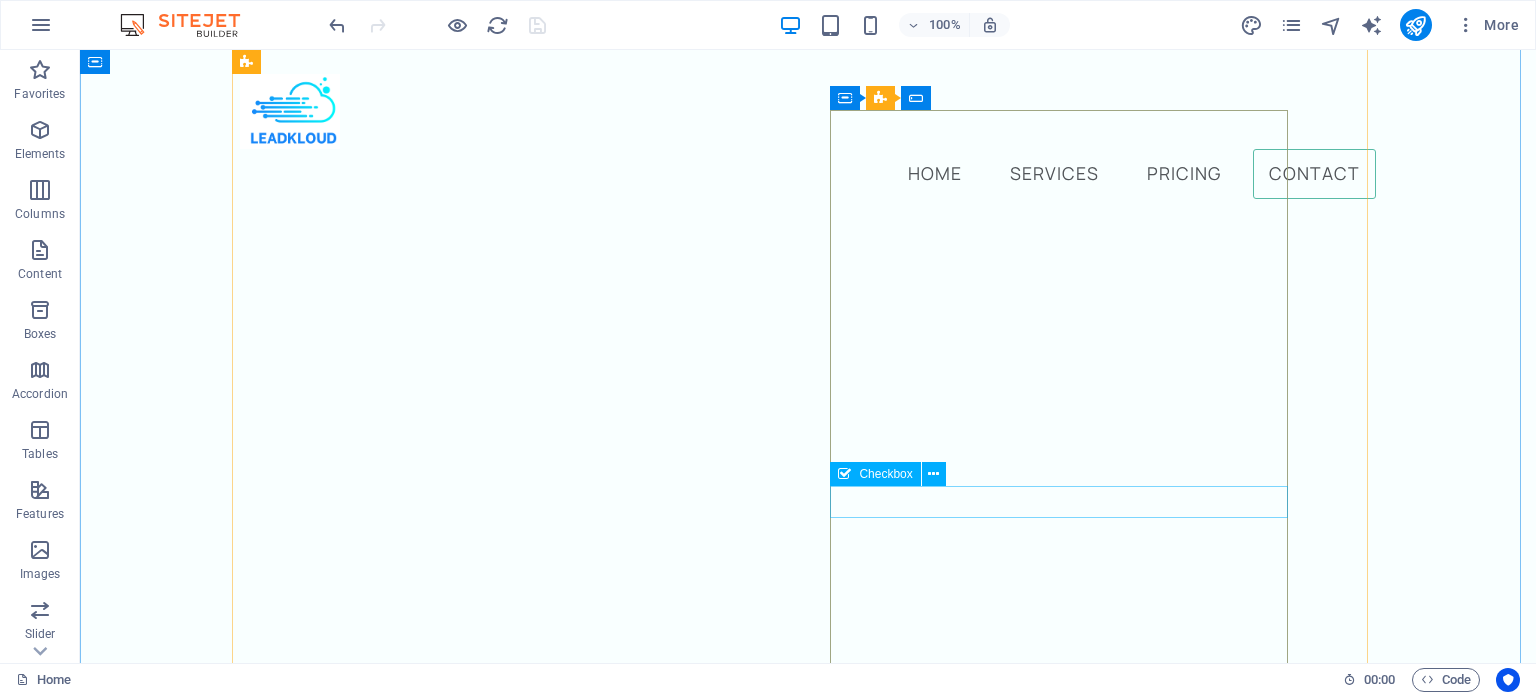 scroll, scrollTop: 7532, scrollLeft: 0, axis: vertical 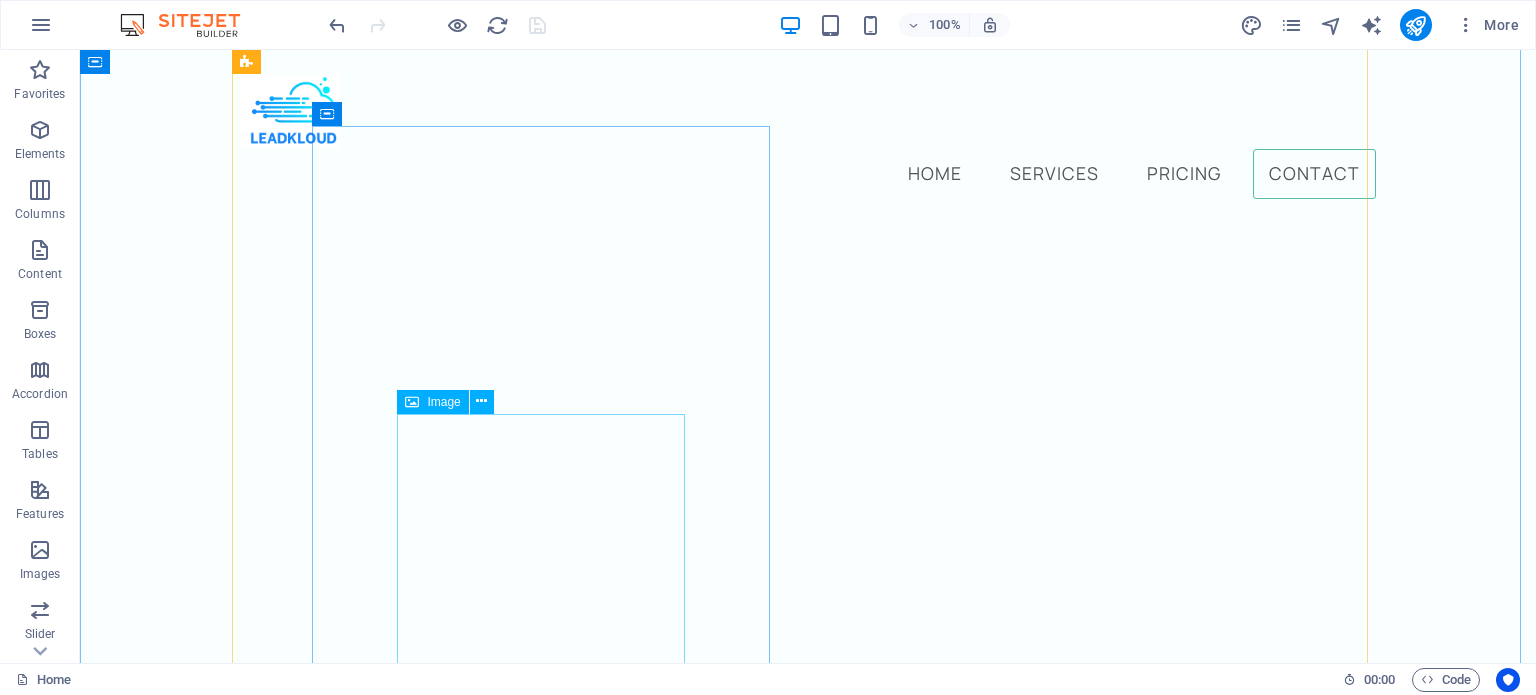 click at bounding box center [549, 21156] 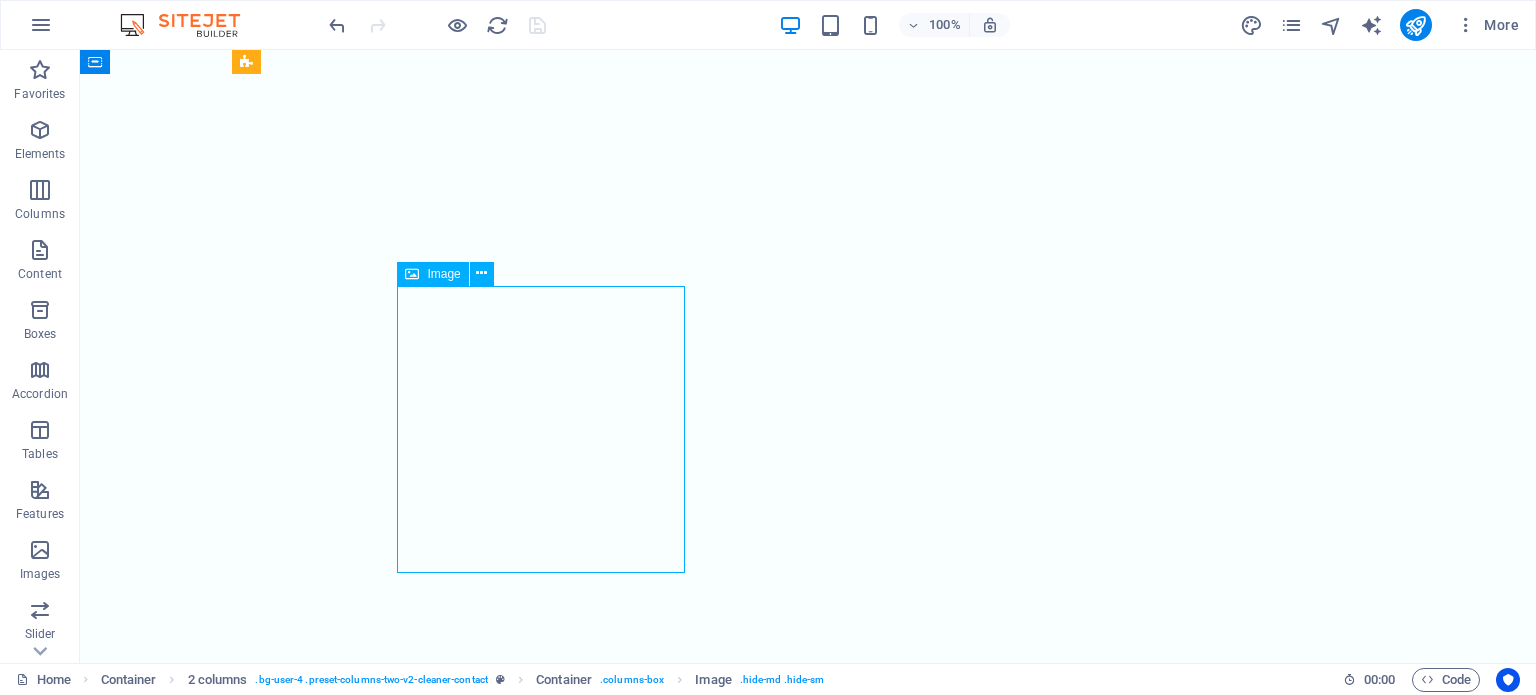 scroll, scrollTop: 7684, scrollLeft: 0, axis: vertical 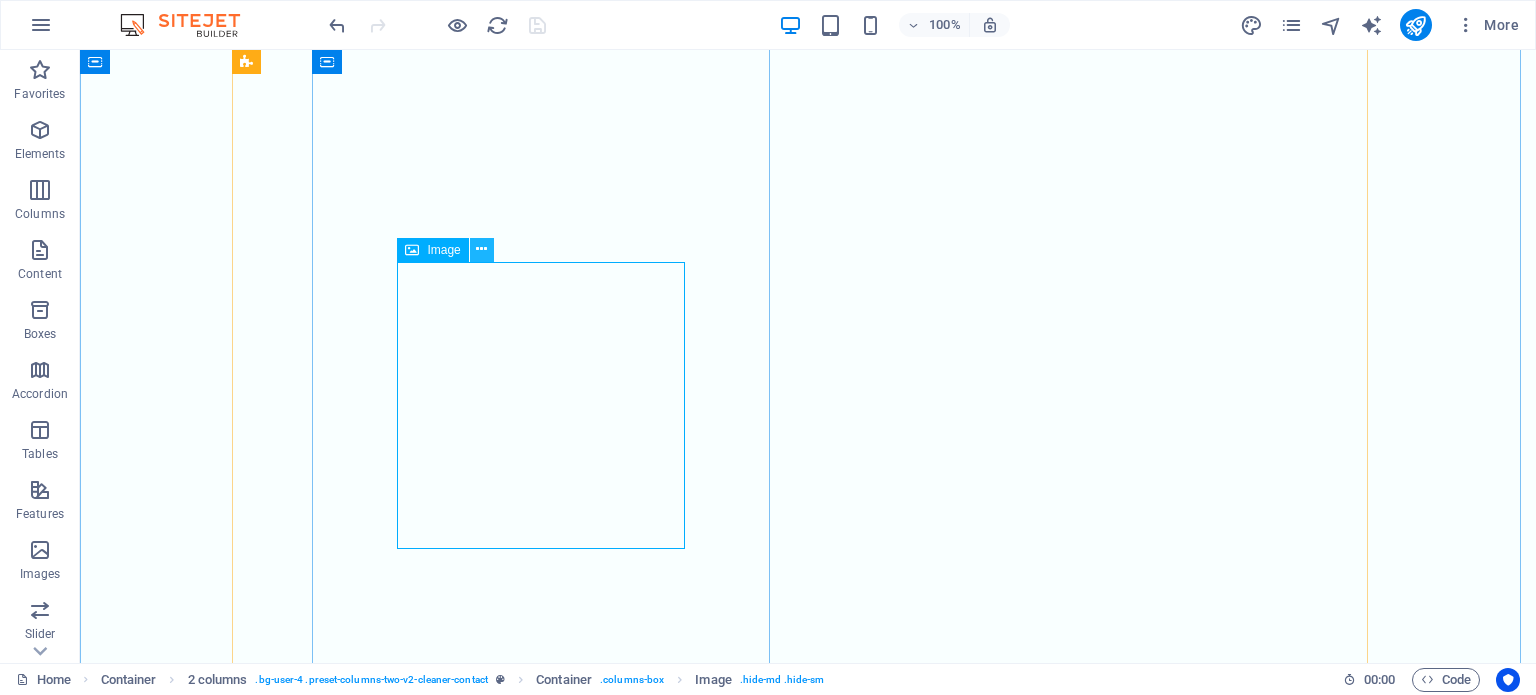 click at bounding box center [481, 249] 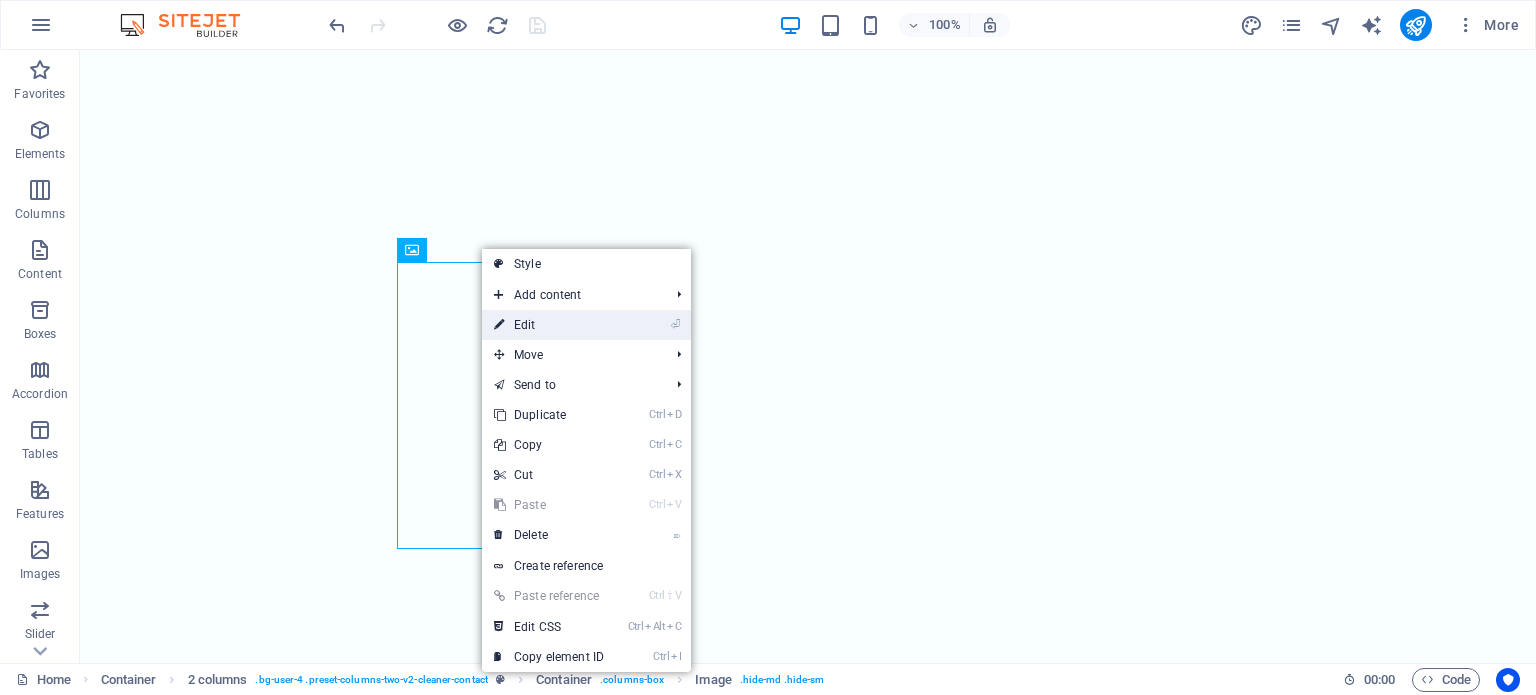 click on "⏎  Edit" at bounding box center [549, 325] 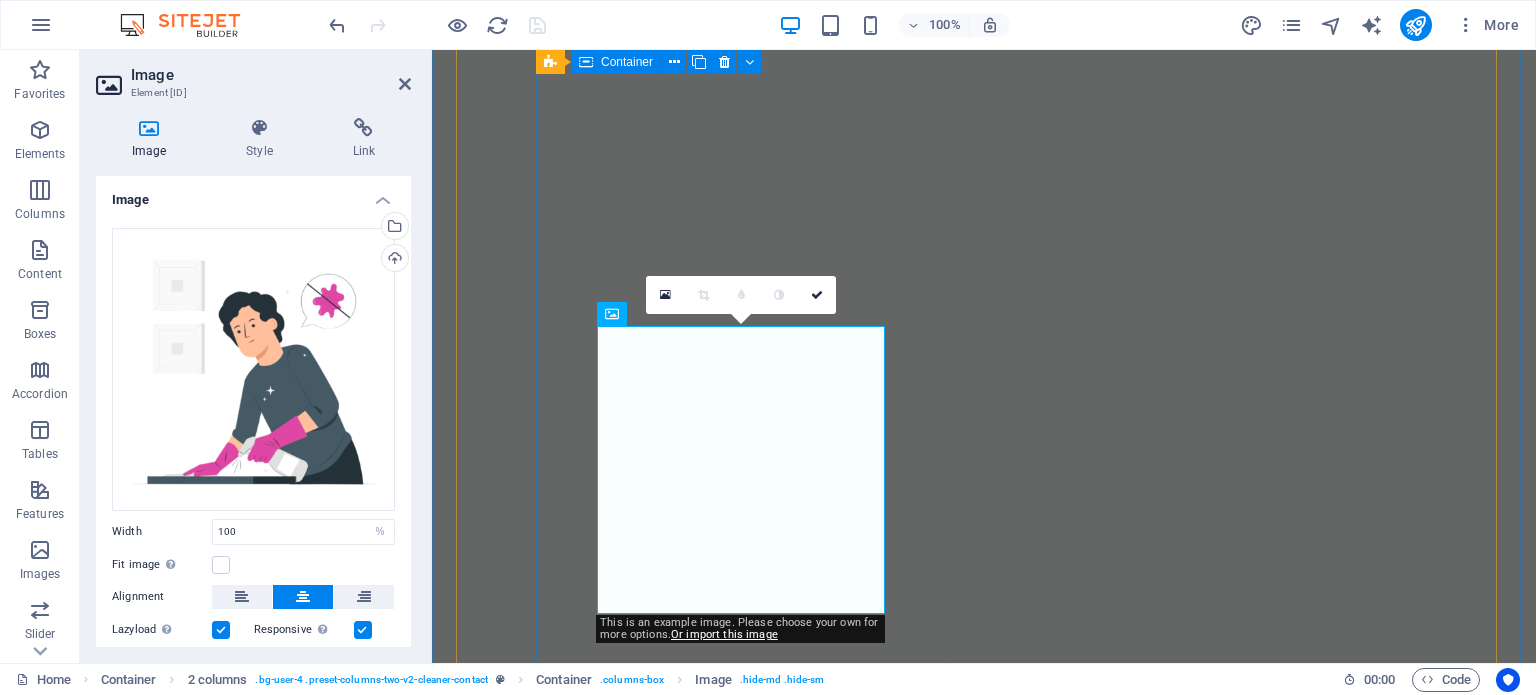 scroll, scrollTop: 8753, scrollLeft: 0, axis: vertical 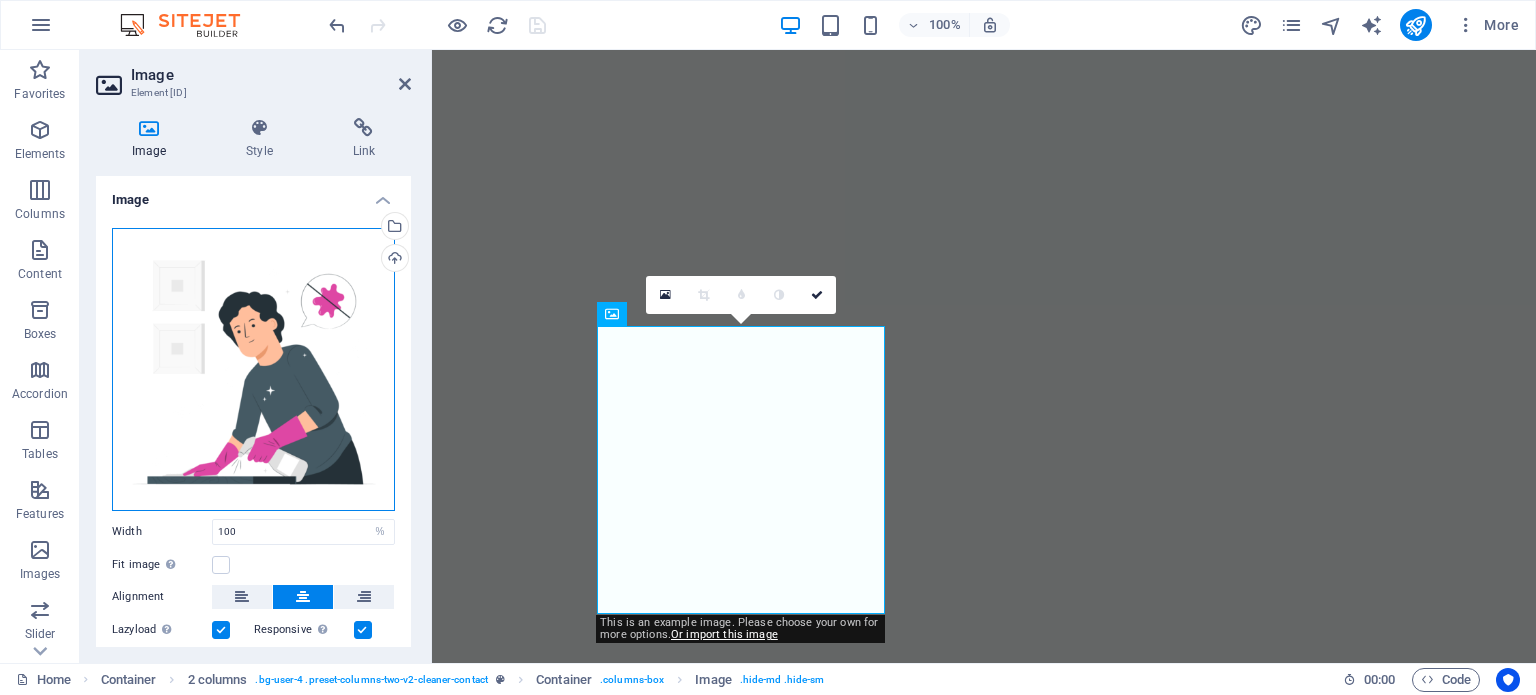 click on "Drag files here, click to choose files or select files from Files or our free stock photos & videos" at bounding box center (253, 369) 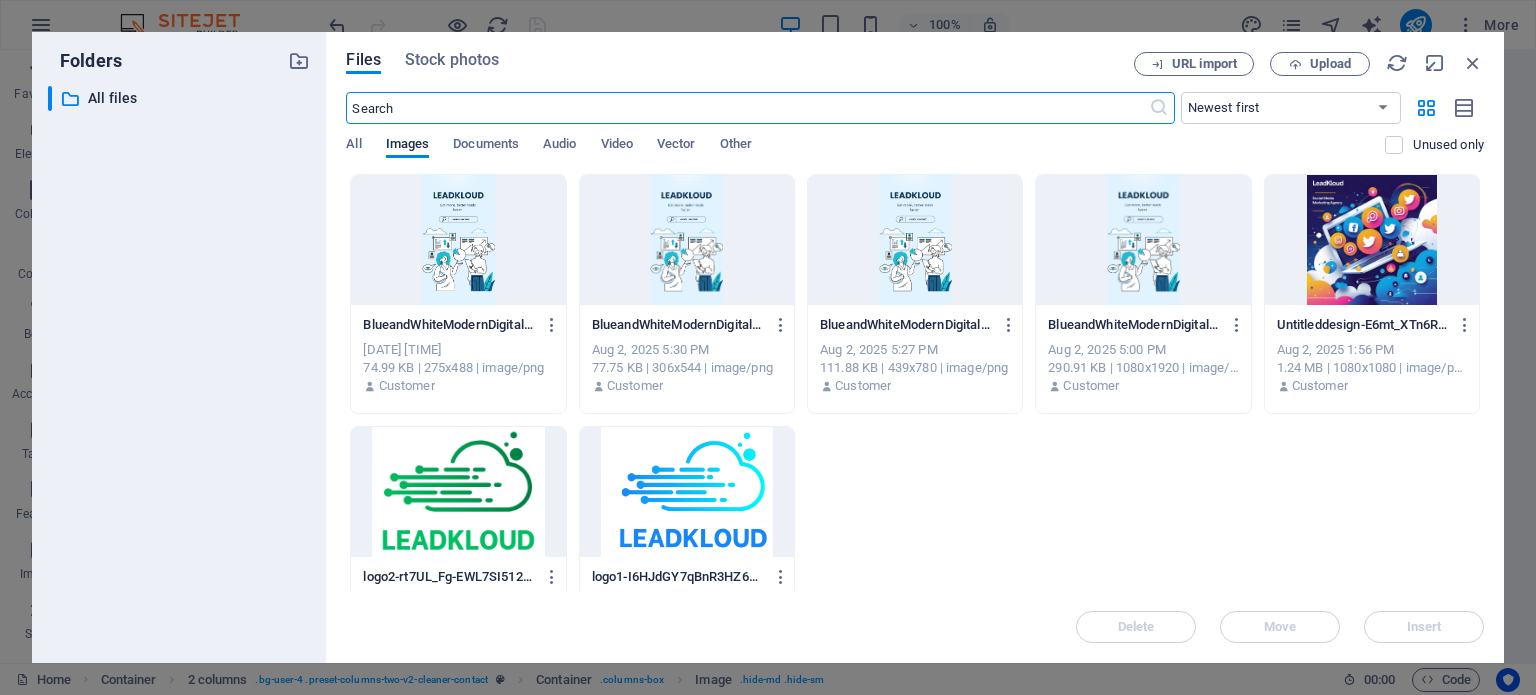 scroll, scrollTop: 9236, scrollLeft: 0, axis: vertical 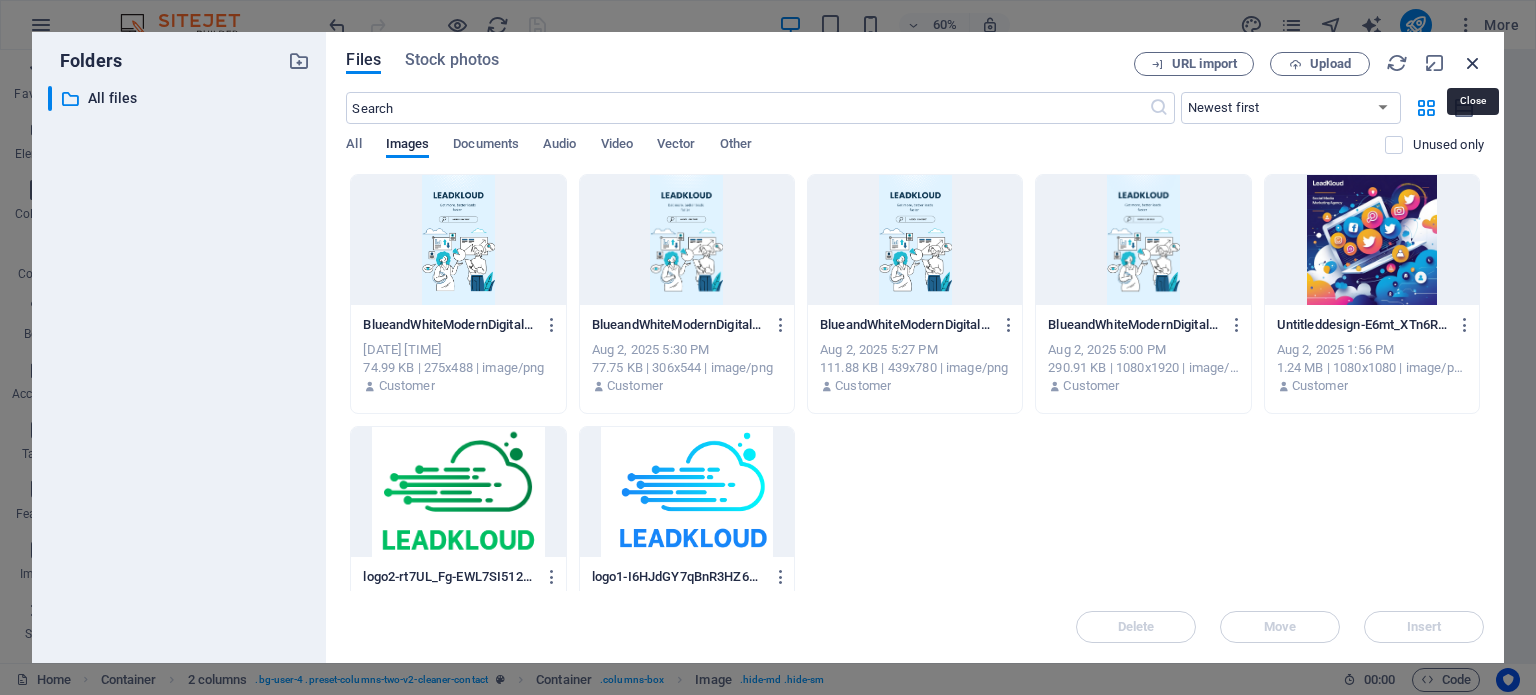 click at bounding box center [1473, 63] 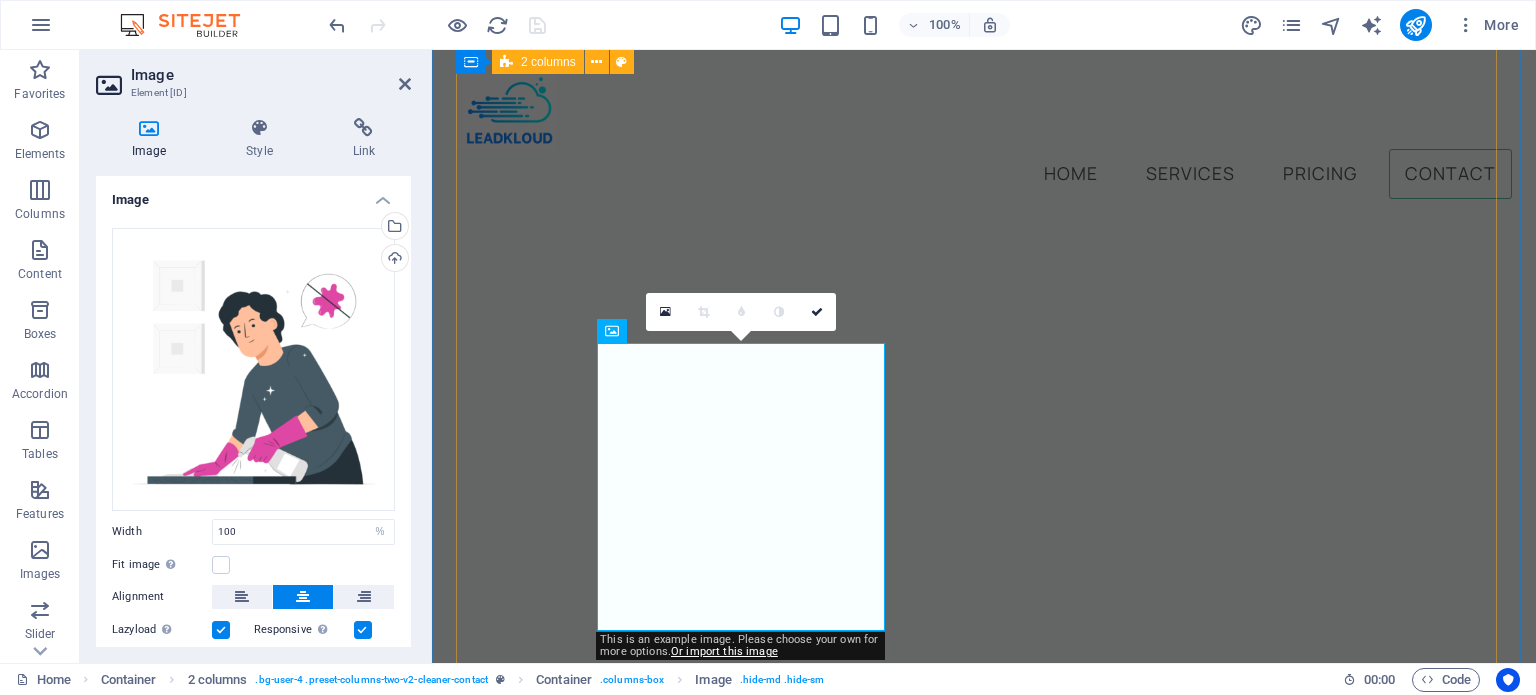 scroll, scrollTop: 8753, scrollLeft: 0, axis: vertical 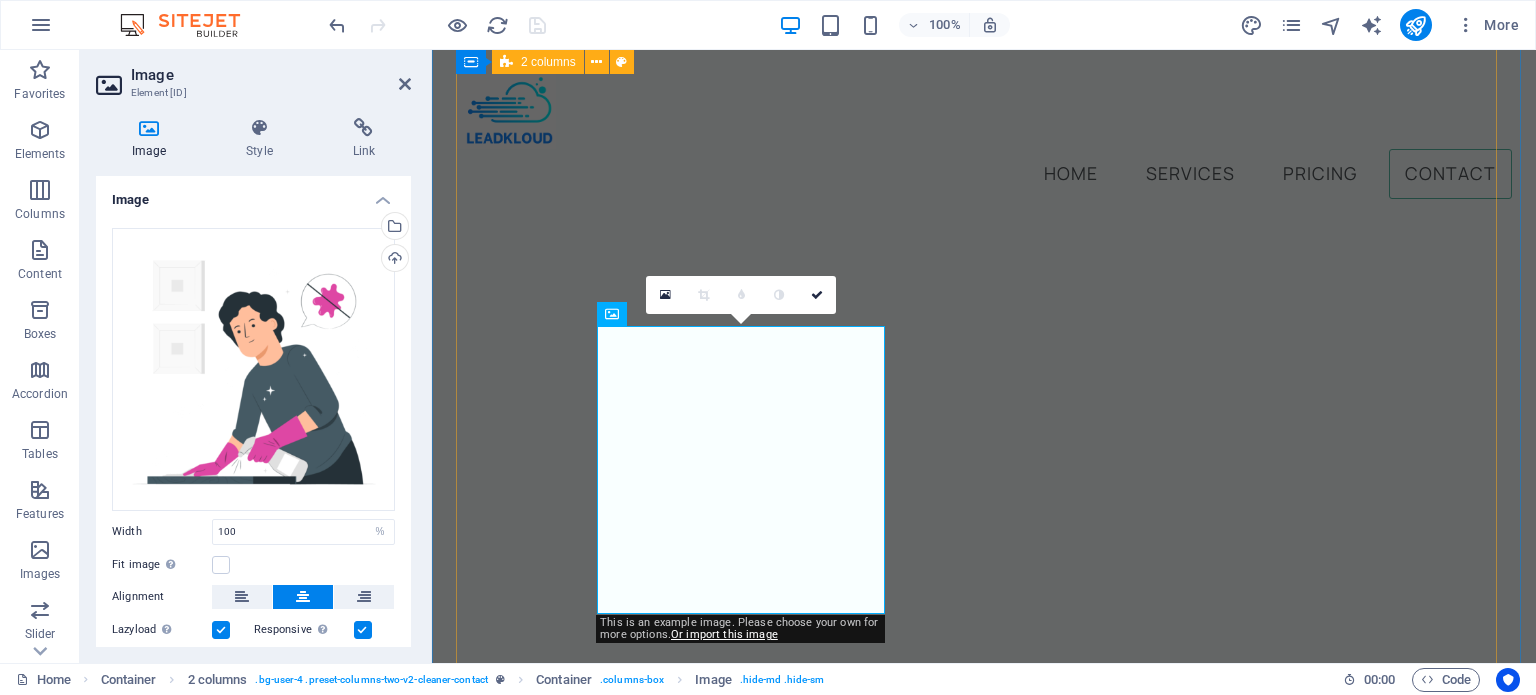 click on "Get in touch today! Book a free 20-minute strategy call with our team. Let’s discuss how we can bring in more leads and scale your business — no strings attached! Full name Email Message   I have read and understand the privacy policy. Unreadable? Load new Submit" at bounding box center [984, 21054] 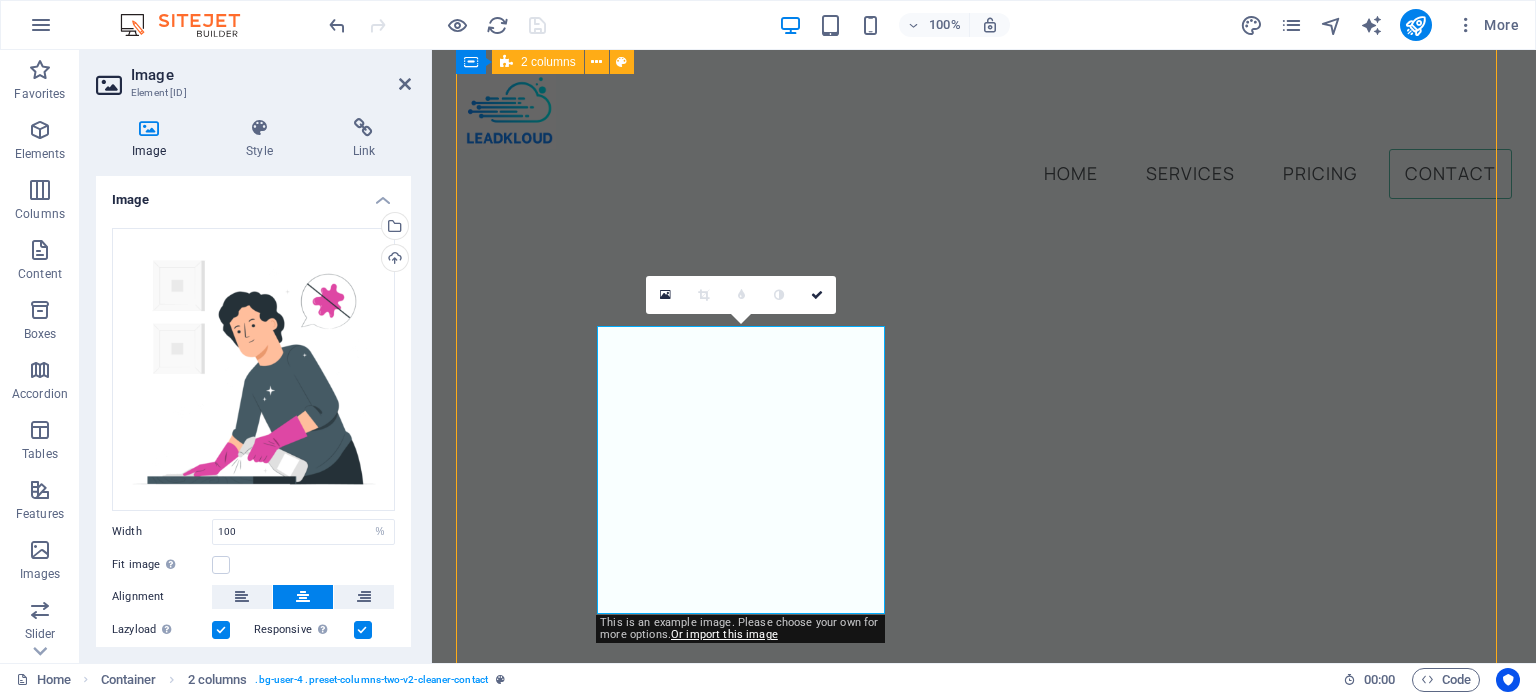 scroll, scrollTop: 7684, scrollLeft: 0, axis: vertical 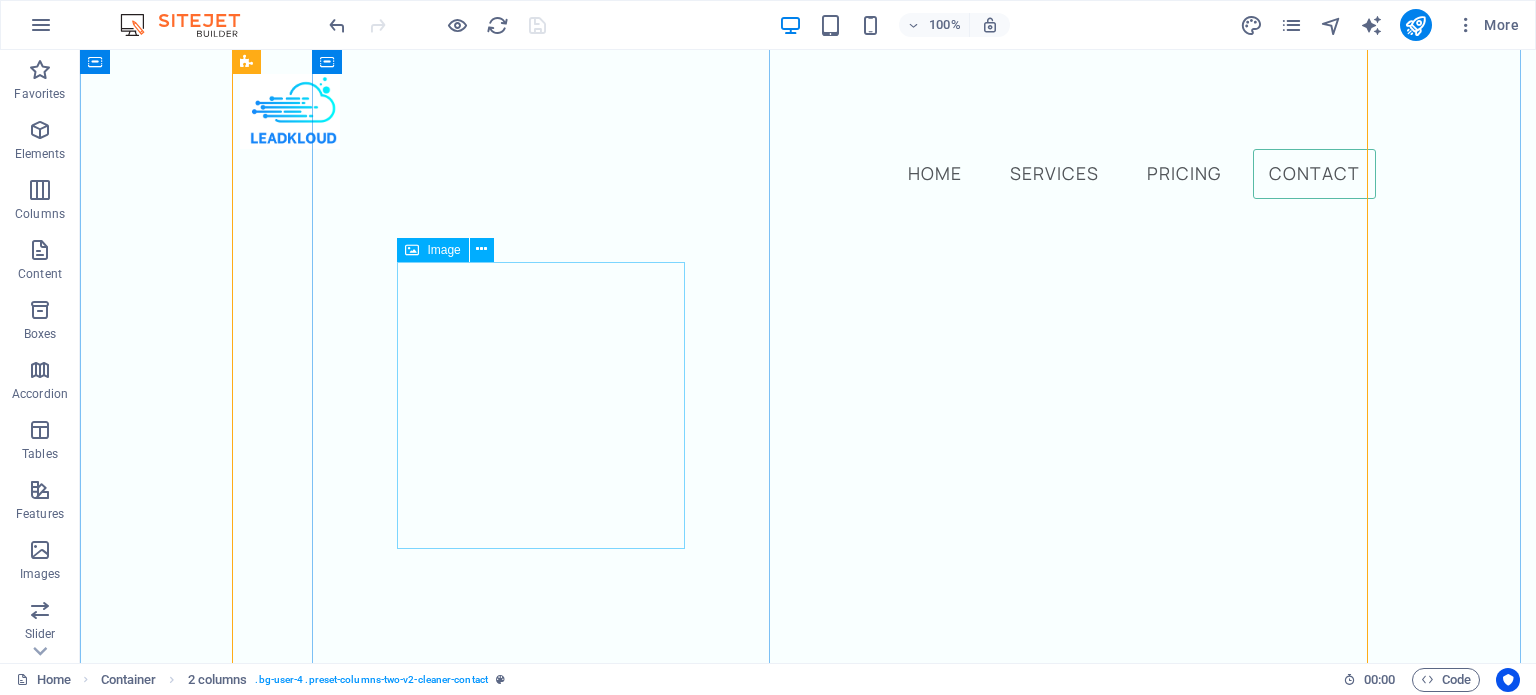 click at bounding box center [549, 21003] 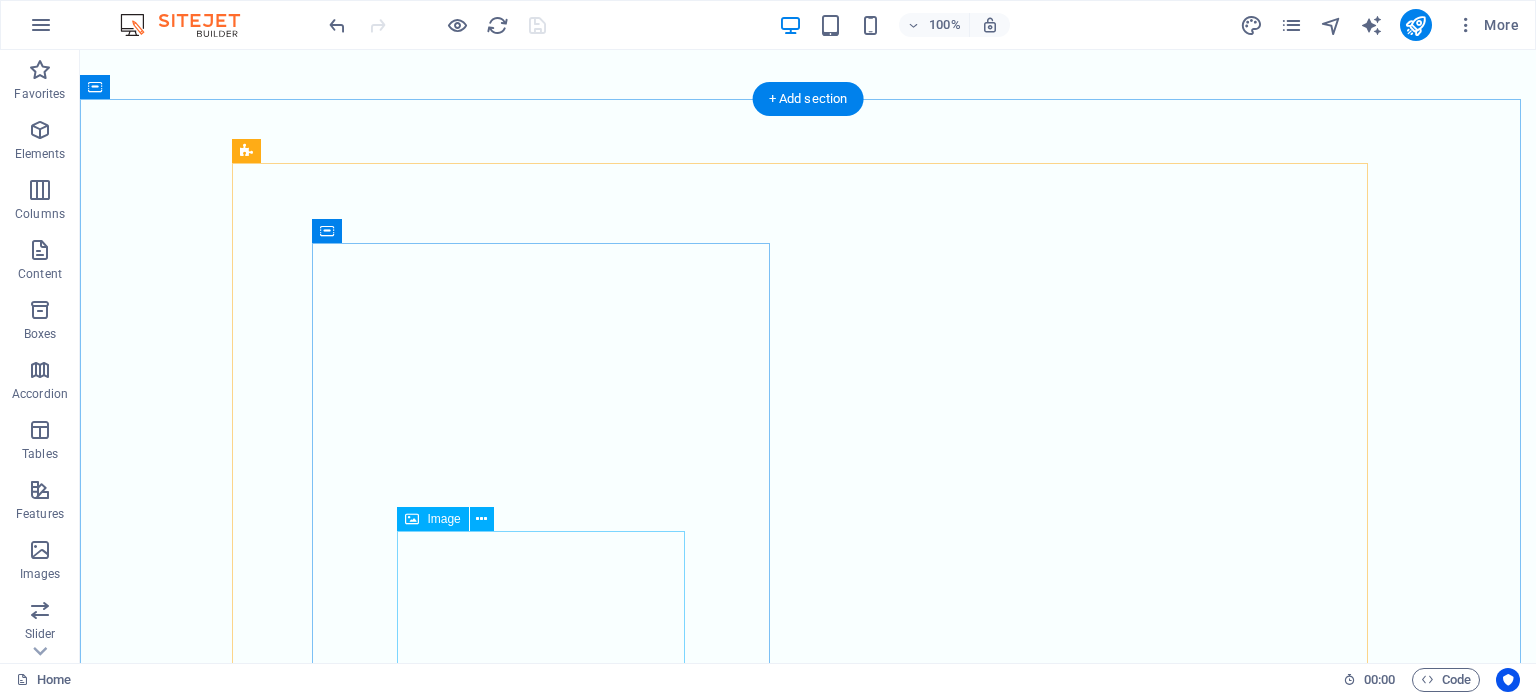 scroll, scrollTop: 7509, scrollLeft: 0, axis: vertical 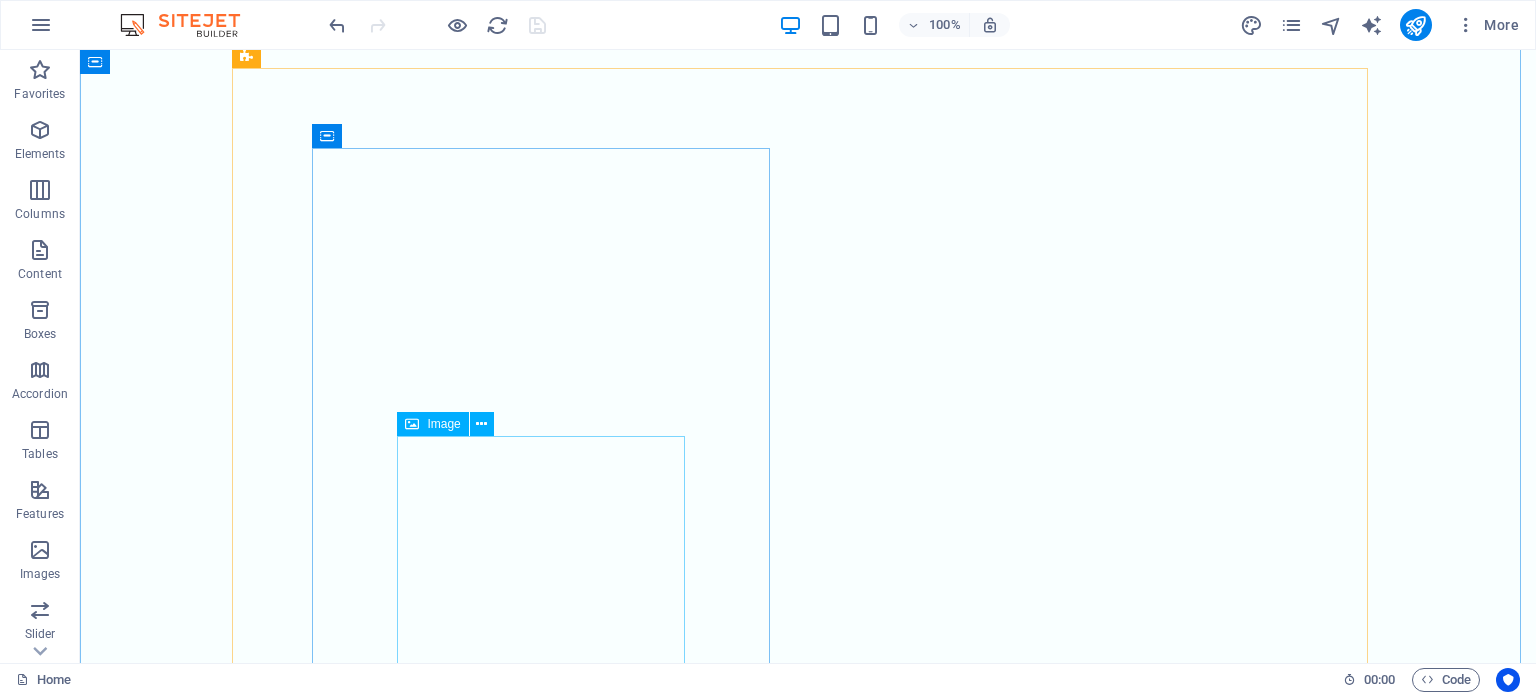 click at bounding box center [549, 21227] 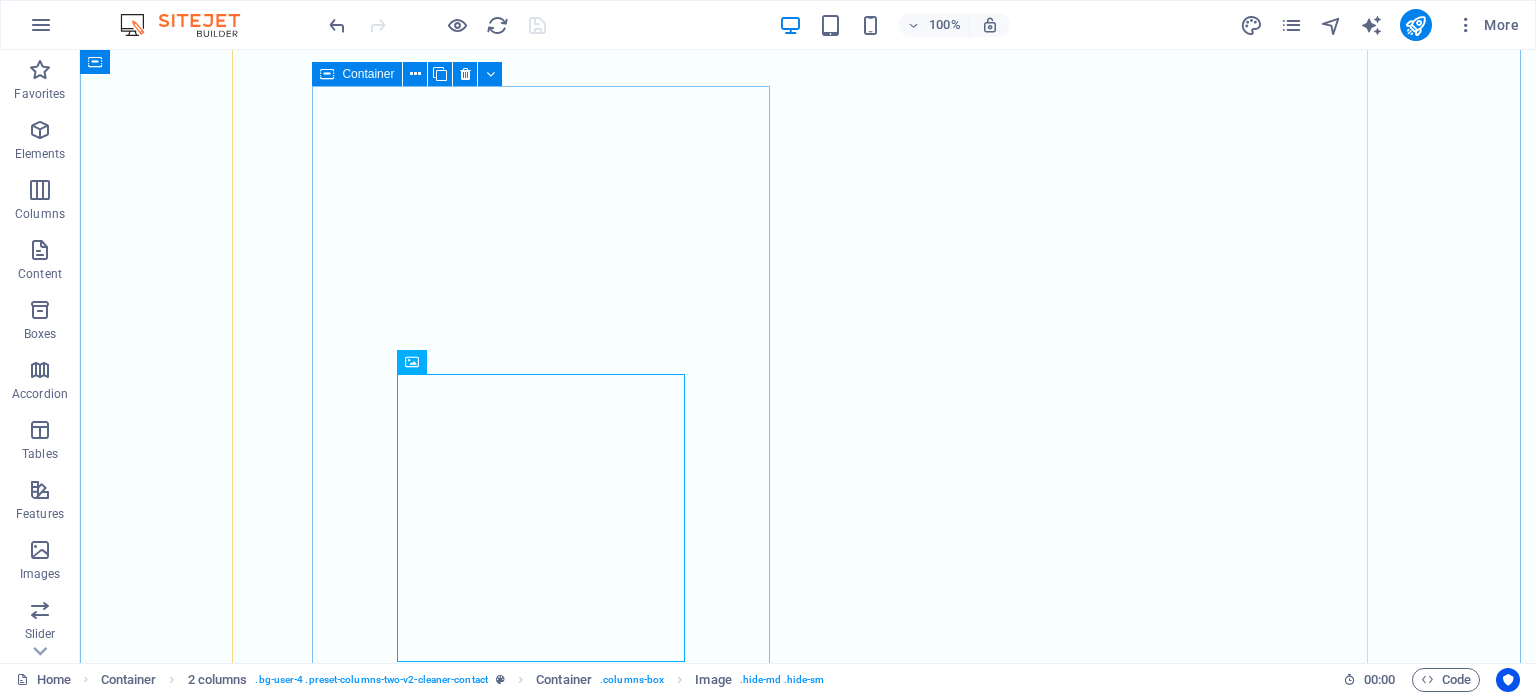scroll, scrollTop: 7631, scrollLeft: 0, axis: vertical 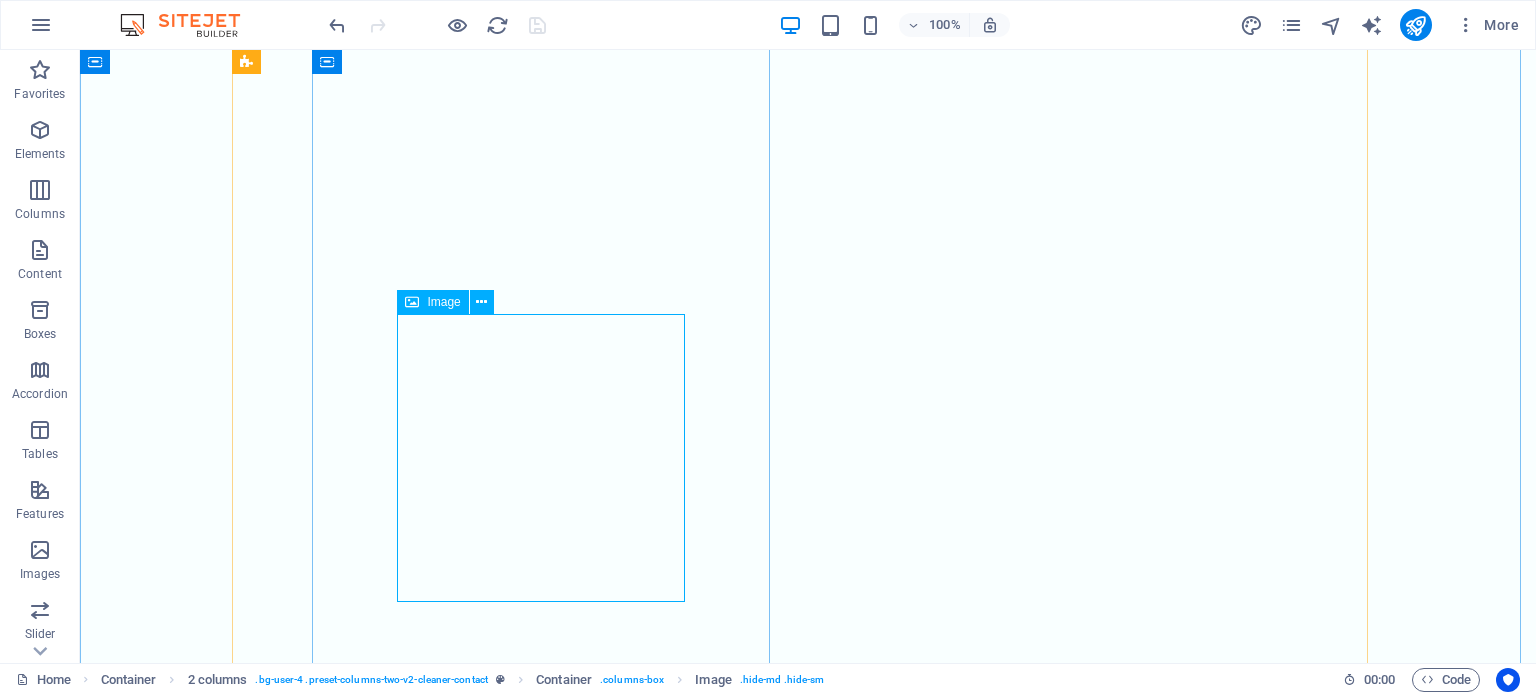 click at bounding box center (549, 21105) 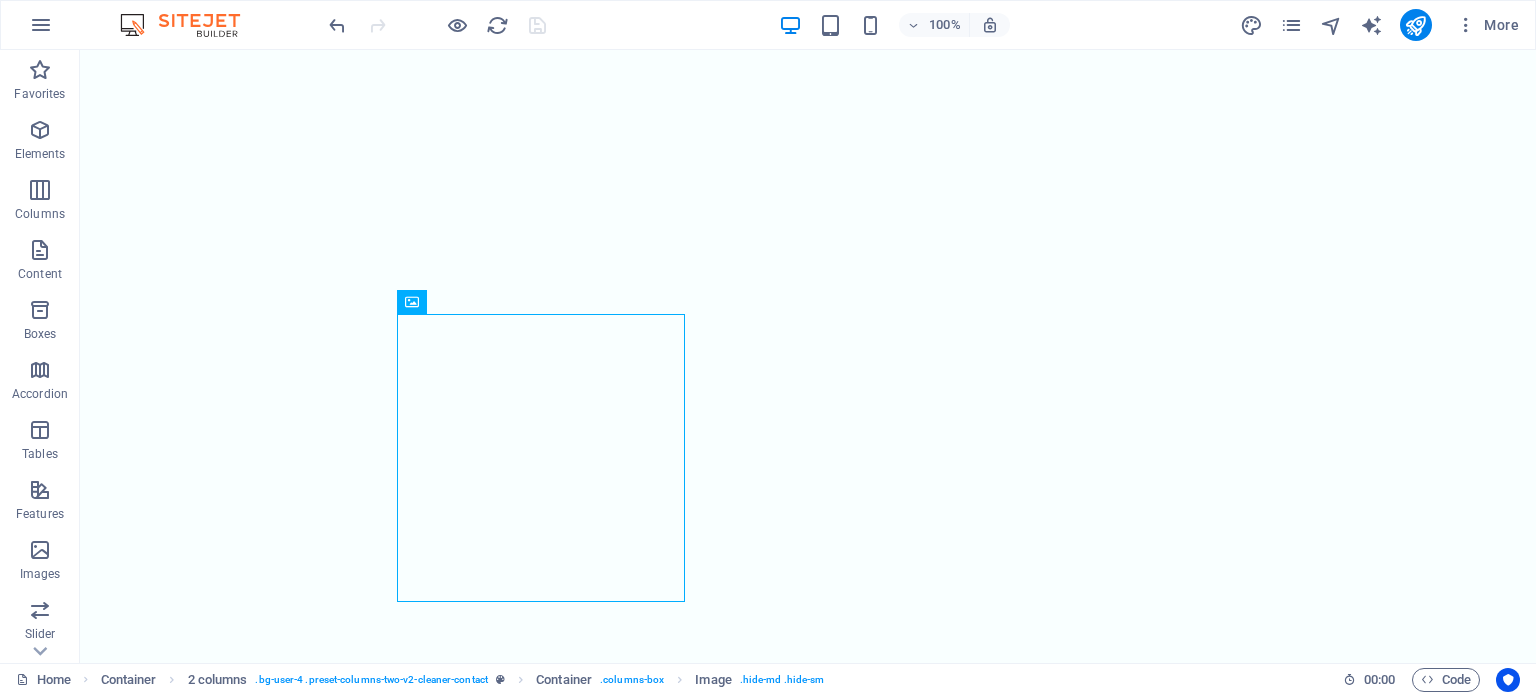 drag, startPoint x: 526, startPoint y: 379, endPoint x: 496, endPoint y: 365, distance: 33.105892 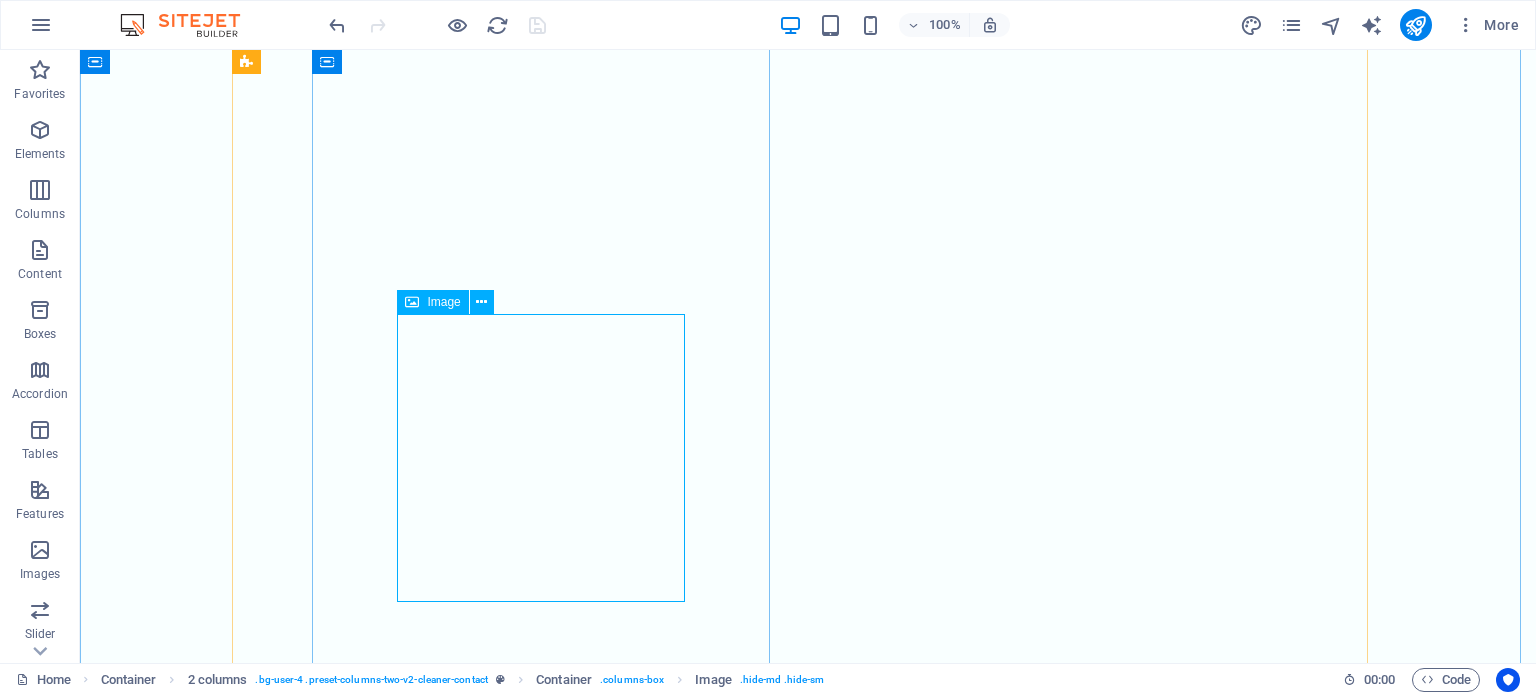 click at bounding box center [549, 21105] 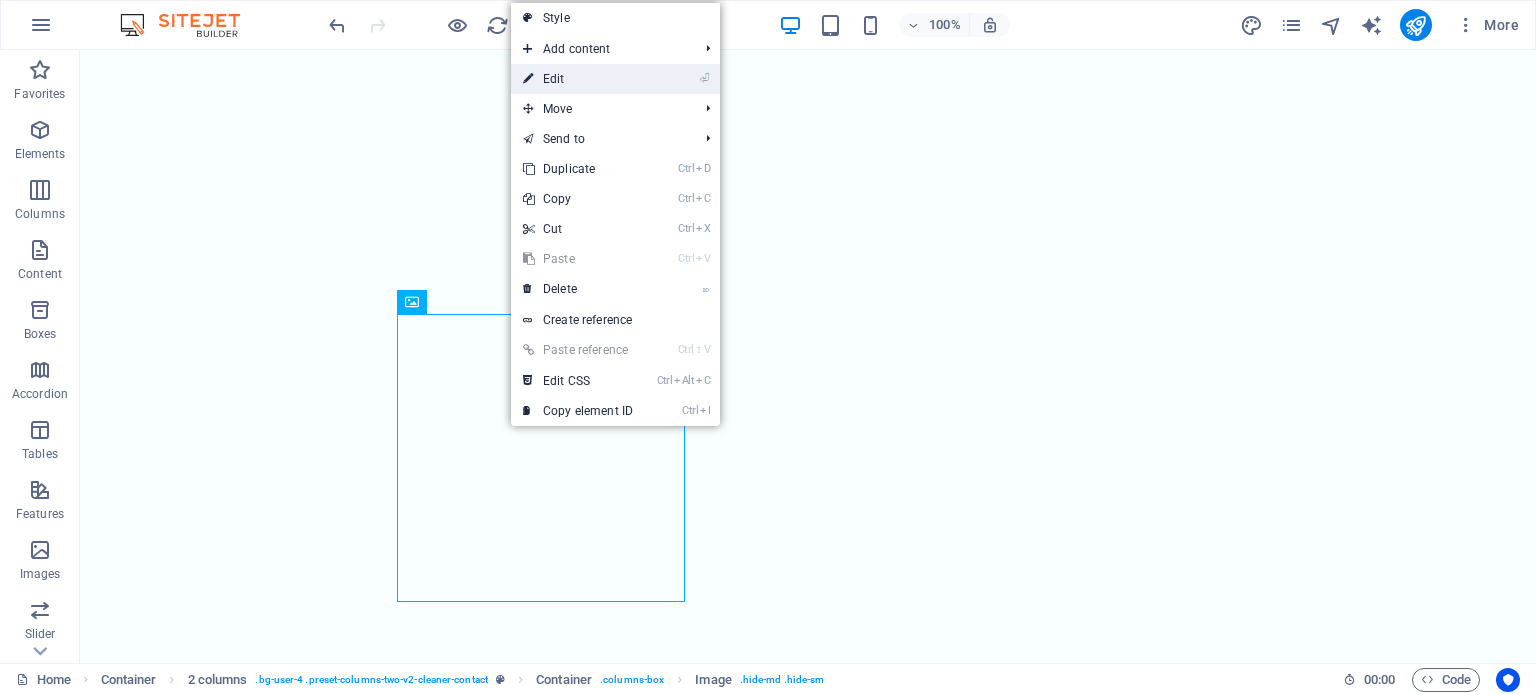 click on "⏎  Edit" at bounding box center (578, 79) 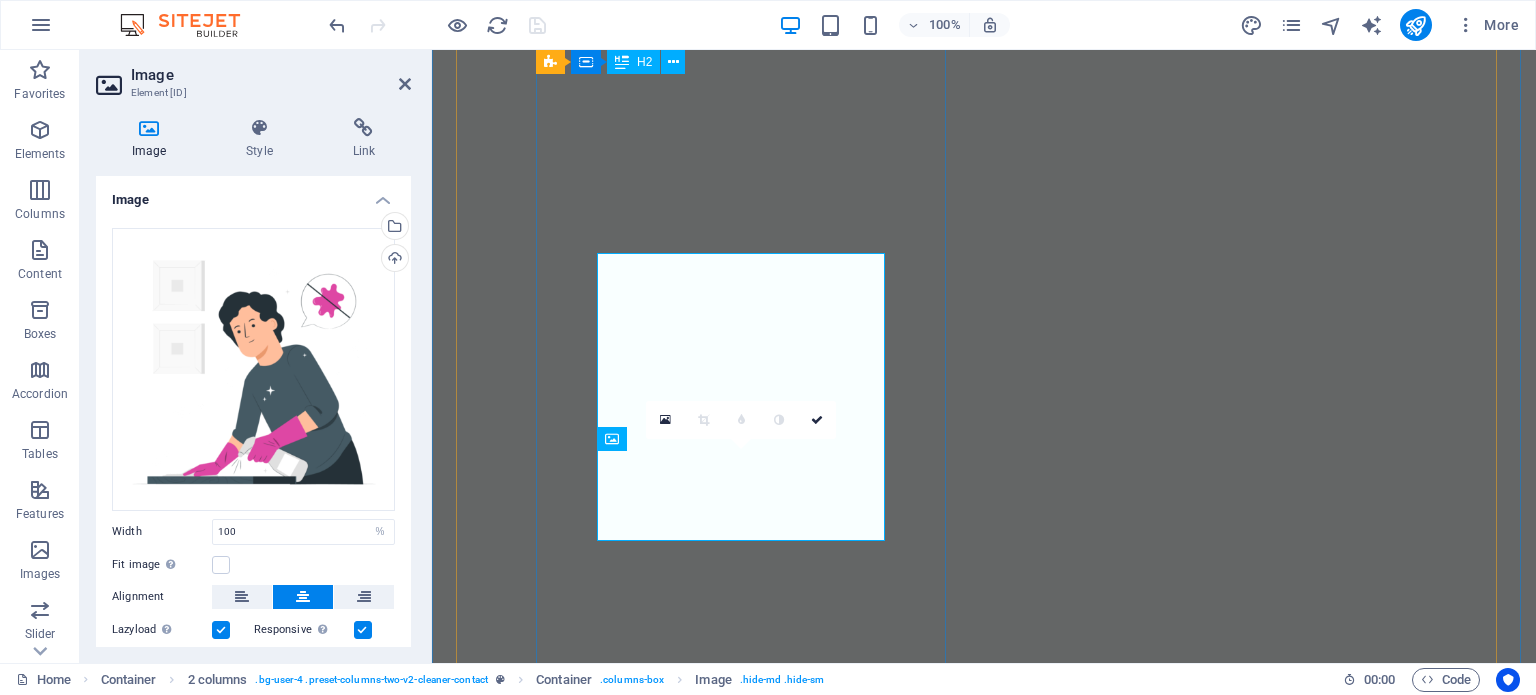 scroll, scrollTop: 8628, scrollLeft: 0, axis: vertical 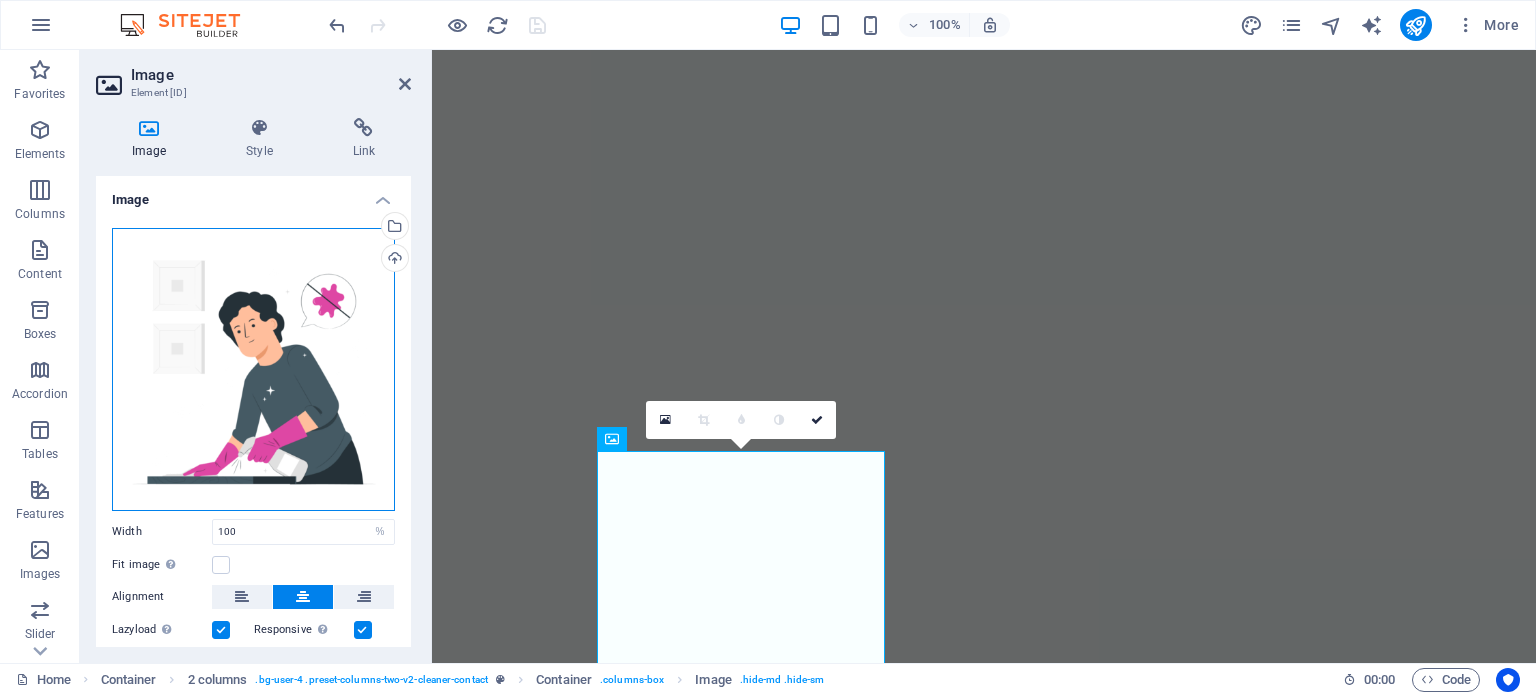 click on "Drag files here, click to choose files or select files from Files or our free stock photos & videos" at bounding box center [253, 369] 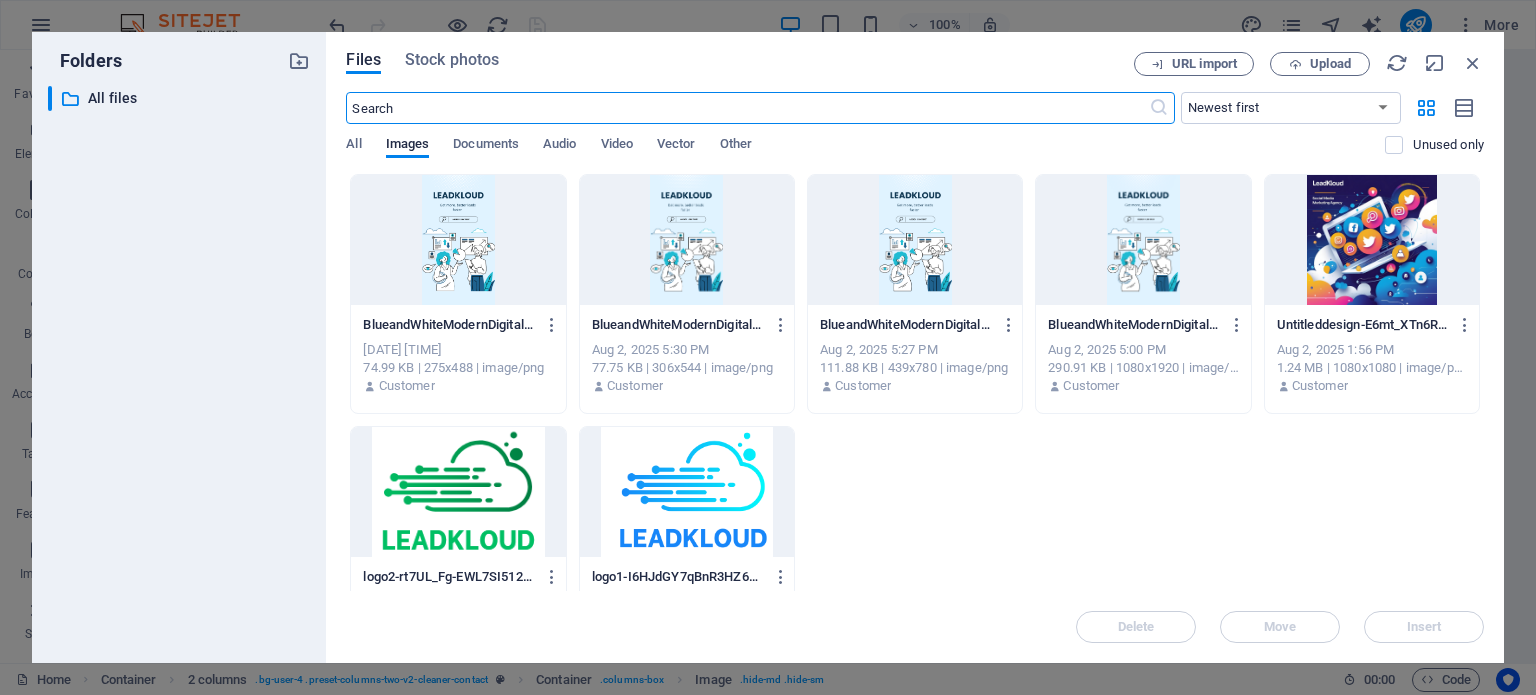 scroll, scrollTop: 9112, scrollLeft: 0, axis: vertical 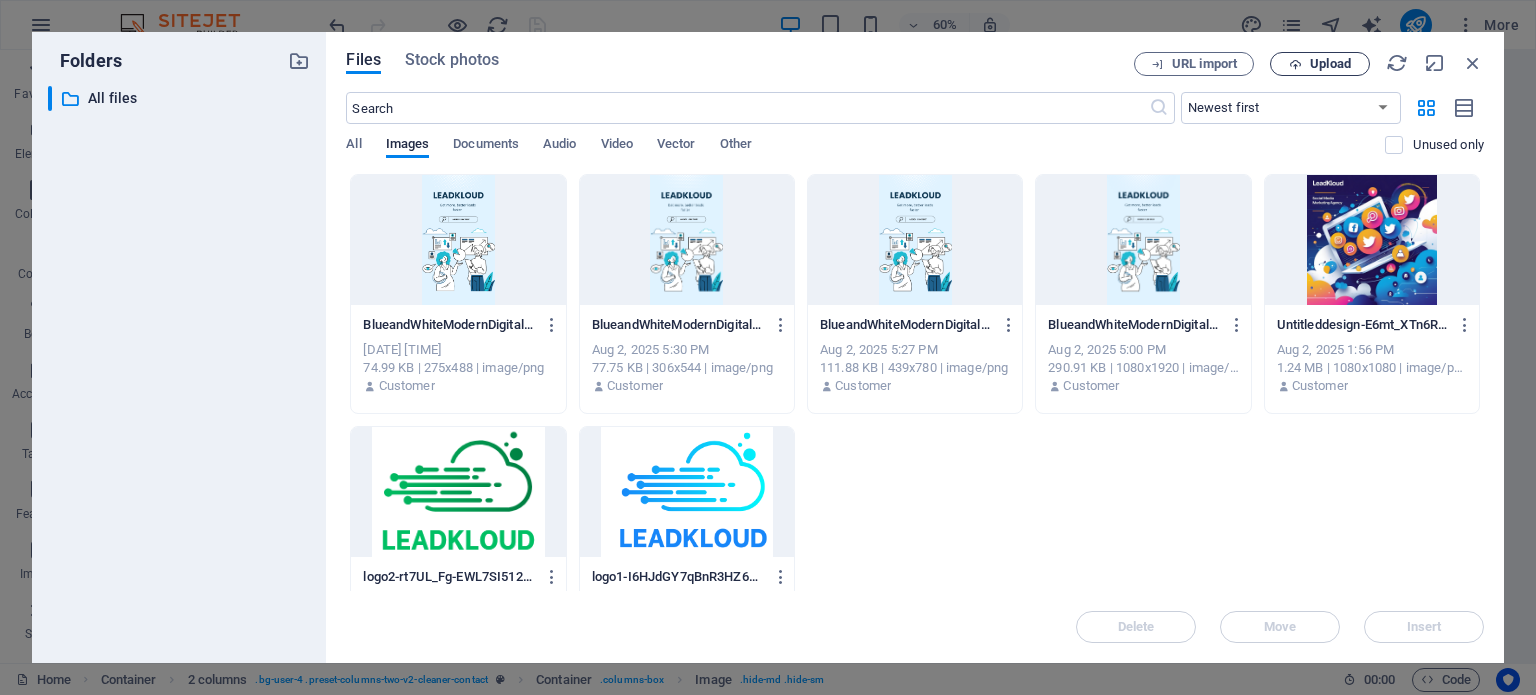 click on "Upload" at bounding box center [1330, 64] 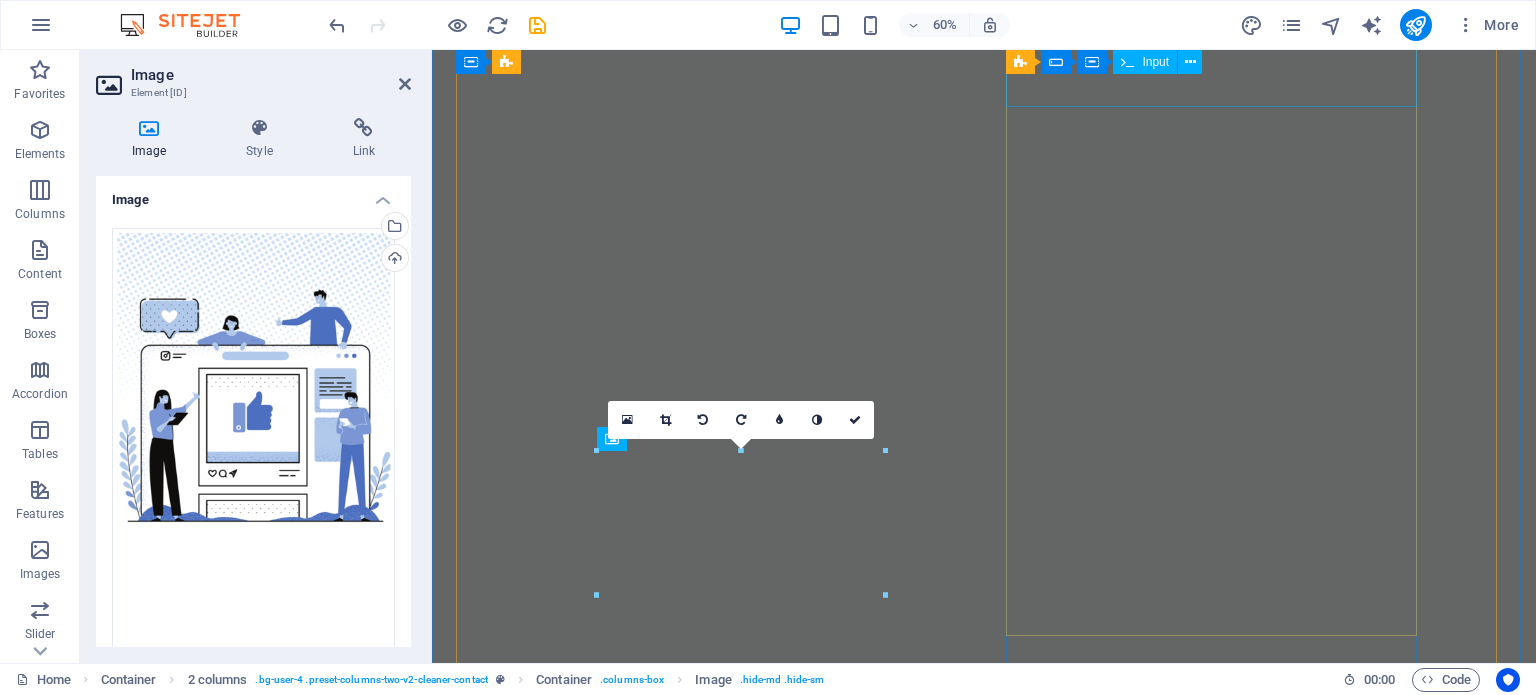 scroll, scrollTop: 8628, scrollLeft: 0, axis: vertical 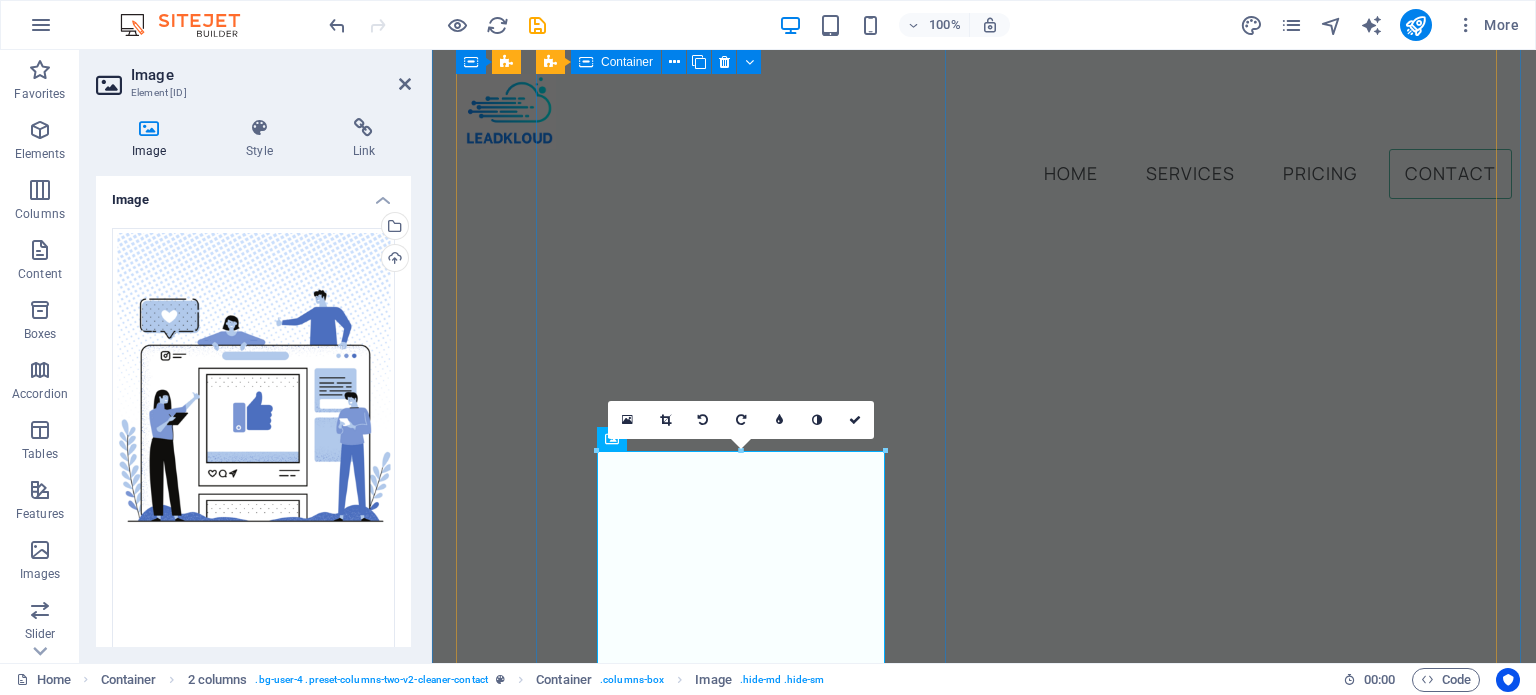 click on "Get in touch today! Book a free 20-minute strategy call with our team. Let’s discuss how we can bring in more leads and scale your business — no strings attached!" at bounding box center [745, 20812] 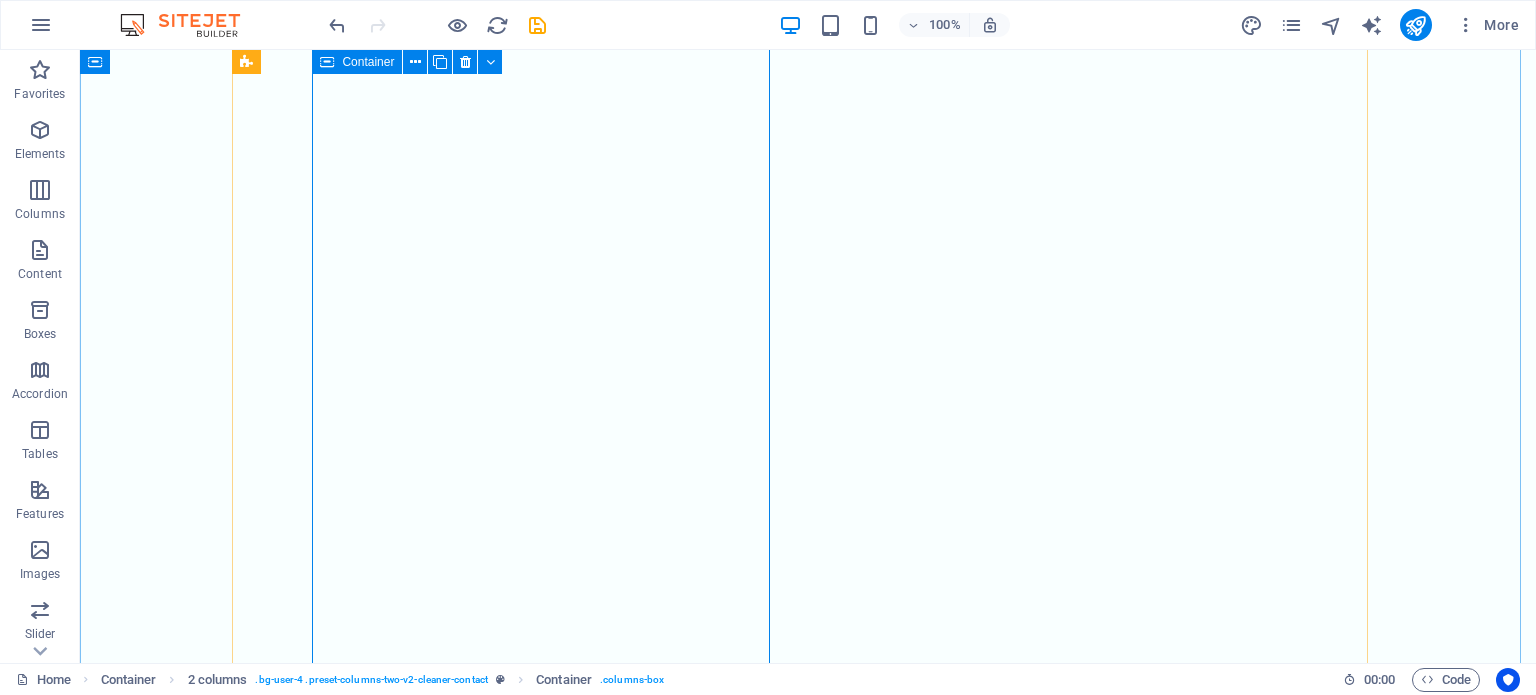 scroll, scrollTop: 7926, scrollLeft: 0, axis: vertical 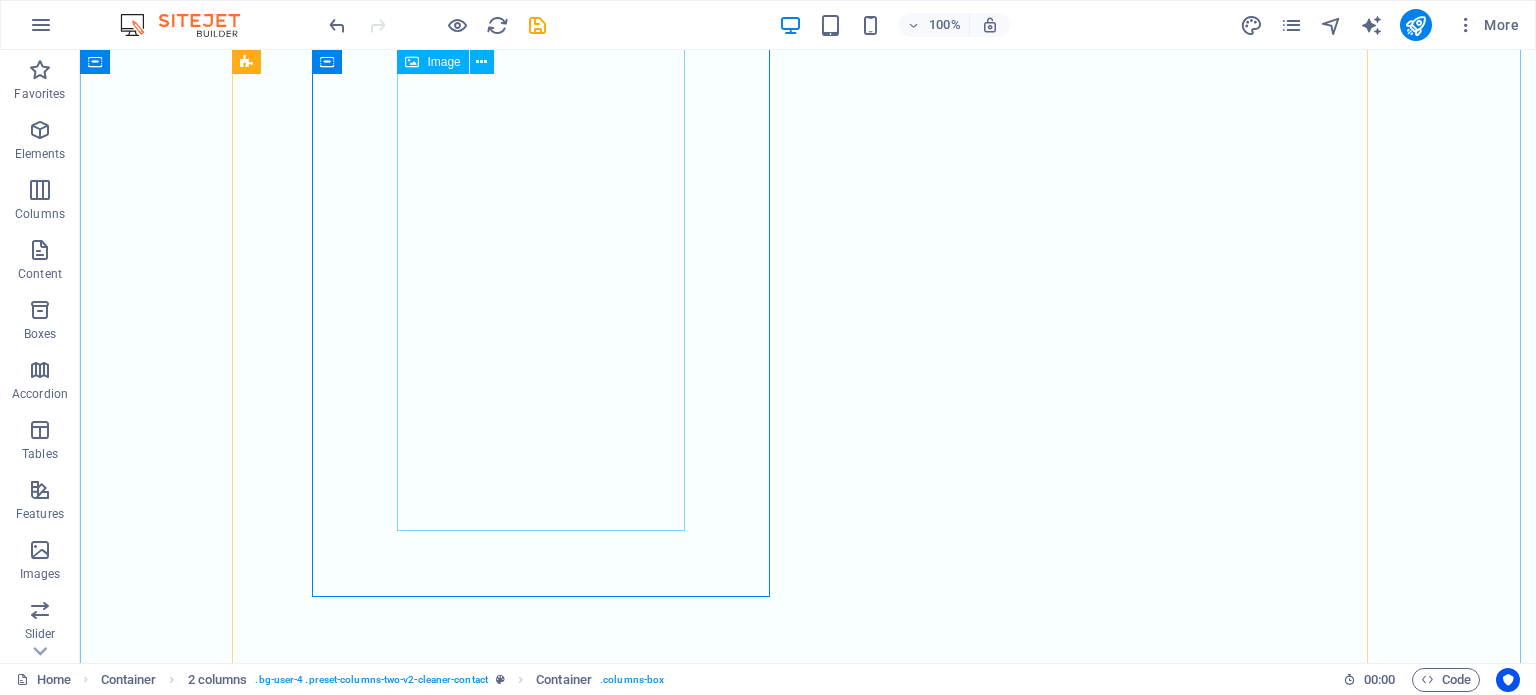 click at bounding box center [549, 20989] 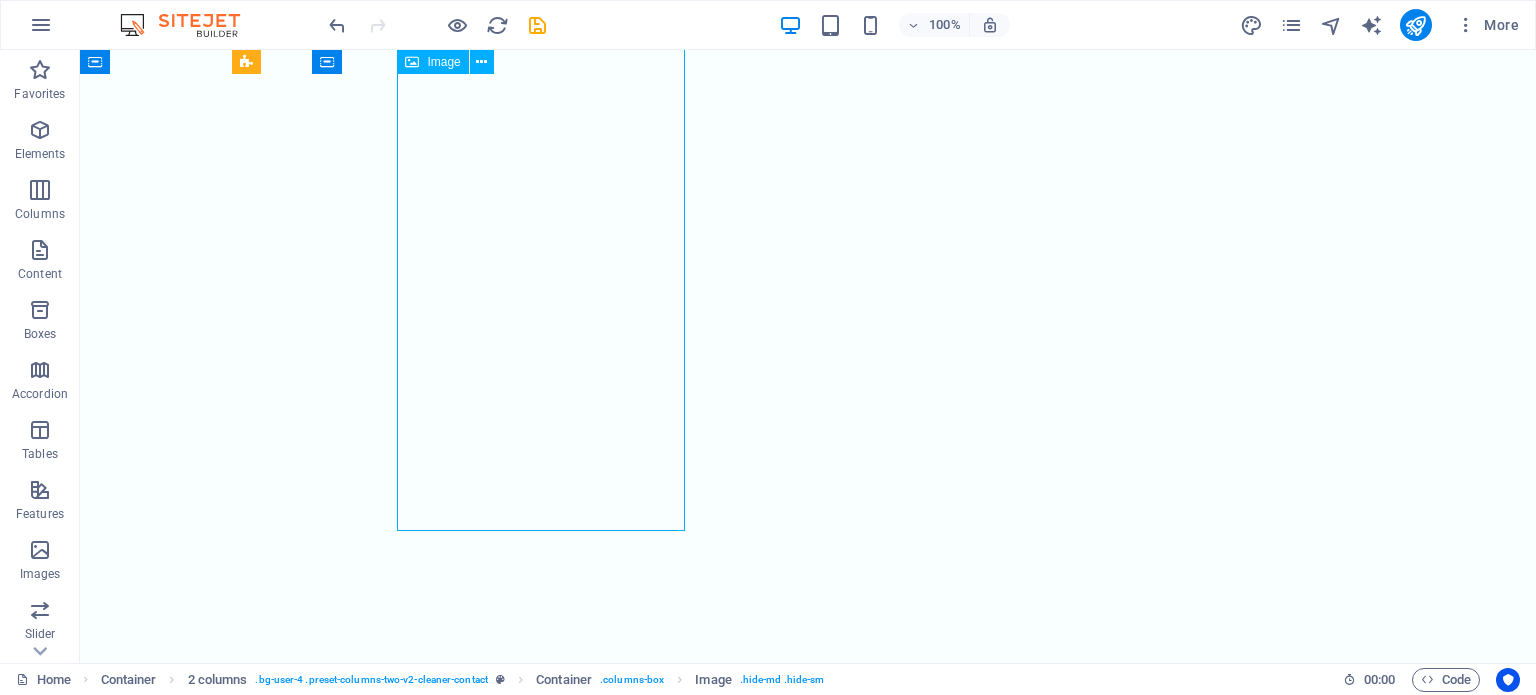 click at bounding box center (549, 20989) 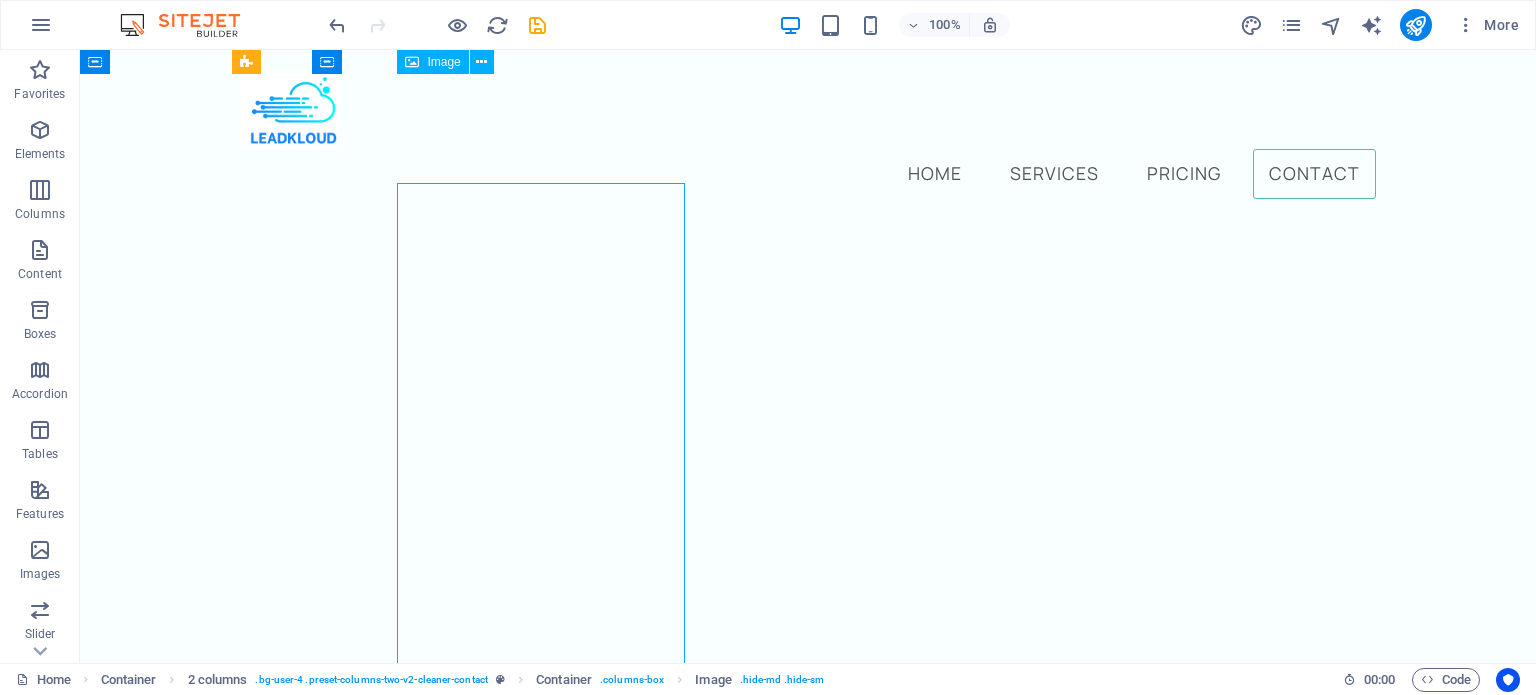 scroll, scrollTop: 7674, scrollLeft: 0, axis: vertical 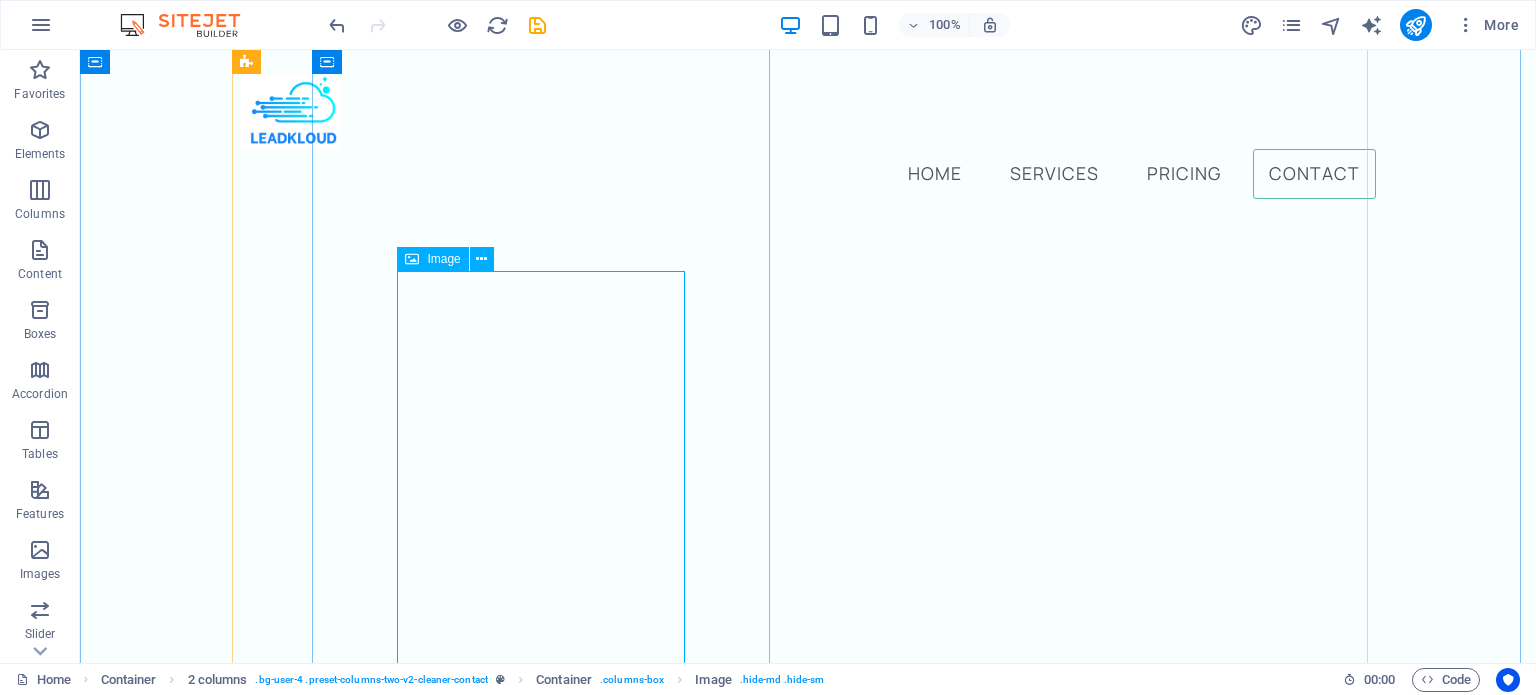 click on "Image" at bounding box center (443, 259) 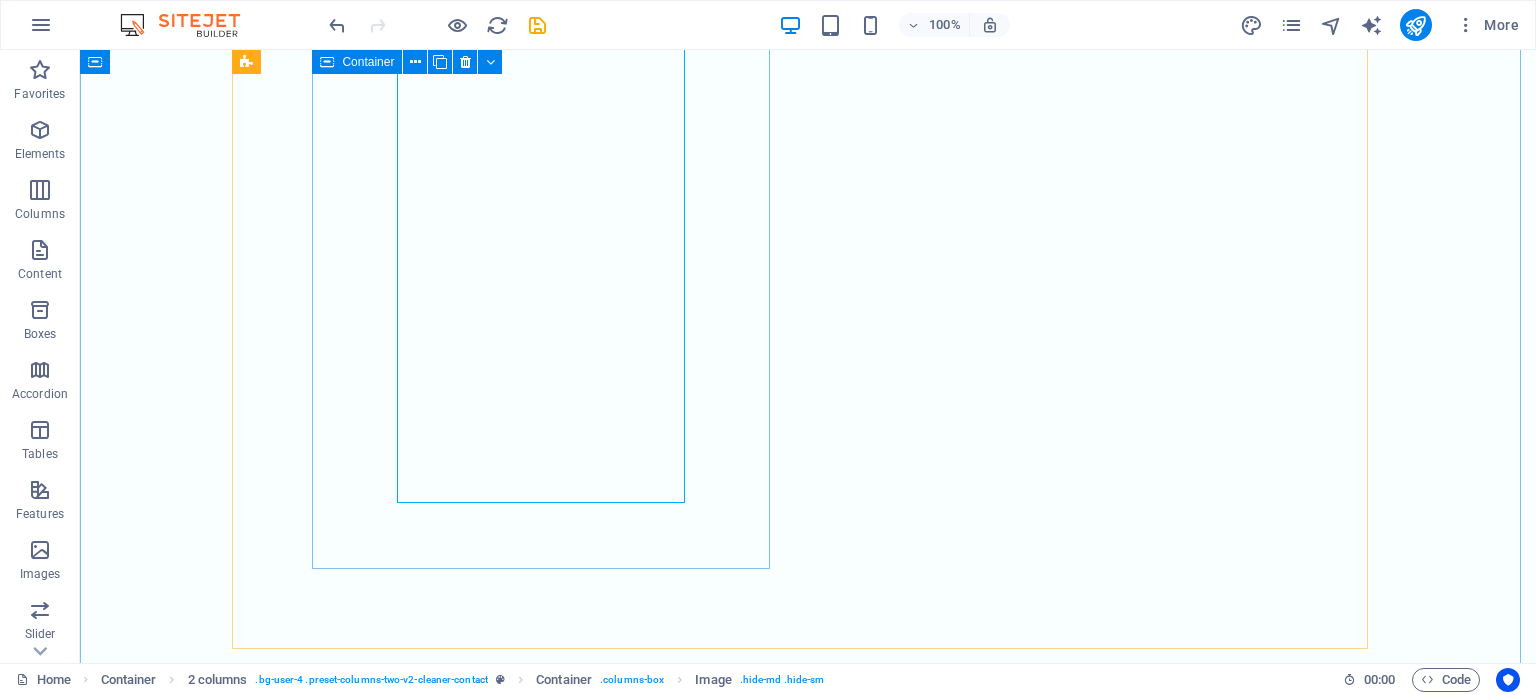 scroll, scrollTop: 7954, scrollLeft: 0, axis: vertical 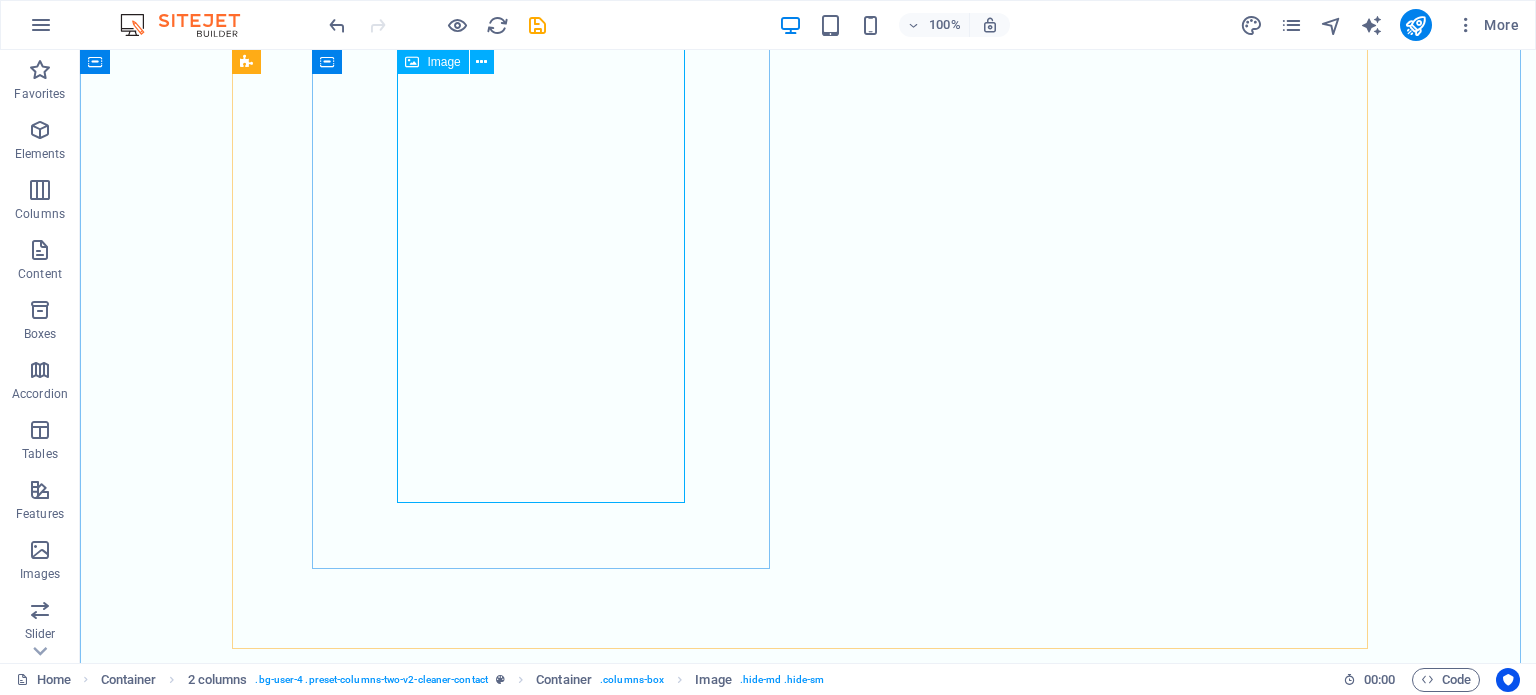 click at bounding box center [549, 20961] 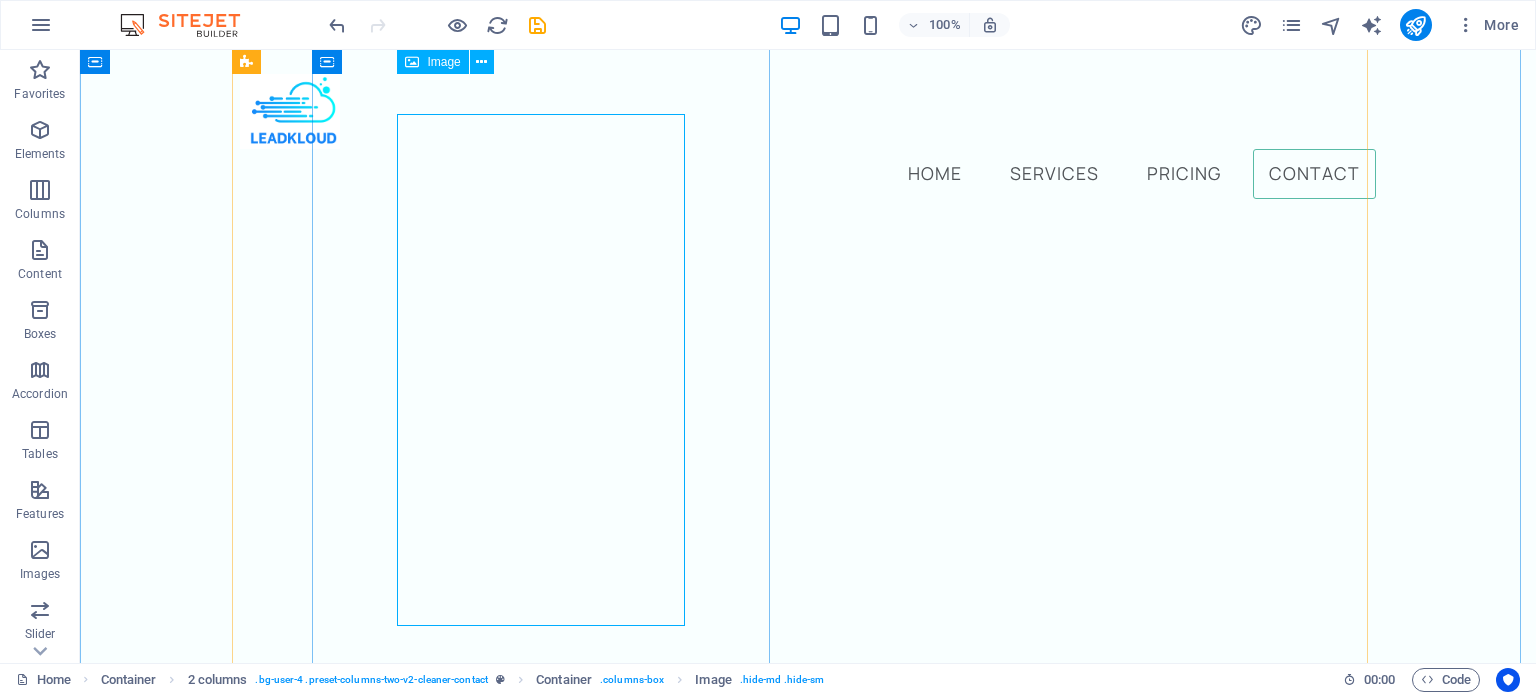 scroll, scrollTop: 7812, scrollLeft: 0, axis: vertical 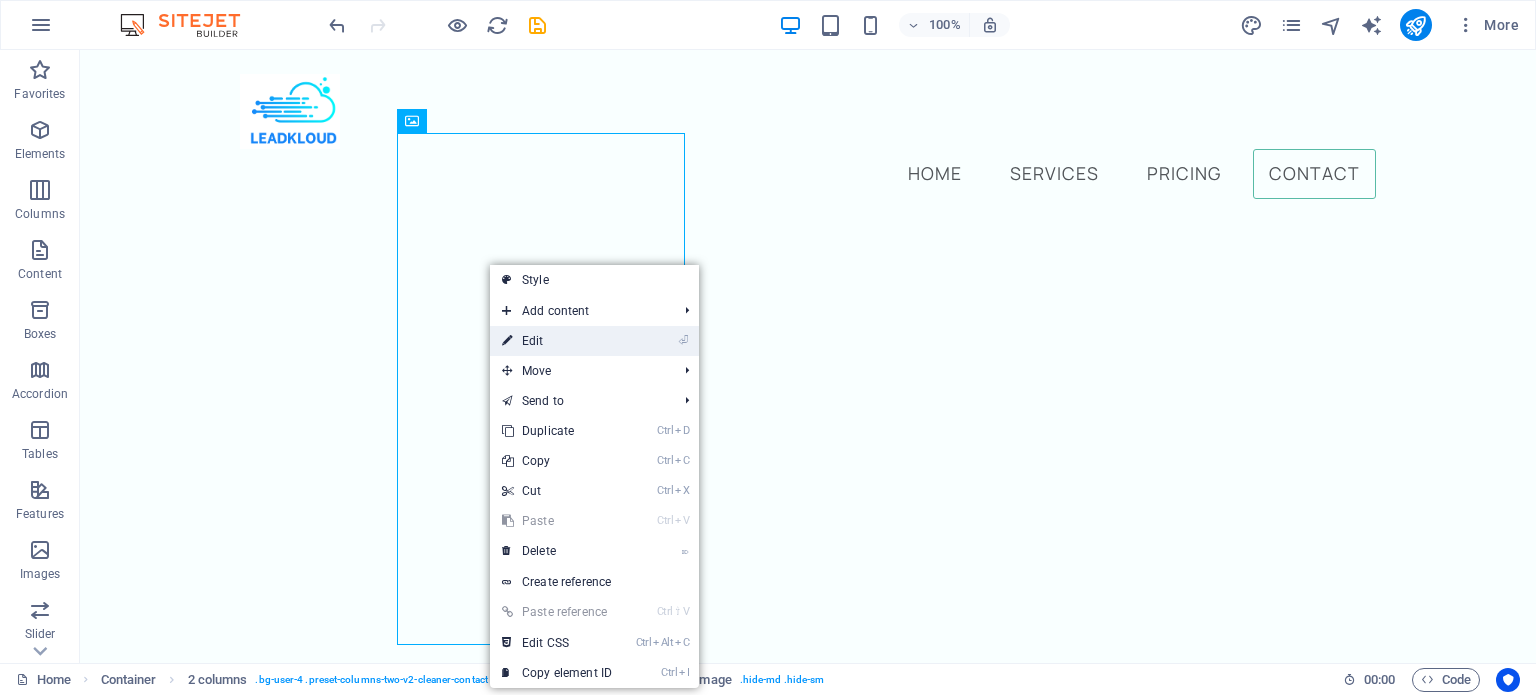 click on "⏎  Edit" at bounding box center [557, 341] 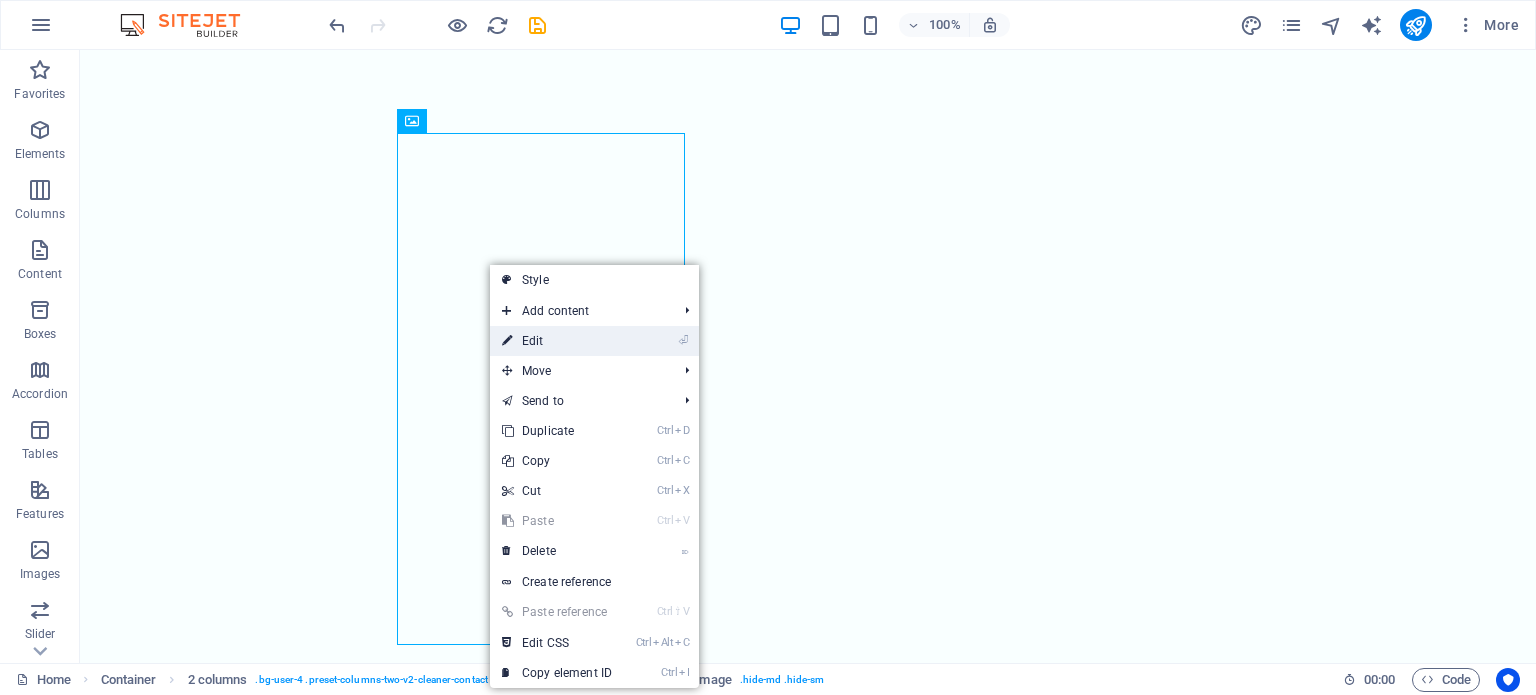 select on "%" 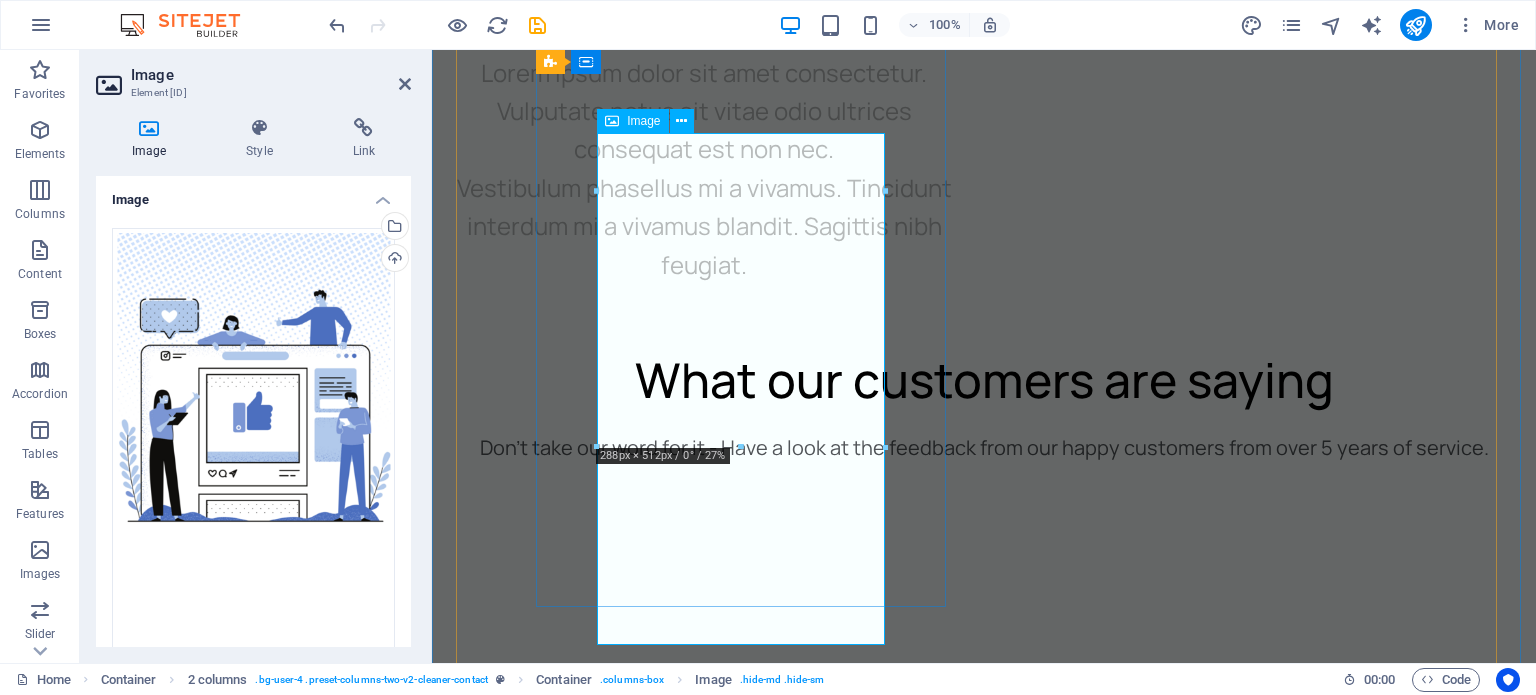 scroll, scrollTop: 8946, scrollLeft: 0, axis: vertical 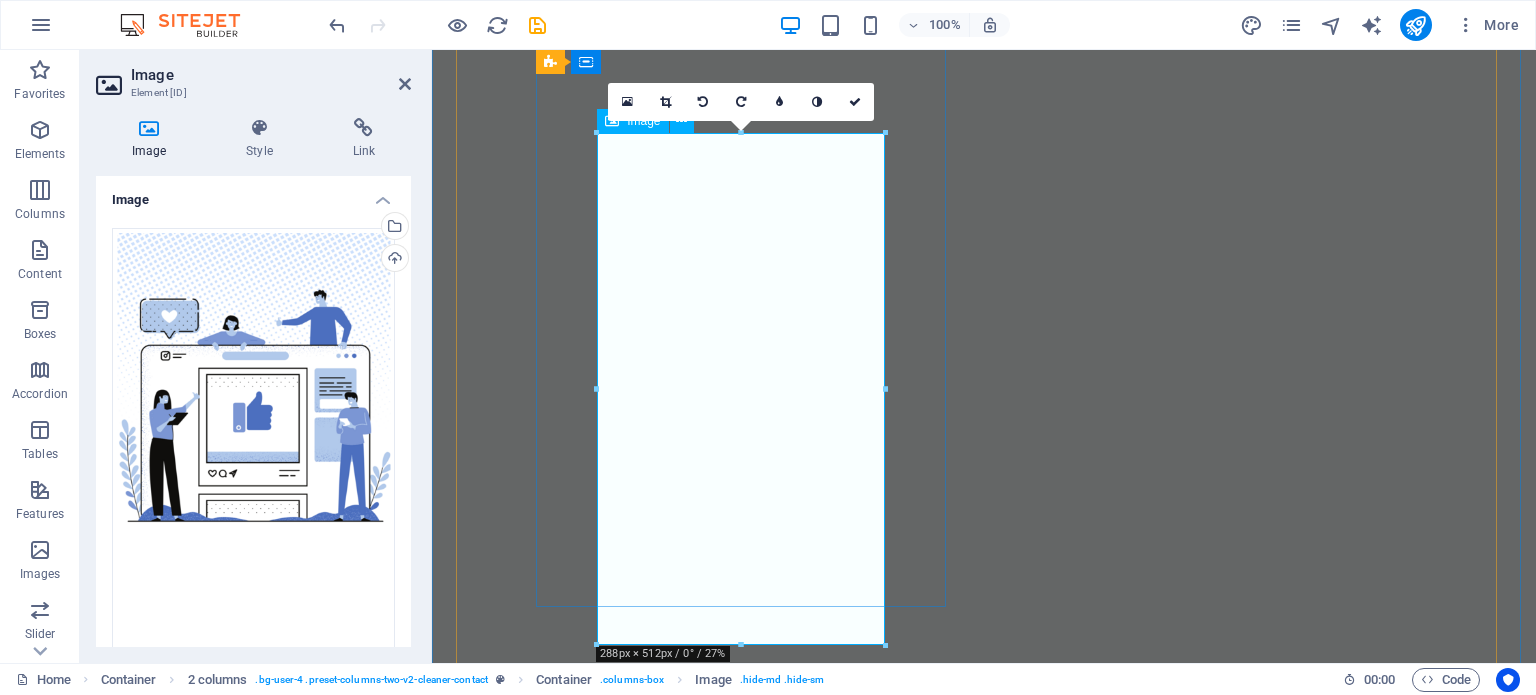 click at bounding box center (745, 20788) 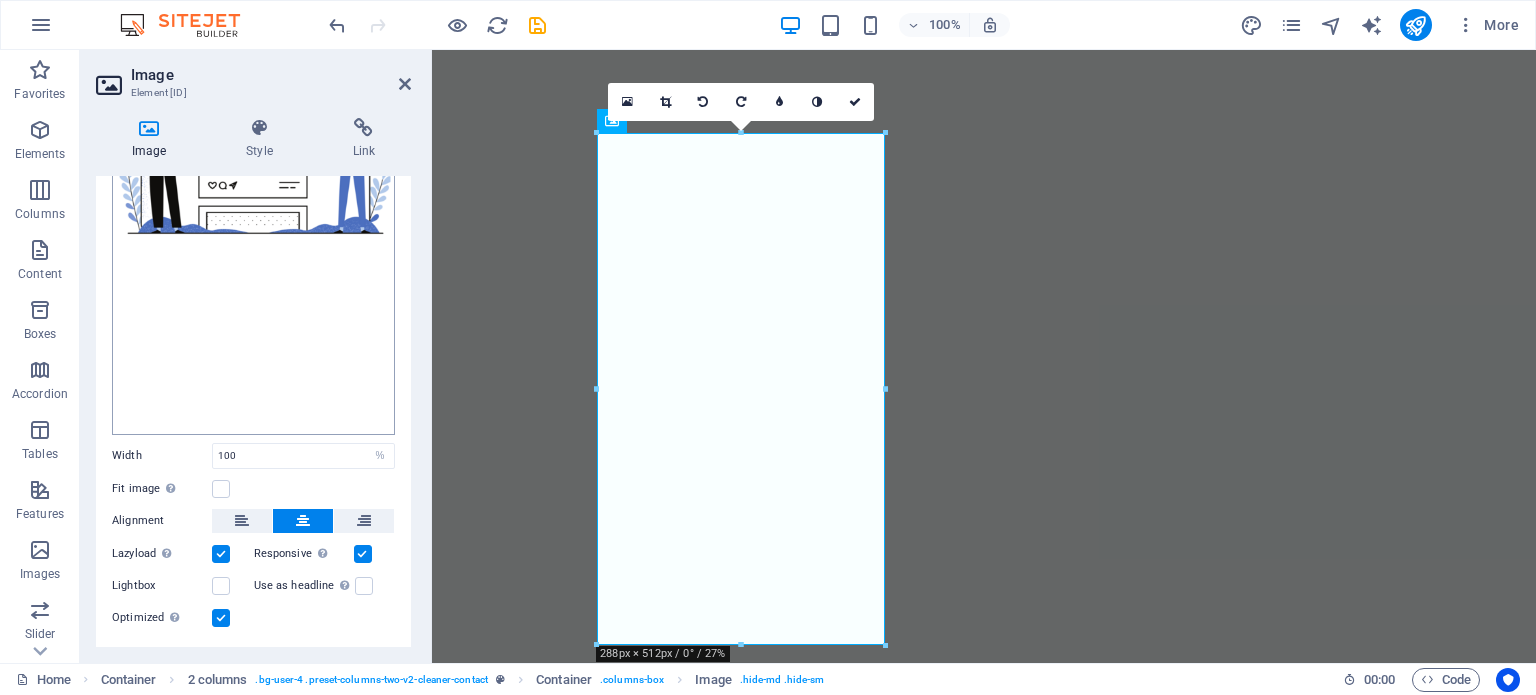 scroll, scrollTop: 327, scrollLeft: 0, axis: vertical 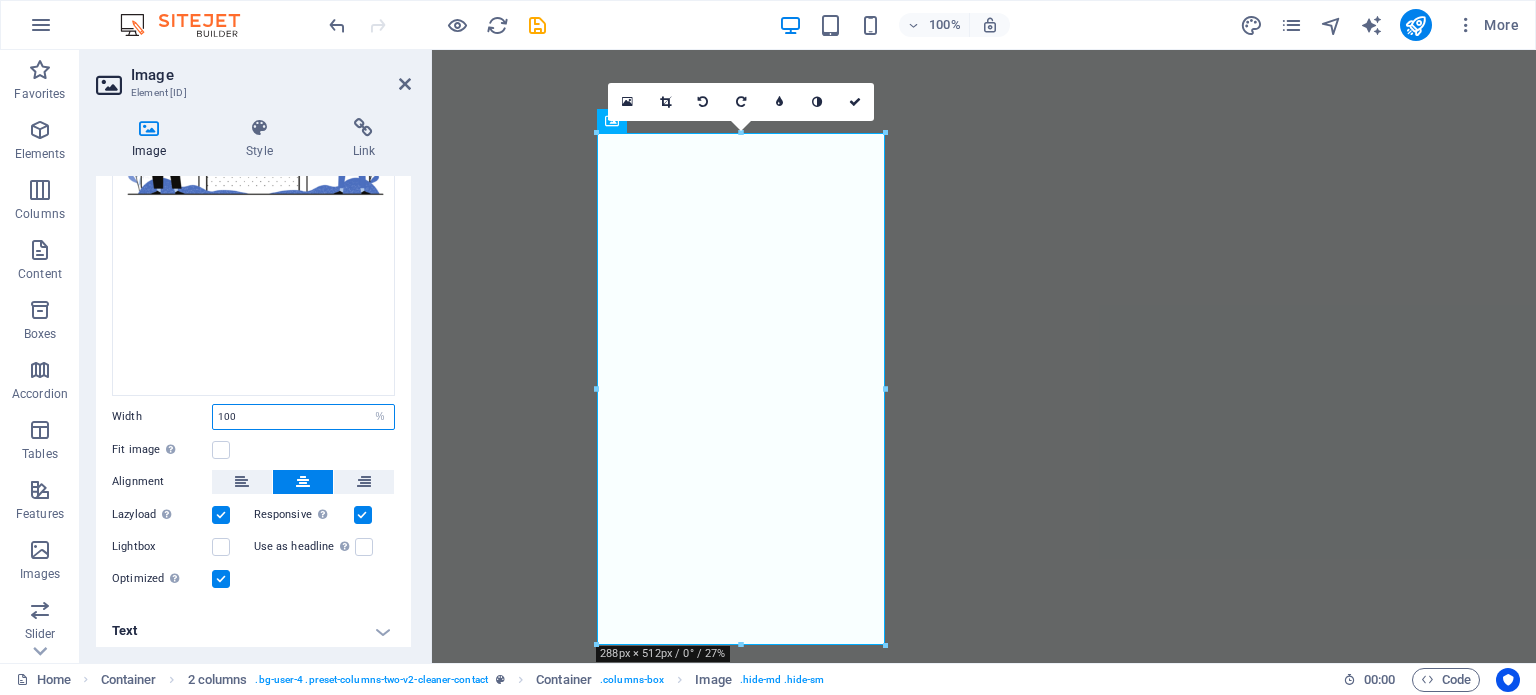 click on "100" at bounding box center (303, 417) 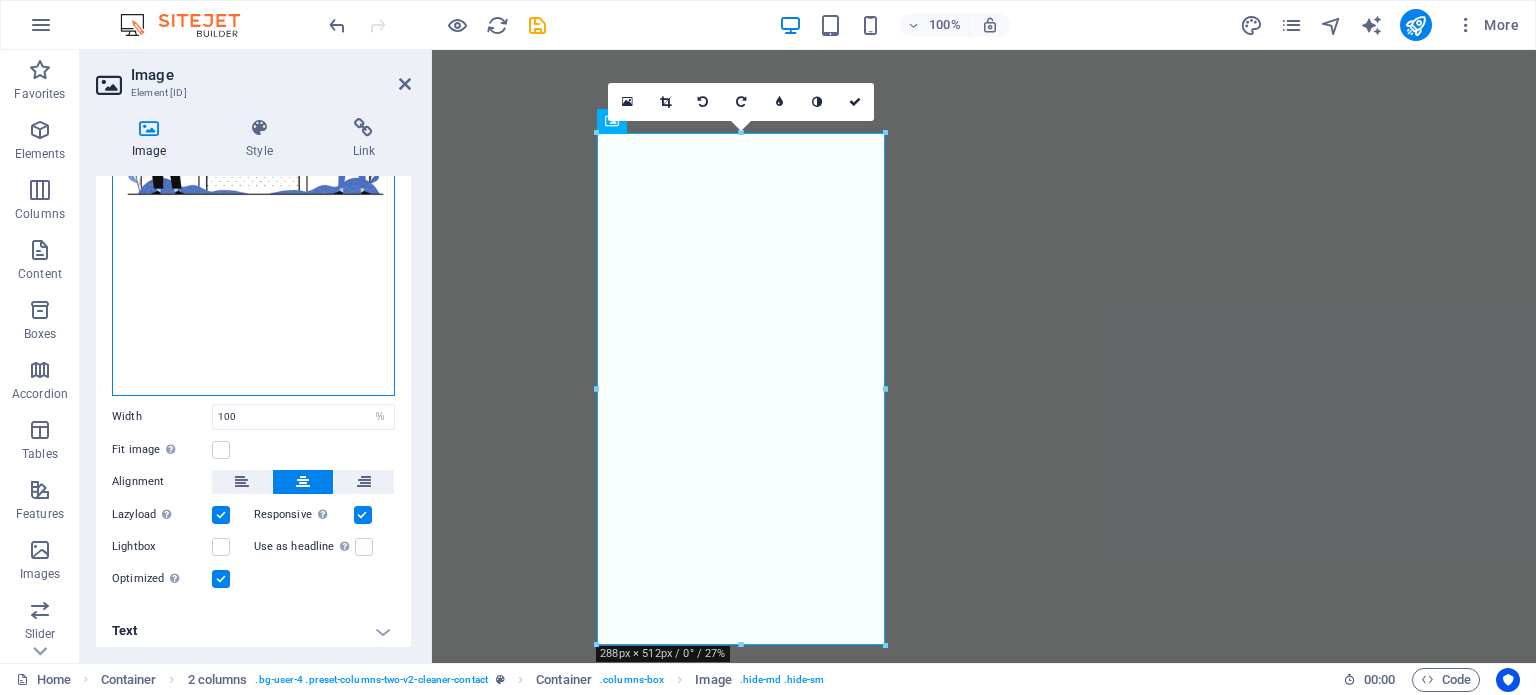 click on "Drag files here, click to choose files or select files from Files or our free stock photos & videos" at bounding box center [253, 148] 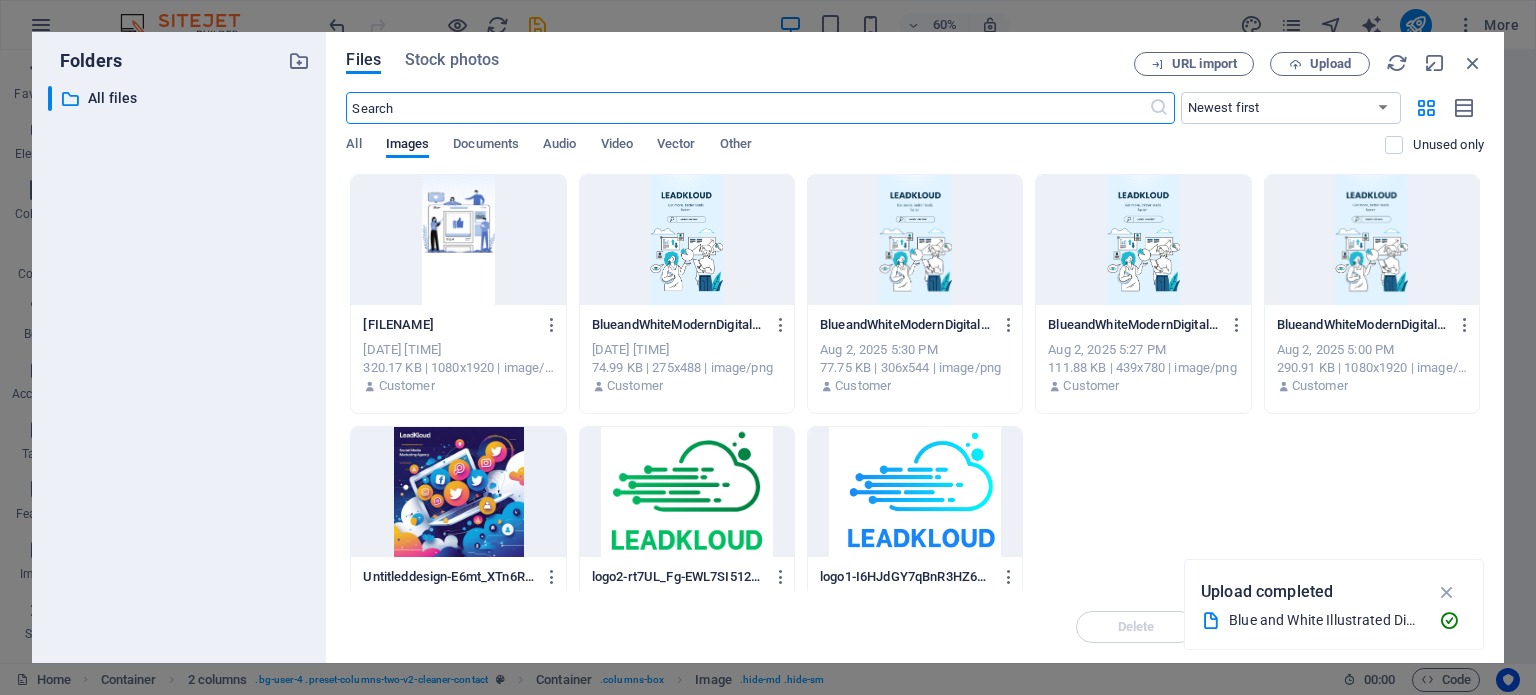 scroll, scrollTop: 9429, scrollLeft: 0, axis: vertical 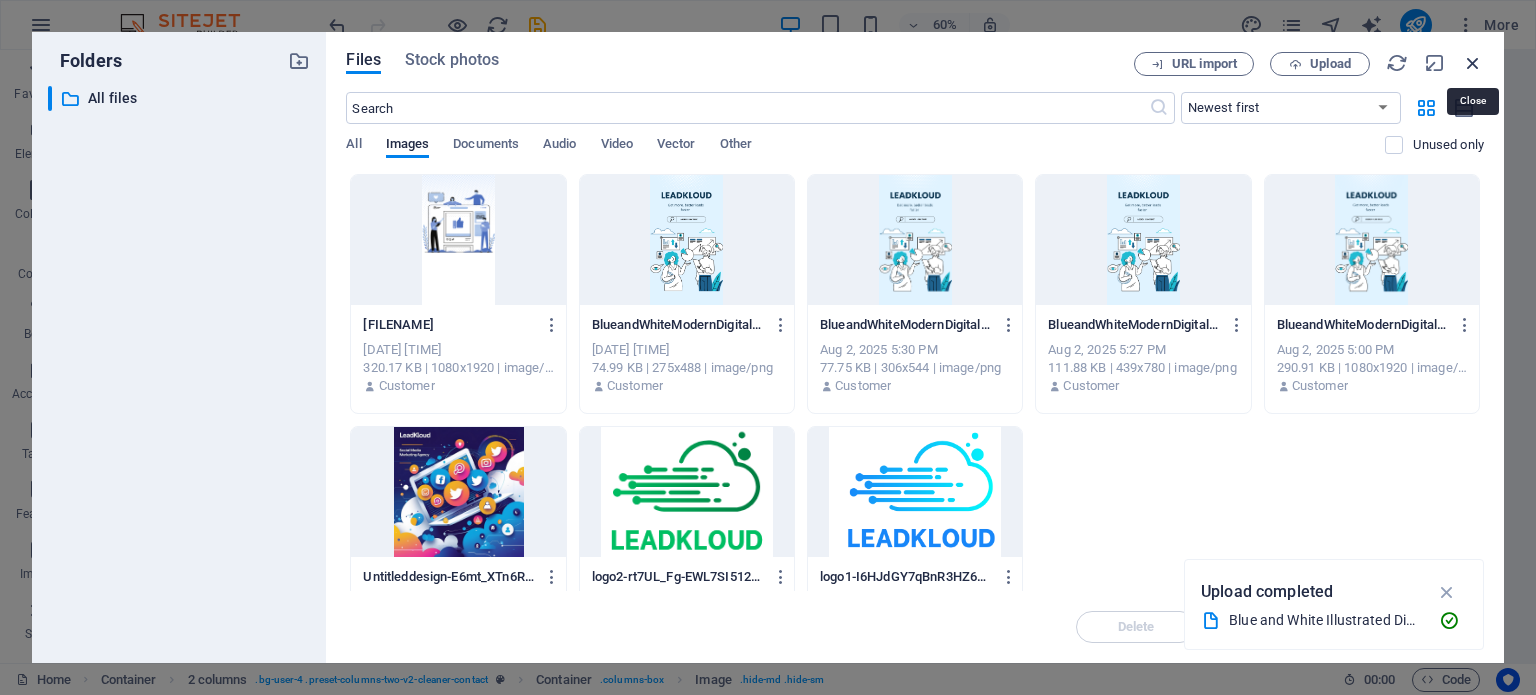 click at bounding box center [1473, 63] 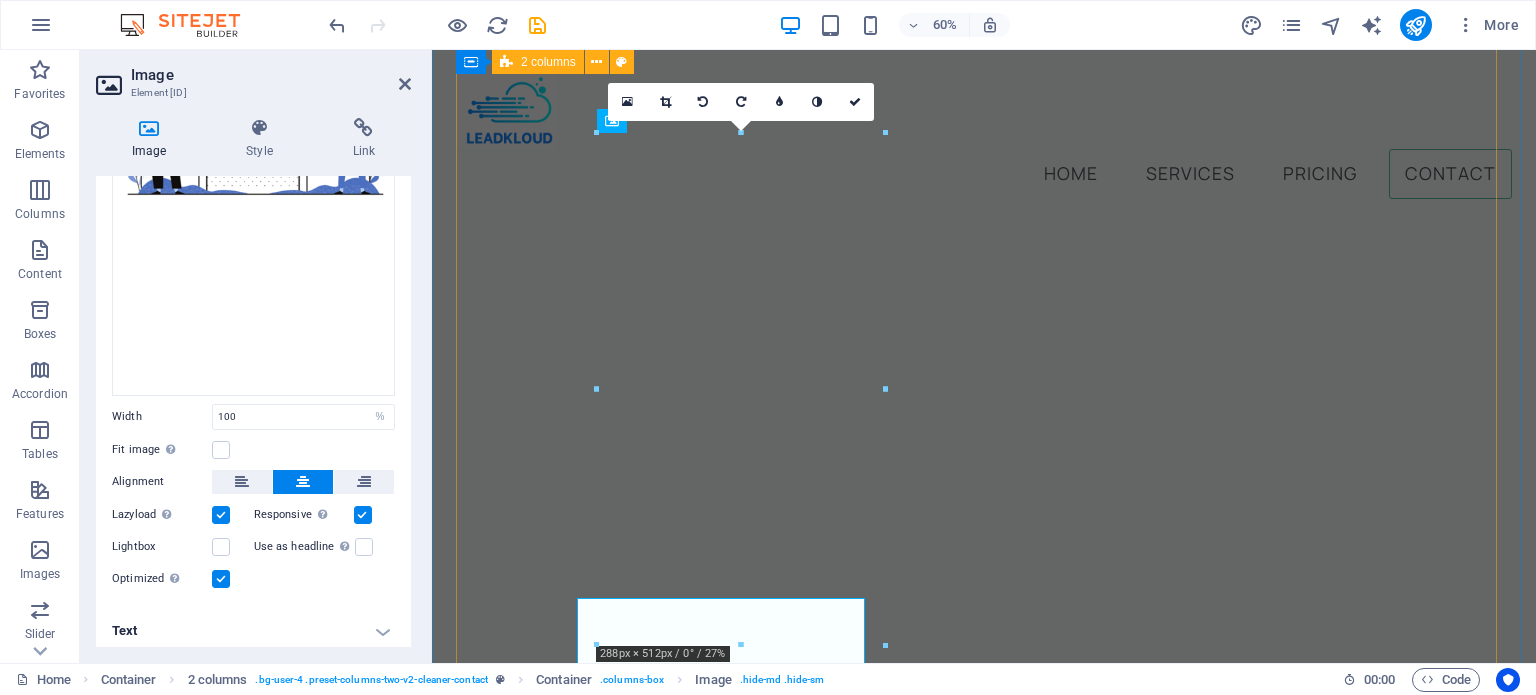 scroll, scrollTop: 8946, scrollLeft: 0, axis: vertical 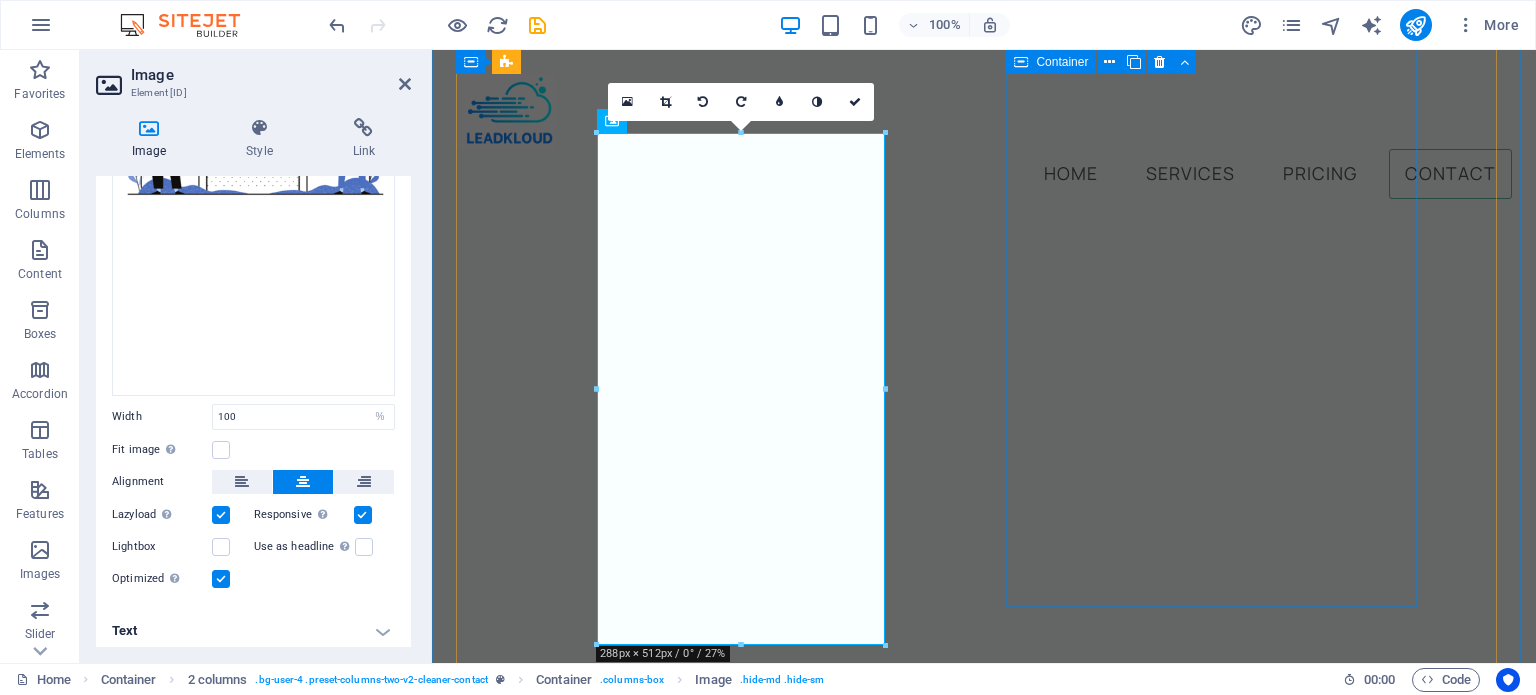 click on "Full name Email Message   I have read and understand the privacy policy. Unreadable? Load new Submit" at bounding box center [745, 21586] 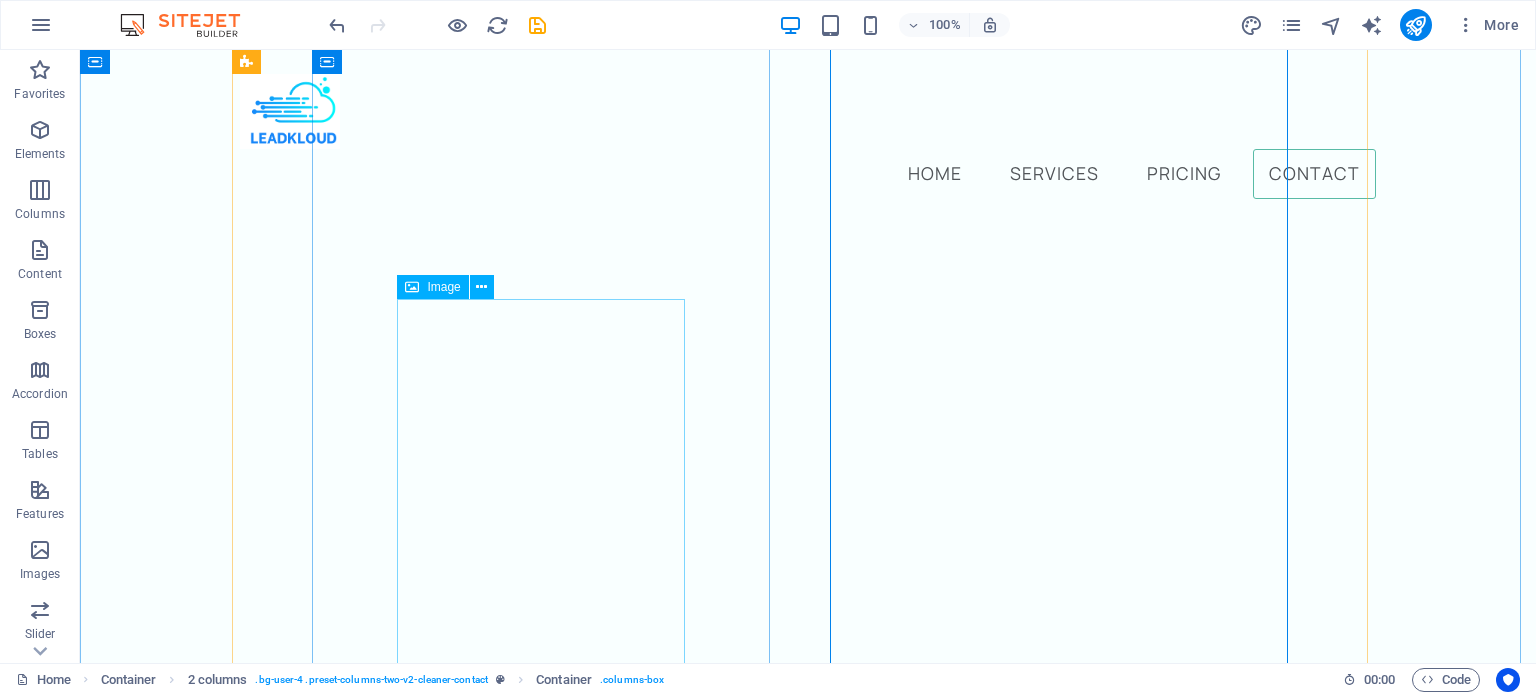 scroll, scrollTop: 7640, scrollLeft: 0, axis: vertical 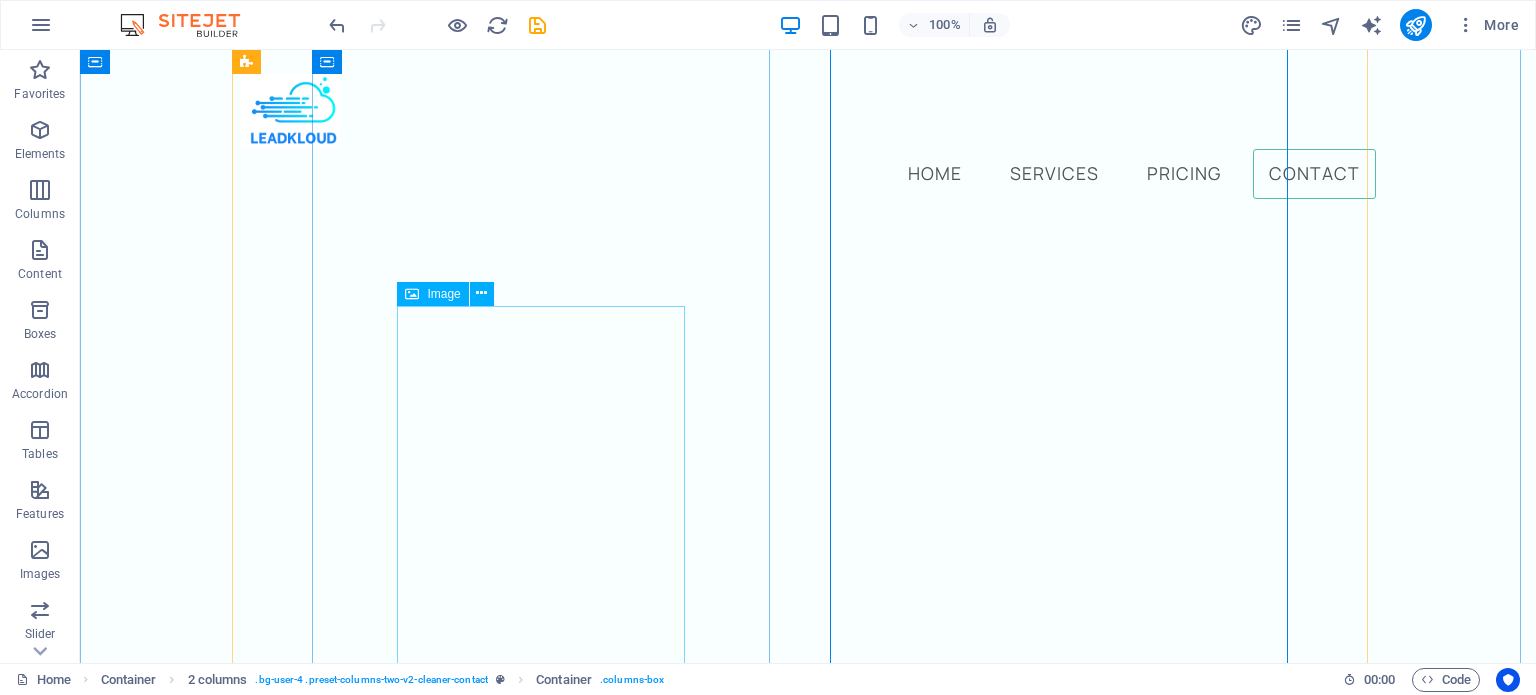 click at bounding box center (549, 21226) 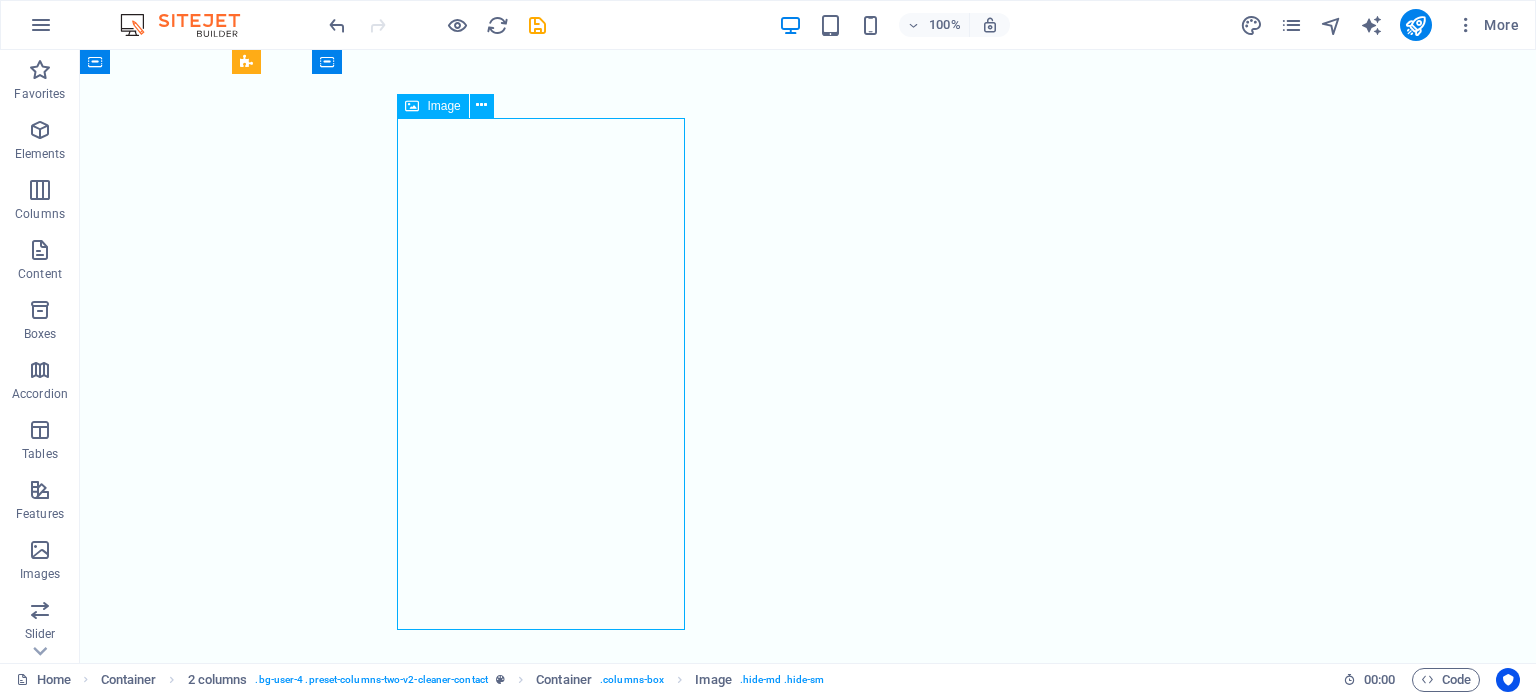 scroll, scrollTop: 7949, scrollLeft: 0, axis: vertical 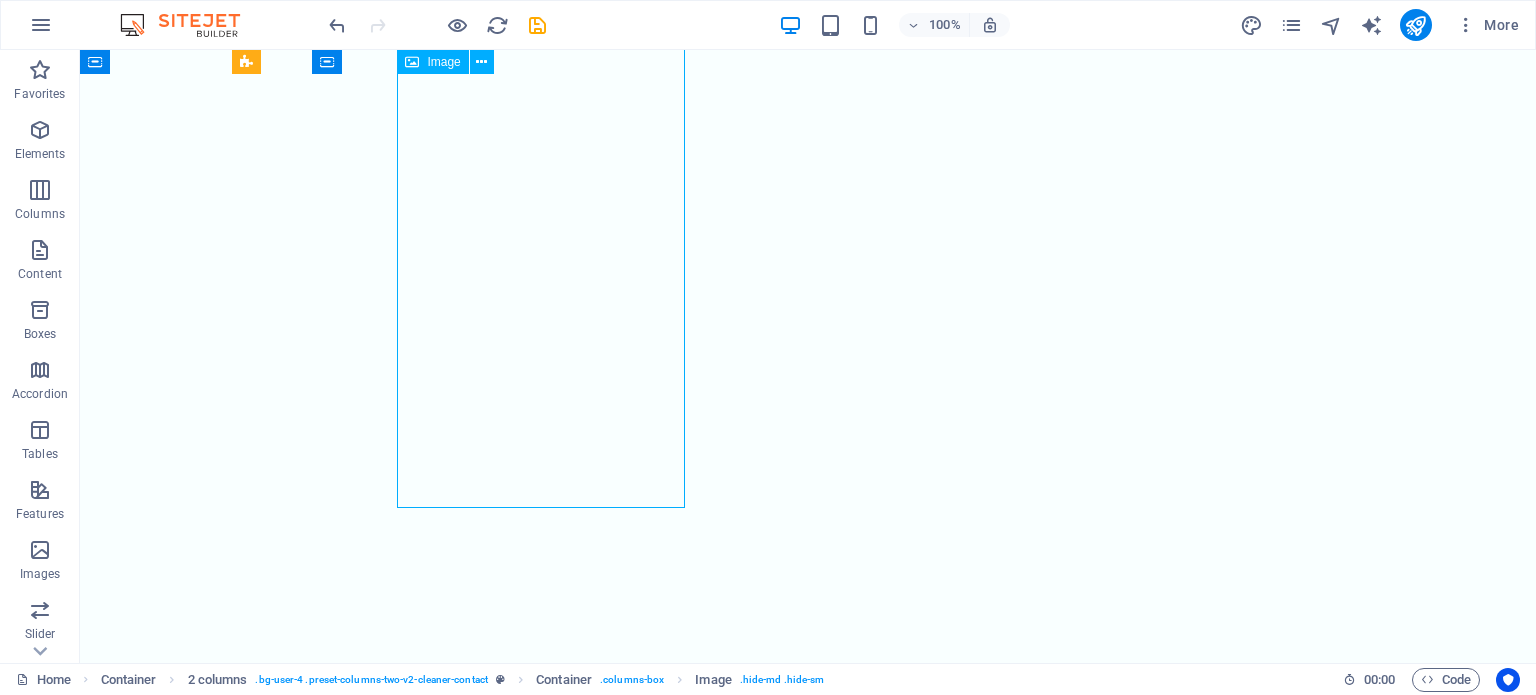 click at bounding box center (549, 20966) 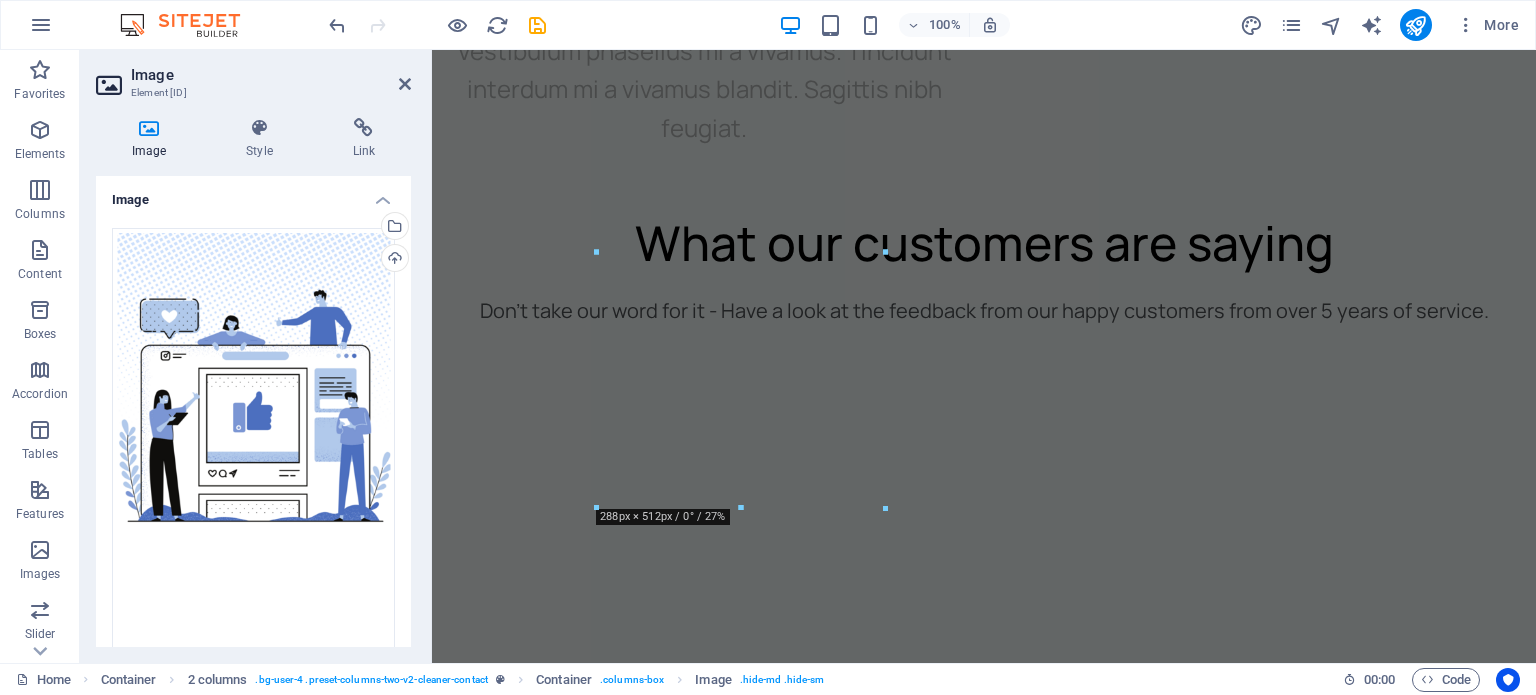 scroll, scrollTop: 9083, scrollLeft: 0, axis: vertical 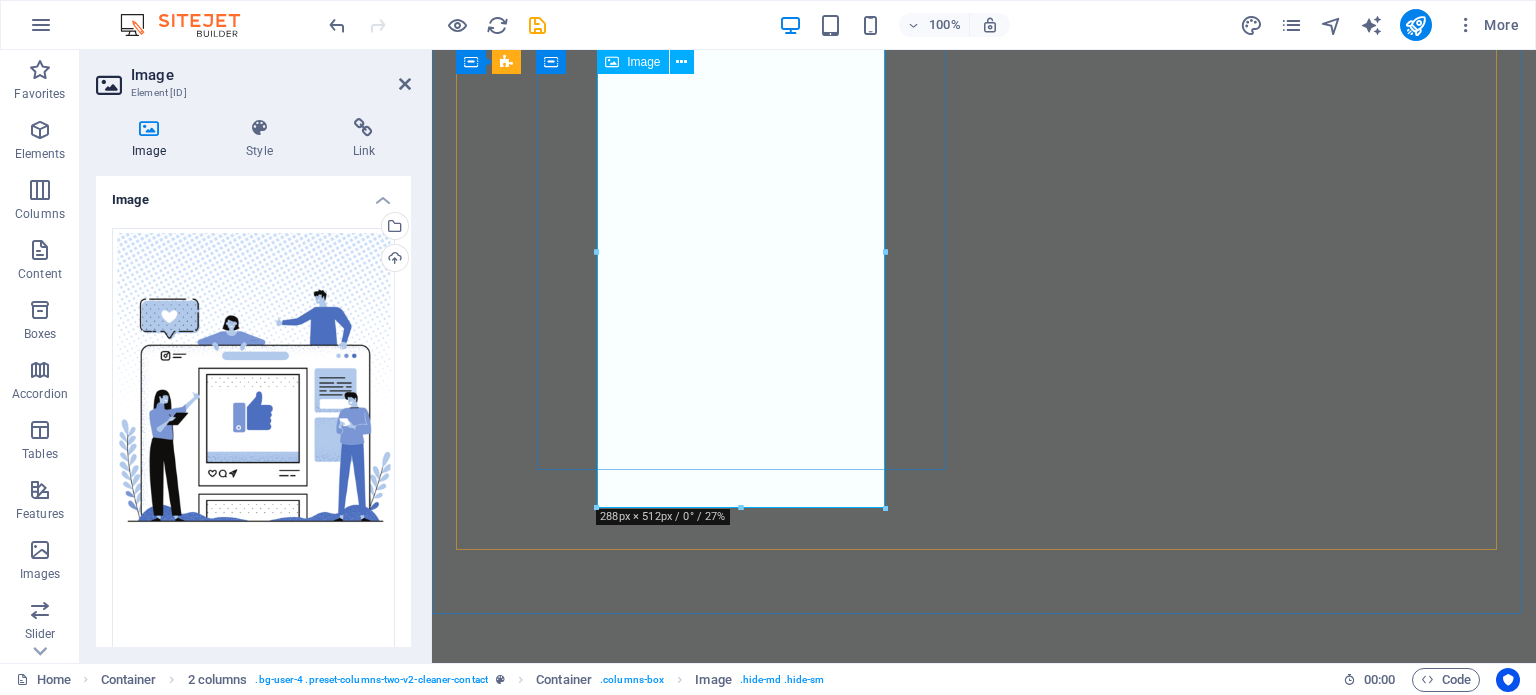 drag, startPoint x: 1174, startPoint y: 558, endPoint x: 728, endPoint y: 374, distance: 482.4645 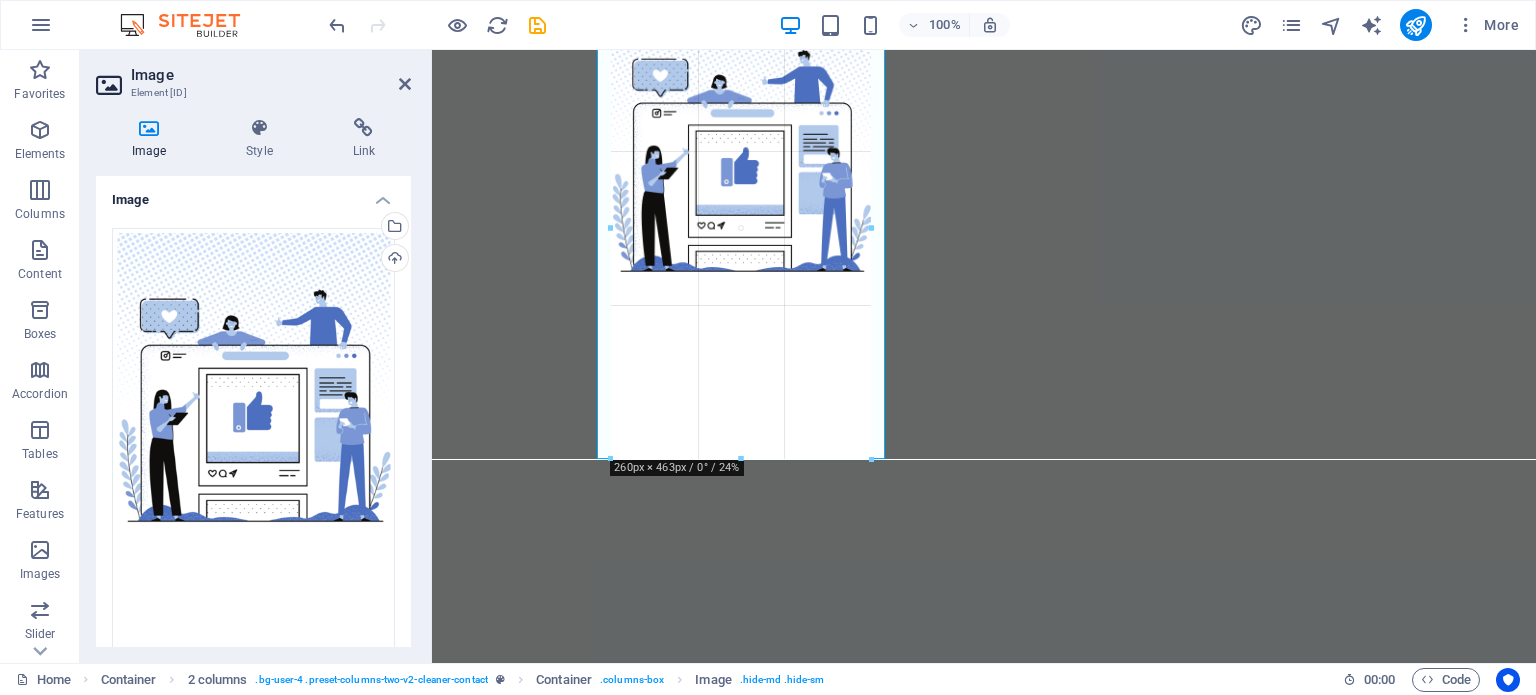 drag, startPoint x: 742, startPoint y: 507, endPoint x: 740, endPoint y: 465, distance: 42.047592 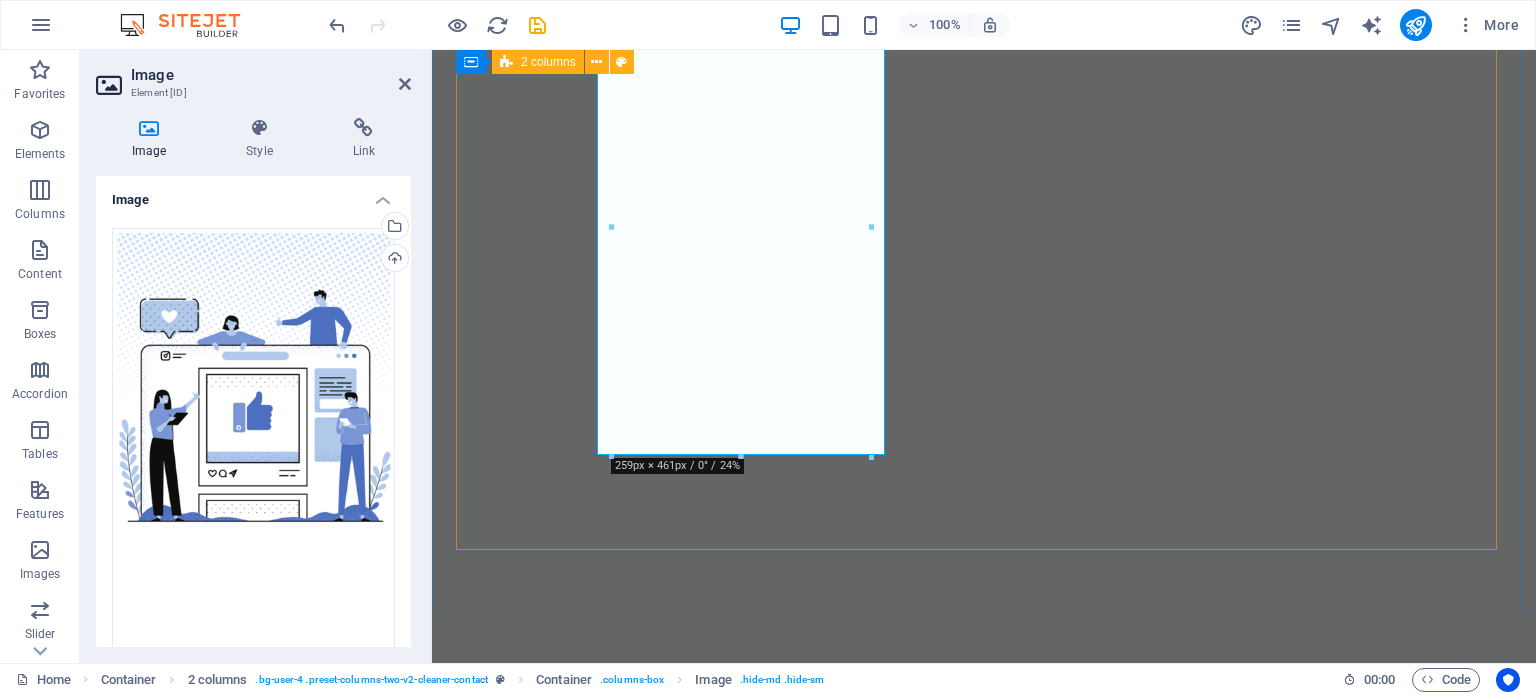 click on "Get in touch today! Book a free 20-minute strategy call with our team. Let’s discuss how we can bring in more leads and scale your business — no strings attached! Full name Email Message   I have read and understand the privacy policy. Unreadable? Load new Submit" at bounding box center (984, 20794) 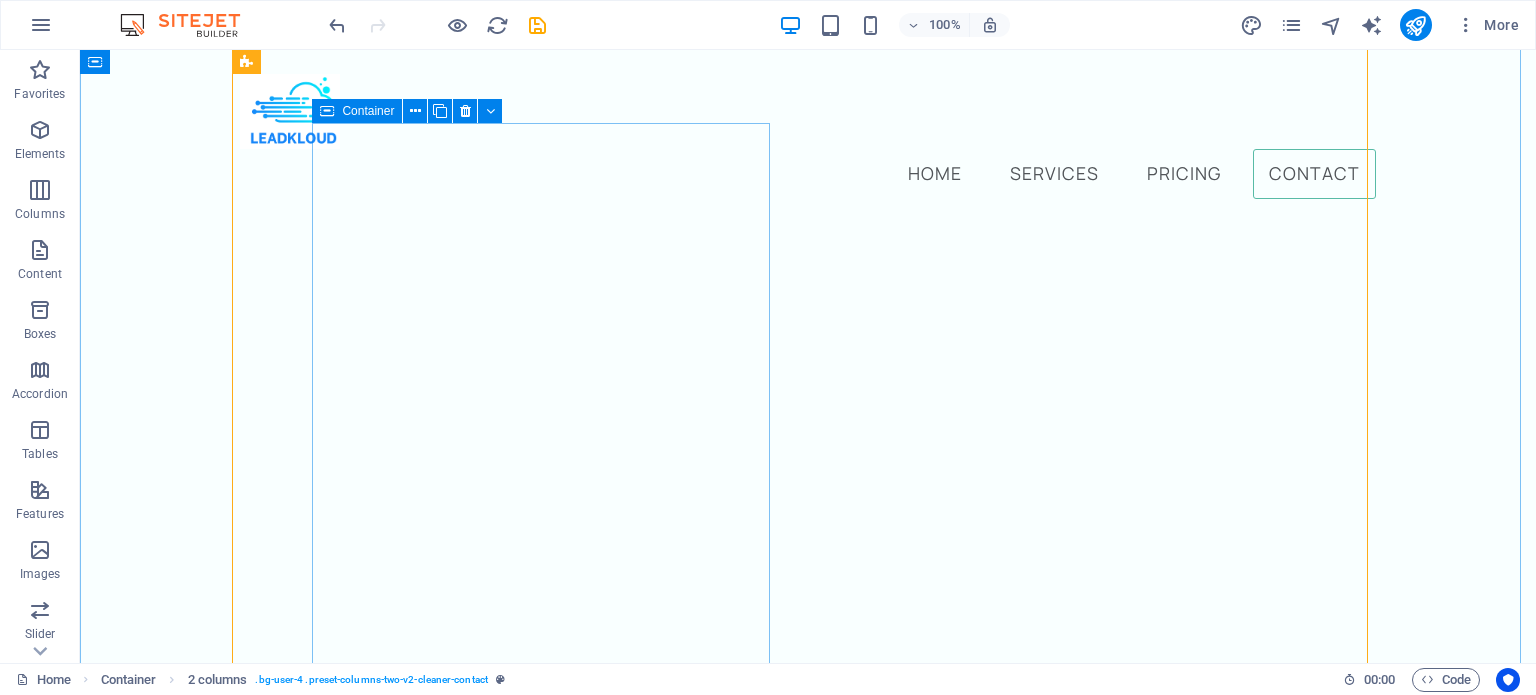 scroll, scrollTop: 7511, scrollLeft: 0, axis: vertical 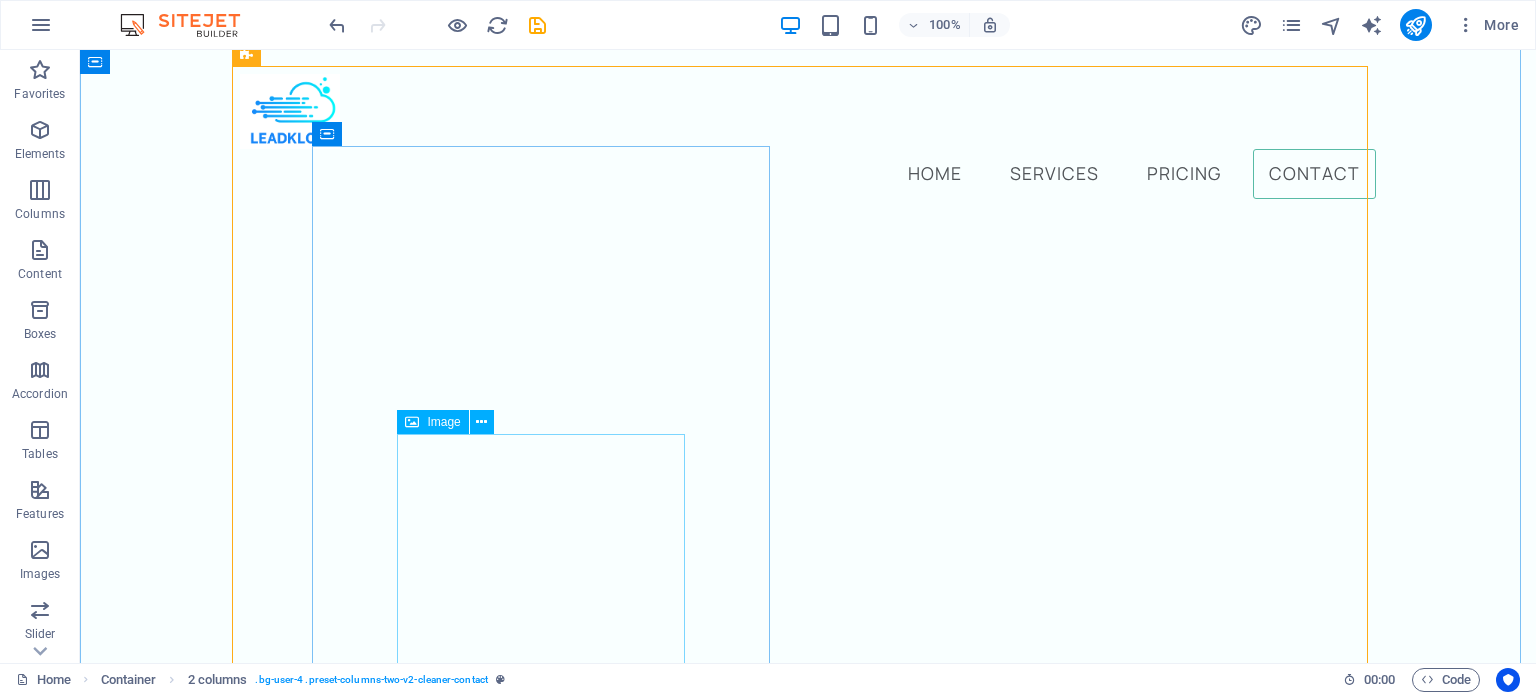 click at bounding box center (549, 21177) 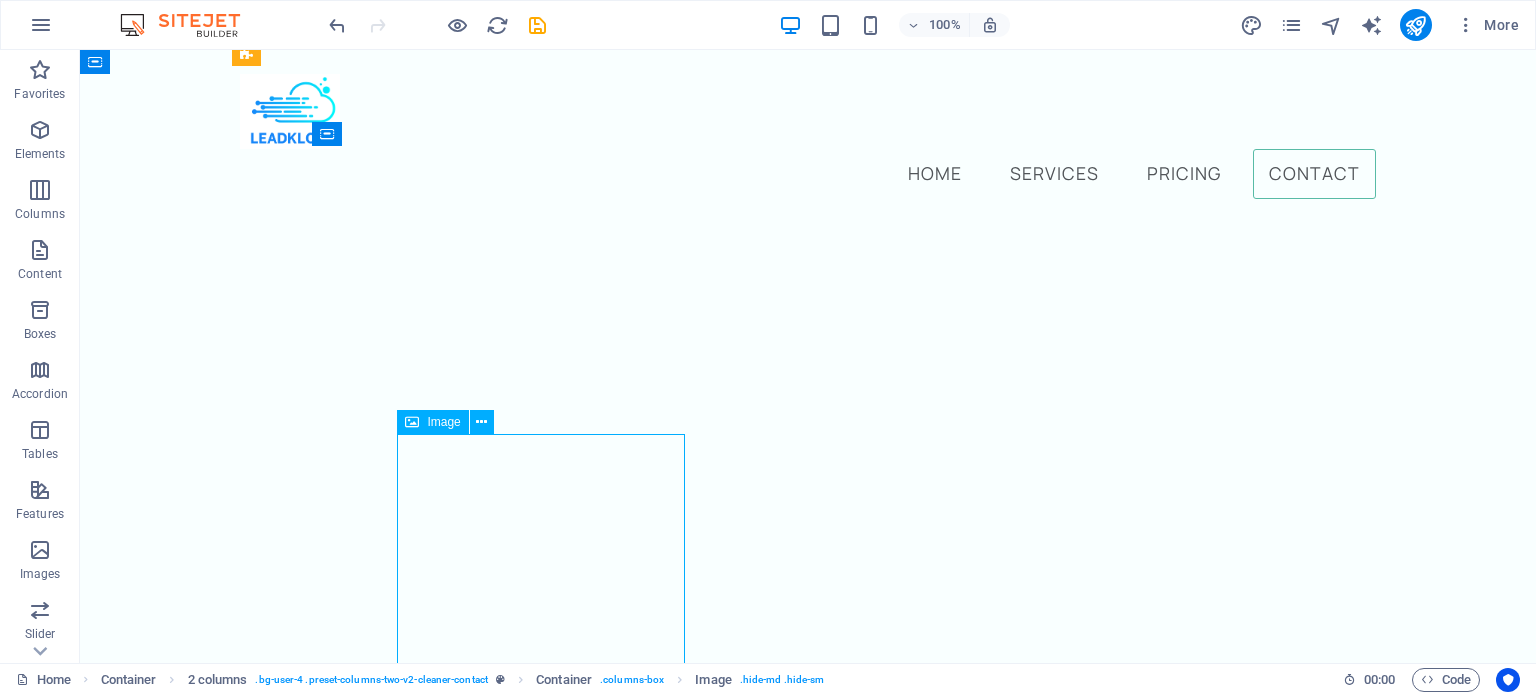 click at bounding box center (549, 21177) 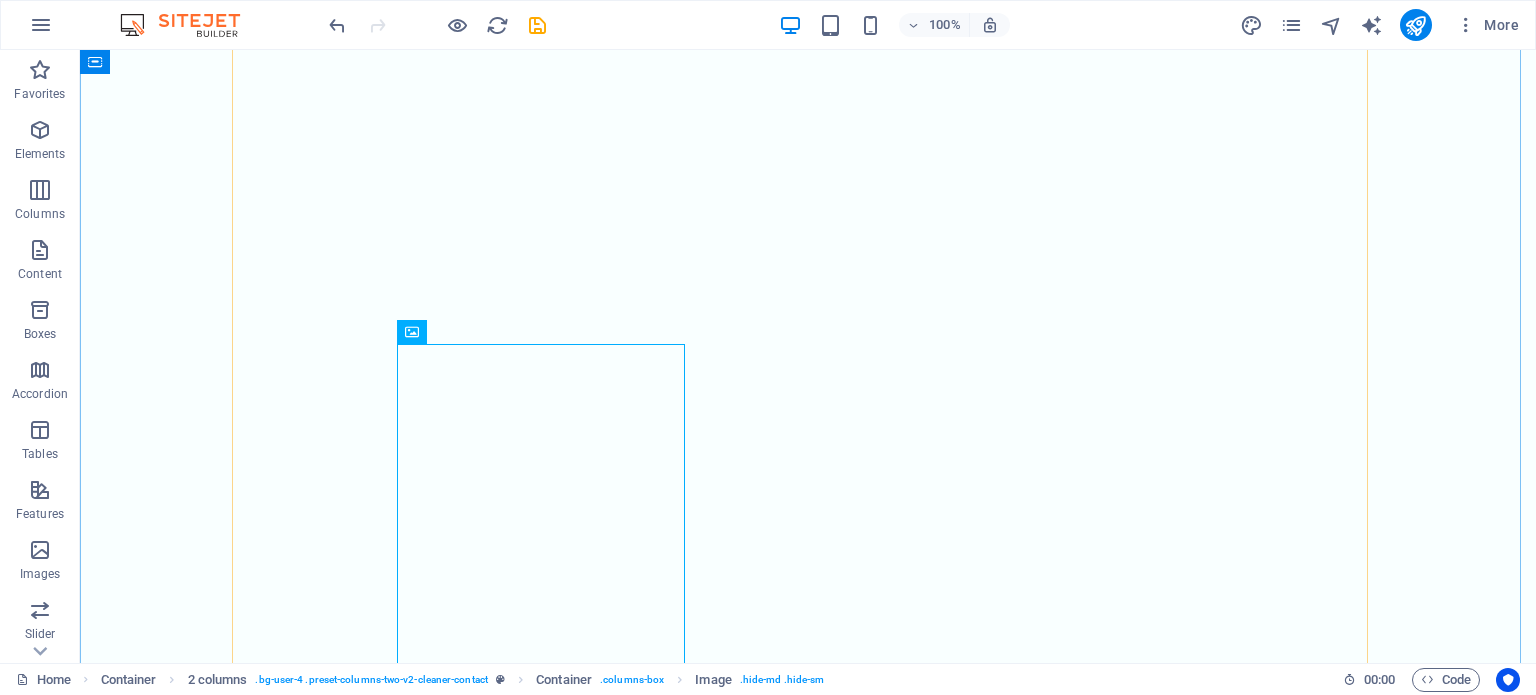 scroll, scrollTop: 7604, scrollLeft: 0, axis: vertical 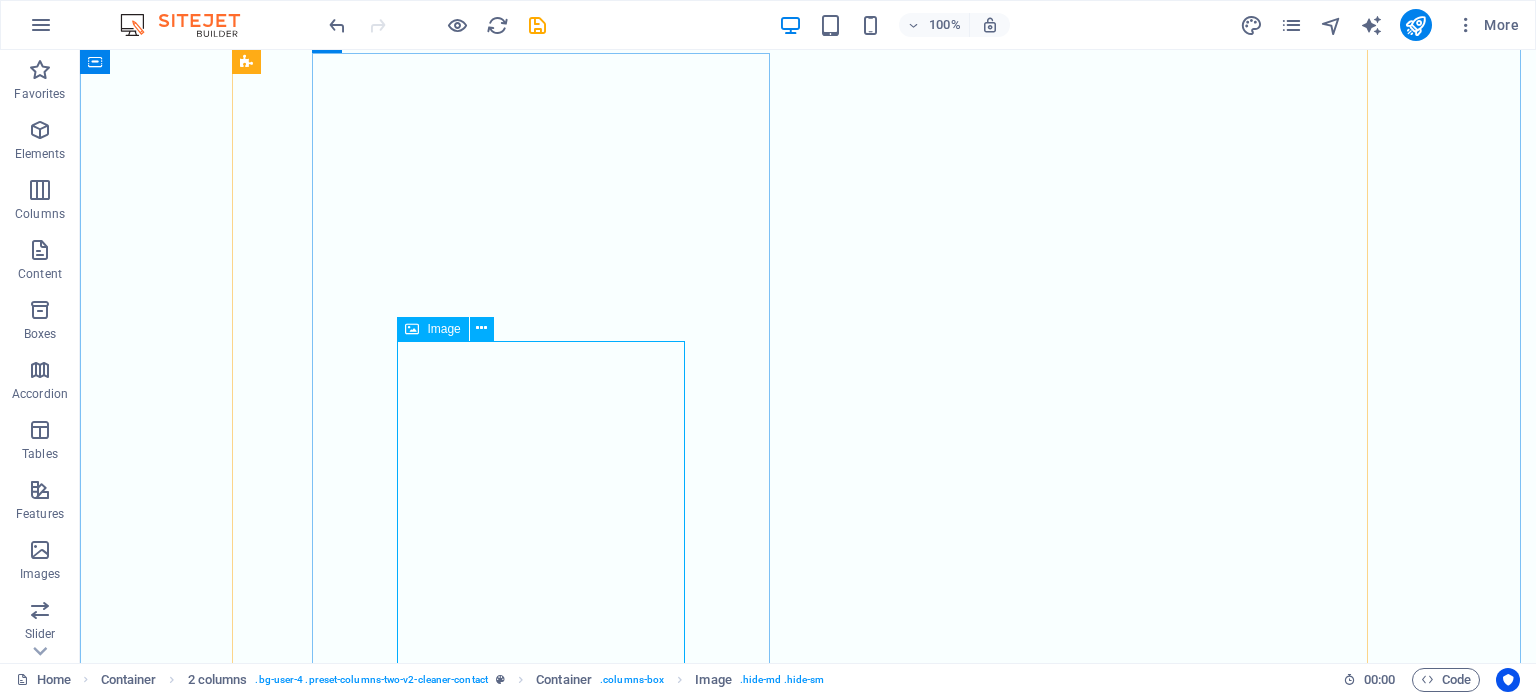 click at bounding box center [549, 21133] 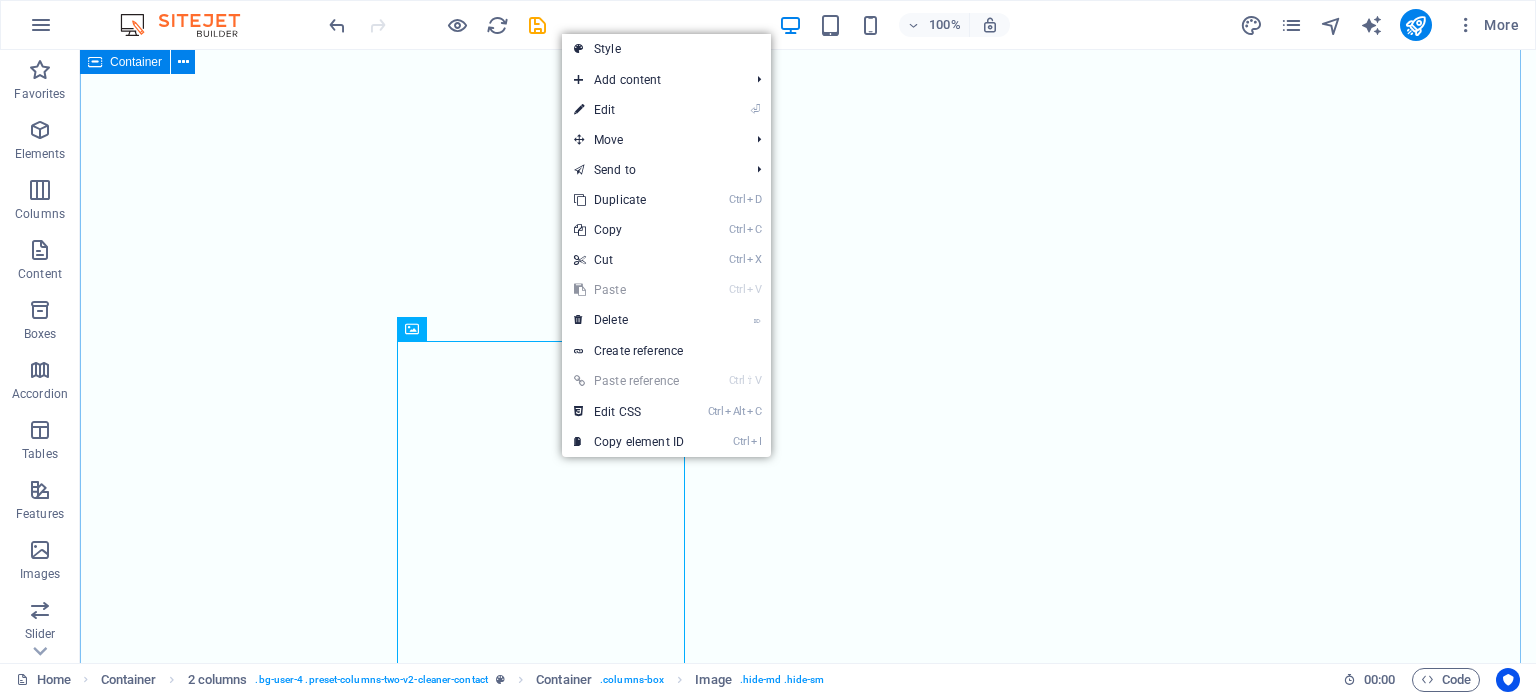 click on "Get in touch today! Book a free 20-minute strategy call with our team. Let’s discuss how we can bring in more leads and scale your business — no strings attached! Full name Email Message   I have read and understand the privacy policy. Unreadable? Load new Submit" at bounding box center (808, 21490) 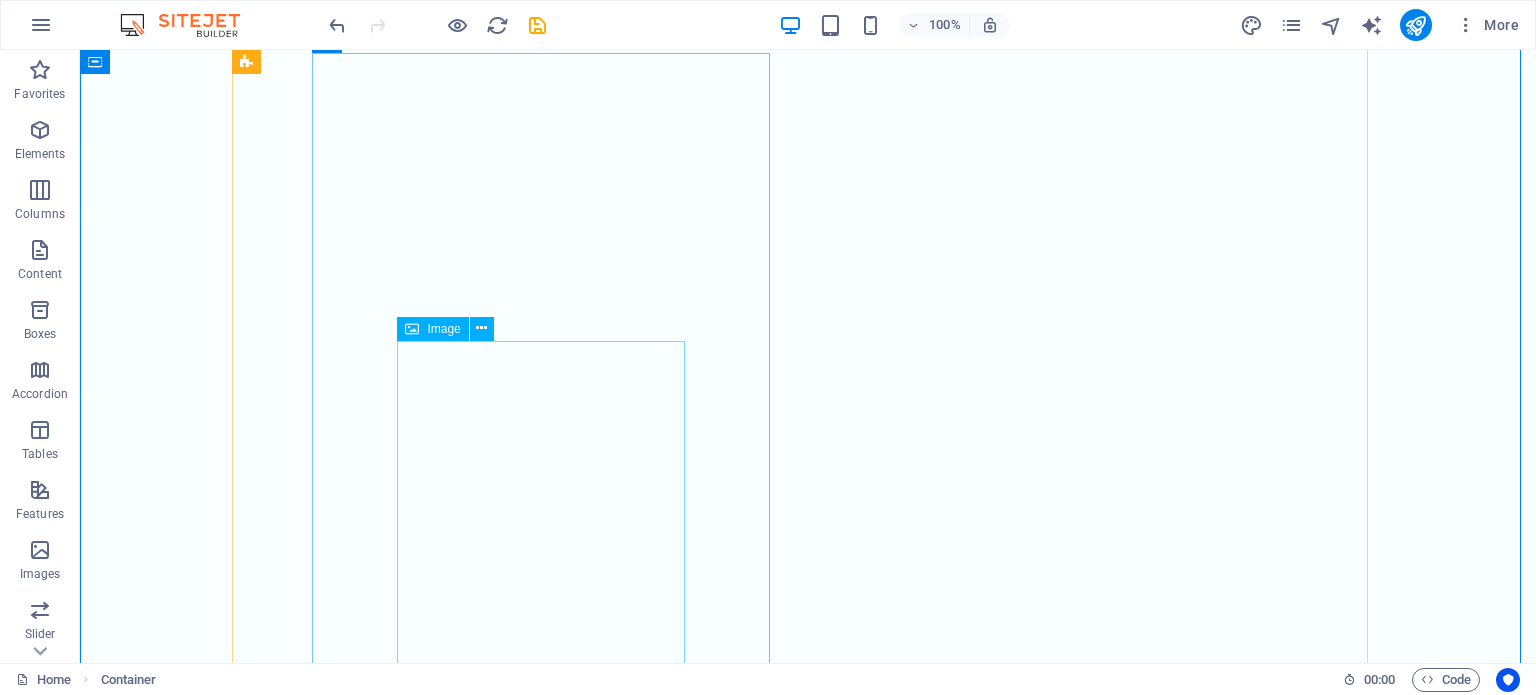 click at bounding box center [549, 21133] 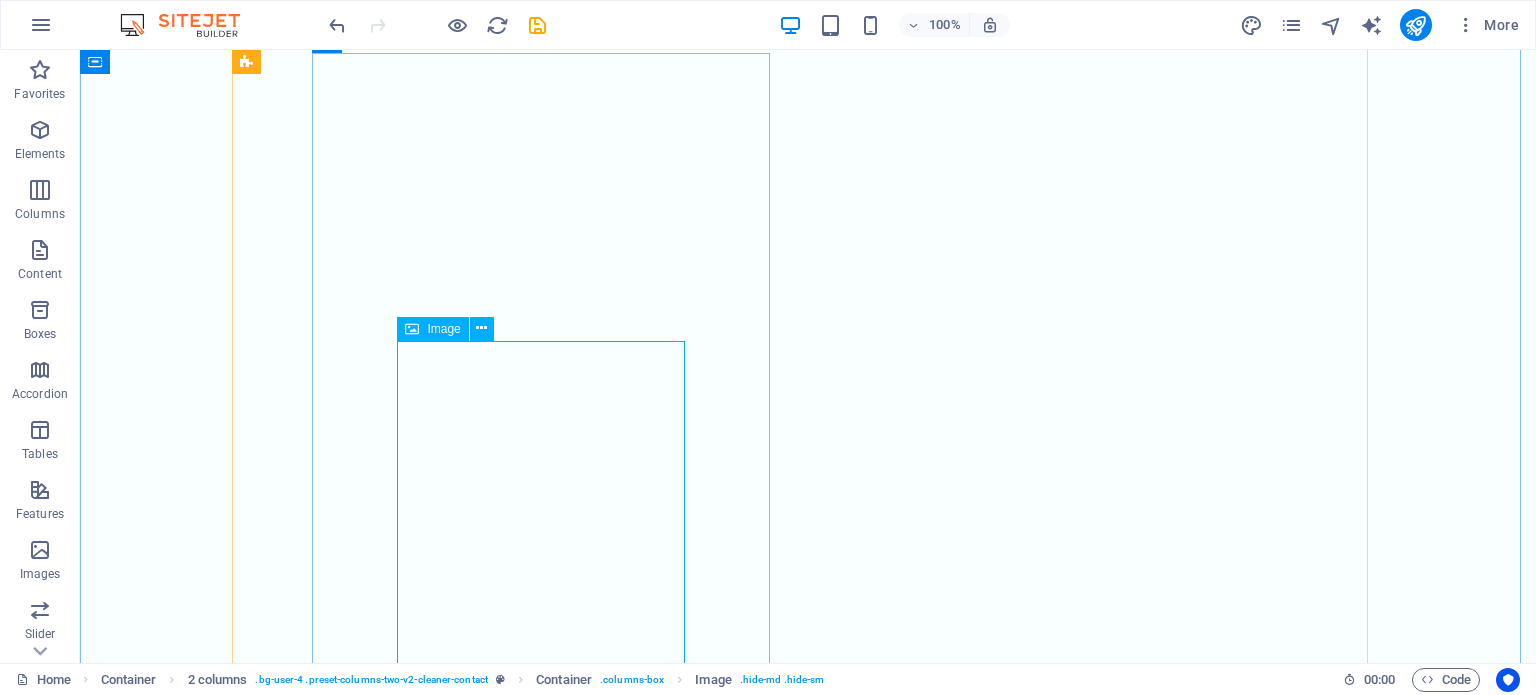 click on "Image" at bounding box center [443, 329] 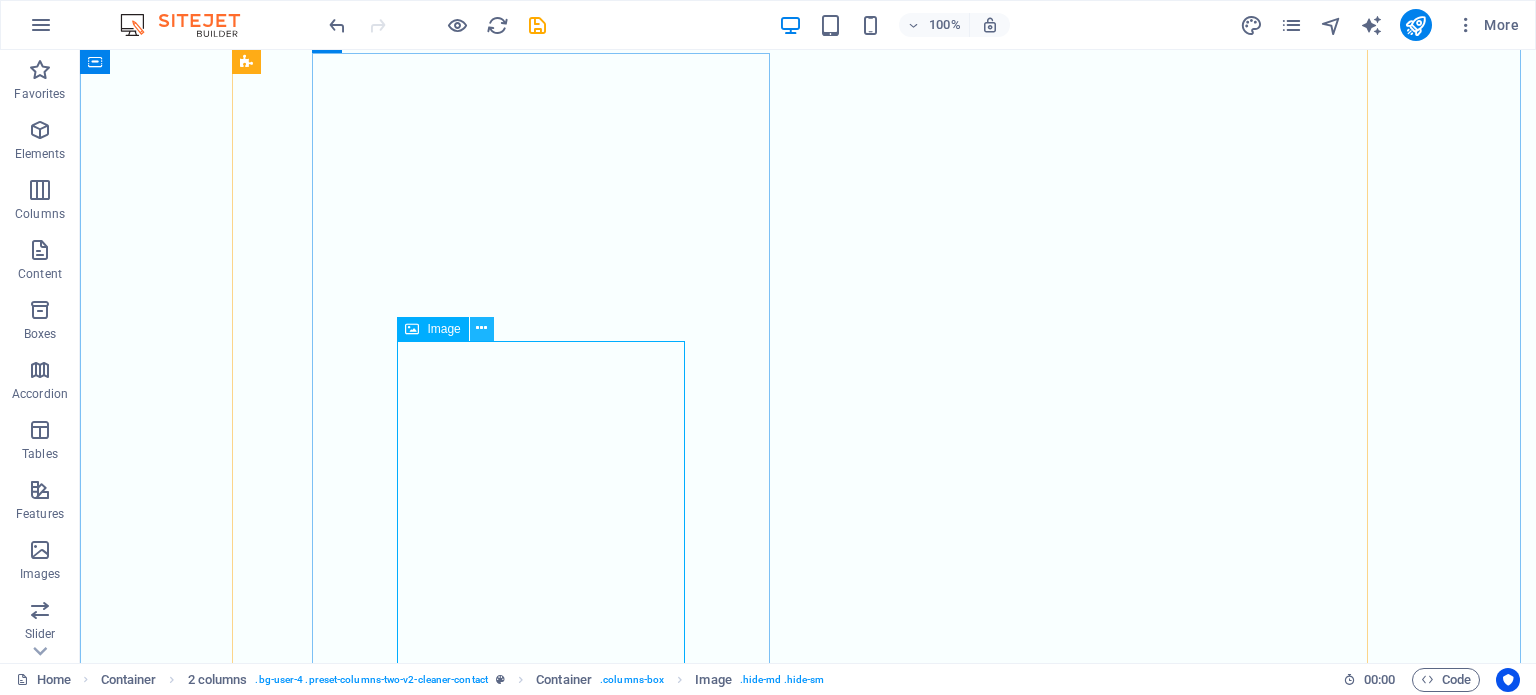 click at bounding box center [481, 328] 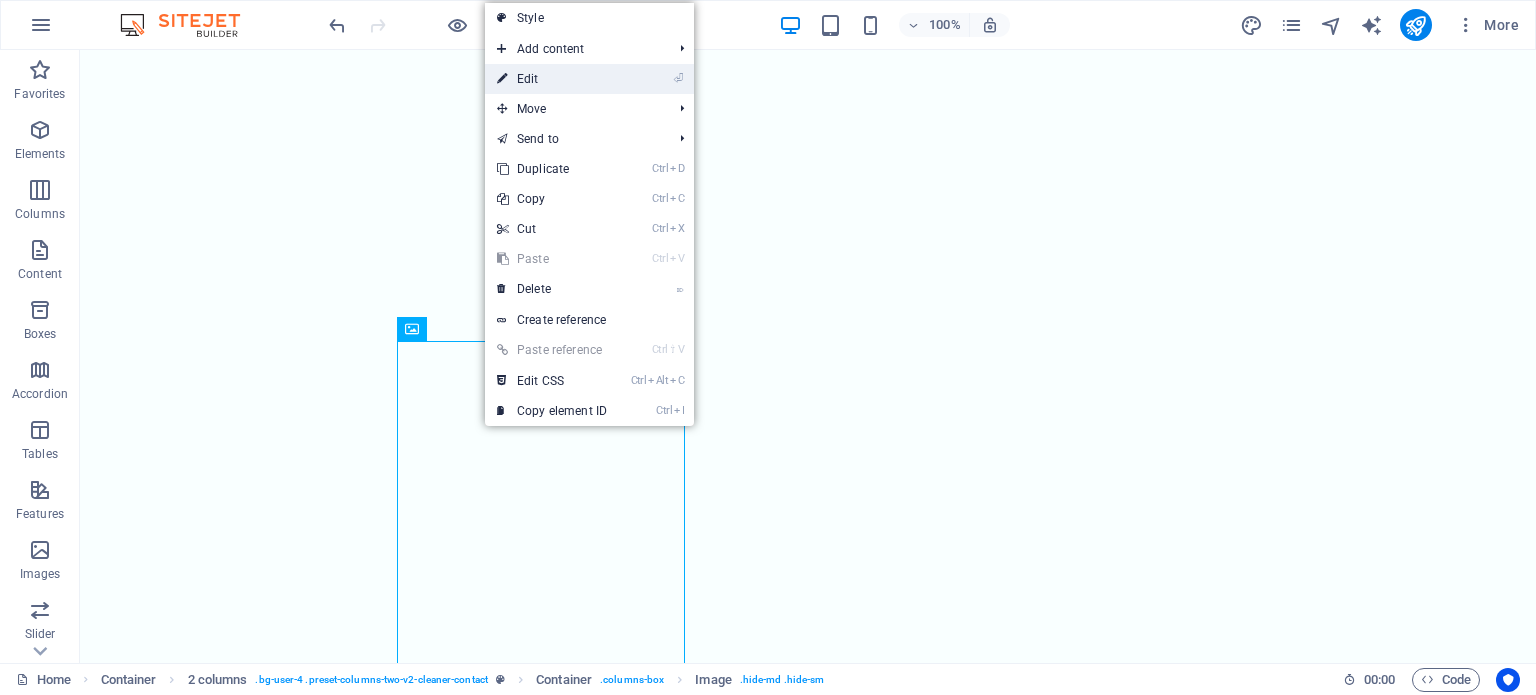 click on "⏎  Edit" at bounding box center [552, 79] 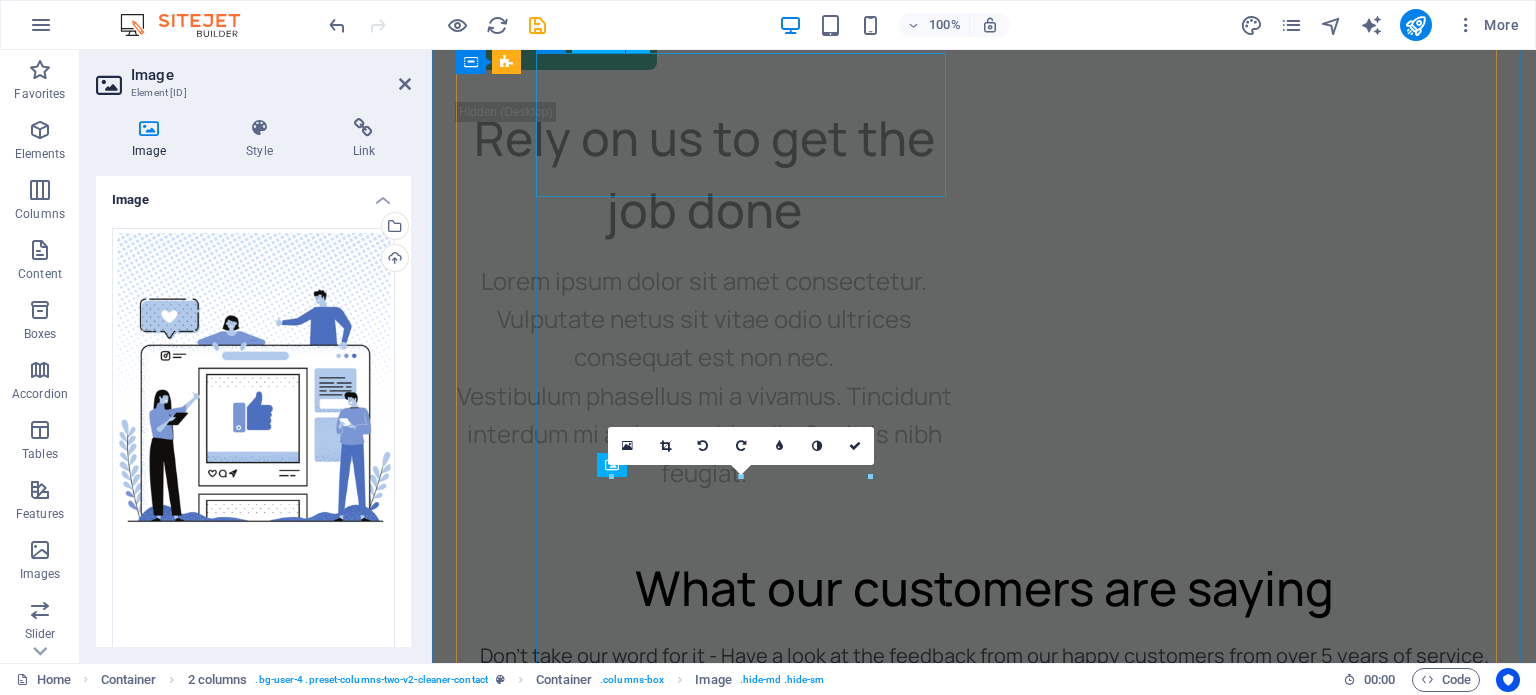 scroll, scrollTop: 8602, scrollLeft: 0, axis: vertical 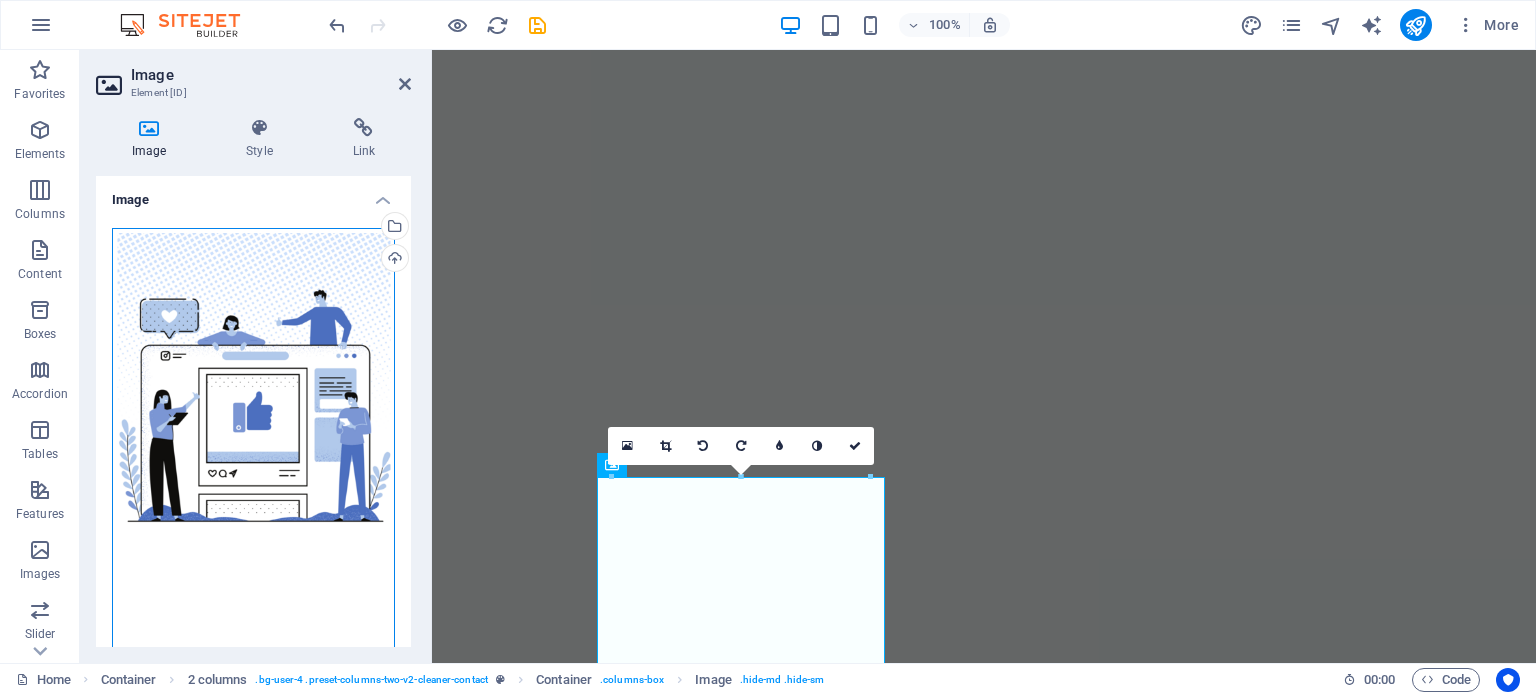 click on "Drag files here, click to choose files or select files from Files or our free stock photos & videos" at bounding box center [253, 475] 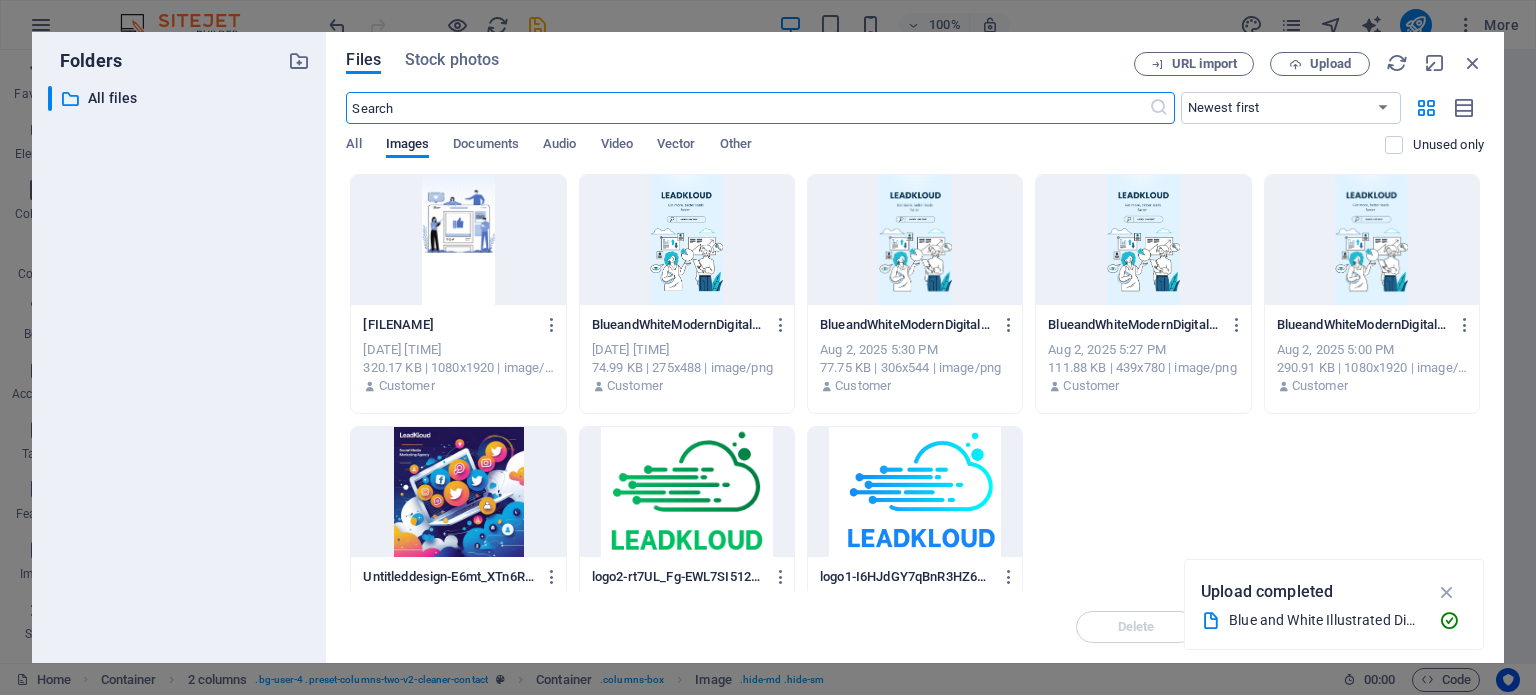 scroll, scrollTop: 9085, scrollLeft: 0, axis: vertical 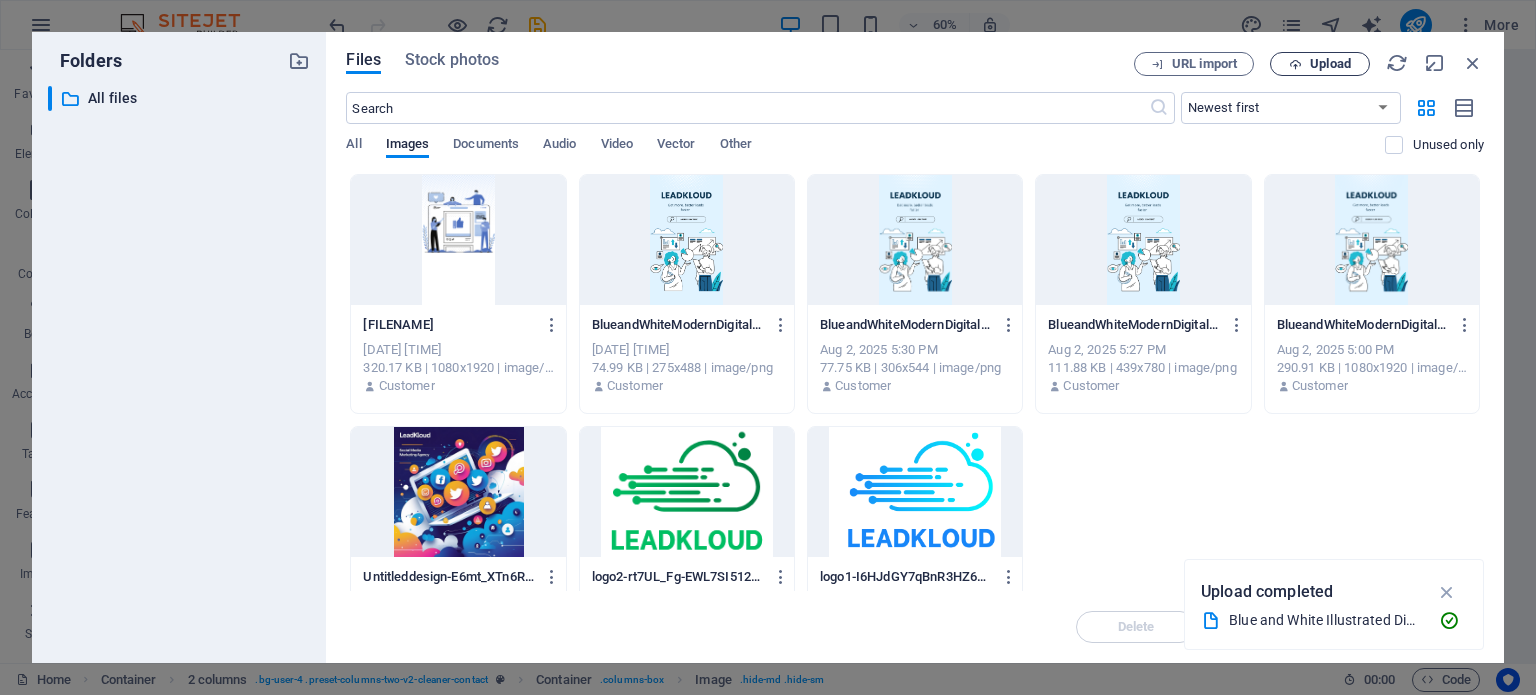 click on "Upload" at bounding box center [1330, 64] 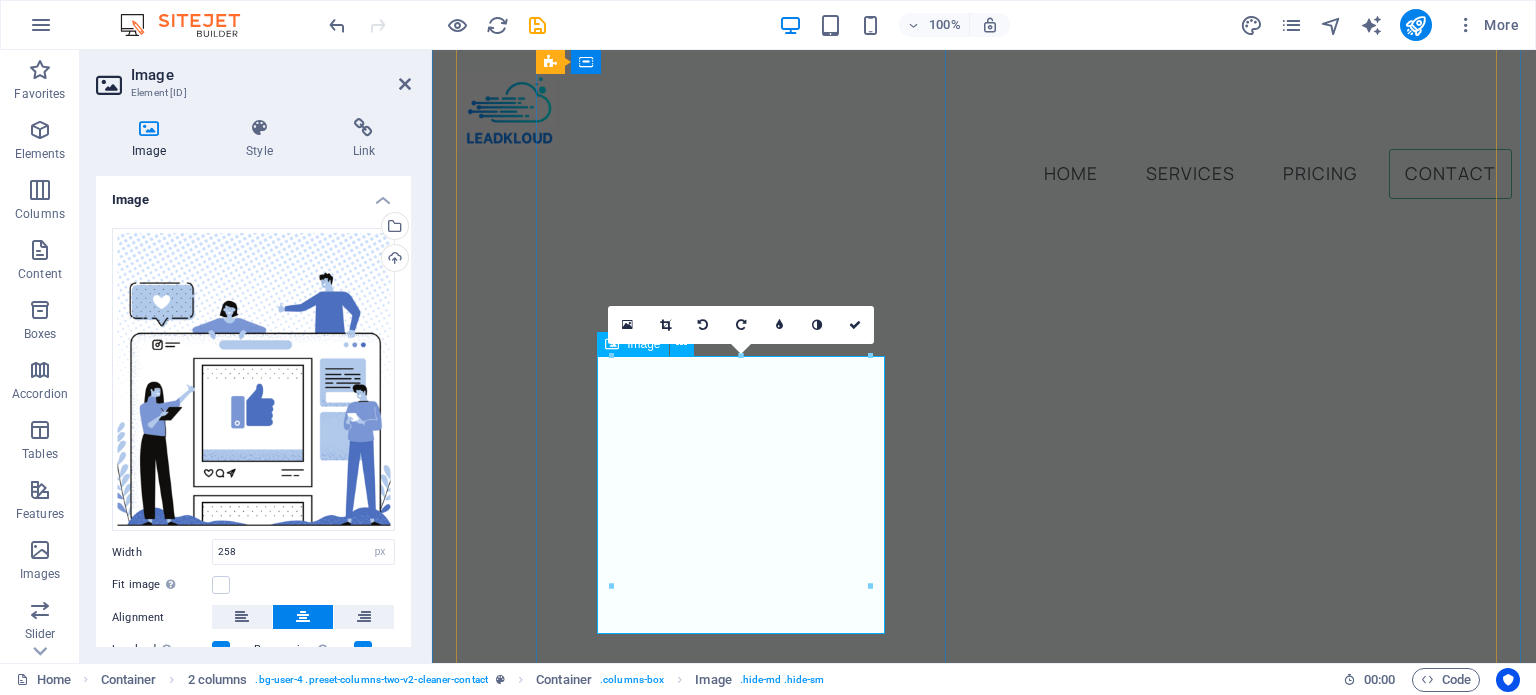 scroll, scrollTop: 8722, scrollLeft: 0, axis: vertical 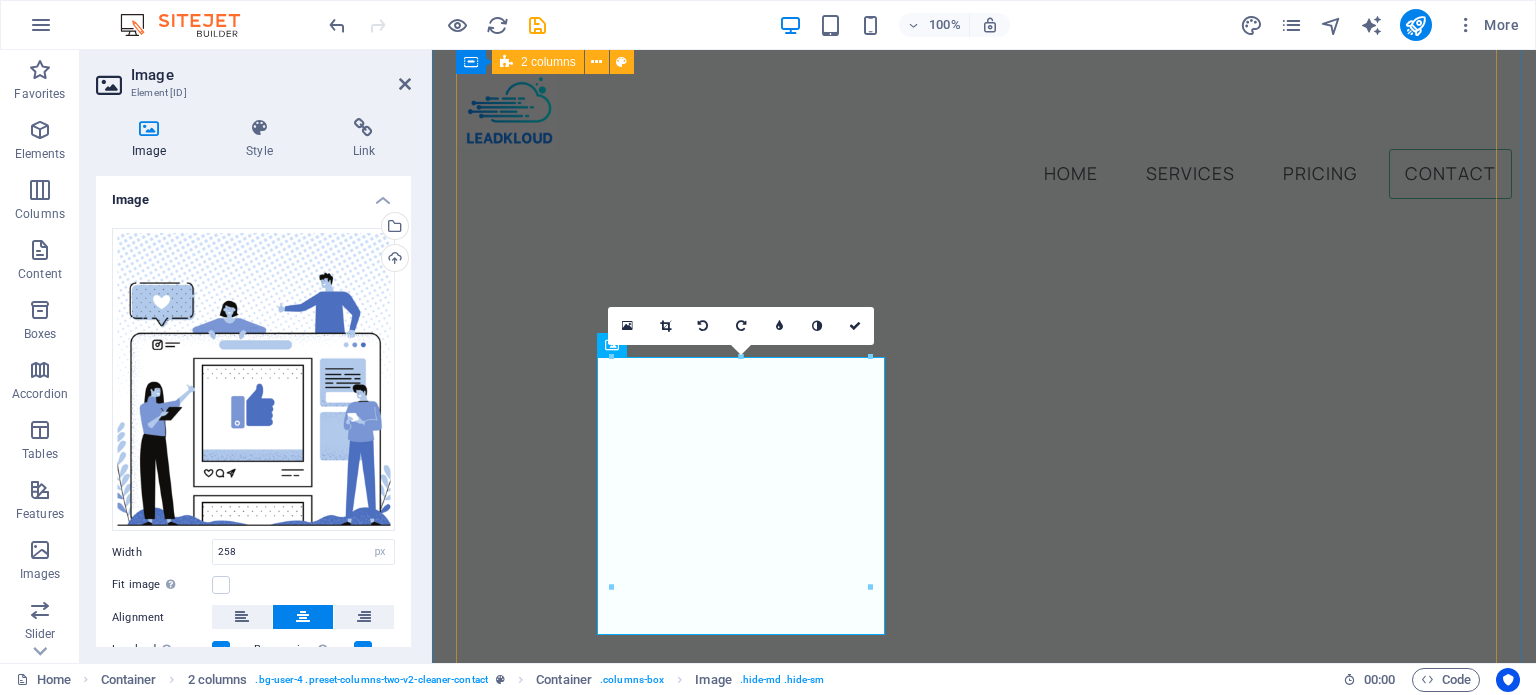 click on "Get in touch today! Book a free 20-minute strategy call with our team. Let’s discuss how we can bring in more leads and scale your business — no strings attached! Full name Email Message   I have read and understand the privacy policy. Unreadable? Load new Submit" at bounding box center [984, 21014] 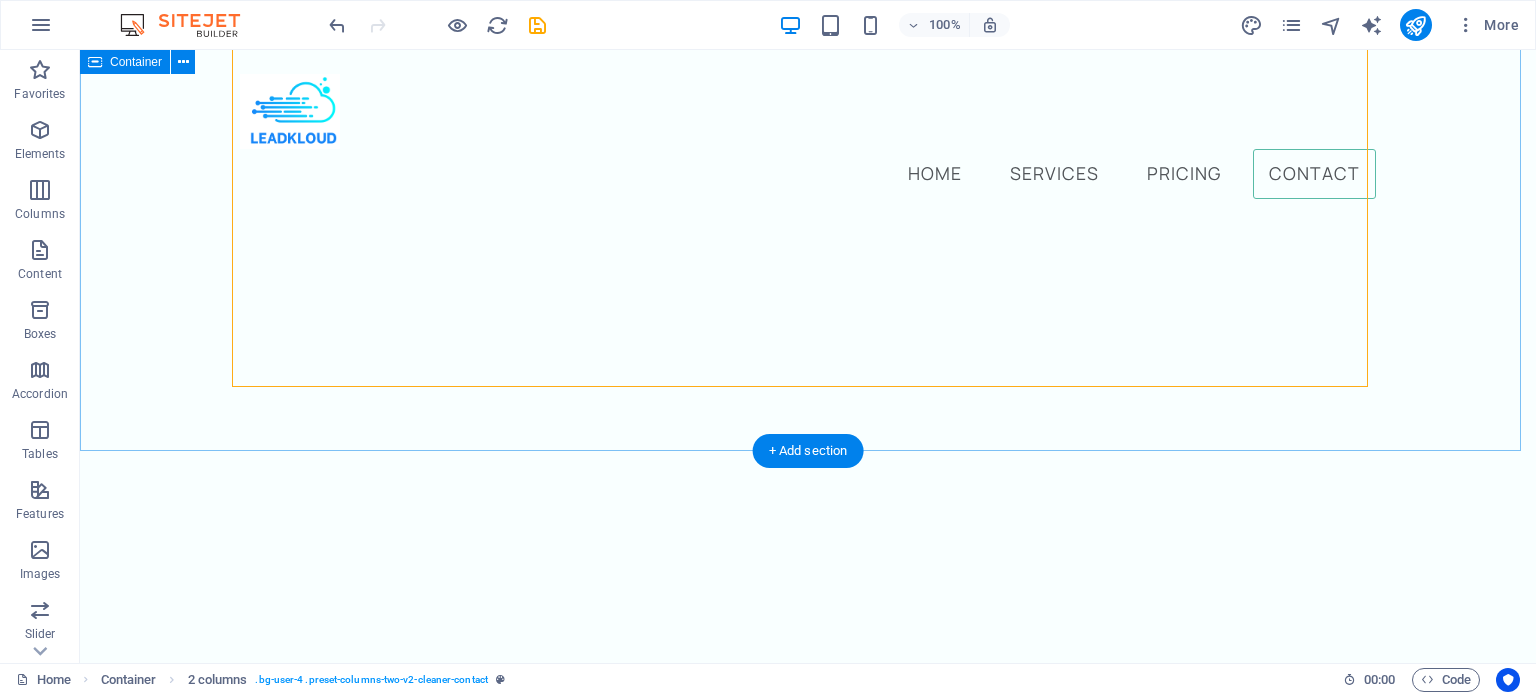 scroll, scrollTop: 8144, scrollLeft: 0, axis: vertical 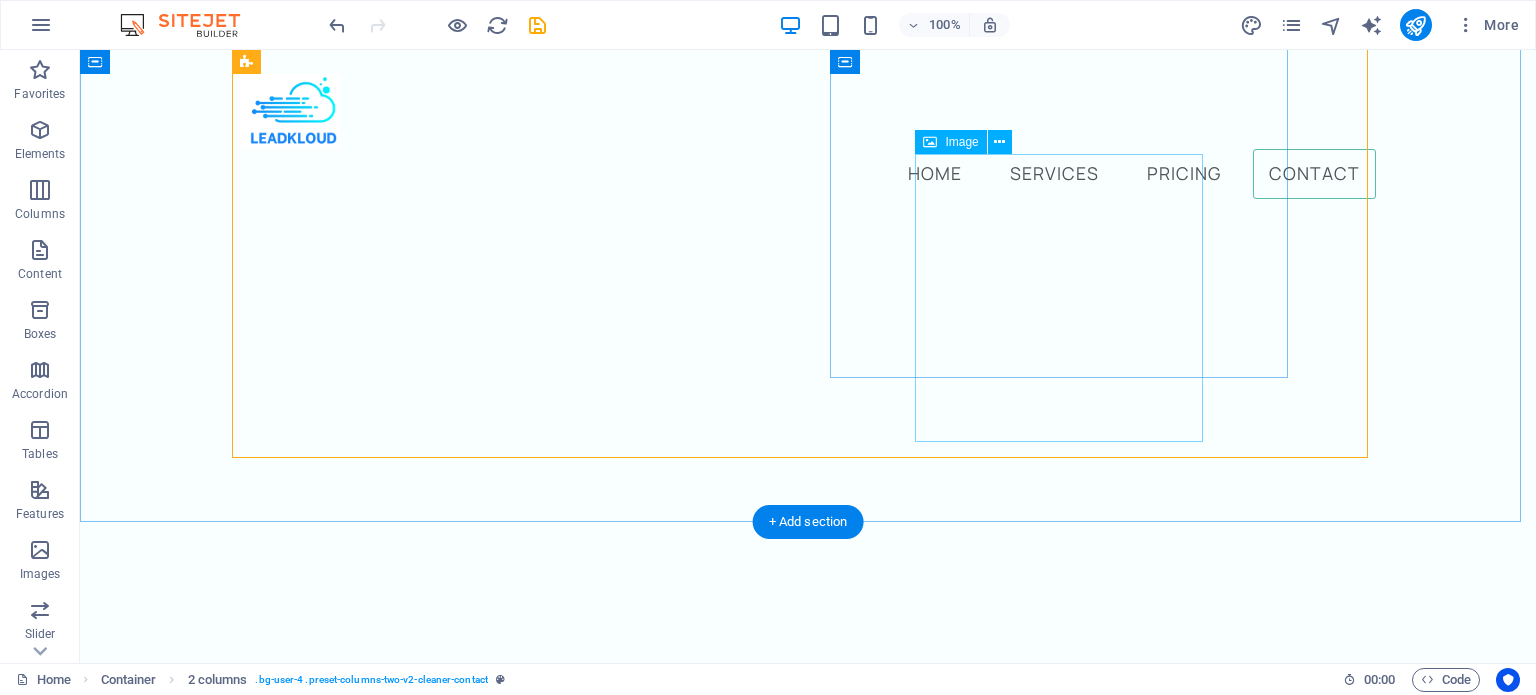 click at bounding box center [549, 21461] 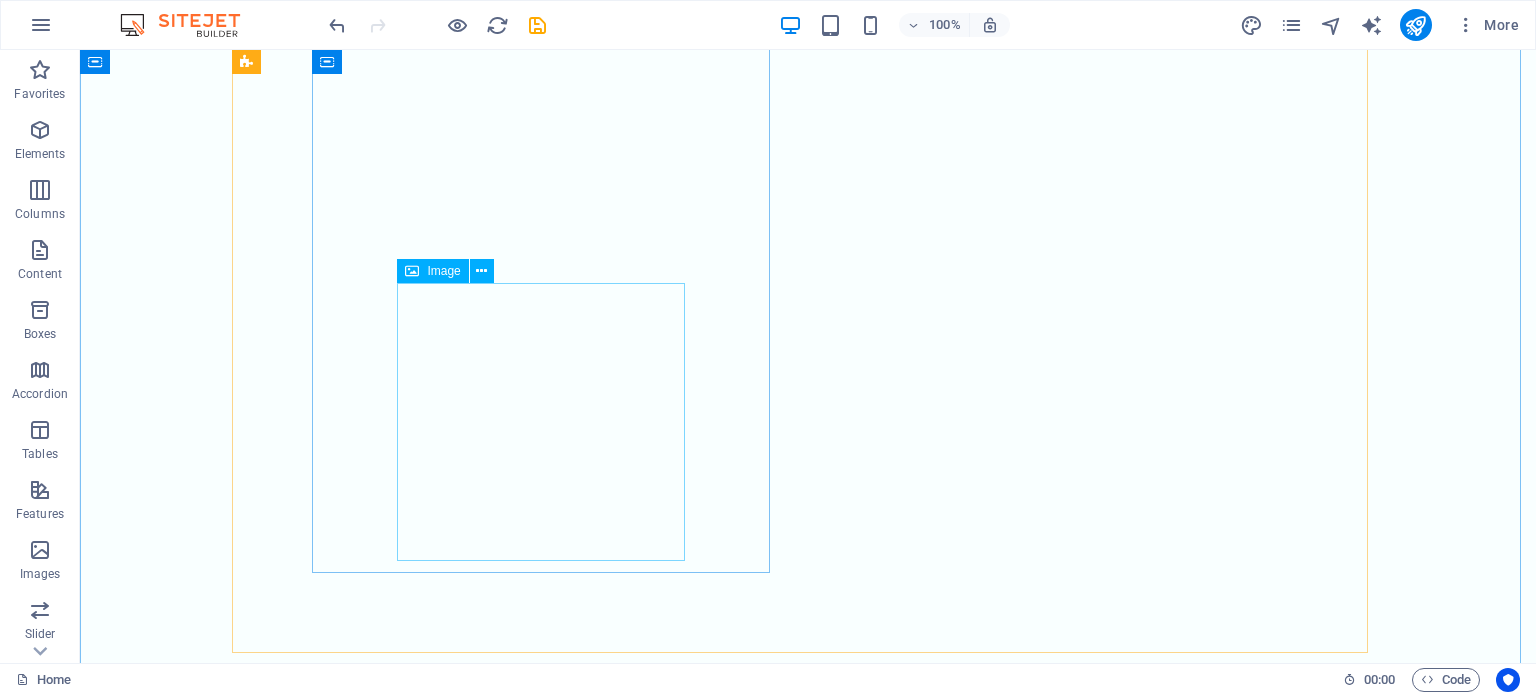scroll, scrollTop: 7673, scrollLeft: 0, axis: vertical 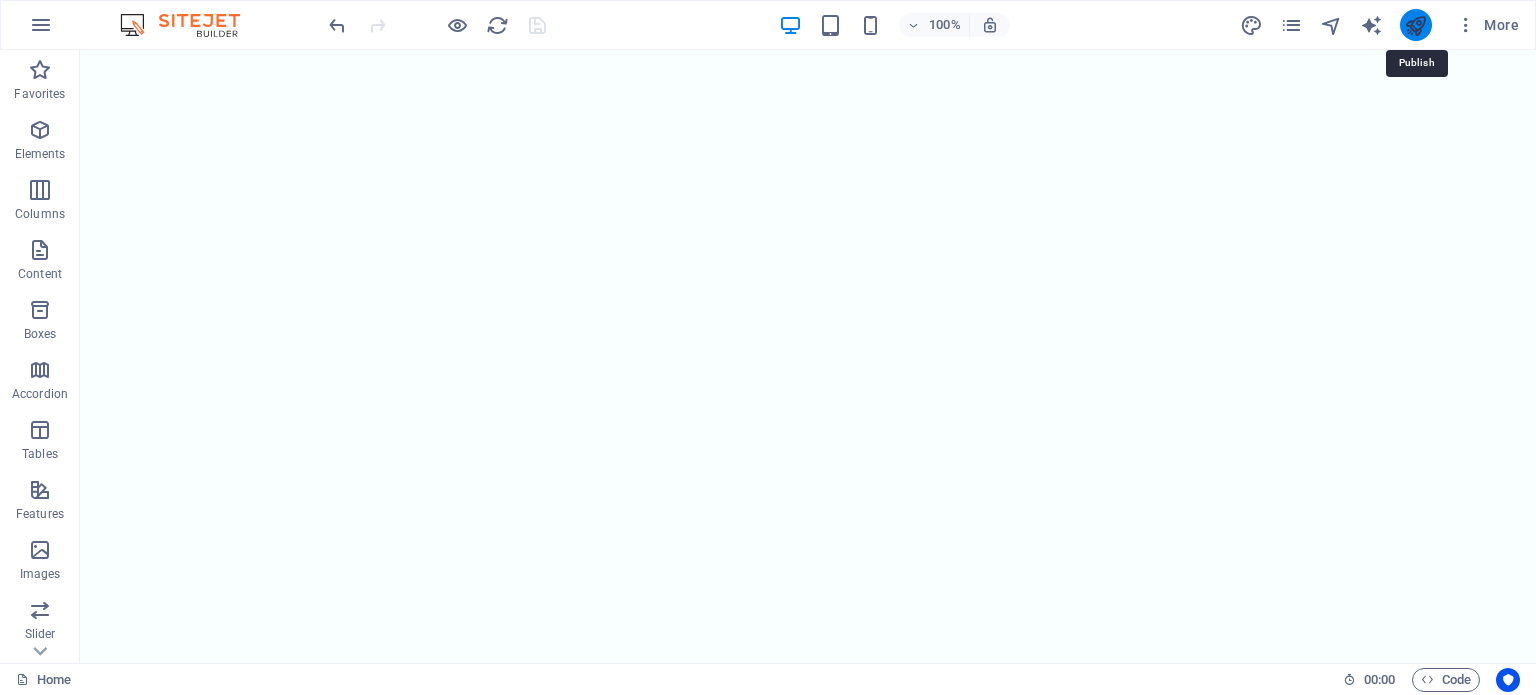 click at bounding box center (1415, 25) 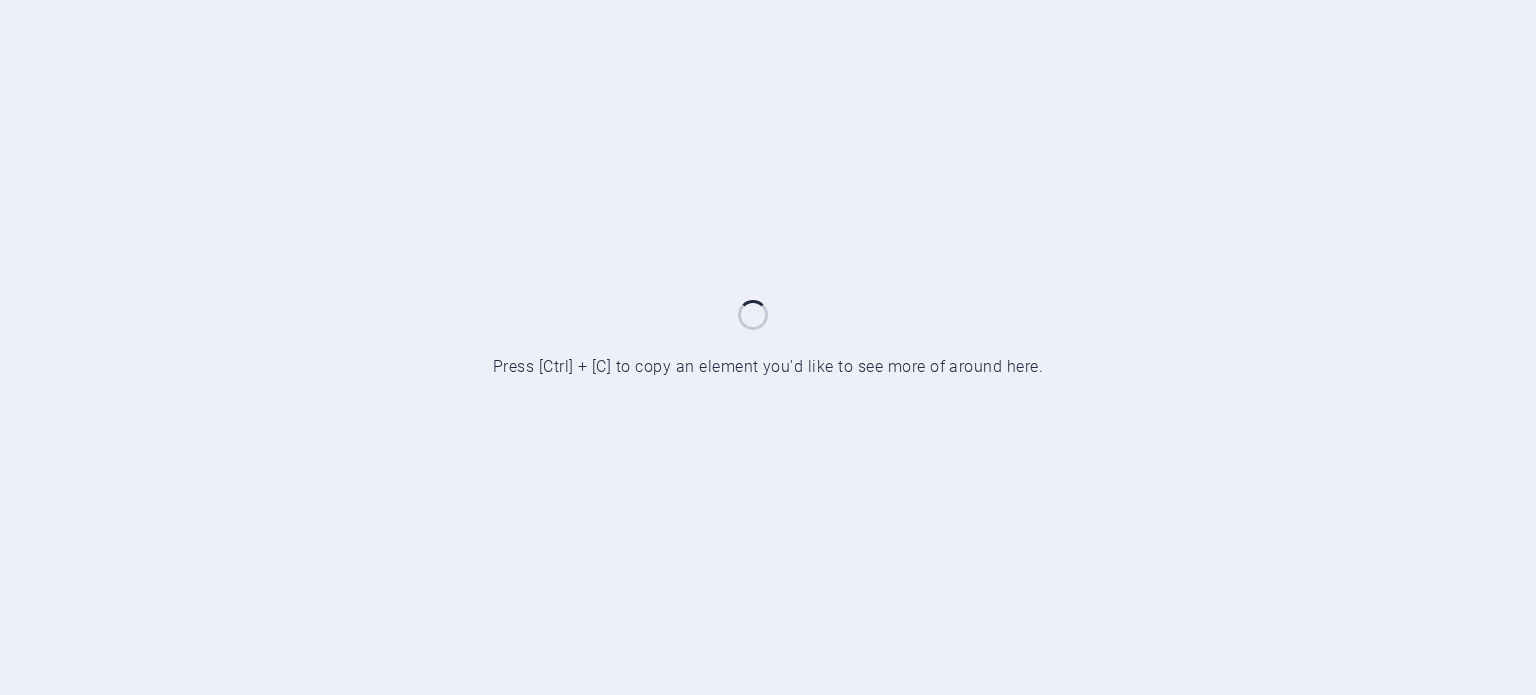 scroll, scrollTop: 0, scrollLeft: 0, axis: both 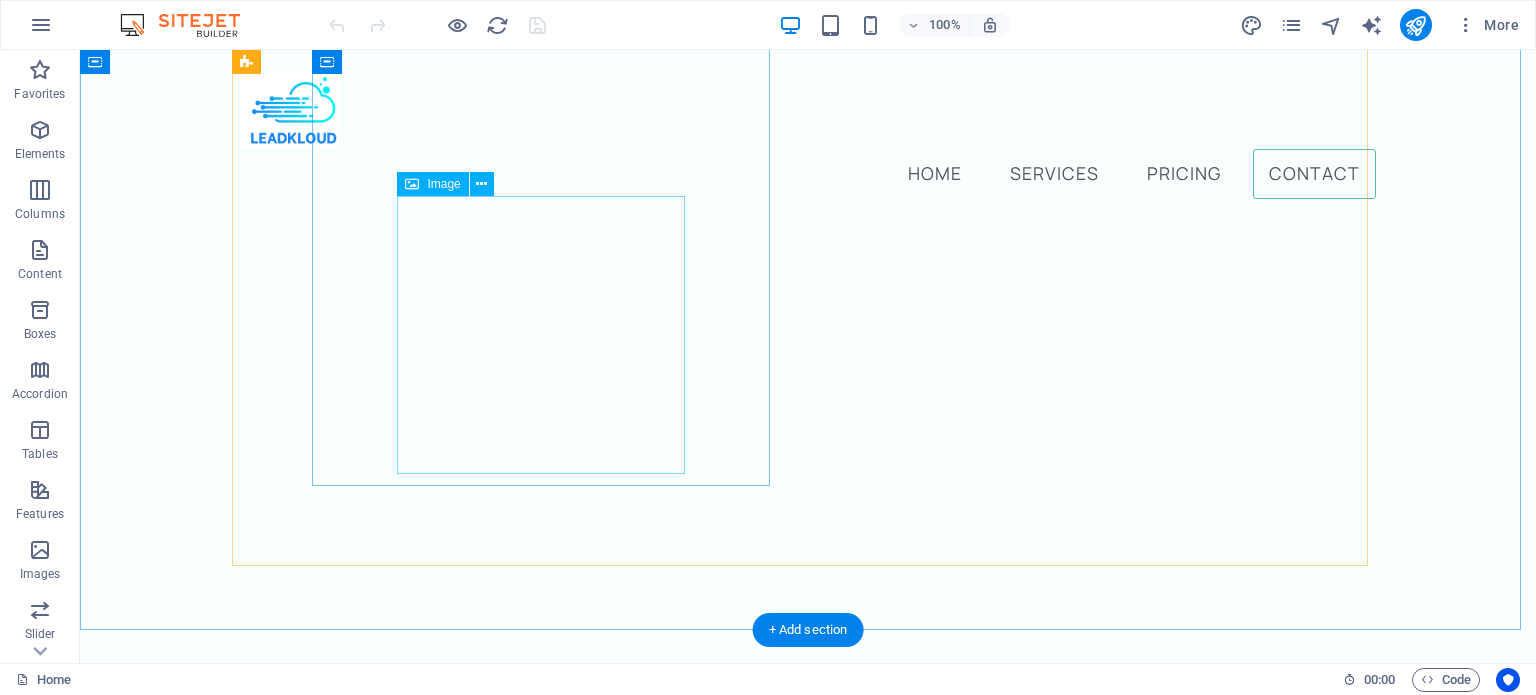 click at bounding box center [549, 20848] 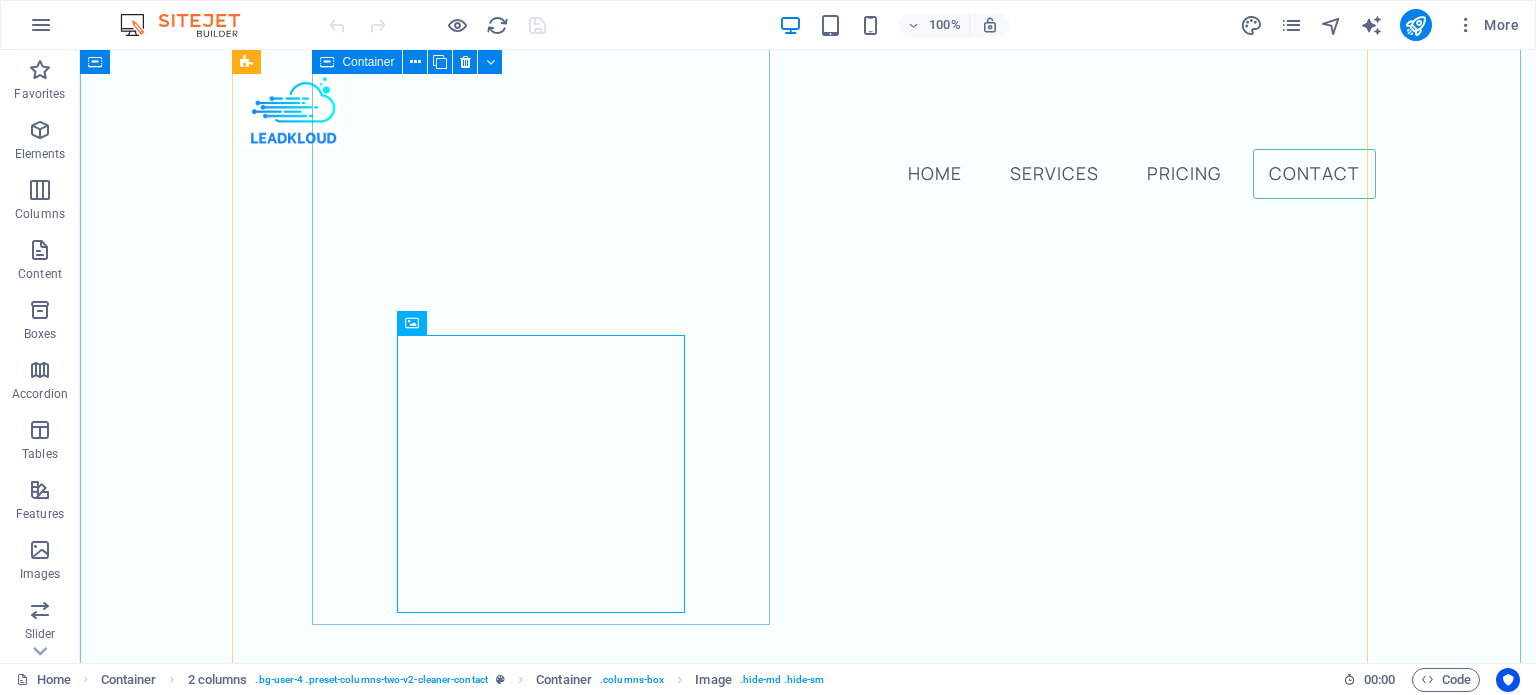 scroll, scrollTop: 7566, scrollLeft: 0, axis: vertical 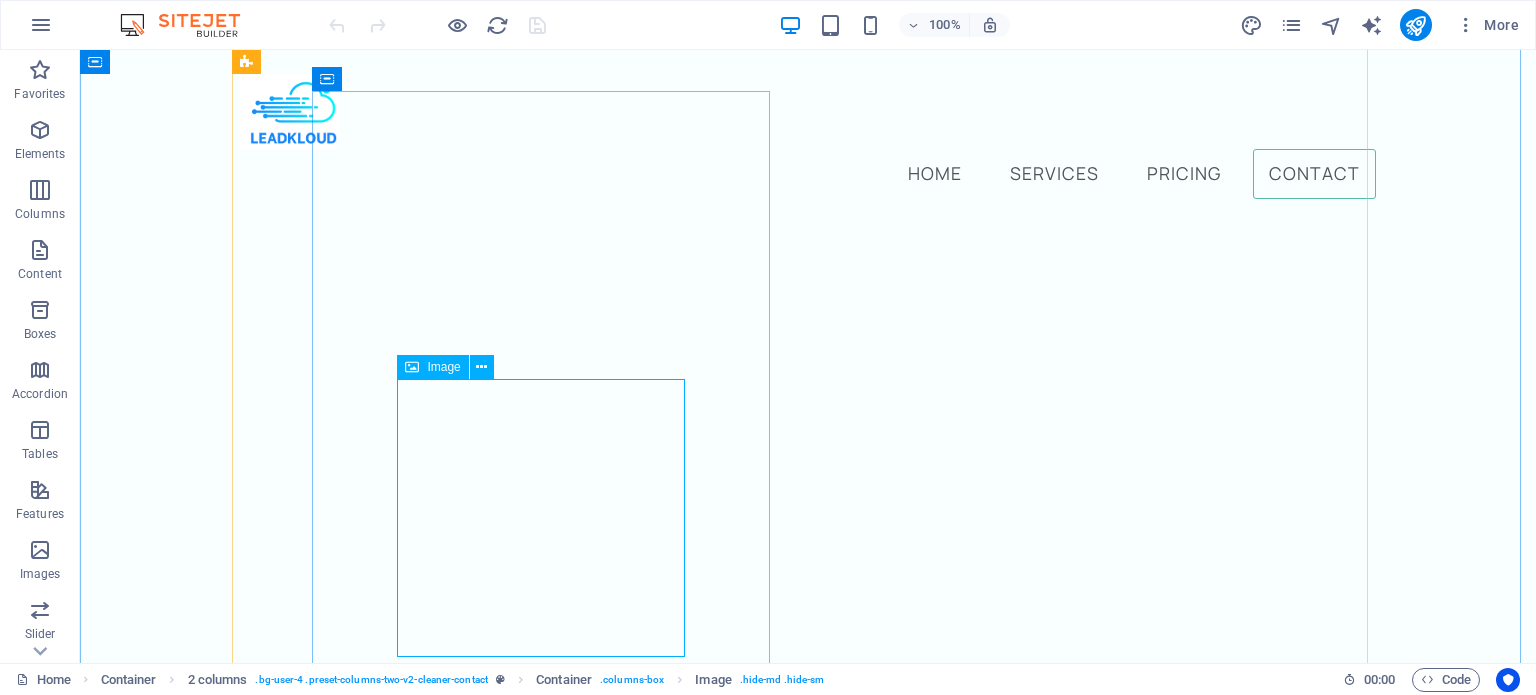 click at bounding box center (549, 21031) 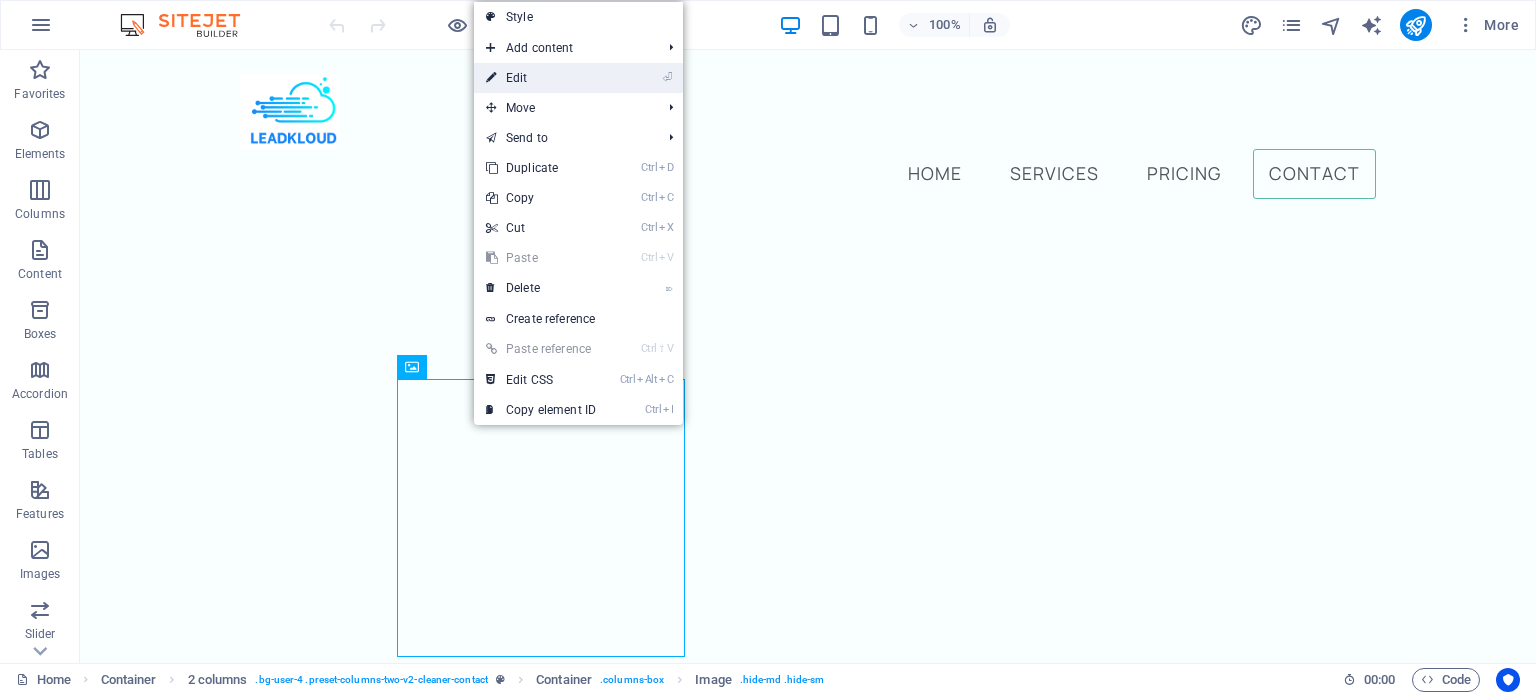 click on "⏎  Edit" at bounding box center [541, 78] 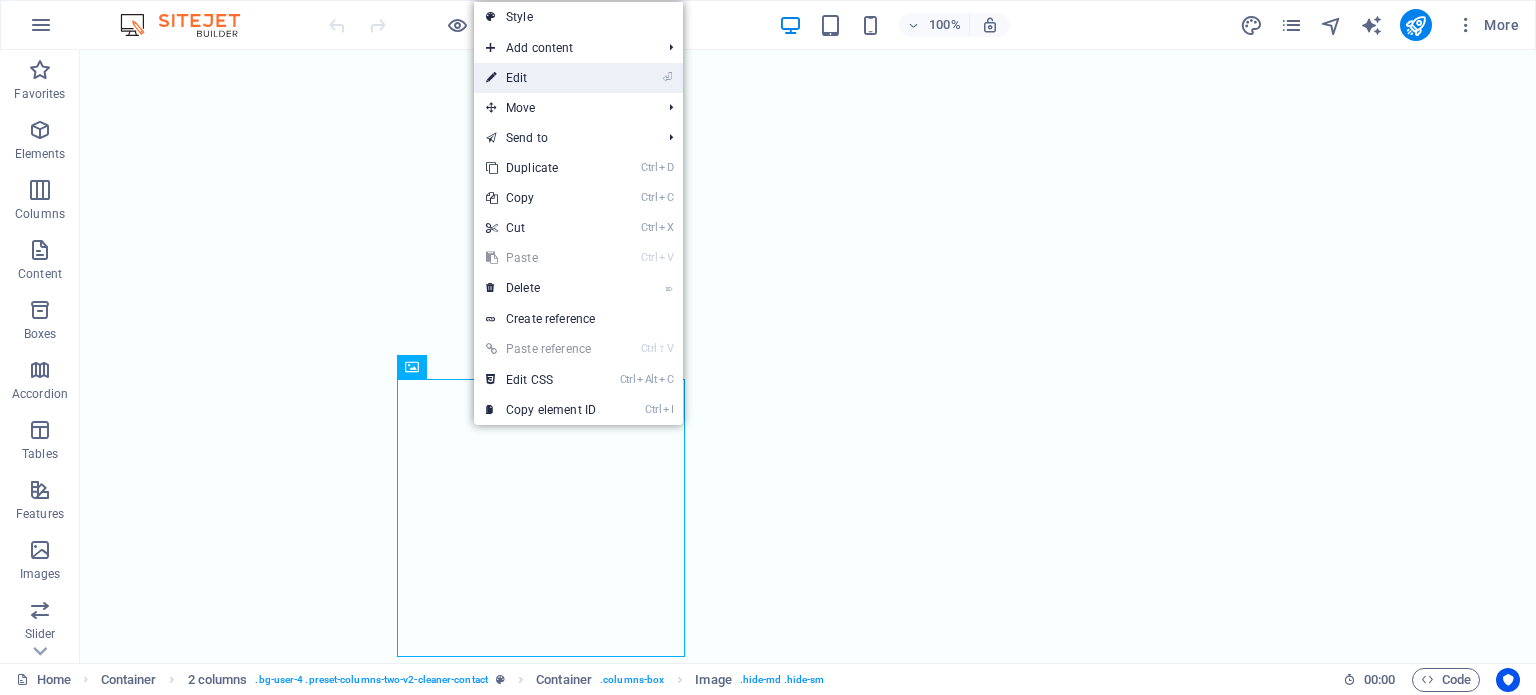select on "px" 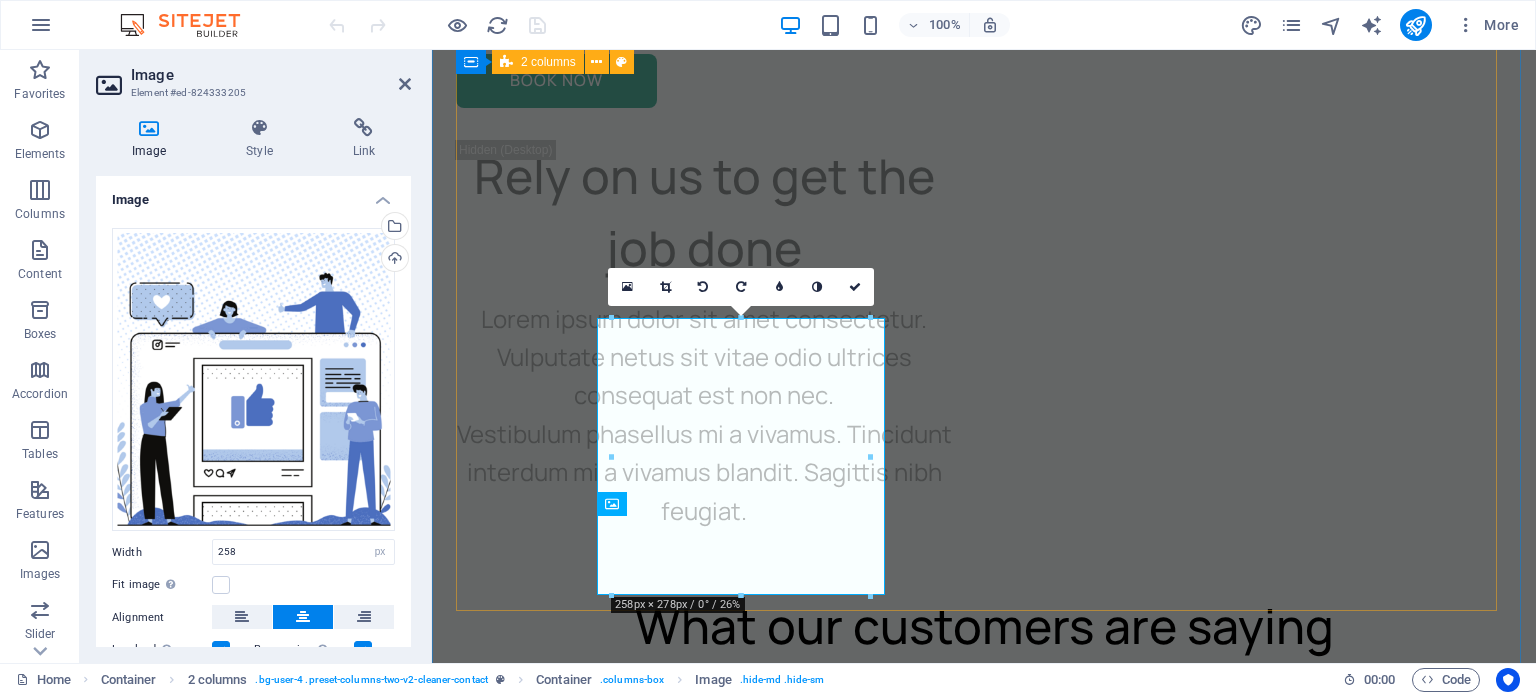 scroll, scrollTop: 8564, scrollLeft: 0, axis: vertical 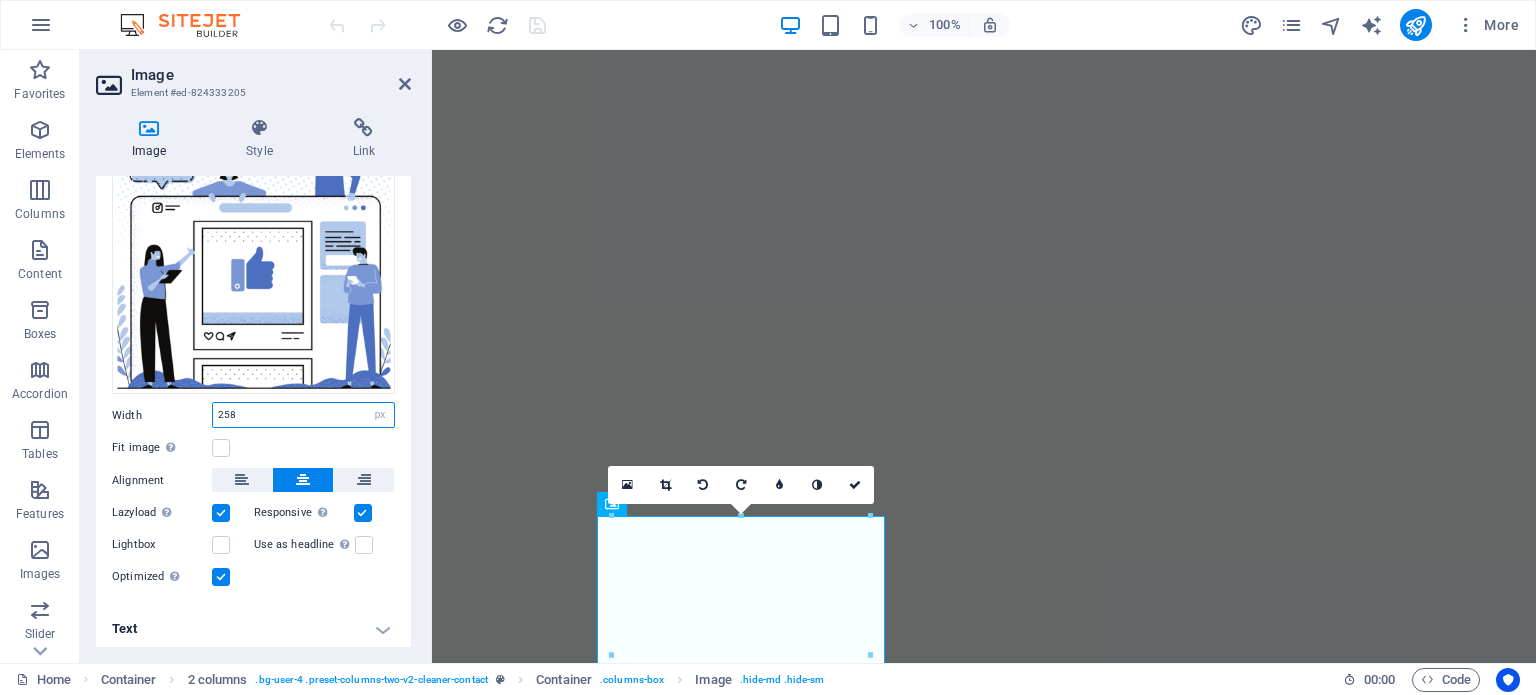 click on "258" at bounding box center (303, 415) 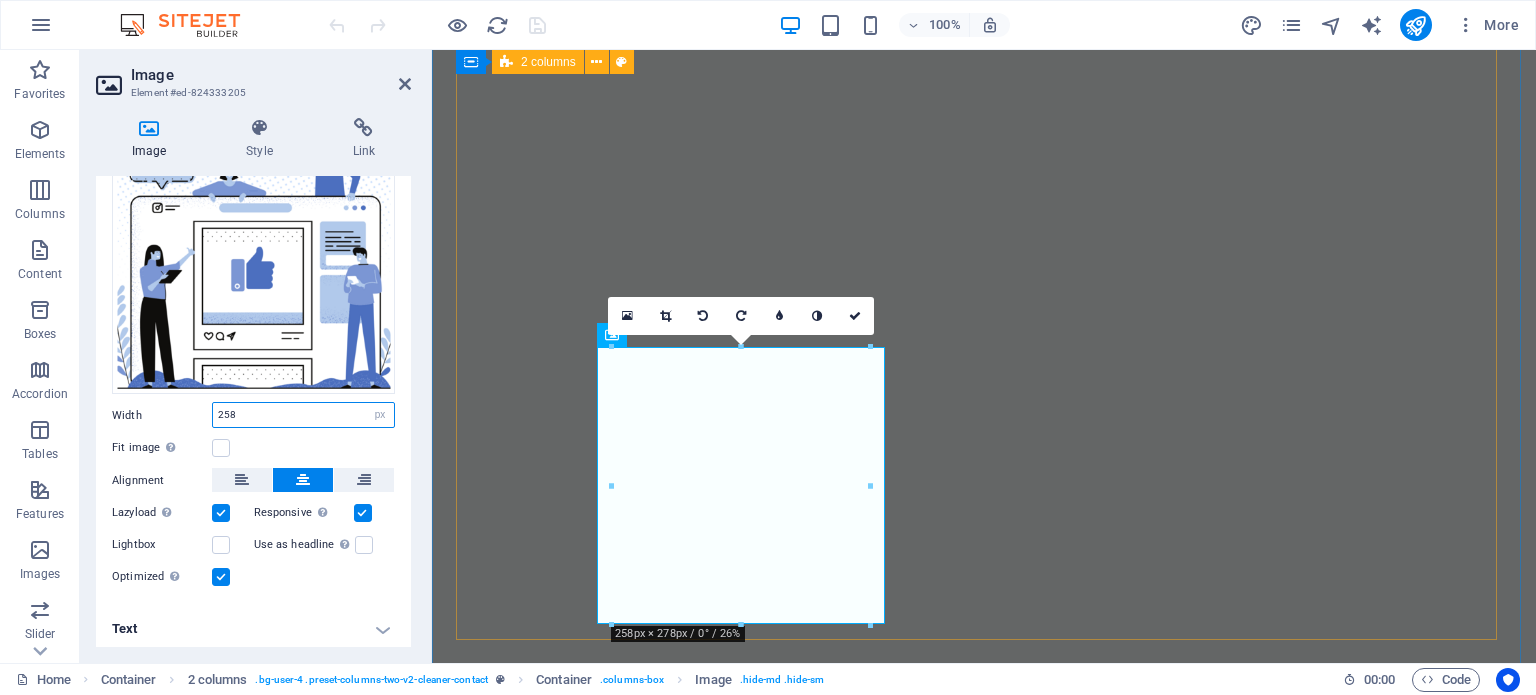 scroll, scrollTop: 8737, scrollLeft: 0, axis: vertical 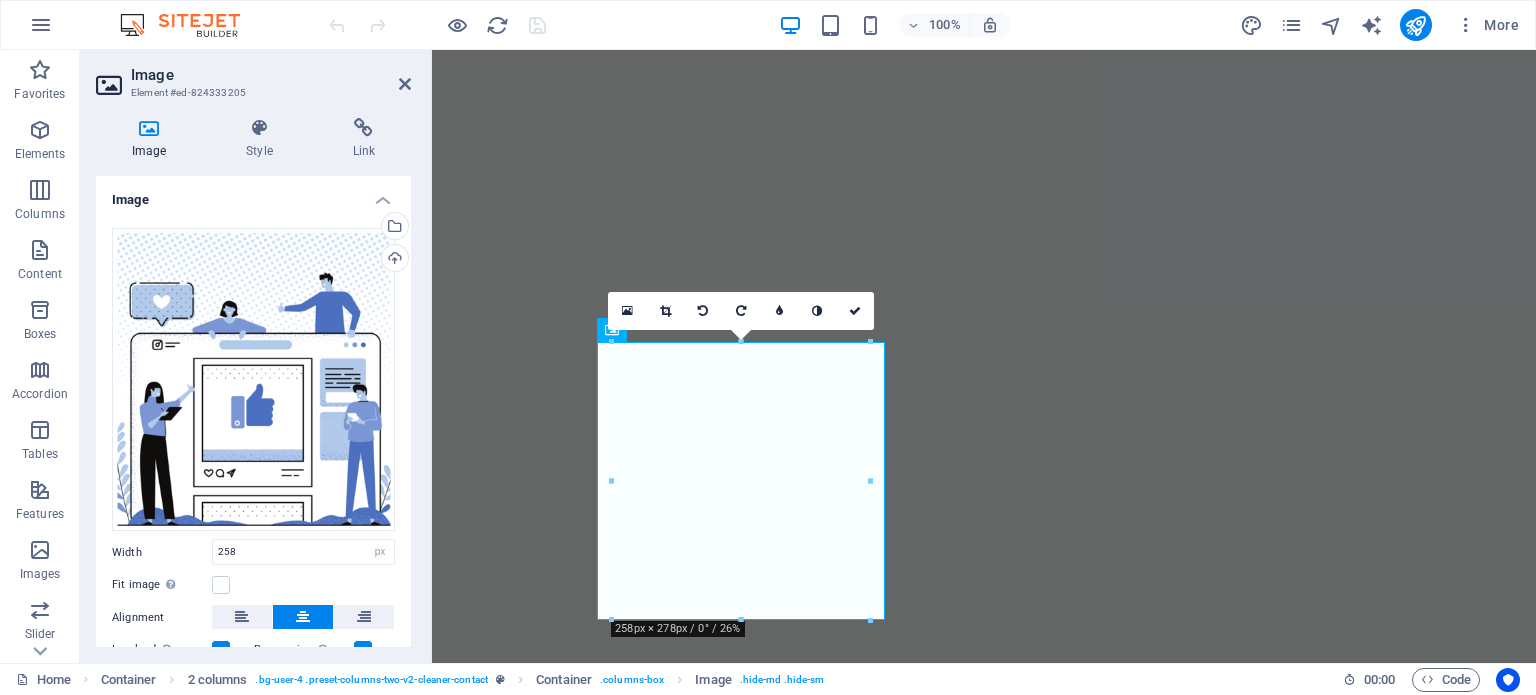 click on "Image Element #ed-824333205" at bounding box center (253, 76) 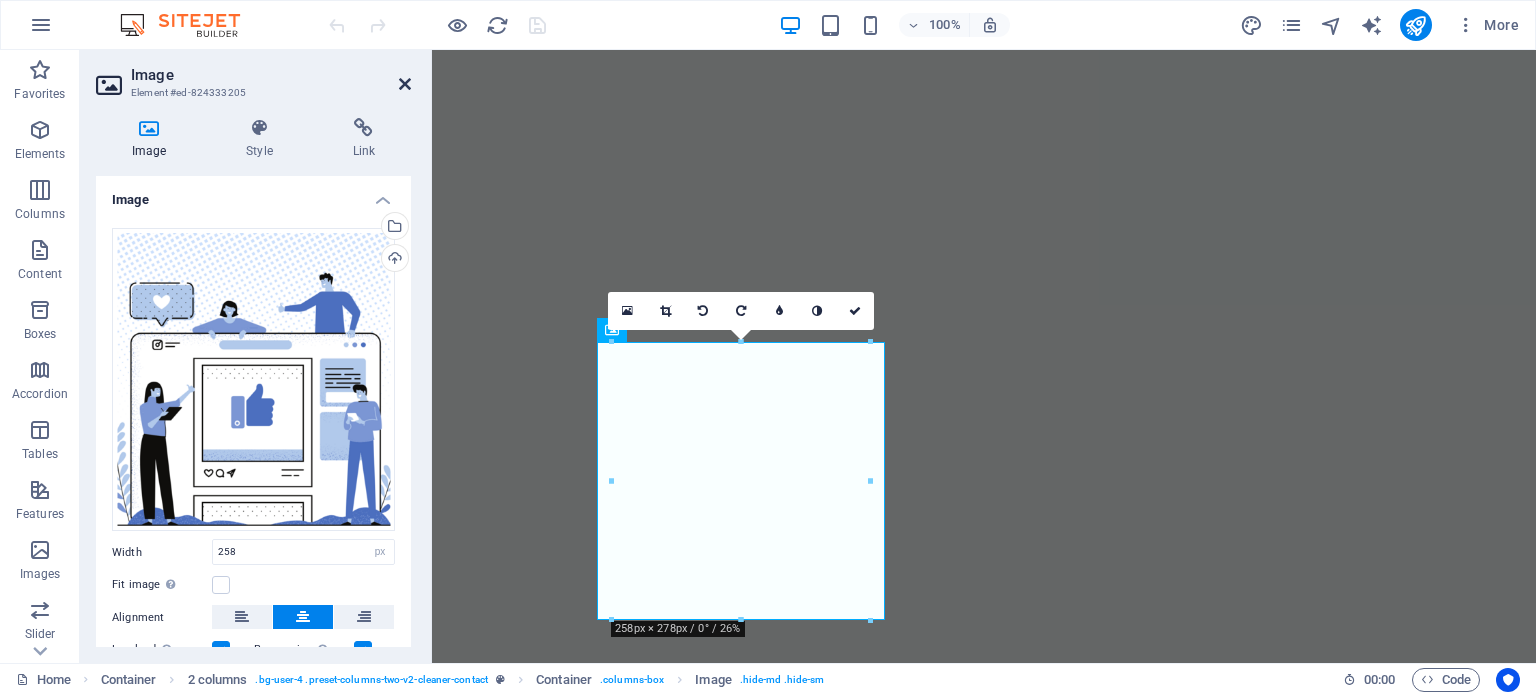click at bounding box center (405, 84) 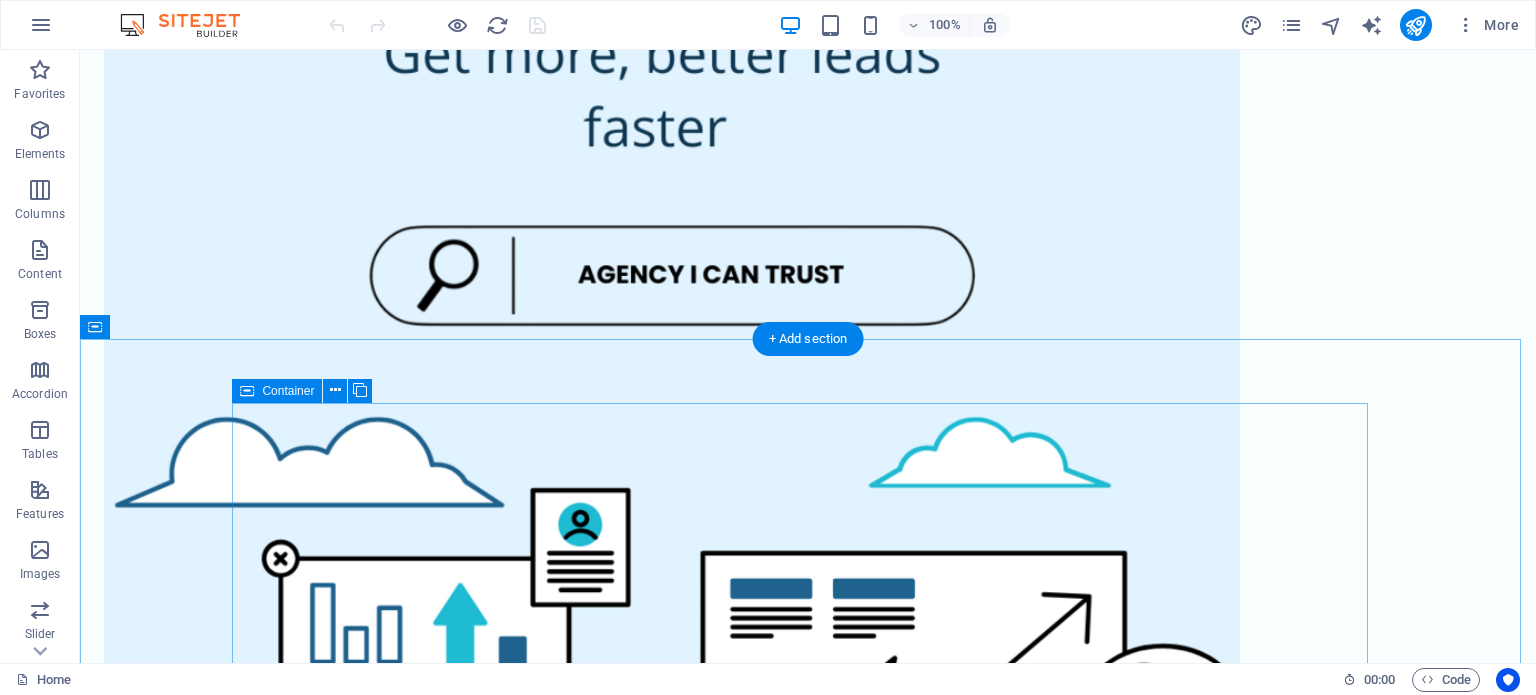 scroll, scrollTop: 1128, scrollLeft: 0, axis: vertical 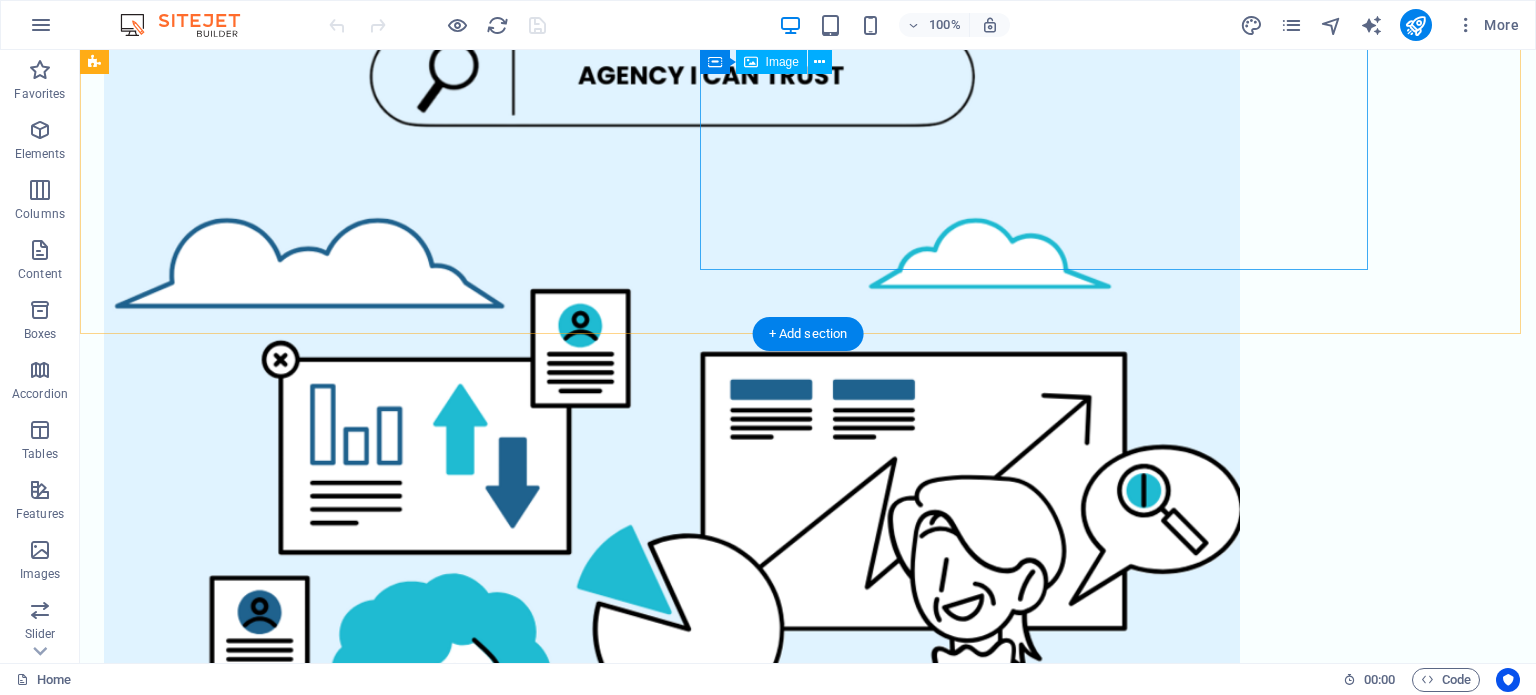 click at bounding box center (672, 396) 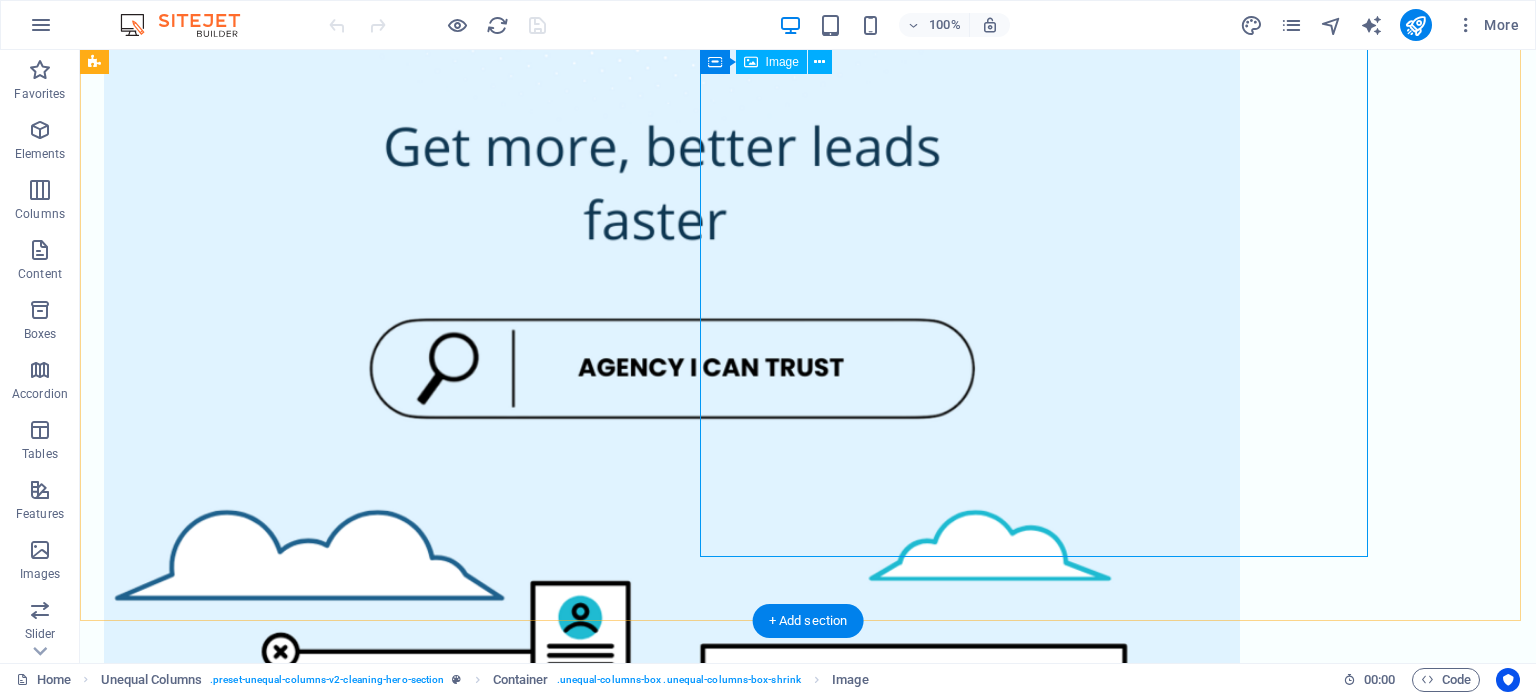 scroll, scrollTop: 840, scrollLeft: 0, axis: vertical 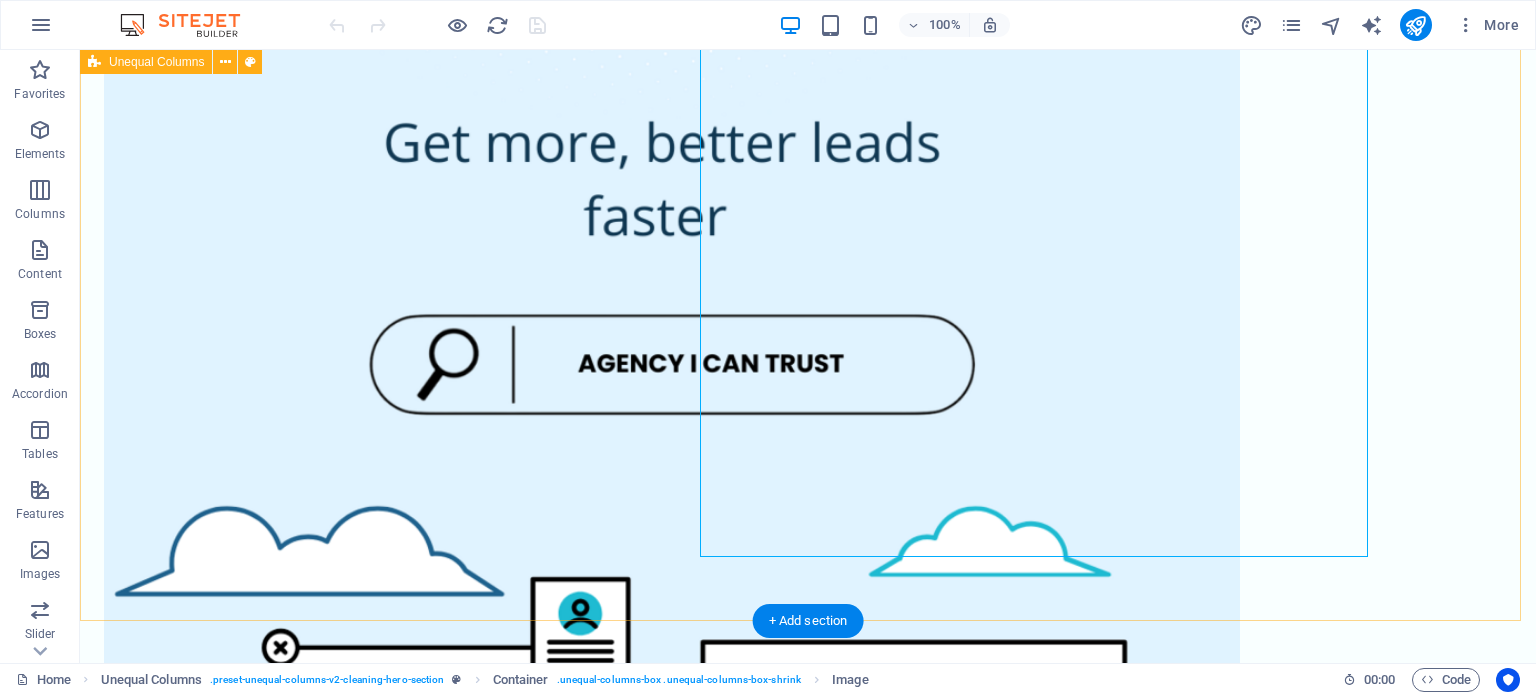 click on "Quality leads at your fingertips! Open to new clients?  Book Now" at bounding box center [808, 570] 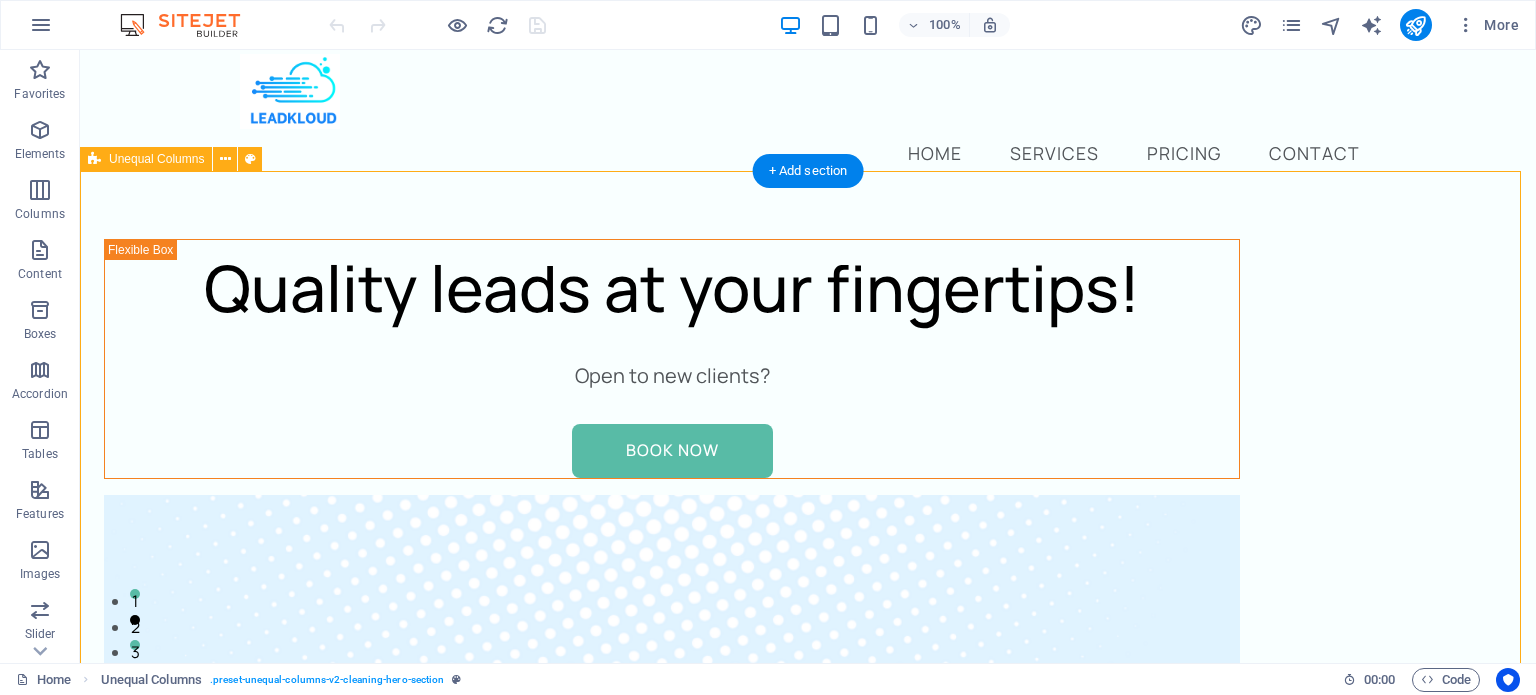 scroll, scrollTop: 0, scrollLeft: 0, axis: both 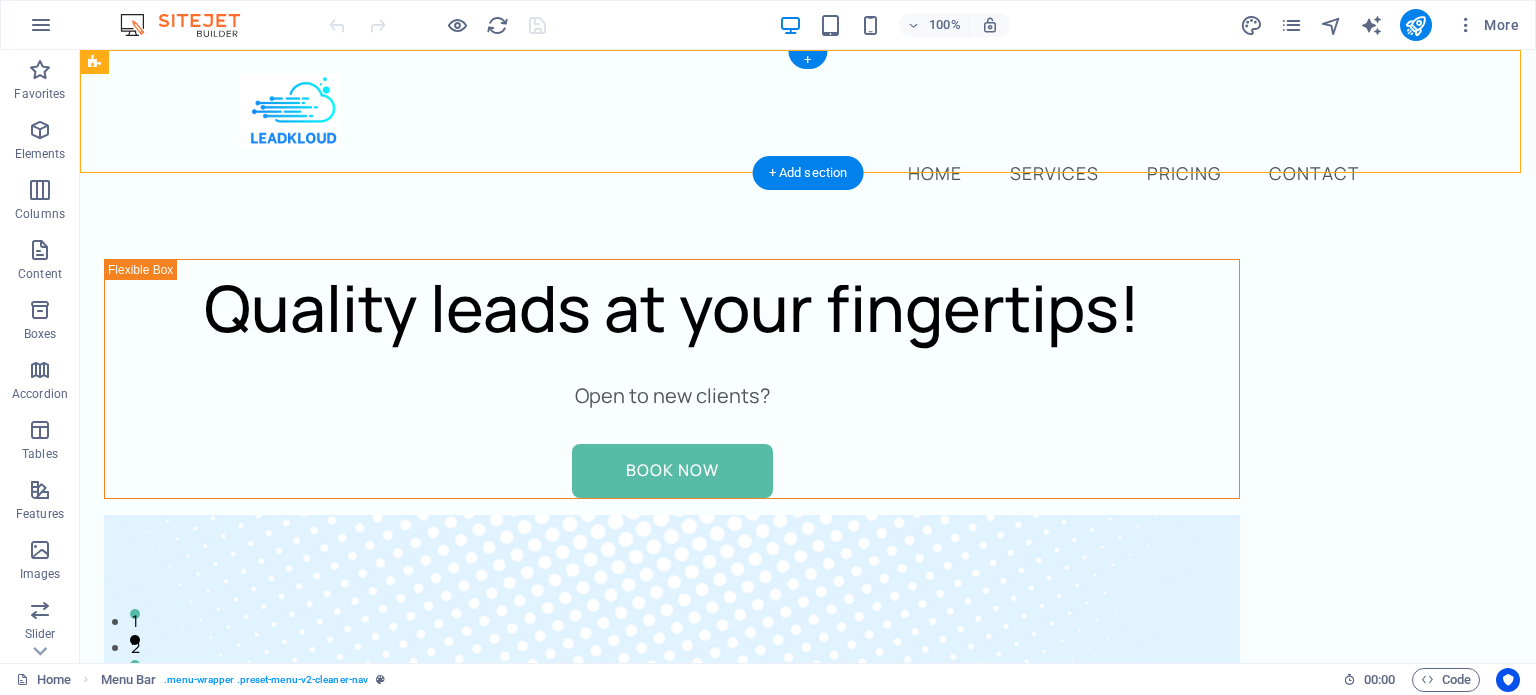 drag, startPoint x: 380, startPoint y: 169, endPoint x: 393, endPoint y: 163, distance: 14.3178215 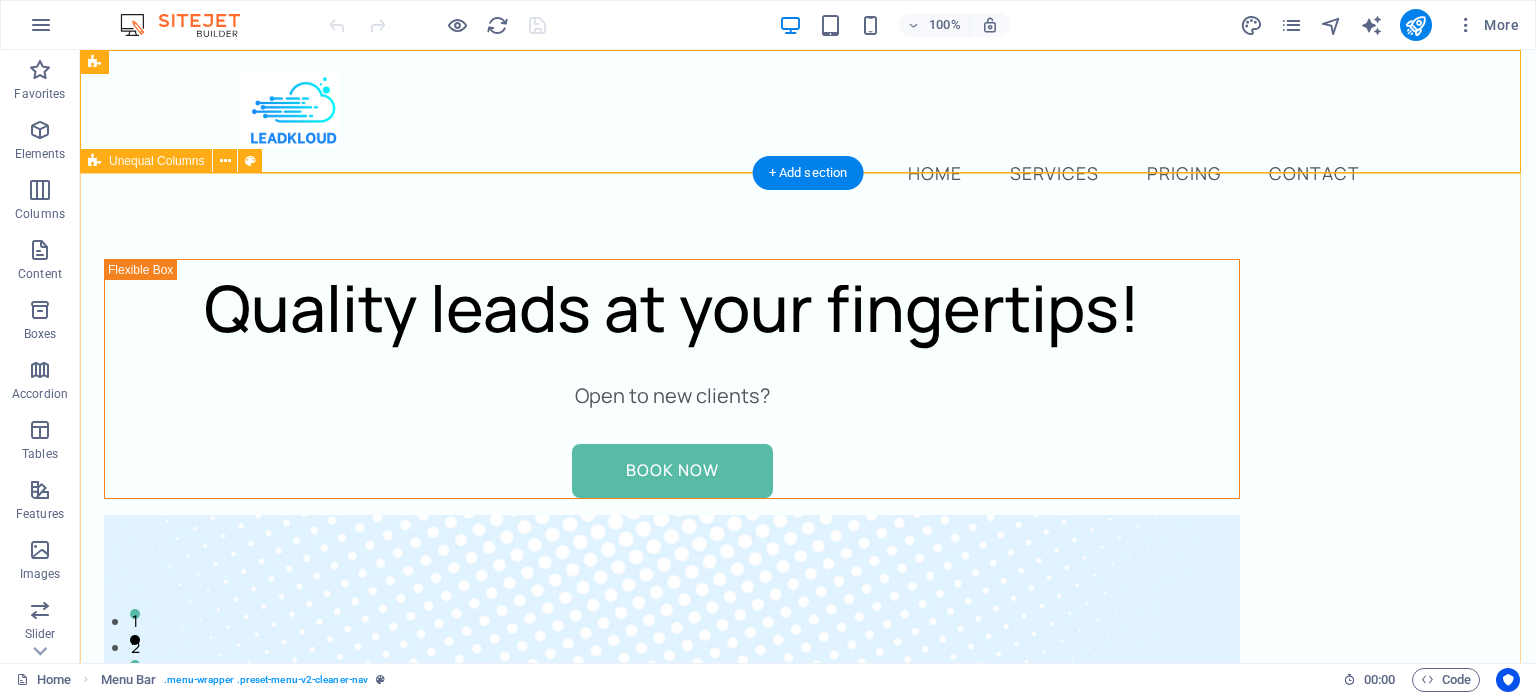 click on "Quality leads at your fingertips! Open to new clients?  Book Now" at bounding box center (808, 1410) 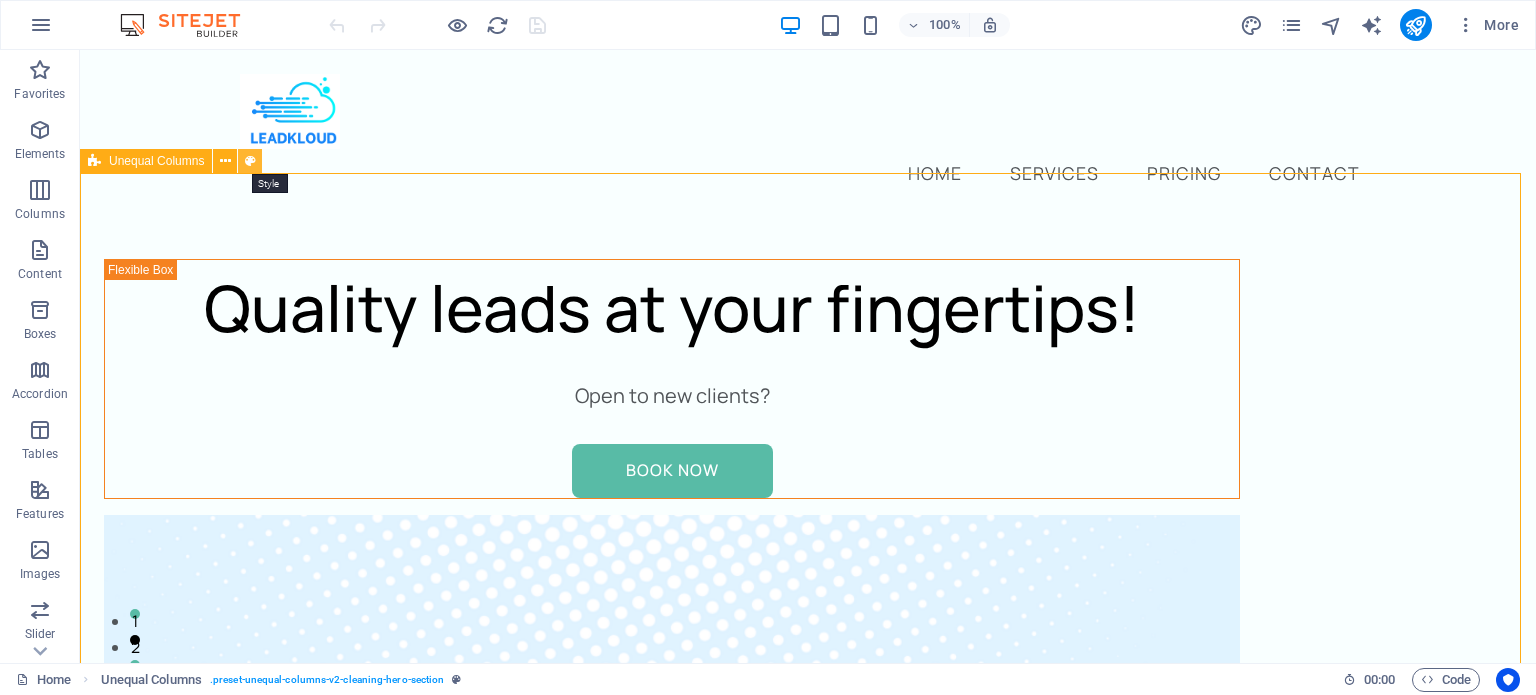 click at bounding box center (250, 161) 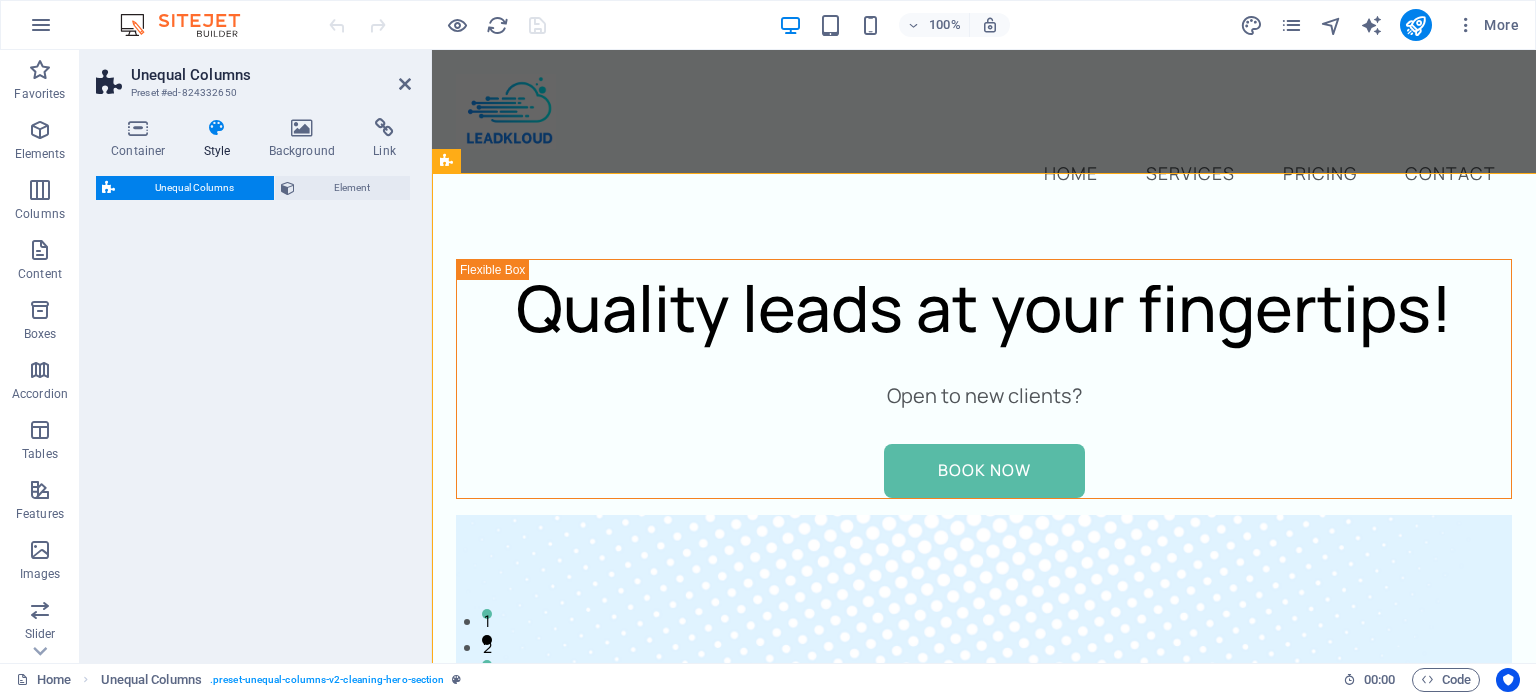 select on "%" 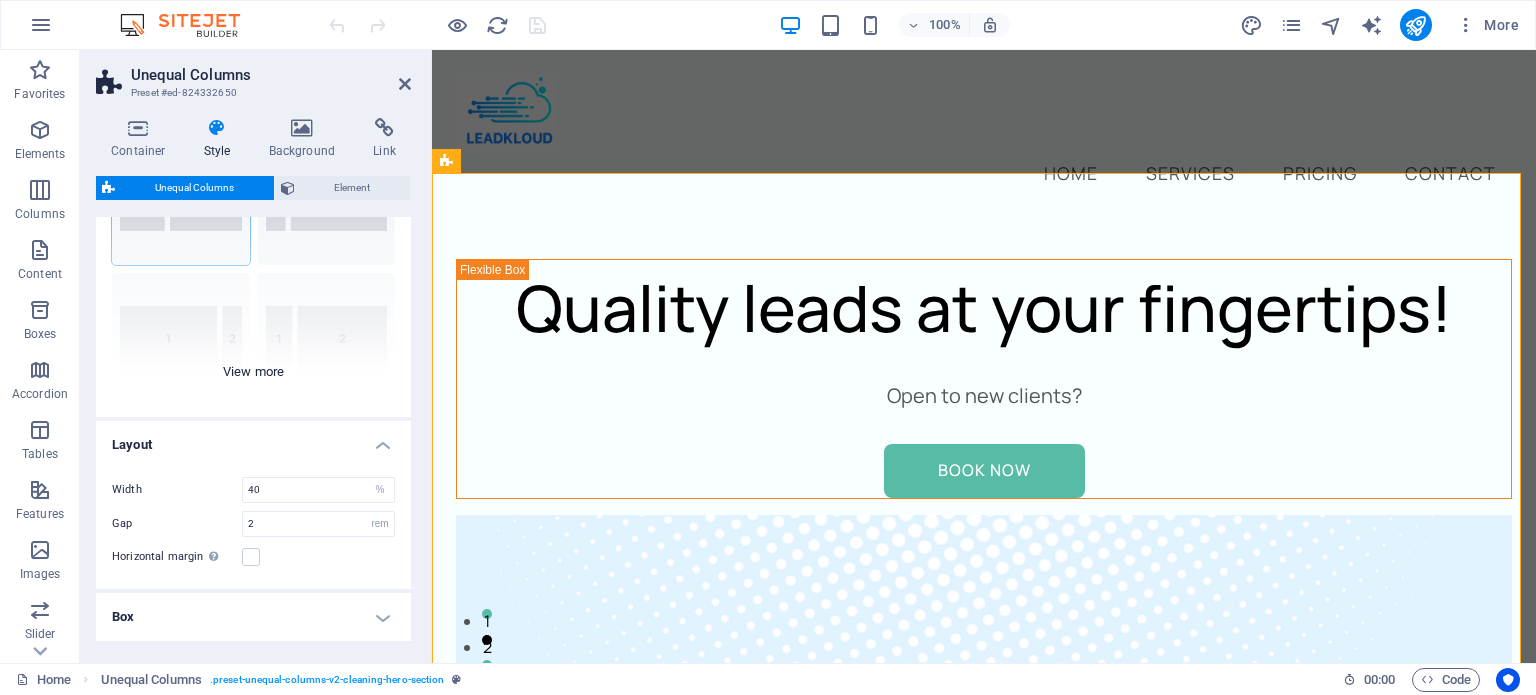 scroll, scrollTop: 141, scrollLeft: 0, axis: vertical 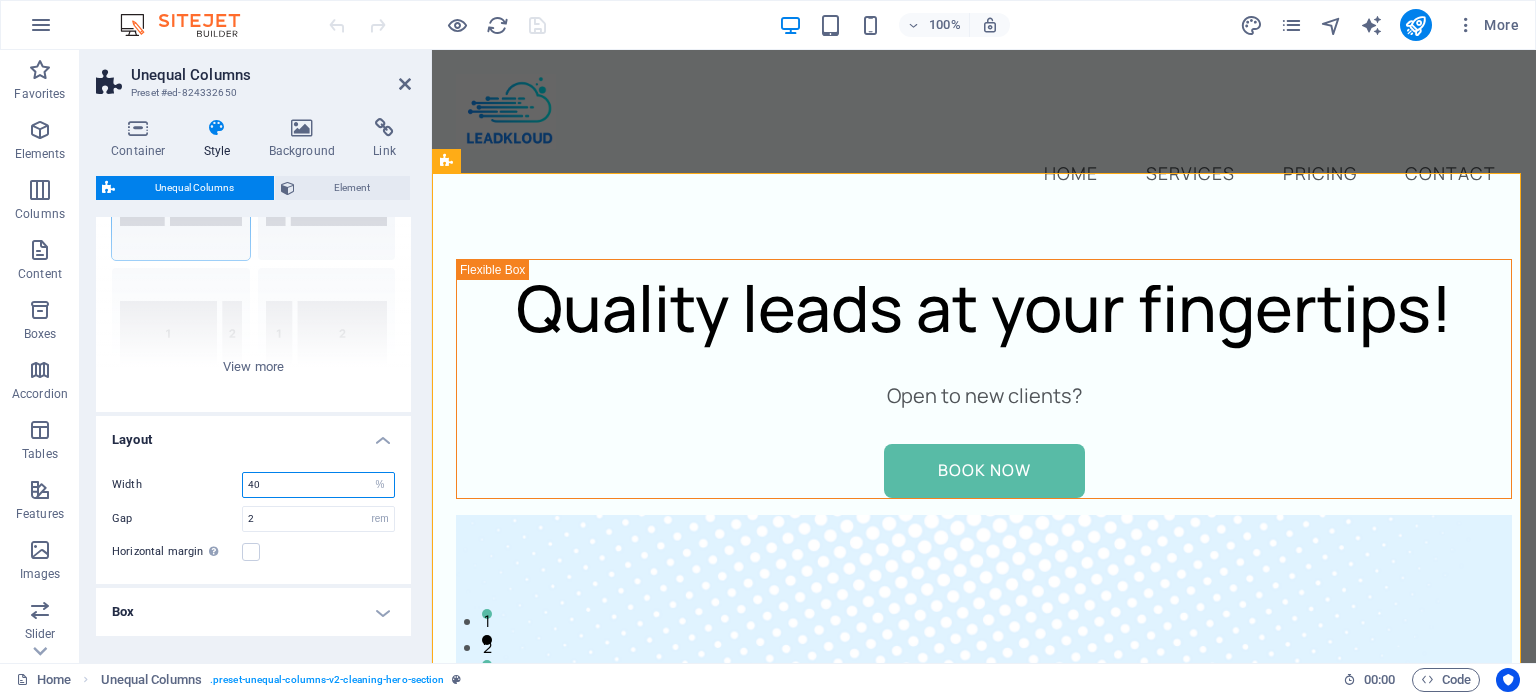 click on "40" at bounding box center (318, 485) 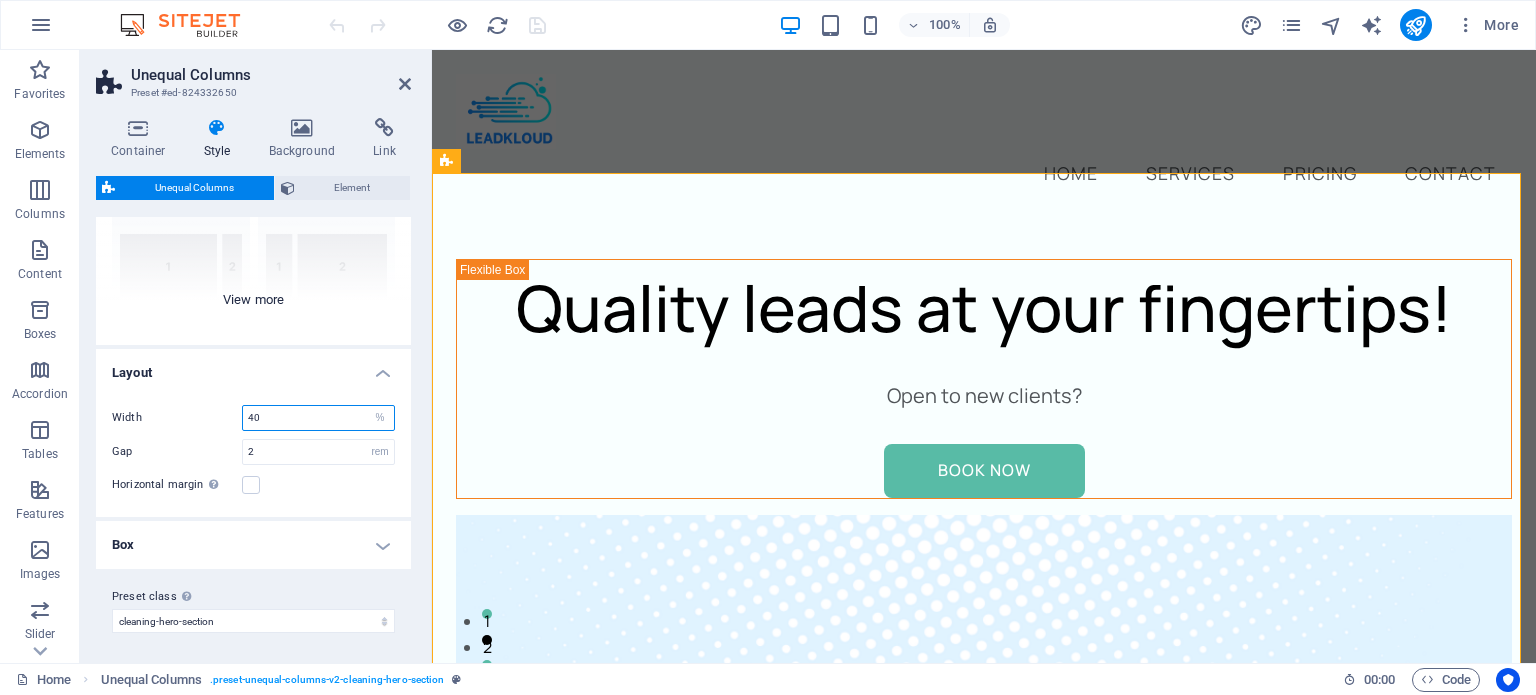 scroll, scrollTop: 208, scrollLeft: 0, axis: vertical 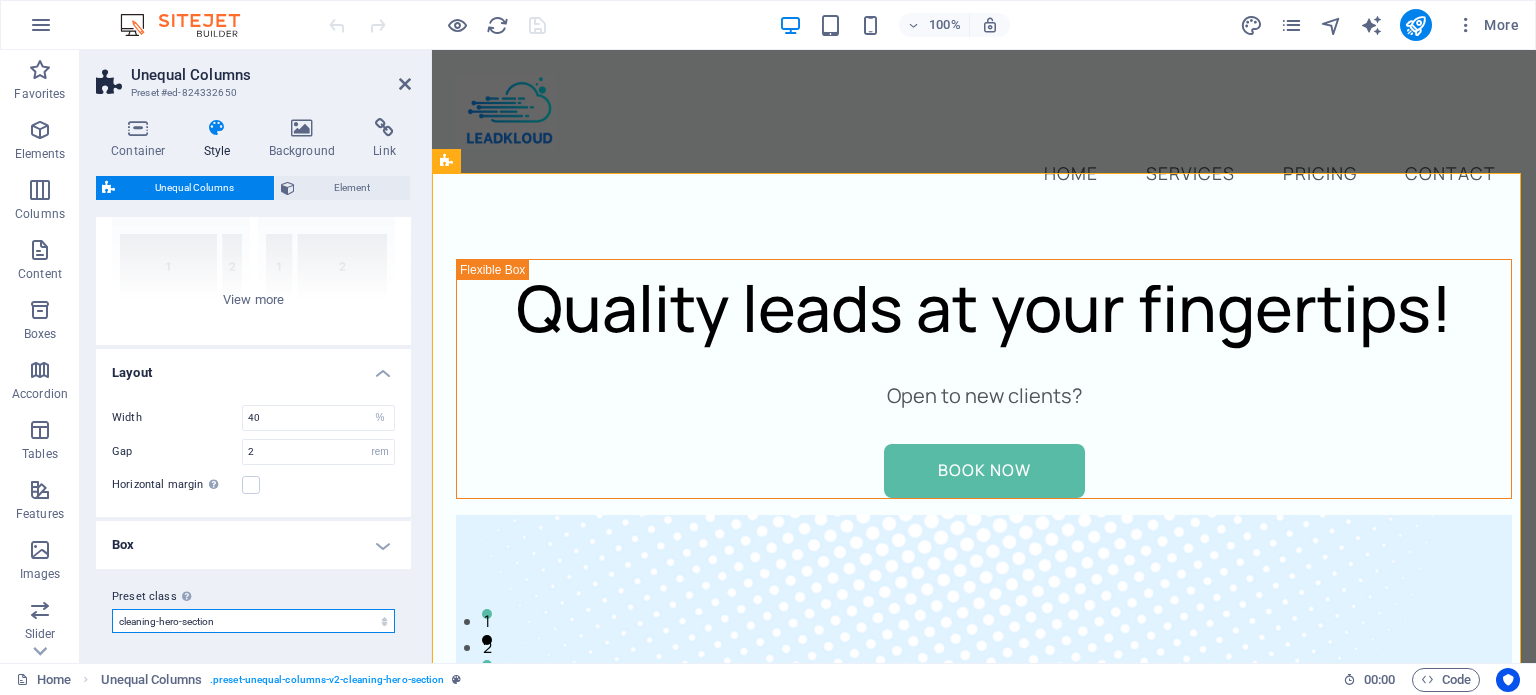click on "cleaning-hero-section cleaning-review-profile Add preset class" at bounding box center [253, 621] 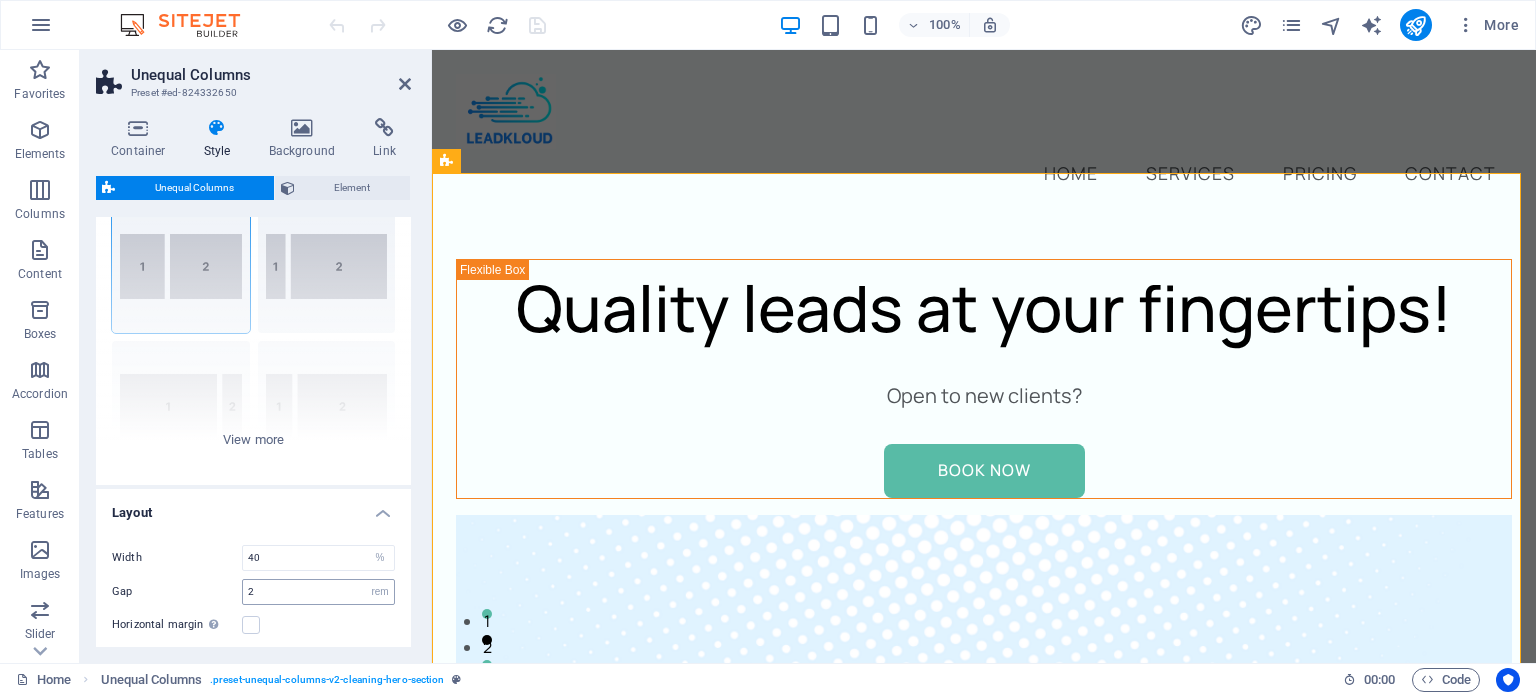 scroll, scrollTop: 0, scrollLeft: 0, axis: both 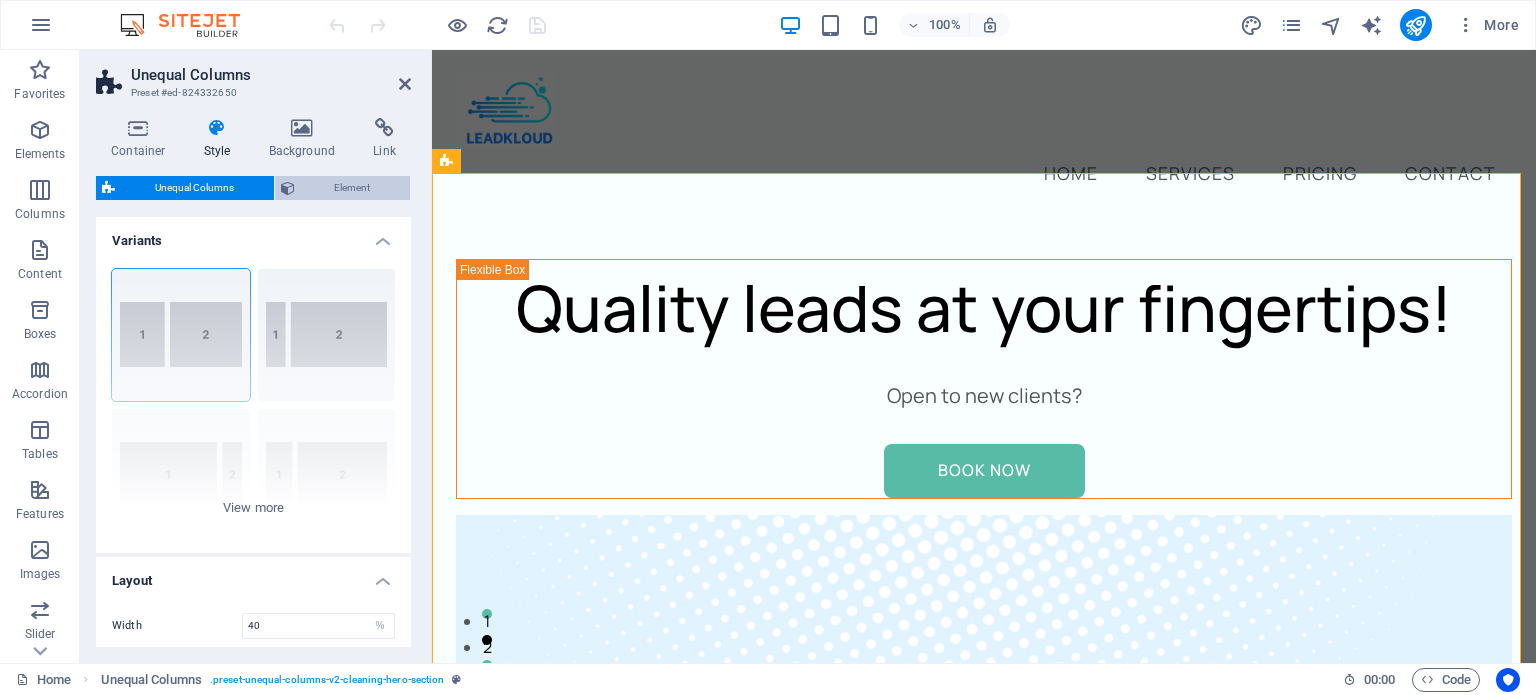 click on "Element" at bounding box center [353, 188] 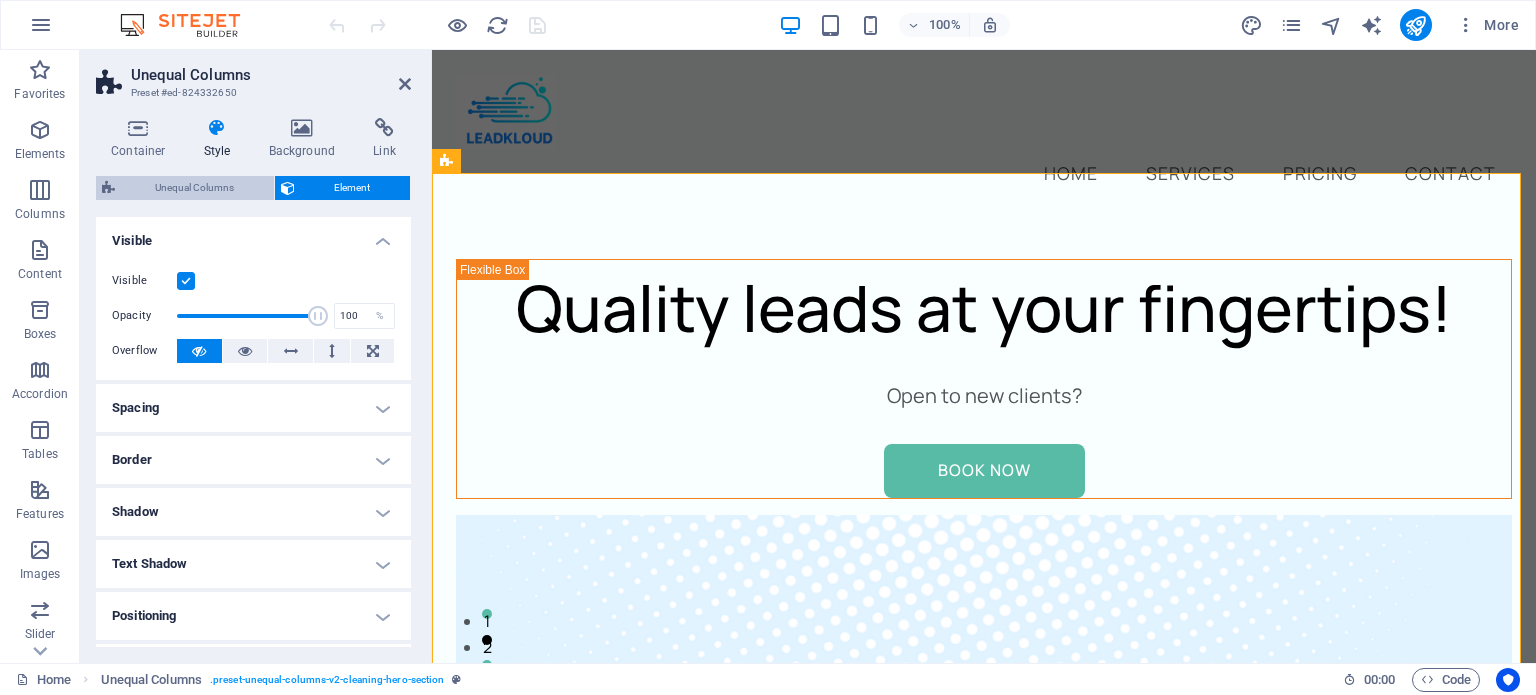 click on "Unequal Columns" at bounding box center (194, 188) 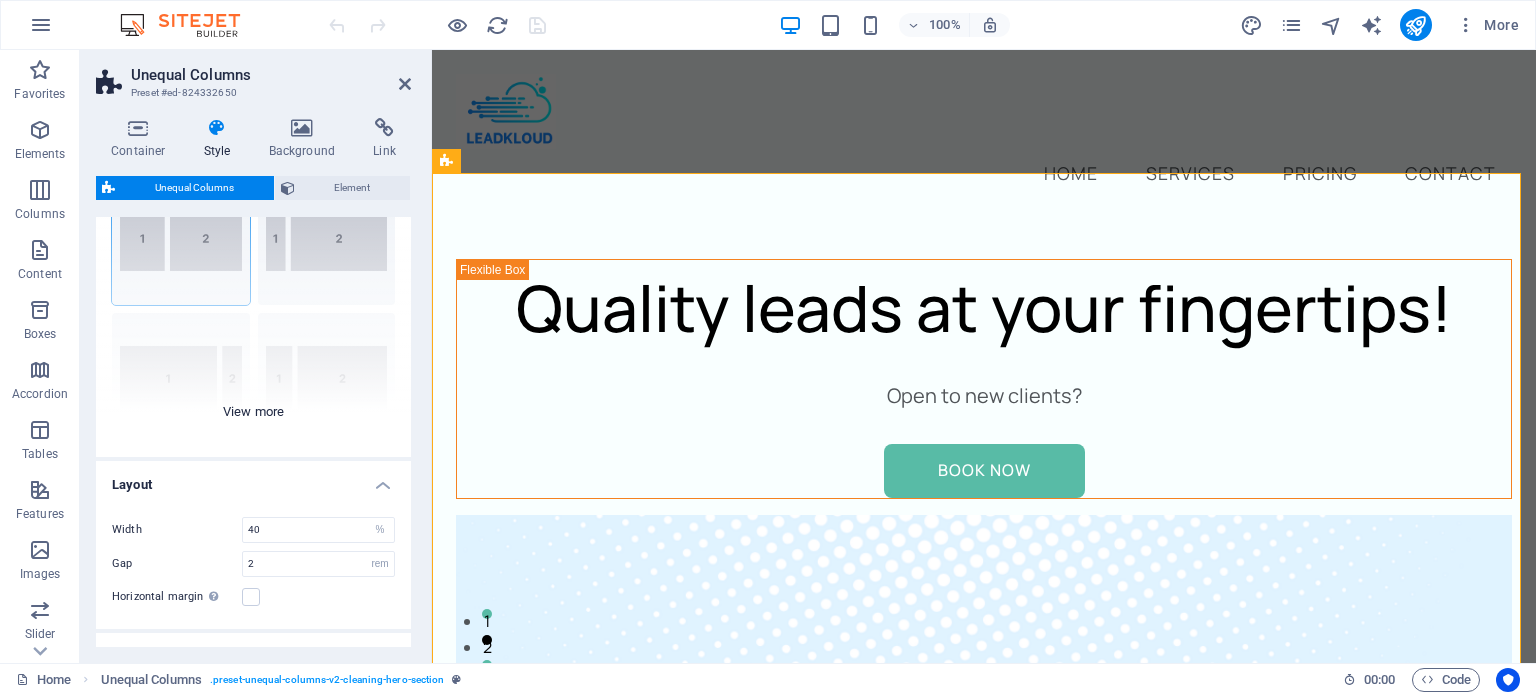 scroll, scrollTop: 96, scrollLeft: 0, axis: vertical 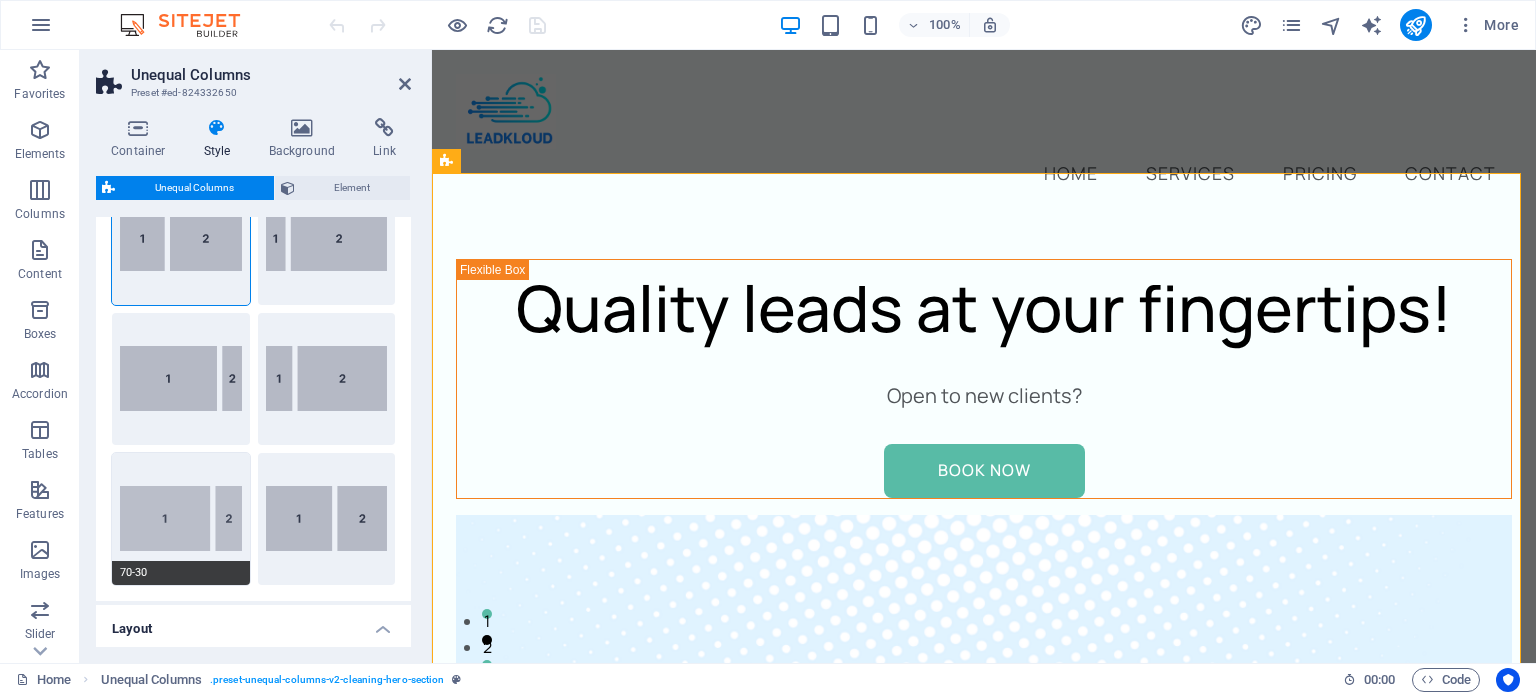 click on "70-30" at bounding box center (181, 519) 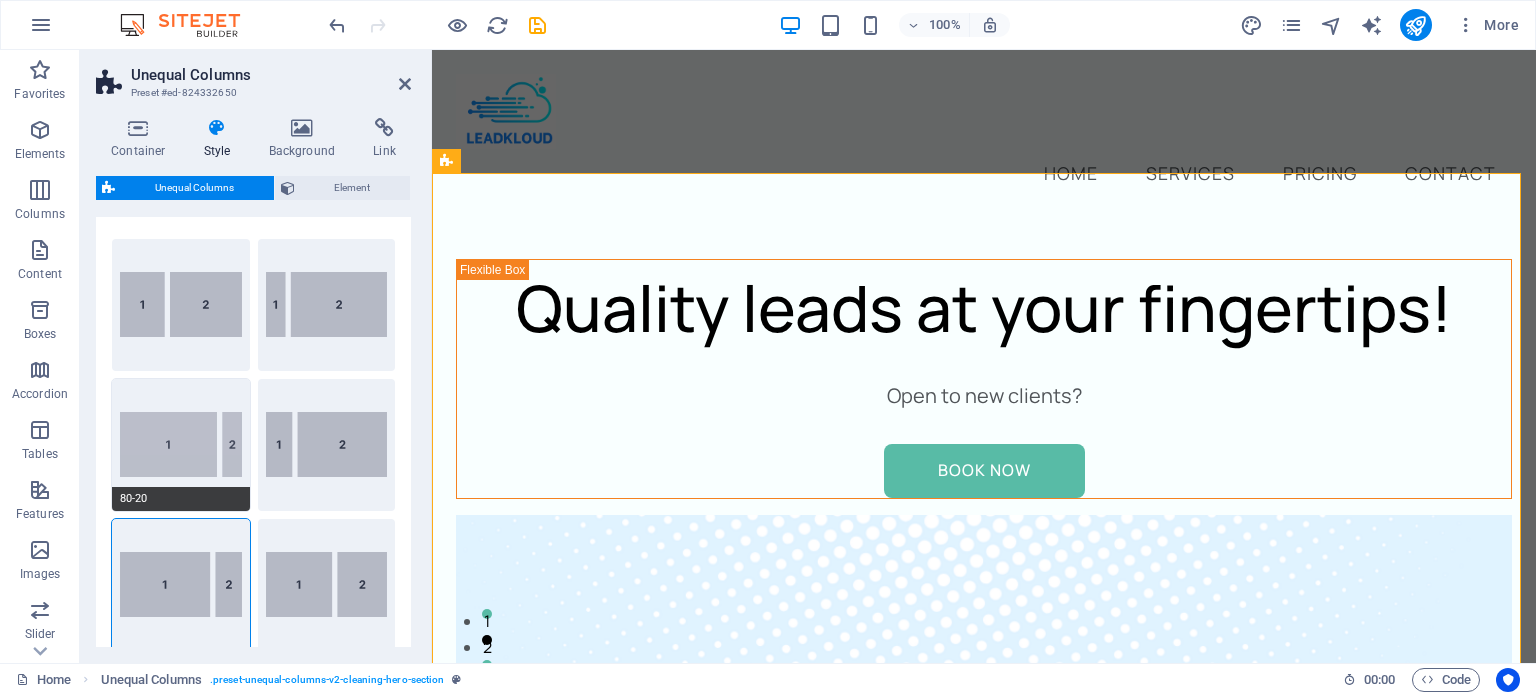 scroll, scrollTop: 0, scrollLeft: 0, axis: both 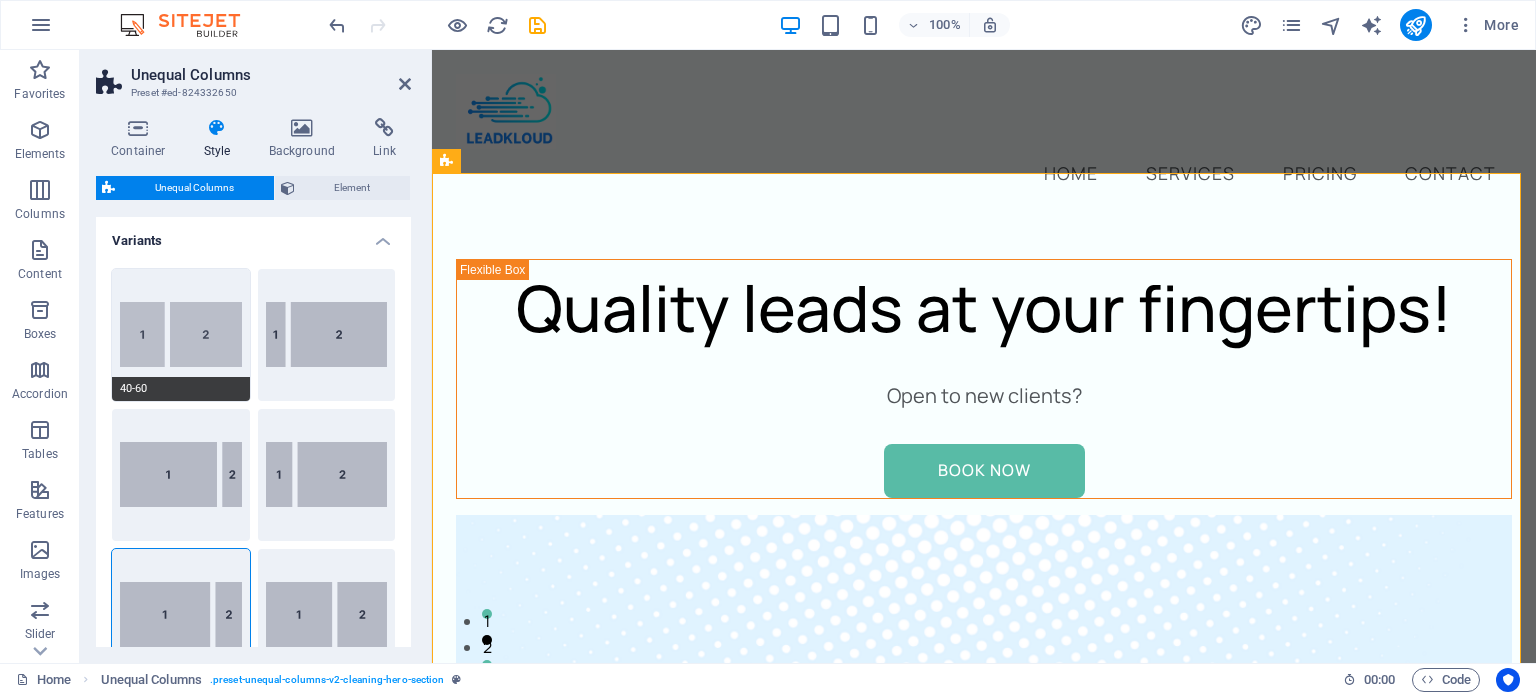click on "40-60" at bounding box center [181, 335] 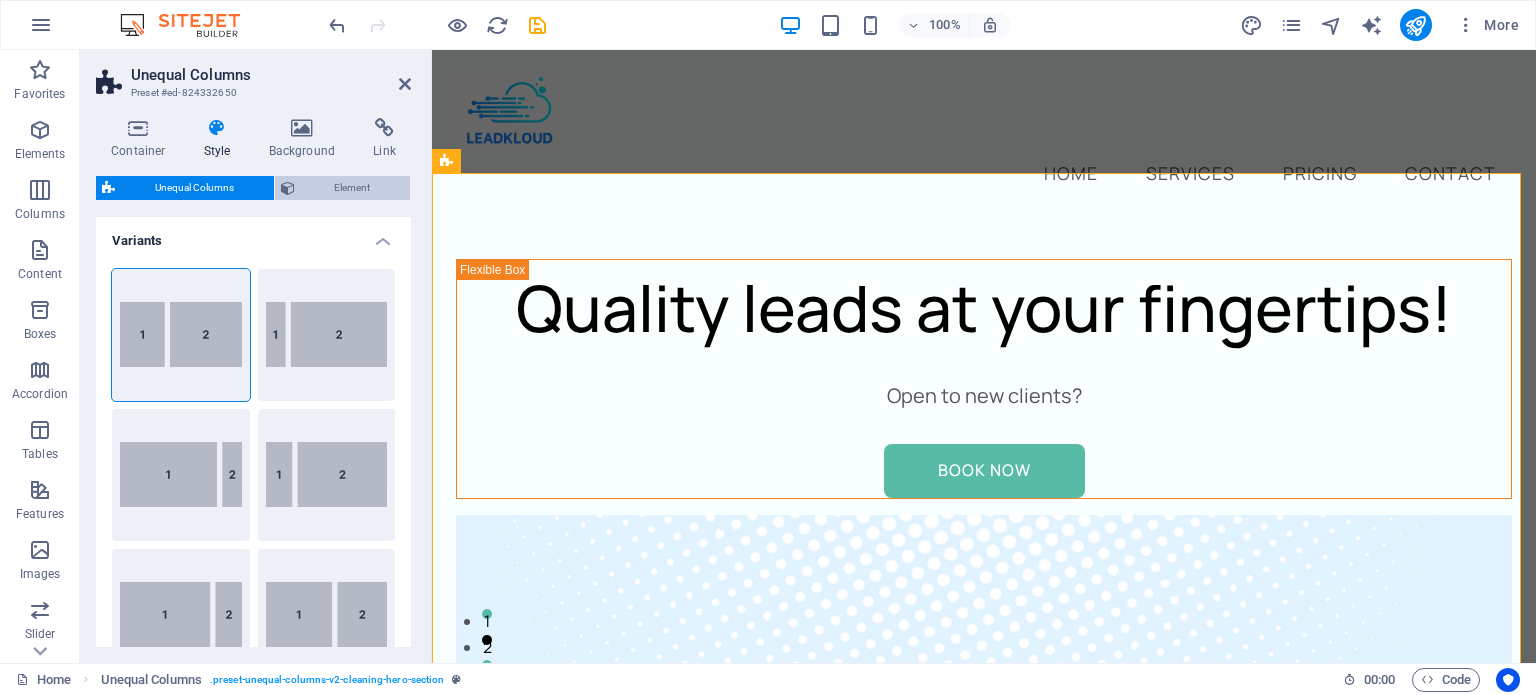 click on "Element" at bounding box center [353, 188] 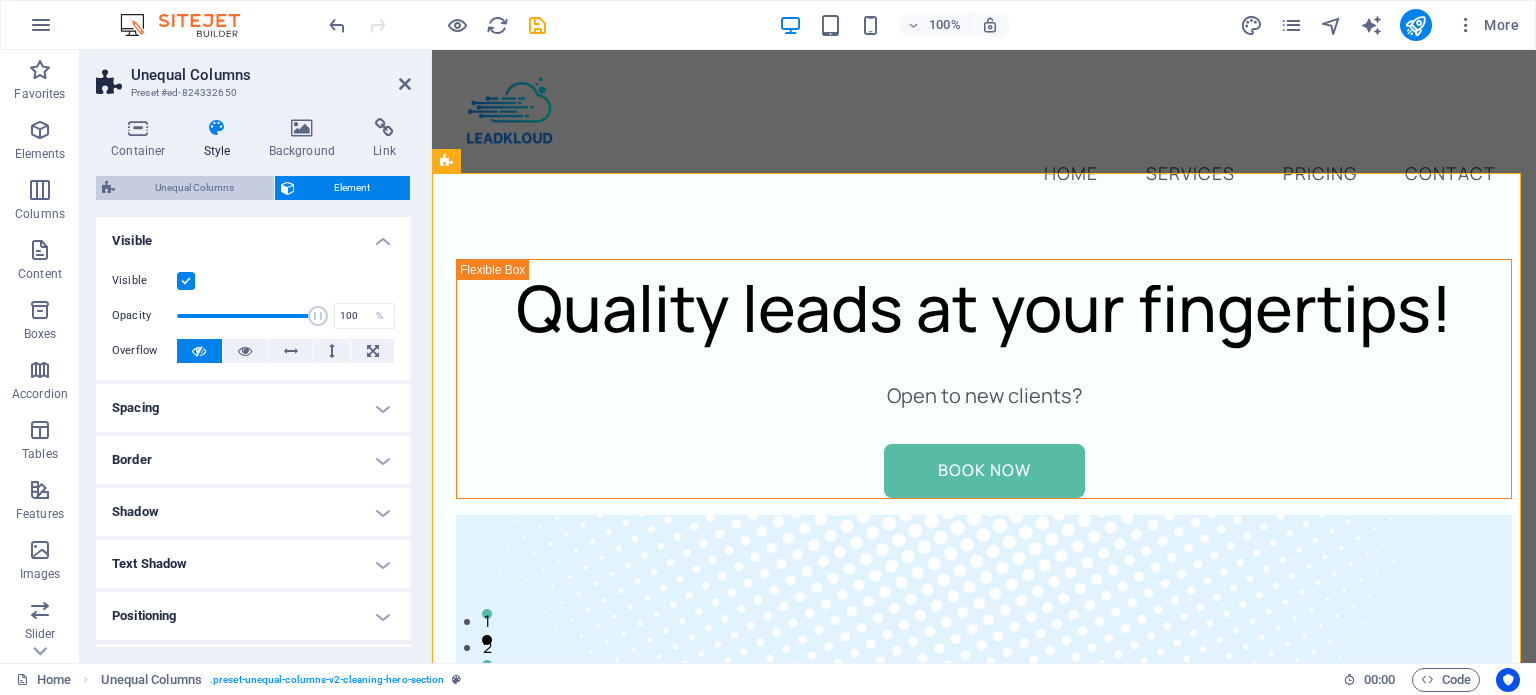 click on "Unequal Columns" at bounding box center (194, 188) 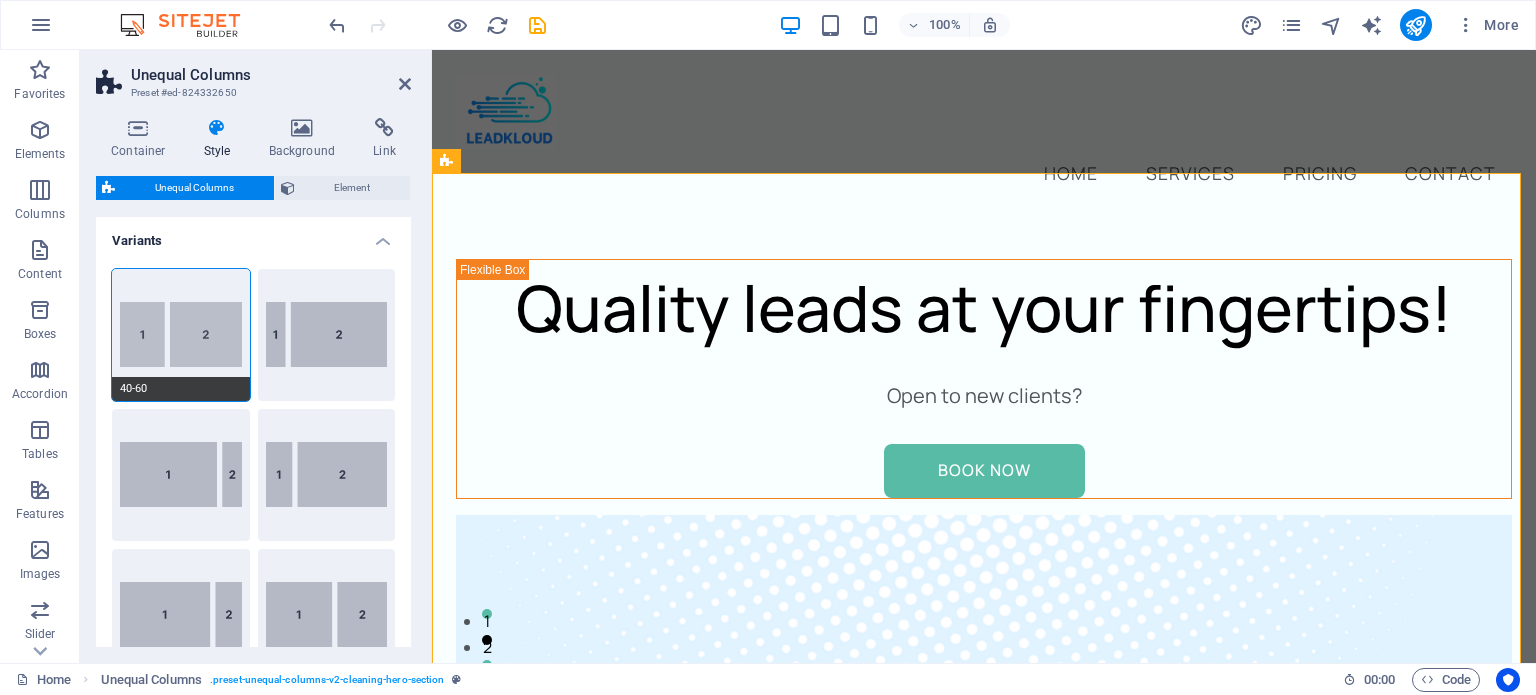 scroll, scrollTop: 352, scrollLeft: 0, axis: vertical 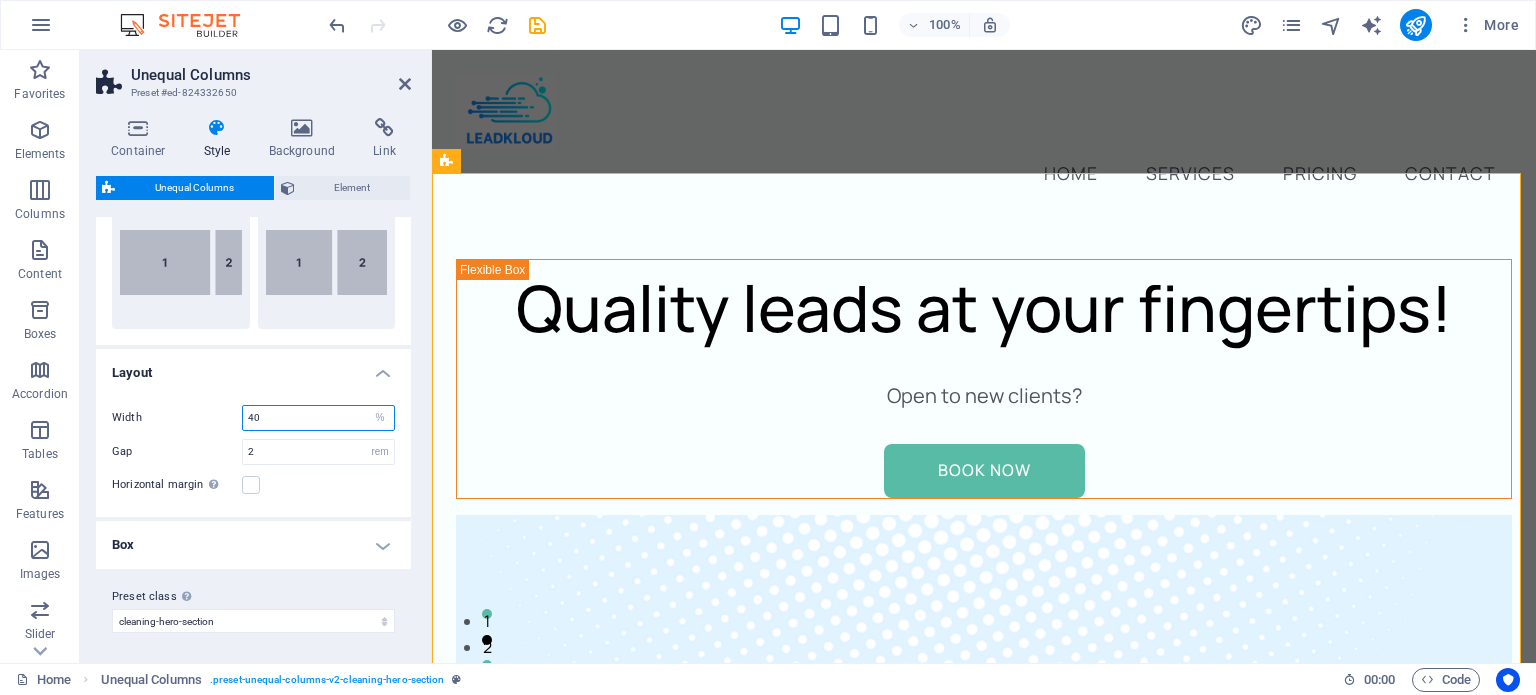 click on "40" at bounding box center [318, 418] 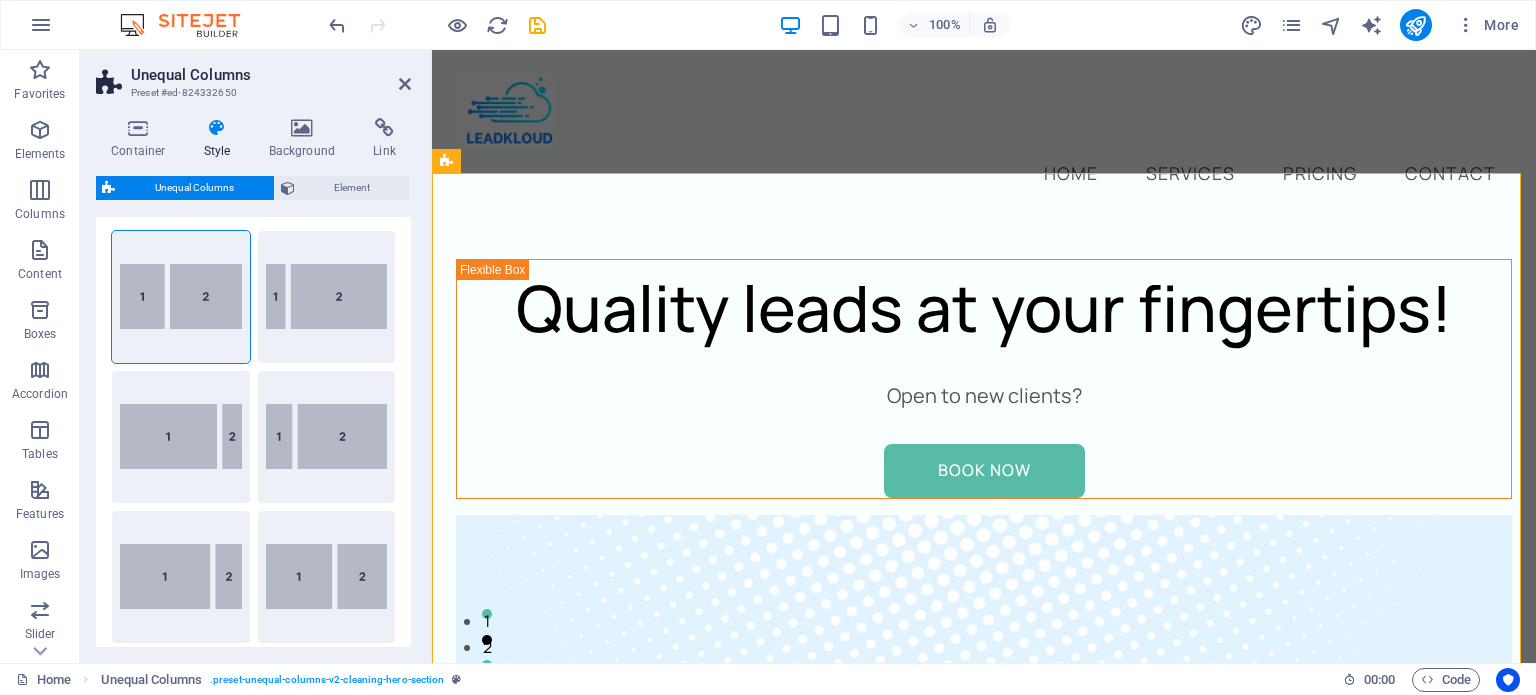 scroll, scrollTop: 0, scrollLeft: 0, axis: both 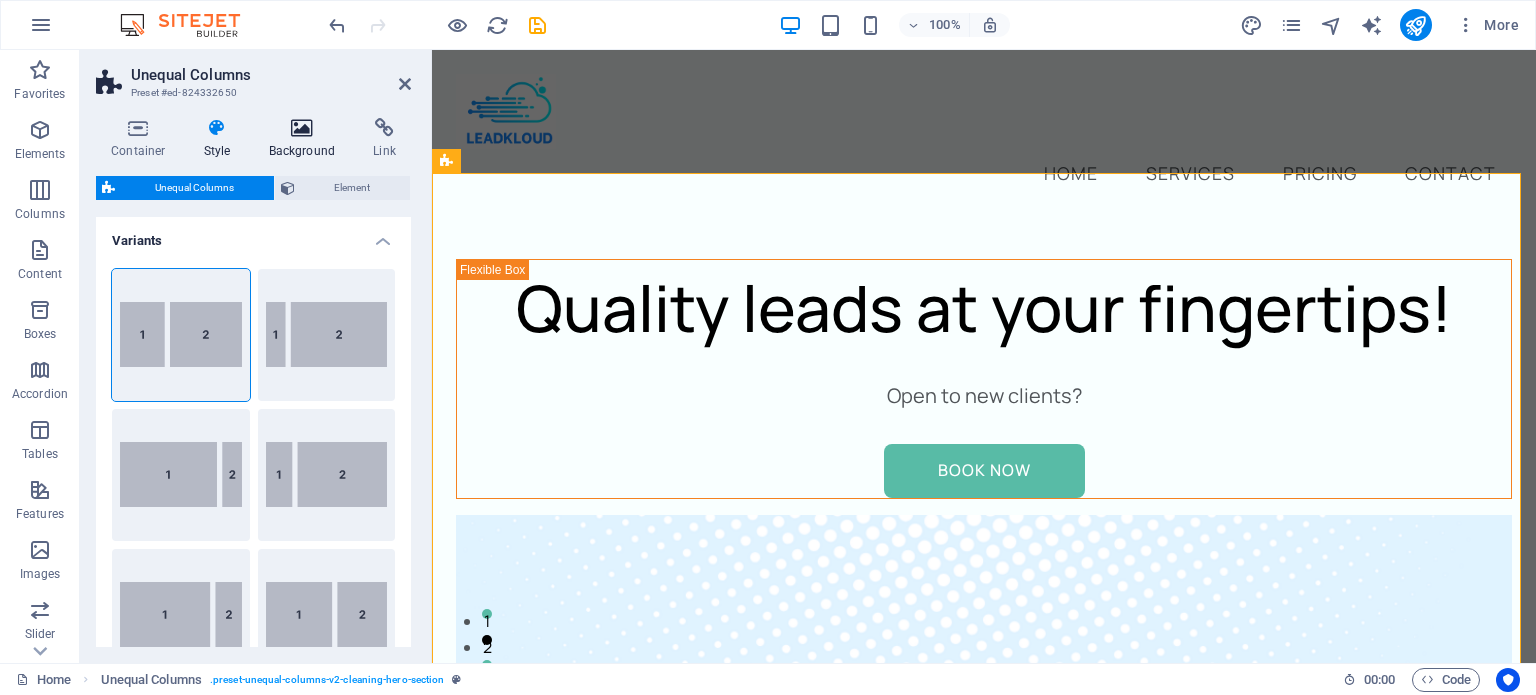 click at bounding box center [302, 128] 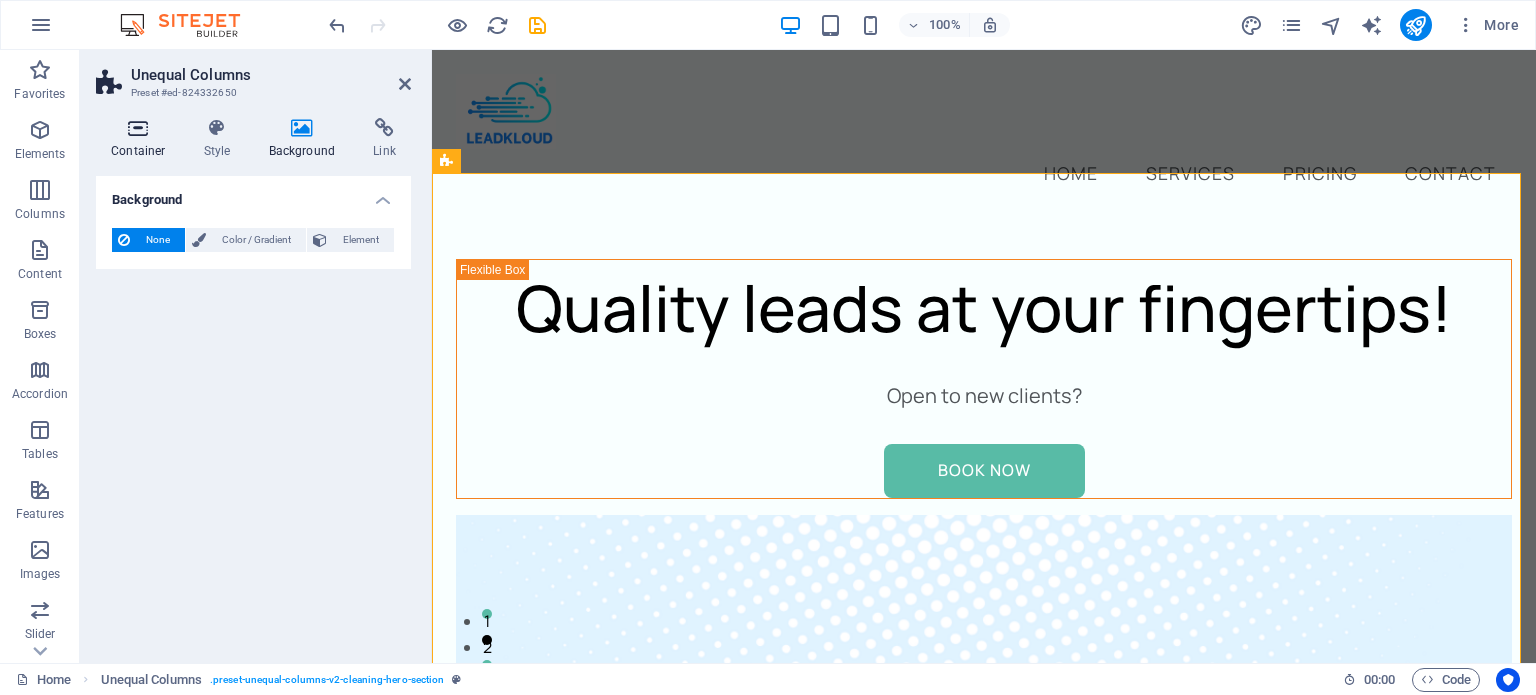 click at bounding box center [138, 128] 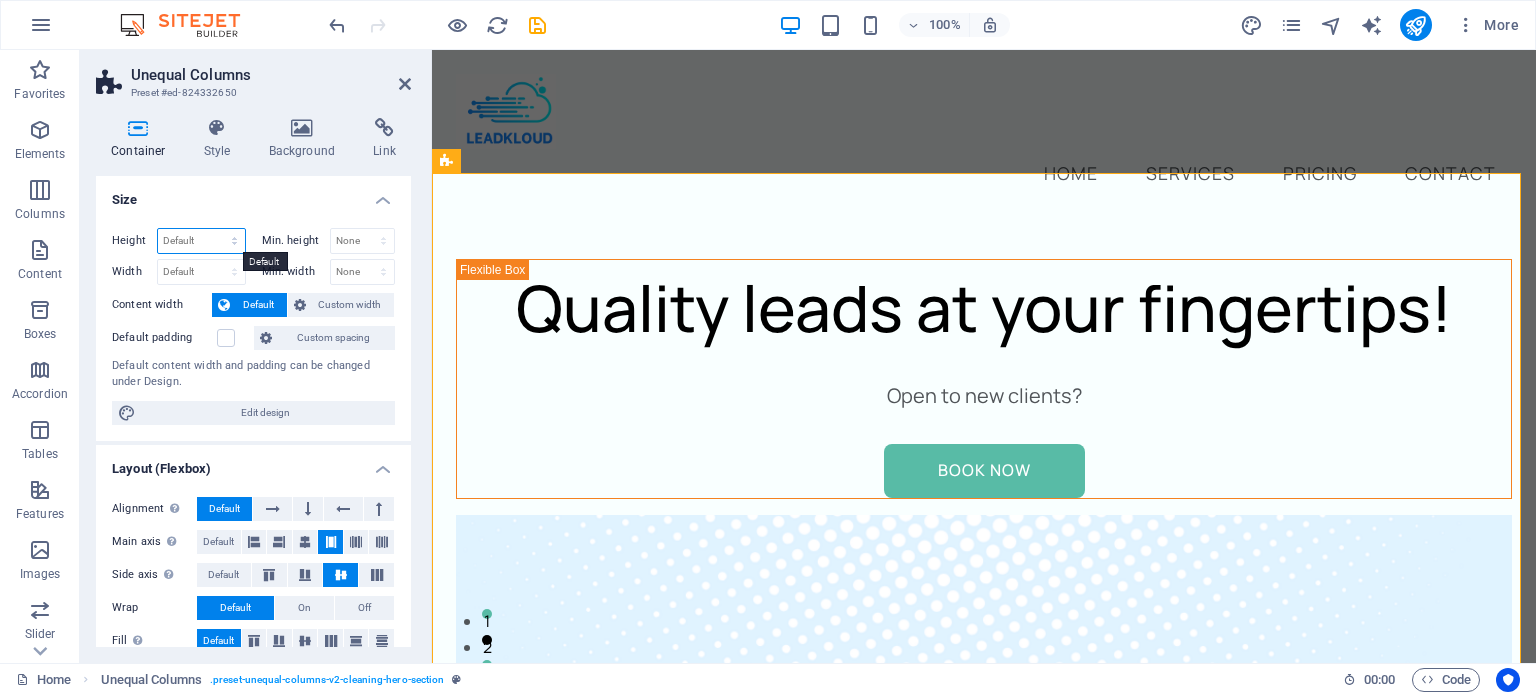 click on "Default px rem % vh vw" at bounding box center (201, 241) 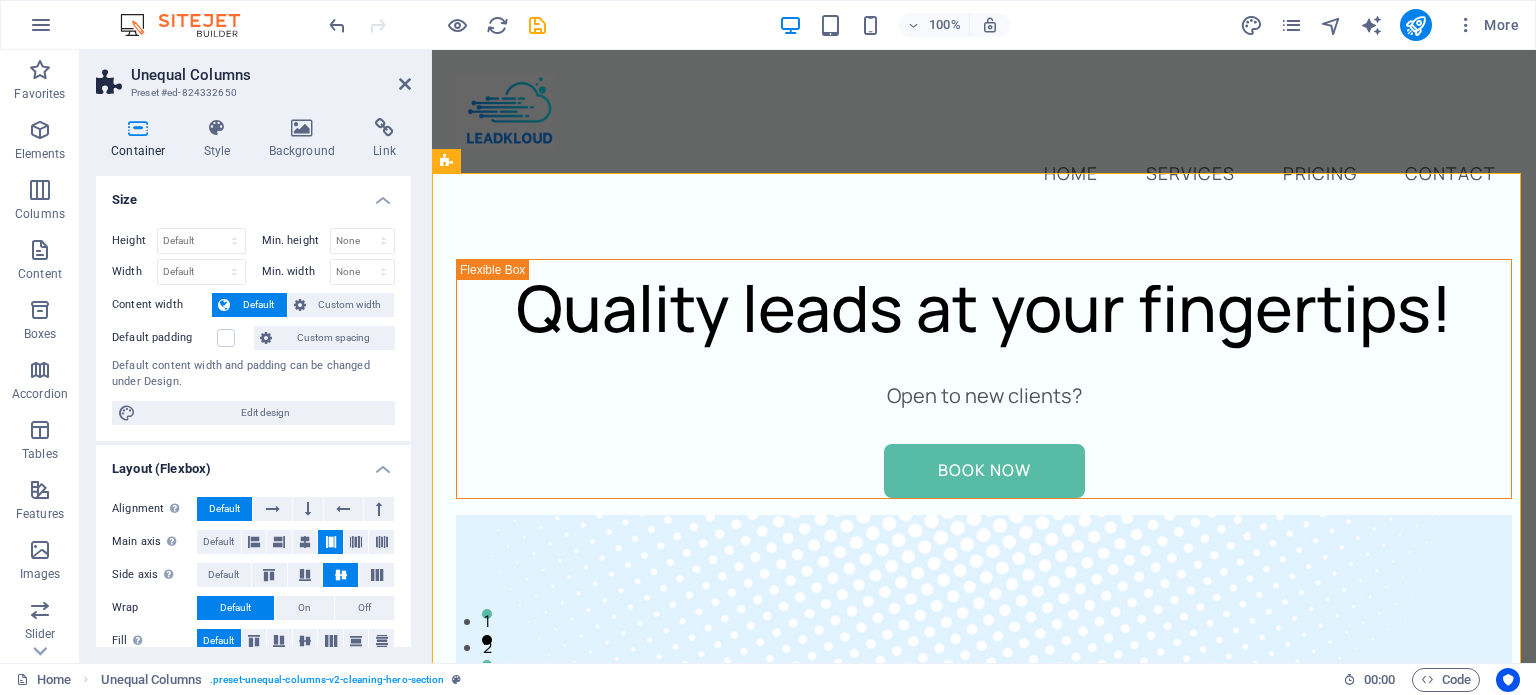 click on "Height Default px rem % vh vw Min. height None px rem % vh vw Width Default px rem % em vh vw Min. width None px rem % vh vw Content width Default Custom width Width Default px rem % em vh vw Min. width None px rem % vh vw Default padding Custom spacing Default content width and padding can be changed under Design. Edit design" at bounding box center (253, 326) 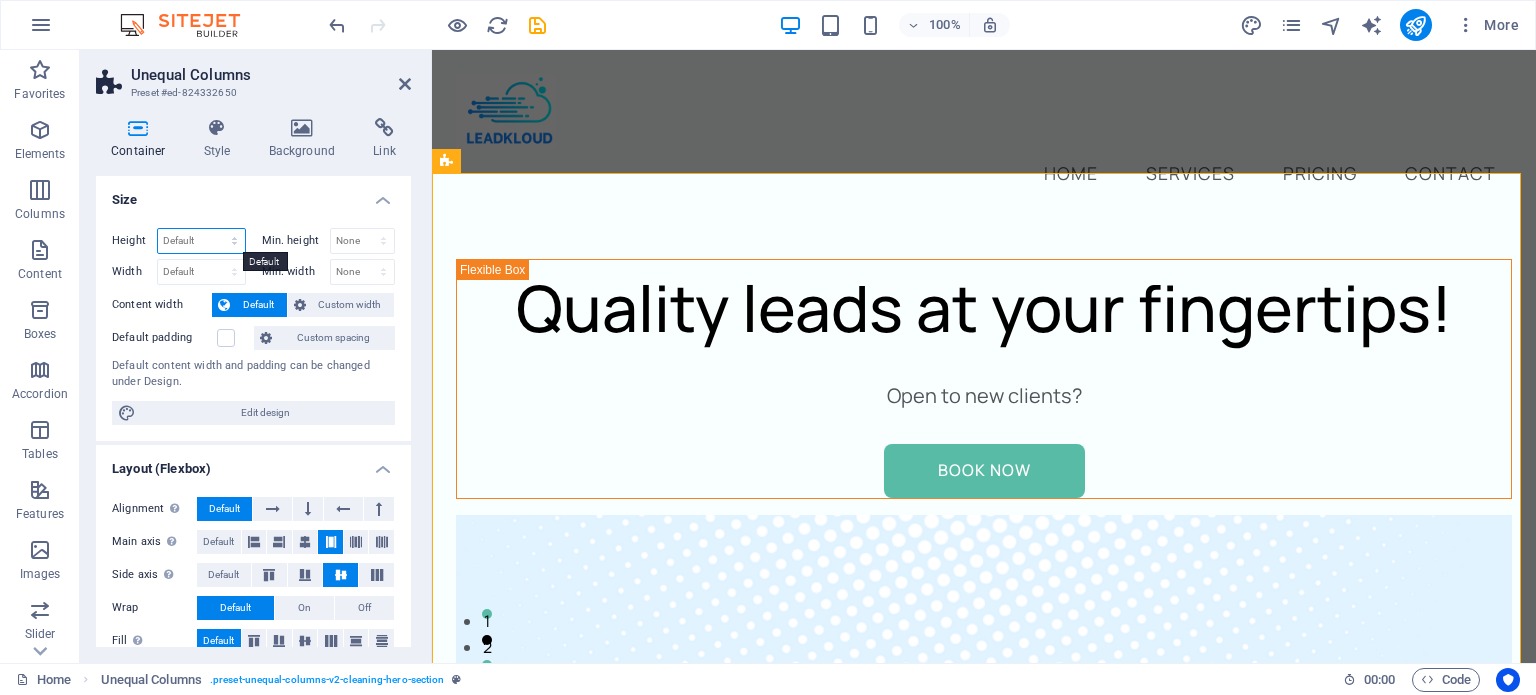 click on "Default px rem % vh vw" at bounding box center [201, 241] 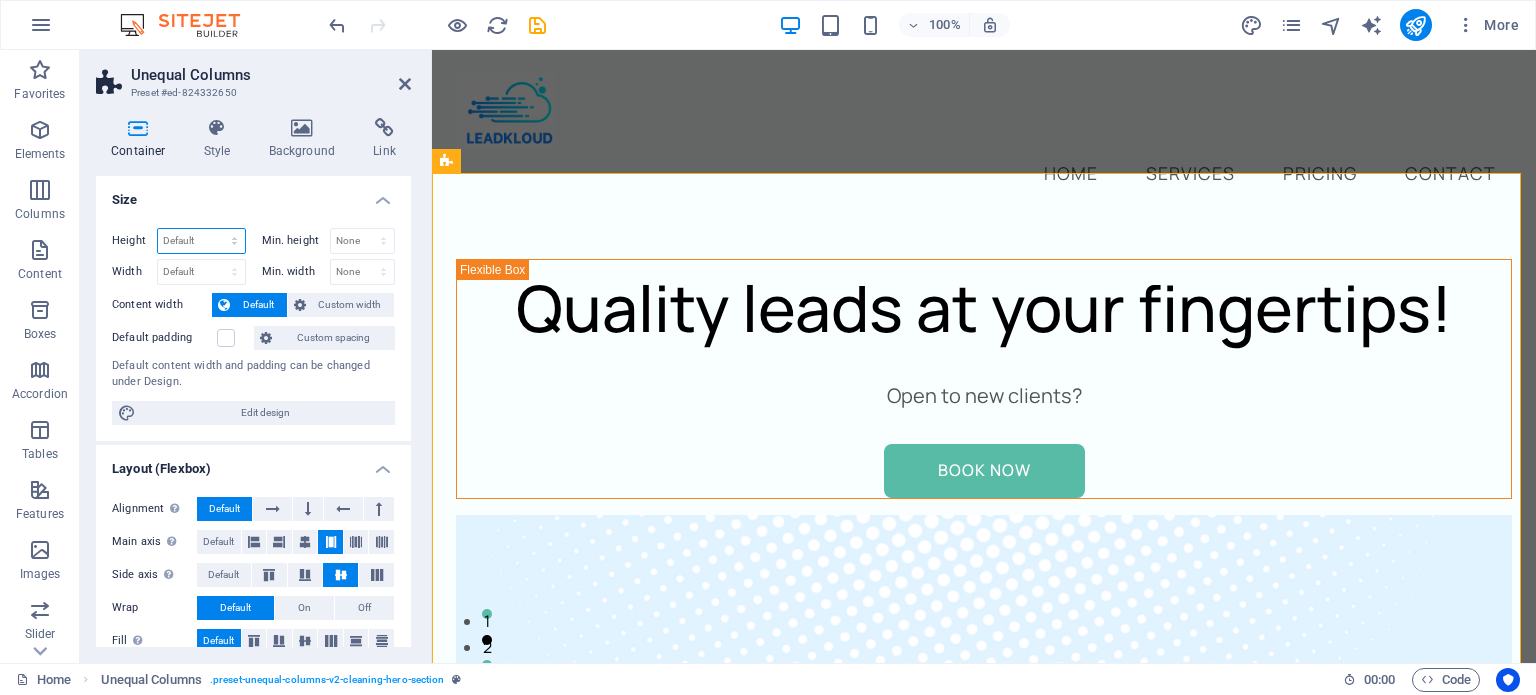 click on "Default px rem % vh vw" at bounding box center [201, 241] 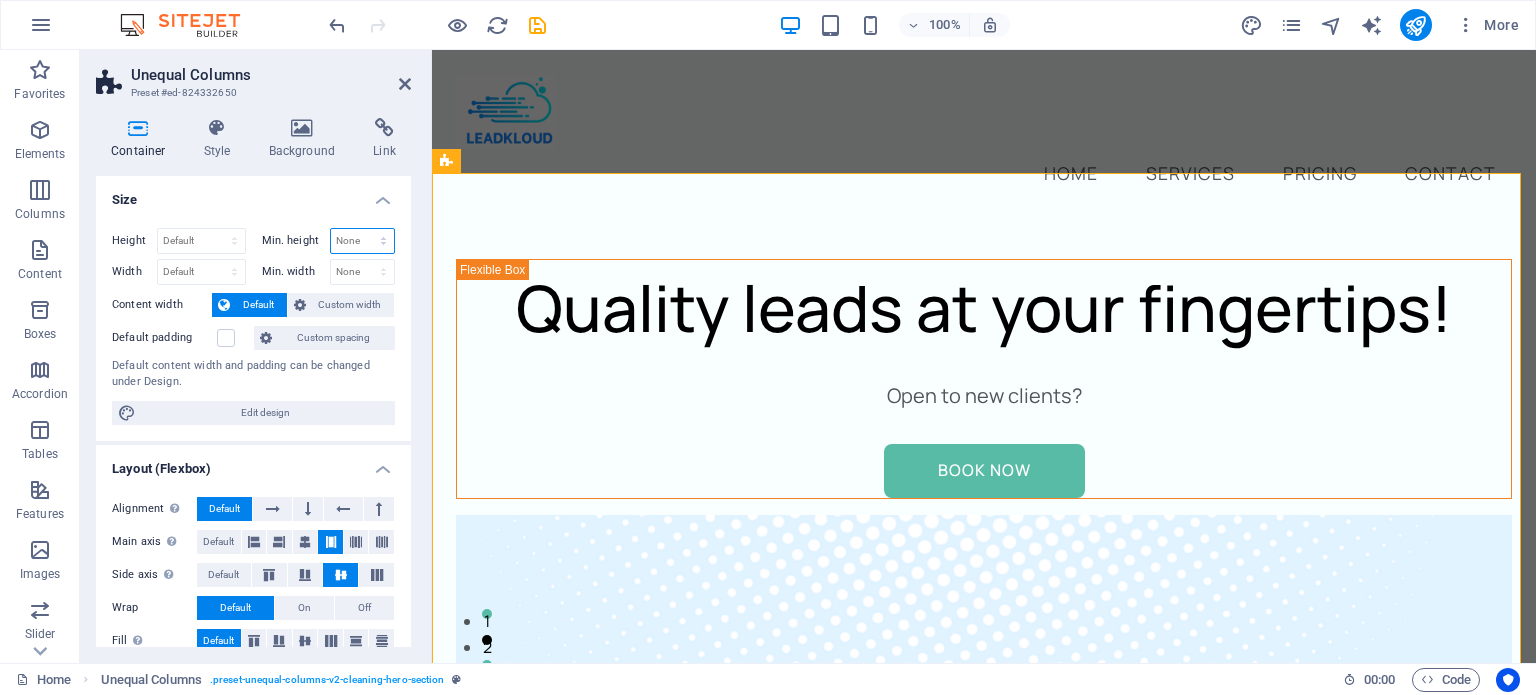 click on "None px rem % vh vw" at bounding box center [363, 241] 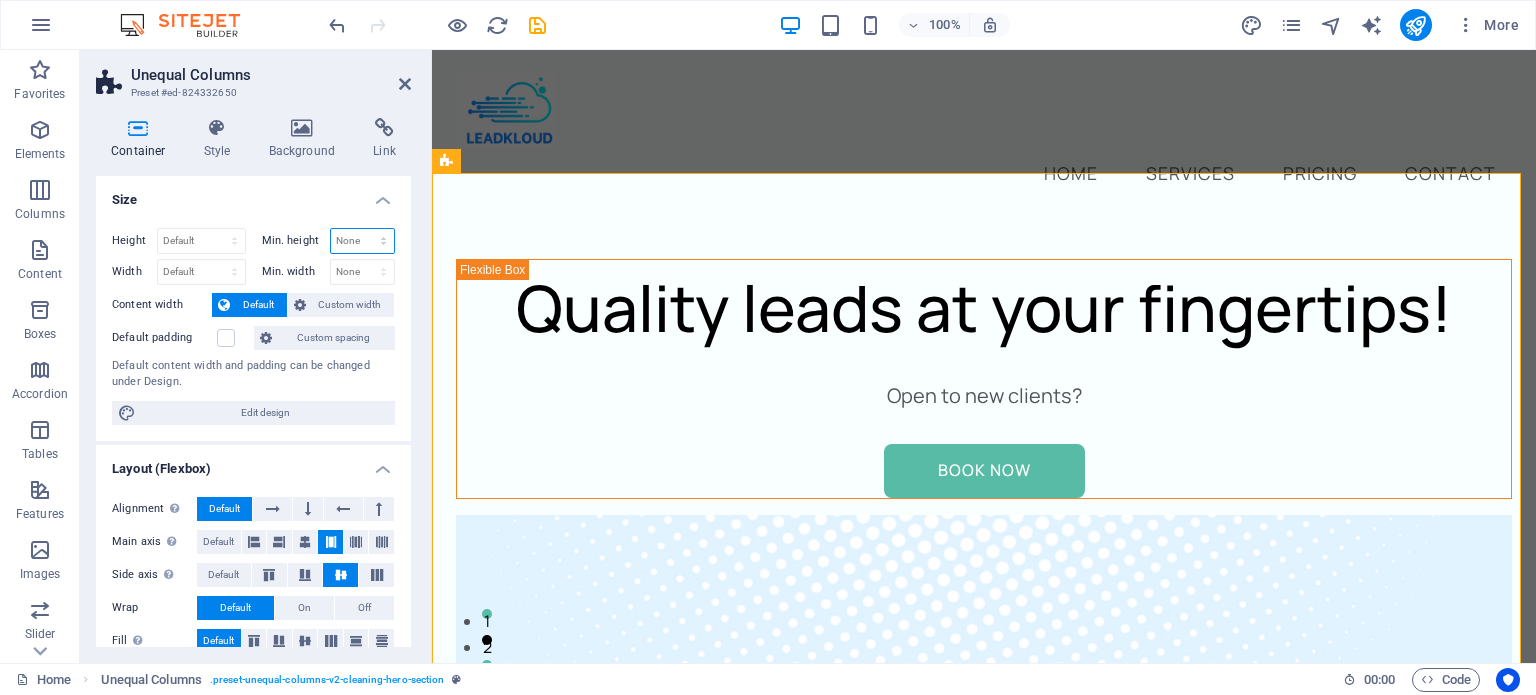 click on "None px rem % vh vw" at bounding box center [363, 241] 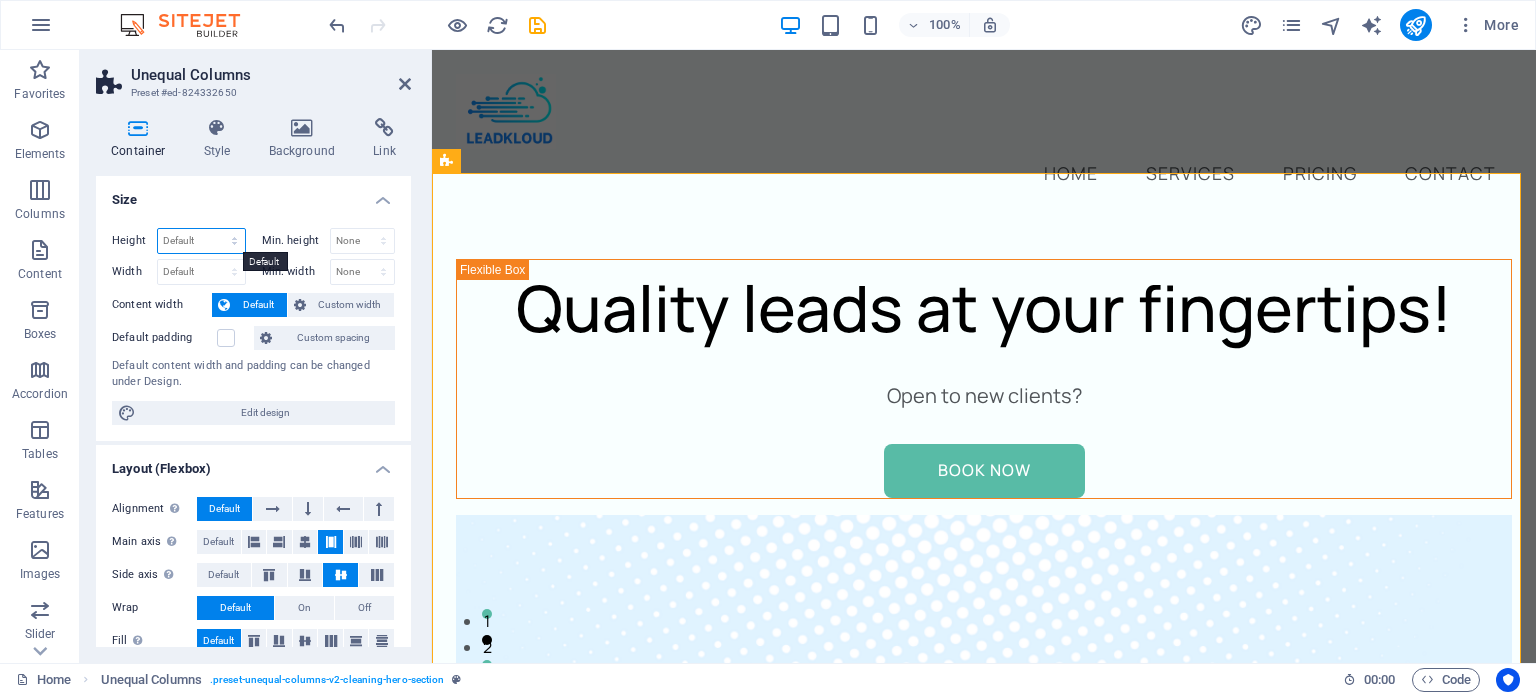 click on "Default px rem % vh vw" at bounding box center (201, 241) 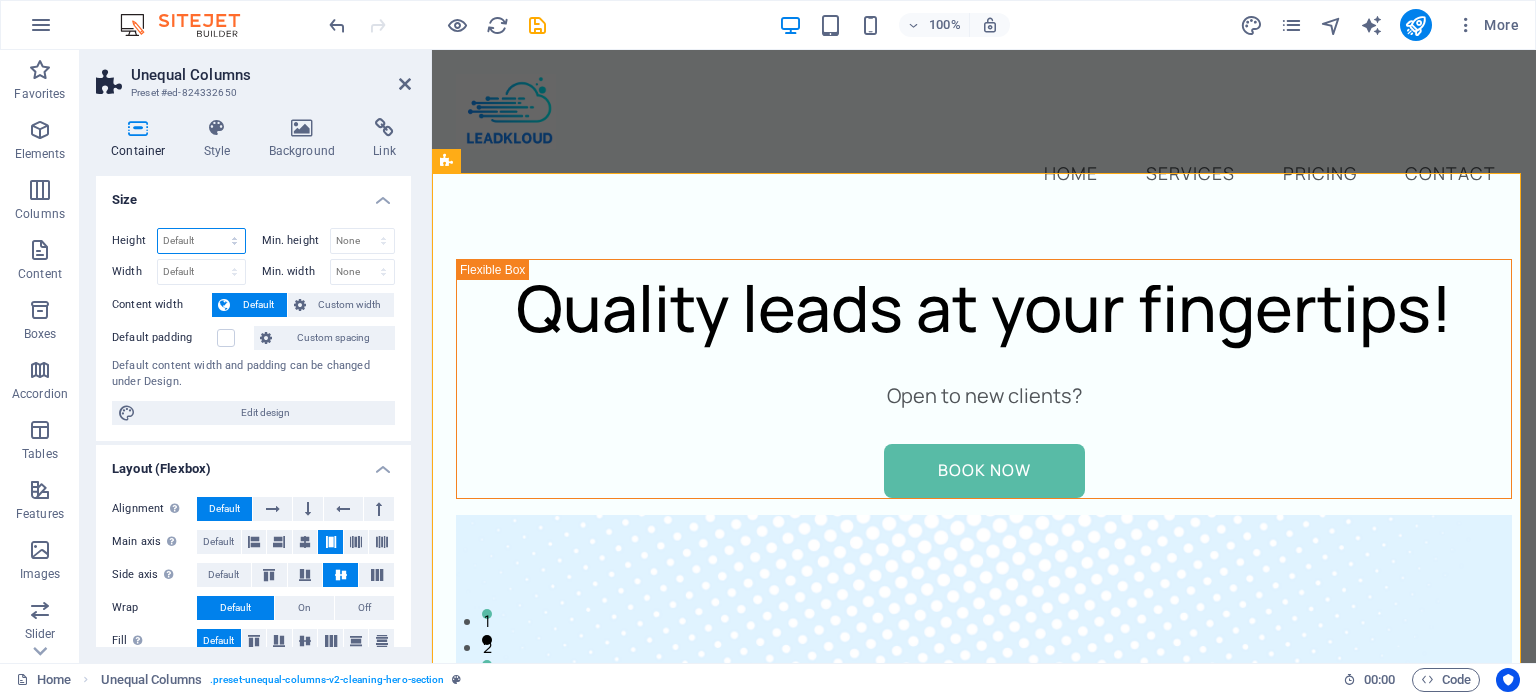 click on "Default px rem % vh vw" at bounding box center [201, 241] 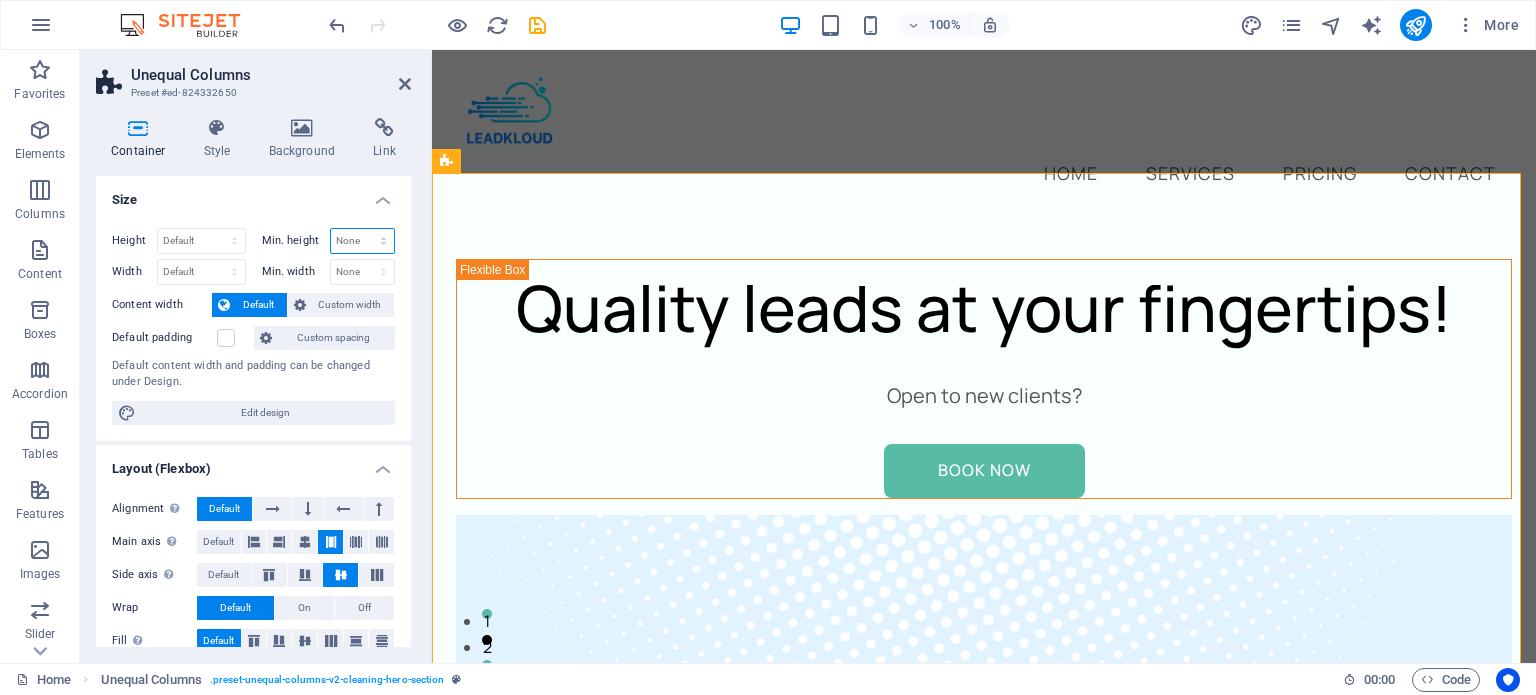 click on "None px rem % vh vw" at bounding box center [363, 241] 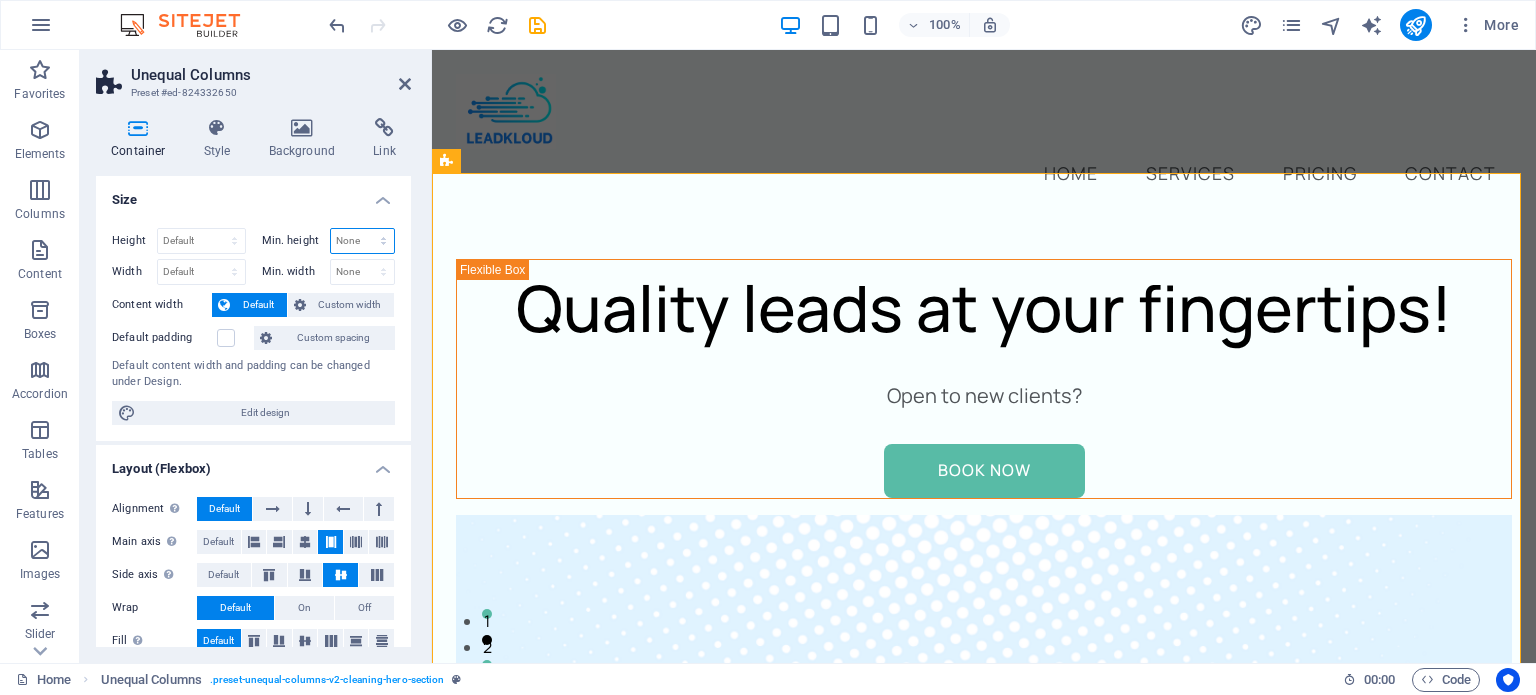 click on "None px rem % vh vw" at bounding box center (363, 241) 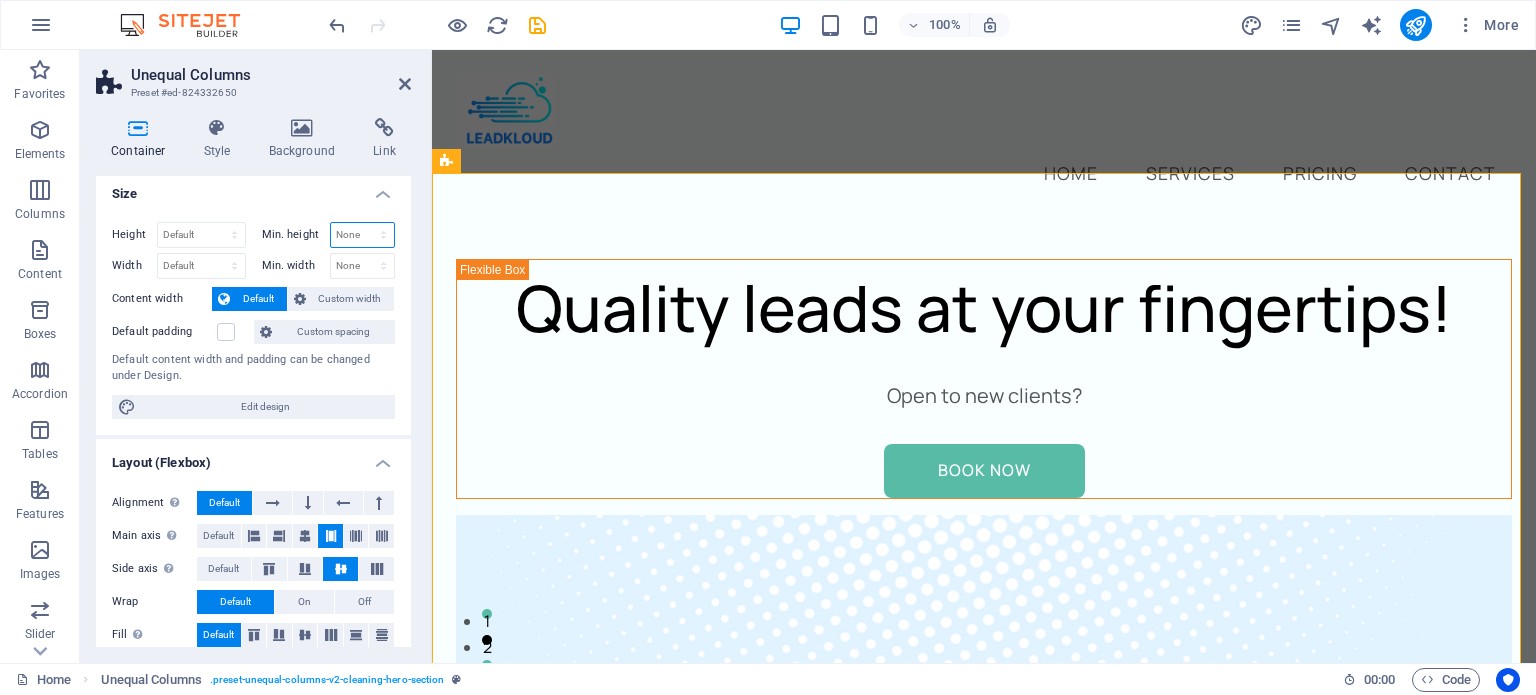 scroll, scrollTop: 5, scrollLeft: 0, axis: vertical 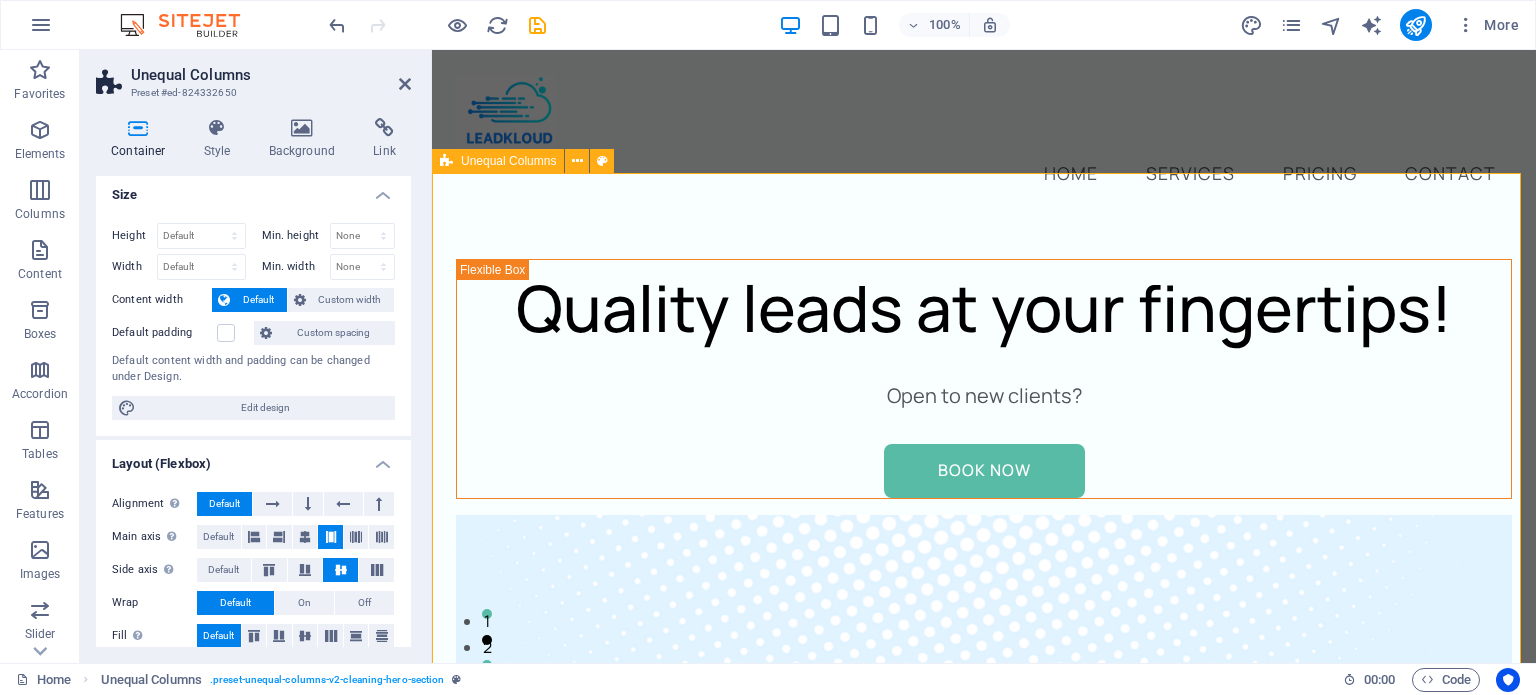 click on "Quality leads at your fingertips! Open to new clients?  Book Now" at bounding box center [984, 1339] 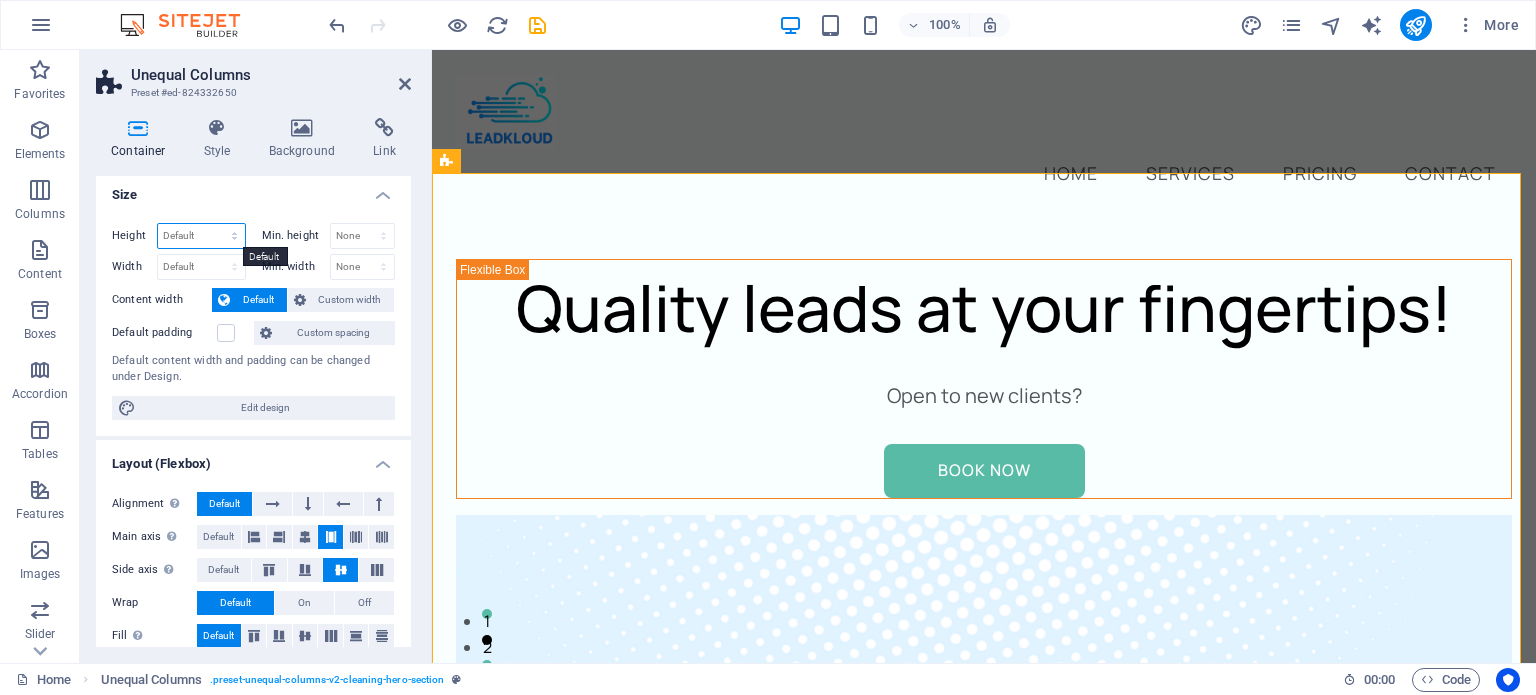 click on "Default px rem % vh vw" at bounding box center (201, 236) 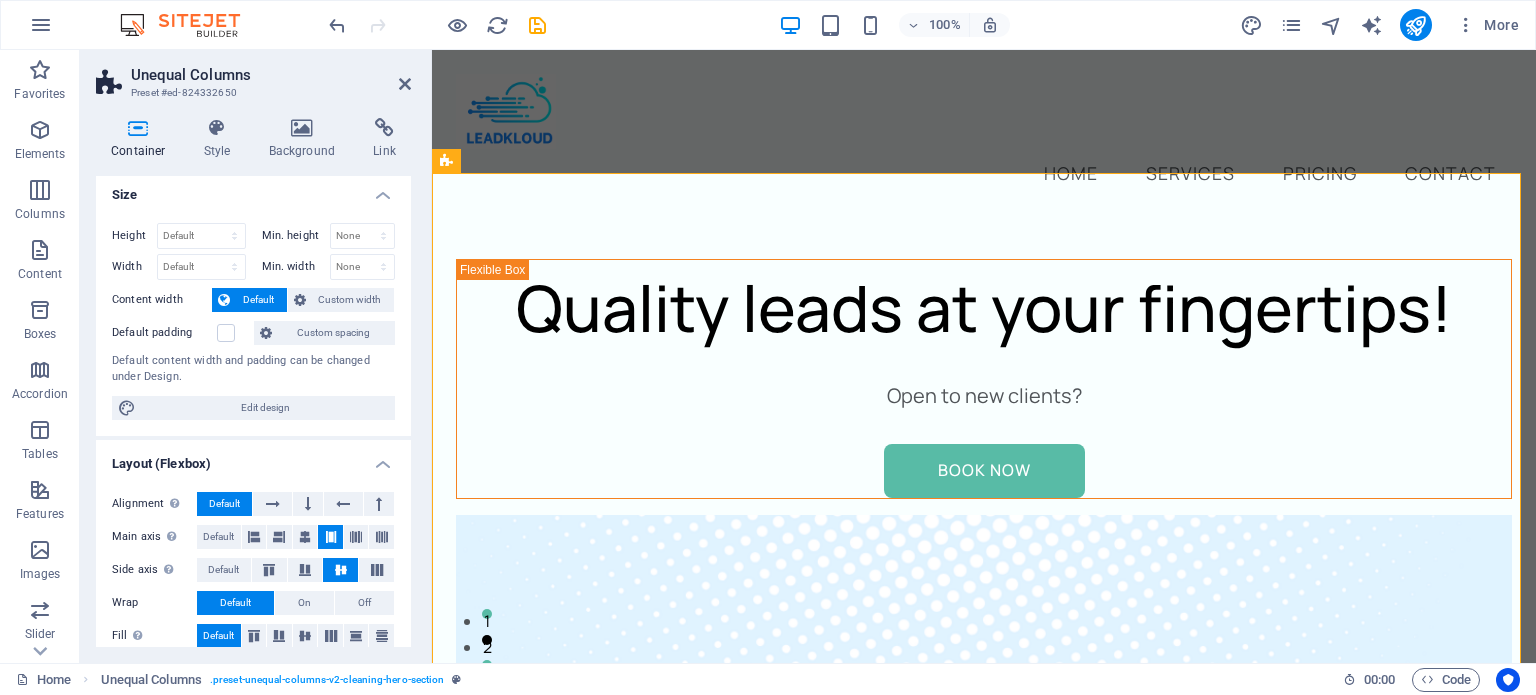 click on "Size" at bounding box center [253, 189] 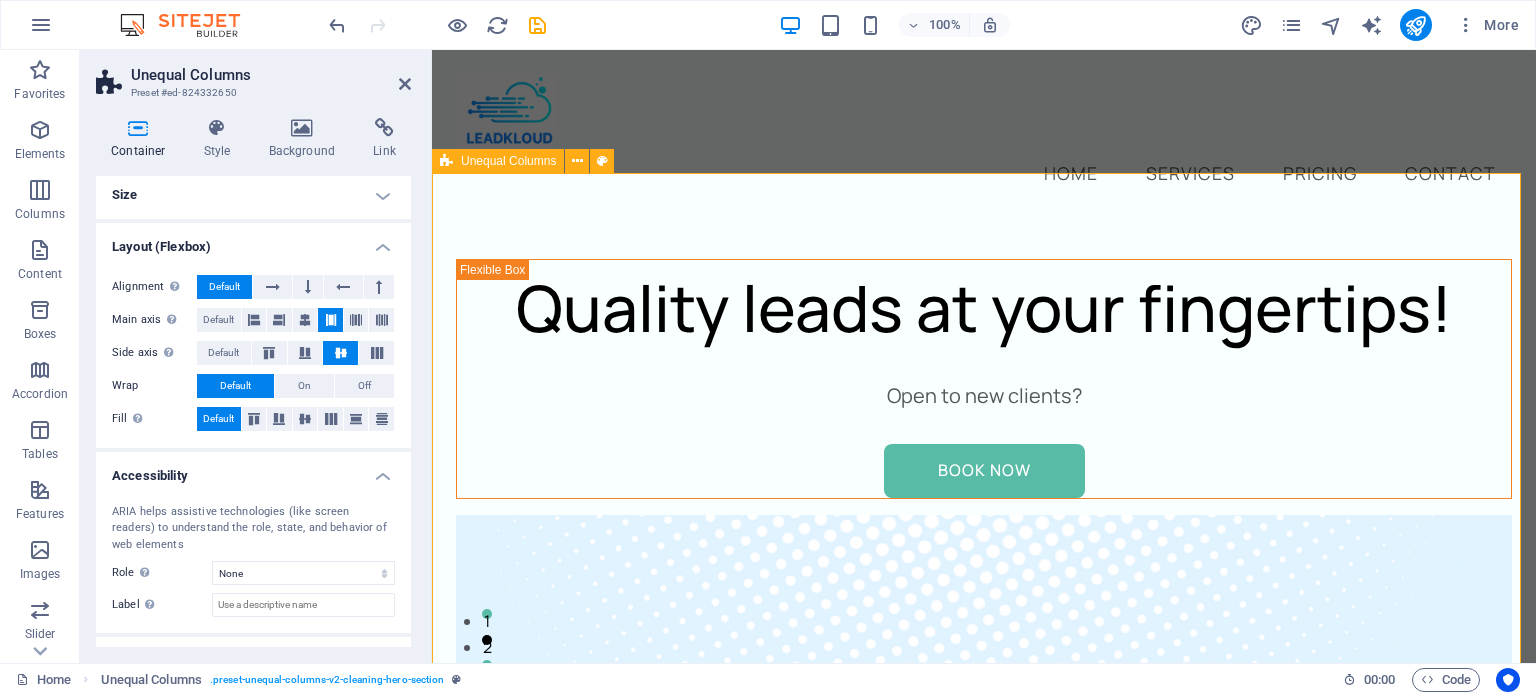 click on "Quality leads at your fingertips! Open to new clients?  Book Now" at bounding box center (984, 1339) 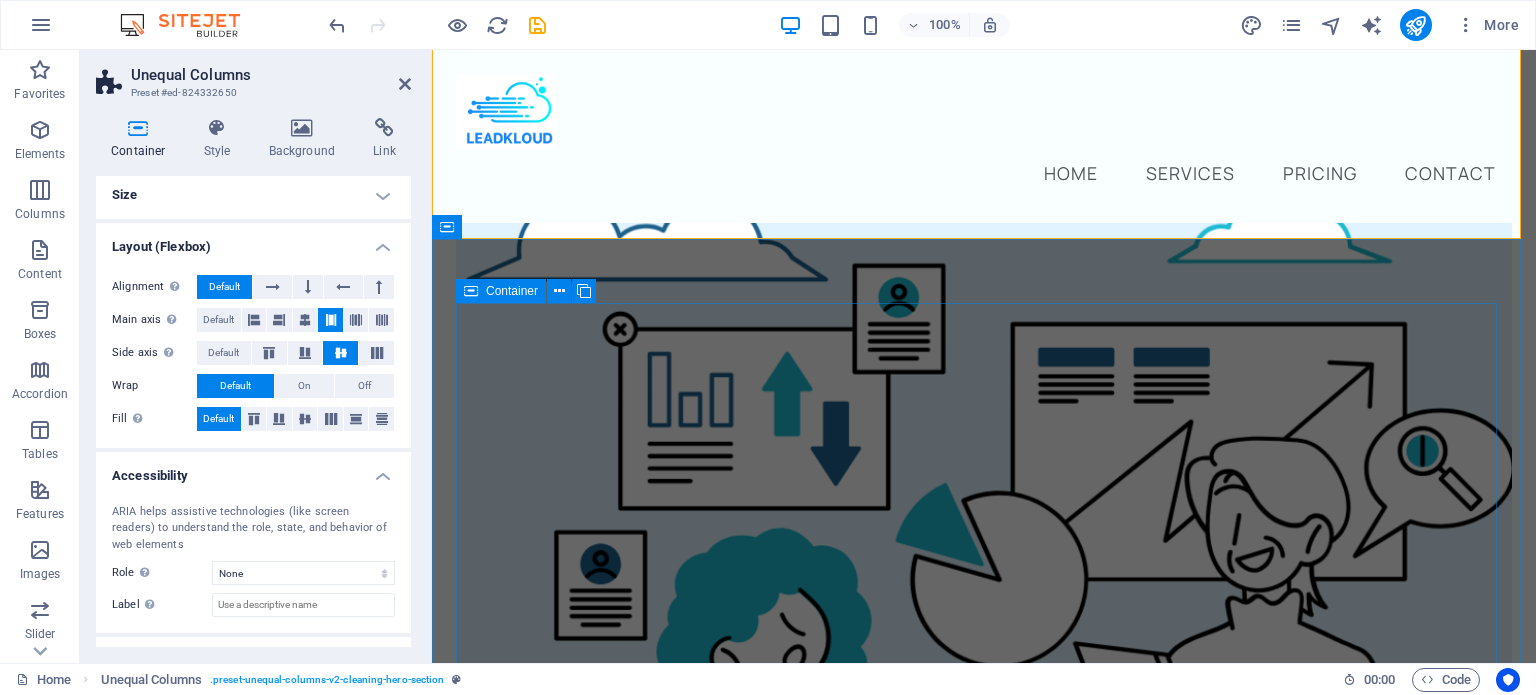 scroll, scrollTop: 1024, scrollLeft: 0, axis: vertical 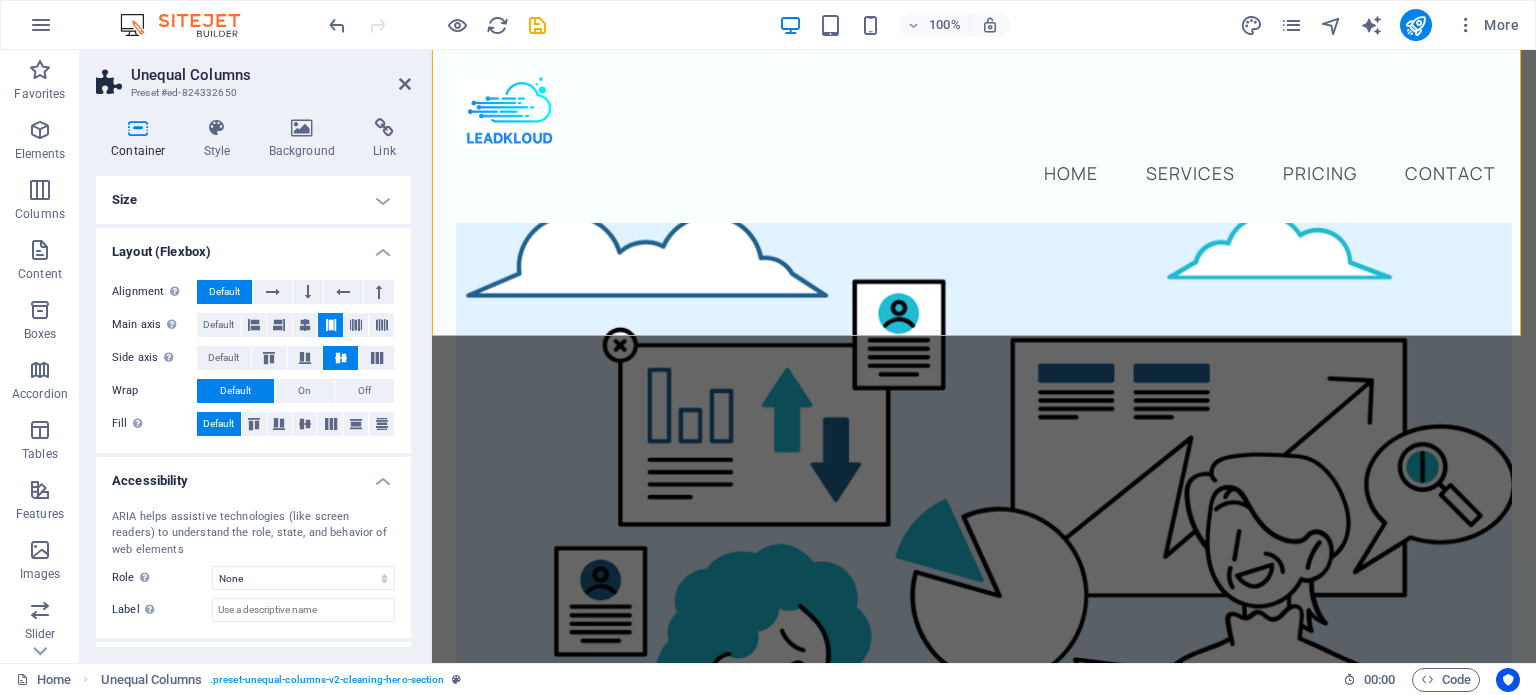 click on "Container" at bounding box center (142, 139) 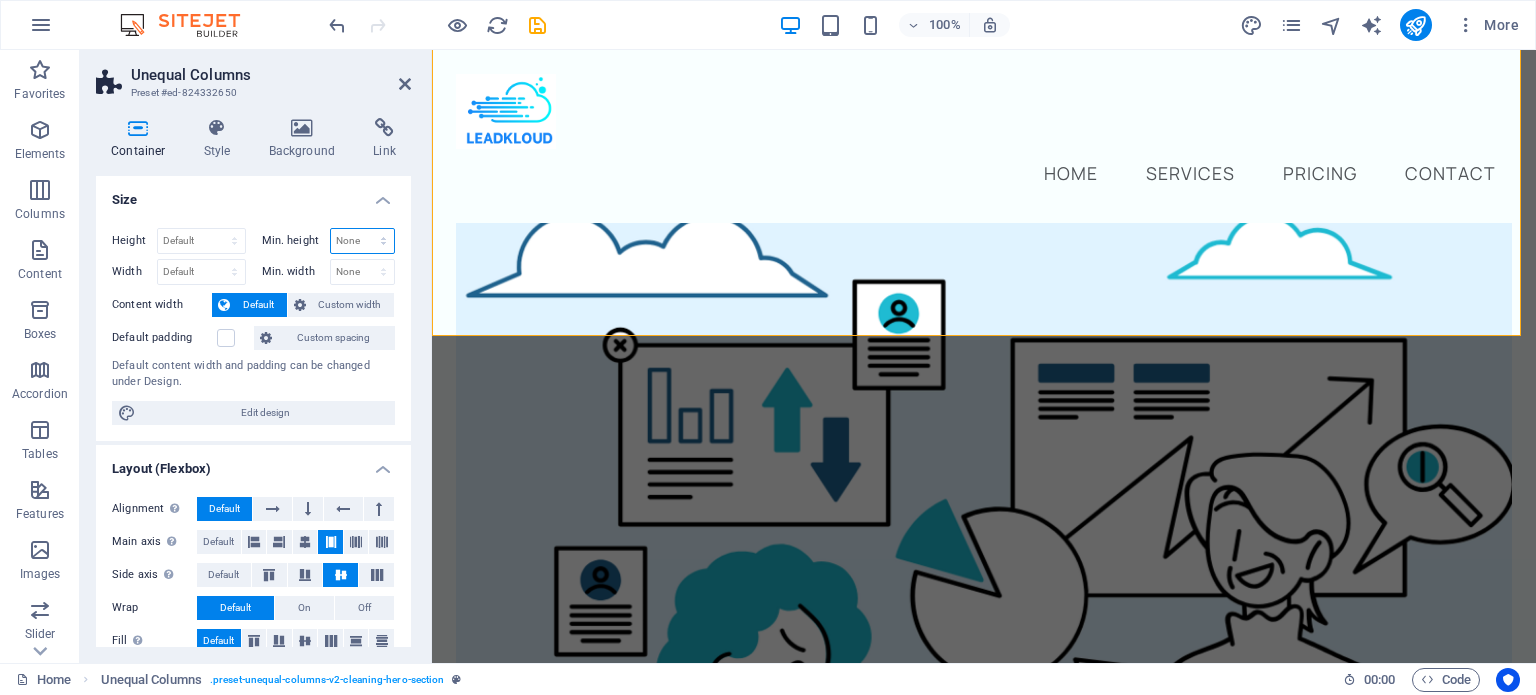 click on "None px rem % vh vw" at bounding box center [363, 241] 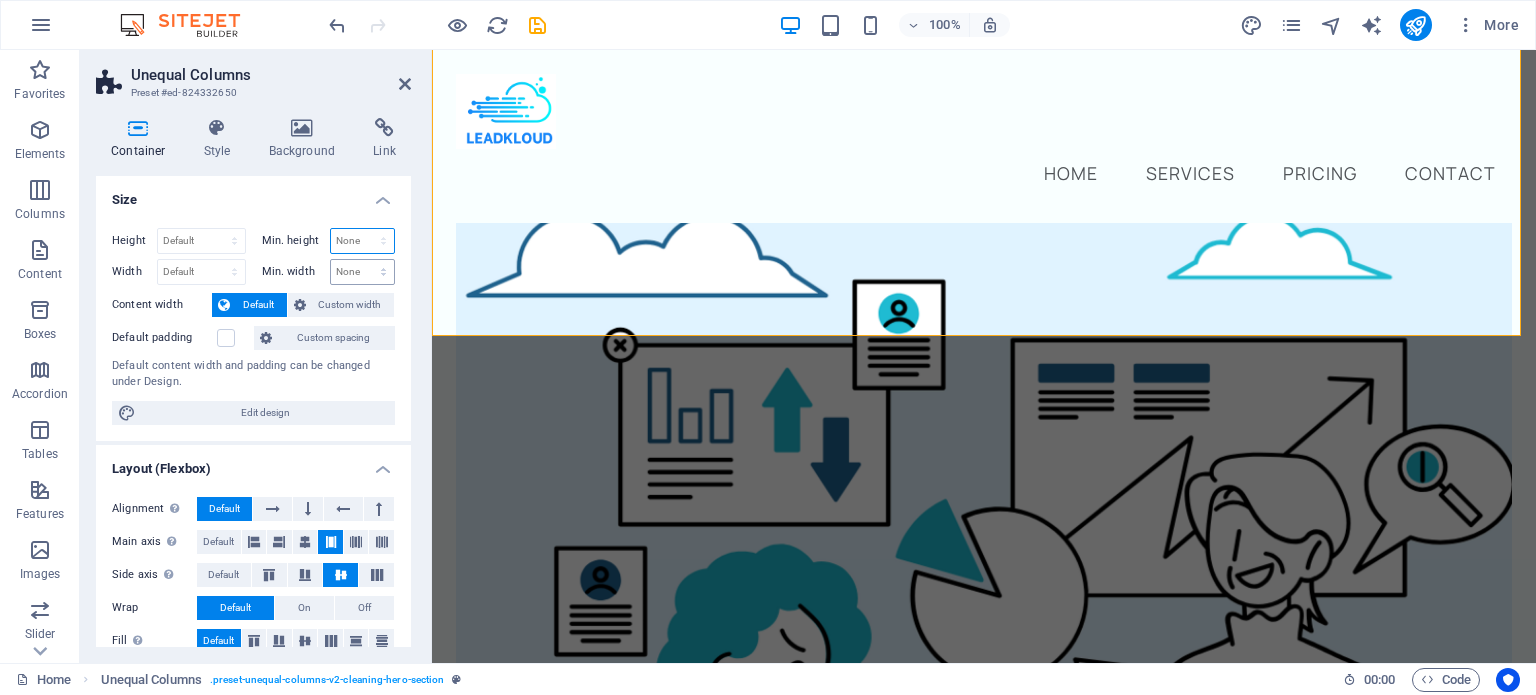 drag, startPoint x: 347, startPoint y: 244, endPoint x: 345, endPoint y: 270, distance: 26.076809 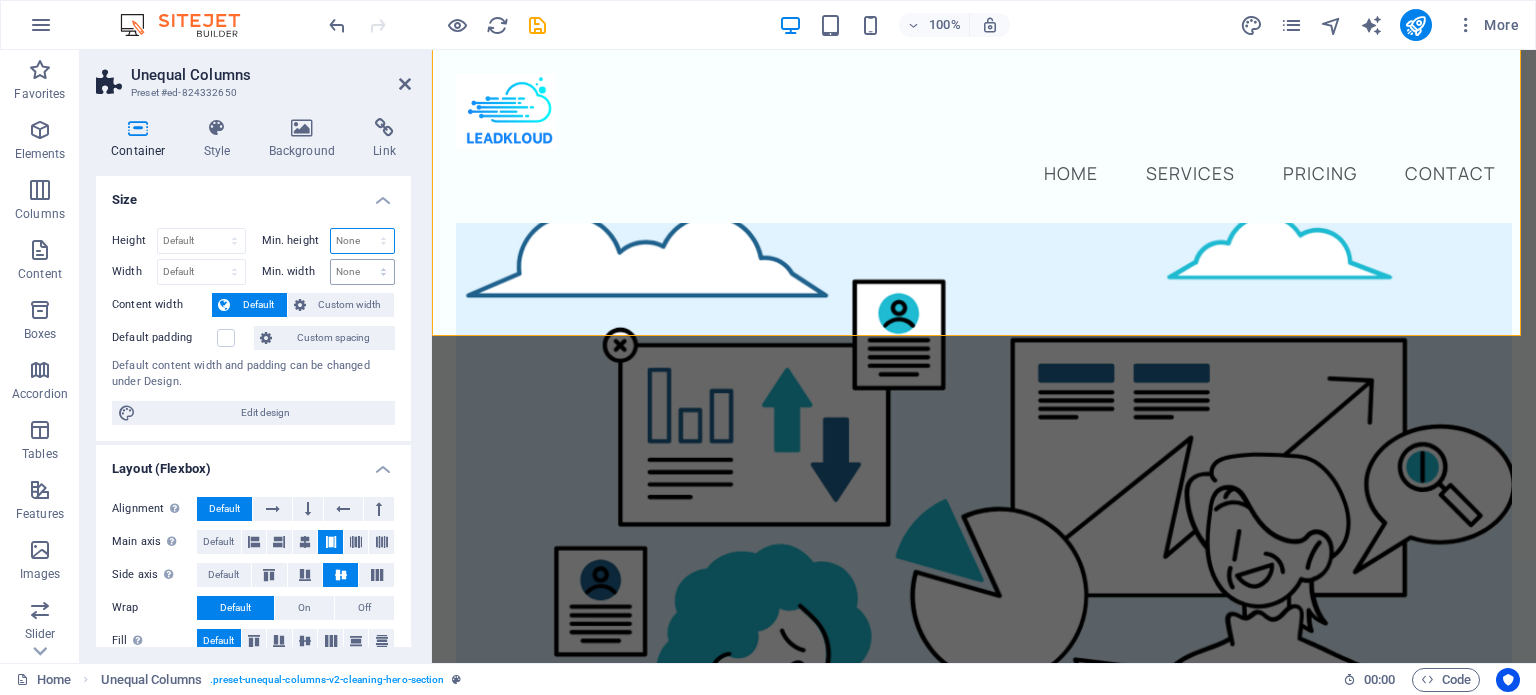 click on "Height Default px rem % vh vw Min. height None px rem % vh vw Width Default px rem % em vh vw Min. width None px rem % vh vw" at bounding box center [253, 256] 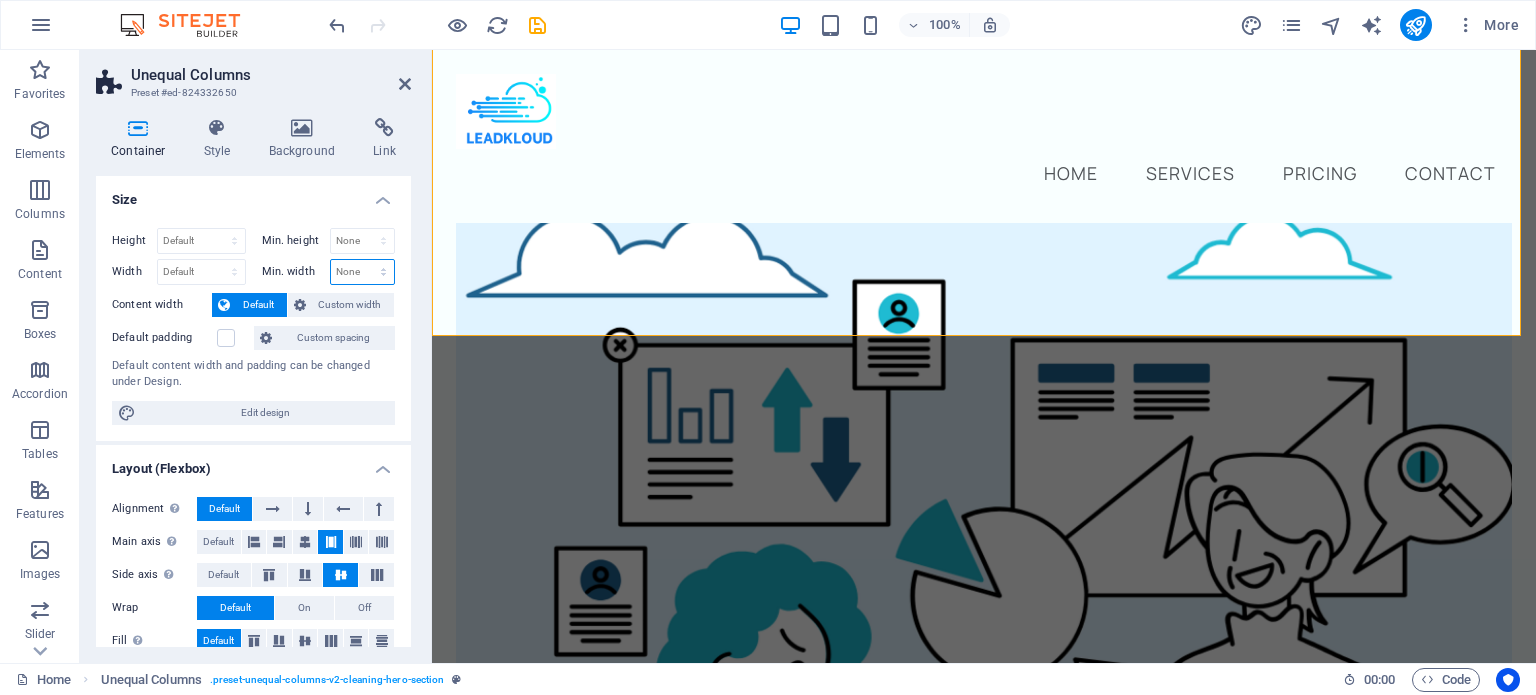 click on "None px rem % vh vw" at bounding box center (363, 272) 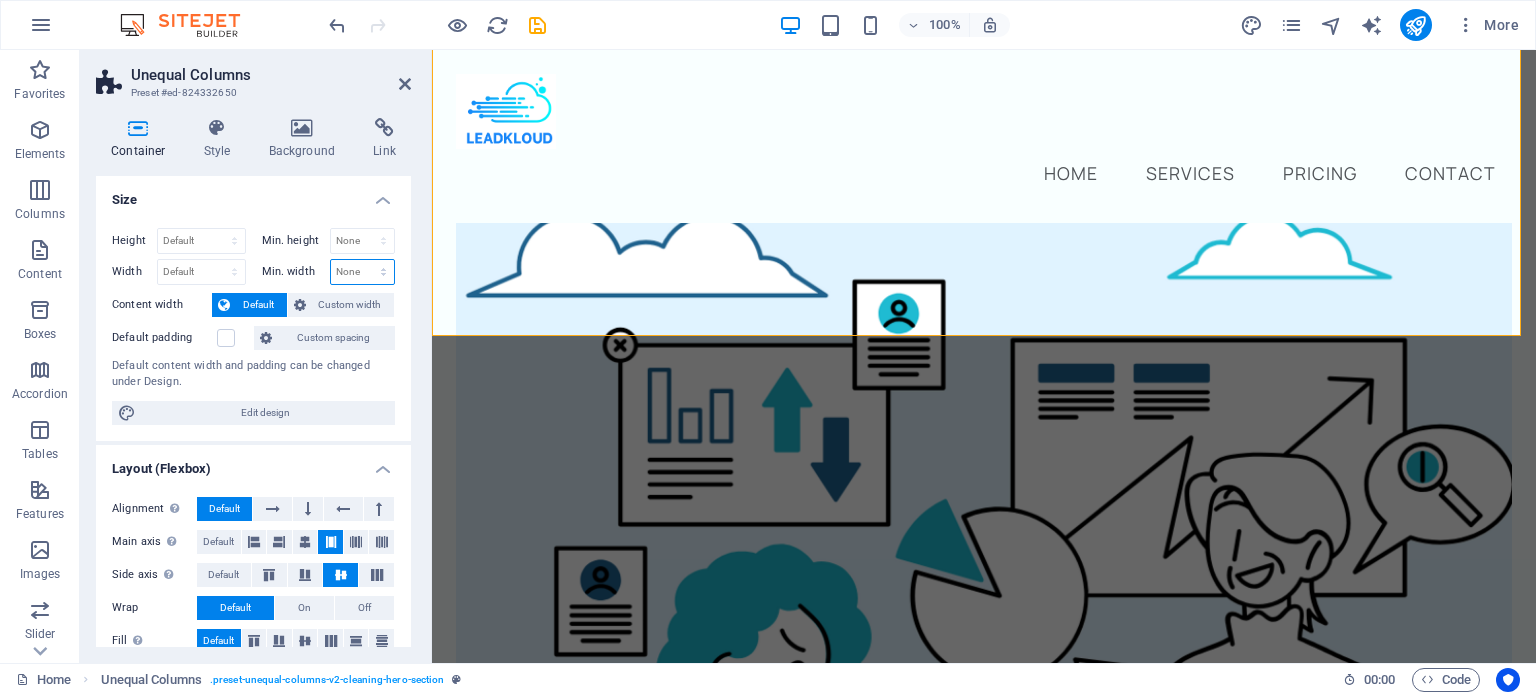 click on "None px rem % vh vw" at bounding box center (363, 272) 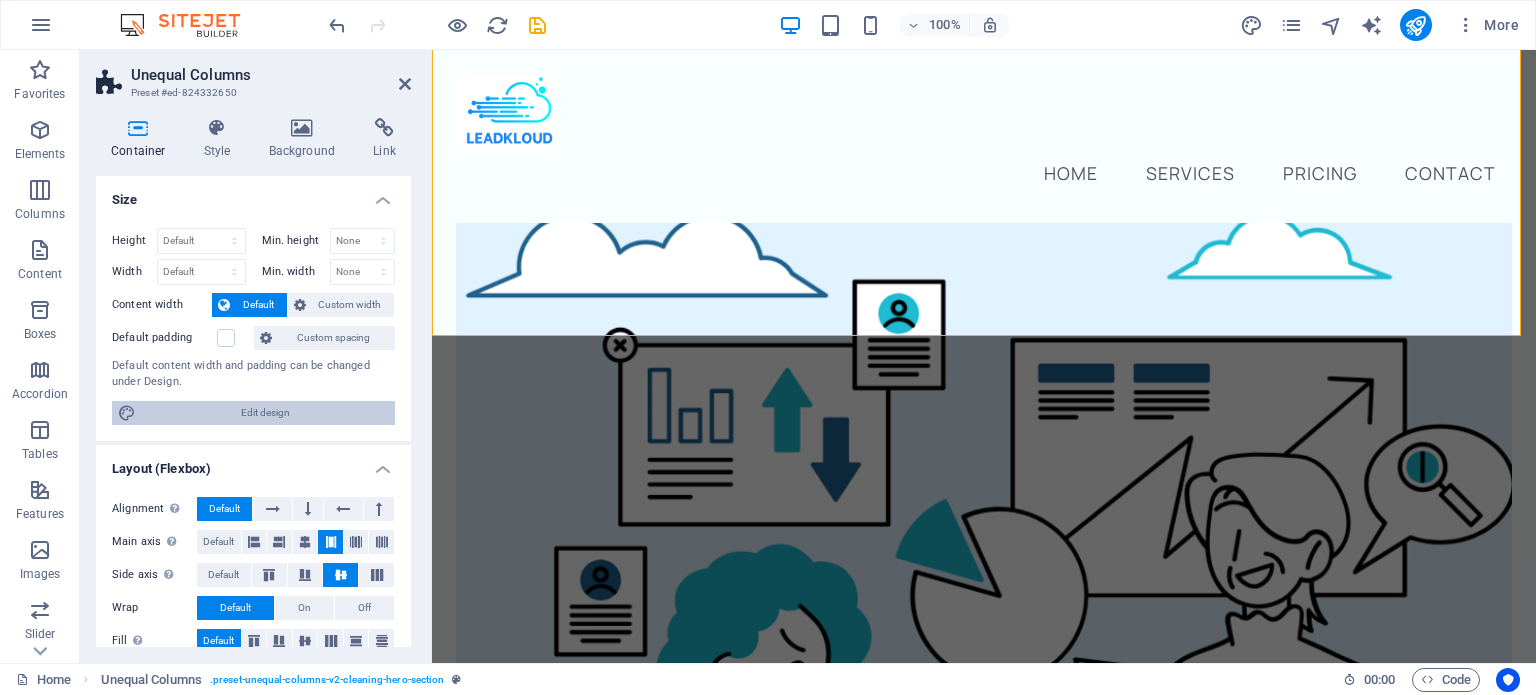drag, startPoint x: 228, startPoint y: 417, endPoint x: 359, endPoint y: 441, distance: 133.18033 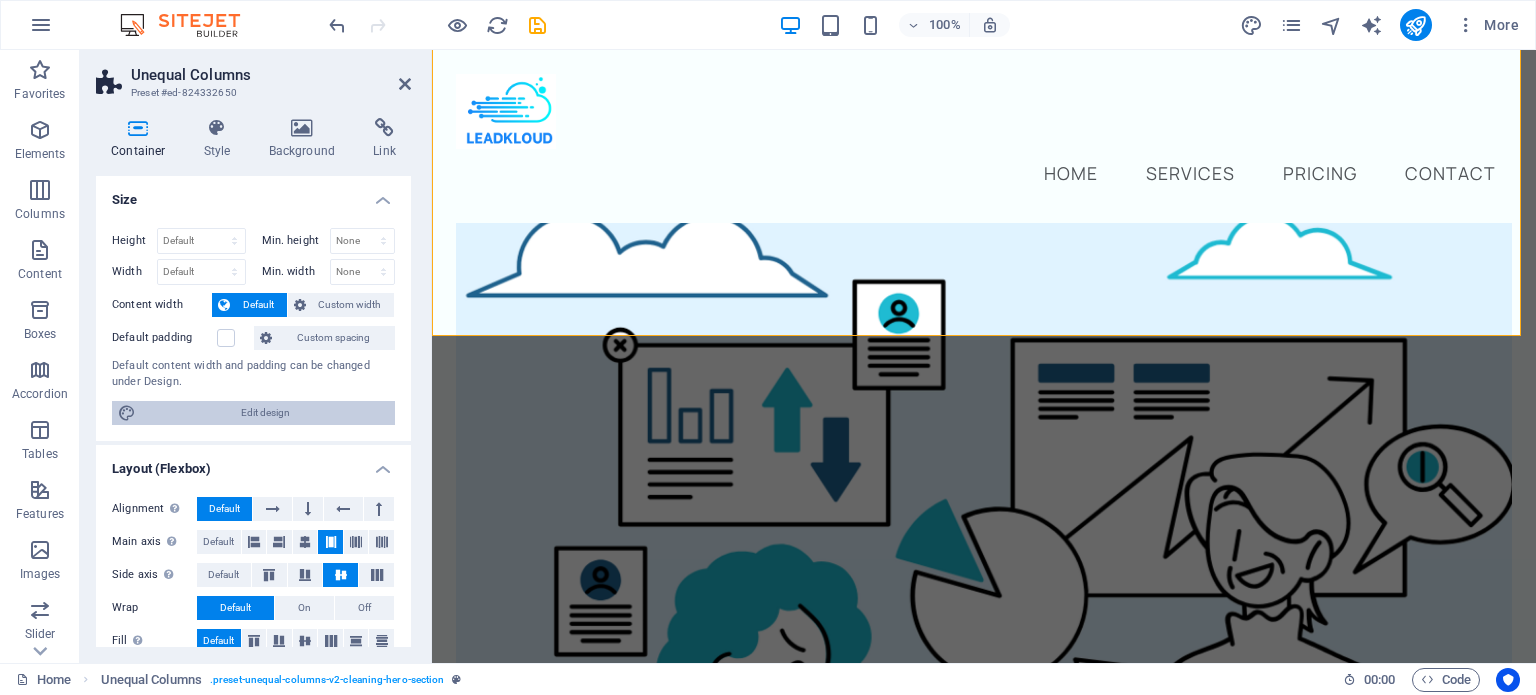 click on "Edit design" at bounding box center [265, 413] 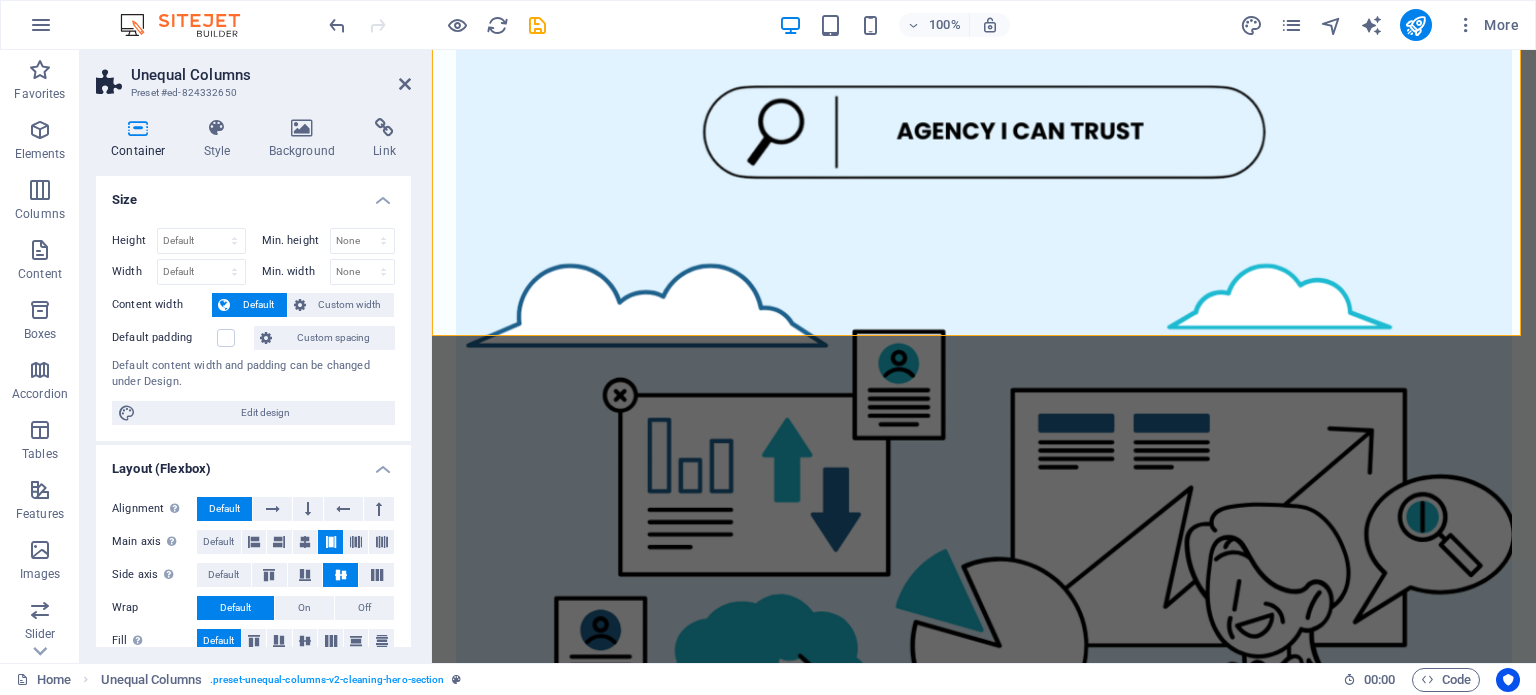 scroll, scrollTop: 732, scrollLeft: 0, axis: vertical 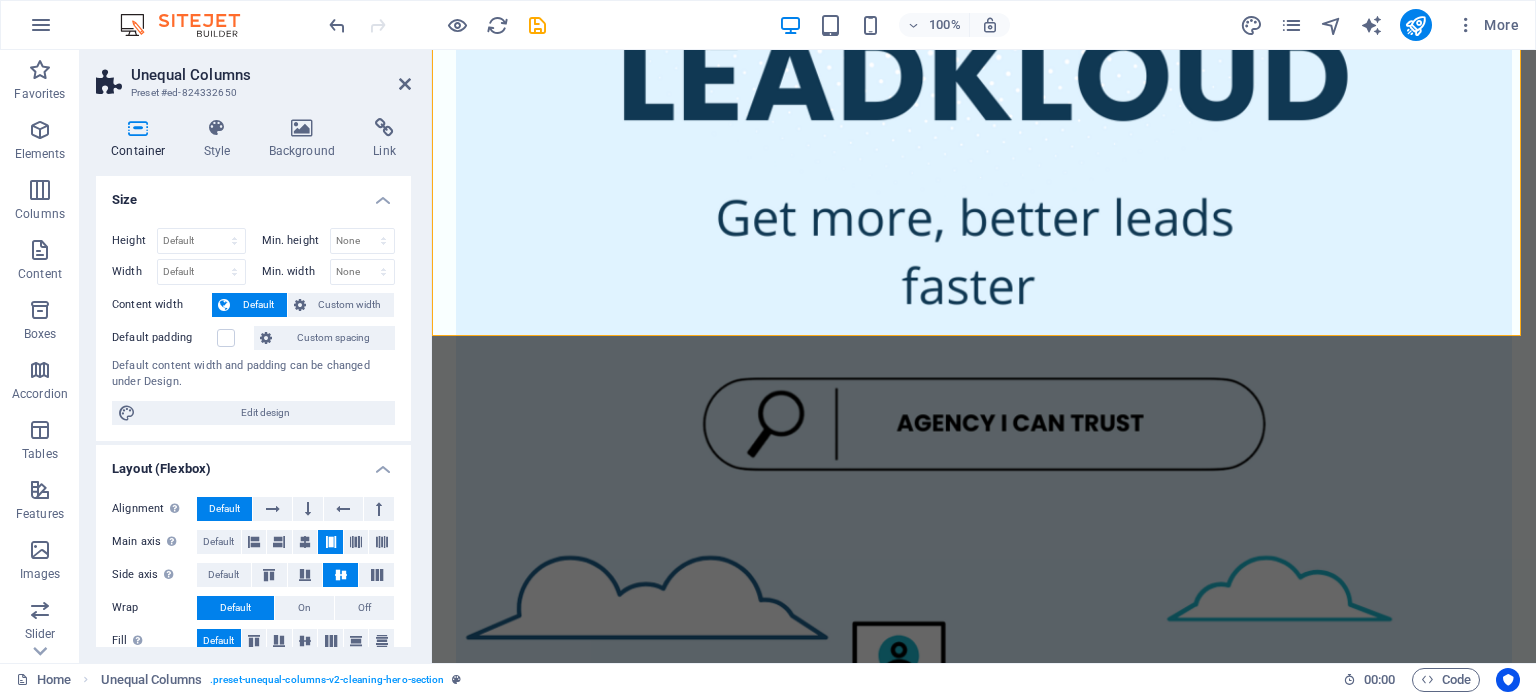 select on "rem" 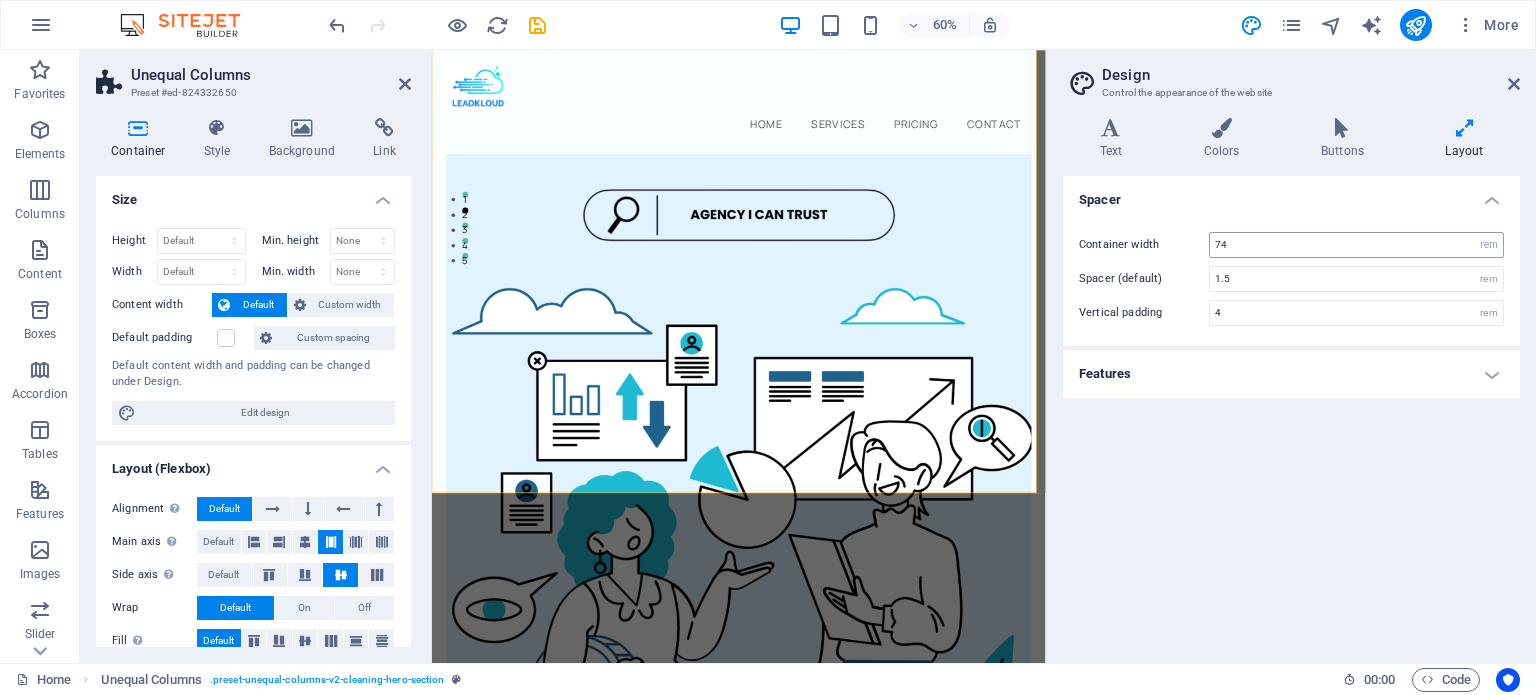 scroll, scrollTop: 486, scrollLeft: 0, axis: vertical 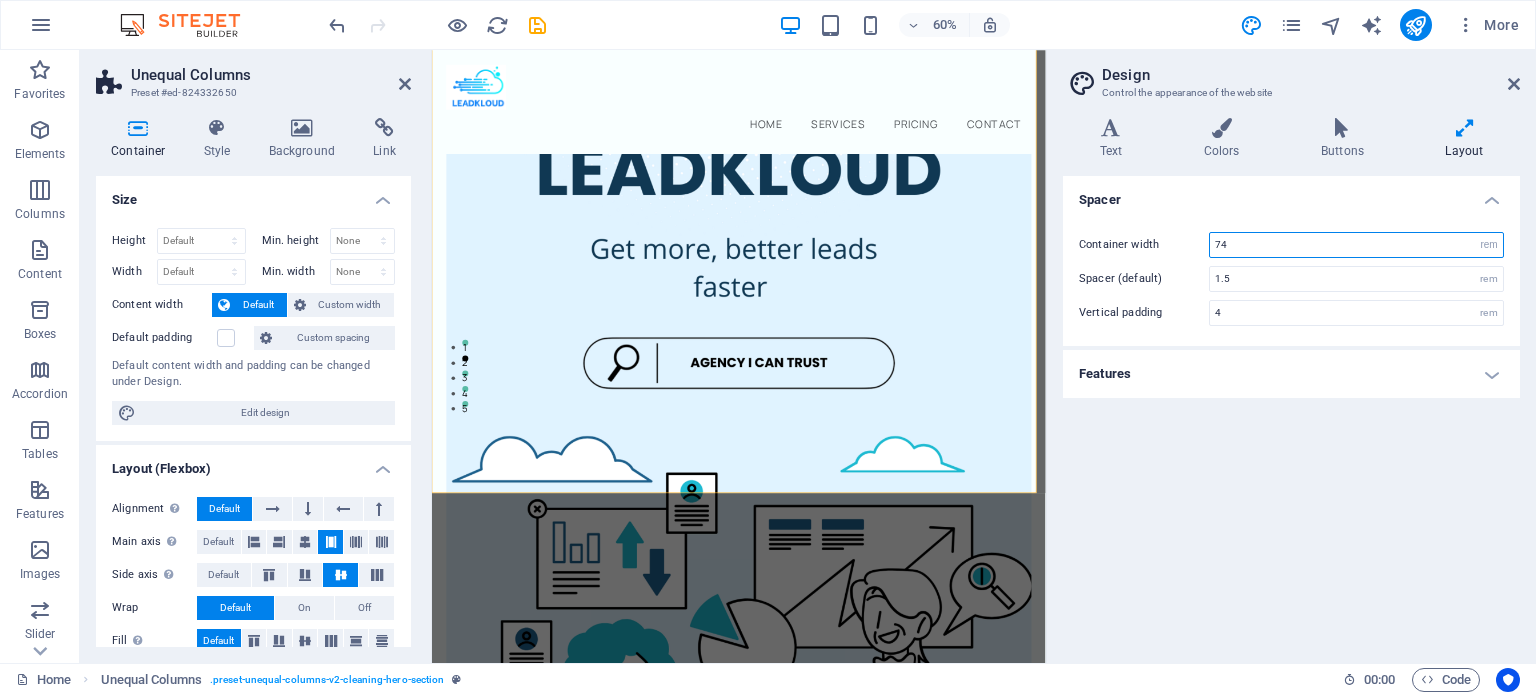 click on "74" at bounding box center (1356, 245) 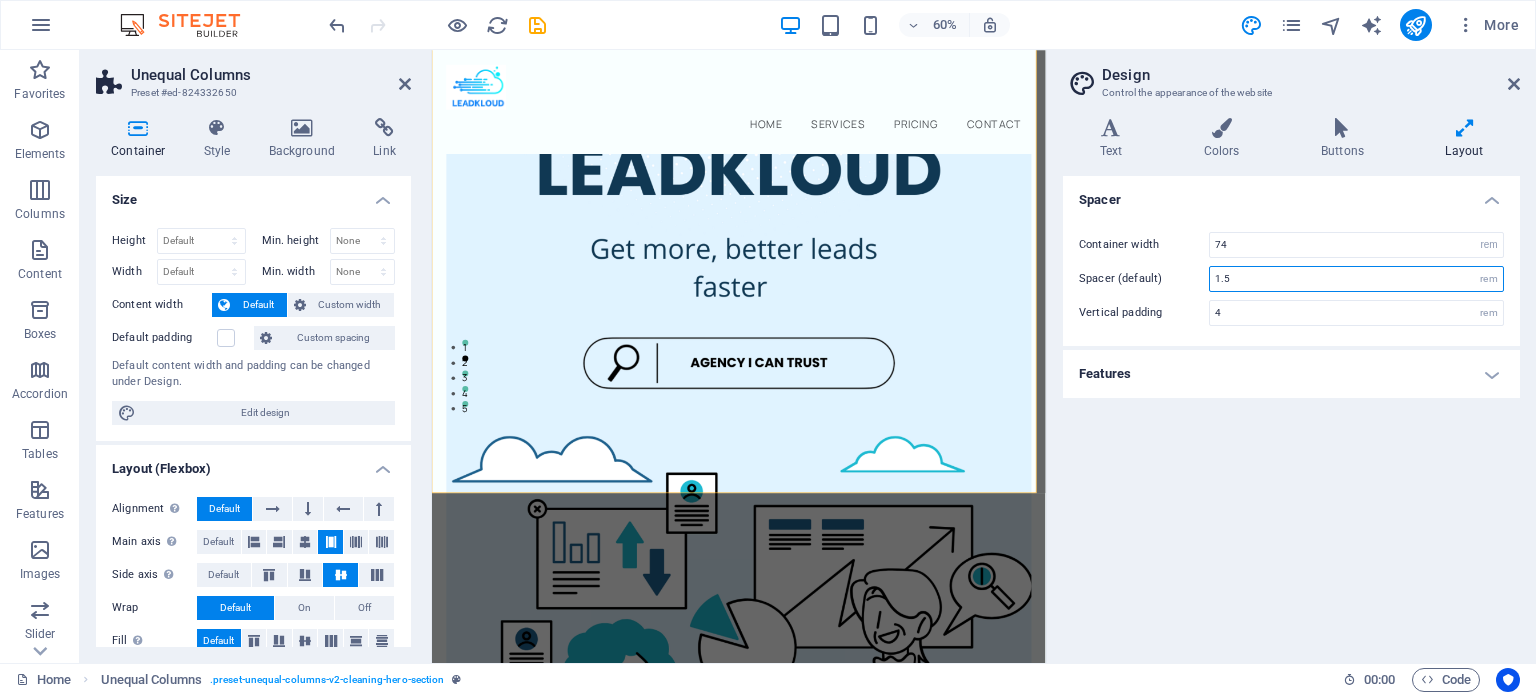 click on "1.5" at bounding box center [1356, 279] 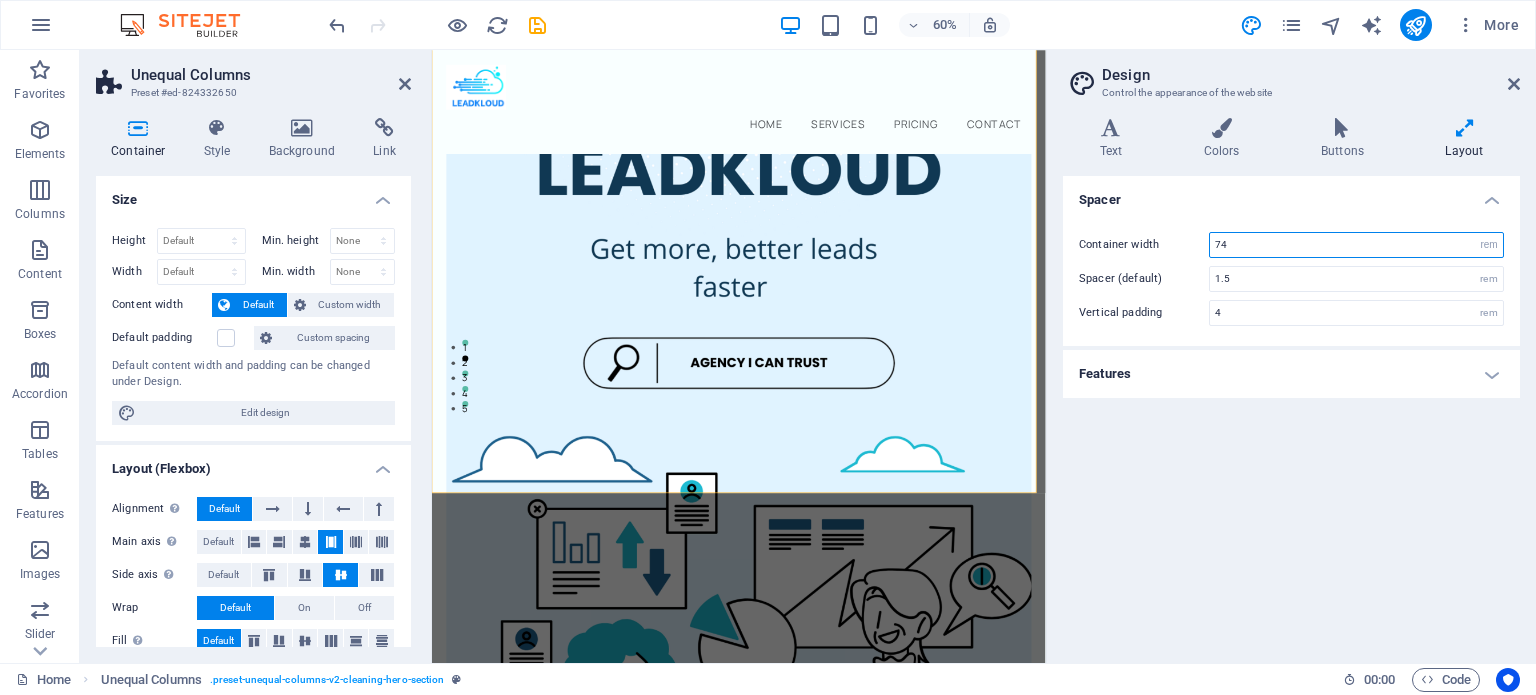 click on "74" at bounding box center (1356, 245) 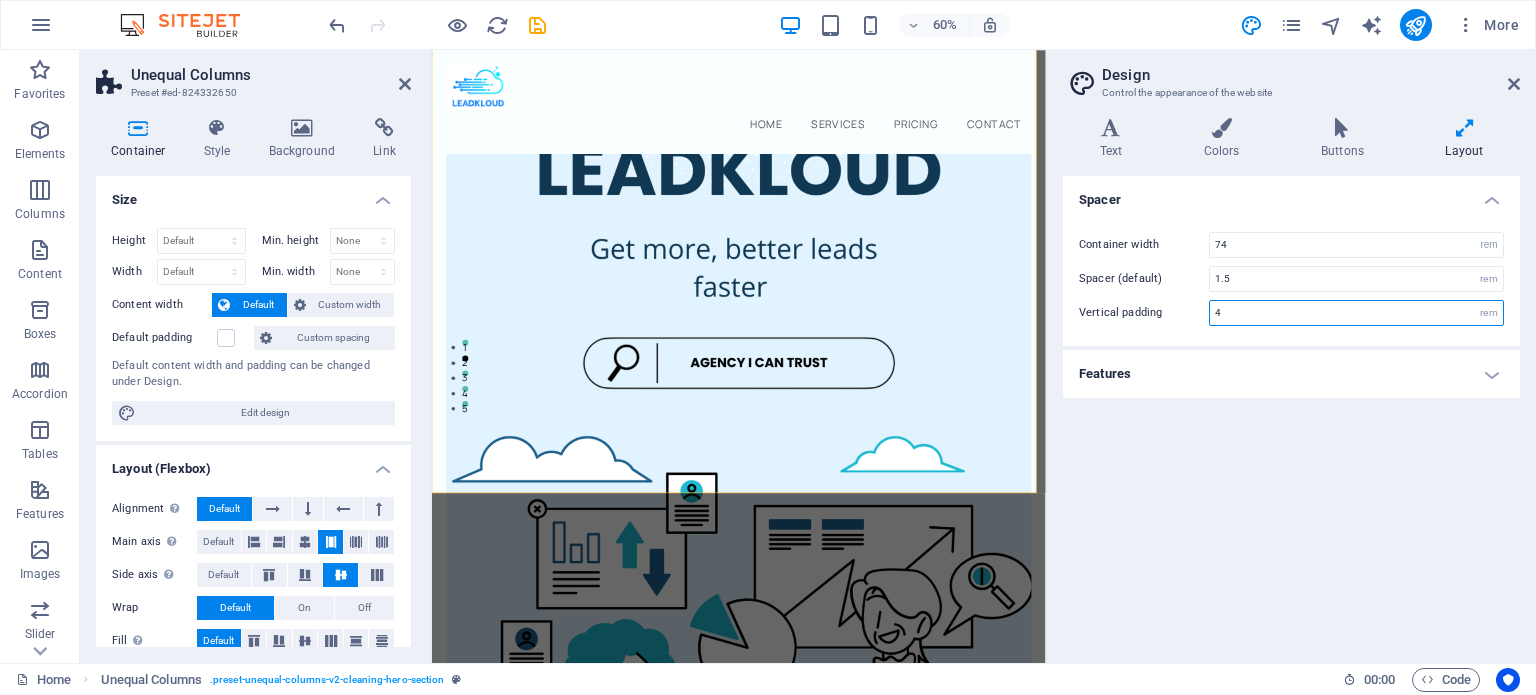 click on "4" at bounding box center (1356, 313) 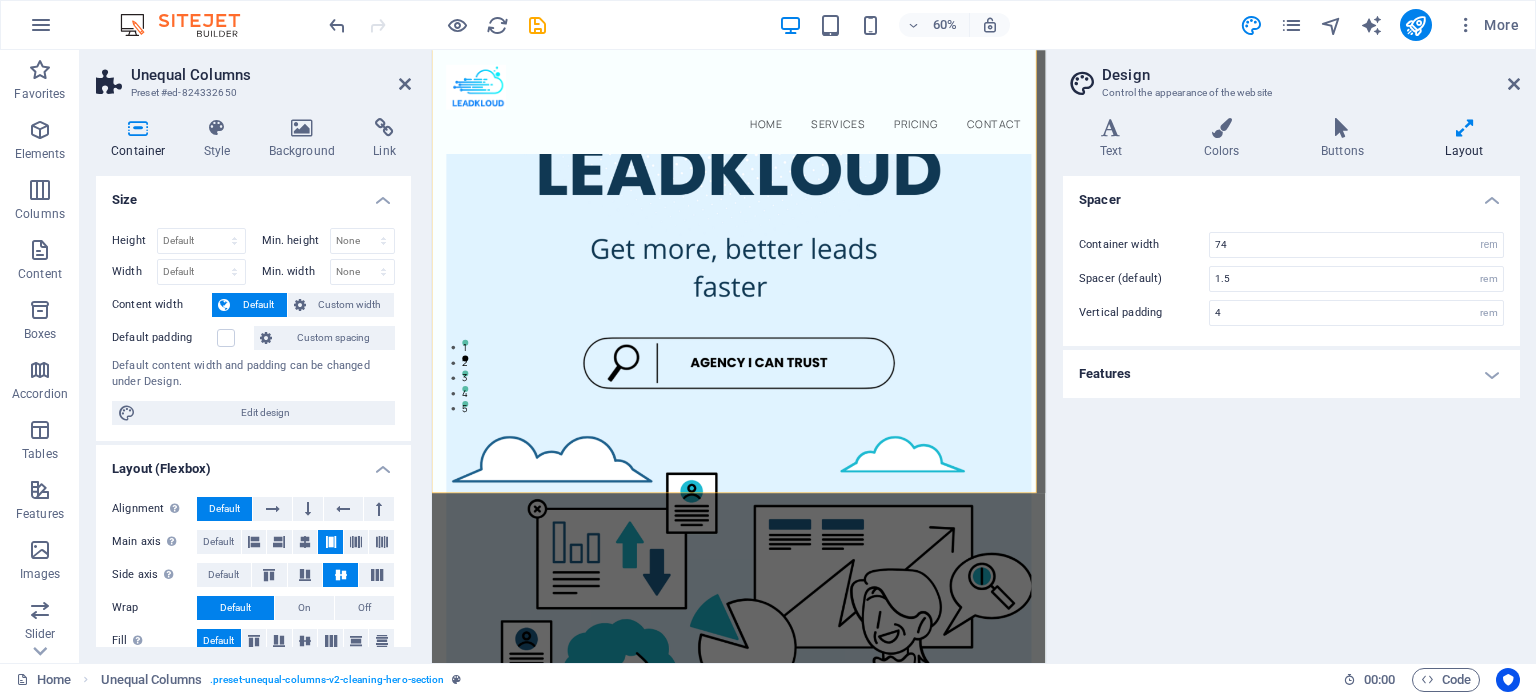 click on "Features" at bounding box center [1291, 374] 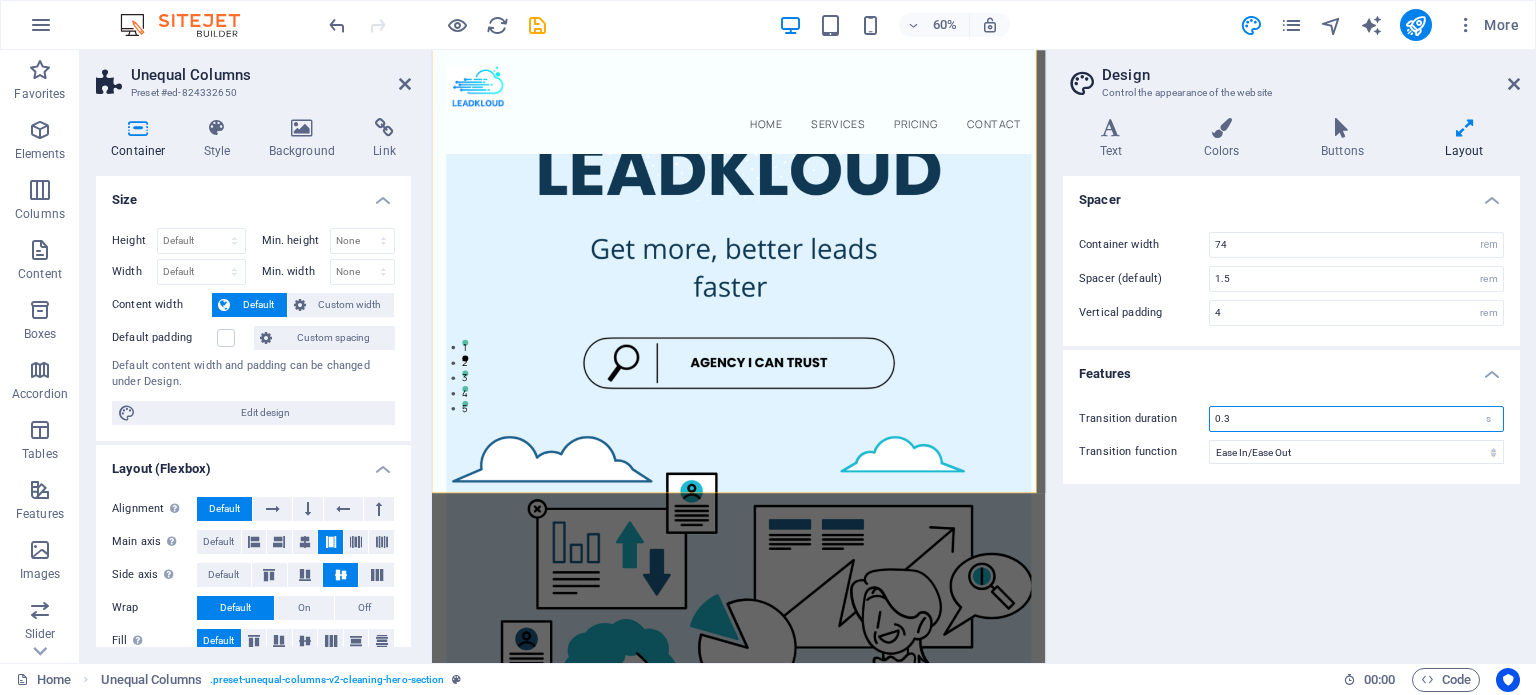 click on "0.3" at bounding box center (1356, 419) 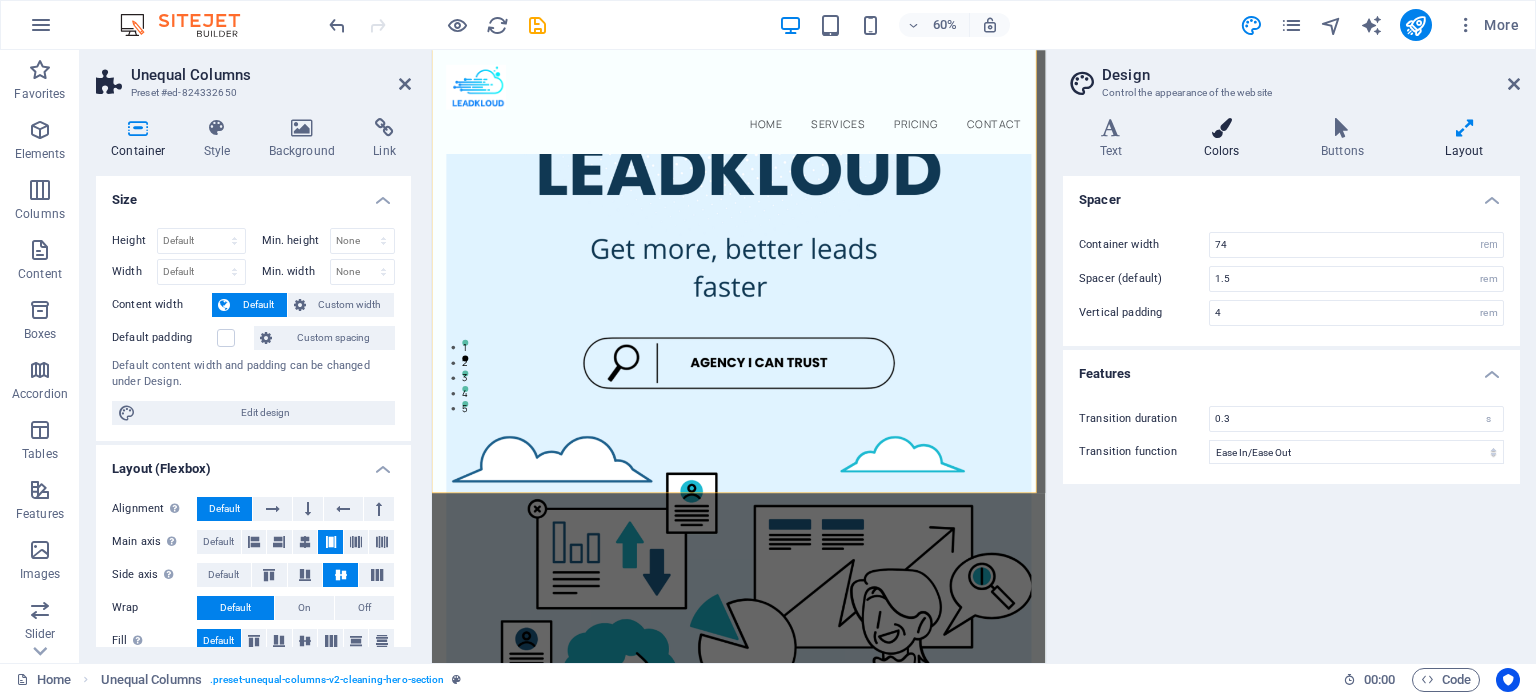 click at bounding box center (1221, 128) 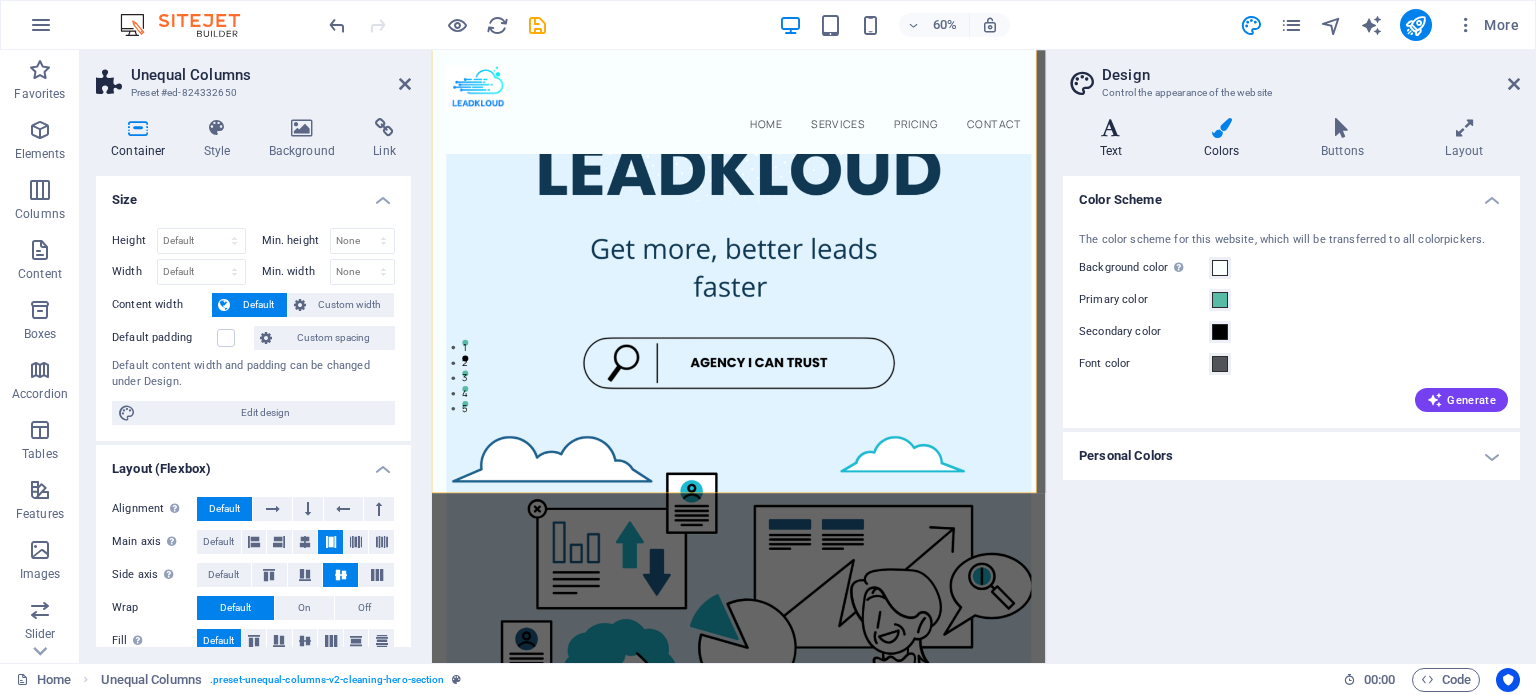 click on "Text" at bounding box center [1115, 139] 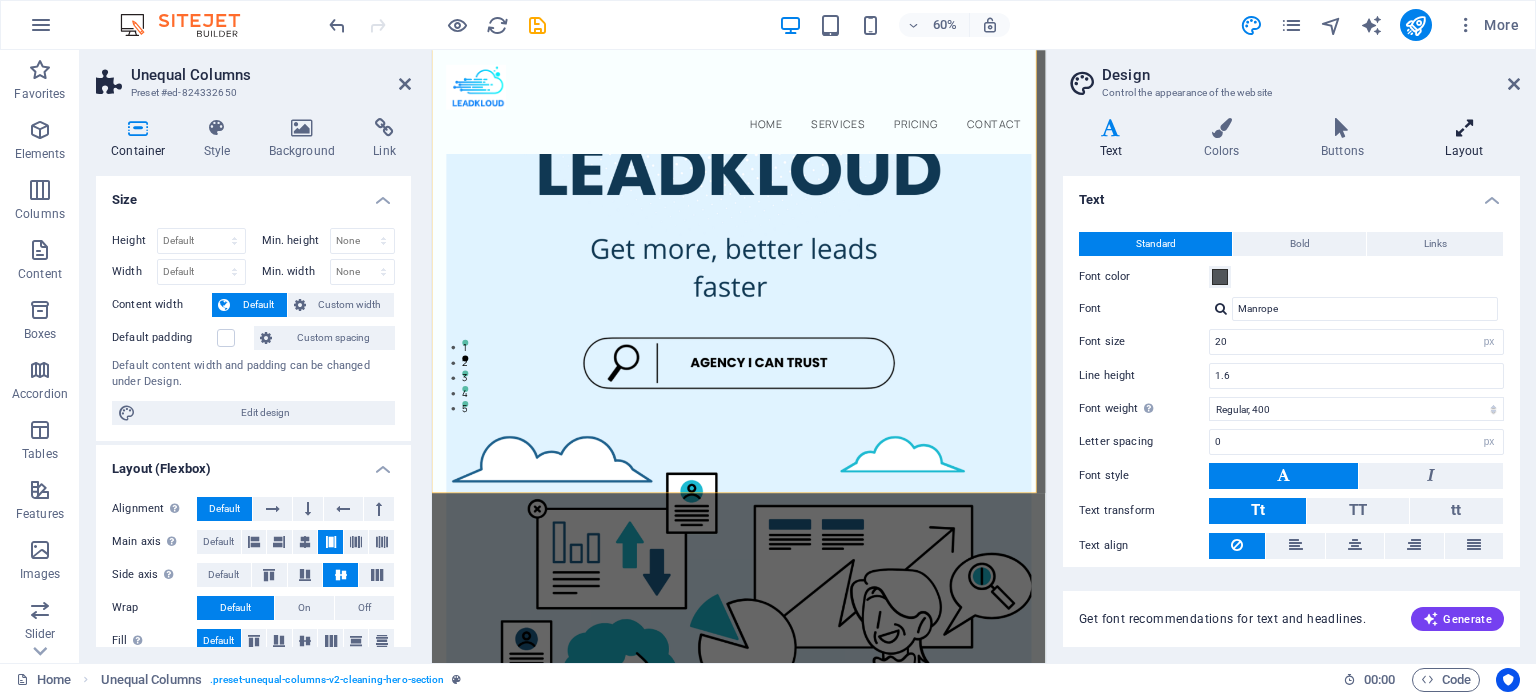 click on "Layout" at bounding box center (1464, 139) 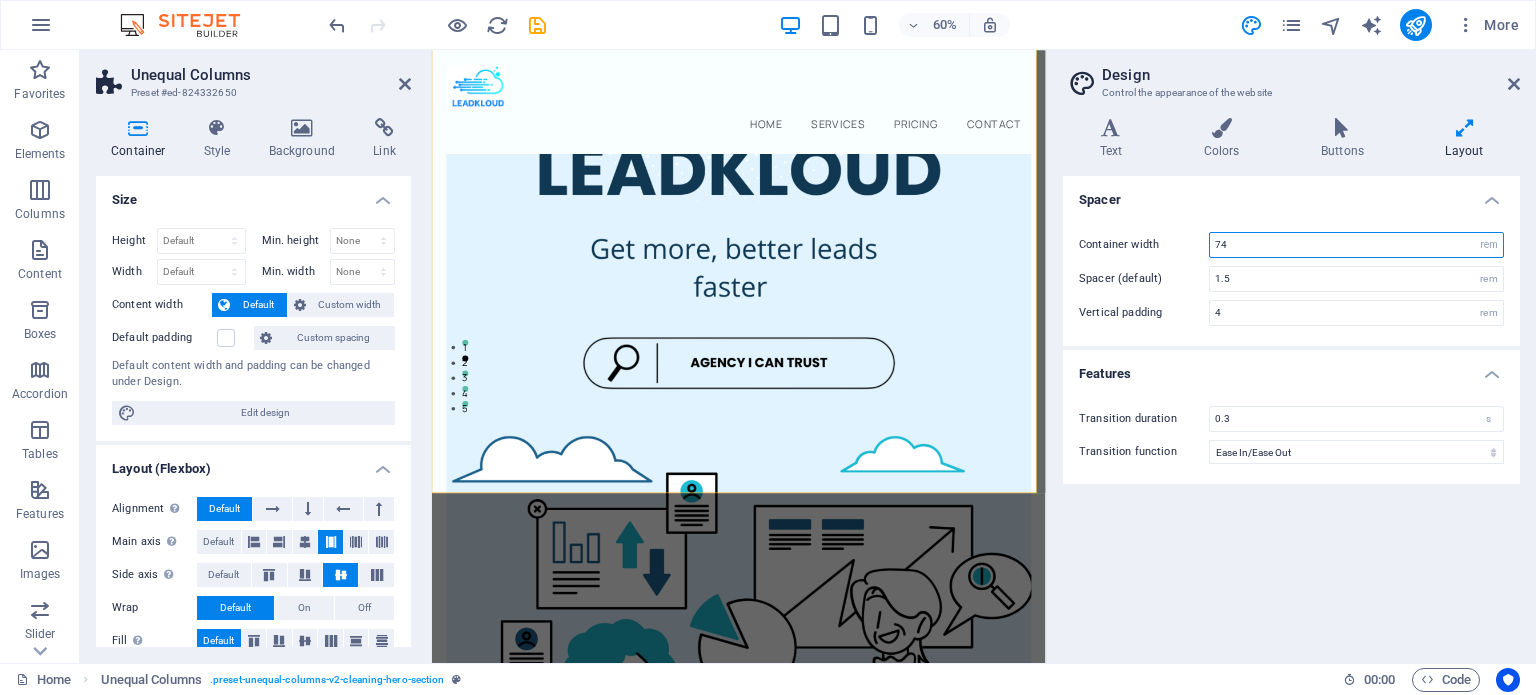 click on "74" at bounding box center [1356, 245] 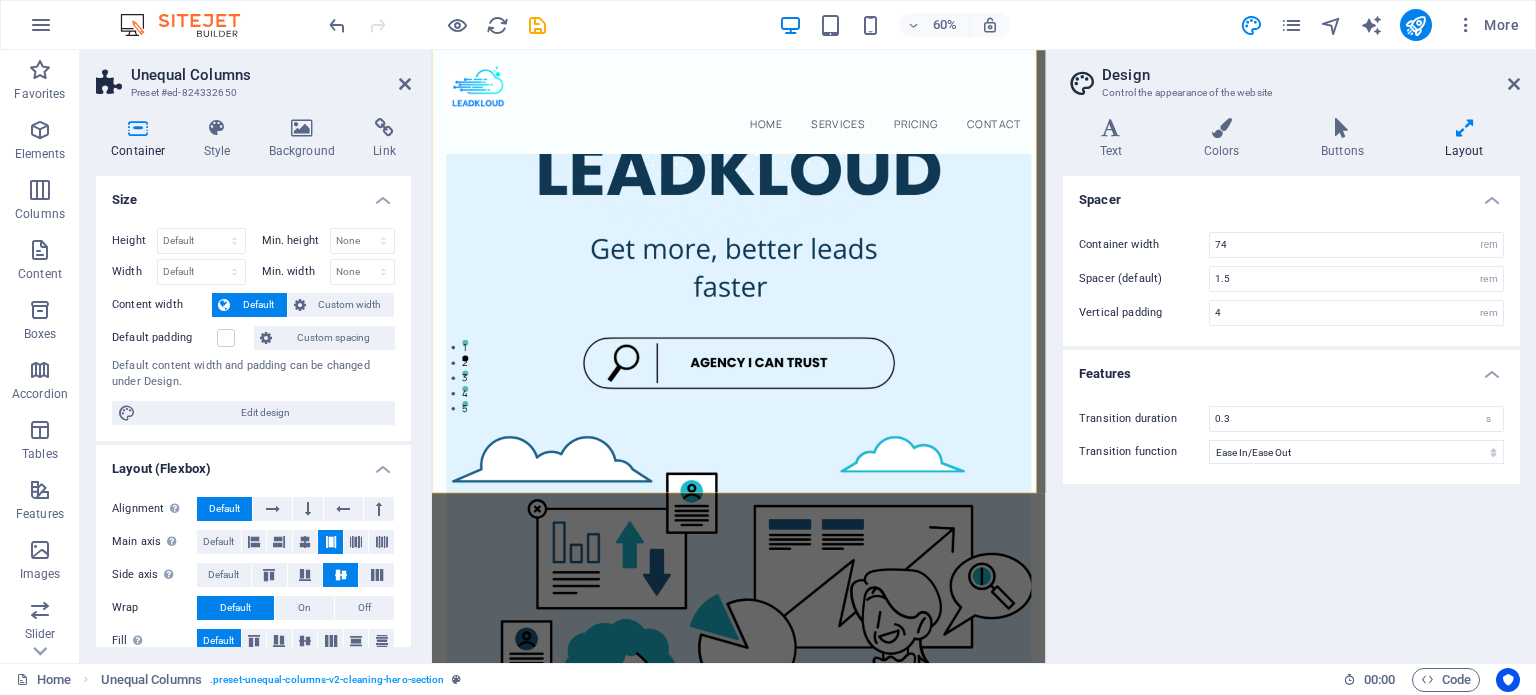 click on "Design" at bounding box center (1311, 75) 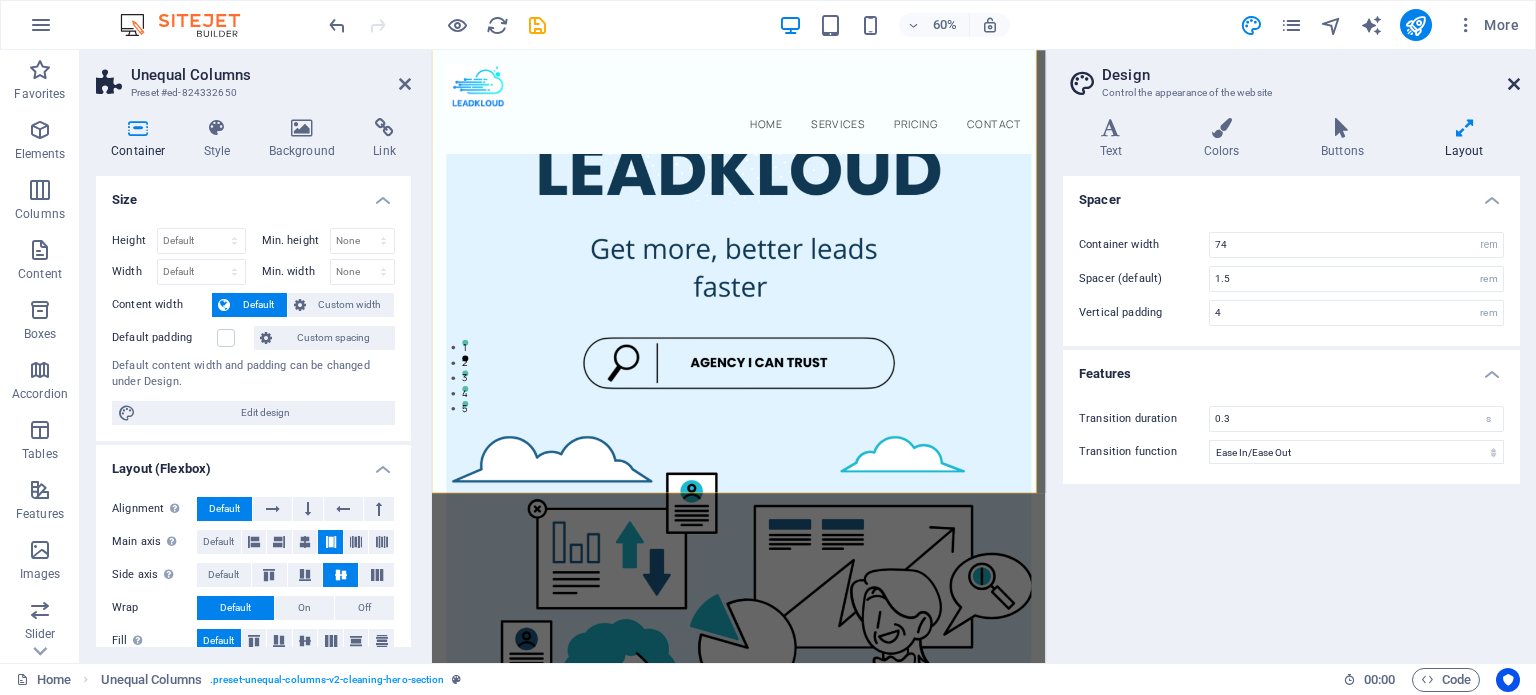 click at bounding box center (1514, 84) 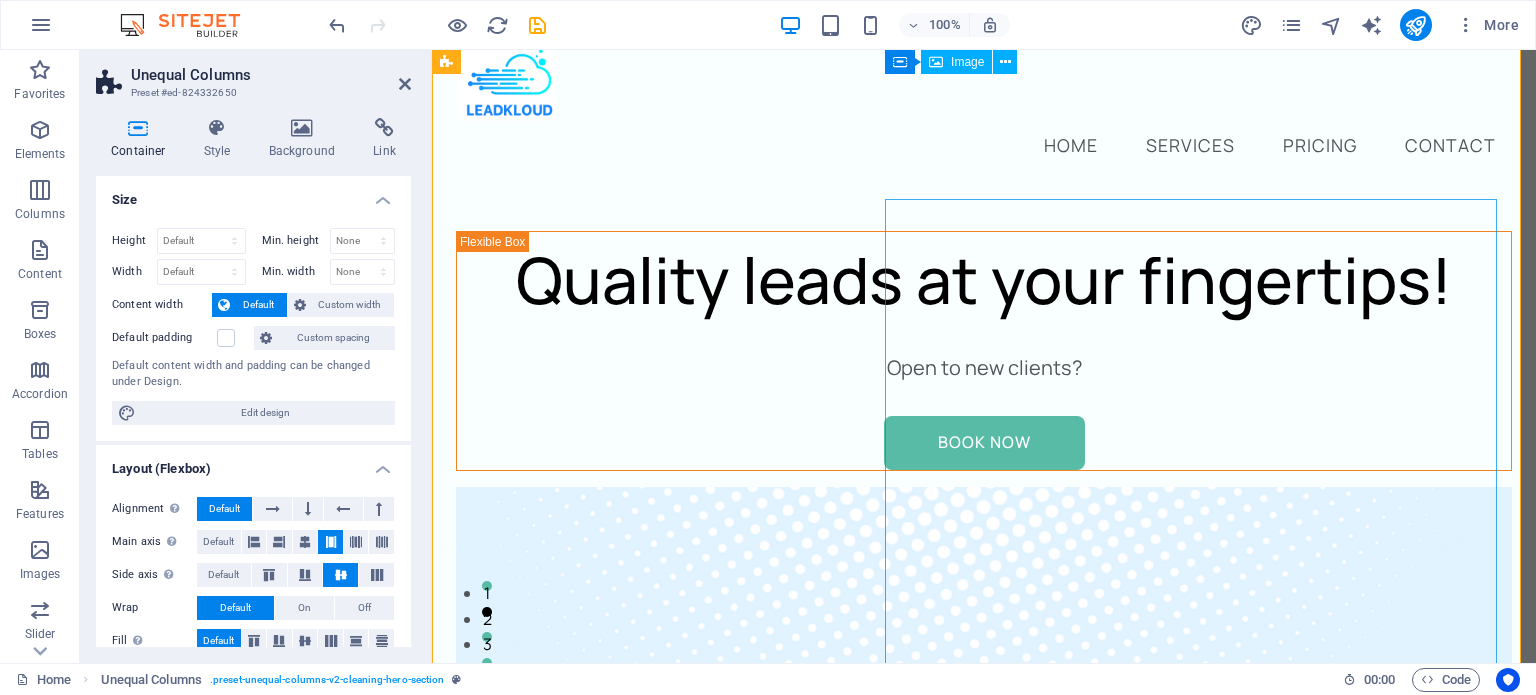 scroll, scrollTop: 0, scrollLeft: 0, axis: both 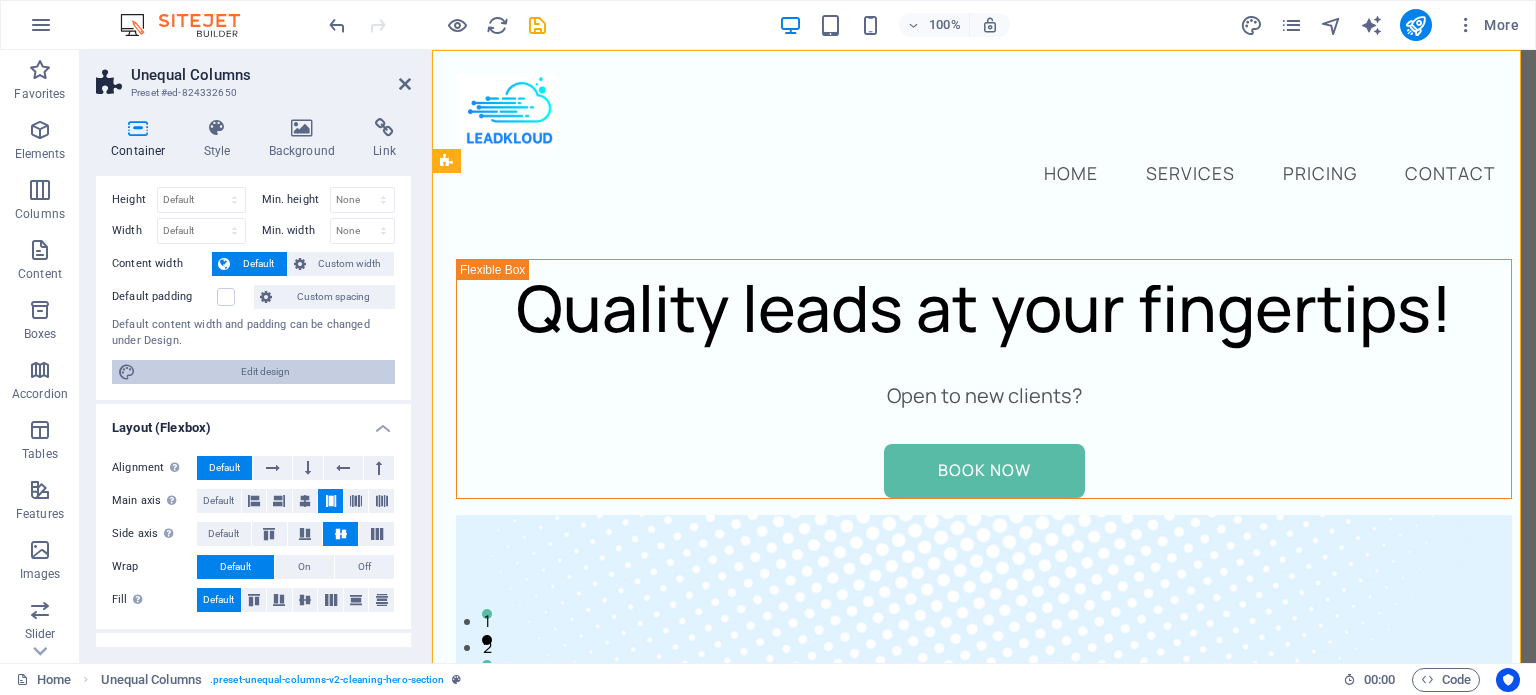 click on "Edit design" at bounding box center (265, 372) 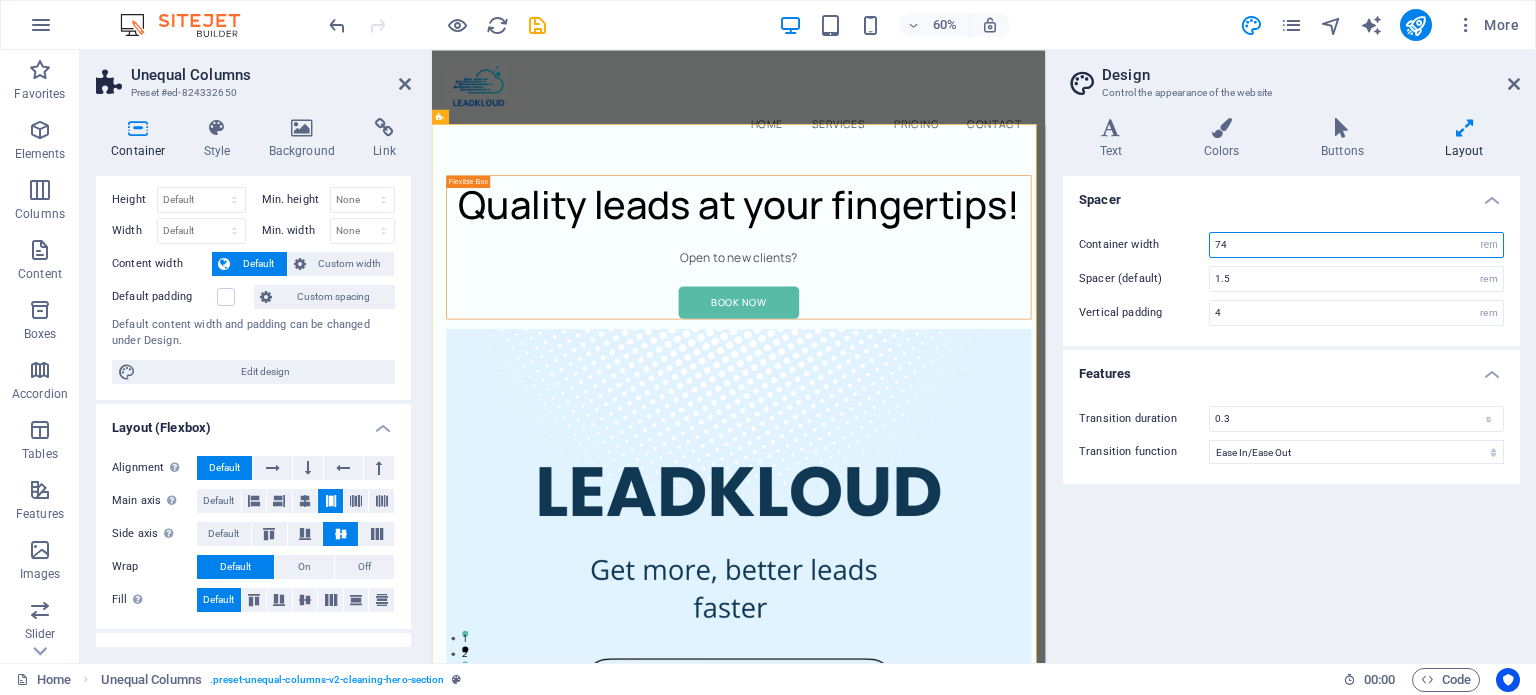 click on "74" at bounding box center (1356, 245) 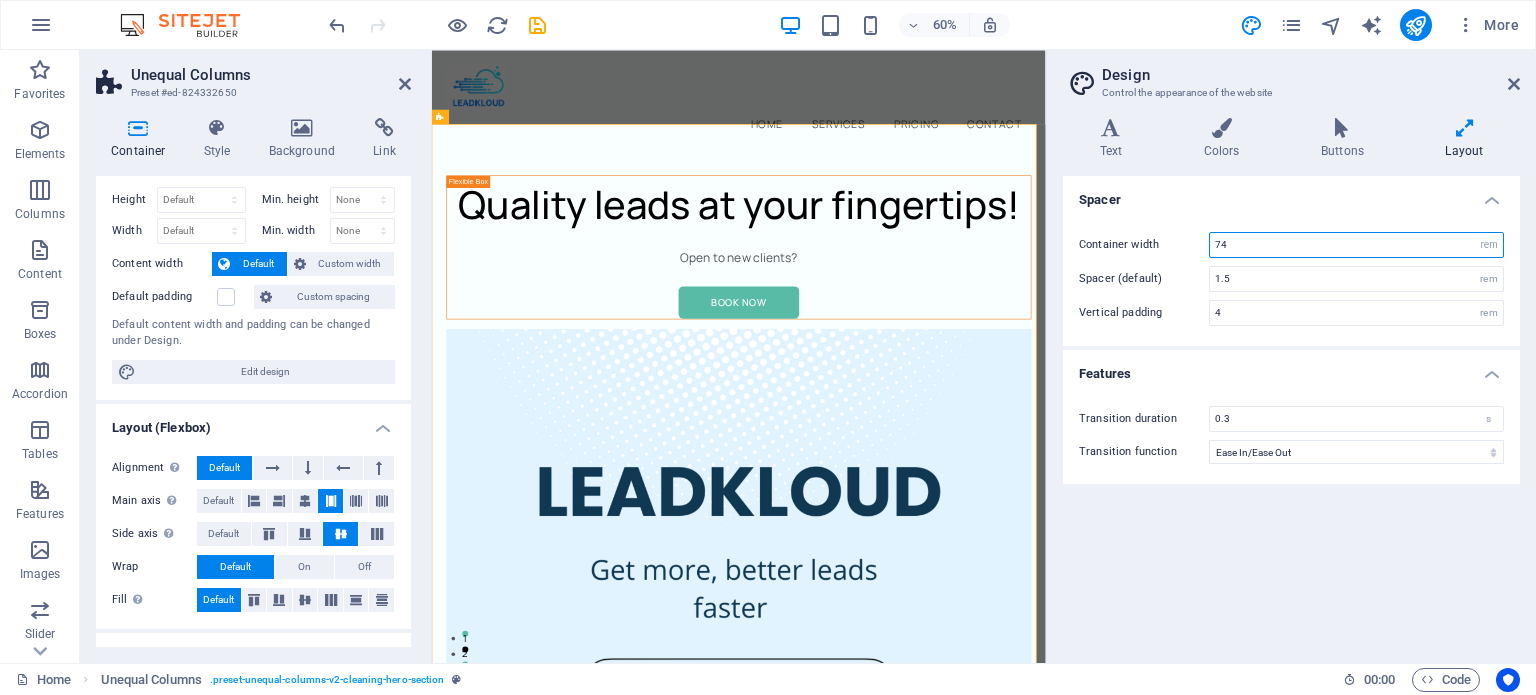 type on "7" 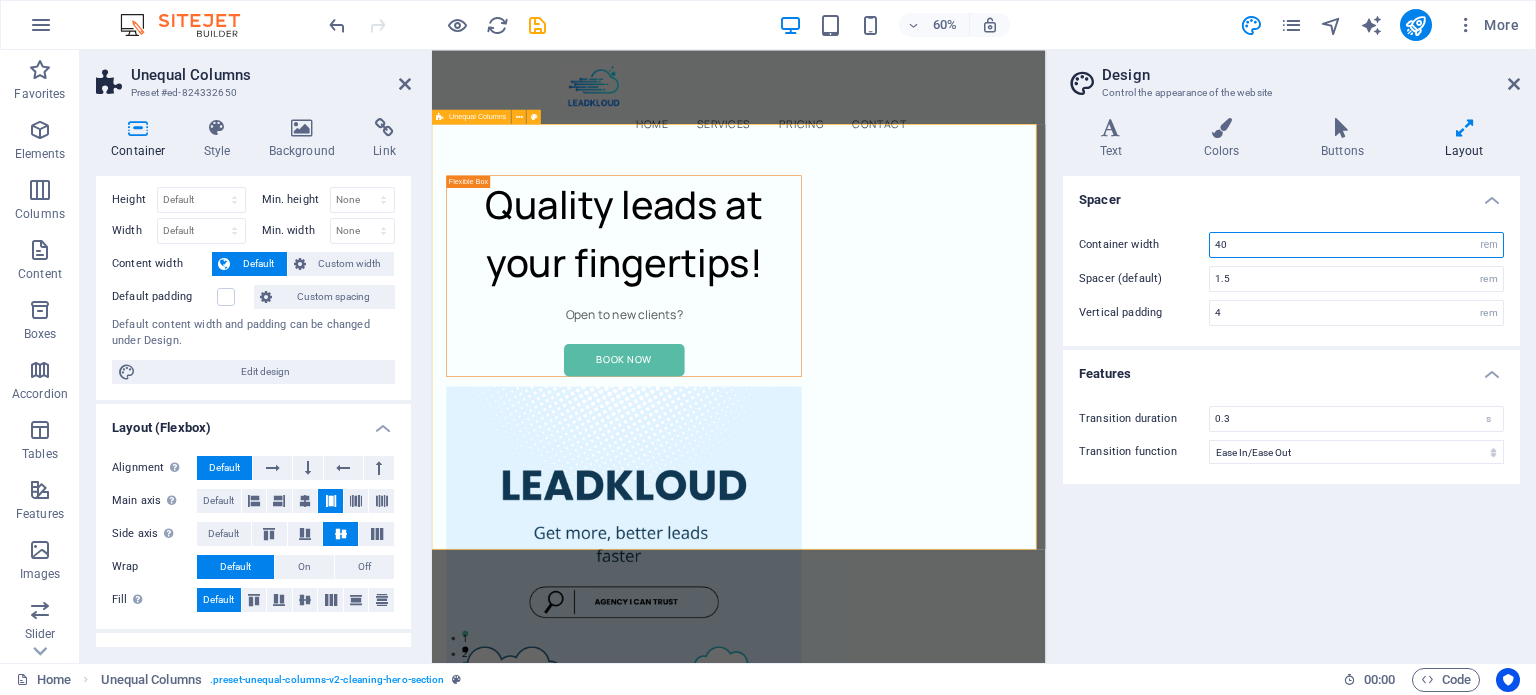 type on "4" 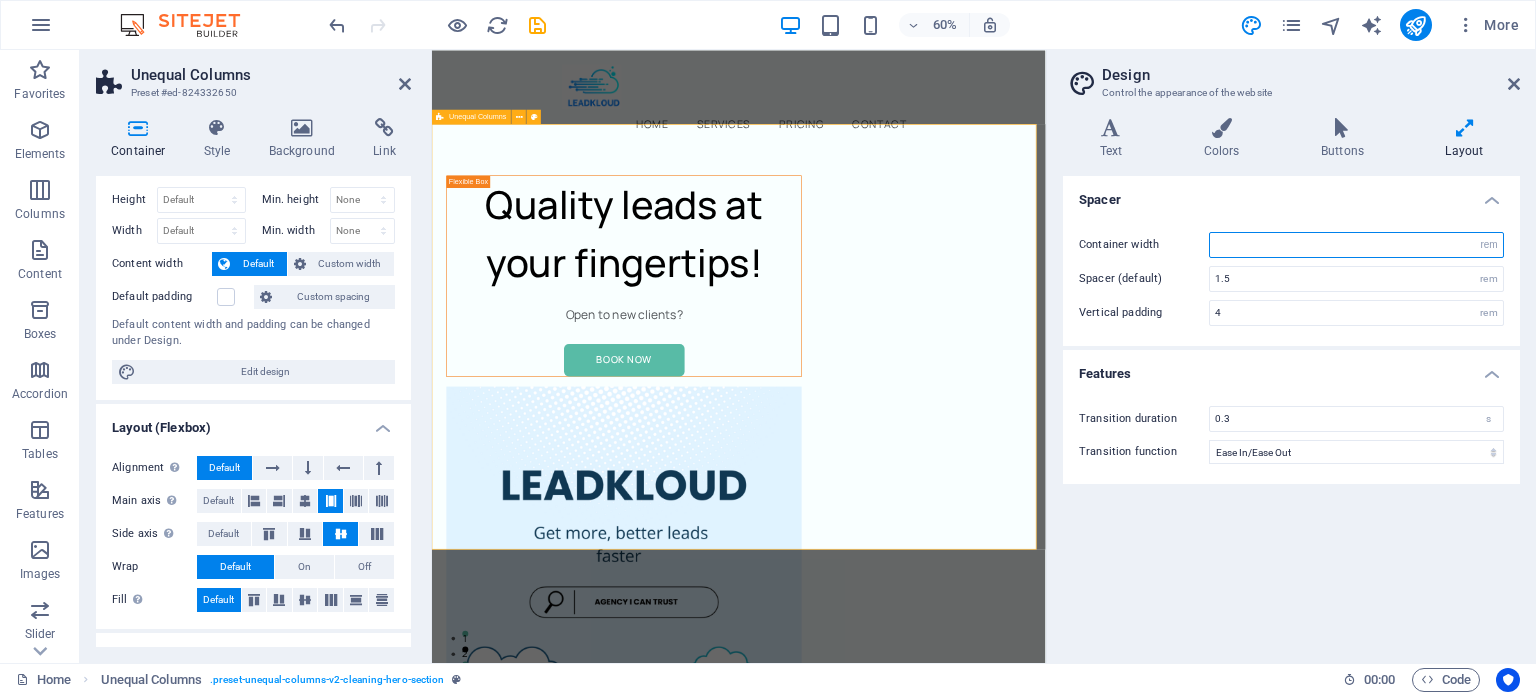 type on "4" 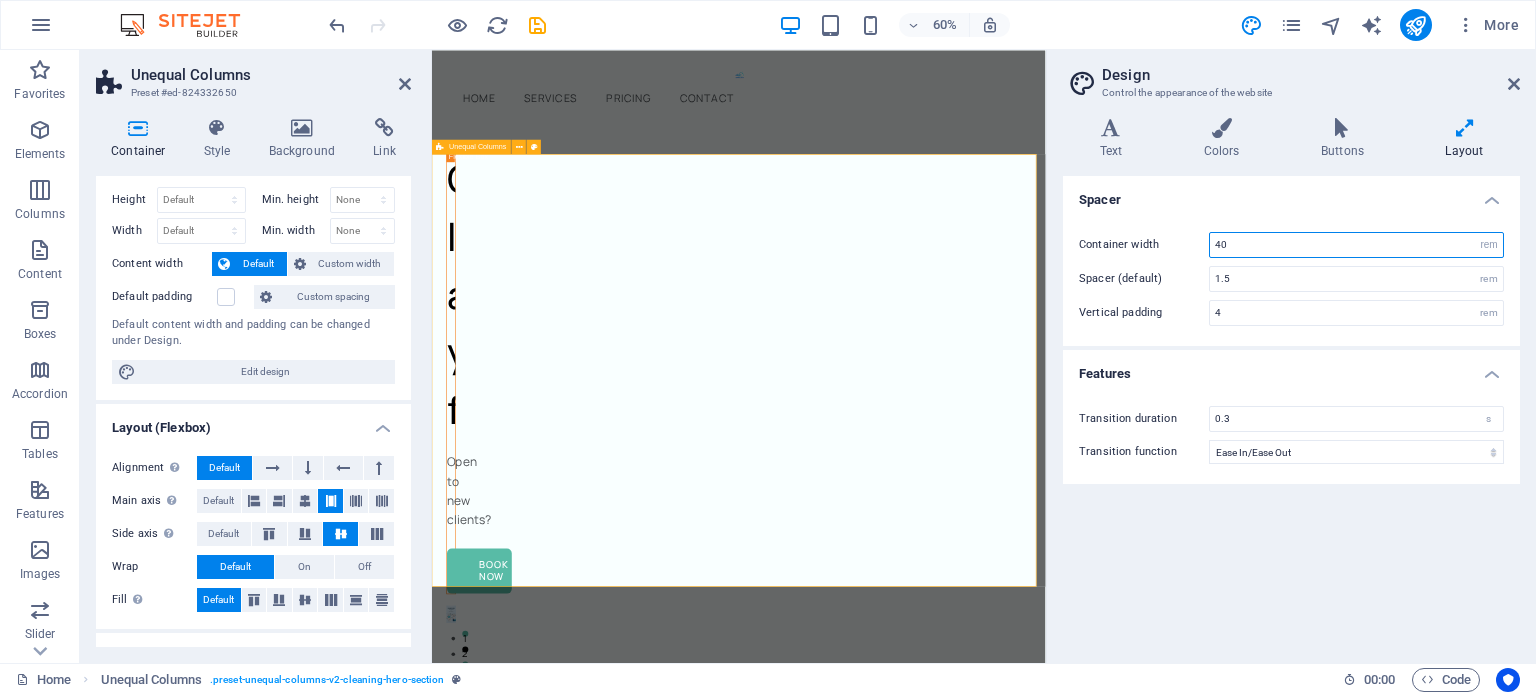 type on "4" 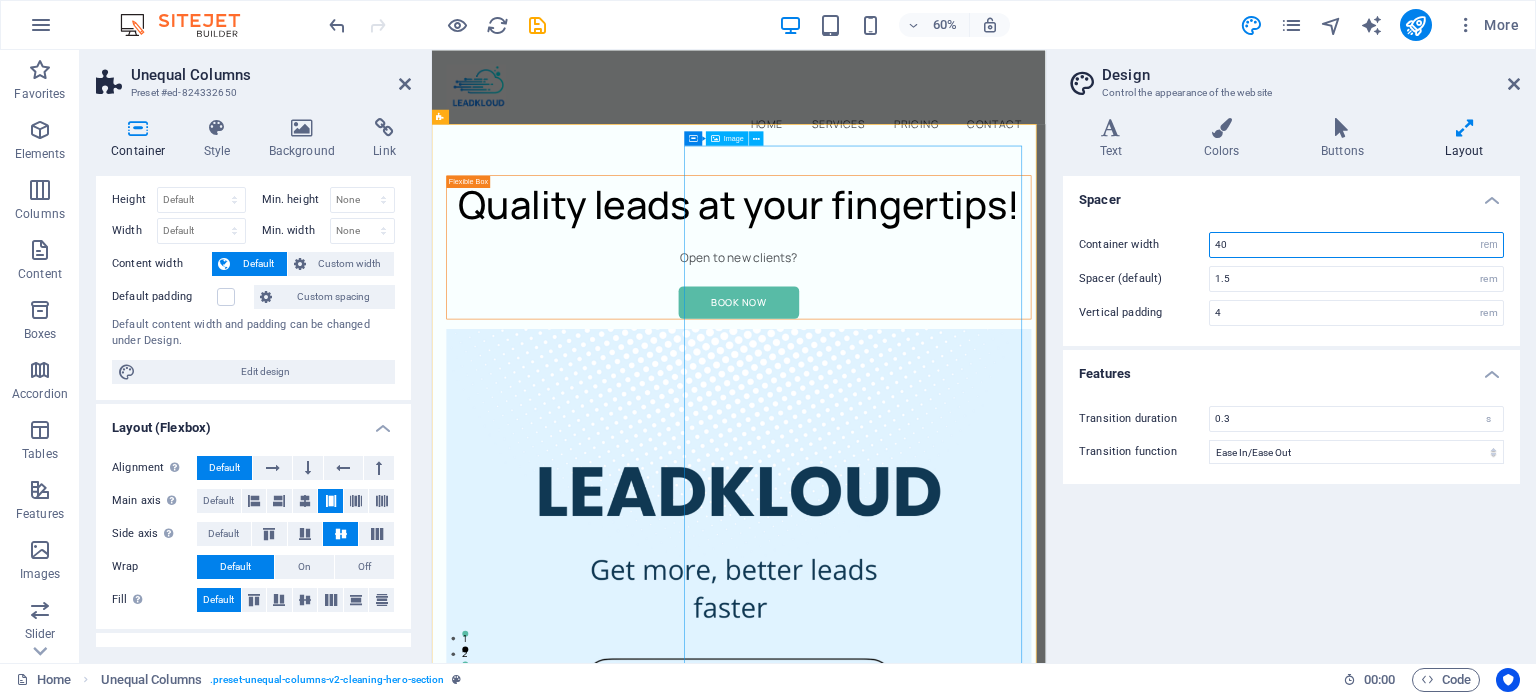 type on "4" 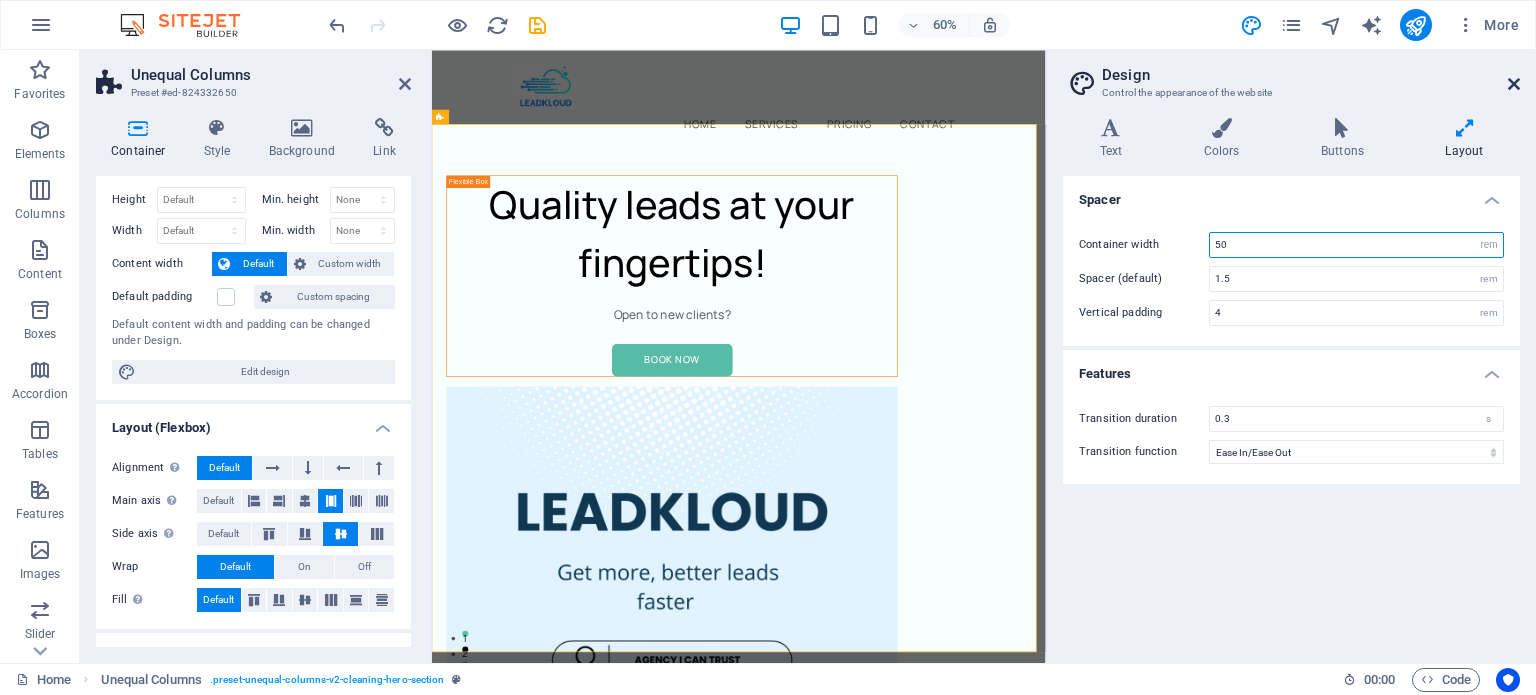 type on "50" 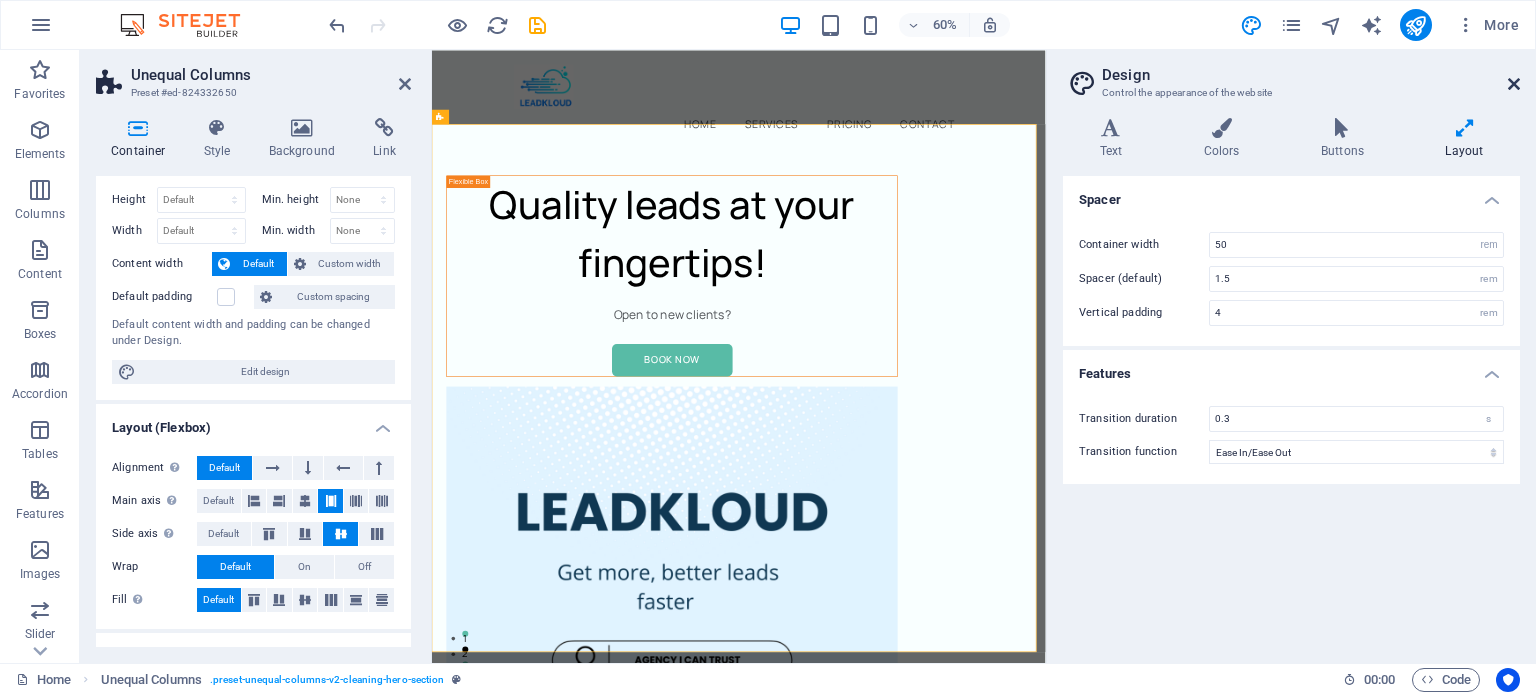 click at bounding box center [1514, 84] 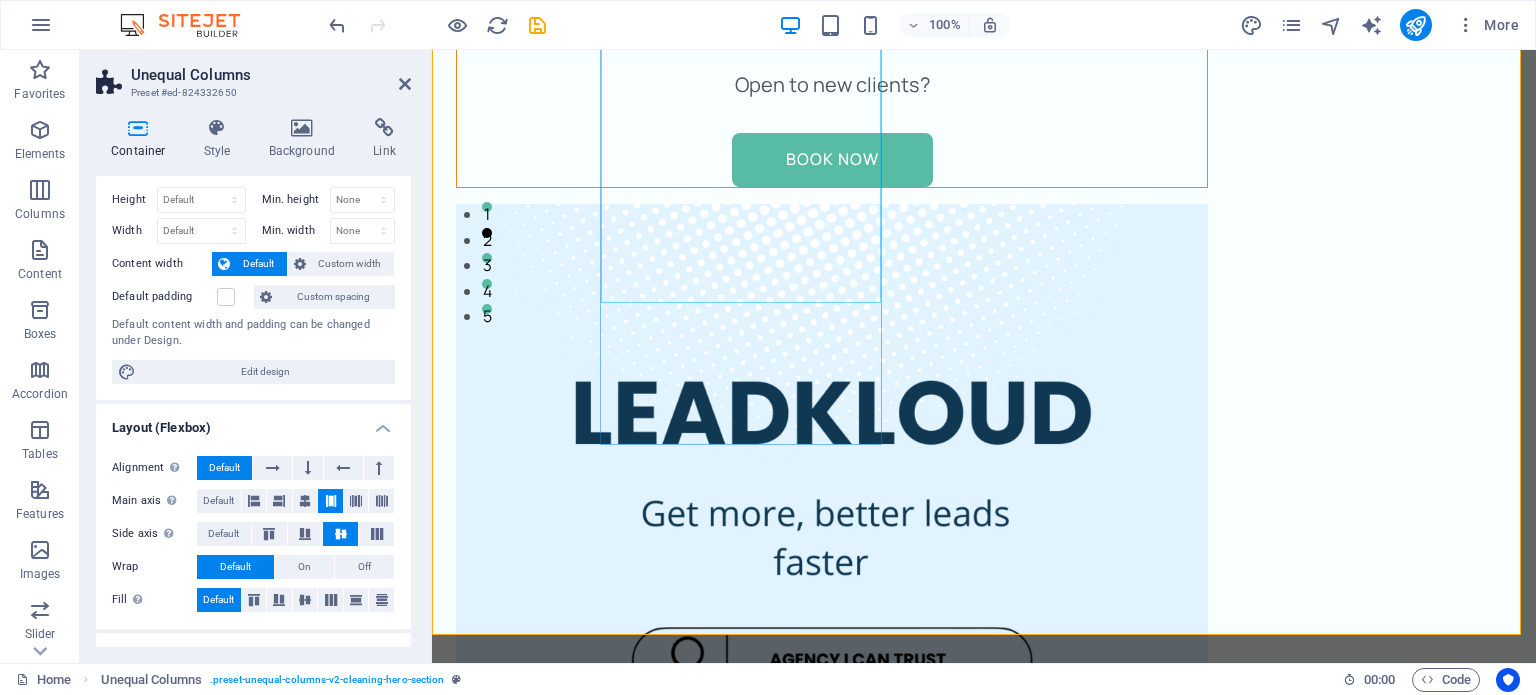 scroll, scrollTop: 430, scrollLeft: 0, axis: vertical 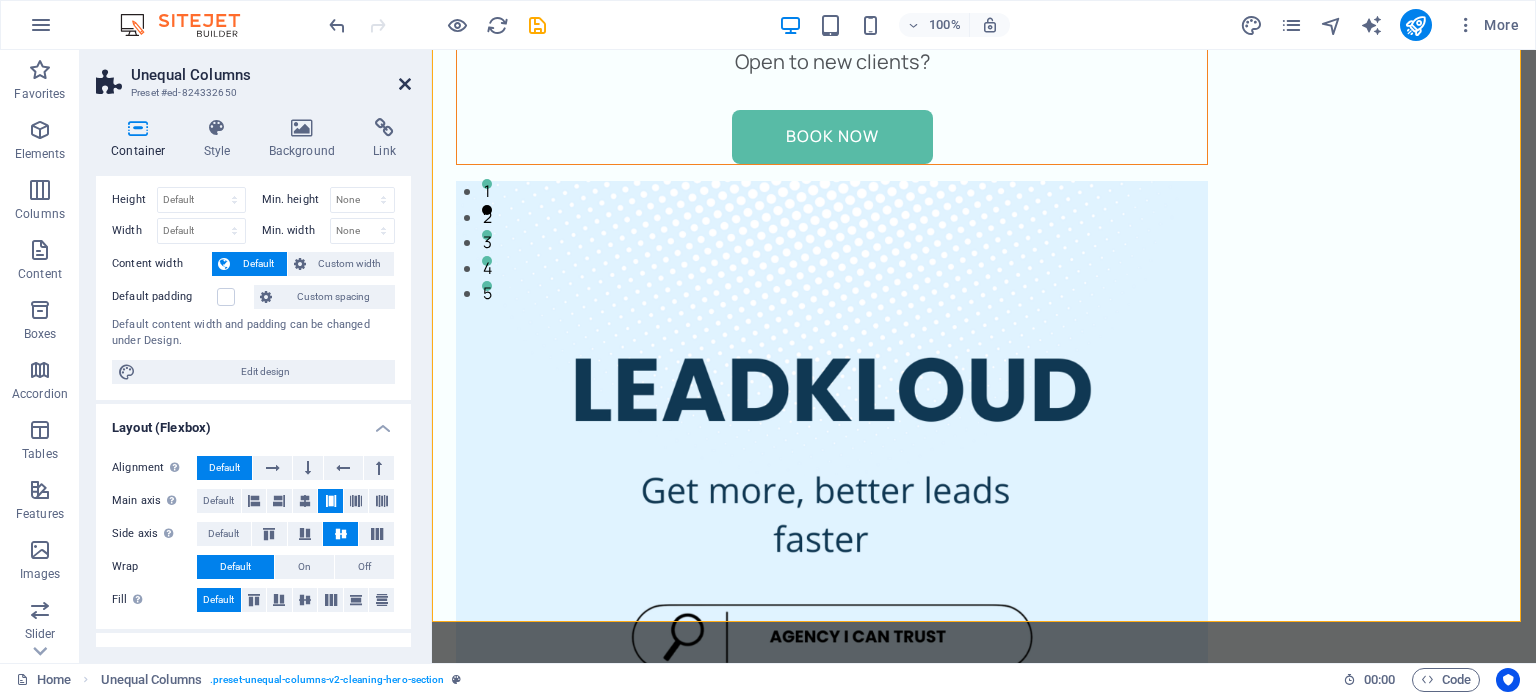 click at bounding box center (405, 84) 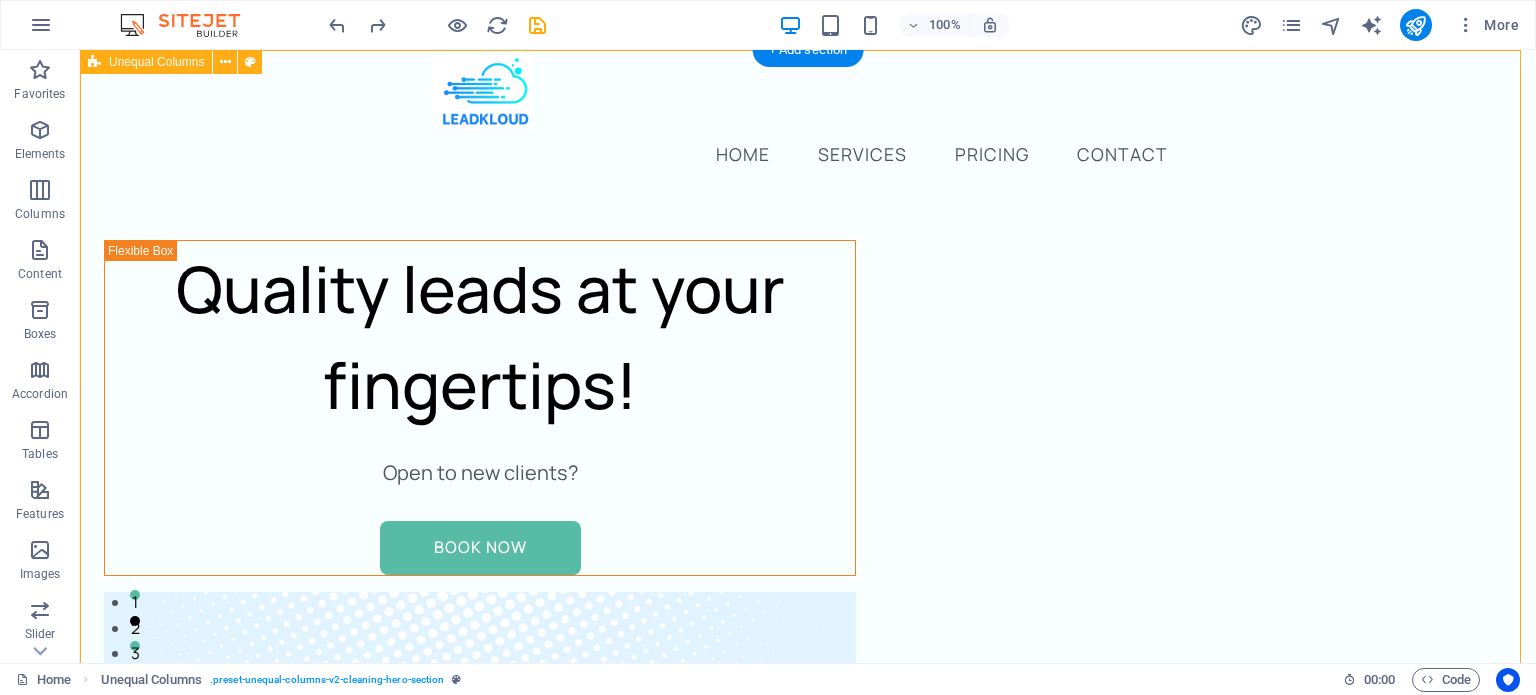 scroll, scrollTop: 0, scrollLeft: 0, axis: both 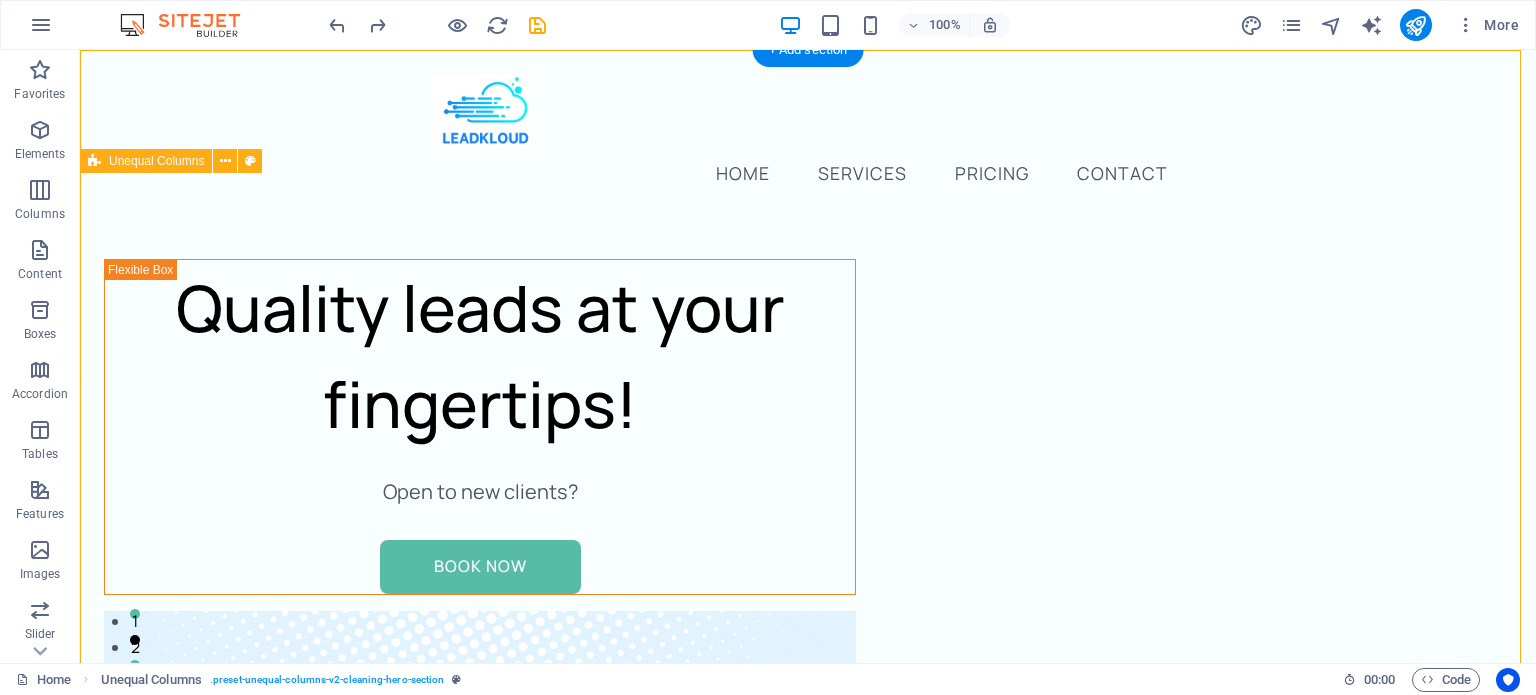 click on "Quality leads at your fingertips! Open to new clients?  Book Now" at bounding box center [808, 1117] 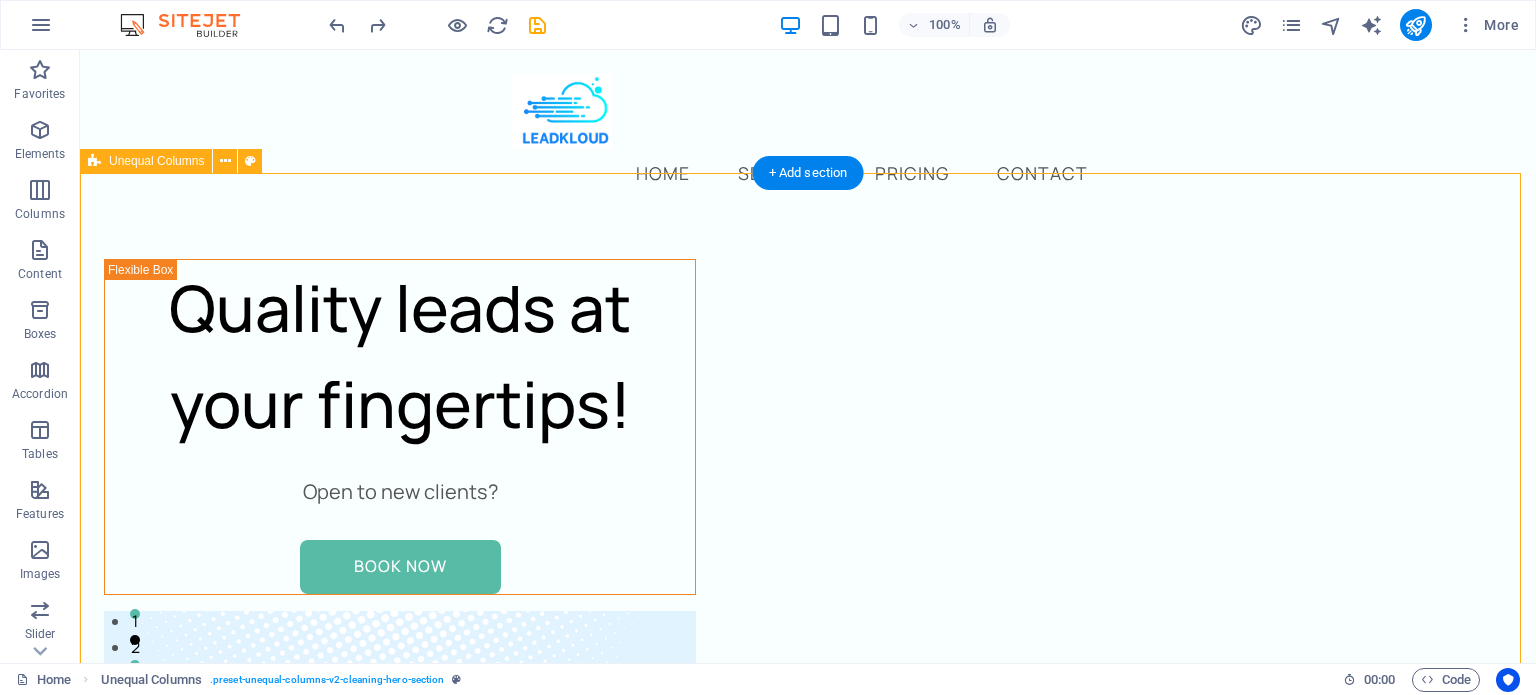 click on "Quality leads at your fingertips! Open to new clients?  Book Now" at bounding box center (808, 975) 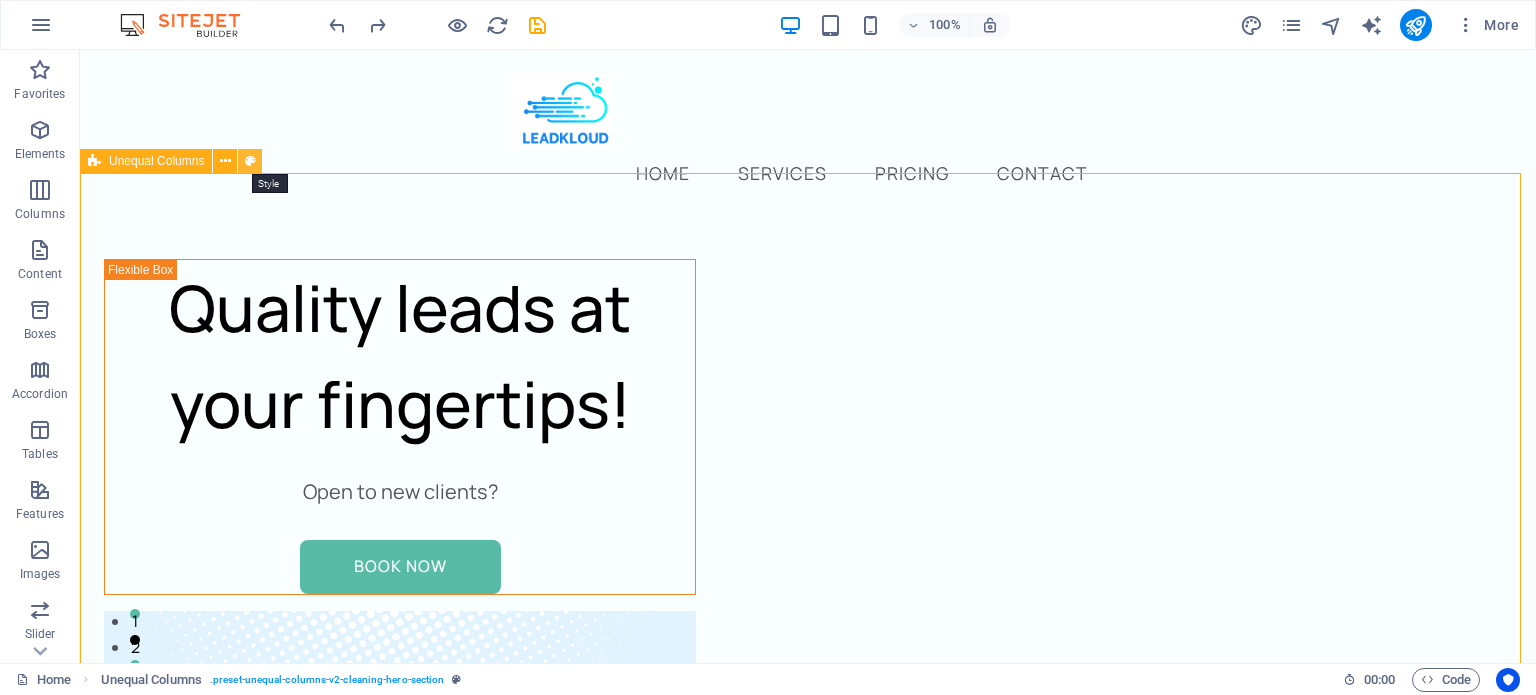 click at bounding box center (250, 161) 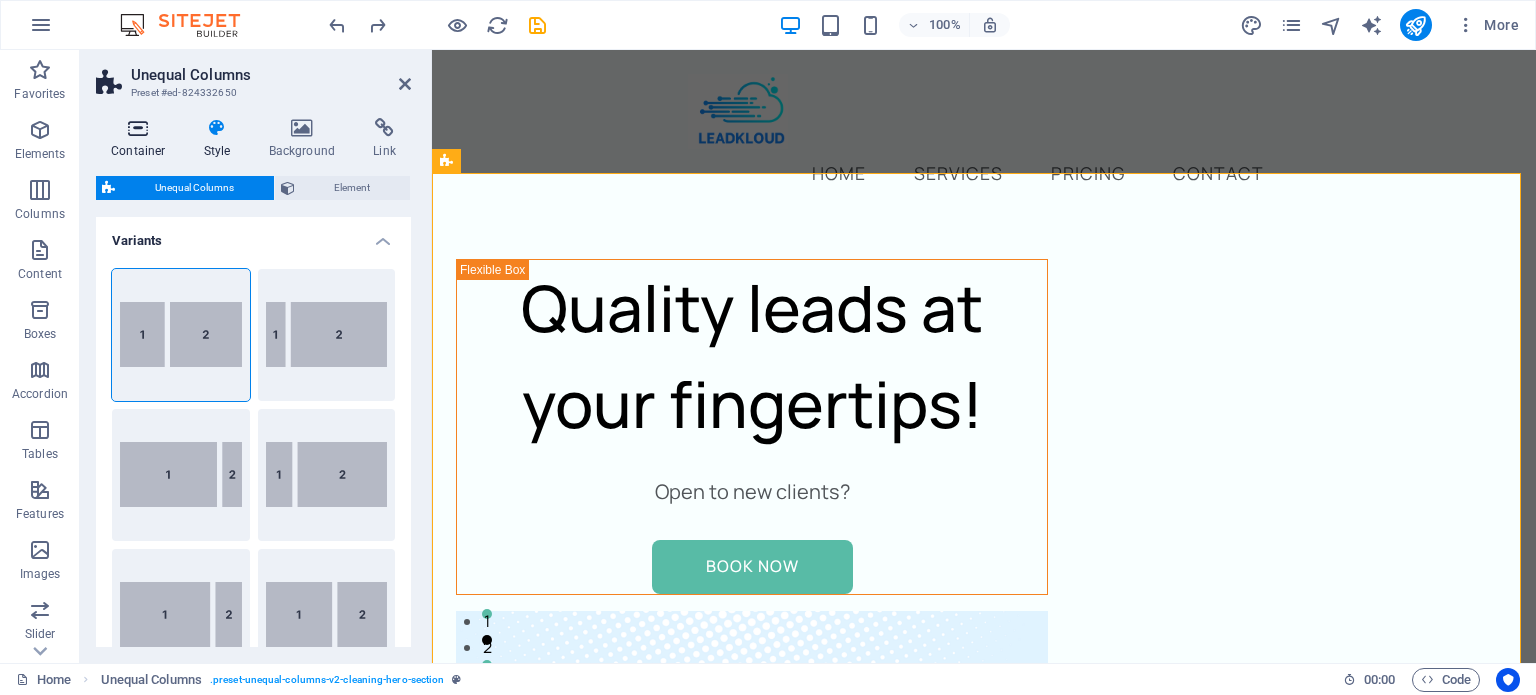 click at bounding box center (138, 128) 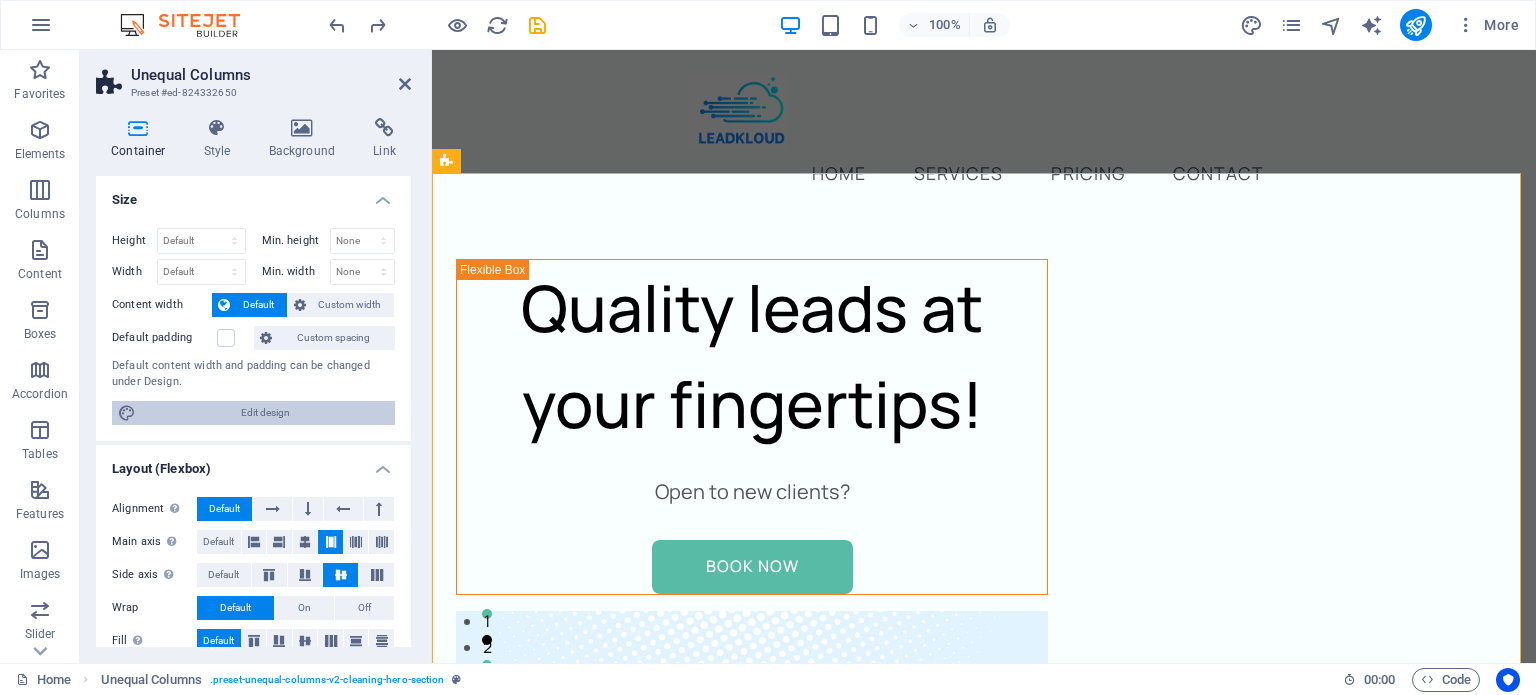 click on "Edit design" at bounding box center [265, 413] 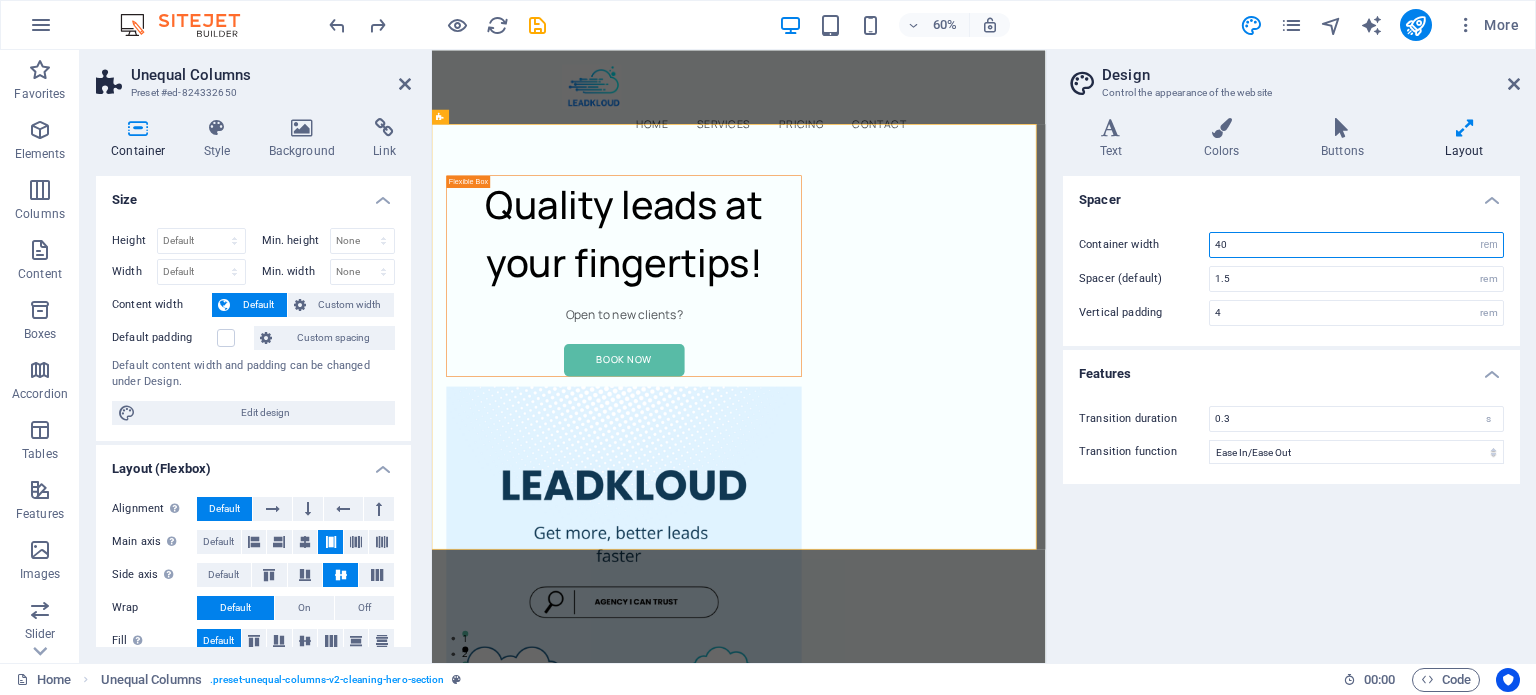 click on "40" at bounding box center [1356, 245] 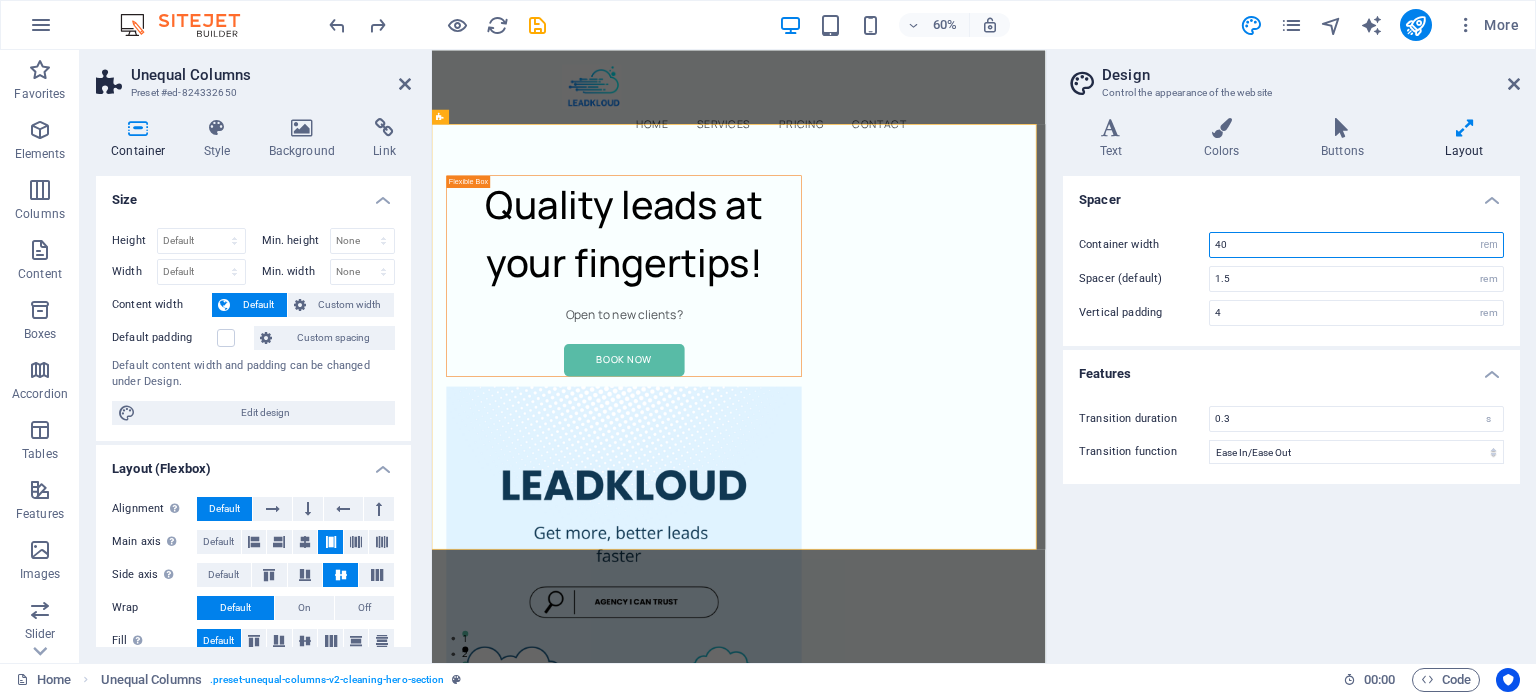 click on "40" at bounding box center [1356, 245] 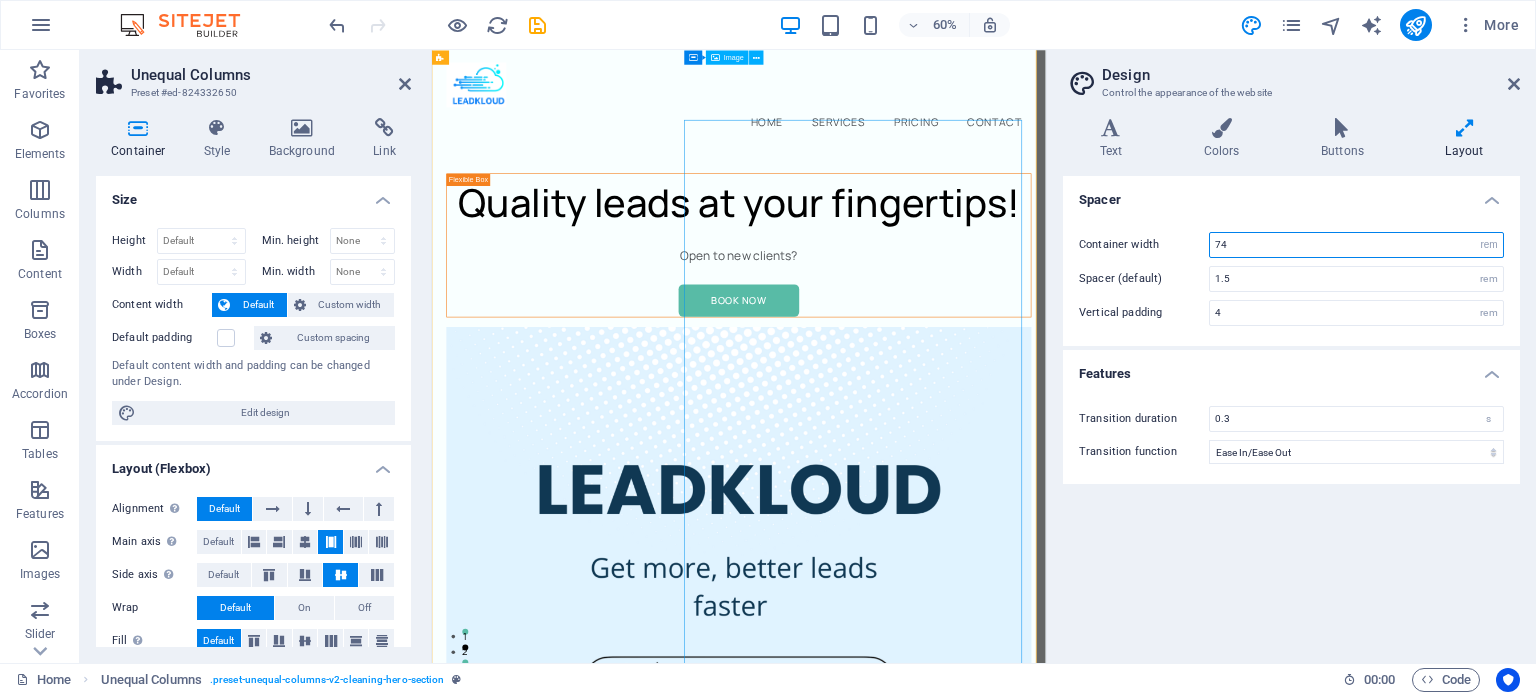 scroll, scrollTop: 0, scrollLeft: 0, axis: both 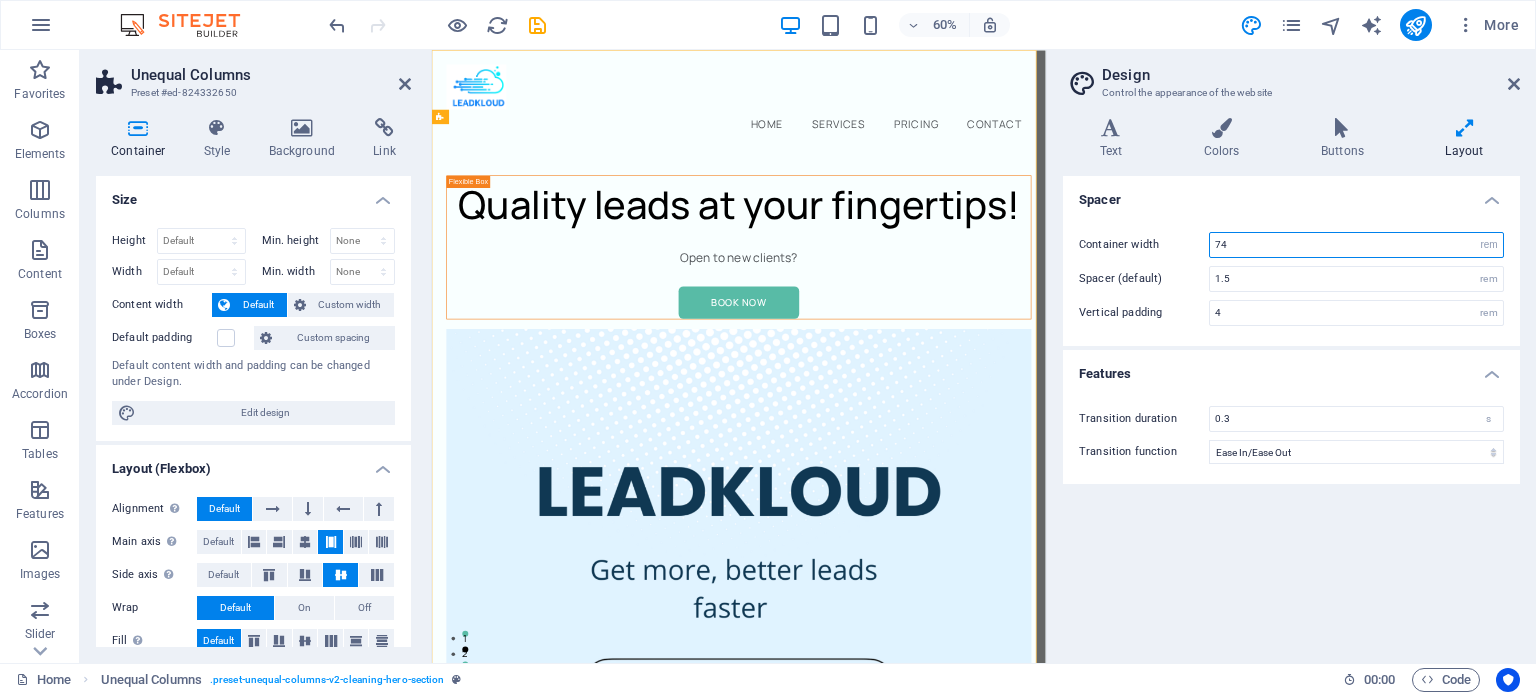 type on "74" 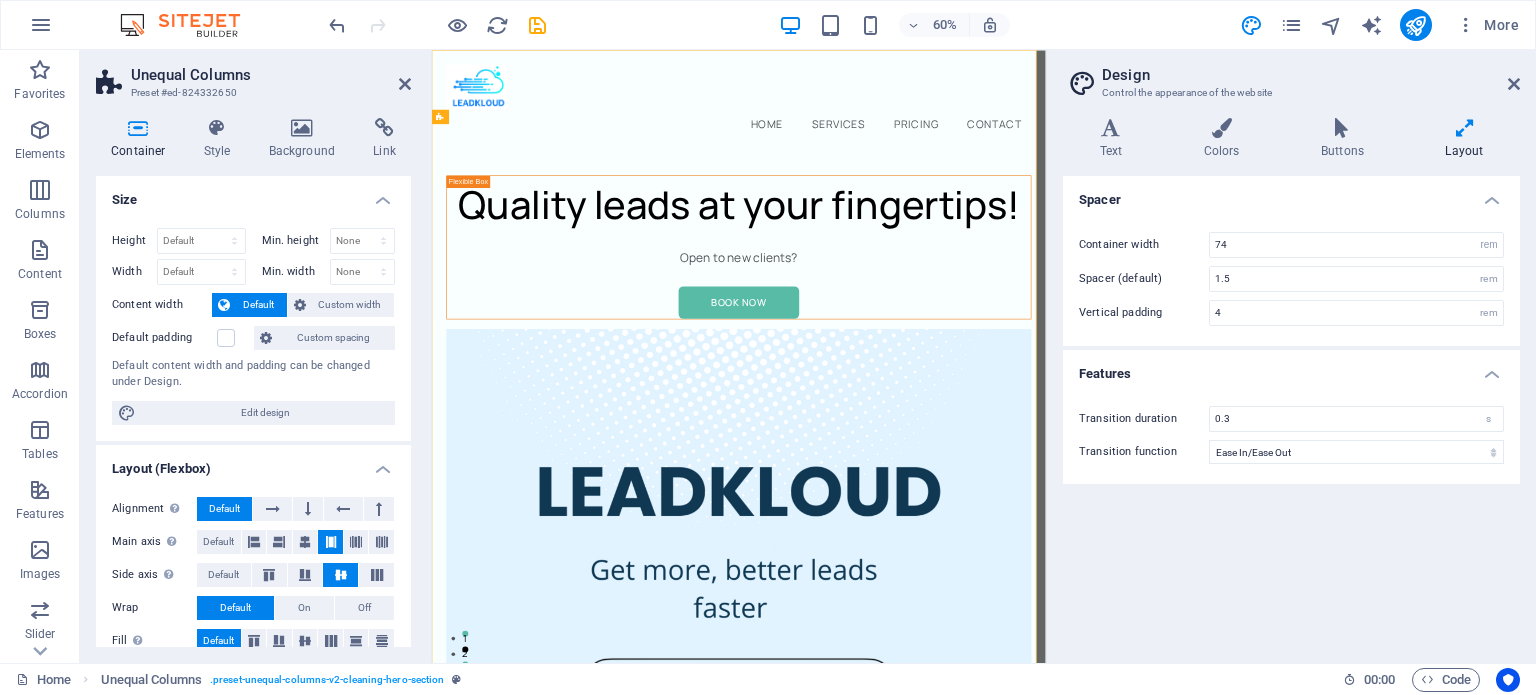 click on "Design Control the appearance of the website Variants  Text  Colors  Buttons  Layout Text Standard Bold Links Font color Font Manrope Font size 20 rem px Line height 1.6 Font weight To display the font weight correctly, it may need to be enabled.  Manage Fonts Thin, 100 Extra-light, 200 Light, 300 Regular, 400 Medium, 500 Semi-bold, 600 Bold, 700 Extra-bold, 800 Black, 900 Letter spacing 0 rem px Font style Text transform Tt TT tt Text align Font weight To display the font weight correctly, it may need to be enabled.  Manage Fonts Thin, 100 Extra-light, 200 Light, 300 Regular, 400 Medium, 500 Semi-bold, 600 Bold, 700 Extra-bold, 800 Black, 900 Default Hover / Active Font color Font color Decoration None Decoration None Transition duration 0.3 s Transition function Ease Ease In Ease Out Ease In/Ease Out Linear Headlines All H1 / Textlogo H2 H3 H4 H5 H6 Font color Font Manrope Line height 1.5 Font weight To display the font weight correctly, it may need to be enabled.  Manage Fonts Thin, 100 Extra-light, 200 0" at bounding box center [1291, 356] 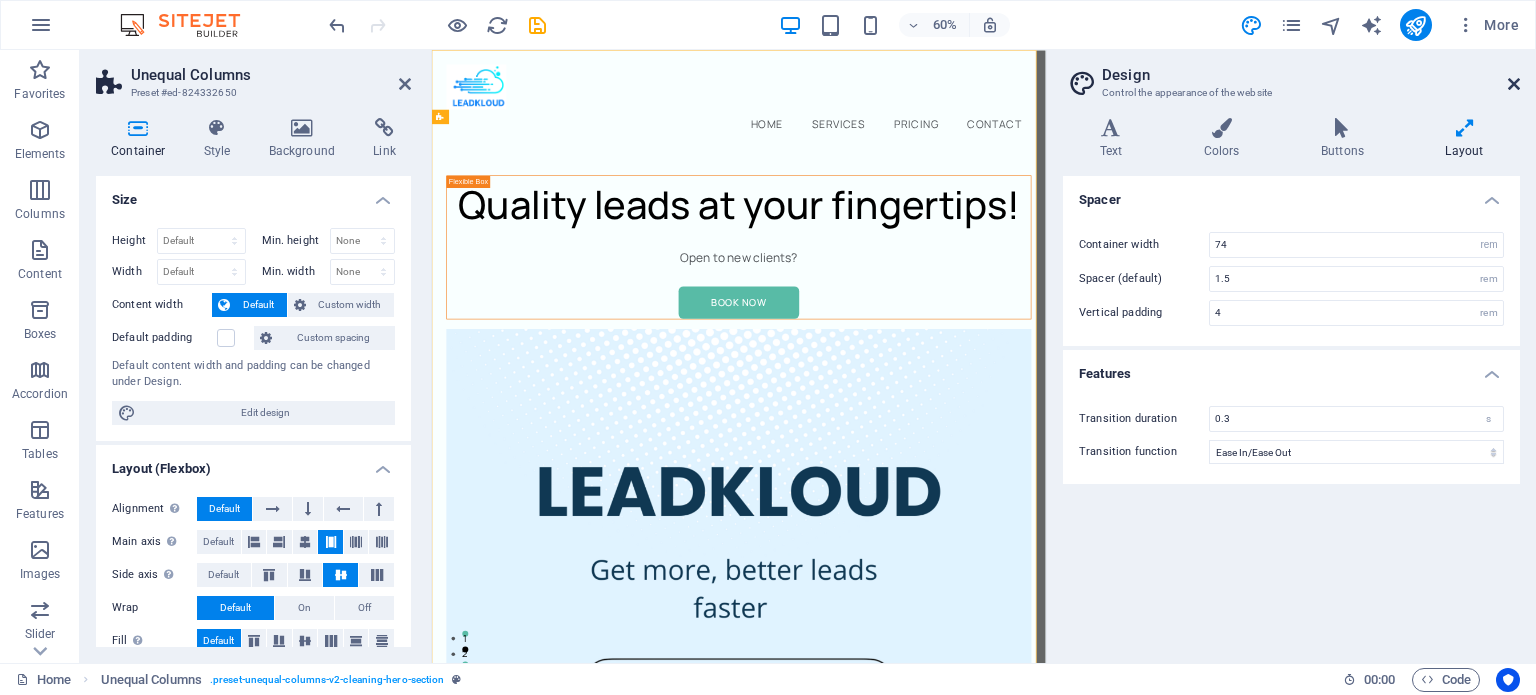 click at bounding box center [1514, 84] 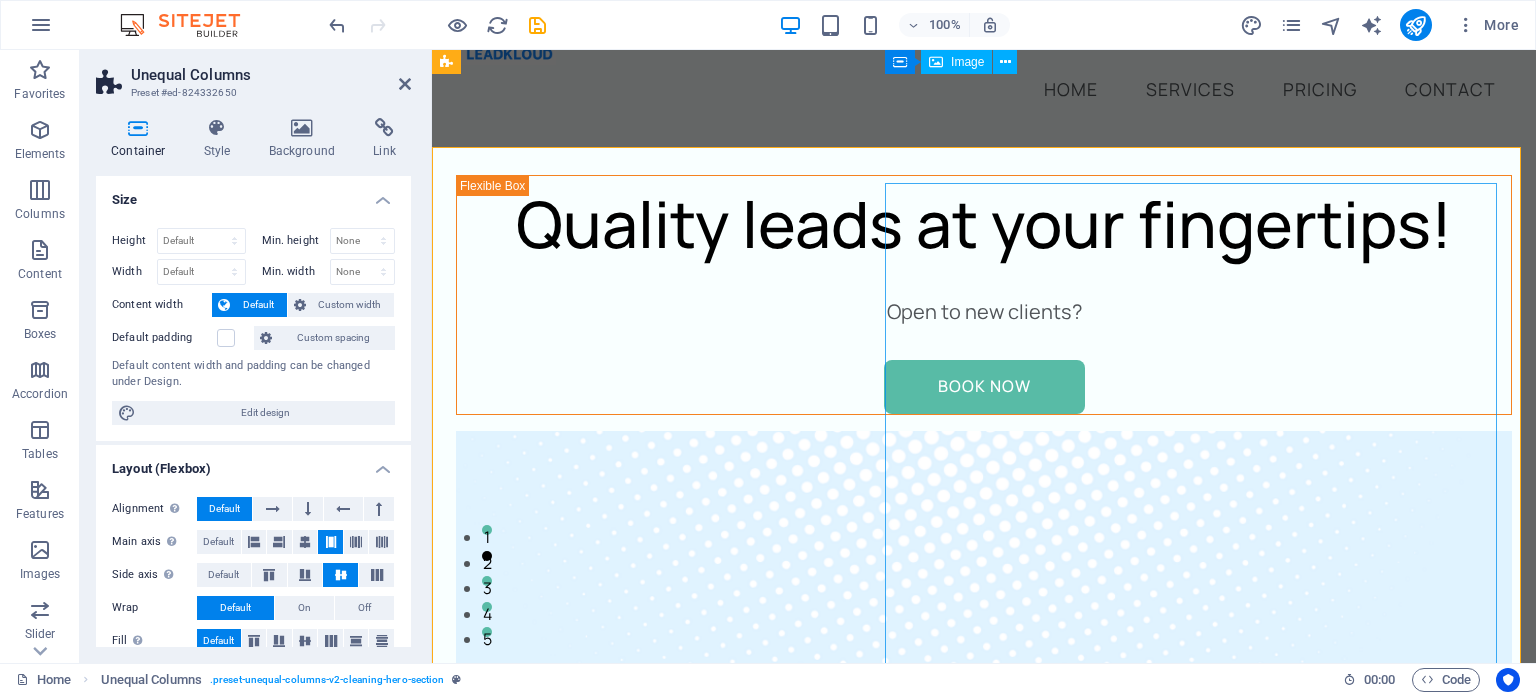 scroll, scrollTop: 0, scrollLeft: 0, axis: both 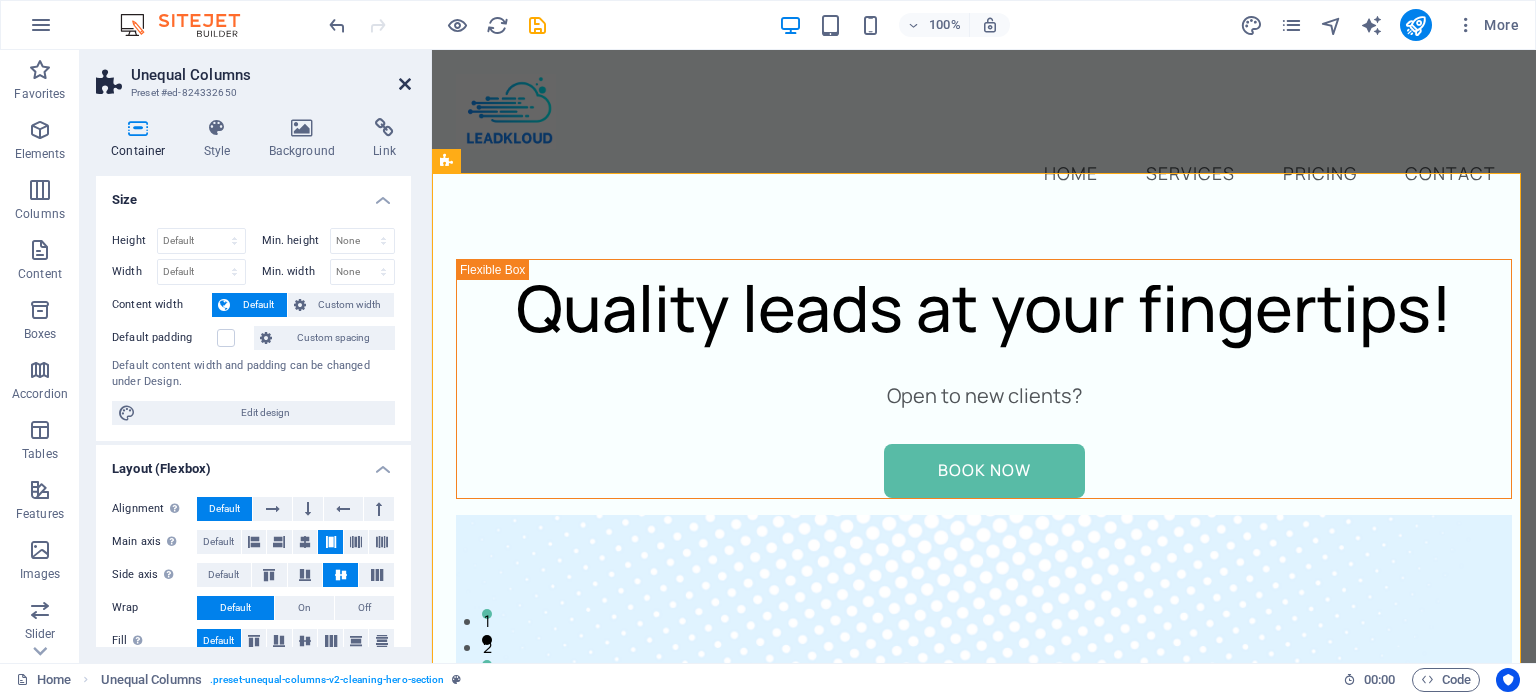 click at bounding box center [405, 84] 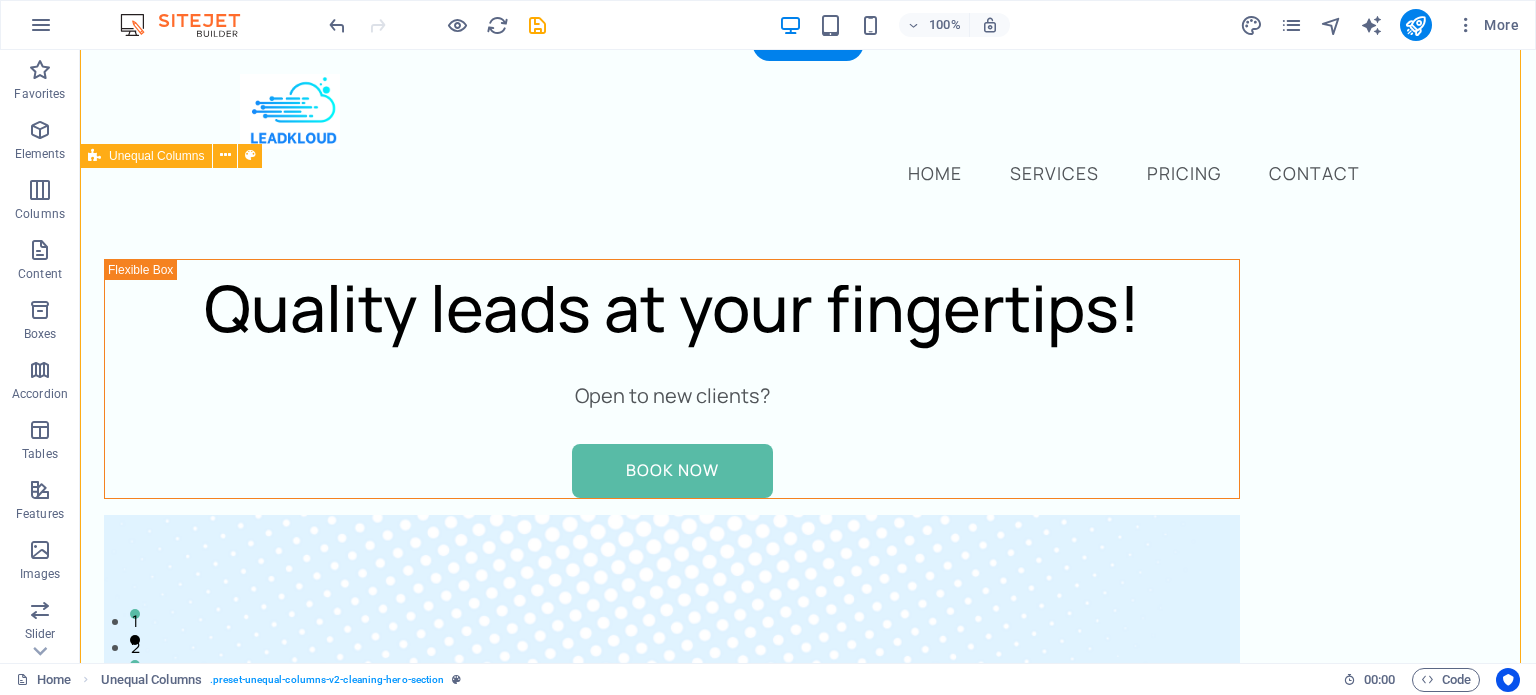 scroll, scrollTop: 28, scrollLeft: 0, axis: vertical 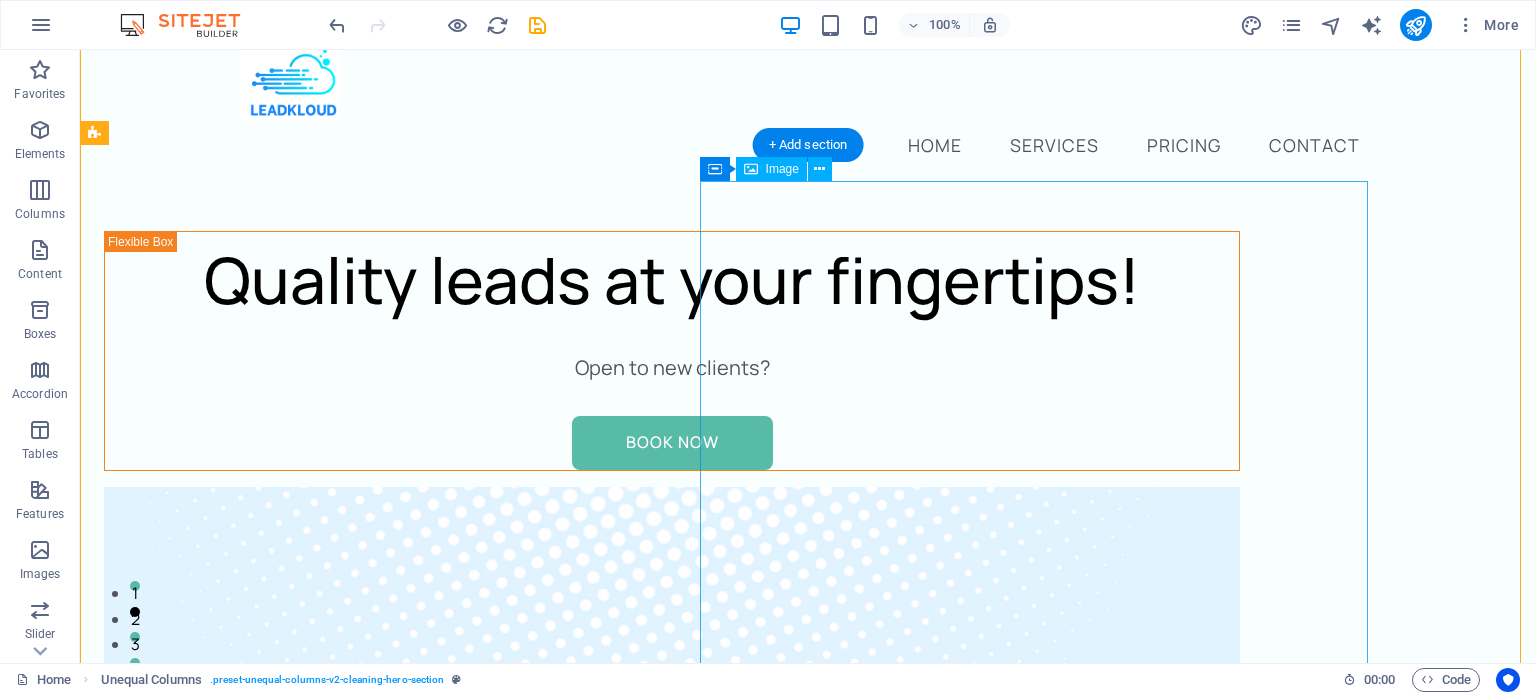 click at bounding box center [672, 1496] 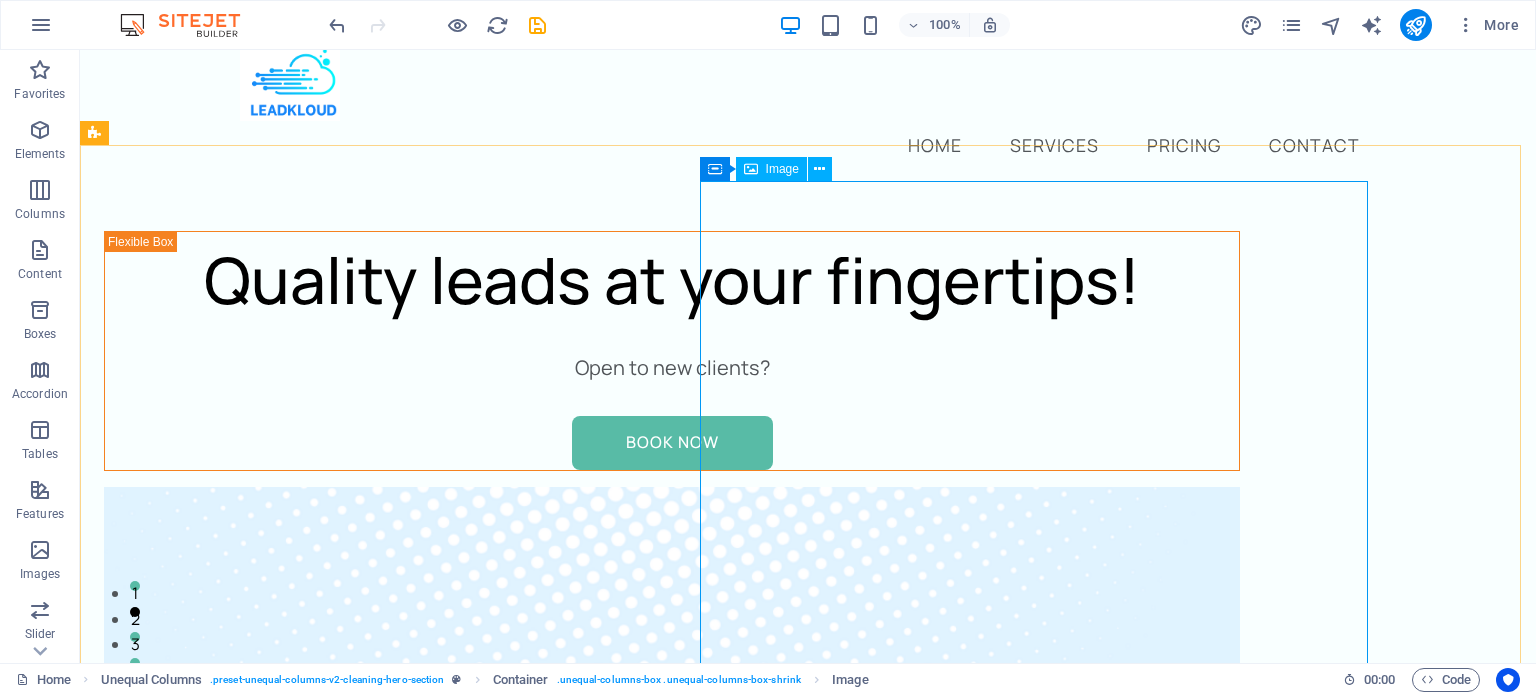 click on "Image" at bounding box center (782, 169) 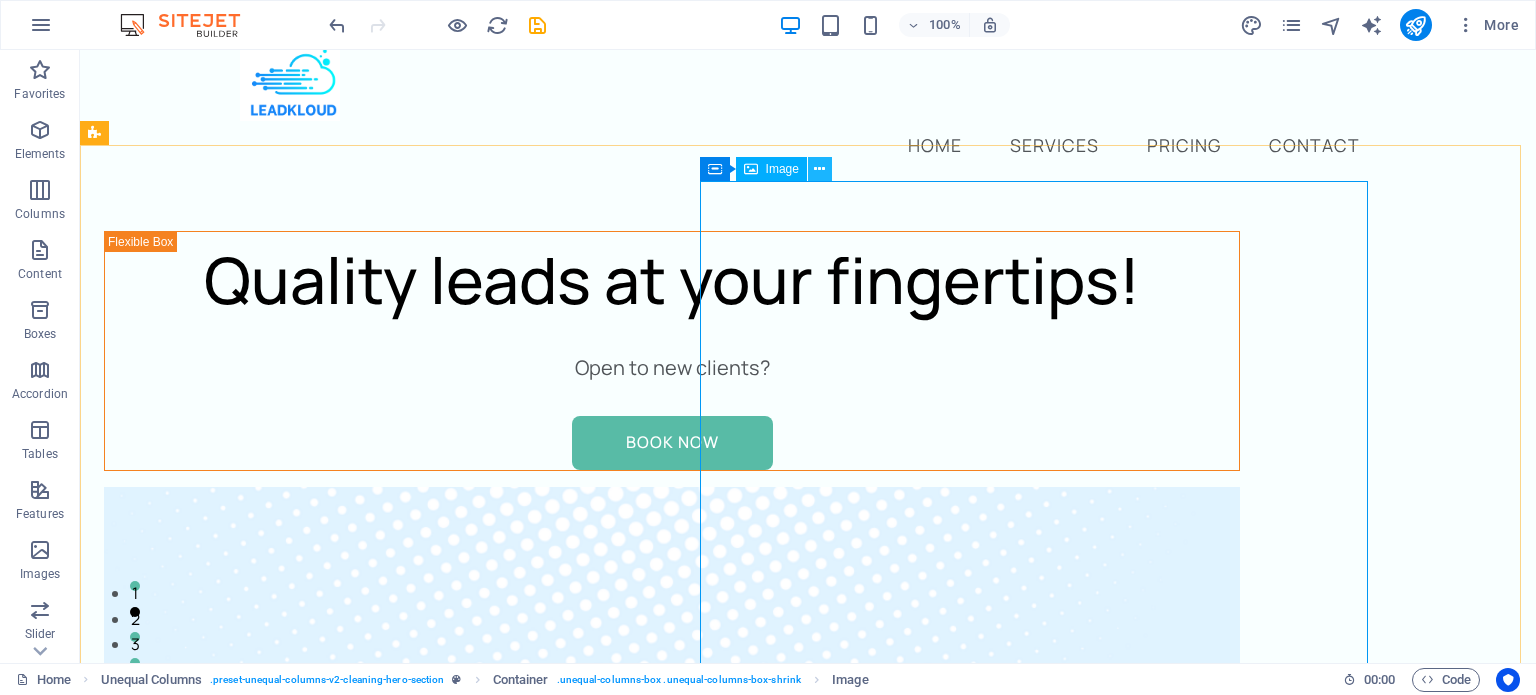 click at bounding box center [819, 169] 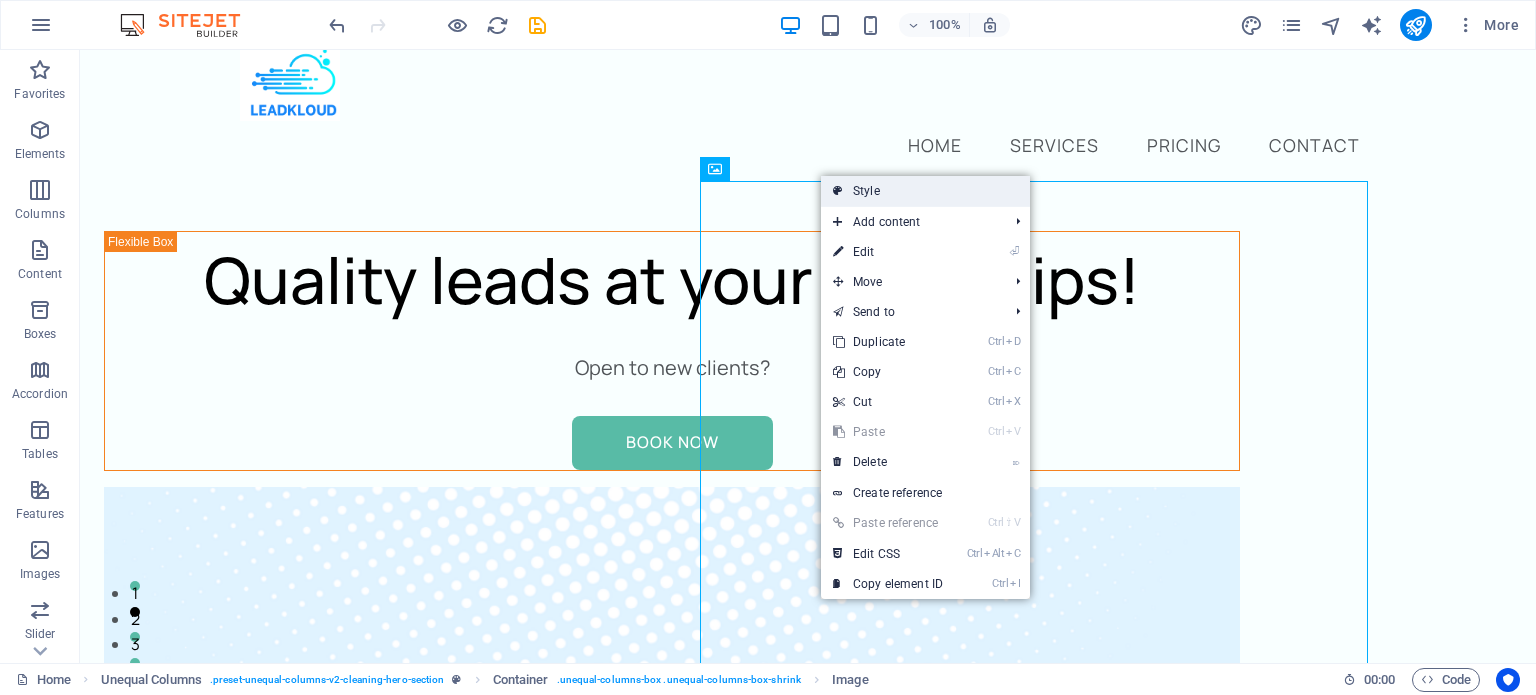 click on "Style" at bounding box center [925, 191] 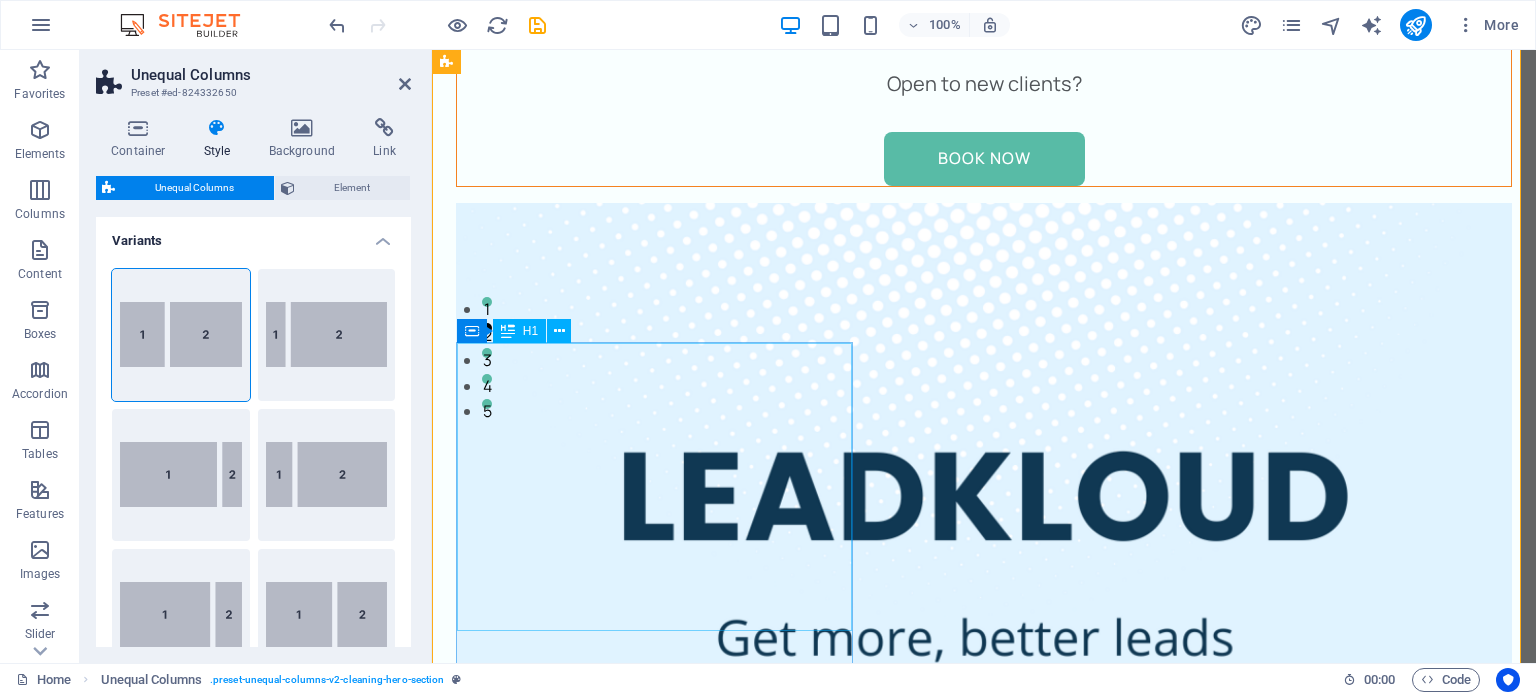 scroll, scrollTop: 313, scrollLeft: 0, axis: vertical 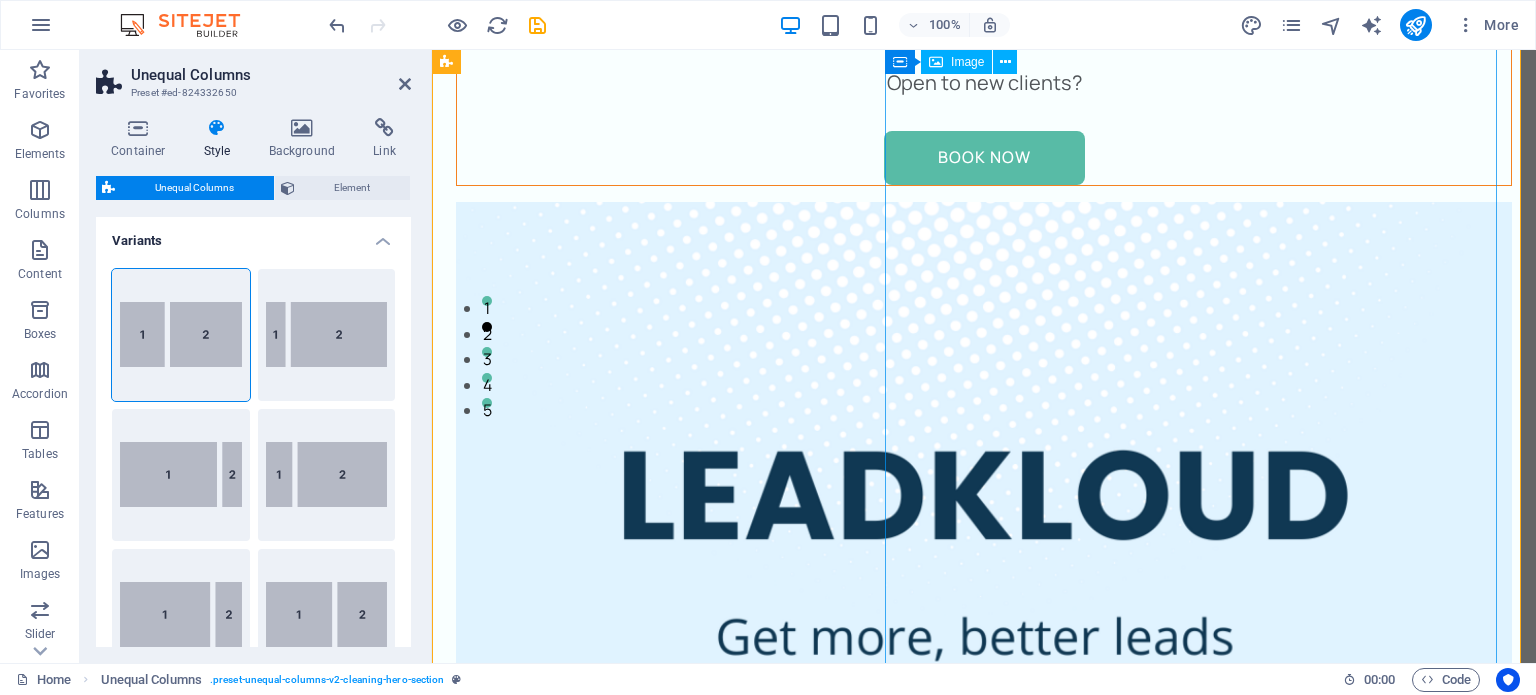 click at bounding box center (984, 1140) 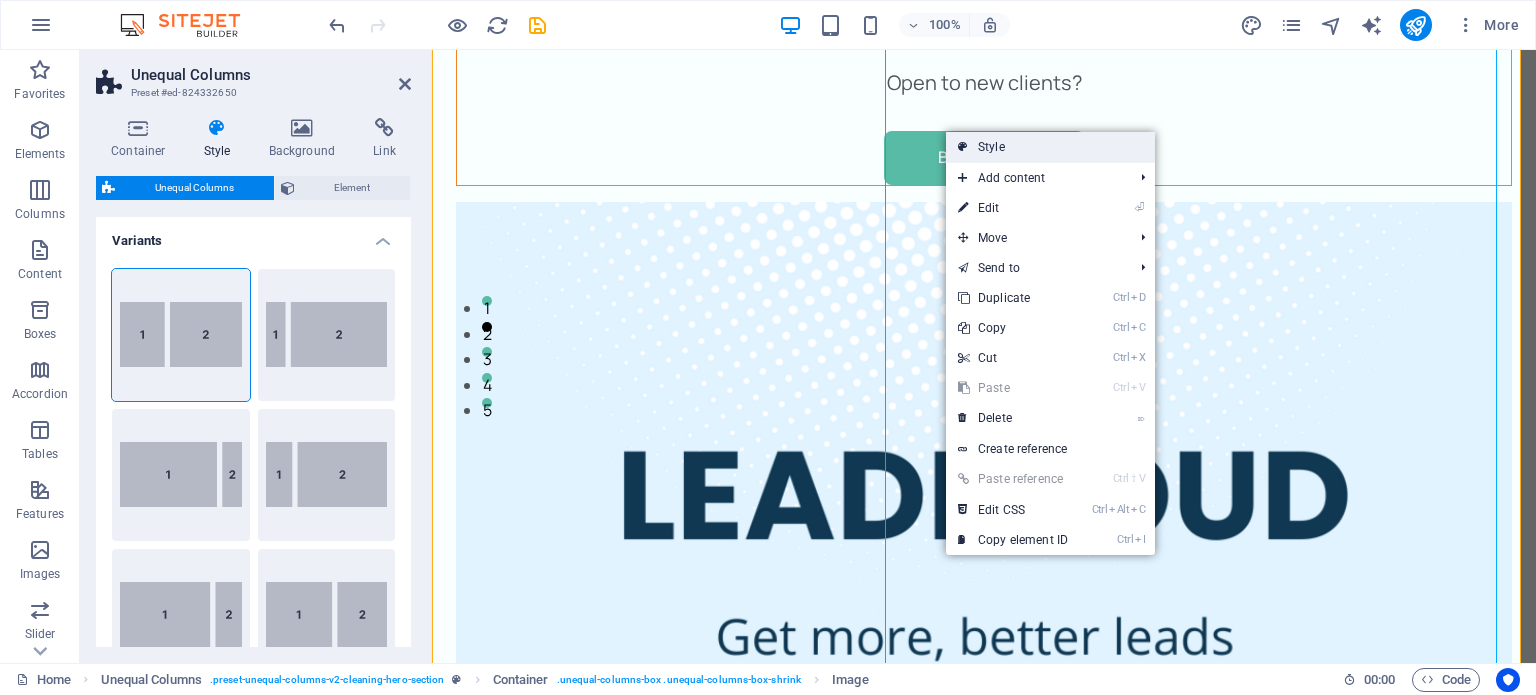 click on "Style" at bounding box center (1050, 147) 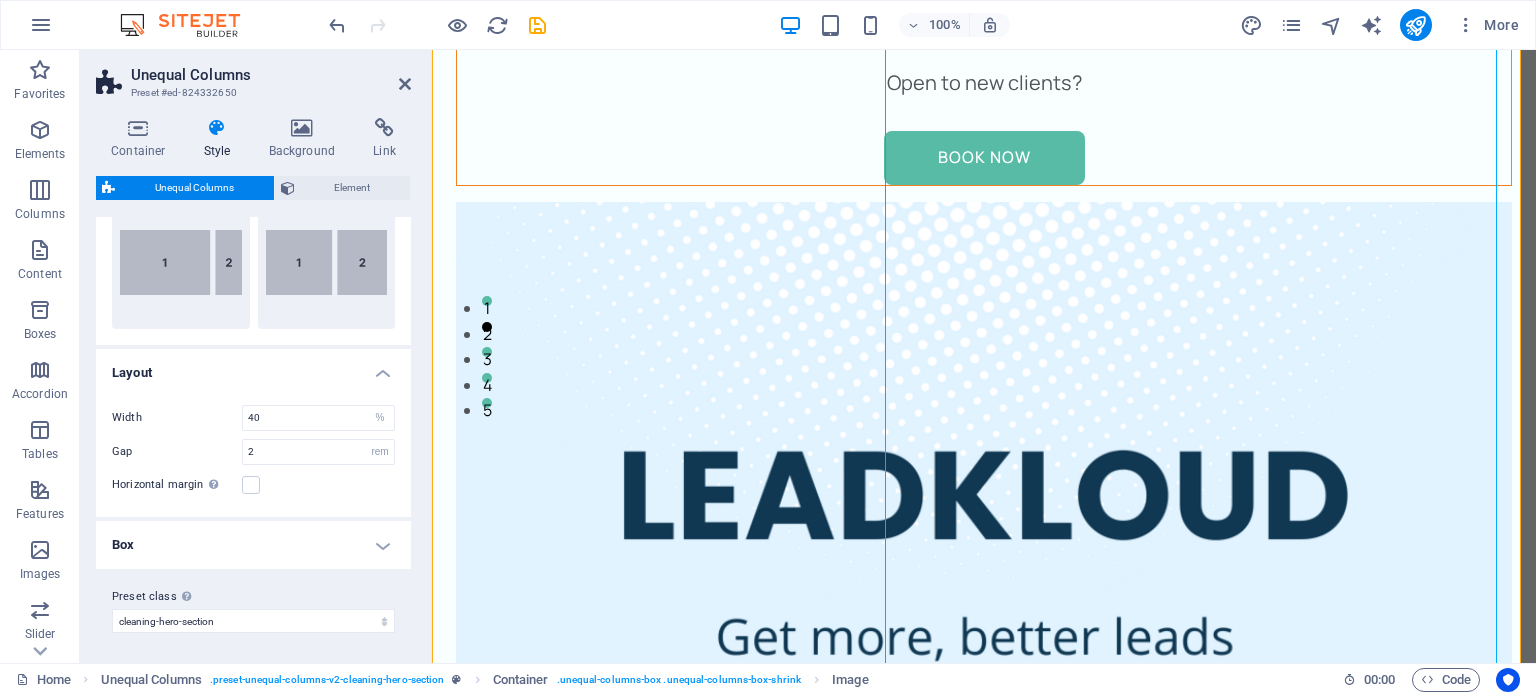 scroll, scrollTop: 0, scrollLeft: 0, axis: both 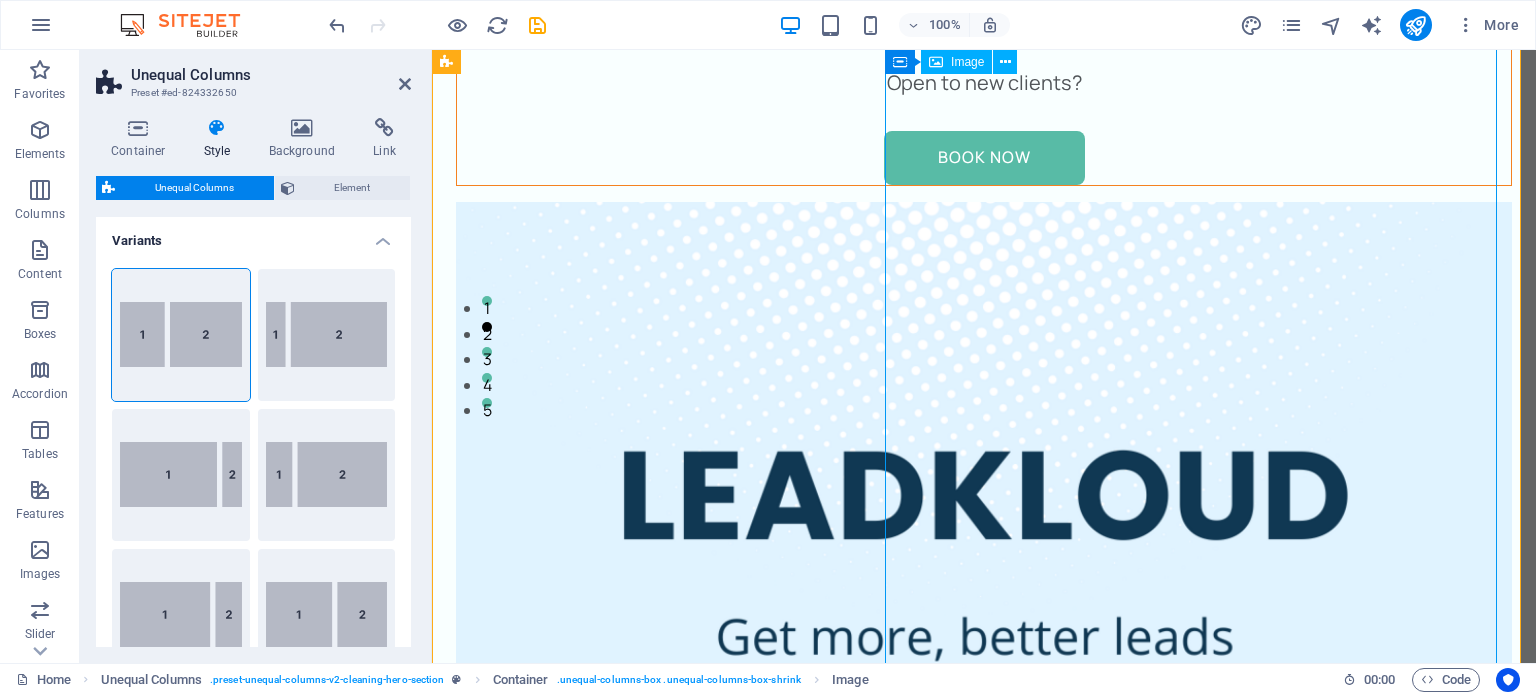 click at bounding box center (984, 1140) 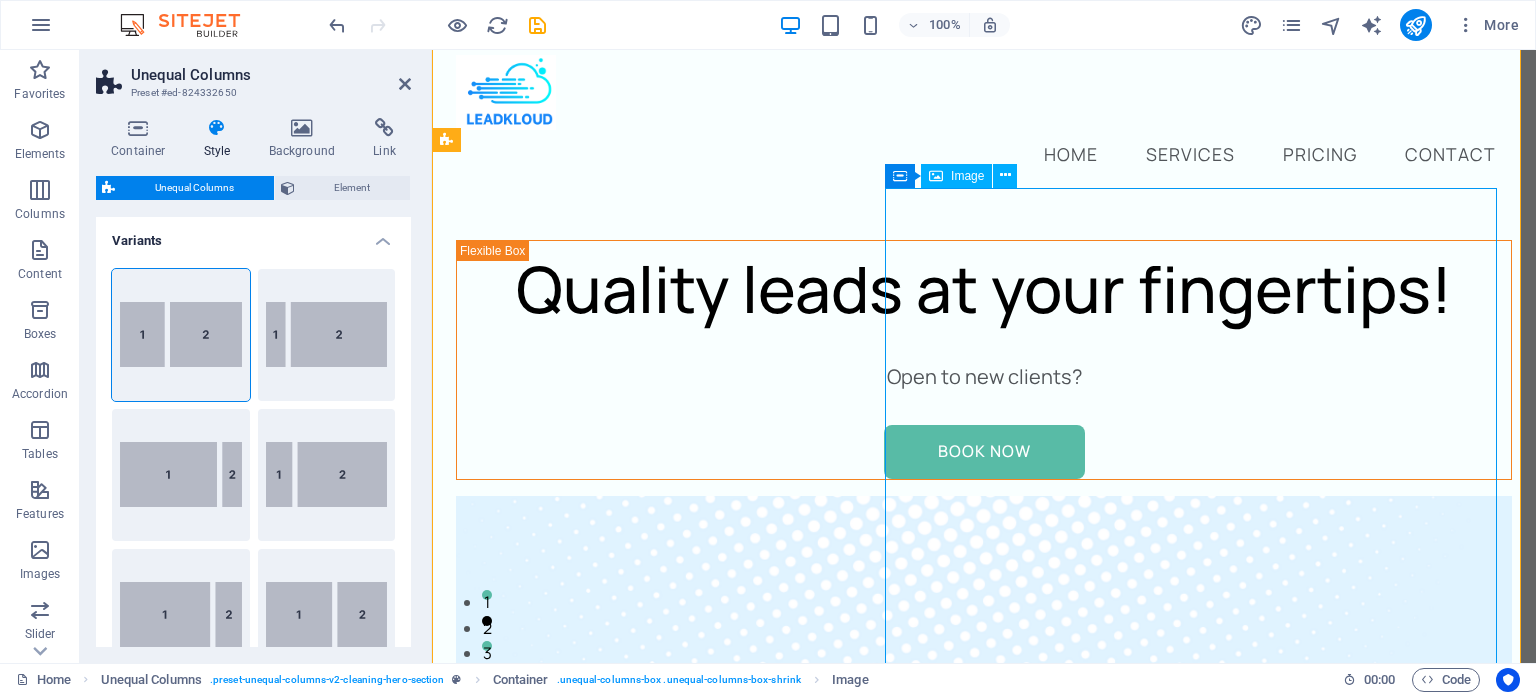 scroll, scrollTop: 21, scrollLeft: 0, axis: vertical 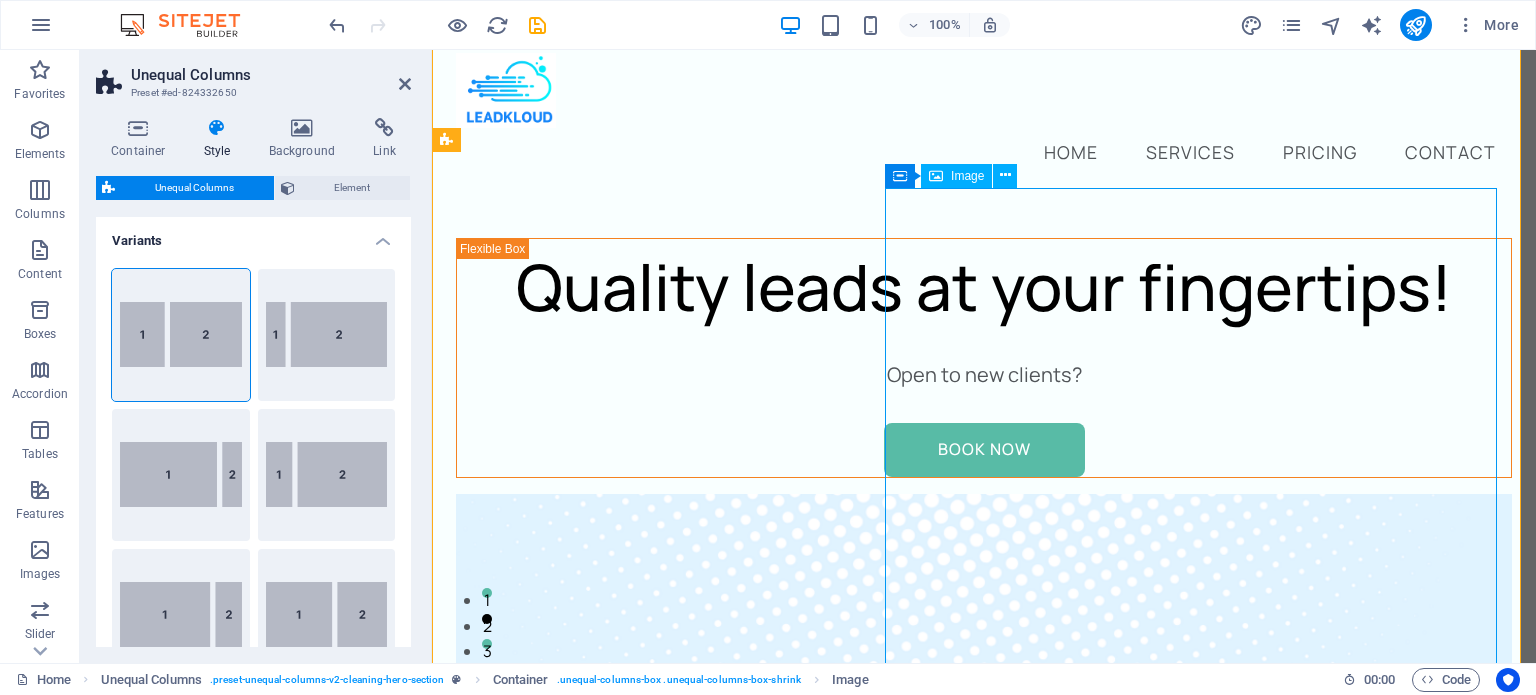 click on "Image" at bounding box center [967, 176] 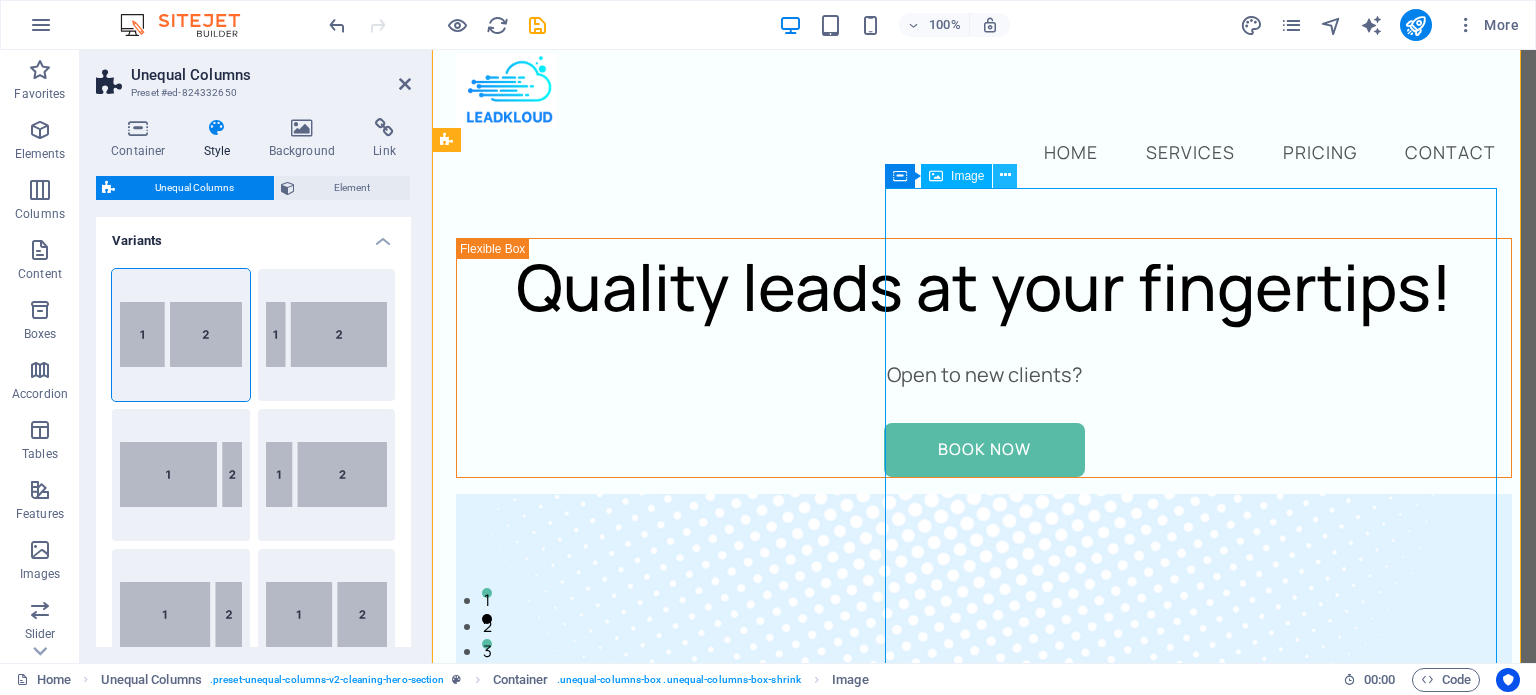 click at bounding box center [1005, 175] 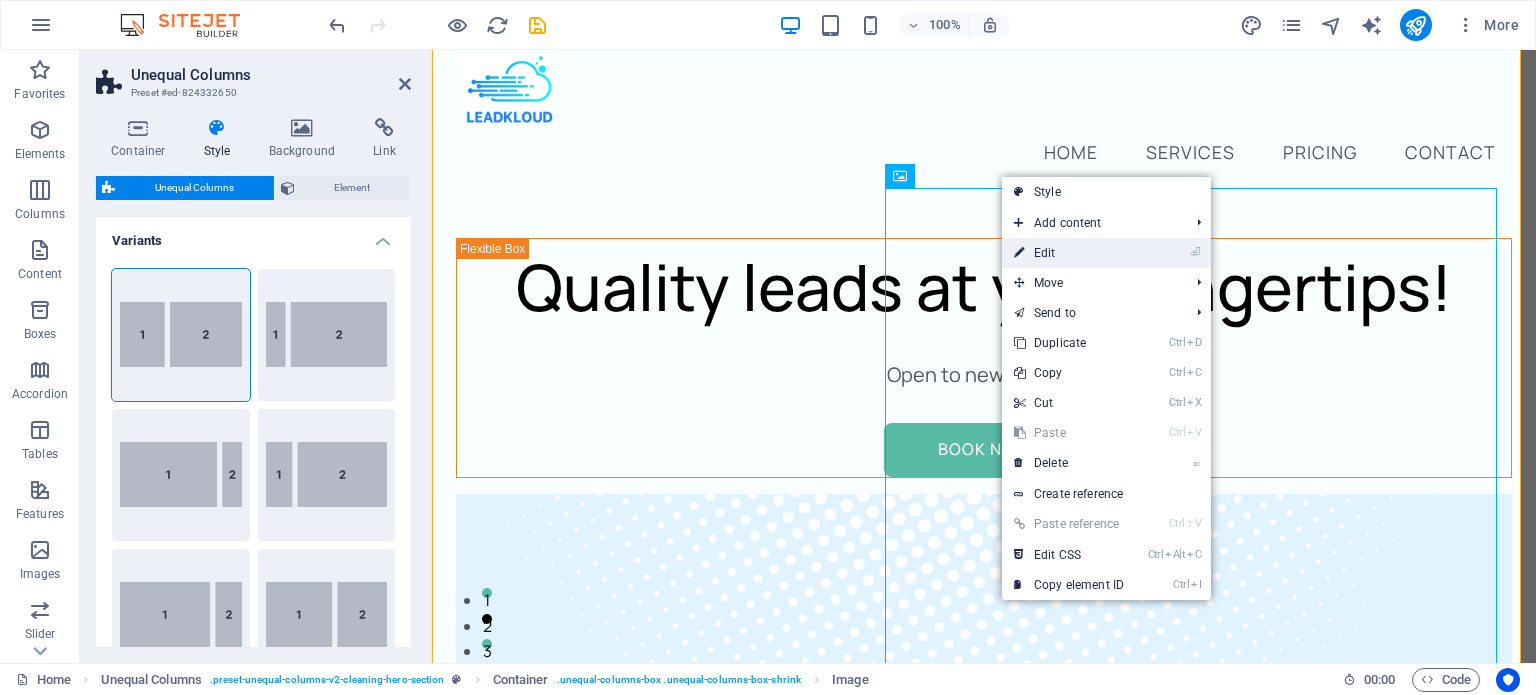 click on "⏎  Edit" at bounding box center [1069, 253] 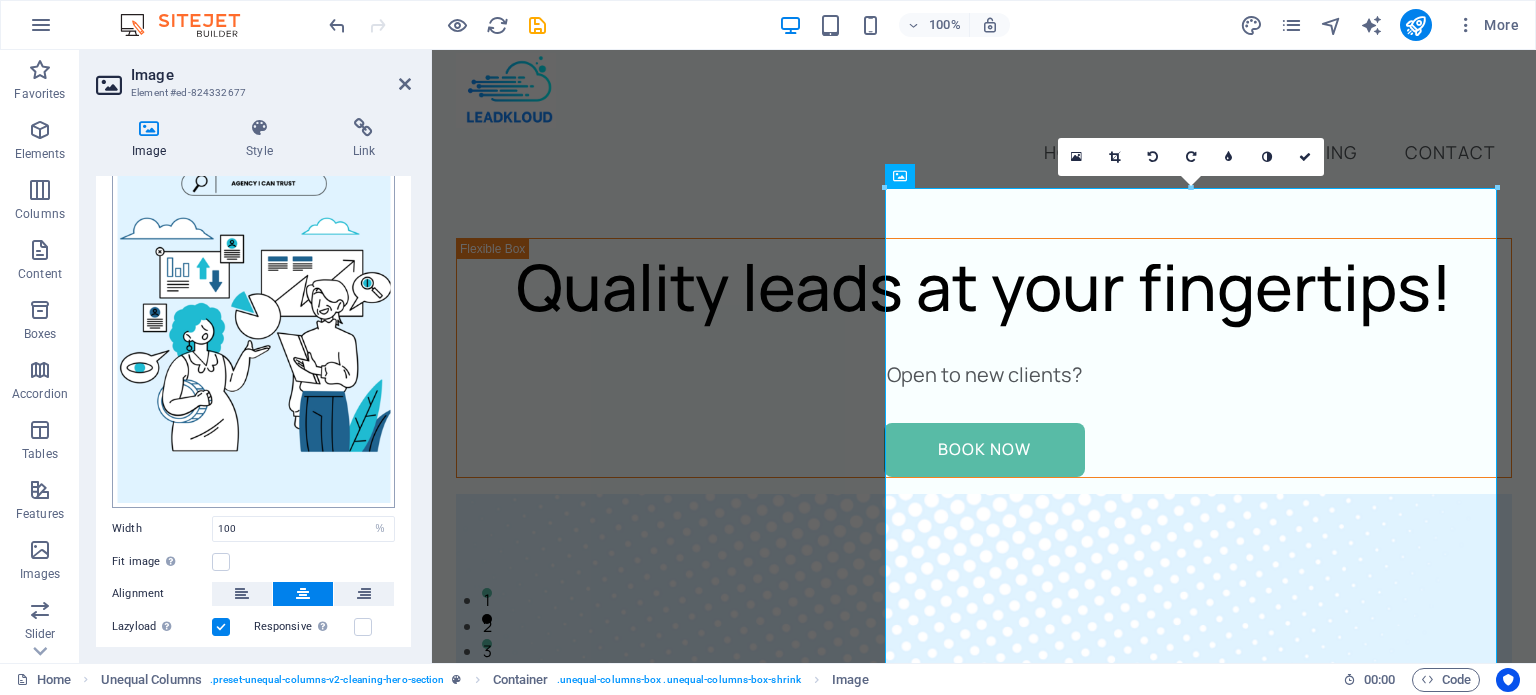 scroll, scrollTop: 327, scrollLeft: 0, axis: vertical 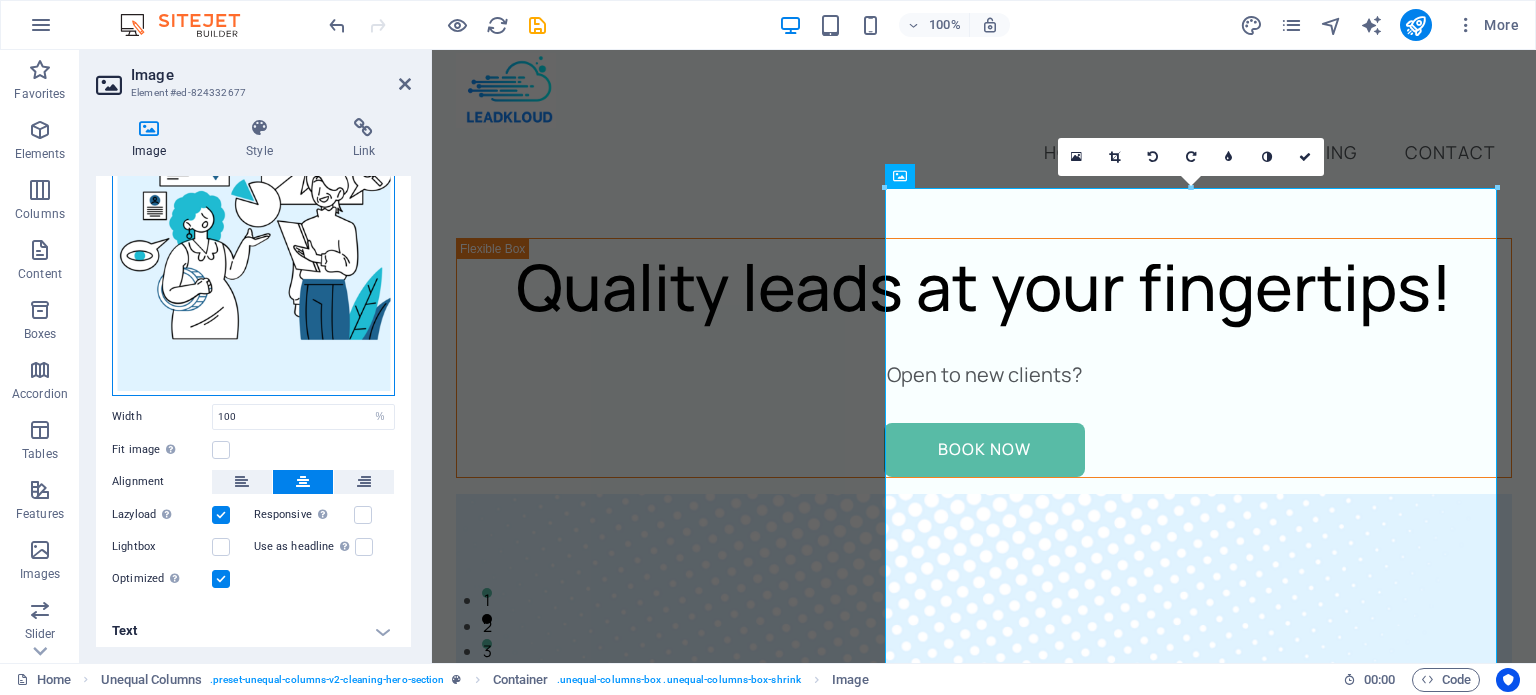 click on "Drag files here, click to choose files or select files from Files or our free stock photos & videos" at bounding box center (253, 148) 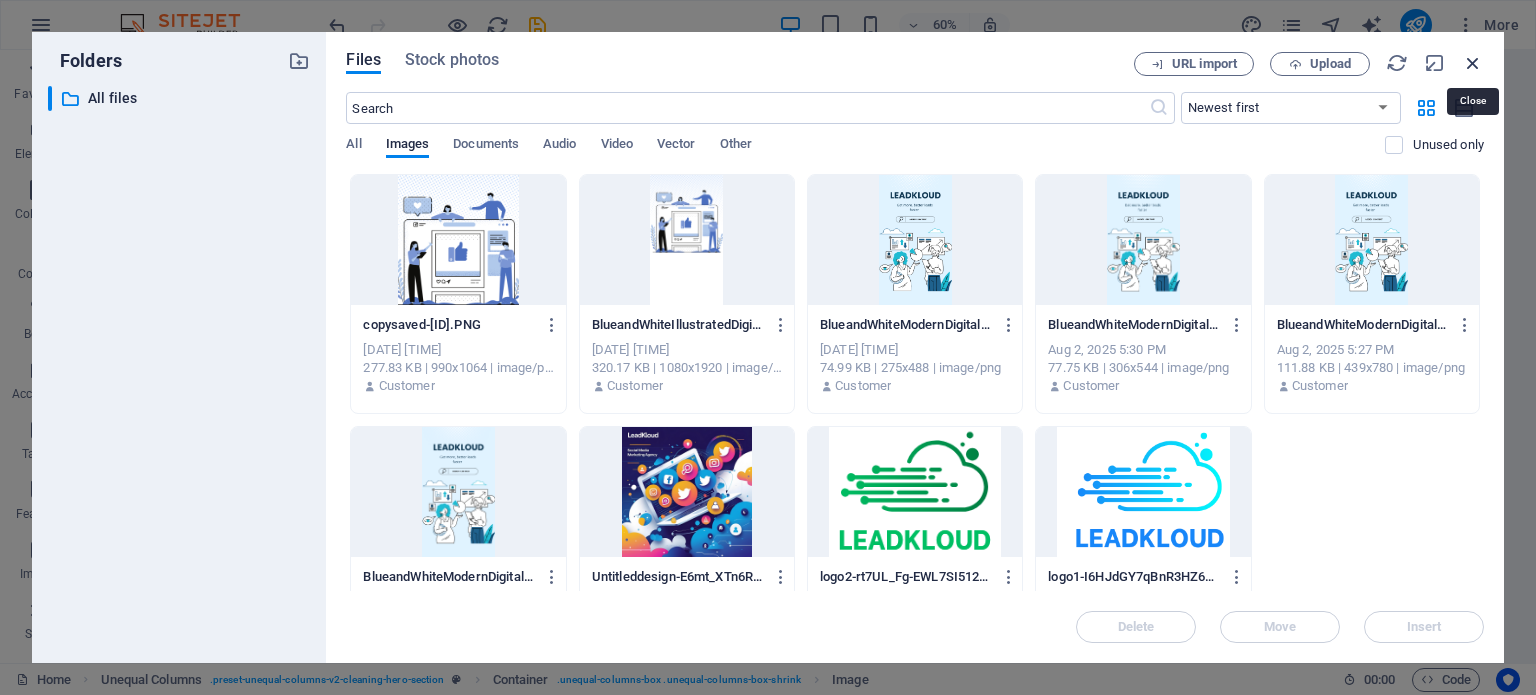 click at bounding box center [1473, 63] 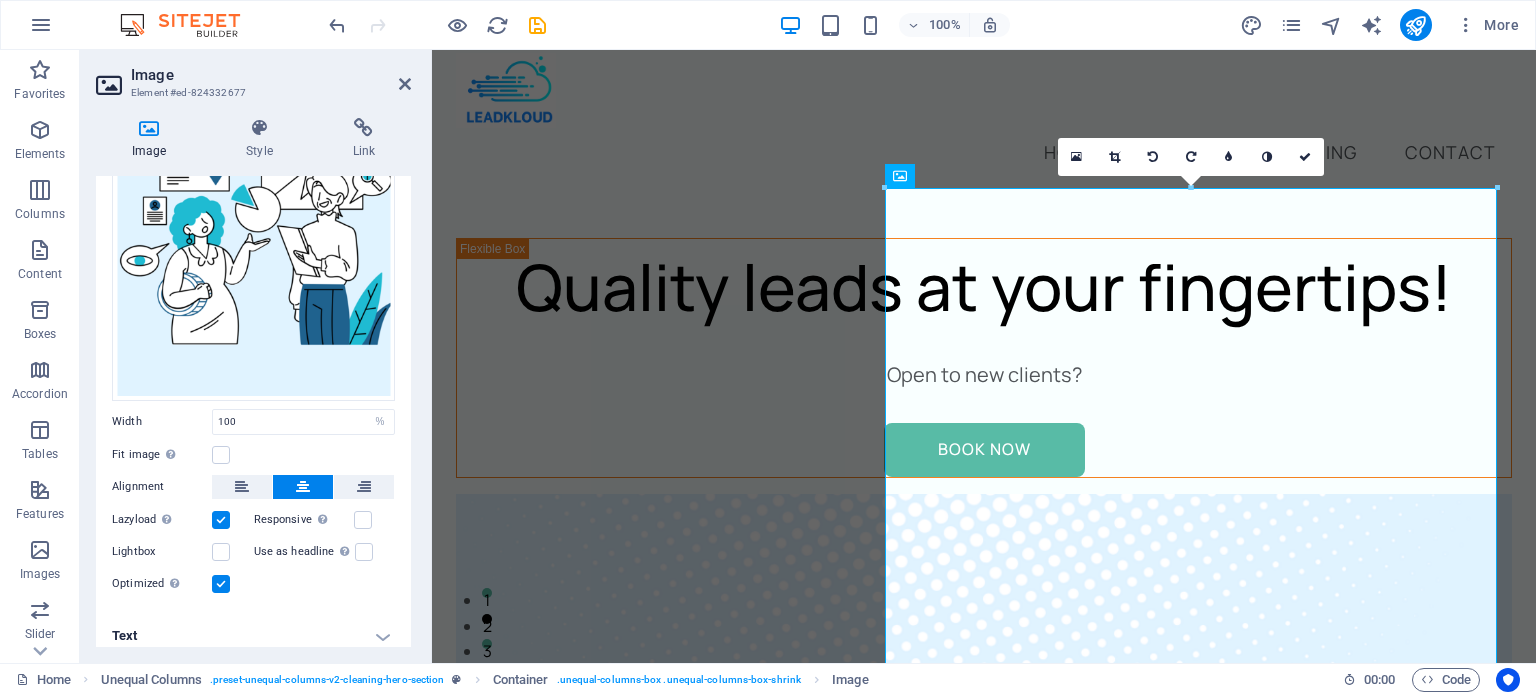 scroll, scrollTop: 320, scrollLeft: 0, axis: vertical 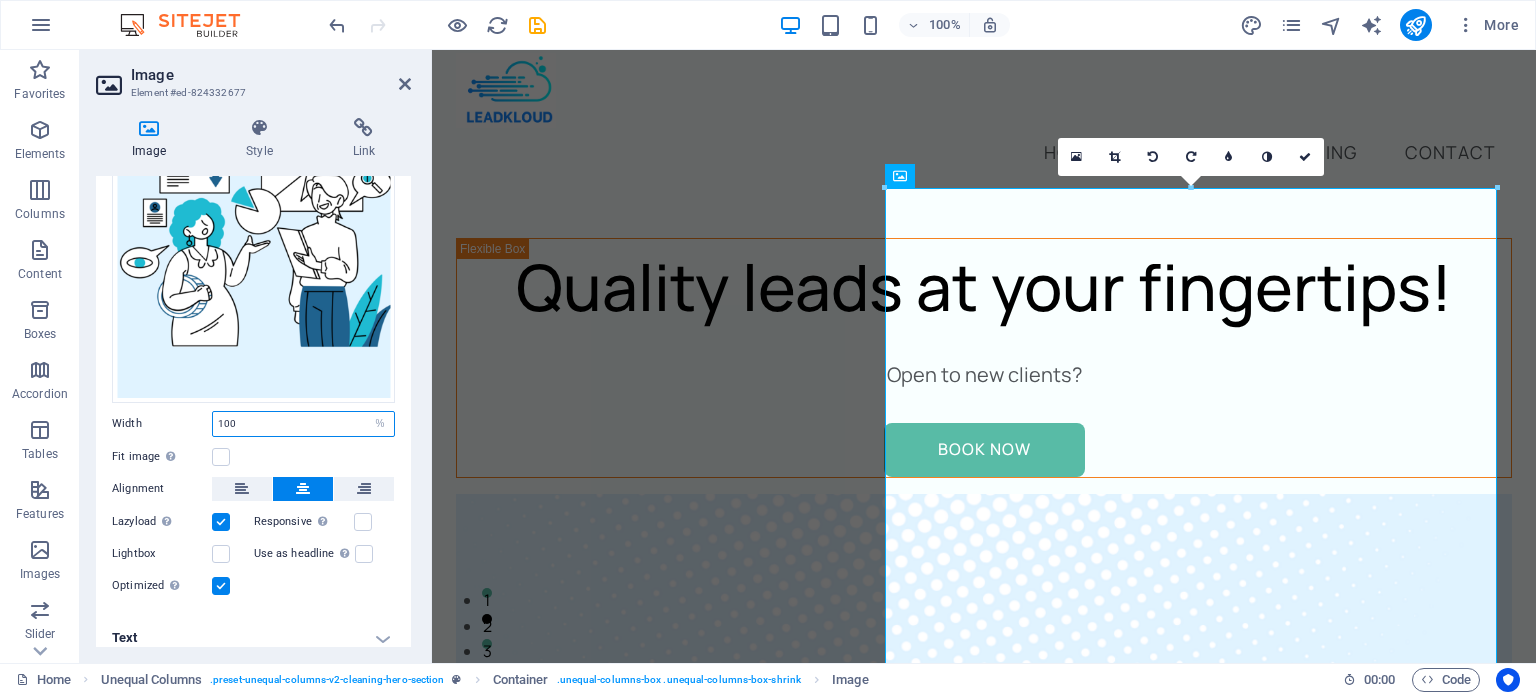 click on "100" at bounding box center [303, 424] 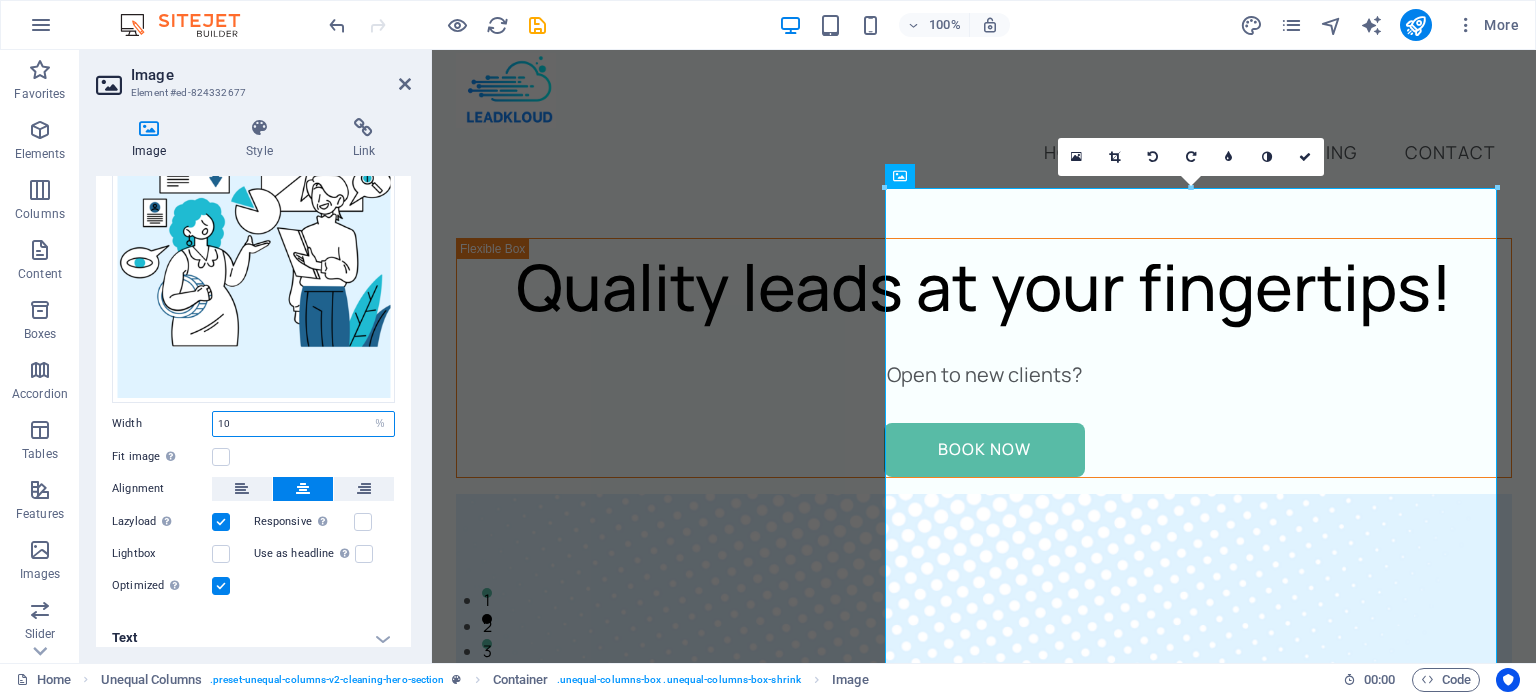 type on "1" 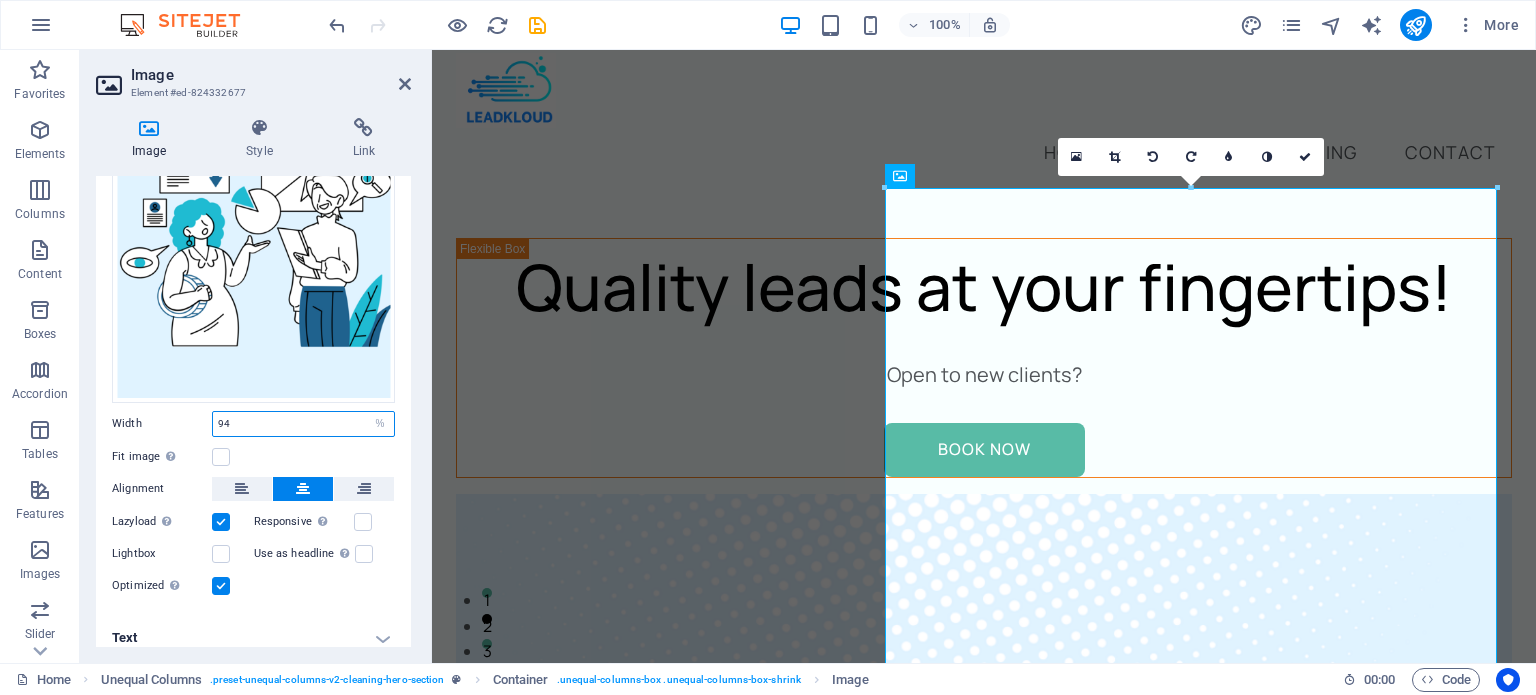 type on "94" 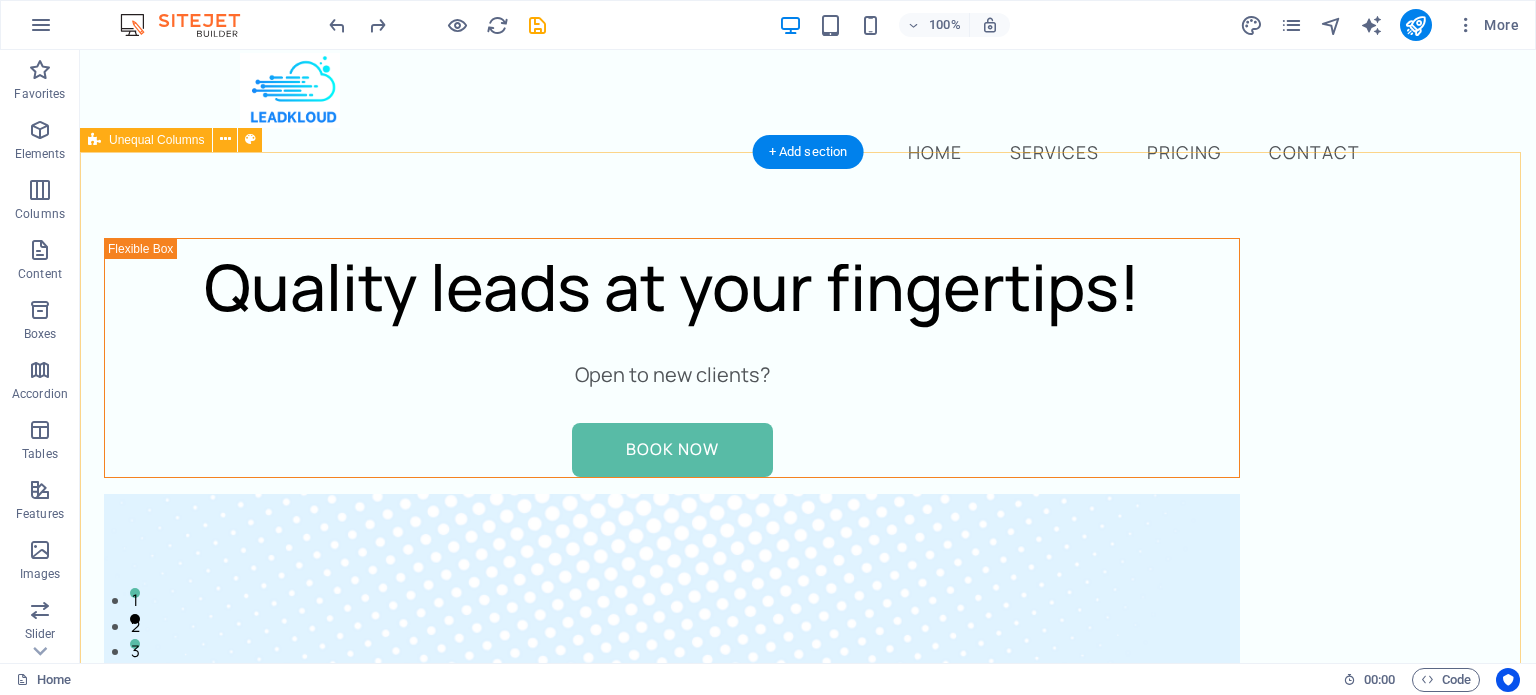 click on "Quality leads at your fingertips! Open to new clients?  Book Now" at bounding box center [808, 1389] 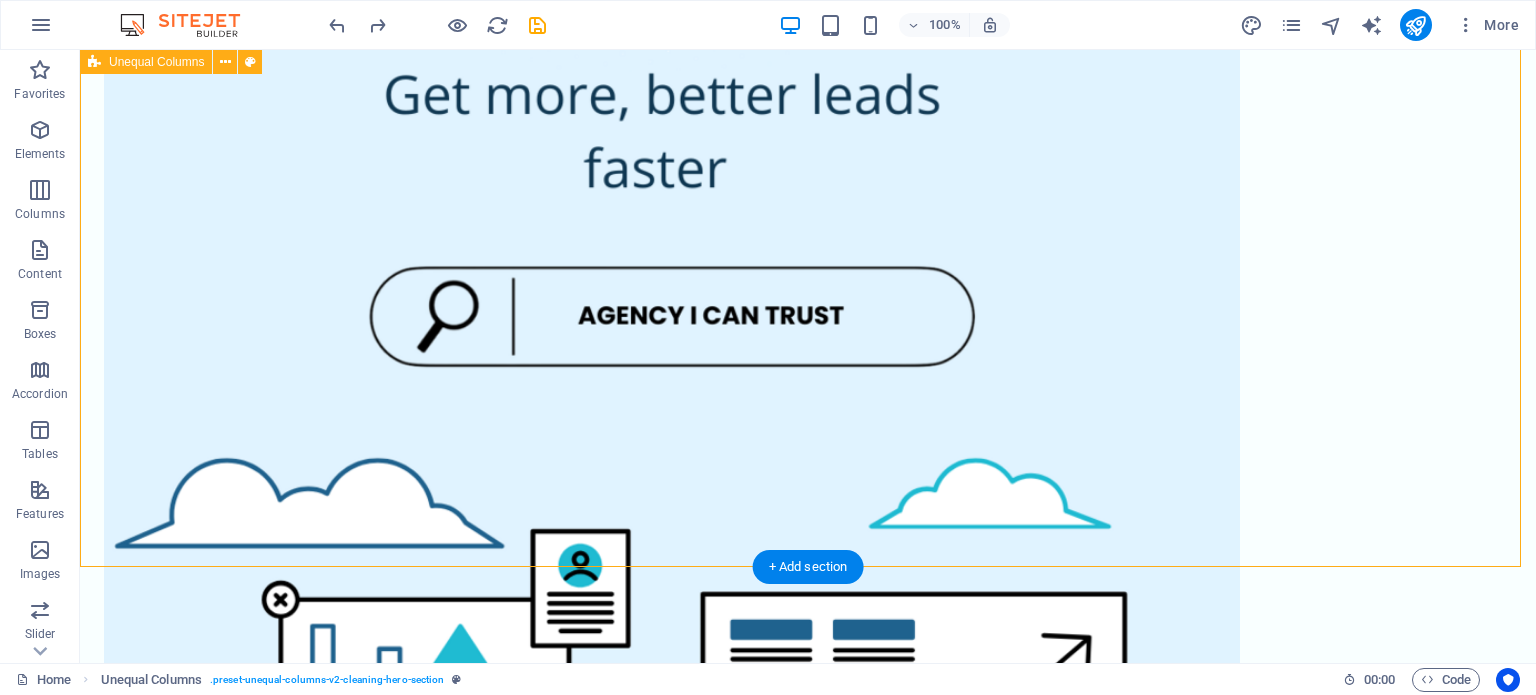 scroll, scrollTop: 895, scrollLeft: 0, axis: vertical 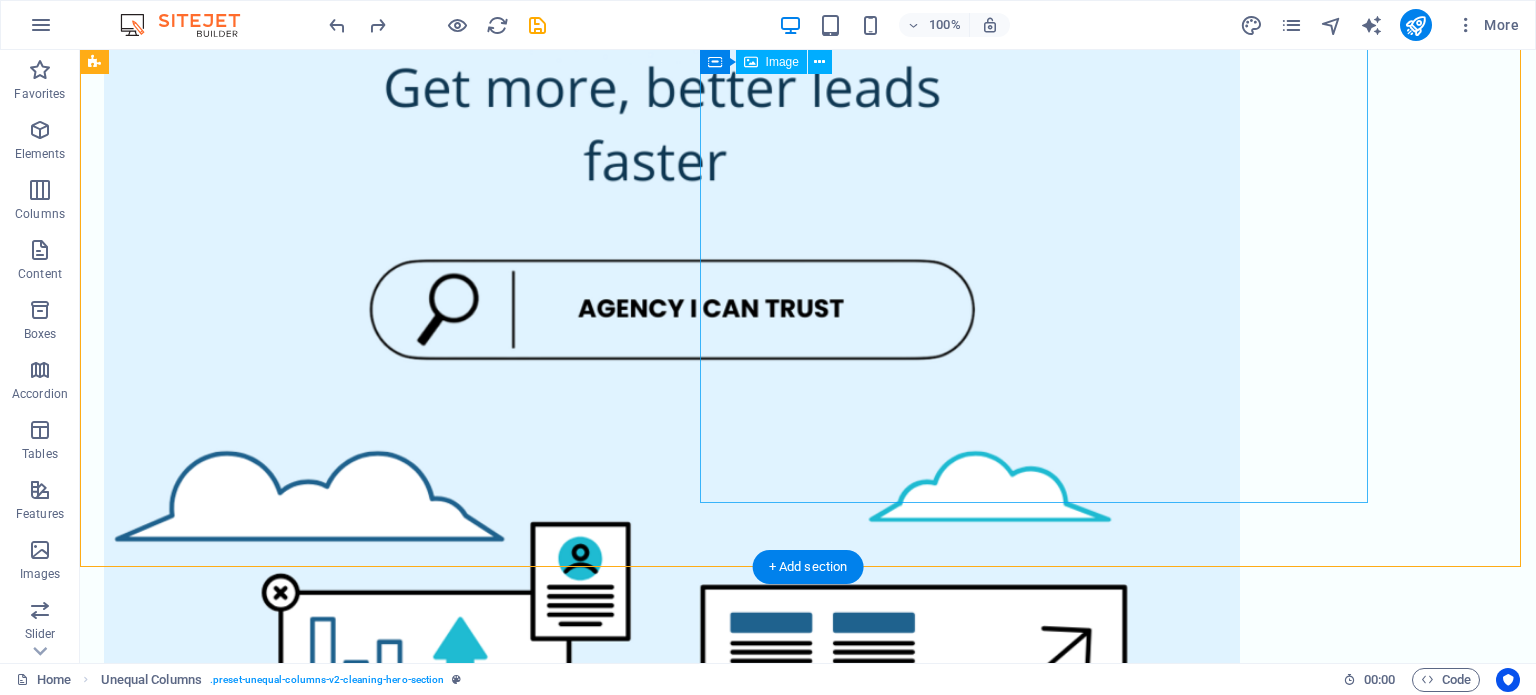 click at bounding box center (672, 629) 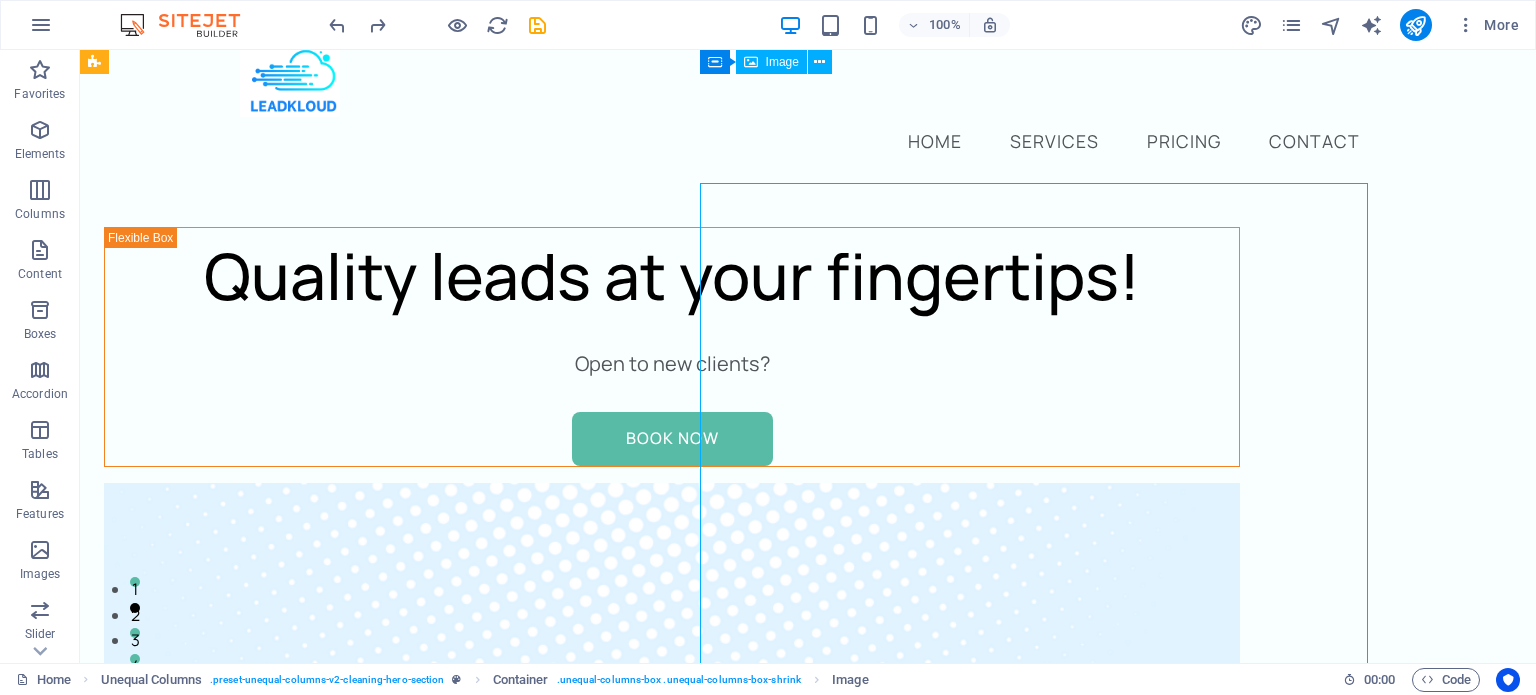 scroll, scrollTop: 26, scrollLeft: 0, axis: vertical 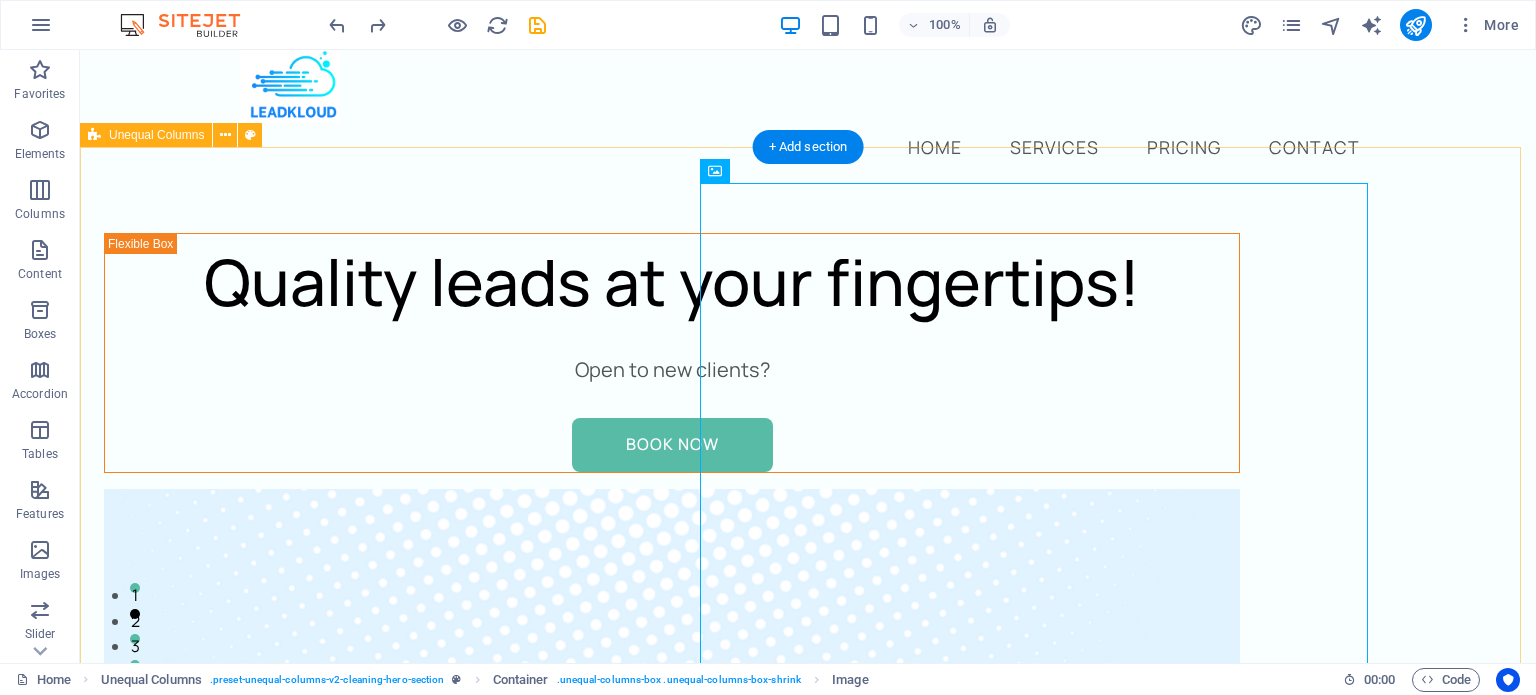 click on "Quality leads at your fingertips! Open to new clients?  Book Now" at bounding box center (808, 1384) 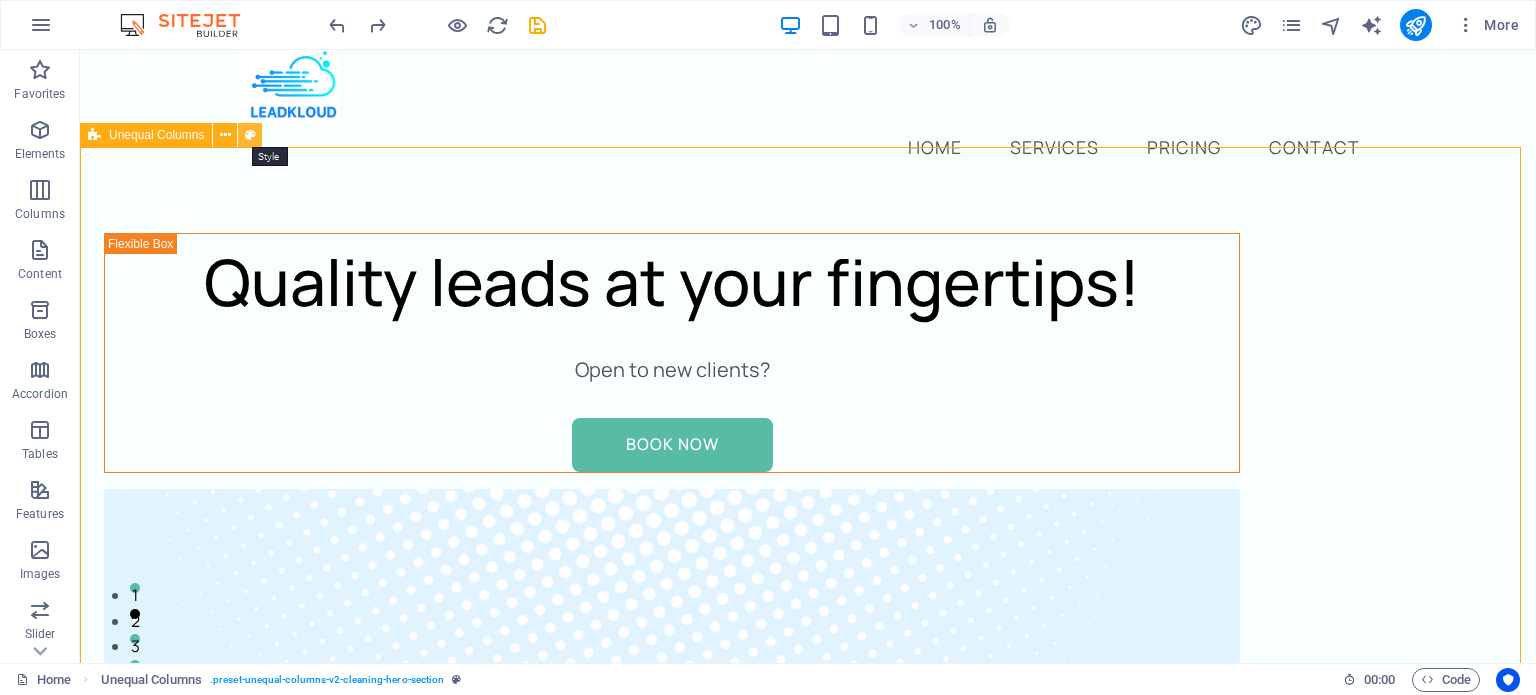 click at bounding box center [250, 135] 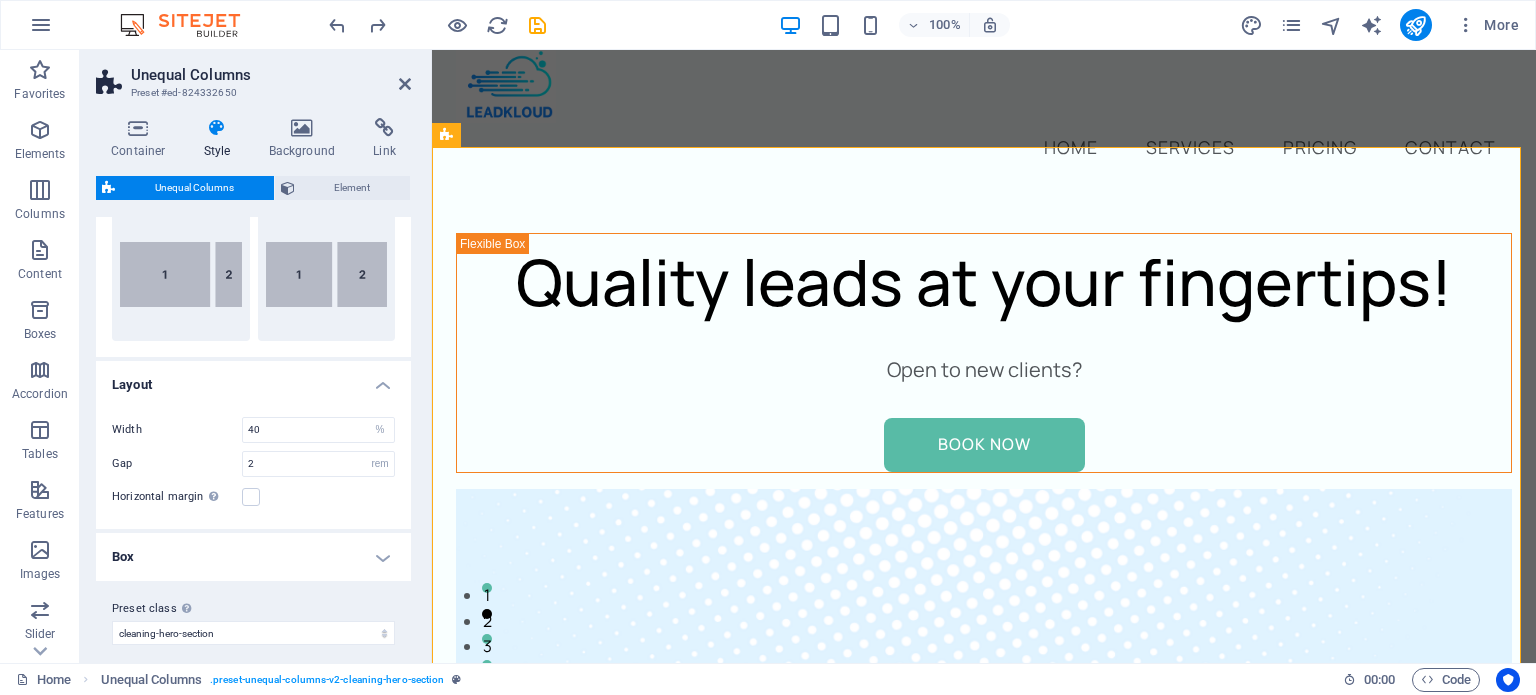 scroll, scrollTop: 352, scrollLeft: 0, axis: vertical 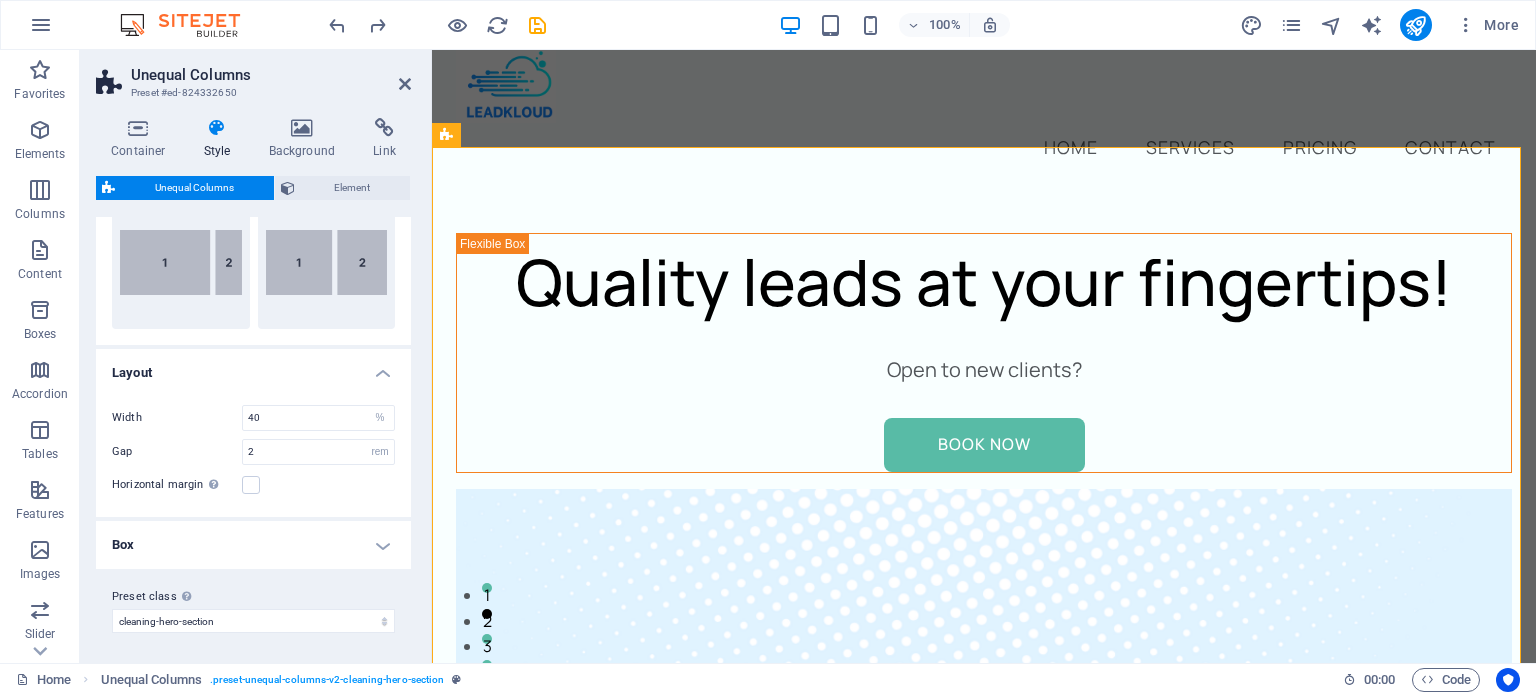 click on "Box" at bounding box center [253, 545] 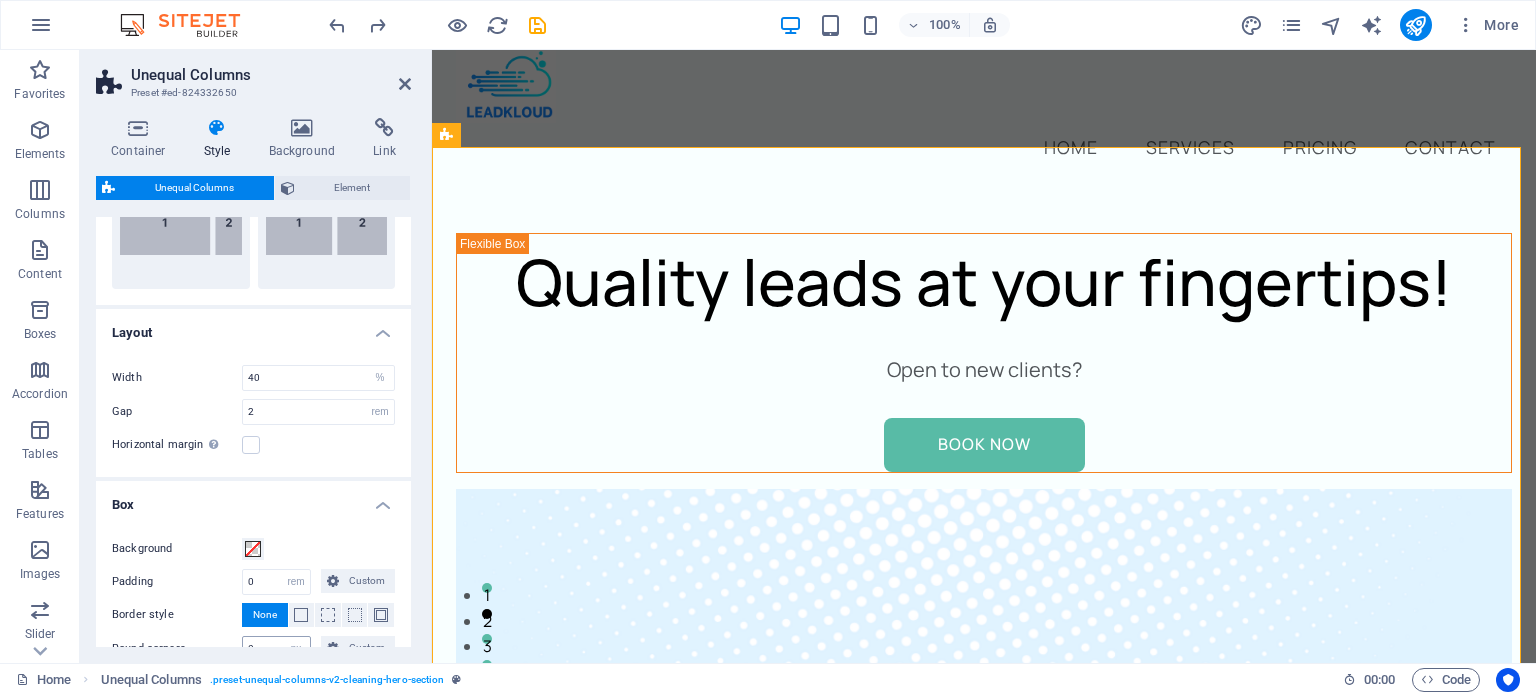 scroll, scrollTop: 393, scrollLeft: 0, axis: vertical 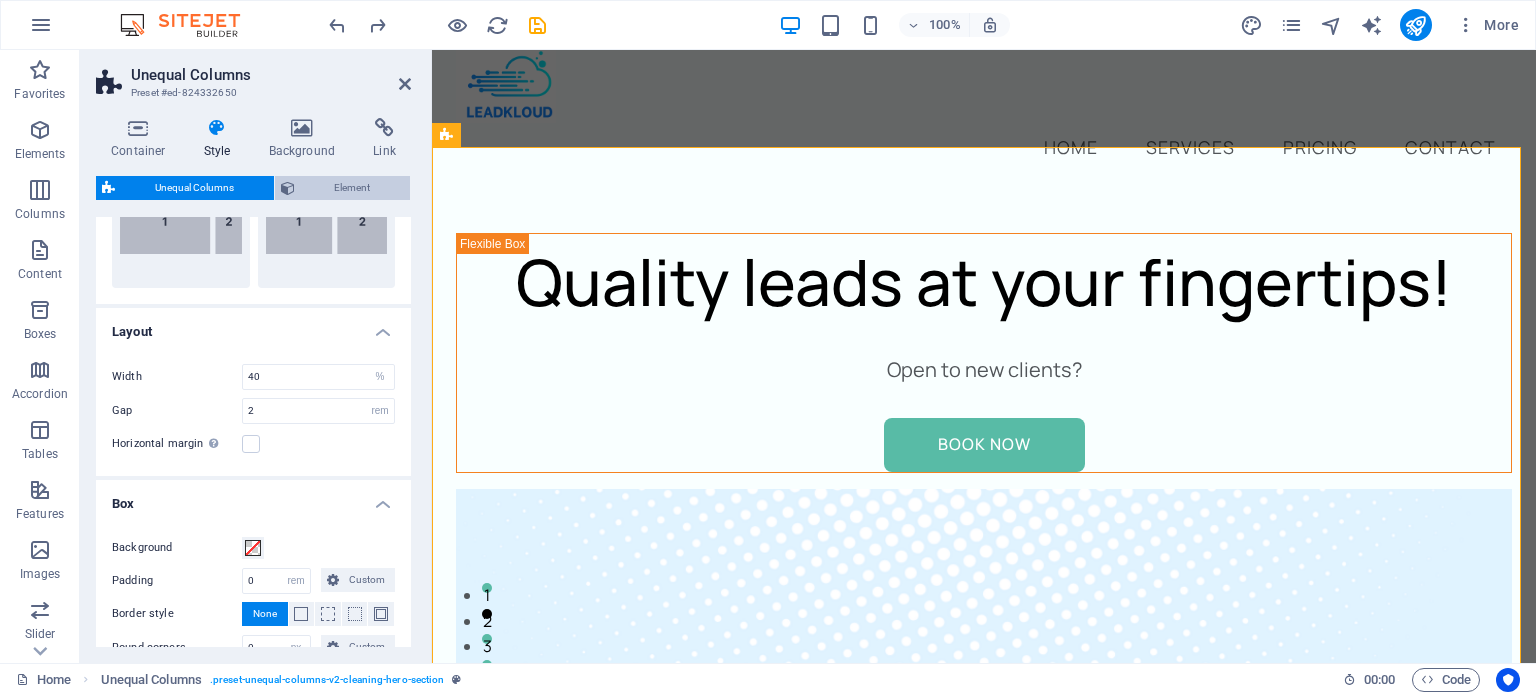 click on "Element" at bounding box center (353, 188) 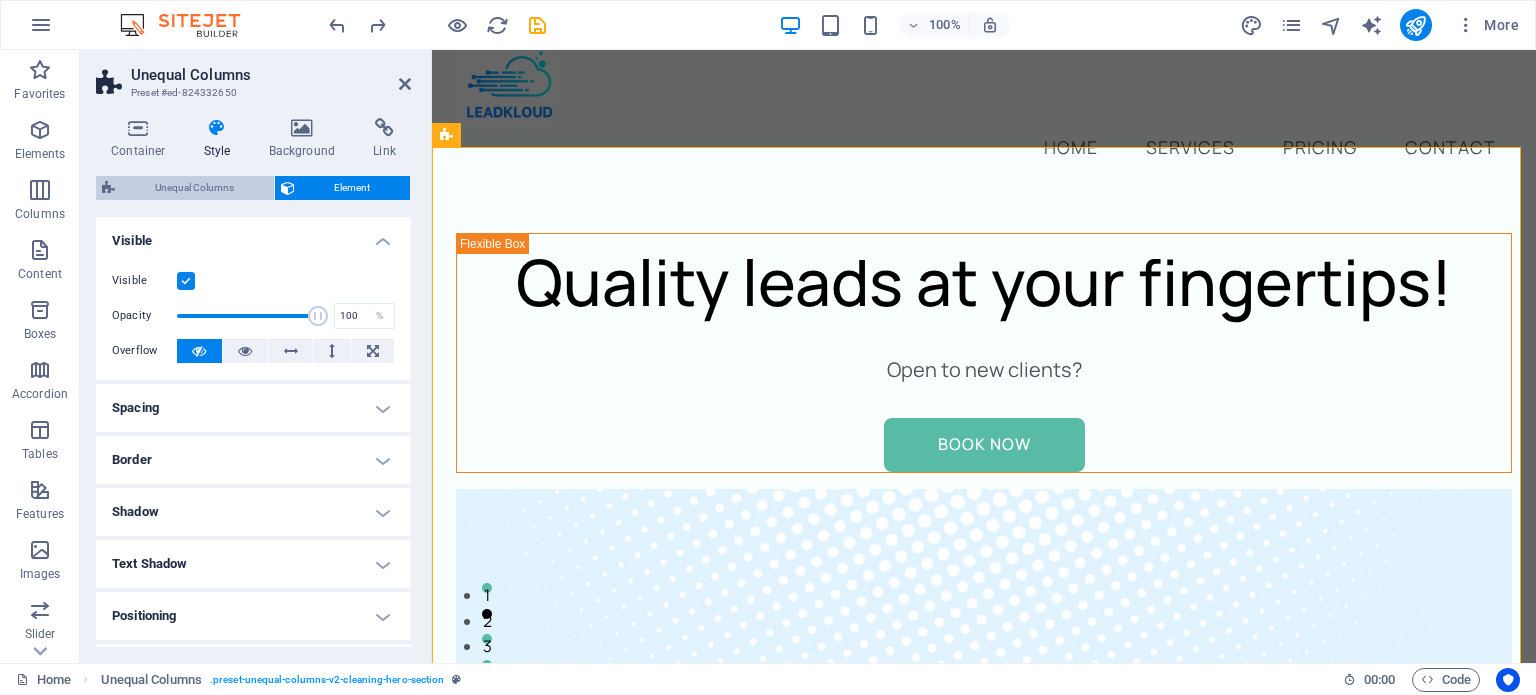 click on "Unequal Columns" at bounding box center (194, 188) 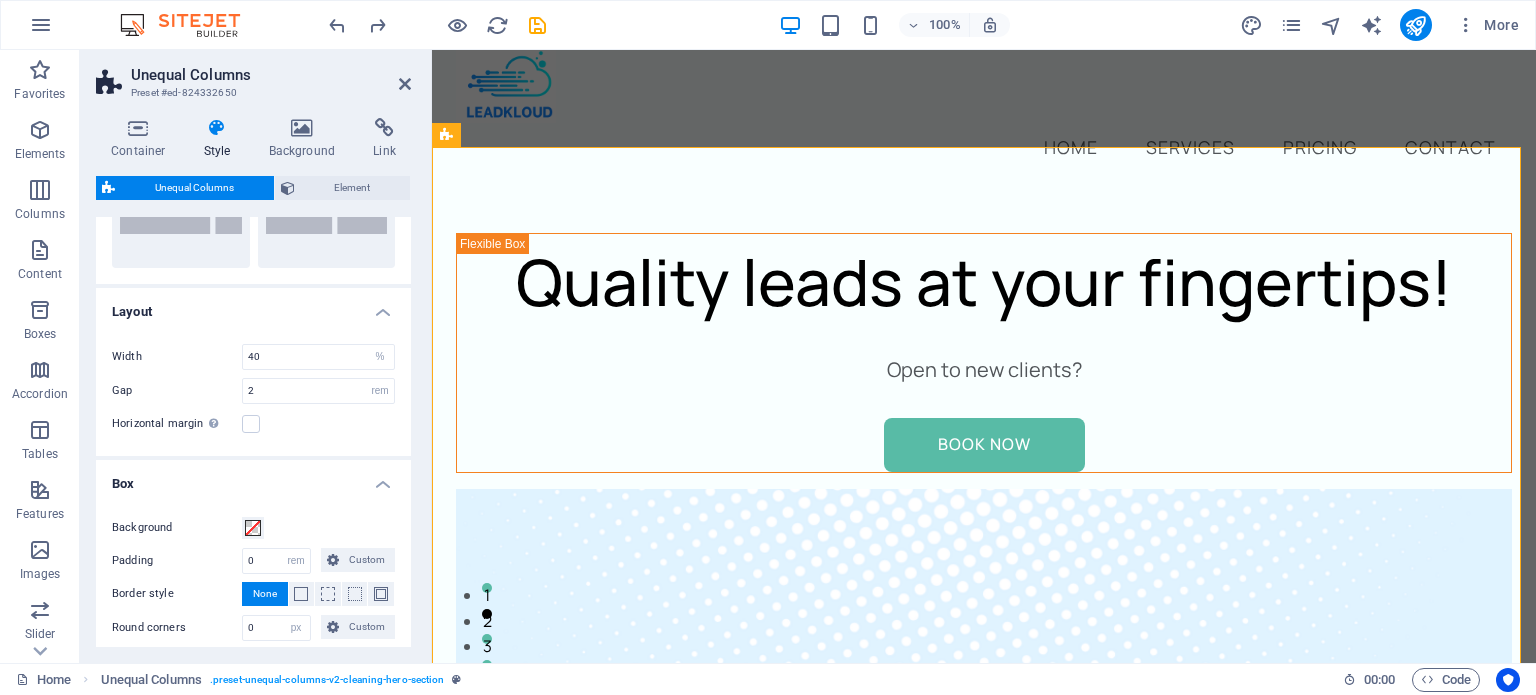 scroll, scrollTop: 399, scrollLeft: 0, axis: vertical 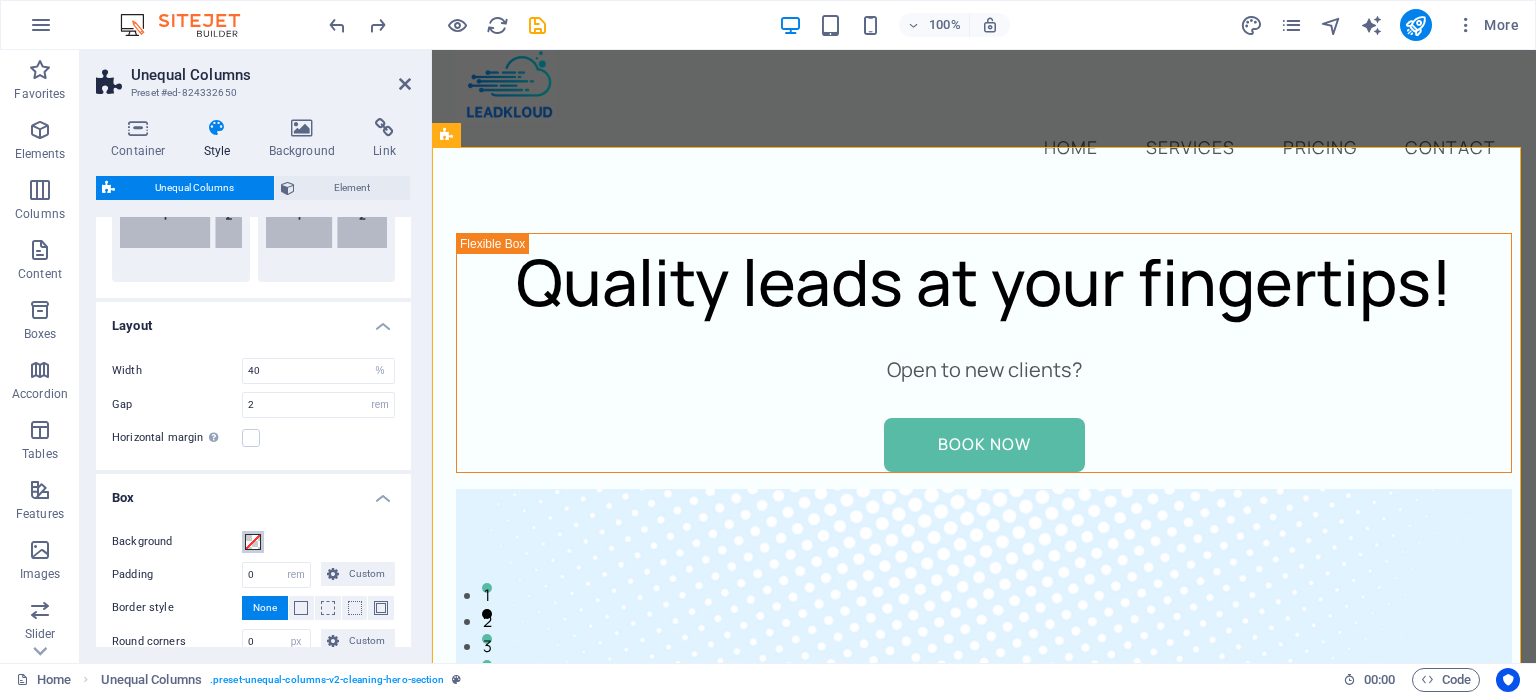 click at bounding box center [253, 542] 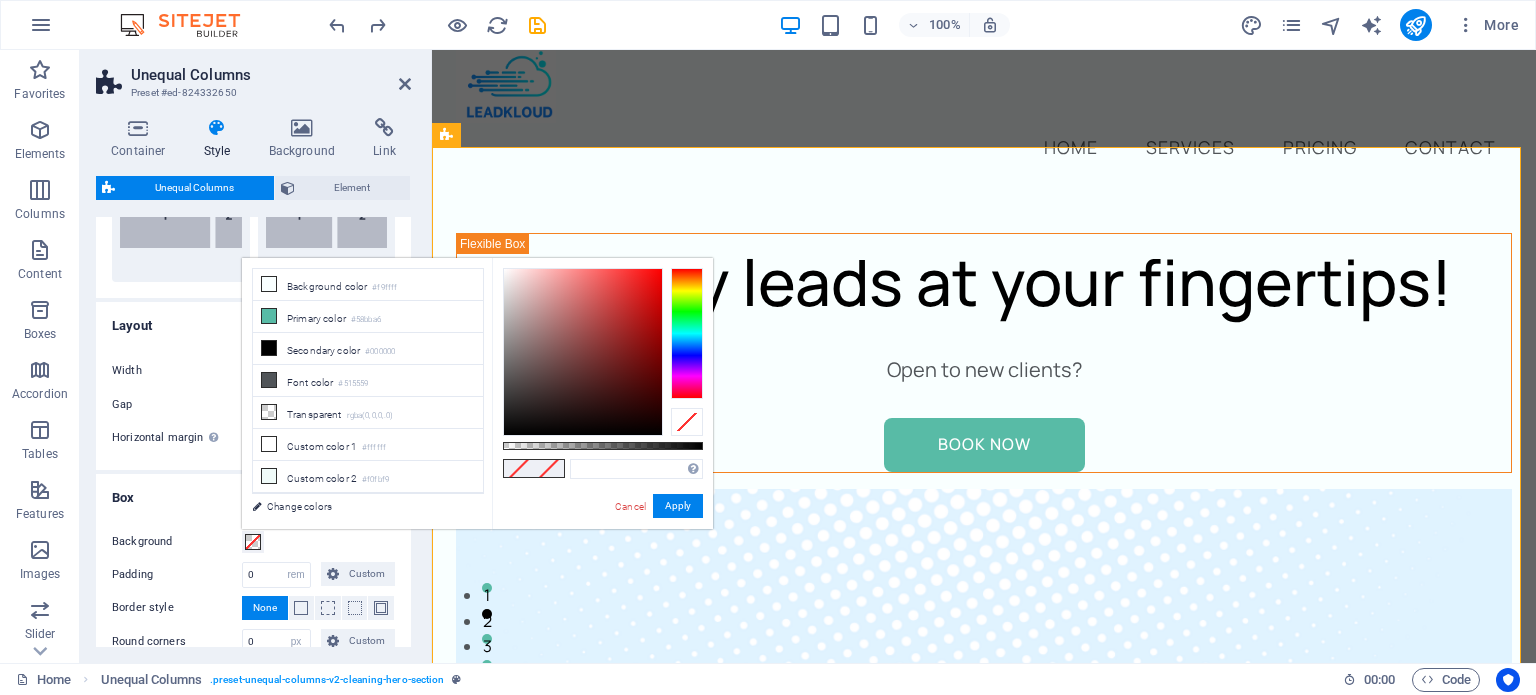 click at bounding box center (253, 542) 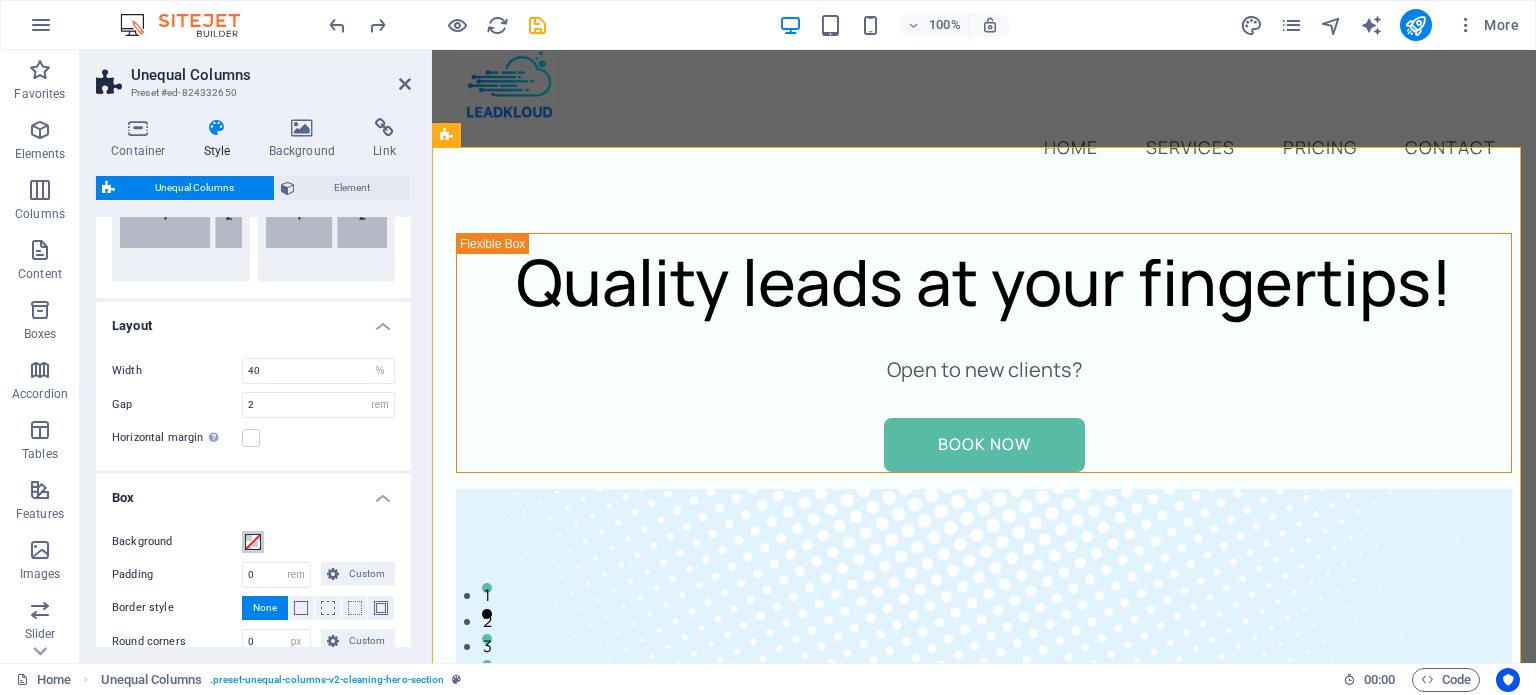 scroll, scrollTop: 537, scrollLeft: 0, axis: vertical 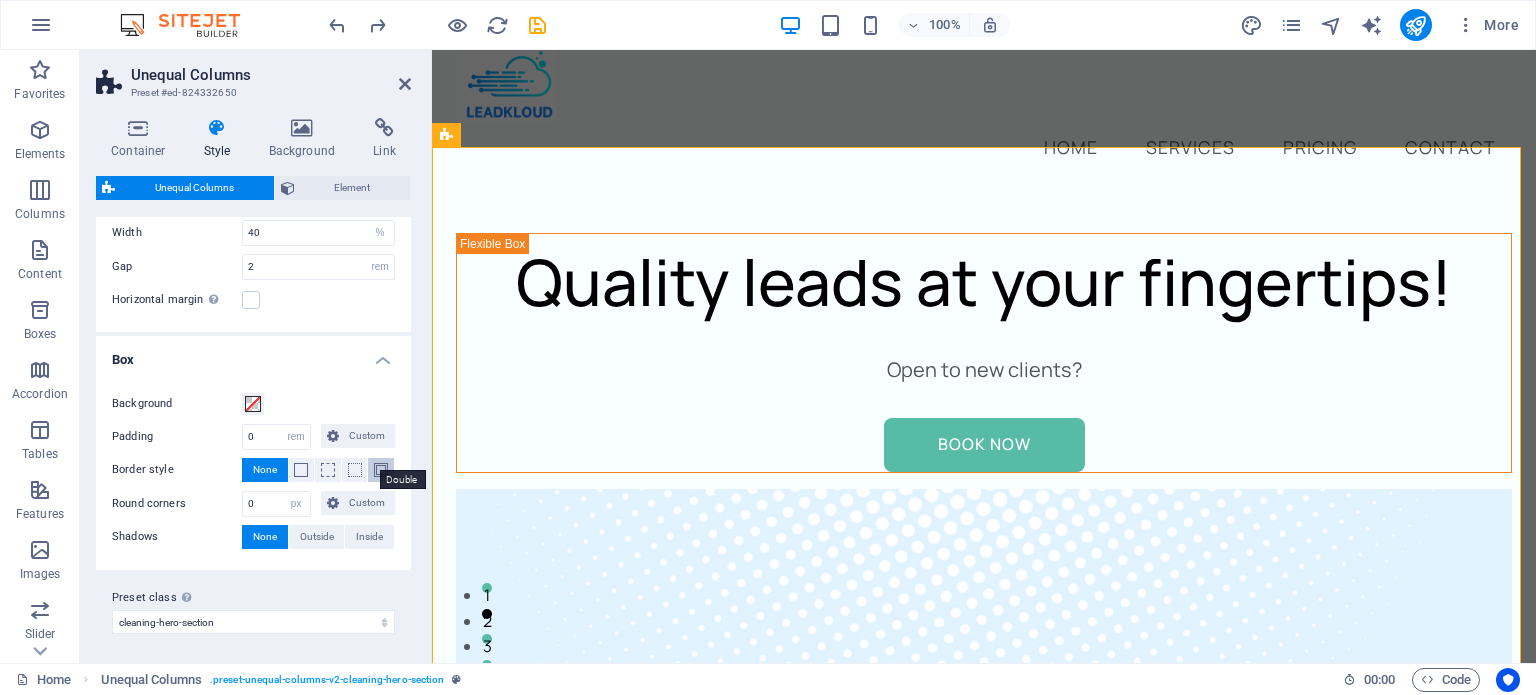 click at bounding box center [381, 470] 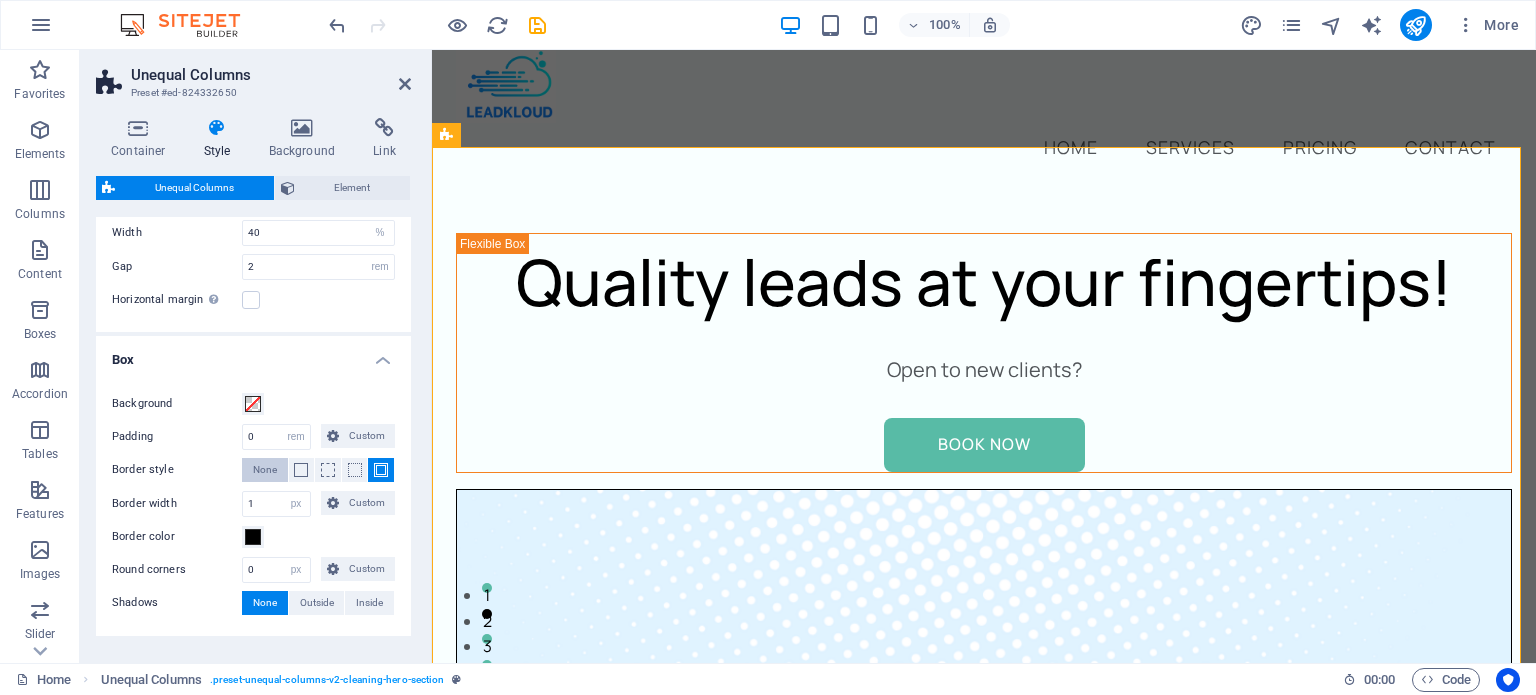 click on "None" at bounding box center (265, 470) 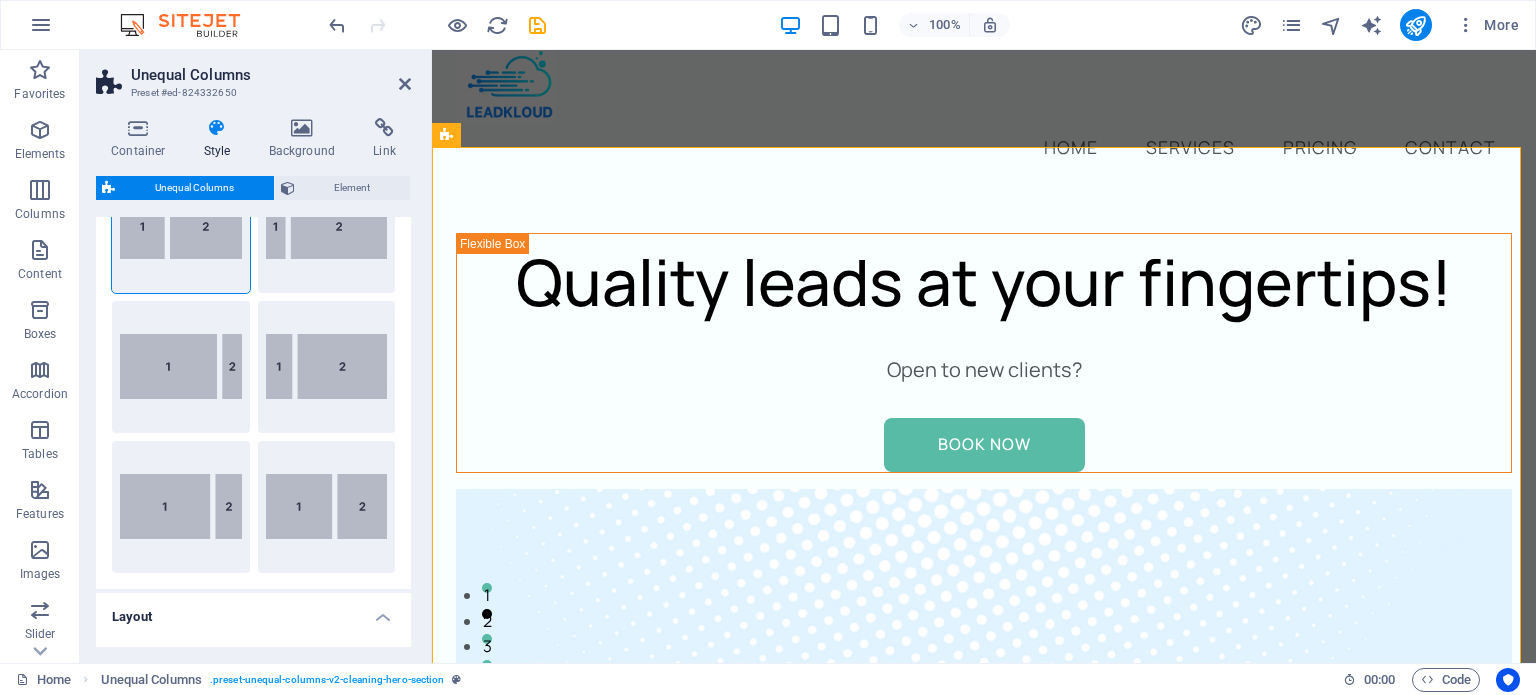 scroll, scrollTop: 0, scrollLeft: 0, axis: both 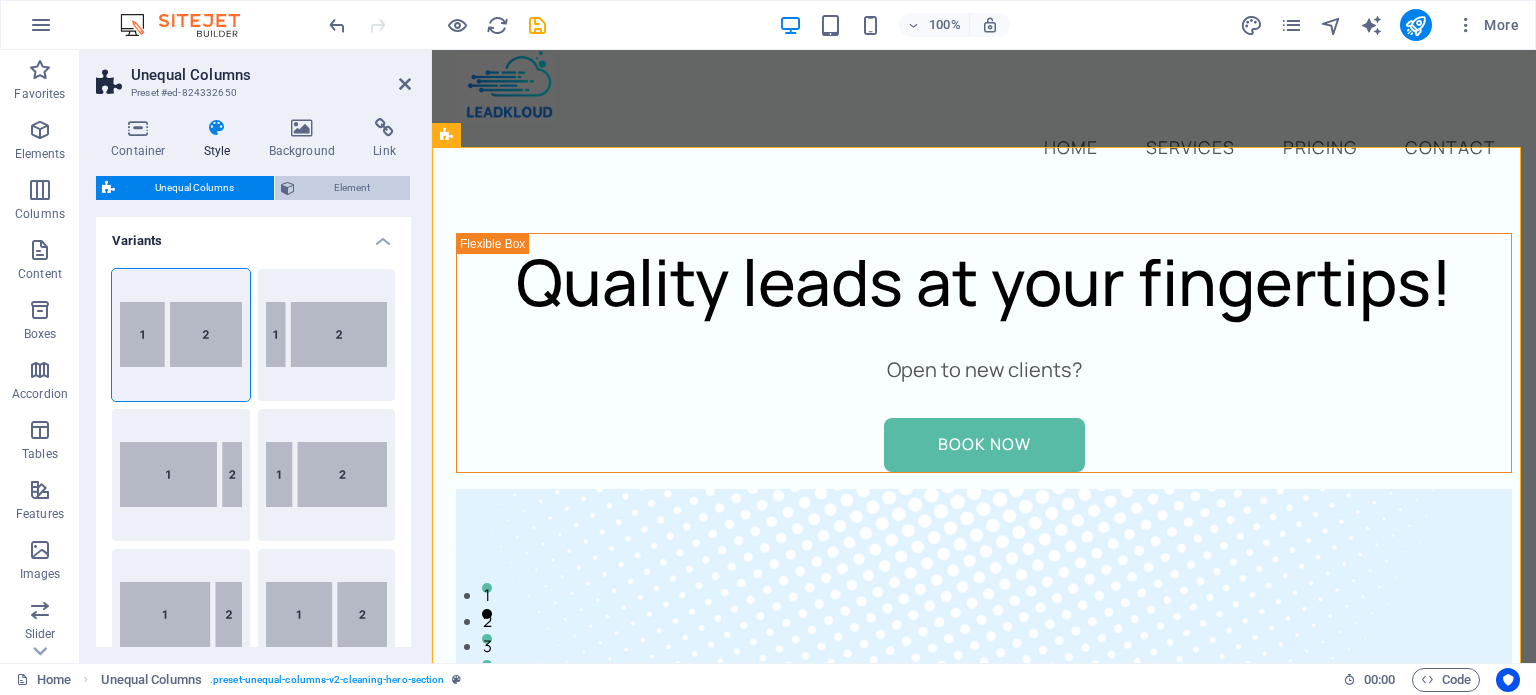 click on "Element" at bounding box center [353, 188] 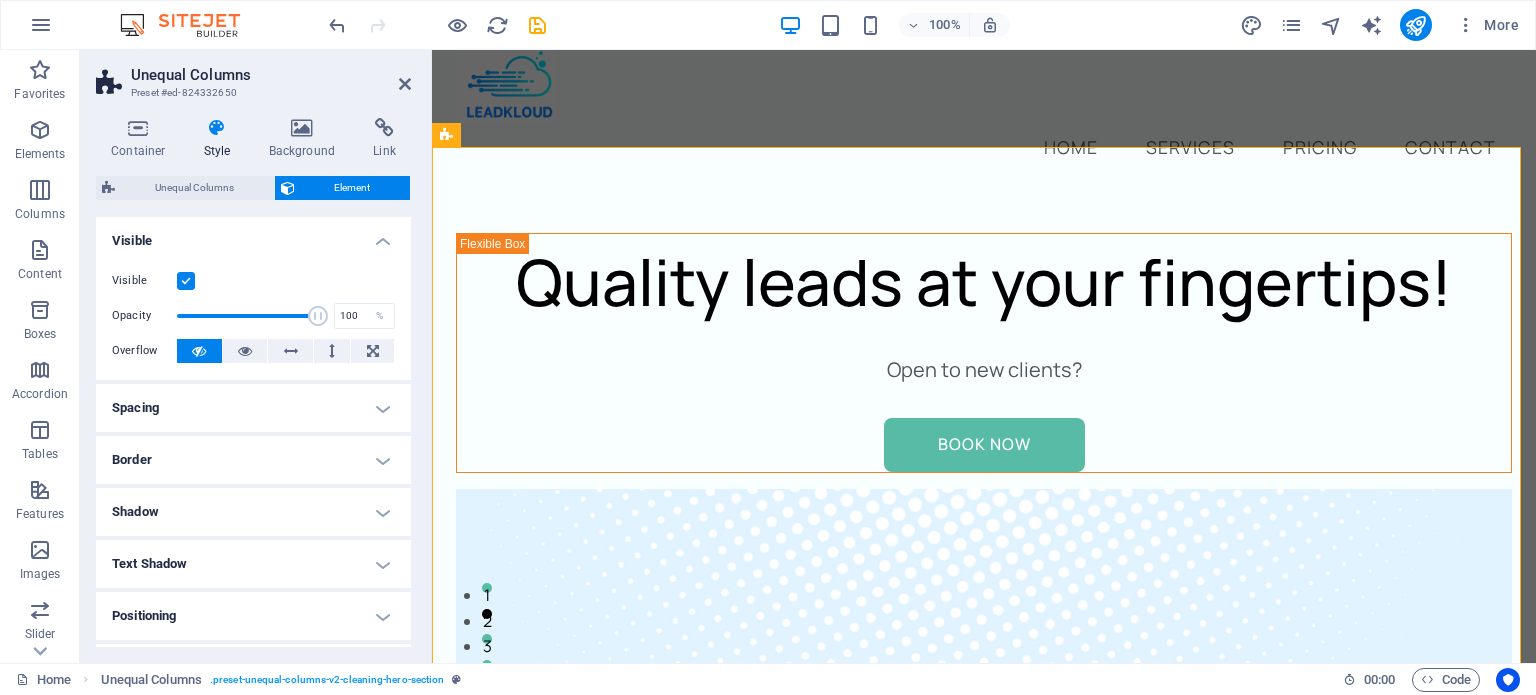 click on "Spacing" at bounding box center (253, 408) 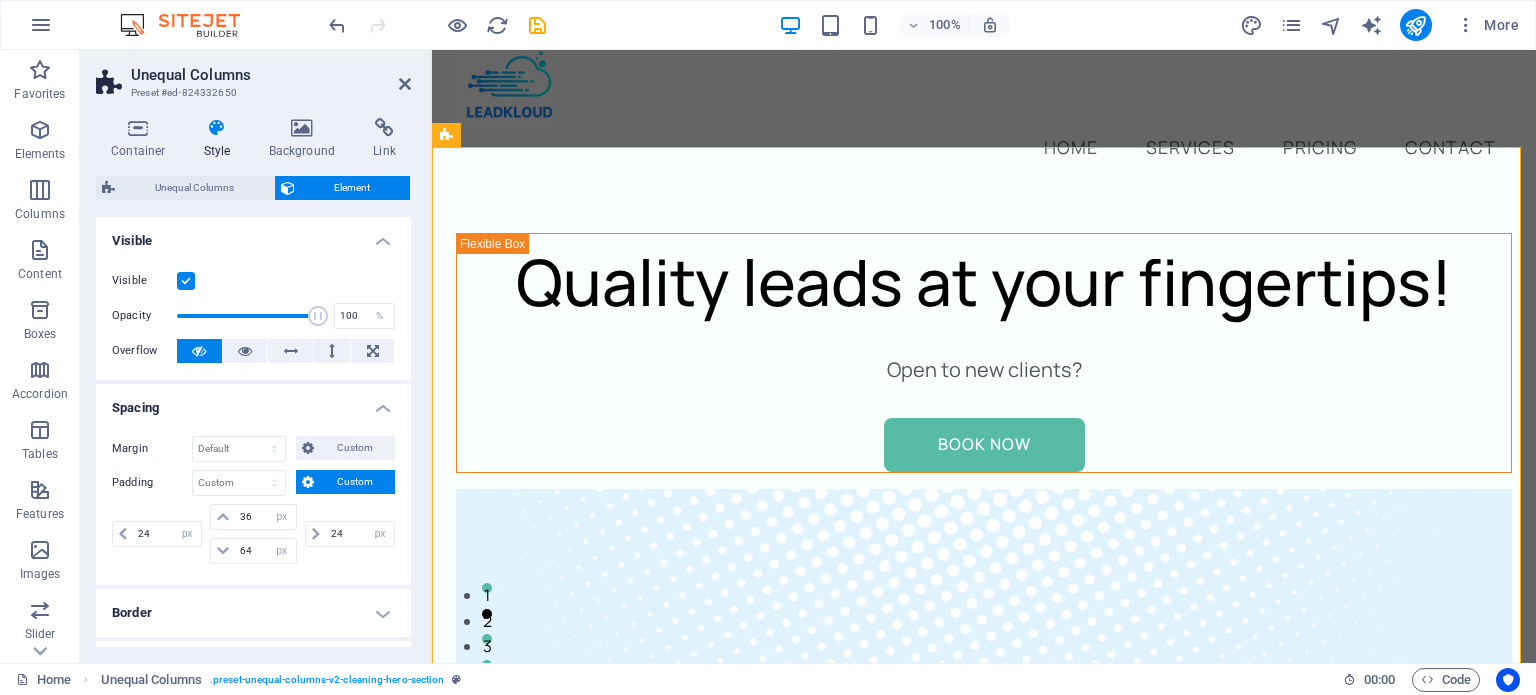 click on "Spacing" at bounding box center (253, 402) 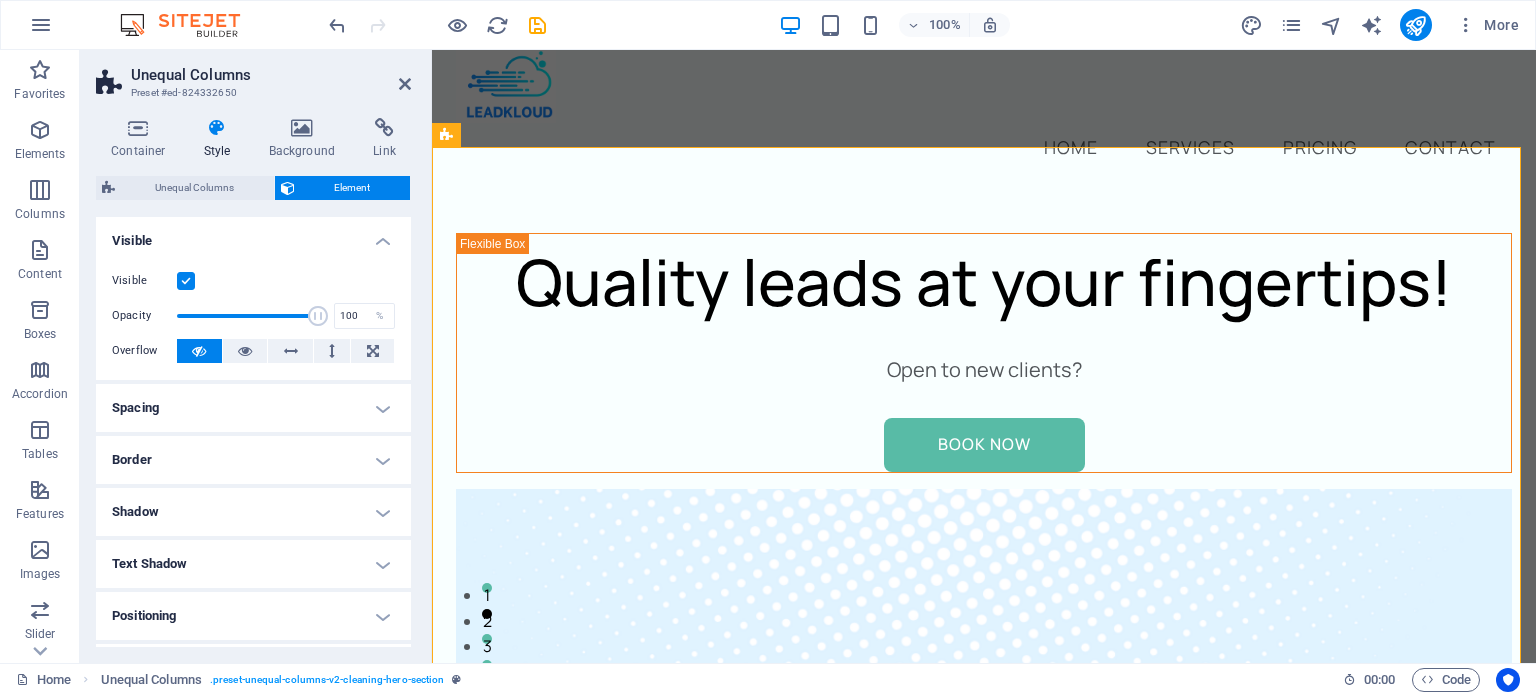 scroll, scrollTop: 200, scrollLeft: 0, axis: vertical 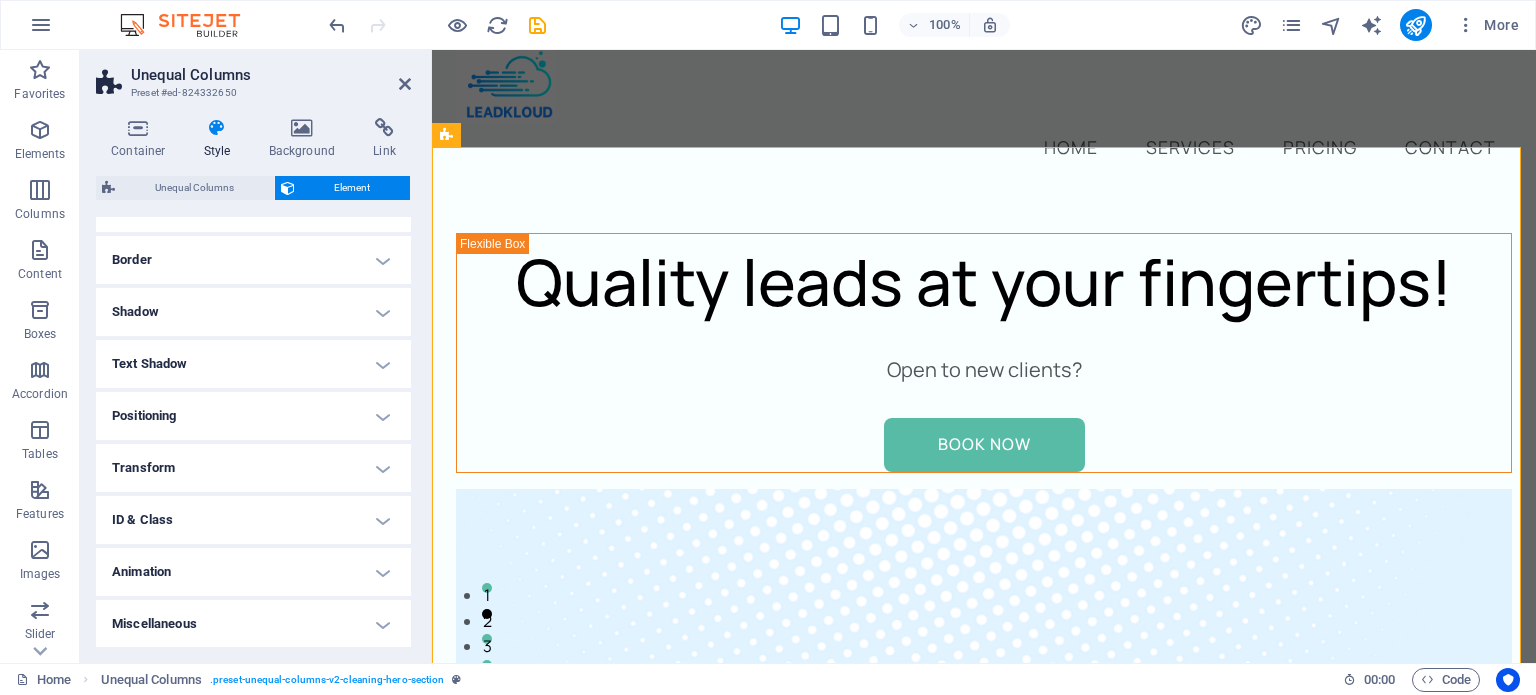 click on "Positioning" at bounding box center [253, 416] 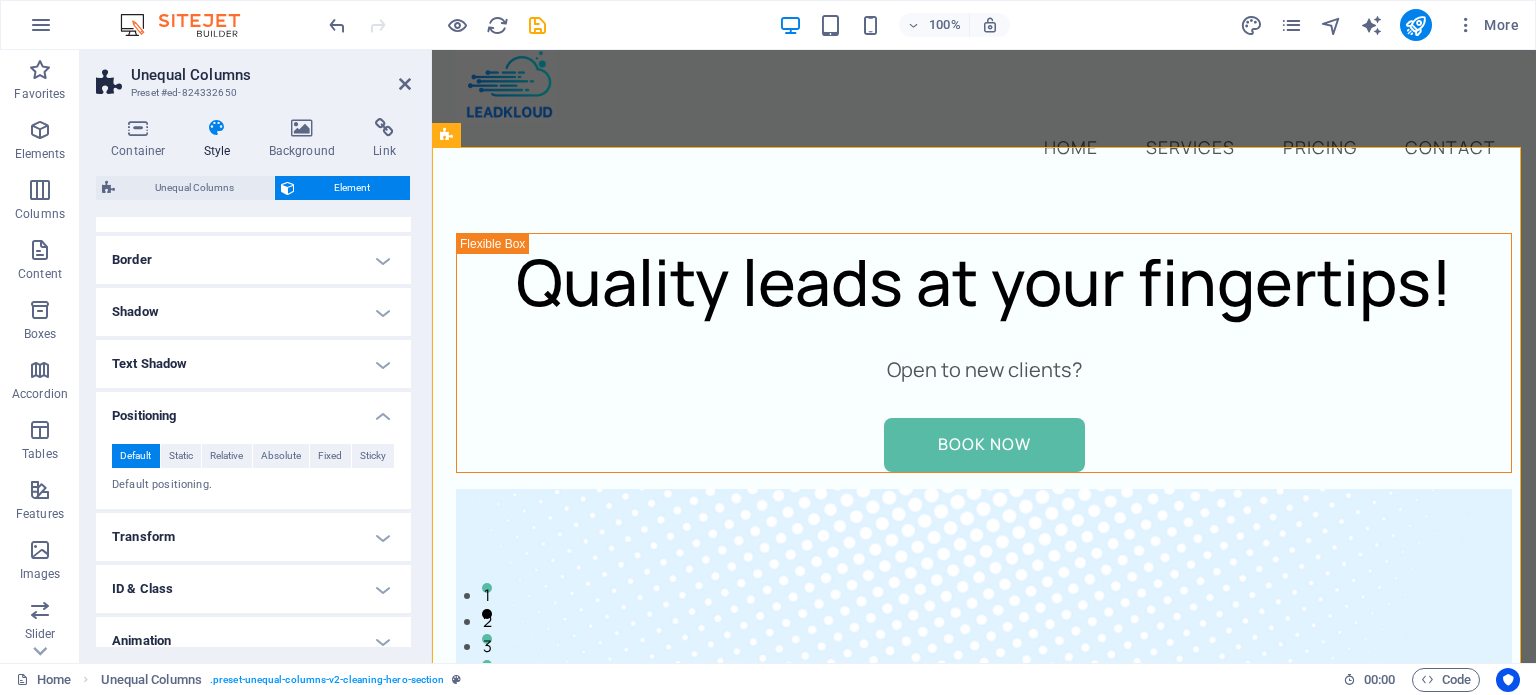click on "Positioning" at bounding box center [253, 410] 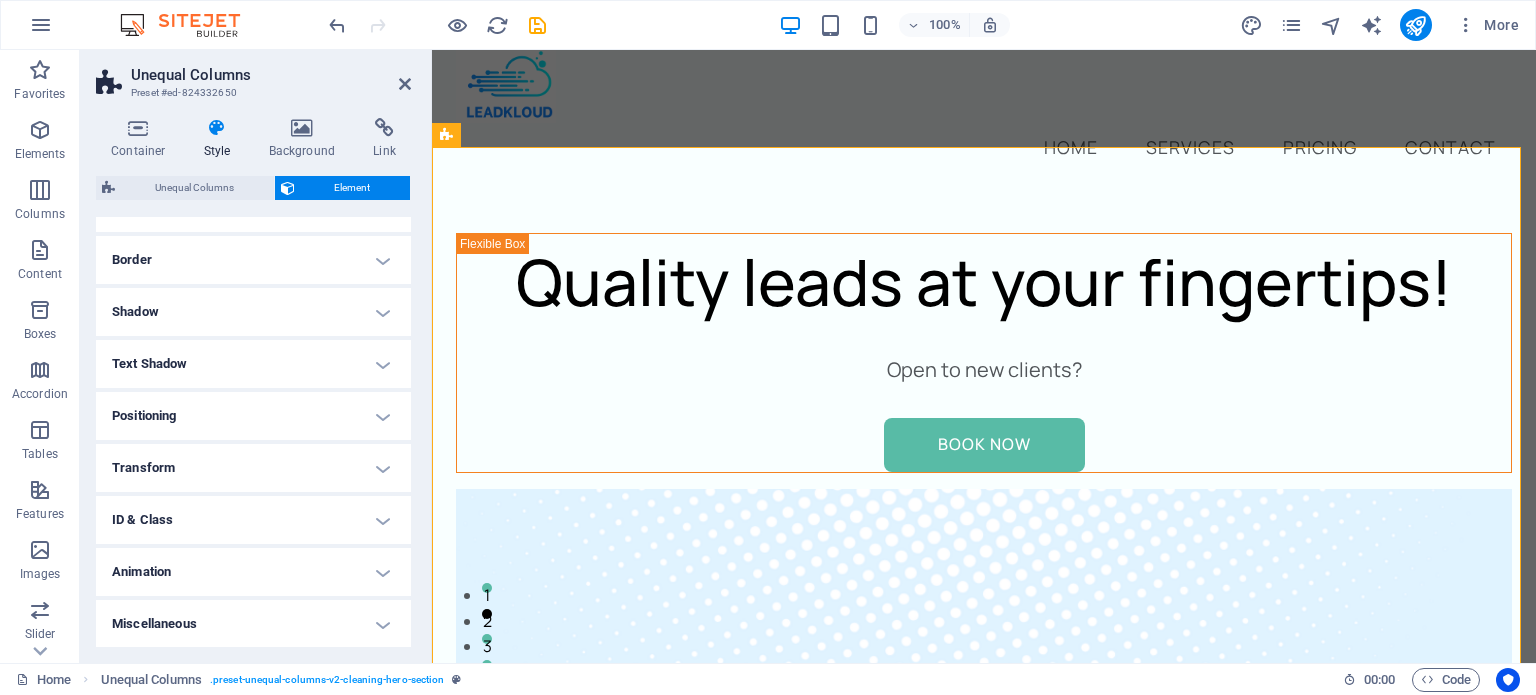 click on "Transform" at bounding box center (253, 468) 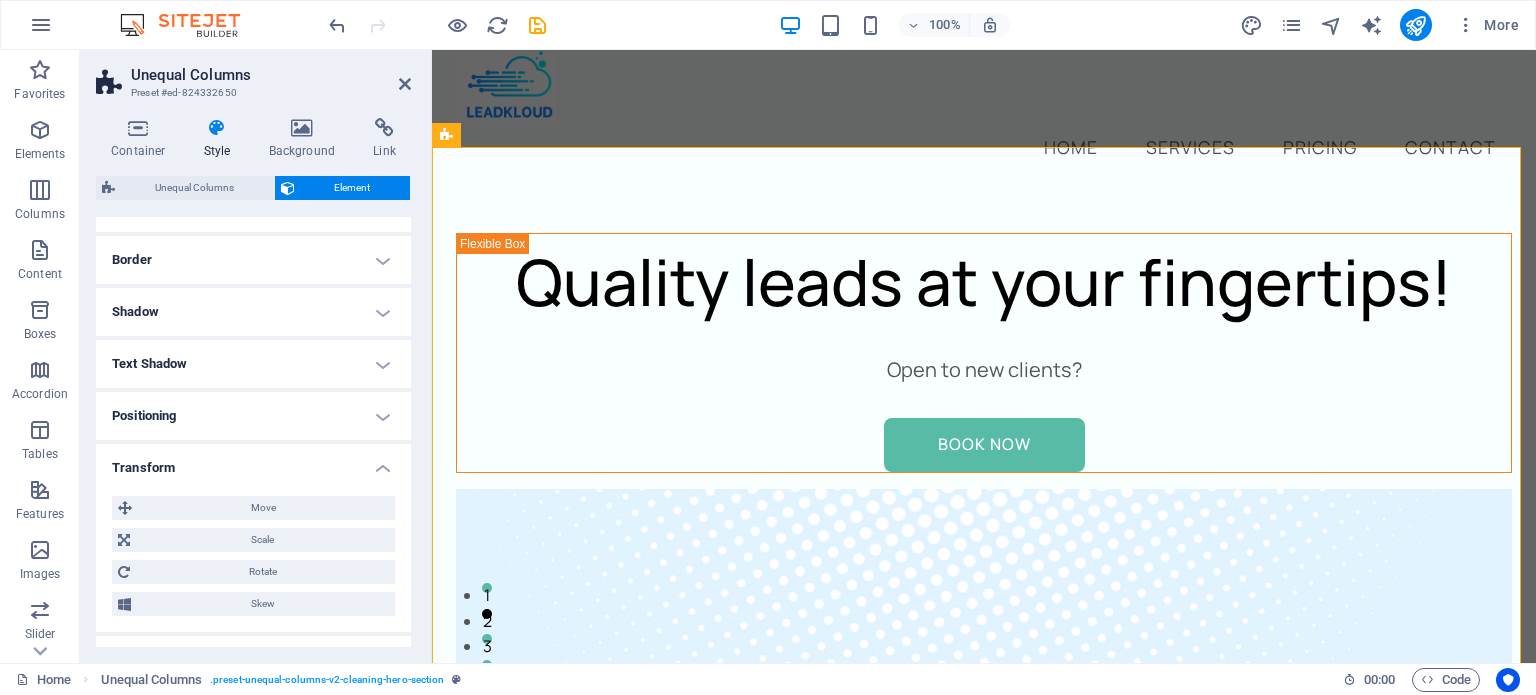 click on "Move X offset 0 px rem % em vh vw Y offset 0 px rem % em vh vw Scale Zoom 100 % Rotate Rotate 0 ° Skew X offset 0 ° Y offset 0 °" at bounding box center [253, 556] 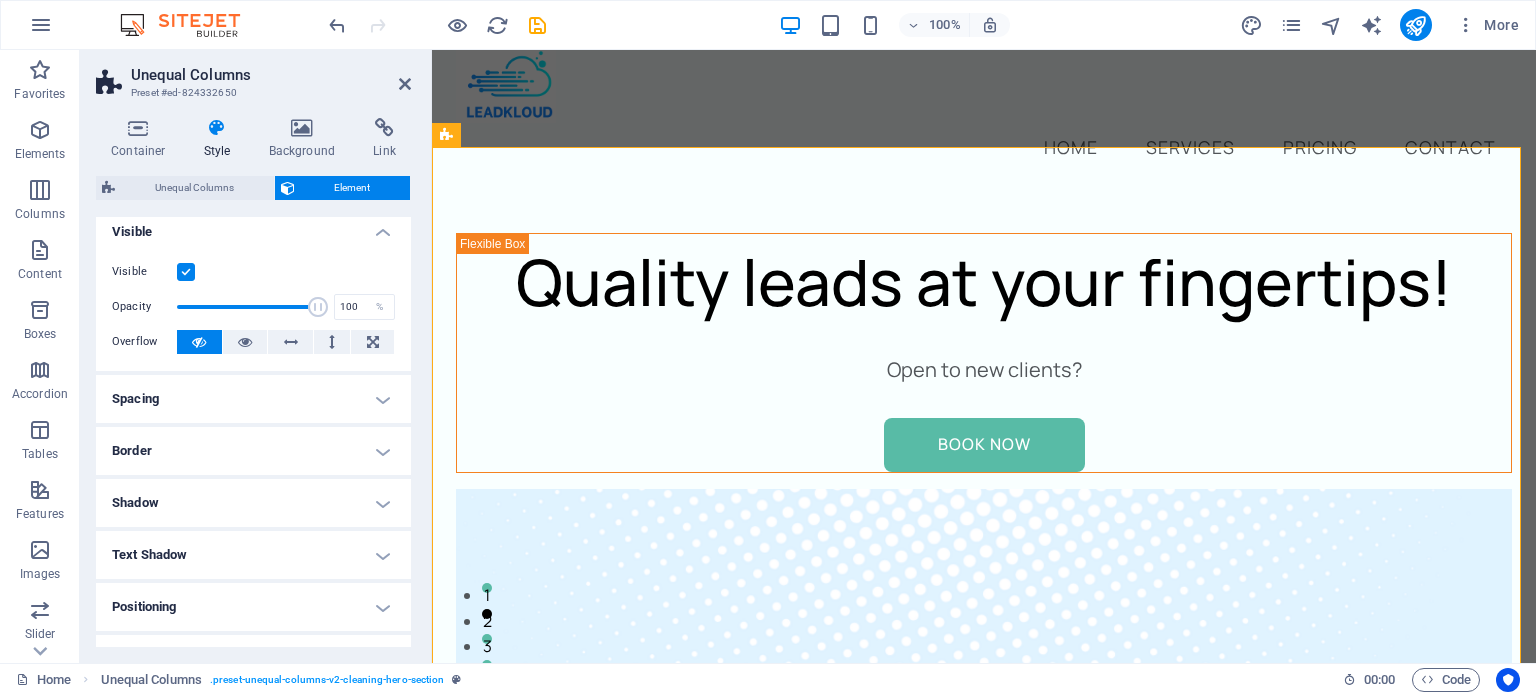 scroll, scrollTop: 0, scrollLeft: 0, axis: both 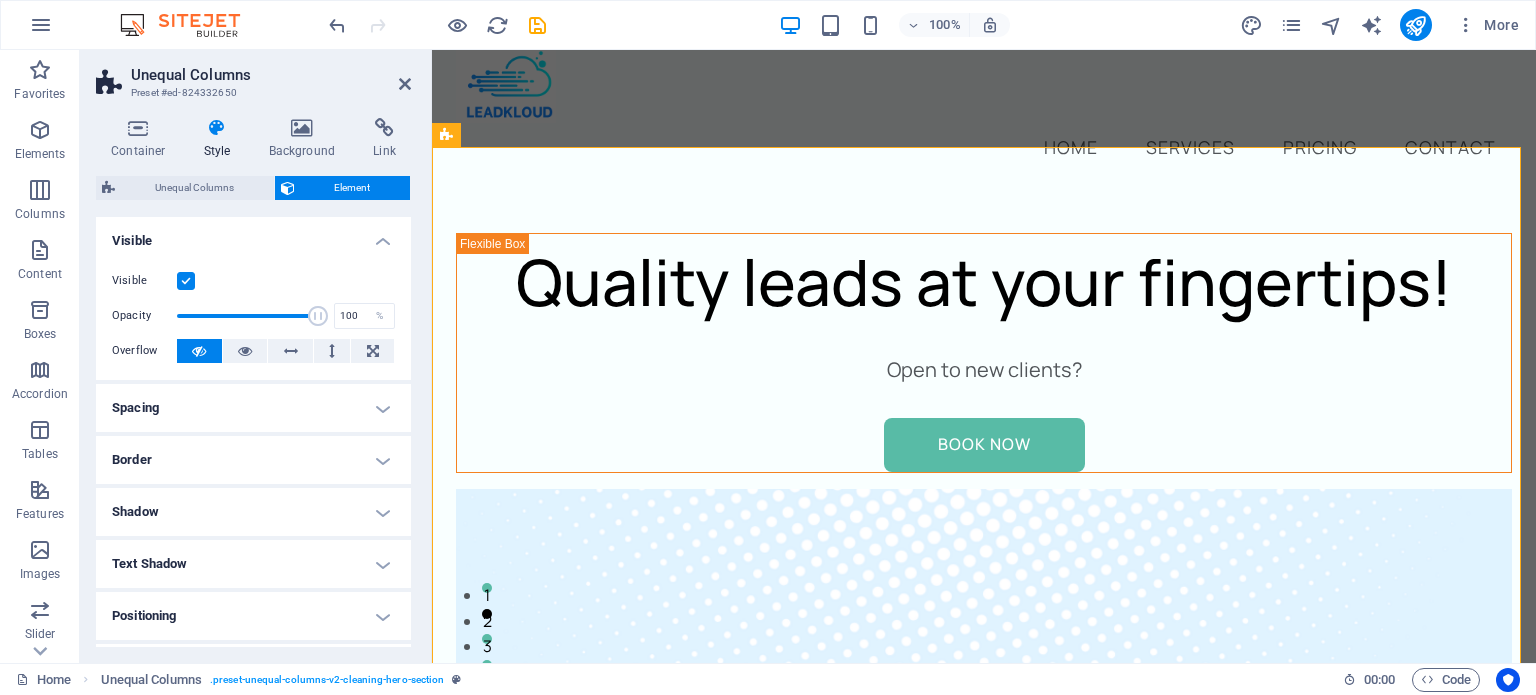 click on "Spacing" at bounding box center (253, 408) 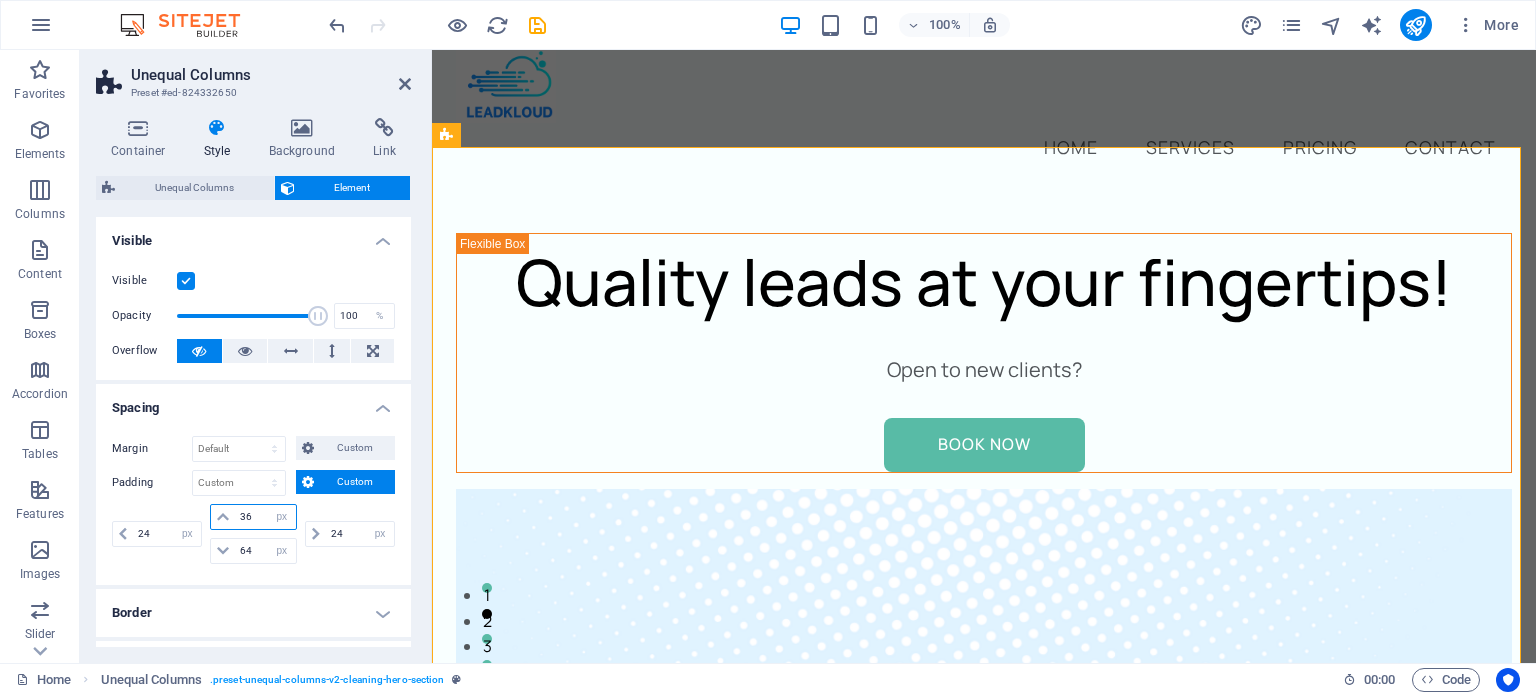 click on "36" at bounding box center (265, 517) 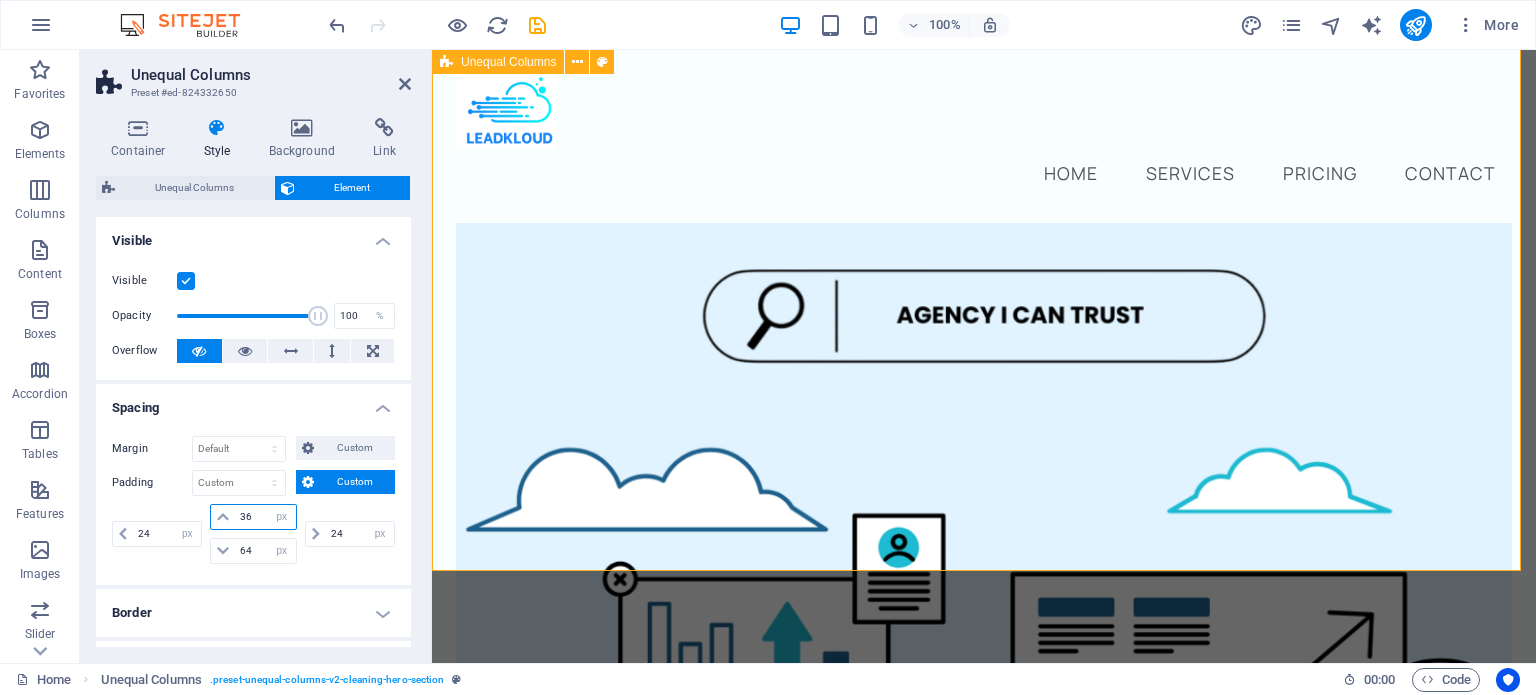 scroll, scrollTop: 789, scrollLeft: 0, axis: vertical 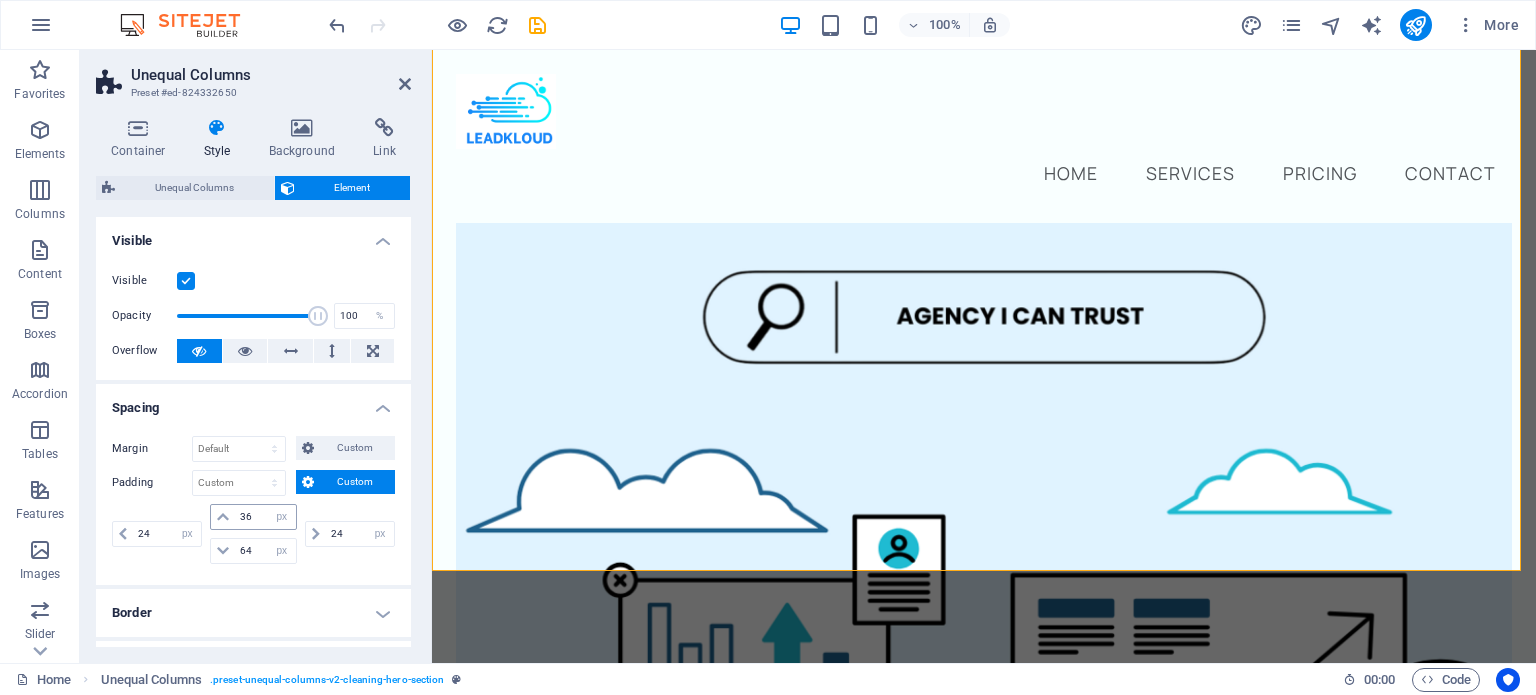 click at bounding box center (223, 517) 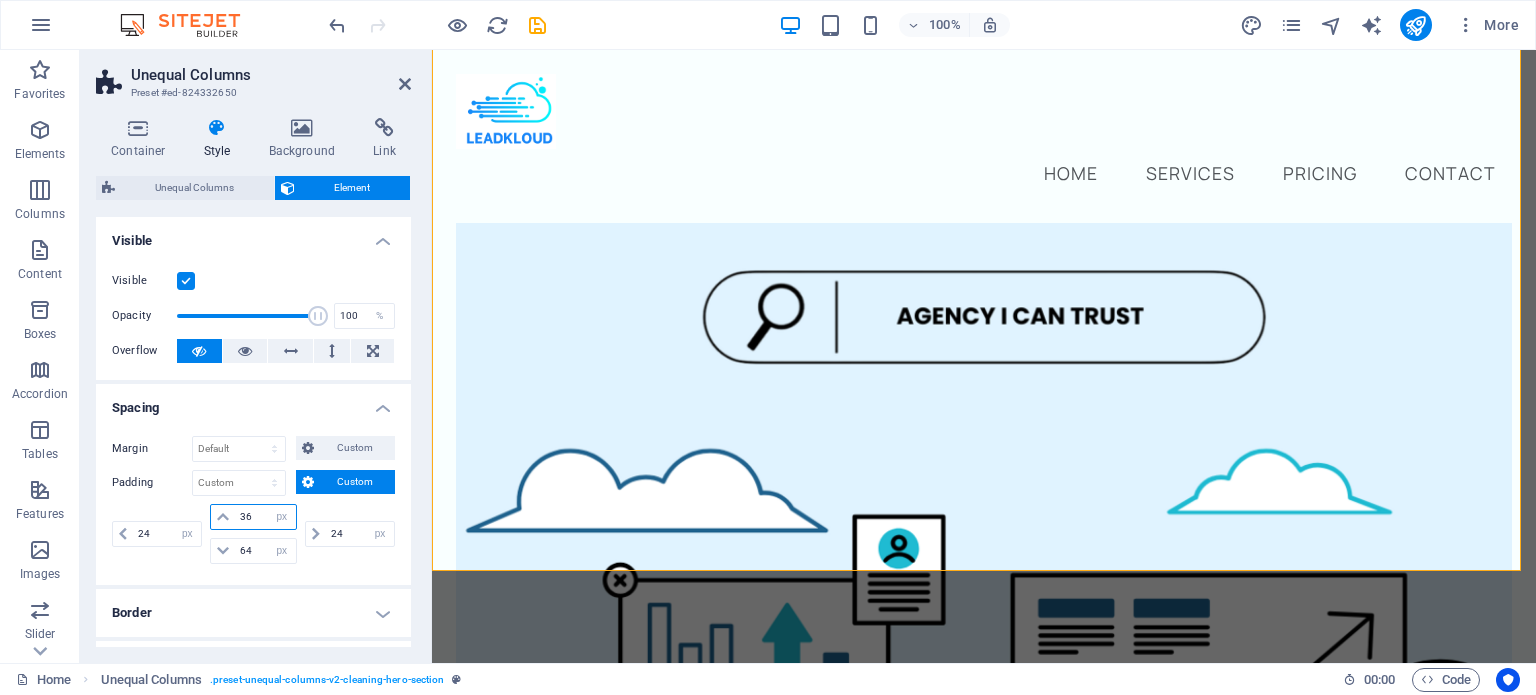 click on "36" at bounding box center (265, 517) 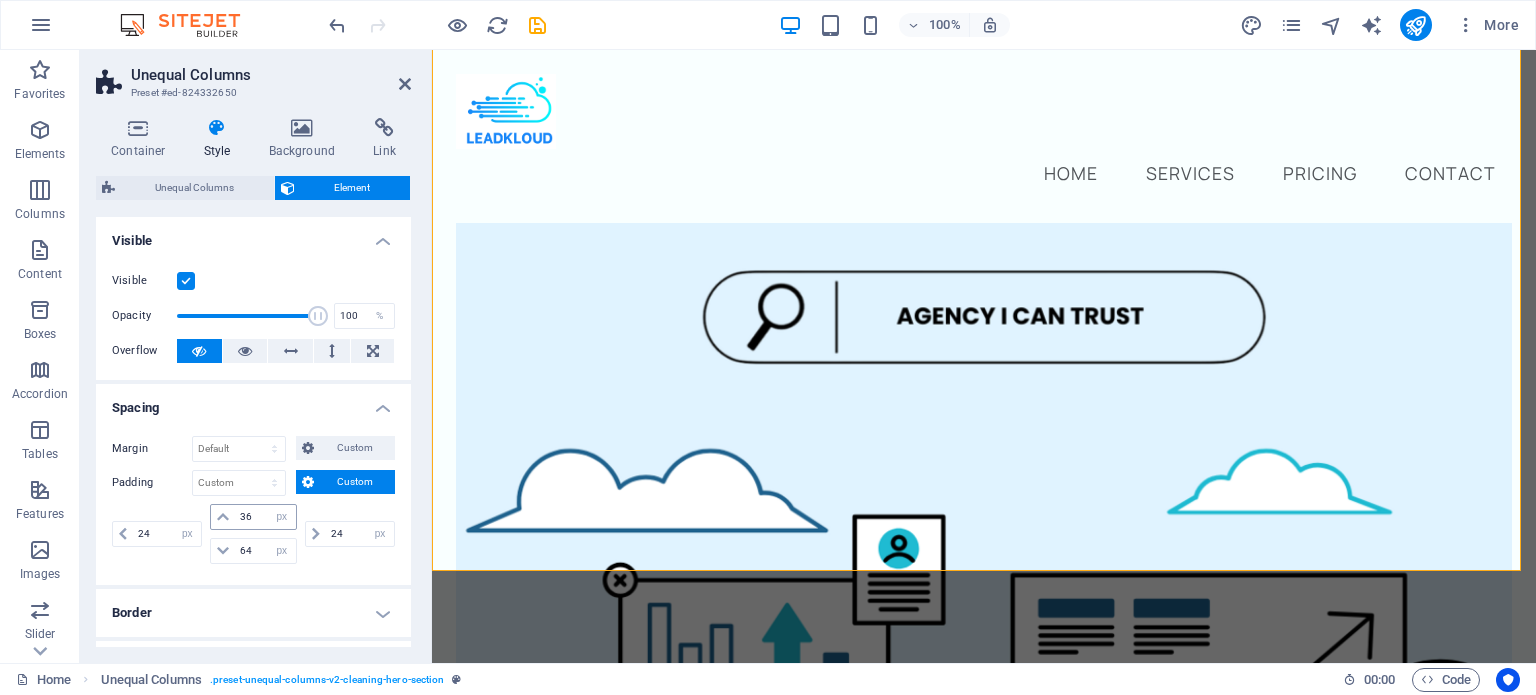 click at bounding box center [223, 517] 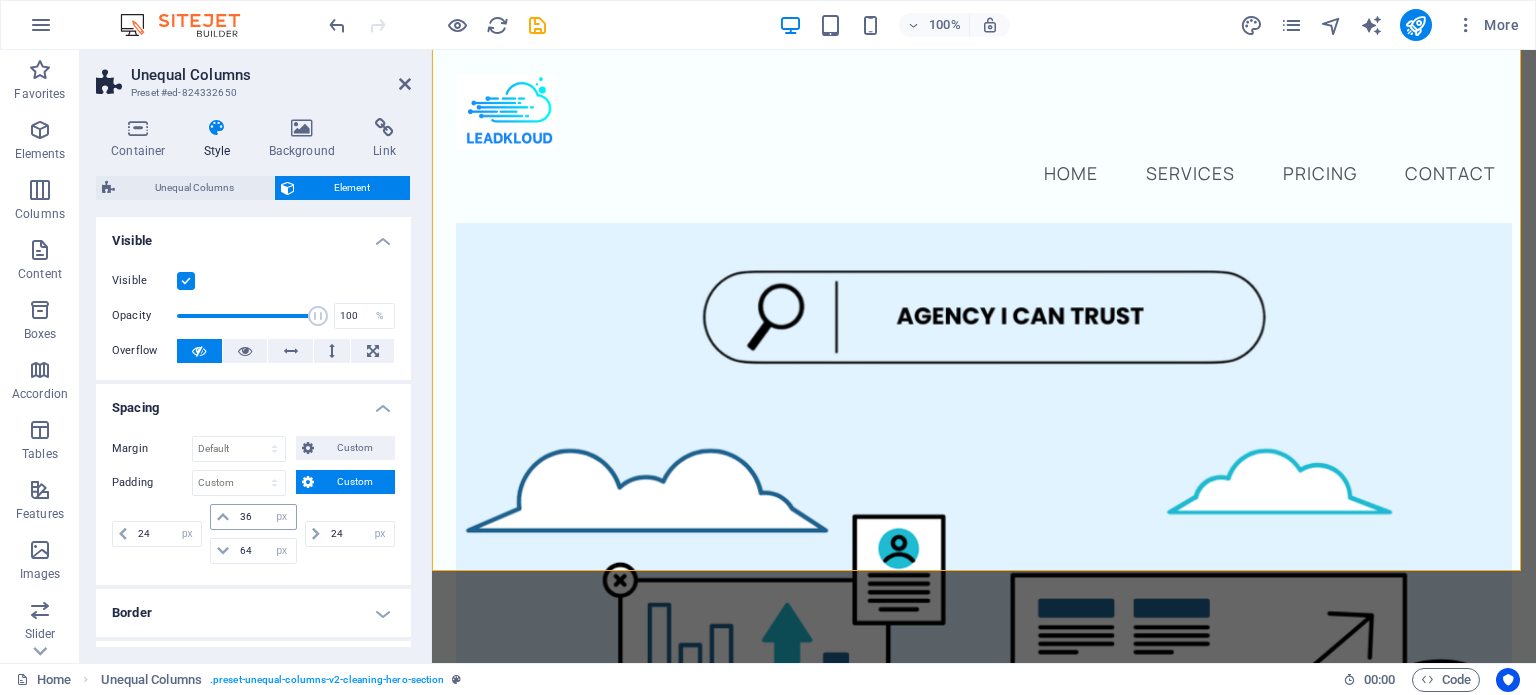 click at bounding box center (223, 517) 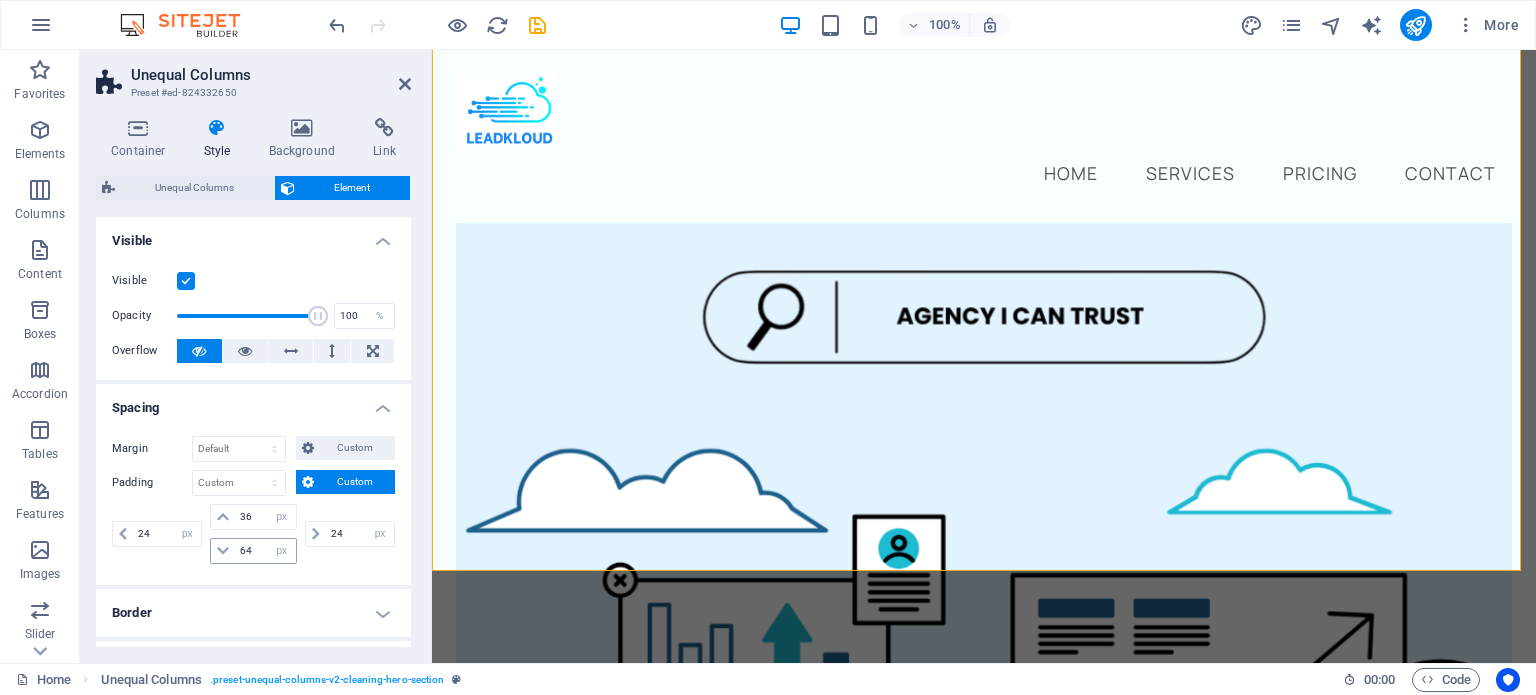 click at bounding box center [223, 551] 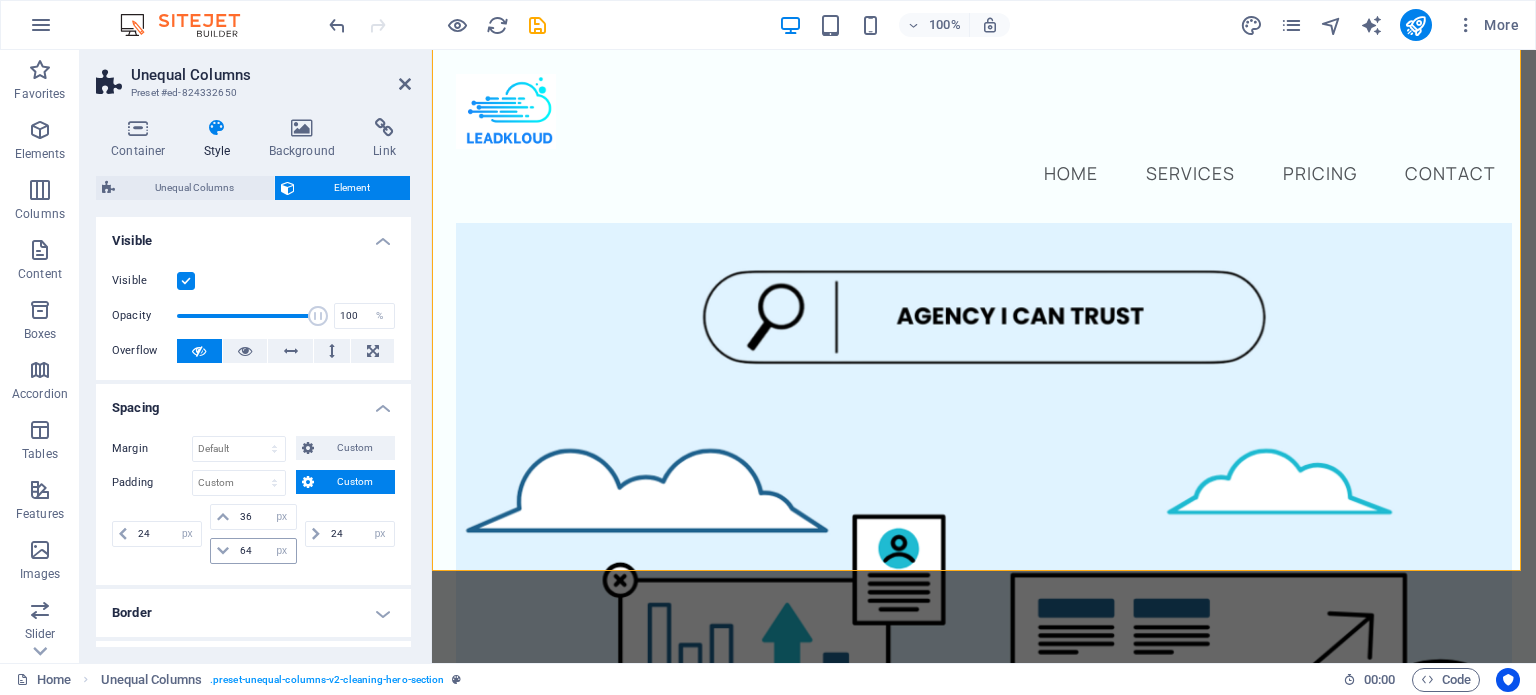 click at bounding box center [223, 551] 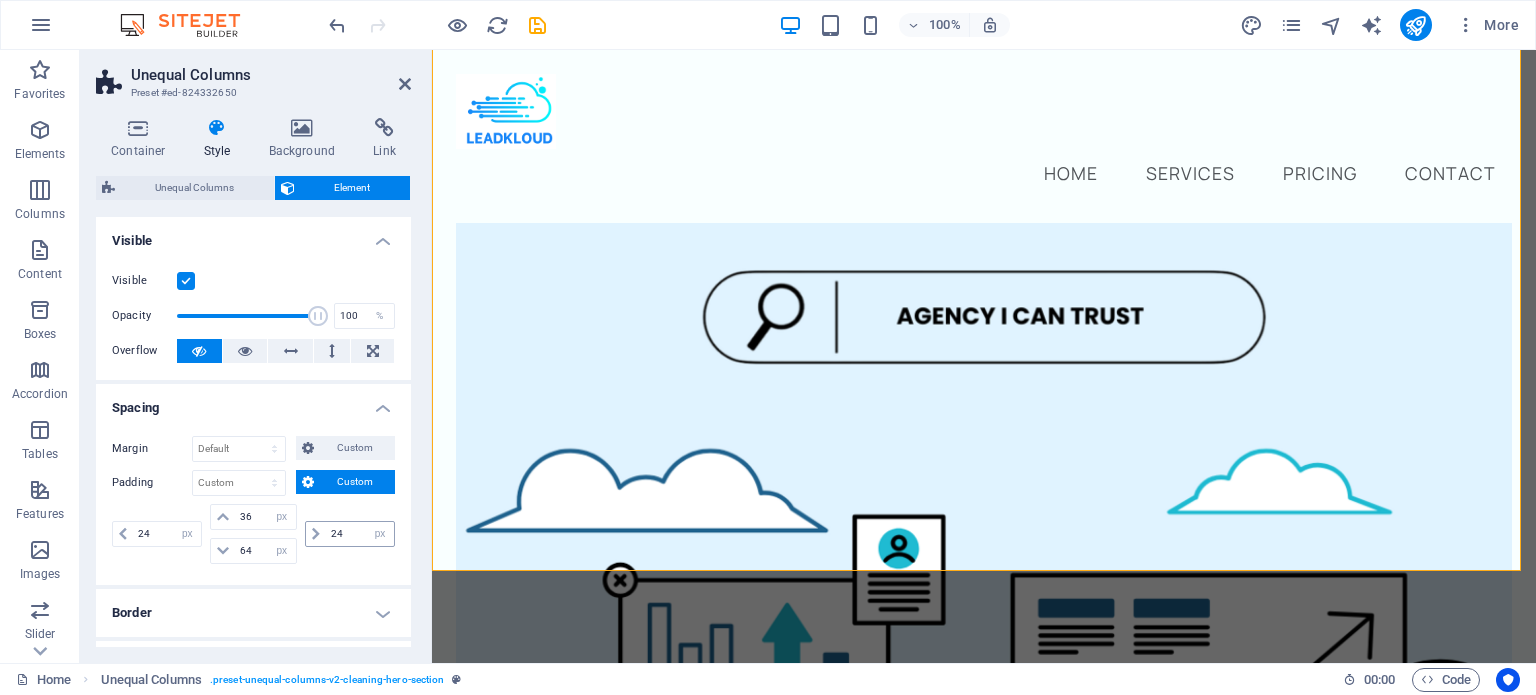drag, startPoint x: 222, startPoint y: 551, endPoint x: 321, endPoint y: 539, distance: 99.724625 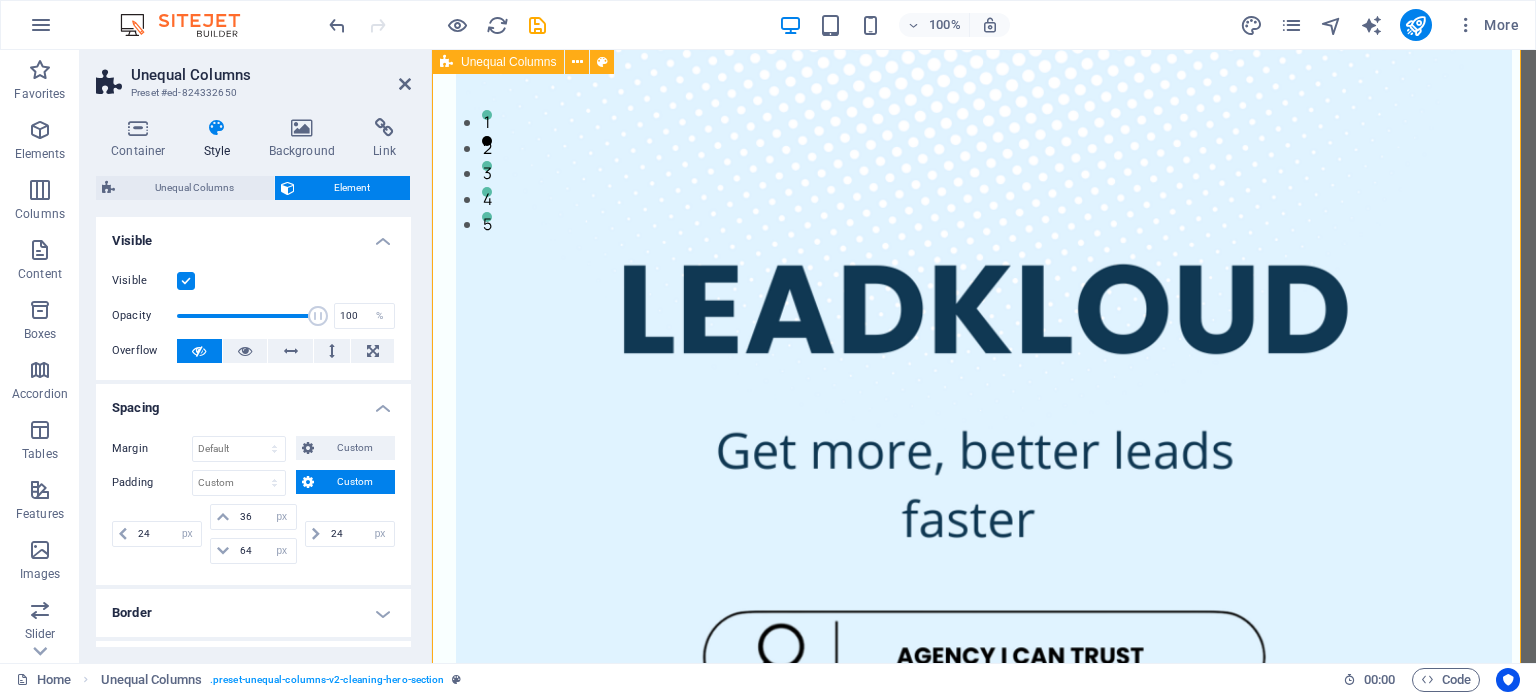 scroll, scrollTop: 600, scrollLeft: 0, axis: vertical 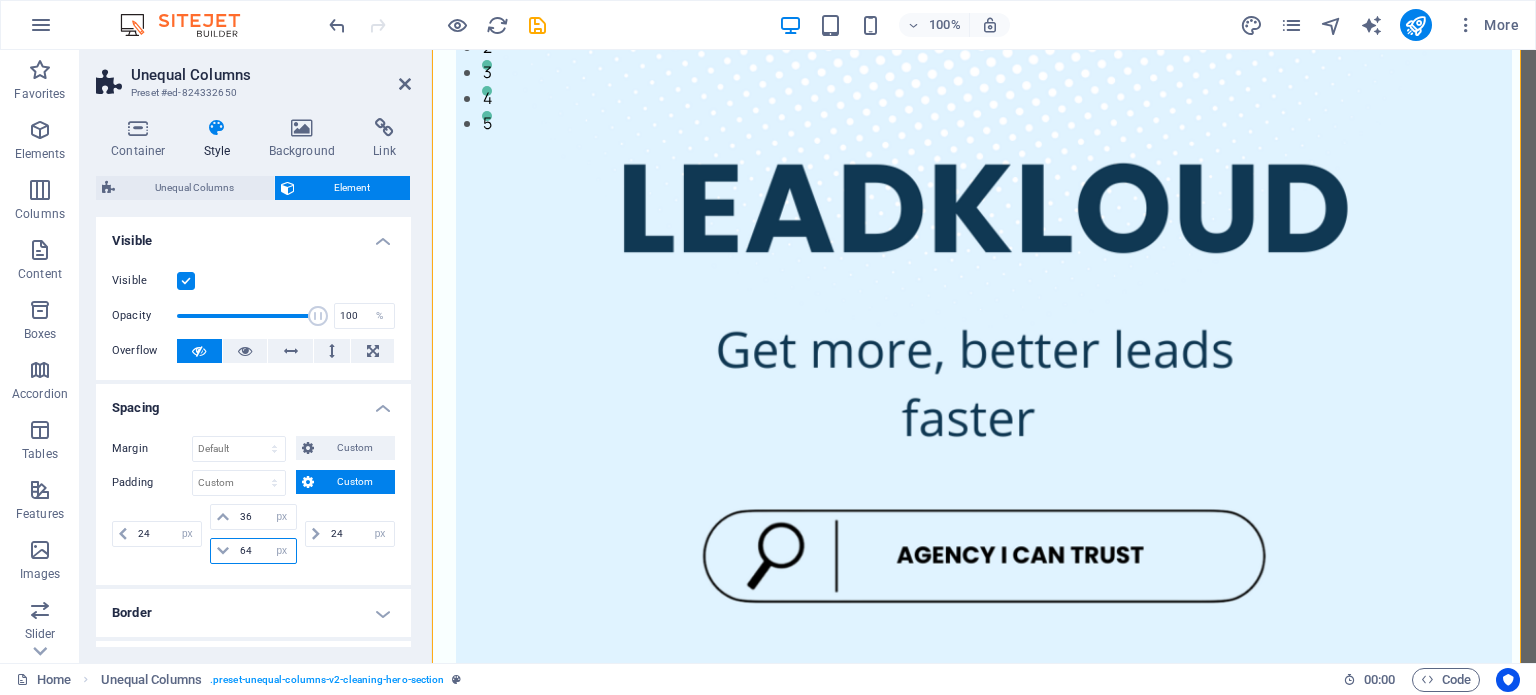click on "64" at bounding box center (265, 551) 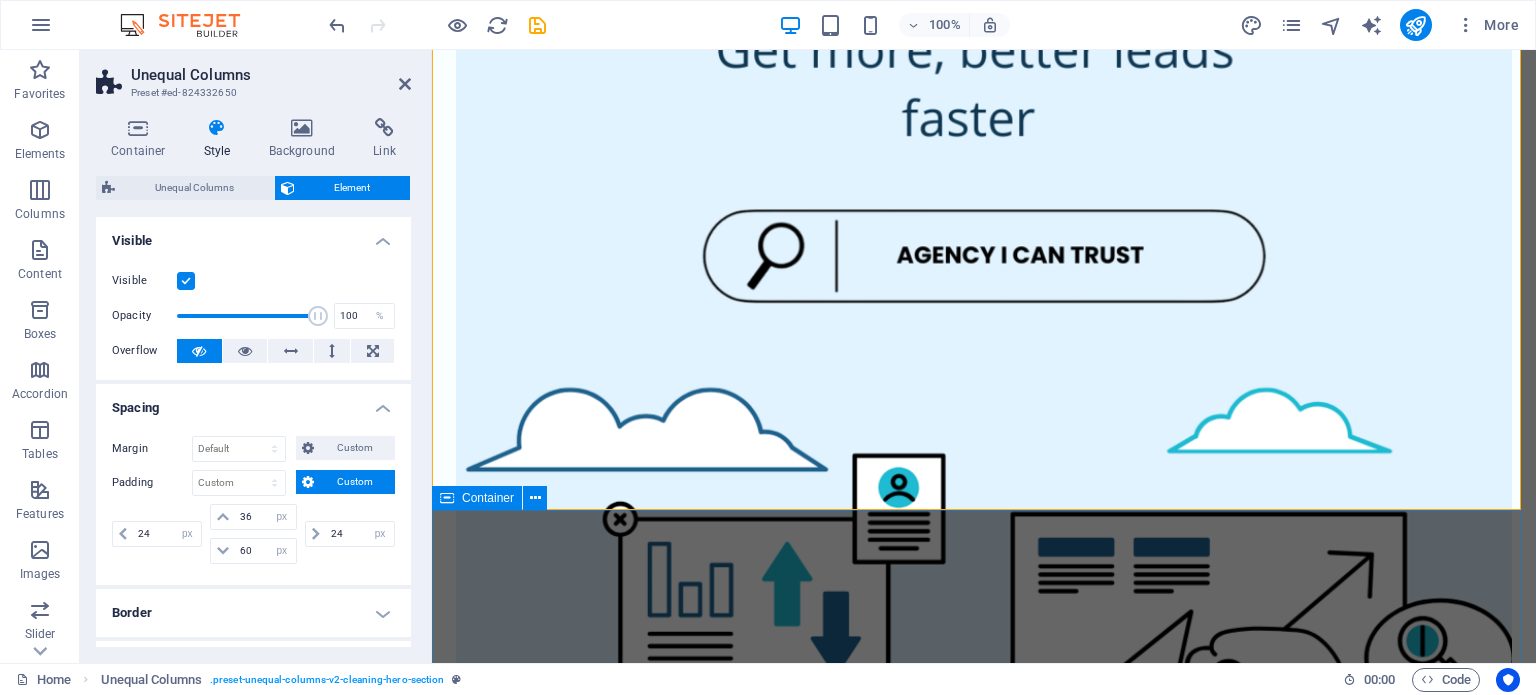 scroll, scrollTop: 932, scrollLeft: 0, axis: vertical 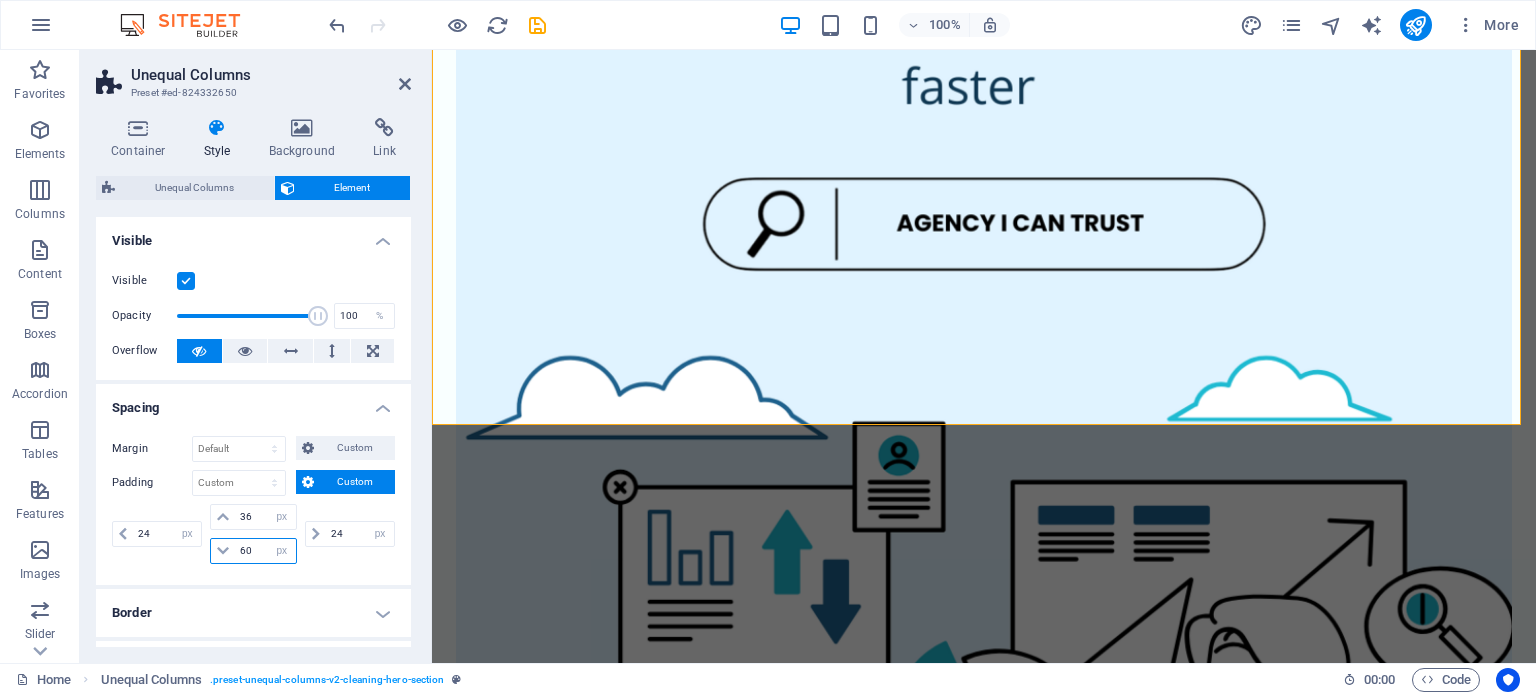 click on "60" at bounding box center (265, 551) 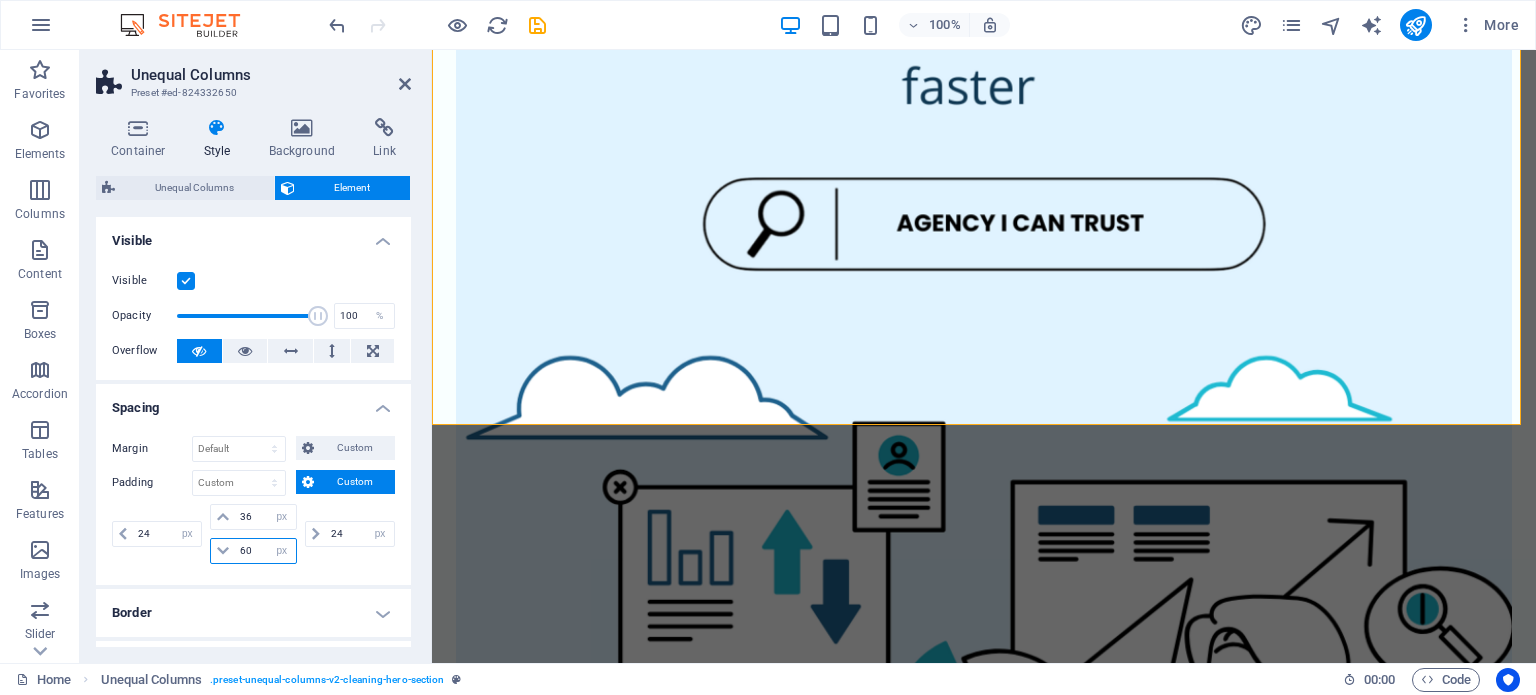 type on "6" 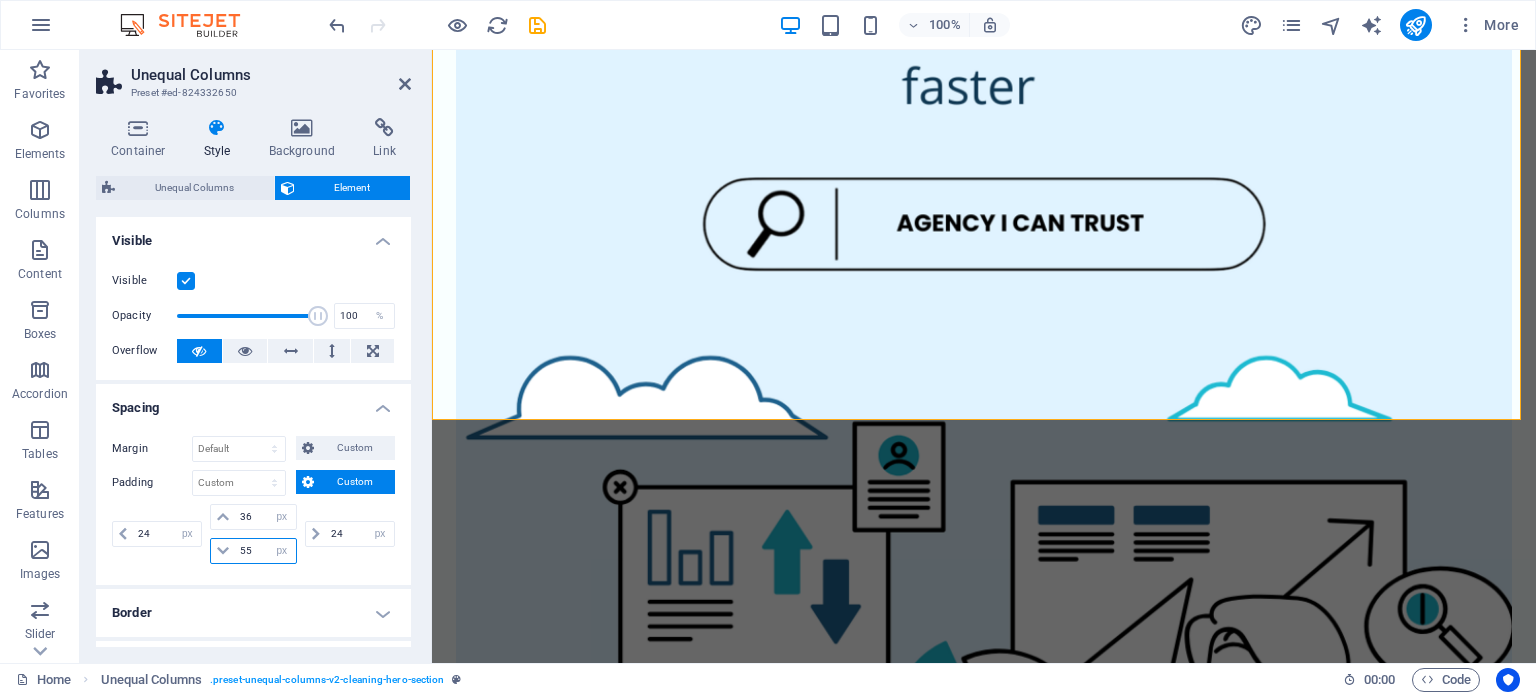 click on "55" at bounding box center (265, 551) 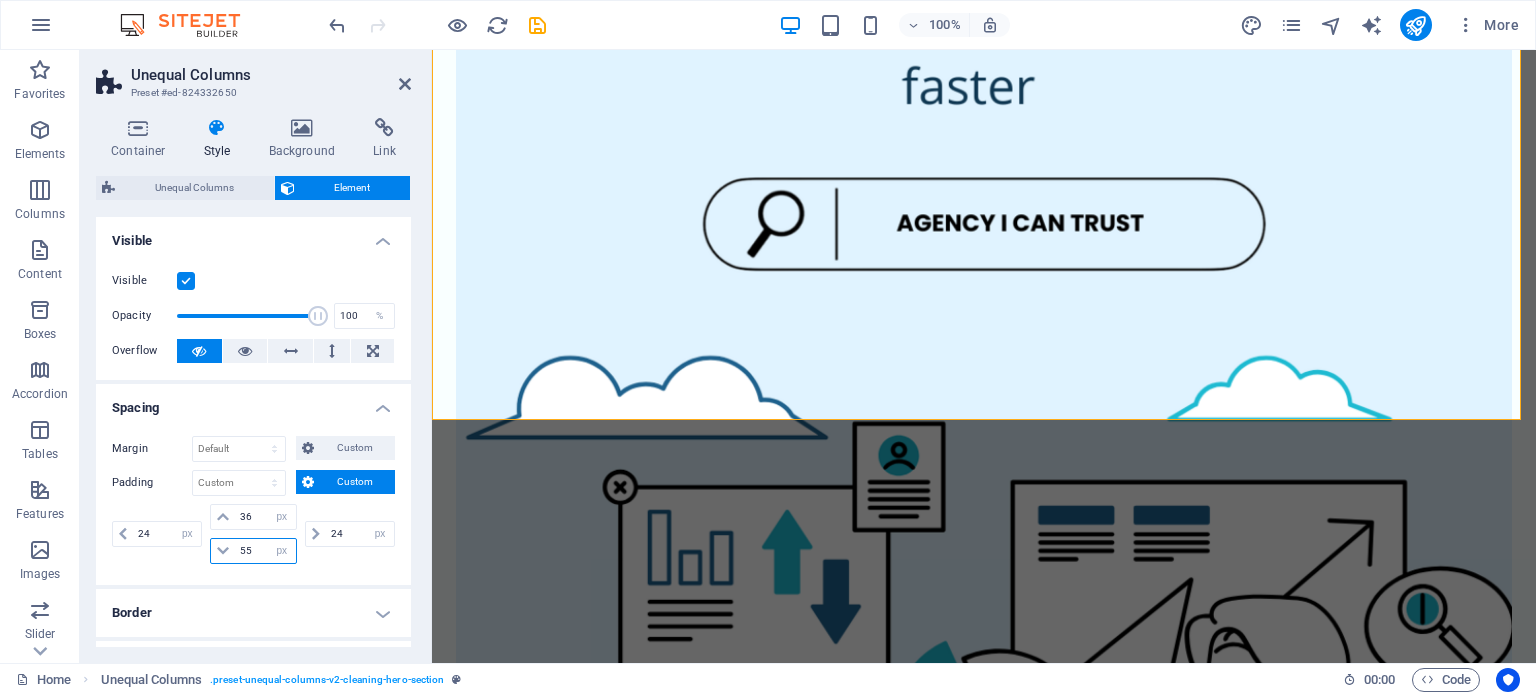 type on "5" 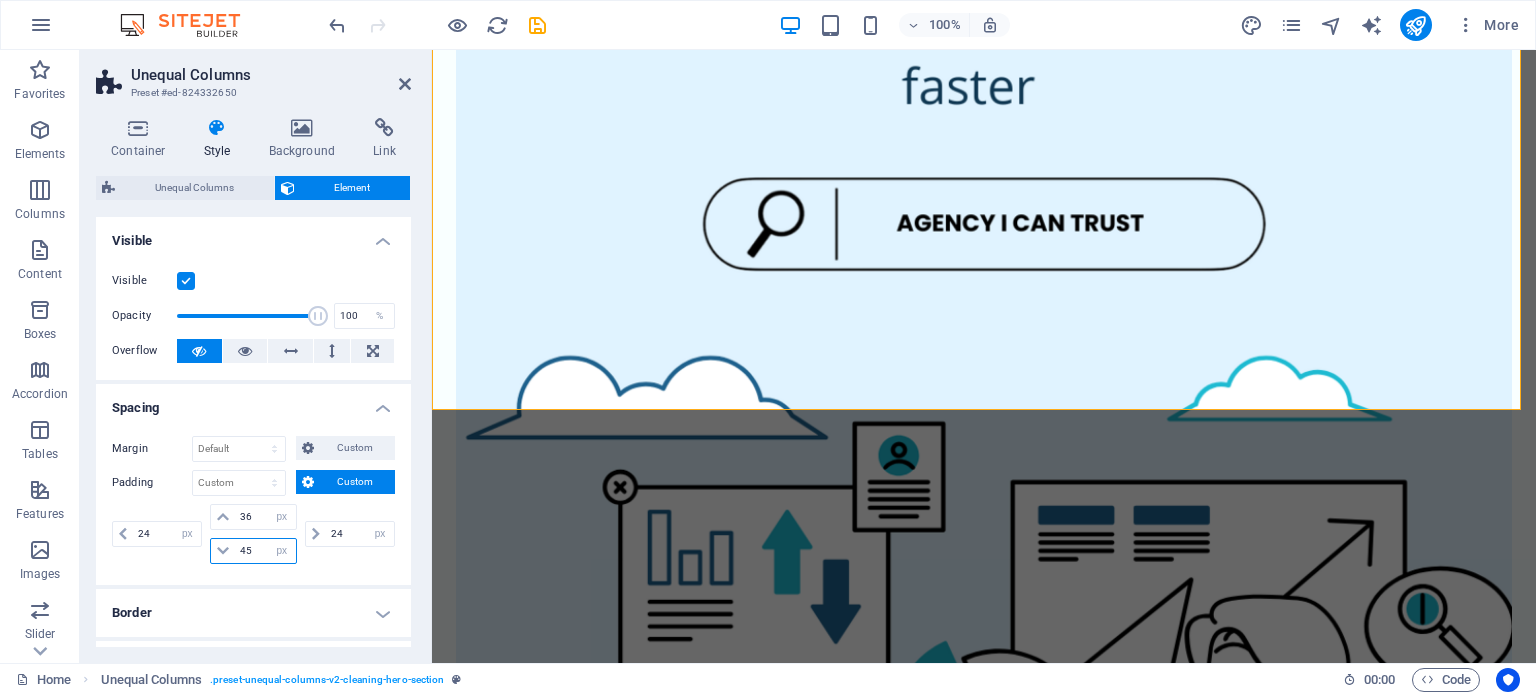 click on "45" at bounding box center (265, 551) 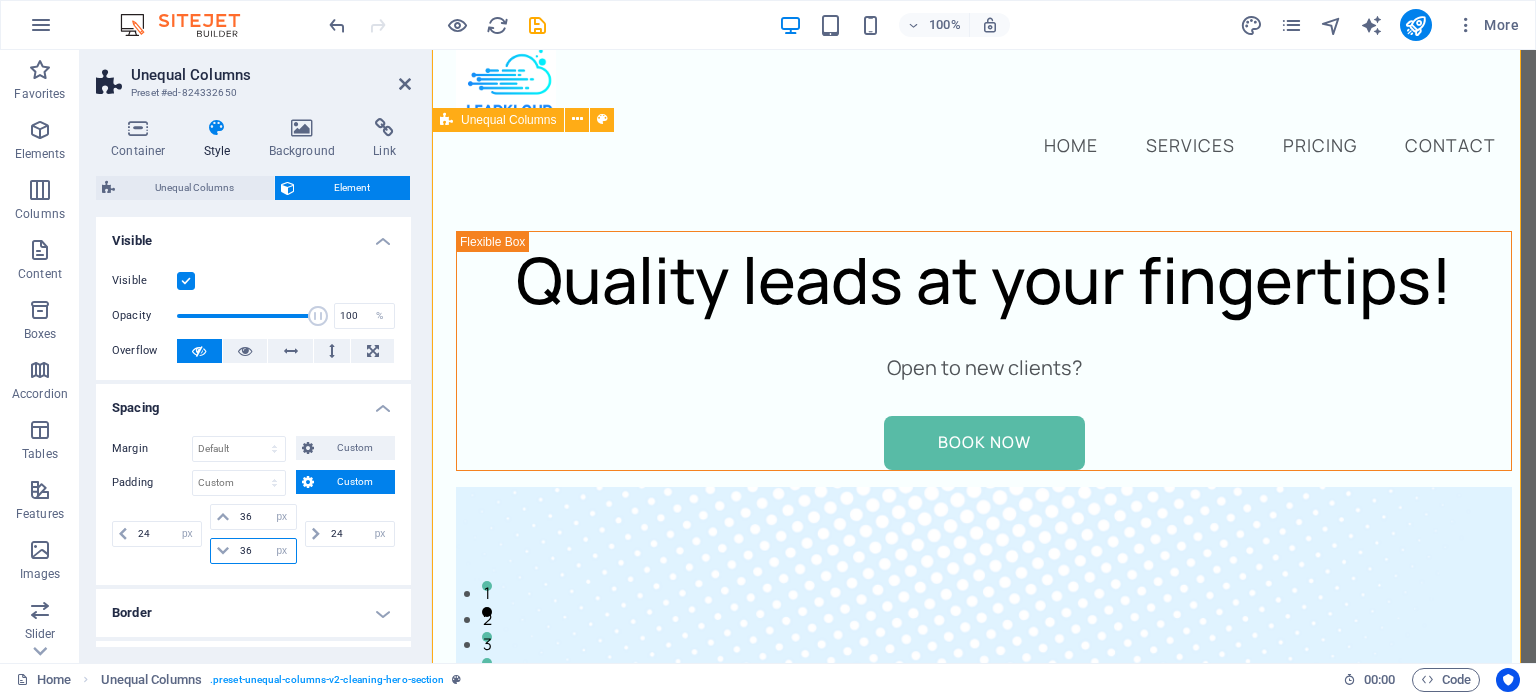 scroll, scrollTop: 0, scrollLeft: 0, axis: both 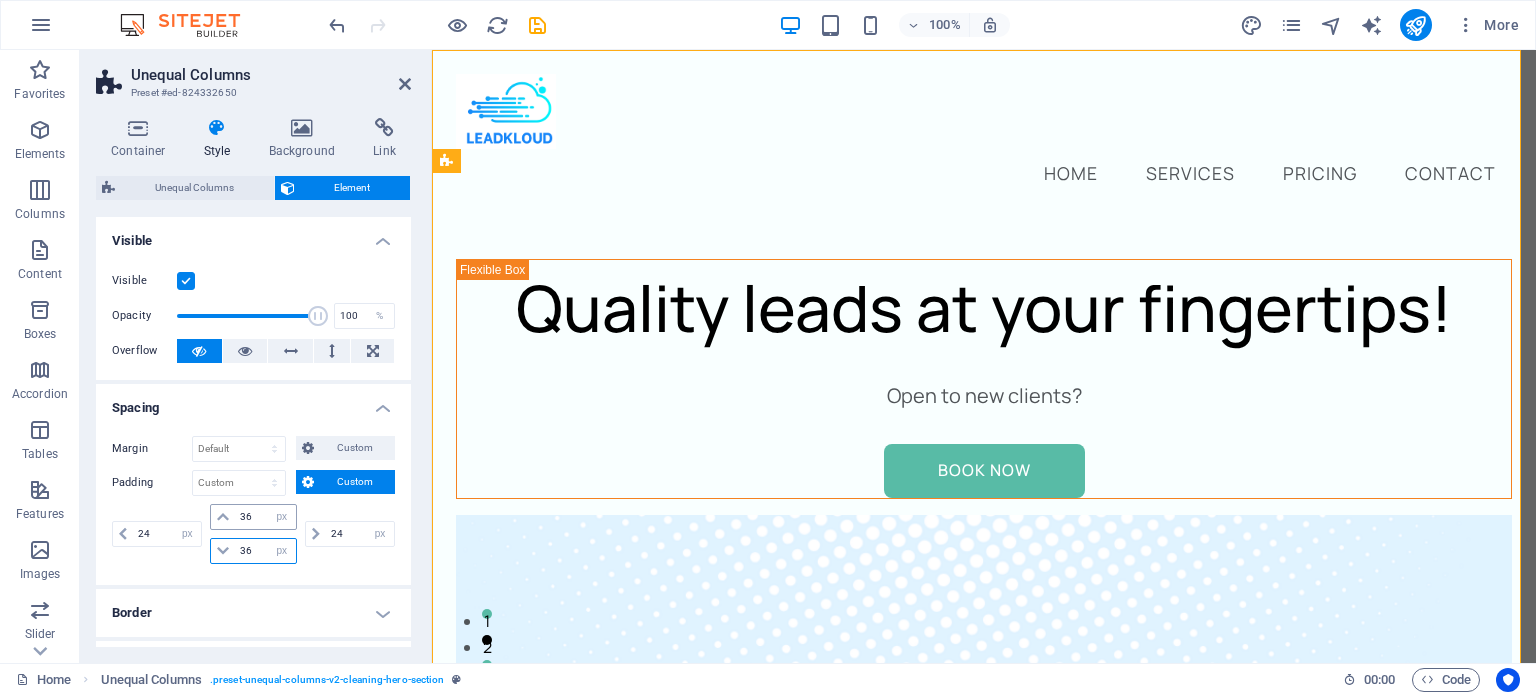 type on "36" 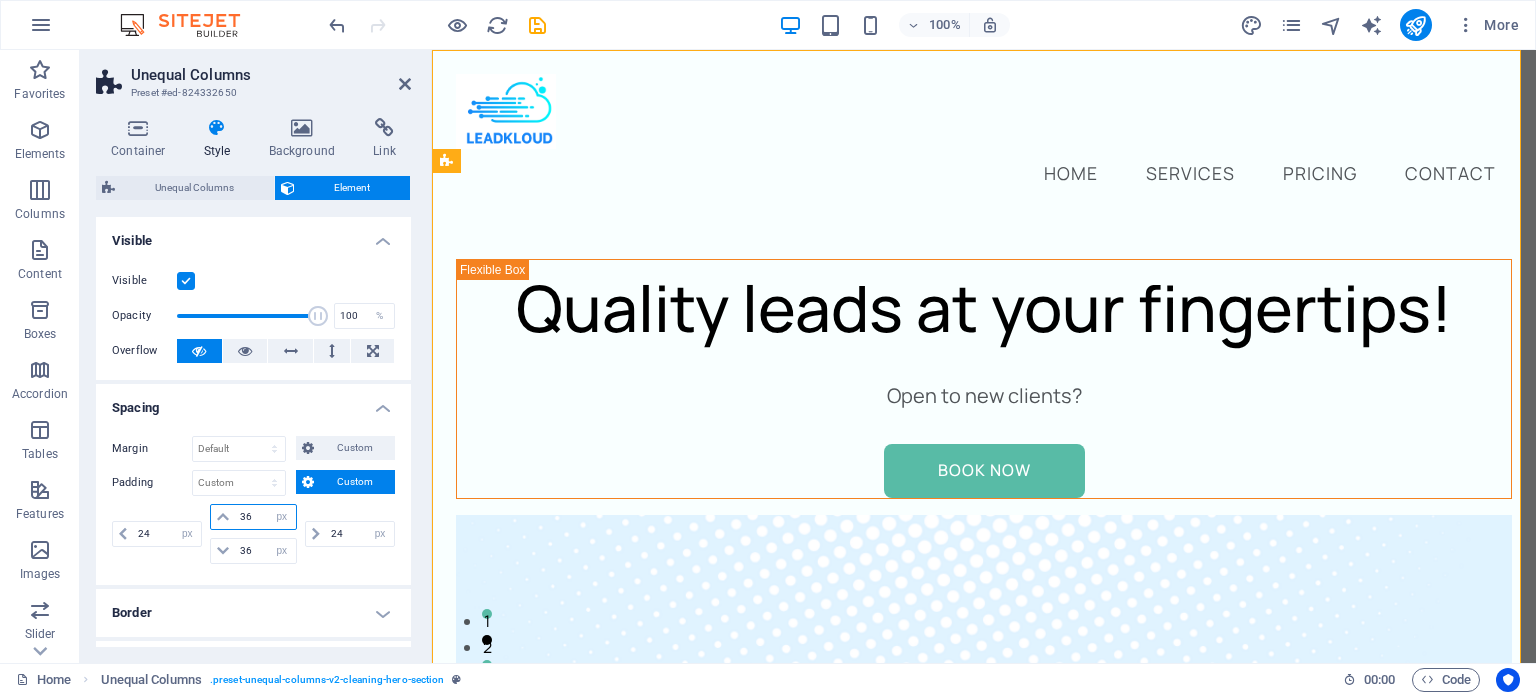 click on "36" at bounding box center [265, 517] 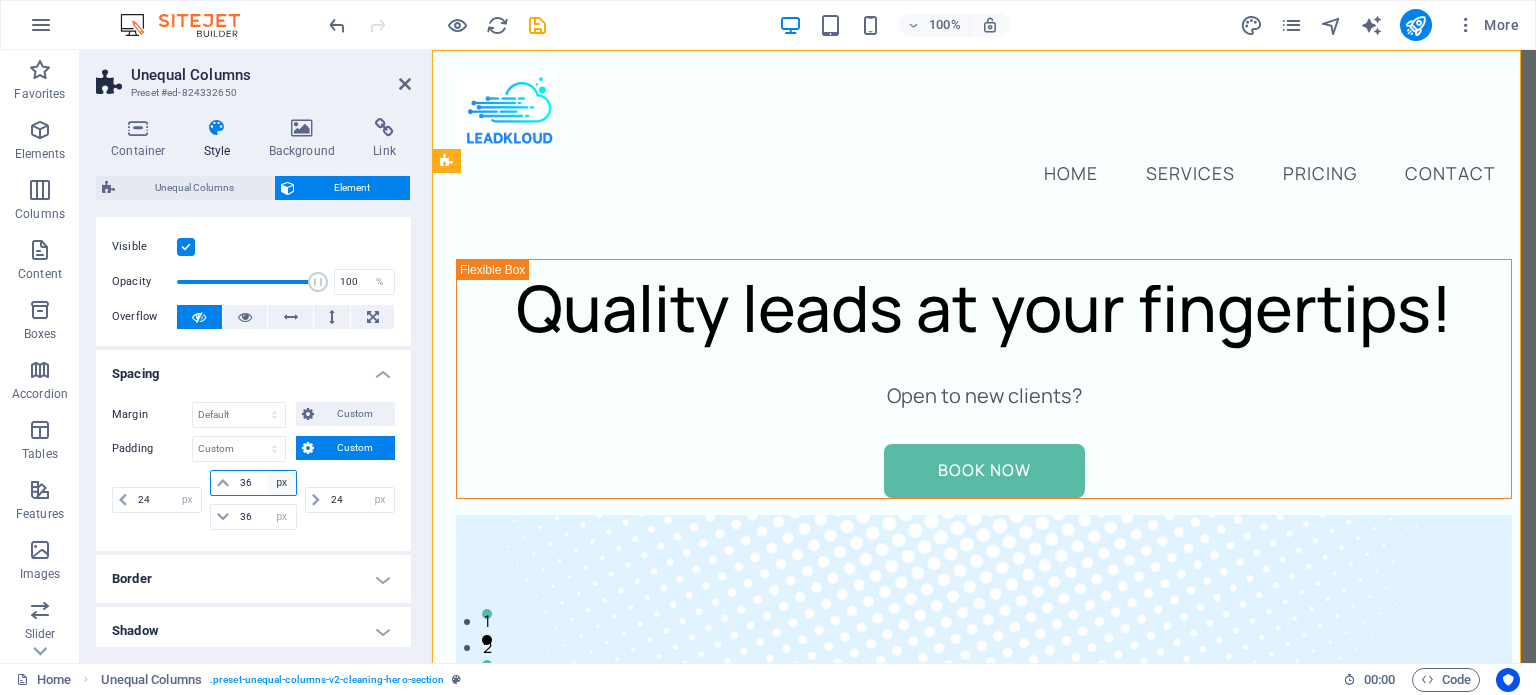 scroll, scrollTop: 0, scrollLeft: 0, axis: both 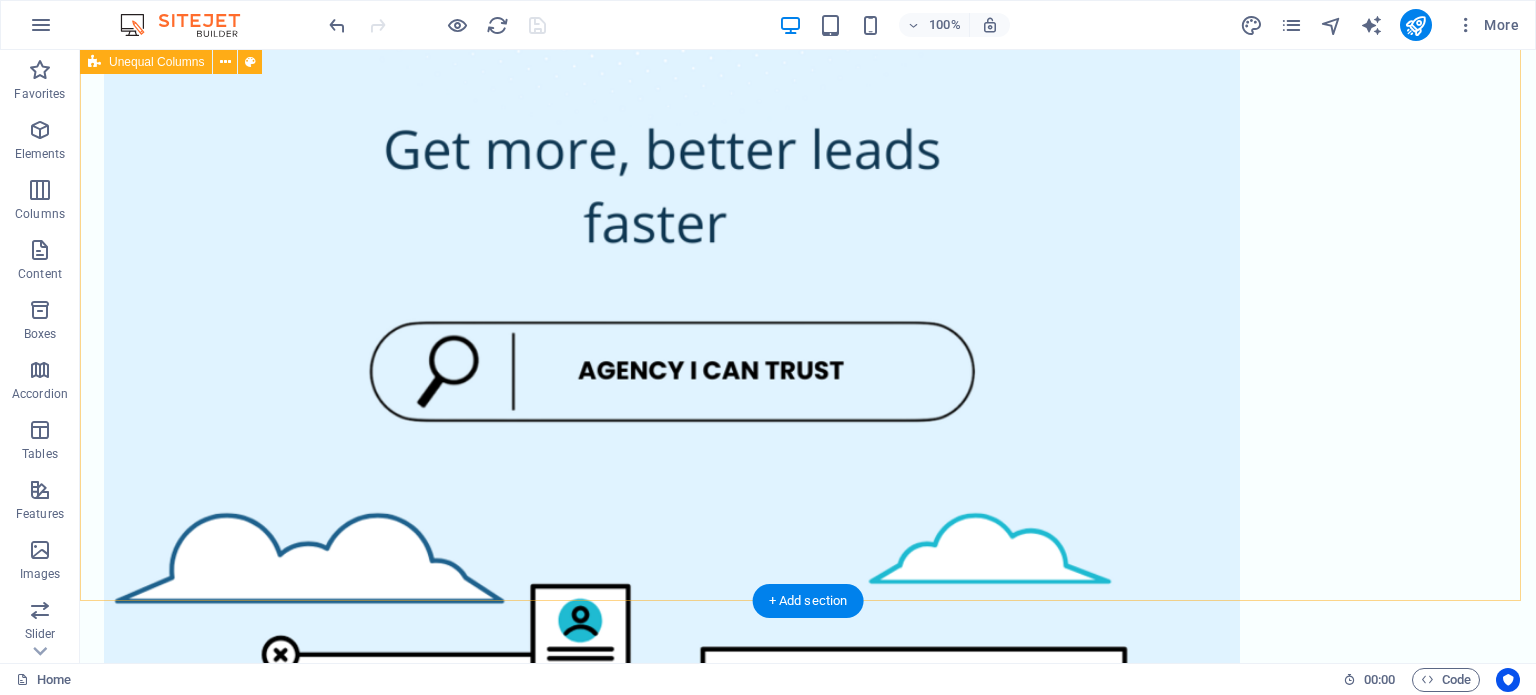 click on "Quality leads at your fingertips! Open to new clients?  Book Now" at bounding box center (808, 563) 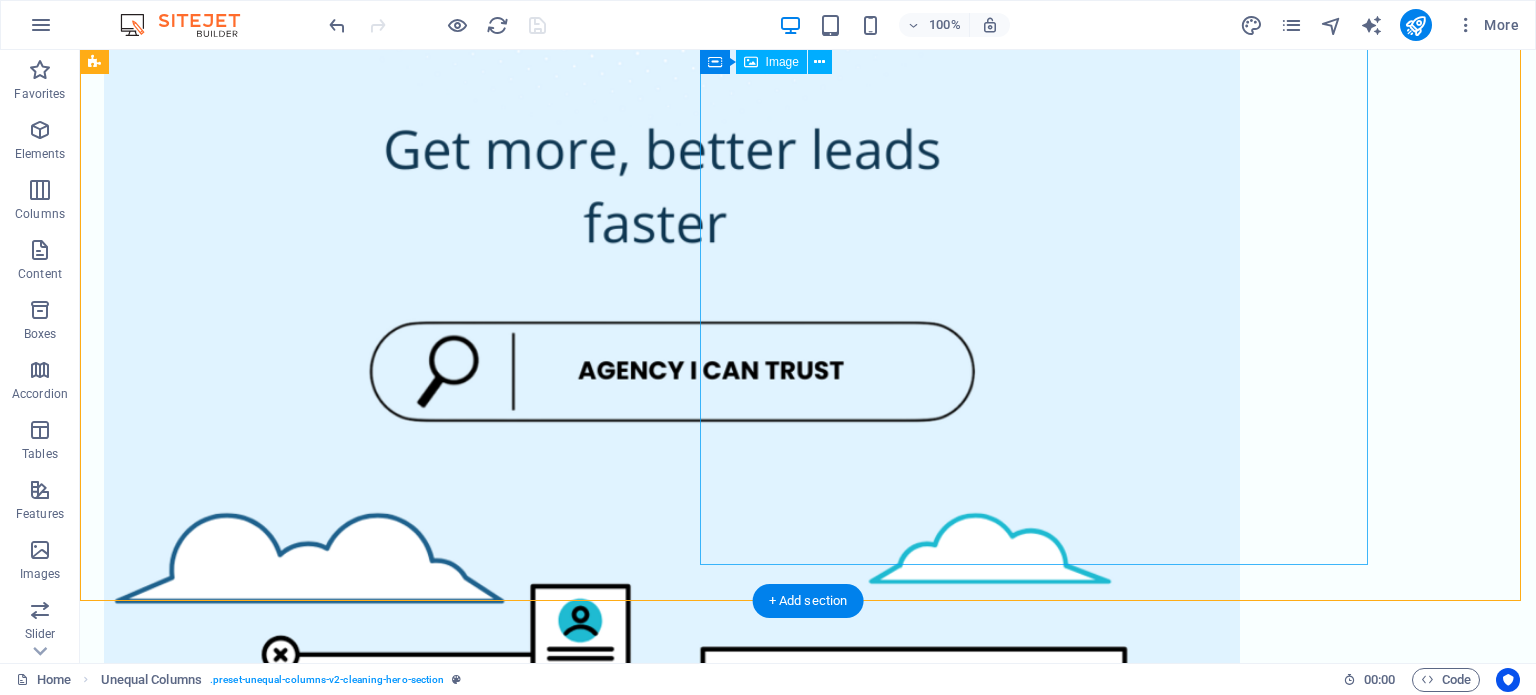 click at bounding box center (672, 691) 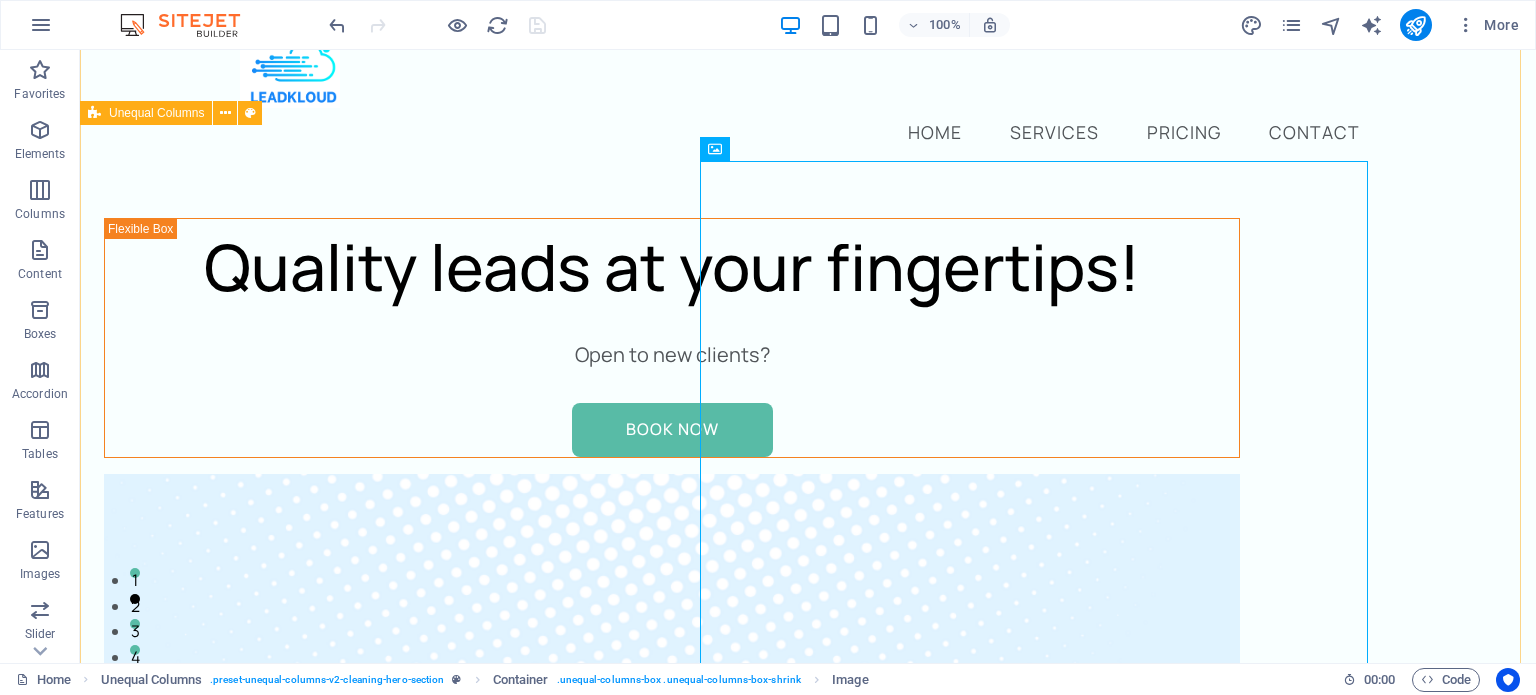 scroll, scrollTop: 48, scrollLeft: 0, axis: vertical 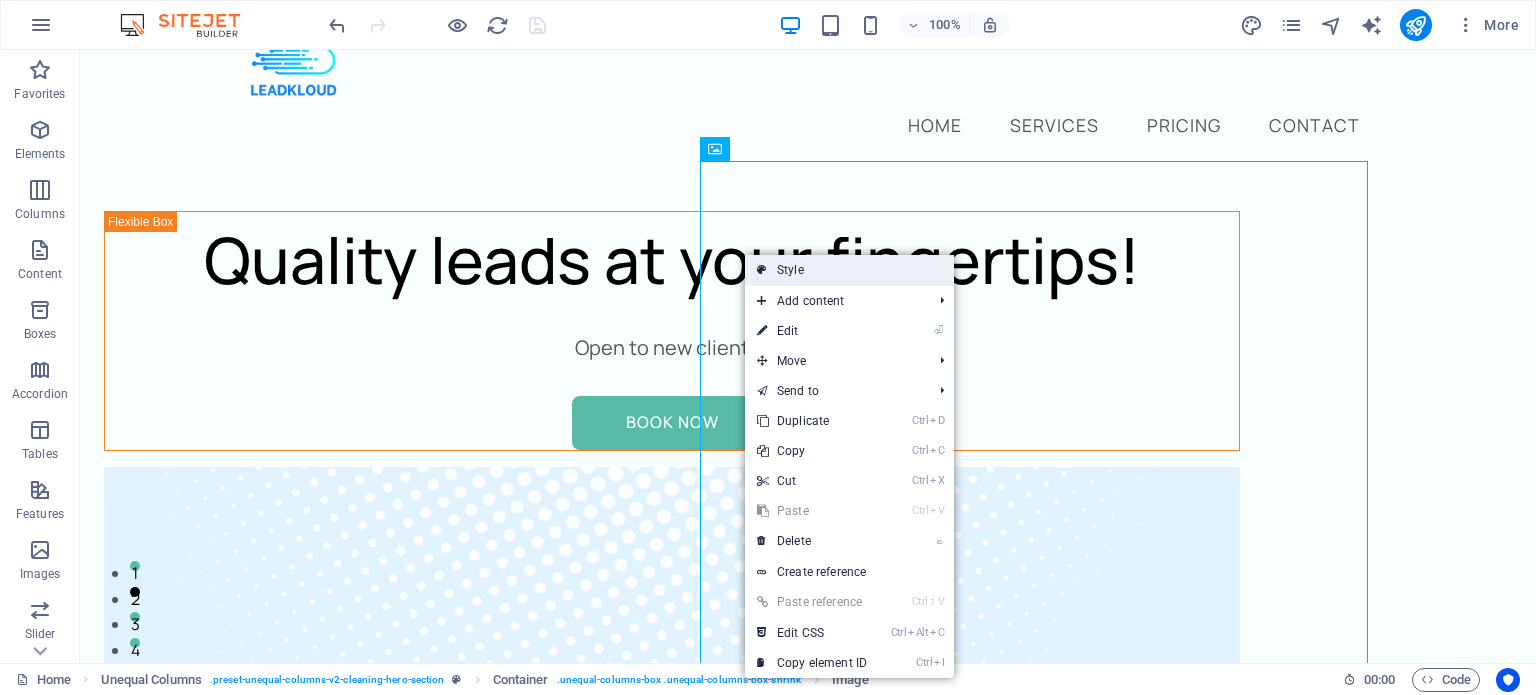 click on "Style" at bounding box center [849, 270] 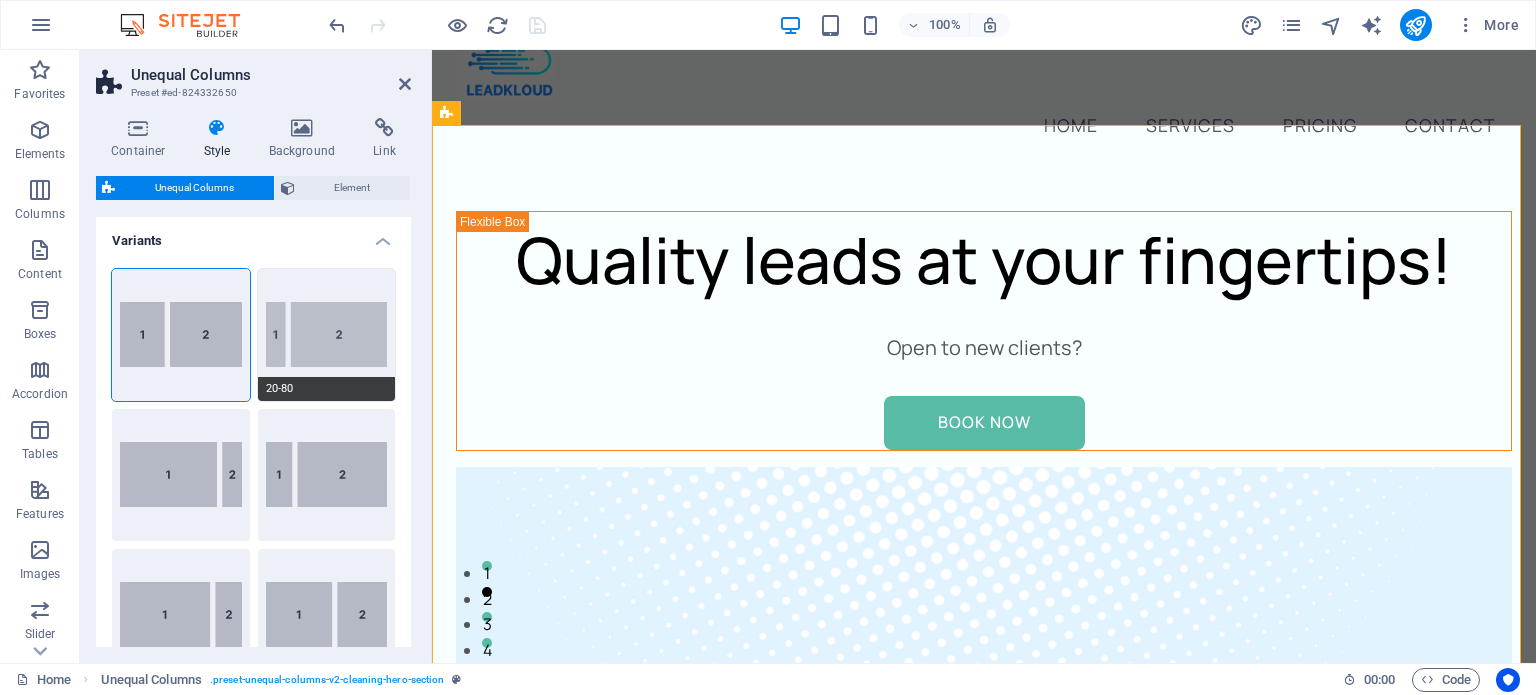 scroll, scrollTop: 537, scrollLeft: 0, axis: vertical 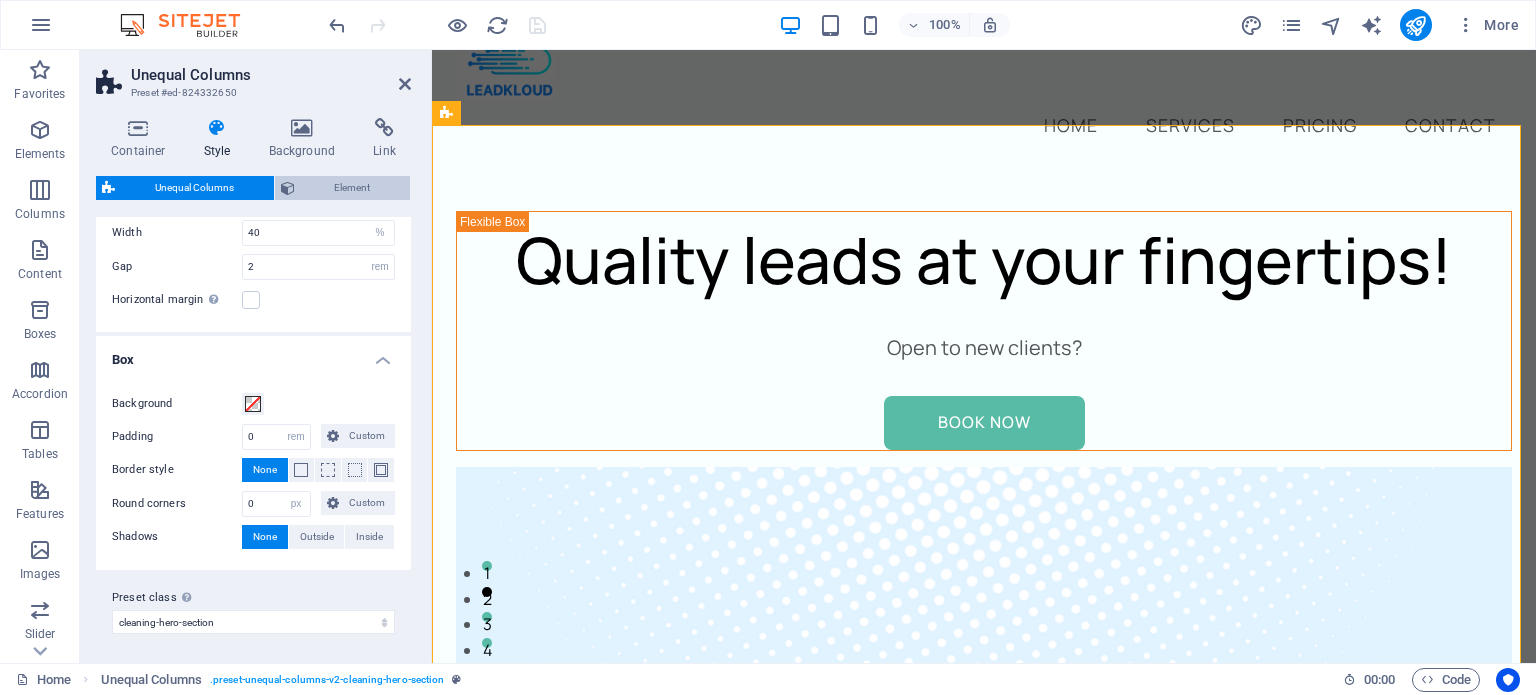 click on "Element" at bounding box center [353, 188] 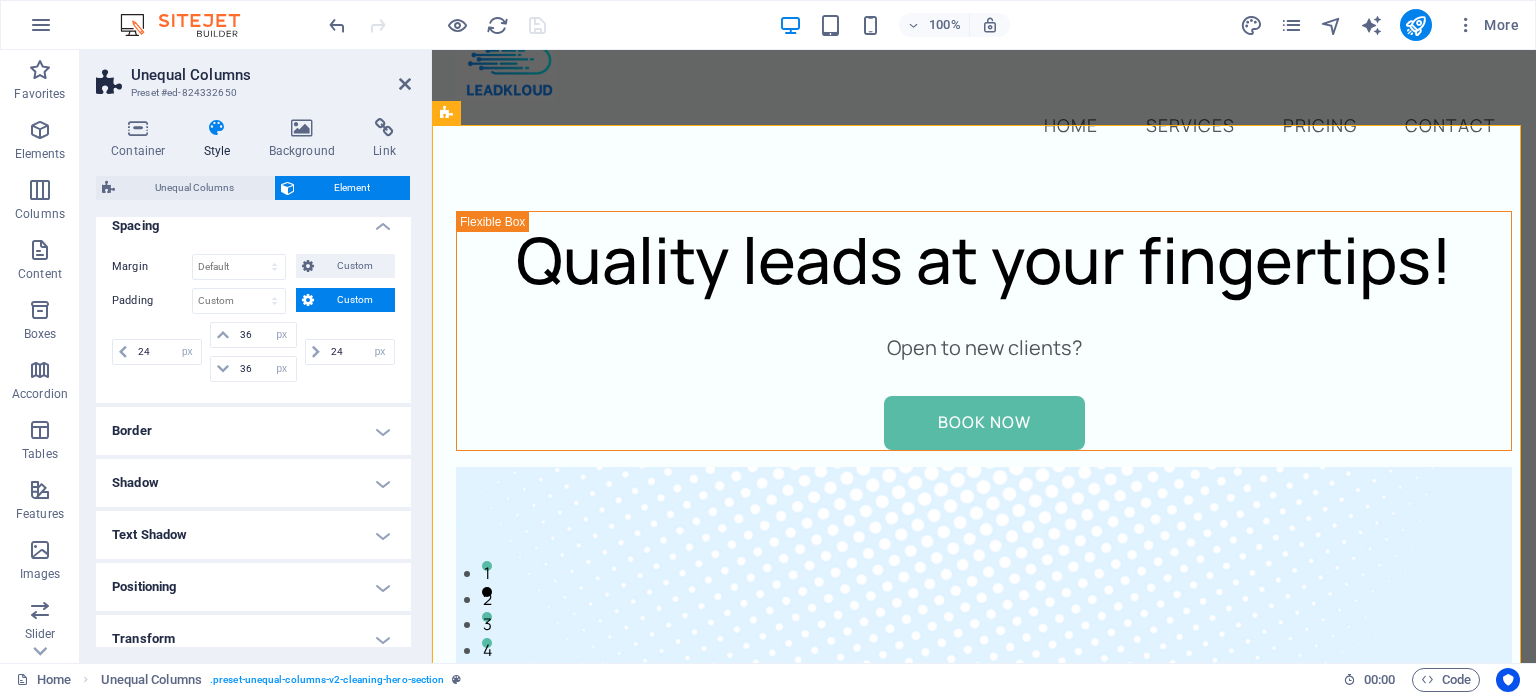 scroll, scrollTop: 213, scrollLeft: 0, axis: vertical 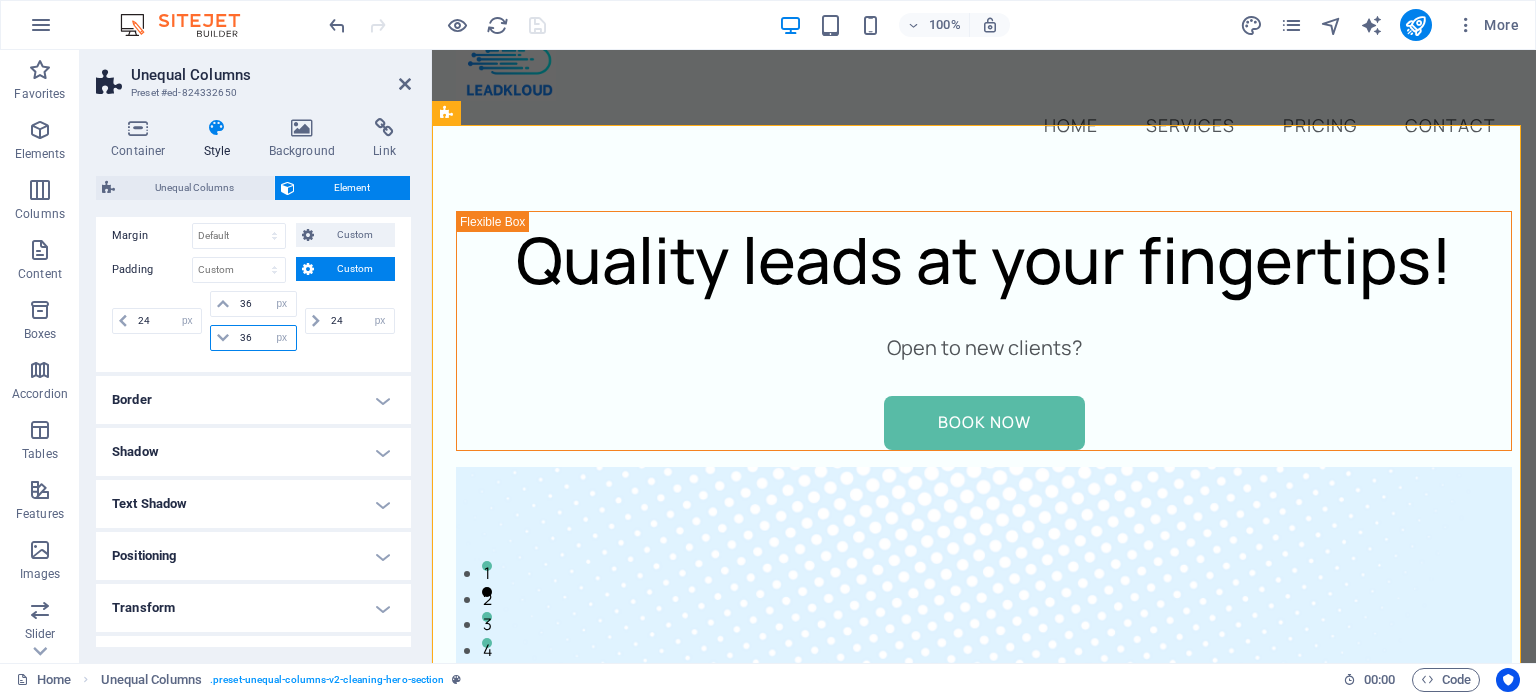 click on "36" at bounding box center (265, 338) 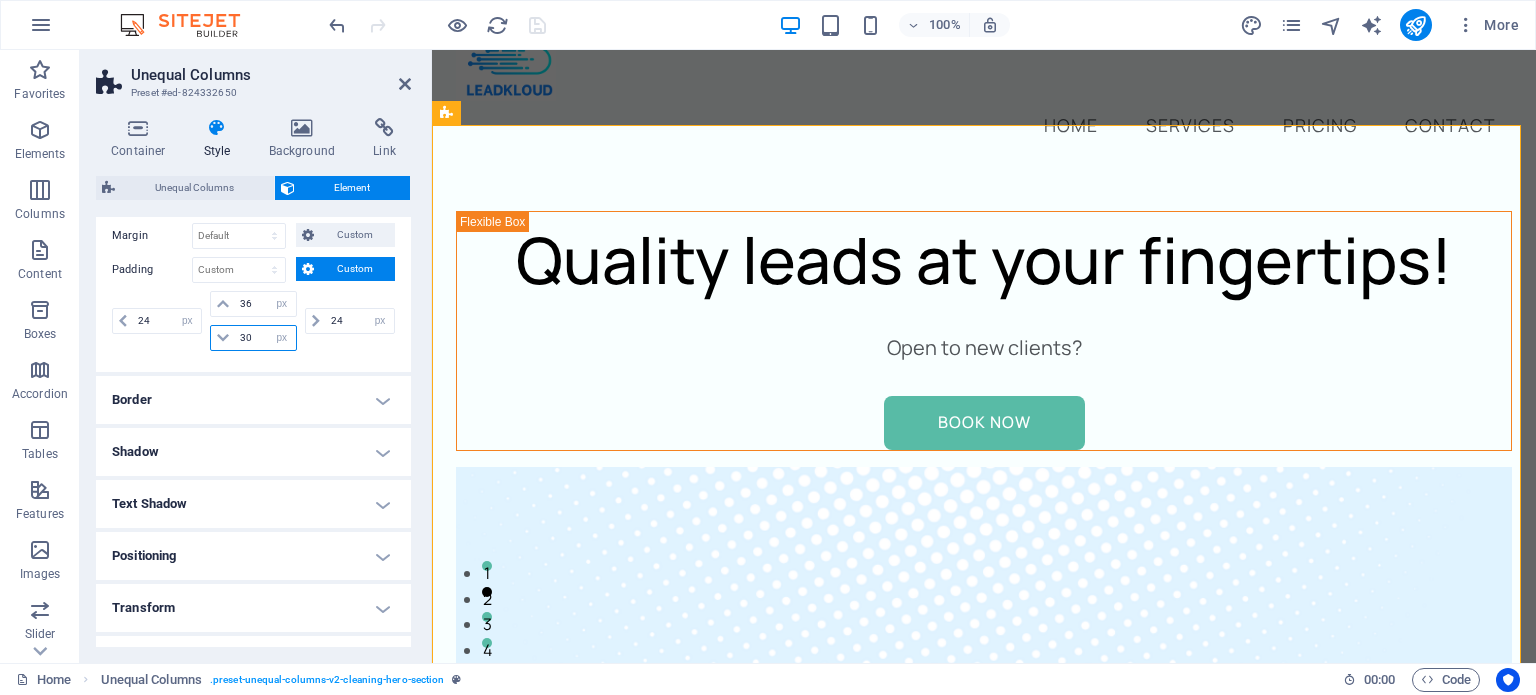 type on "30" 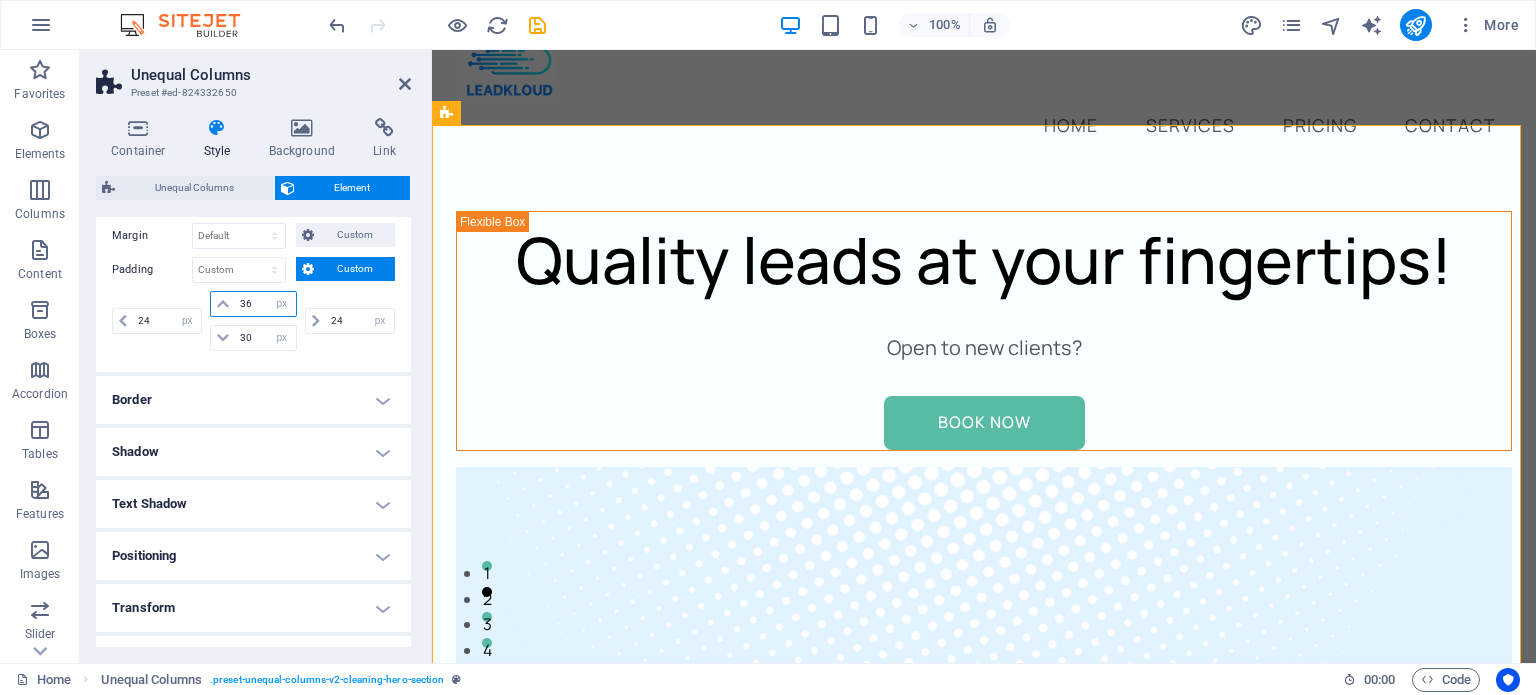 click on "36" at bounding box center (265, 304) 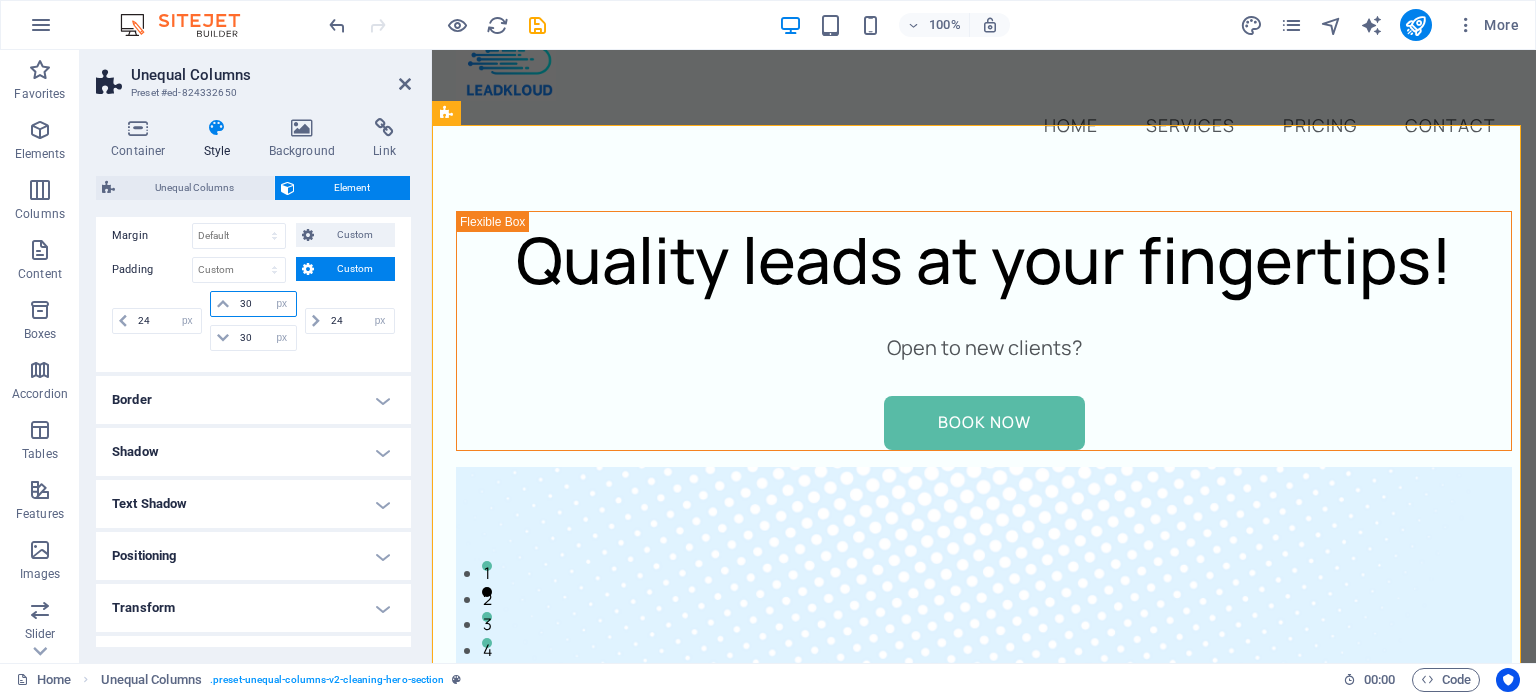 type on "30" 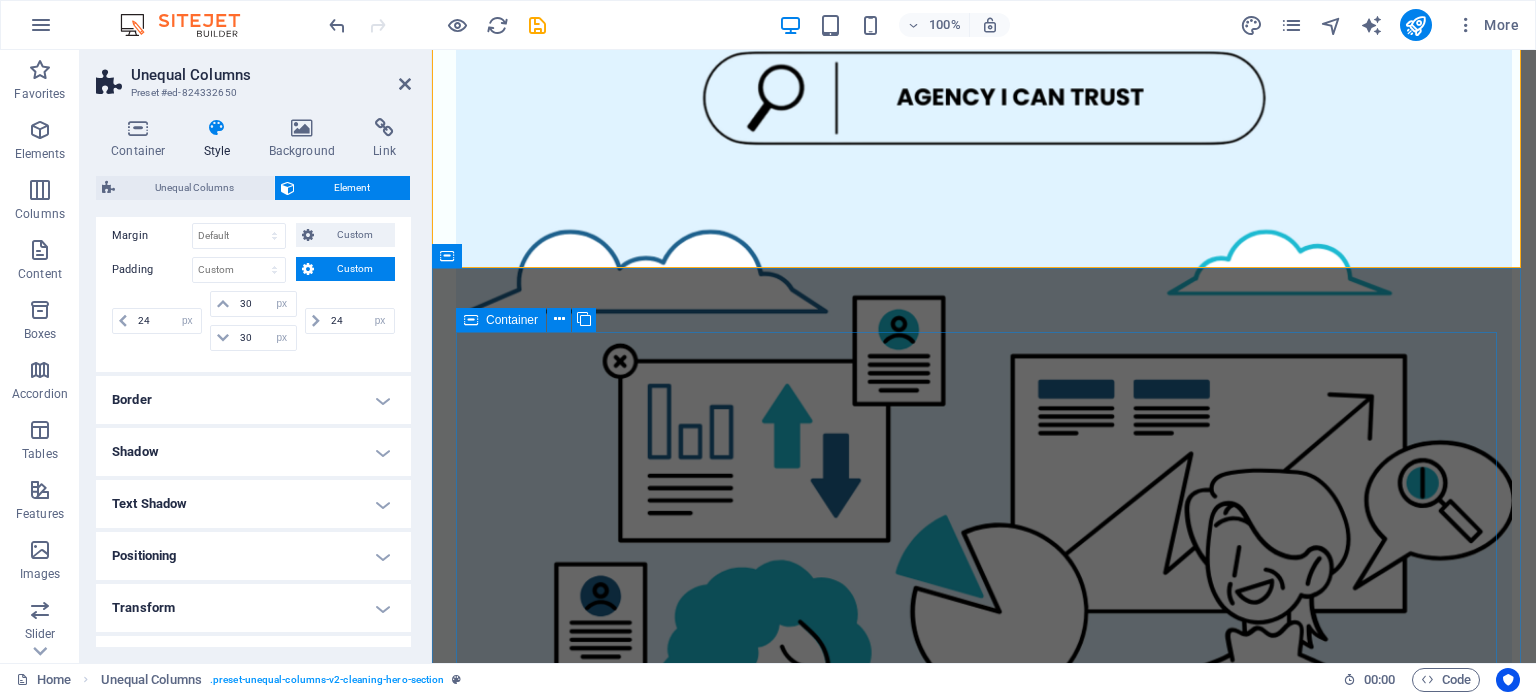 scroll, scrollTop: 0, scrollLeft: 0, axis: both 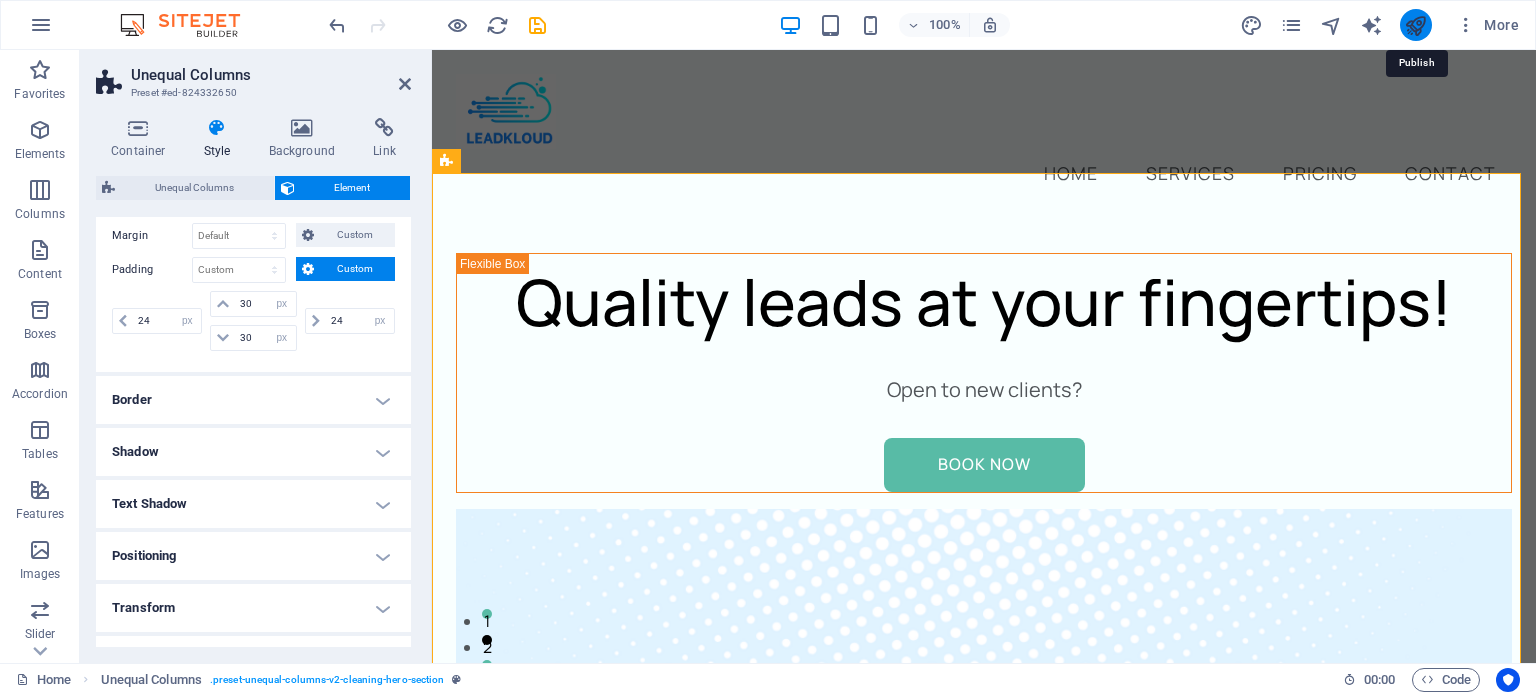 click at bounding box center (1415, 25) 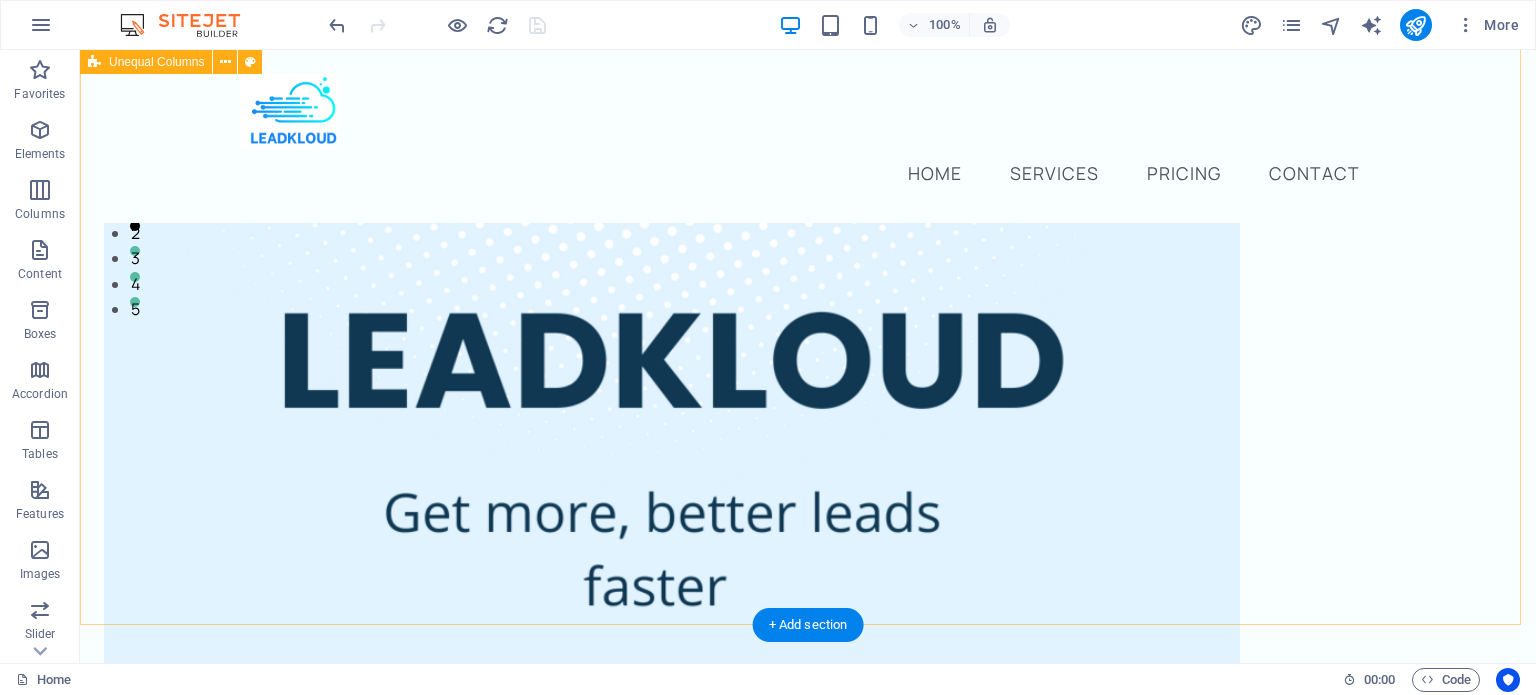 scroll, scrollTop: 0, scrollLeft: 0, axis: both 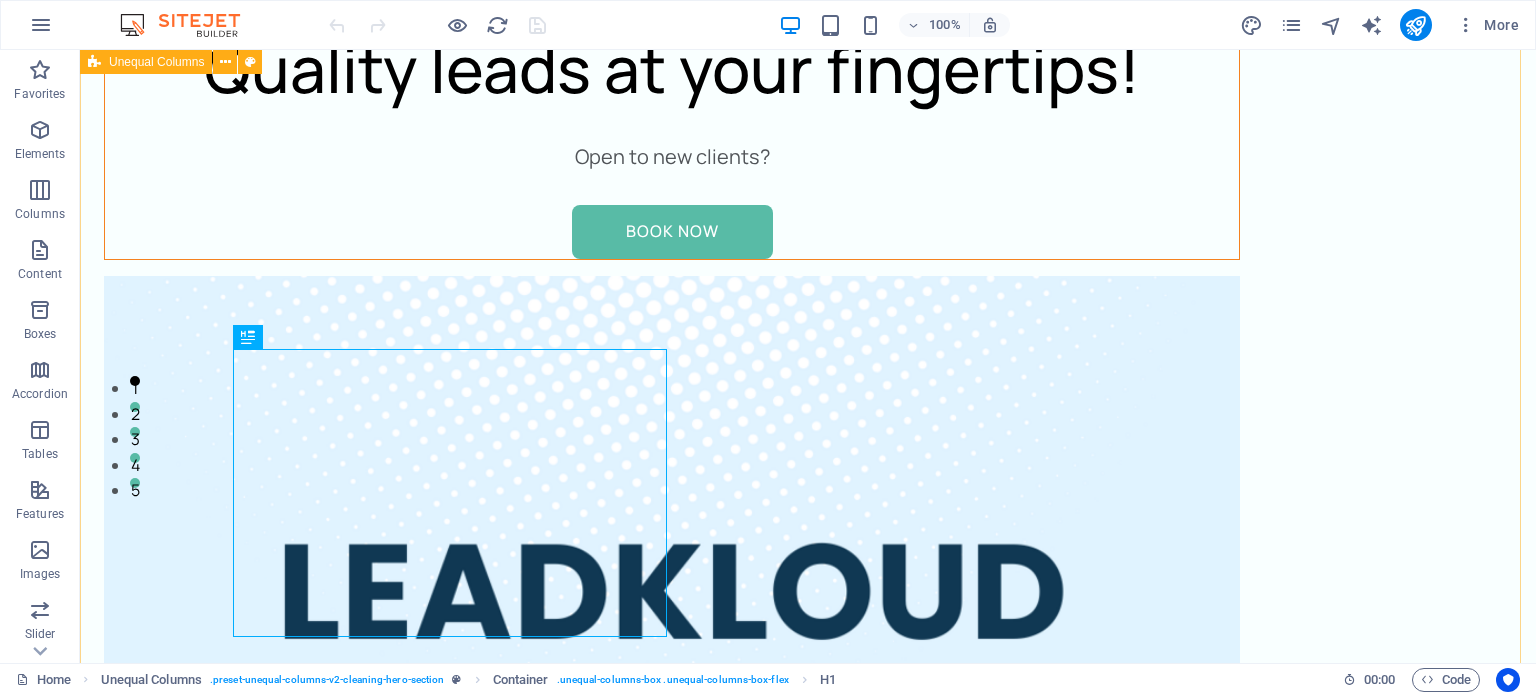 click on "Quality leads at your fingertips! Open to new clients?  Book Now" at bounding box center (808, 1157) 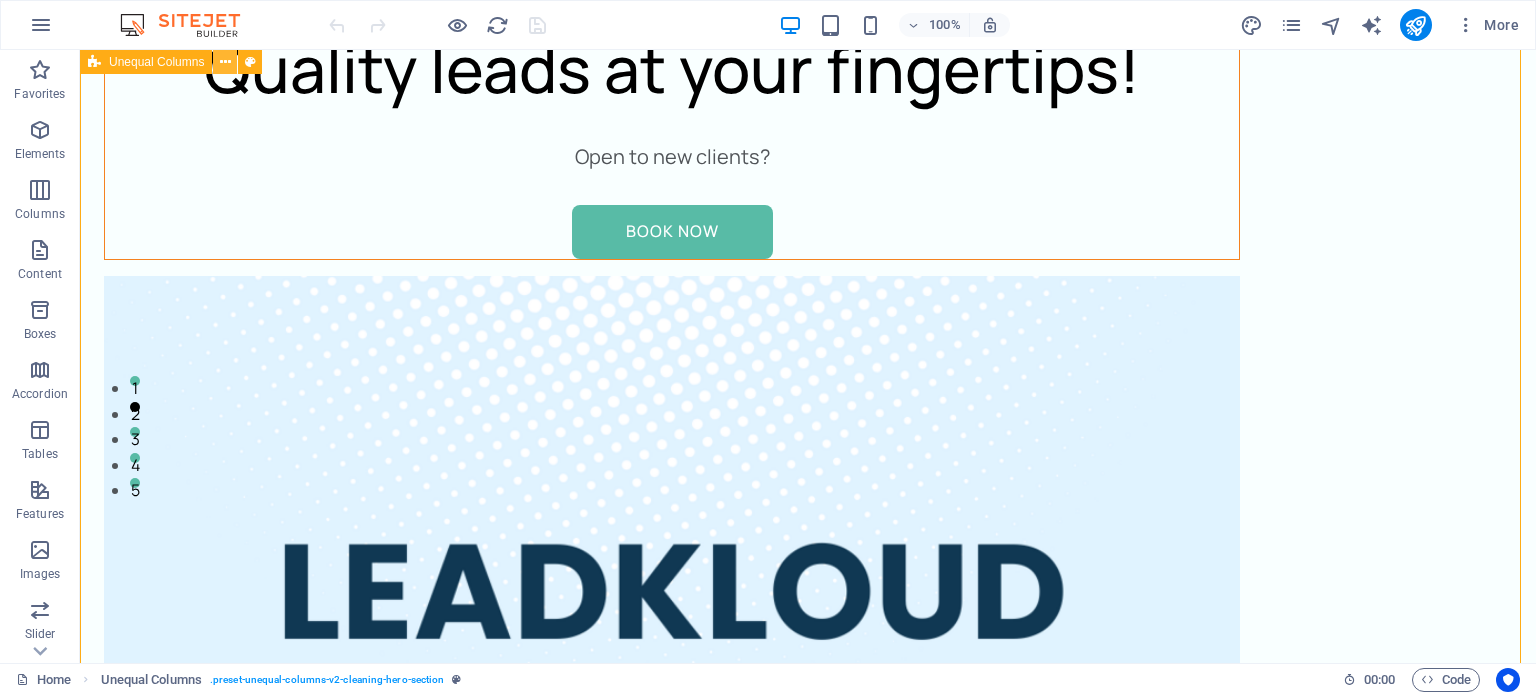click at bounding box center (225, 62) 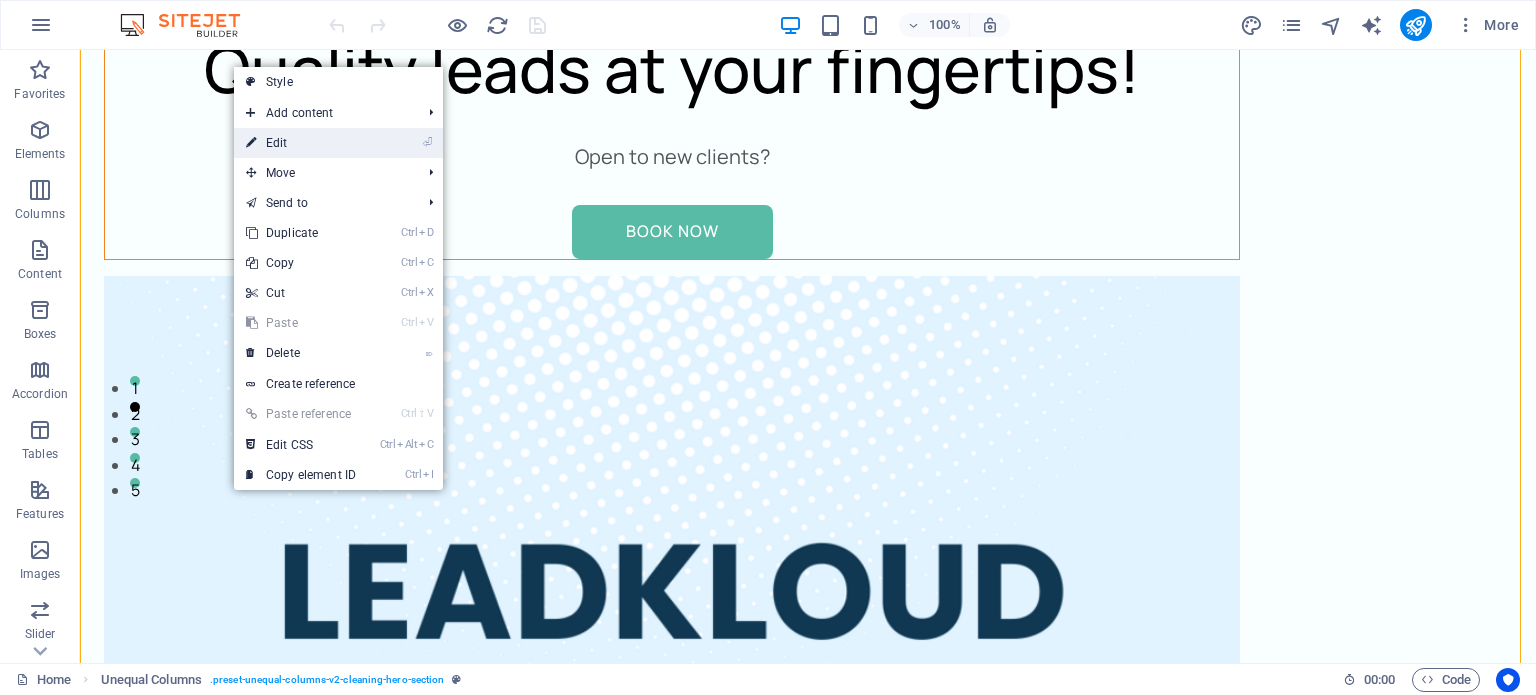 click on "⏎  Edit" at bounding box center [301, 143] 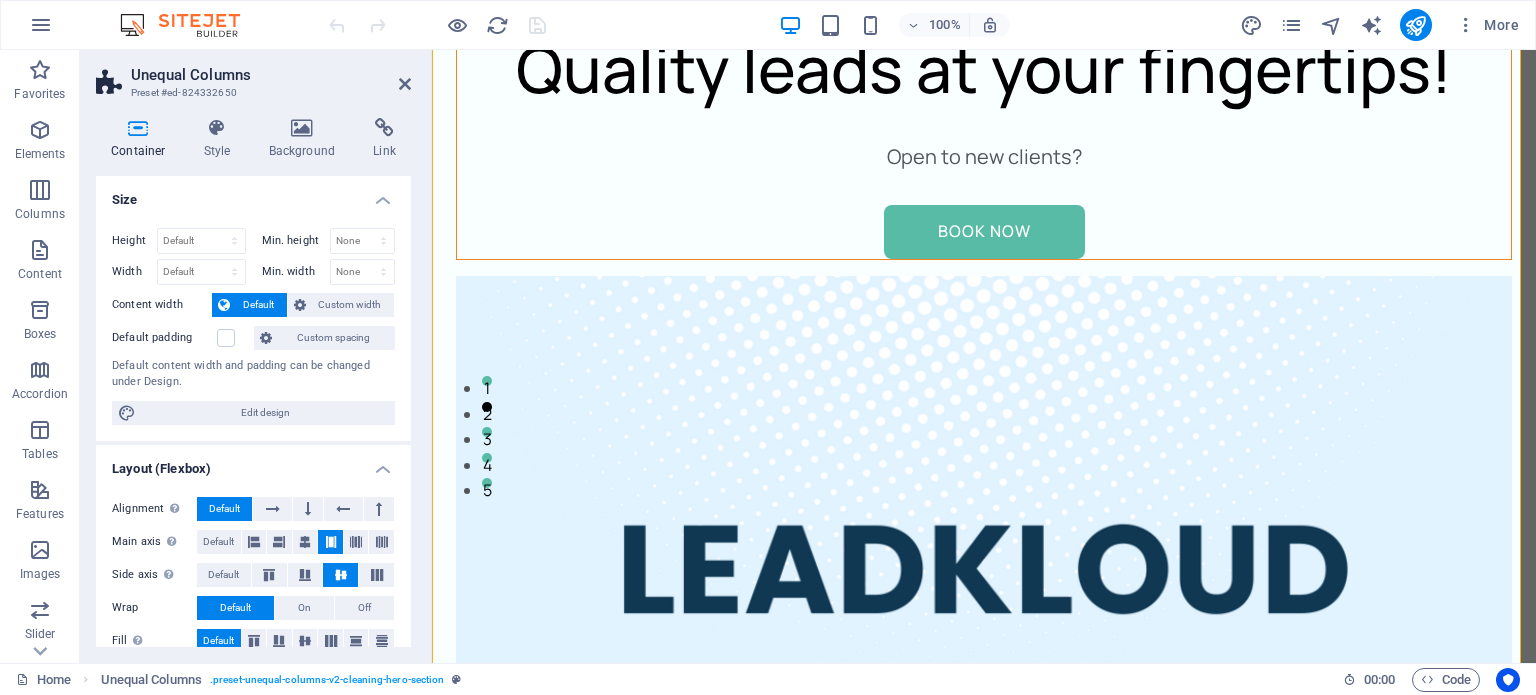 scroll, scrollTop: 183, scrollLeft: 0, axis: vertical 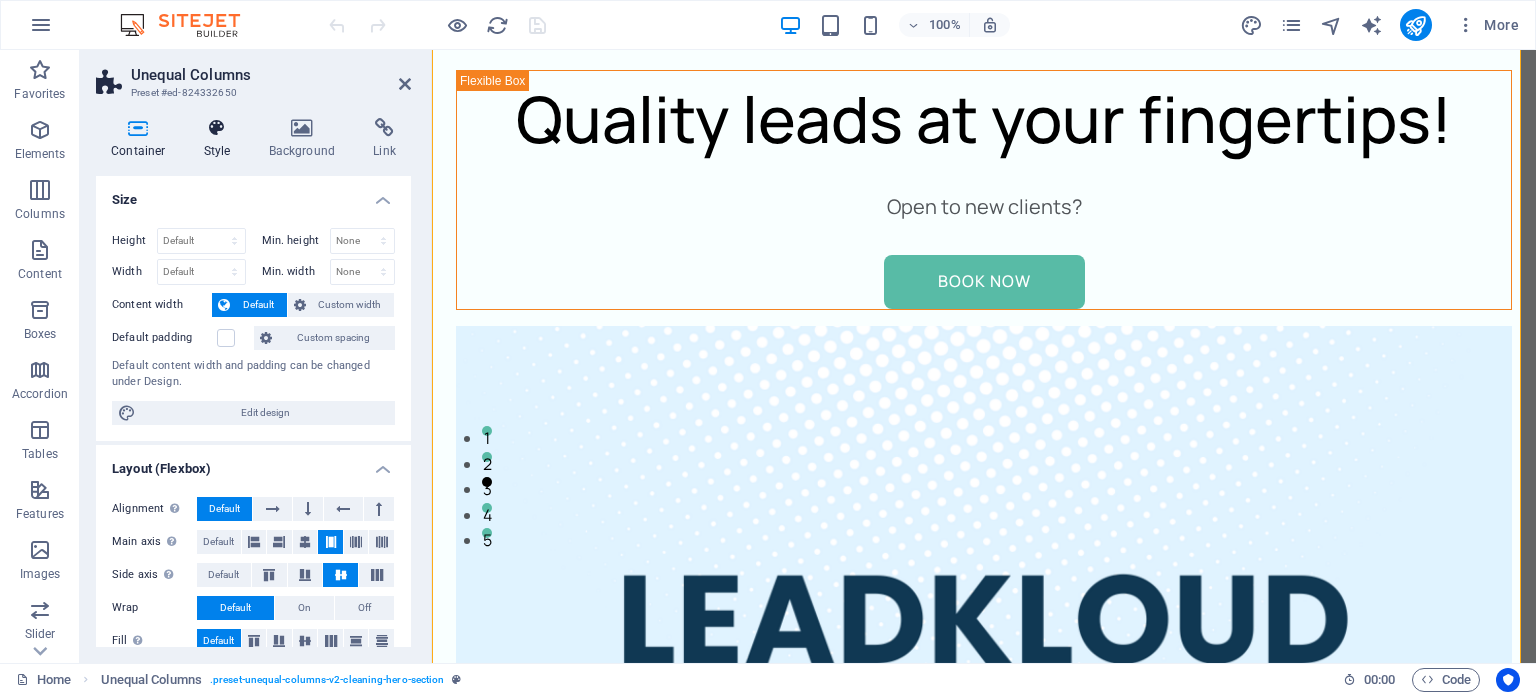 click on "Style" at bounding box center [221, 139] 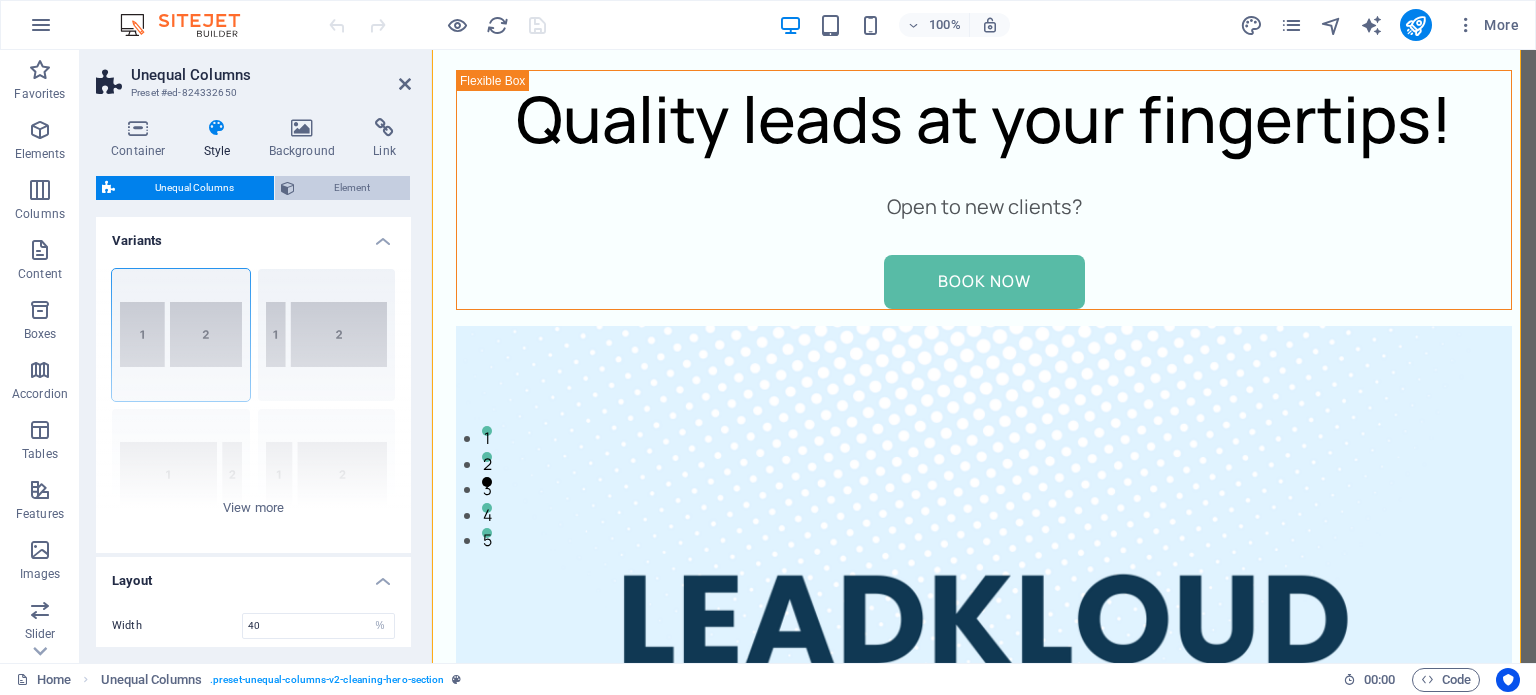click on "Element" at bounding box center [353, 188] 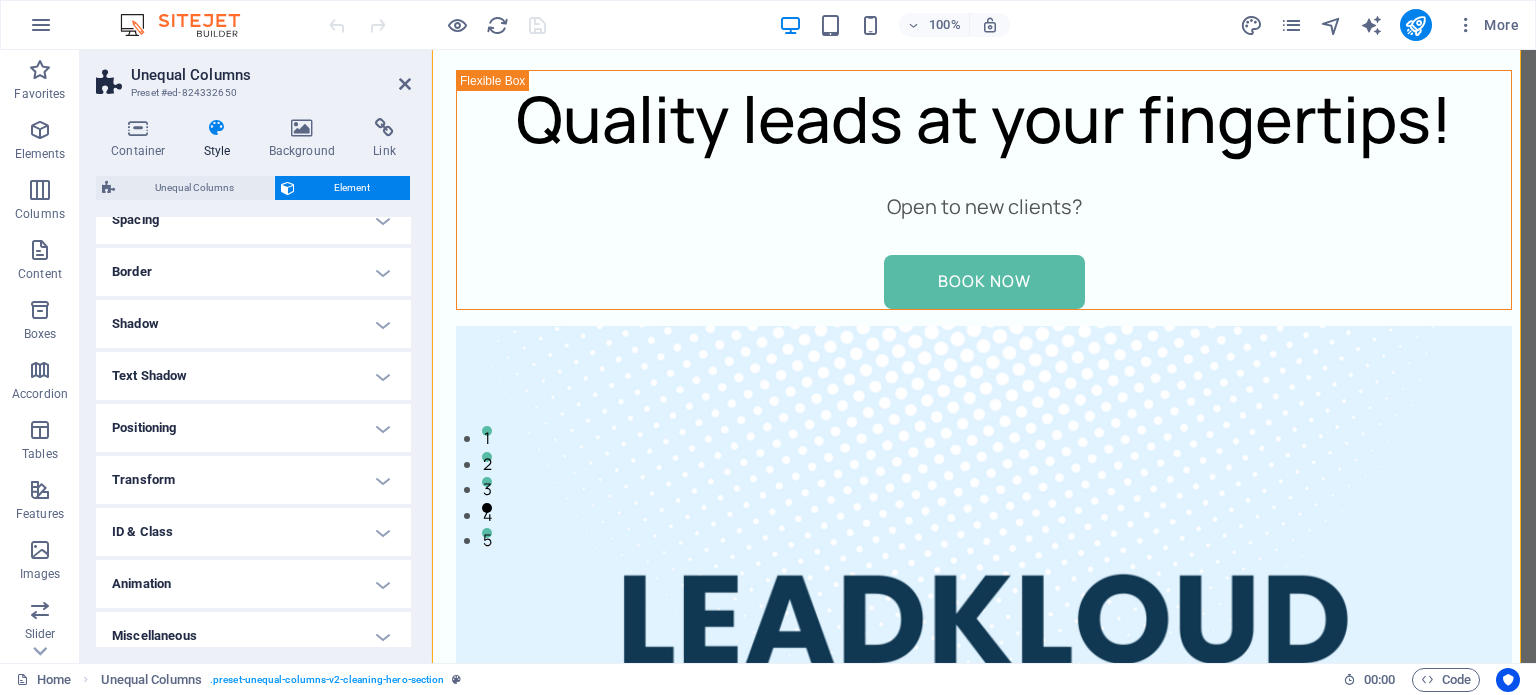 scroll, scrollTop: 200, scrollLeft: 0, axis: vertical 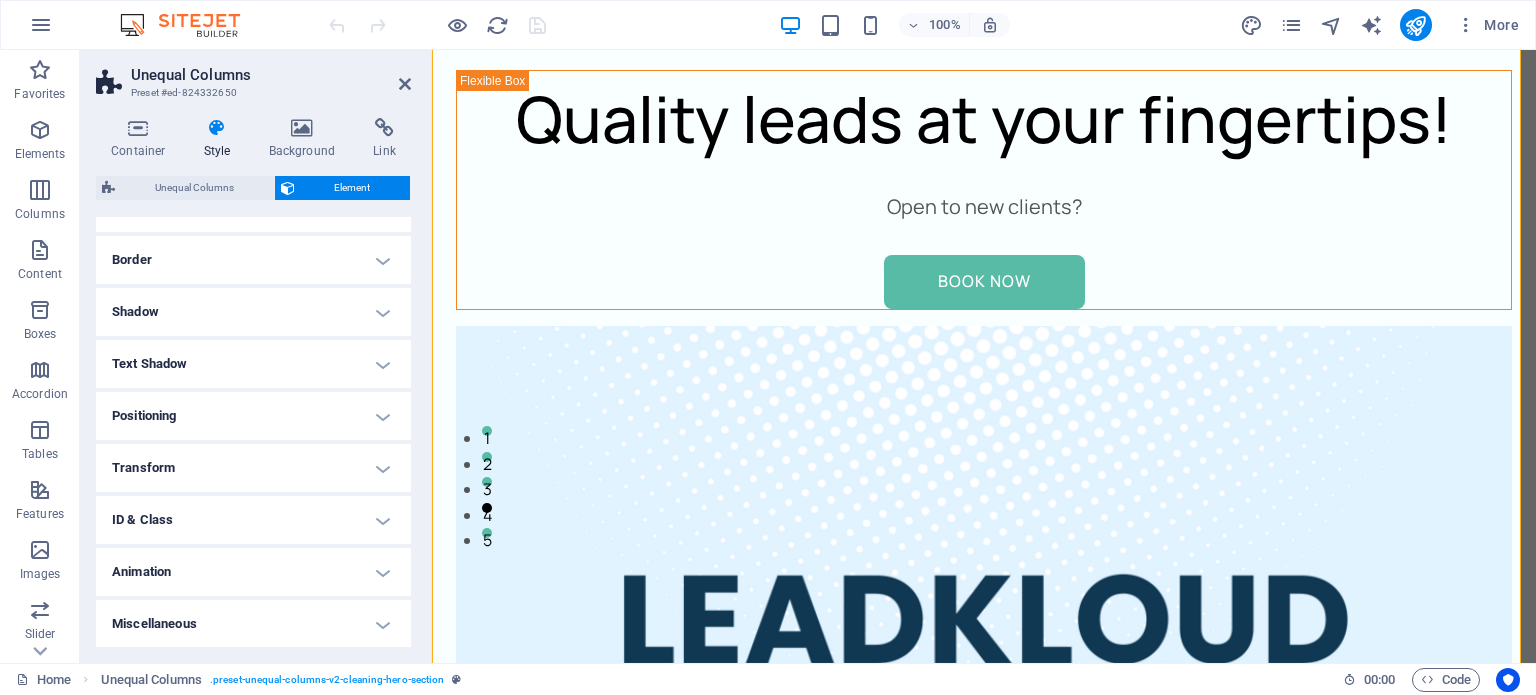 click on "Positioning" at bounding box center [253, 416] 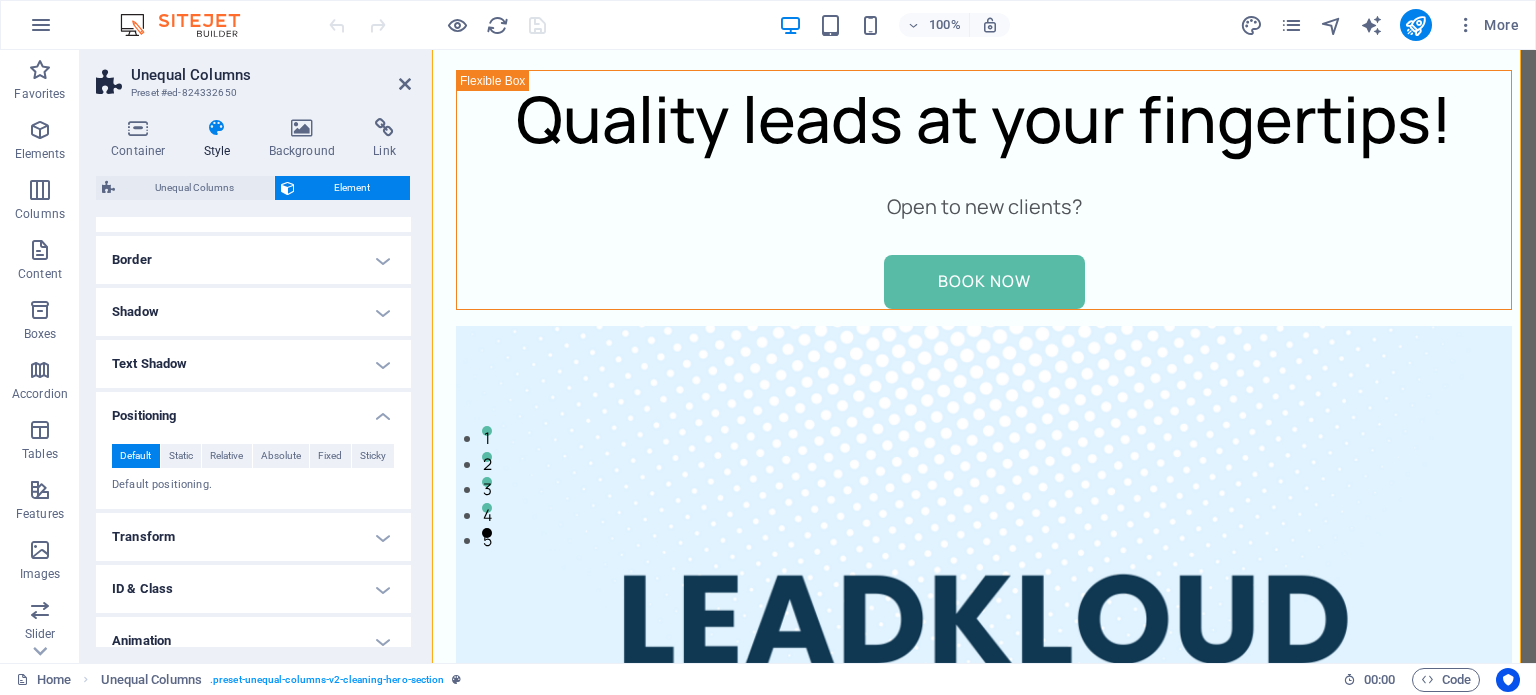 click on "Positioning" at bounding box center [253, 410] 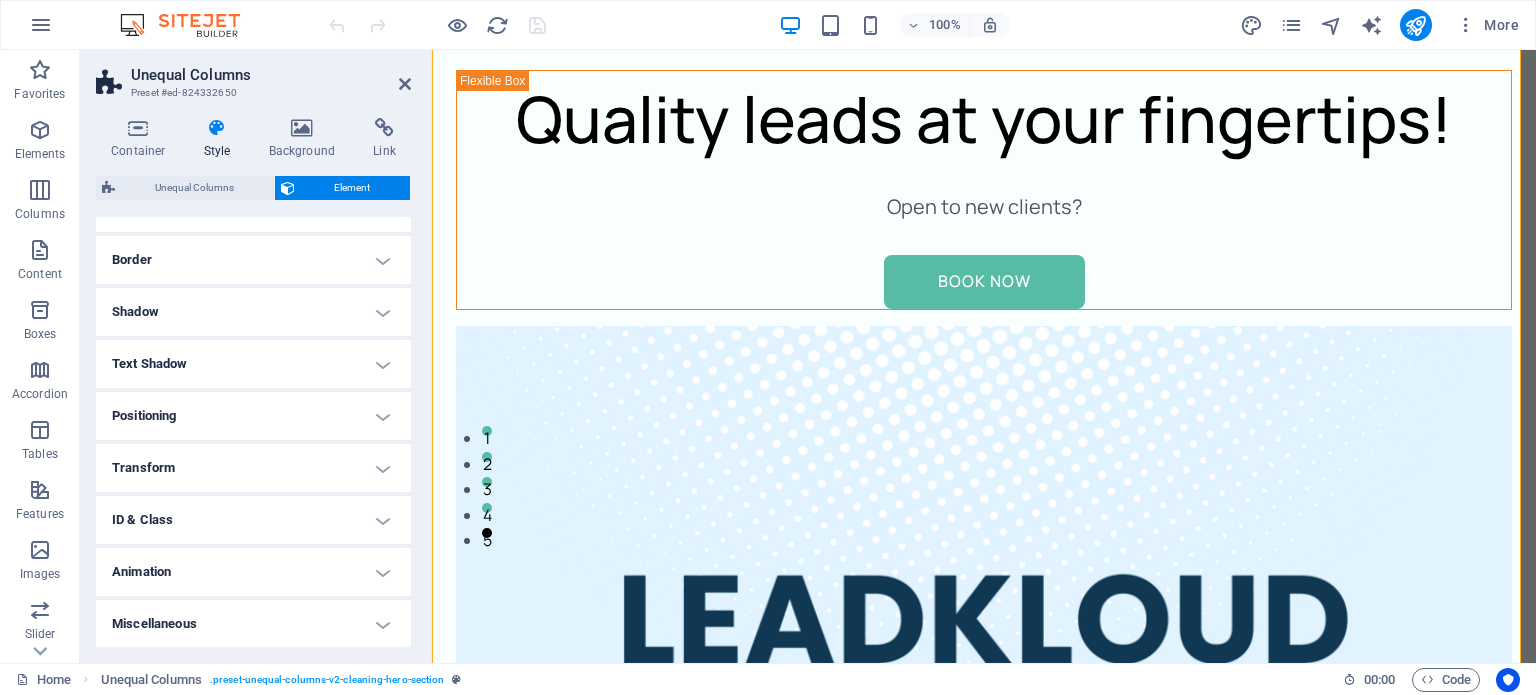 click on "Transform" at bounding box center (253, 468) 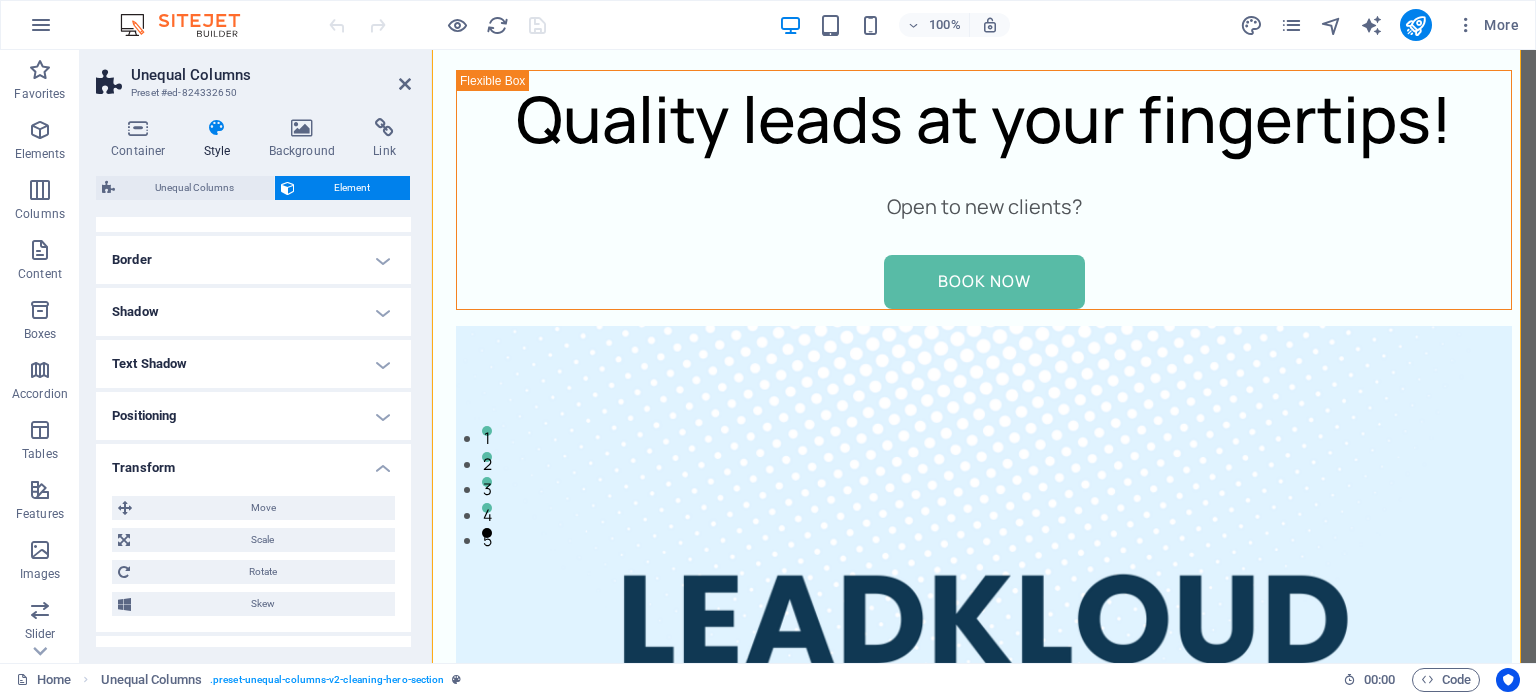 click on "Move X offset 0 px rem % em vh vw Y offset 0 px rem % em vh vw Scale Zoom 100 % Rotate Rotate 0 ° Skew X offset 0 ° Y offset 0 °" at bounding box center (253, 556) 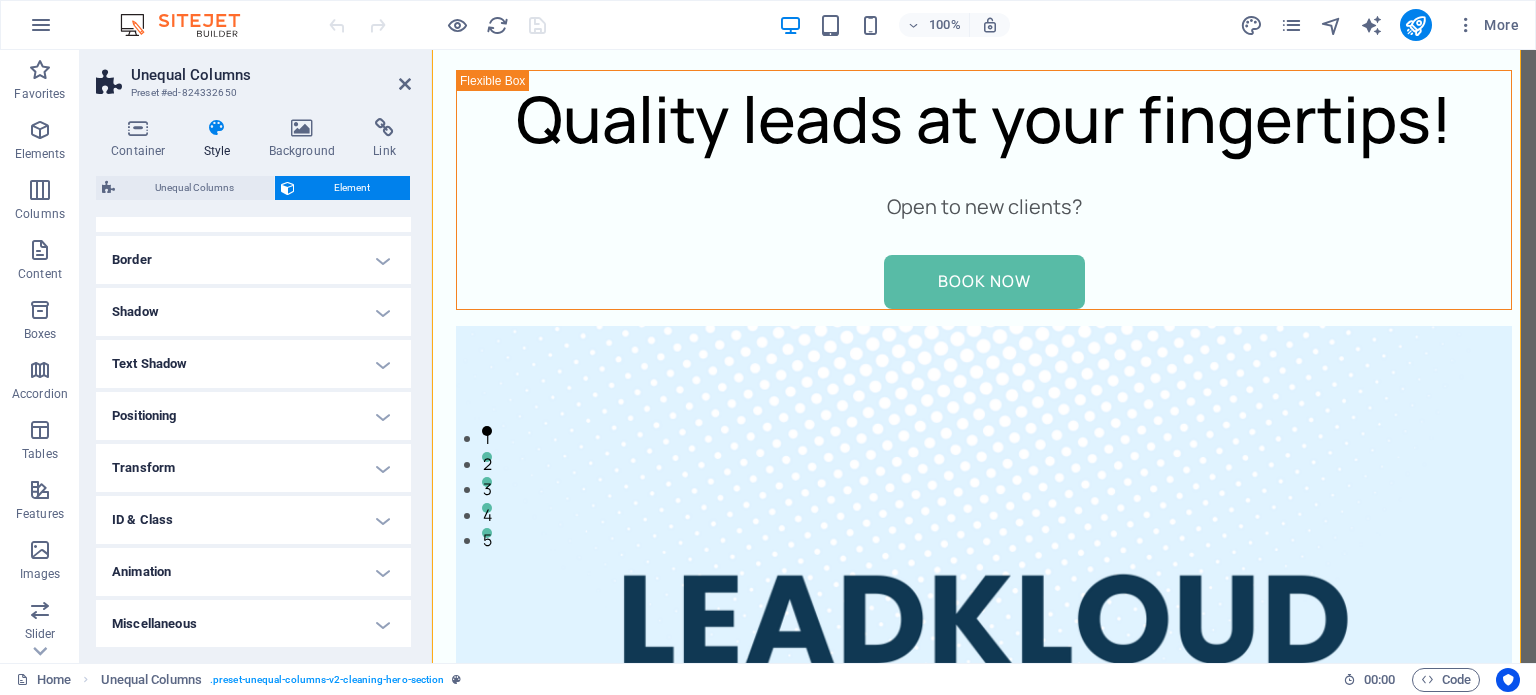 click on "Animation" at bounding box center [253, 572] 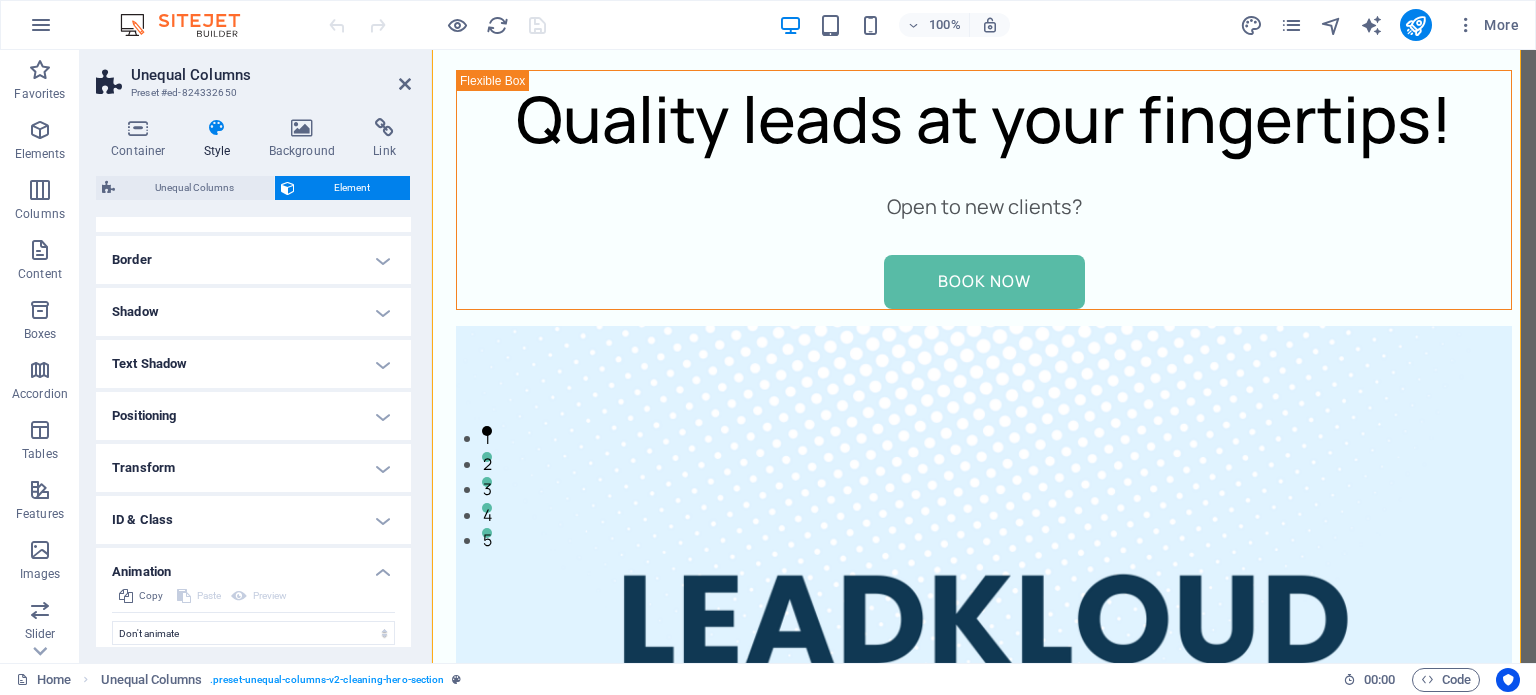 click on "Animation" at bounding box center (253, 566) 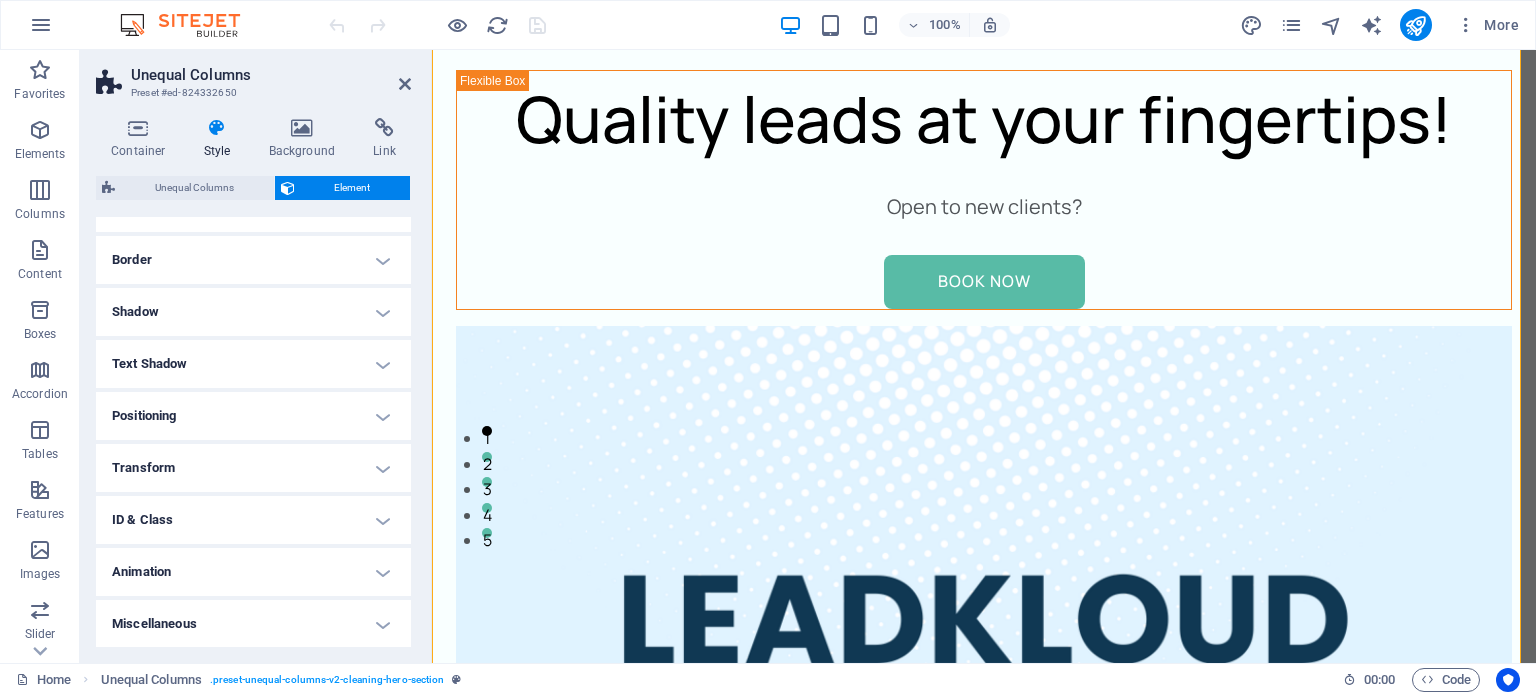 click on "Miscellaneous" at bounding box center (253, 624) 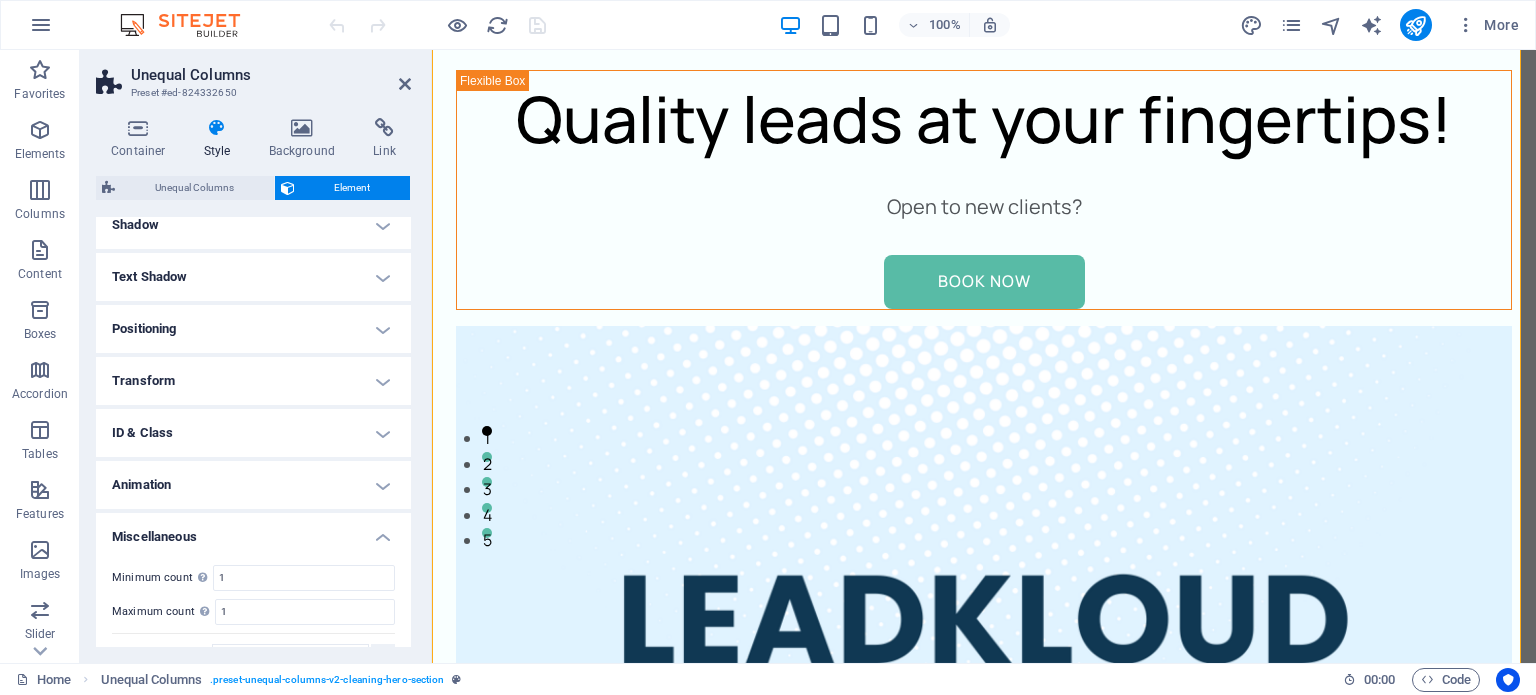 scroll, scrollTop: 324, scrollLeft: 0, axis: vertical 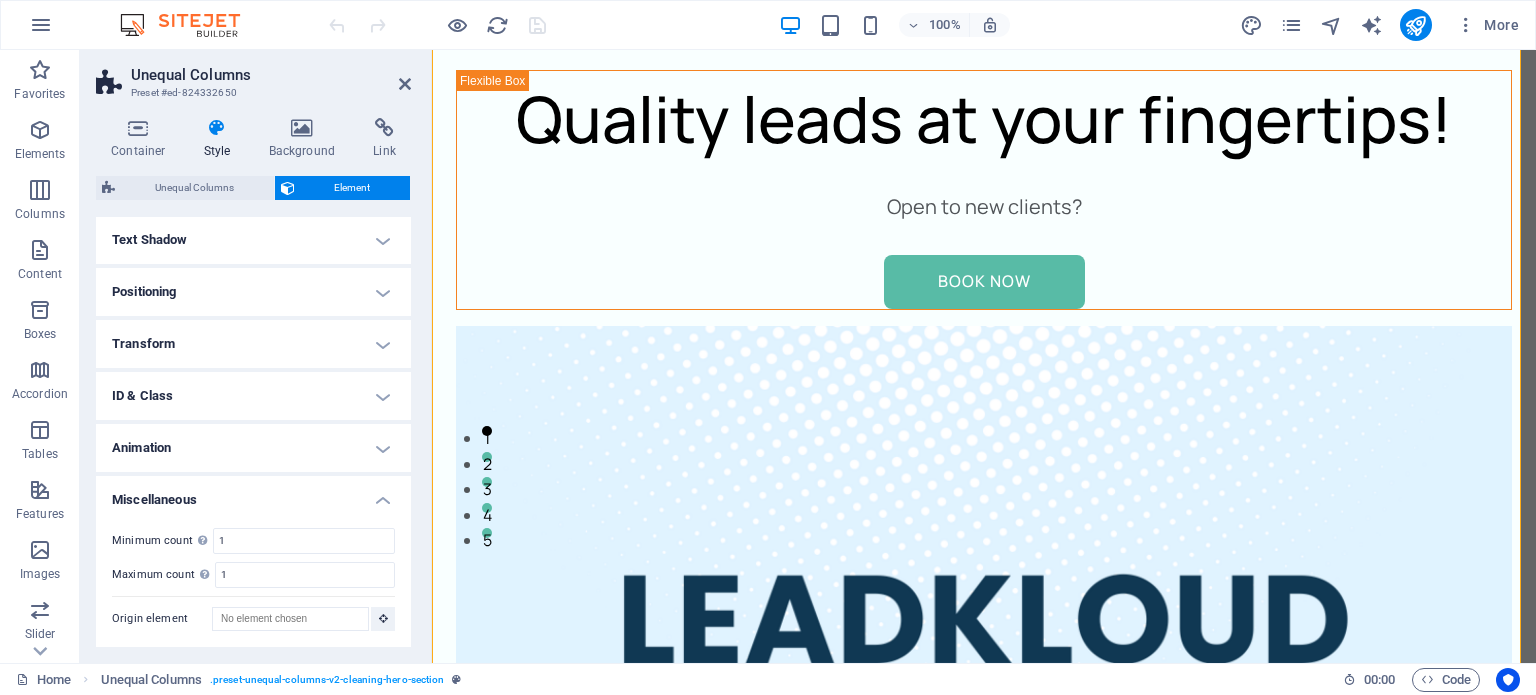 click on "Animation" at bounding box center (253, 448) 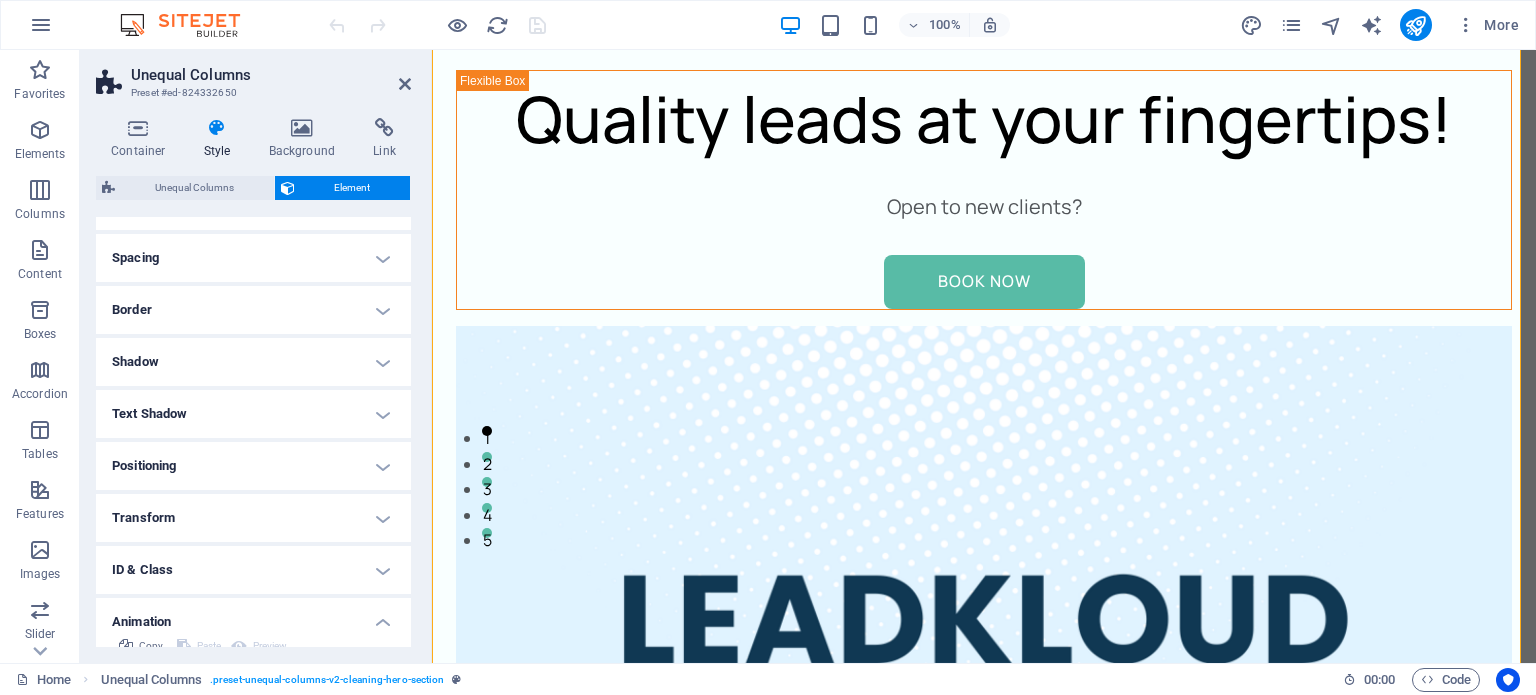 scroll, scrollTop: 147, scrollLeft: 0, axis: vertical 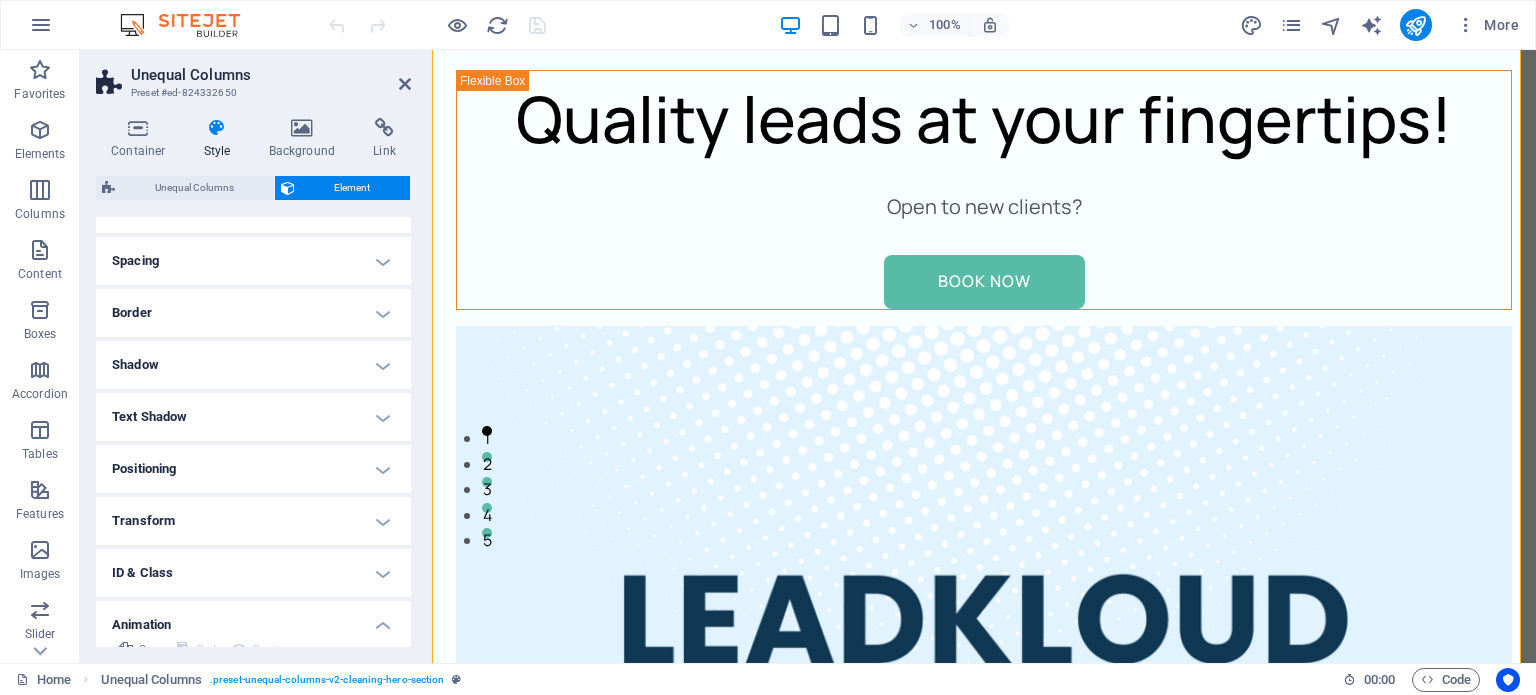 click on "Text Shadow" at bounding box center [253, 417] 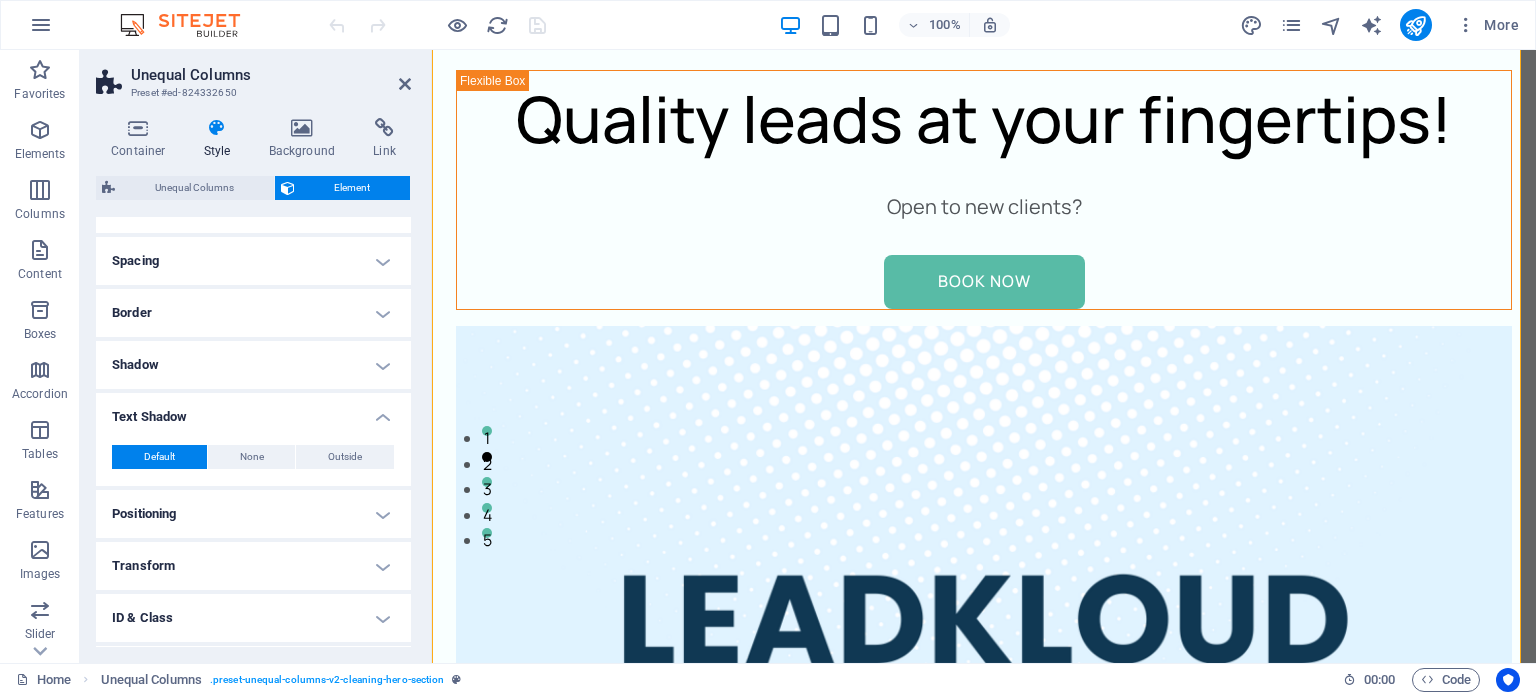 click on "Default None Outside Color X offset 0 px rem vh vw Y offset 0 px rem vh vw Blur 0 px rem % vh vw" at bounding box center (253, 457) 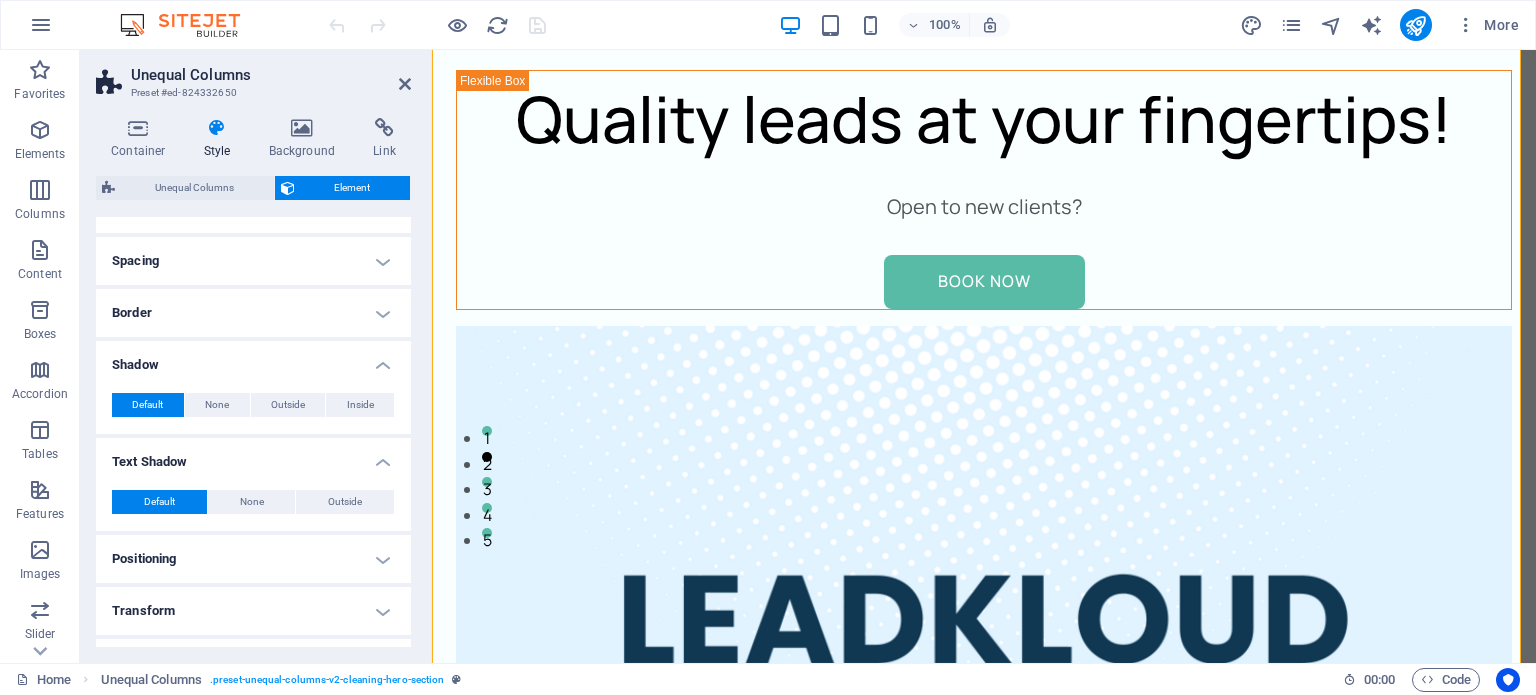 click on "Shadow" at bounding box center [253, 359] 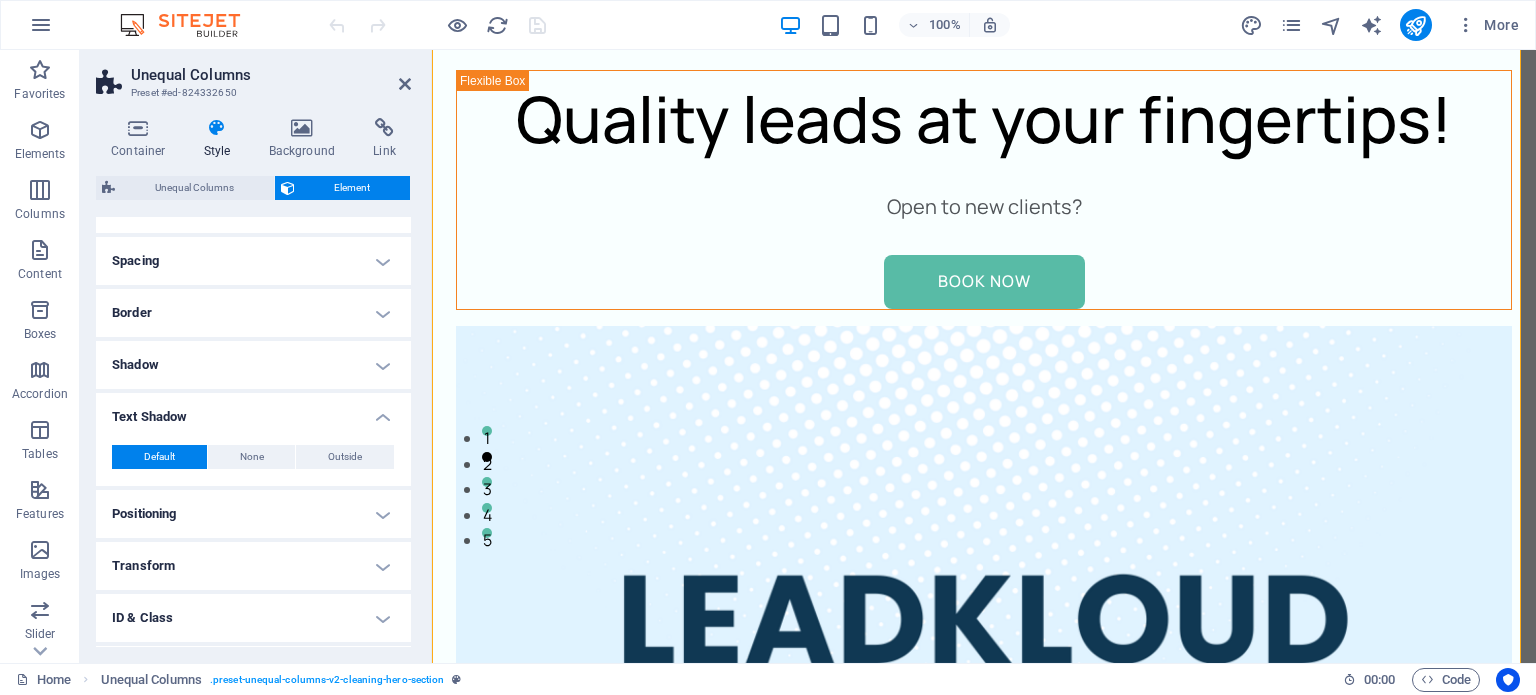 click on "Border" at bounding box center (253, 313) 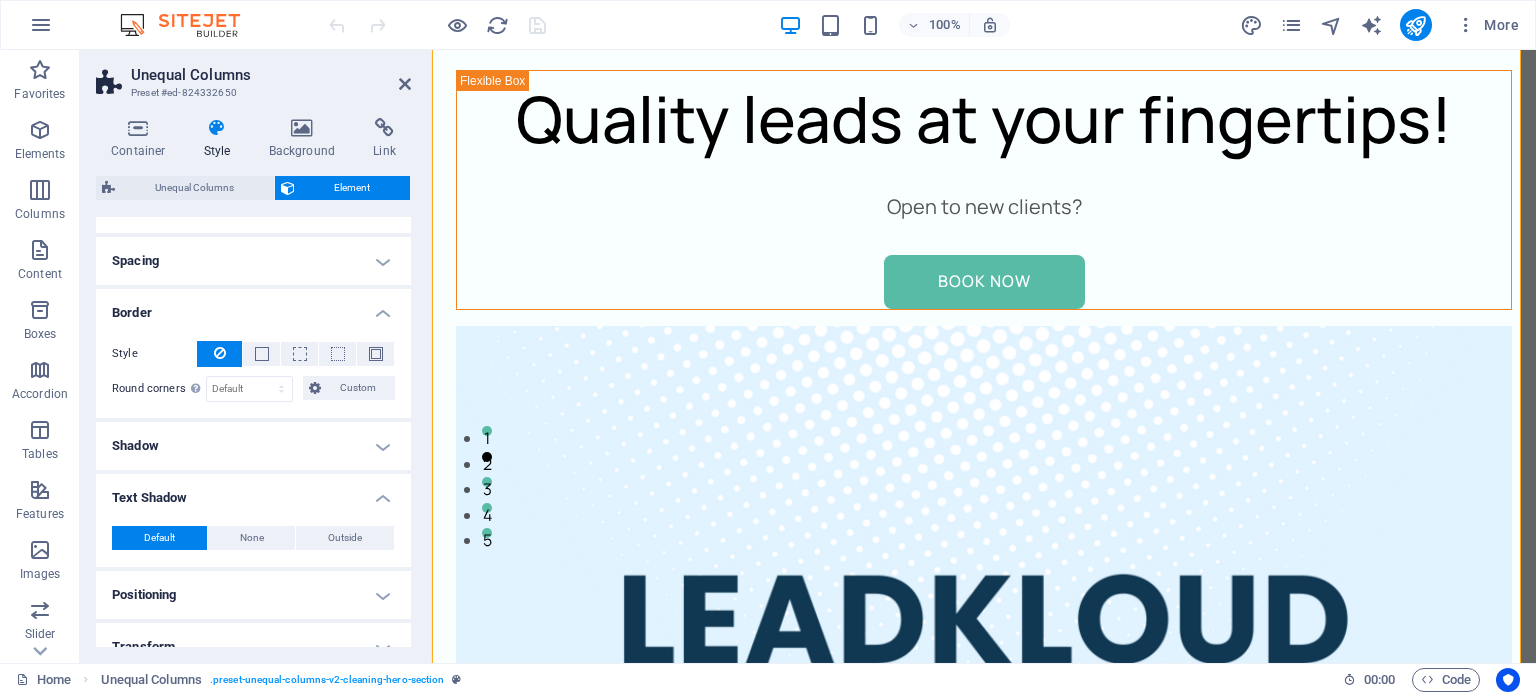 click on "Border" at bounding box center [253, 307] 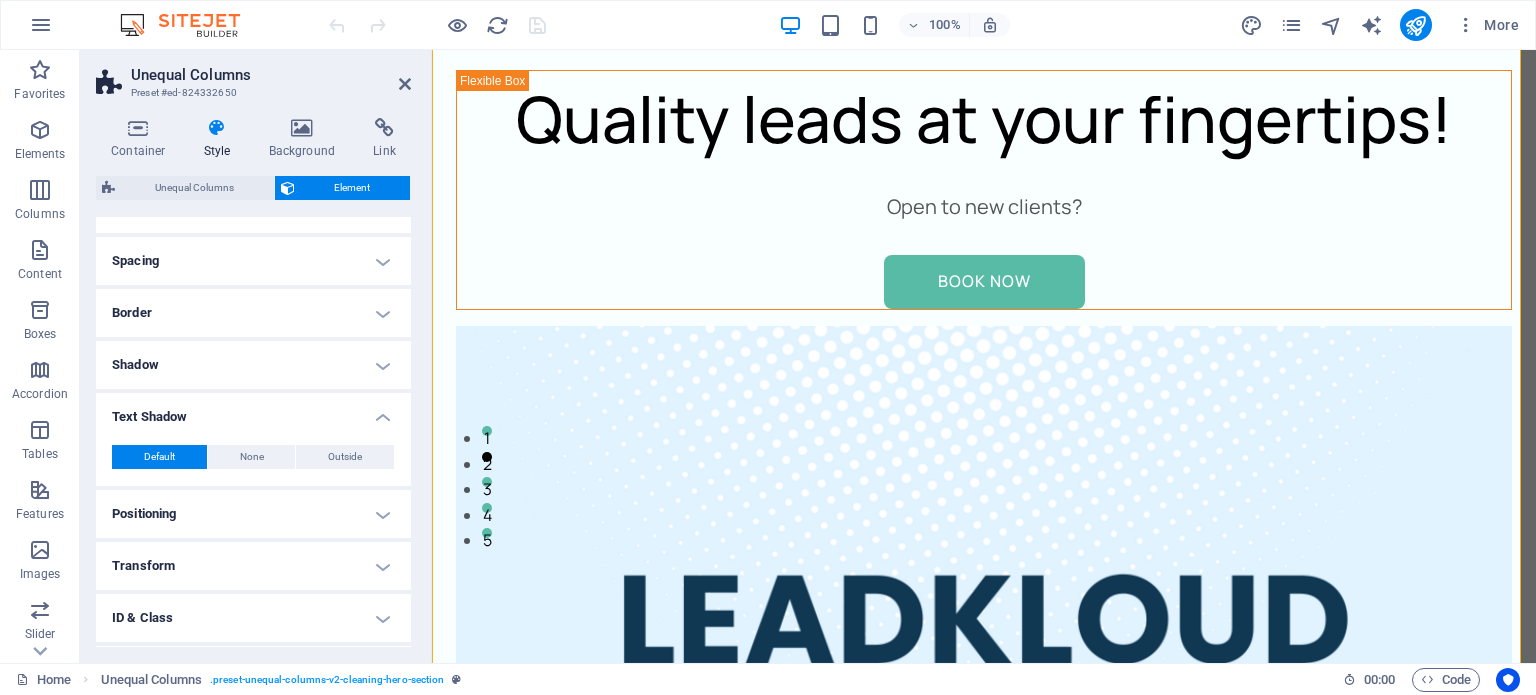 click on "Spacing" at bounding box center [253, 261] 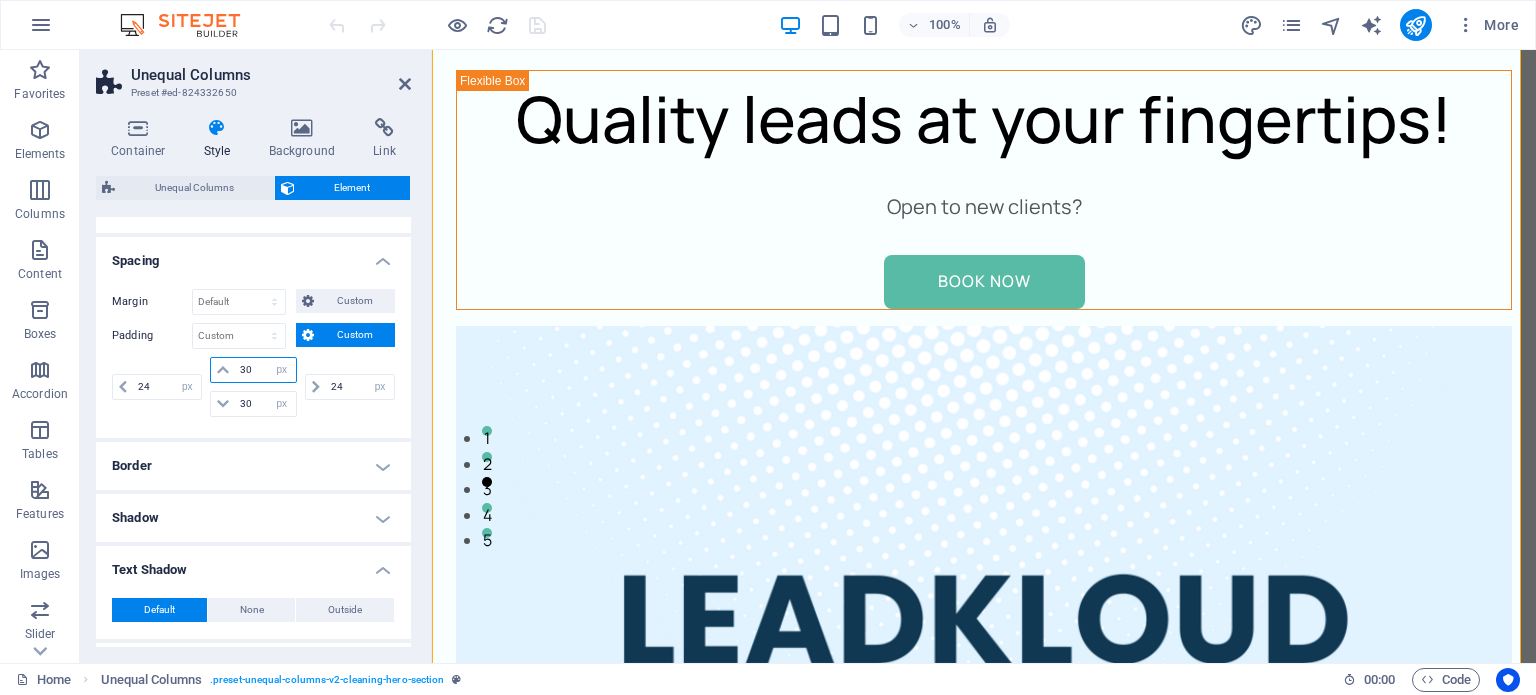 click on "30" at bounding box center (265, 370) 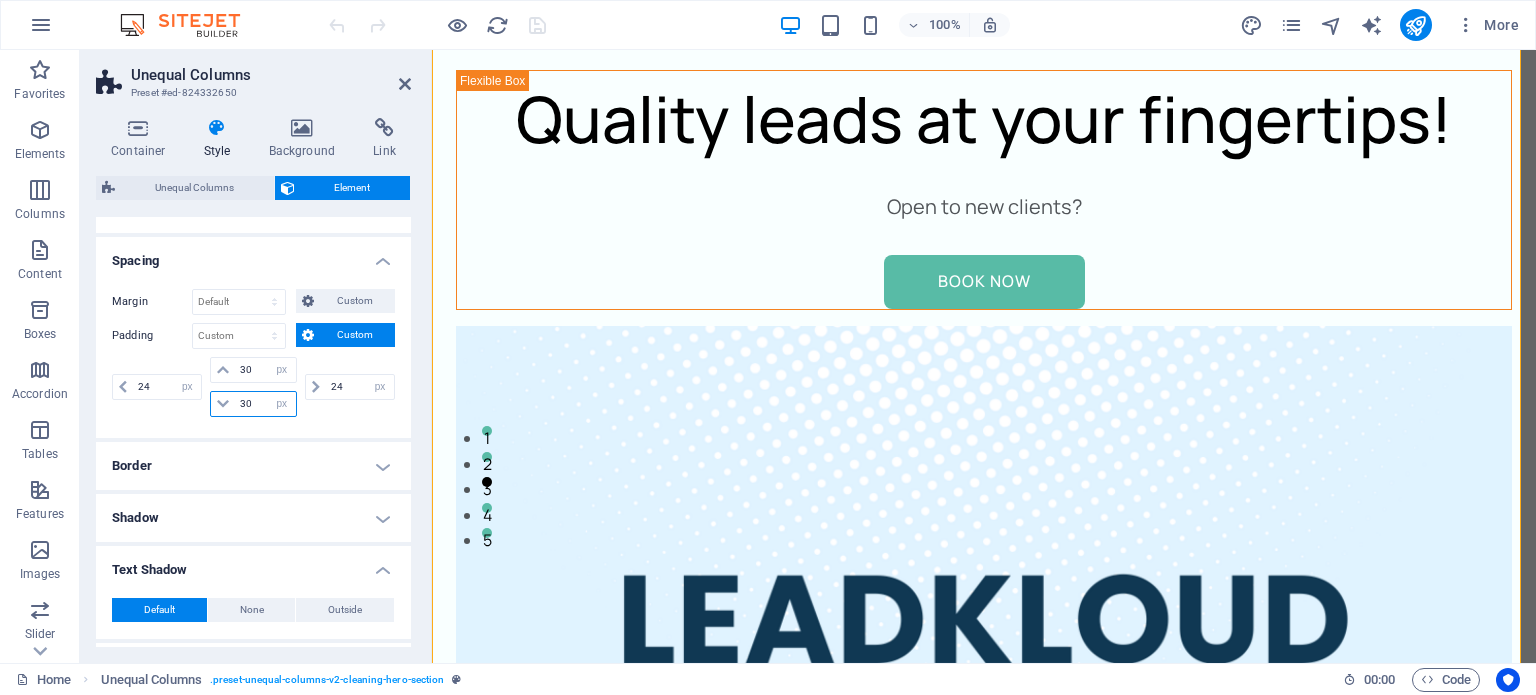 click on "30" at bounding box center [265, 404] 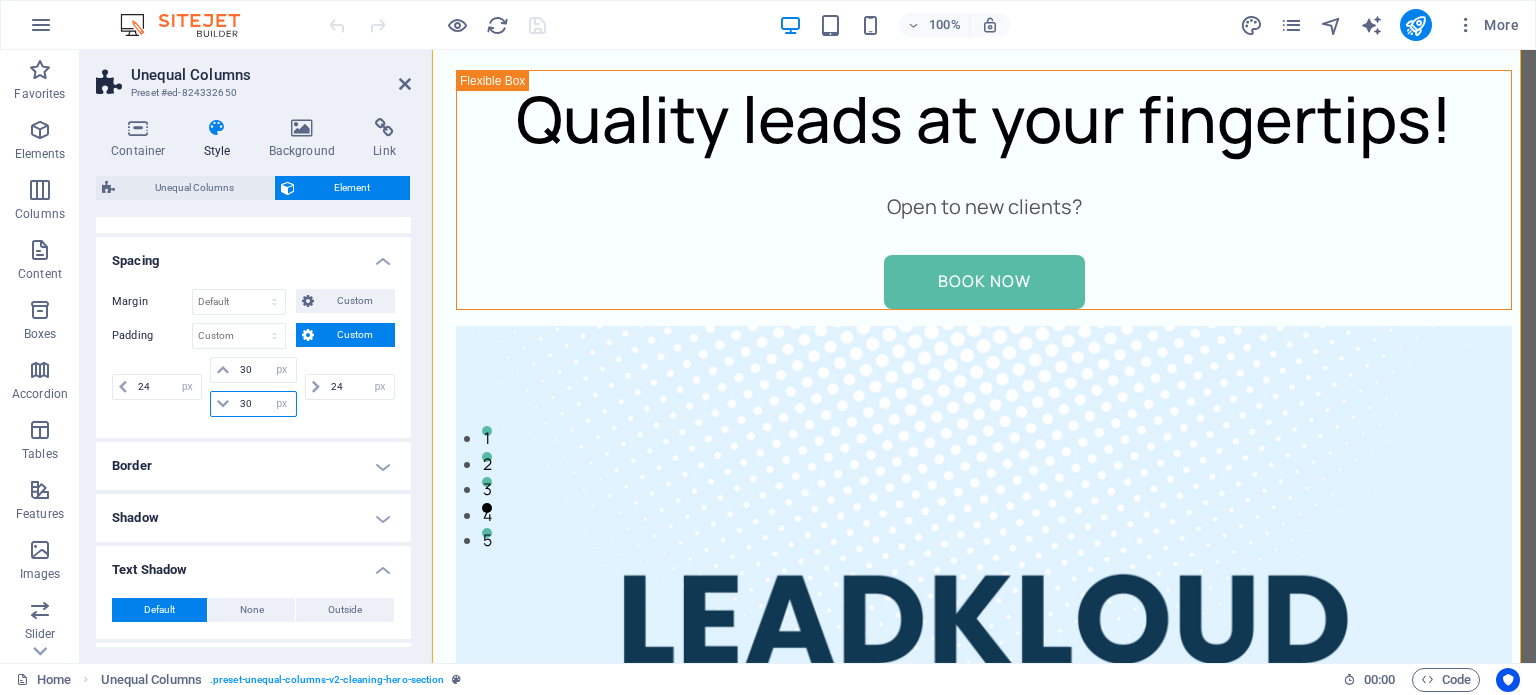 type on "3" 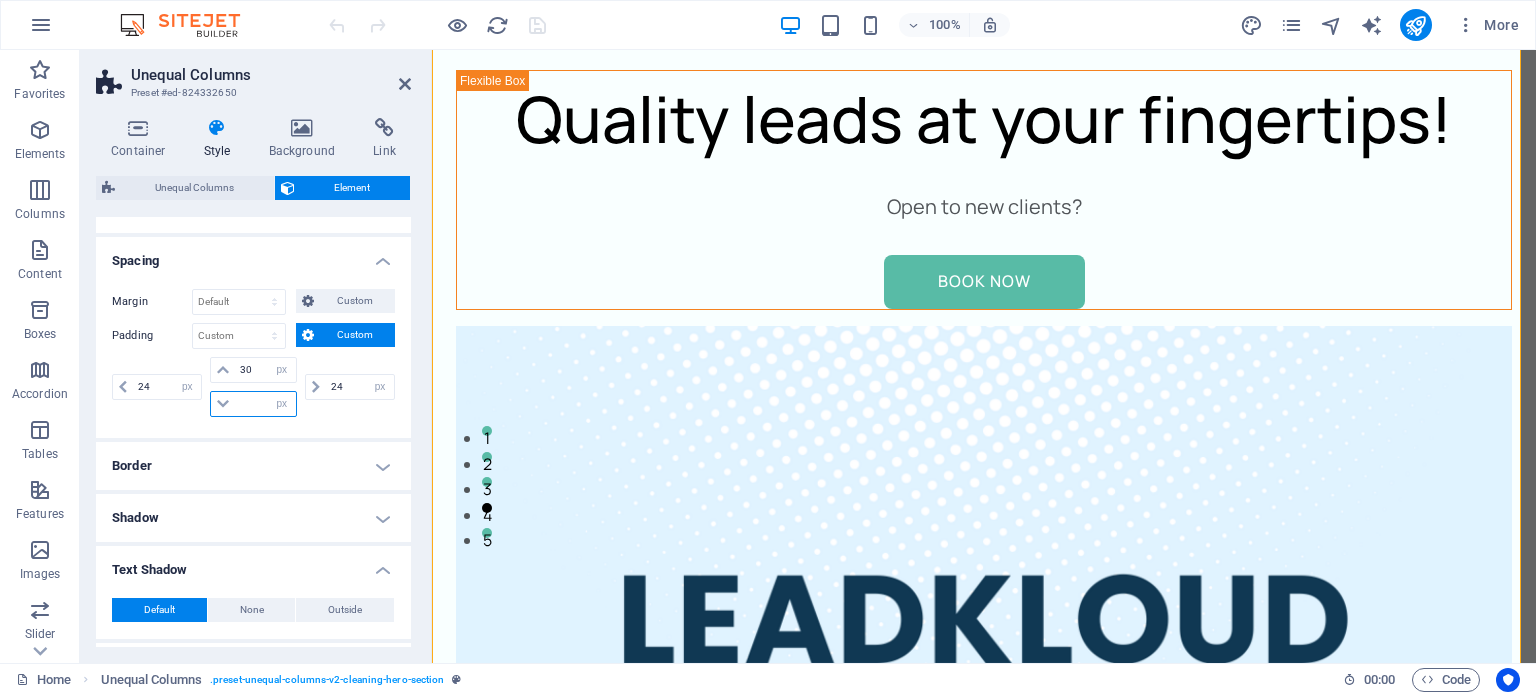 type on "3" 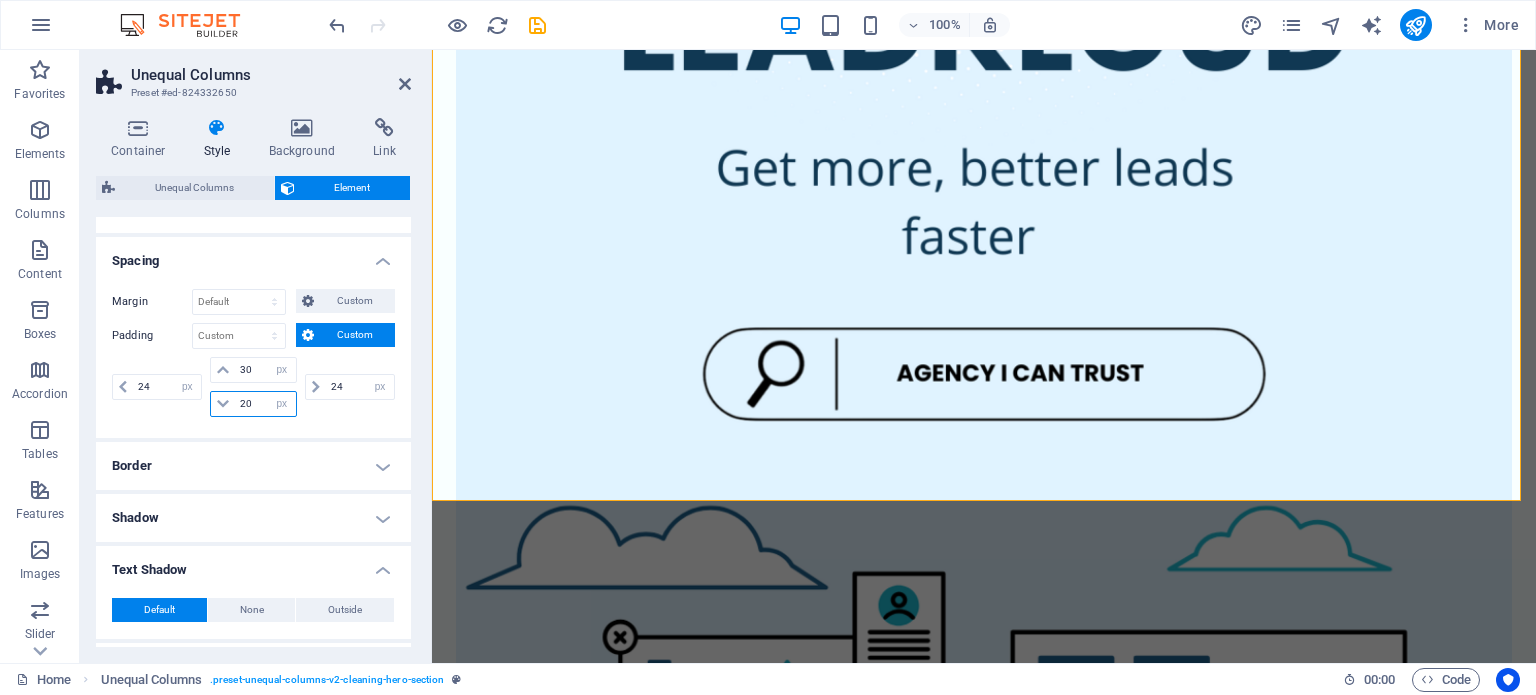 scroll, scrollTop: 809, scrollLeft: 0, axis: vertical 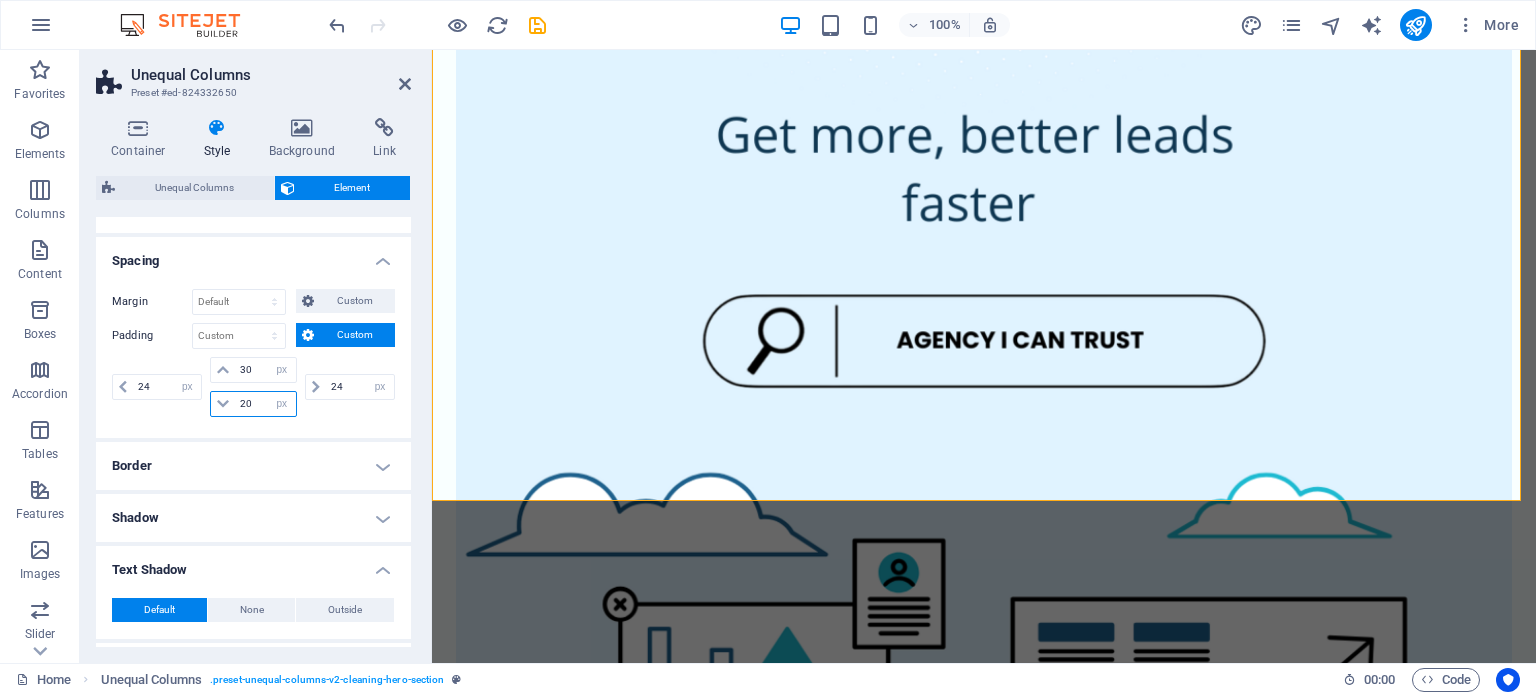 type on "2" 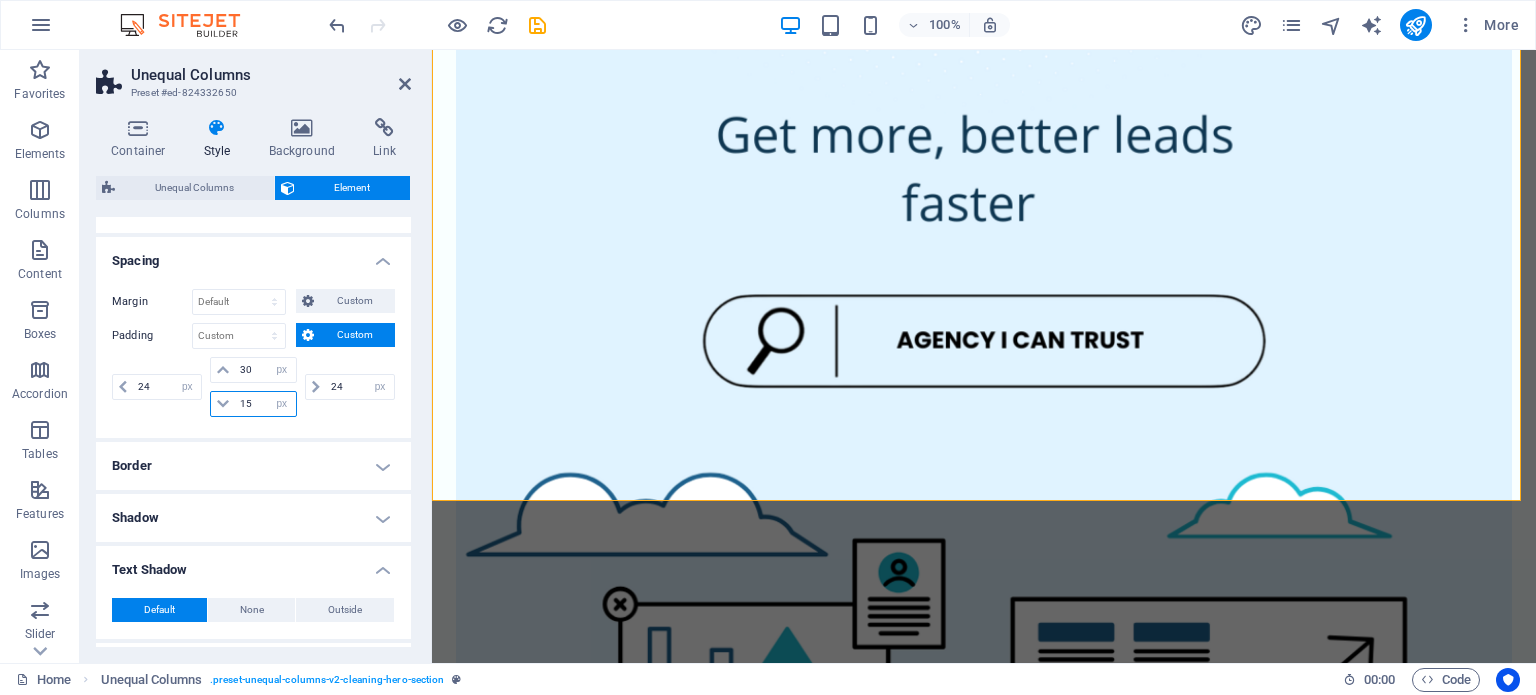 type on "15" 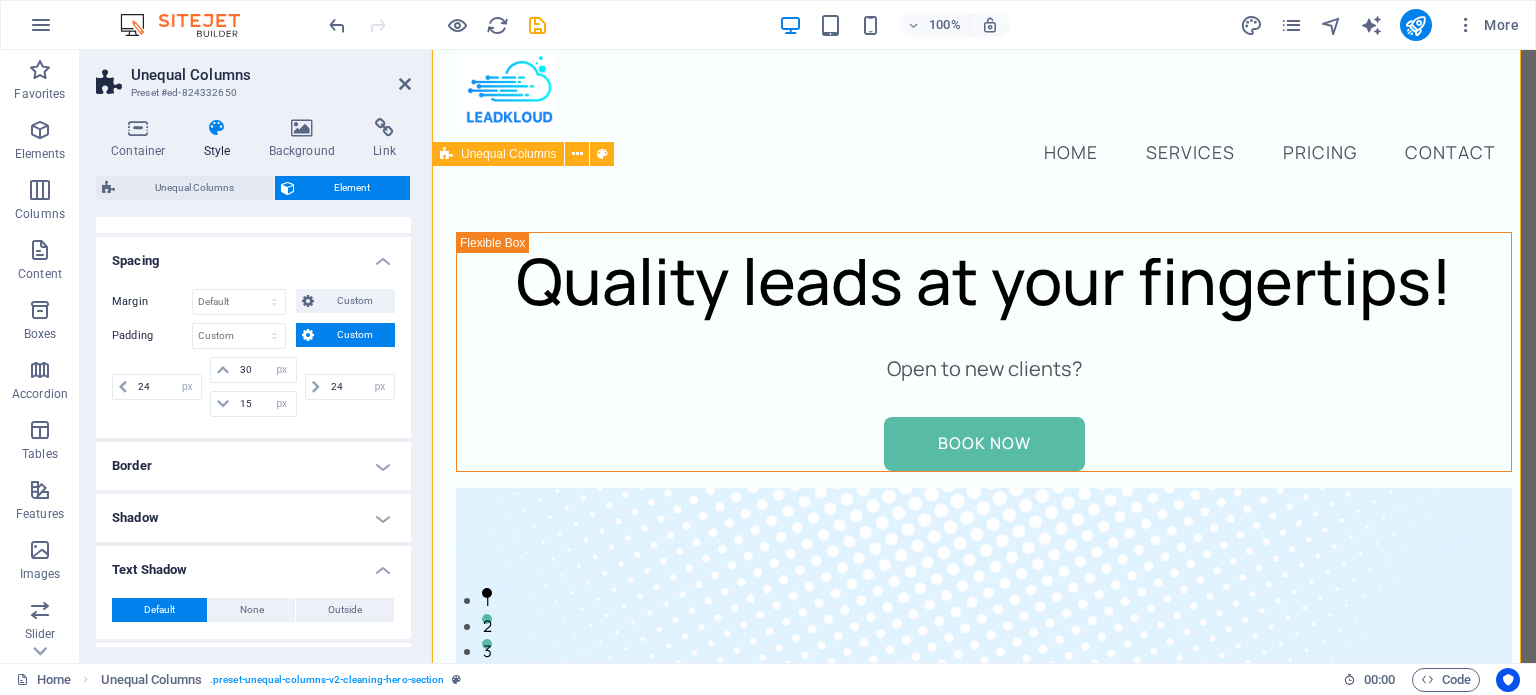 scroll, scrollTop: 24, scrollLeft: 0, axis: vertical 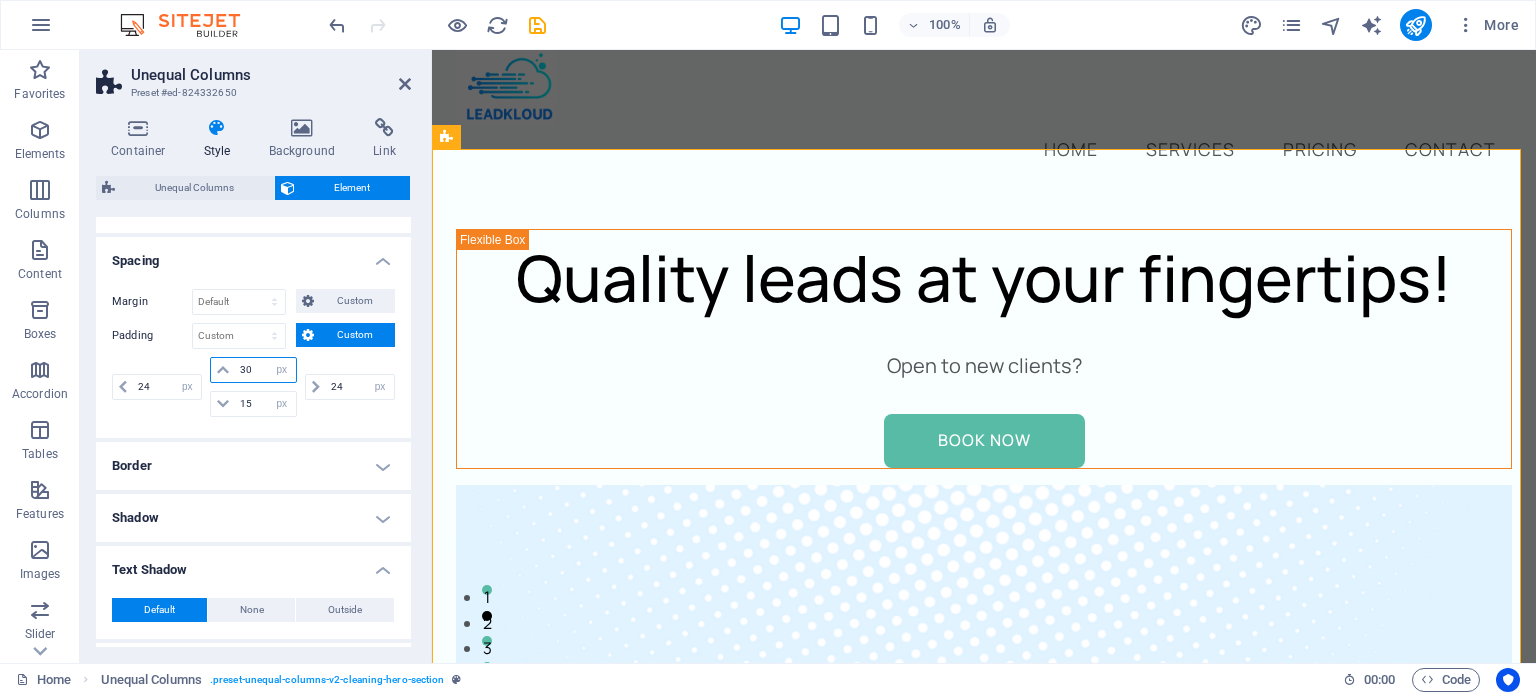 click on "30" at bounding box center (265, 370) 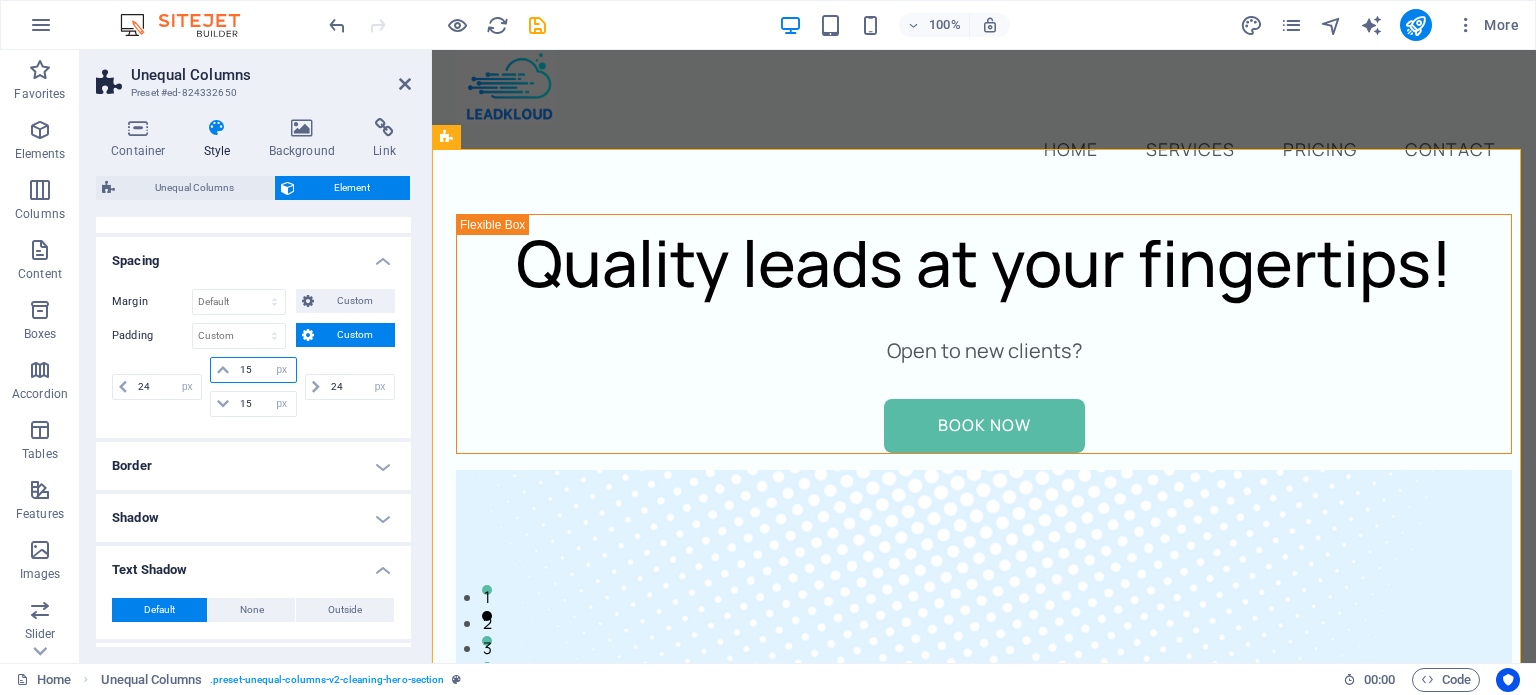 type on "15" 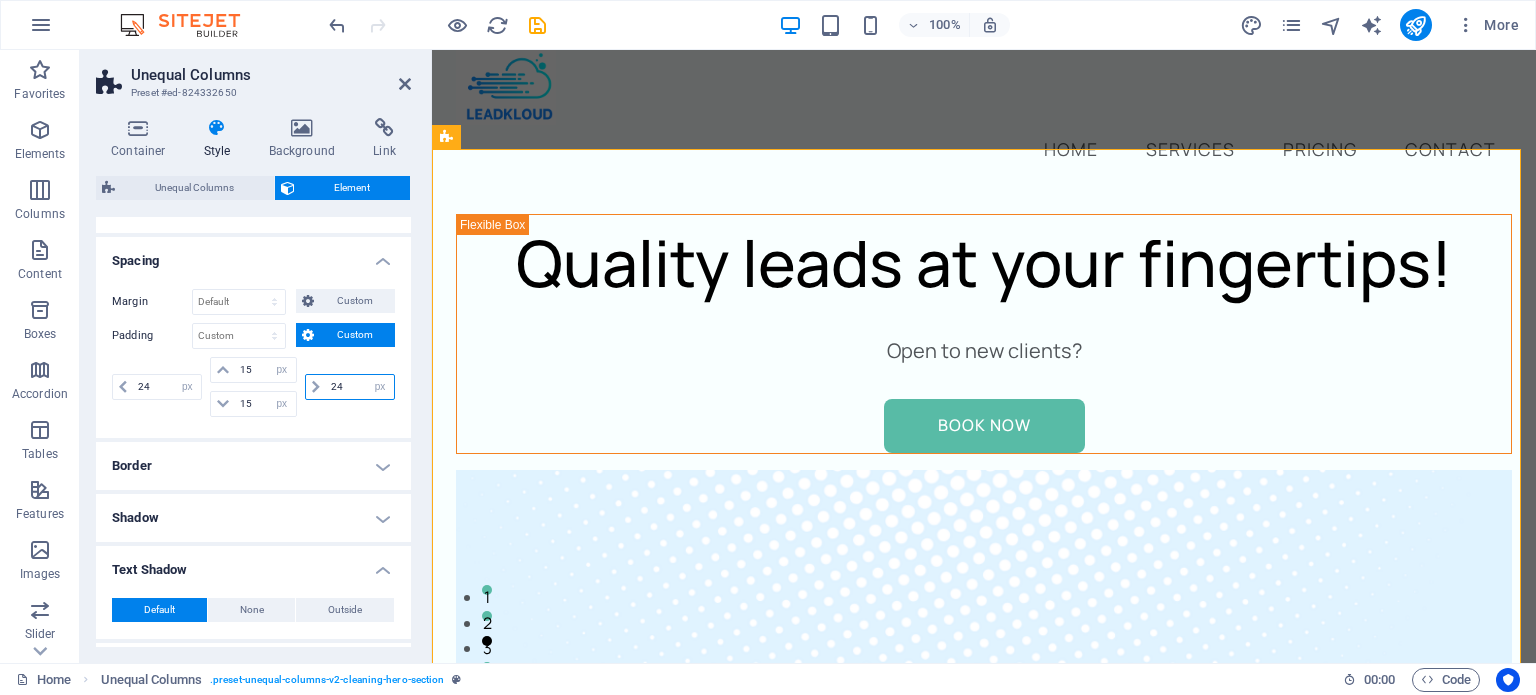 click on "24" at bounding box center (360, 387) 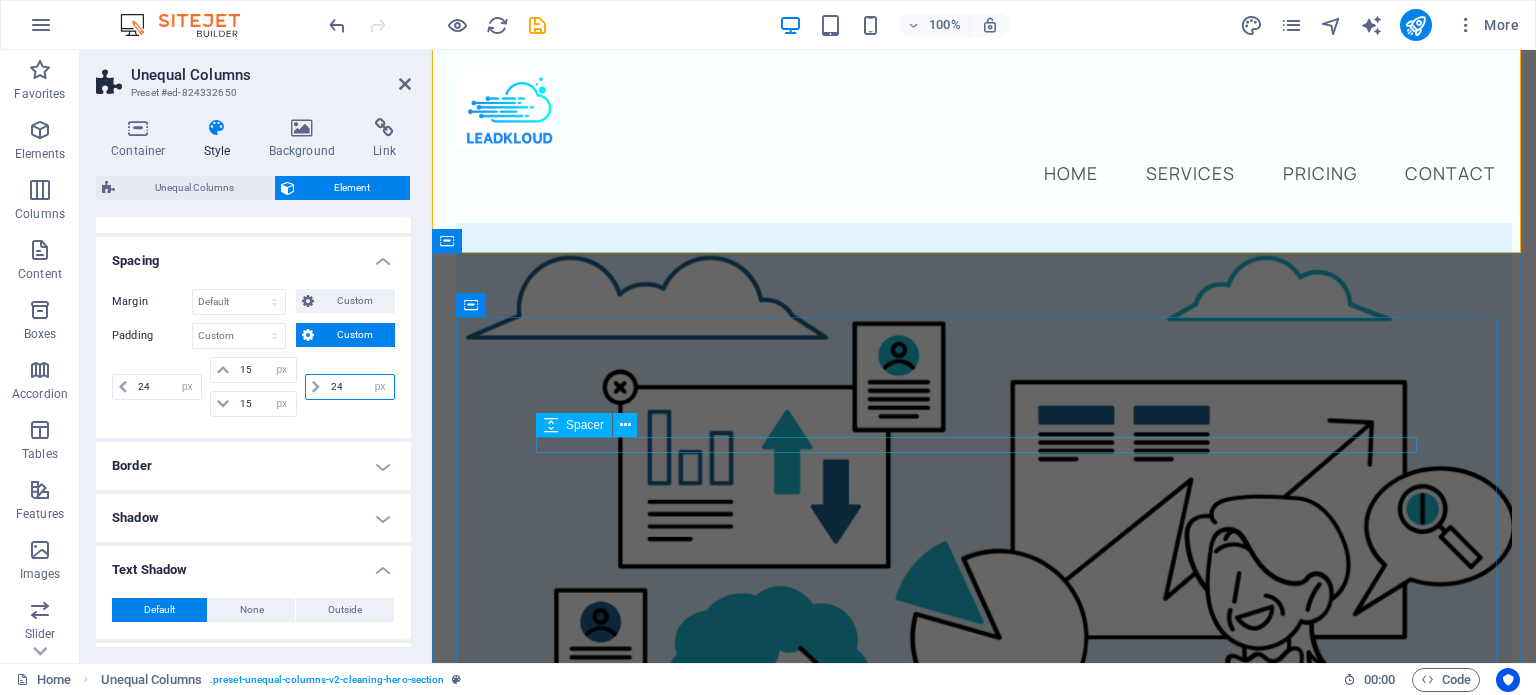 scroll, scrollTop: 879, scrollLeft: 0, axis: vertical 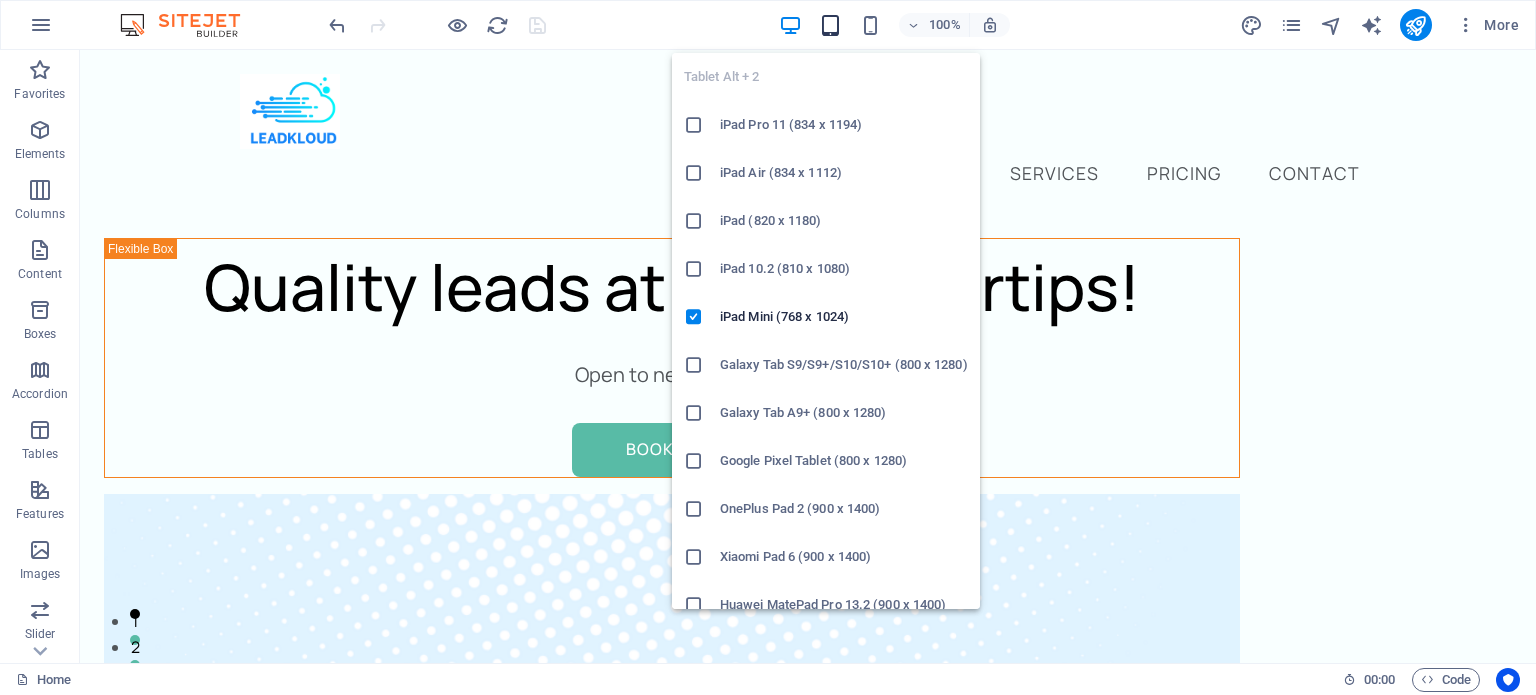 click at bounding box center [830, 25] 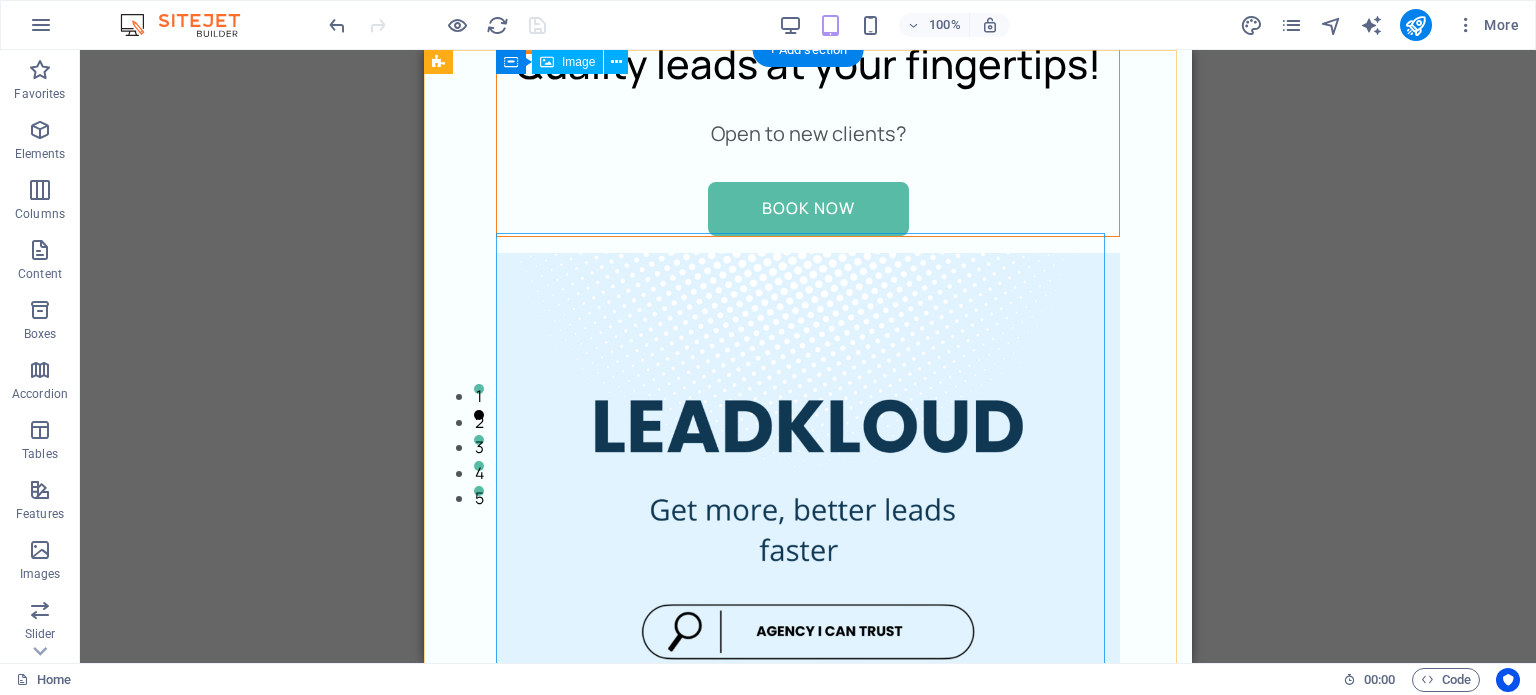 scroll, scrollTop: 0, scrollLeft: 0, axis: both 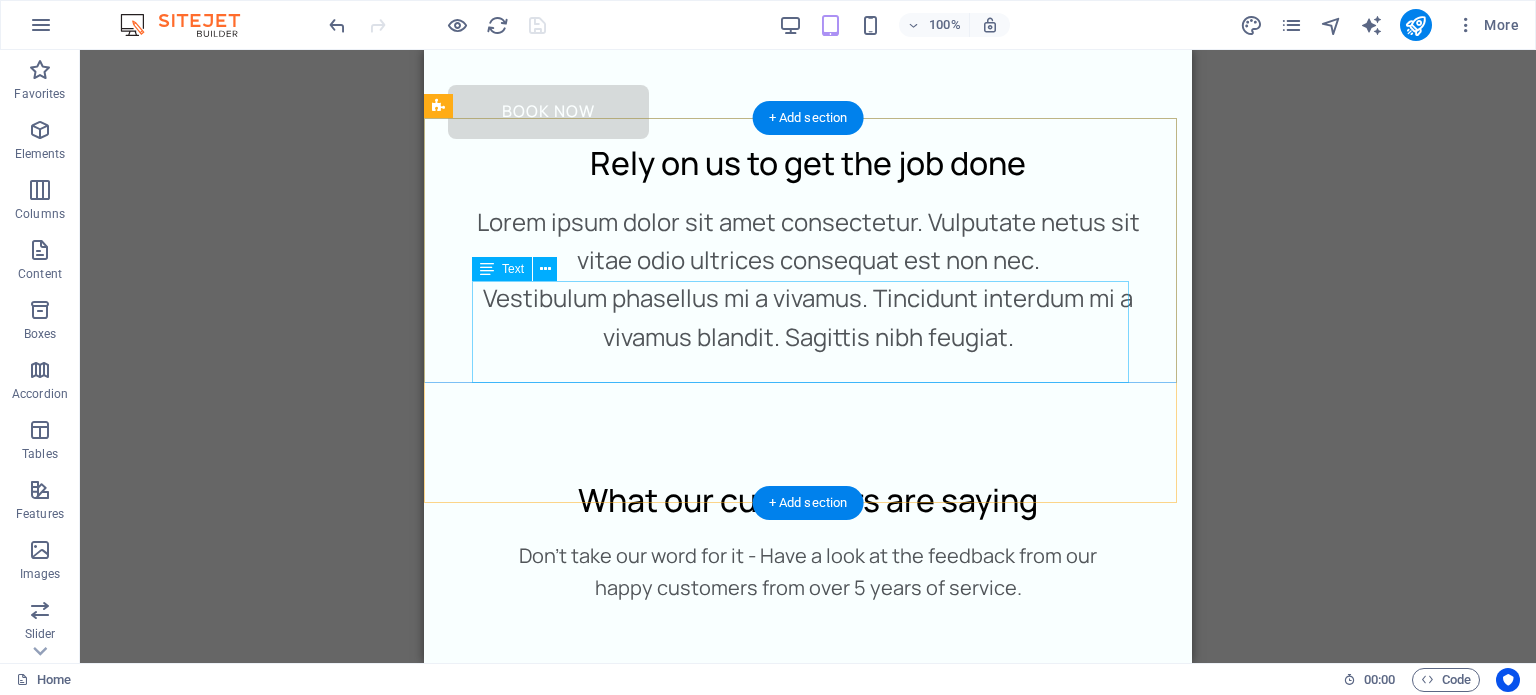 click on "Nec dolor in molestie lacus. Orci cursus a in elementum aliquet. Platea risus volutpat scelerisque feugiat quis massa sollicitudin egestas. Vitae eros suspendisse nunc aliquam curabitur faucibus odio lobortis metus. Duis rhoncus scelerisque vulputate tortor." at bounding box center [-1459, 3142] 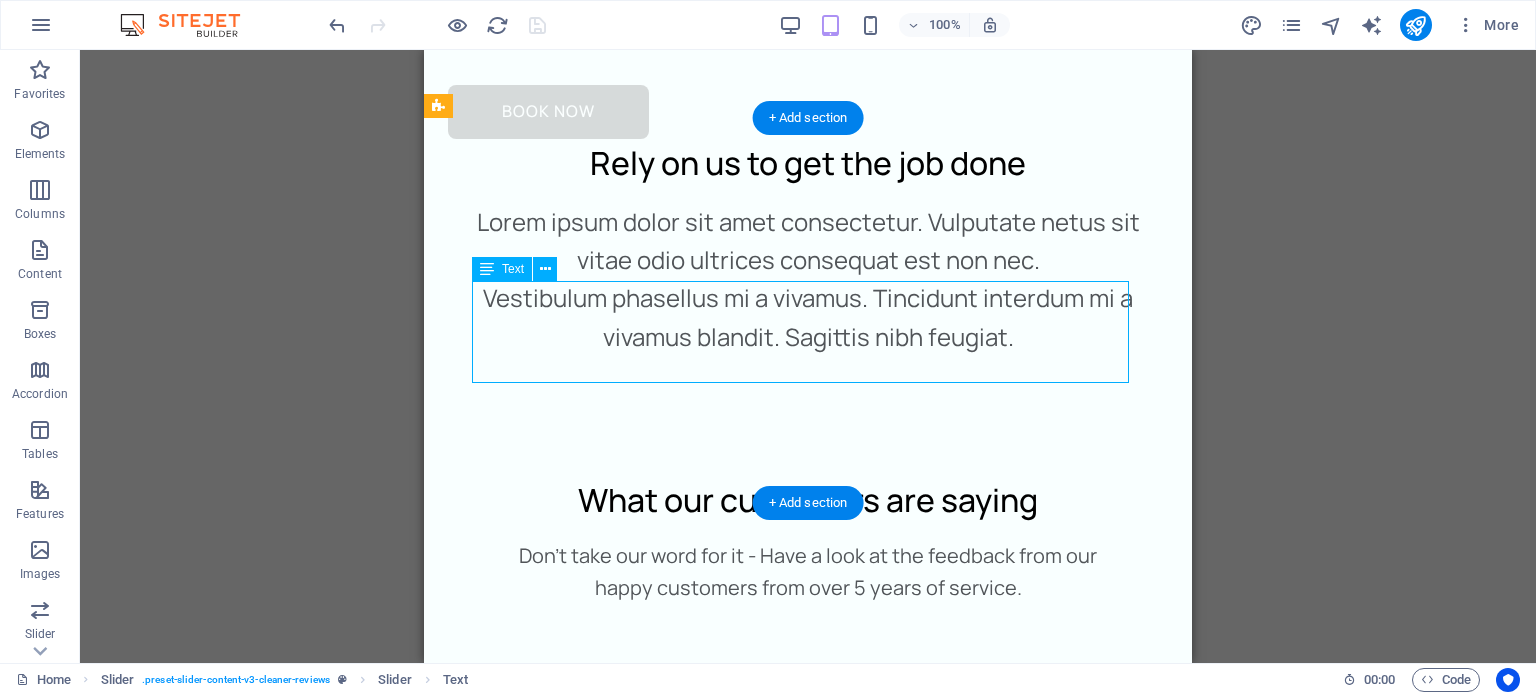 click on "Nec dolor in molestie lacus. Orci cursus a in elementum aliquet. Platea risus volutpat scelerisque feugiat quis massa sollicitudin egestas. Vitae eros suspendisse nunc aliquam curabitur faucibus odio lobortis metus. Duis rhoncus scelerisque vulputate tortor." at bounding box center (-1459, 3142) 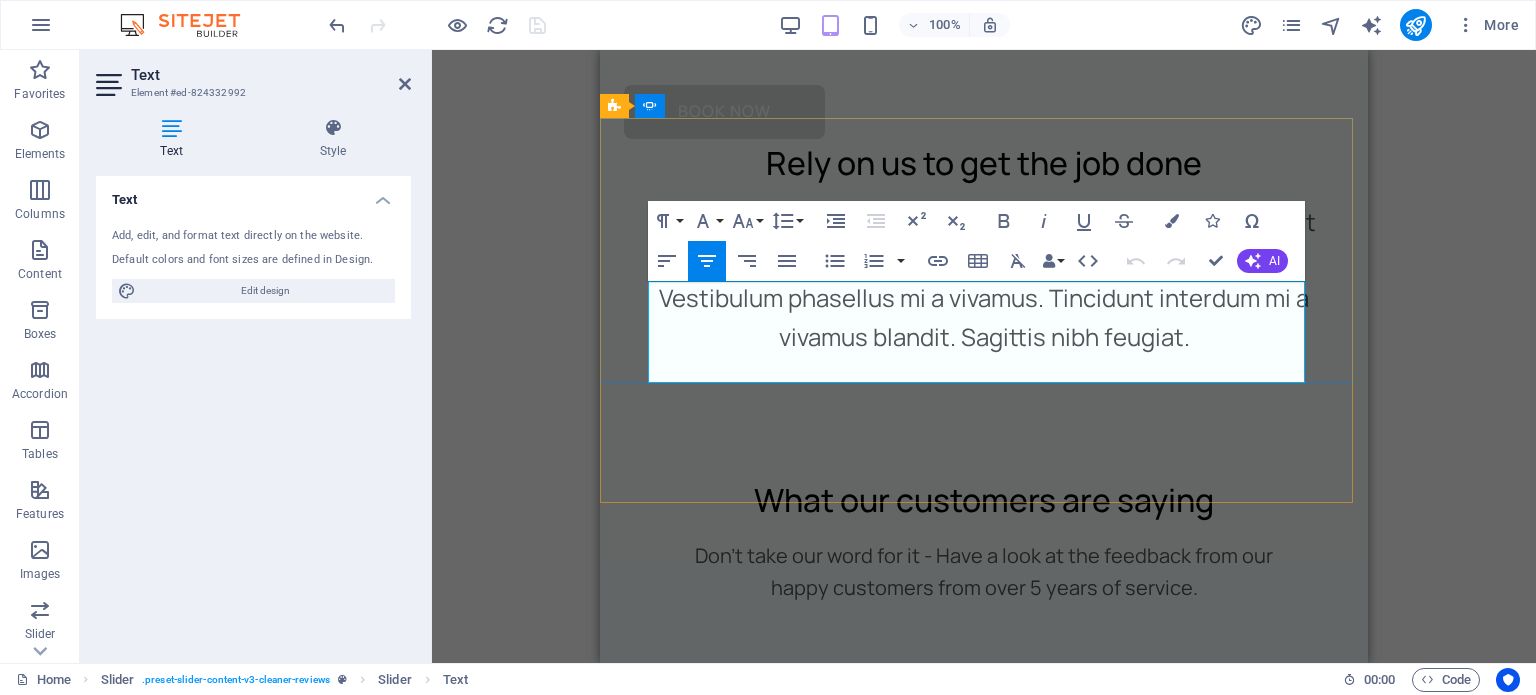 click on "Nec dolor in molestie lacus. Orci cursus a in elementum aliquet. Platea risus volutpat scelerisque feugiat quis massa sollicitudin egestas. Vitae eros suspendisse nunc aliquam curabitur faucibus odio lobortis metus. Duis rhoncus scelerisque vulputate tortor." at bounding box center (-1283, 3142) 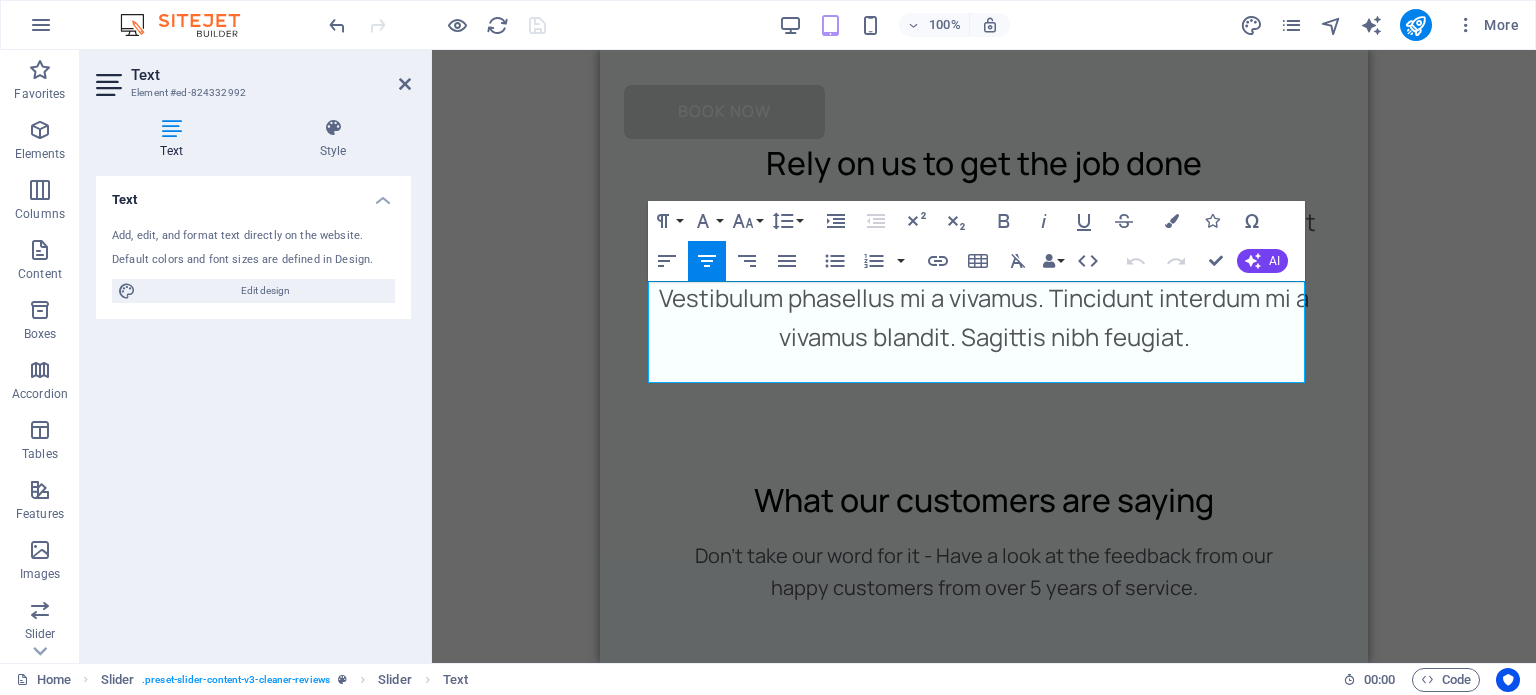 click on "H1   Unequal Columns   Container   Container   Image   Container   Spacer   Text   Spacer   Button   Container   Container   H2   Spacer   Text   Spacer   Icon List   Icon   Icon List   Icon List   Container   Menu Bar   Menu   Icon   Container   H3   Overlay   Icon   Container   Spacer   H3   Text   Spacer   Button   Overlay   Text   Button   Overlay   Container   H3   Spacer   Text   Button   Container   2 columns   Image   2 columns   2 columns   Container   Container   H2   Container   Text   Spacer   Button   Container   H2   Container   Text   Container   H2   Text   Slider   Slider   Slider   Spacer   Slider   Slider   Container   H4   Spacer   Text   Container   H2   Spacer   Text   Container   H4   Plans   Container   Container   Container   H5   Container   Text   Button   Text   Container   Icon   Container   Boxes   Container   Spacer   Spacer   Container   Text   Container   Container   H2   2 columns   Container   Text   Image   Container   Contact Form   Input   Container" at bounding box center (984, 356) 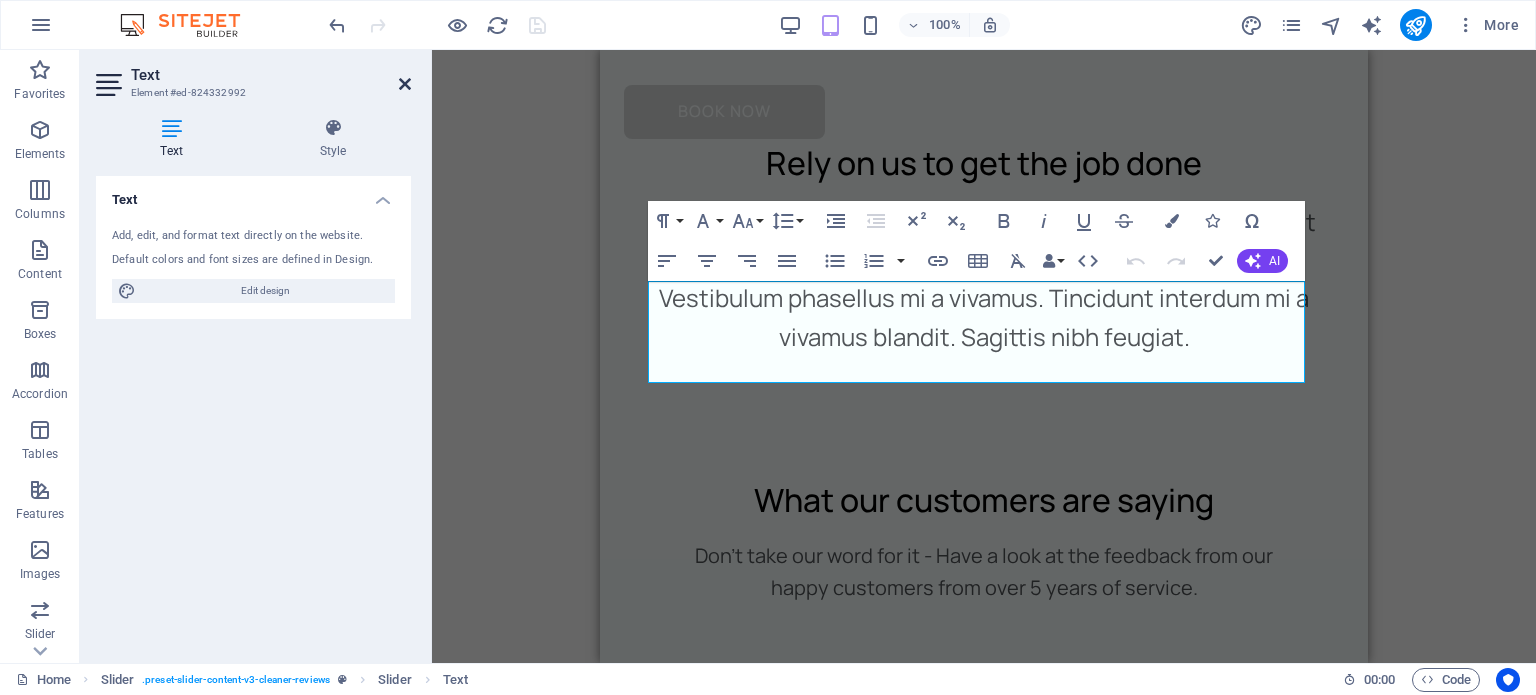 click at bounding box center (405, 84) 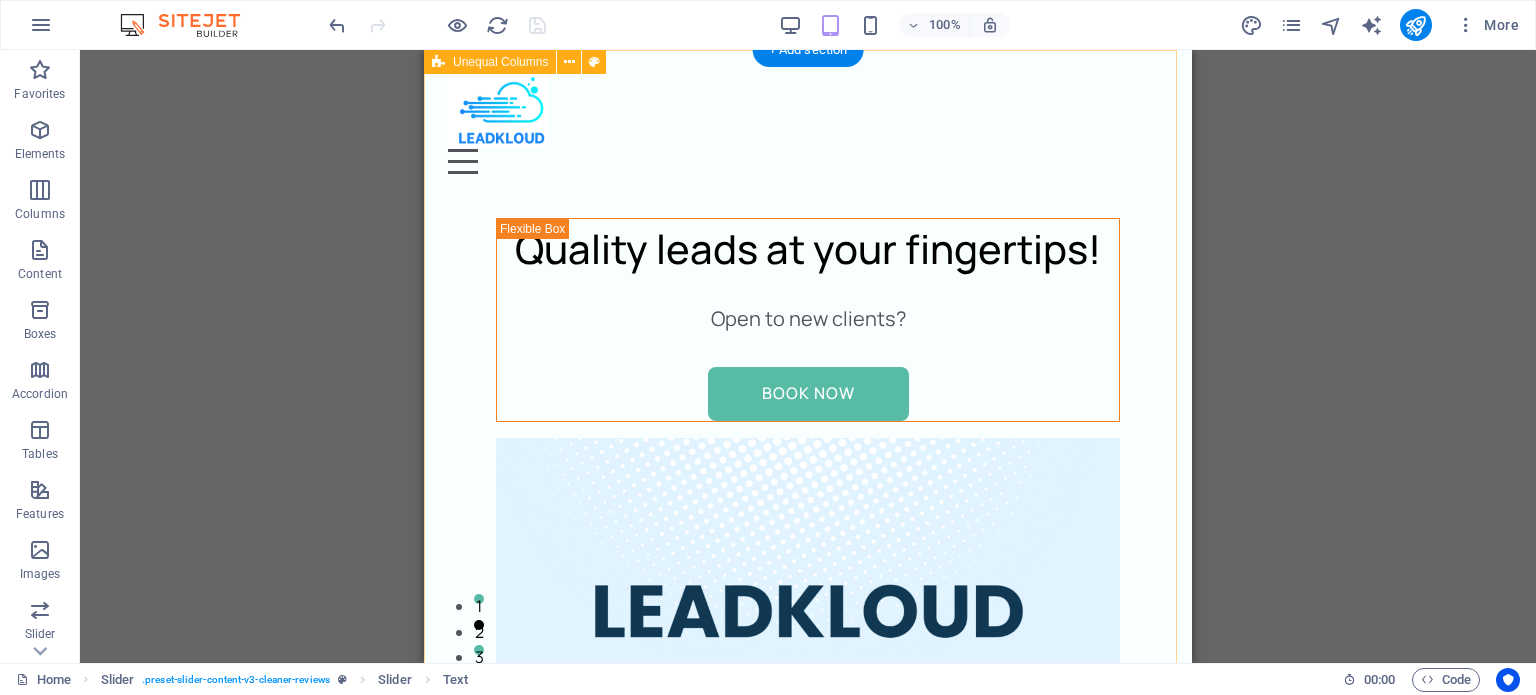 scroll, scrollTop: 0, scrollLeft: 0, axis: both 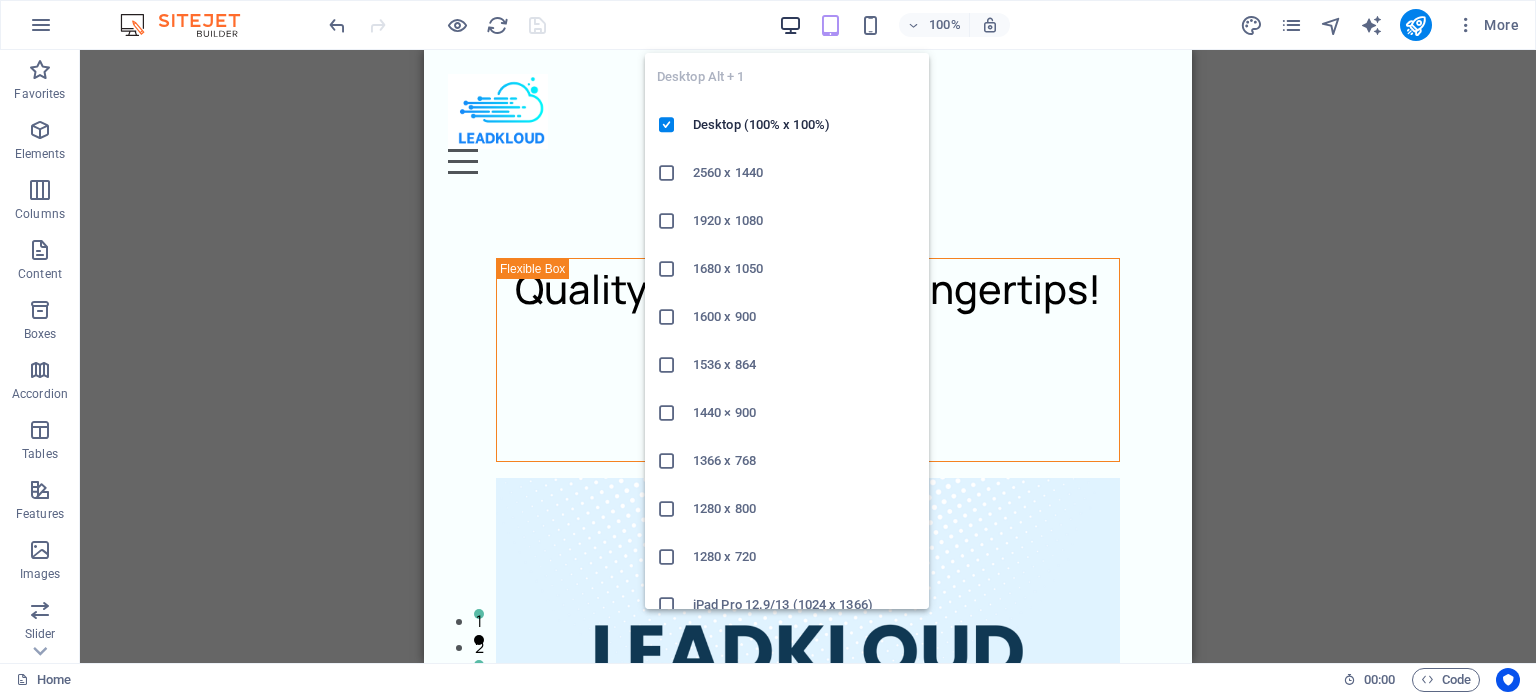 click at bounding box center [790, 25] 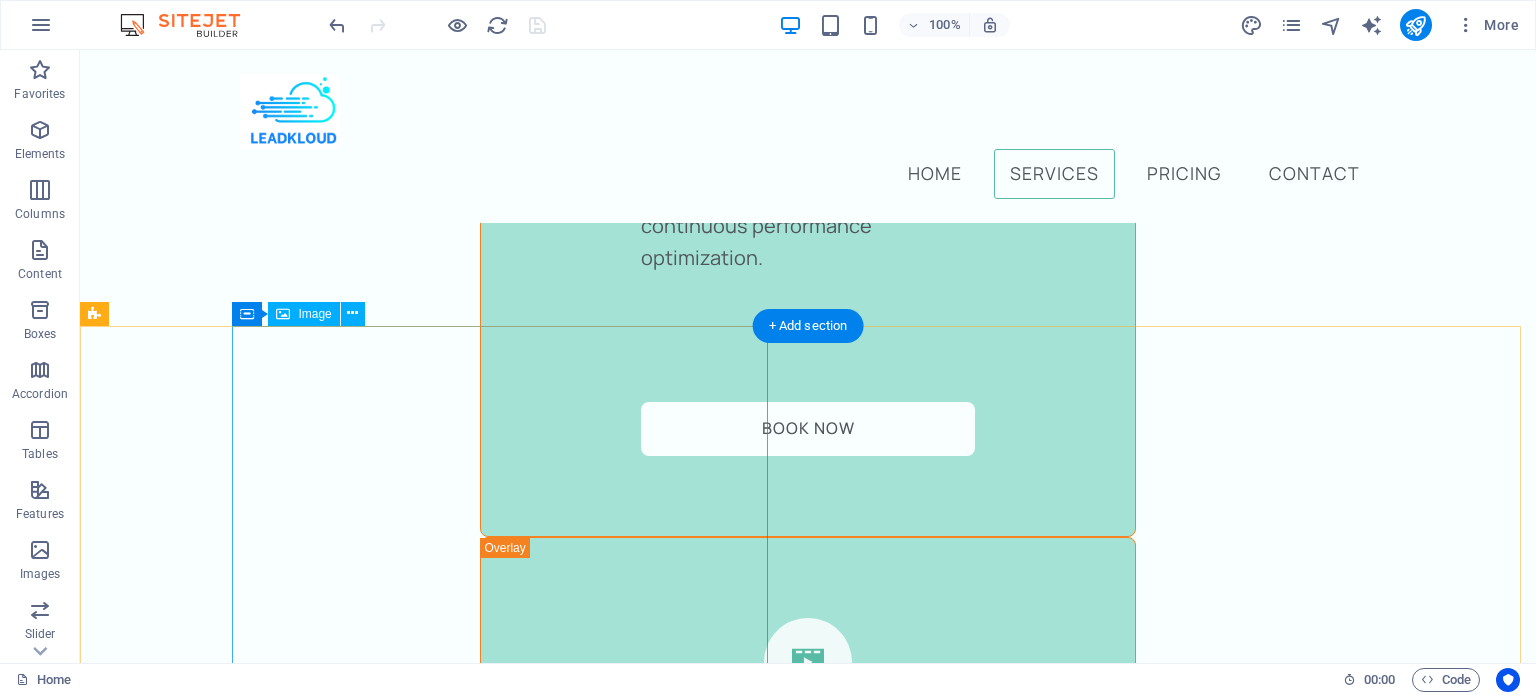 scroll, scrollTop: 3782, scrollLeft: 0, axis: vertical 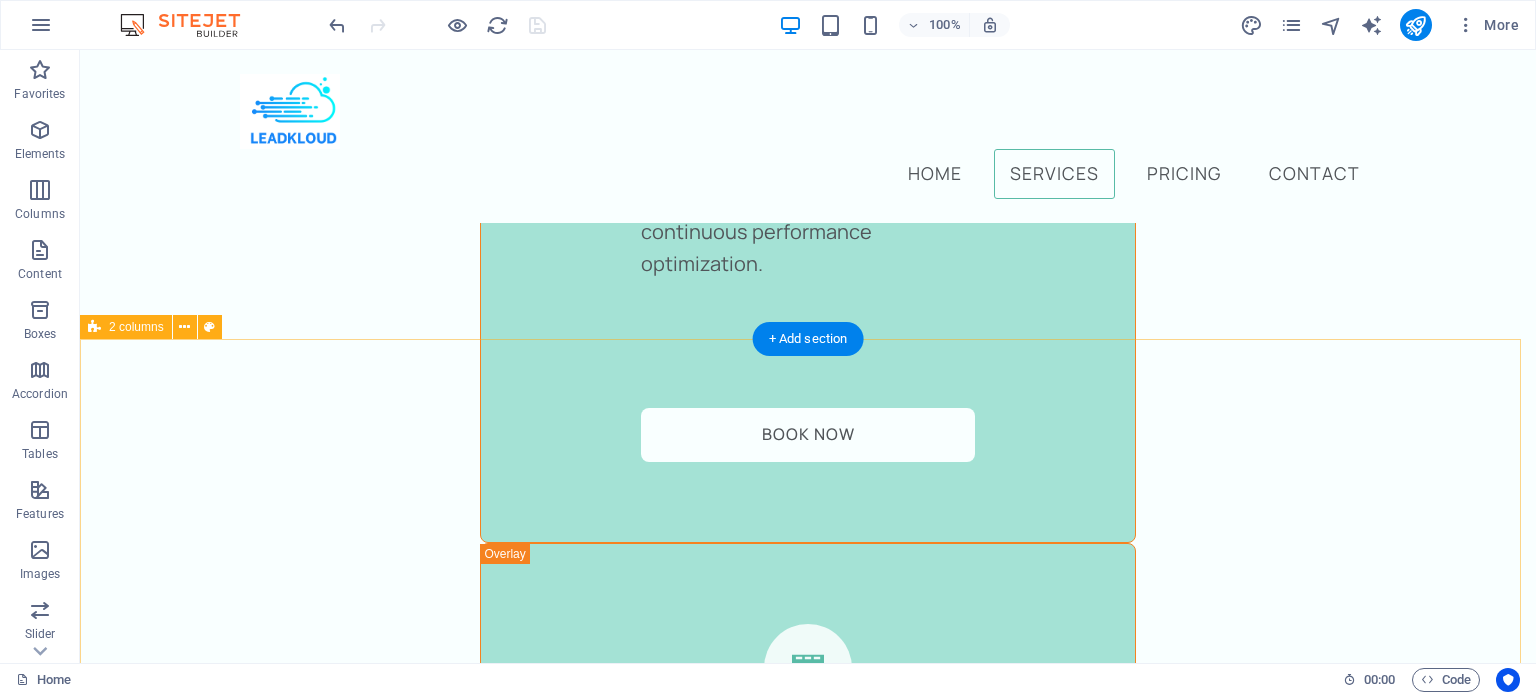 click on "Rely on us to get the job done Lorem ipsum dolor sit amet consectetur. Vulputate netus sit vitae odio ultrices consequat est non nec. Vestibulum phasellus mi a vivamus. Tincidunt interdum mi a vivamus blandit. Sagittis nibh feugiat. BOOK NOW Rely on us to get the job done Lorem ipsum dolor sit amet consectetur. Vulputate netus sit vitae odio ultrices consequat est non nec. Vestibulum phasellus mi a vivamus. Tincidunt interdum mi a vivamus blandit. Sagittis nibh feugiat." at bounding box center [808, 2642] 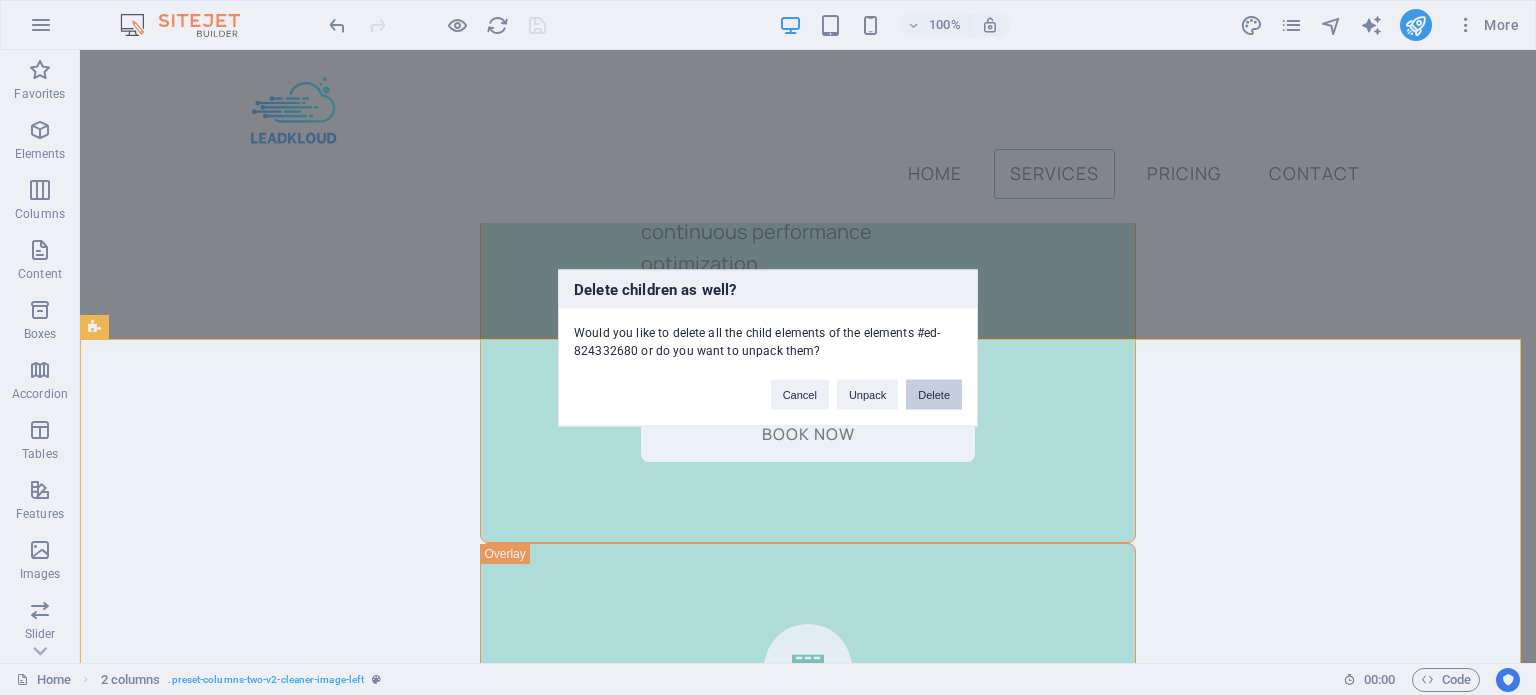 click on "Delete" at bounding box center [934, 394] 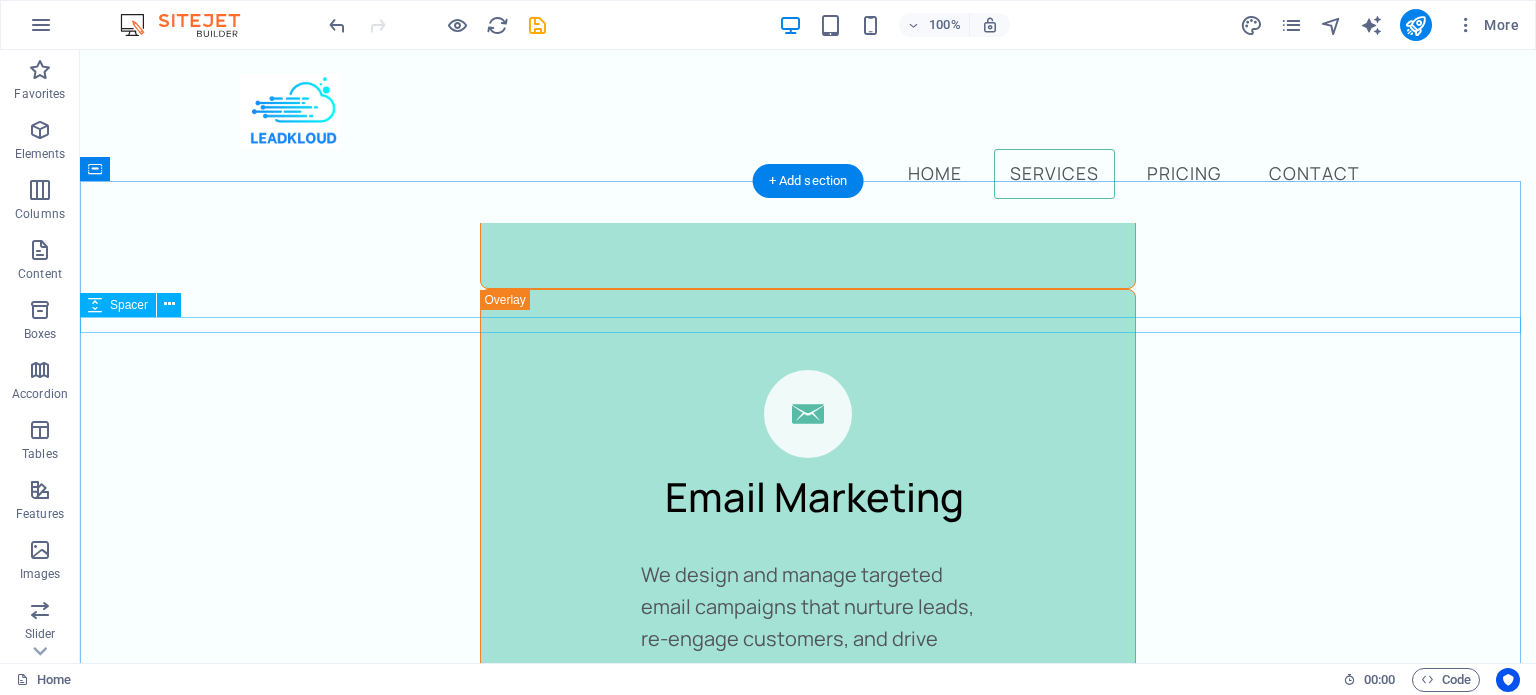 scroll, scrollTop: 4785, scrollLeft: 0, axis: vertical 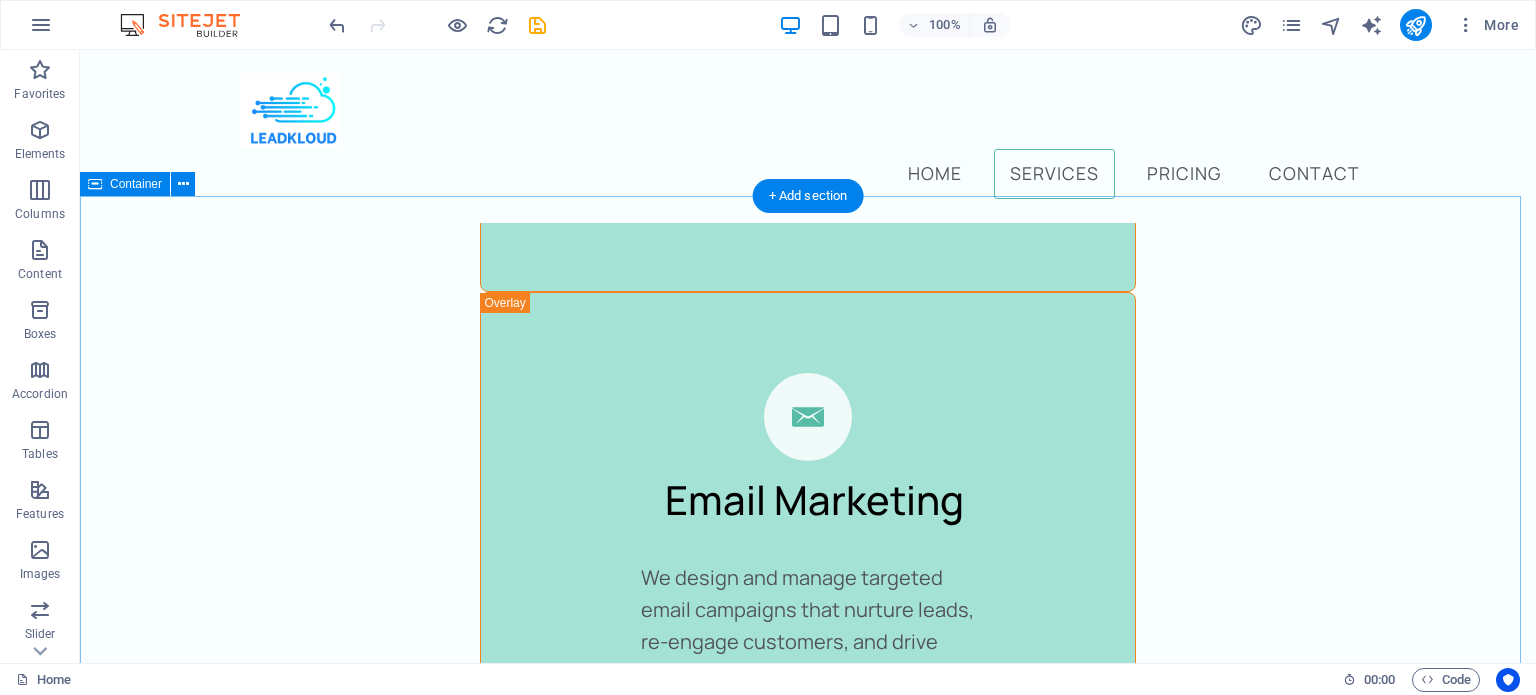 click on "Take a look at our pricing Neque tellus egestas turpis adipiscing feugiat. Placerat molestie id mollis tincidunt tortor montes. Weekly Service $99       Full Service        Timely Schedule BOOK NOW Monthly Service $199       Full Service        Flexible Schedule        Timely Service        Budget Friendly BOOK NOW Yearly Service $299       Full Service        Timely Schedule        Budget Friendly BOOK NOW" at bounding box center (808, 16133) 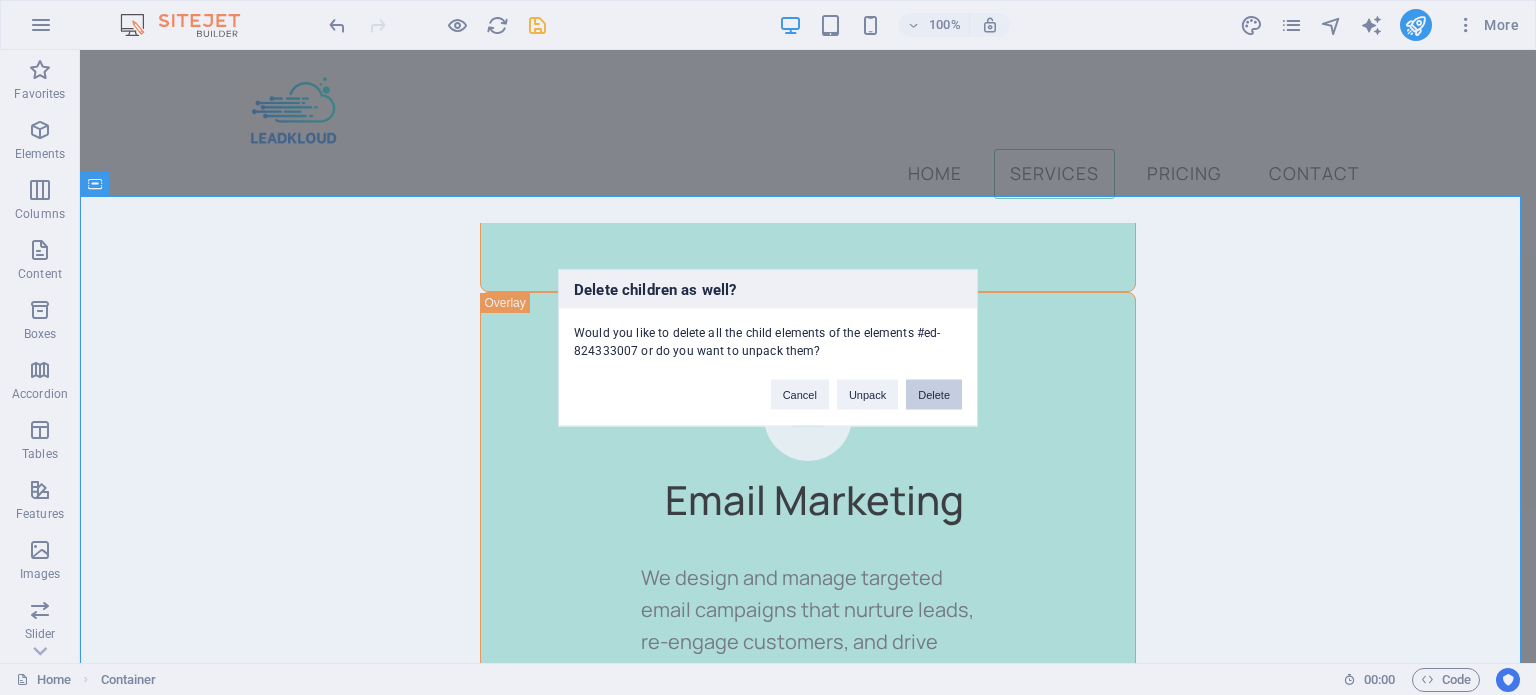 click on "Delete" at bounding box center [934, 394] 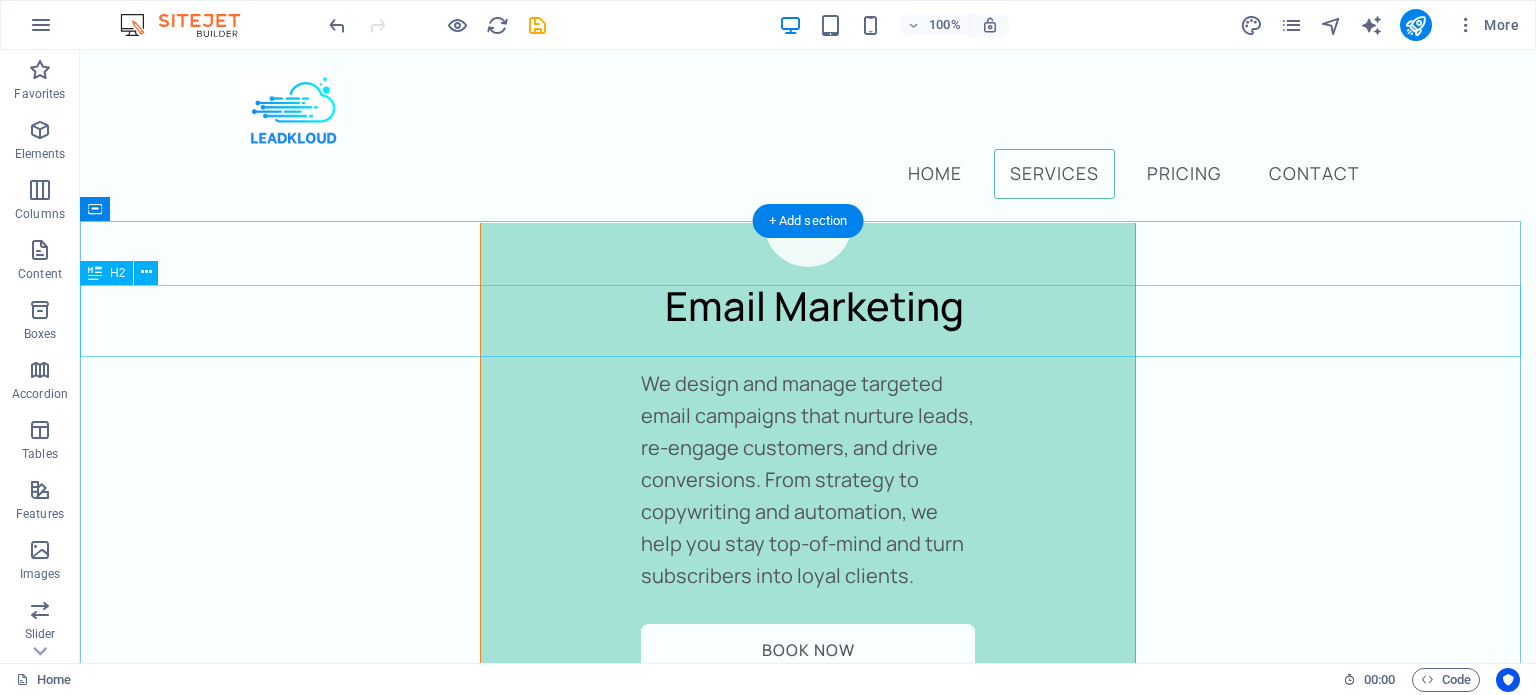 scroll, scrollTop: 4760, scrollLeft: 0, axis: vertical 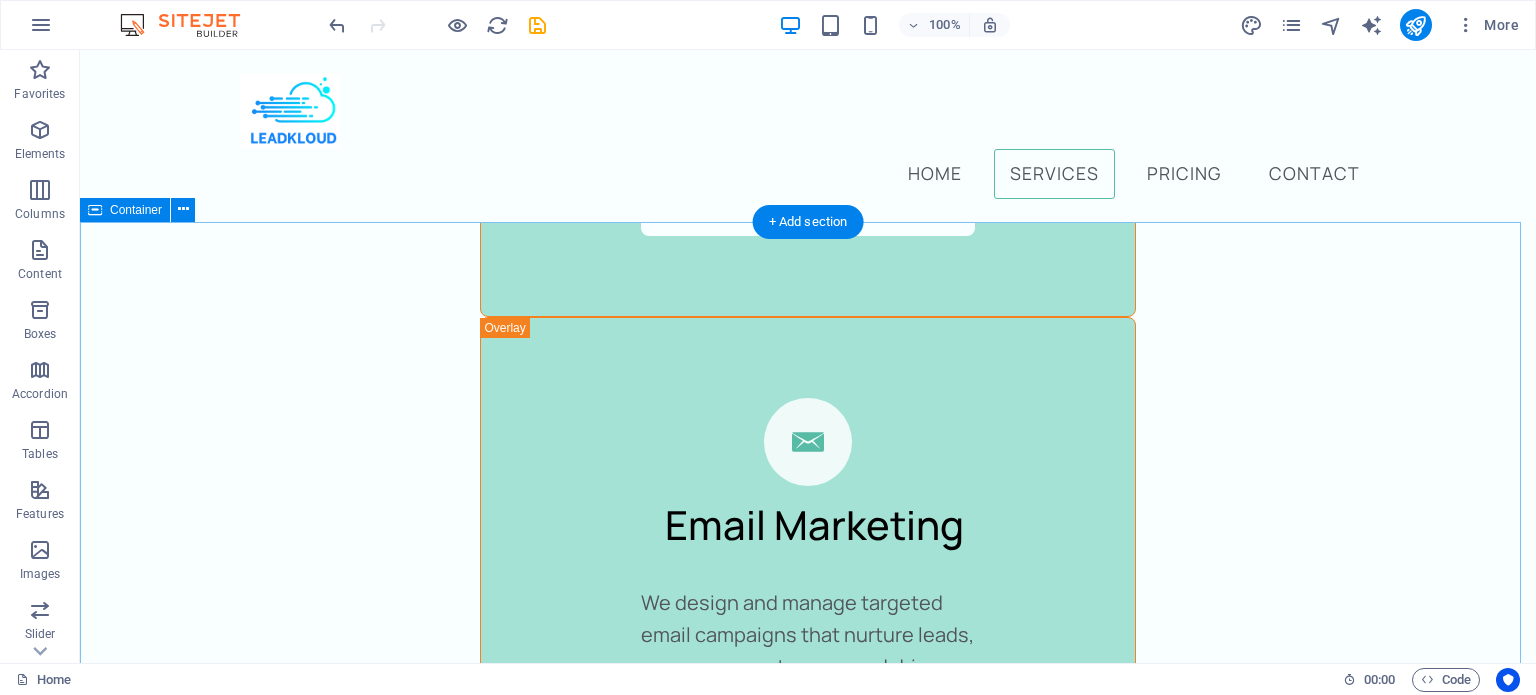 click on "We uphold the highest values Neque tellus egestas turpis adipiscing feugiat. Placerat molestie id mollis tincidunt tortor montes. Effectiveness Eu a arcu in eu tellus vivamus fringilla mus nunc risus quis. Timeliness Eu a arcu in eu tellus vivamus fringilla mus nunc risus quis. Trust Eu a arcu in eu tellus vivamus fringilla mus nunc risus quis." at bounding box center (808, 12519) 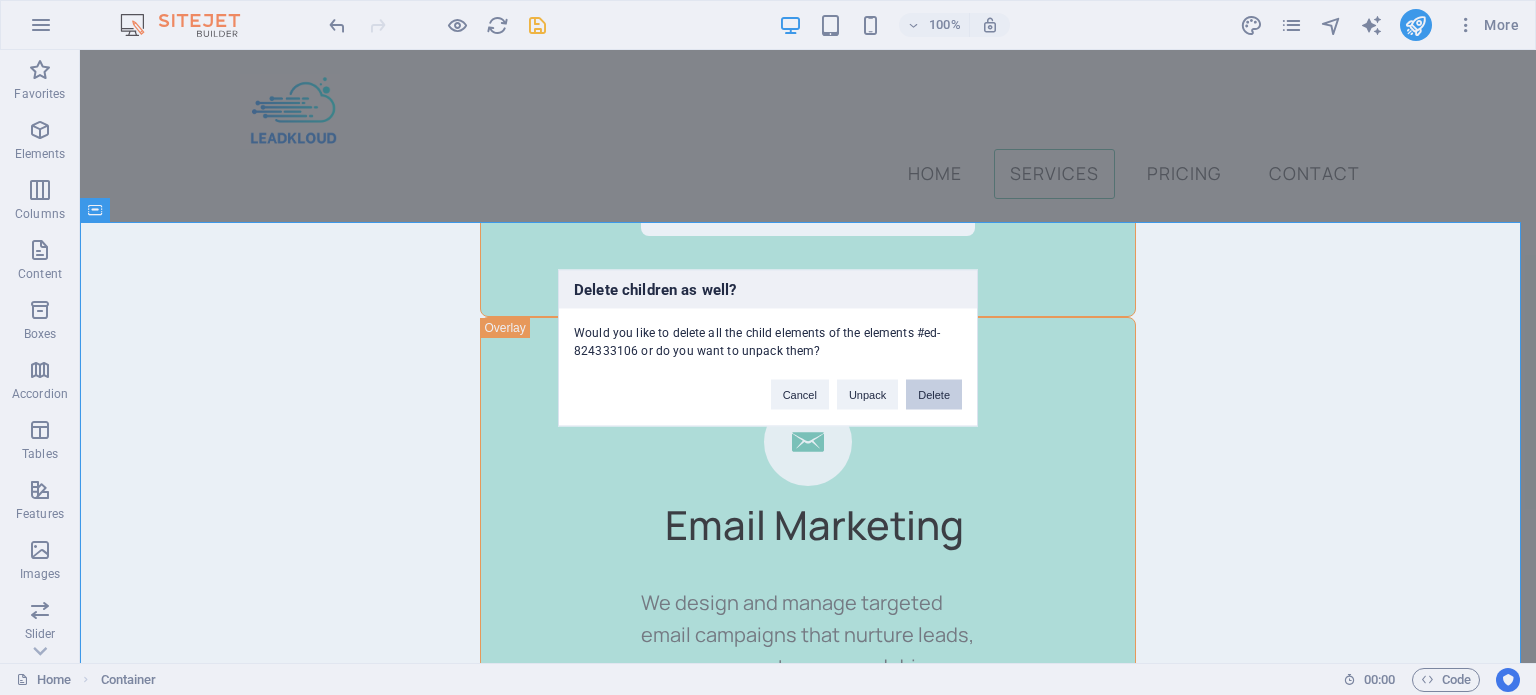 click on "Delete" at bounding box center [934, 394] 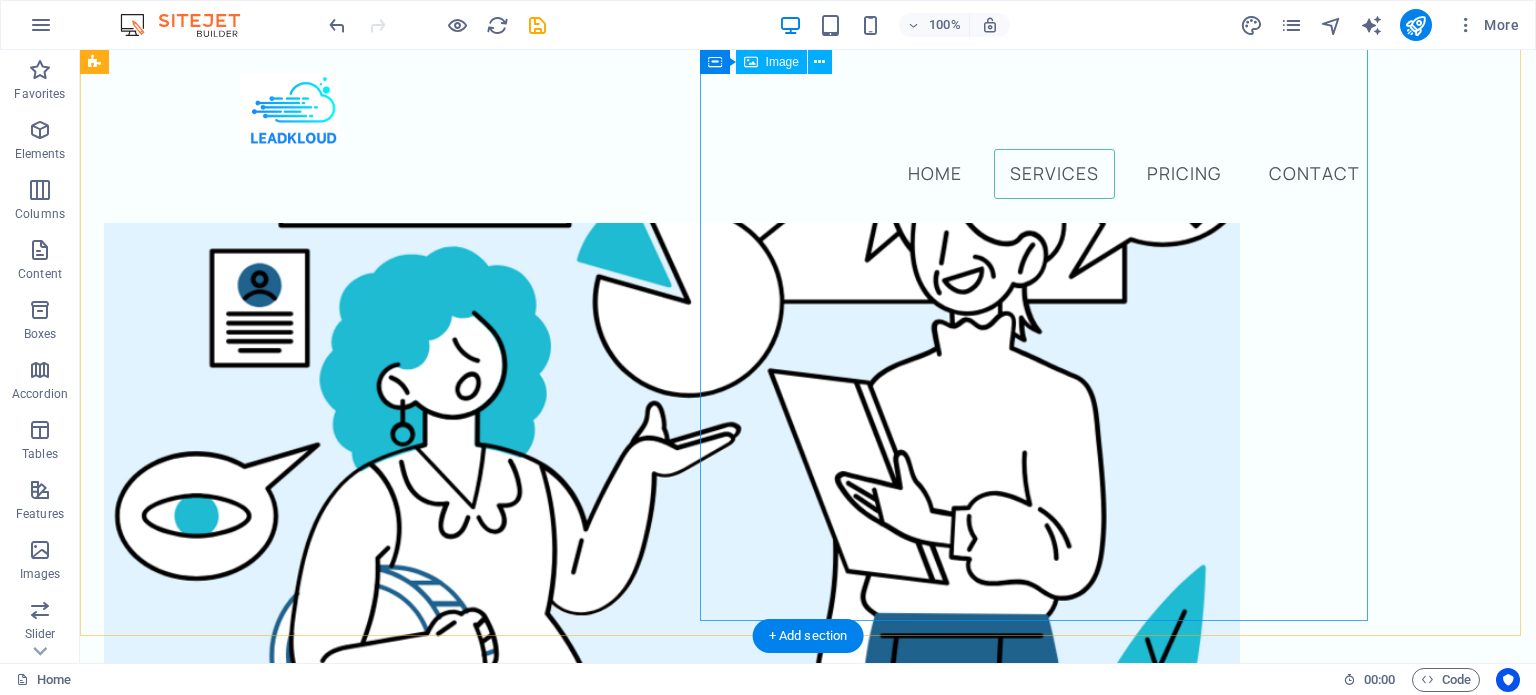 scroll, scrollTop: 0, scrollLeft: 0, axis: both 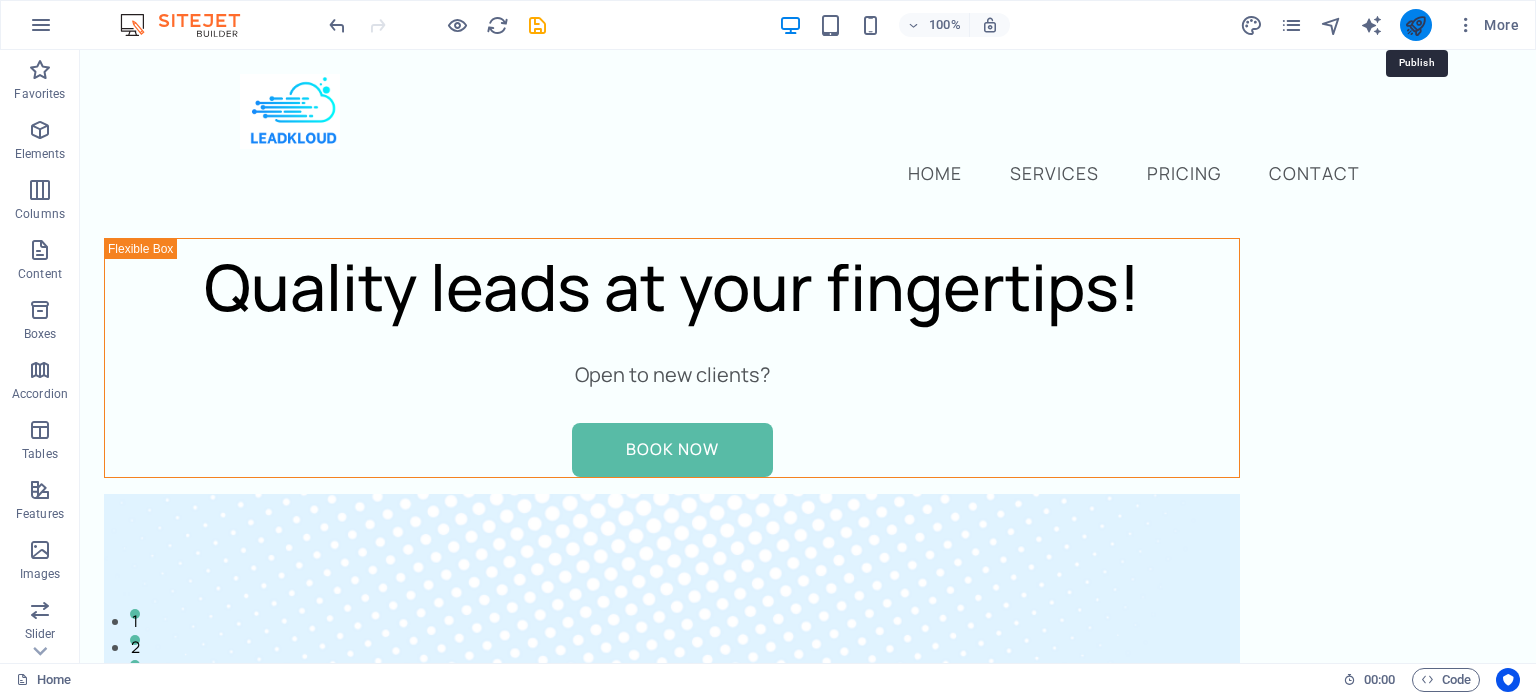 click at bounding box center (1415, 25) 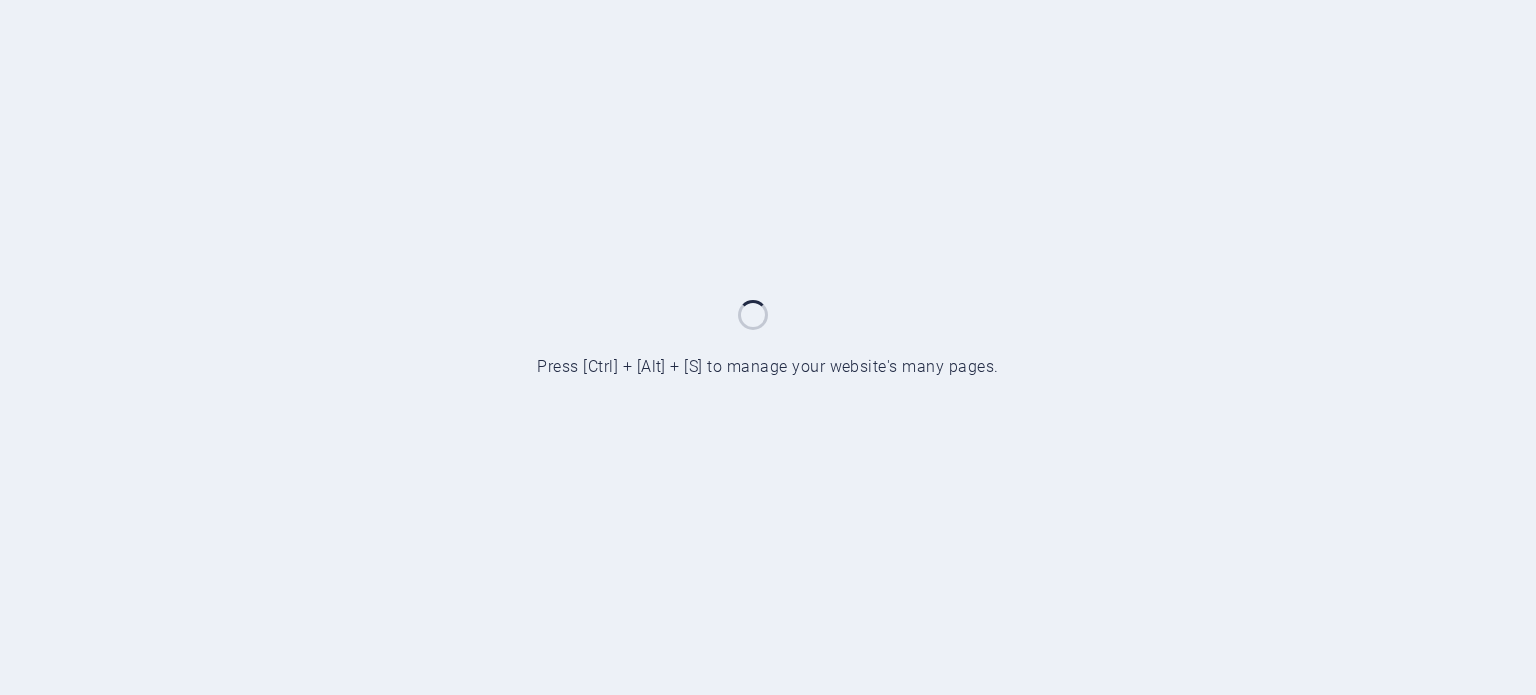 scroll, scrollTop: 0, scrollLeft: 0, axis: both 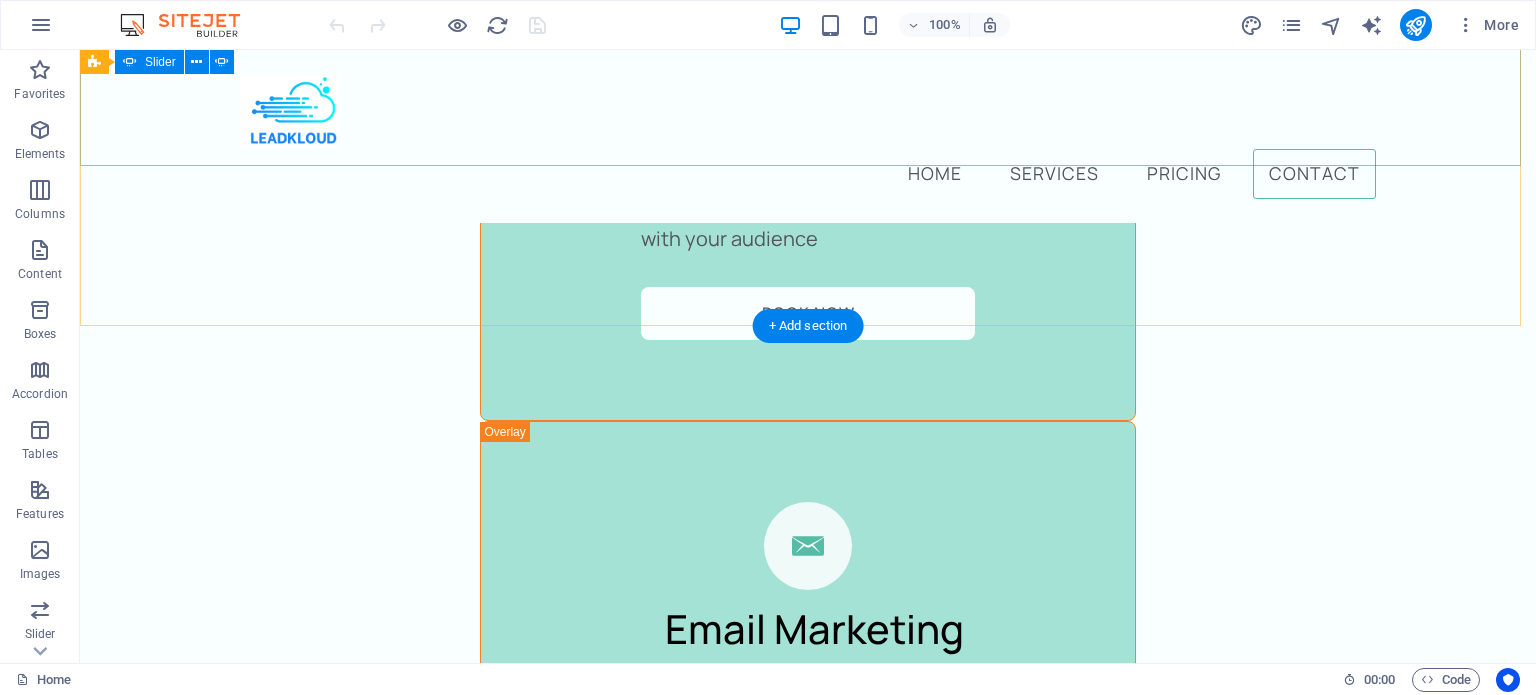 click on "1" at bounding box center [135, -4042] 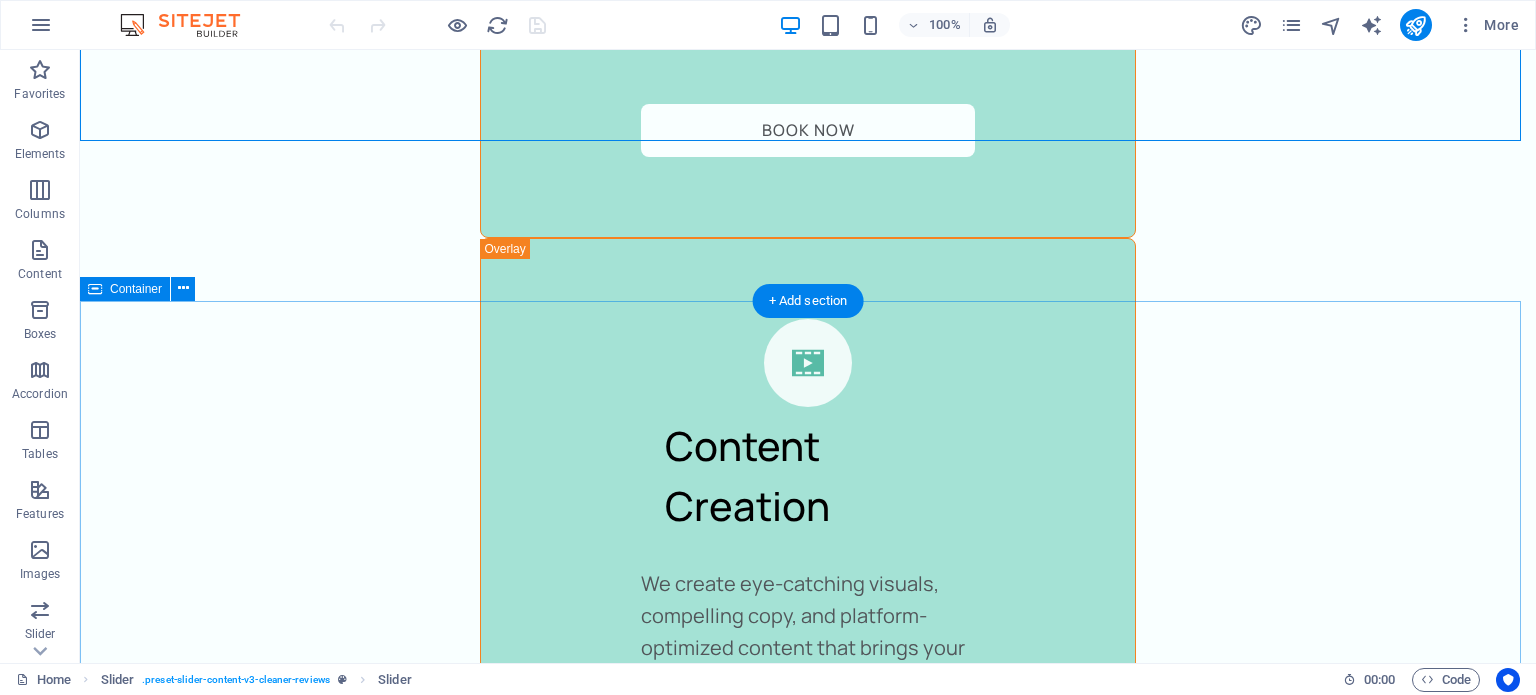 scroll, scrollTop: 4680, scrollLeft: 0, axis: vertical 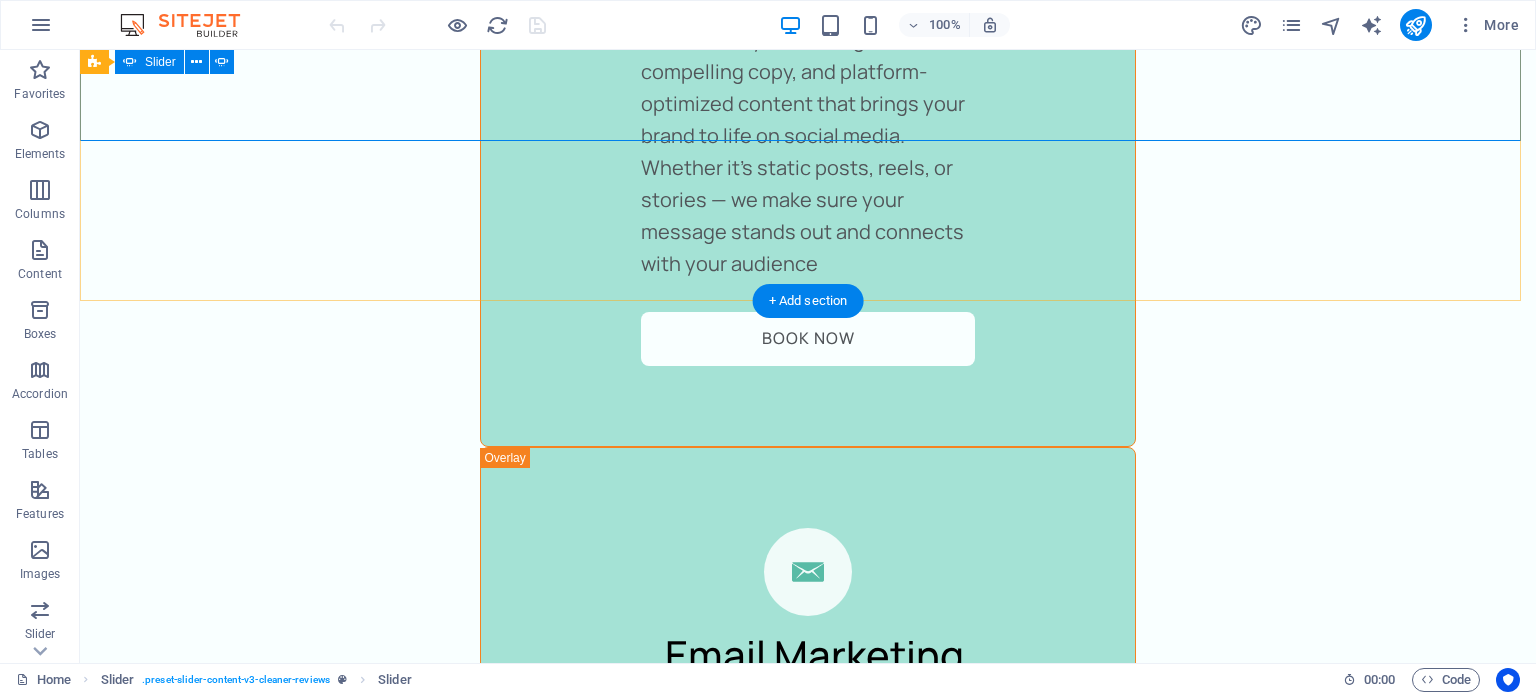 click on "2" at bounding box center (135, -4040) 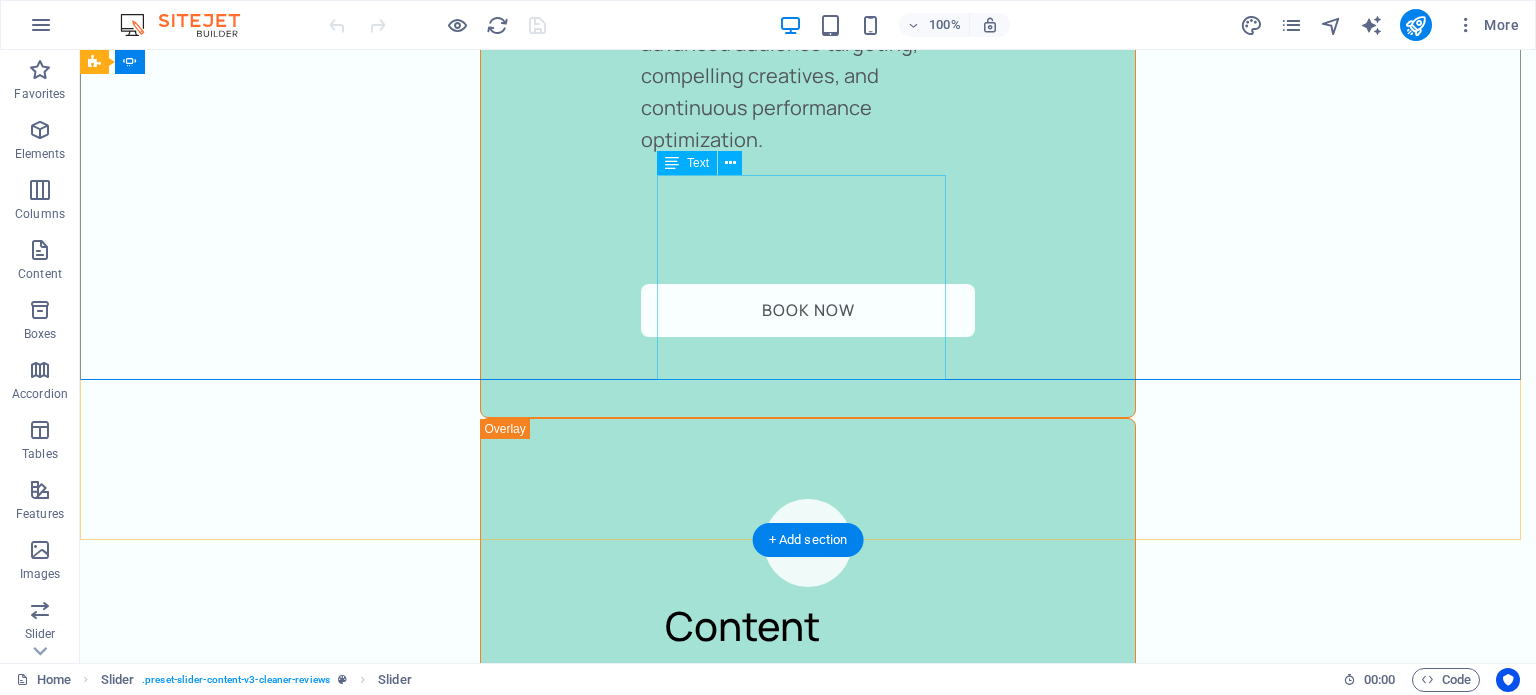 scroll, scrollTop: 4460, scrollLeft: 0, axis: vertical 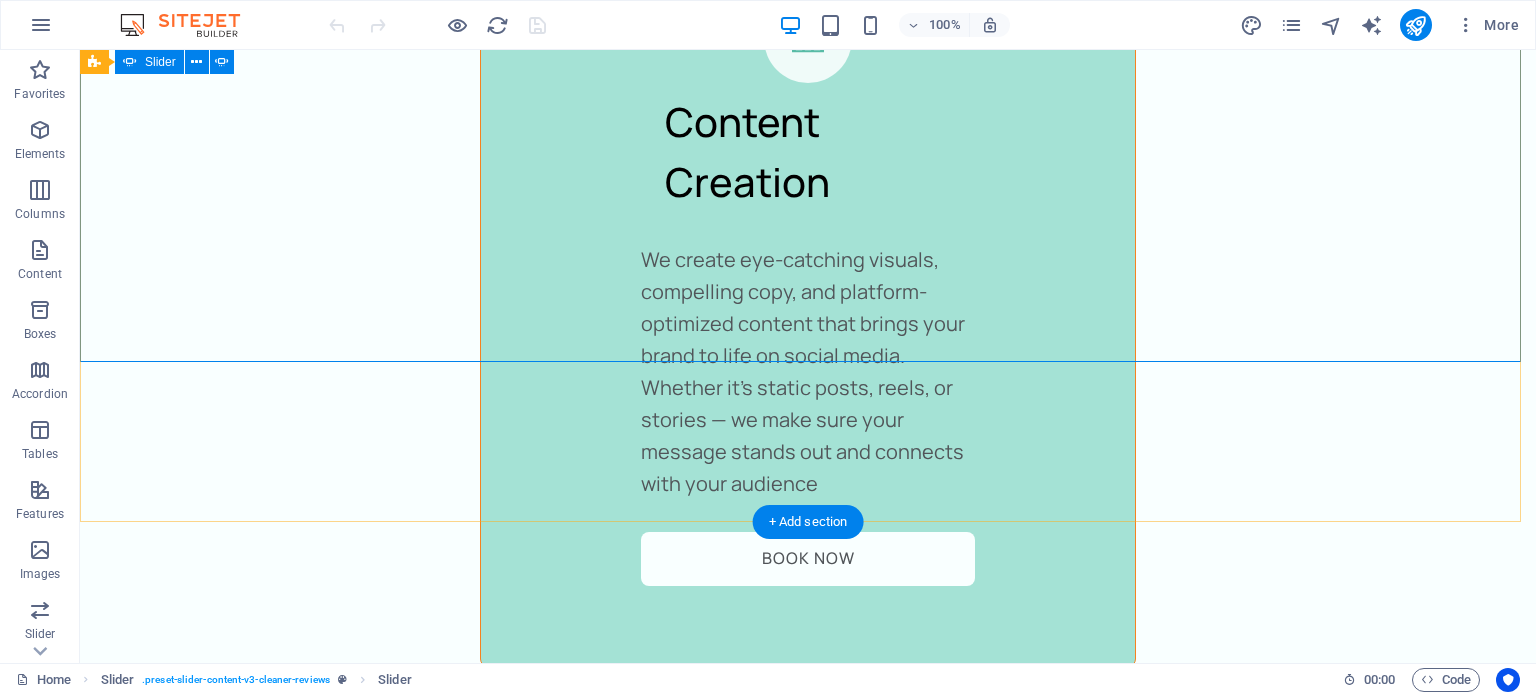 click on "3" at bounding box center (135, -3795) 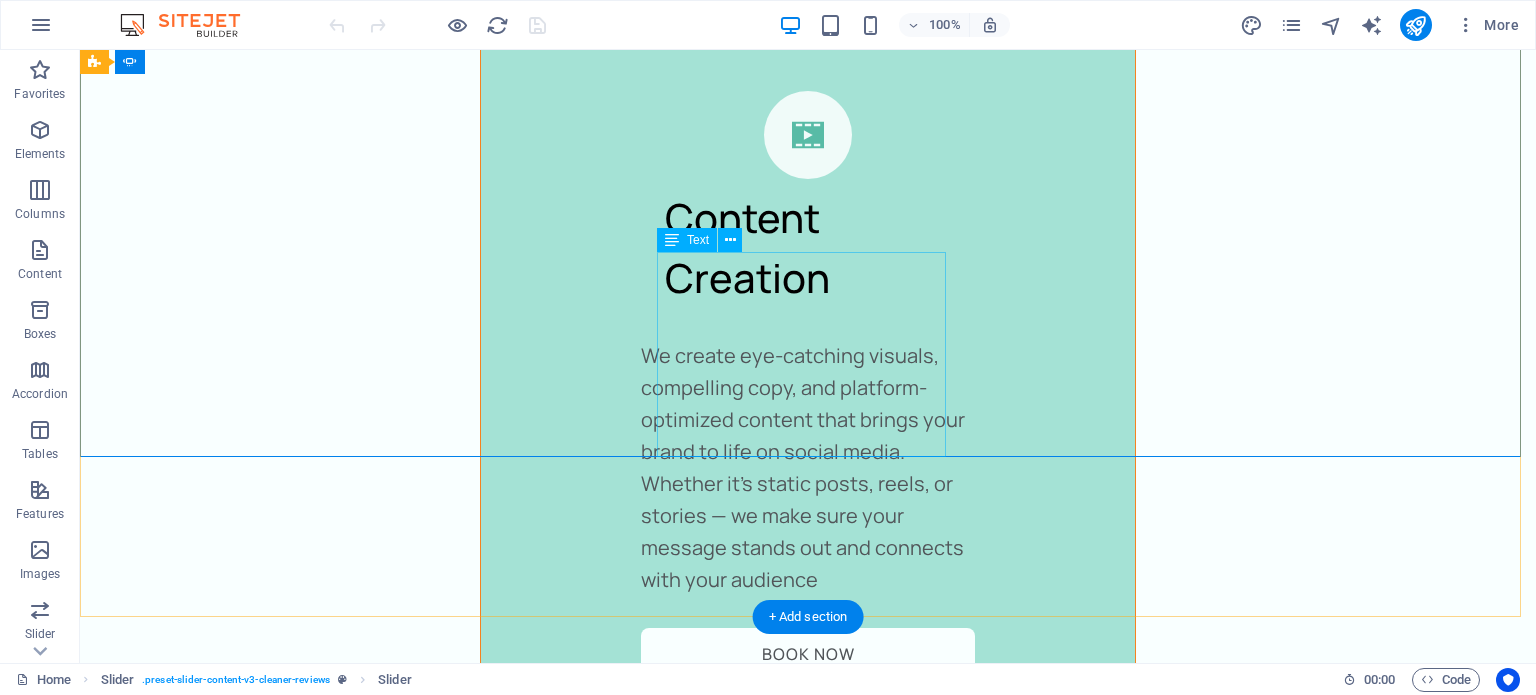 scroll, scrollTop: 4364, scrollLeft: 0, axis: vertical 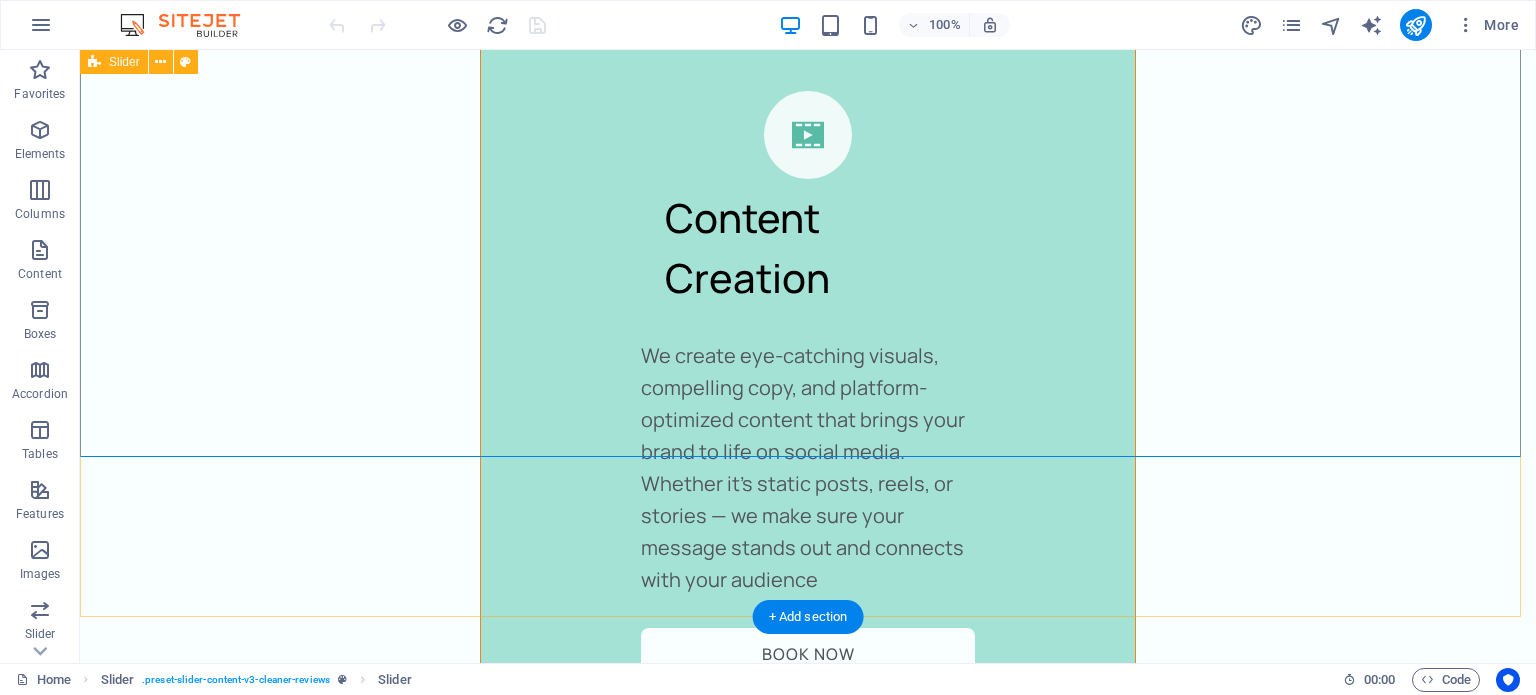 click on "[FIRST] [LAST] 1 day ago “...amazing service...” Nec dolor in molestie lacus. Orci cursus a in elementum aliquet. Platea risus volutpat scelerisque feugiat quis massa sollicitudin egestas. Vitae eros suspendisse nunc aliquam curabitur faucibus odio lobortis metus. Duis rhoncus scelerisque vulputate tortor. [FIRST] [LAST] 1 day ago “...amazing service...” Nec dolor in molestie lacus. Orci cursus a in elementum aliquet. Platea risus volutpat scelerisque feugiat quis massa sollicitudin egestas. Vitae eros suspendisse nunc aliquam curabitur faucibus odio lobortis metus. Duis rhoncus scelerisque vulputate tortor. [FIRST] [LAST] 1 day ago “...amazing service...” Nec dolor in molestie lacus. Orci cursus a in elementum aliquet. Platea risus volutpat scelerisque feugiat quis massa sollicitudin egestas. Vitae eros suspendisse nunc aliquam curabitur faucibus odio lobortis metus. Duis rhoncus scelerisque vulputate tortor. [FIRST] [LAST] 1 day ago “...amazing service...” [FIRST] [LAST] 1 day ago “...amazing service...” 1" at bounding box center [808, 6982] 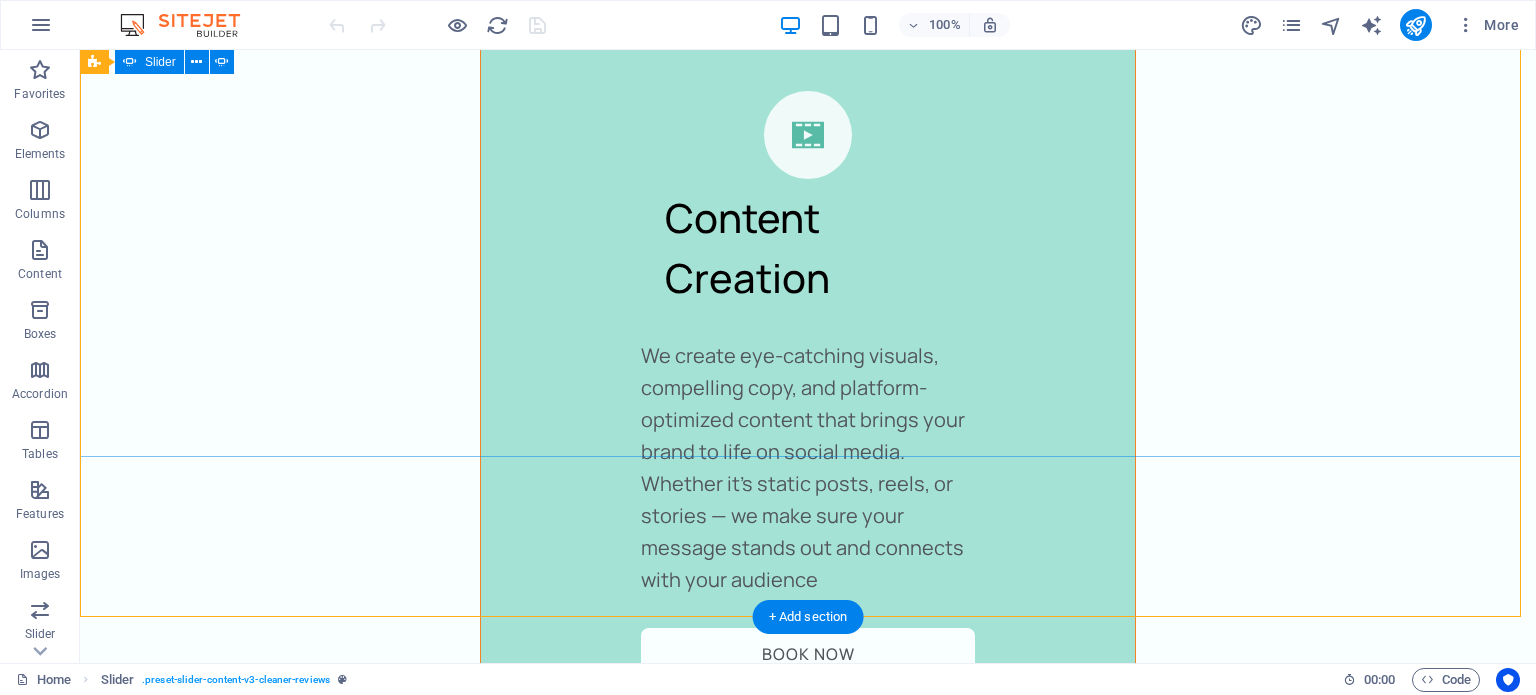 click on "4" at bounding box center (135, -3673) 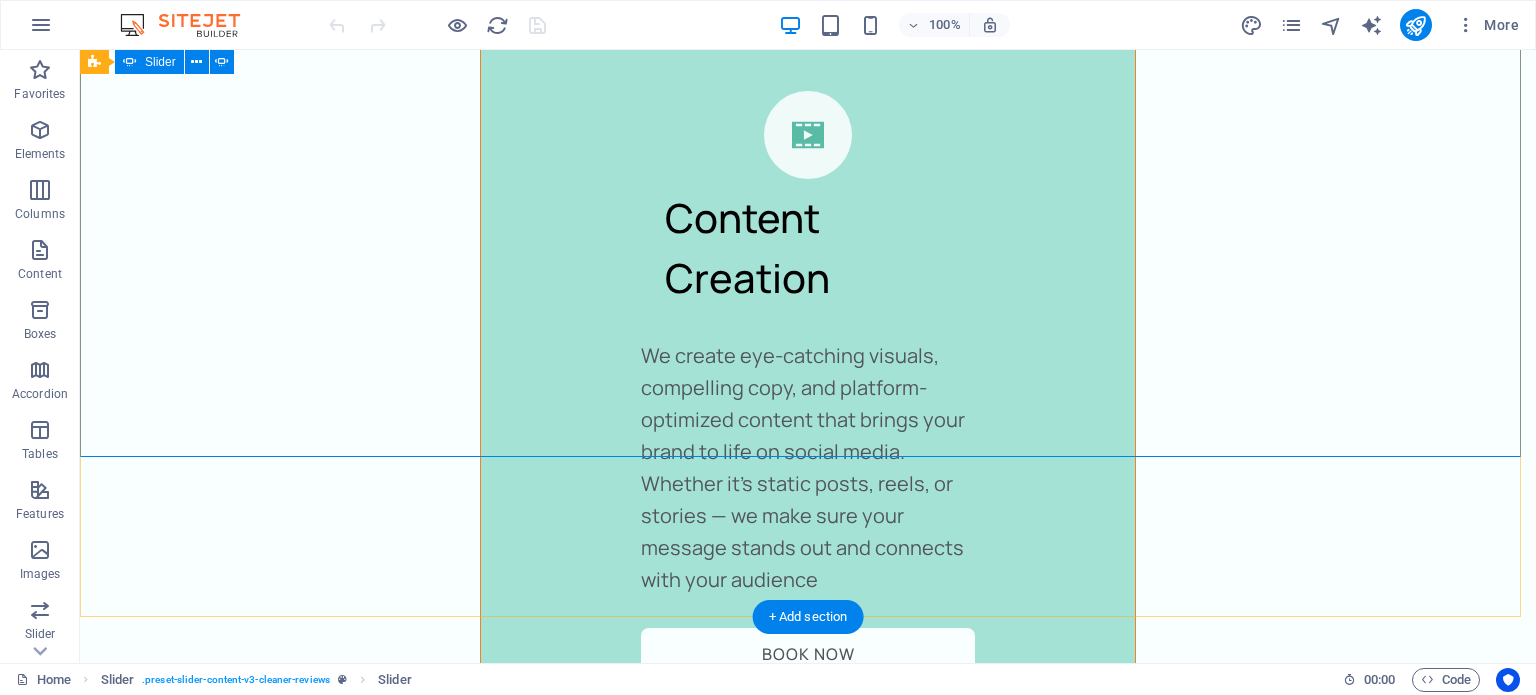 click on "5" at bounding box center [135, -3648] 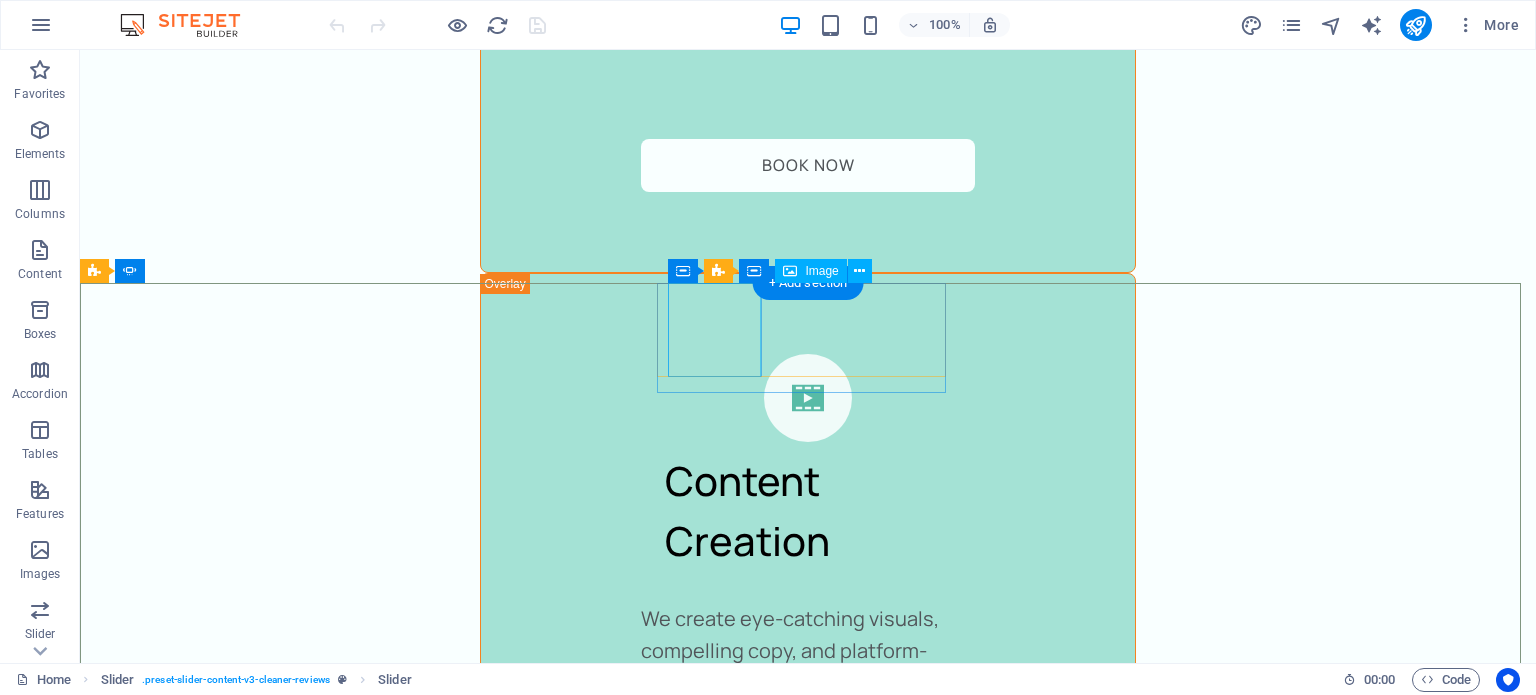 scroll, scrollTop: 4155, scrollLeft: 0, axis: vertical 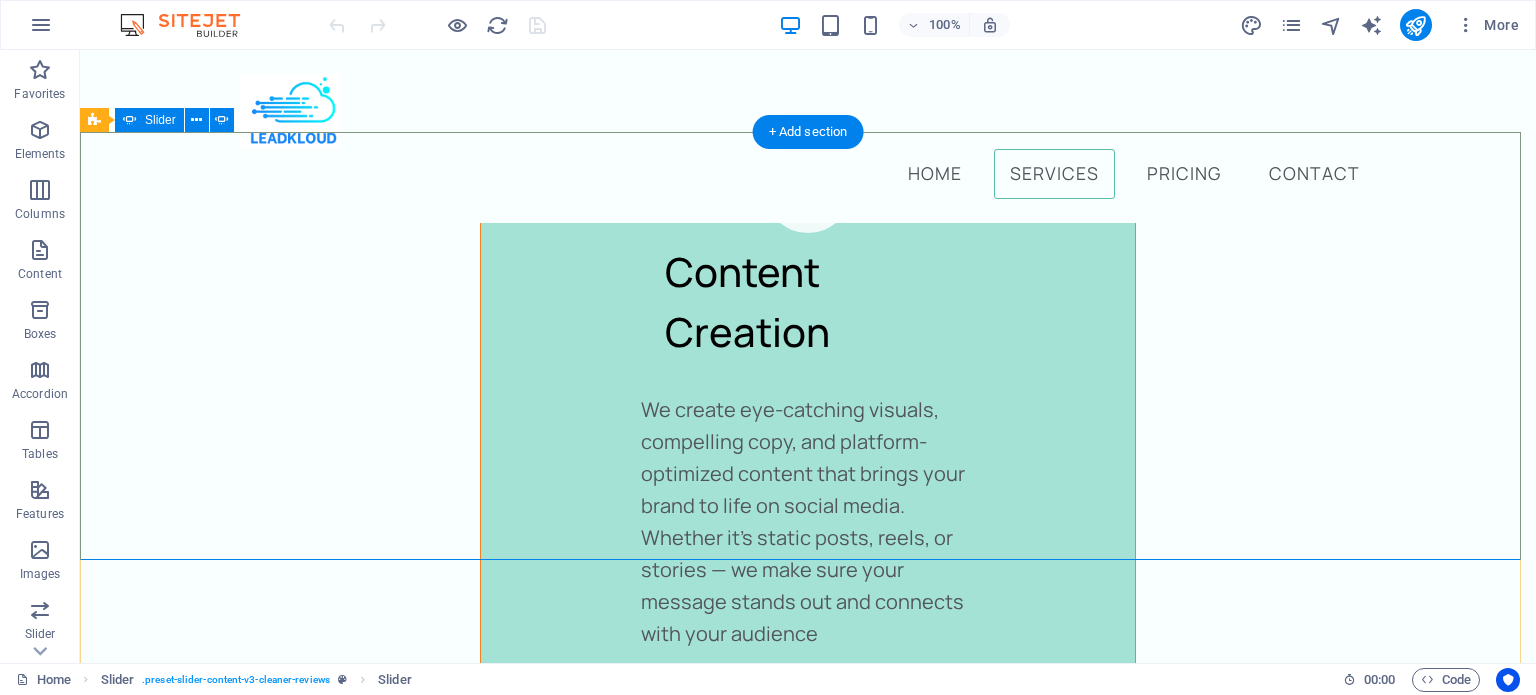 click on "[FIRST] [LAST] 1 day ago “...amazing service...” Nec dolor in molestie lacus. Orci cursus a in elementum aliquet. Platea risus volutpat scelerisque feugiat quis massa sollicitudin egestas. Vitae eros suspendisse nunc aliquam curabitur faucibus odio lobortis metus. Duis rhoncus scelerisque vulputate tortor. [FIRST] [LAST] 1 day ago “...amazing service...” Nec dolor in molestie lacus. Orci cursus a in elementum aliquet. Platea risus volutpat scelerisque feugiat quis massa sollicitudin egestas. Vitae eros suspendisse nunc aliquam curabitur faucibus odio lobortis metus. Duis rhoncus scelerisque vulputate tortor. [FIRST] [LAST] 1 day ago “...amazing service...” Nec dolor in molestie lacus. Orci cursus a in elementum aliquet. Platea risus volutpat scelerisque feugiat quis massa sollicitudin egestas. Vitae eros suspendisse nunc aliquam curabitur faucibus odio lobortis metus. Duis rhoncus scelerisque vulputate tortor. [FIRST] [LAST] 1 day ago “...amazing service...” [FIRST] [LAST] 1 day ago “...amazing service...” 1" at bounding box center (808, 6955) 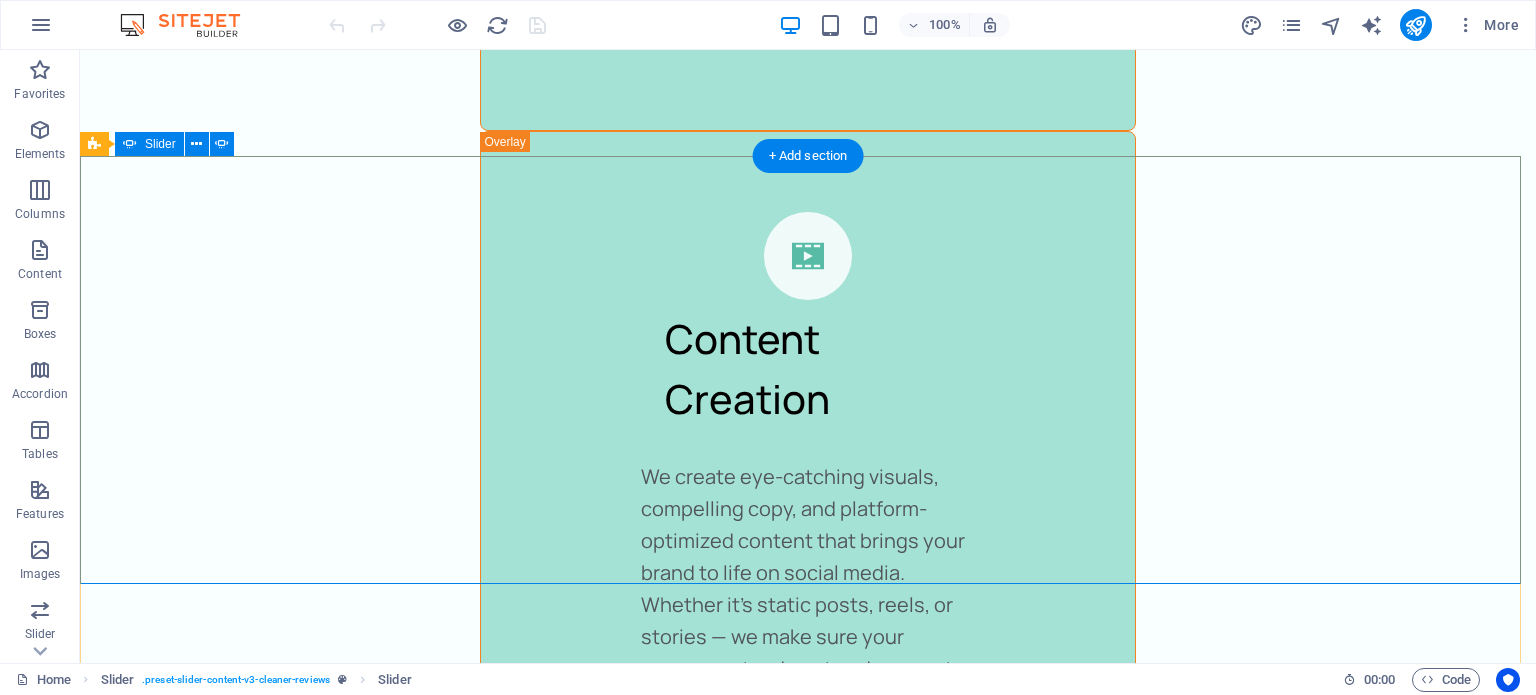 scroll, scrollTop: 4258, scrollLeft: 0, axis: vertical 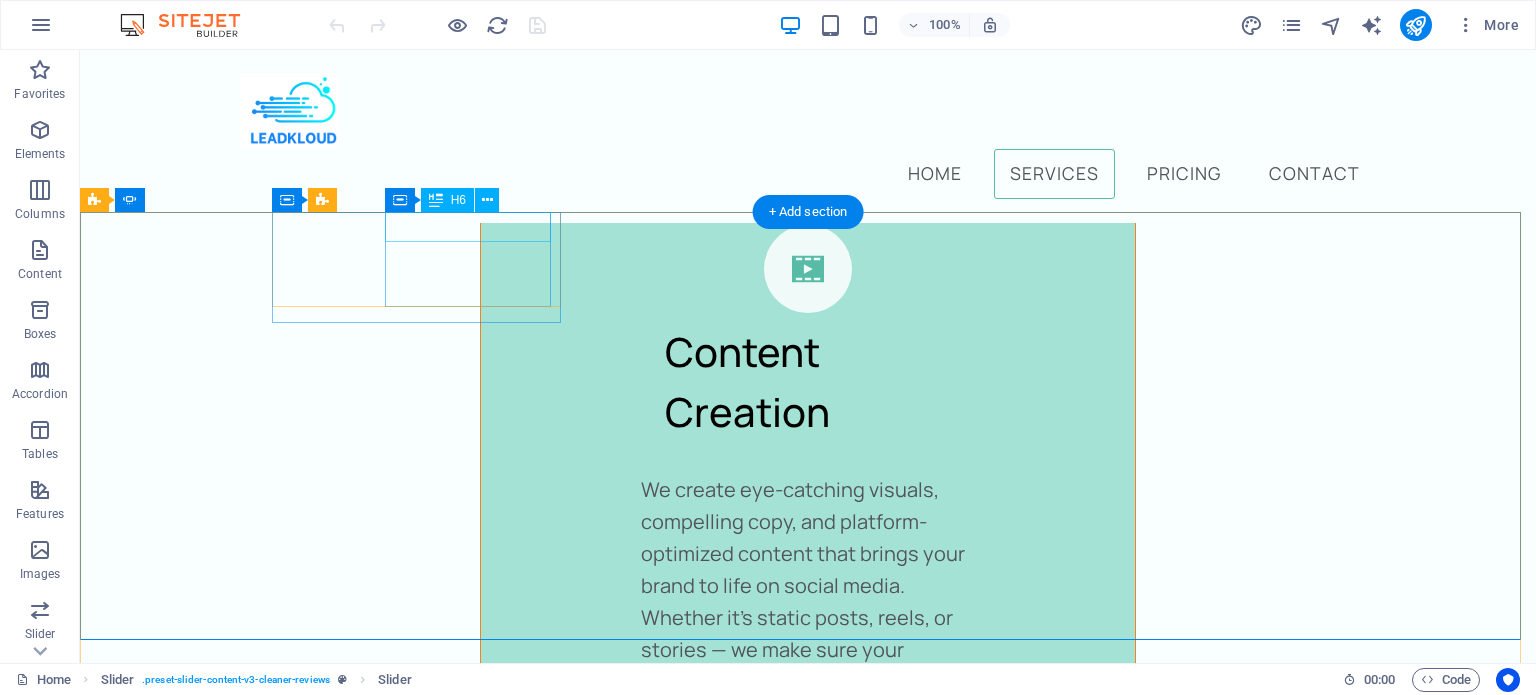 click on "[FIRST] [LAST]" at bounding box center [-2287, 7728] 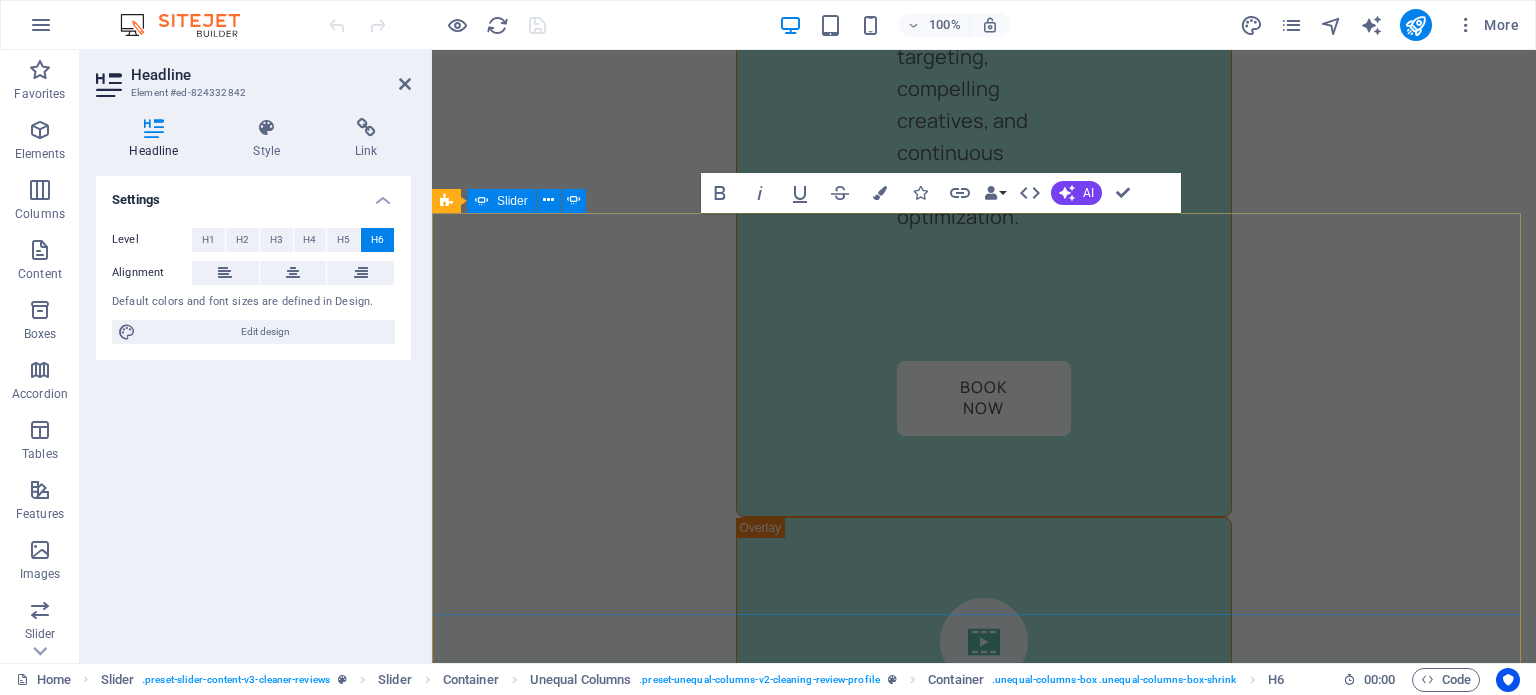 scroll, scrollTop: 5054, scrollLeft: 0, axis: vertical 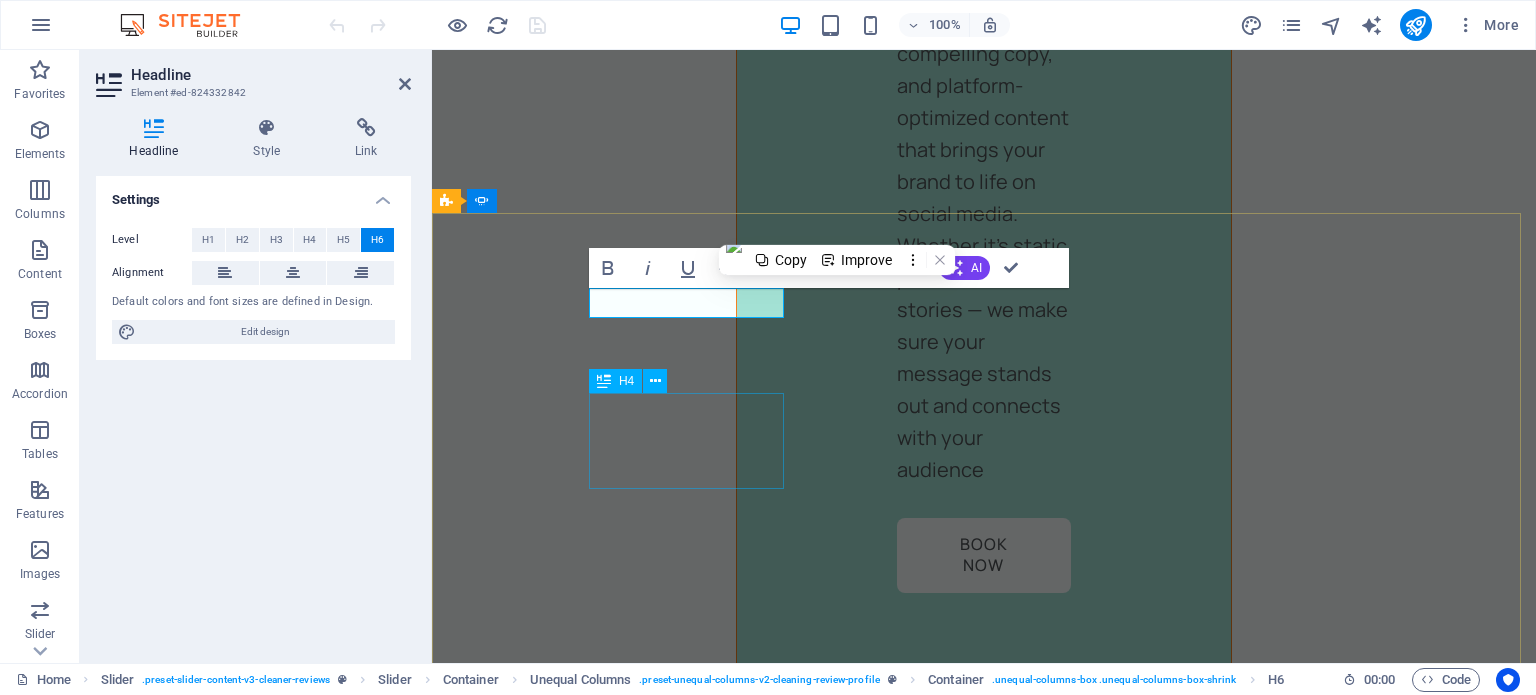 click on "“...amazing service...”" at bounding box center (-1350, 8185) 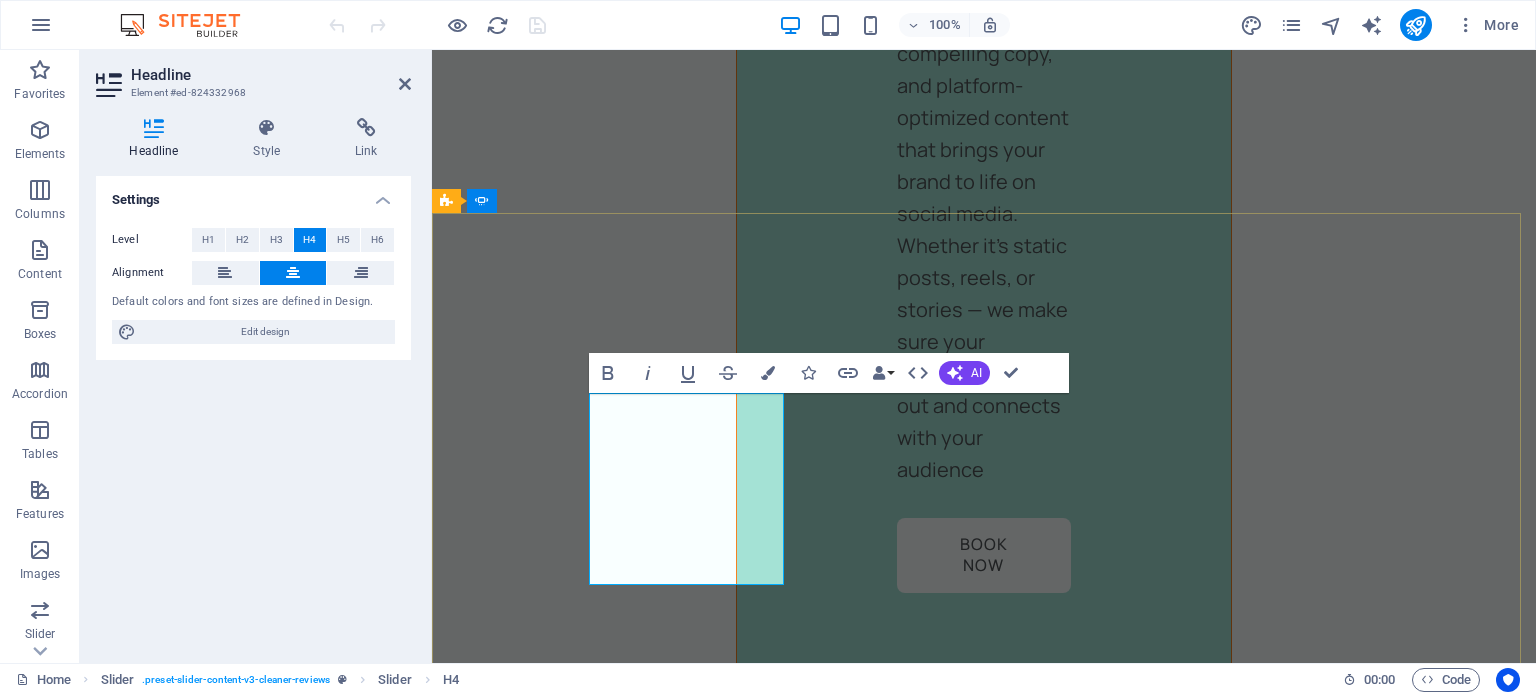 click on "Game changer for our business!" at bounding box center (-1349, 8233) 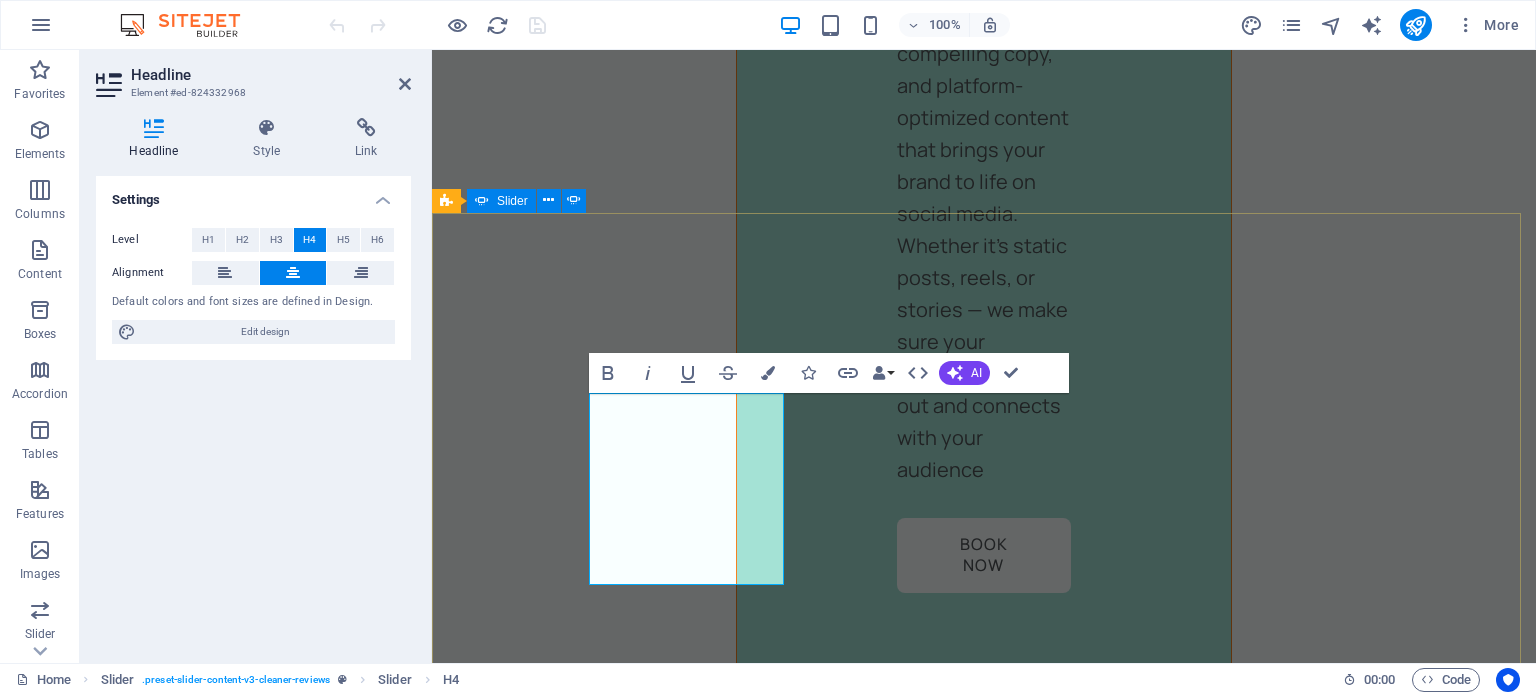 click on "Jane Smith 1 day ago “...amazing service...” Nec dolor in molestie lacus. Orci cursus a in elementum aliquet. Platea risus volutpat scelerisque feugiat quis massa sollicitudin egestas. Vitae eros suspendisse nunc aliquam curabitur faucibus odio lobortis metus. Duis rhoncus scelerisque vulputate tortor. Jane Smith 1 day ago “...amazing service...” Nec dolor in molestie lacus. Orci cursus a in elementum aliquet. Platea risus volutpat scelerisque feugiat quis massa sollicitudin egestas. Vitae eros suspendisse nunc aliquam curabitur faucibus odio lobortis metus. Duis rhoncus scelerisque vulputate tortor. Jane Smith 1 day ago “...amazing service...” Nec dolor in molestie lacus. Orci cursus a in elementum aliquet. Platea risus volutpat scelerisque feugiat quis massa sollicitudin egestas. Vitae eros suspendisse nunc aliquam curabitur faucibus odio lobortis metus. Duis rhoncus scelerisque vulputate tortor. Jane Smith 1 day ago “...amazing service...” Jane Smith 1 day ago “...amazing service...” 1" at bounding box center [984, 7352] 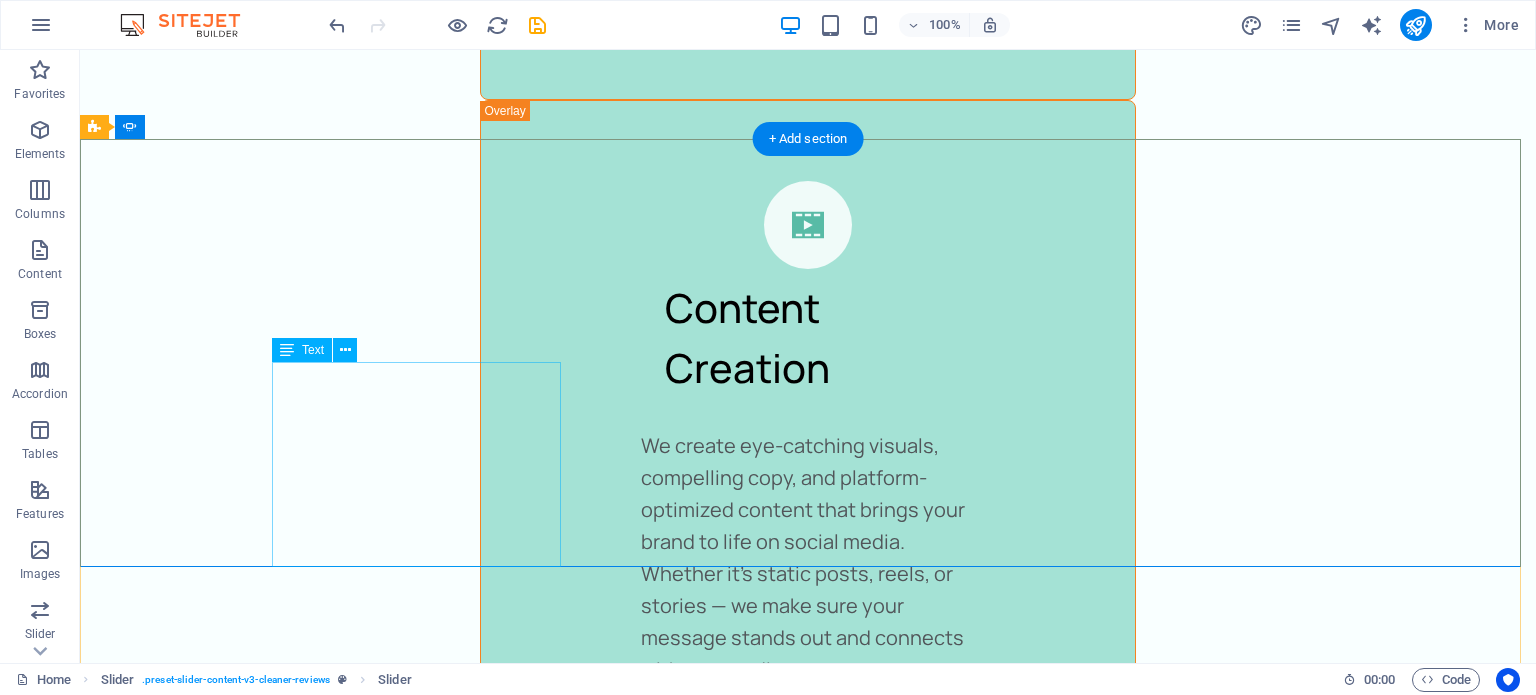 scroll, scrollTop: 4383, scrollLeft: 0, axis: vertical 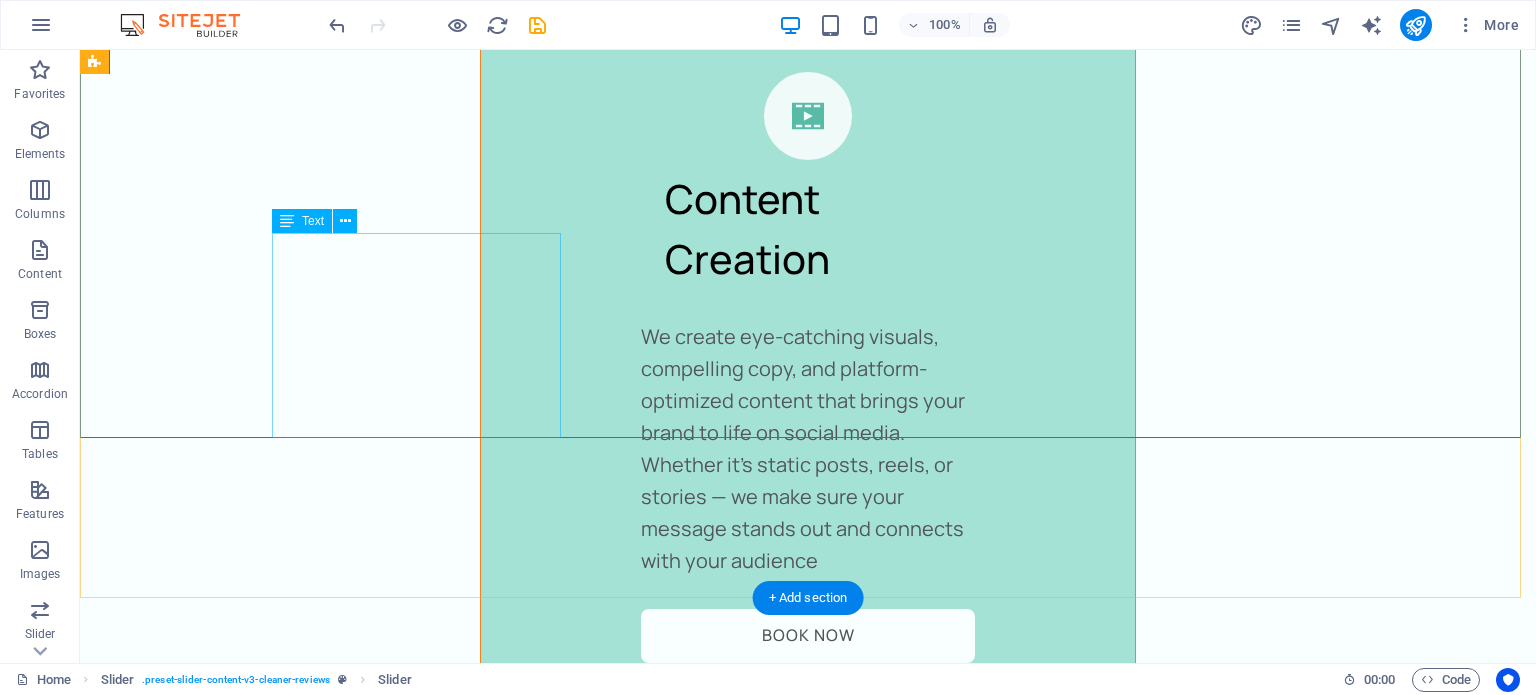 click on "Nec dolor in molestie lacus. Orci cursus a in elementum aliquet. Platea risus volutpat scelerisque feugiat quis massa sollicitudin egestas. Vitae eros suspendisse nunc aliquam curabitur faucibus odio lobortis metus. Duis rhoncus scelerisque vulputate tortor." at bounding box center (-2277, 3959) 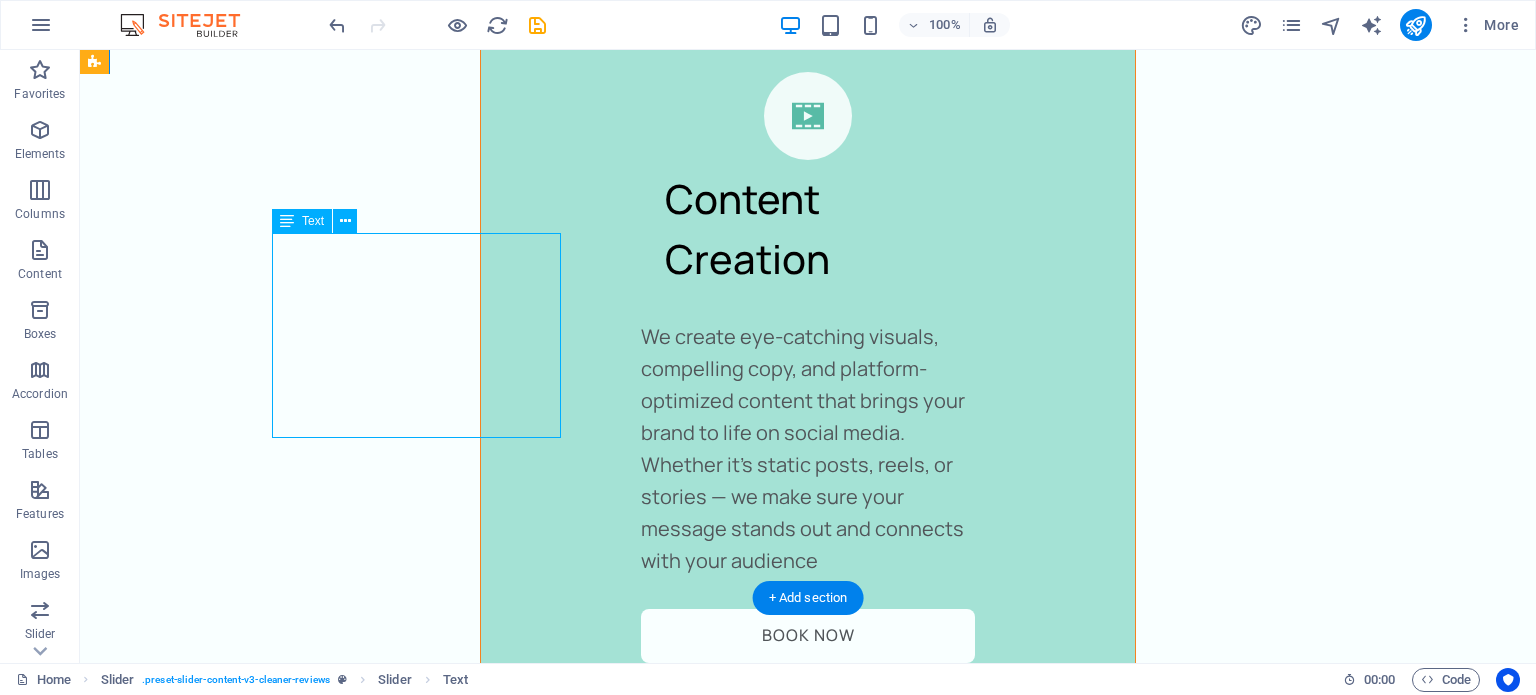 click on "Nec dolor in molestie lacus. Orci cursus a in elementum aliquet. Platea risus volutpat scelerisque feugiat quis massa sollicitudin egestas. Vitae eros suspendisse nunc aliquam curabitur faucibus odio lobortis metus. Duis rhoncus scelerisque vulputate tortor." at bounding box center [-2277, 3959] 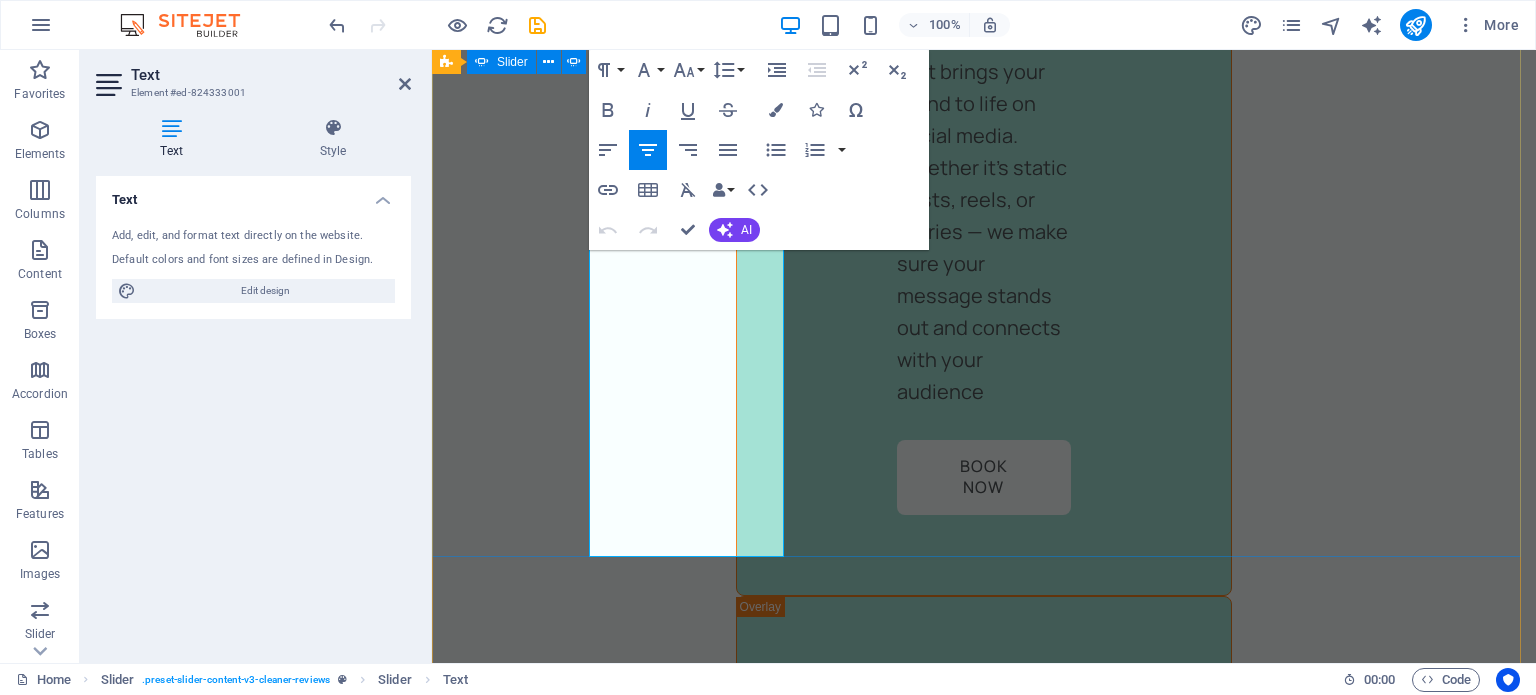 scroll, scrollTop: 5431, scrollLeft: 0, axis: vertical 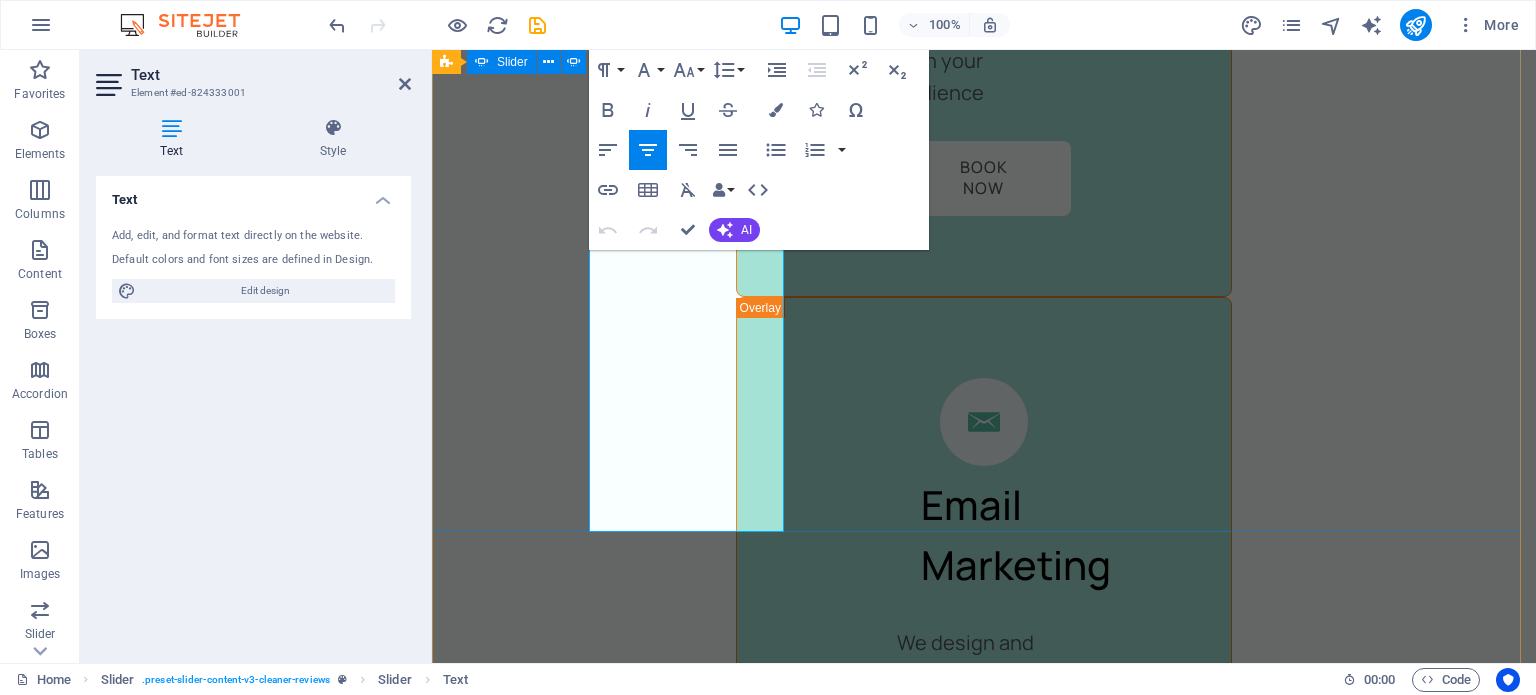 drag, startPoint x: 708, startPoint y: 522, endPoint x: 586, endPoint y: 208, distance: 336.86792 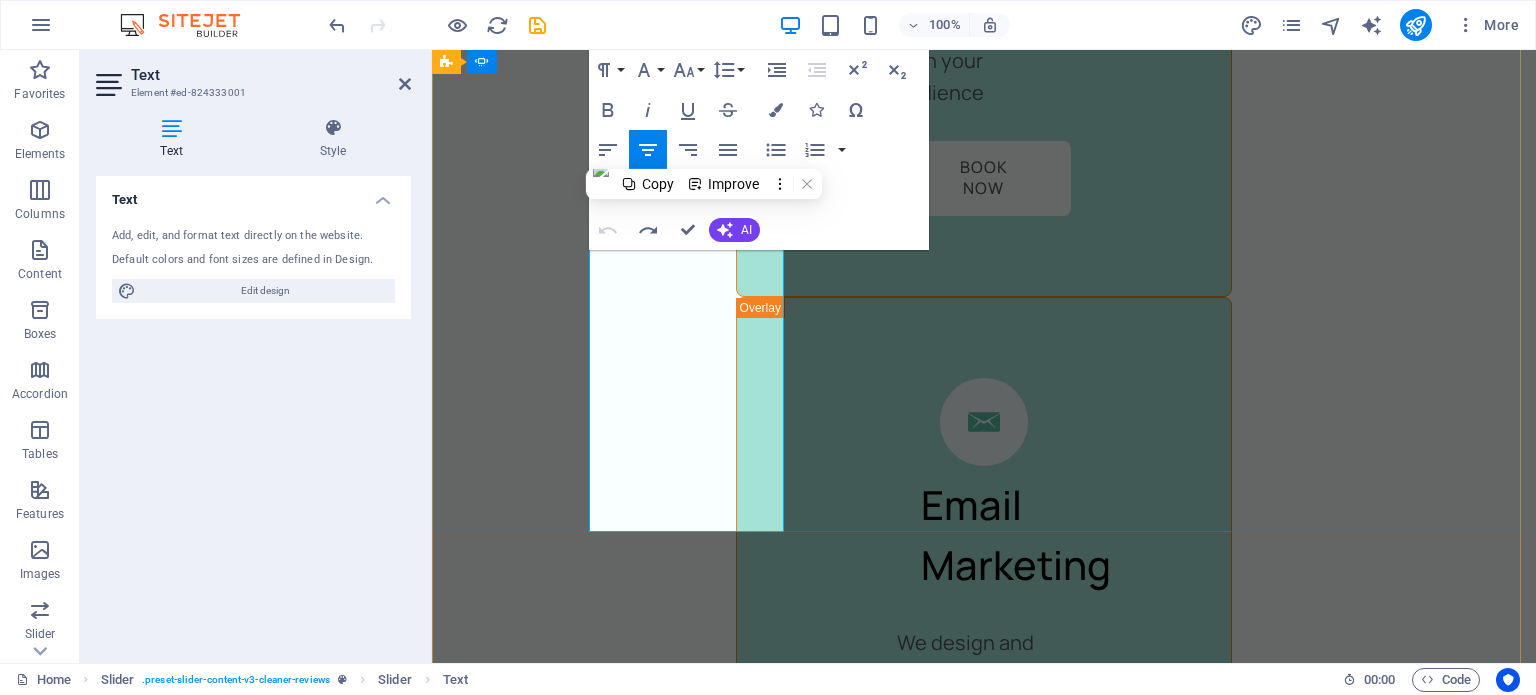 scroll, scrollTop: 4910, scrollLeft: 0, axis: vertical 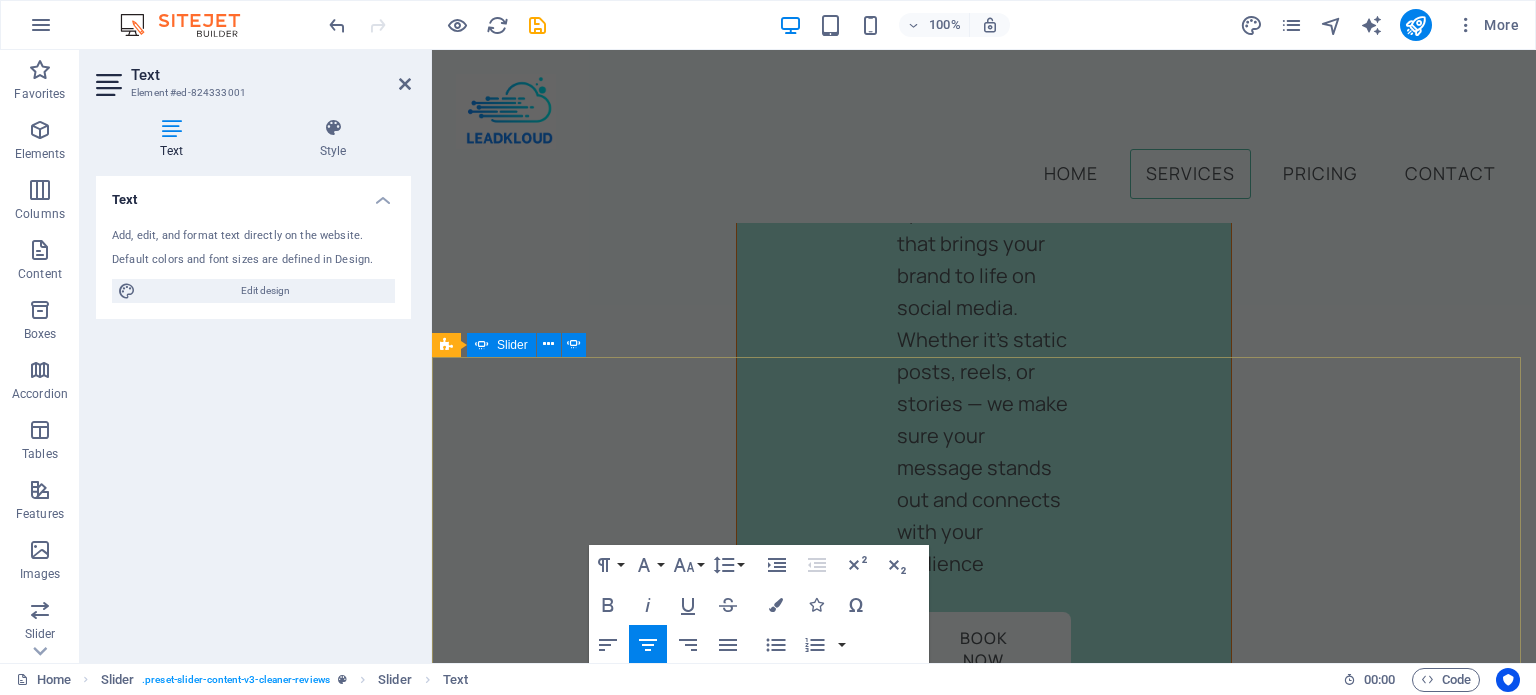 click on "Jane Smith 1 day ago “...amazing service...” Nec dolor in molestie lacus. Orci cursus a in elementum aliquet. Platea risus volutpat scelerisque feugiat quis massa sollicitudin egestas. Vitae eros suspendisse nunc aliquam curabitur faucibus odio lobortis metus. Duis rhoncus scelerisque vulputate tortor. Jane Smith 1 day ago “...amazing service...” Nec dolor in molestie lacus. Orci cursus a in elementum aliquet. Platea risus volutpat scelerisque feugiat quis massa sollicitudin egestas. Vitae eros suspendisse nunc aliquam curabitur faucibus odio lobortis metus. Duis rhoncus scelerisque vulputate tortor. Jane Smith 1 day ago "Game changer for our business!" Nec dolor in molestie lacus. Orci cursus a in elementum aliquet. Platea risus volutpat scelerisque feugiat quis massa sollicitudin egestas. Vitae eros suspendisse nunc aliquam curabitur faucibus odio lobortis metus. Duis rhoncus scelerisque vulputate tortor. Jane Smith 1 day ago “...amazing service...” Jane Smith 1 day ago Jane Smith 1 day ago 1 2" at bounding box center (984, 7491) 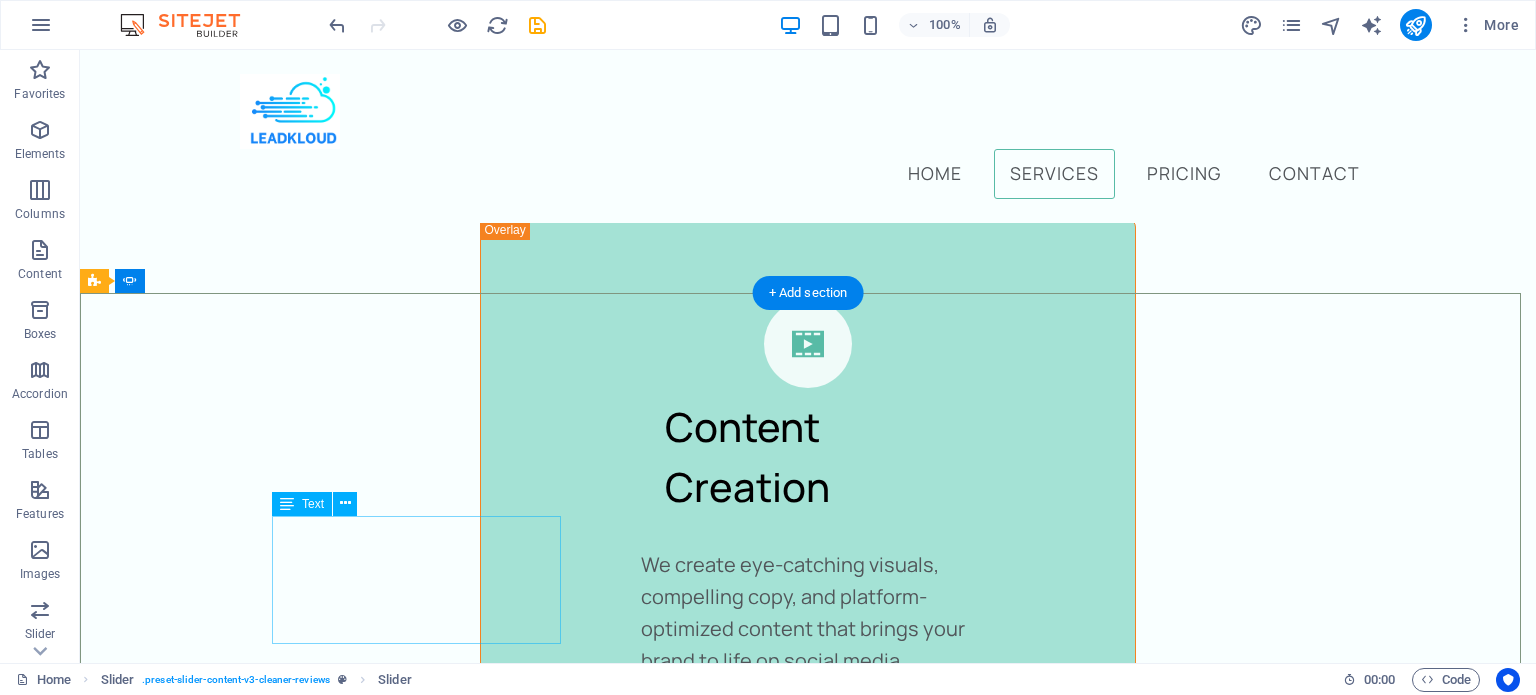 scroll, scrollTop: 4100, scrollLeft: 0, axis: vertical 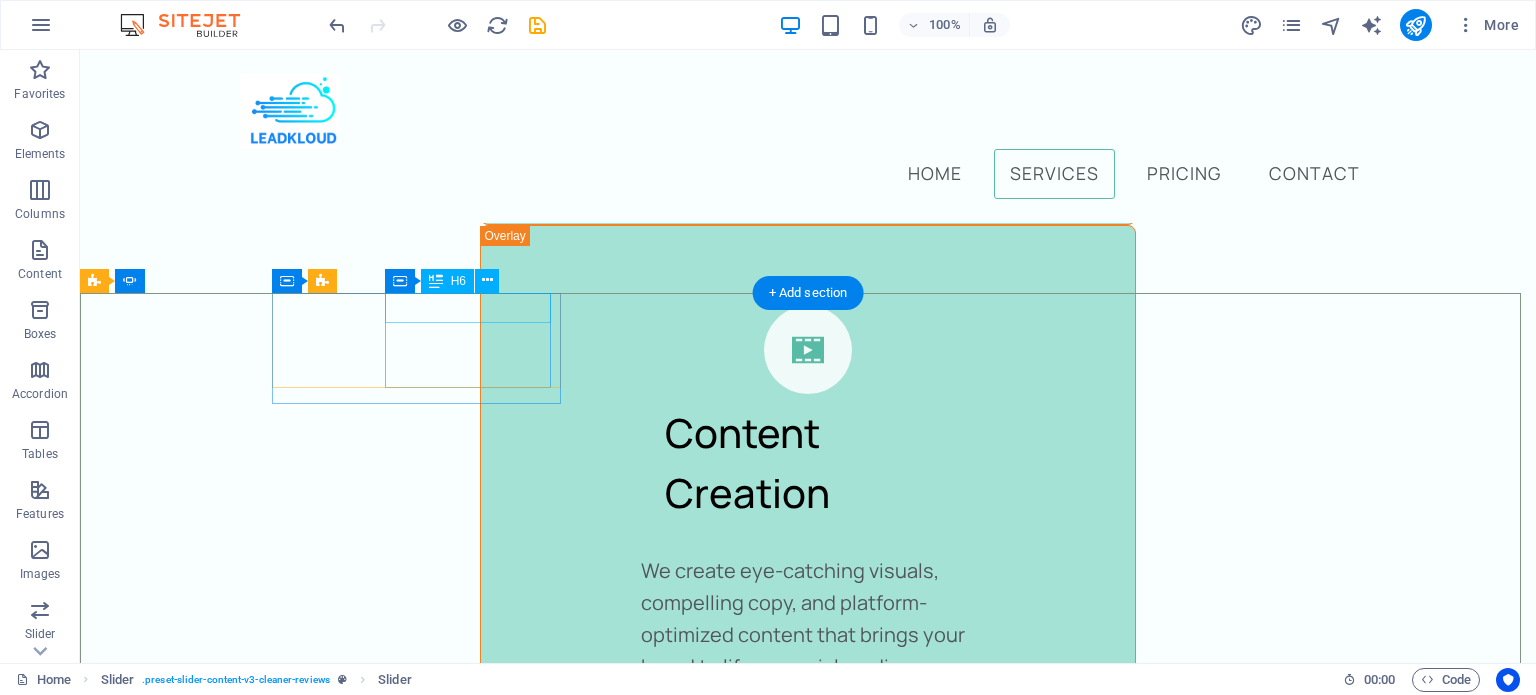 click on "Jane Smith" at bounding box center [-2287, 7732] 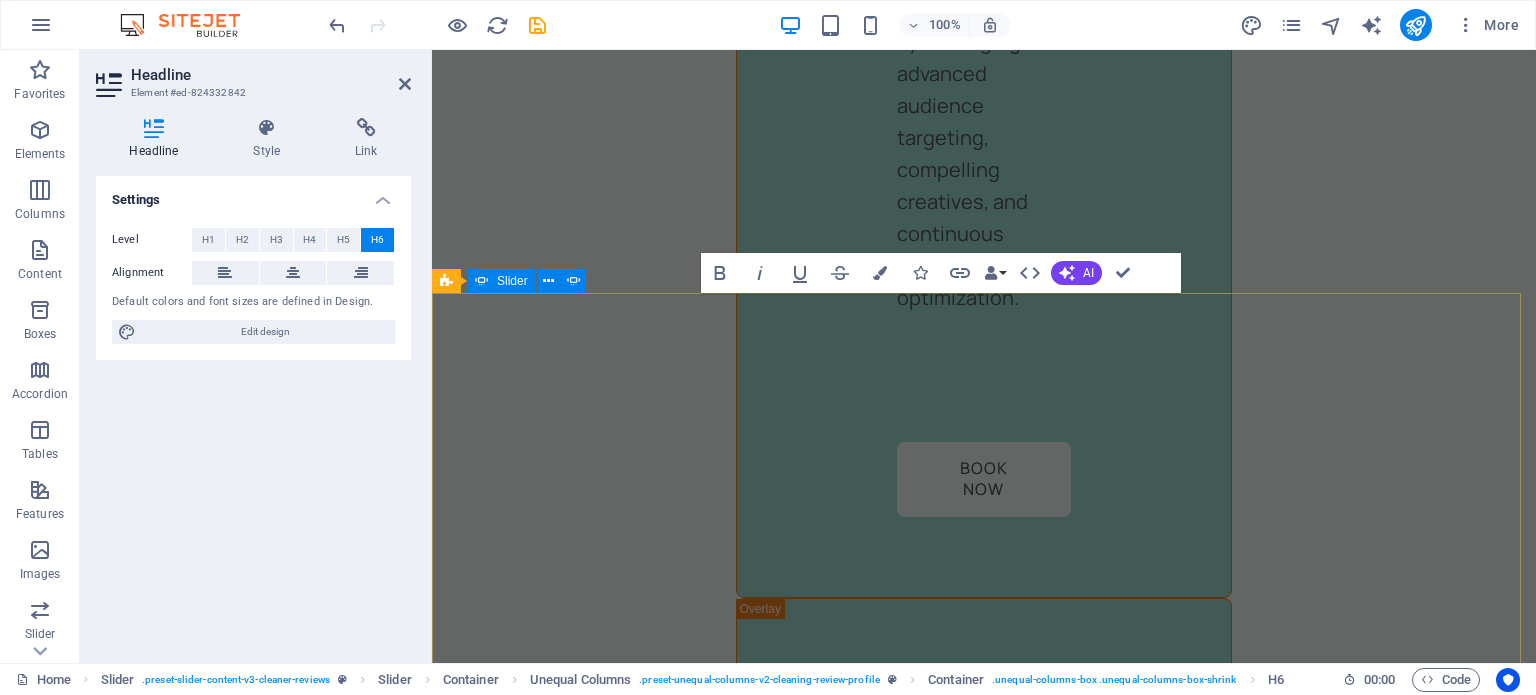 click on "Jane Smith 1 day ago “...amazing service...” Nec dolor in molestie lacus. Orci cursus a in elementum aliquet. Platea risus volutpat scelerisque feugiat quis massa sollicitudin egestas. Vitae eros suspendisse nunc aliquam curabitur faucibus odio lobortis metus. Duis rhoncus scelerisque vulputate tortor. Jane Smith 1 day ago “...amazing service...” Nec dolor in molestie lacus. Orci cursus a in elementum aliquet. Platea risus volutpat scelerisque feugiat quis massa sollicitudin egestas. Vitae eros suspendisse nunc aliquam curabitur faucibus odio lobortis metus. Duis rhoncus scelerisque vulputate tortor. Jane Smith 1 day ago "Game changer for our business!" Leadkloud helped us generate more qualified leads in two weeks than we had in the past three months. The Meta Ads strategy was on point — we’re now booking jobs consistently. Jane Smith 1 day ago “...amazing service...” Jane Smith 1 day ago “...amazing service...” Jane Smith 1 day ago “...amazing service...” Jane Smith 1 day ago 1 2 3 4" at bounding box center [984, 7829] 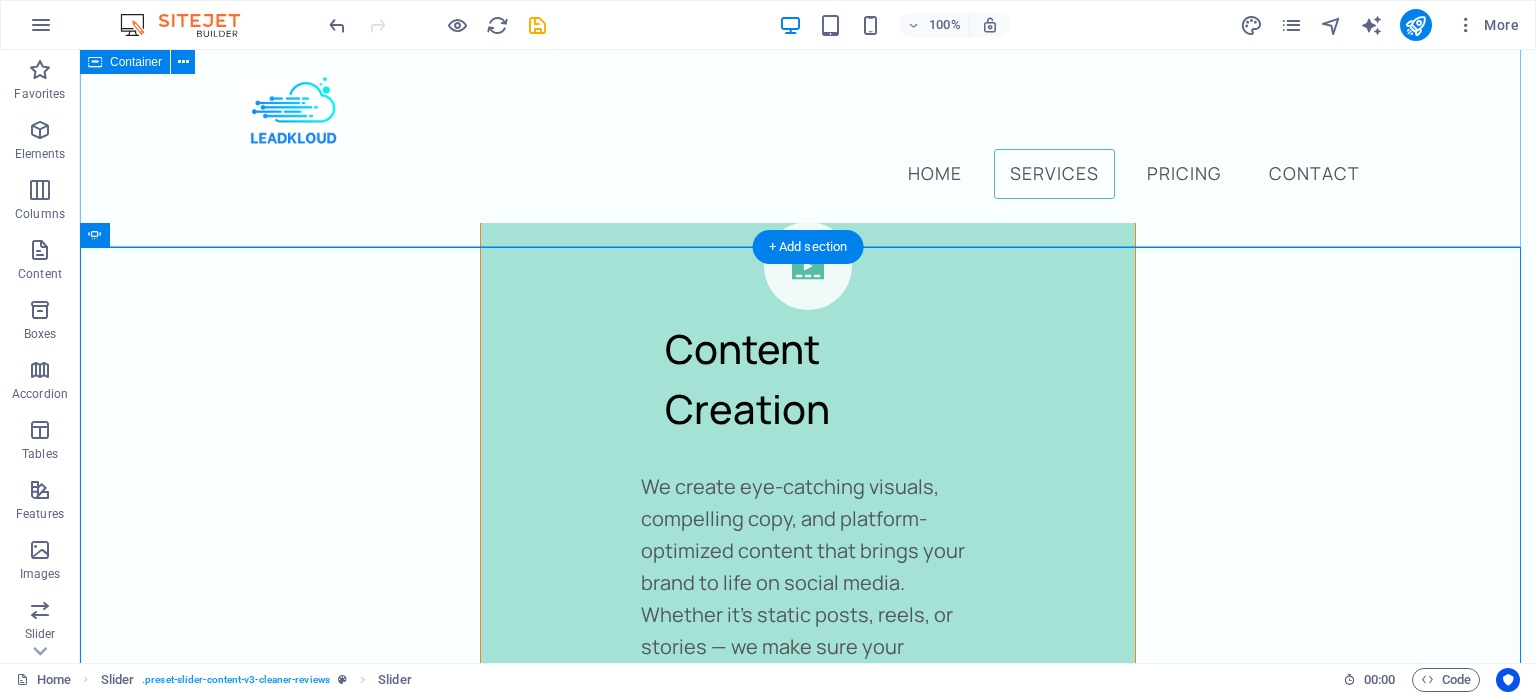 scroll, scrollTop: 4145, scrollLeft: 0, axis: vertical 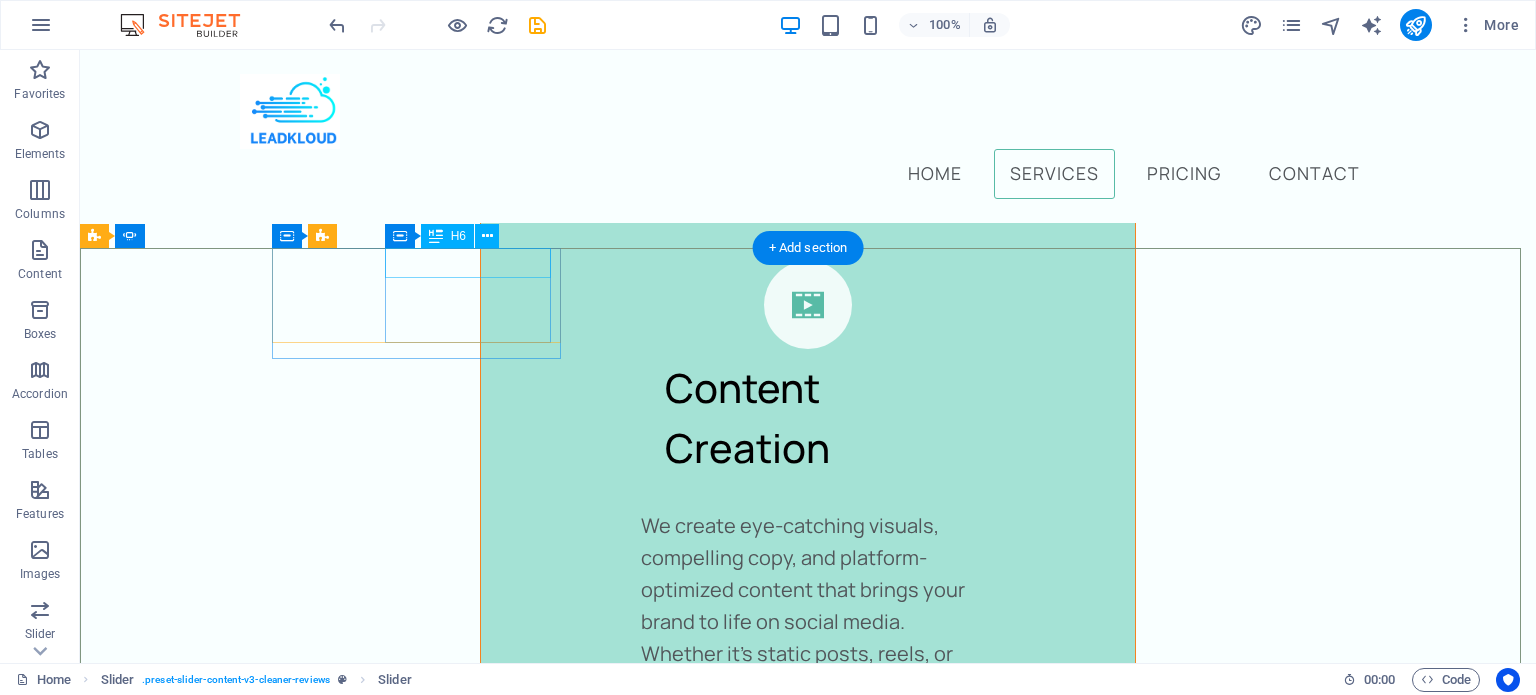 click on "Jane Smith" at bounding box center (-2287, 7687) 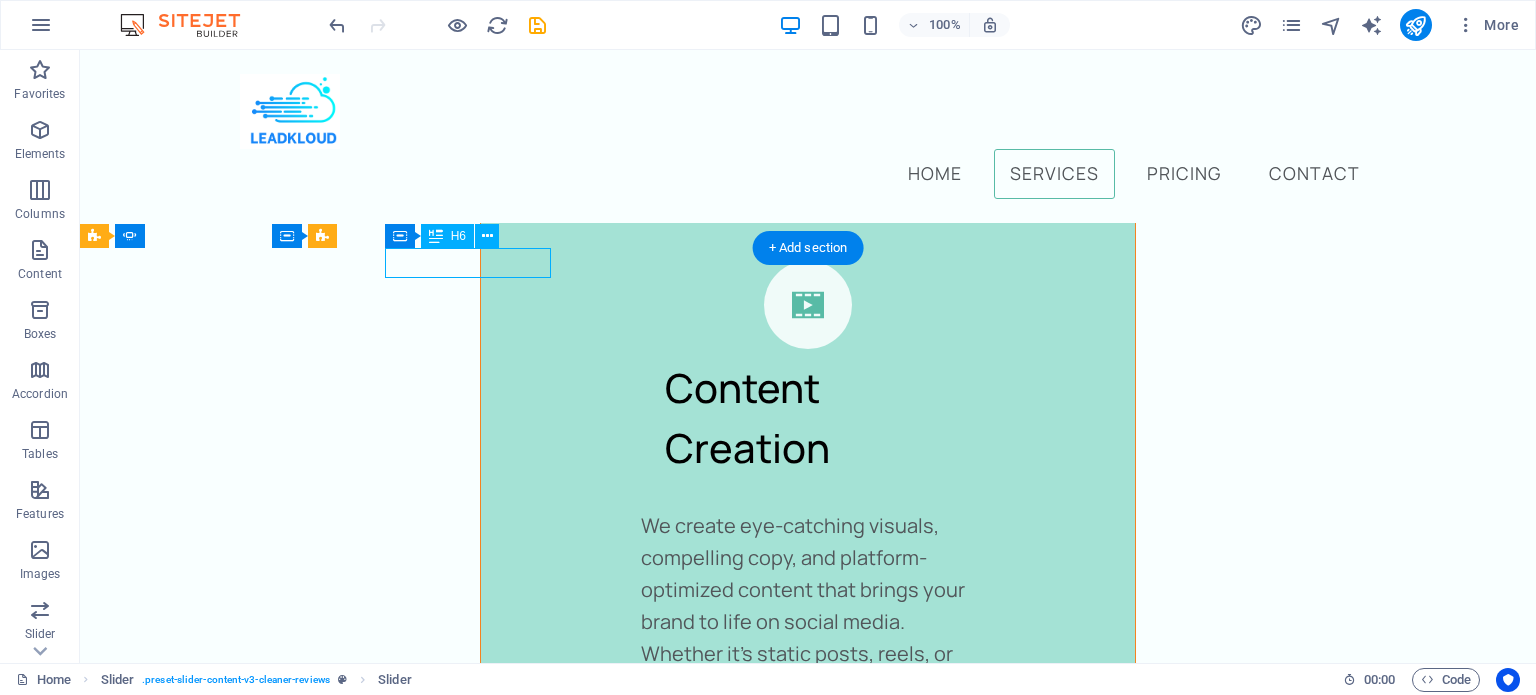 click on "Jane Smith" at bounding box center [-2287, 7687] 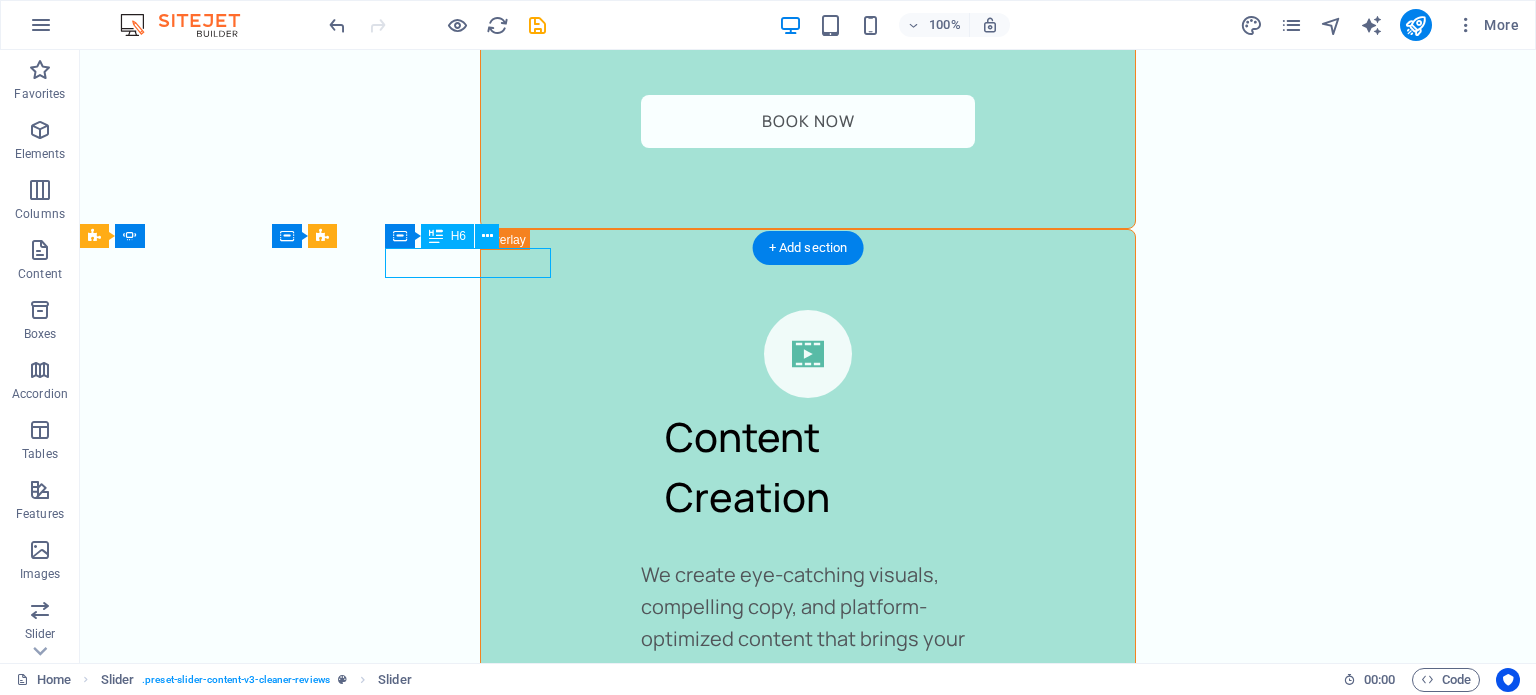 scroll, scrollTop: 5018, scrollLeft: 0, axis: vertical 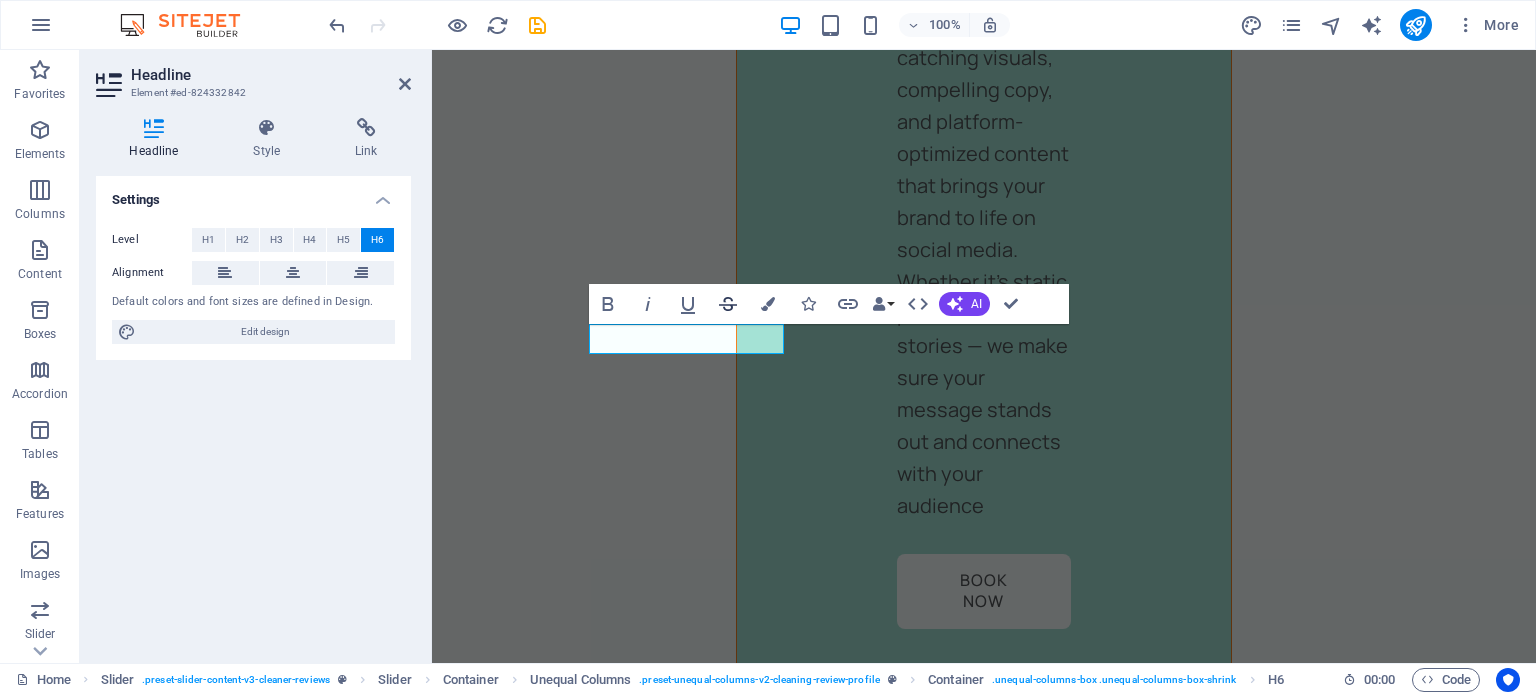 type 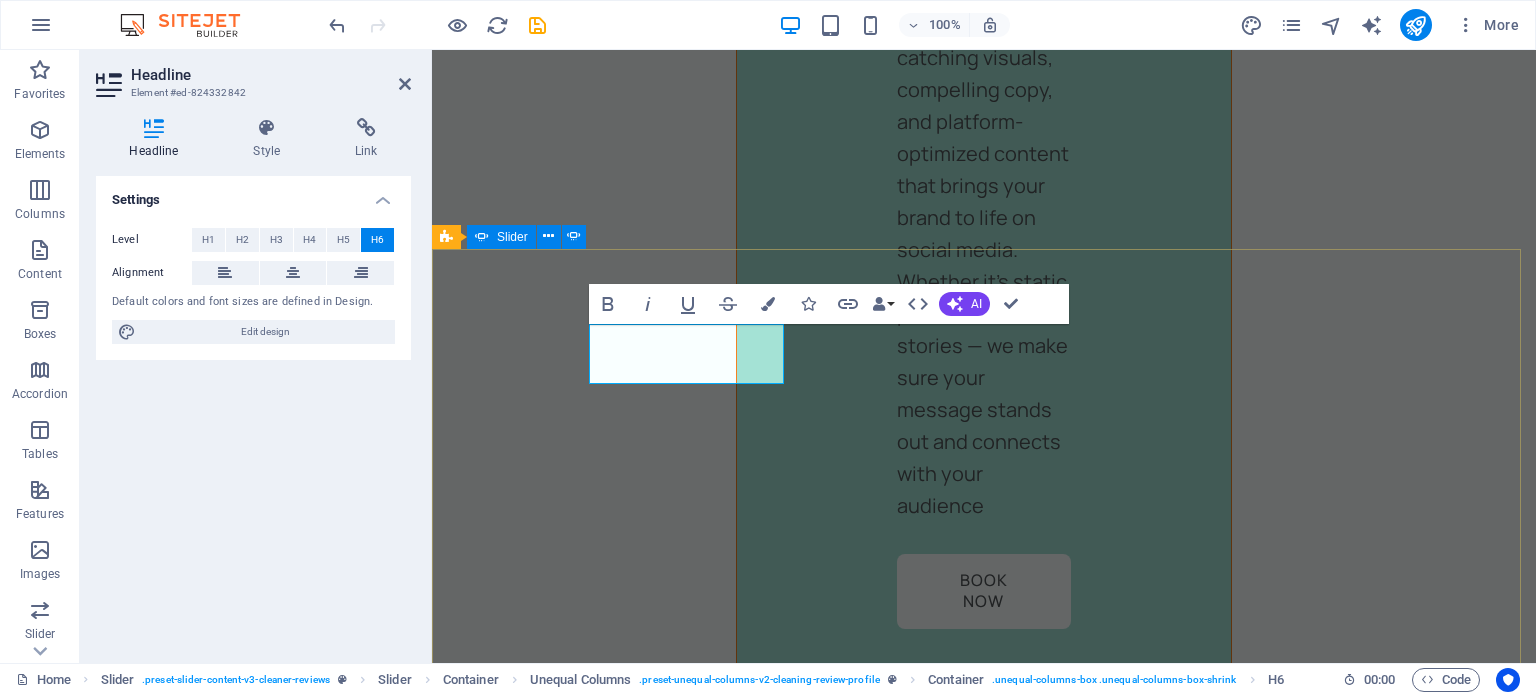 click on "Jane Smith 1 day ago “...amazing service...” Nec dolor in molestie lacus. Orci cursus a in elementum aliquet. Platea risus volutpat scelerisque feugiat quis massa sollicitudin egestas. Vitae eros suspendisse nunc aliquam curabitur faucibus odio lobortis metus. Duis rhoncus scelerisque vulputate tortor. Jane Smith 1 day ago “...amazing service...” Nec dolor in molestie lacus. Orci cursus a in elementum aliquet. Platea risus volutpat scelerisque feugiat quis massa sollicitudin egestas. Vitae eros suspendisse nunc aliquam curabitur faucibus odio lobortis metus. Duis rhoncus scelerisque vulputate tortor. Jane Smith 1 day ago "Game changer for our business!" Leadkloud helped us generate more qualified leads in two weeks than we had in the past three months. The Meta Ads strategy was on point — we’re now booking jobs consistently. Jane Smith 1 day ago “...amazing service...” Jane Smith 1 day ago “...amazing service...” Jane Smith 1 day ago “...amazing service...” Jane Smith 1 day ago 1 2 3 4" at bounding box center (984, 7346) 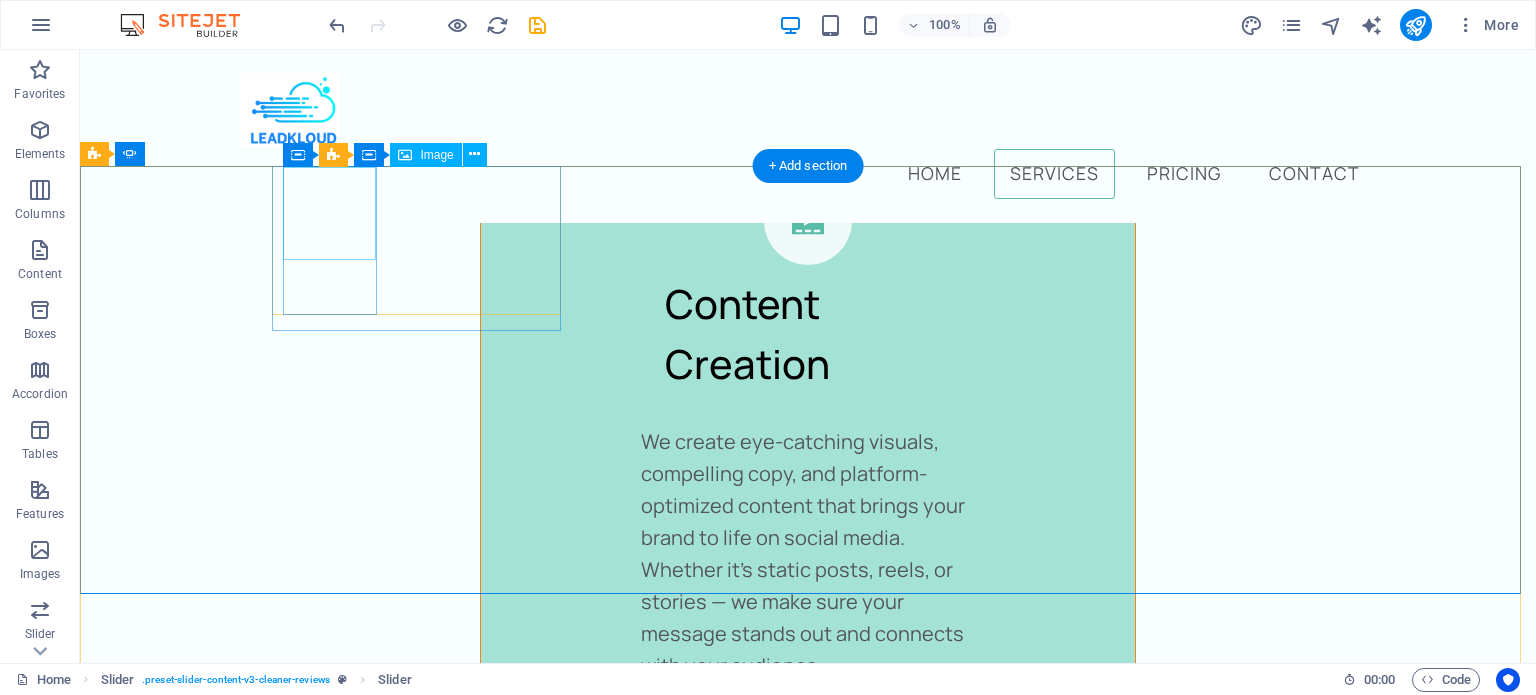 scroll, scrollTop: 4151, scrollLeft: 0, axis: vertical 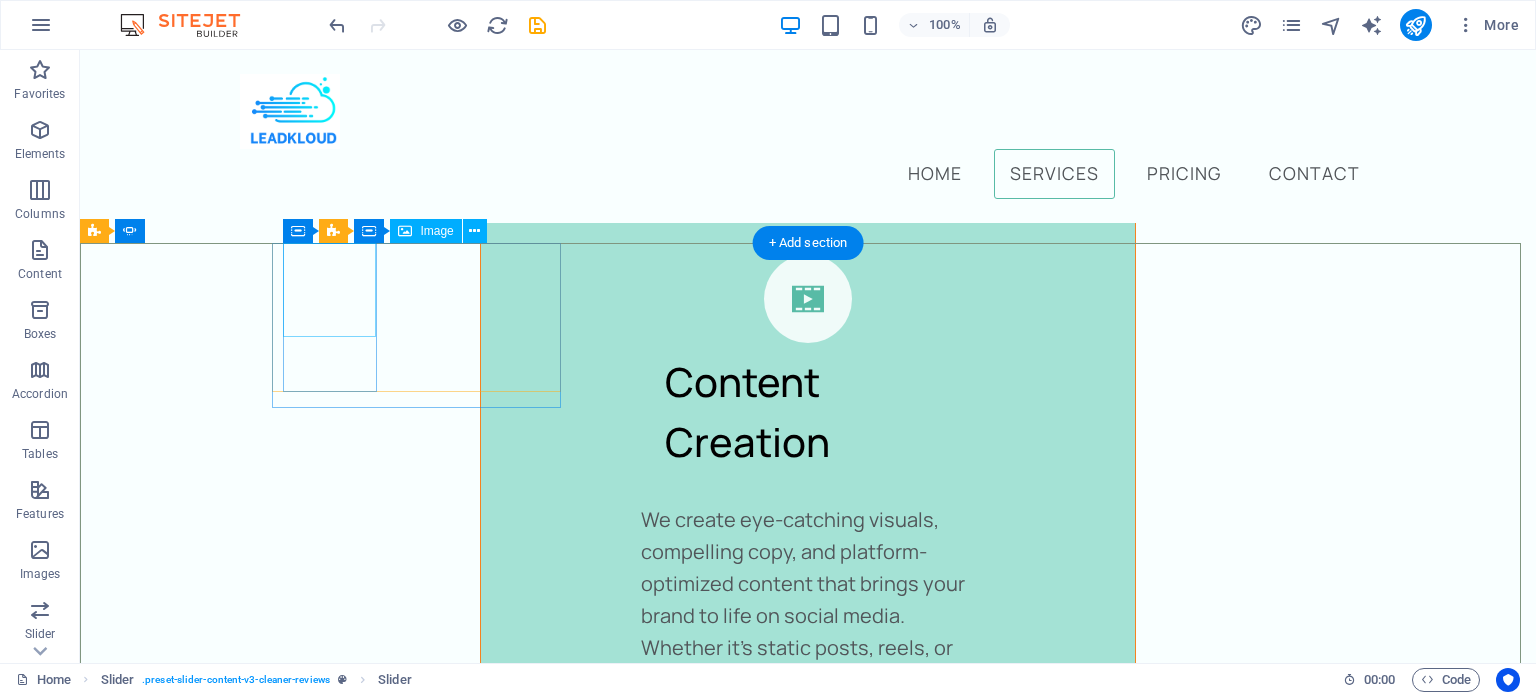 click at bounding box center (-2287, 7557) 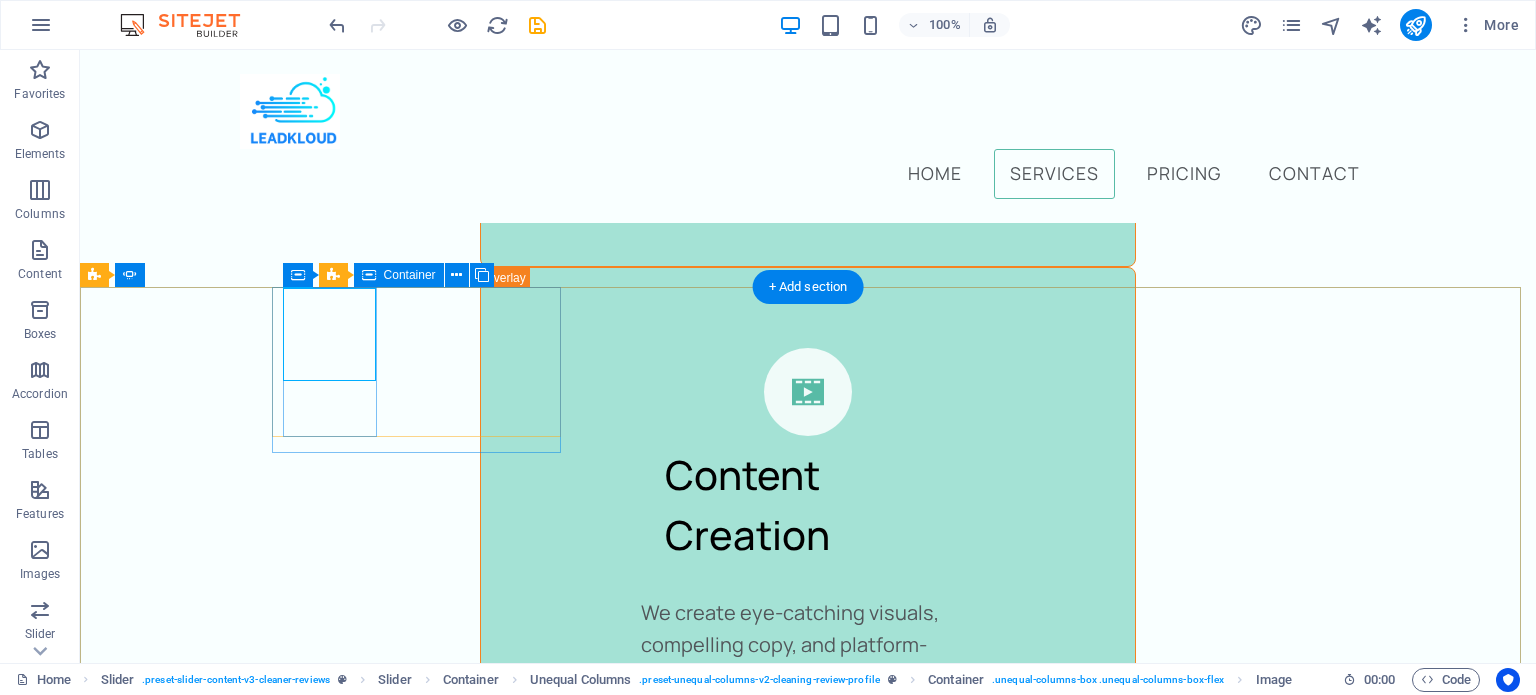 scroll, scrollTop: 4053, scrollLeft: 0, axis: vertical 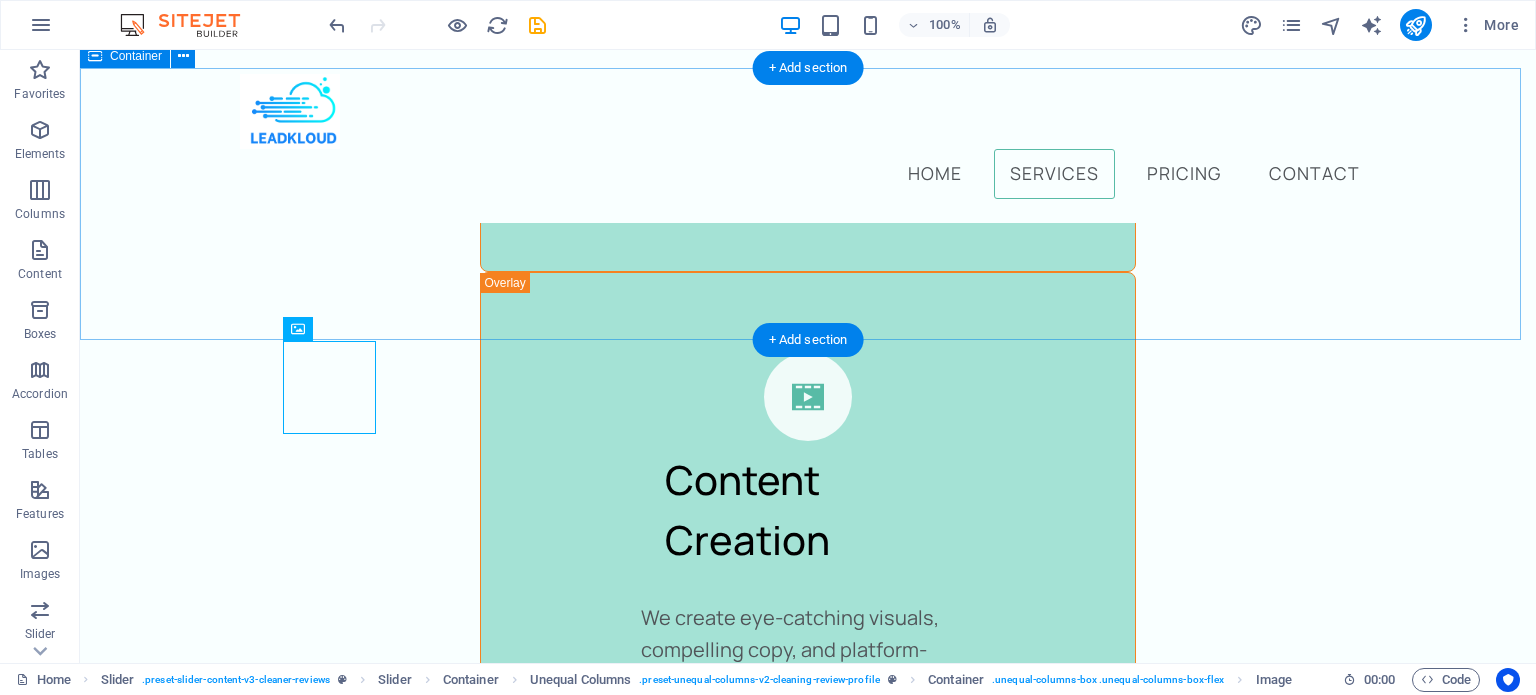 click on "What our customers are saying Don’t take our word for it - Have a look at the feedback from our happy customers from over 5 years of service." at bounding box center (808, 1805) 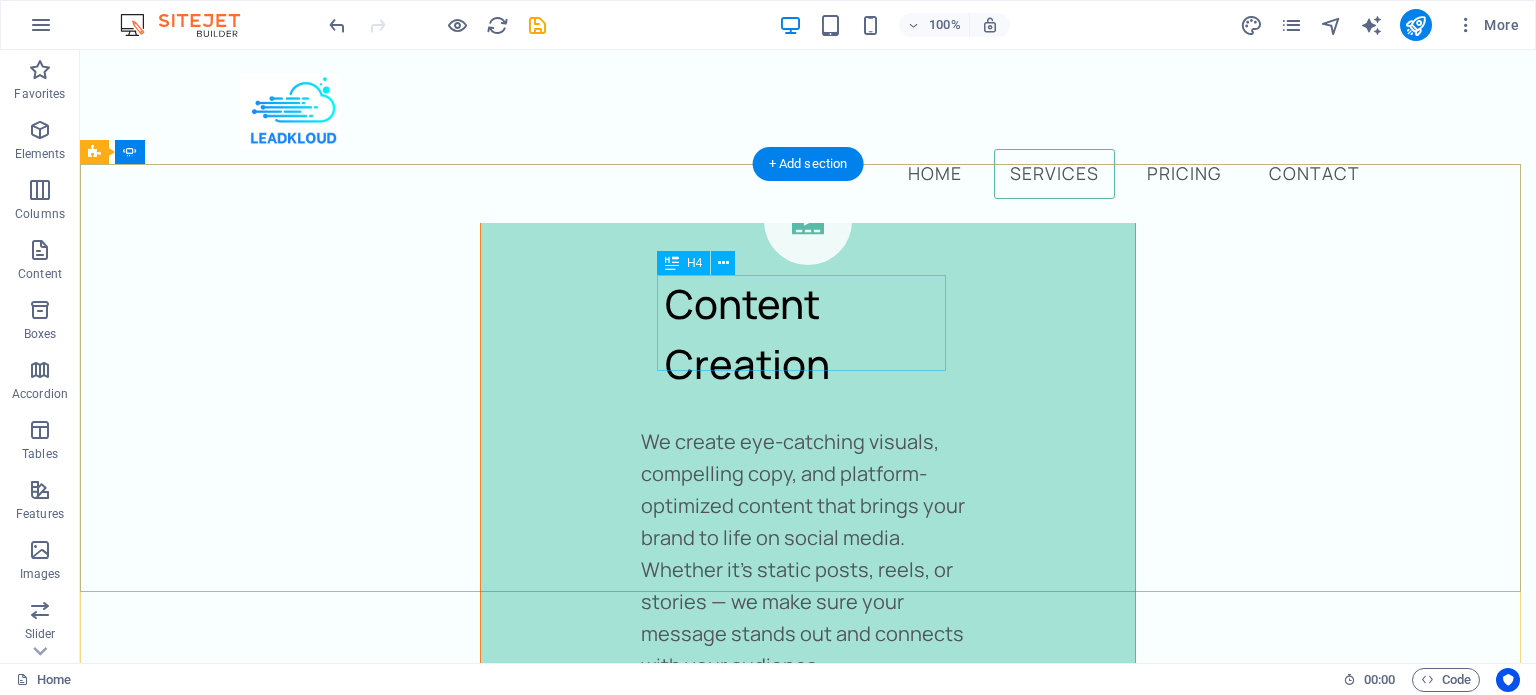 scroll, scrollTop: 4228, scrollLeft: 0, axis: vertical 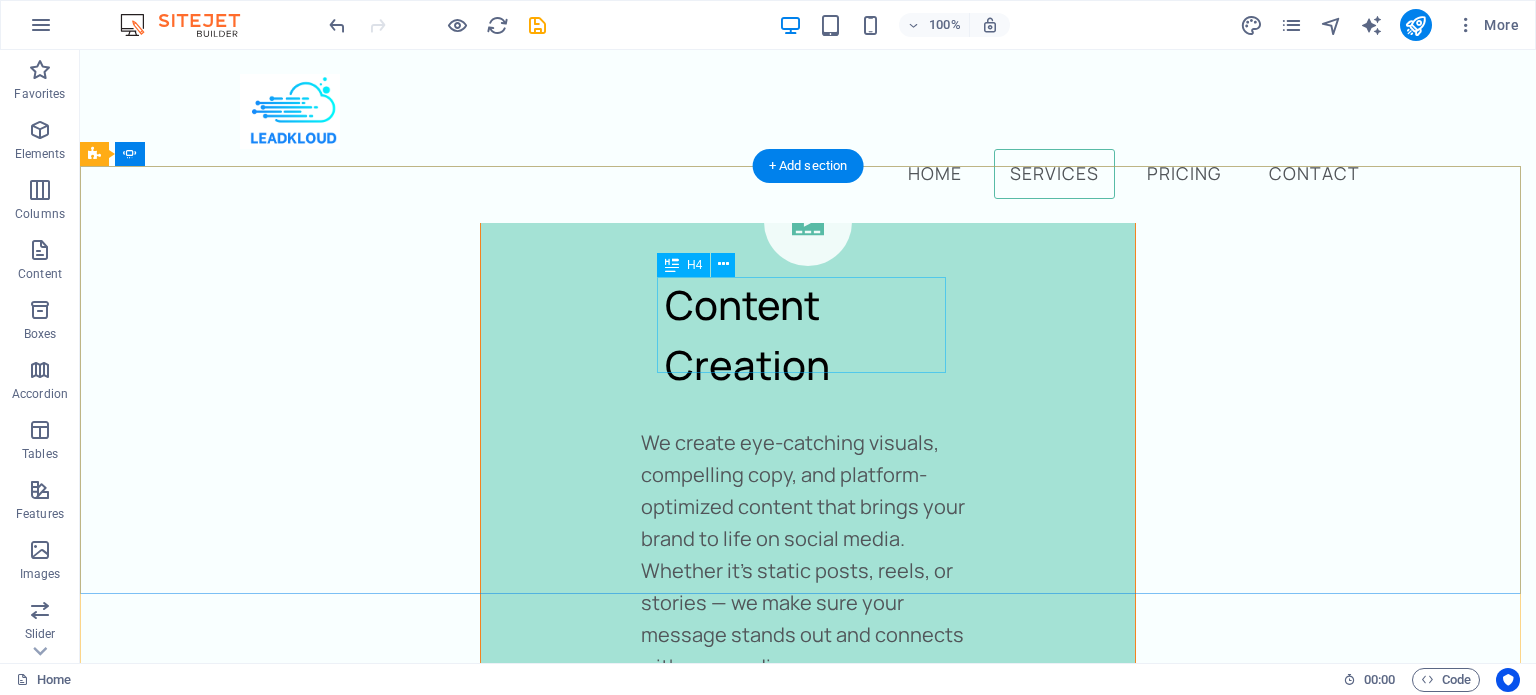 click on "“...amazing service...”" at bounding box center [-2277, 8641] 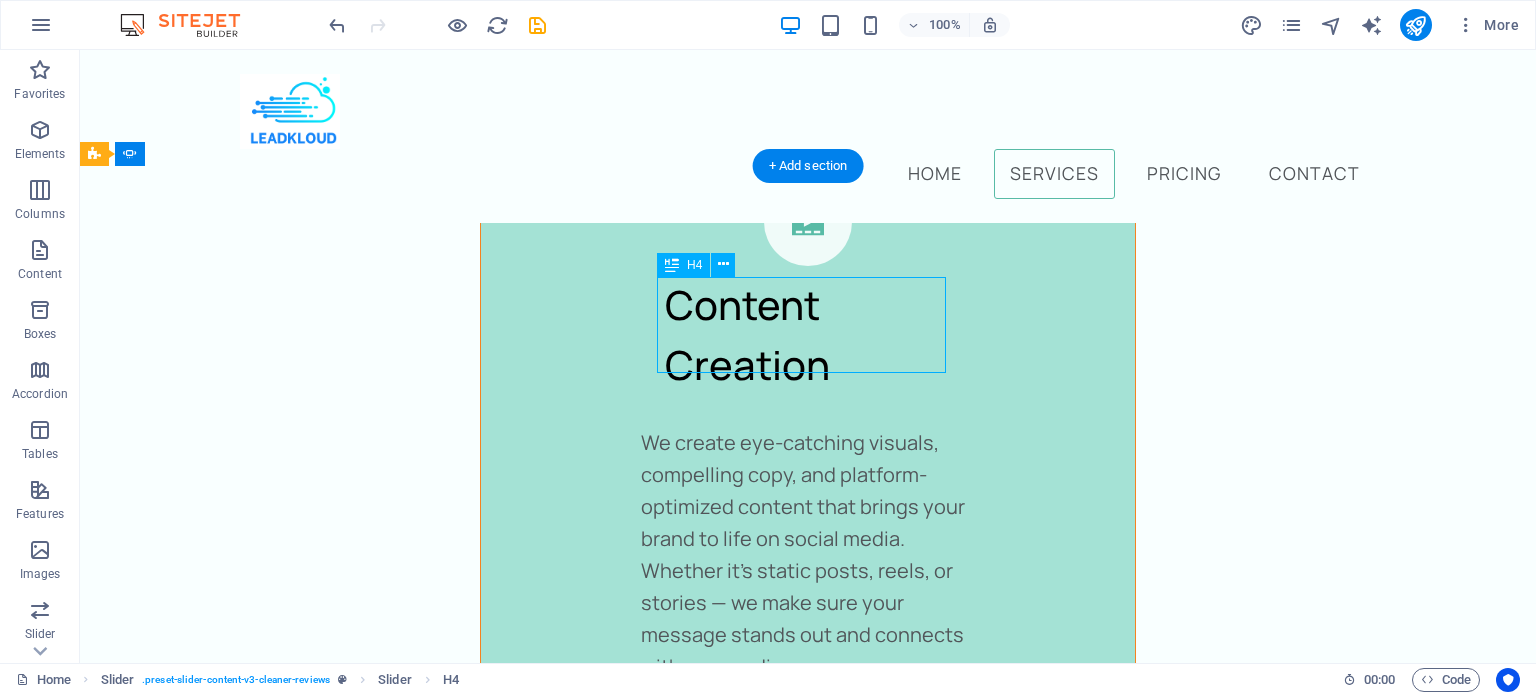 click on "“...amazing service...”" at bounding box center (-2277, 8641) 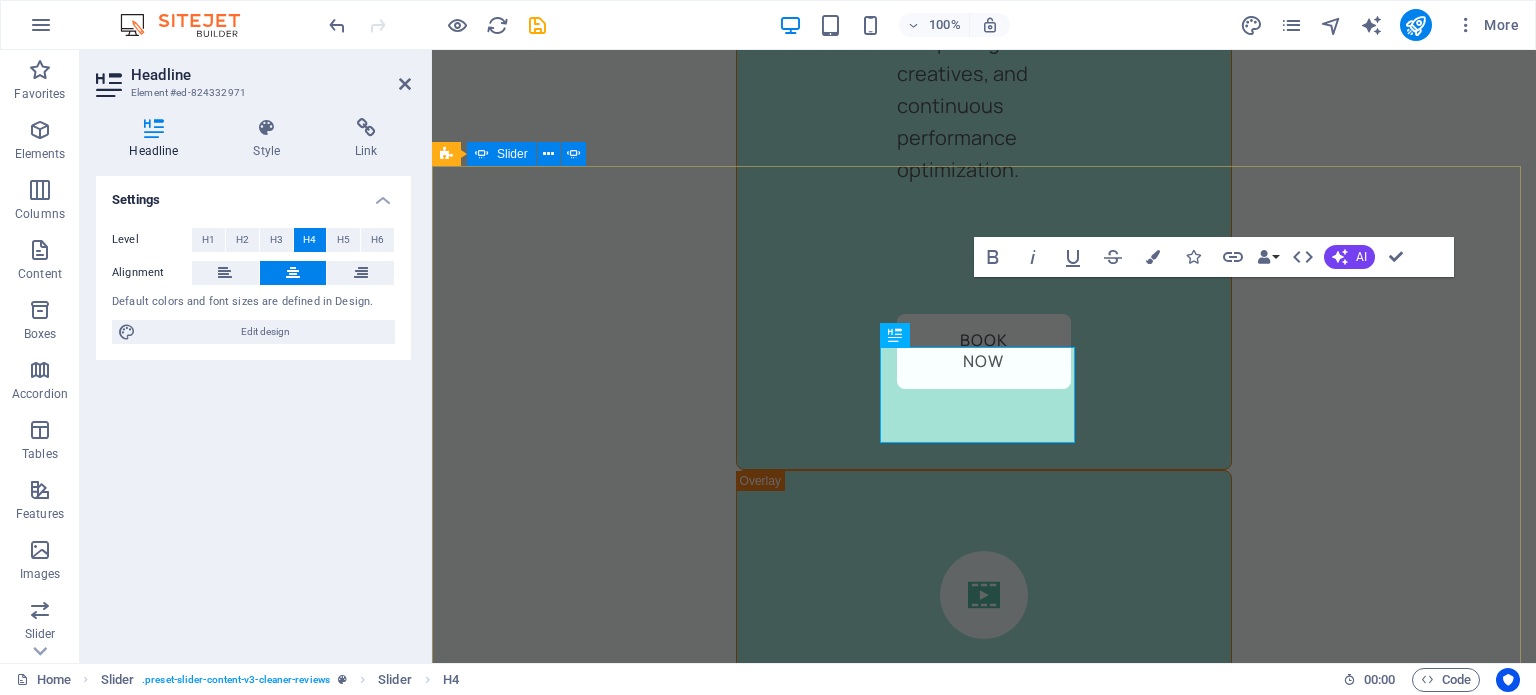 scroll, scrollTop: 5100, scrollLeft: 0, axis: vertical 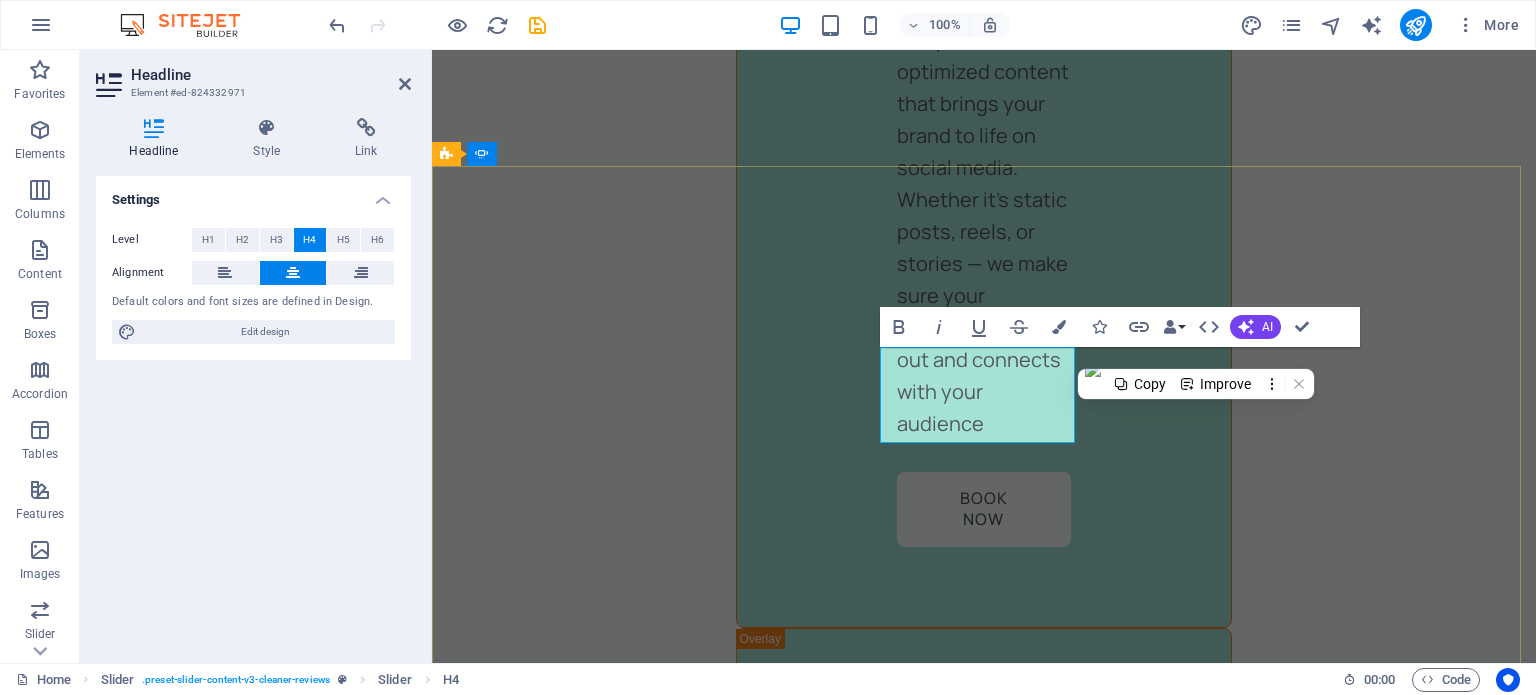 click on "“...amazing service...”" at bounding box center [-1350, 9021] 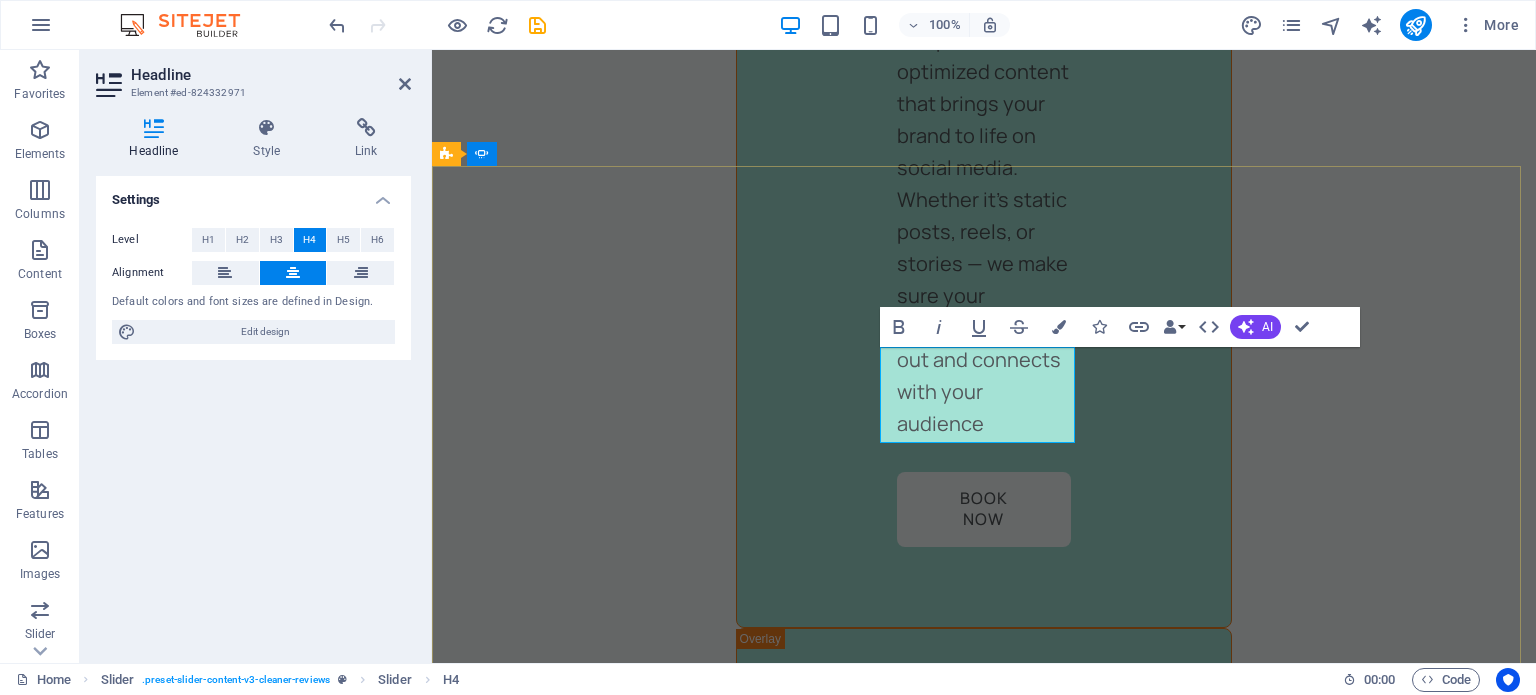 drag, startPoint x: 1036, startPoint y: 425, endPoint x: 909, endPoint y: 371, distance: 138.00362 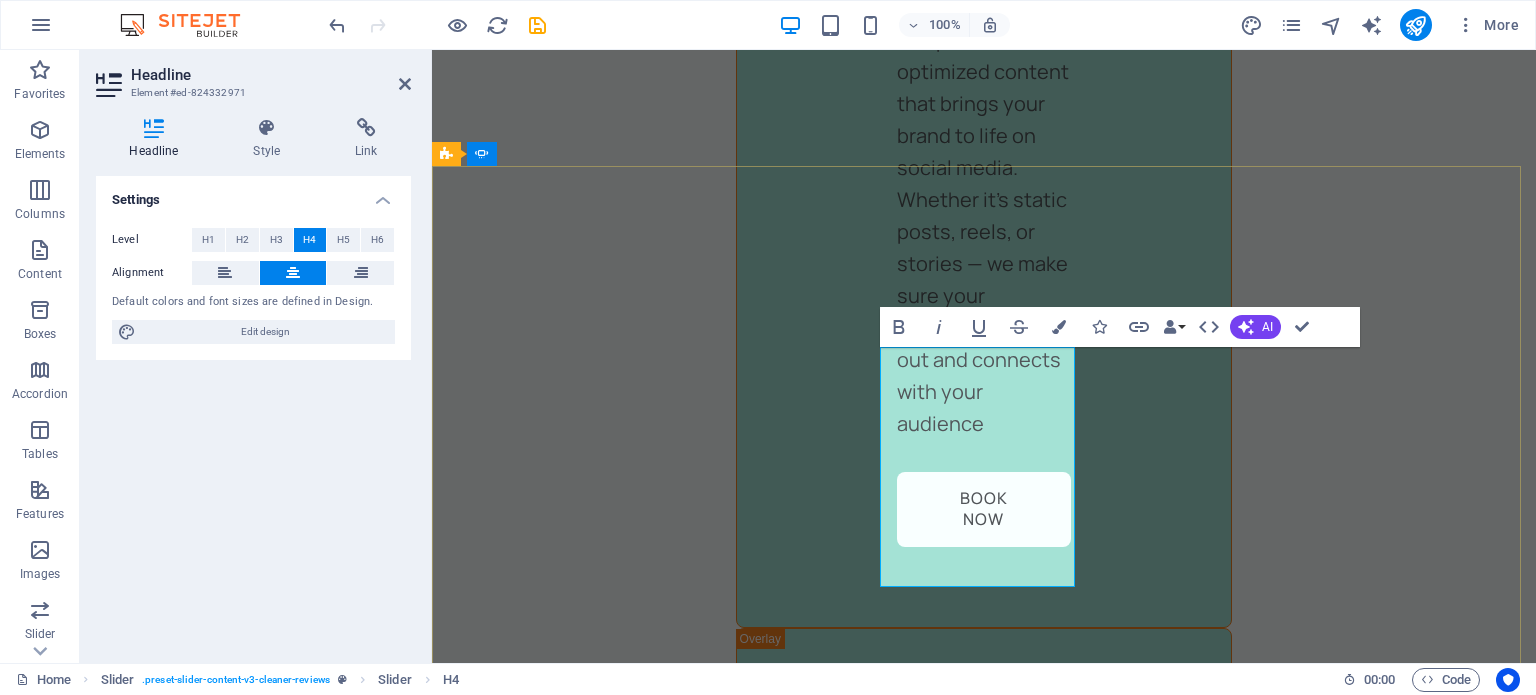 click on "“Professional, responsive, and results-driven”" at bounding box center [-1350, 9093] 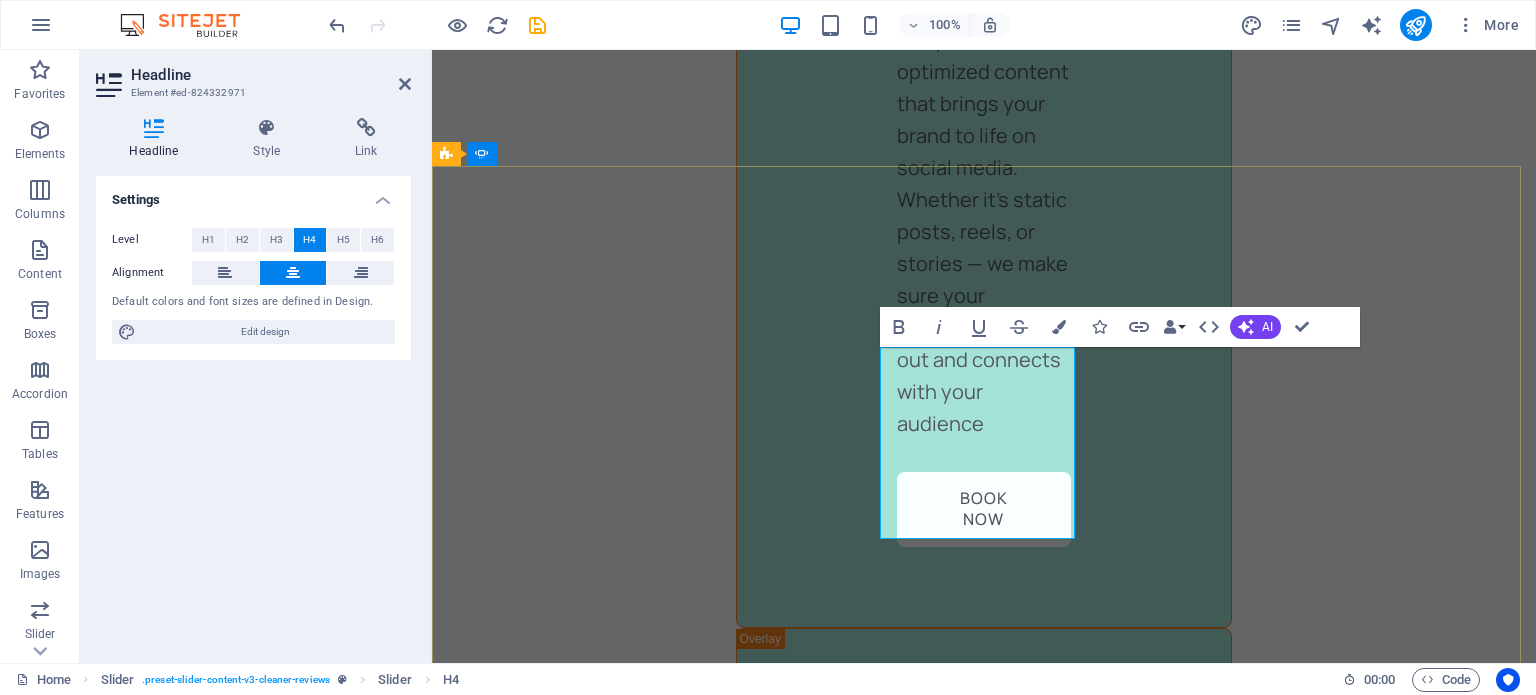 type 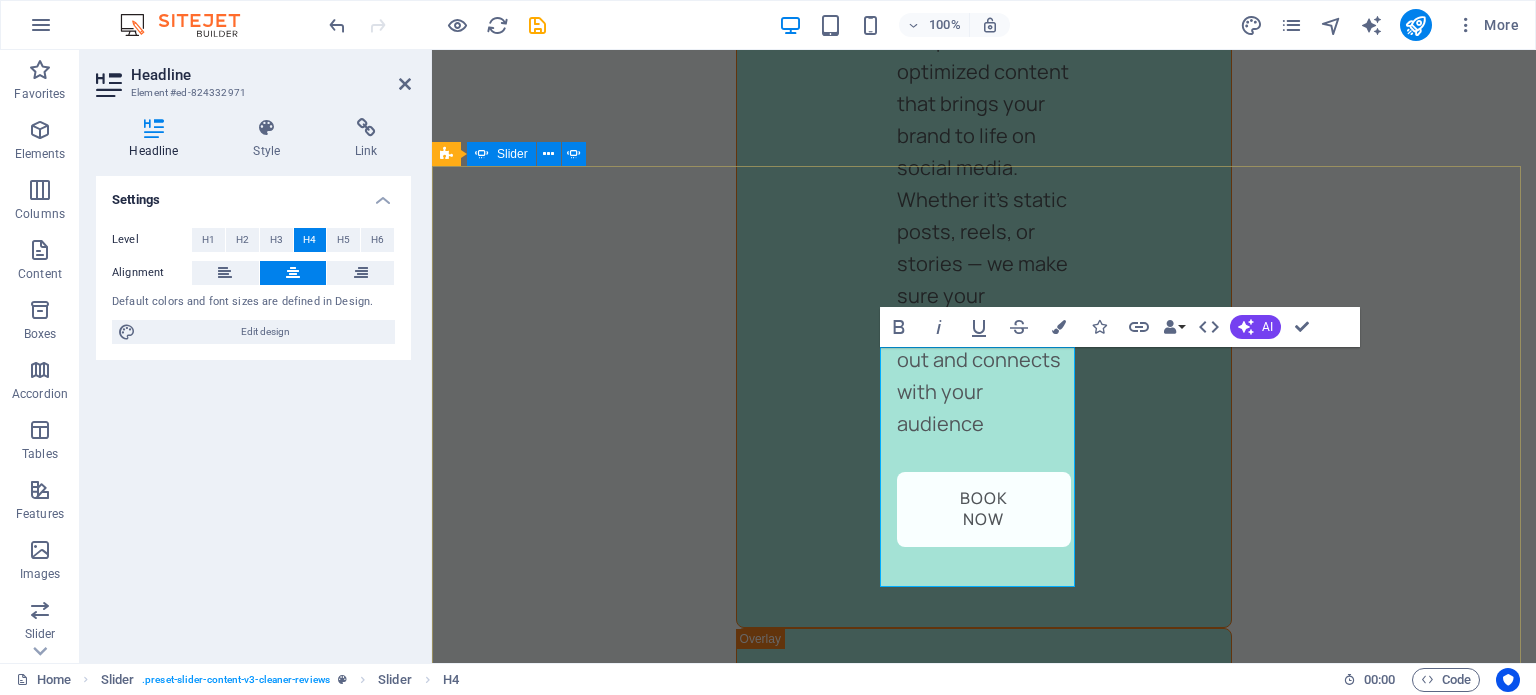 click on "Jane Smith 1 day ago “...amazing service...” Nec dolor in molestie lacus. Orci cursus a in elementum aliquet. Platea risus volutpat scelerisque feugiat quis massa sollicitudin egestas. Vitae eros suspendisse nunc aliquam curabitur faucibus odio lobortis metus. Duis rhoncus scelerisque vulputate tortor. Jane Smith 1 day ago “...amazing service...” Nec dolor in molestie lacus. Orci cursus a in elementum aliquet. Platea risus volutpat scelerisque feugiat quis massa sollicitudin egestas. Vitae eros suspendisse nunc aliquam curabitur faucibus odio lobortis metus. Duis rhoncus scelerisque vulputate tortor. Michael T., Home Contractor 1 day ago "Game changer for our business!" Leadkloud helped us generate more qualified leads in two weeks than we had in the past three months. The Meta Ads strategy was on point — we’re now booking jobs consistently. Jane Smith 1 day ago “...amazing service...” Jane Smith 1 day ago “...amazing service...” Jane Smith 1 day ago “...amazing service...” Jane Smith" at bounding box center [984, 7366] 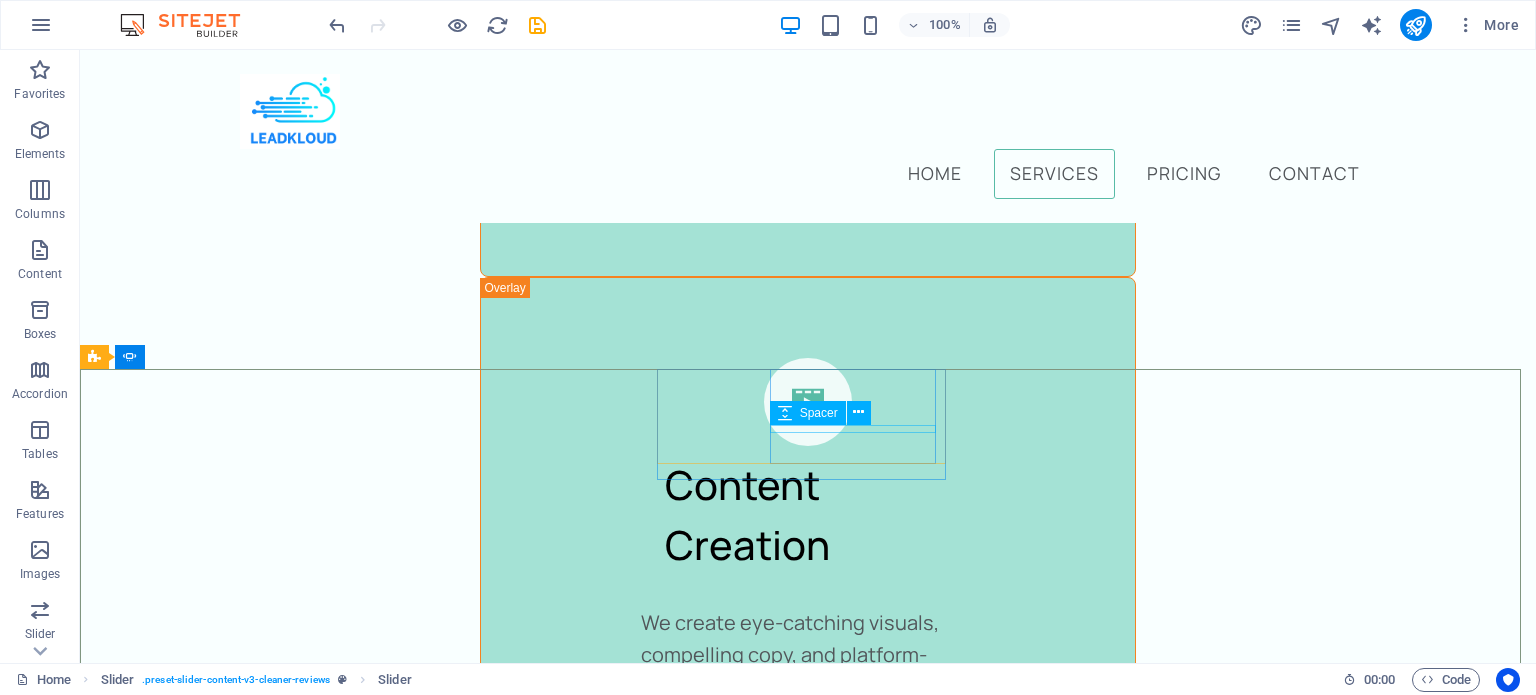scroll, scrollTop: 4024, scrollLeft: 0, axis: vertical 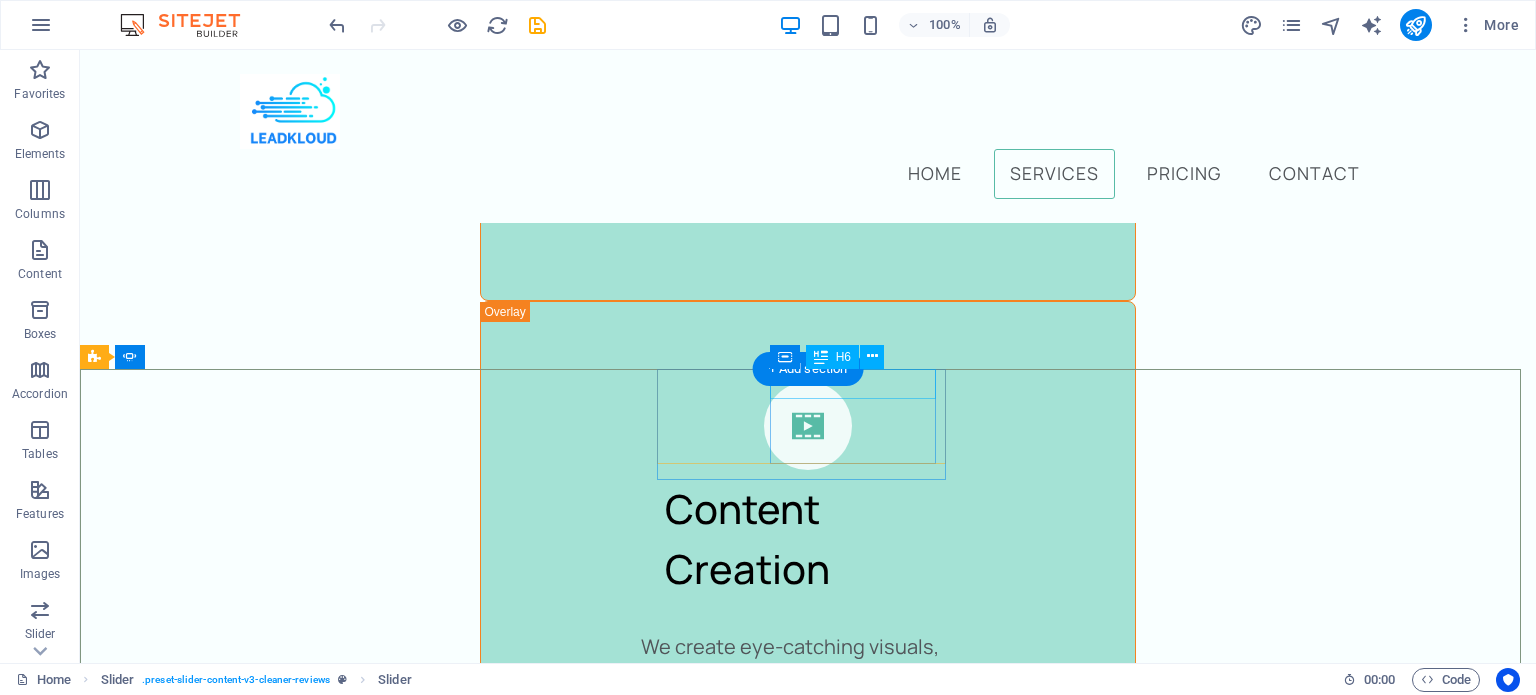 click on "Jane Smith" at bounding box center [-2287, 8645] 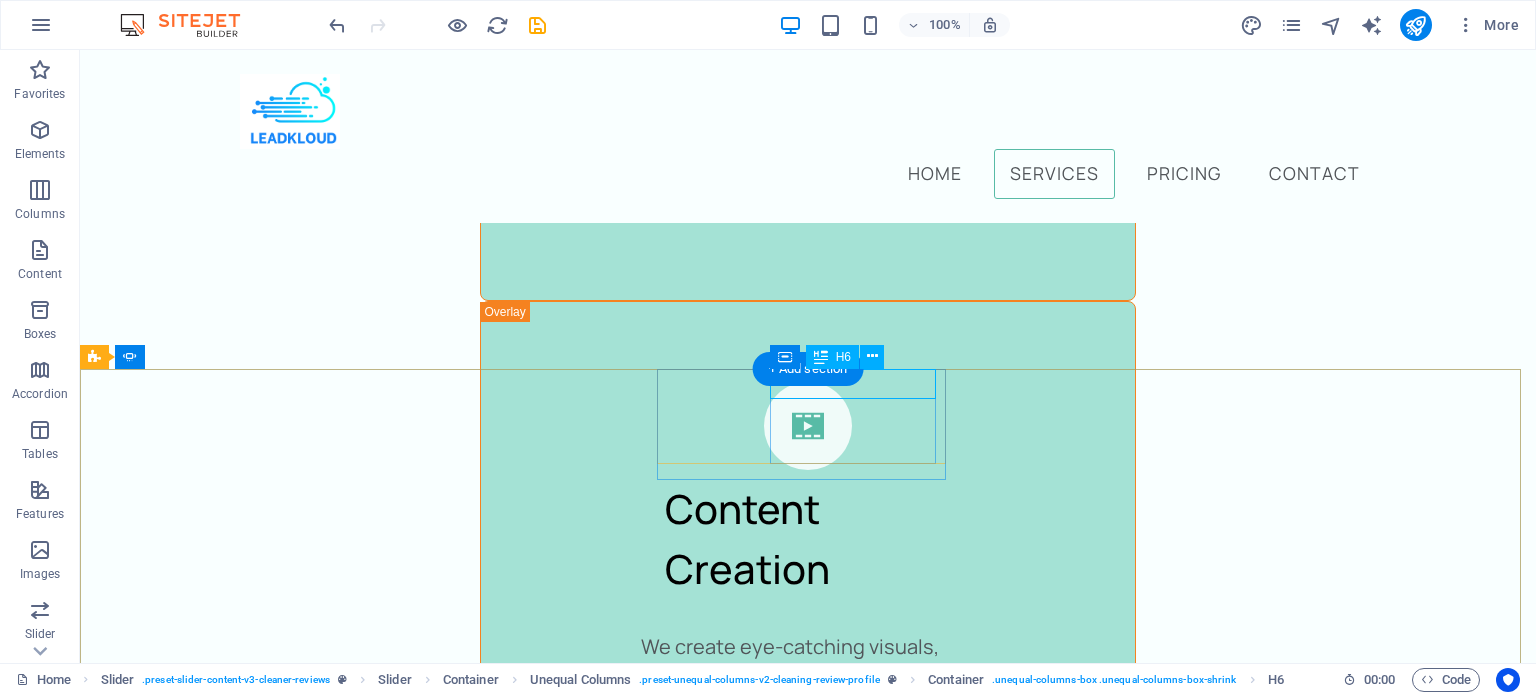 click on "Jane Smith" at bounding box center (-2287, 8645) 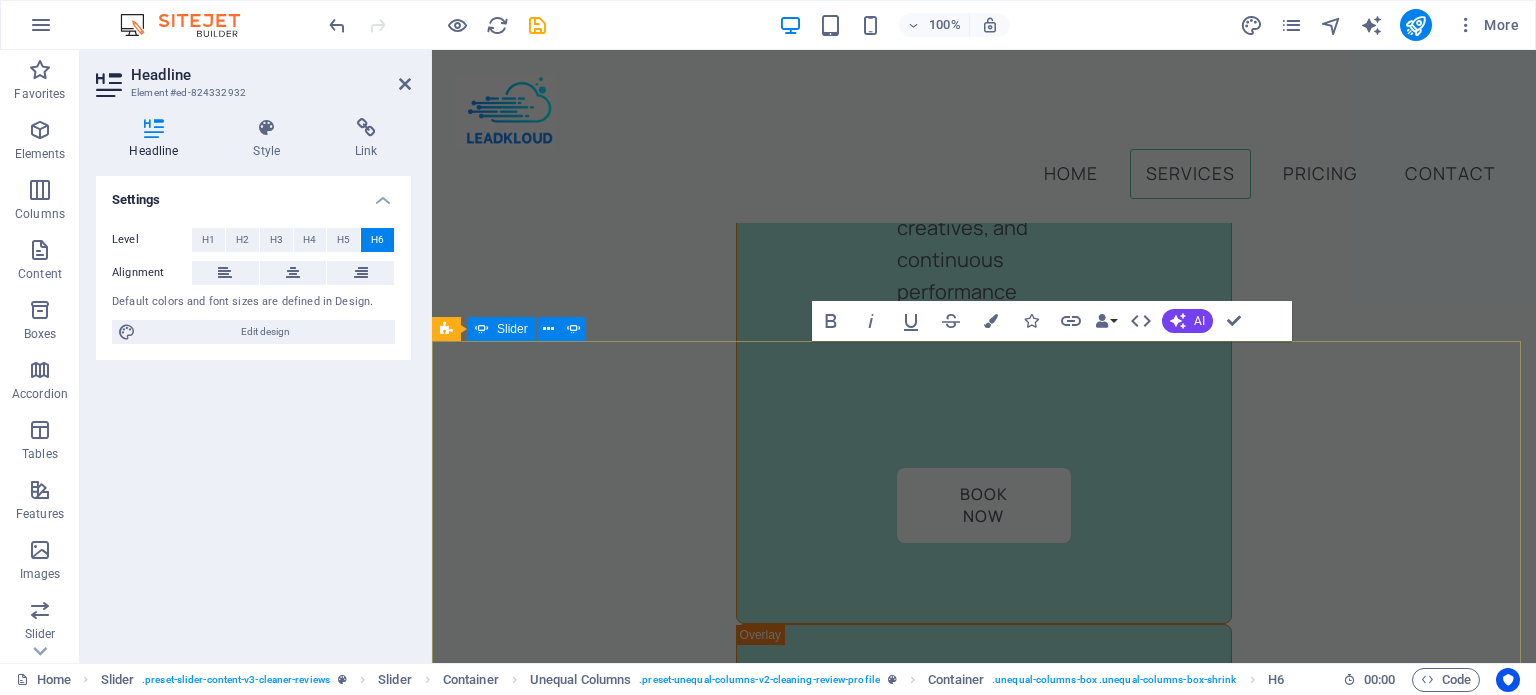 scroll, scrollTop: 4925, scrollLeft: 0, axis: vertical 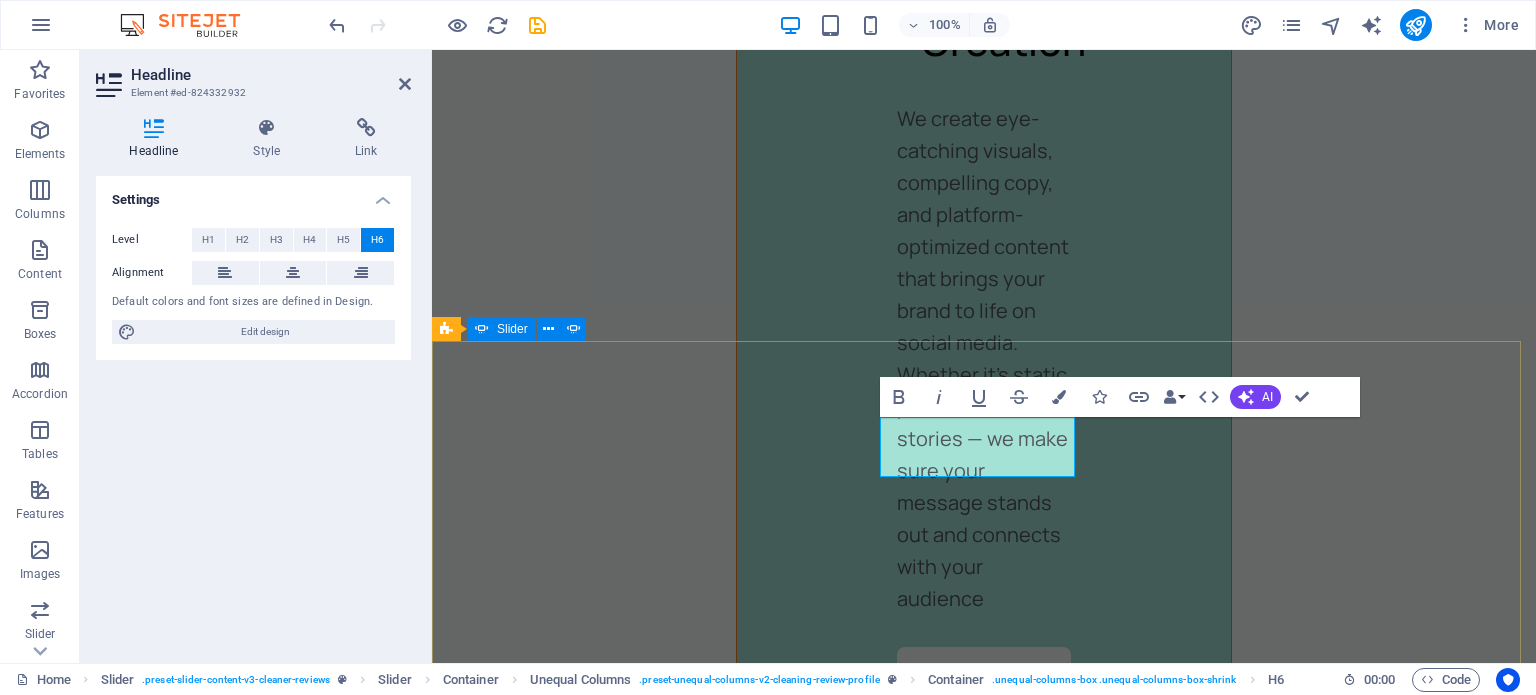 click on "Jane Smith 1 day ago “...amazing service...” Nec dolor in molestie lacus. Orci cursus a in elementum aliquet. Platea risus volutpat scelerisque feugiat quis massa sollicitudin egestas. Vitae eros suspendisse nunc aliquam curabitur faucibus odio lobortis metus. Duis rhoncus scelerisque vulputate tortor. Jane Smith 1 day ago “...amazing service...” Nec dolor in molestie lacus. Orci cursus a in elementum aliquet. Platea risus volutpat scelerisque feugiat quis massa sollicitudin egestas. Vitae eros suspendisse nunc aliquam curabitur faucibus odio lobortis metus. Duis rhoncus scelerisque vulputate tortor. Michael T., Home Contractor 1 day ago "Game changer for our business!" Leadkloud helped us generate more qualified leads in two weeks than we had in the past three months. The Meta Ads strategy was on point — we’re now booking jobs consistently. Jane Smith 1 day ago “Professional, responsive, and results-driven” Jane Smith 1 day ago “...amazing service...” Jane Smith 1 day ago Jane Smith 1 2 3" at bounding box center [984, 7580] 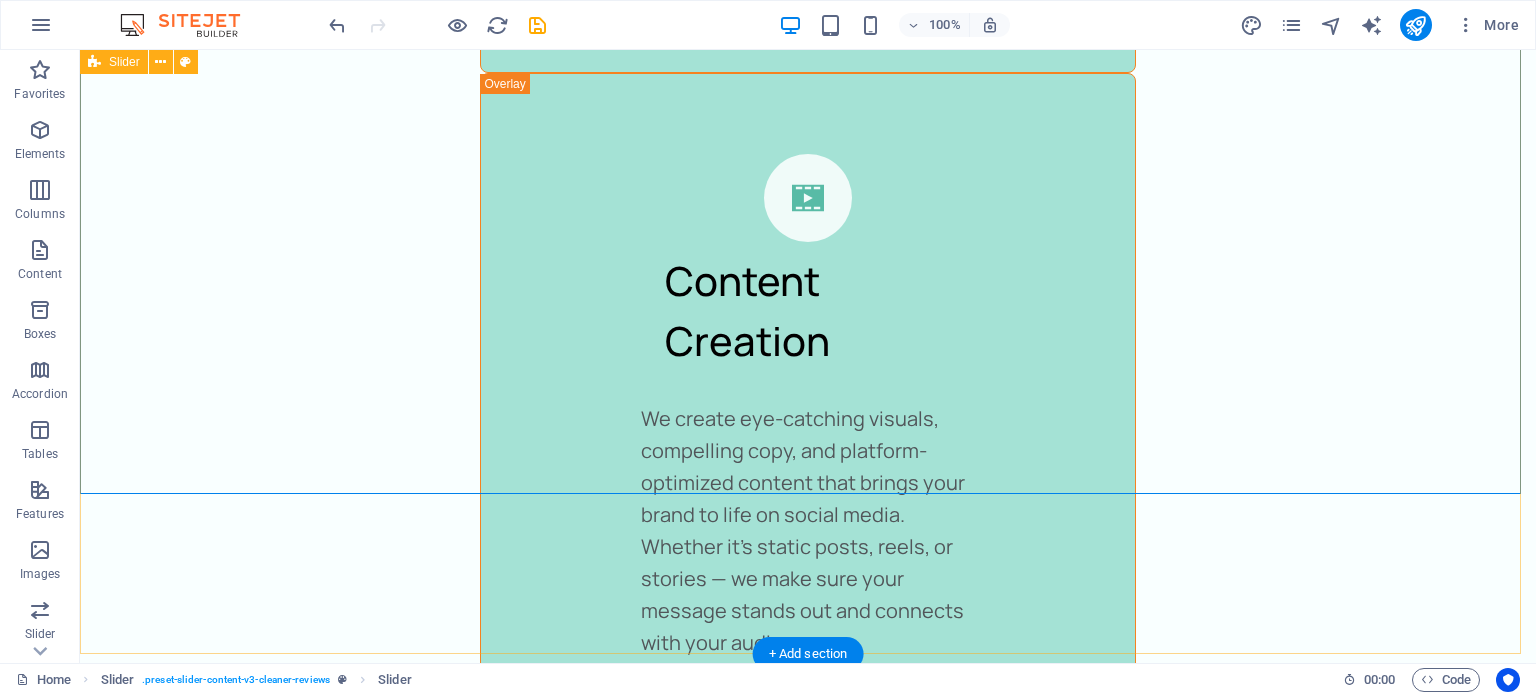 scroll, scrollTop: 4503, scrollLeft: 0, axis: vertical 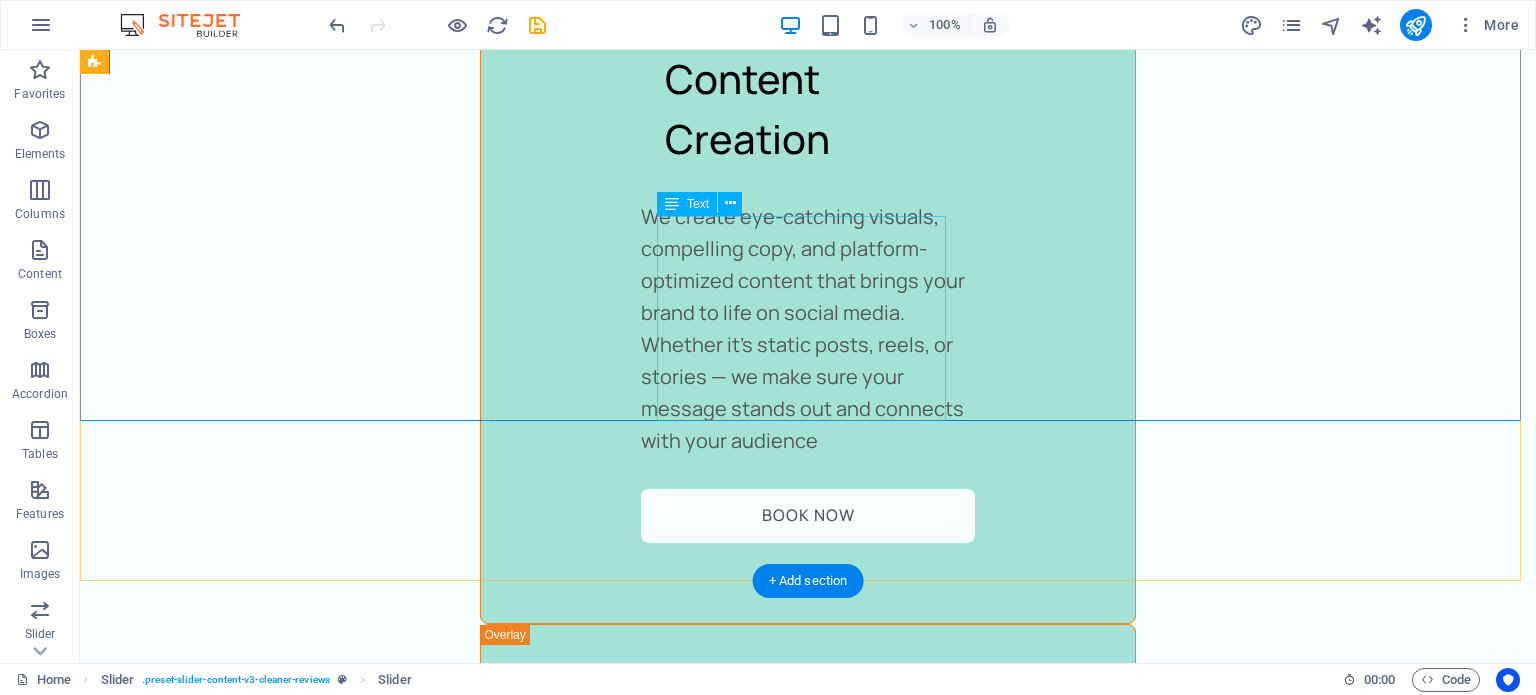click on "Nec dolor in molestie lacus. Orci cursus a in elementum aliquet. Platea risus volutpat scelerisque feugiat quis massa sollicitudin egestas. Vitae eros suspendisse nunc aliquam curabitur faucibus odio lobortis metus. Duis rhoncus scelerisque vulputate tortor." at bounding box center (-2277, 8737) 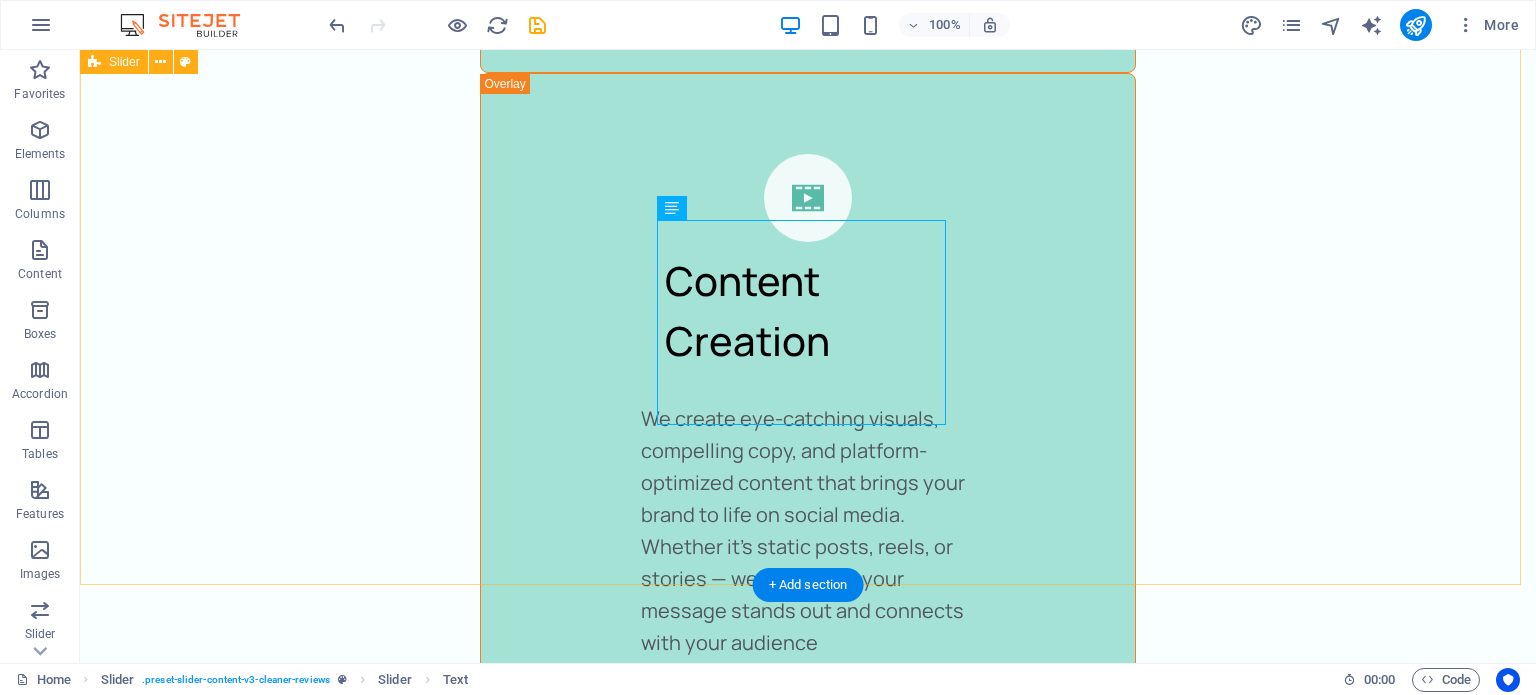 scroll, scrollTop: 4566, scrollLeft: 0, axis: vertical 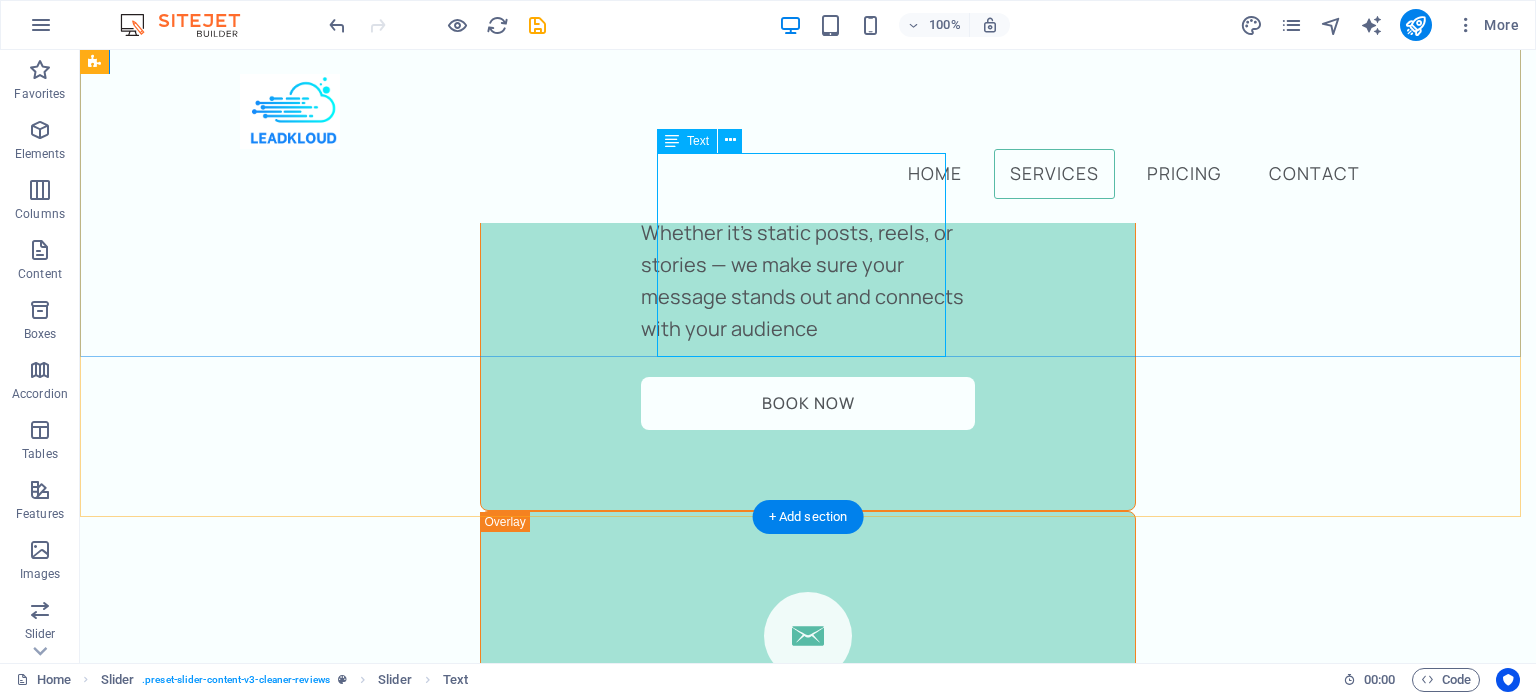 click on "Nec dolor in molestie lacus. Orci cursus a in elementum aliquet. Platea risus volutpat scelerisque feugiat quis massa sollicitudin egestas. Vitae eros suspendisse nunc aliquam curabitur faucibus odio lobortis metus. Duis rhoncus scelerisque vulputate tortor." at bounding box center [-2277, 8625] 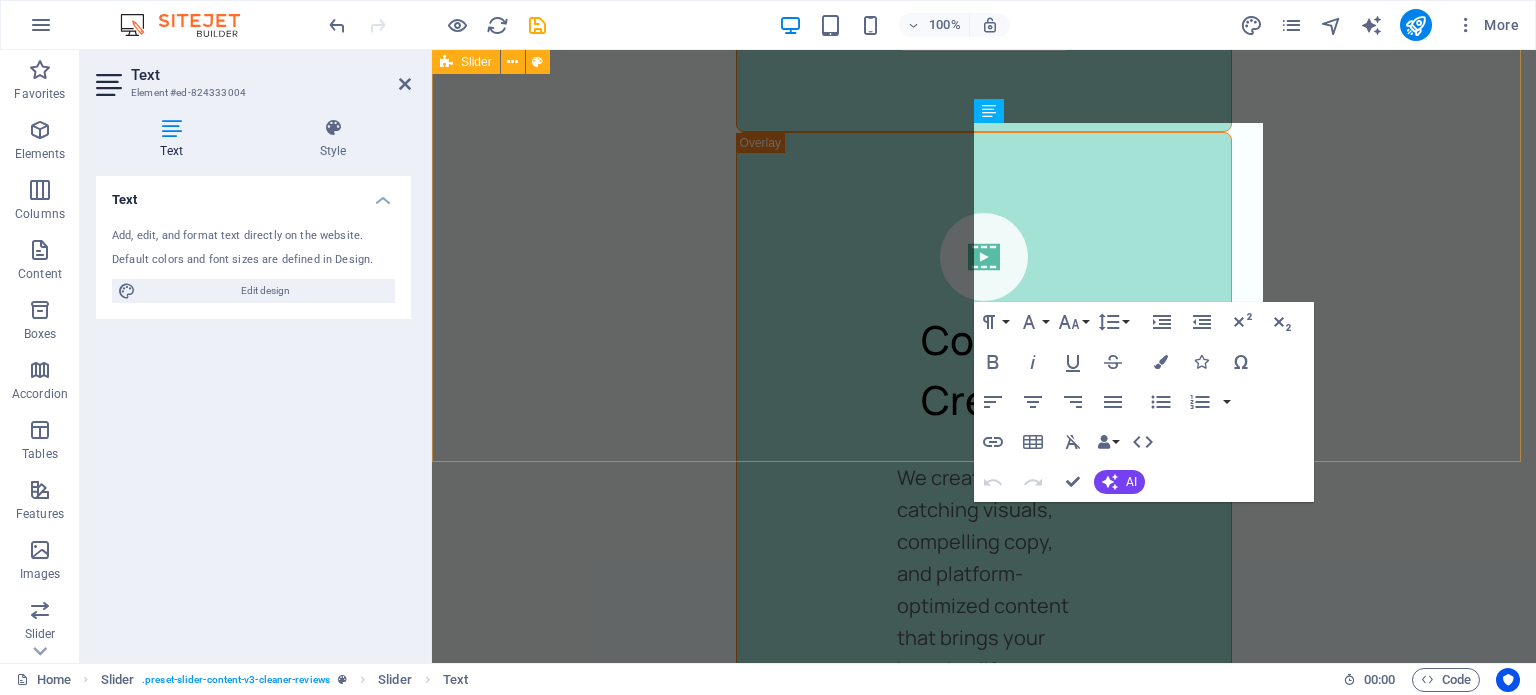 scroll, scrollTop: 5439, scrollLeft: 0, axis: vertical 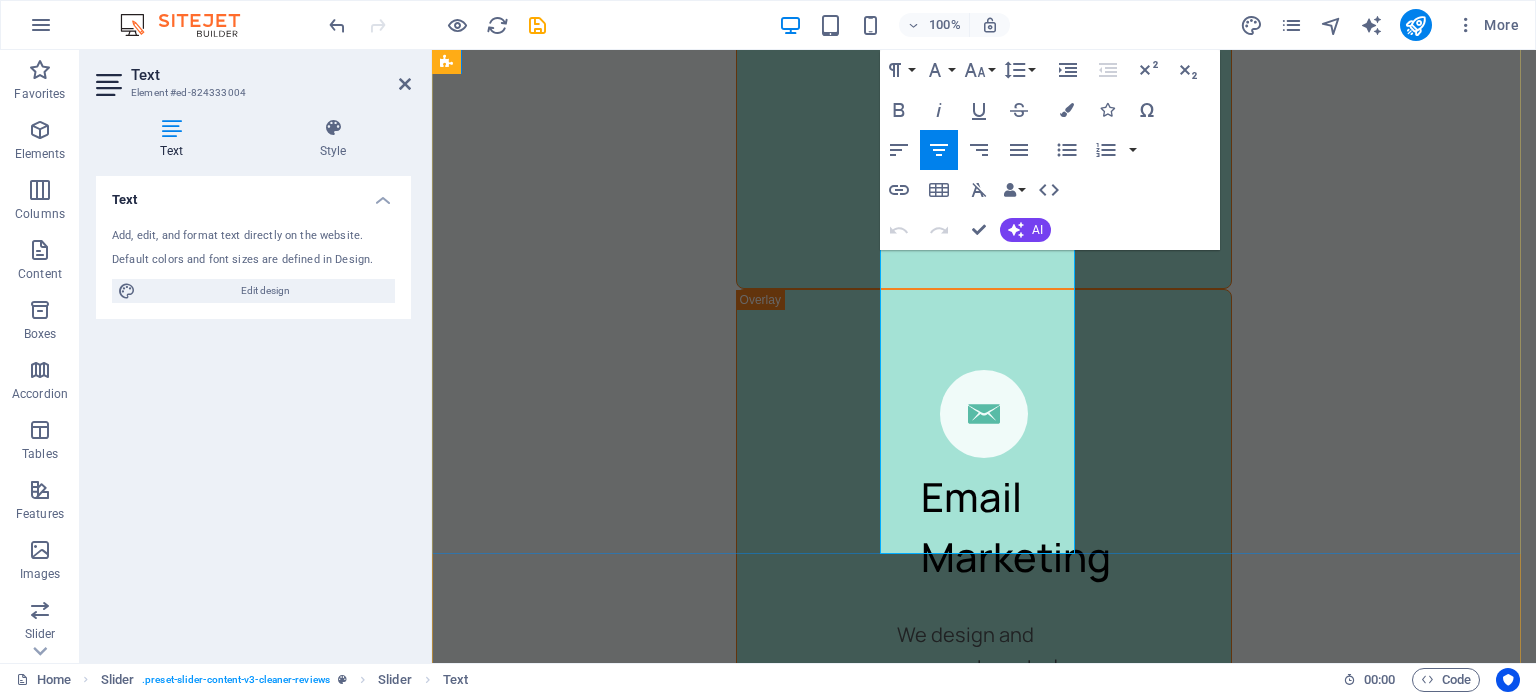 drag, startPoint x: 1010, startPoint y: 538, endPoint x: 896, endPoint y: 231, distance: 327.48282 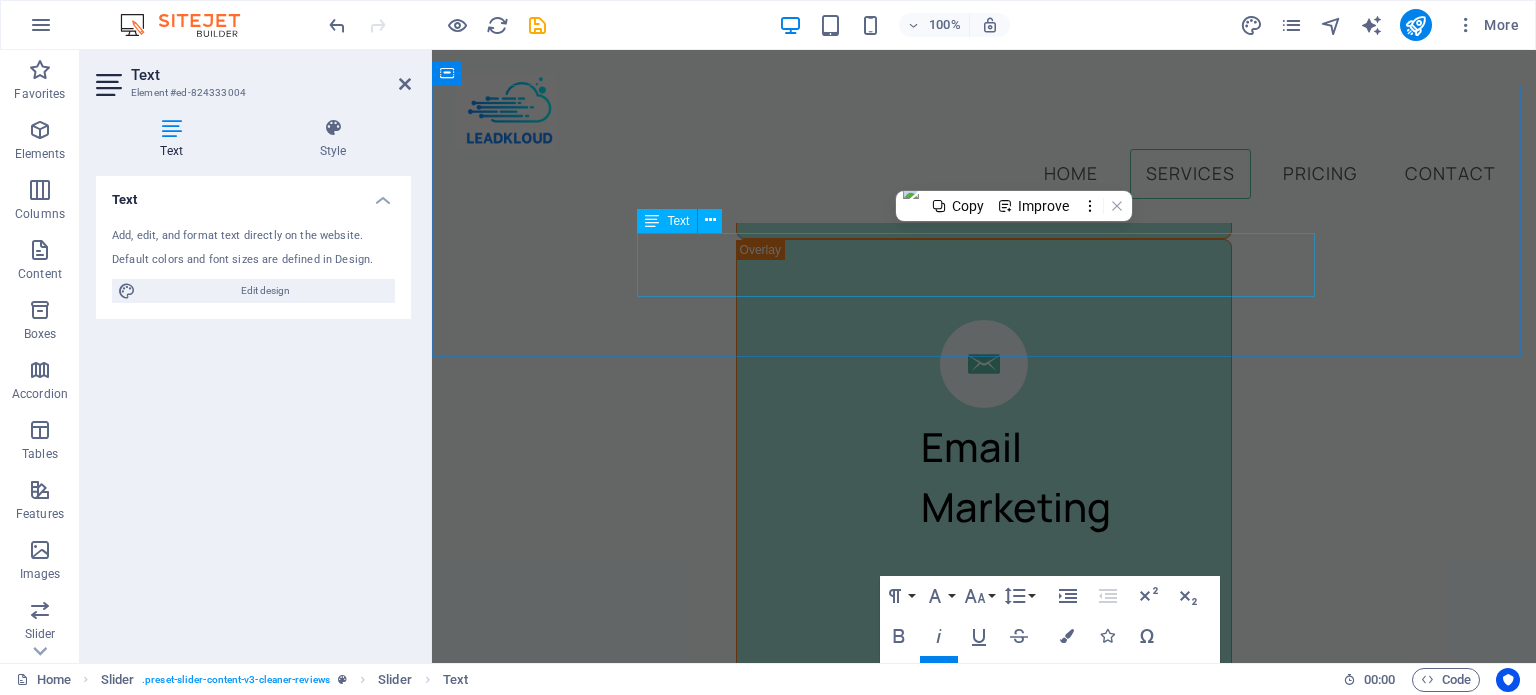 scroll, scrollTop: 4910, scrollLeft: 0, axis: vertical 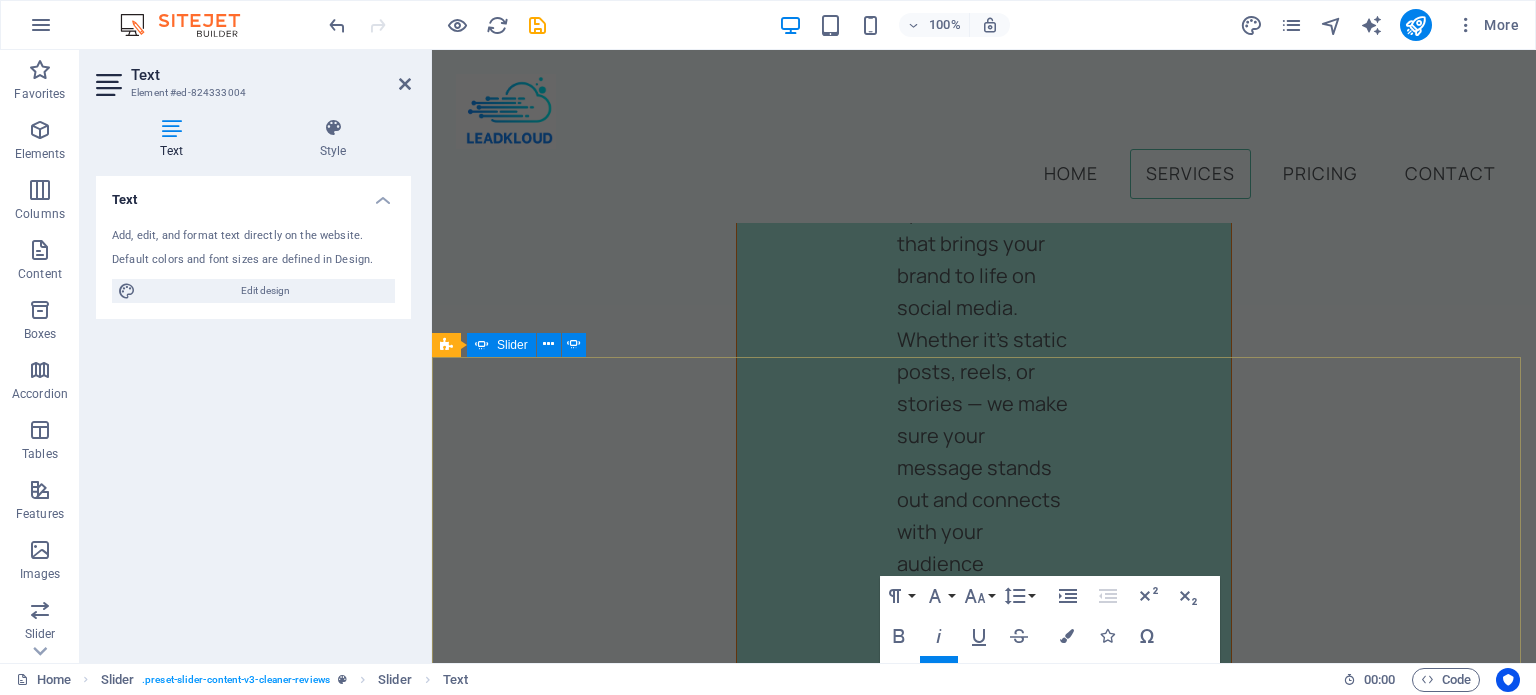click on "Jane Smith 1 day ago “...amazing service...” Nec dolor in molestie lacus. Orci cursus a in elementum aliquet. Platea risus volutpat scelerisque feugiat quis massa sollicitudin egestas. Vitae eros suspendisse nunc aliquam curabitur faucibus odio lobortis metus. Duis rhoncus scelerisque vulputate tortor. Jane Smith 1 day ago “...amazing service...” Nec dolor in molestie lacus. Orci cursus a in elementum aliquet. Platea risus volutpat scelerisque feugiat quis massa sollicitudin egestas. Vitae eros suspendisse nunc aliquam curabitur faucibus odio lobortis metus. Duis rhoncus scelerisque vulputate tortor. Michael T., Home Contractor 1 day ago "Game changer for our business!" Leadkloud helped us generate more qualified leads in two weeks than we had in the past three months. The Meta Ads strategy was on point — we’re now booking jobs consistently. Sarah K., Interior Designer 1 day ago “Professional, responsive, and results-driven” Jane Smith 1 day ago “...amazing service...” Jane Smith 1 day ago" at bounding box center (984, 7521) 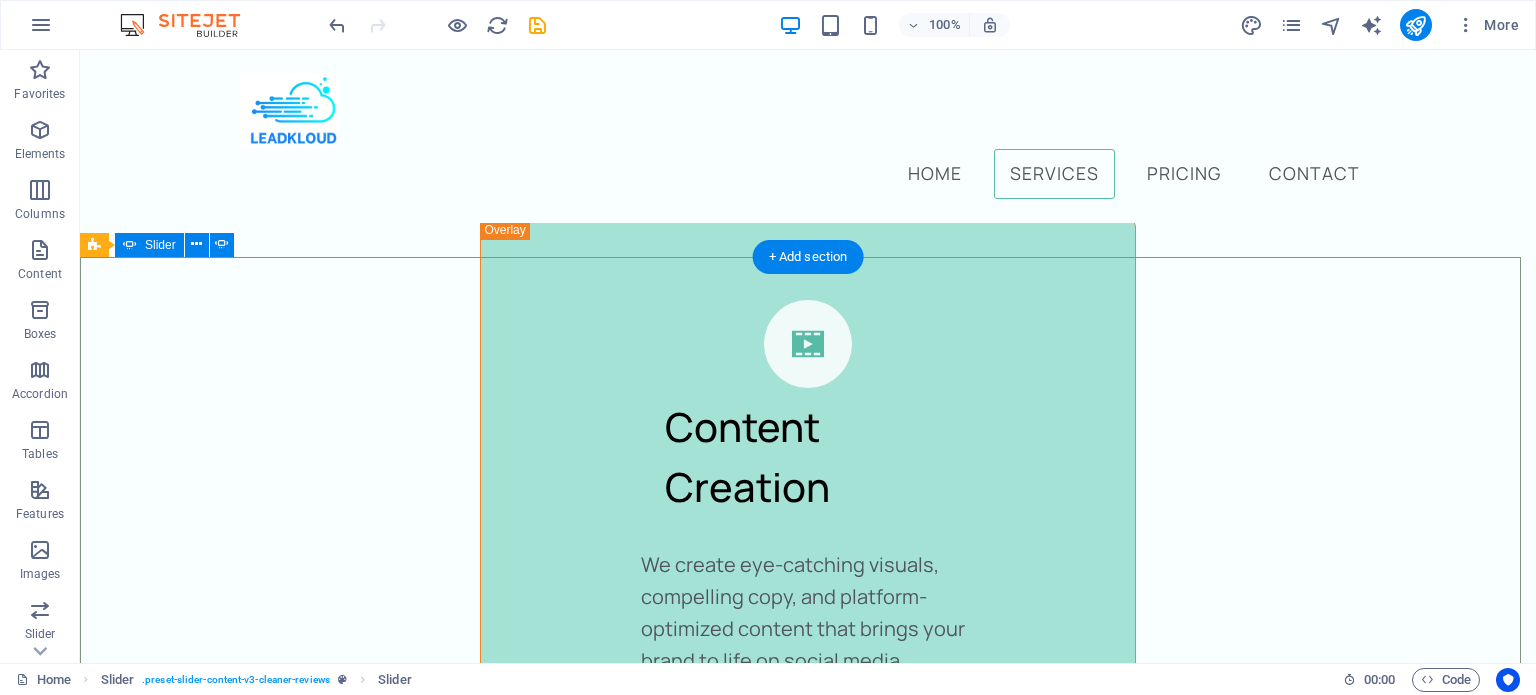 scroll, scrollTop: 4094, scrollLeft: 0, axis: vertical 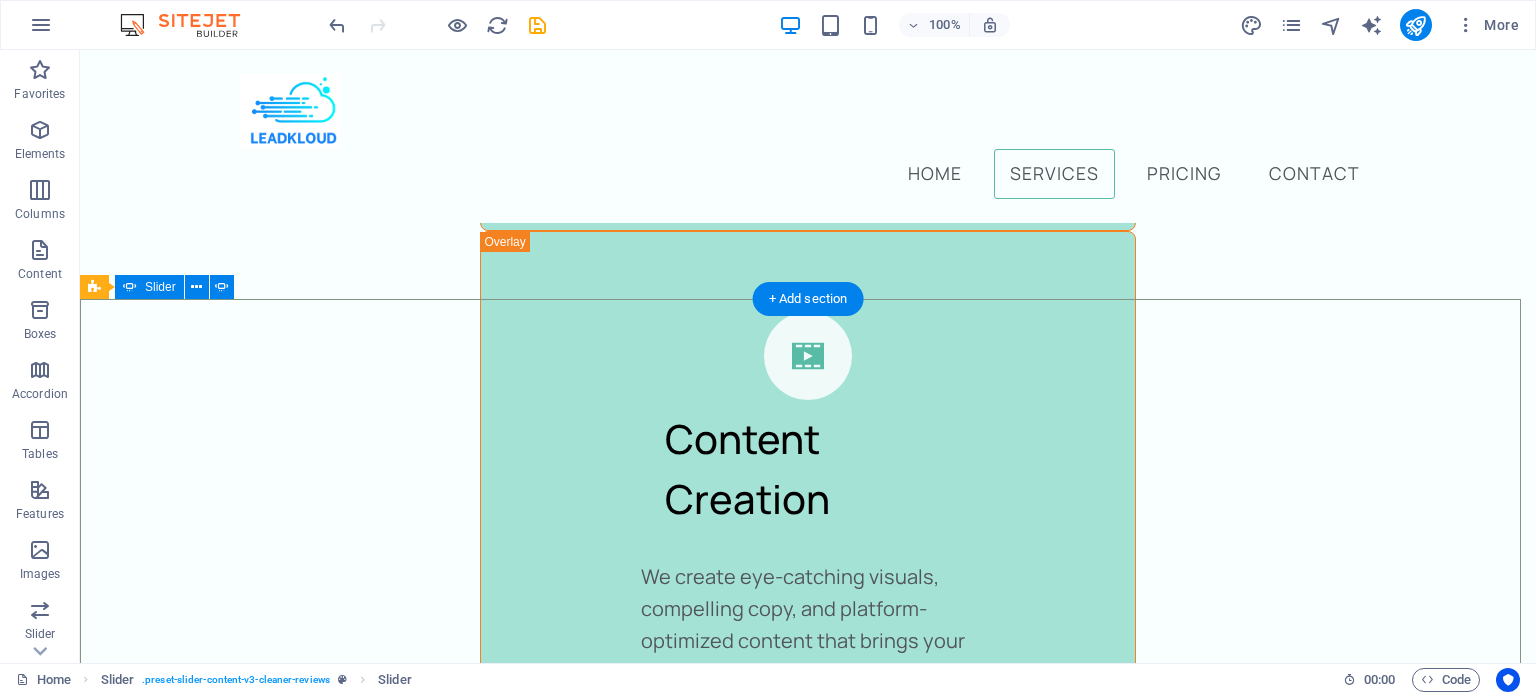 click on "“...amazing service...”" at bounding box center [-2277, 9685] 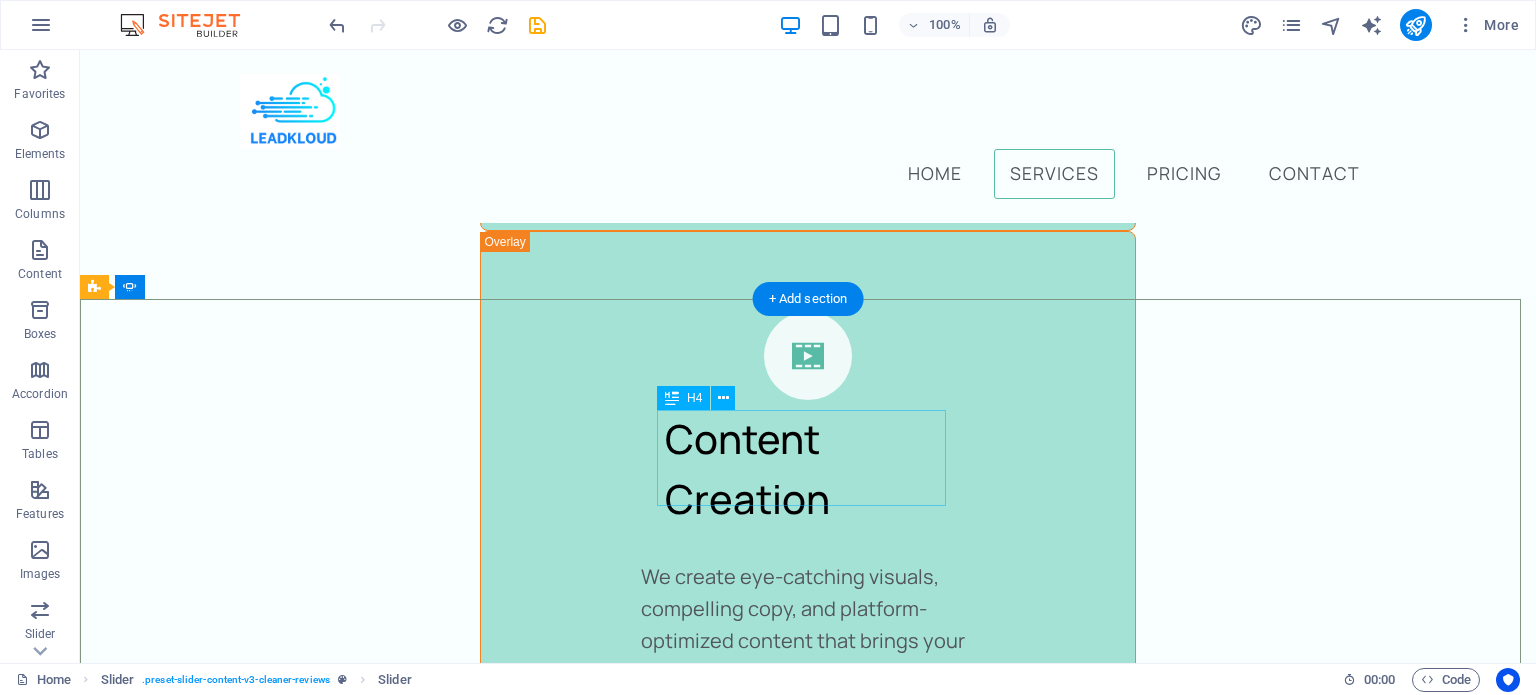 click on "“...amazing service...”" at bounding box center [-737, 5650] 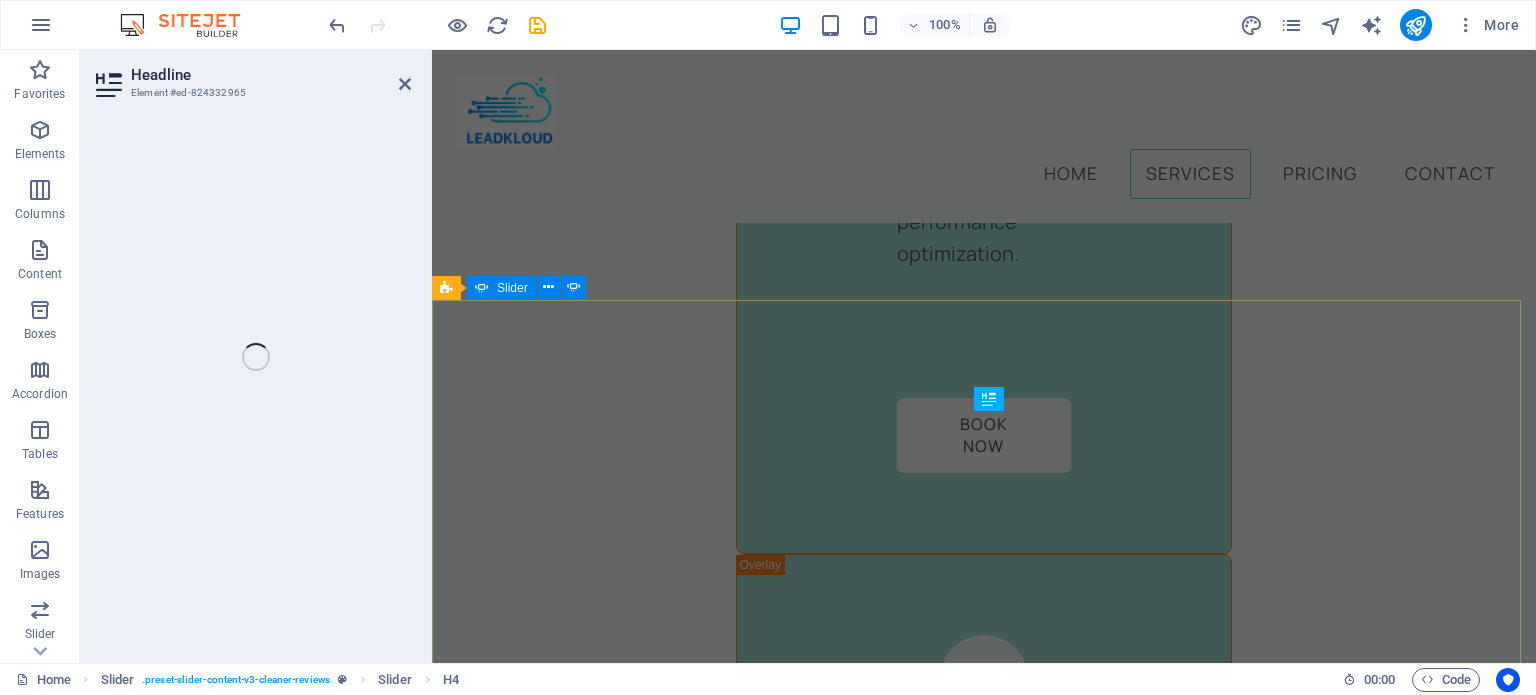 scroll, scrollTop: 4967, scrollLeft: 0, axis: vertical 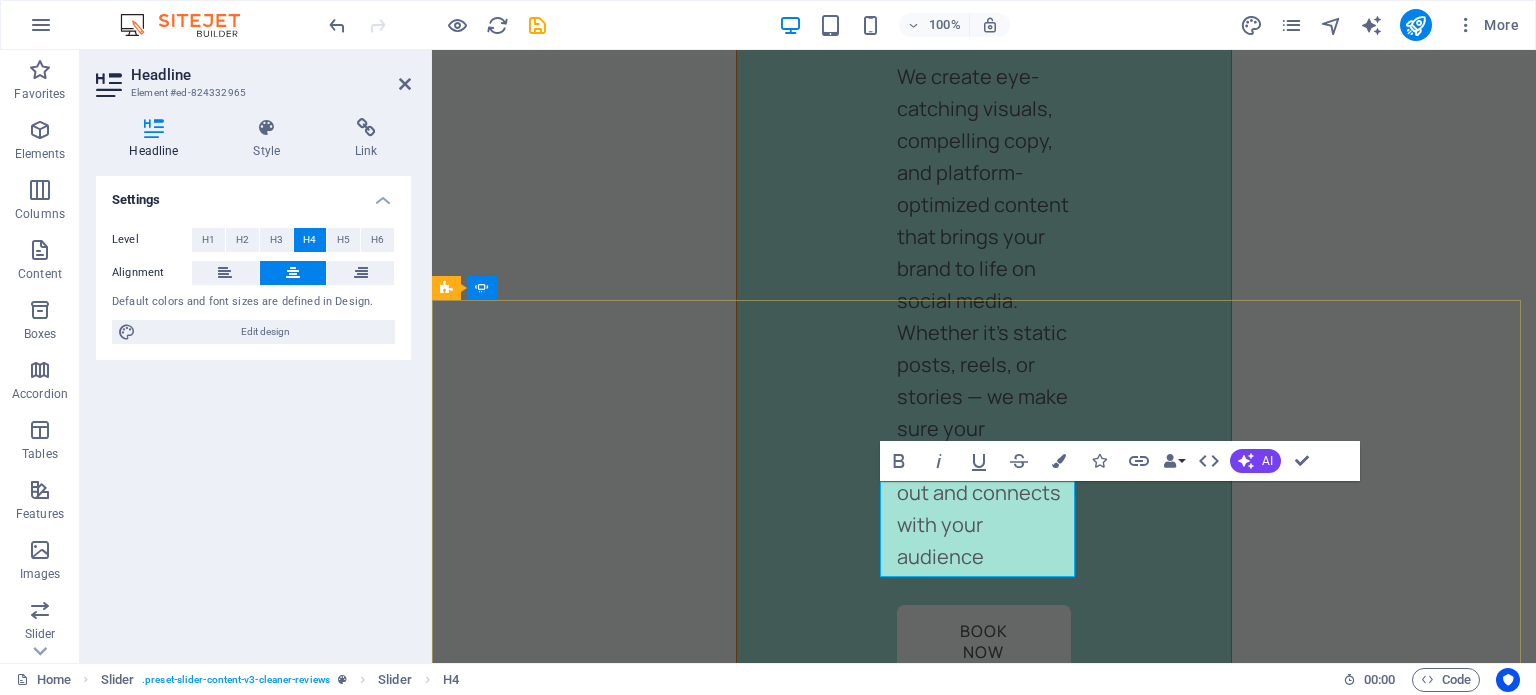 type 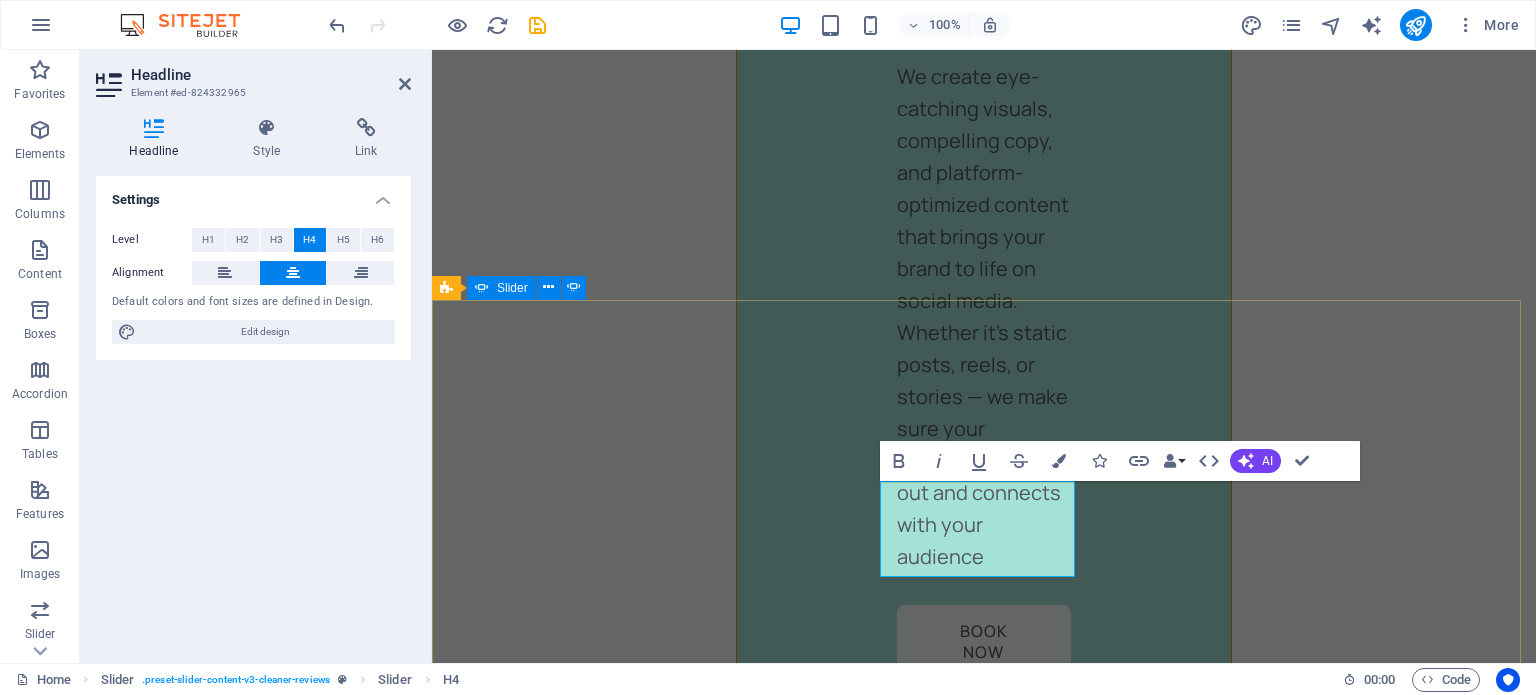 click on "Jane Smith 1 day ago “...amazing service...” Nec dolor in molestie lacus. Orci cursus a in elementum aliquet. Platea risus volutpat scelerisque feugiat quis massa sollicitudin egestas. Vitae eros suspendisse nunc aliquam curabitur faucibus odio lobortis metus. Duis rhoncus scelerisque vulputate tortor. Jane Smith 1 day ago “...amazing service...” Nec dolor in molestie lacus. Orci cursus a in elementum aliquet. Platea risus volutpat scelerisque feugiat quis massa sollicitudin egestas. Vitae eros suspendisse nunc aliquam curabitur faucibus odio lobortis metus. Duis rhoncus scelerisque vulputate tortor. Michael T., Home Contractor 1 day ago "Game changer for our business!" Leadkloud helped us generate more qualified leads in two weeks than we had in the past three months. The Meta Ads strategy was on point — we’re now booking jobs consistently. Sarah K., Interior Designer 1 day ago “Professional, responsive, and results-driven” Professional, responsive, and results-driven."* Jane Smith 1 day ago" at bounding box center (984, 7476) 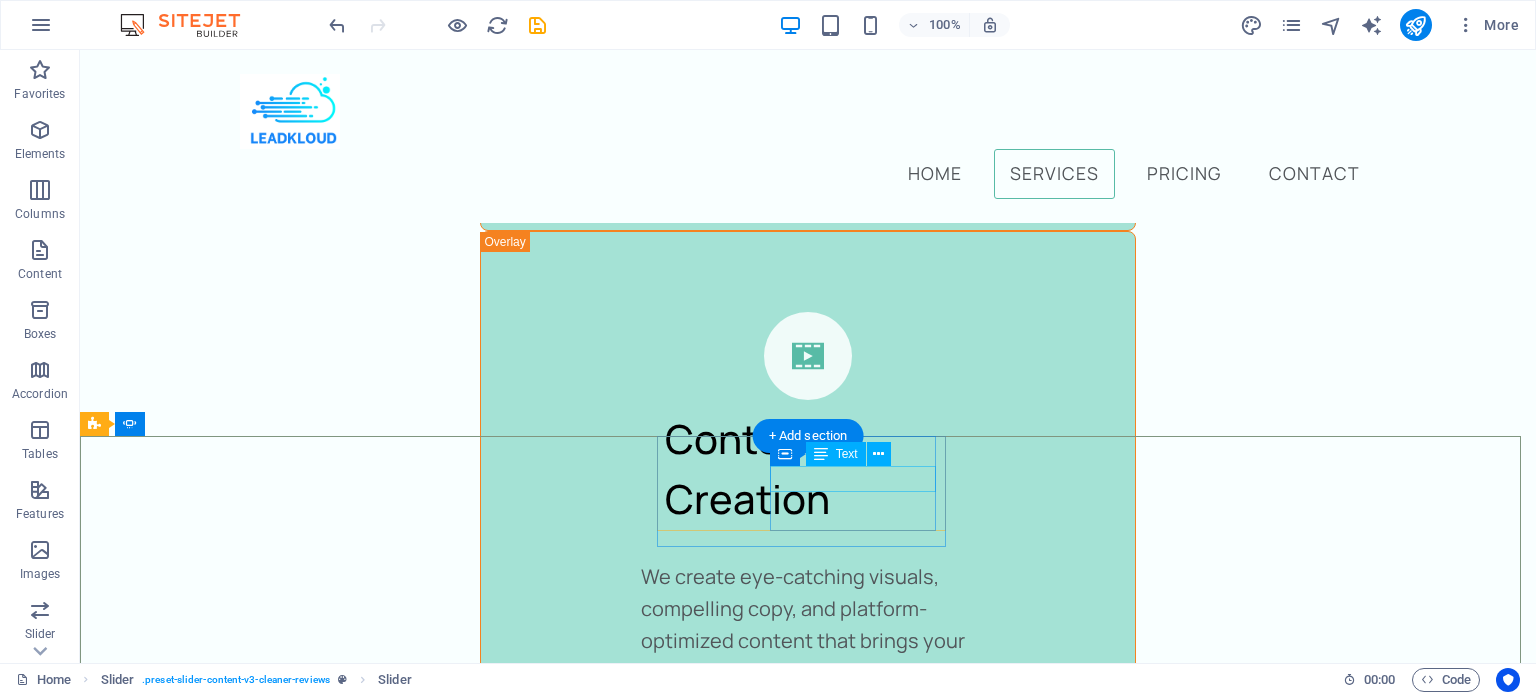 scroll, scrollTop: 3957, scrollLeft: 0, axis: vertical 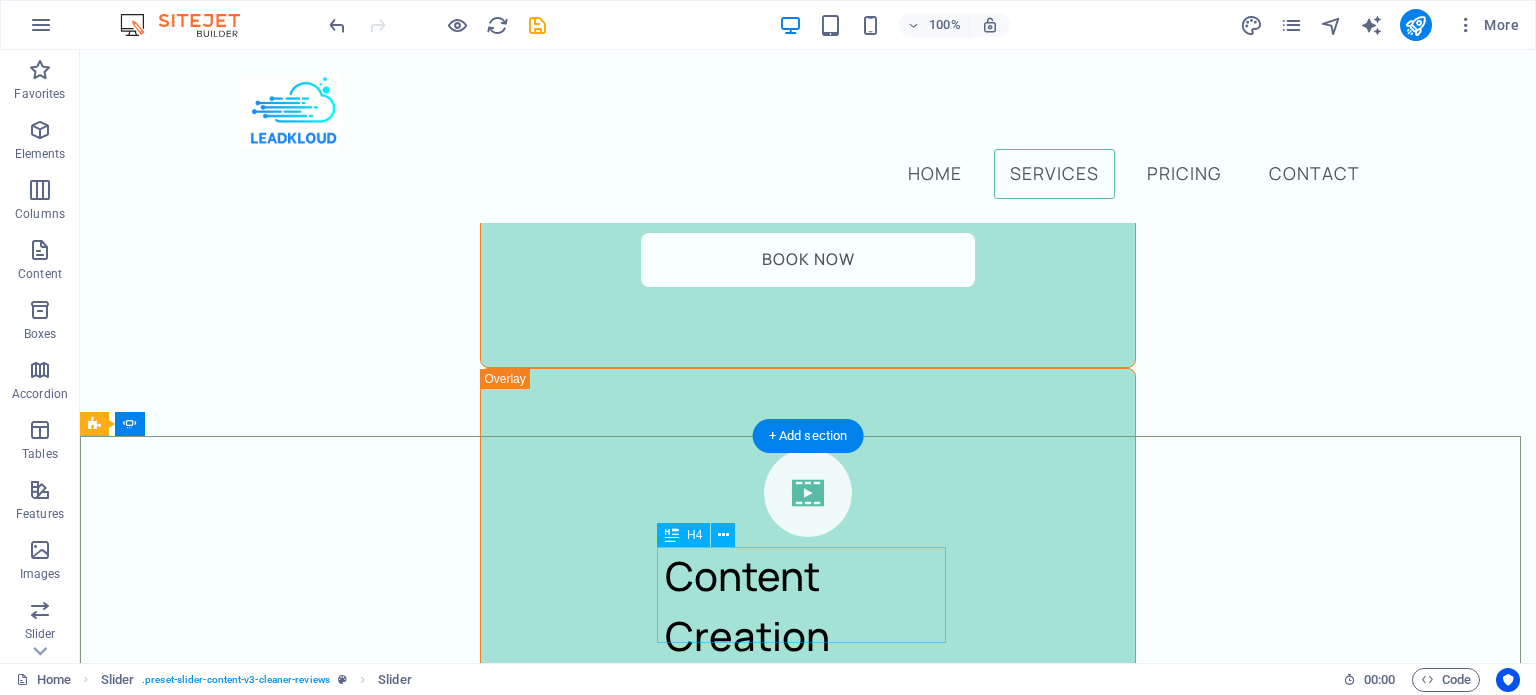 click on ""Worth every dollar."" at bounding box center (-737, 5787) 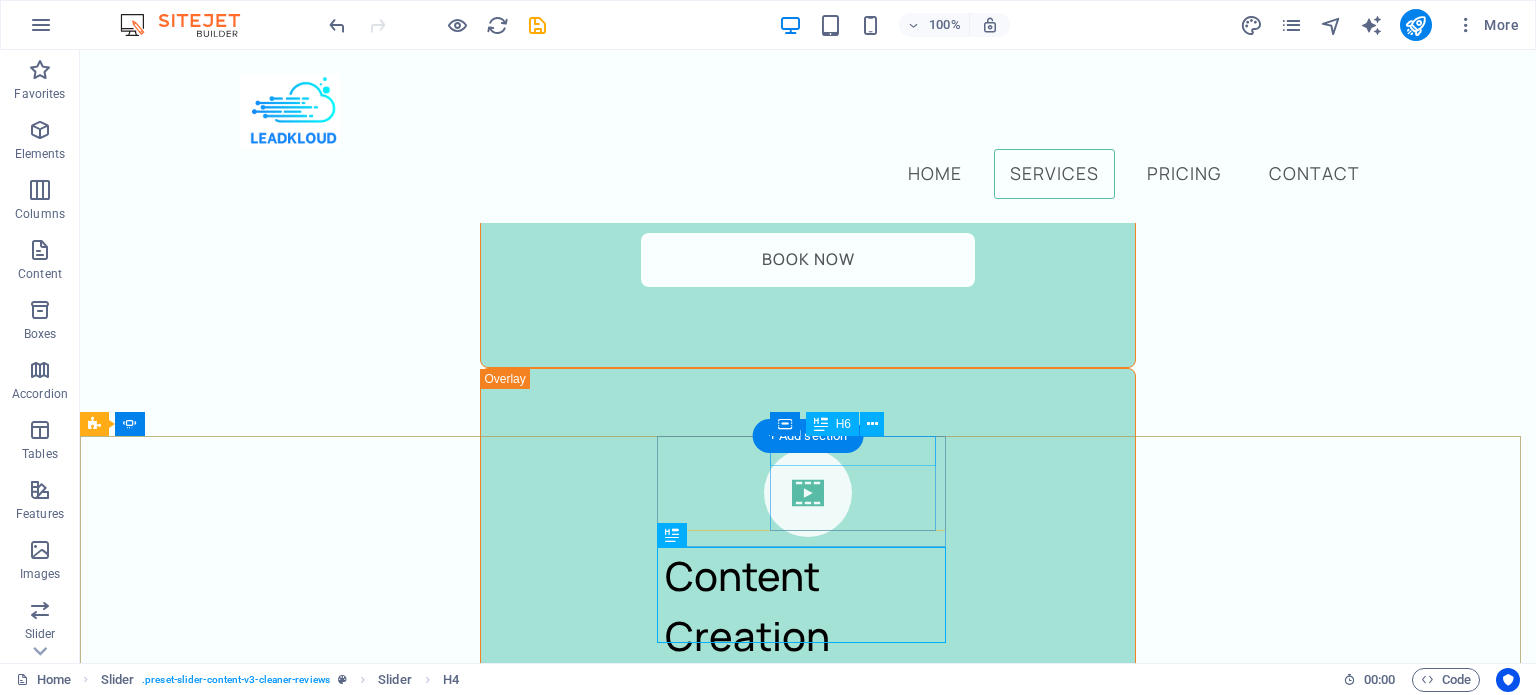 click on "Jane Smith" at bounding box center [-747, 5540] 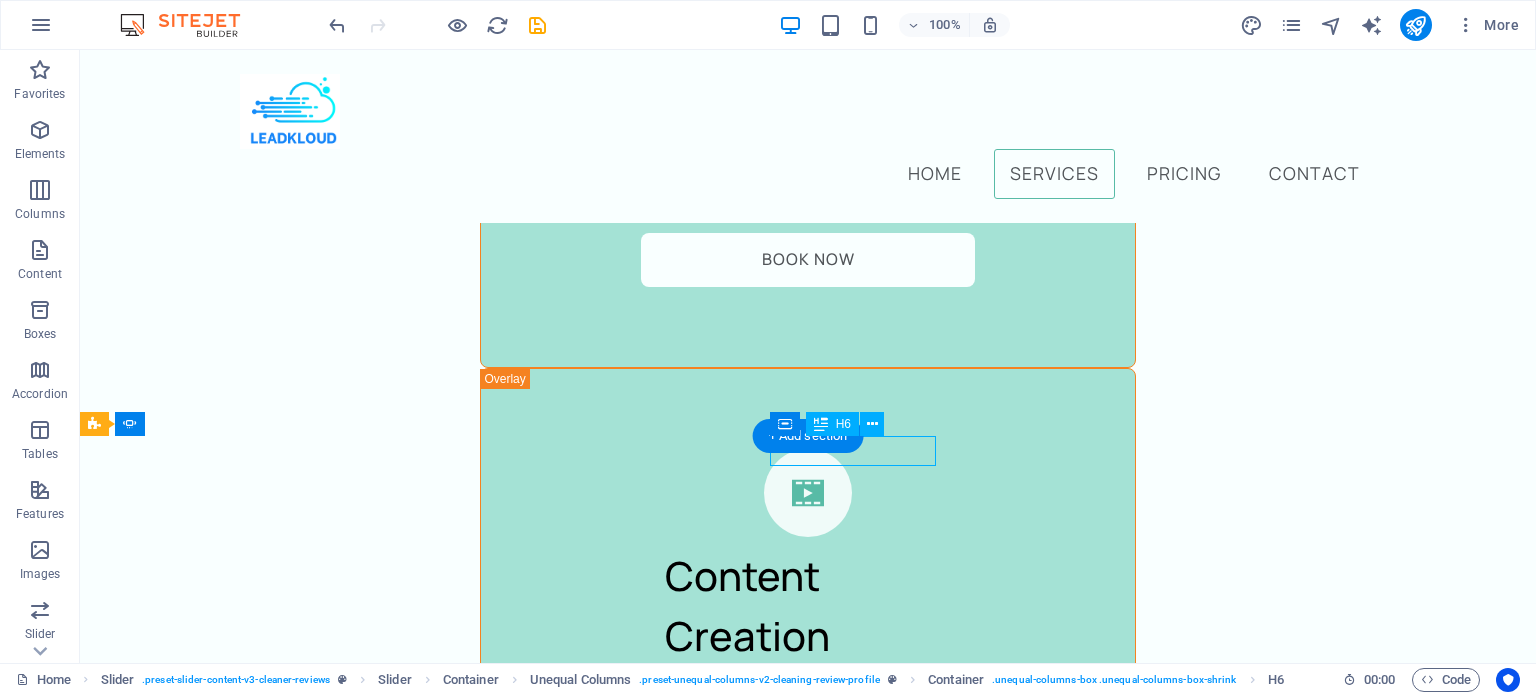 click on "Jane Smith" at bounding box center [-747, 5540] 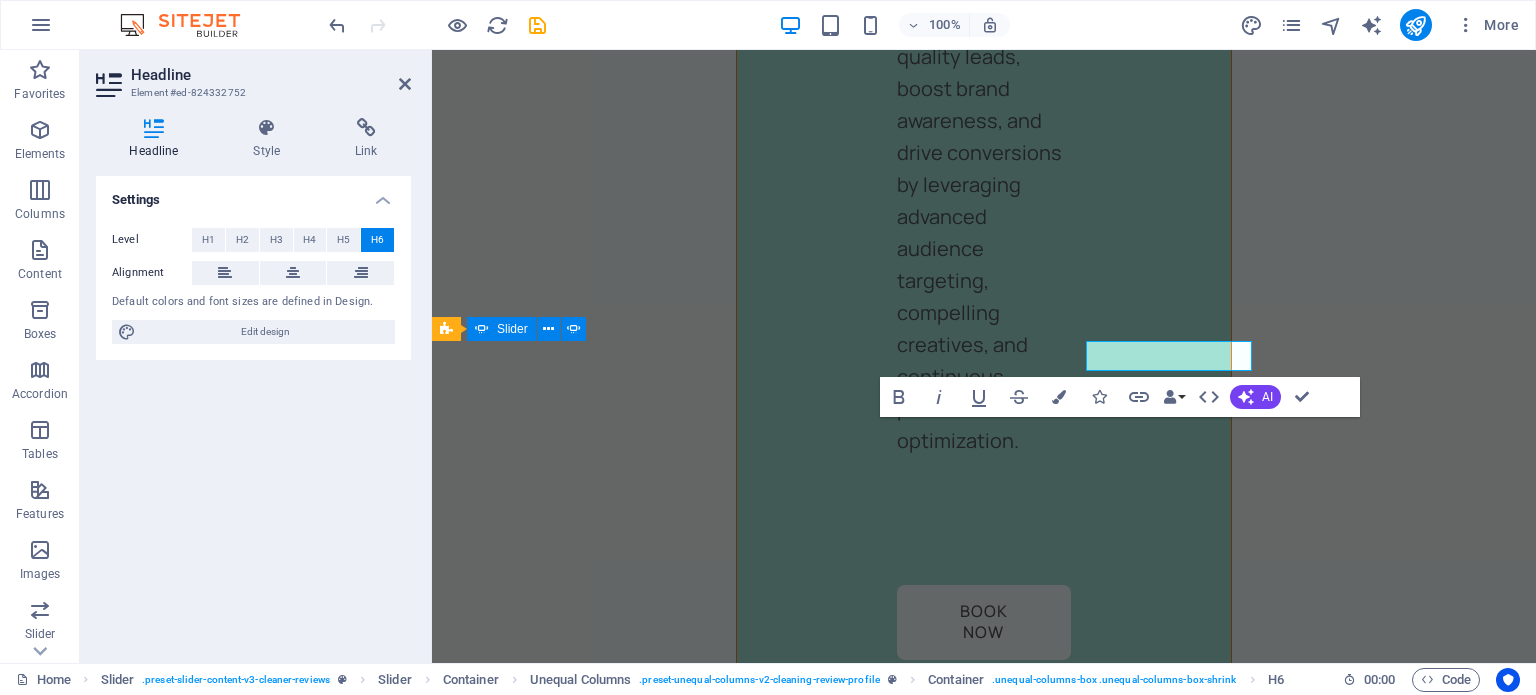 scroll, scrollTop: 4925, scrollLeft: 0, axis: vertical 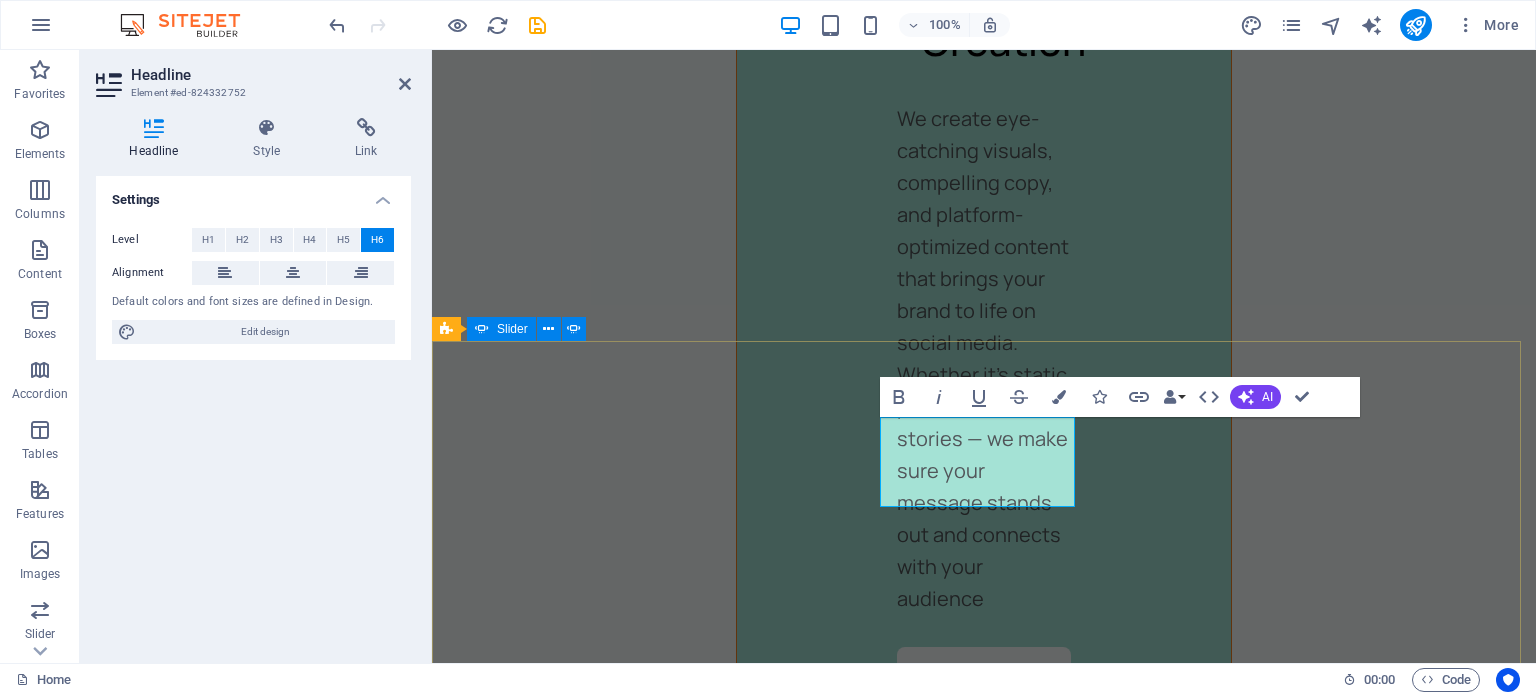 click on "Jane Smith 1 day ago “...amazing service...” Nec dolor in molestie lacus. Orci cursus a in elementum aliquet. Platea risus volutpat scelerisque feugiat quis massa sollicitudin egestas. Vitae eros suspendisse nunc aliquam curabitur faucibus odio lobortis metus. Duis rhoncus scelerisque vulputate tortor. Jane Smith 1 day ago “...amazing service...” Nec dolor in molestie lacus. Orci cursus a in elementum aliquet. Platea risus volutpat scelerisque feugiat quis massa sollicitudin egestas. Vitae eros suspendisse nunc aliquam curabitur faucibus odio lobortis metus. Duis rhoncus scelerisque vulputate tortor. Michael T., Home Contractor 1 day ago "Game changer for our business!" Leadkloud helped us generate more qualified leads in two weeks than we had in the past three months. The Meta Ads strategy was on point — we’re now booking jobs consistently. Sarah K., Interior Designer 1 day ago “Professional, responsive, and results-driven” Professional, responsive, and results-driven."* 1 day ago Jane Smith" at bounding box center [984, 7548] 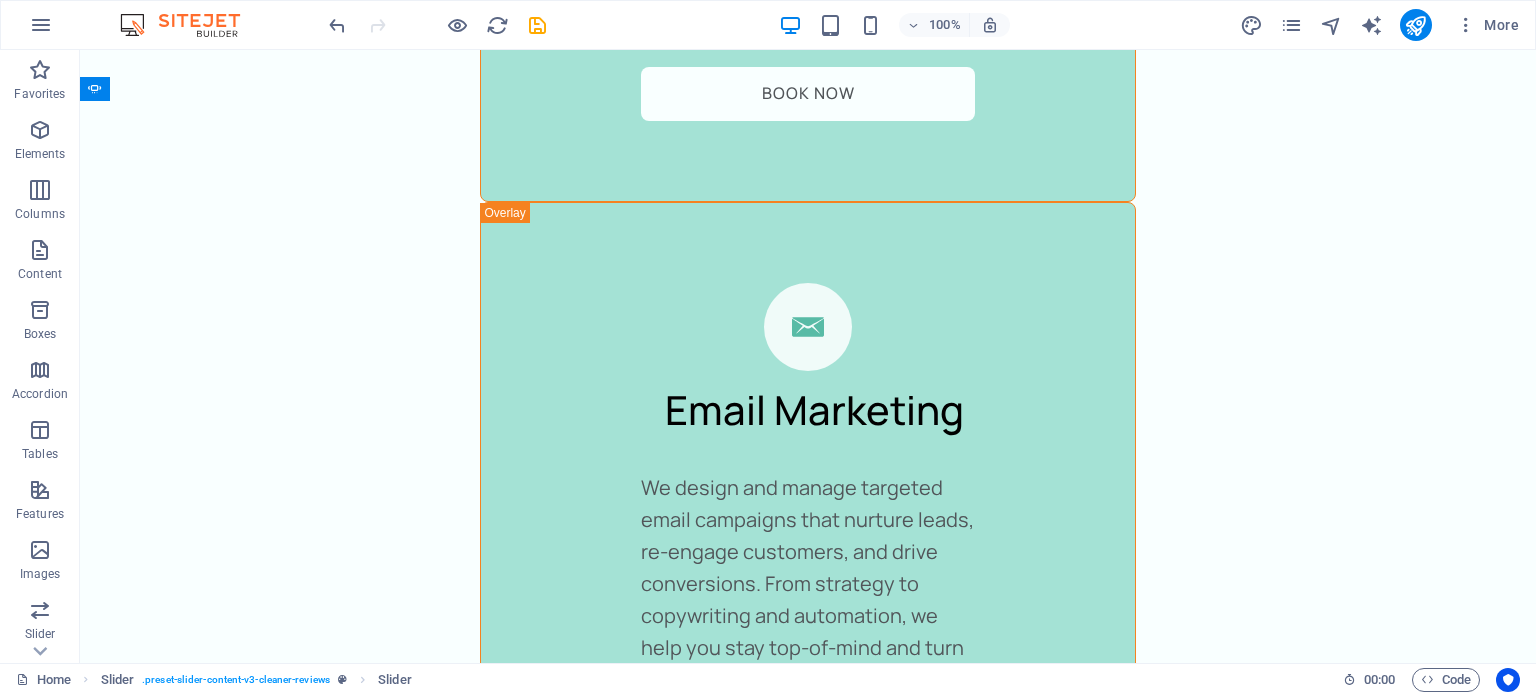 scroll, scrollTop: 4292, scrollLeft: 0, axis: vertical 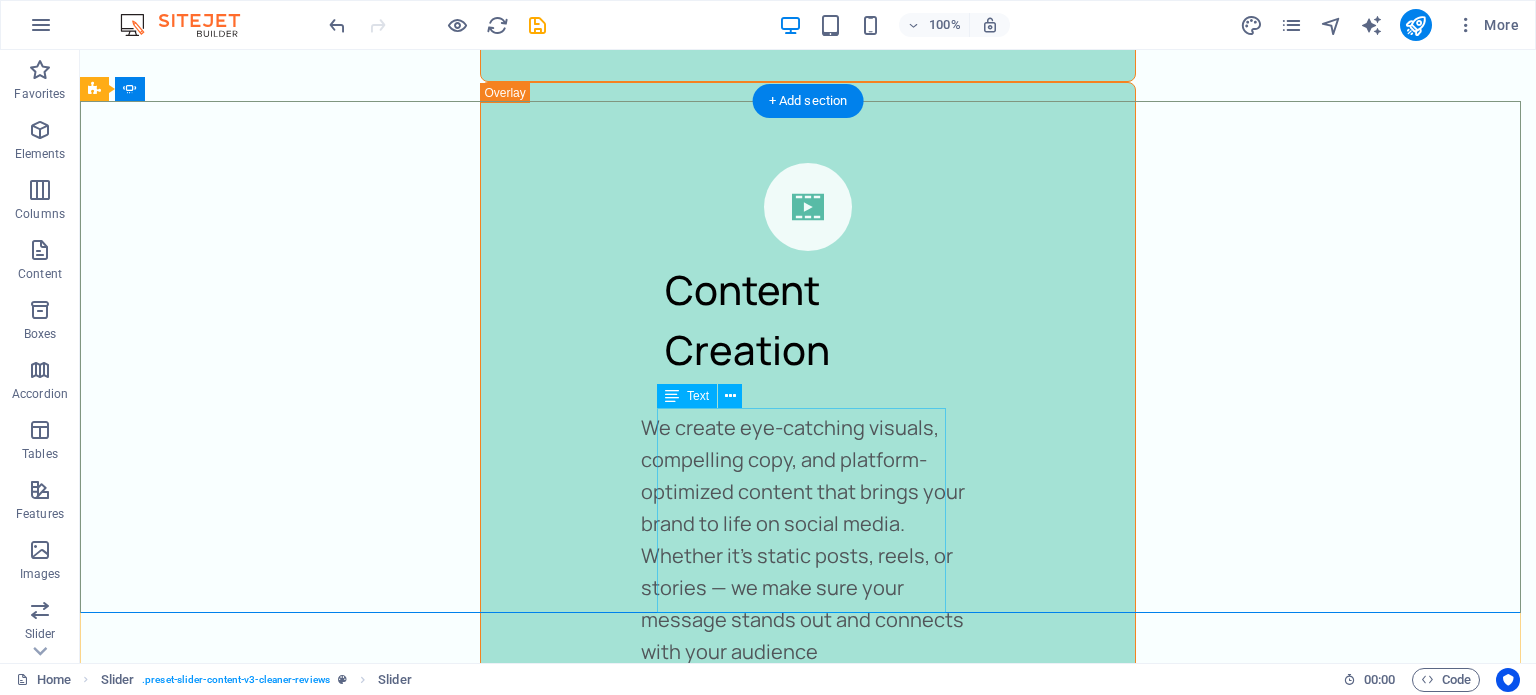 click on "Nec dolor in molestie lacus. Orci cursus a in elementum aliquet. Platea risus volutpat scelerisque feugiat quis massa sollicitudin egestas. Vitae eros suspendisse nunc aliquam curabitur faucibus odio lobortis metus. Duis rhoncus scelerisque vulputate tortor." at bounding box center (-737, 5728) 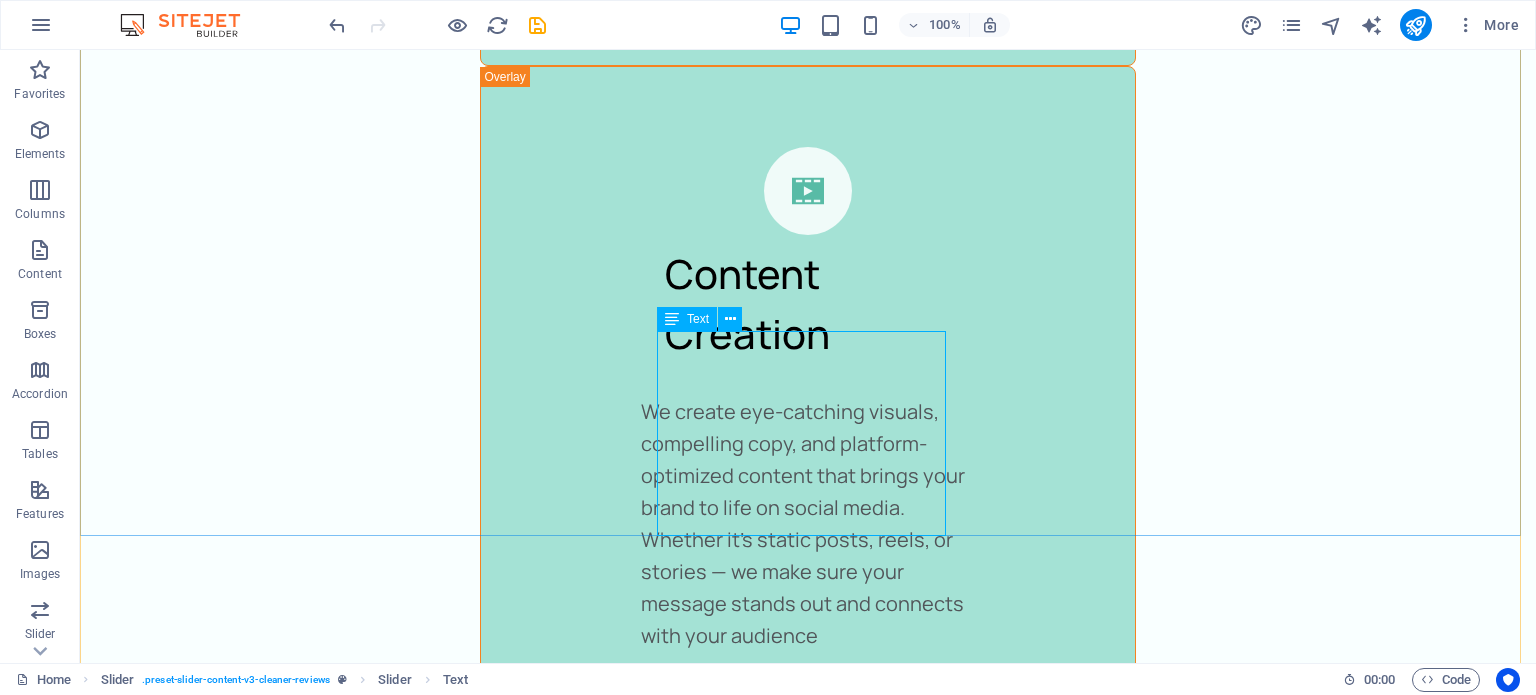 scroll, scrollTop: 4392, scrollLeft: 0, axis: vertical 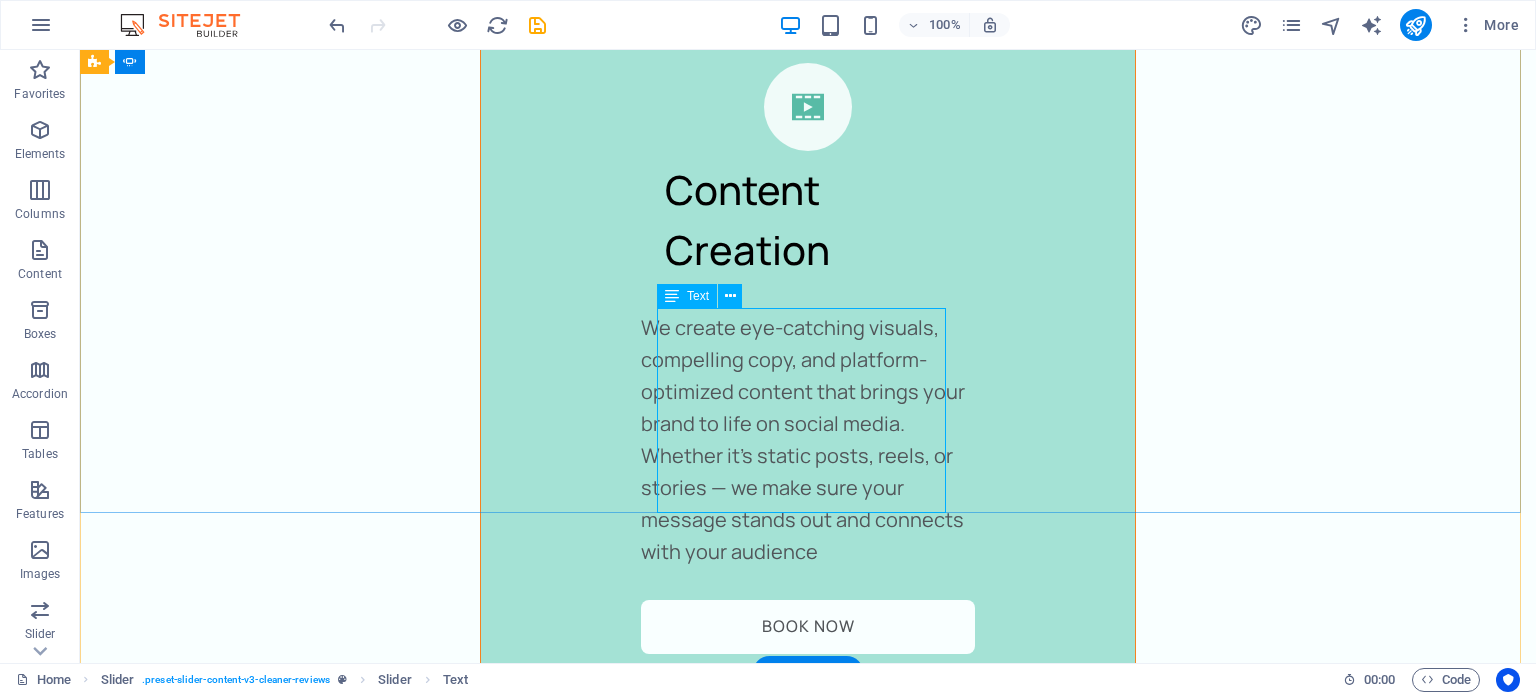 click on "Nec dolor in molestie lacus. Orci cursus a in elementum aliquet. Platea risus volutpat scelerisque feugiat quis massa sollicitudin egestas. Vitae eros suspendisse nunc aliquam curabitur faucibus odio lobortis metus. Duis rhoncus scelerisque vulputate tortor." at bounding box center [-737, 5628] 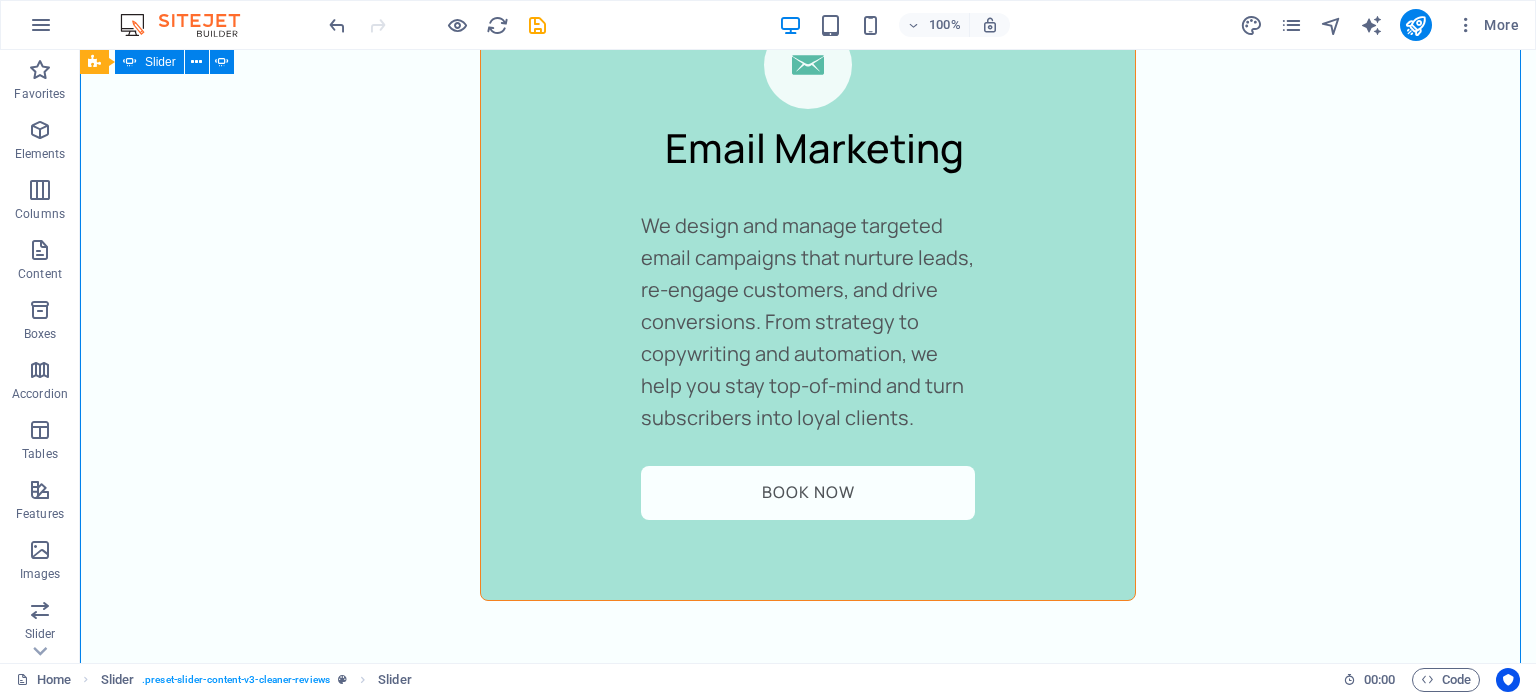 scroll, scrollTop: 4387, scrollLeft: 0, axis: vertical 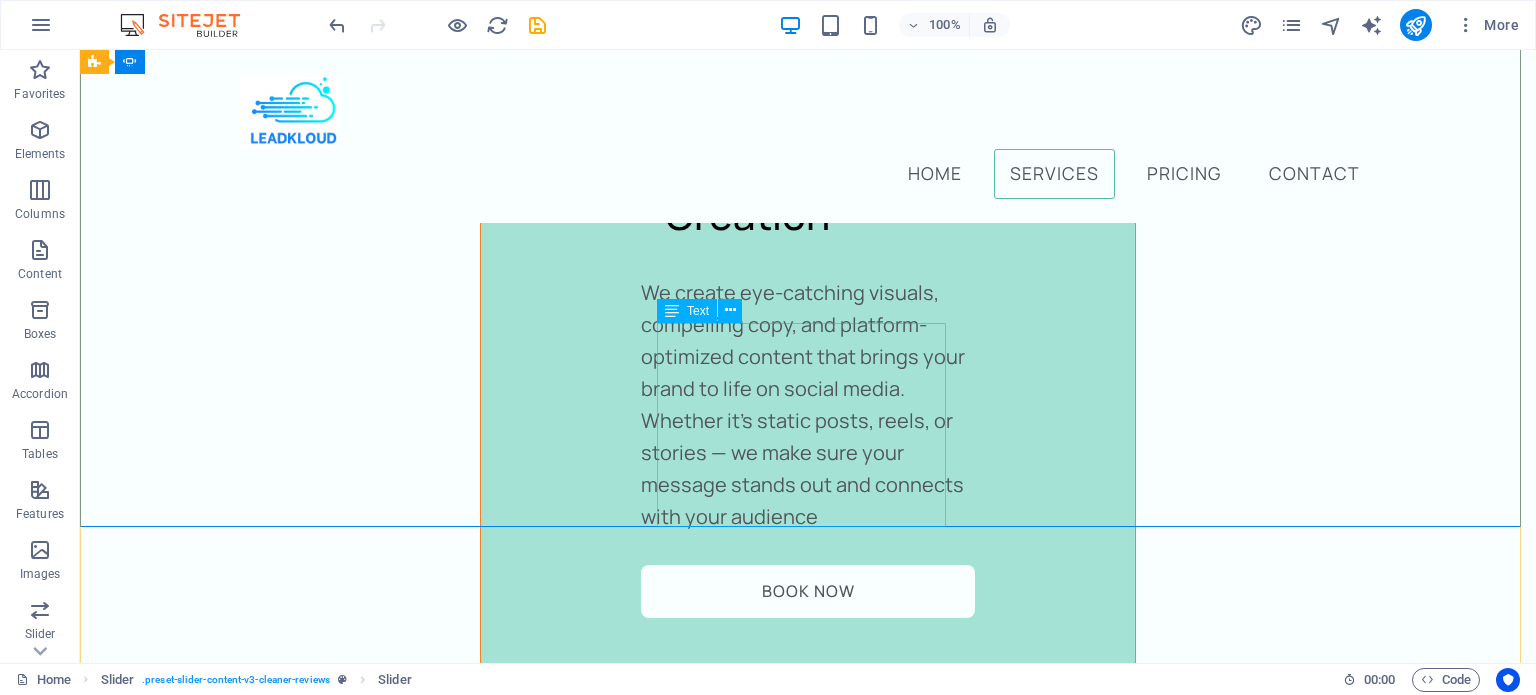 click on "Nec dolor in molestie lacus. Orci cursus a in elementum aliquet. Platea risus volutpat scelerisque feugiat quis massa sollicitudin egestas. Vitae eros suspendisse nunc aliquam curabitur faucibus odio lobortis metus. Duis rhoncus scelerisque vulputate tortor." at bounding box center [-737, 5592] 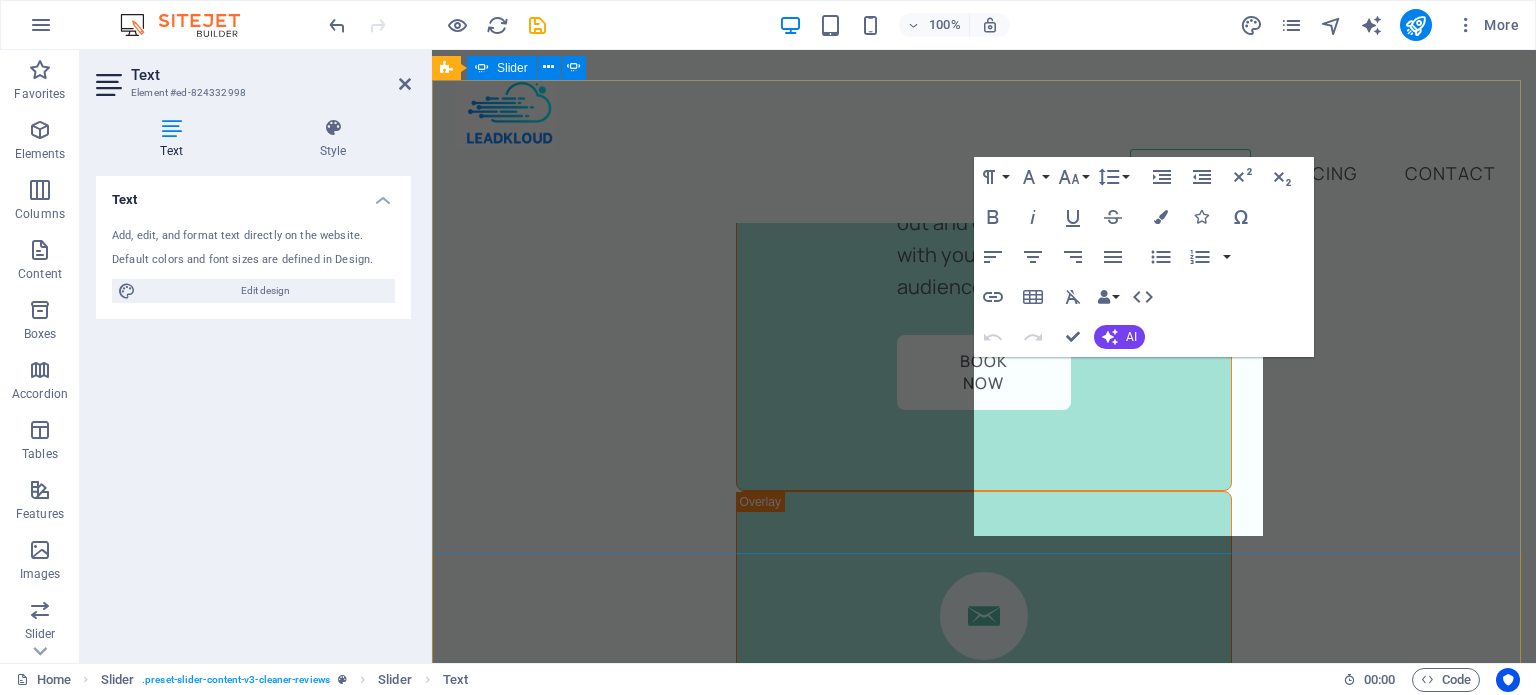 click on "Jane Smith 1 day ago “...amazing service...” Nec dolor in molestie lacus. Orci cursus a in elementum aliquet. Platea risus volutpat scelerisque feugiat quis massa sollicitudin egestas. Vitae eros suspendisse nunc aliquam curabitur faucibus odio lobortis metus. Duis rhoncus scelerisque vulputate tortor. Jane Smith 1 day ago “...amazing service...” Nec dolor in molestie lacus. Orci cursus a in elementum aliquet. Platea risus volutpat scelerisque feugiat quis massa sollicitudin egestas. Vitae eros suspendisse nunc aliquam curabitur faucibus odio lobortis metus. Duis rhoncus scelerisque vulputate tortor. Michael T., Home Contractor 1 day ago "Game changer for our business!" Leadkloud helped us generate more qualified leads in two weeks than we had in the past three months. The Meta Ads strategy was on point — we’re now booking jobs consistently. Sarah K., Interior Designer 1 day ago “Professional, responsive, and results-driven” Professional, responsive, and results-driven."* 1 day ago Jane Smith" at bounding box center (984, 6845) 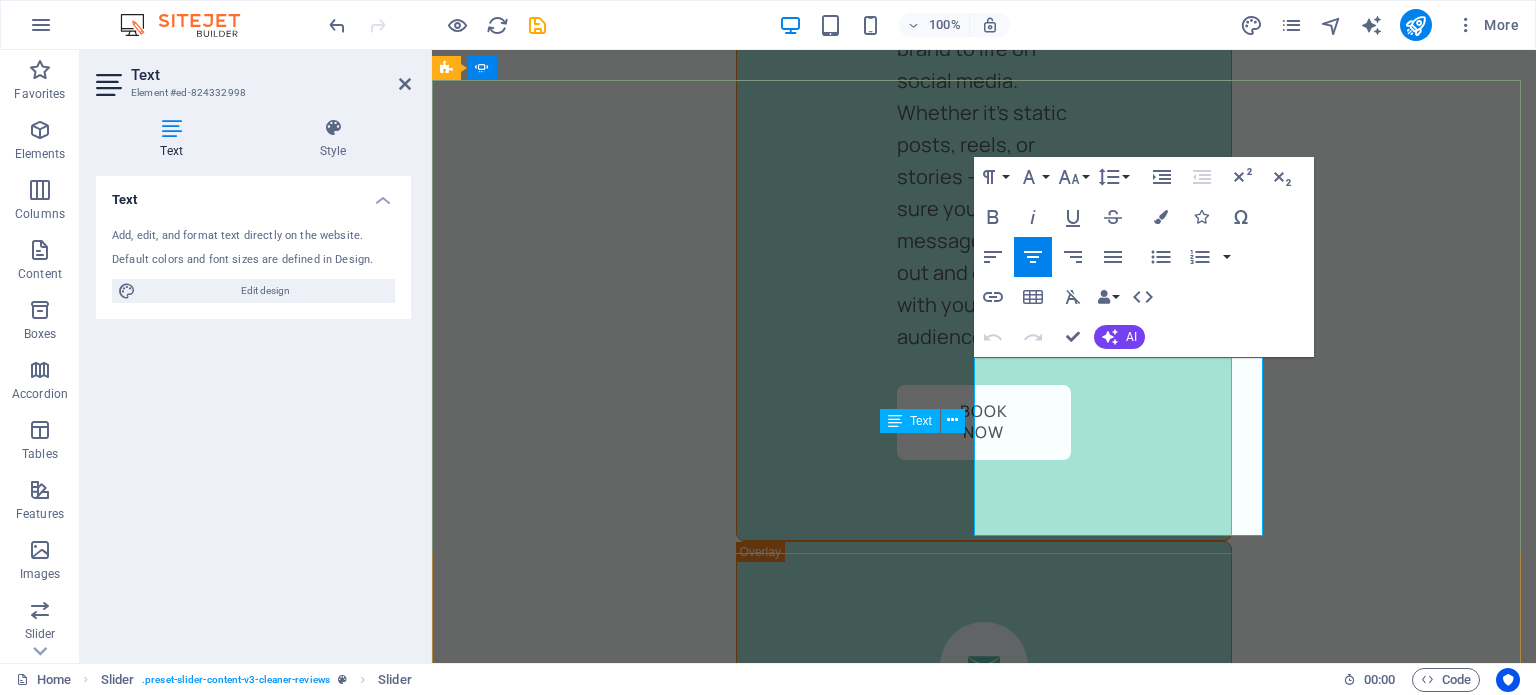 scroll, scrollTop: 4387, scrollLeft: 0, axis: vertical 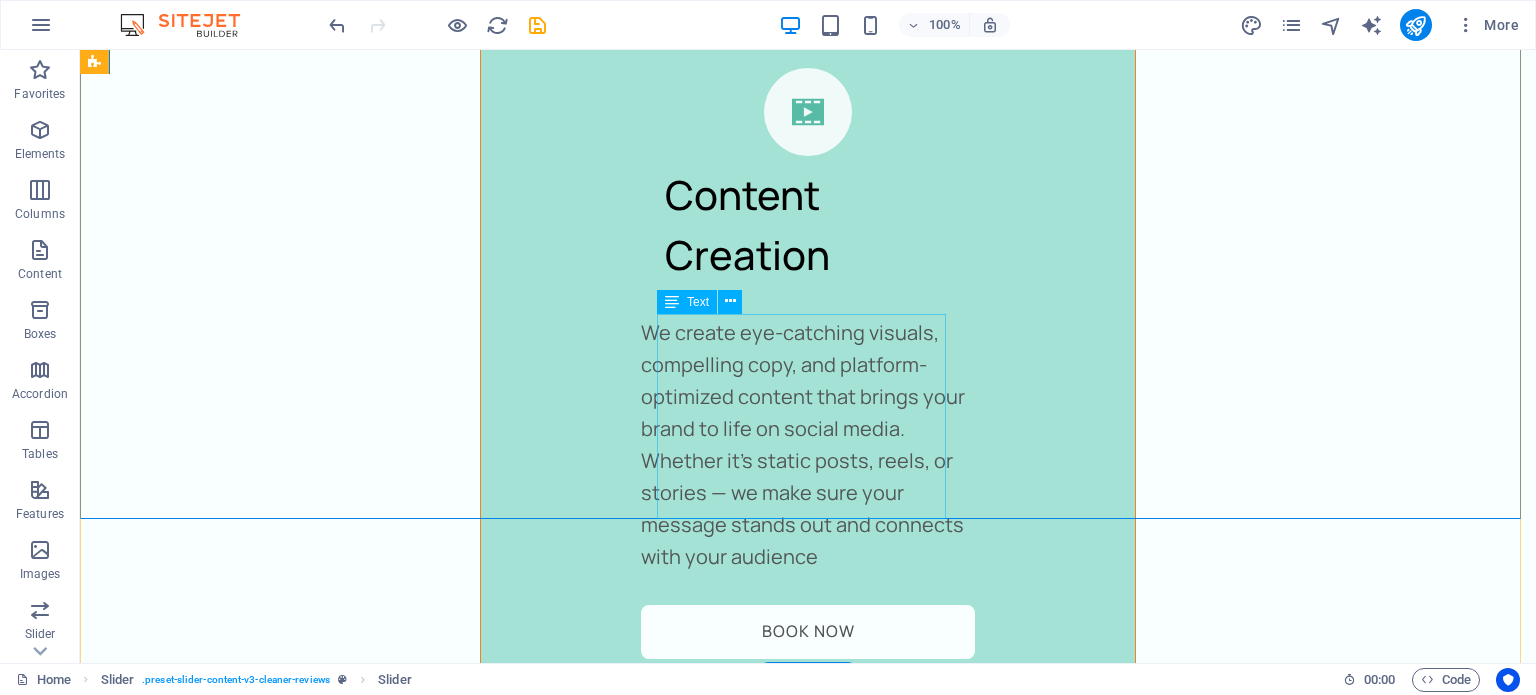 click on "Nec dolor in molestie lacus. Orci cursus a in elementum aliquet. Platea risus volutpat scelerisque feugiat quis massa sollicitudin egestas. Vitae eros suspendisse nunc aliquam curabitur faucibus odio lobortis metus. Duis rhoncus scelerisque vulputate tortor." at bounding box center (-737, 5633) 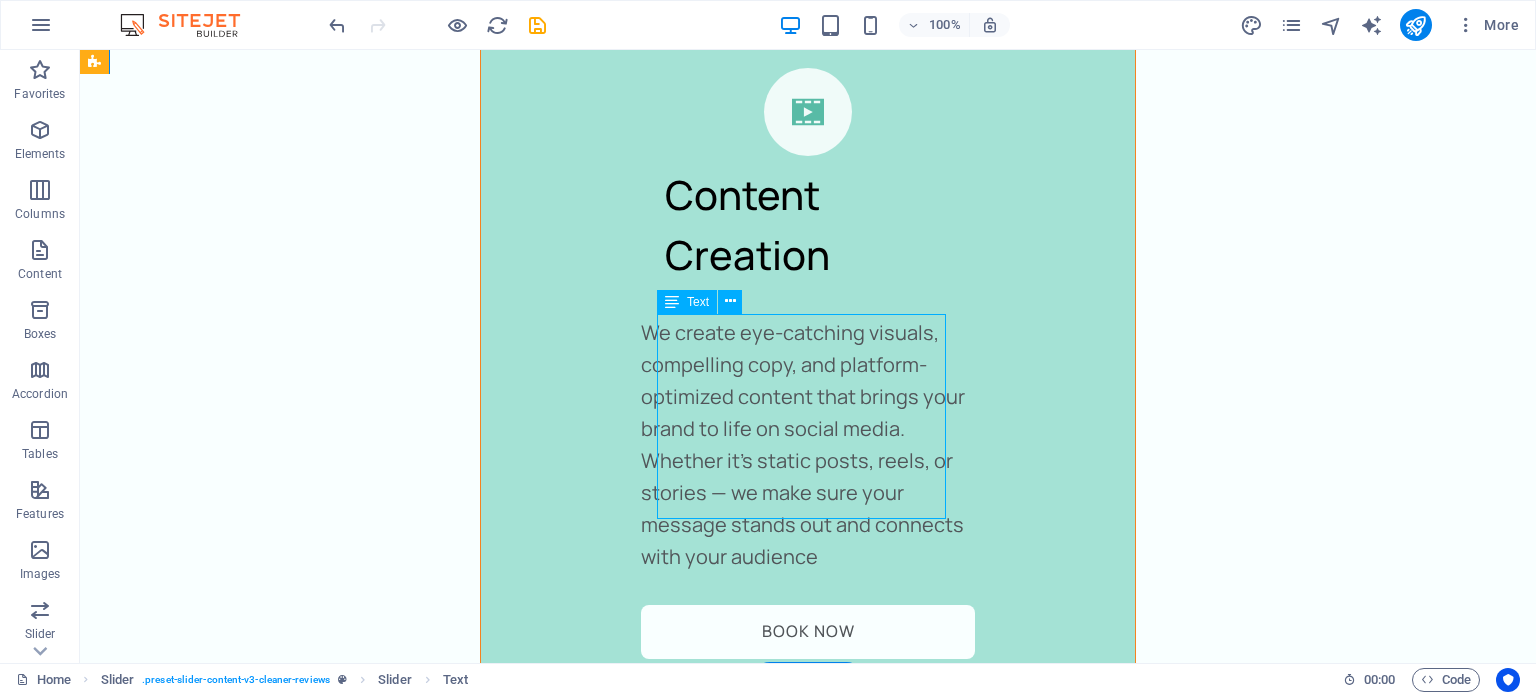click on "Nec dolor in molestie lacus. Orci cursus a in elementum aliquet. Platea risus volutpat scelerisque feugiat quis massa sollicitudin egestas. Vitae eros suspendisse nunc aliquam curabitur faucibus odio lobortis metus. Duis rhoncus scelerisque vulputate tortor." at bounding box center [-737, 5633] 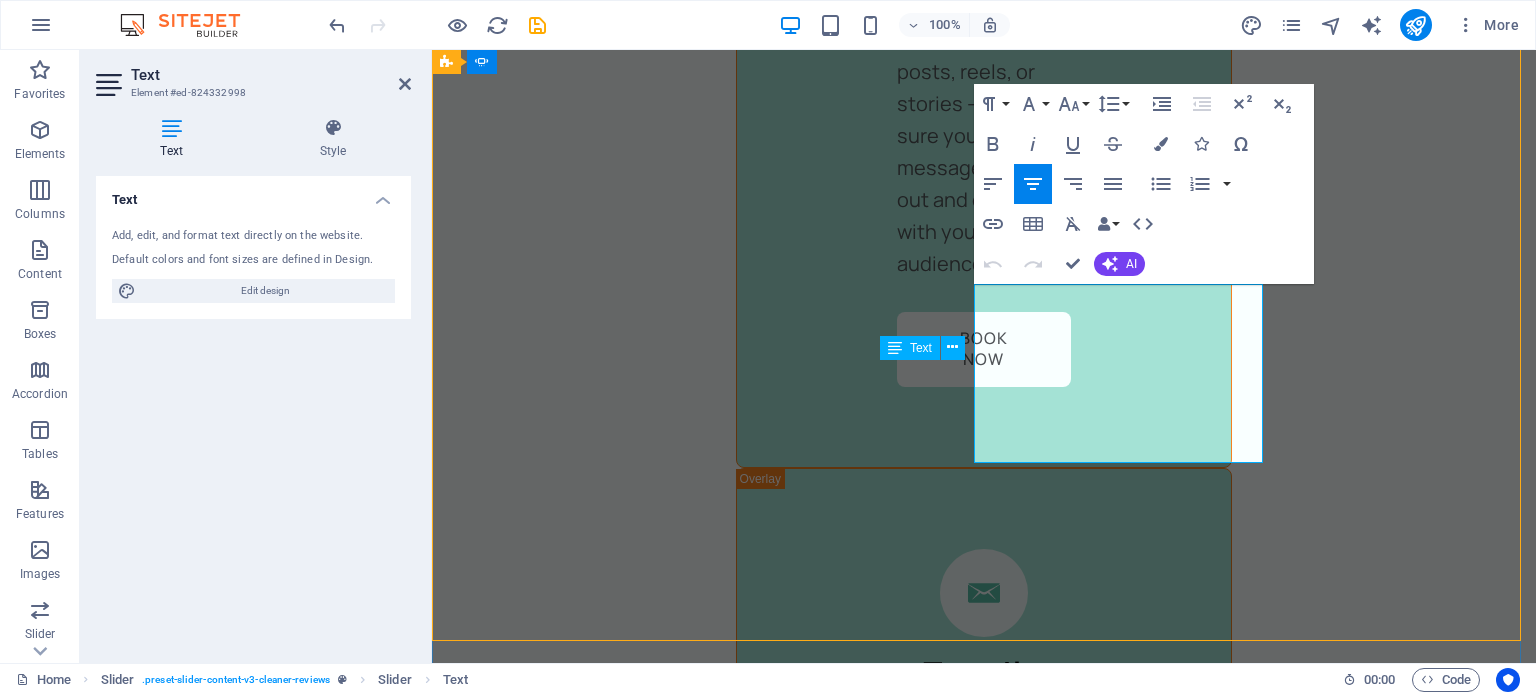 scroll, scrollTop: 4467, scrollLeft: 0, axis: vertical 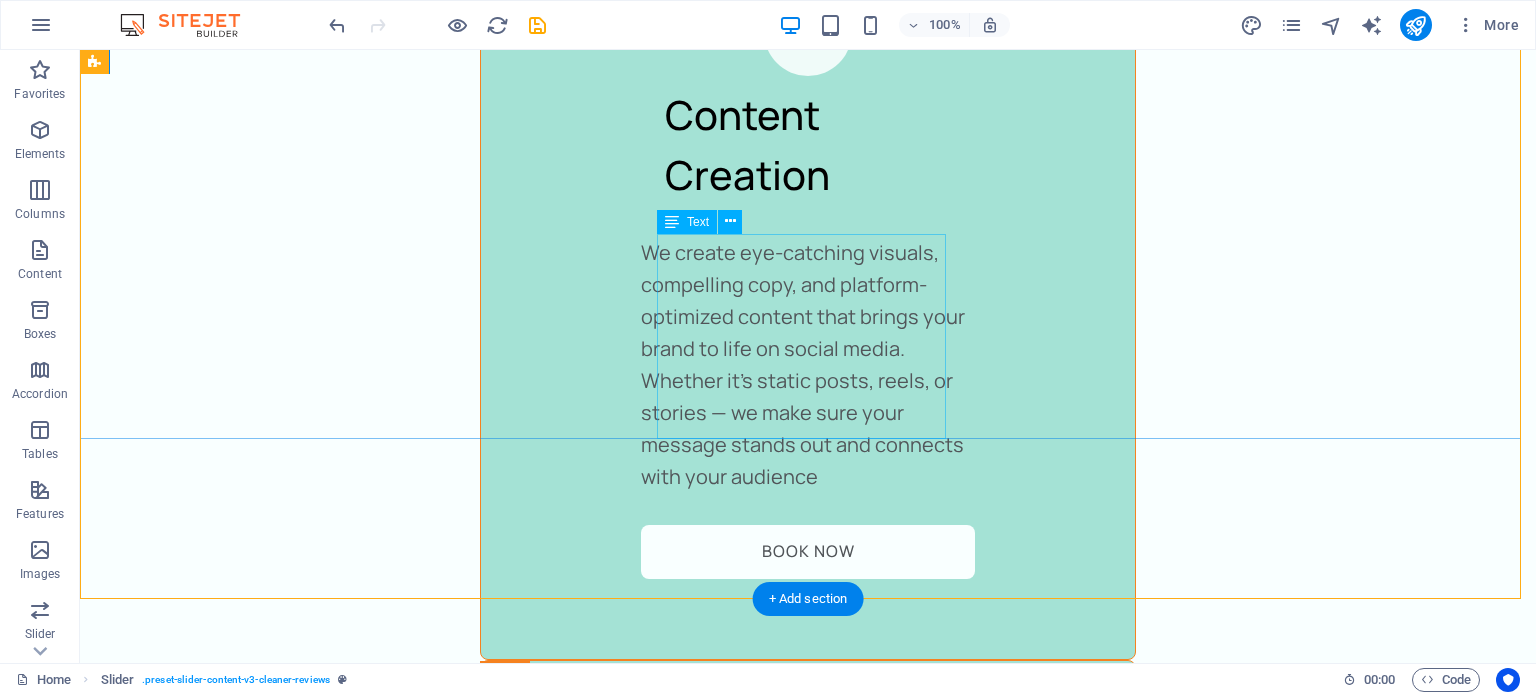 click on "Nec dolor in molestie lacus. Orci cursus a in elementum aliquet. Platea risus volutpat scelerisque feugiat quis massa sollicitudin egestas. Vitae eros suspendisse nunc aliquam curabitur faucibus odio lobortis metus. Duis rhoncus scelerisque vulputate tortor." at bounding box center (-737, 5553) 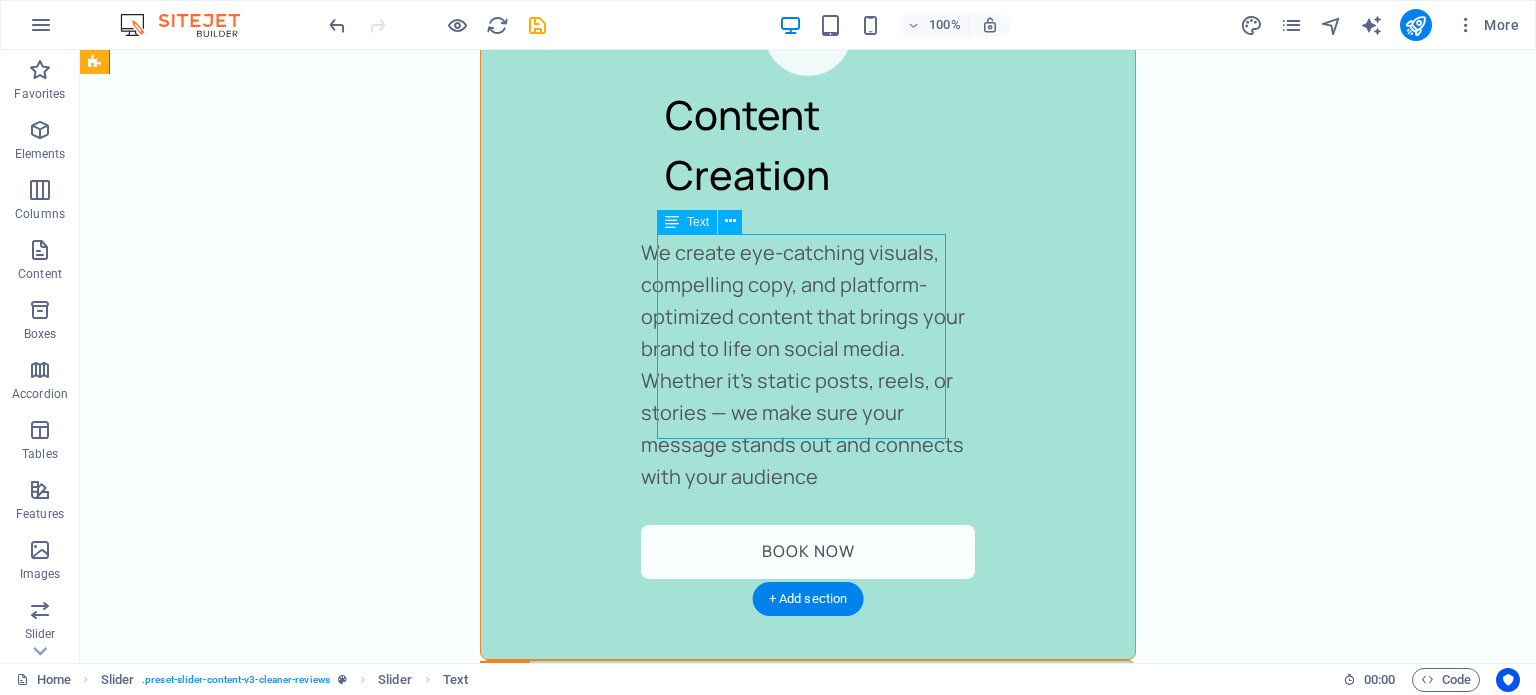 click on "Nec dolor in molestie lacus. Orci cursus a in elementum aliquet. Platea risus volutpat scelerisque feugiat quis massa sollicitudin egestas. Vitae eros suspendisse nunc aliquam curabitur faucibus odio lobortis metus. Duis rhoncus scelerisque vulputate tortor." at bounding box center [-737, 5553] 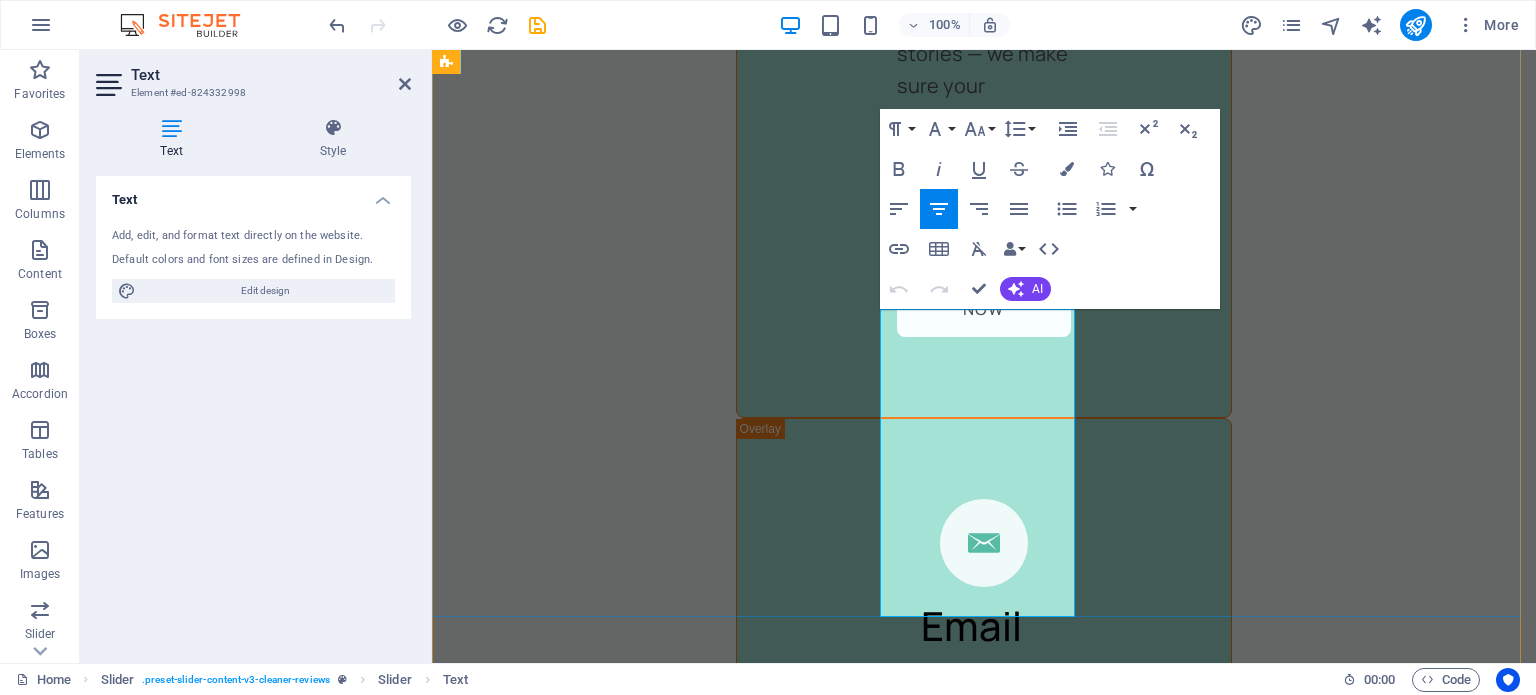 drag, startPoint x: 900, startPoint y: 322, endPoint x: 1016, endPoint y: 603, distance: 304.00165 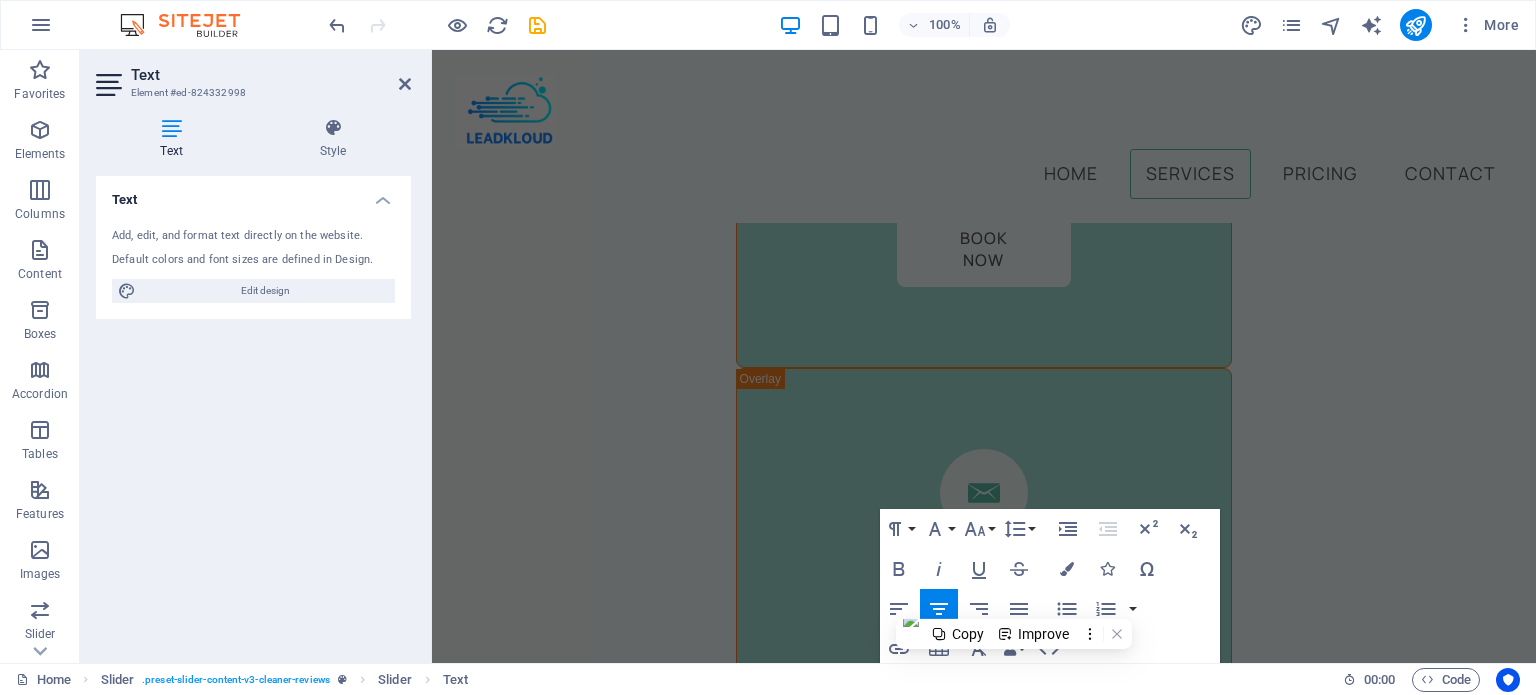 scroll, scrollTop: 4910, scrollLeft: 0, axis: vertical 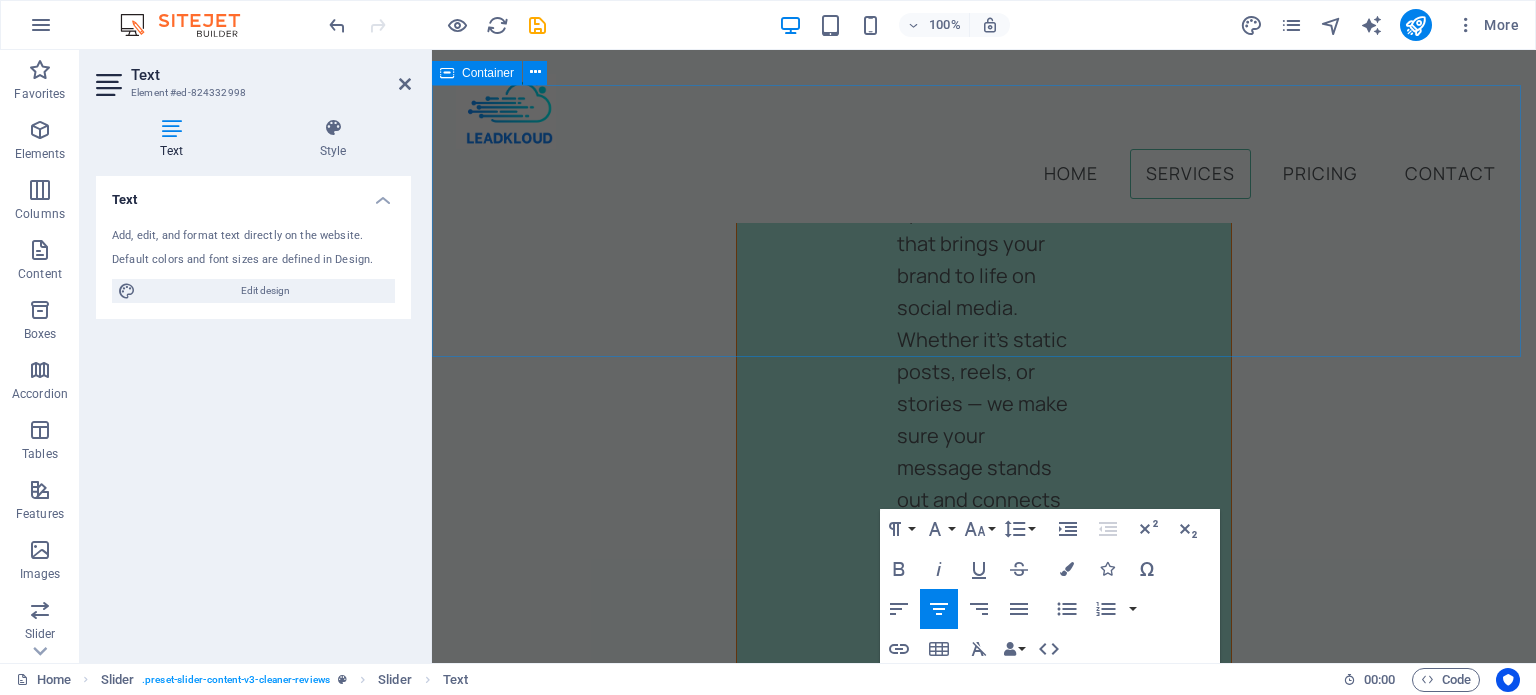 click on "What our customers are saying Don’t take our word for it - Have a look at the feedback from our happy customers from over 5 years of service." at bounding box center [984, 1854] 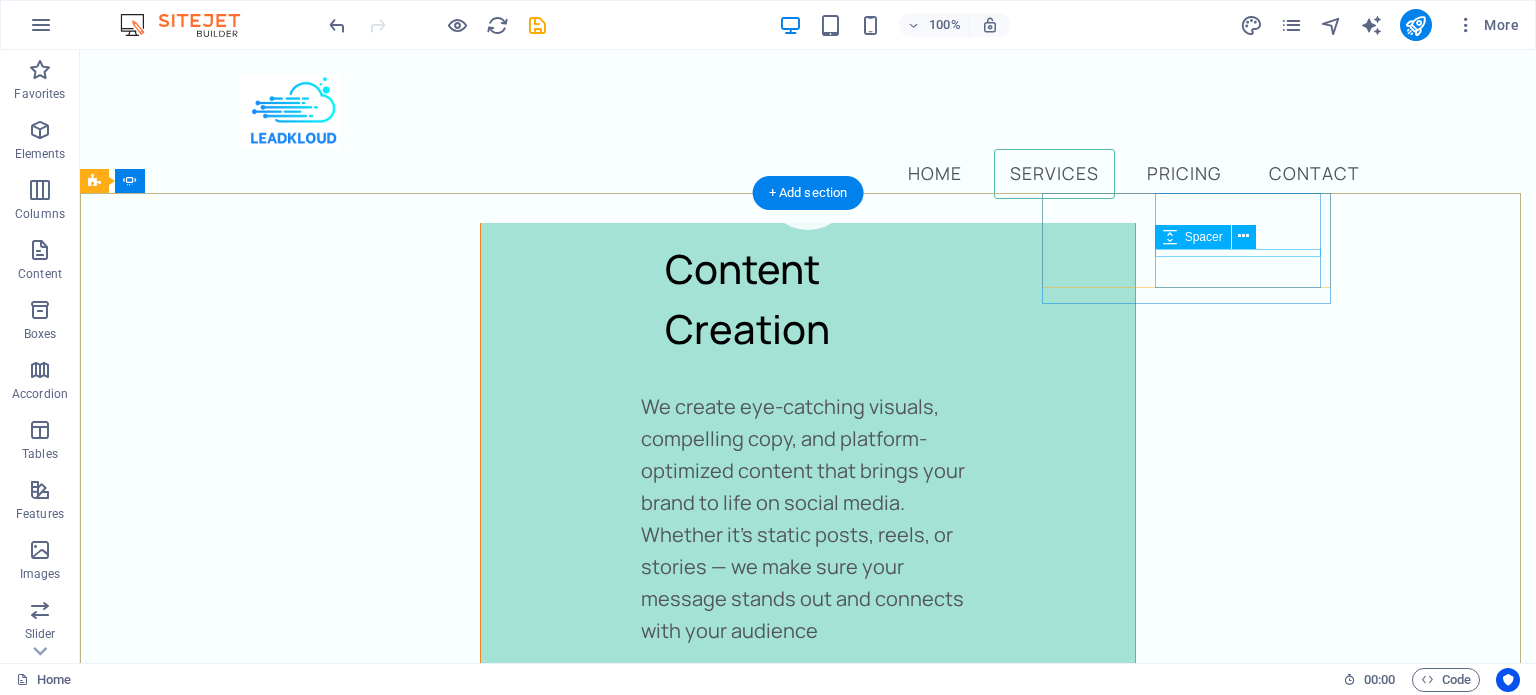 scroll, scrollTop: 4091, scrollLeft: 0, axis: vertical 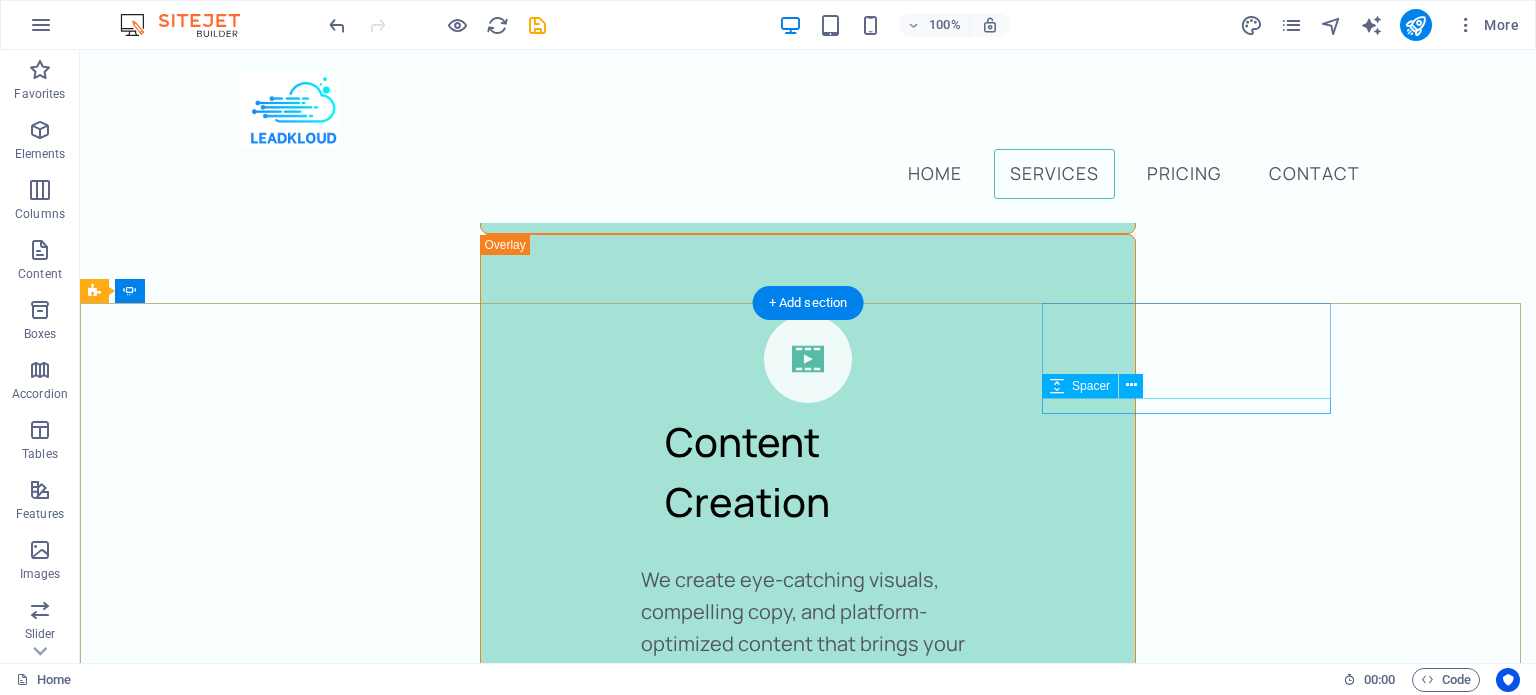 click at bounding box center (-737, 6386) 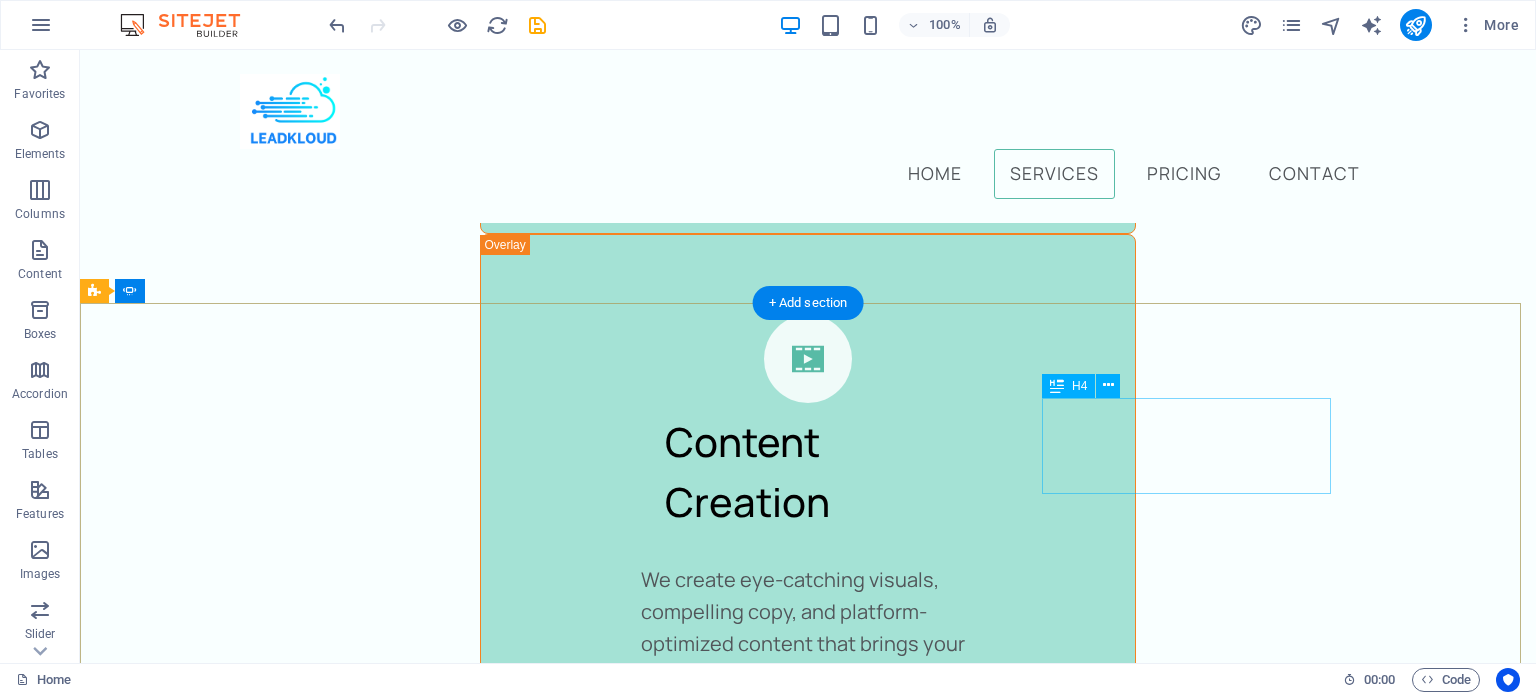 click on "“...amazing service...”" at bounding box center [-737, 6410] 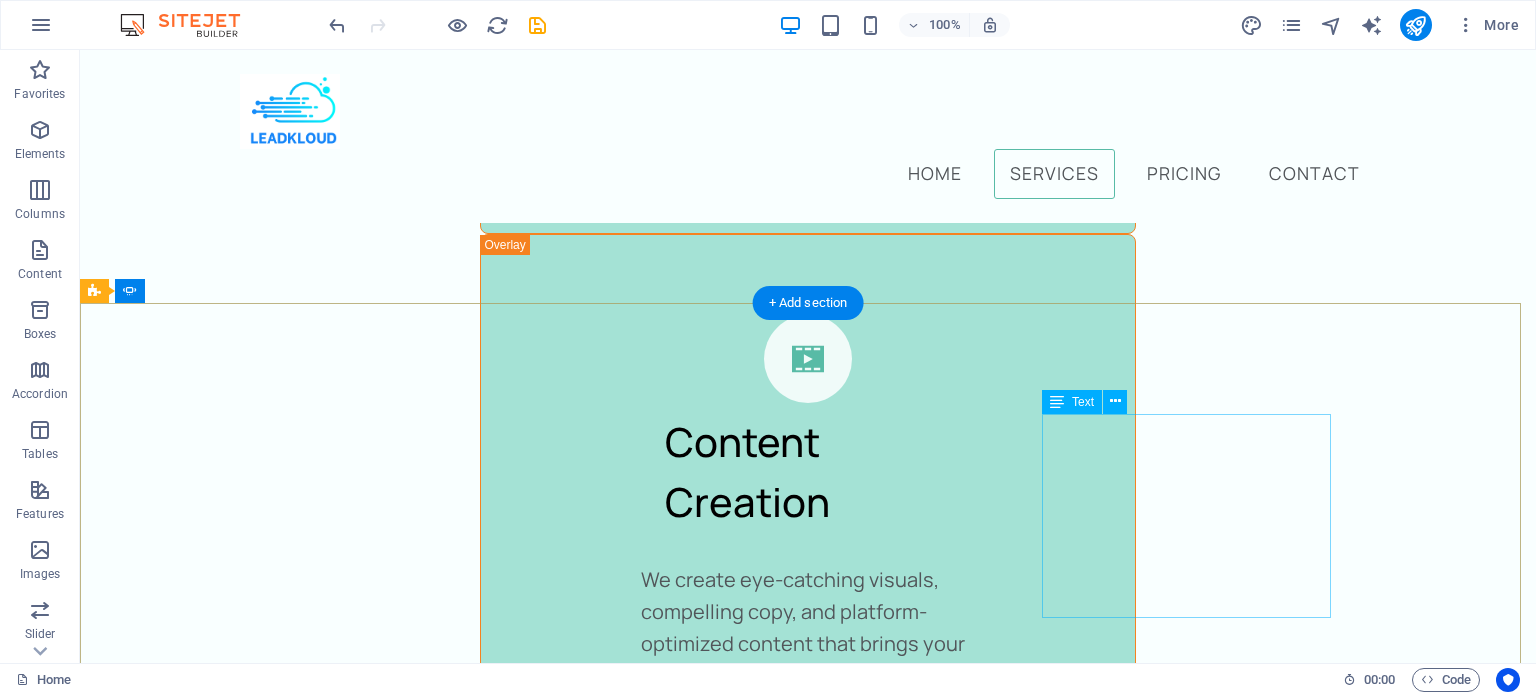 click on "Nec dolor in molestie lacus. Orci cursus a in elementum aliquet. Platea risus volutpat scelerisque feugiat quis massa sollicitudin egestas. Vitae eros suspendisse nunc aliquam curabitur faucibus odio lobortis metus. Duis rhoncus scelerisque vulputate tortor." at bounding box center [-737, 6384] 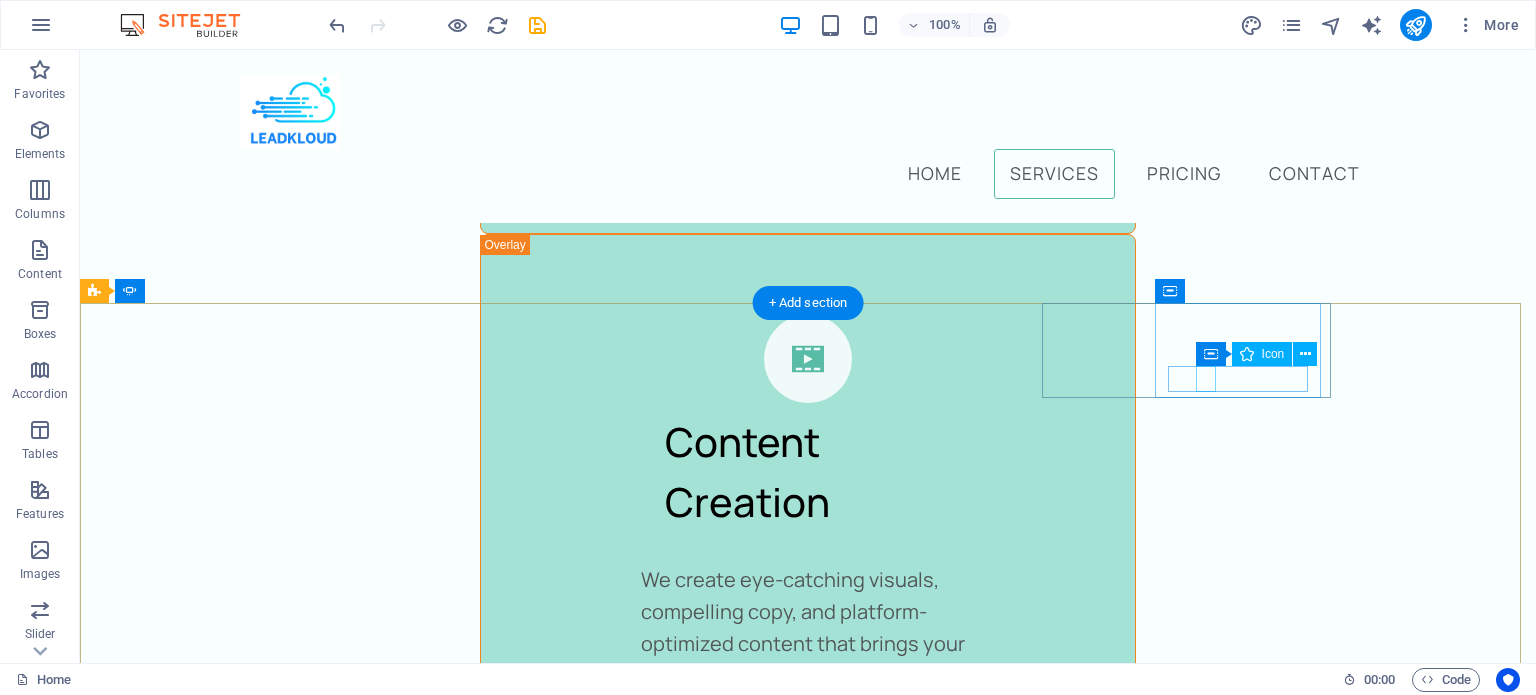 click at bounding box center [-751, 5967] 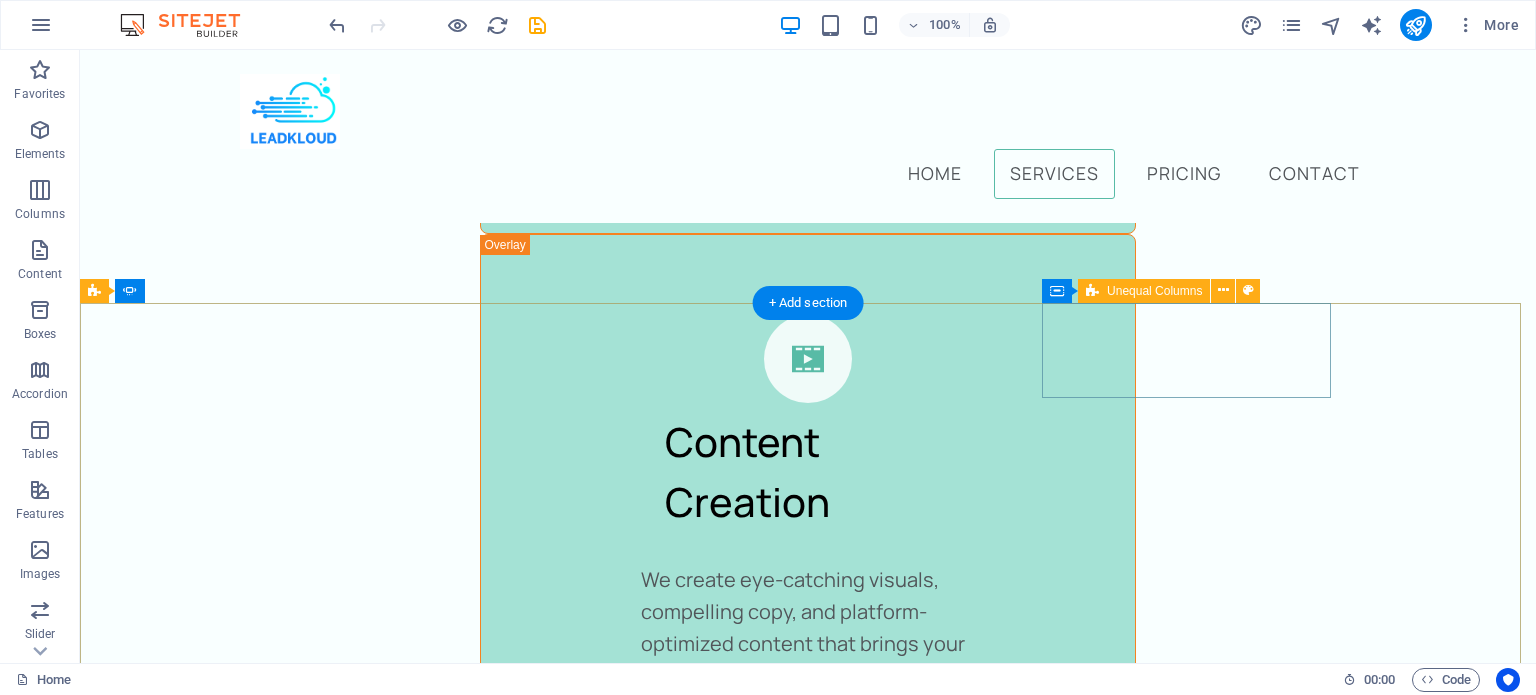 click on "Jane Smith 1 day ago" at bounding box center [-737, 5784] 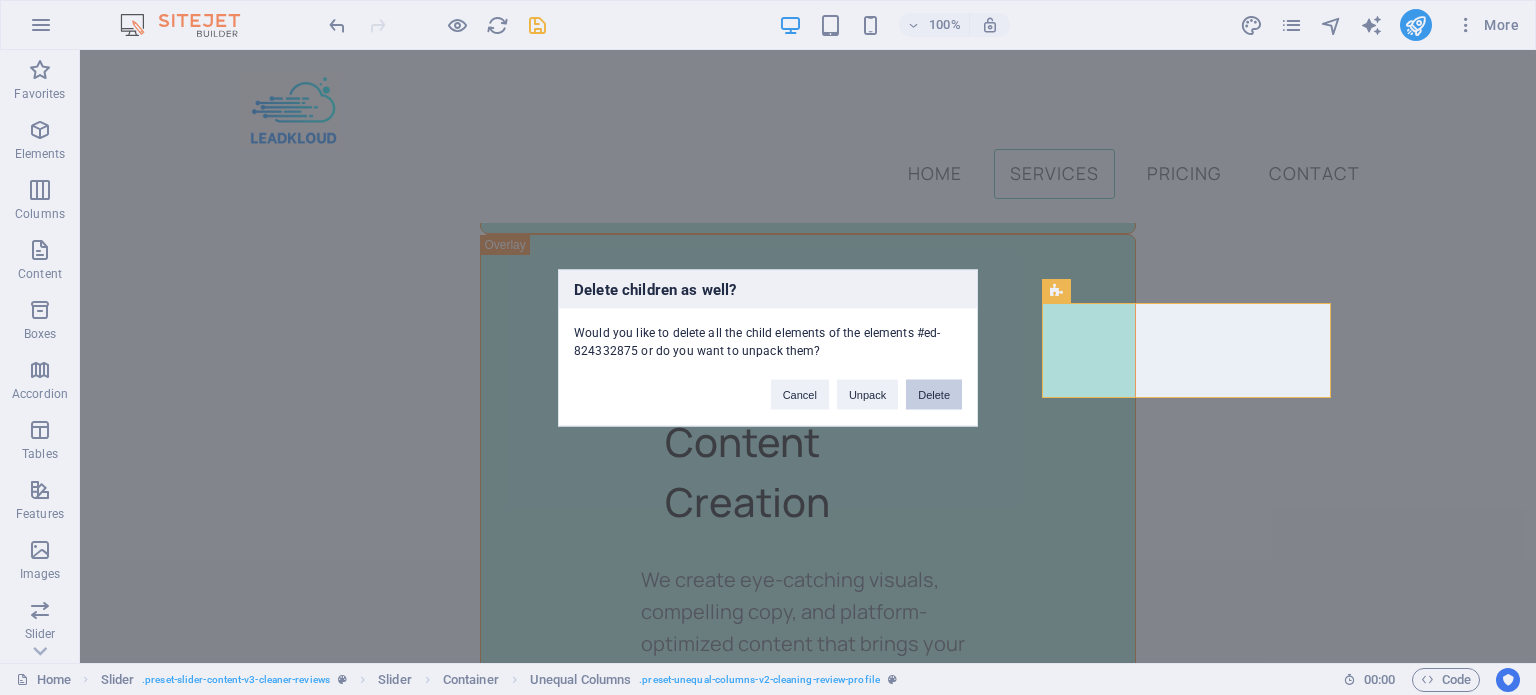 click on "Delete" at bounding box center (934, 394) 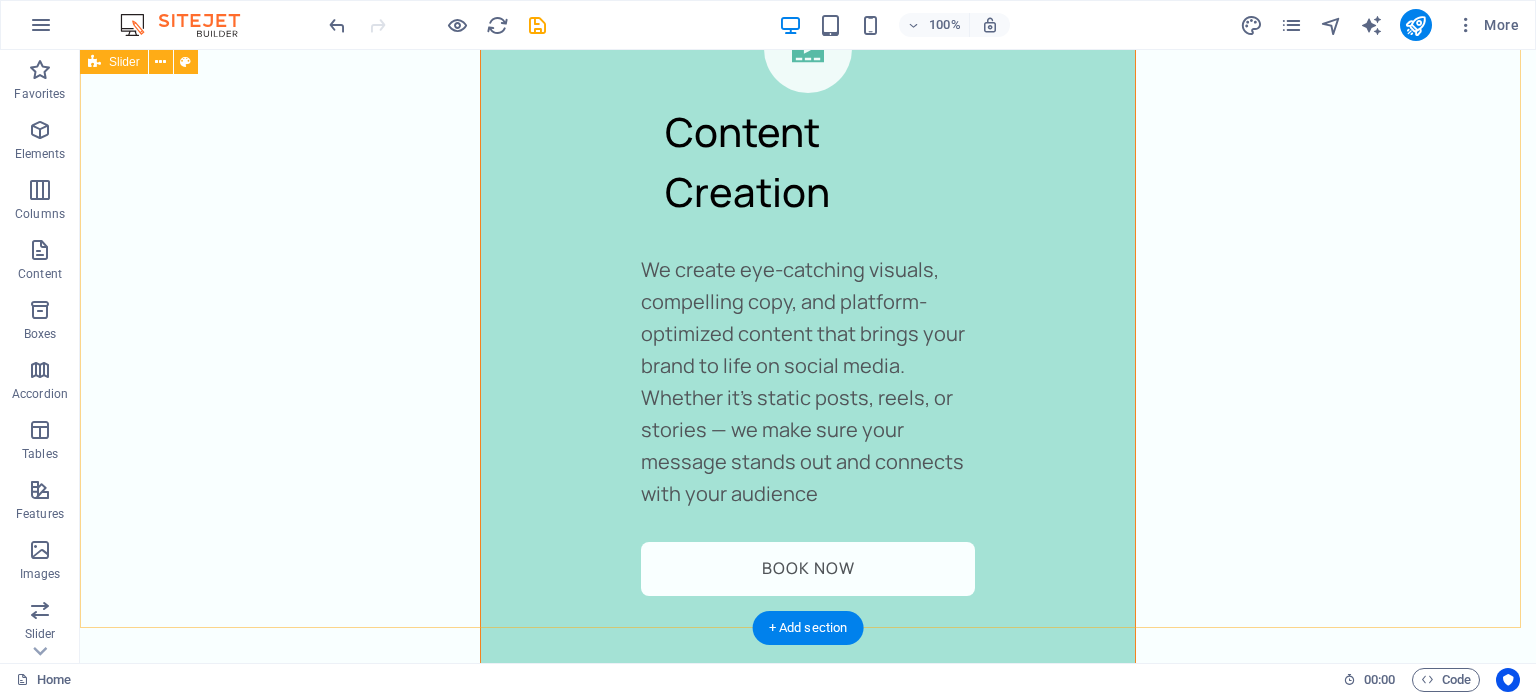 scroll, scrollTop: 4463, scrollLeft: 0, axis: vertical 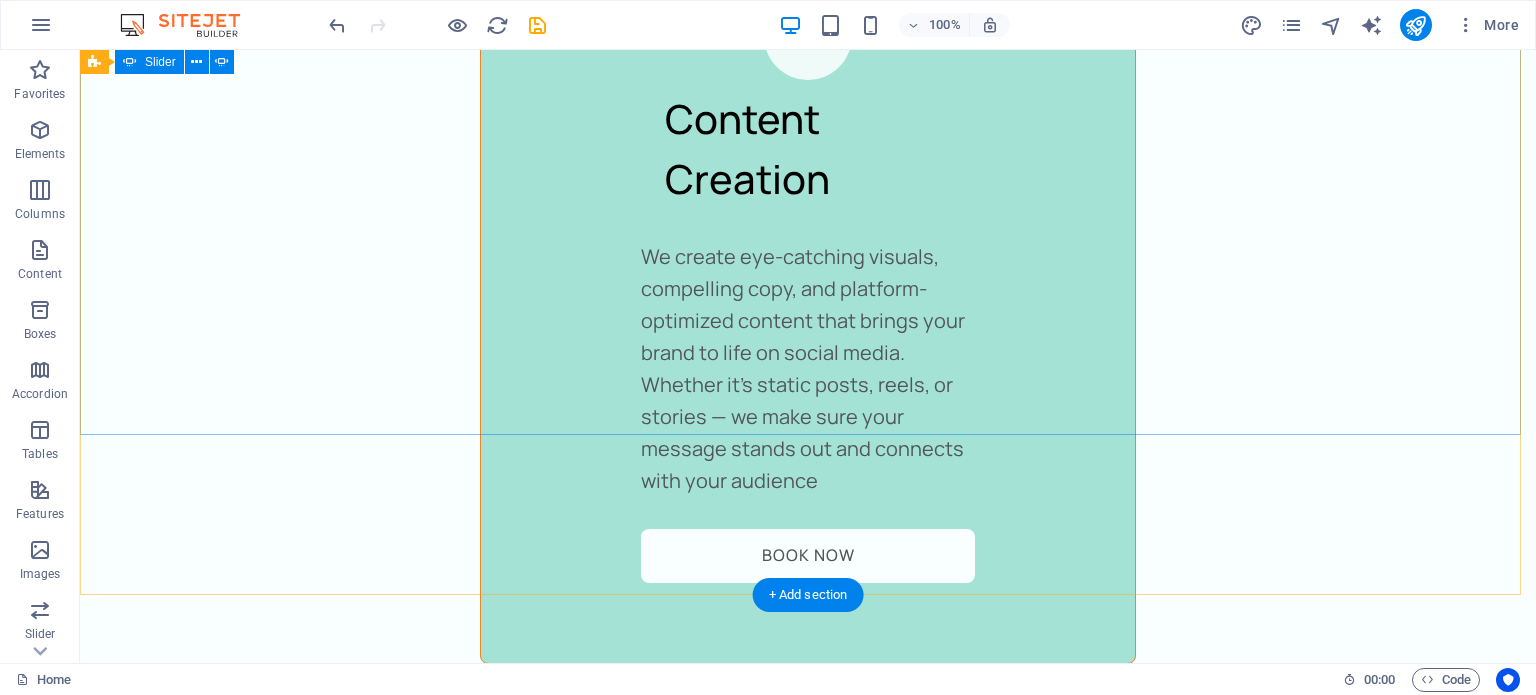 click on "Drop content here or  Add elements  Paste clipboard Jane Smith 1 day ago “...amazing service...” Nec dolor in molestie lacus. Orci cursus a in elementum aliquet. Platea risus volutpat scelerisque feugiat quis massa sollicitudin egestas. Vitae eros suspendisse nunc aliquam curabitur faucibus odio lobortis metus. Duis rhoncus scelerisque vulputate tortor. Michael T., Home Contractor 1 day ago "Game changer for our business!" Leadkloud helped us generate more qualified leads in two weeks than we had in the past three months. The Meta Ads strategy was on point — we’re now booking jobs consistently. Sarah K., Interior Designer 1 day ago “Professional, responsive, and results-driven” Professional, responsive, and results-driven."* Their team really took the time to understand our niche and built campaigns that converted. We saw a 40% increase in traffic and actual clients calling us. Jonas L., Landscaping Business Owner 1 day ago "Worth every dollar." Drop content here or  Add elements Jane Smith or" at bounding box center [808, 5796] 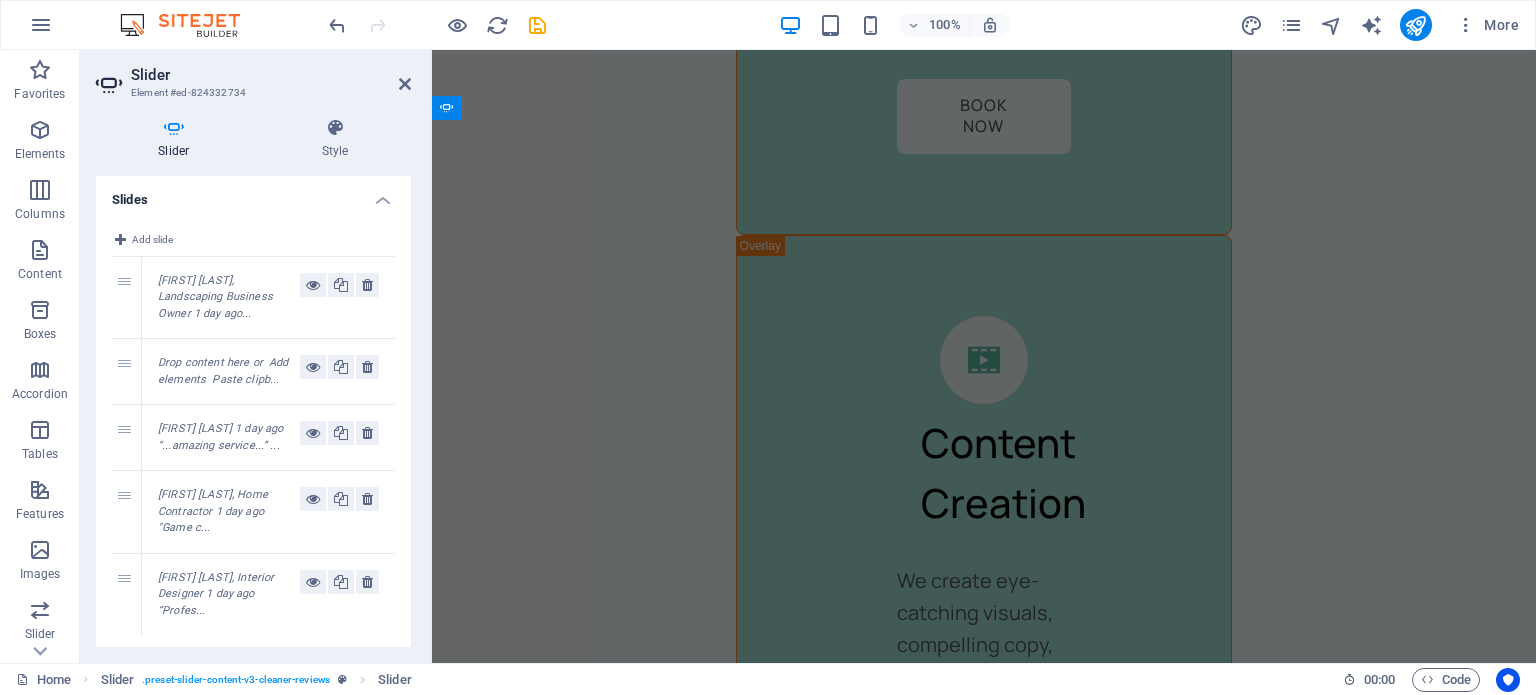 scroll, scrollTop: 5147, scrollLeft: 0, axis: vertical 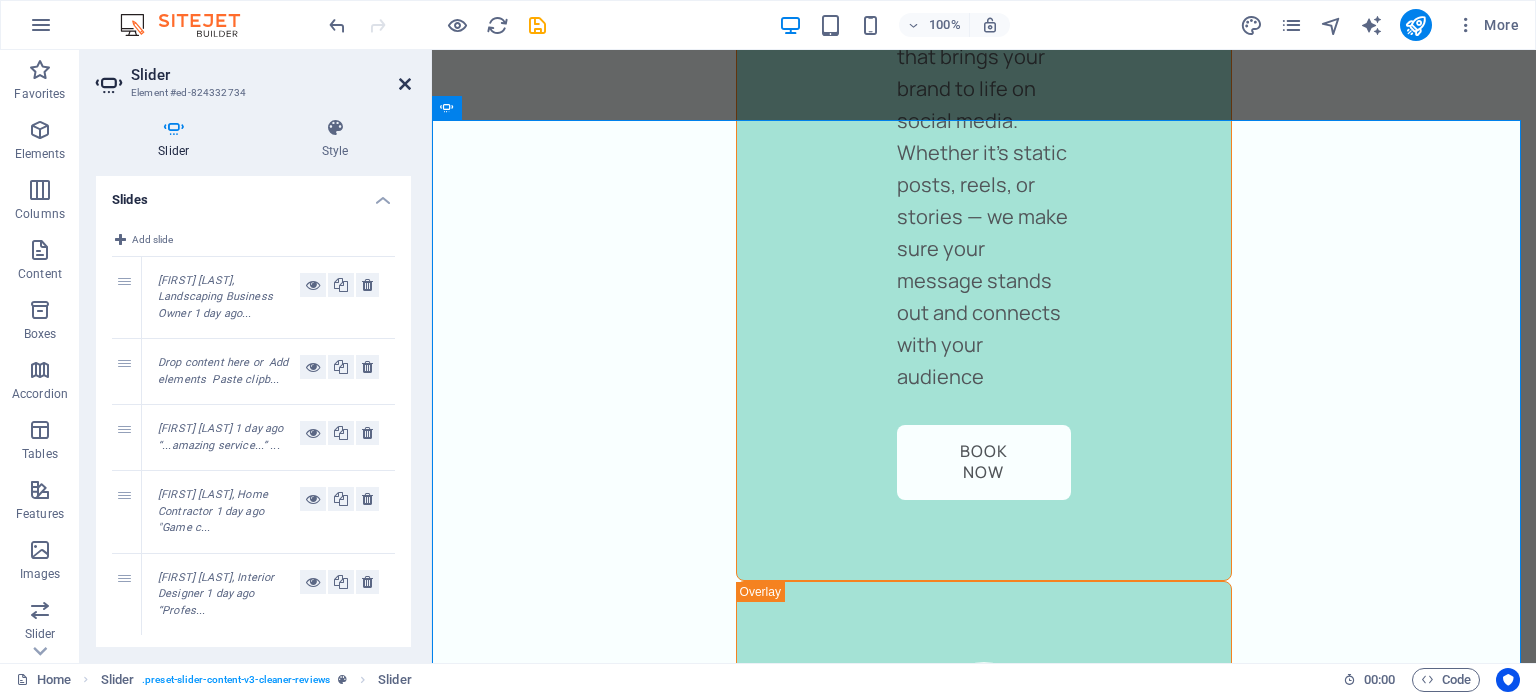 click at bounding box center [405, 84] 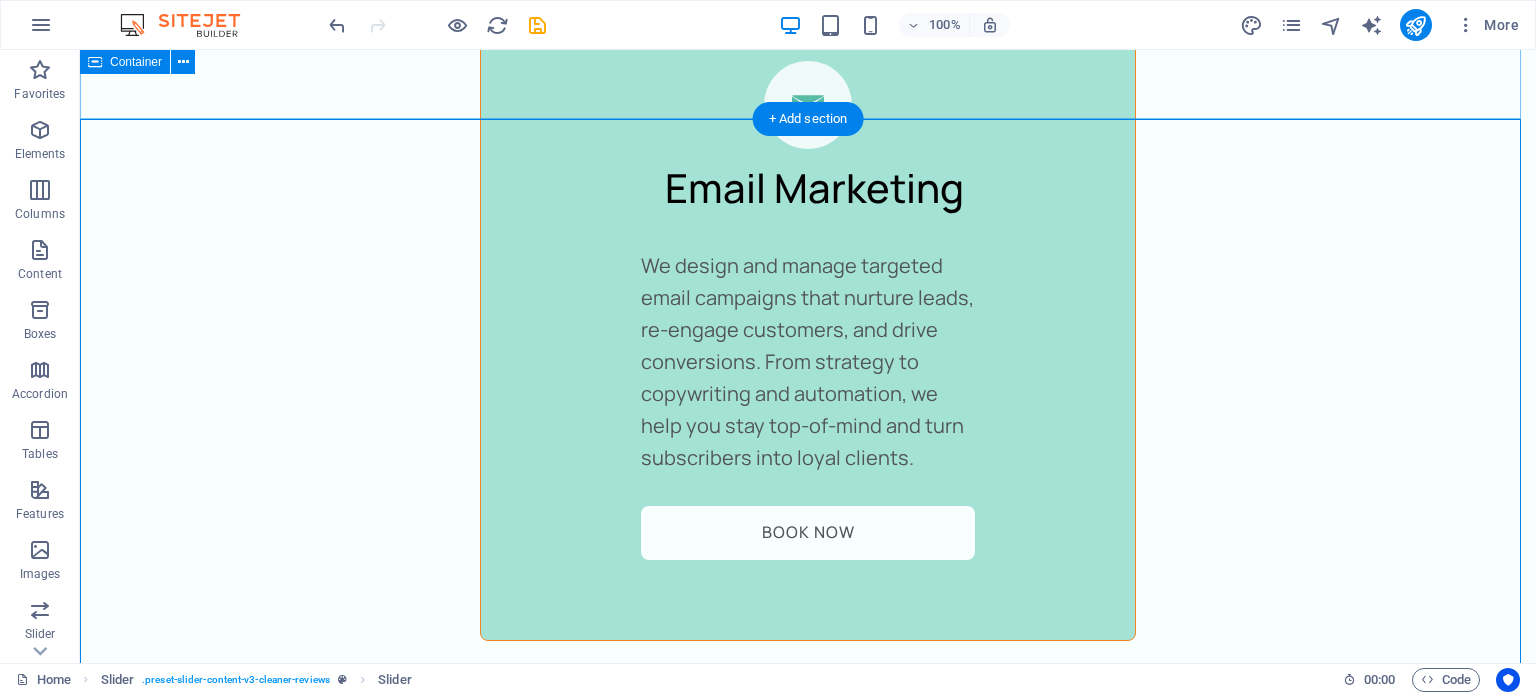scroll, scrollTop: 4274, scrollLeft: 0, axis: vertical 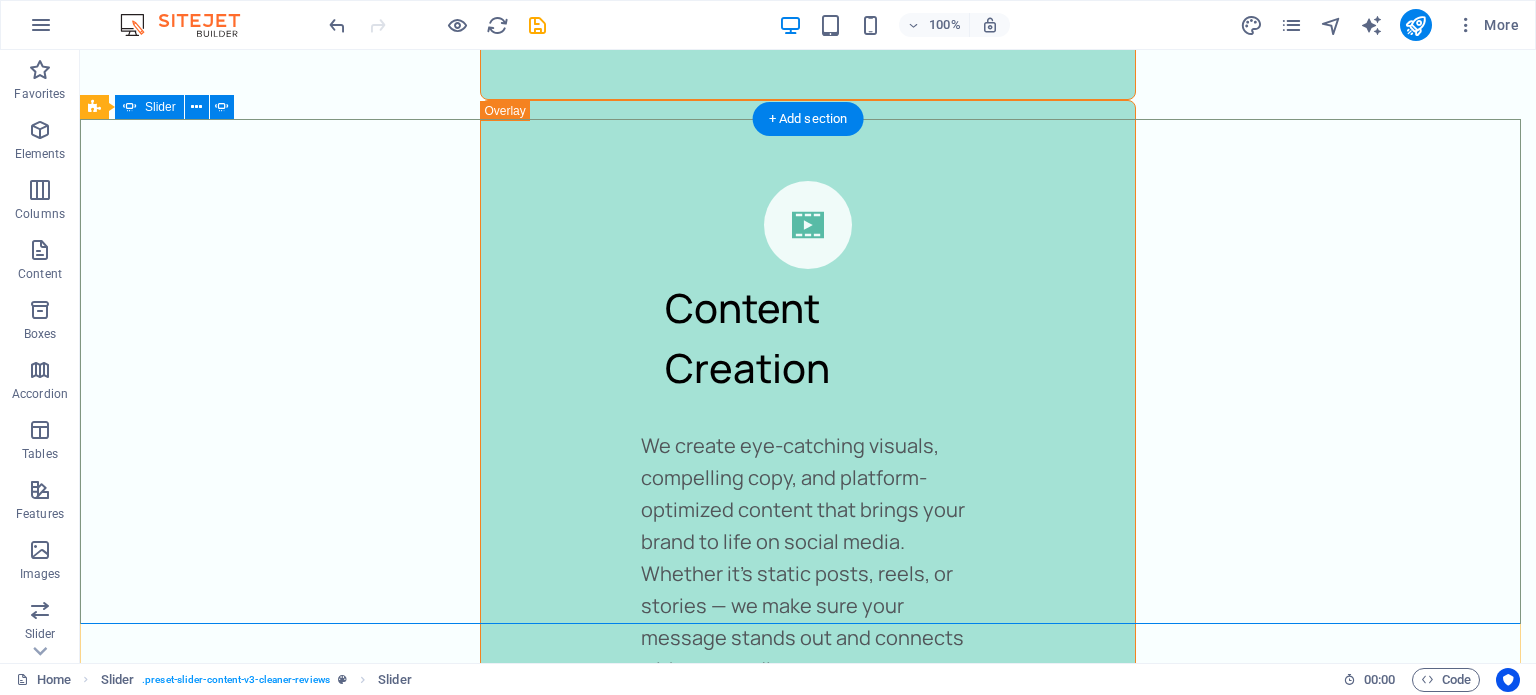 click on "Drop content here or  Add elements  Paste clipboard Jane Smith 1 day ago “...amazing service...” Nec dolor in molestie lacus. Orci cursus a in elementum aliquet. Platea risus volutpat scelerisque feugiat quis massa sollicitudin egestas. Vitae eros suspendisse nunc aliquam curabitur faucibus odio lobortis metus. Duis rhoncus scelerisque vulputate tortor. Michael T., Home Contractor 1 day ago "Game changer for our business!" Leadkloud helped us generate more qualified leads in two weeks than we had in the past three months. The Meta Ads strategy was on point — we’re now booking jobs consistently. Sarah K., Interior Designer 1 day ago “Professional, responsive, and results-driven” Professional, responsive, and results-driven."* Their team really took the time to understand our niche and built campaigns that converted. We saw a 40% increase in traffic and actual clients calling us. Jonas L., Landscaping Business Owner 1 day ago "Worth every dollar." Drop content here or  Add elements Jane Smith or" at bounding box center [808, 5985] 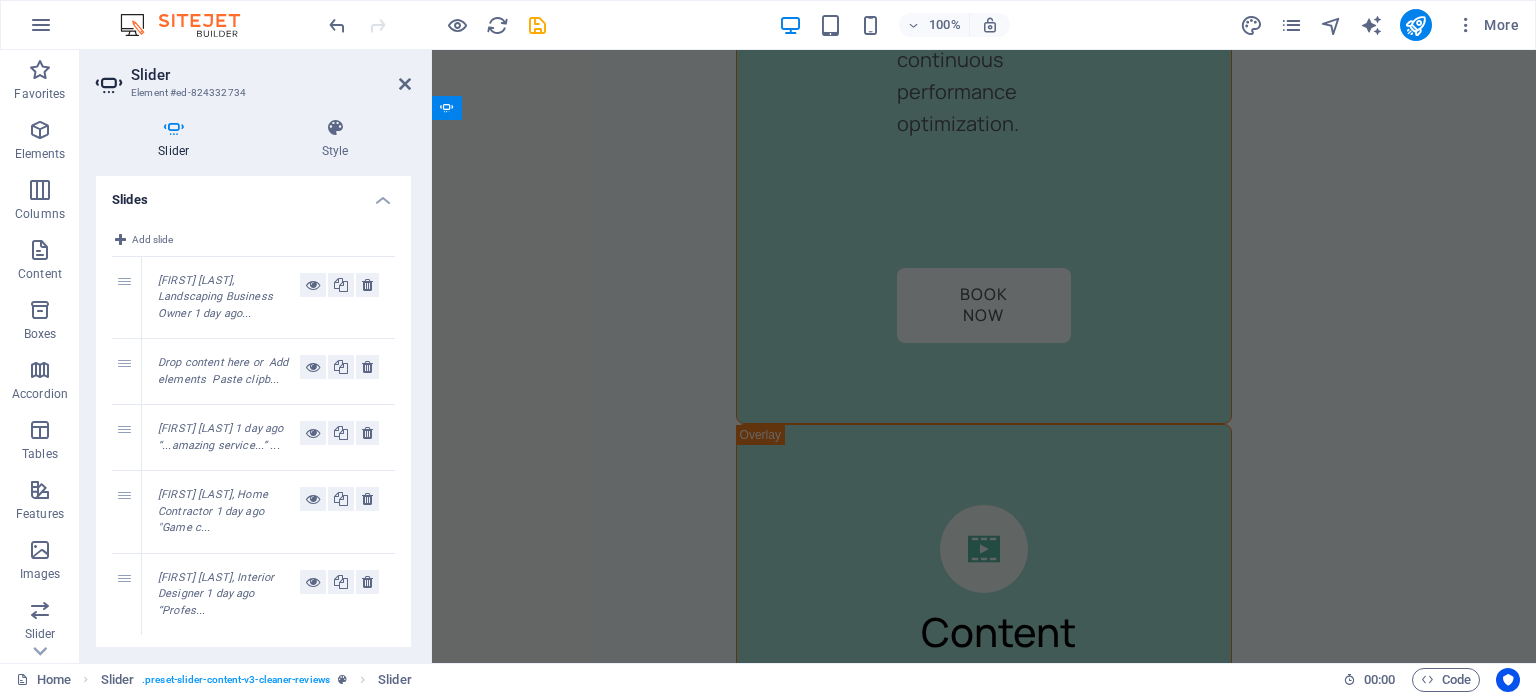 scroll, scrollTop: 5147, scrollLeft: 0, axis: vertical 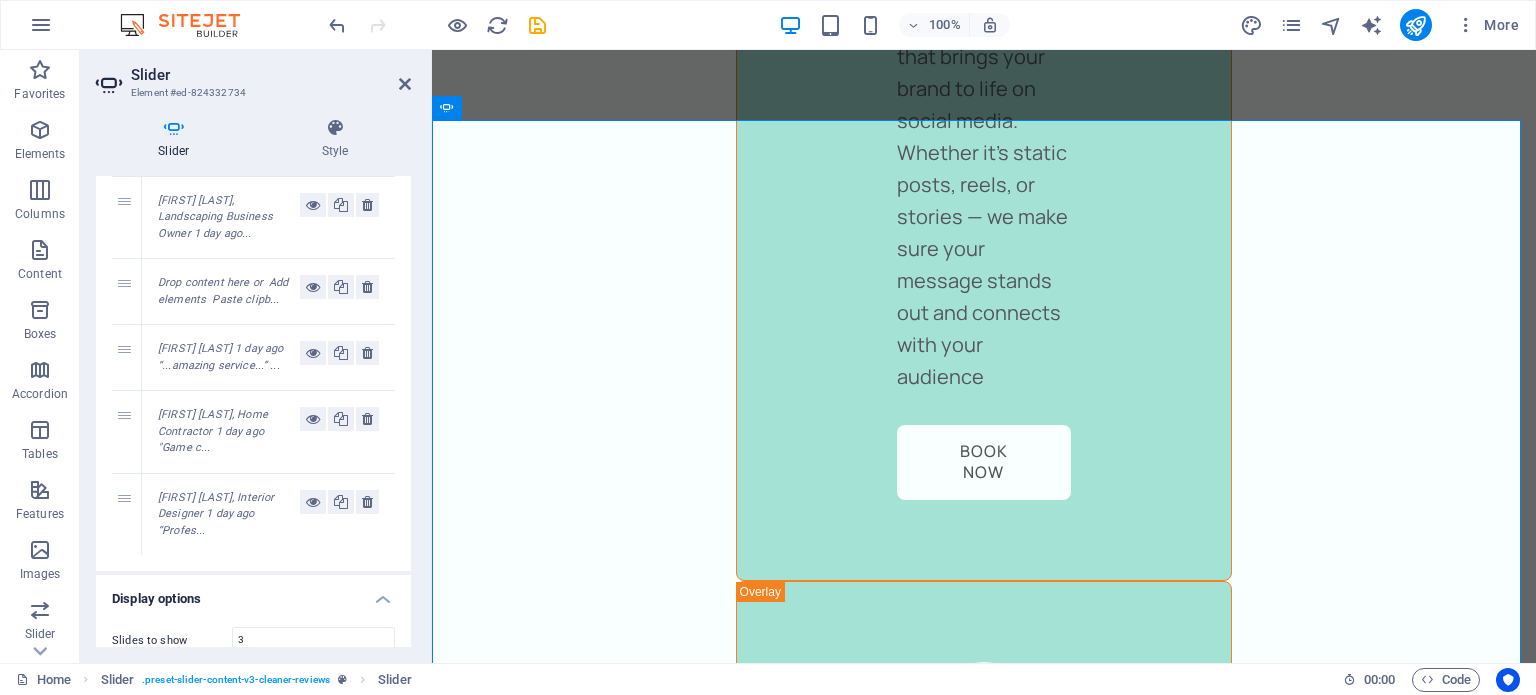 click on "Jane Smith
1 day ago
“...amazing service...”
..." at bounding box center (220, 357) 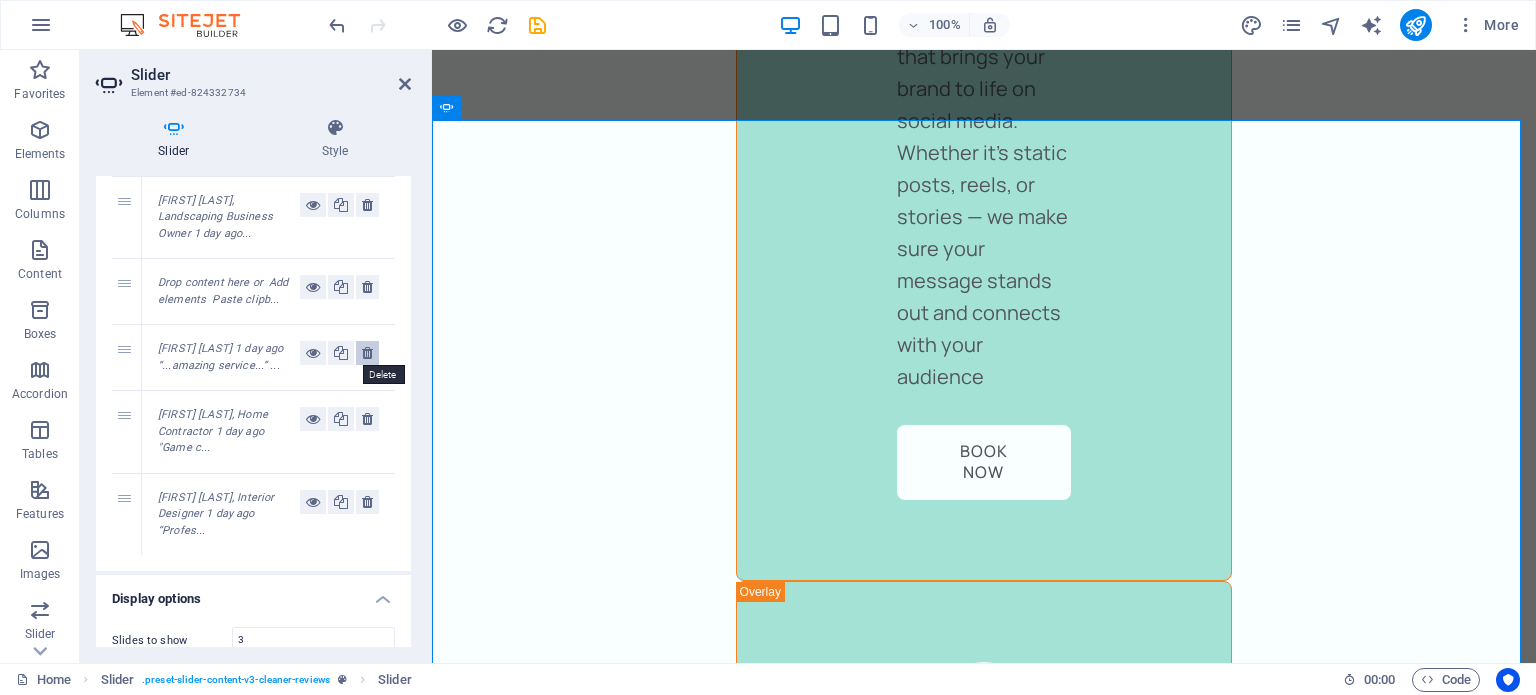 click at bounding box center [367, 353] 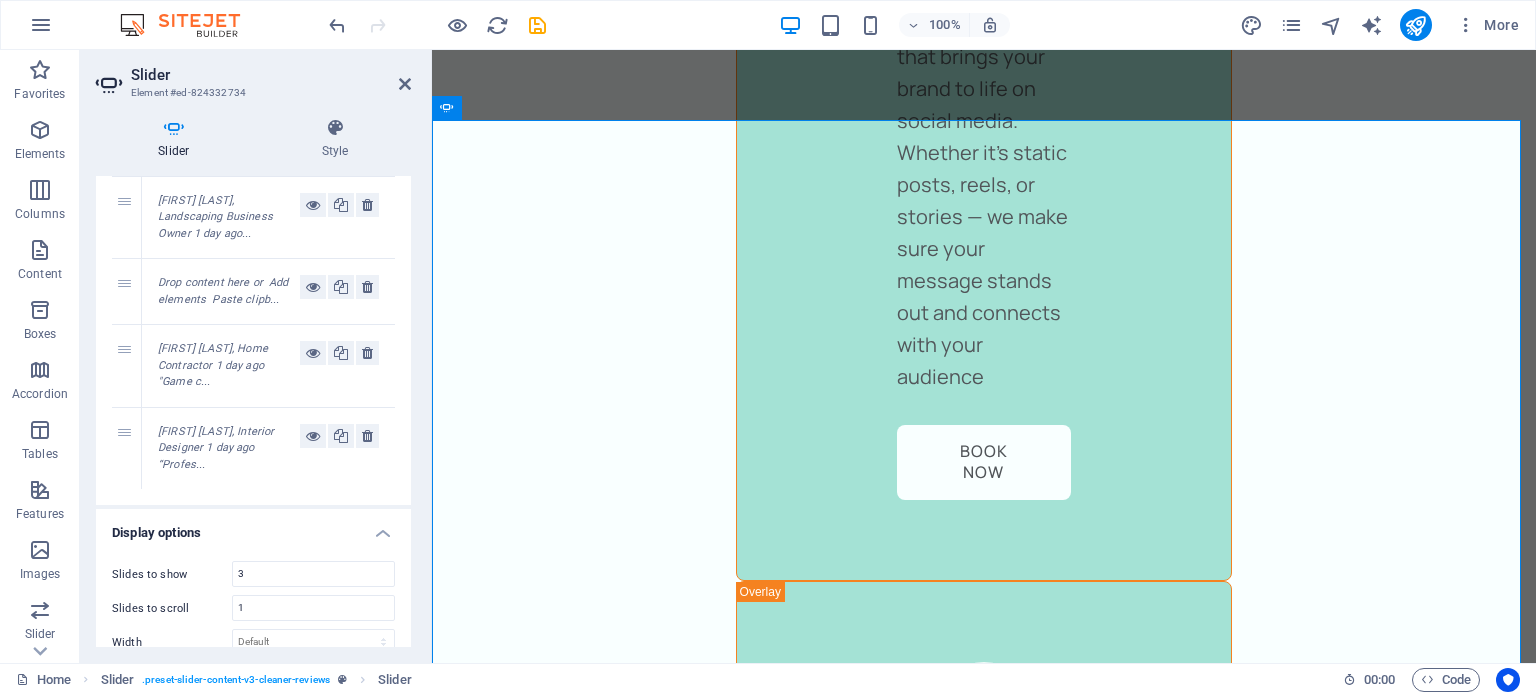 click on "Sarah K., Interior Designer
1 day ago
“Profes..." at bounding box center [216, 448] 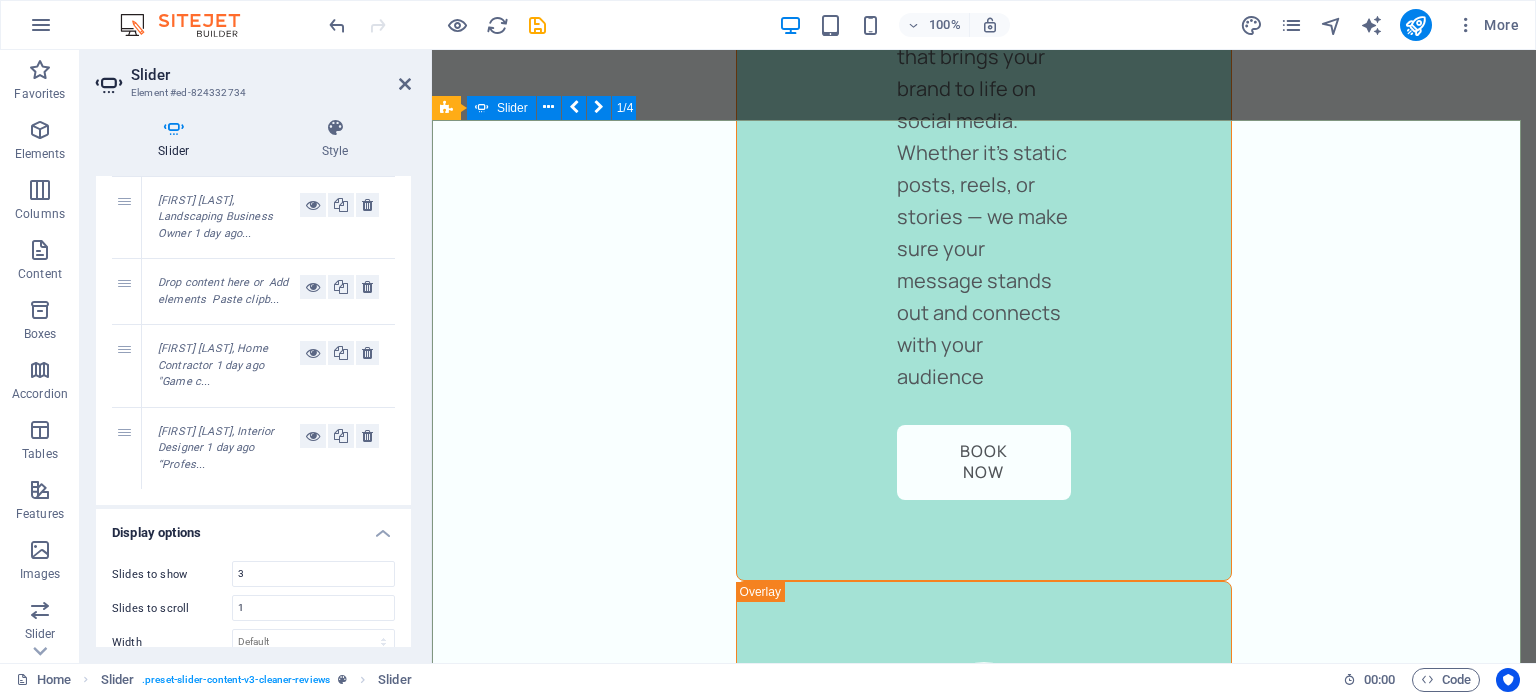 click on "Jonas L., Landscaping Business Owner 1 day ago "Worth every dollar." At first, we weren’t sure about outsourcing marketing. But Leadkloud proved their value fast — our ad spend is finally paying off, and our calendar’s filling up! Drop content here or  Add elements  Paste clipboard Michael T., Home Contractor 1 day ago "Game changer for our business!" Leadkloud helped us generate more qualified leads in two weeks than we had in the past three months. The Meta Ads strategy was on point — we’re now booking jobs consistently. Sarah K., Interior Designer 1 day ago “Professional, responsive, and results-driven” Professional, responsive, and results-driven."* Their team really took the time to understand our niche and built campaigns that converted. We saw a 40% increase in traffic and actual clients calling us. Jonas L., Landscaping Business Owner 1 day ago "Worth every dollar." Drop content here or  Add elements  Paste clipboard Michael T., Home Contractor 1 day ago Sarah K., Interior Designer 1" at bounding box center (984, 5840) 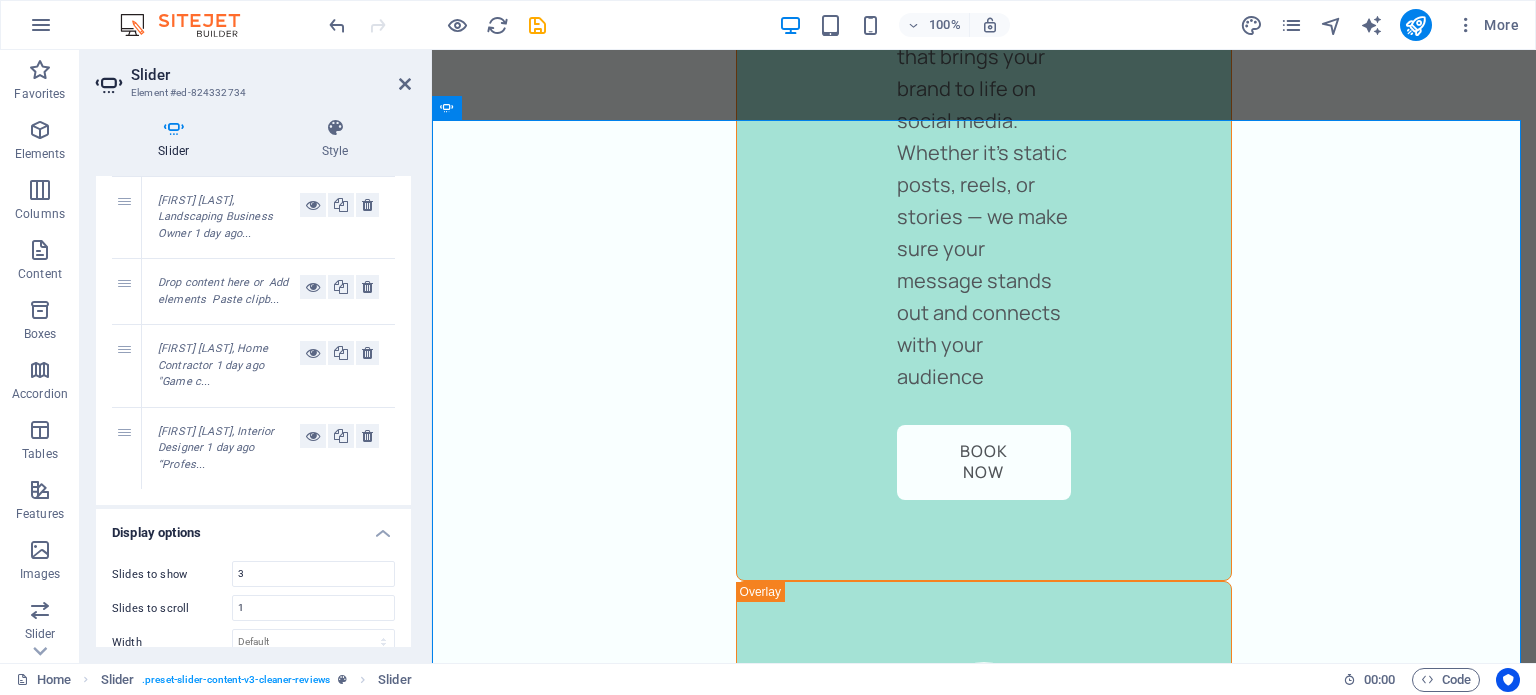 click on "Slider" at bounding box center [271, 75] 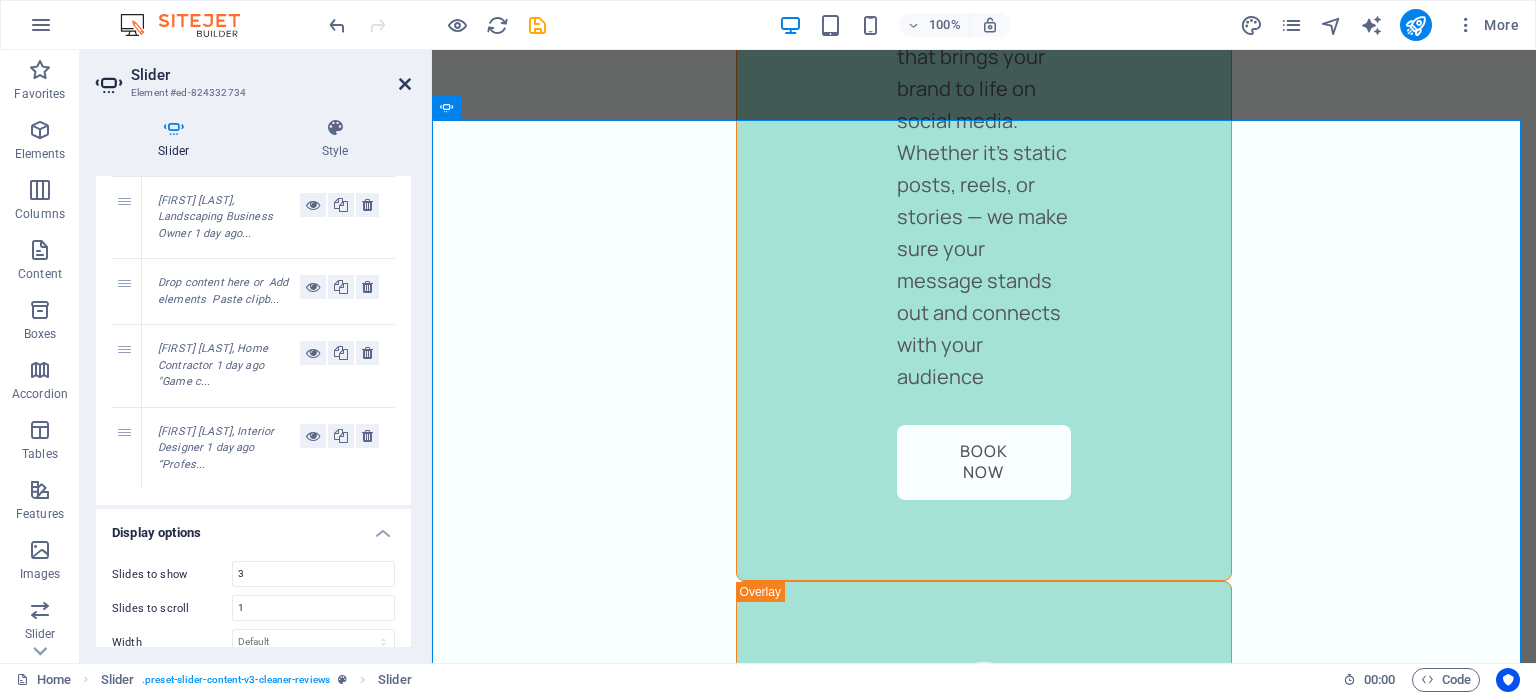click at bounding box center (405, 84) 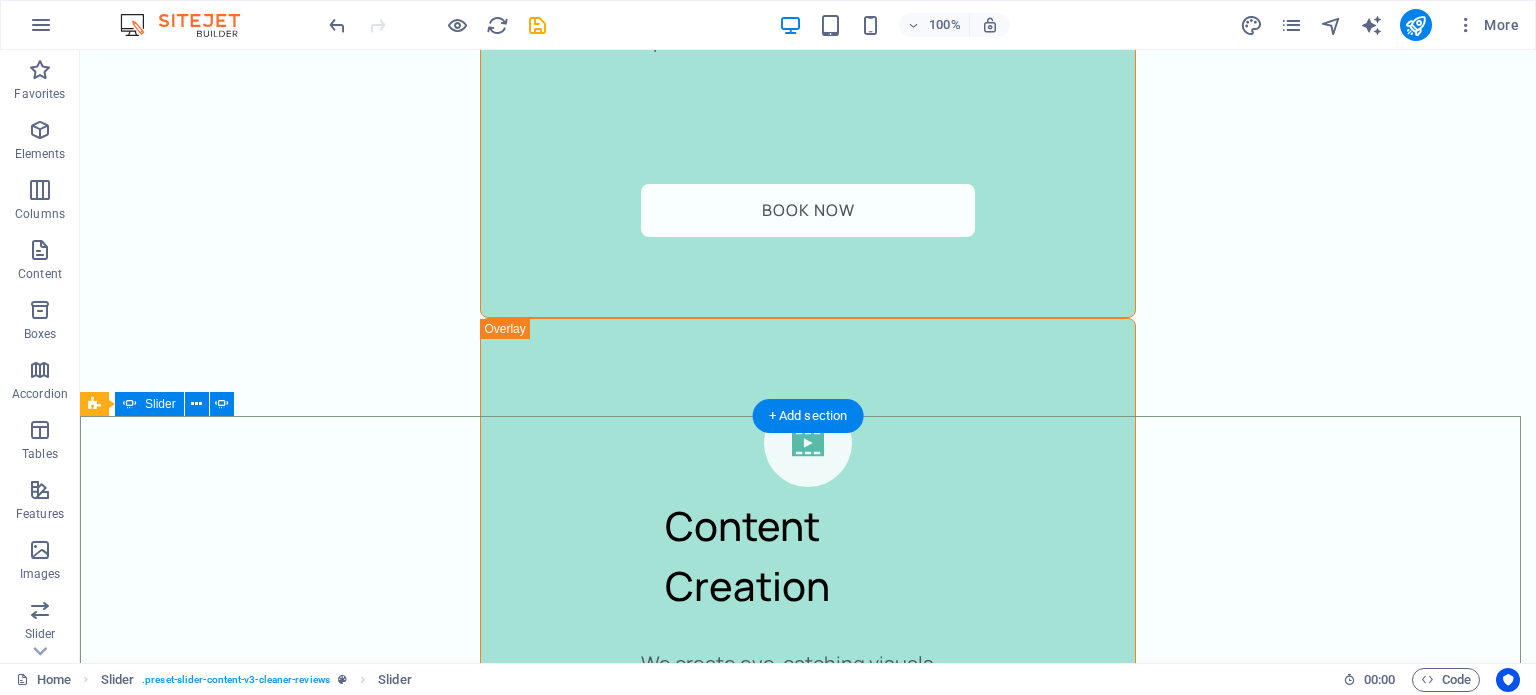 scroll, scrollTop: 4088, scrollLeft: 0, axis: vertical 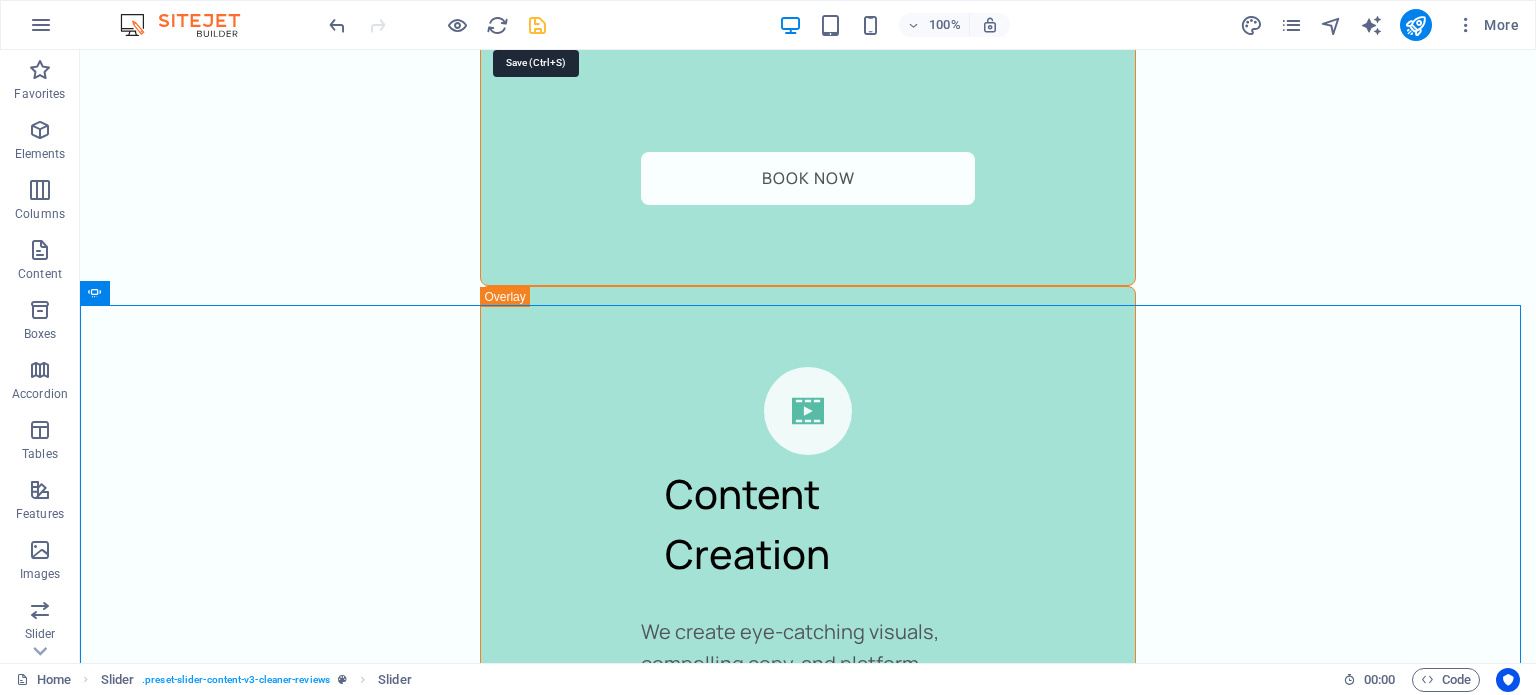 click at bounding box center [537, 25] 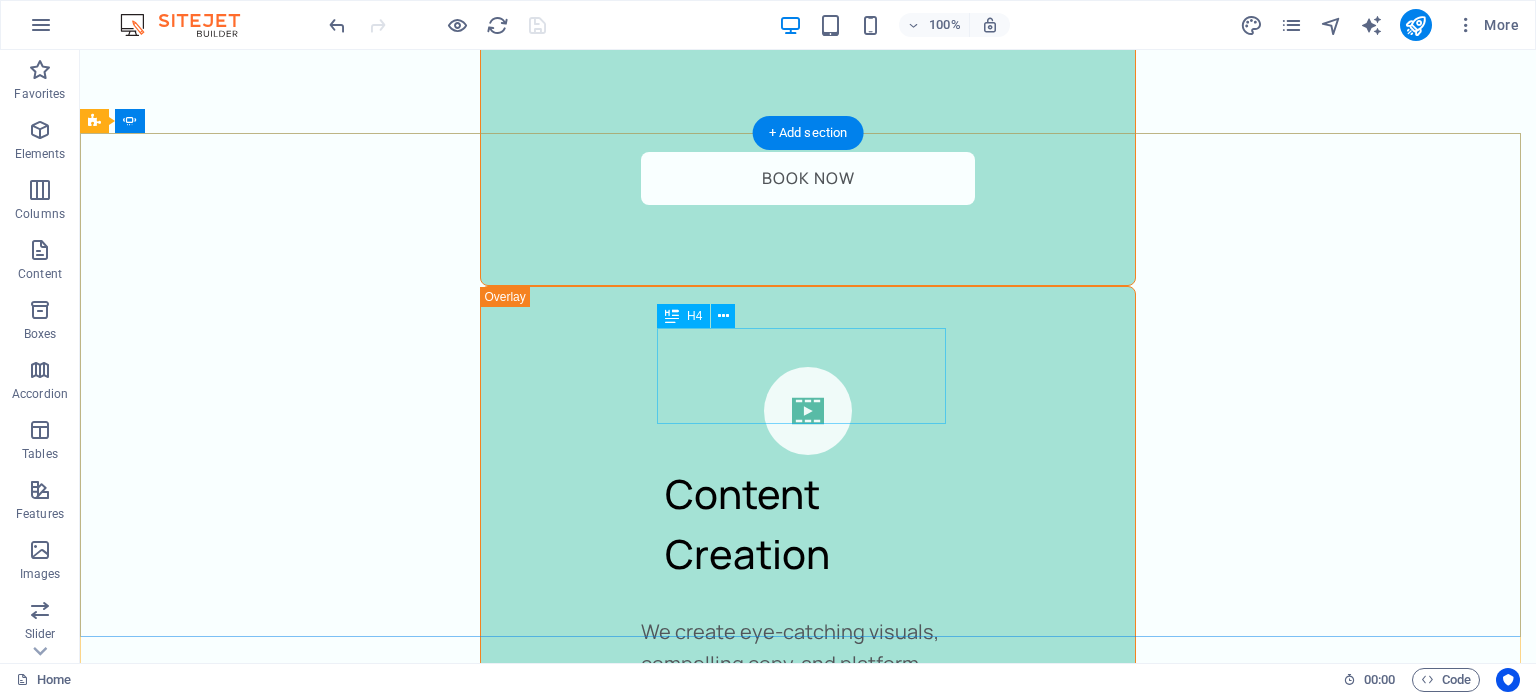 scroll, scrollTop: 4260, scrollLeft: 0, axis: vertical 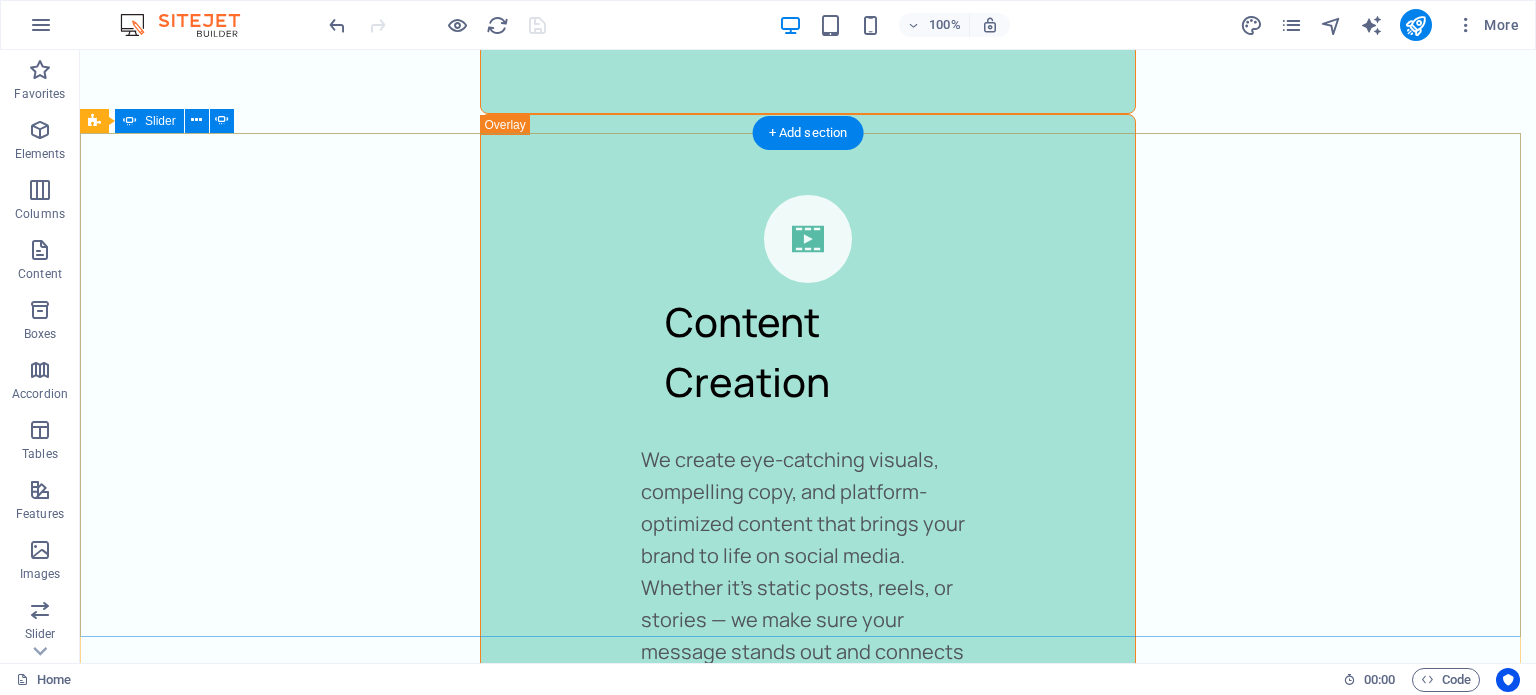 click on "Jonas L., Landscaping Business Owner 1 day ago "Worth every dollar." At first, we weren’t sure about outsourcing marketing. But Leadkloud proved their value fast — our ad spend is finally paying off, and our calendar’s filling up! Drop content here or  Add elements  Paste clipboard Michael T., Home Contractor 1 day ago "Game changer for our business!" Leadkloud helped us generate more qualified leads in two weeks than we had in the past three months. The Meta Ads strategy was on point — we’re now booking jobs consistently. Sarah K., Interior Designer 1 day ago “Professional, responsive, and results-driven” Professional, responsive, and results-driven."* Their team really took the time to understand our niche and built campaigns that converted. We saw a 40% increase in traffic and actual clients calling us. Jonas L., Landscaping Business Owner 1 day ago "Worth every dollar." Drop content here or  Add elements  Paste clipboard Michael T., Home Contractor 1 day ago Sarah K., Interior Designer 1" at bounding box center [808, 5614] 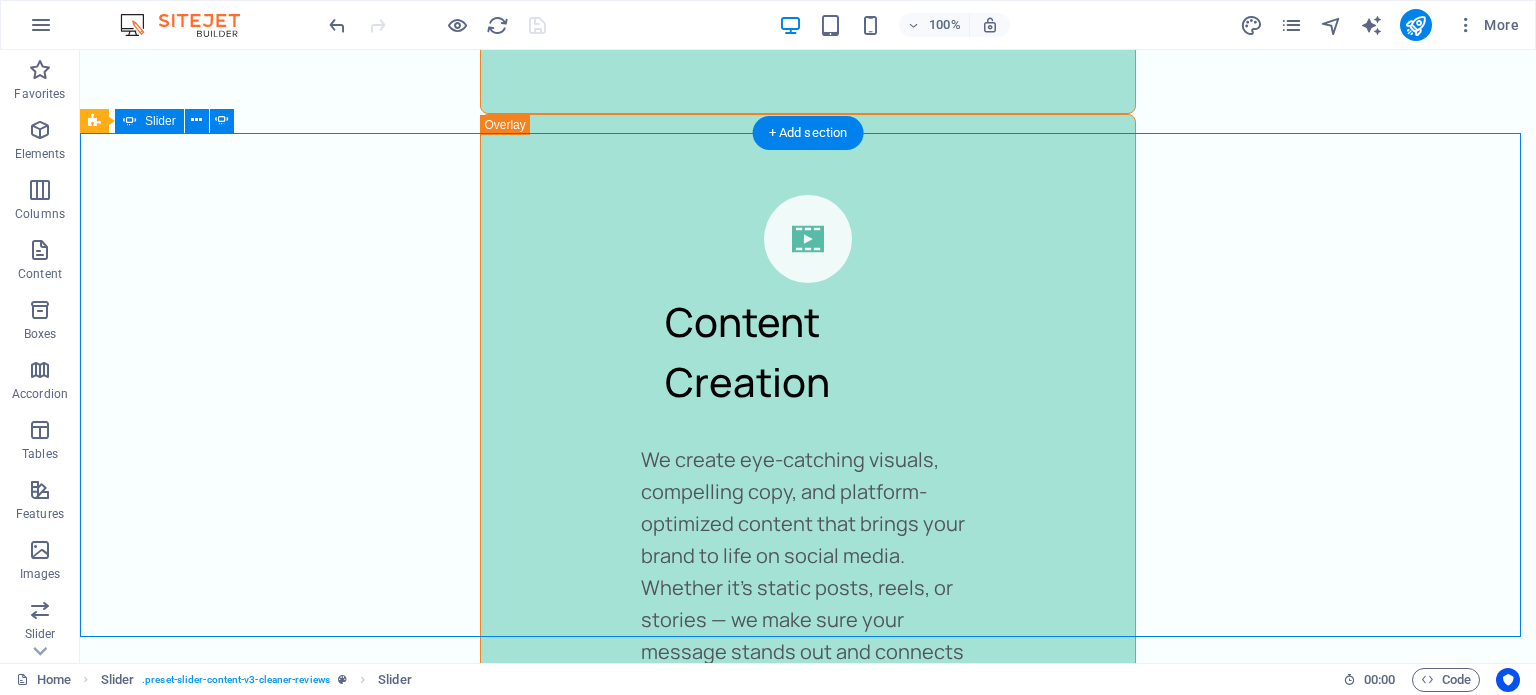 click on "Jonas L., Landscaping Business Owner 1 day ago "Worth every dollar." At first, we weren’t sure about outsourcing marketing. But Leadkloud proved their value fast — our ad spend is finally paying off, and our calendar’s filling up! Drop content here or  Add elements  Paste clipboard Michael T., Home Contractor 1 day ago "Game changer for our business!" Leadkloud helped us generate more qualified leads in two weeks than we had in the past three months. The Meta Ads strategy was on point — we’re now booking jobs consistently. Sarah K., Interior Designer 1 day ago “Professional, responsive, and results-driven” Professional, responsive, and results-driven."* Their team really took the time to understand our niche and built campaigns that converted. We saw a 40% increase in traffic and actual clients calling us. Jonas L., Landscaping Business Owner 1 day ago "Worth every dollar." Drop content here or  Add elements  Paste clipboard Michael T., Home Contractor 1 day ago Sarah K., Interior Designer 1" at bounding box center (808, 5614) 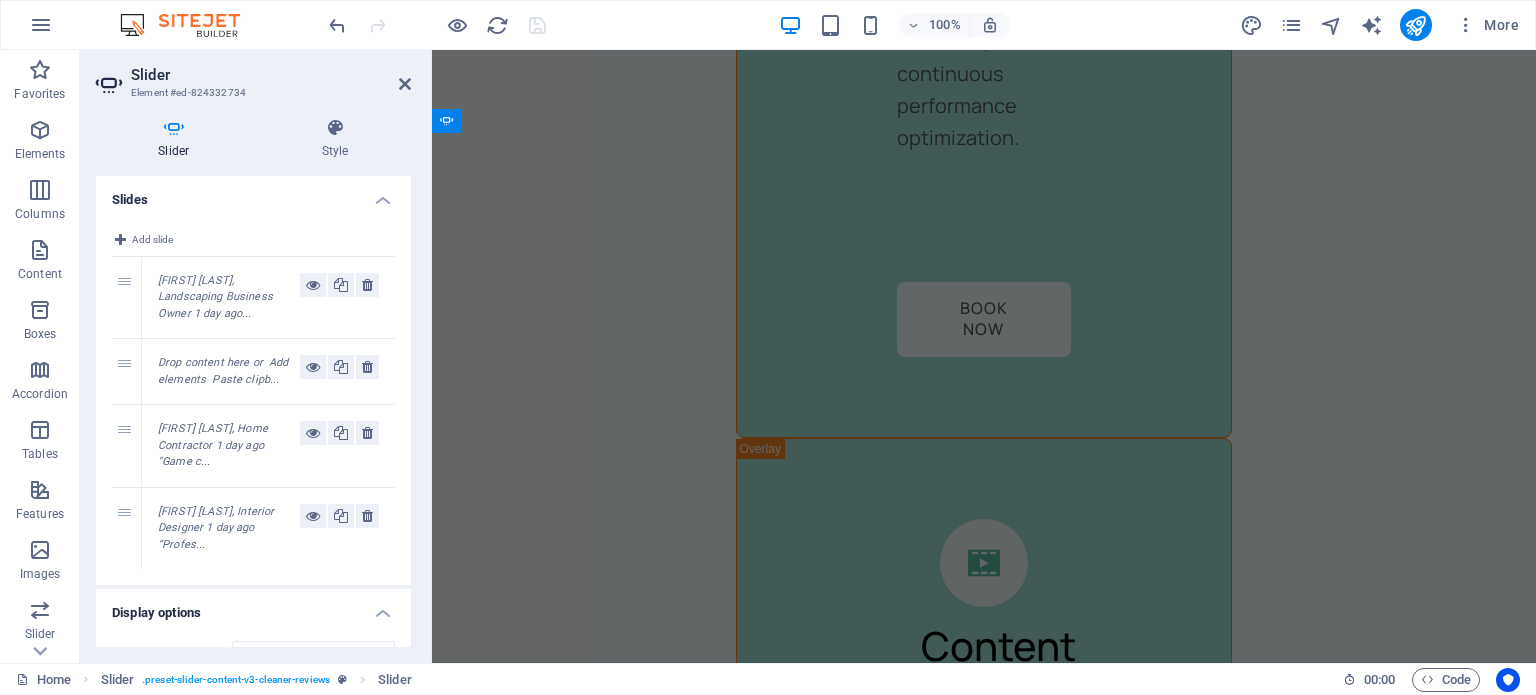 scroll, scrollTop: 5133, scrollLeft: 0, axis: vertical 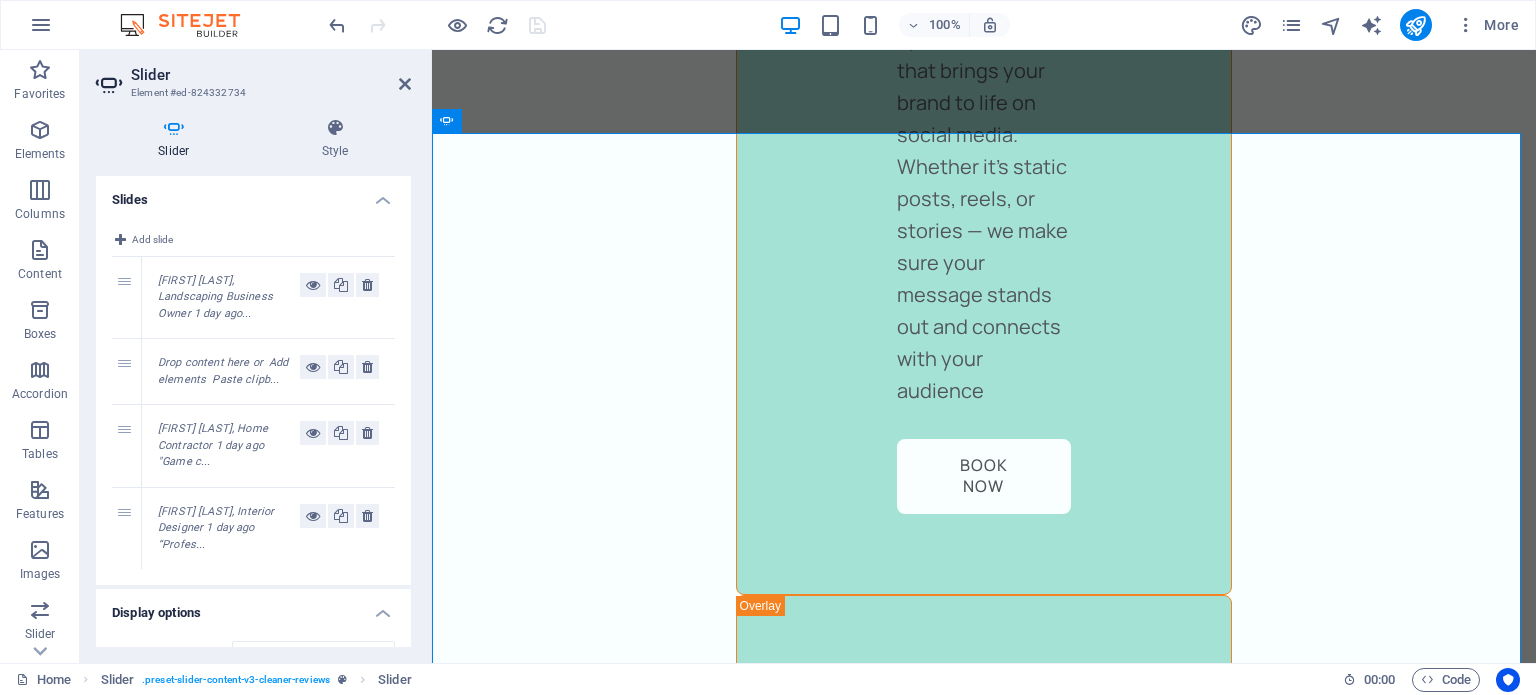 click on "Jonas L., Landscaping Business Owner
1 day ago..." at bounding box center [215, 297] 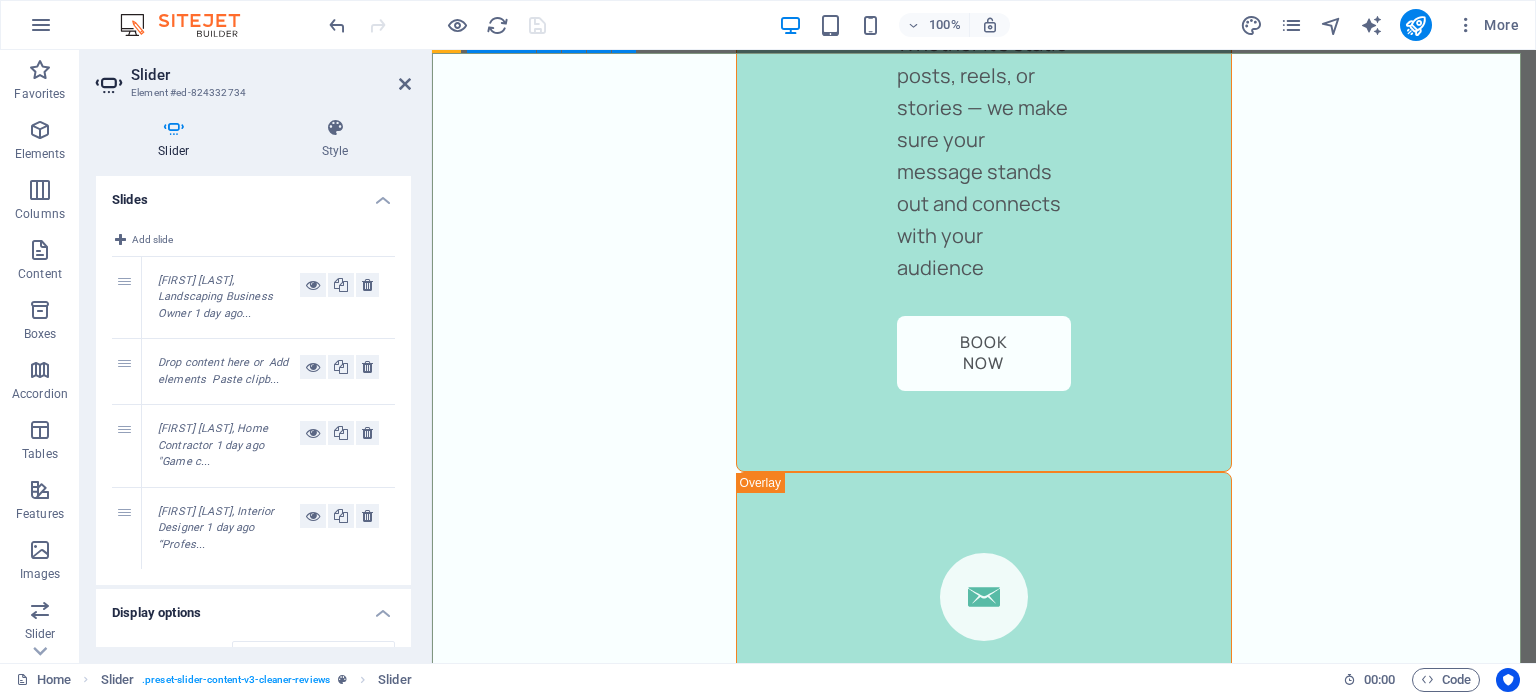 scroll, scrollTop: 5335, scrollLeft: 0, axis: vertical 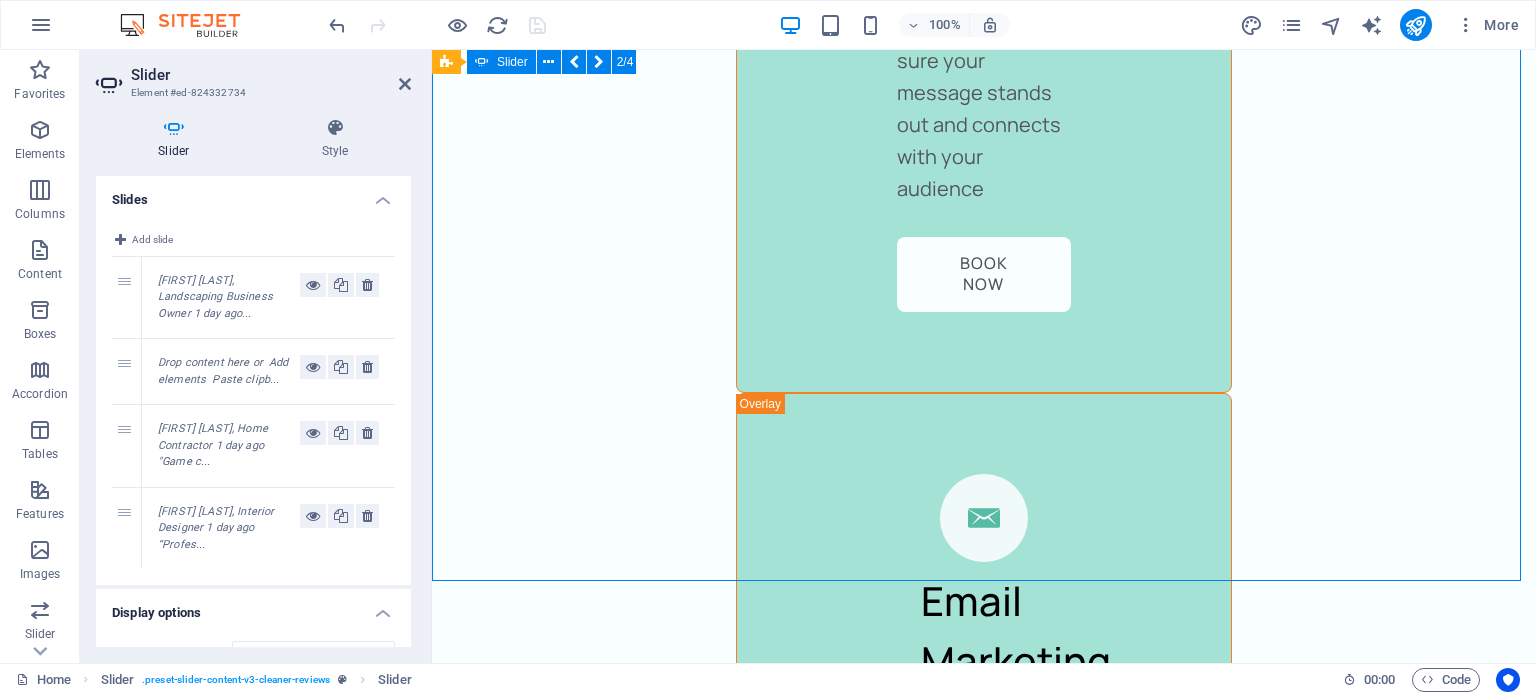 drag, startPoint x: 877, startPoint y: 466, endPoint x: 752, endPoint y: 390, distance: 146.2908 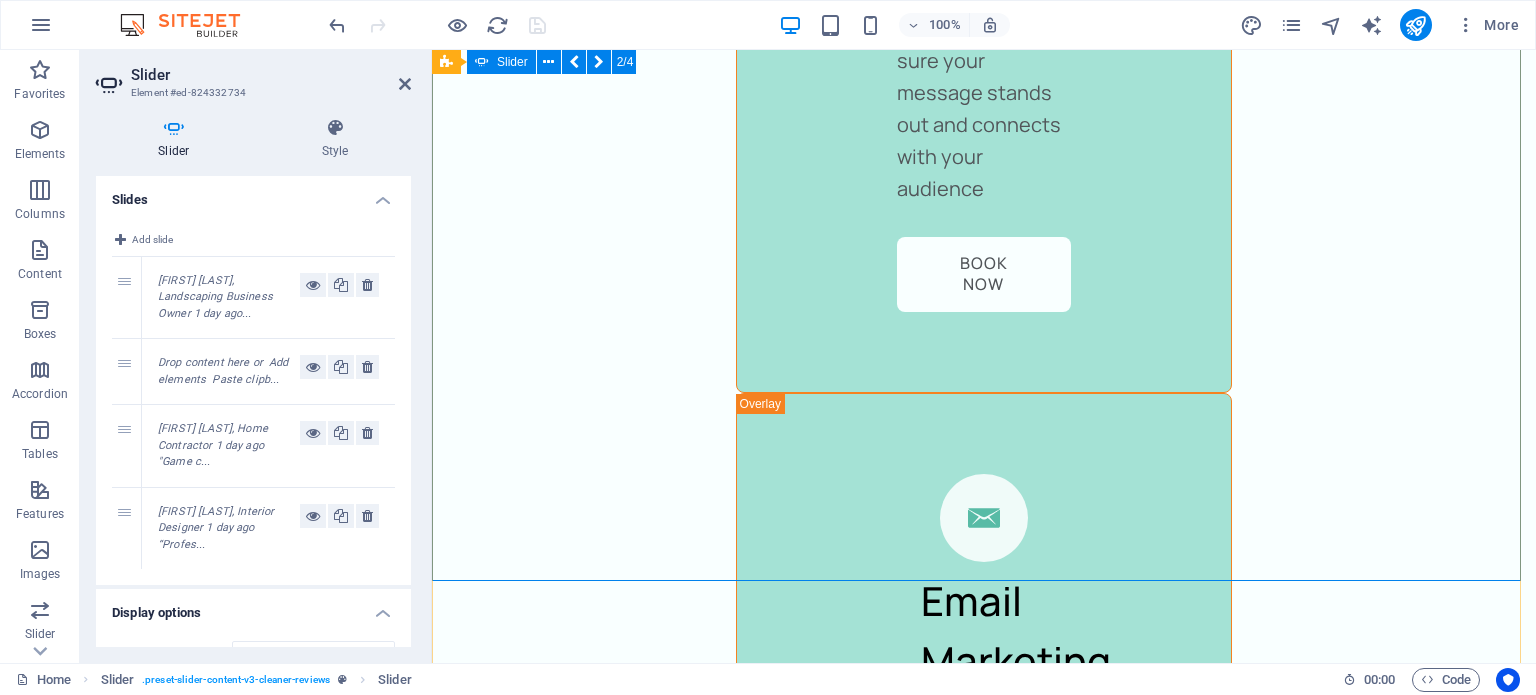 click on "Jonas L., Landscaping Business Owner 1 day ago "Worth every dollar." At first, we weren’t sure about outsourcing marketing. But Leadkloud proved their value fast — our ad spend is finally paying off, and our calendar’s filling up! Drop content here or  Add elements  Paste clipboard Michael T., Home Contractor 1 day ago "Game changer for our business!" Leadkloud helped us generate more qualified leads in two weeks than we had in the past three months. The Meta Ads strategy was on point — we’re now booking jobs consistently. Sarah K., Interior Designer 1 day ago “Professional, responsive, and results-driven” Professional, responsive, and results-driven."* Their team really took the time to understand our niche and built campaigns that converted. We saw a 40% increase in traffic and actual clients calling us. Jonas L., Landscaping Business Owner 1 day ago "Worth every dollar." Drop content here or  Add elements  Paste clipboard Michael T., Home Contractor 1 day ago Sarah K., Interior Designer 1" at bounding box center [984, 5652] 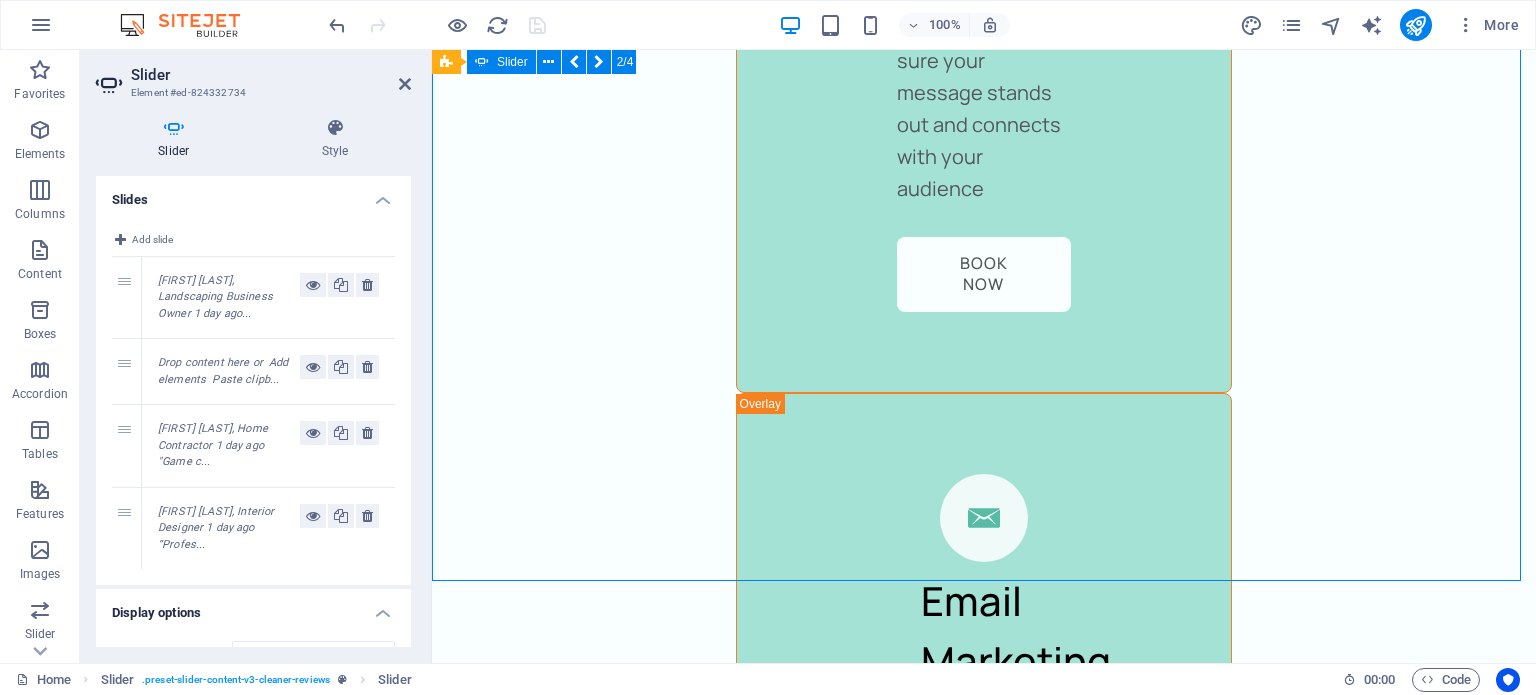 drag, startPoint x: 725, startPoint y: 383, endPoint x: 687, endPoint y: 320, distance: 73.57309 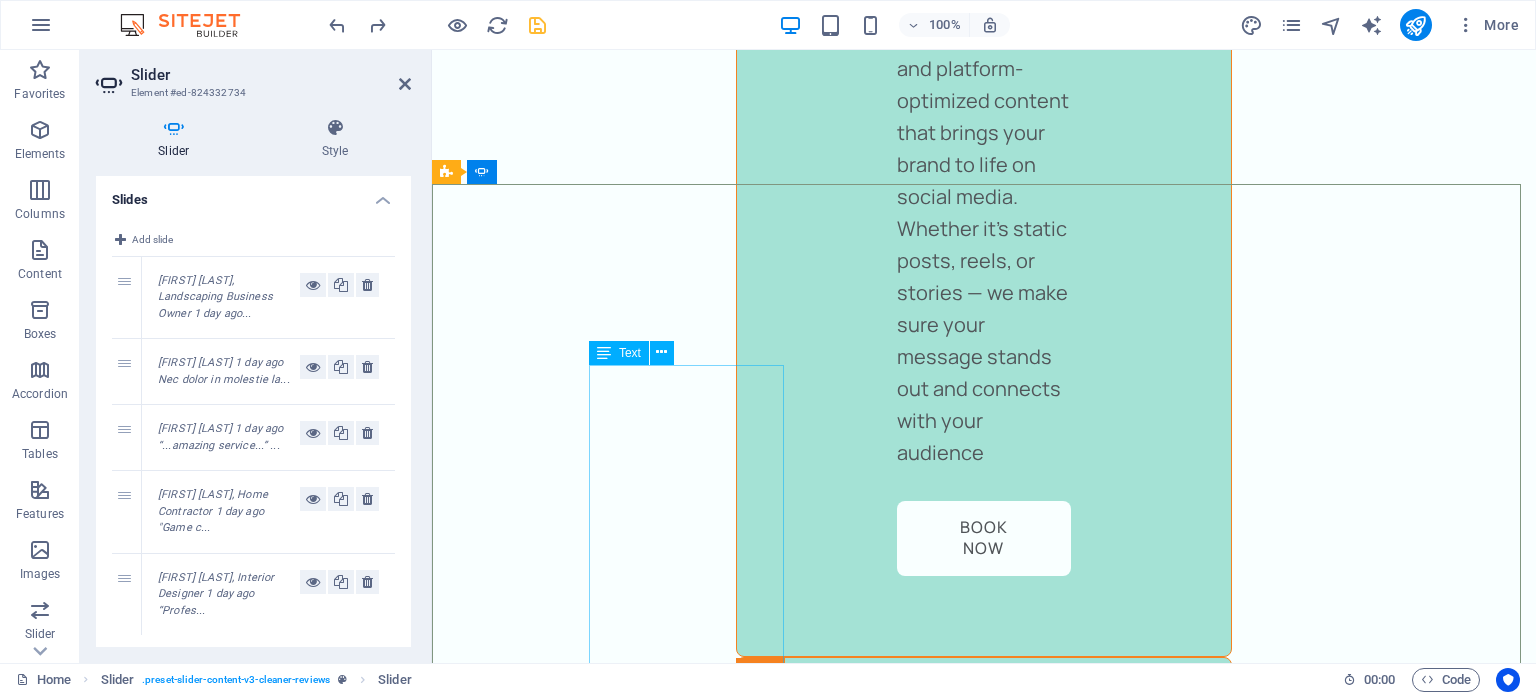 scroll, scrollTop: 5091, scrollLeft: 0, axis: vertical 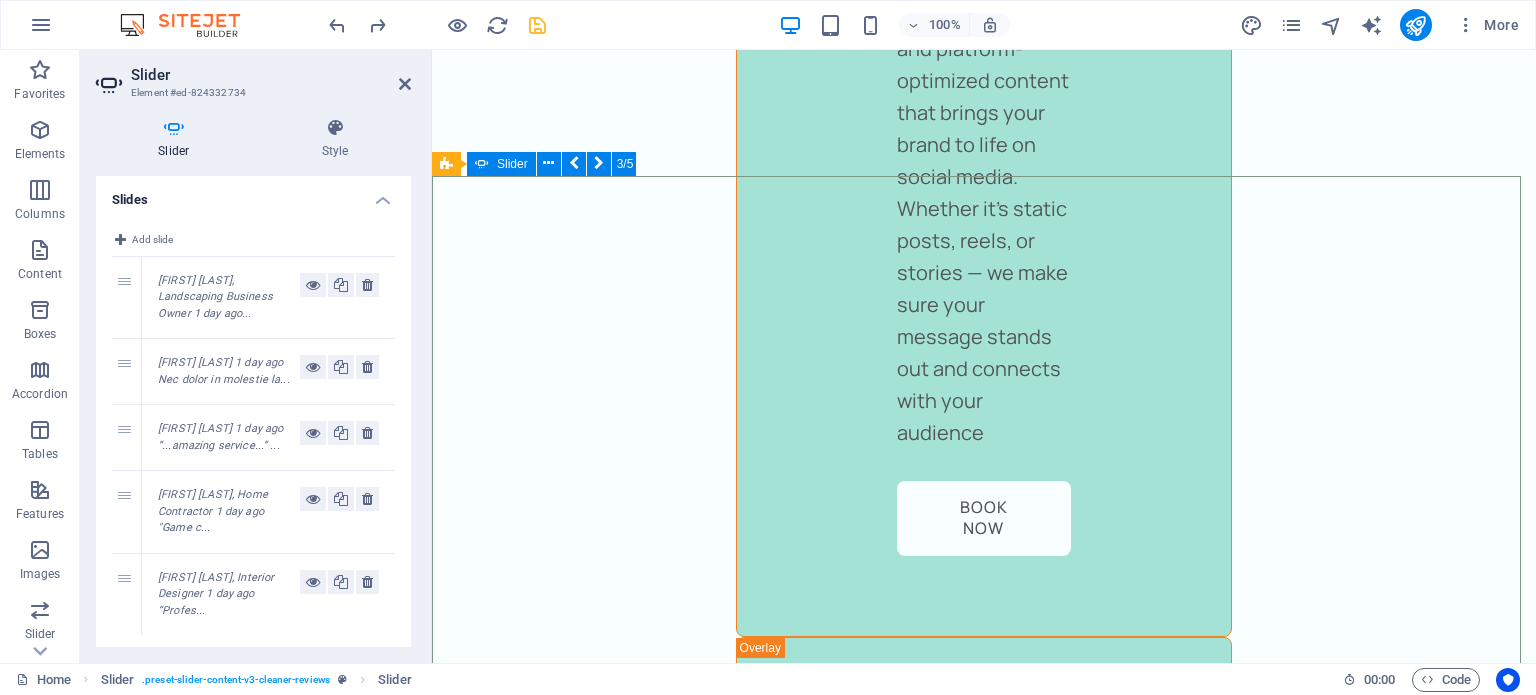 click on "Jane Smith 1 day ago Nec dolor in molestie lacus. Orci cursus a in elementum aliquet. Platea risus volutpat scelerisque feugiat quis massa sollicitudin egestas. Vitae eros suspendisse nunc aliquam curabitur faucibus odio lobortis metus. Duis rhoncus scelerisque vulputate tortor. Jane Smith 1 day ago “...amazing service...” Nec dolor in molestie lacus. Orci cursus a in elementum aliquet. Platea risus volutpat scelerisque feugiat quis massa sollicitudin egestas. Vitae eros suspendisse nunc aliquam curabitur faucibus odio lobortis metus. Duis rhoncus scelerisque vulputate tortor. Michael T., Home Contractor 1 day ago "Game changer for our business!" Leadkloud helped us generate more qualified leads in two weeks than we had in the past three months. The Meta Ads strategy was on point — we’re now booking jobs consistently. Sarah K., Interior Designer 1 day ago “Professional, responsive, and results-driven” Professional, responsive, and results-driven."* Jonas L., Landscaping Business Owner 1 day ago 1" at bounding box center [984, 7116] 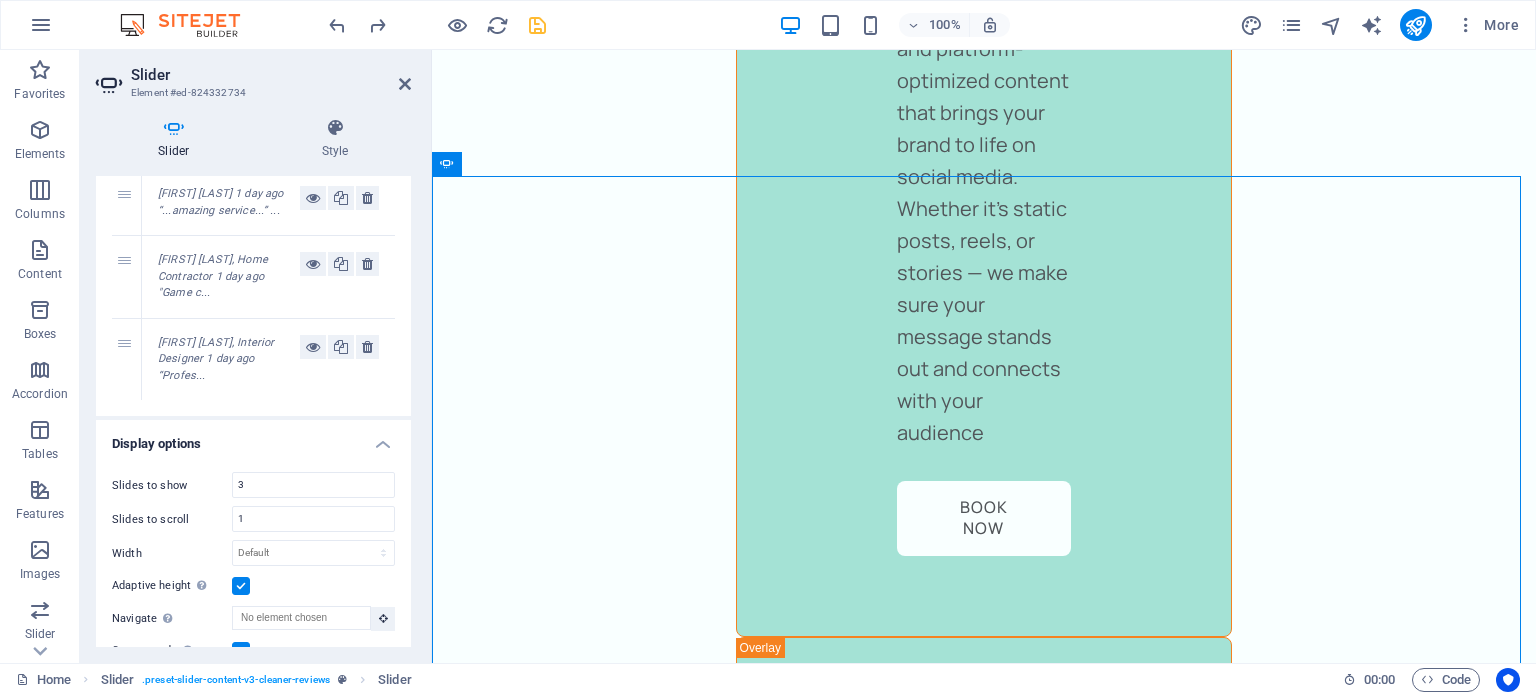 scroll, scrollTop: 232, scrollLeft: 0, axis: vertical 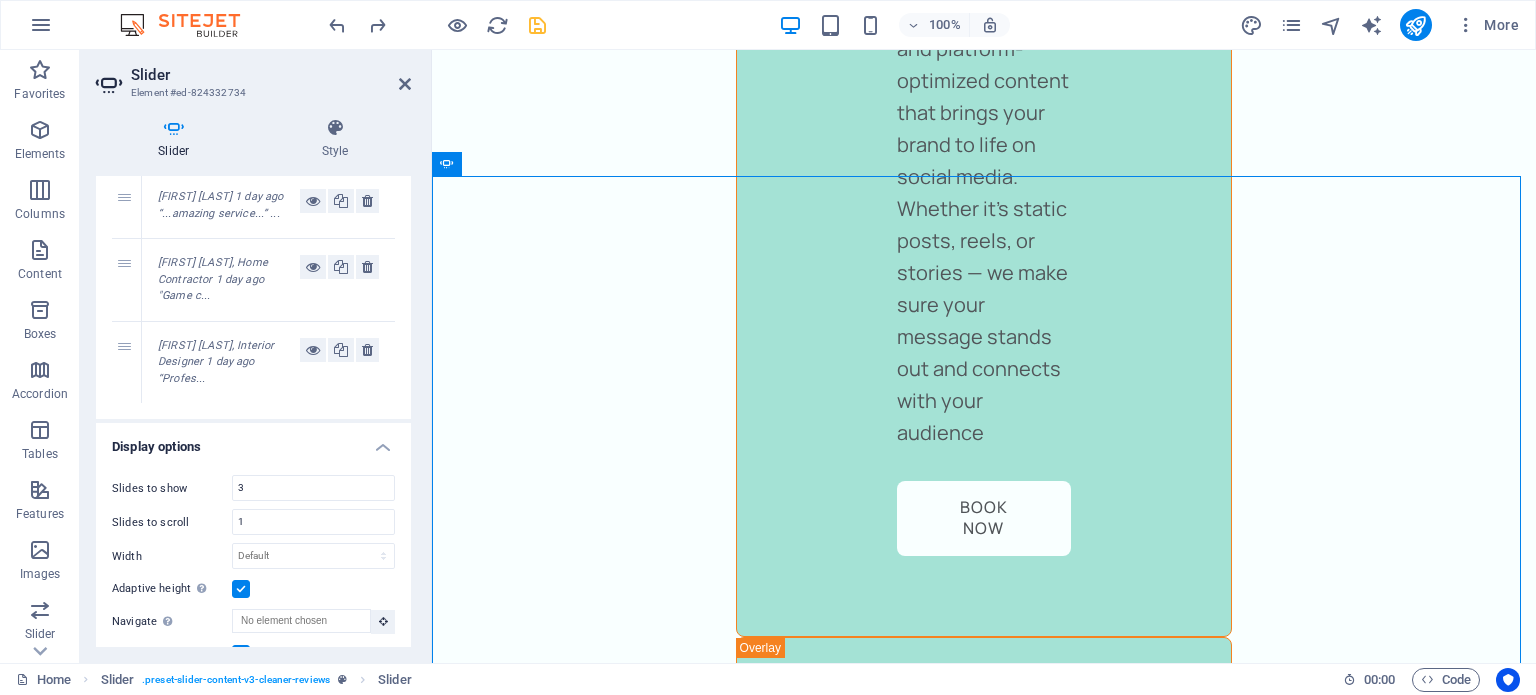 click on "Sarah K., Interior Designer
1 day ago
“Profes..." at bounding box center [216, 362] 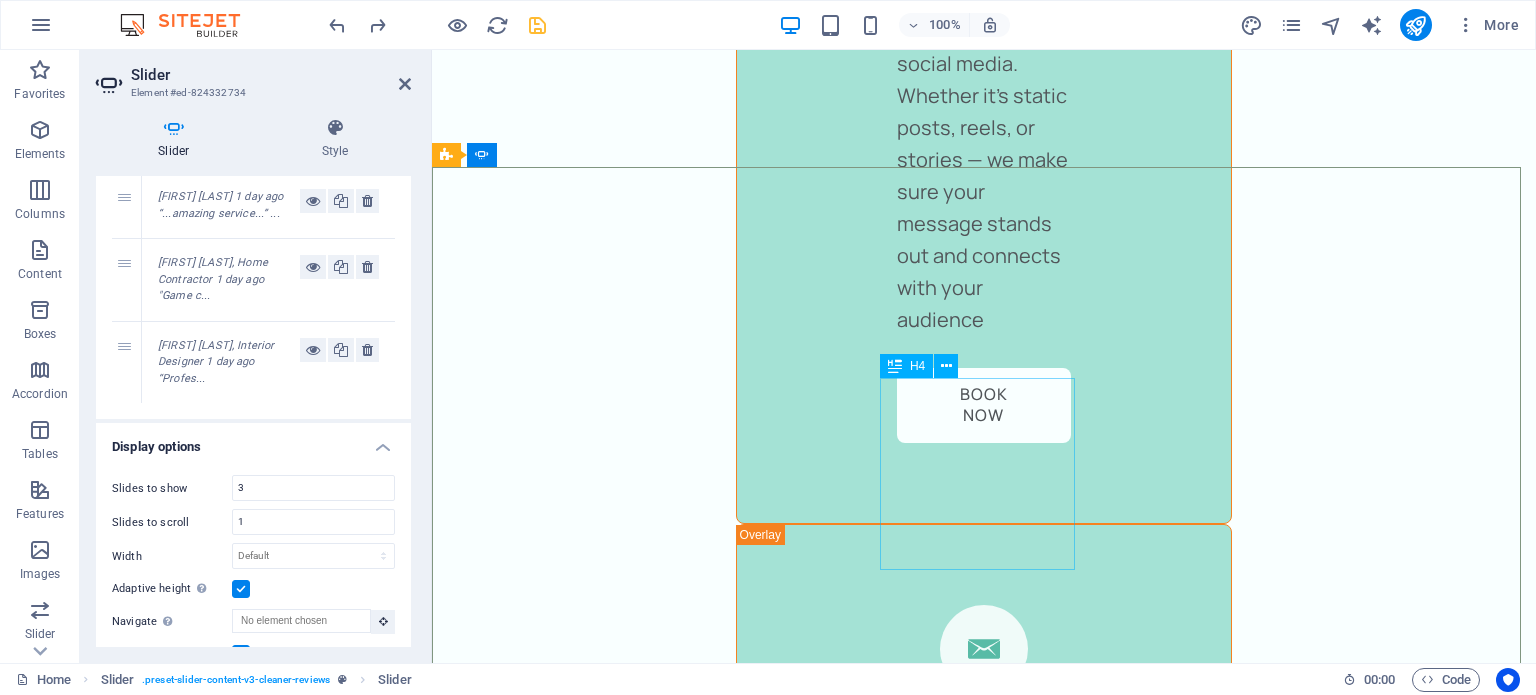 scroll, scrollTop: 5228, scrollLeft: 0, axis: vertical 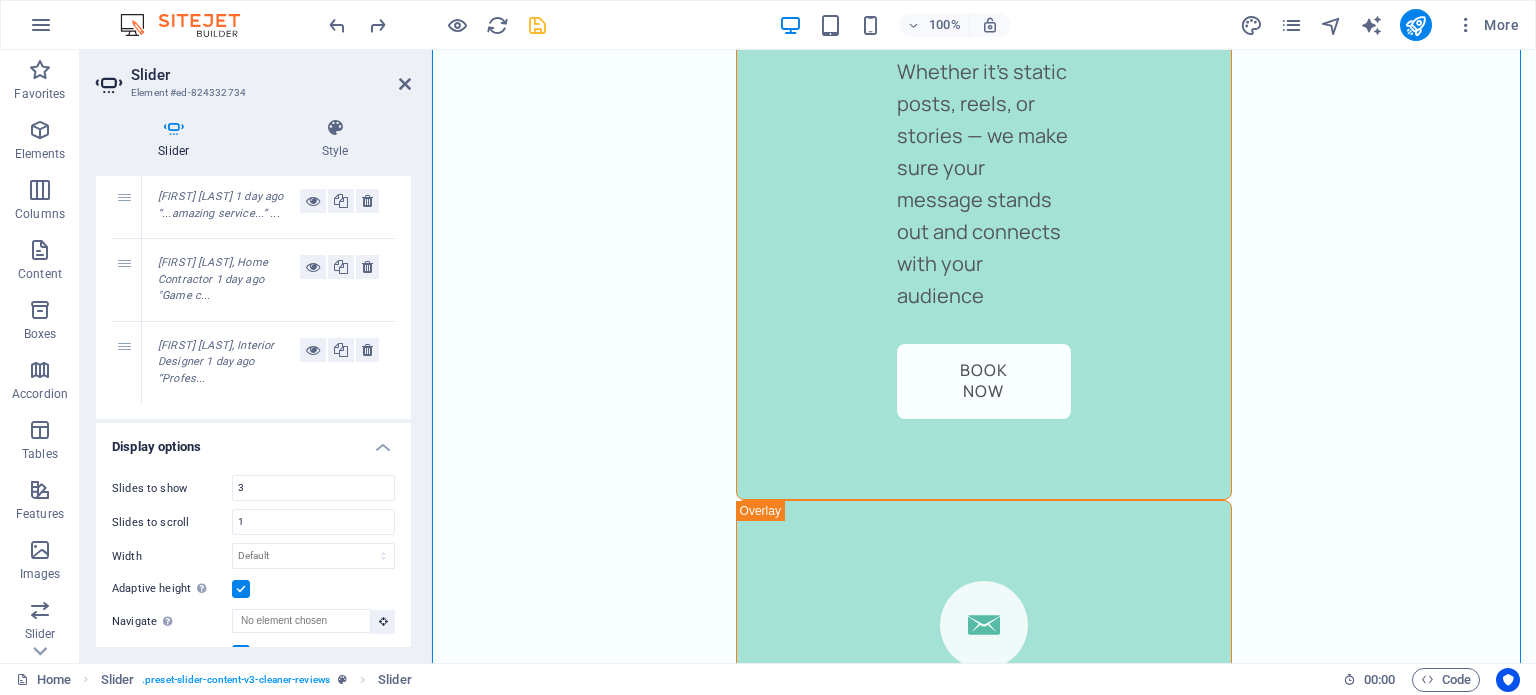 click on "Michael T., Home Contractor
1 day ago
"Game c..." at bounding box center [229, 280] 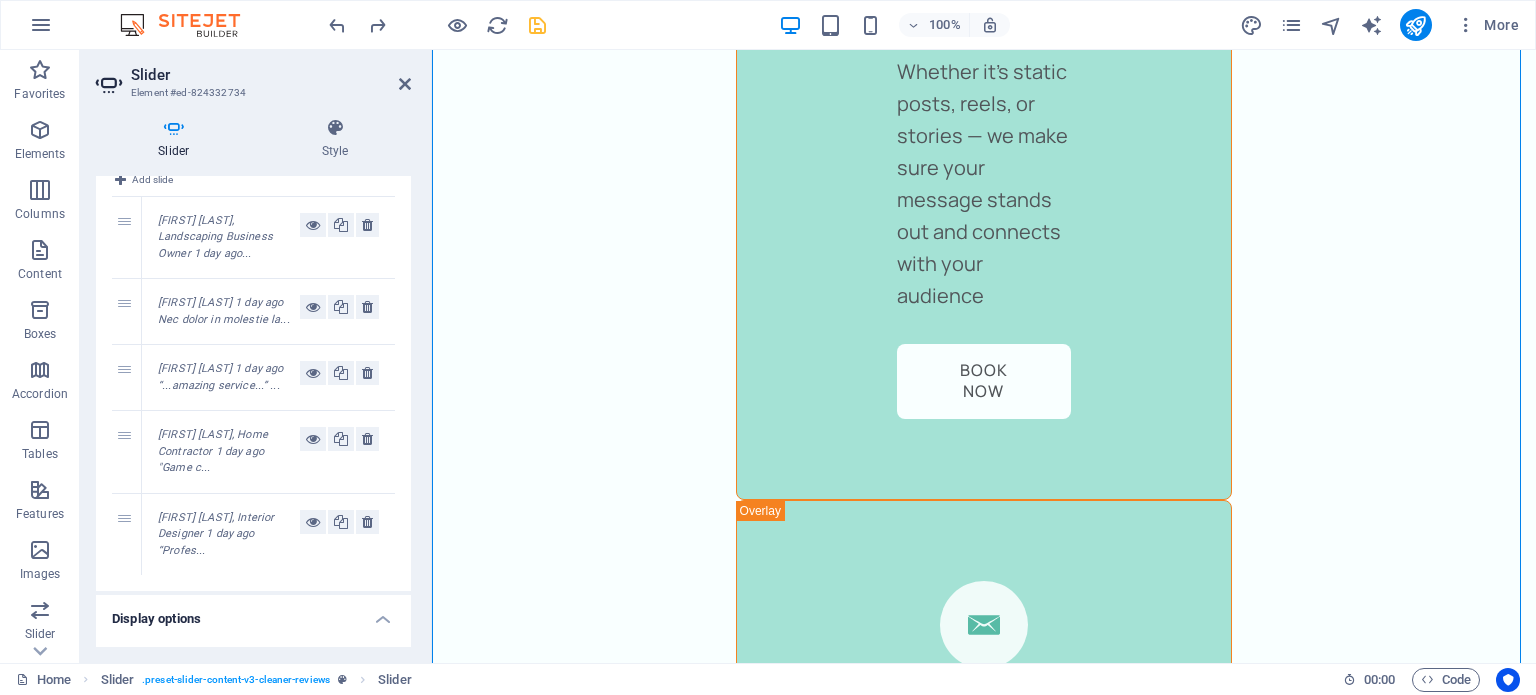 scroll, scrollTop: 53, scrollLeft: 0, axis: vertical 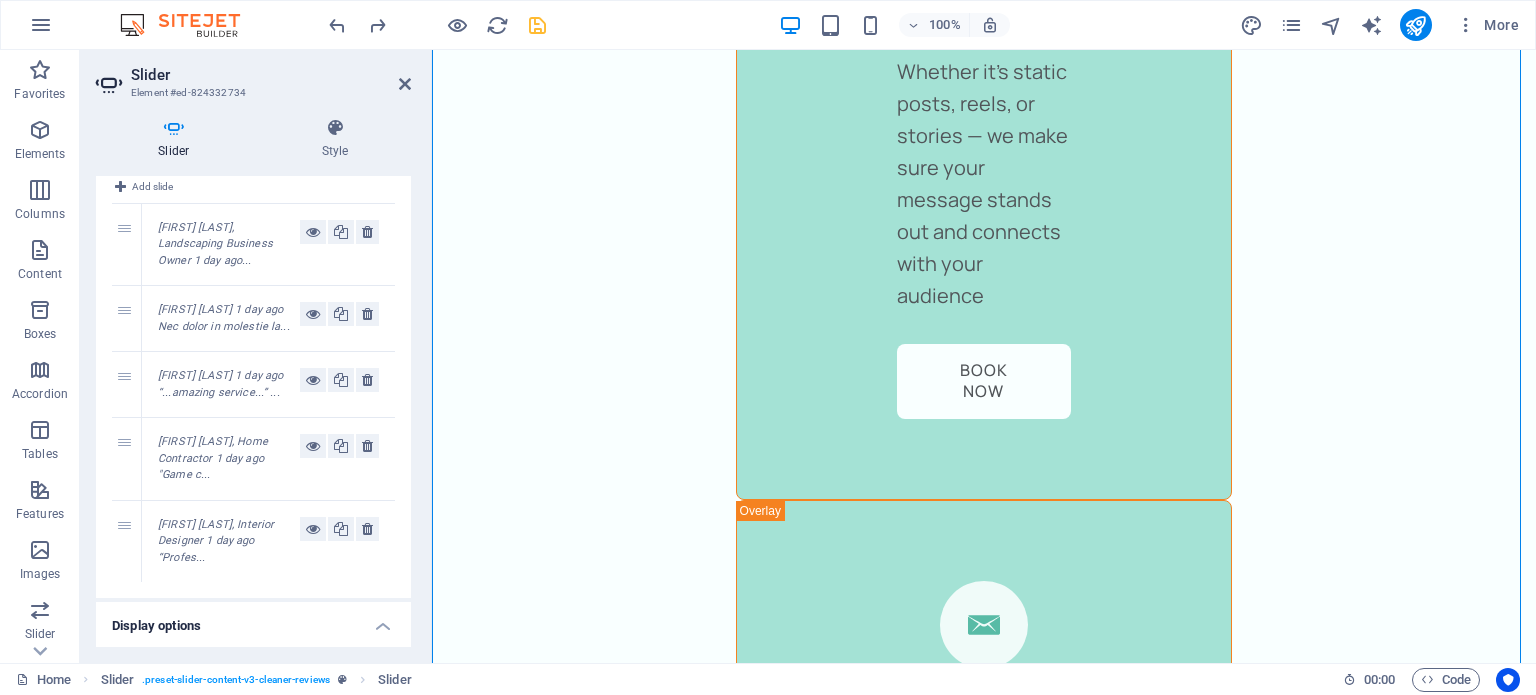click on "Jane Smith
1 day ago
Nec dolor in molestie la..." at bounding box center (224, 318) 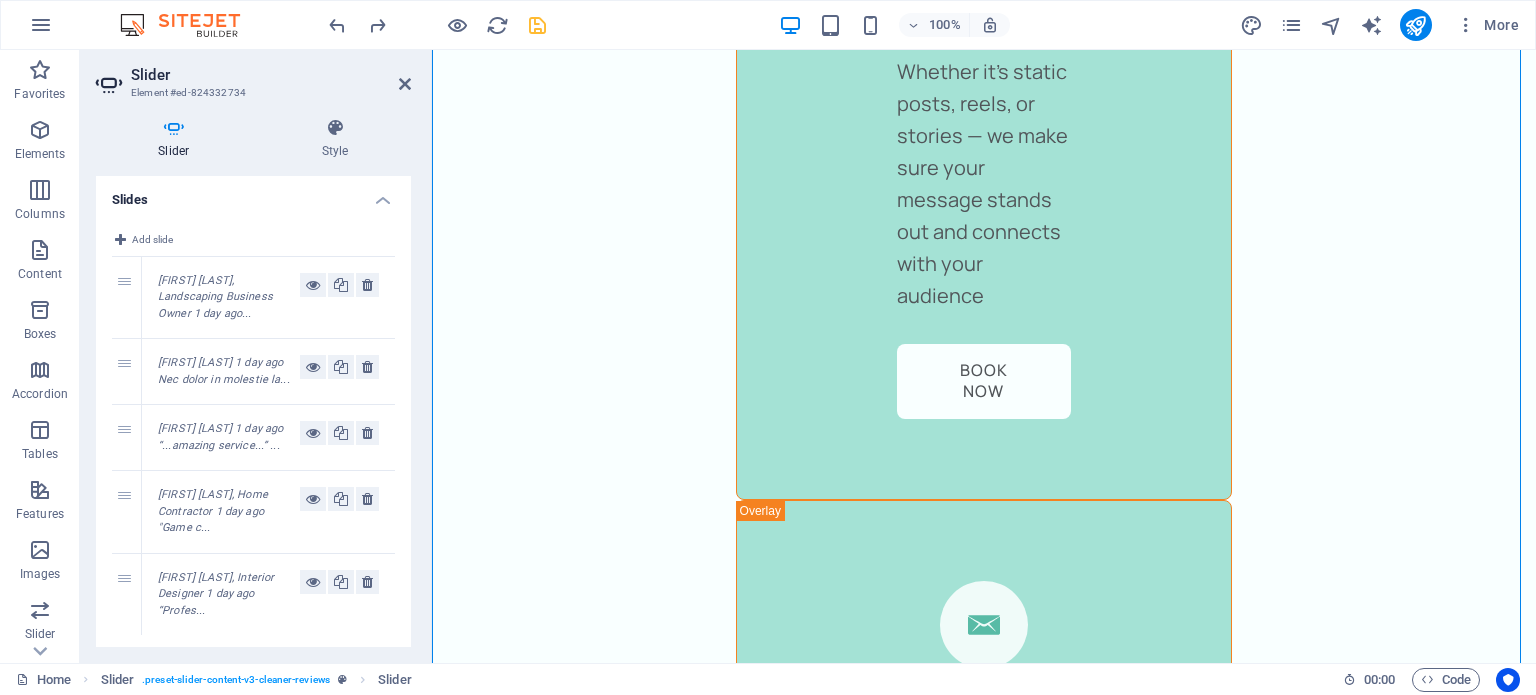click on "Jonas L., Landscaping Business Owner
1 day ago..." at bounding box center (229, 298) 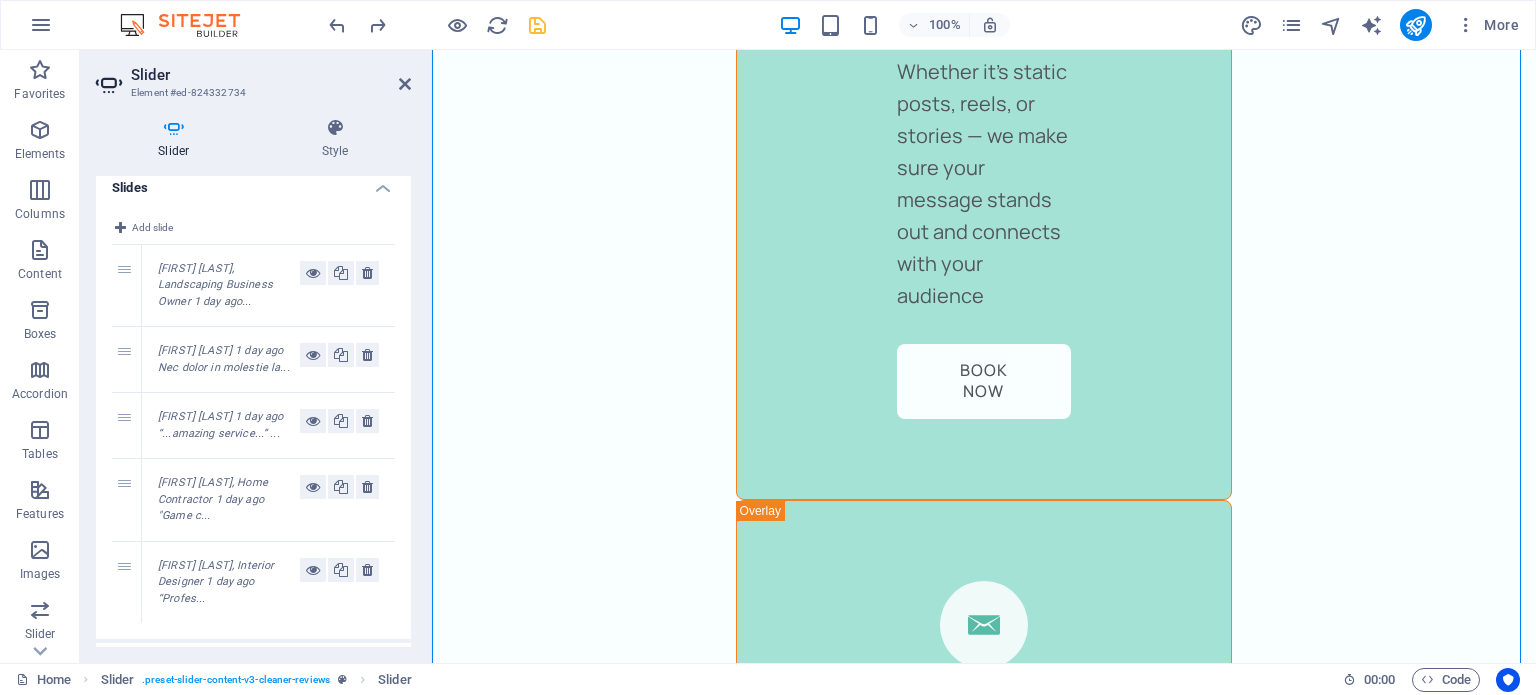 scroll, scrollTop: 0, scrollLeft: 0, axis: both 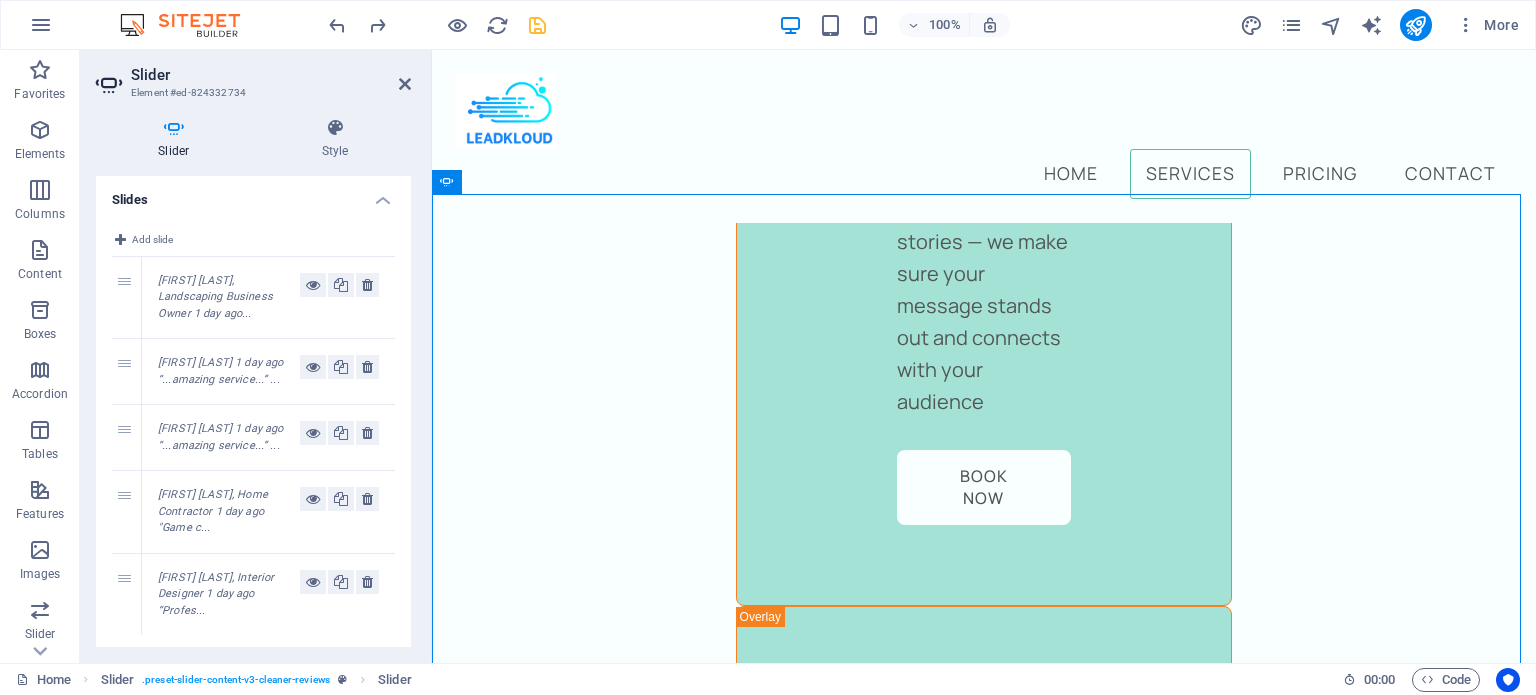 click on "Sarah K., Interior Designer
1 day ago
“Profes..." at bounding box center (216, 594) 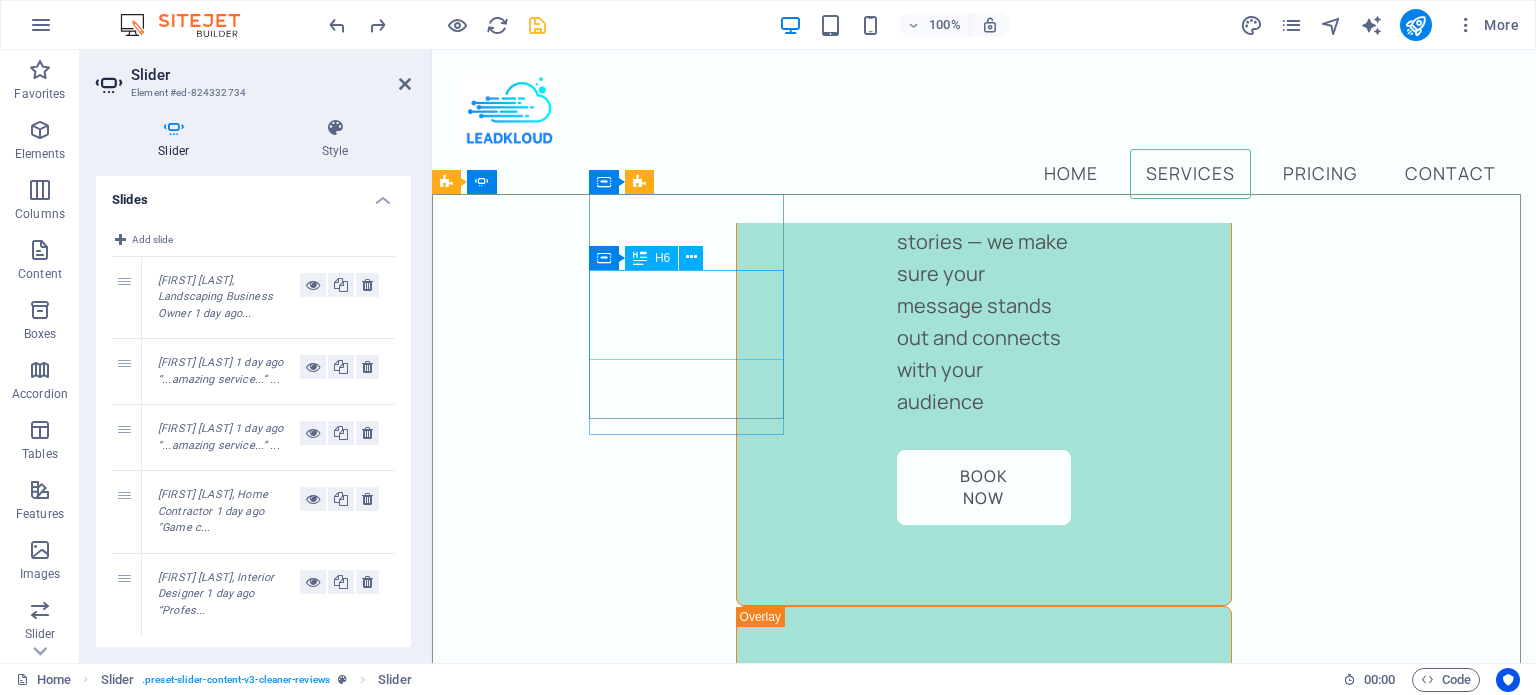 click on "[FIRST] [LAST], Landscaping Business Owner" at bounding box center [-477, 5453] 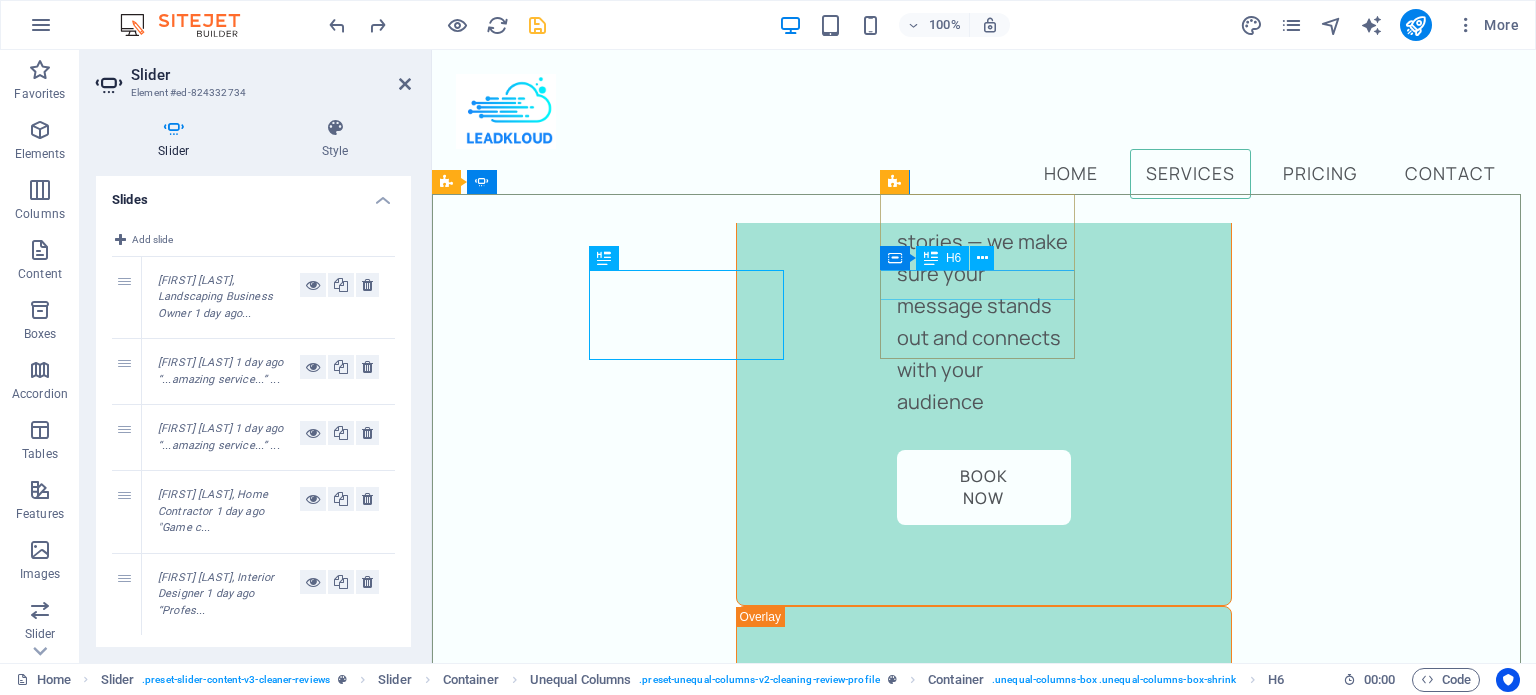 click on "Jane Smith" at bounding box center (-477, 6190) 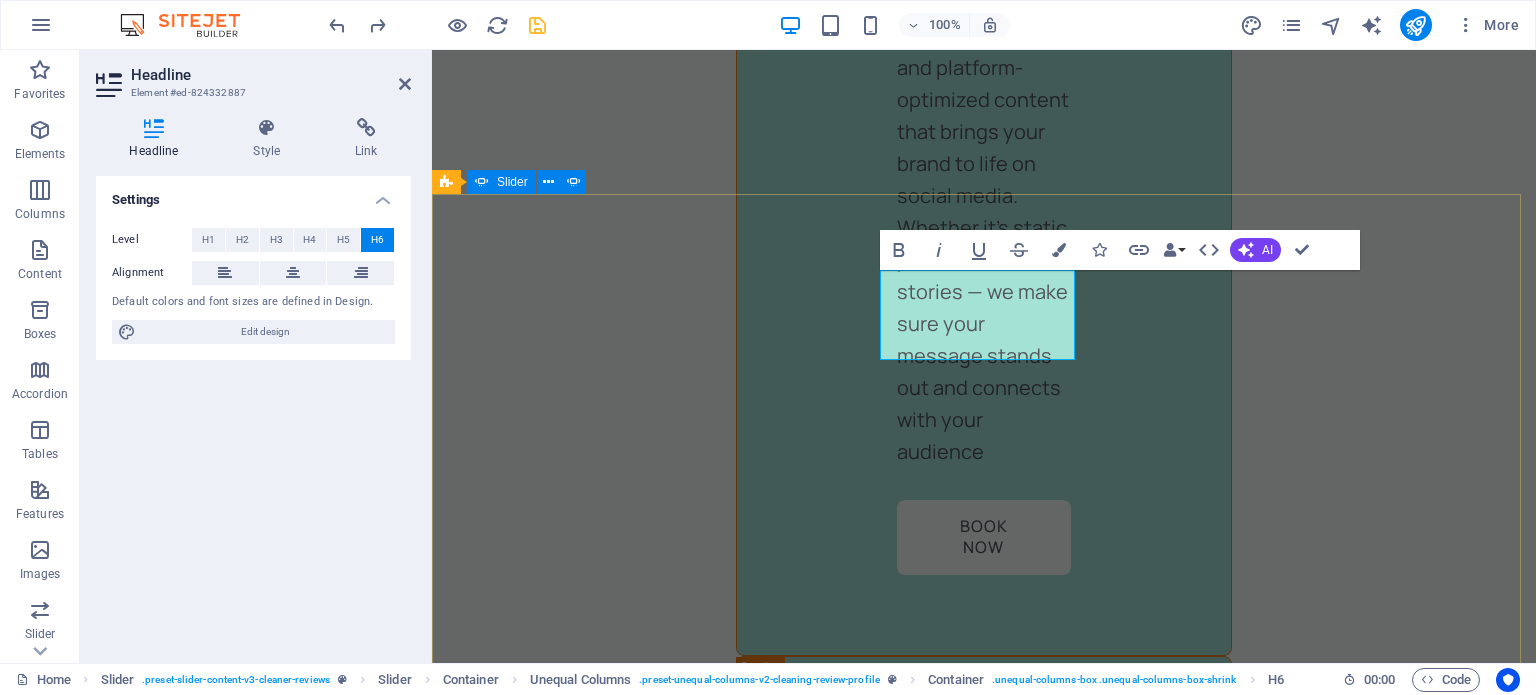 click on "Jane Smith 1 day ago “...amazing service...” Nec dolor in molestie lacus. Orci cursus a in elementum aliquet. Platea risus volutpat scelerisque feugiat quis massa sollicitudin egestas. Vitae eros suspendisse nunc aliquam curabitur faucibus odio lobortis metus. Duis rhoncus scelerisque vulputate tortor. Jane Smith 1 day ago “...amazing service...” Nec dolor in molestie lacus. Orci cursus a in elementum aliquet. Platea risus volutpat scelerisque feugiat quis massa sollicitudin egestas. Vitae eros suspendisse nunc aliquam curabitur faucibus odio lobortis metus. Duis rhoncus scelerisque vulputate tortor. Michael T., Home Contractor 1 day ago "Game changer for our business!" Leadkloud helped us generate more qualified leads in two weeks than we had in the past three months. The Meta Ads strategy was on point — we’re now booking jobs consistently. Sarah K., Interior Designer 1 day ago “Professional, responsive, and results-driven” Professional, responsive, and results-driven."* 1 day ago 1 day ago 1" at bounding box center (984, 7324) 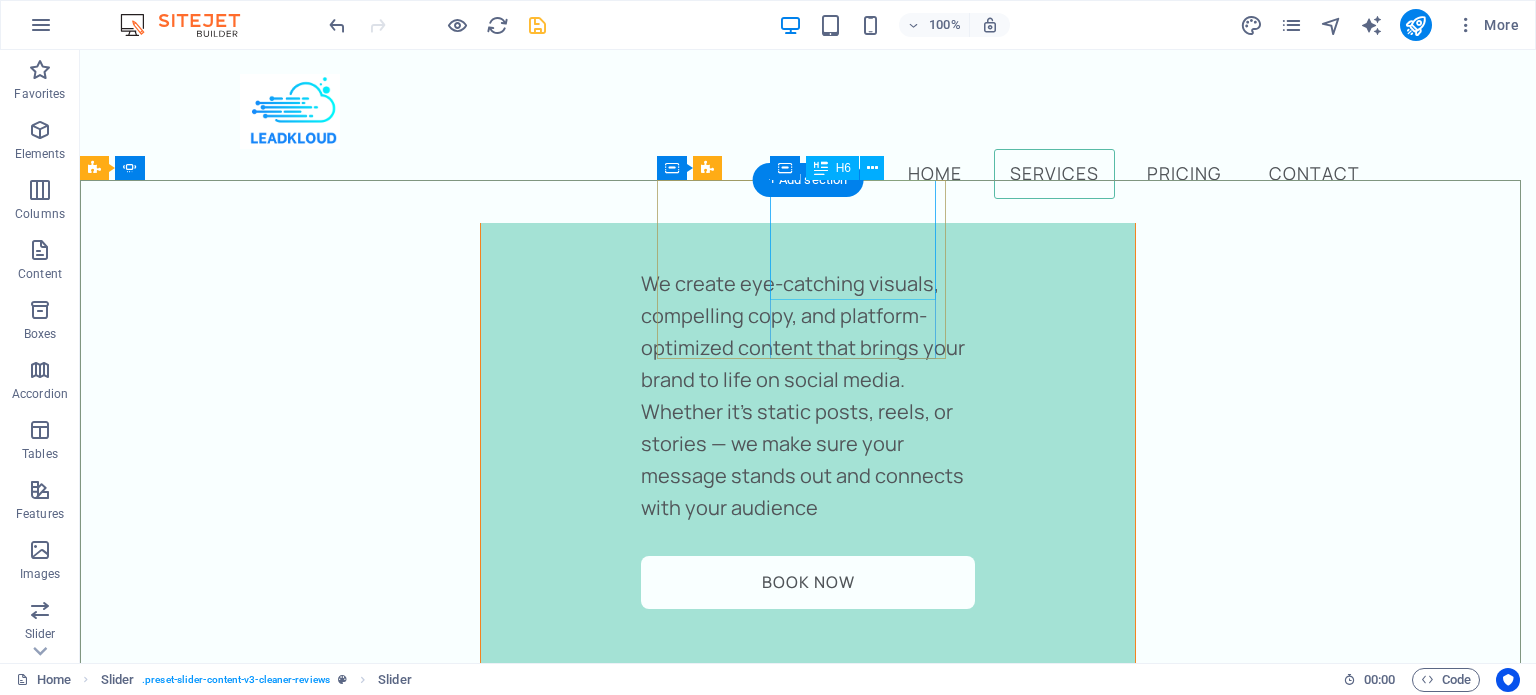 scroll, scrollTop: 4213, scrollLeft: 0, axis: vertical 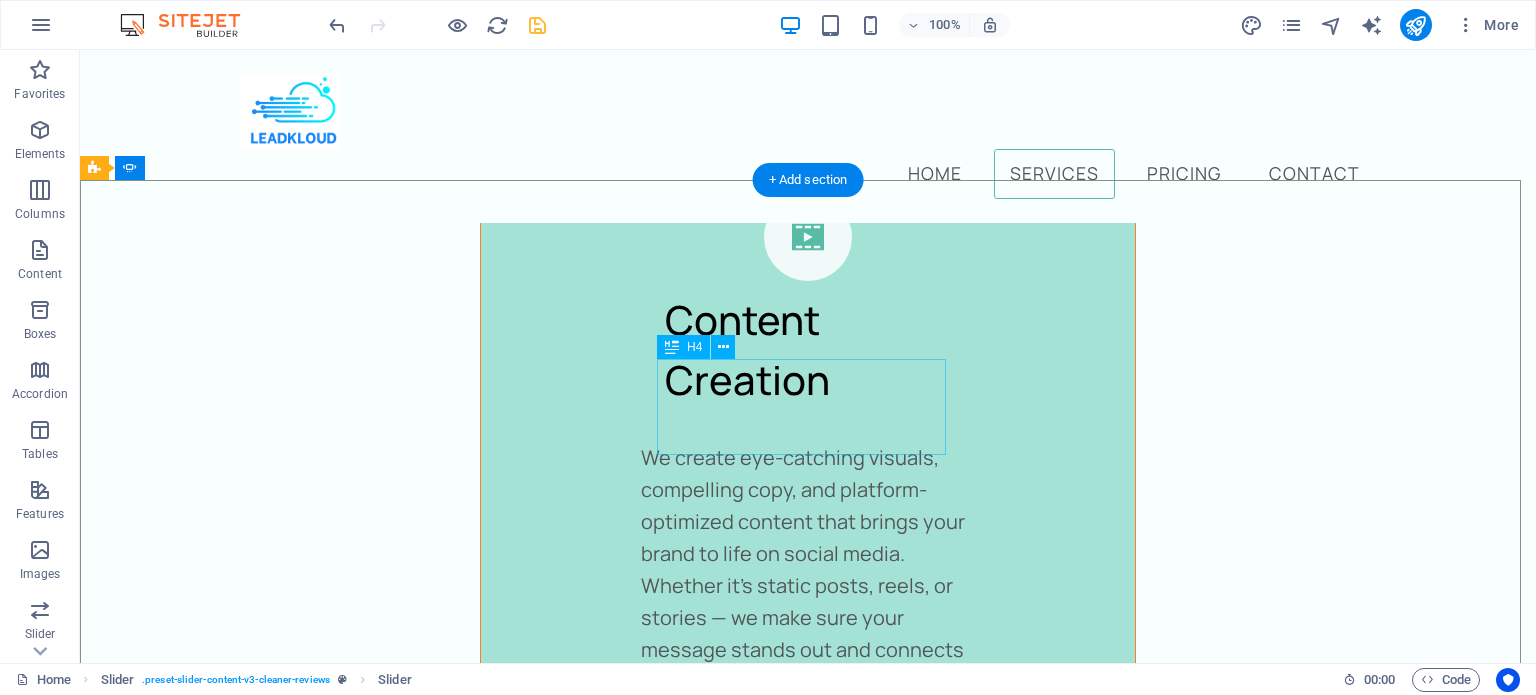 click on "“...amazing service...”" at bounding box center (-1122, 6348) 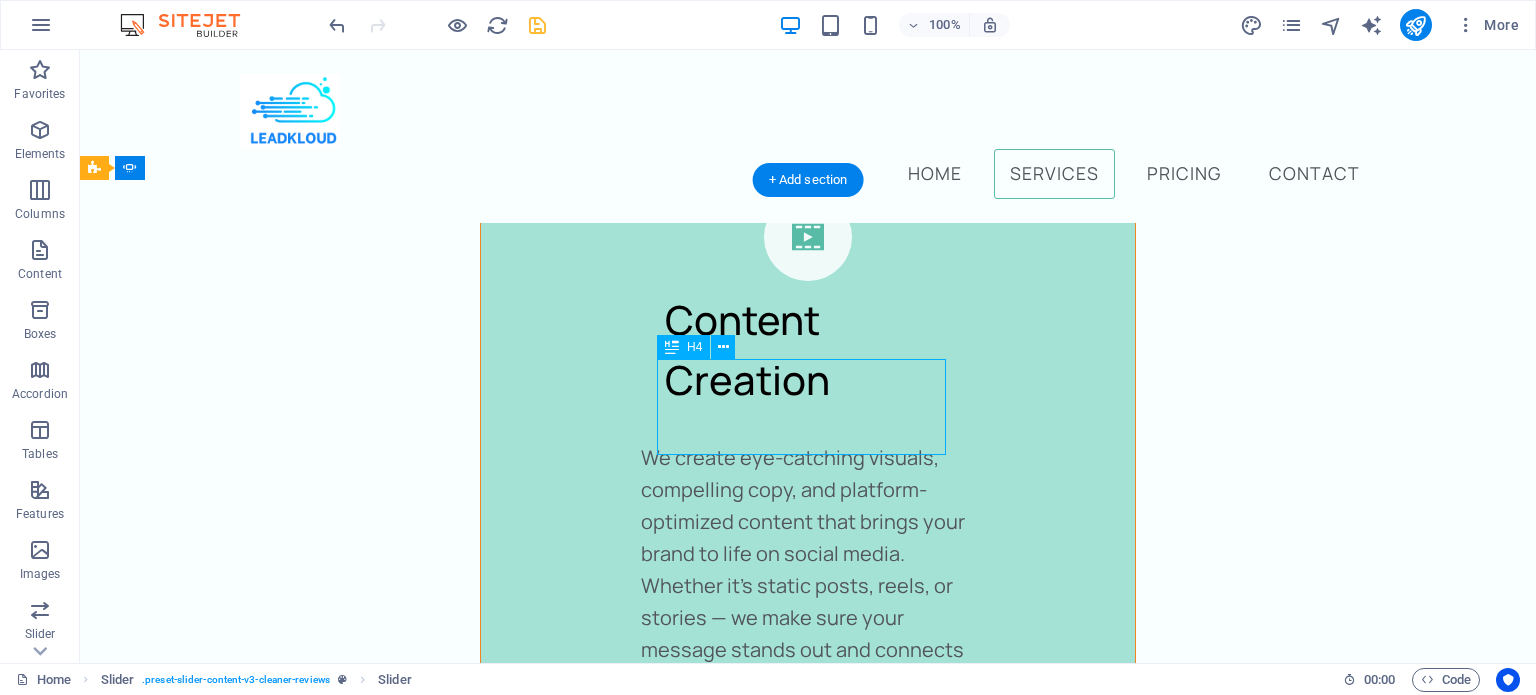 click on "“...amazing service...”" at bounding box center [-1122, 6348] 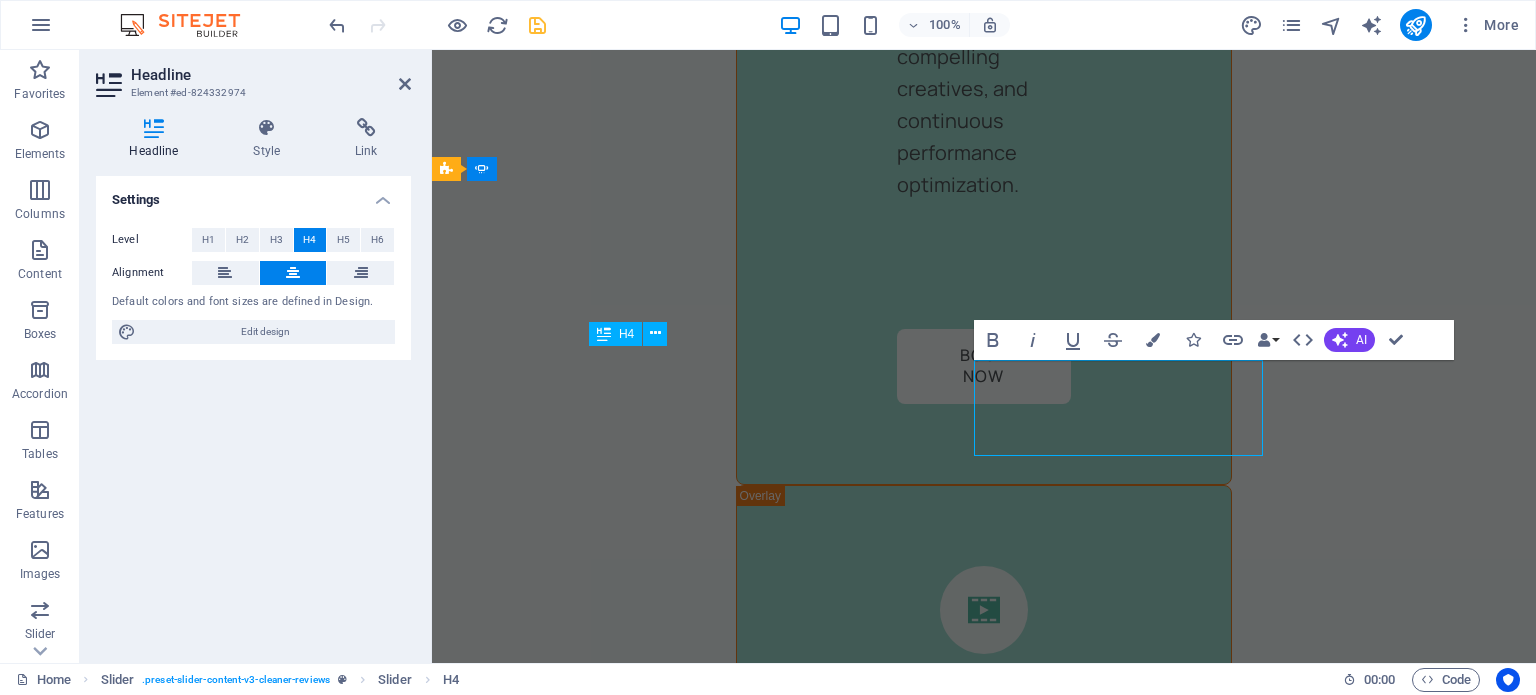 scroll, scrollTop: 5086, scrollLeft: 0, axis: vertical 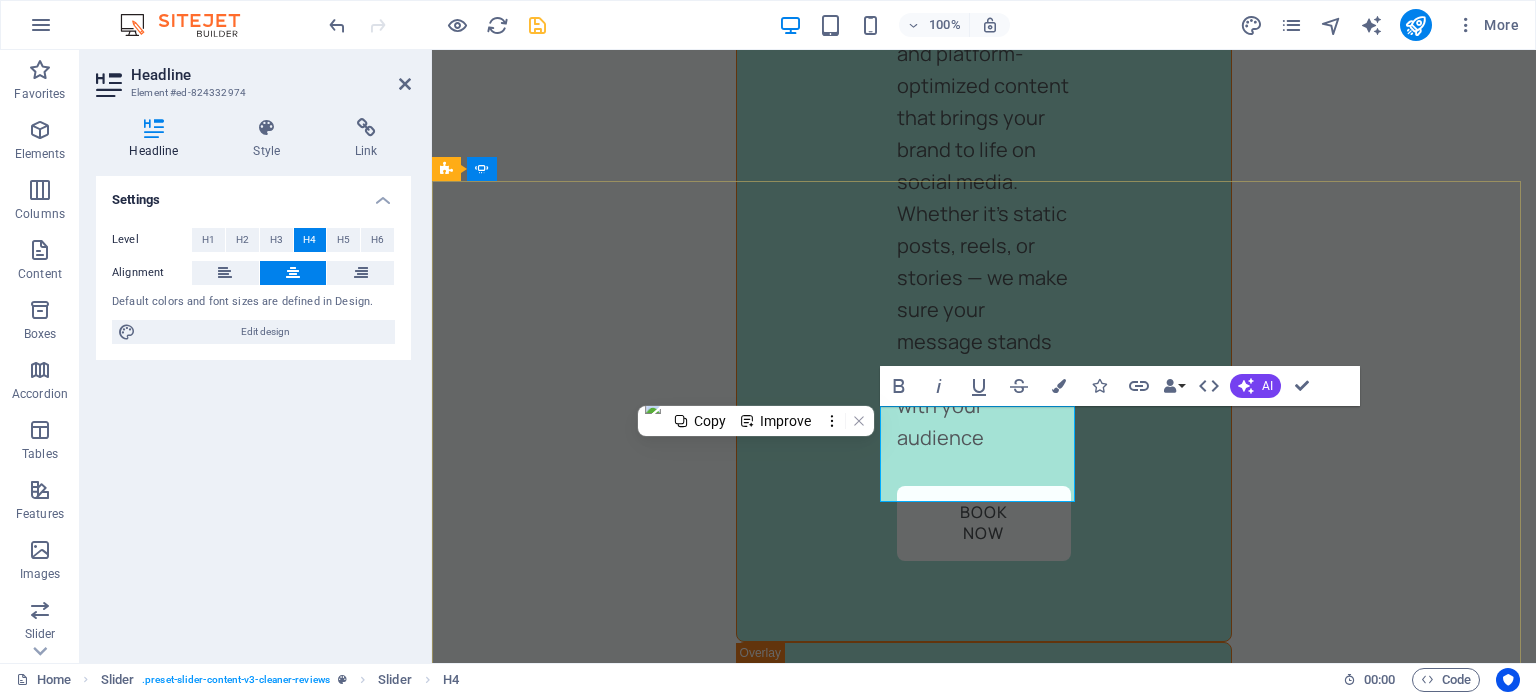 click on "“...amazing service...”" at bounding box center [-477, 6637] 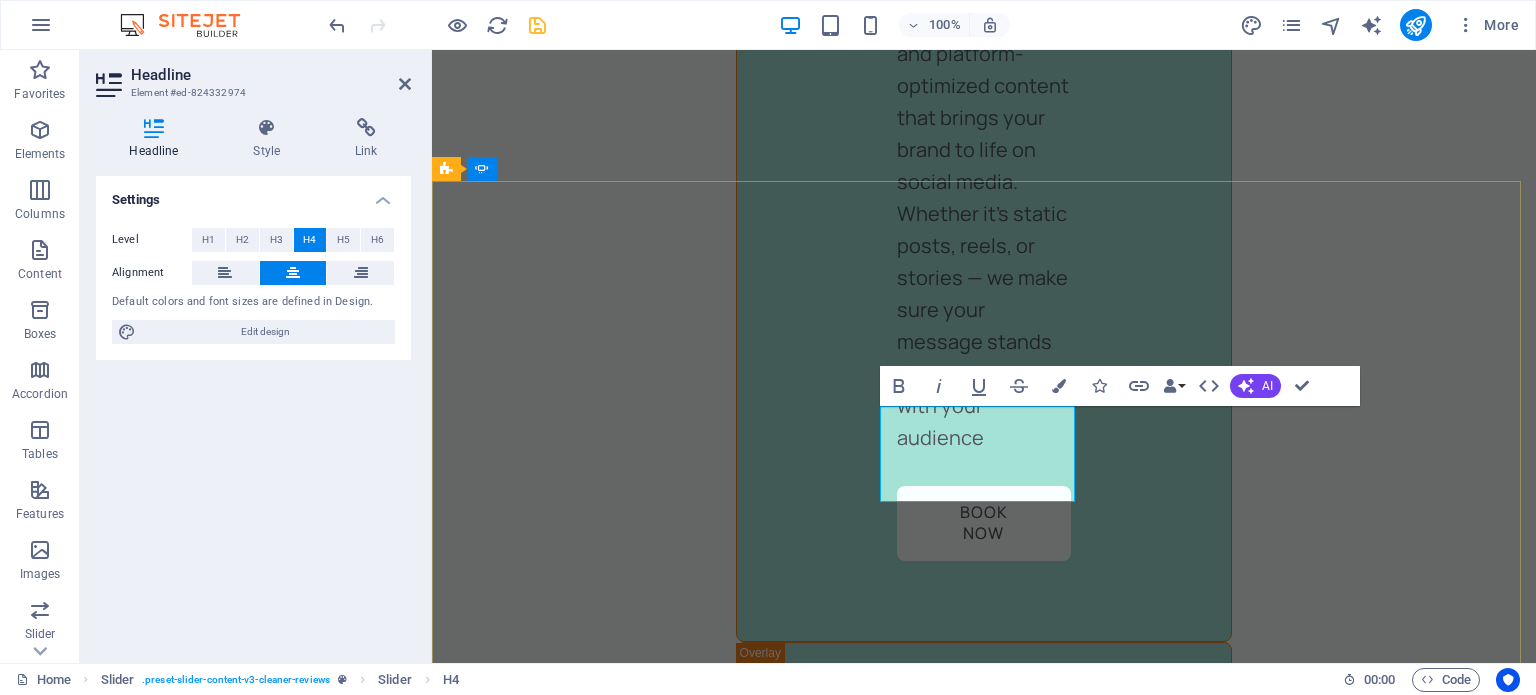 drag, startPoint x: 1036, startPoint y: 484, endPoint x: 907, endPoint y: 427, distance: 141.0319 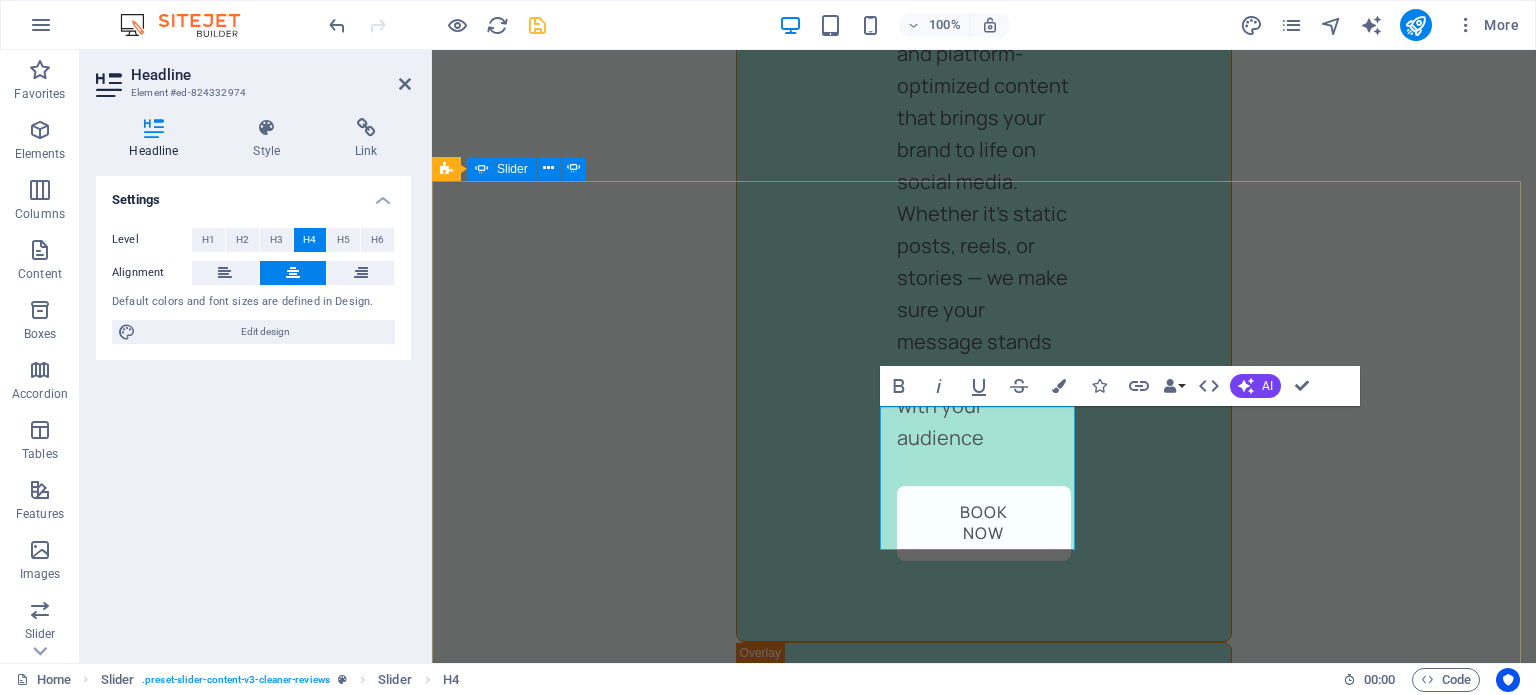 click on "Angela M., Bathroom Renovation Specialist 1 day ago “...amazing service...” Nec dolor in molestie lacus. Orci cursus a in elementum aliquet. Platea risus volutpat scelerisque feugiat quis massa sollicitudin egestas. Vitae eros suspendisse nunc aliquam curabitur faucibus odio lobortis metus. Duis rhoncus scelerisque vulputate tortor. Jane Smith 1 day ago “...amazing service...” Nec dolor in molestie lacus. Orci cursus a in elementum aliquet. Platea risus volutpat scelerisque feugiat quis massa sollicitudin egestas. Vitae eros suspendisse nunc aliquam curabitur faucibus odio lobortis metus. Duis rhoncus scelerisque vulputate tortor. Michael T., Home Contractor 1 day ago "Game changer for our business!" Leadkloud helped us generate more qualified leads in two weeks than we had in the past three months. The Meta Ads strategy was on point — we’re now booking jobs consistently. Sarah K., Interior Designer 1 day ago “Professional, responsive, and results-driven” Jonas L., Landscaping Business Owner 1" at bounding box center [984, 7424] 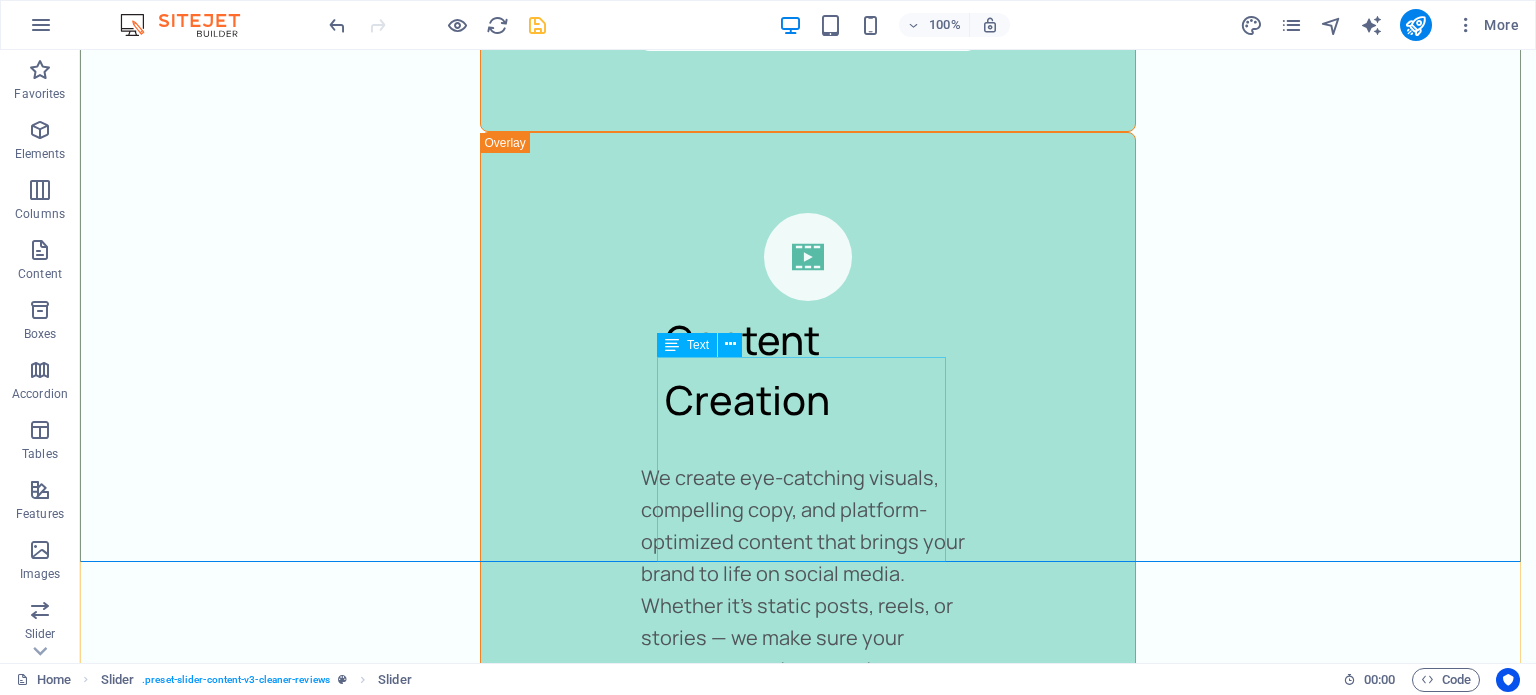 scroll, scrollTop: 4382, scrollLeft: 0, axis: vertical 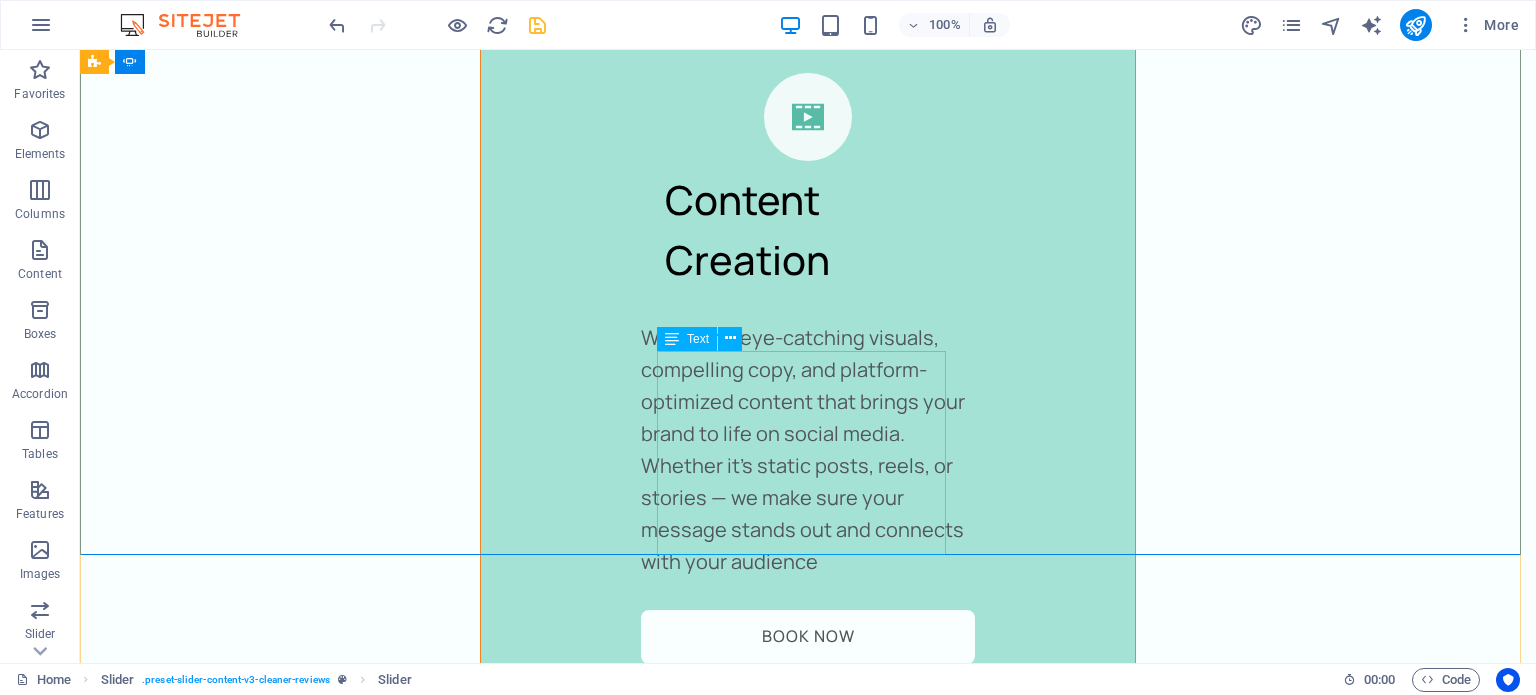 click on "Nec dolor in molestie lacus. Orci cursus a in elementum aliquet. Platea risus volutpat scelerisque feugiat quis massa sollicitudin egestas. Vitae eros suspendisse nunc aliquam curabitur faucibus odio lobortis metus. Duis rhoncus scelerisque vulputate tortor." at bounding box center (-1122, 6491) 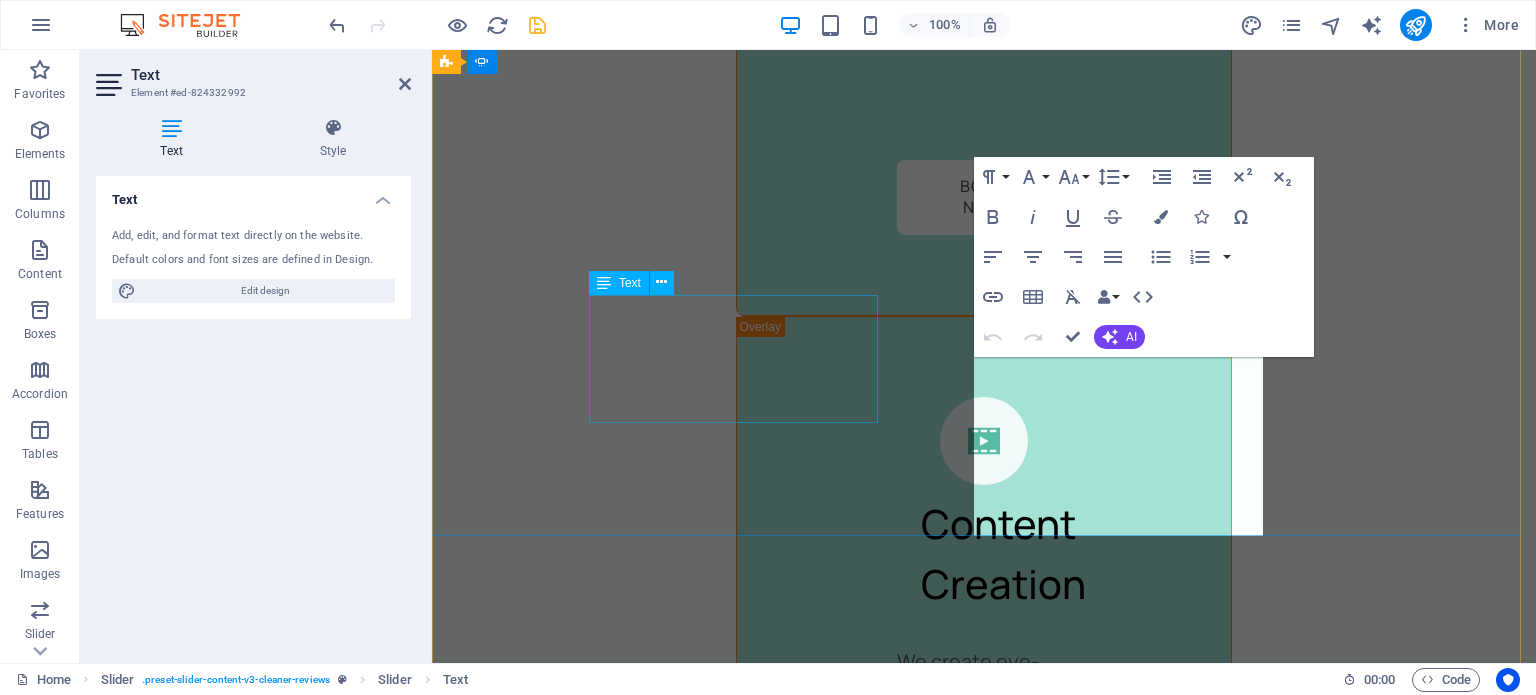 scroll, scrollTop: 5249, scrollLeft: 0, axis: vertical 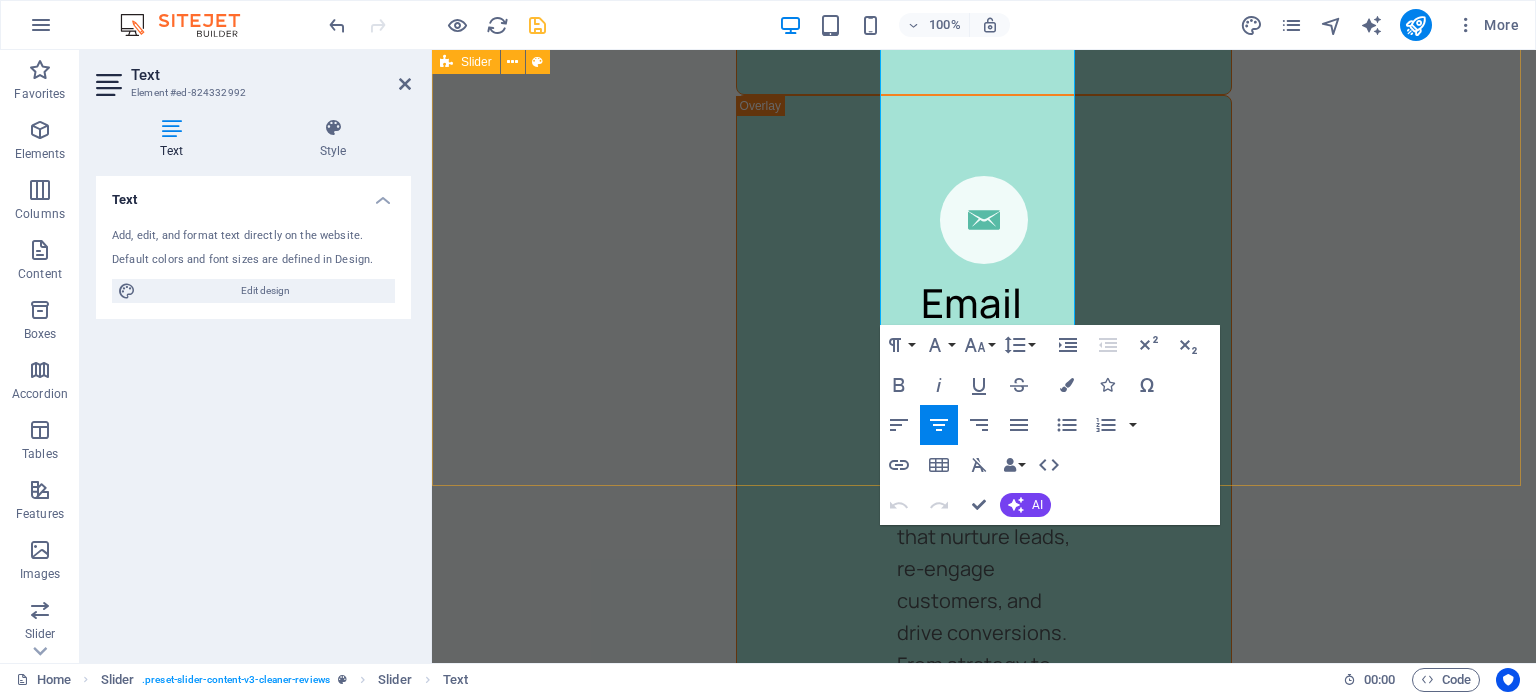 drag, startPoint x: 901, startPoint y: 413, endPoint x: 1006, endPoint y: 326, distance: 136.35982 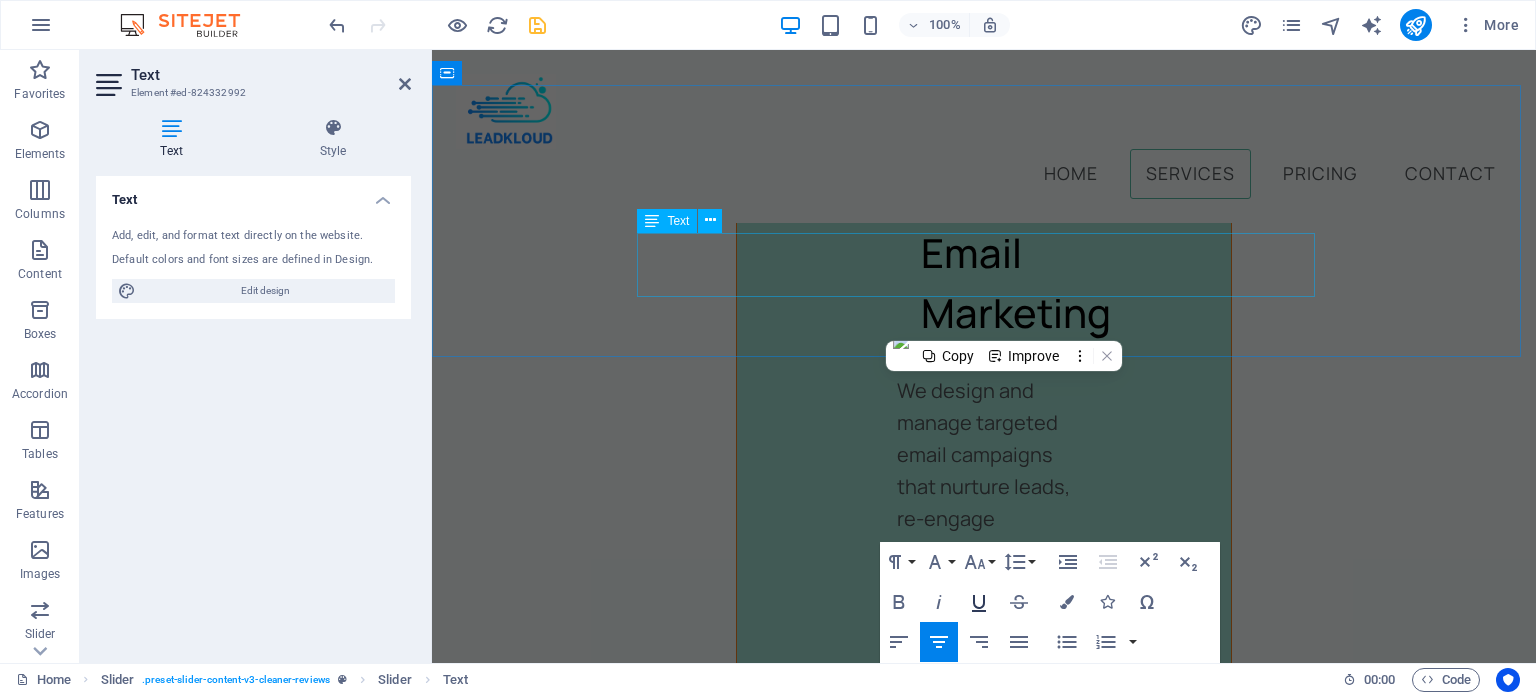 scroll, scrollTop: 4910, scrollLeft: 0, axis: vertical 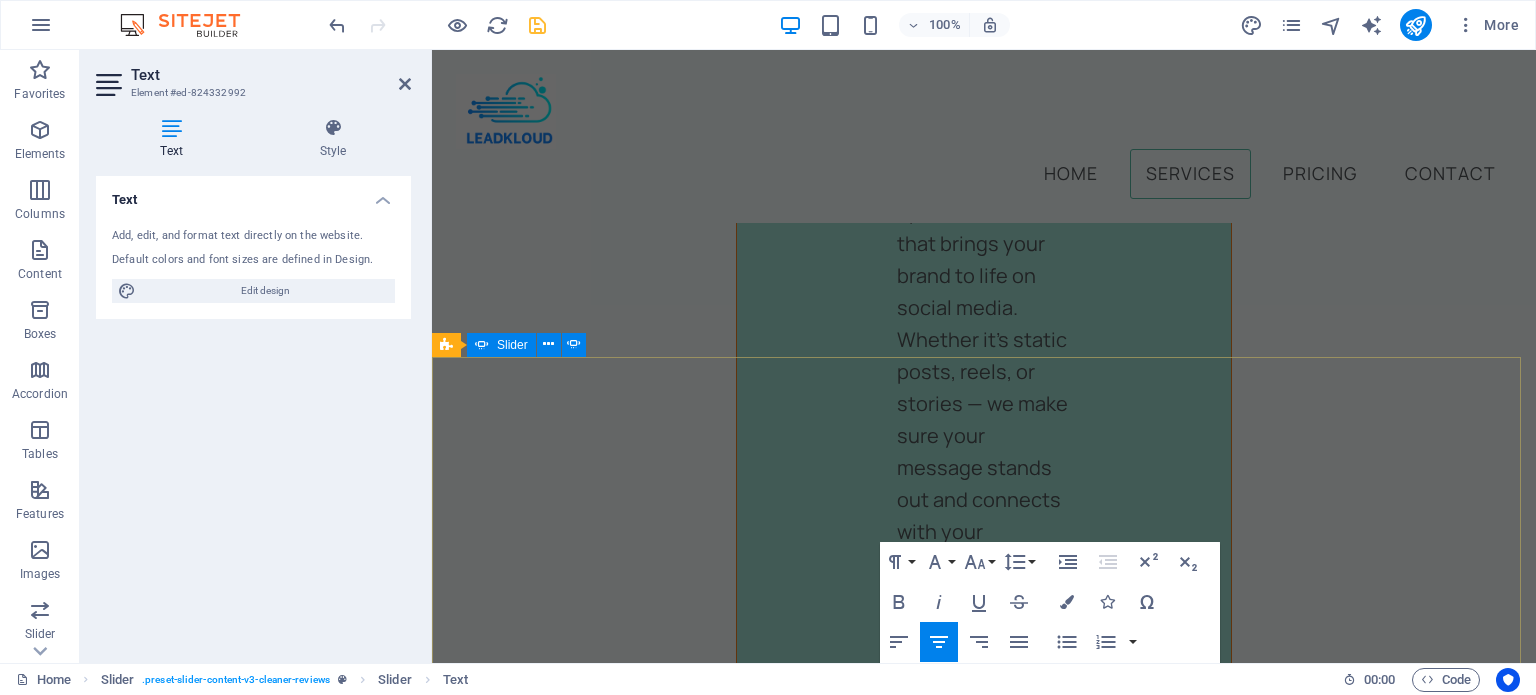 click on "Angela M., Bathroom Renovation Specialist 1 day ago “Bathroom Renovation Specialist” Nec dolor in molestie lacus. Orci cursus a in elementum aliquet. Platea risus volutpat scelerisque feugiat quis massa sollicitudin egestas. Vitae eros suspendisse nunc aliquam curabitur faucibus odio lobortis metus. Duis rhoncus scelerisque vulputate tortor. Jane Smith 1 day ago “...amazing service...” Nec dolor in molestie lacus. Orci cursus a in elementum aliquet. Platea risus volutpat scelerisque feugiat quis massa sollicitudin egestas. Vitae eros suspendisse nunc aliquam curabitur faucibus odio lobortis metus. Duis rhoncus scelerisque vulputate tortor. Michael T., Home Contractor 1 day ago "Game changer for our business!" Leadkloud helped us generate more qualified leads in two weeks than we had in the past three months. The Meta Ads strategy was on point — we’re now booking jobs consistently. Sarah K., Interior Designer 1 day ago “Professional, responsive, and results-driven” 1 day ago 1 day ago 1 day ago" at bounding box center (984, 7572) 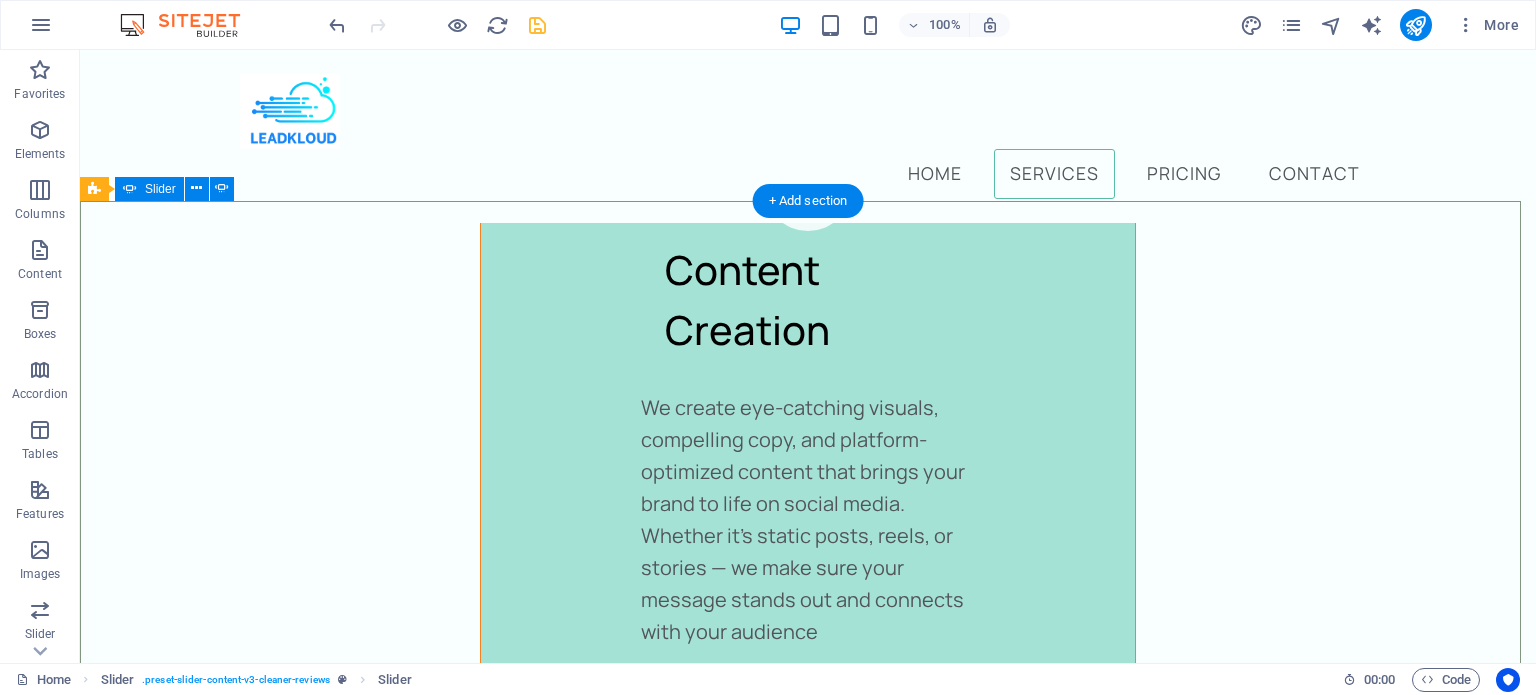 scroll, scrollTop: 4159, scrollLeft: 0, axis: vertical 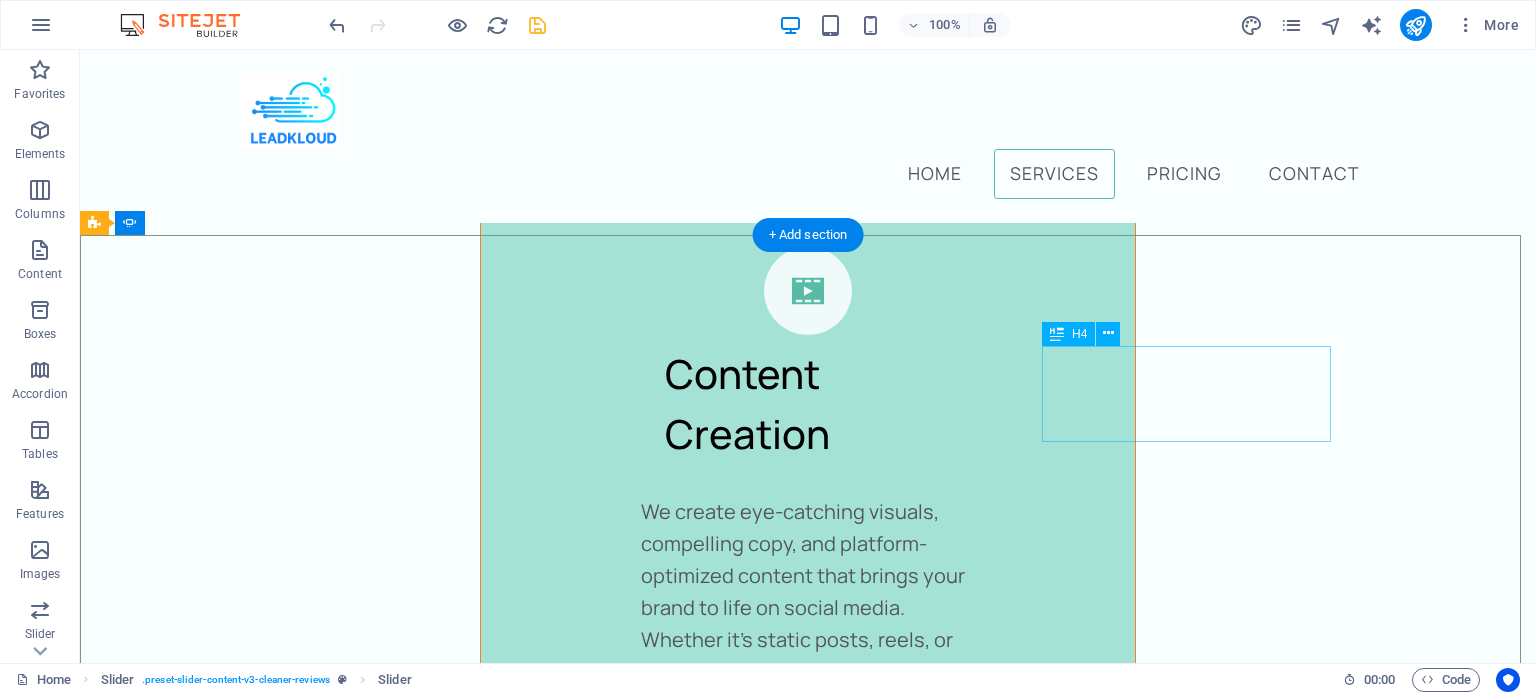 click on "“...amazing service...”" at bounding box center (-1122, 7202) 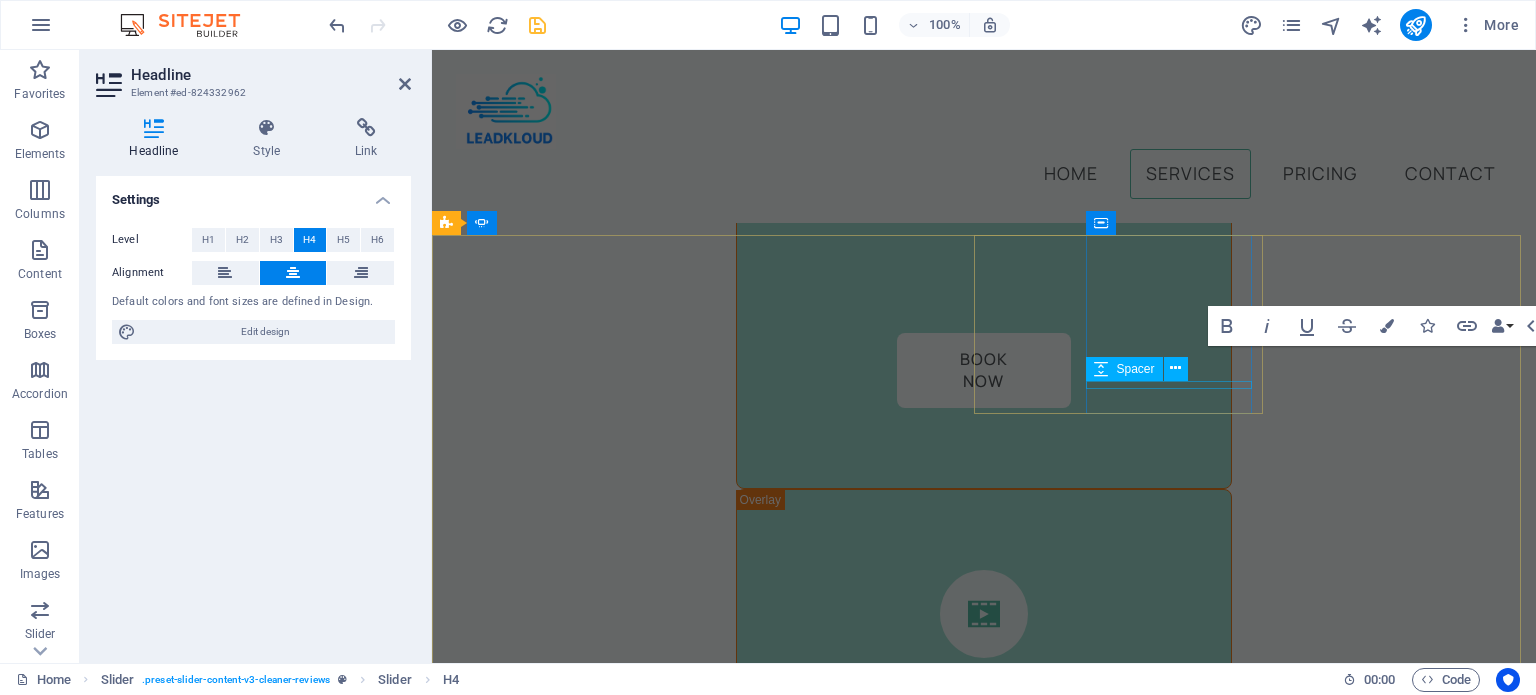 click at bounding box center (-816, 7063) 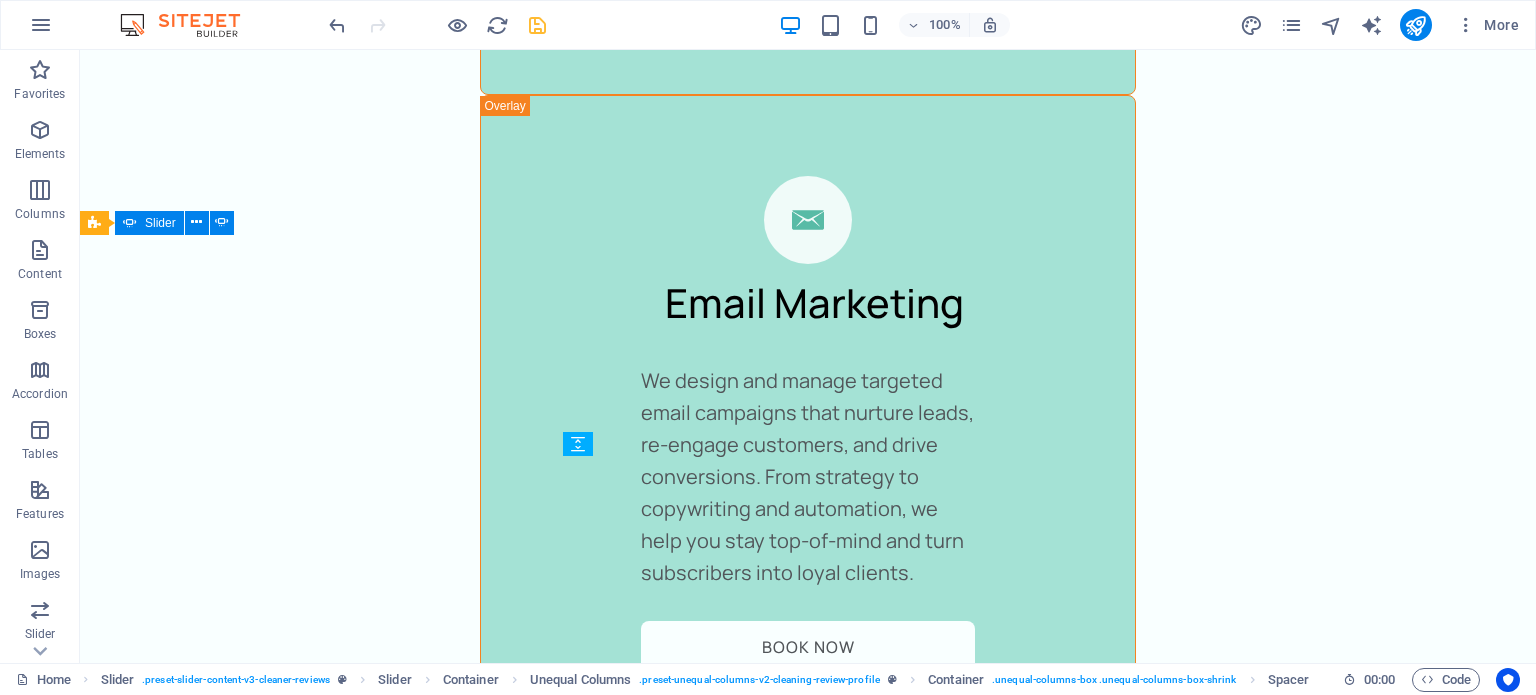 scroll, scrollTop: 4159, scrollLeft: 0, axis: vertical 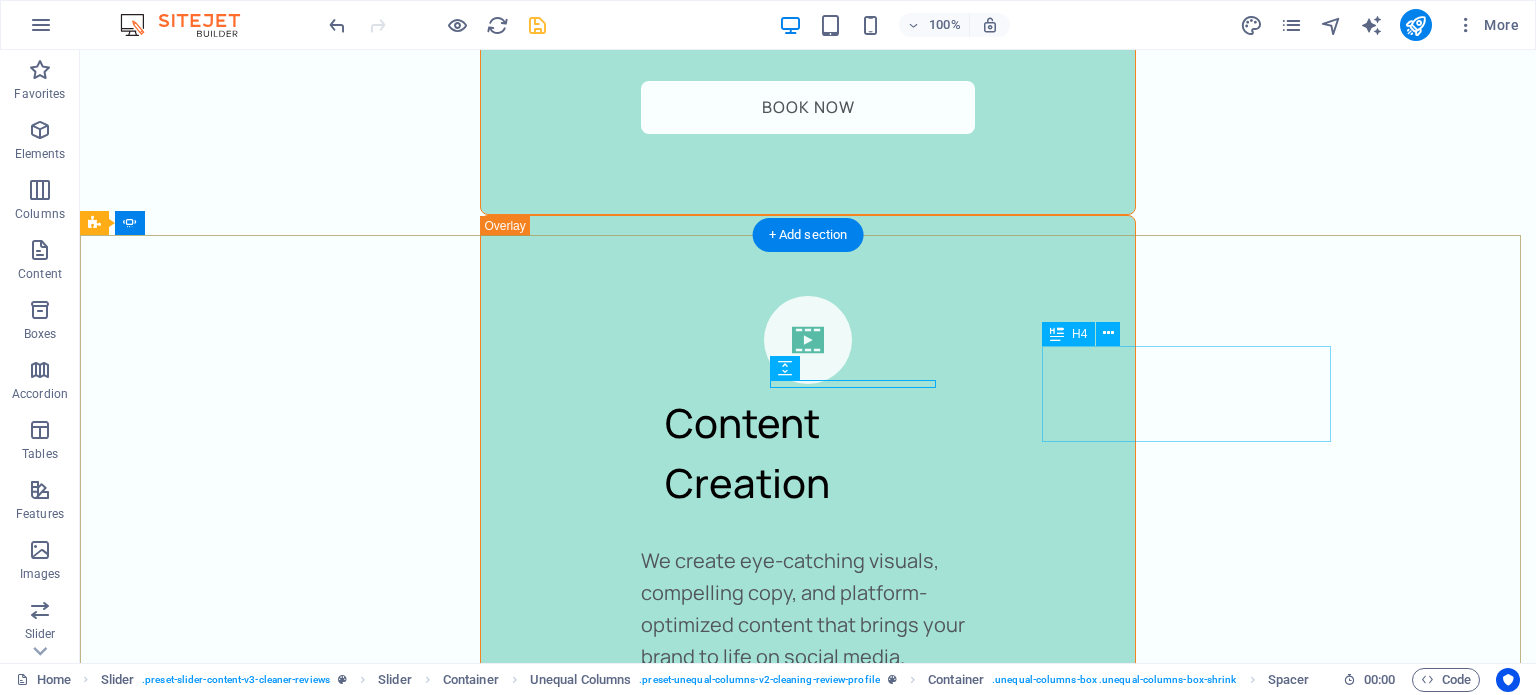 click on "“...amazing service...”" at bounding box center (-1122, 7252) 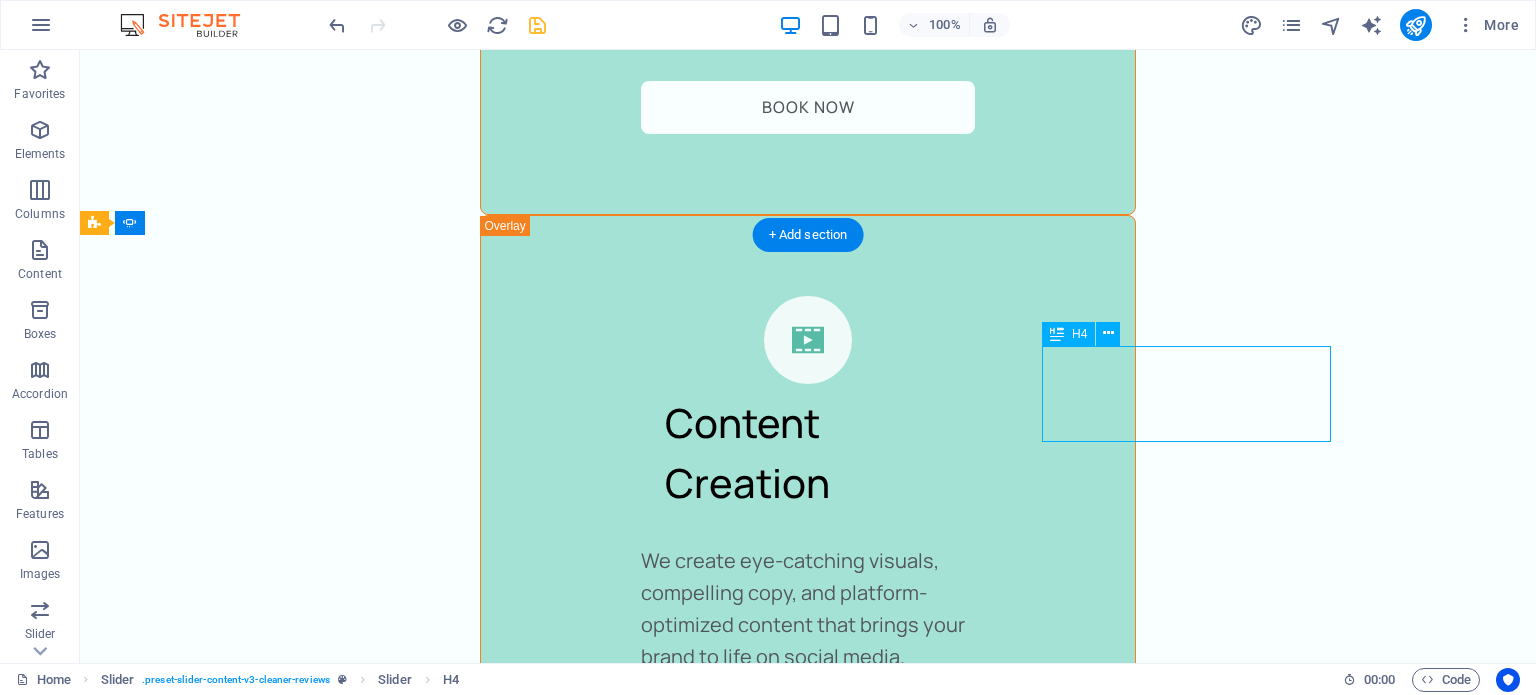 click on "“...amazing service...”" at bounding box center [-1122, 7252] 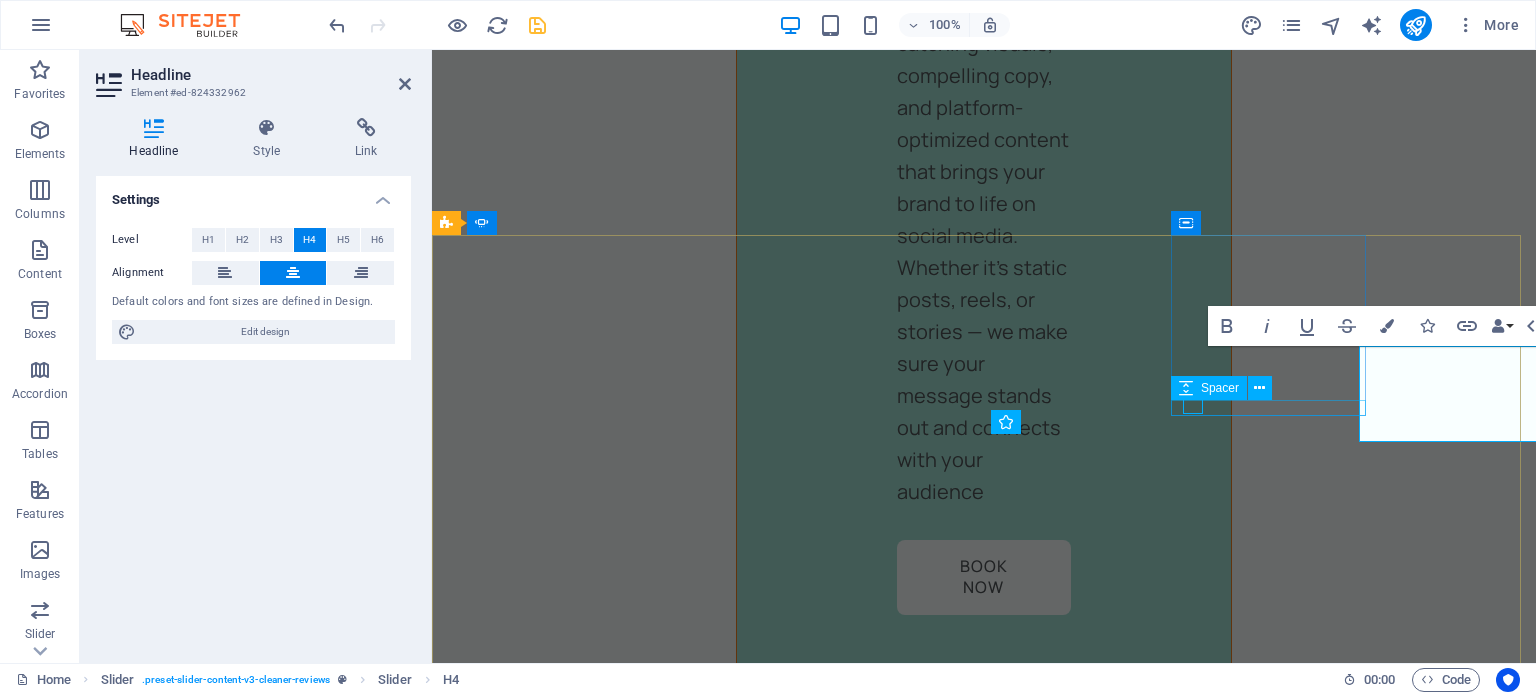 scroll, scrollTop: 4159, scrollLeft: 0, axis: vertical 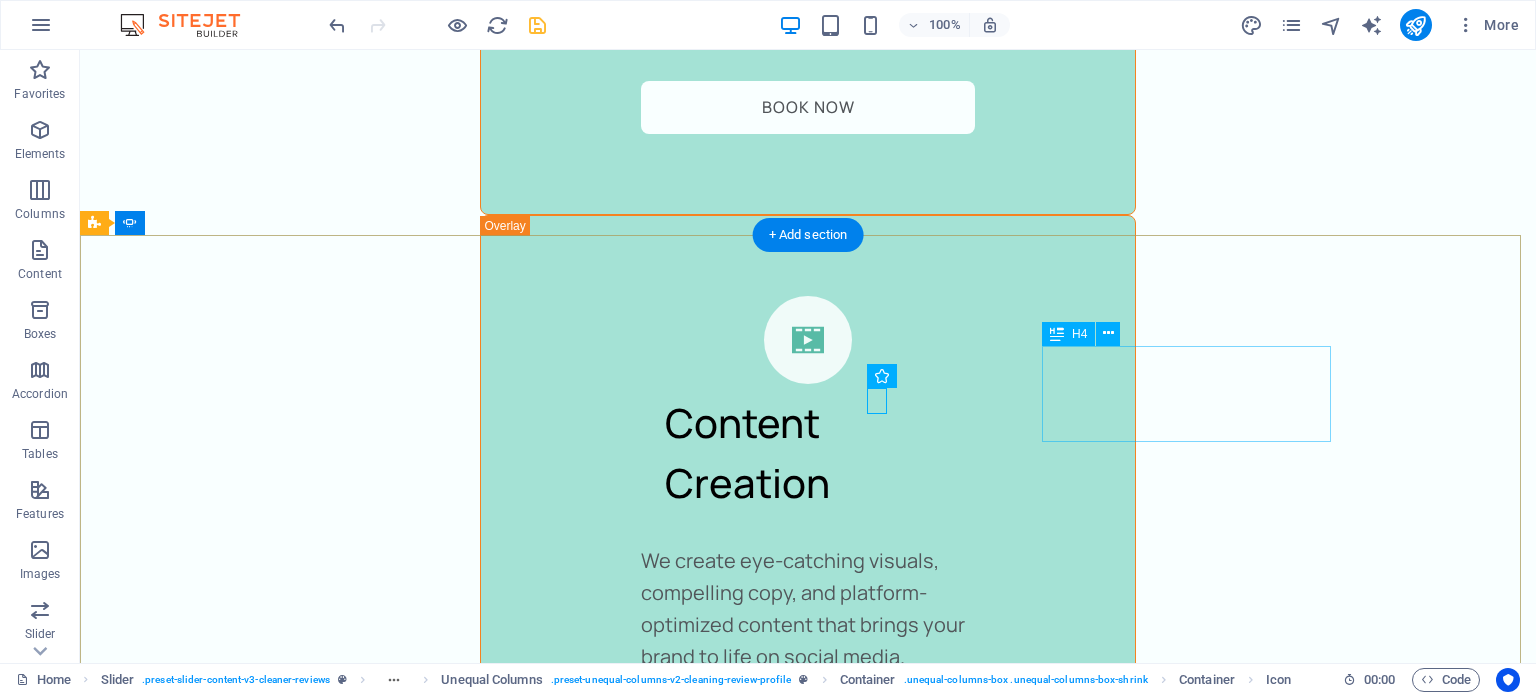 click on "“...amazing service...”" at bounding box center [-1122, 7252] 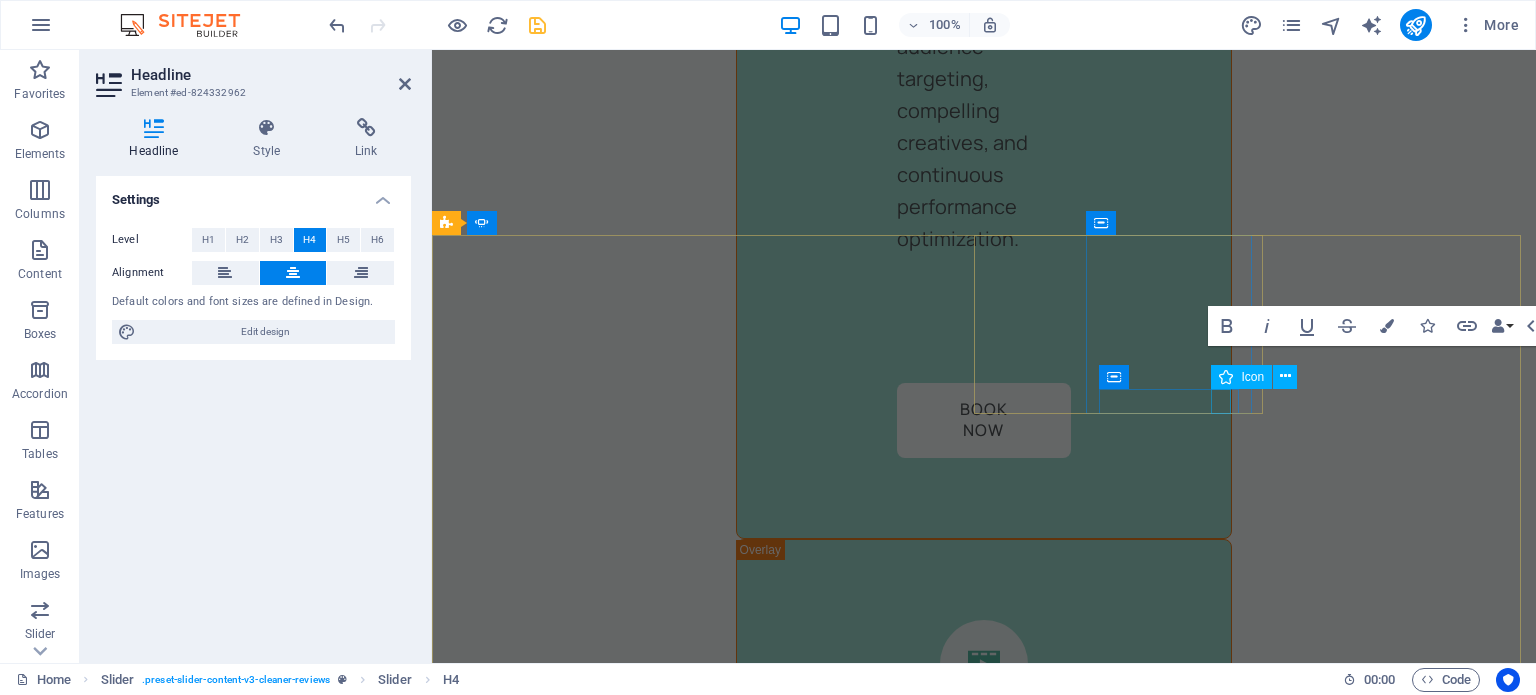 click at bounding box center [-820, 7238] 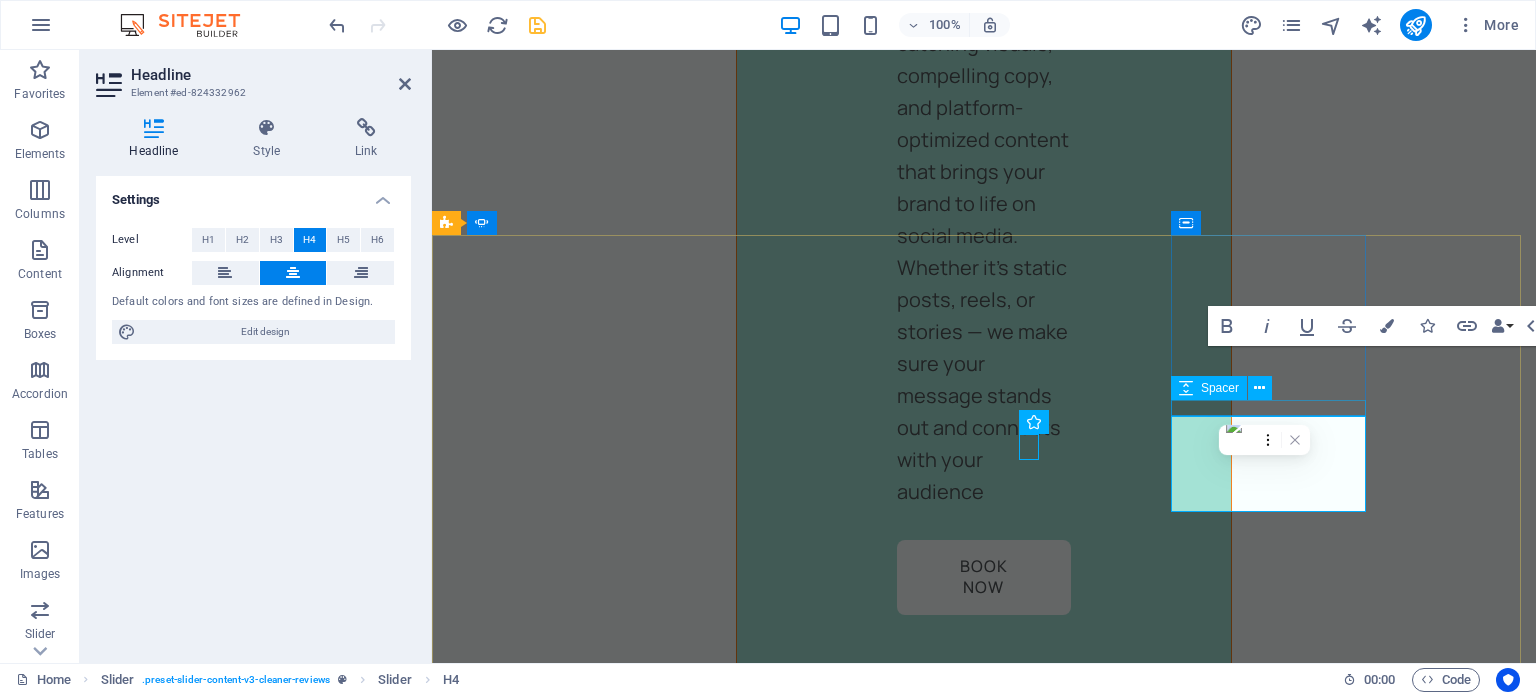 scroll, scrollTop: 4159, scrollLeft: 0, axis: vertical 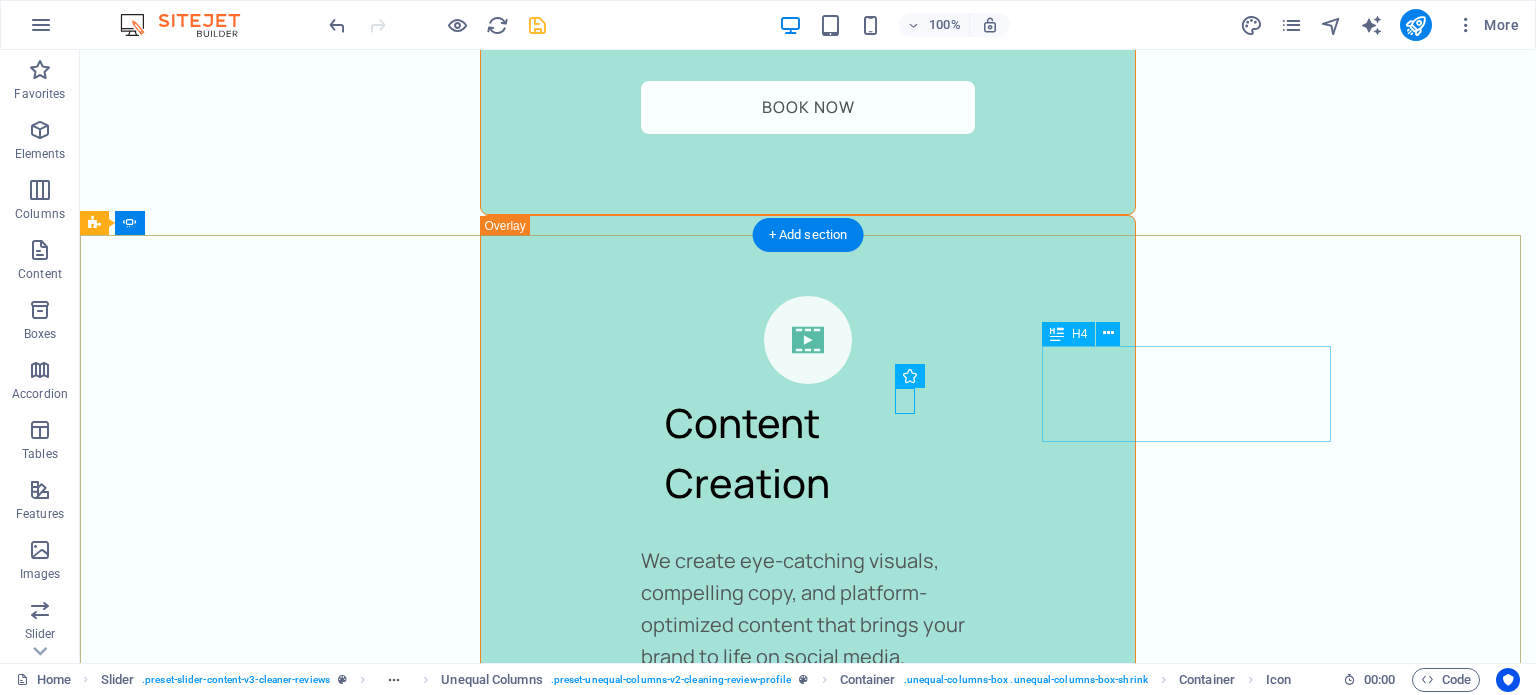 click on "“...amazing service...”" at bounding box center (-1122, 7252) 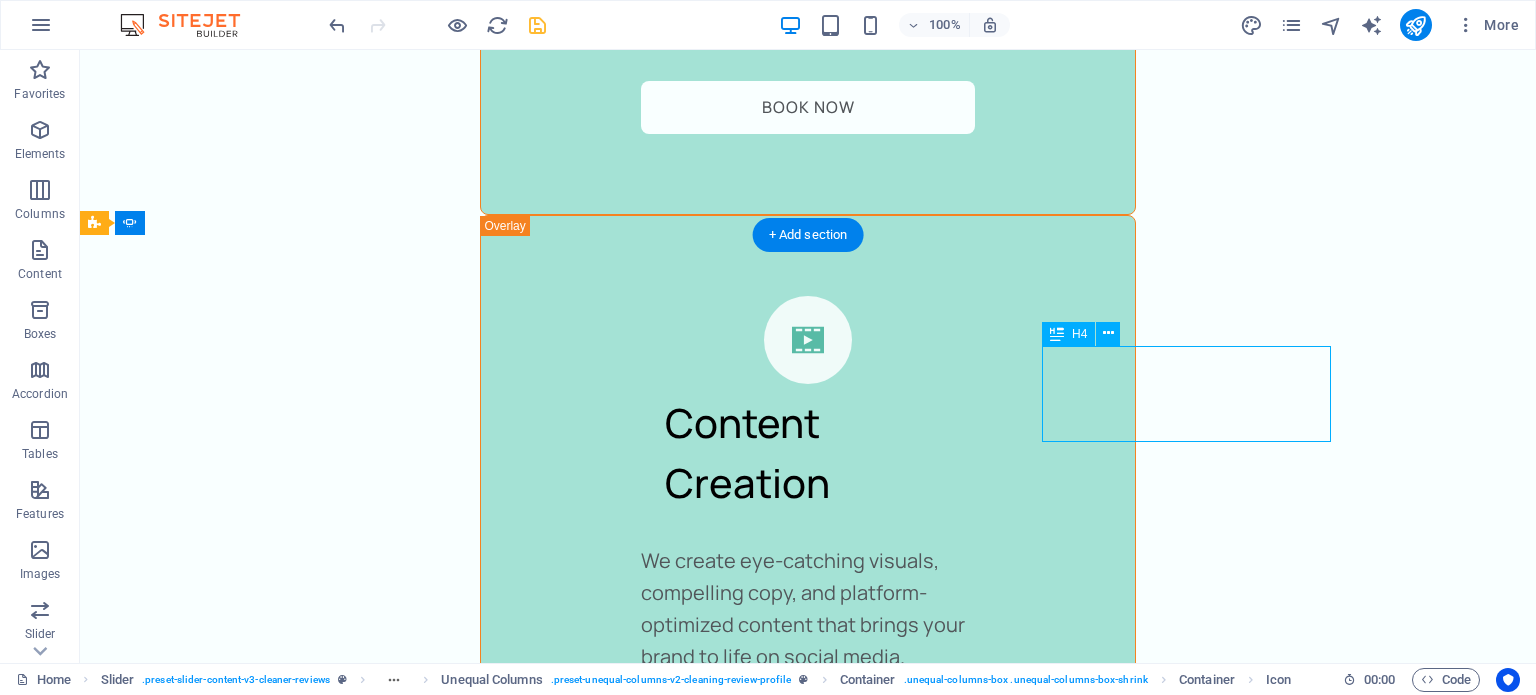 click on "“...amazing service...”" at bounding box center (-1122, 7252) 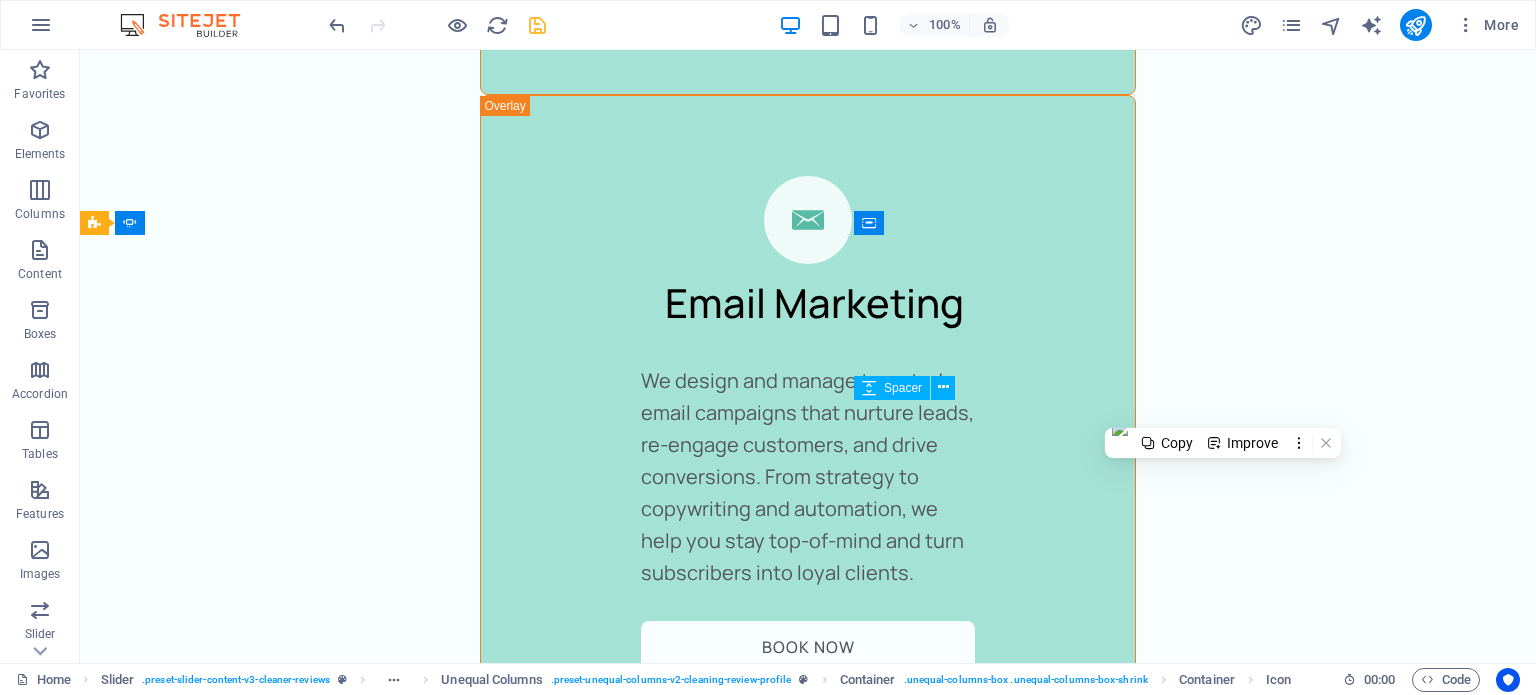 scroll, scrollTop: 4159, scrollLeft: 0, axis: vertical 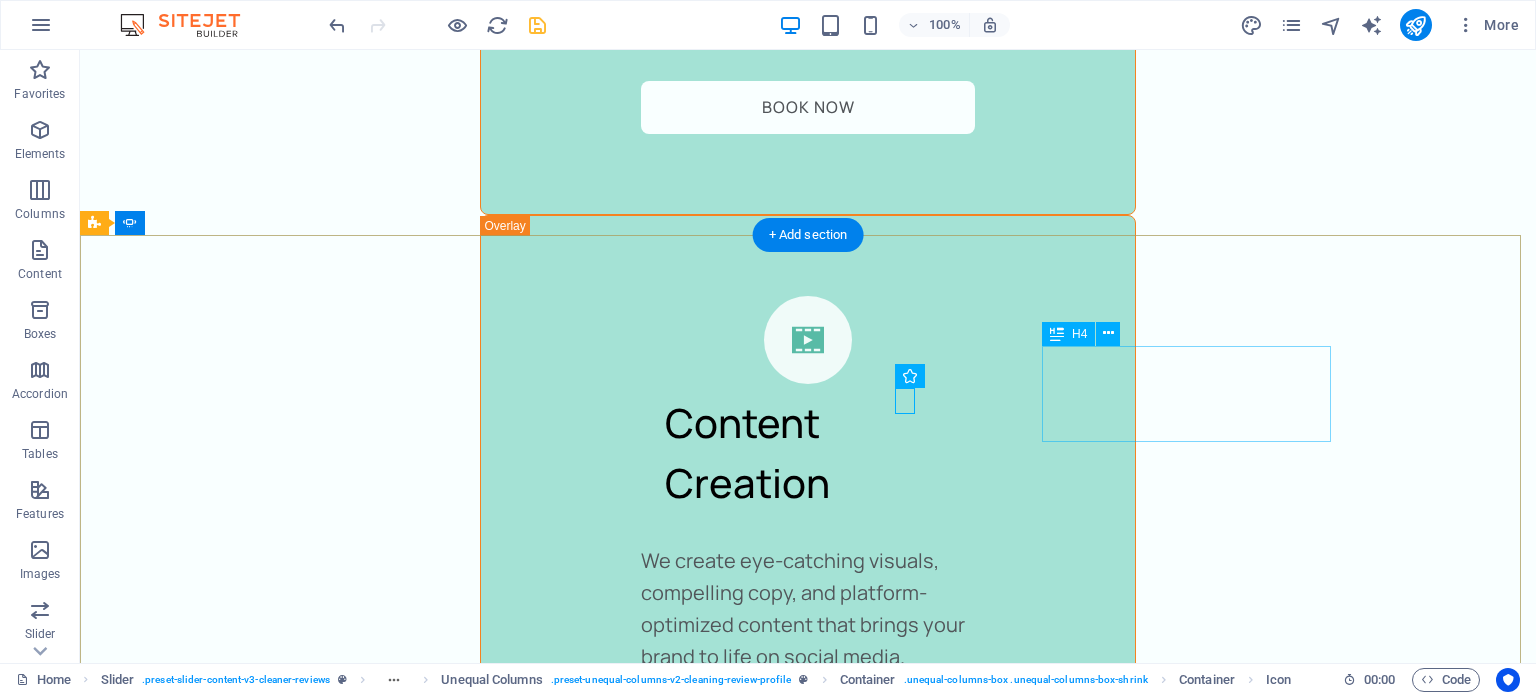 click on "“...amazing service...”" at bounding box center [-1122, 7252] 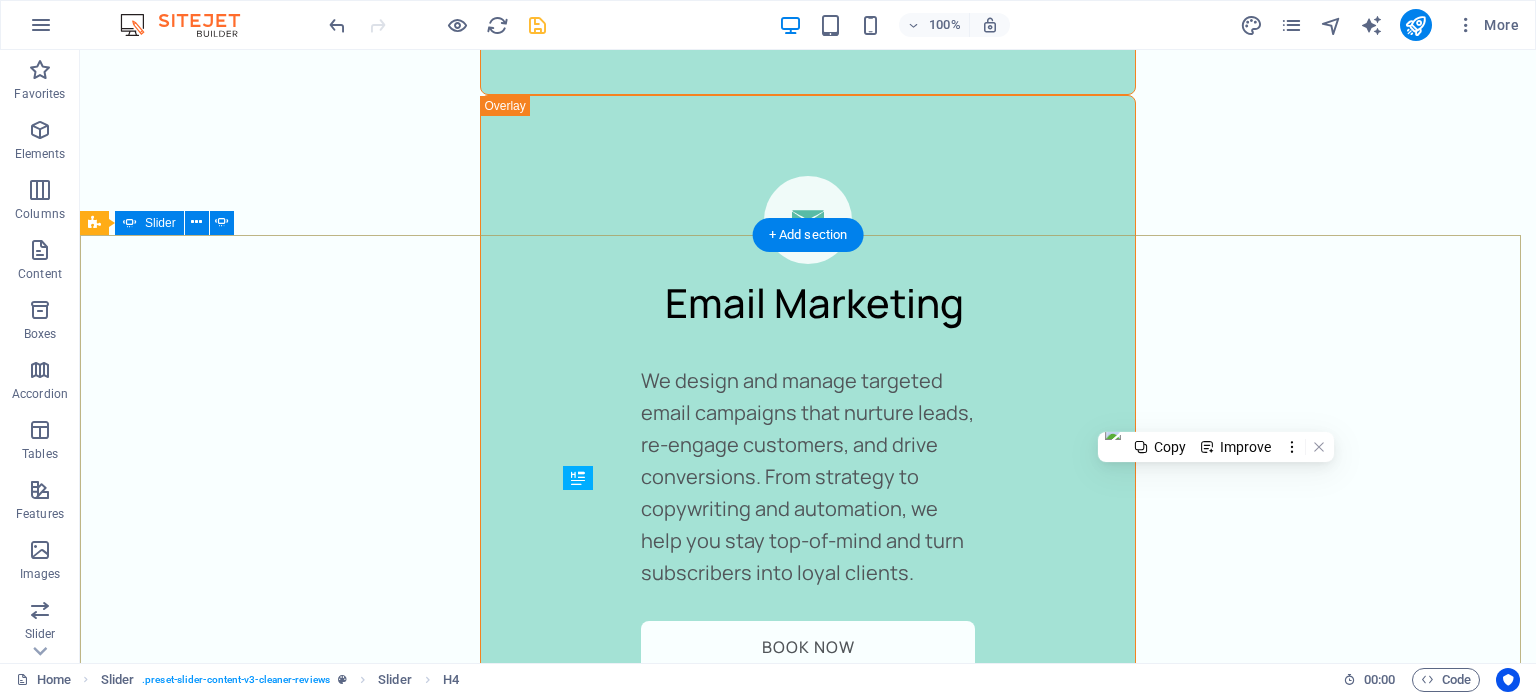 scroll, scrollTop: 4159, scrollLeft: 0, axis: vertical 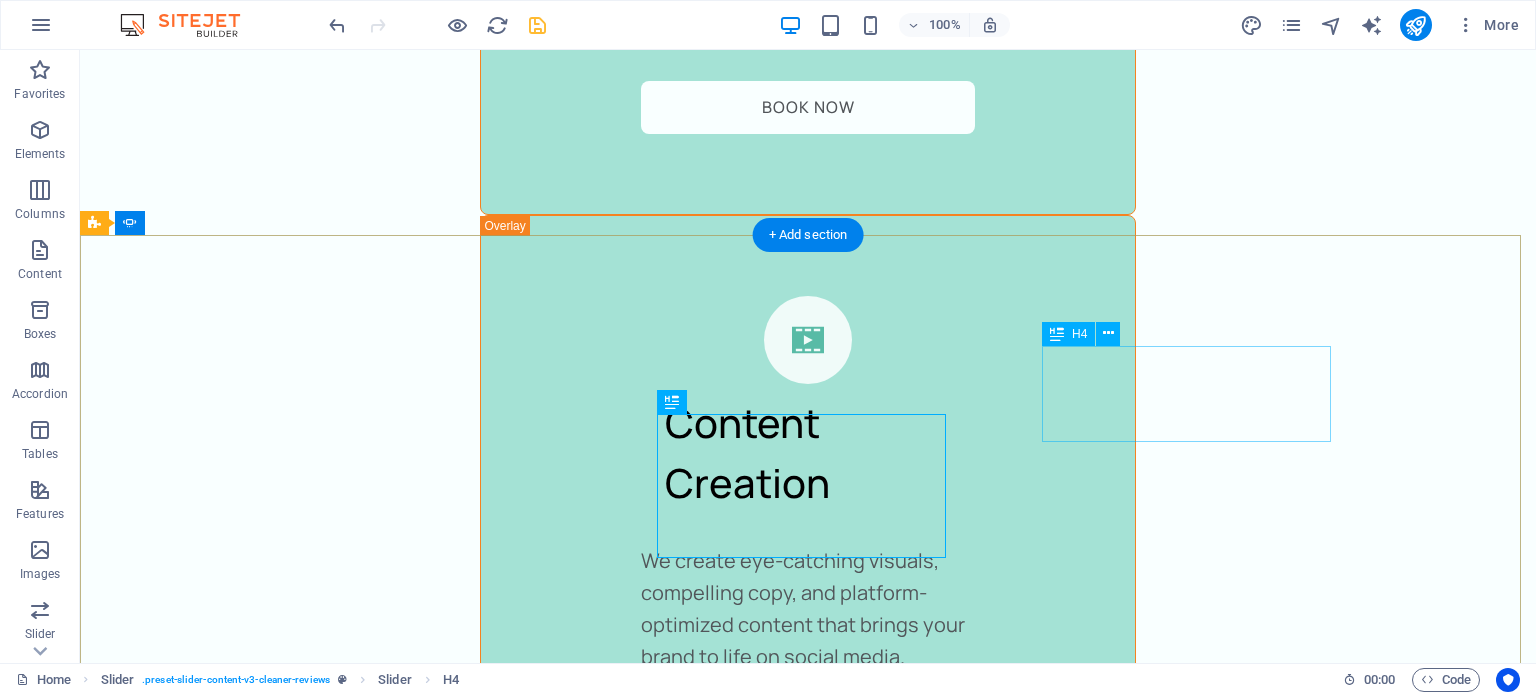 click on "“...amazing service...”" at bounding box center (-1122, 7252) 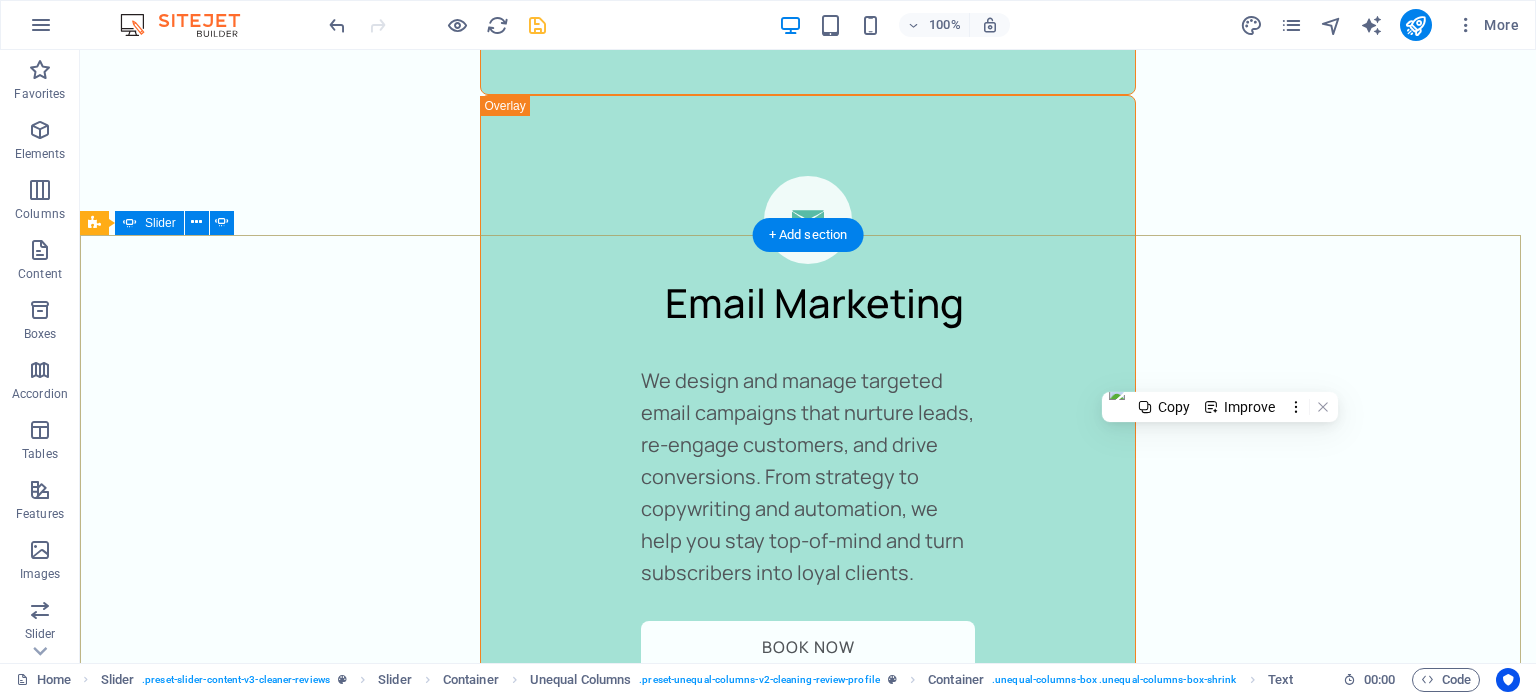 scroll, scrollTop: 4159, scrollLeft: 0, axis: vertical 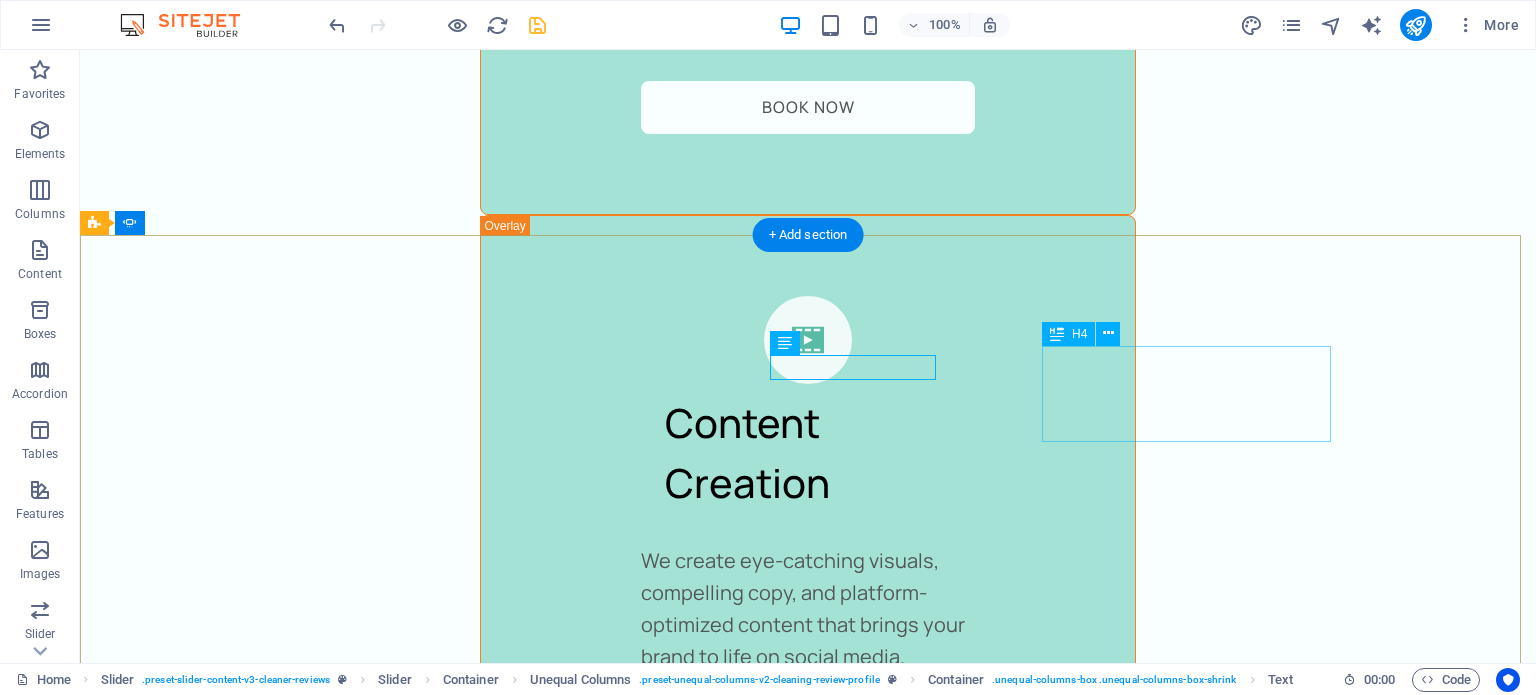 click on "“...amazing service...”" at bounding box center [-1122, 7252] 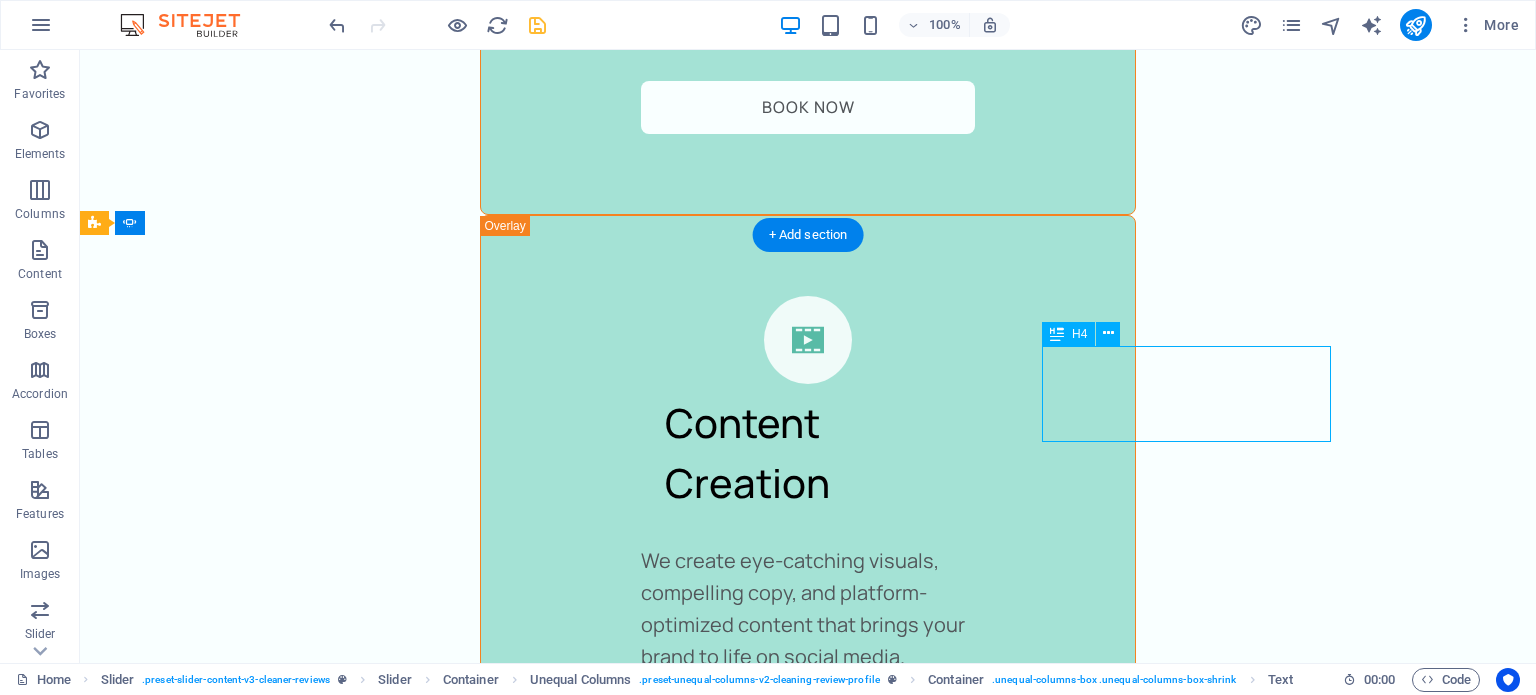 click on "“...amazing service...”" at bounding box center [-1122, 7252] 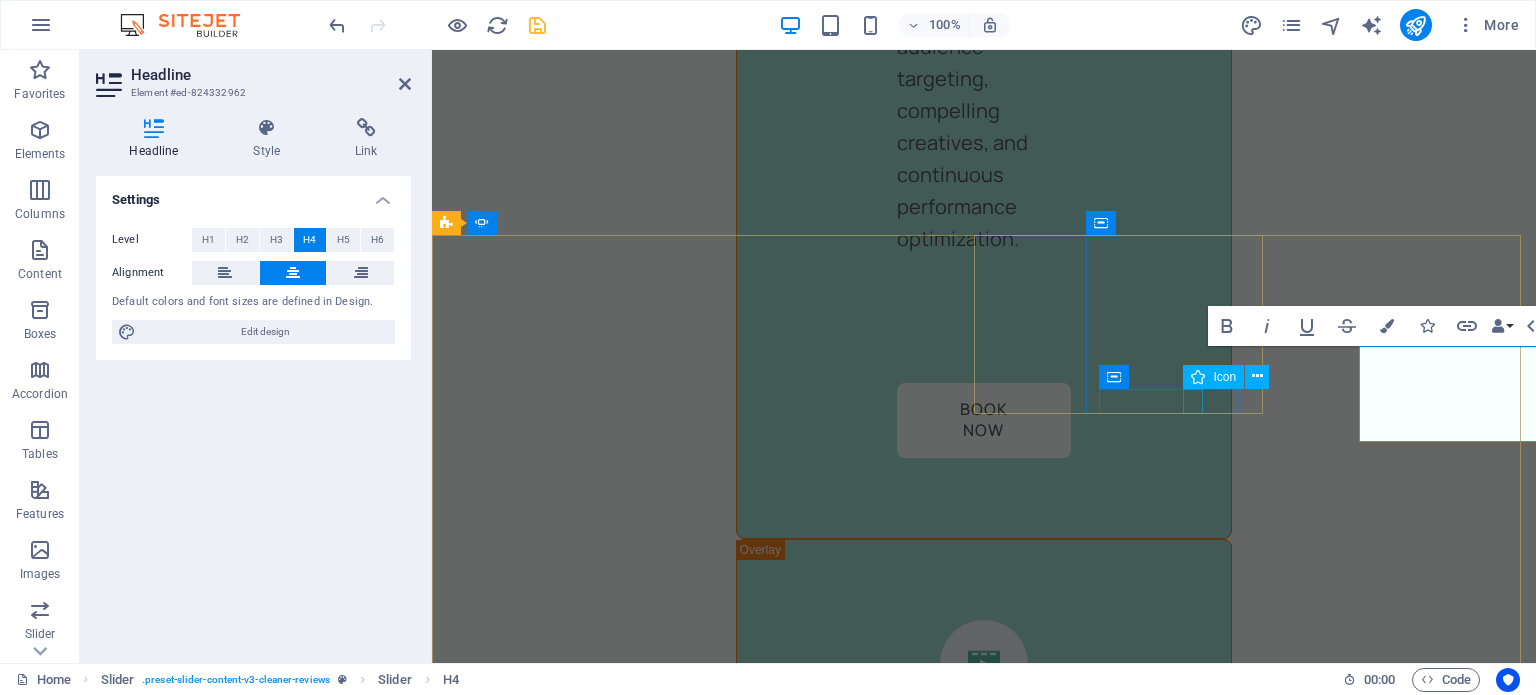 scroll, scrollTop: 5032, scrollLeft: 0, axis: vertical 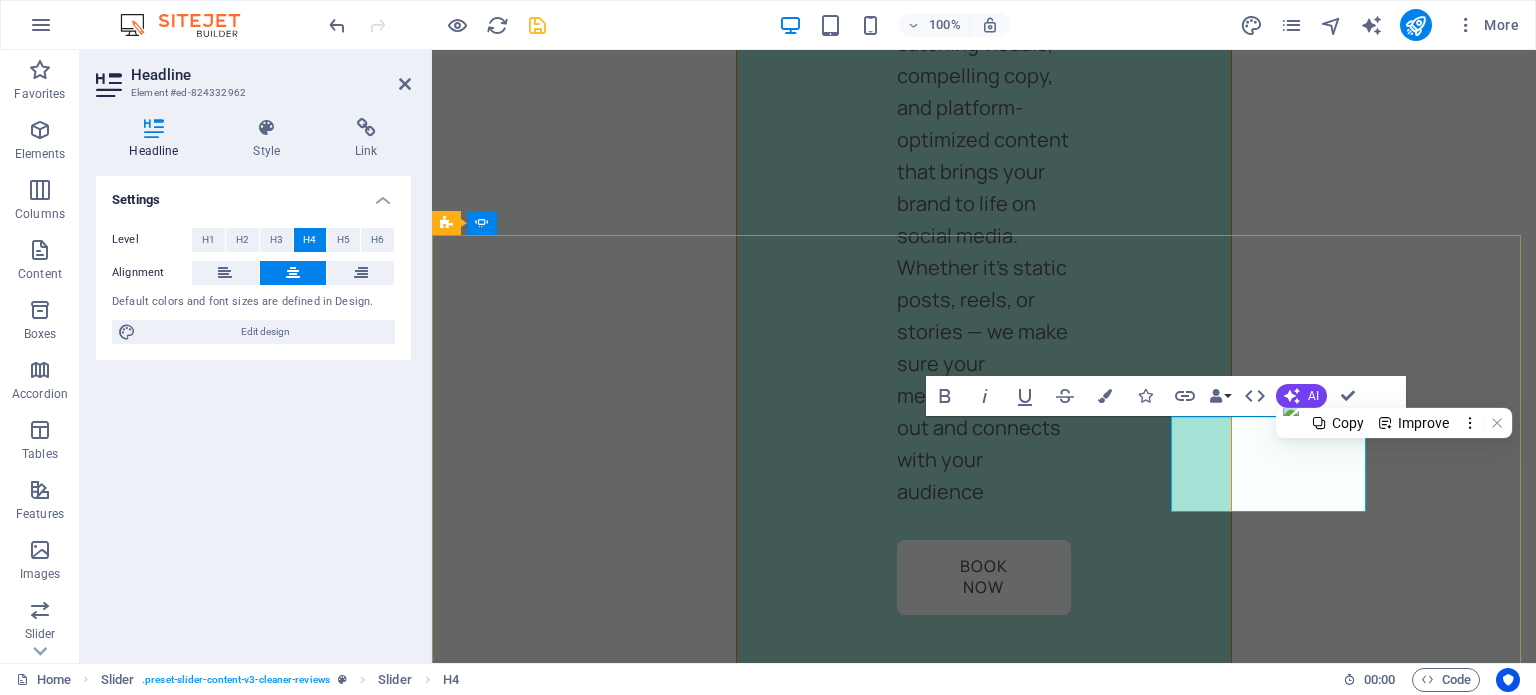 drag, startPoint x: 1332, startPoint y: 492, endPoint x: 1200, endPoint y: 447, distance: 139.45967 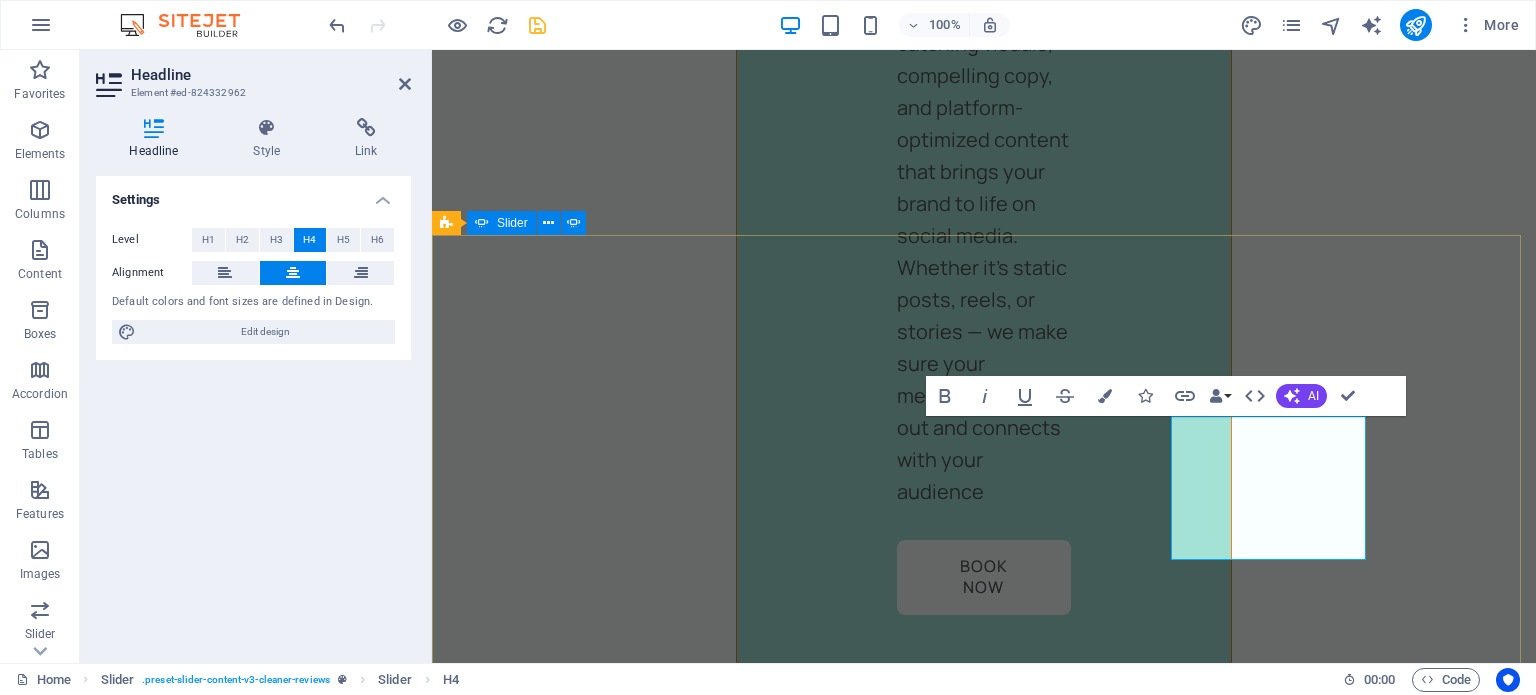 click on "Angela M., Bathroom Renovation Specialist 1 day ago “Bathroom Renovation Specialist” Leads started coming in within days!" We saw immediate results after partnering with Leadkloud. Their ad strategy was laser-focused, and we started getting calls from serious prospects within the first week. Leads started coming in within days!" We saw immediate results after partnering with Leadkloud. Their ad strategy was laser-focused, and we started getting calls from serious prospects within the first week. Jane Smith 1 day ago “...amazing service...” Nec dolor in molestie lacus. Orci cursus a in elementum aliquet. Platea risus volutpat scelerisque feugiat quis massa sollicitudin egestas. Vitae eros suspendisse nunc aliquam curabitur faucibus odio lobortis metus. Duis rhoncus scelerisque vulputate tortor. Michael T., Home Contractor 1 day ago "Game changer for our business!" Sarah K., Interior Designer 1 day ago “Professional, responsive, and results-driven” Professional, responsive, and results-driven."* 1 2" at bounding box center (984, 7449) 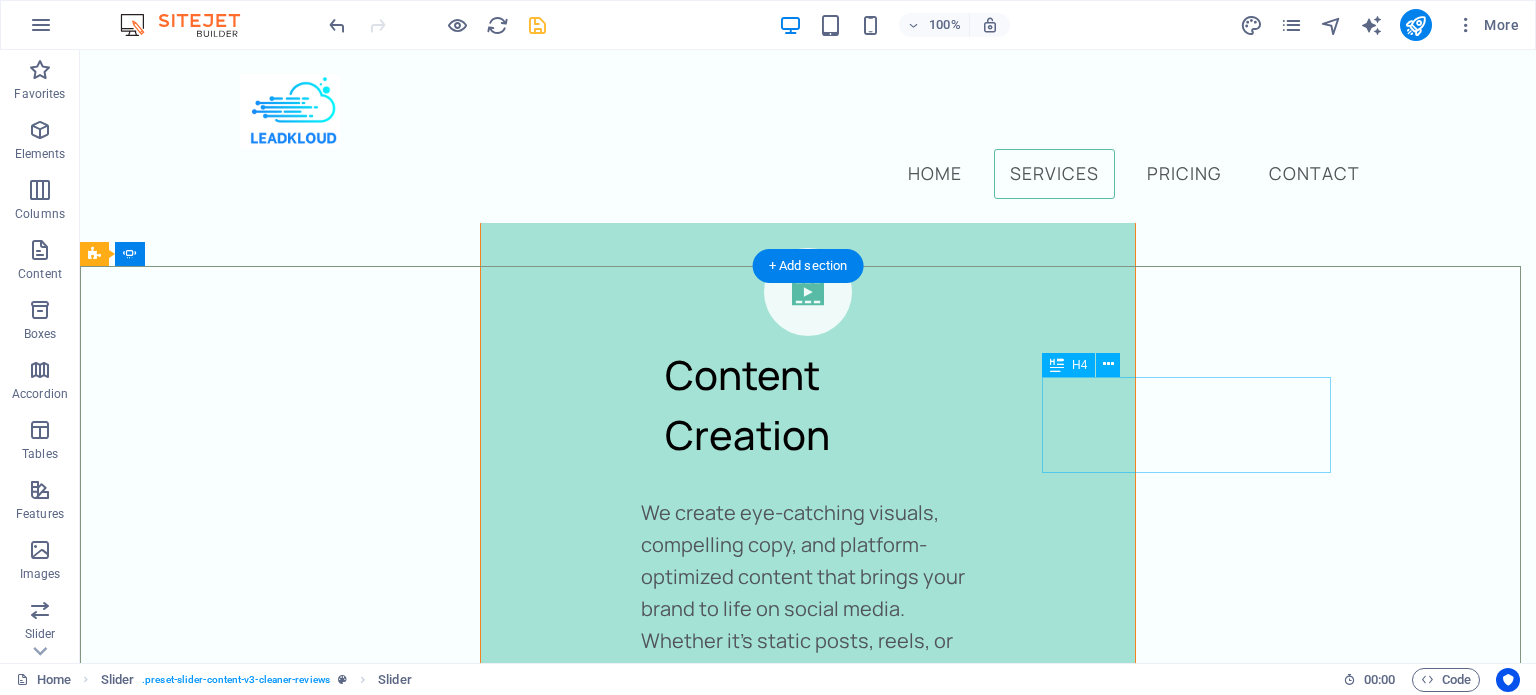 scroll, scrollTop: 4127, scrollLeft: 0, axis: vertical 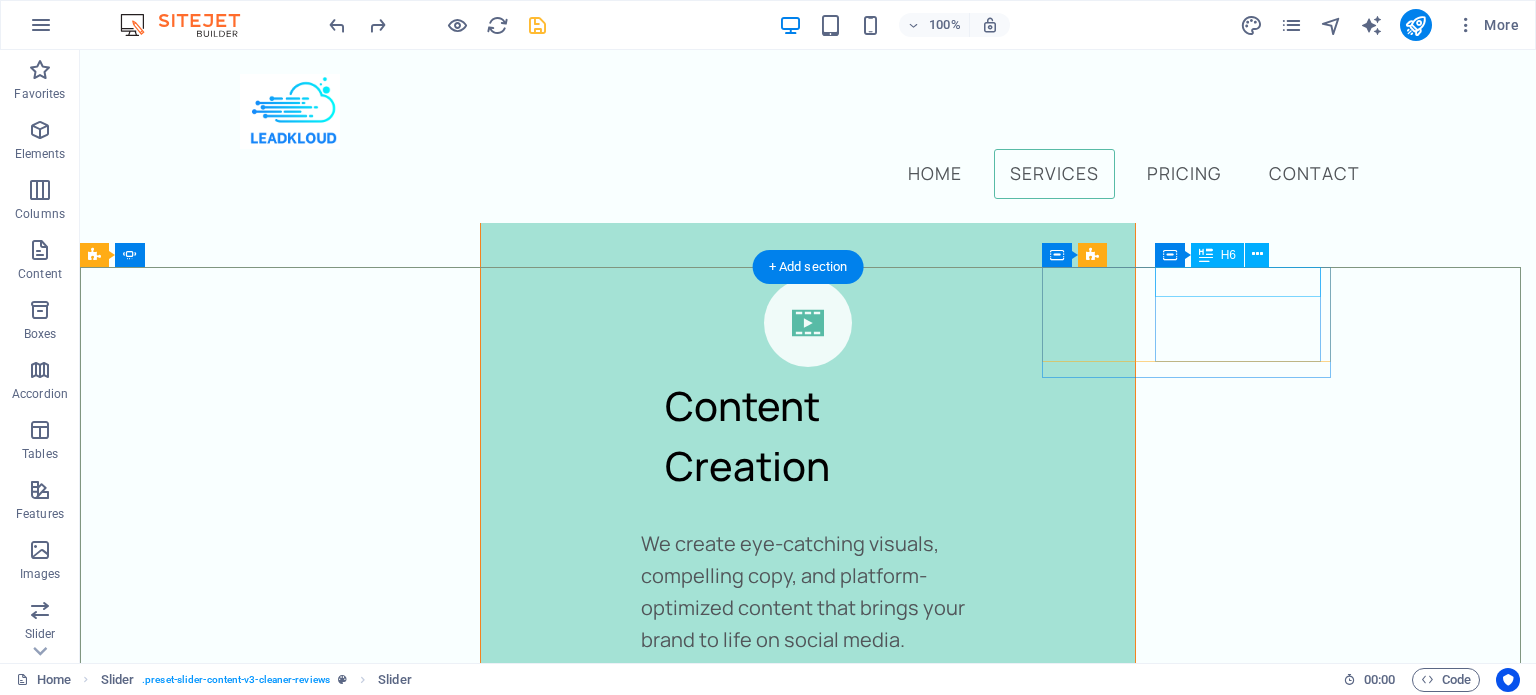 click on "Jane Smith" at bounding box center [-1132, 6987] 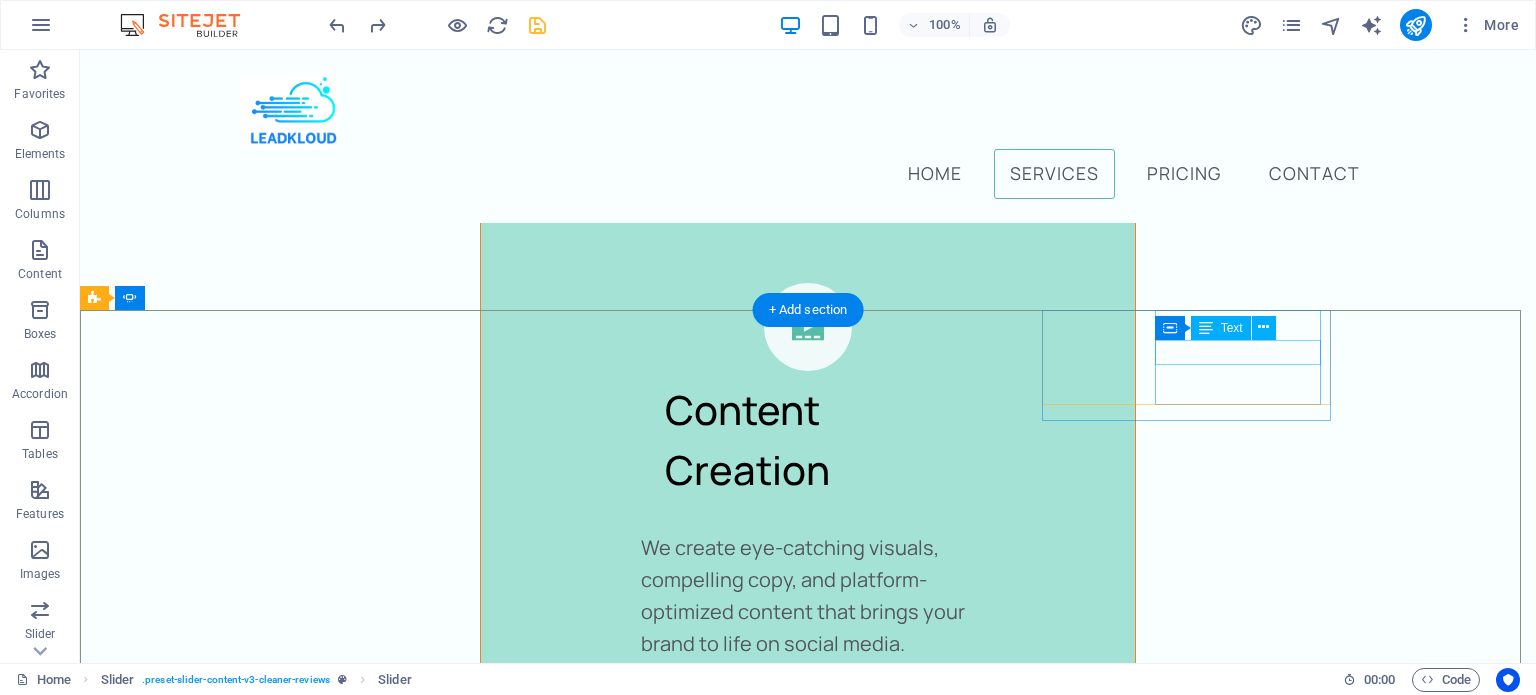 scroll, scrollTop: 4084, scrollLeft: 0, axis: vertical 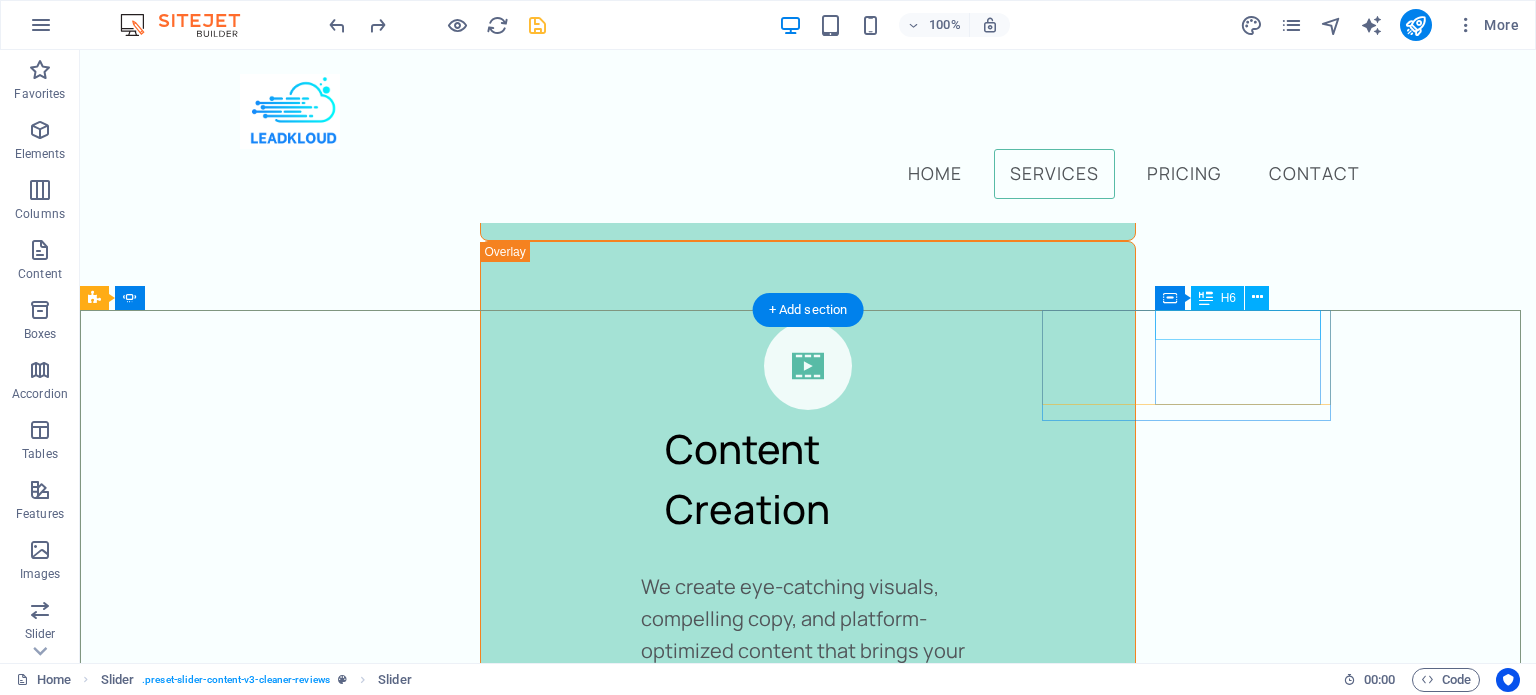 click on "Jane Smith" at bounding box center (-1132, 7030) 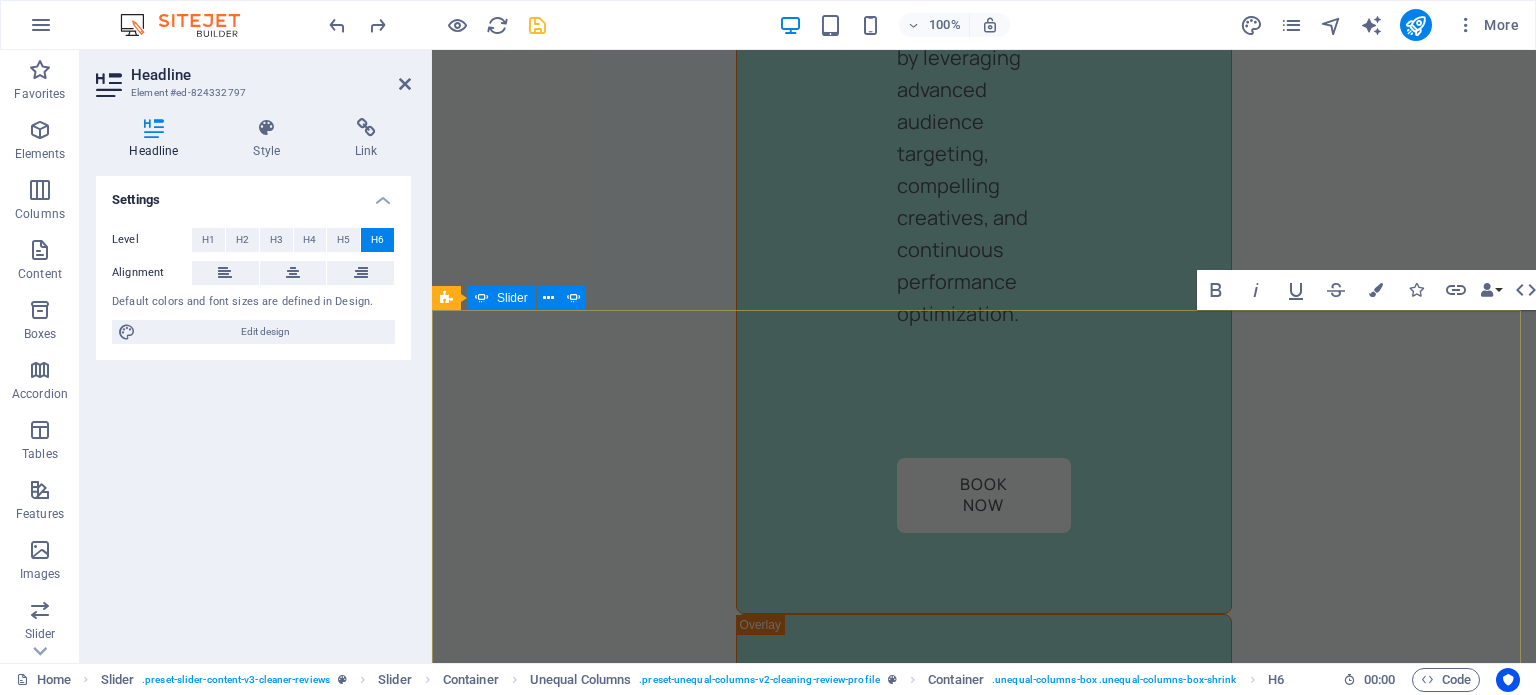 click on "Angela M., Bathroom Renovation Specialist 1 day ago “Bathroom Renovation Specialist” Leads started coming in within days!" We saw immediate results after partnering with Leadkloud. Their ad strategy was laser-focused, and we started getting calls from serious prospects within the first week. Jane Smith 1 day ago “...amazing service...” Nec dolor in molestie lacus. Orci cursus a in elementum aliquet. Platea risus volutpat scelerisque feugiat quis massa sollicitudin egestas. Vitae eros suspendisse nunc aliquam curabitur faucibus odio lobortis metus. Duis rhoncus scelerisque vulputate tortor. Michael T., Home Contractor 1 day ago "Game changer for our business!" Leadkloud helped us generate more qualified leads in two weeks than we had in the past three months. The Meta Ads strategy was on point — we’re now booking jobs consistently. Sarah K., Interior Designer 1 day ago “Professional, responsive, and results-driven” Professional, responsive, and results-driven."* 1 day ago "Worth every dollar."" at bounding box center [984, 7986] 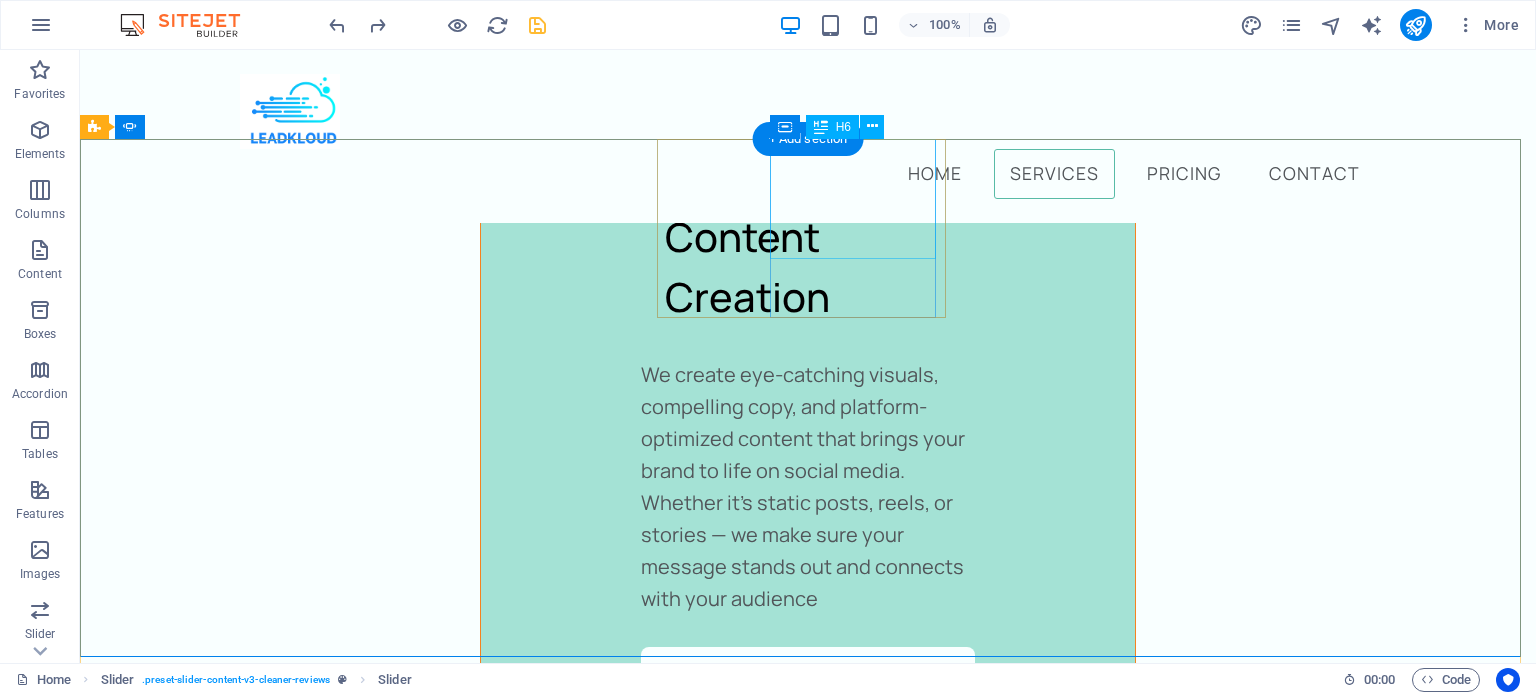 scroll, scrollTop: 4194, scrollLeft: 0, axis: vertical 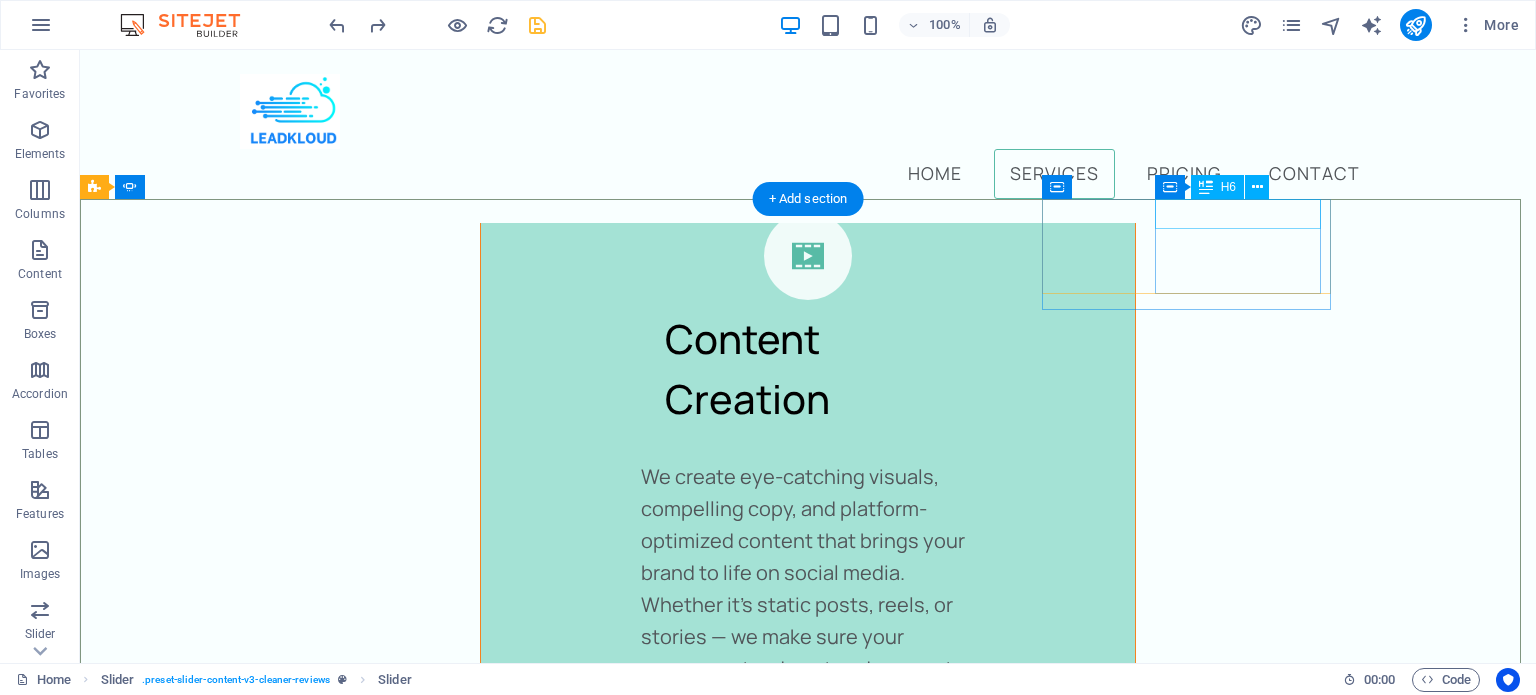 click on "Jane Smith" at bounding box center (-1132, 6920) 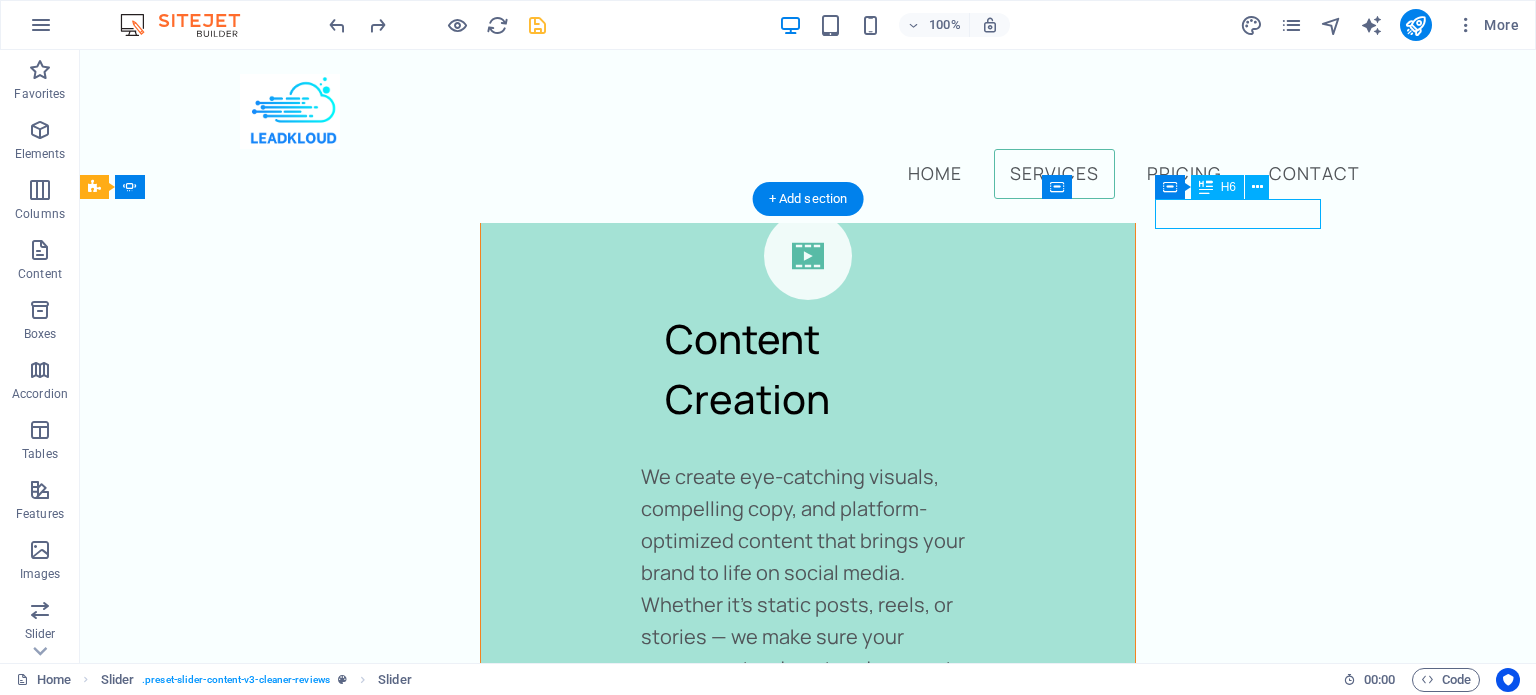 click on "Jane Smith" at bounding box center [-1132, 6920] 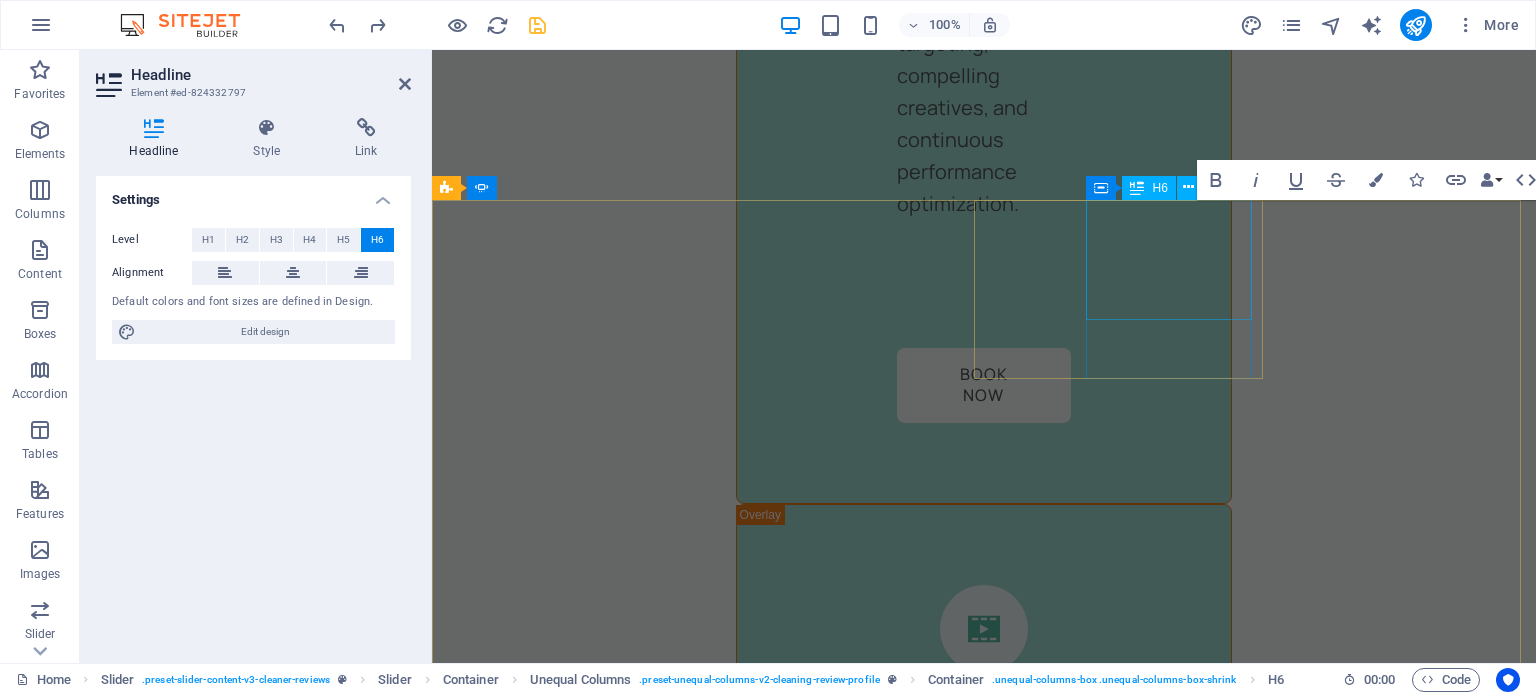 click on "[FIRST] [LAST], Bathroom Renovation Specialist" at bounding box center (-816, 7018) 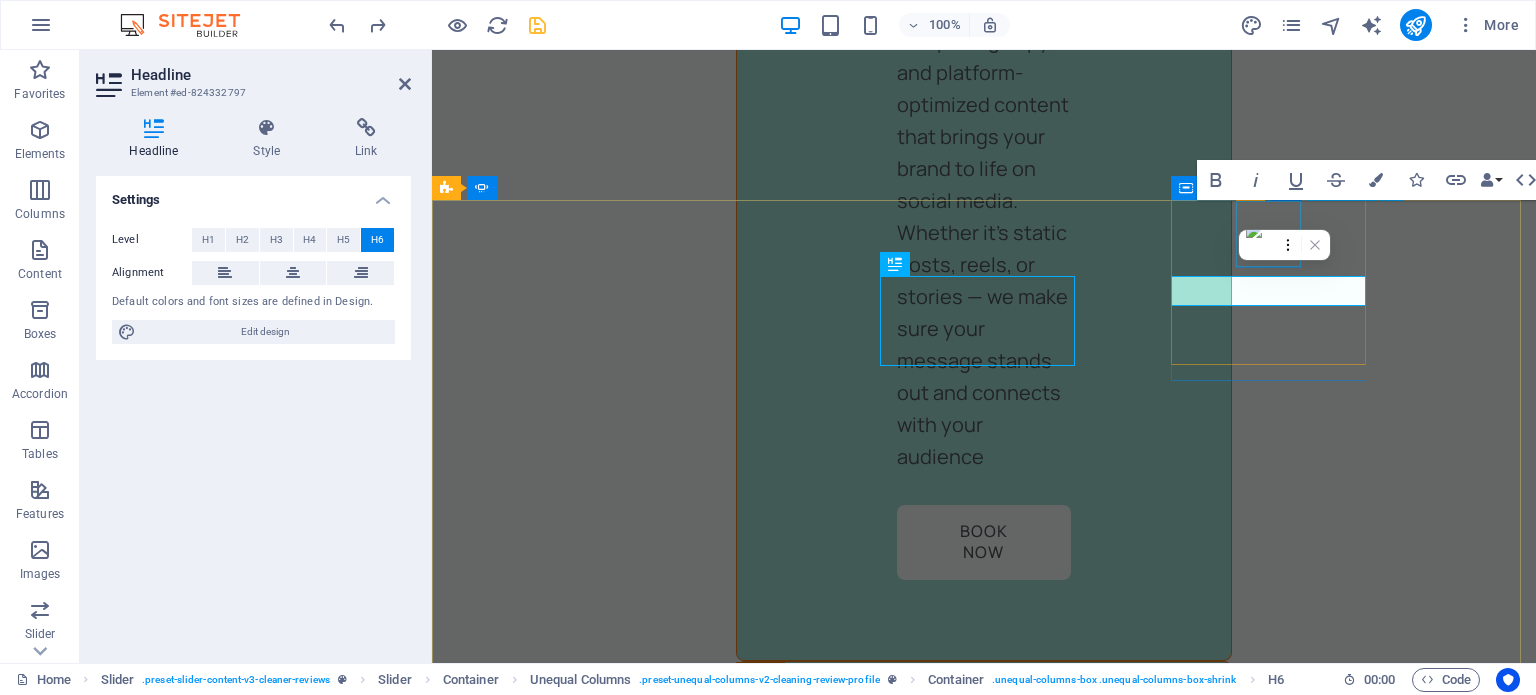 scroll, scrollTop: 4194, scrollLeft: 0, axis: vertical 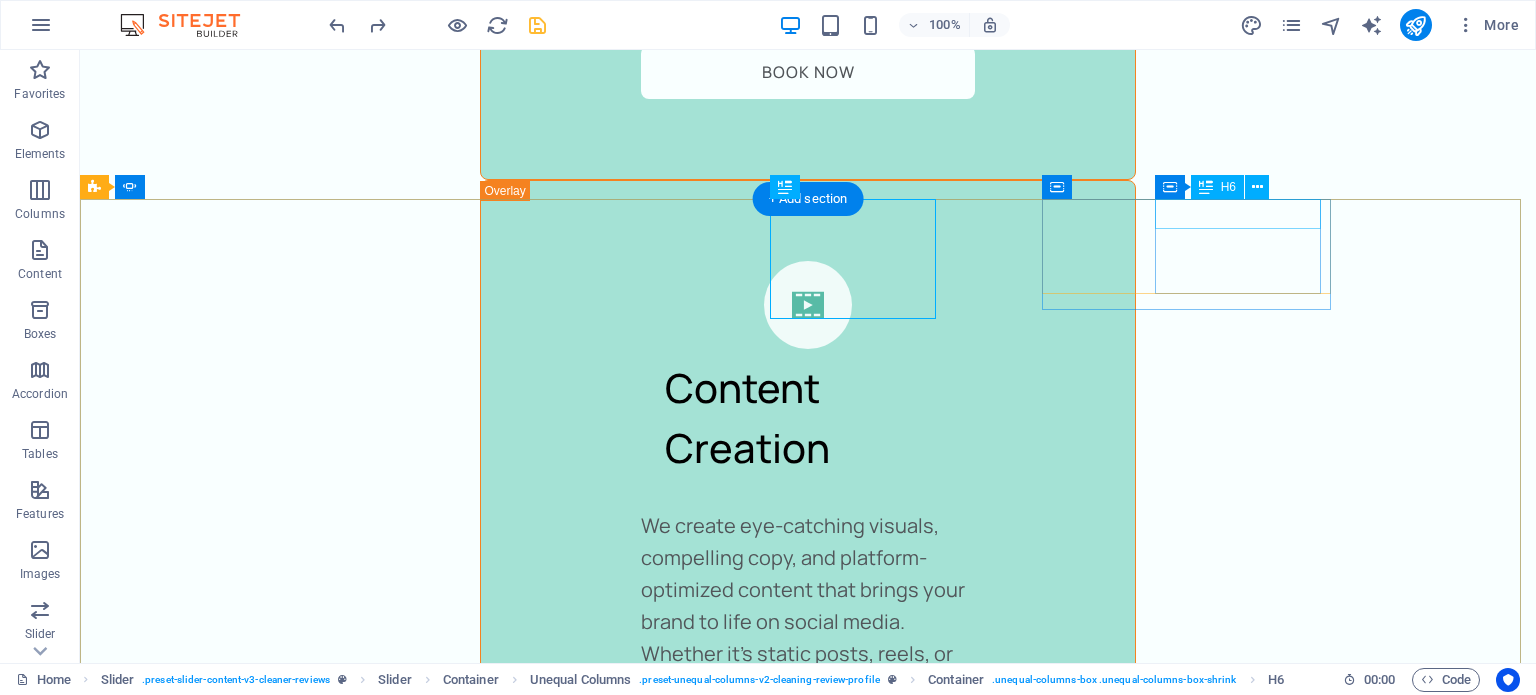 click on "Jane Smith" at bounding box center [-1132, 6969] 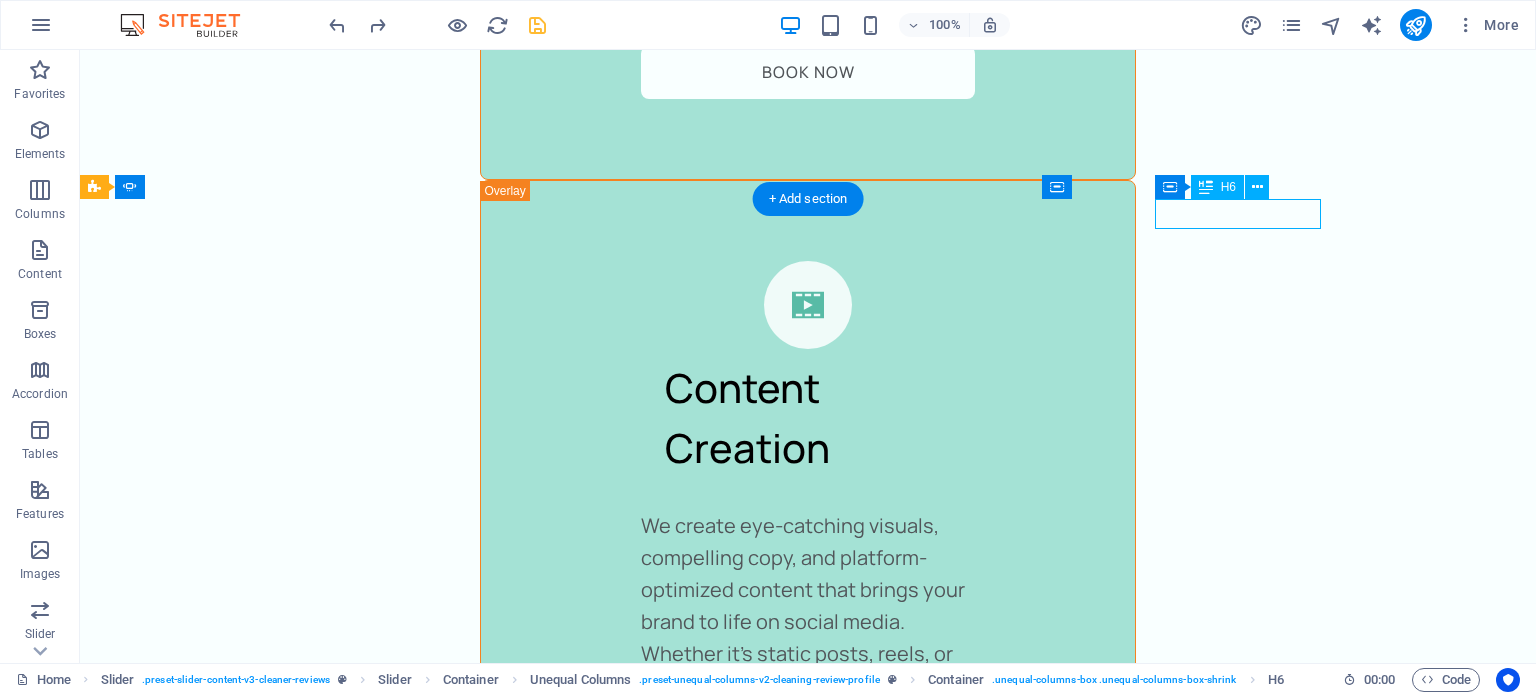 click on "Jane Smith" at bounding box center [-1132, 6969] 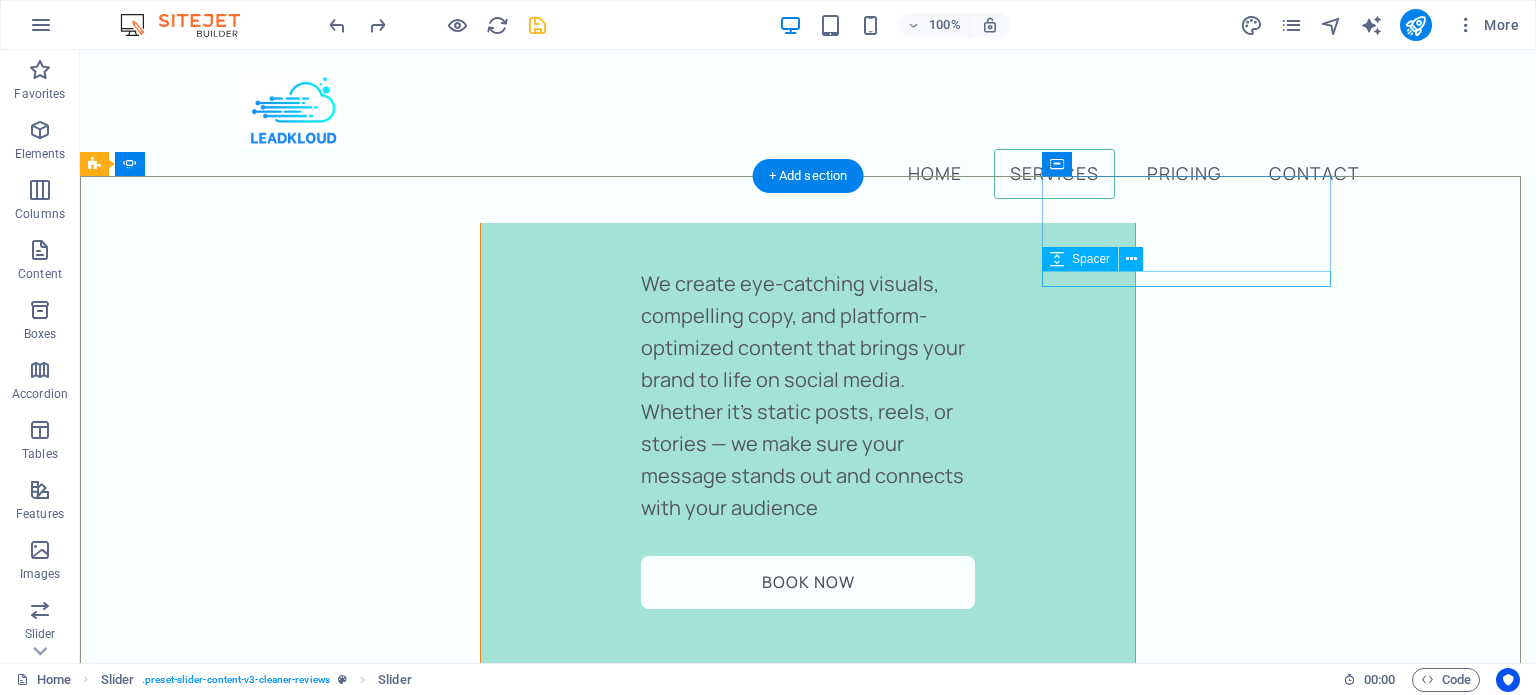 scroll, scrollTop: 4197, scrollLeft: 0, axis: vertical 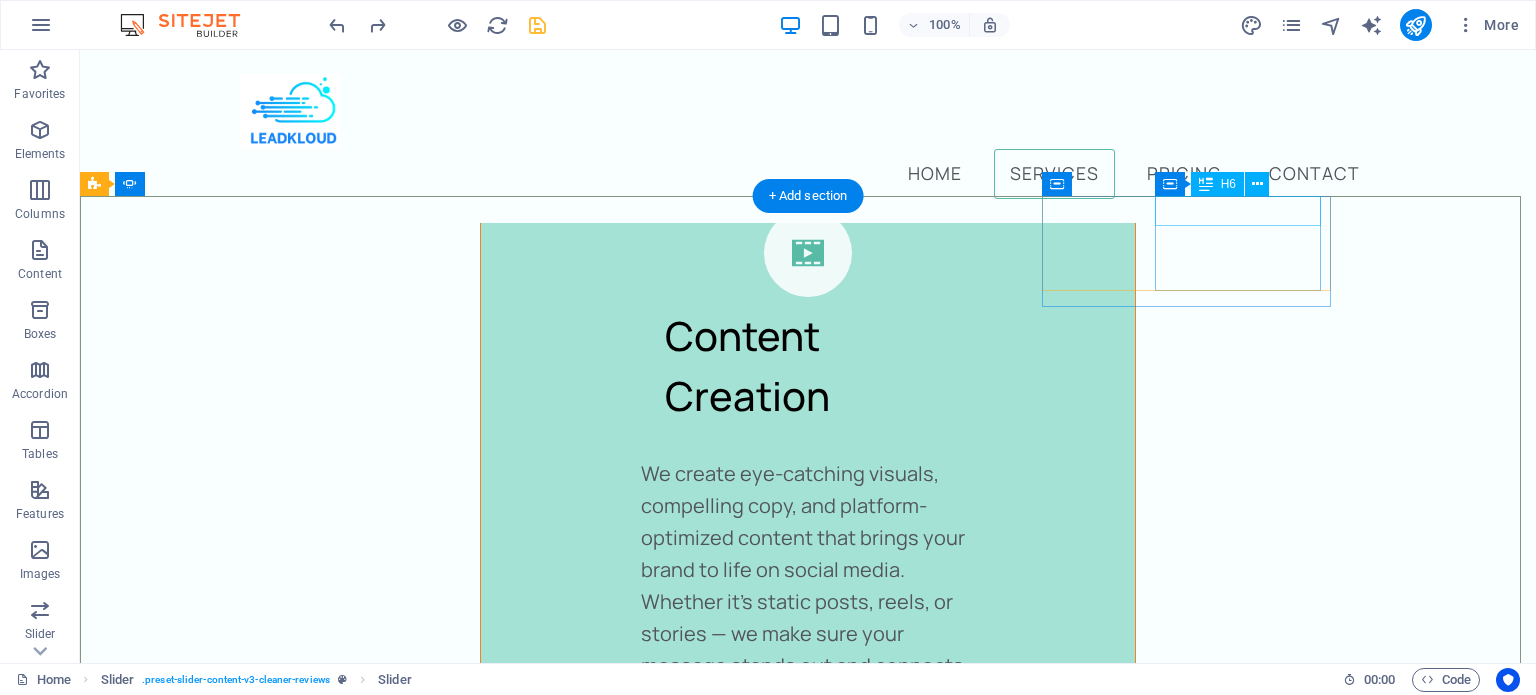 click on "Jane Smith" at bounding box center (-1132, 6917) 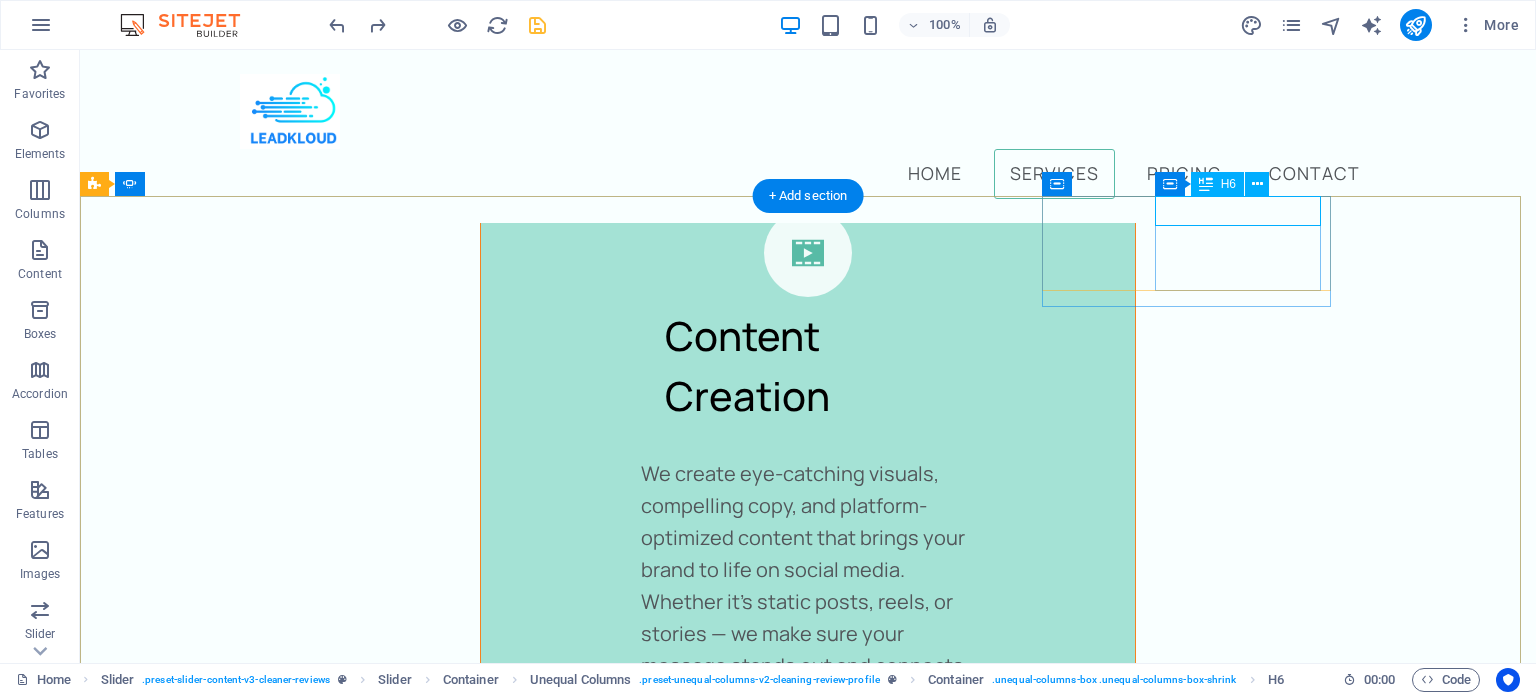 click on "Jane Smith" at bounding box center [-1132, 6917] 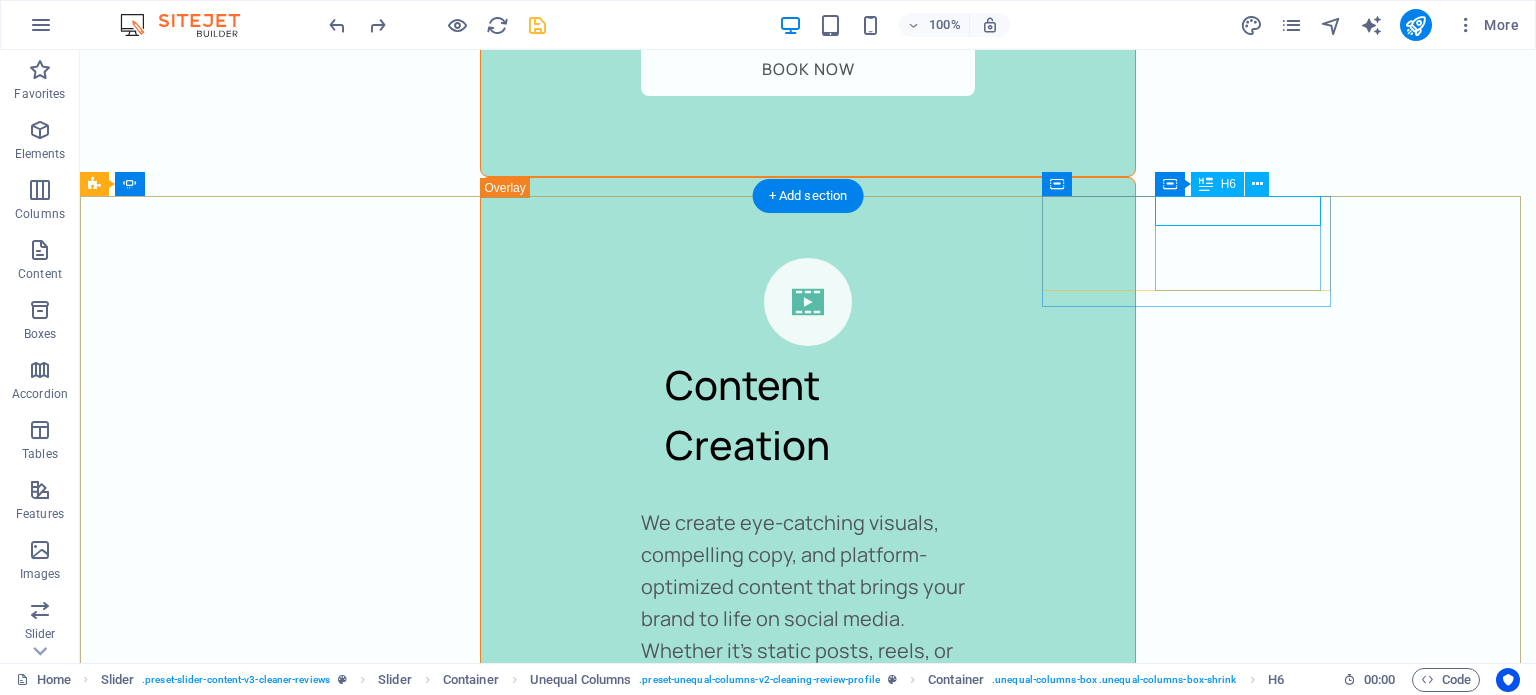 drag, startPoint x: 1271, startPoint y: 208, endPoint x: 919, endPoint y: 208, distance: 352 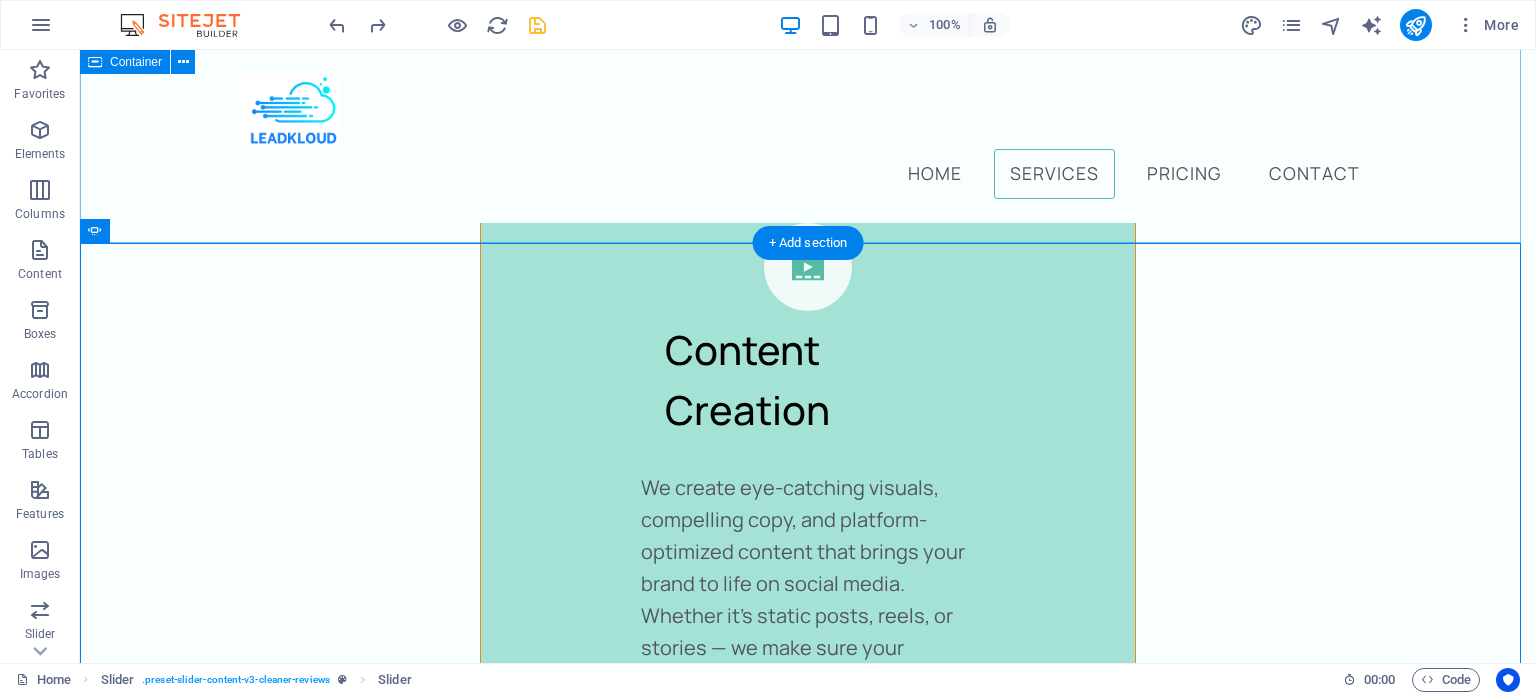 scroll, scrollTop: 4150, scrollLeft: 0, axis: vertical 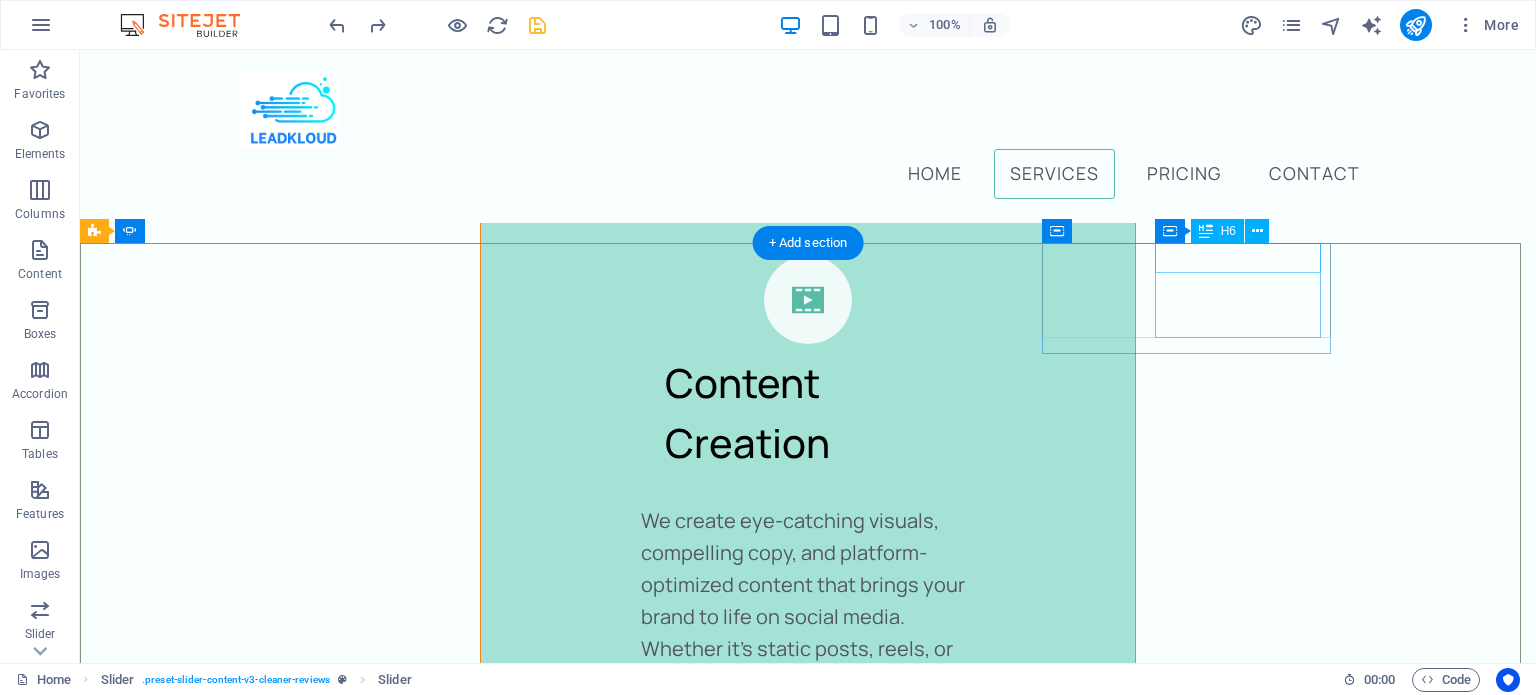 click on "Jane Smith" at bounding box center (-1132, 6964) 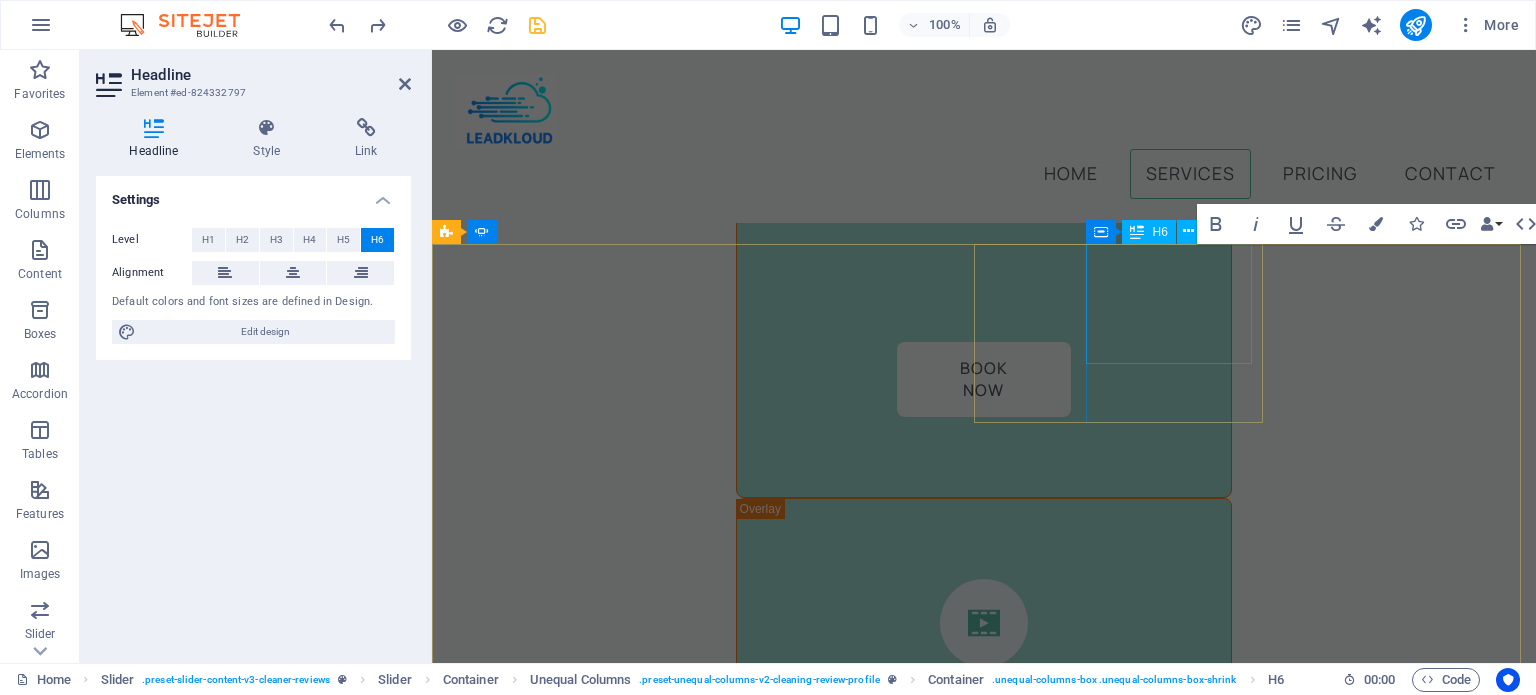 scroll, scrollTop: 5023, scrollLeft: 0, axis: vertical 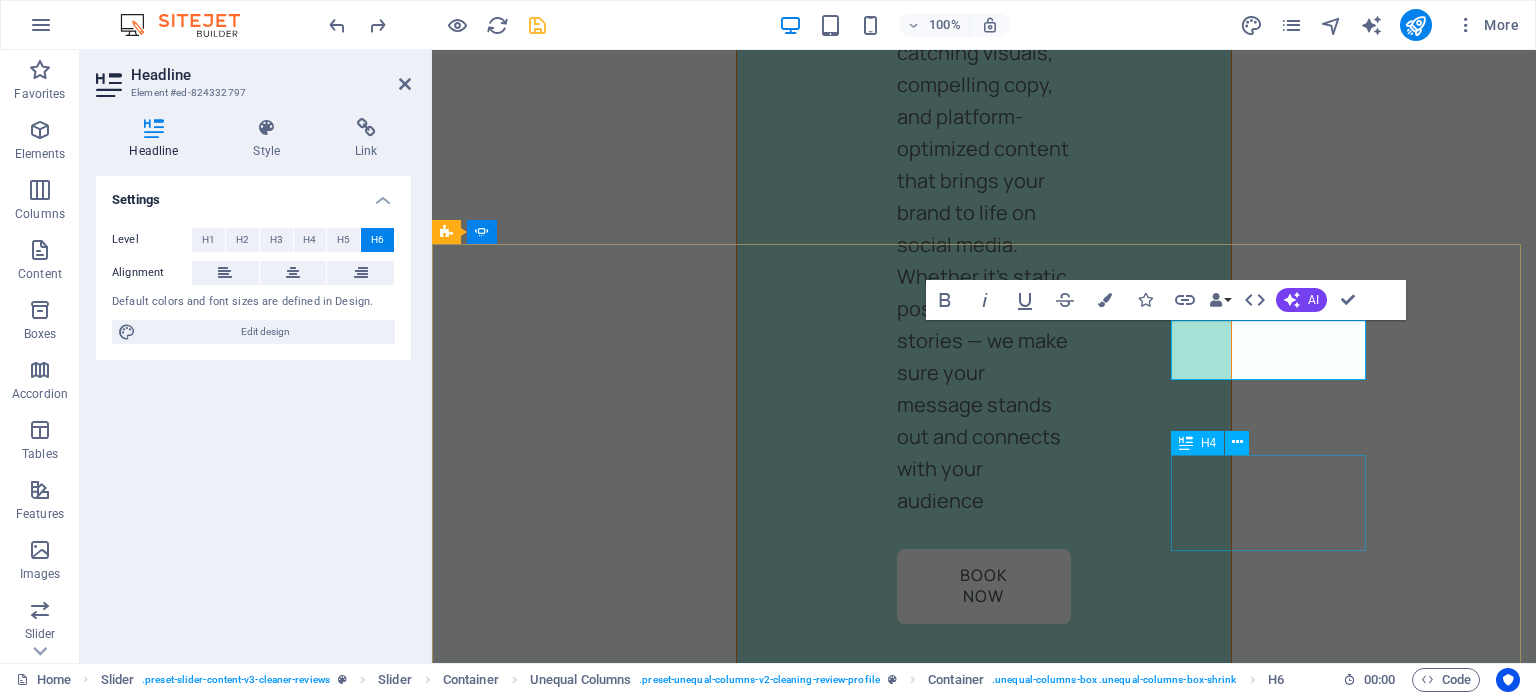 click on "“...amazing service...”" at bounding box center [-477, 7558] 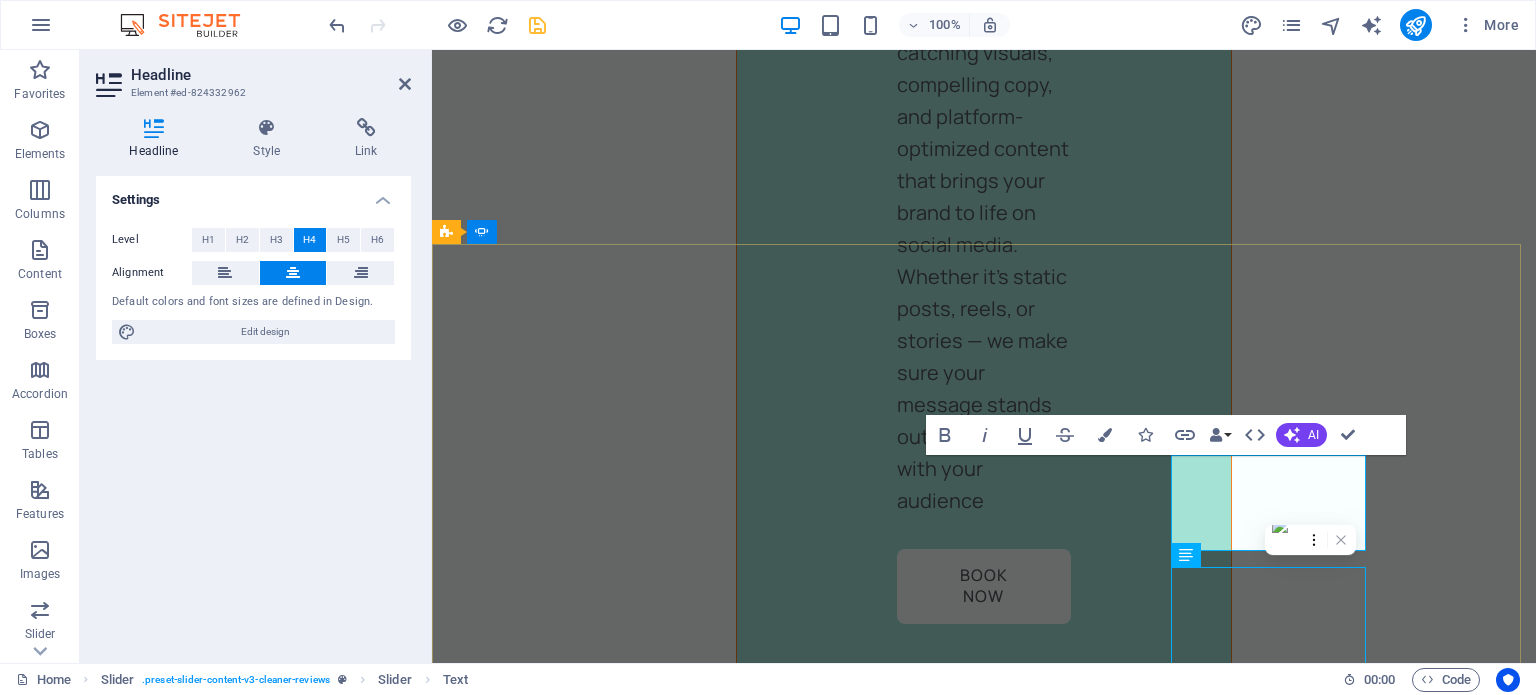 scroll, scrollTop: 4149, scrollLeft: 0, axis: vertical 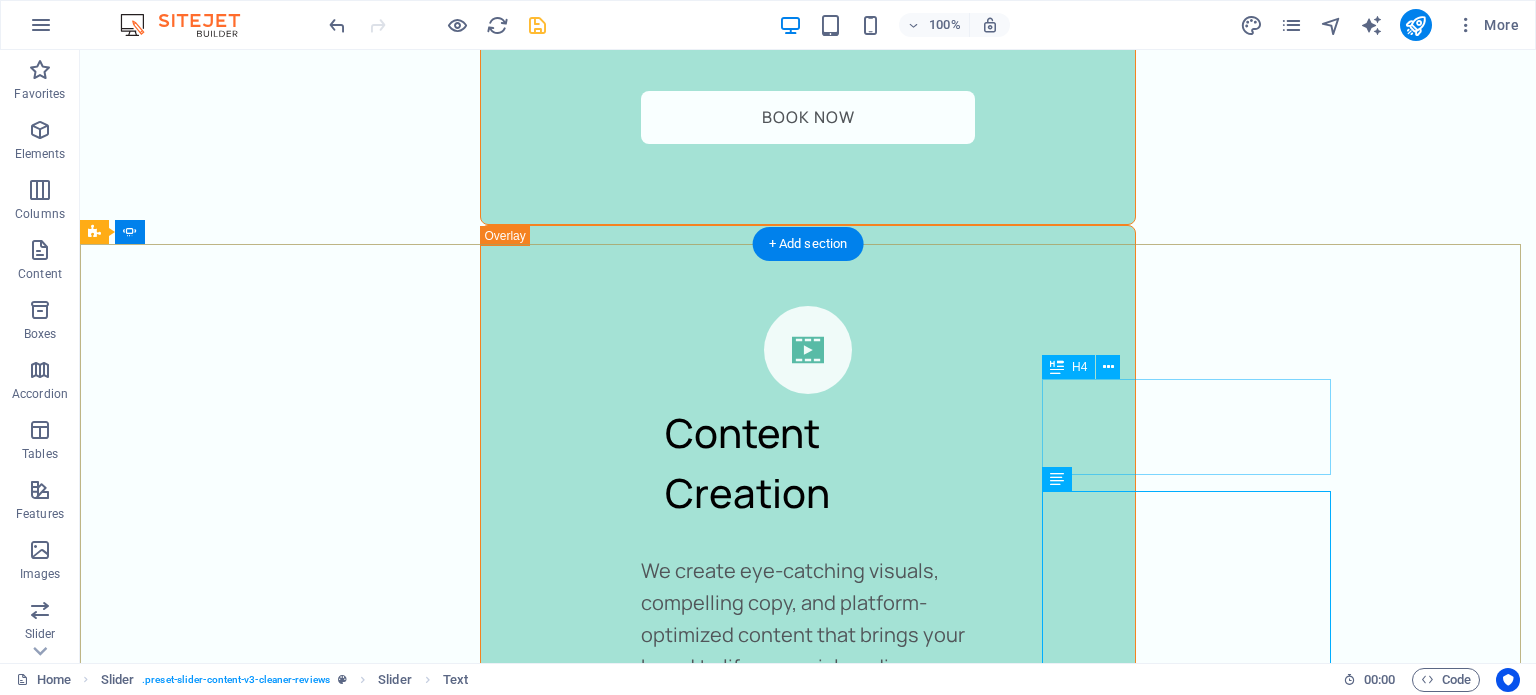 click on "“...amazing service...”" at bounding box center (-1122, 7322) 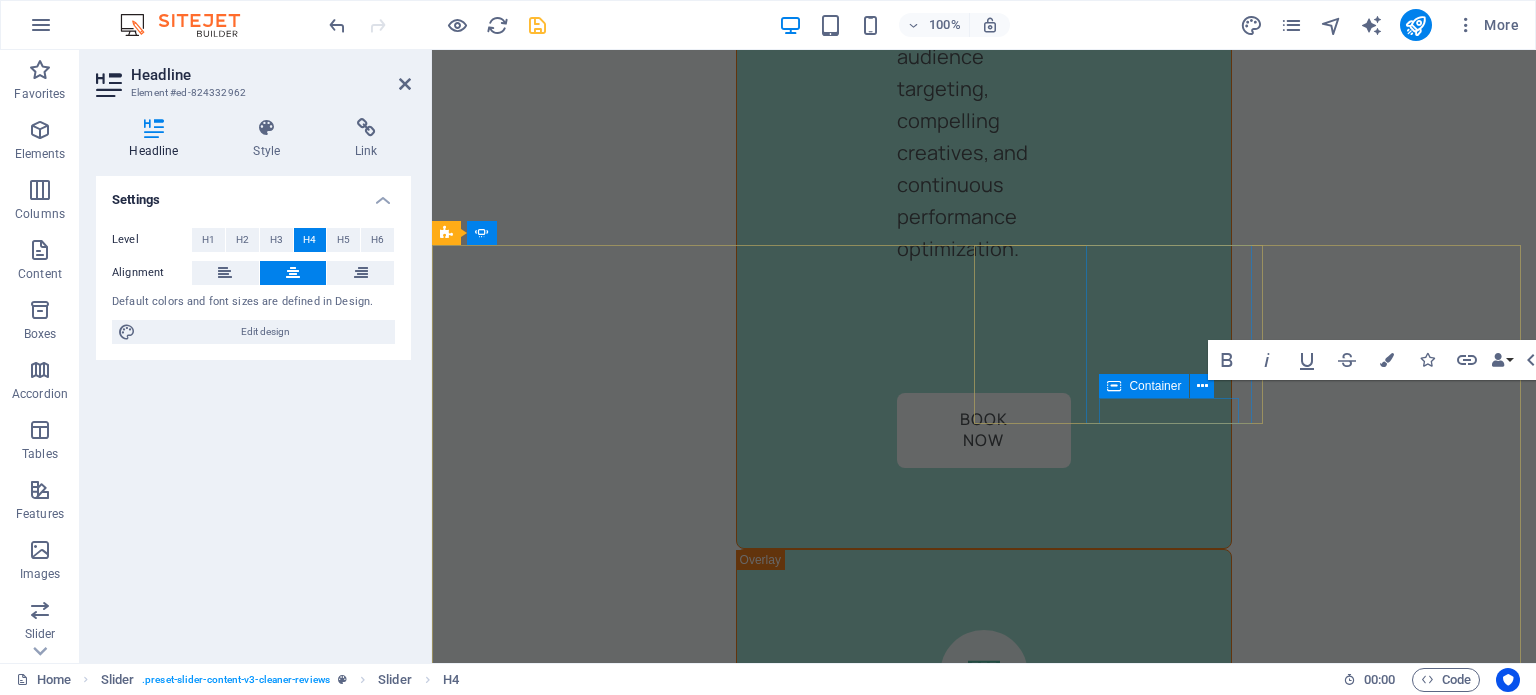 click at bounding box center [-816, 7224] 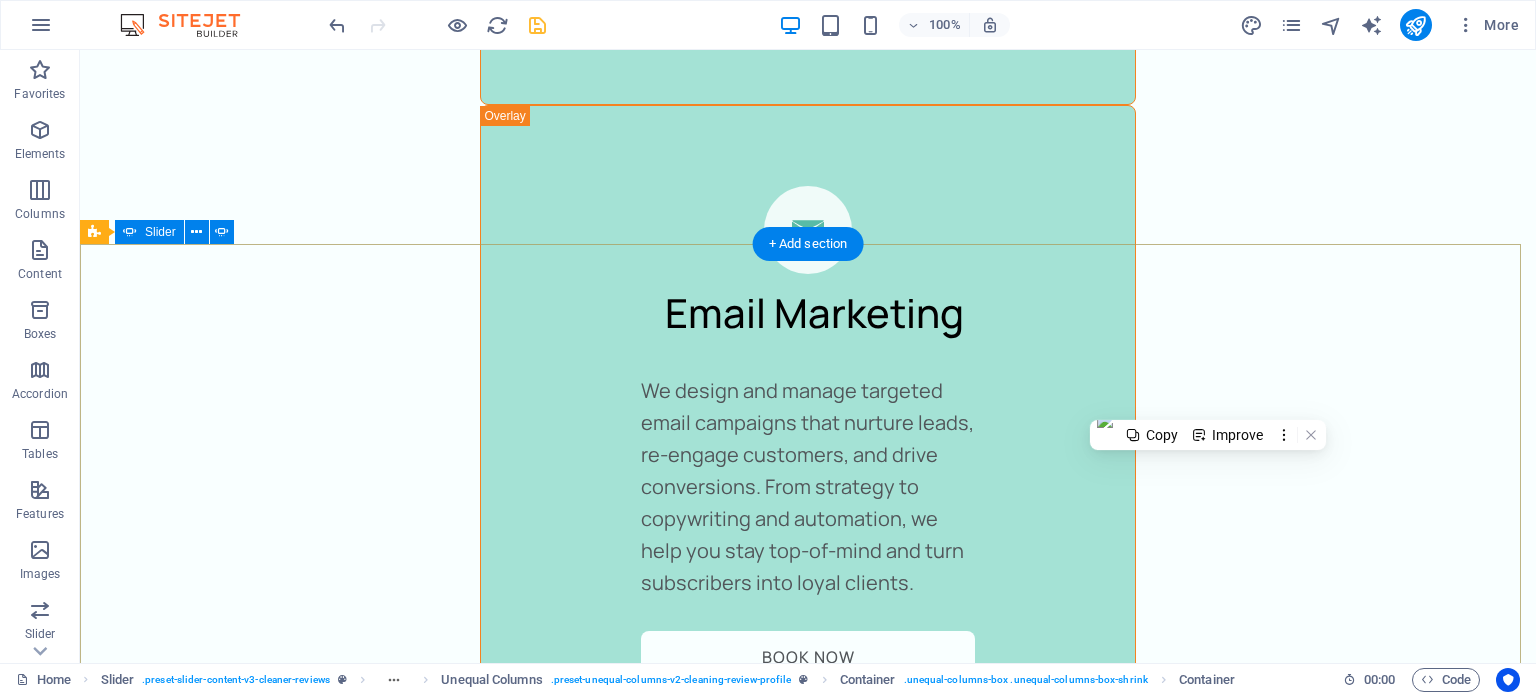 scroll, scrollTop: 4149, scrollLeft: 0, axis: vertical 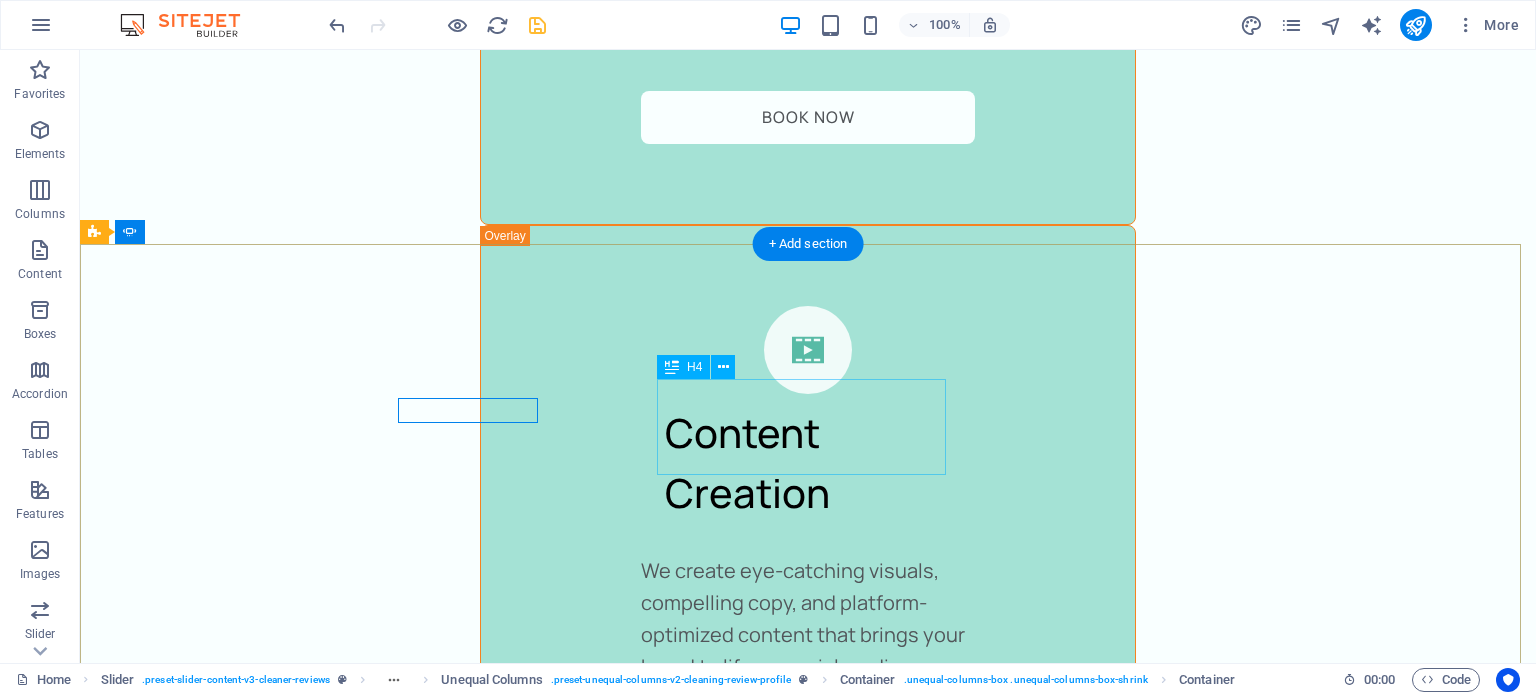 click on "“...amazing service...”" at bounding box center [-1507, 7322] 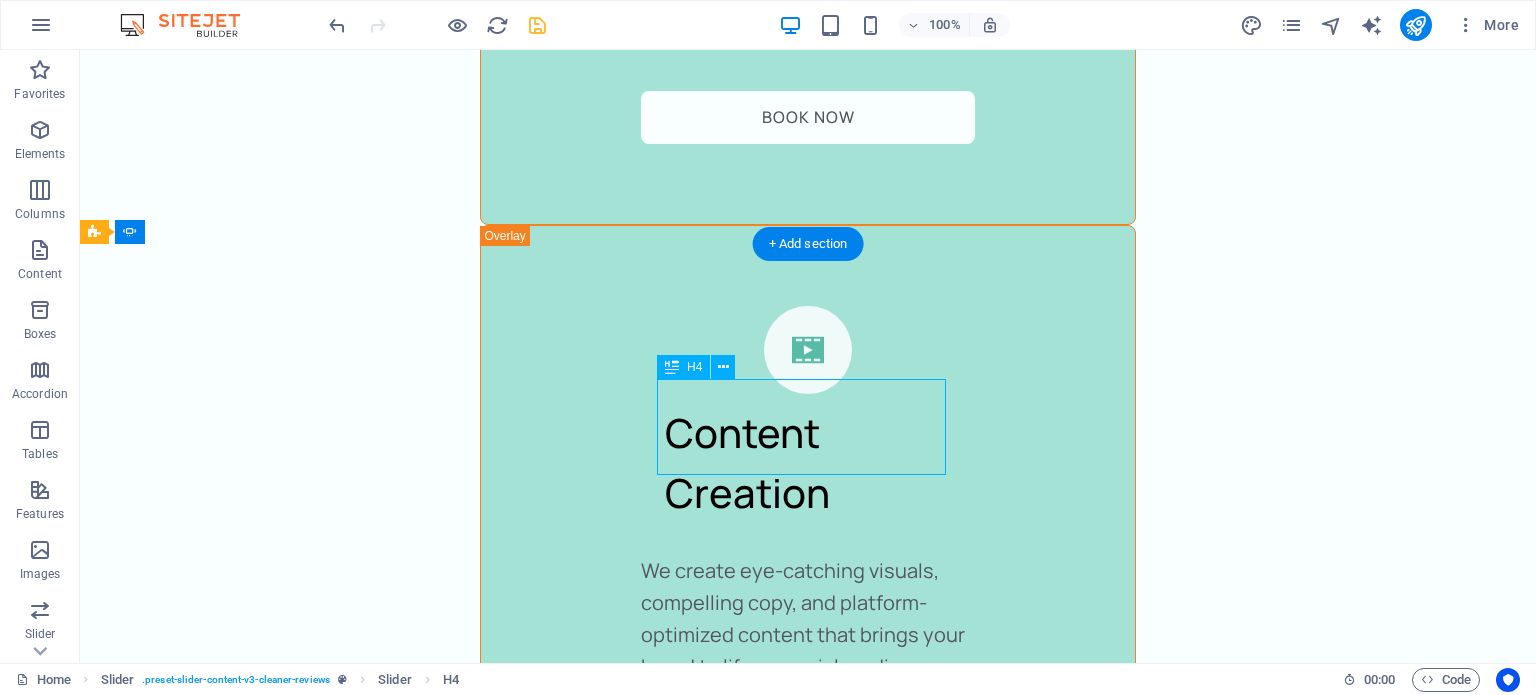 click on "“...amazing service...”" at bounding box center [-1507, 7322] 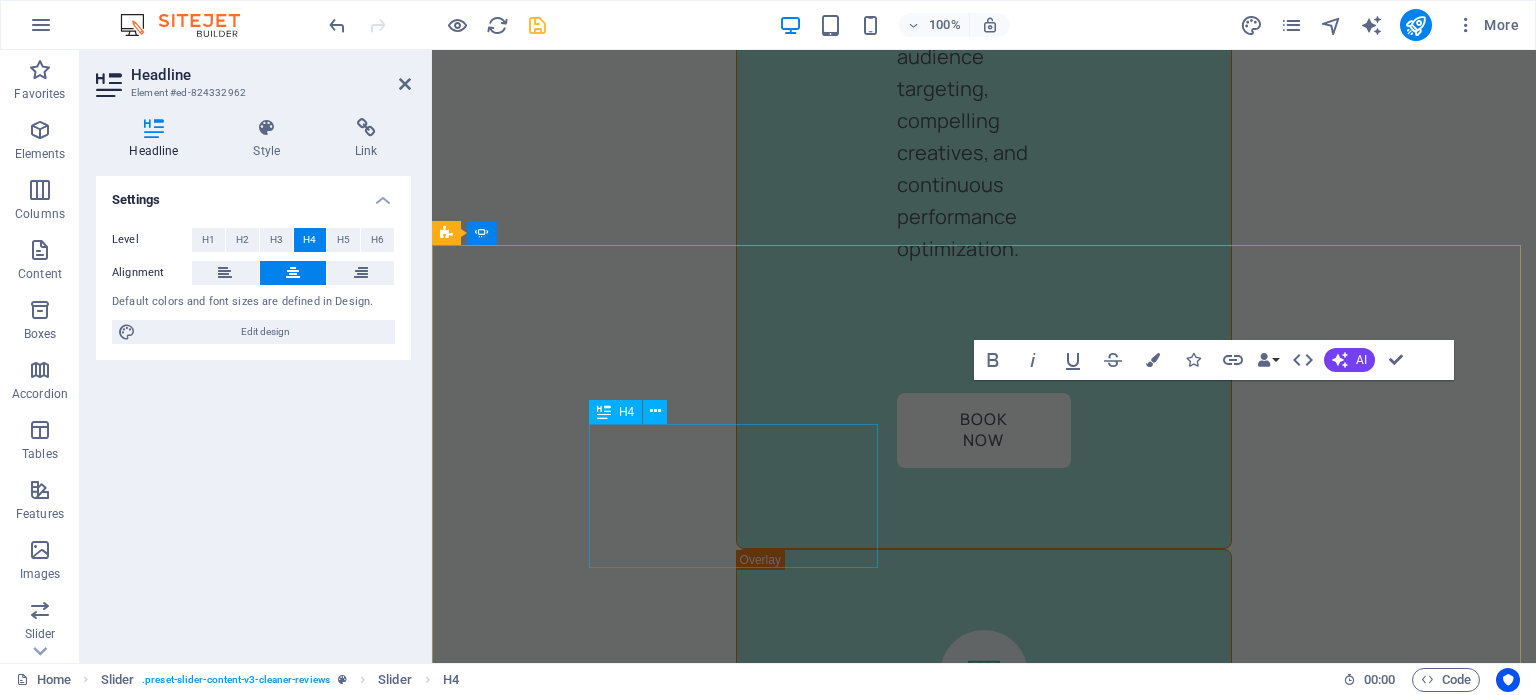 click on "“Bathroom Renovation Specialist”" at bounding box center (-1191, 7364) 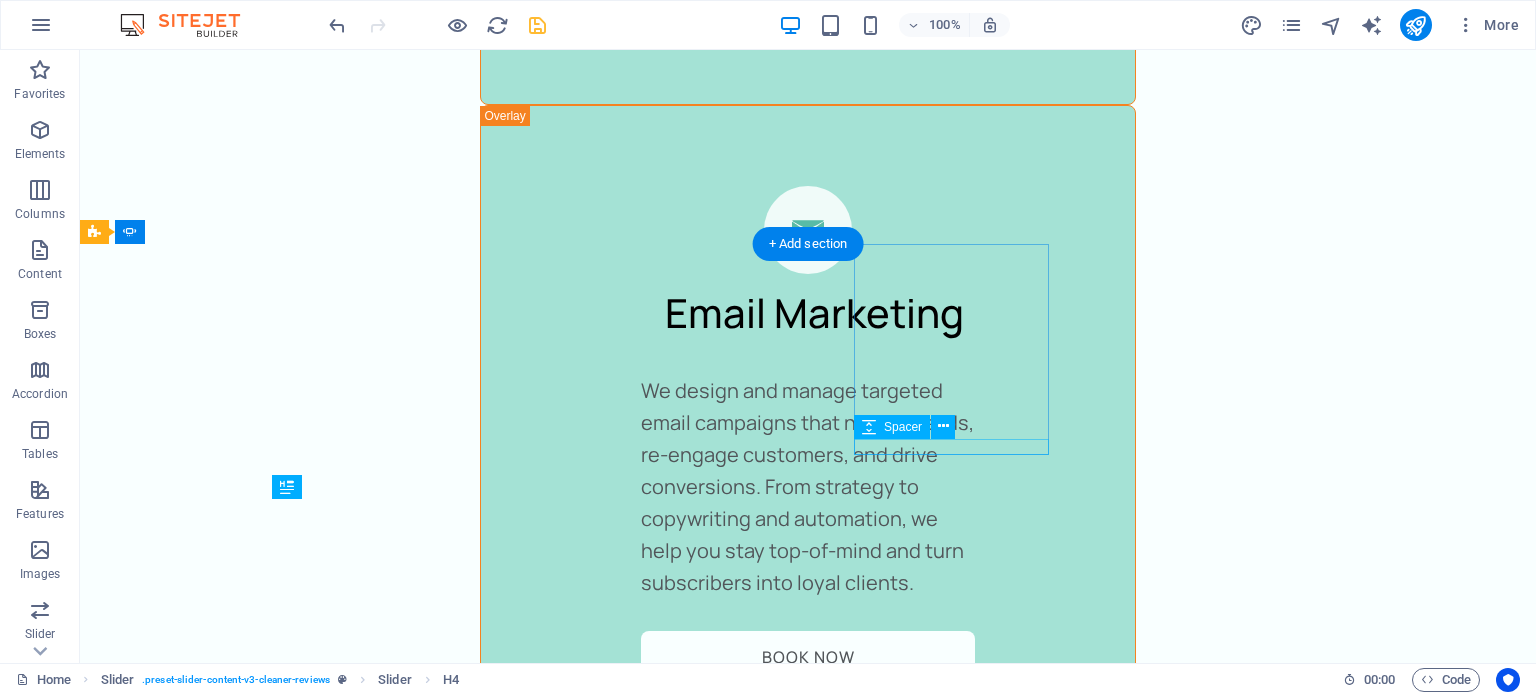 scroll, scrollTop: 4149, scrollLeft: 0, axis: vertical 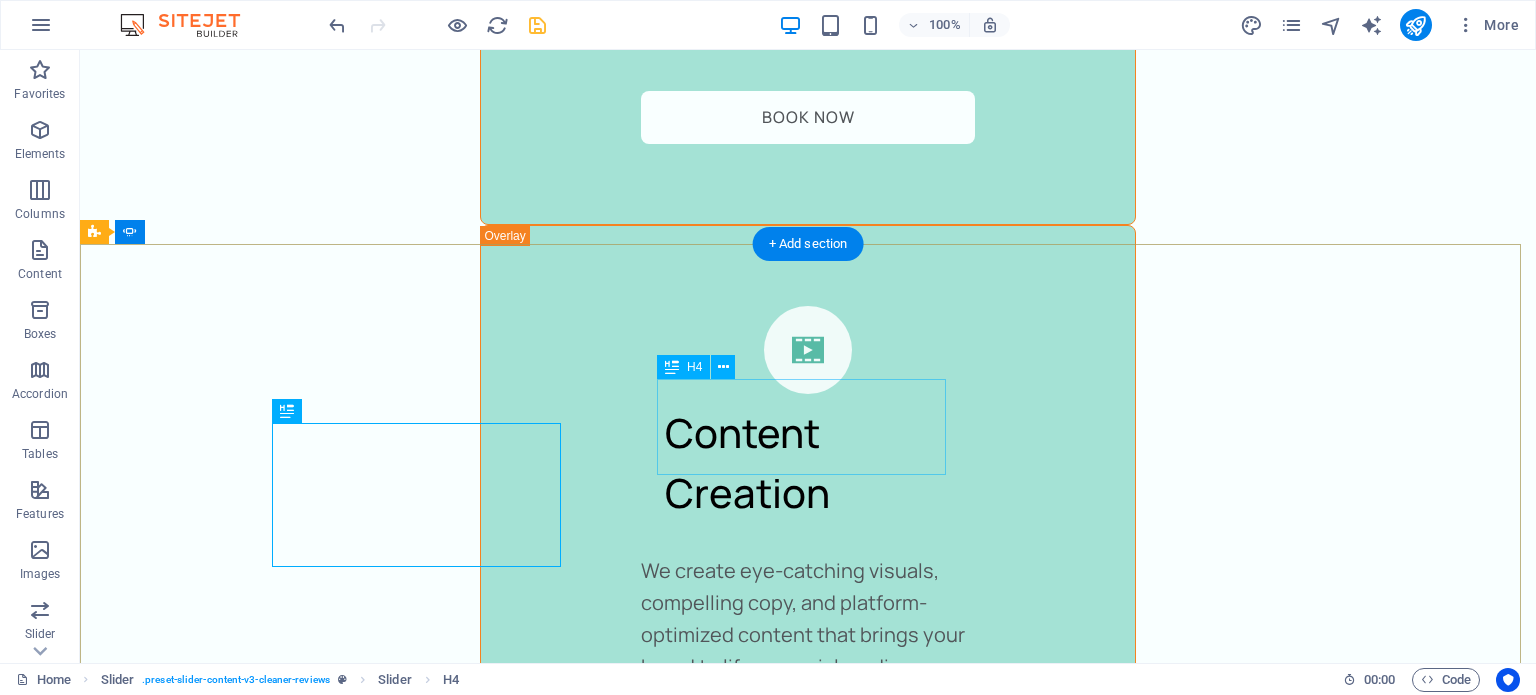 click on "“...amazing service...”" at bounding box center [-1507, 7322] 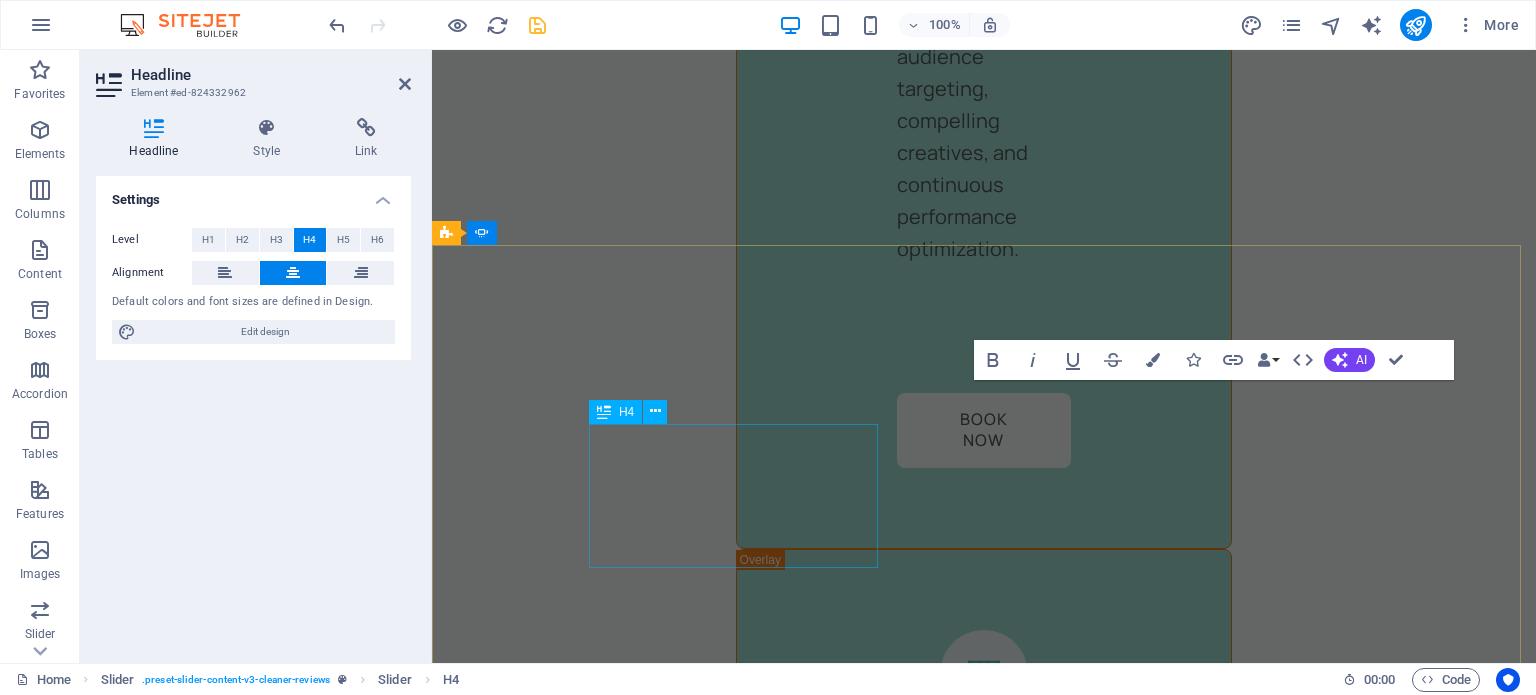 scroll, scrollTop: 5022, scrollLeft: 0, axis: vertical 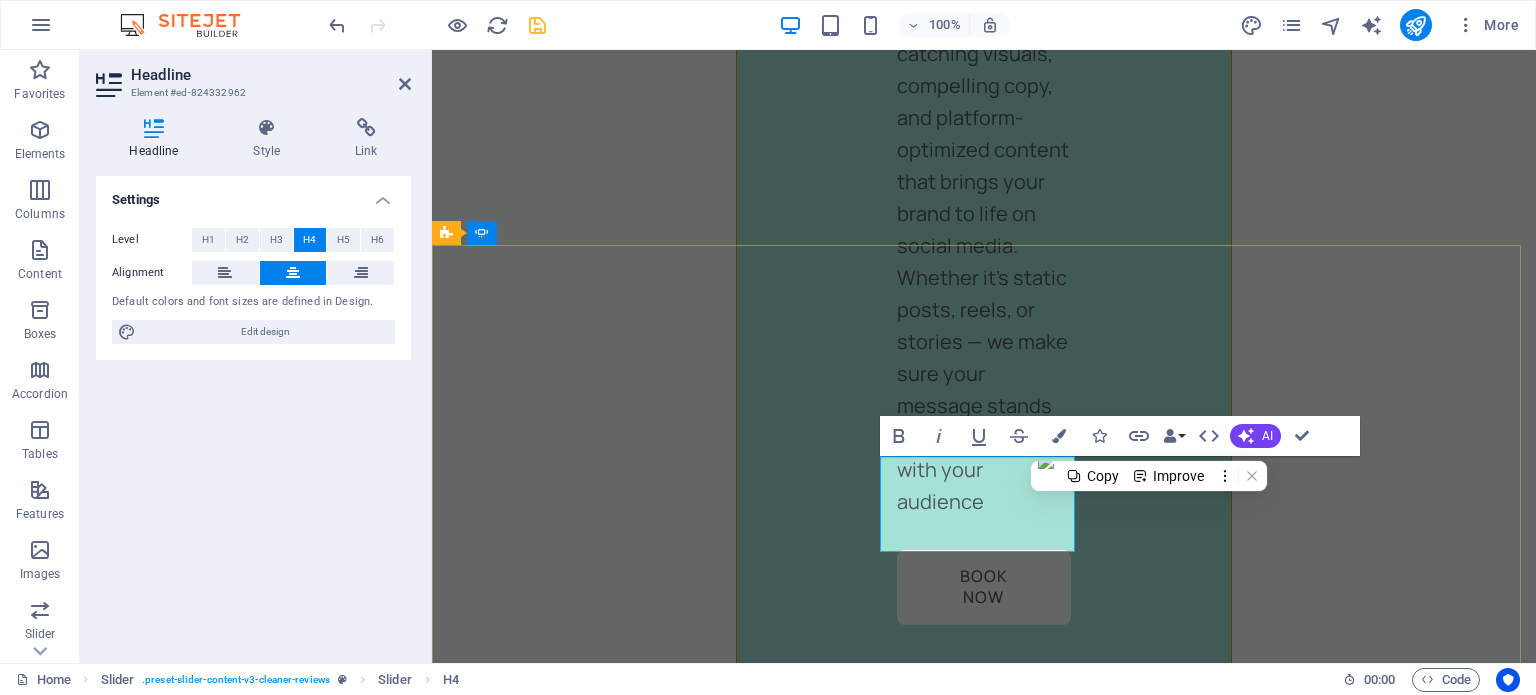 drag, startPoint x: 1038, startPoint y: 535, endPoint x: 921, endPoint y: 488, distance: 126.08727 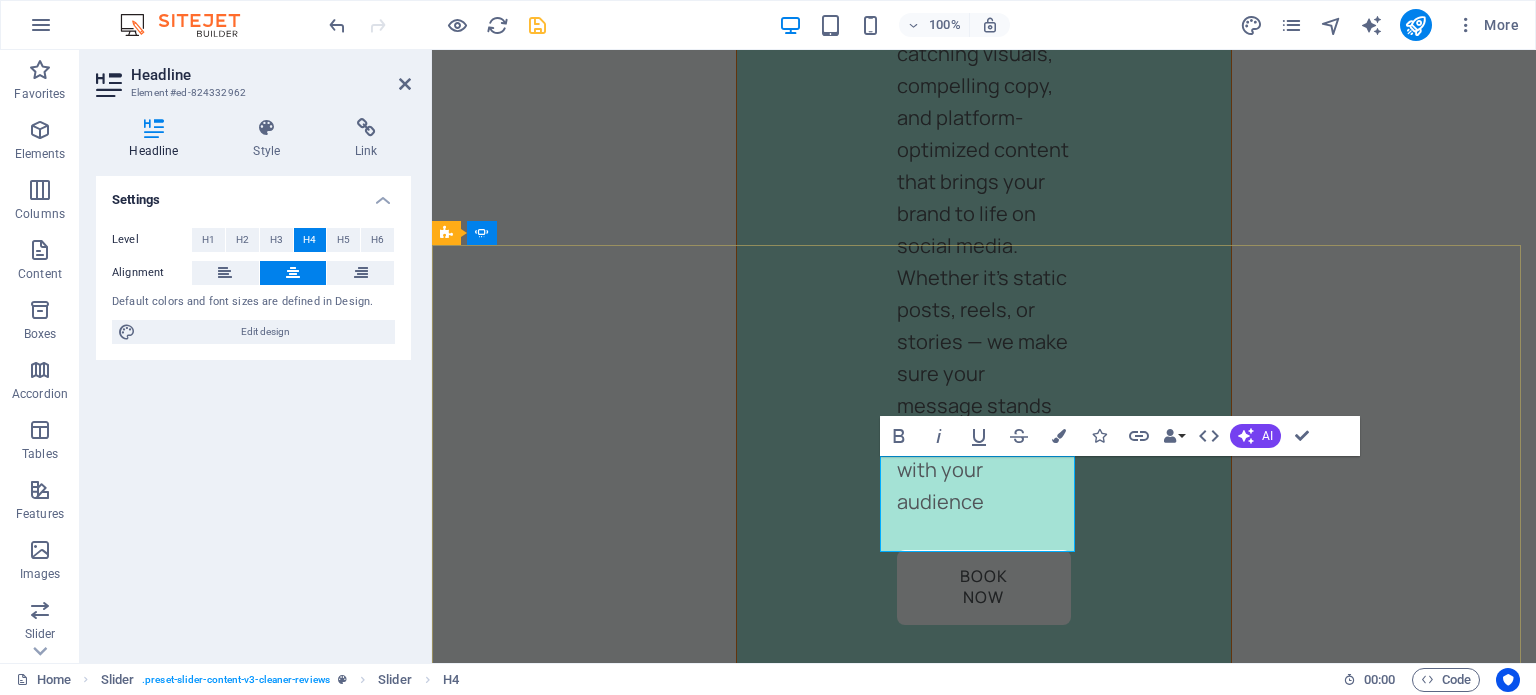 click on "“...amazing service...”" at bounding box center [-768, 7589] 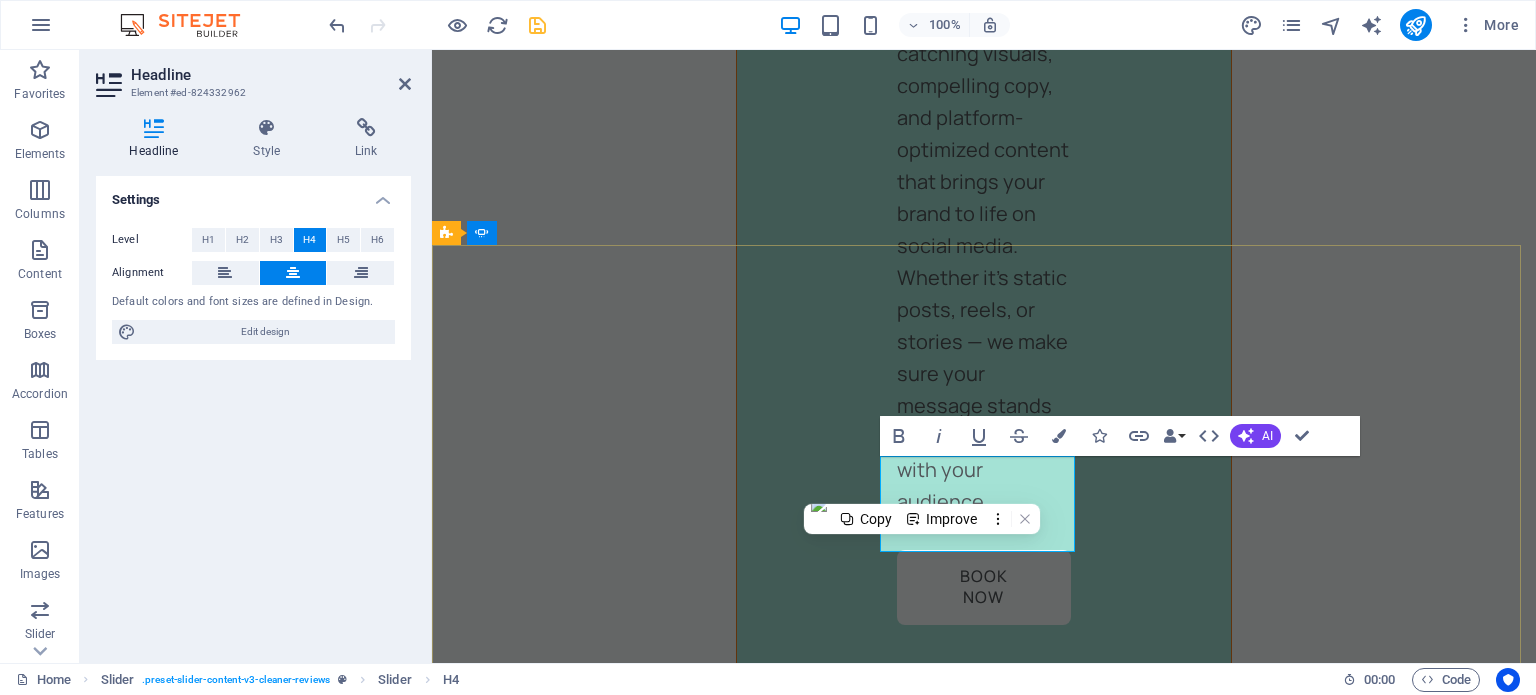 drag, startPoint x: 924, startPoint y: 488, endPoint x: 908, endPoint y: 481, distance: 17.464249 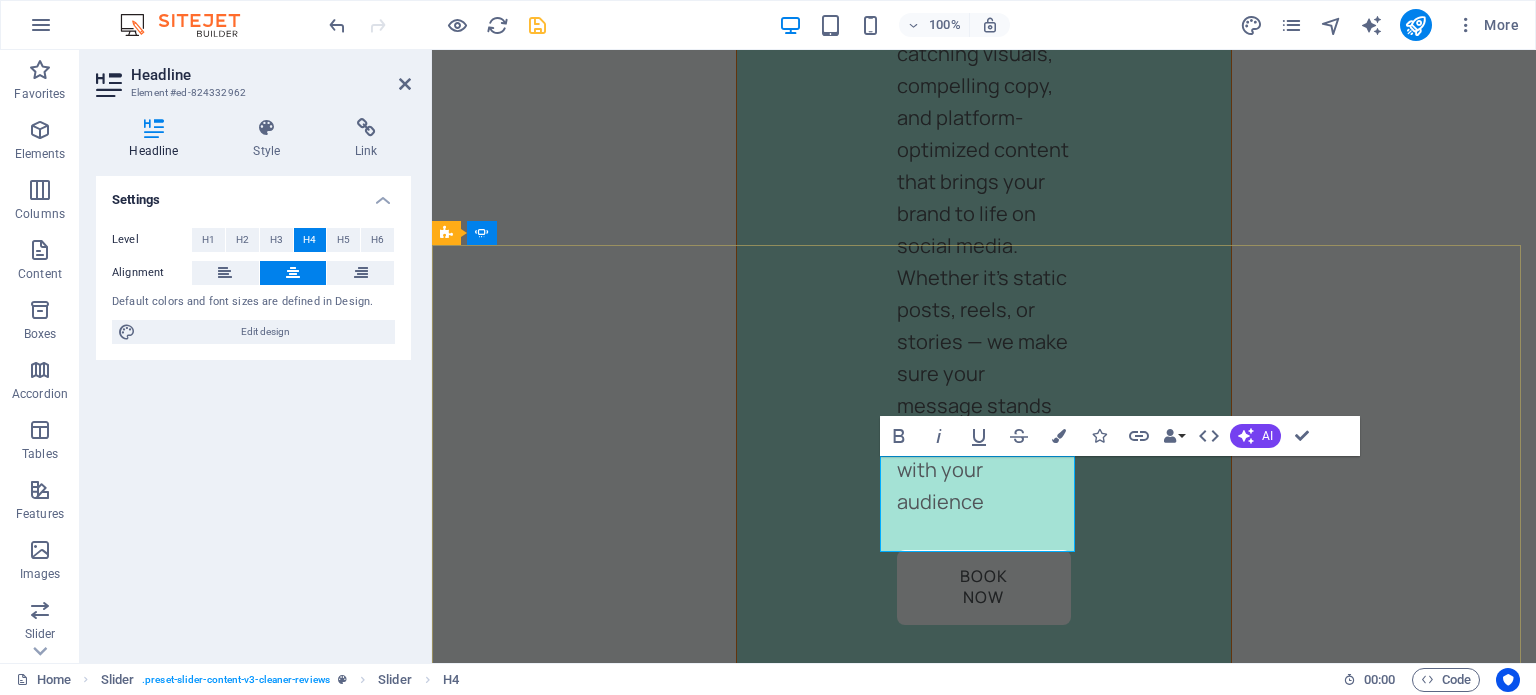 click on "“...amazing service...”" at bounding box center [-768, 7589] 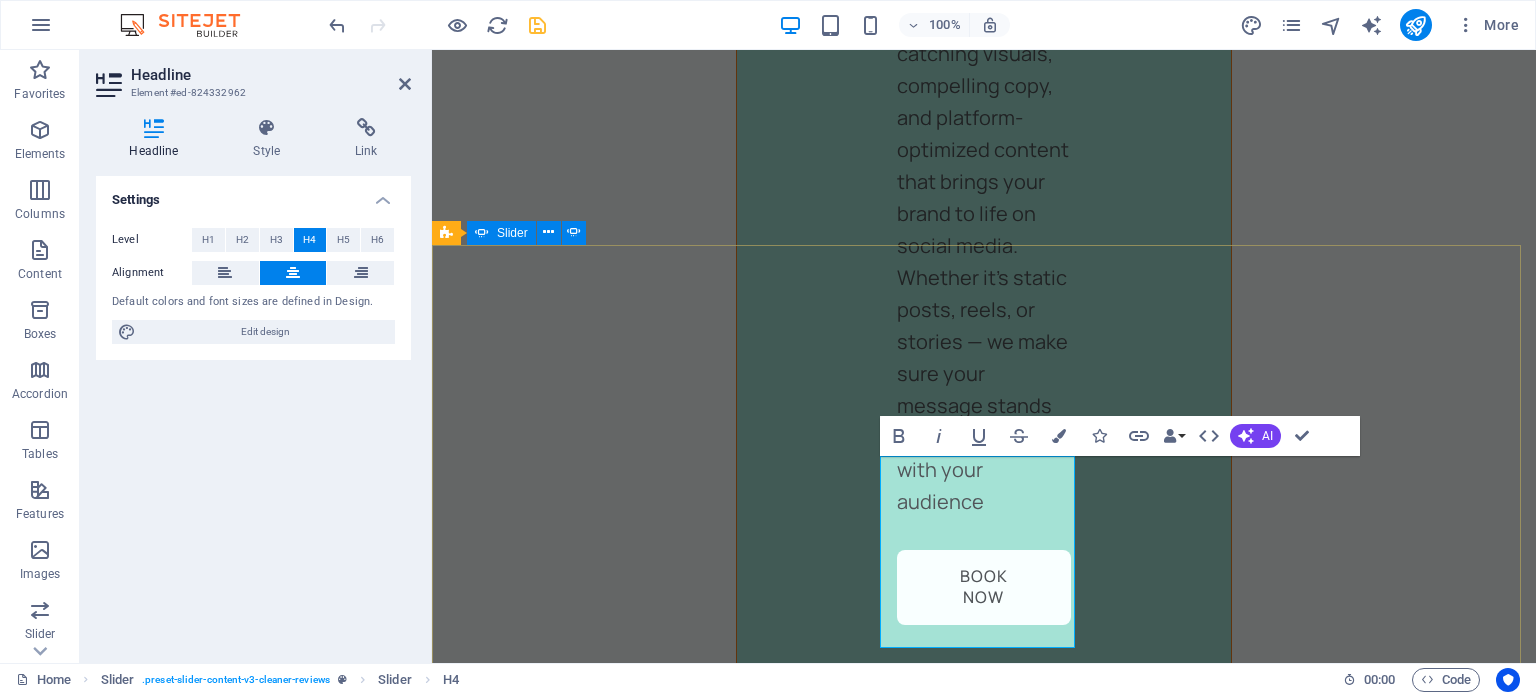 click on "Angela M., Bathroom Renovation Specialist 1 day ago “Bathroom Renovation Specialist” Leads started coming in within days!" We saw immediate results after partnering with Leadkloud. Their ad strategy was laser-focused, and we started getting calls from serious prospects within the first week. Carlos D., Home Builder 1 day ago “...amazing service...” Nec dolor in molestie lacus. Orci cursus a in elementum aliquet. Platea risus volutpat scelerisque feugiat quis massa sollicitudin egestas. Vitae eros suspendisse nunc aliquam curabitur faucibus odio lobortis metus. Duis rhoncus scelerisque vulputate tortor. Michael T., Home Contractor 1 day ago "Game changer for our business!" Leadkloud helped us generate more qualified leads in two weeks than we had in the past three months. The Meta Ads strategy was on point — we’re now booking jobs consistently. Sarah K., Interior Designer 1 day ago “Professional, responsive, and results-driven” Professional, responsive, and results-driven."* 1 day ago 1 day ago" at bounding box center (984, 7552) 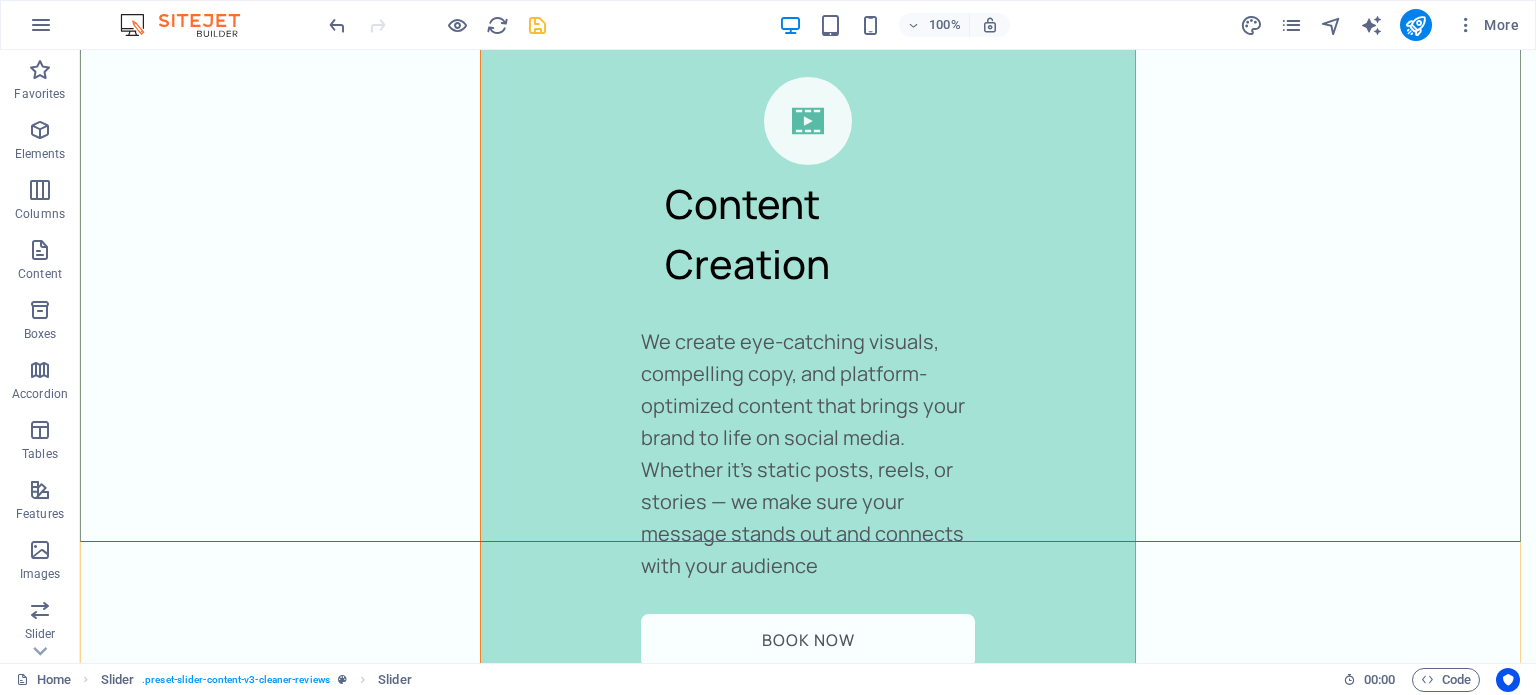 scroll, scrollTop: 4380, scrollLeft: 0, axis: vertical 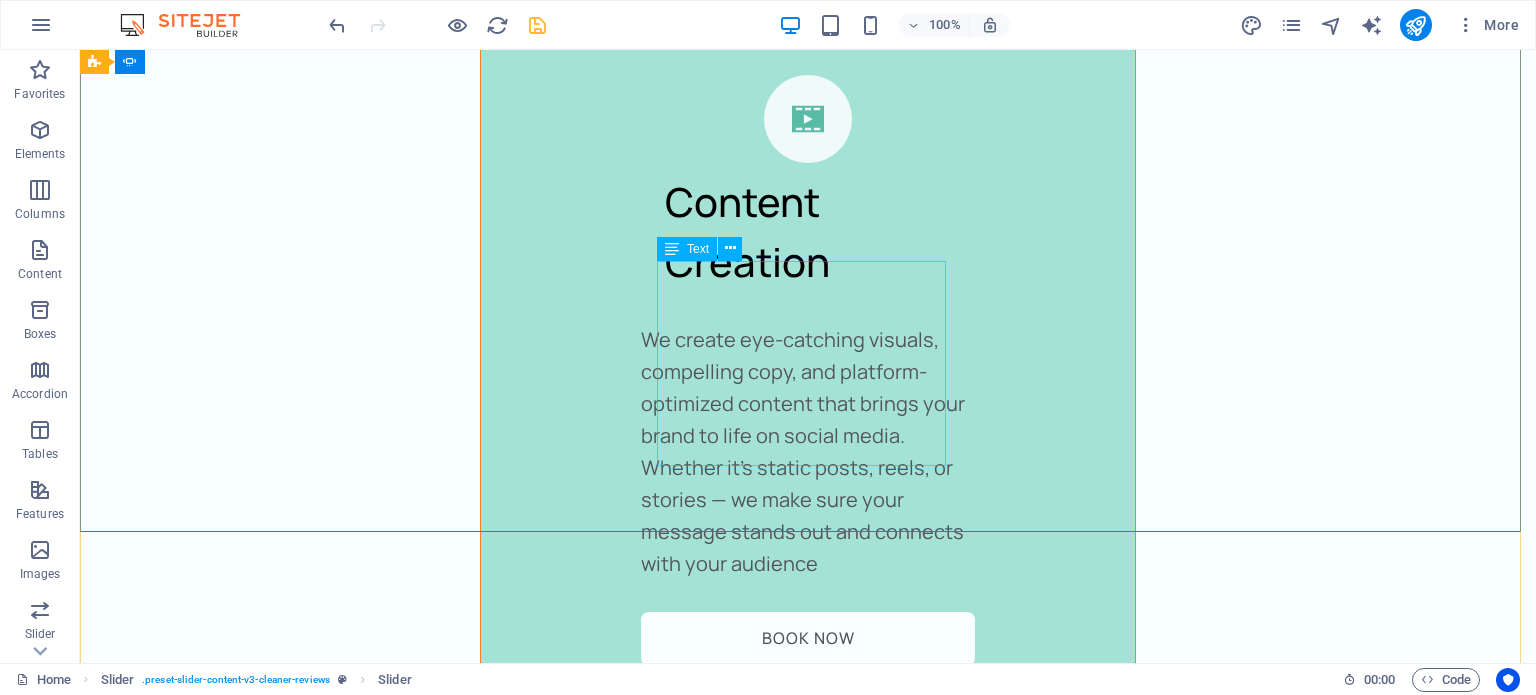 click on "Nec dolor in molestie lacus. Orci cursus a in elementum aliquet. Platea risus volutpat scelerisque feugiat quis massa sollicitudin egestas. Vitae eros suspendisse nunc aliquam curabitur faucibus odio lobortis metus. Duis rhoncus scelerisque vulputate tortor." at bounding box center [-1507, 7257] 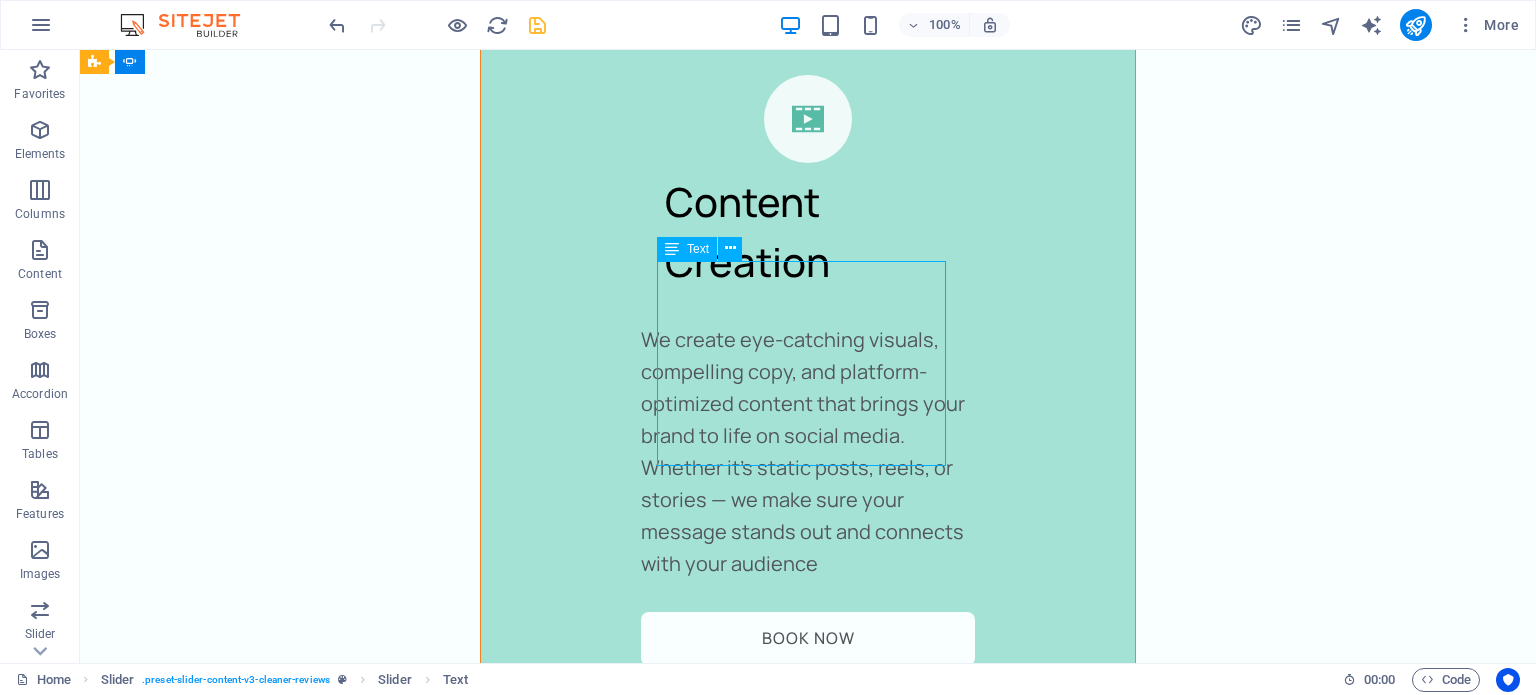click on "Nec dolor in molestie lacus. Orci cursus a in elementum aliquet. Platea risus volutpat scelerisque feugiat quis massa sollicitudin egestas. Vitae eros suspendisse nunc aliquam curabitur faucibus odio lobortis metus. Duis rhoncus scelerisque vulputate tortor." at bounding box center [-1507, 7257] 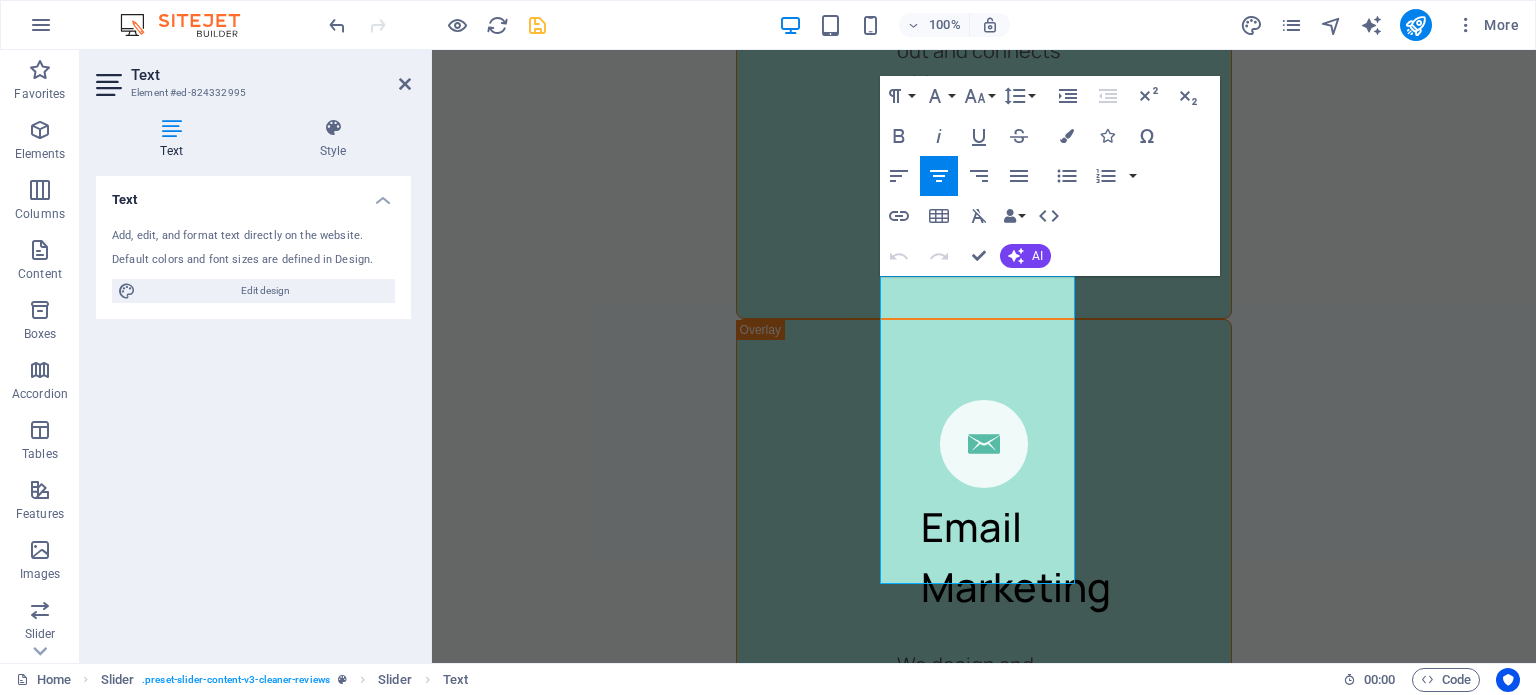 scroll, scrollTop: 5472, scrollLeft: 0, axis: vertical 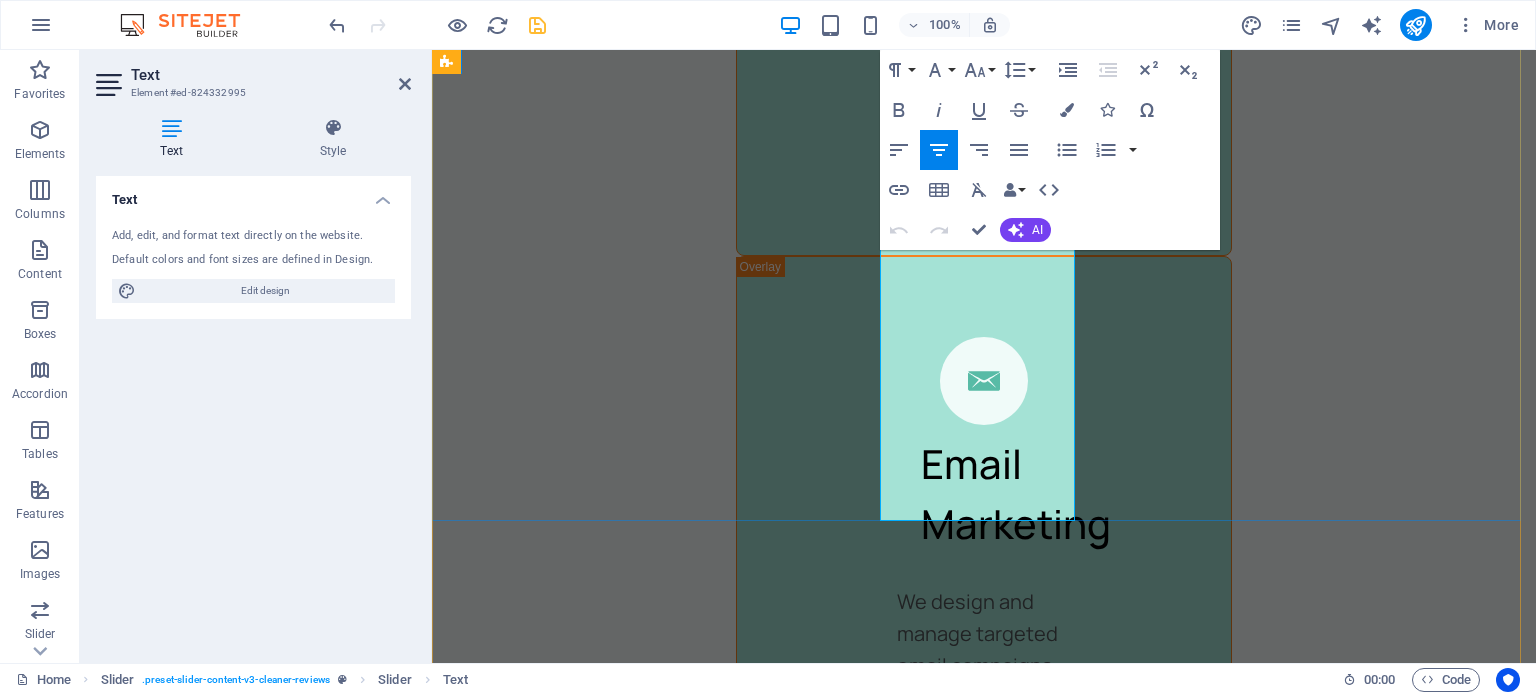 drag, startPoint x: 901, startPoint y: 537, endPoint x: 1000, endPoint y: 510, distance: 102.61579 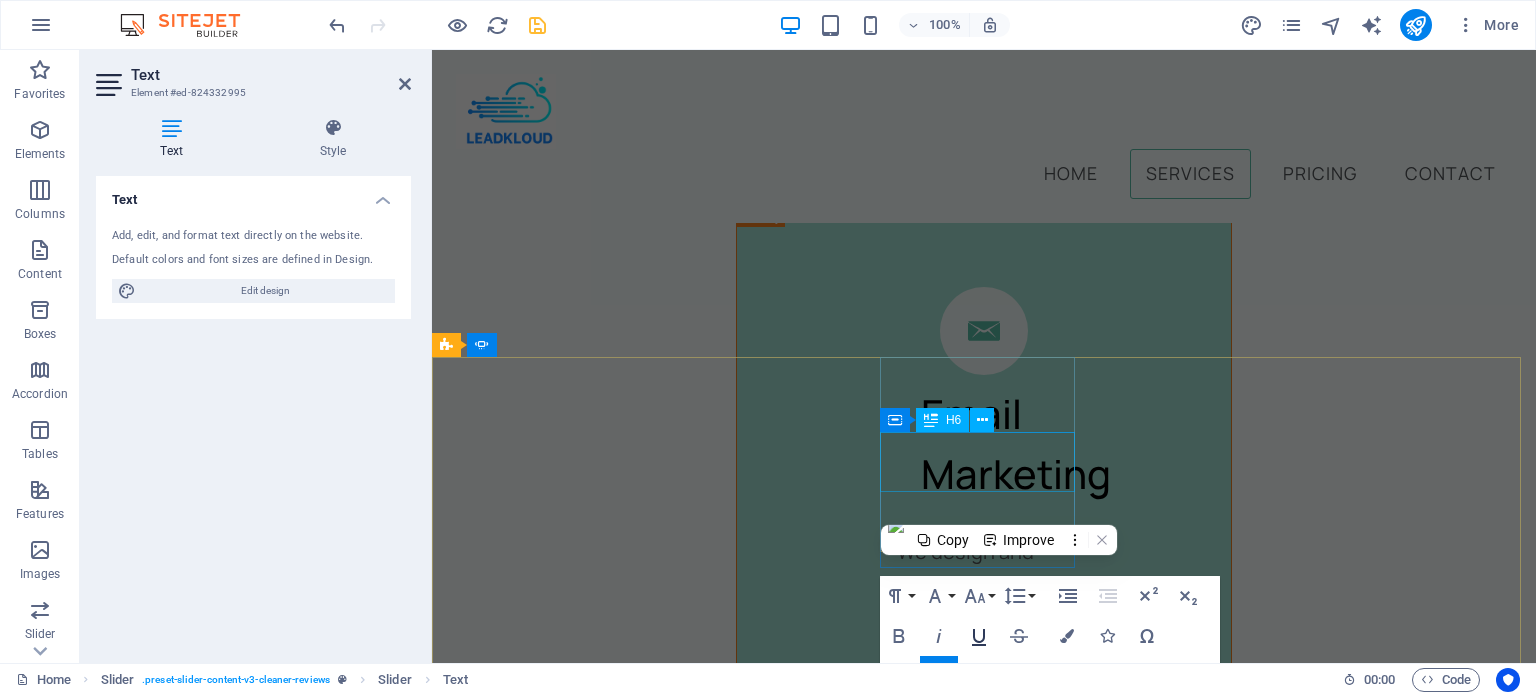 scroll, scrollTop: 4910, scrollLeft: 0, axis: vertical 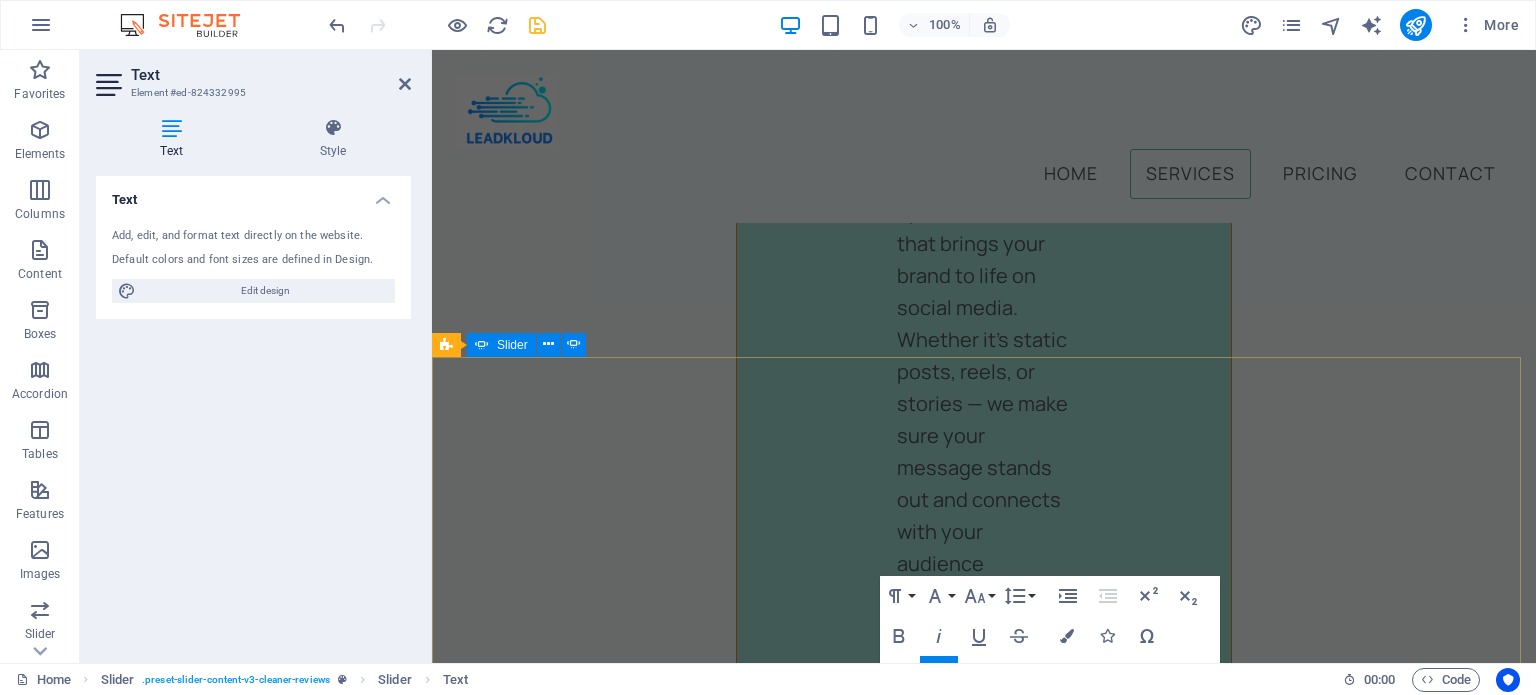 click on "Angela M., Bathroom Renovation Specialist 1 day ago “Bathroom Renovation Specialist” Leads started coming in within days!" We saw immediate results after partnering with Leadkloud. Their ad strategy was laser-focused, and we started getting calls from serious prospects within the first week. Carlos D., Home Builder 1 day ago “They handled everything for us.” Nec dolor in molestie lacus. Orci cursus a in elementum aliquet. Platea risus volutpat scelerisque feugiat quis massa sollicitudin egestas. Vitae eros suspendisse nunc aliquam curabitur faucibus odio lobortis metus. Duis rhoncus scelerisque vulputate tortor. Michael T., Home Contractor 1 day ago "Game changer for our business!" Leadkloud helped us generate more qualified leads in two weeks than we had in the past three months. The Meta Ads strategy was on point — we’re now booking jobs consistently. Sarah K., Interior Designer 1 day ago “Professional, responsive, and results-driven” Professional, responsive, and results-driven."* 1 day ago" at bounding box center (984, 7684) 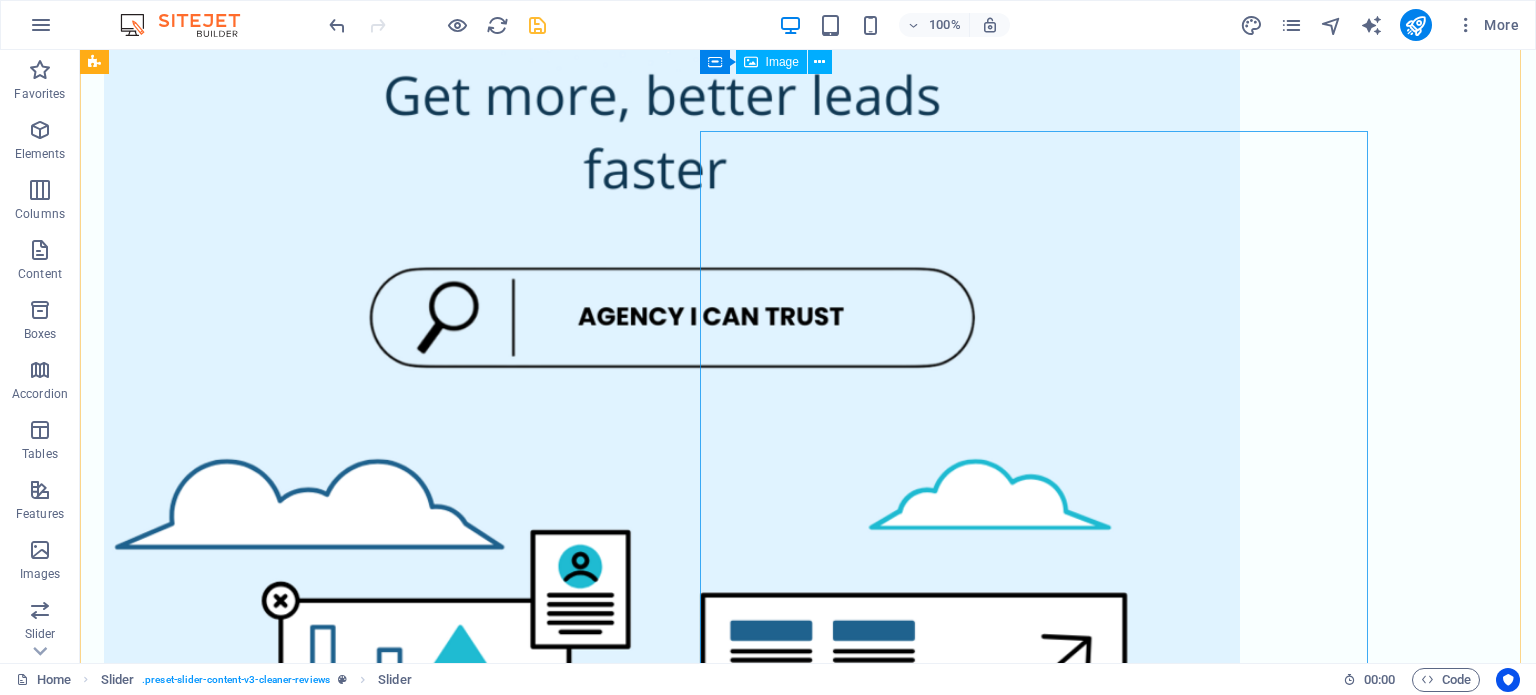 scroll, scrollTop: 0, scrollLeft: 0, axis: both 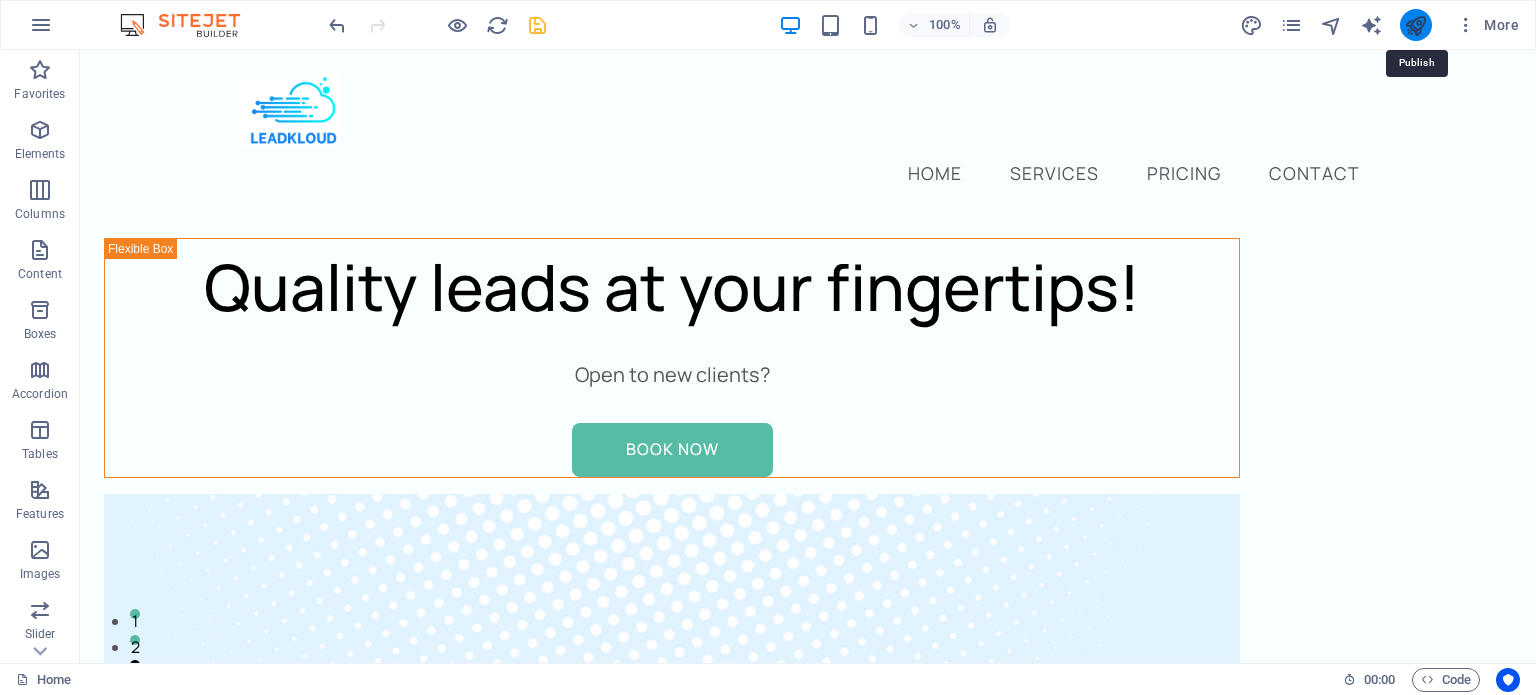 click at bounding box center [1415, 25] 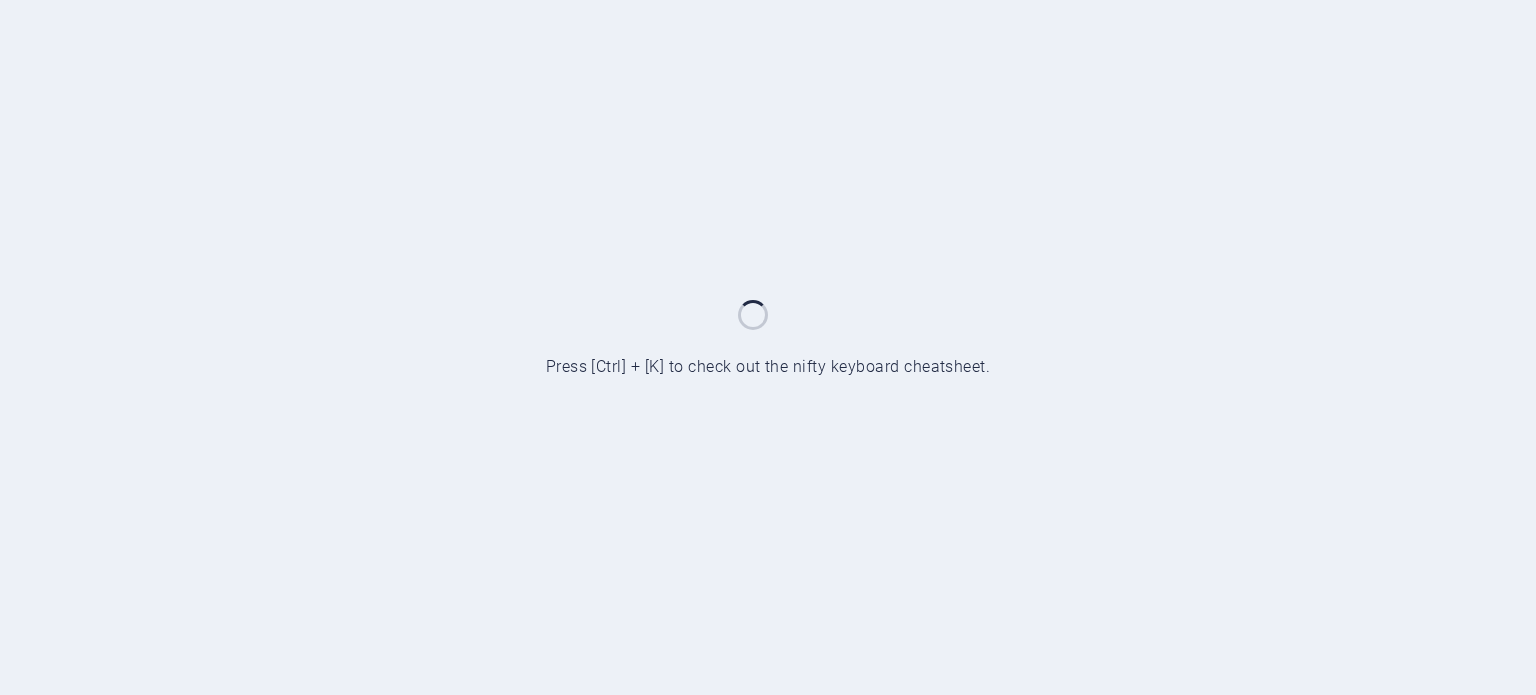 scroll, scrollTop: 0, scrollLeft: 0, axis: both 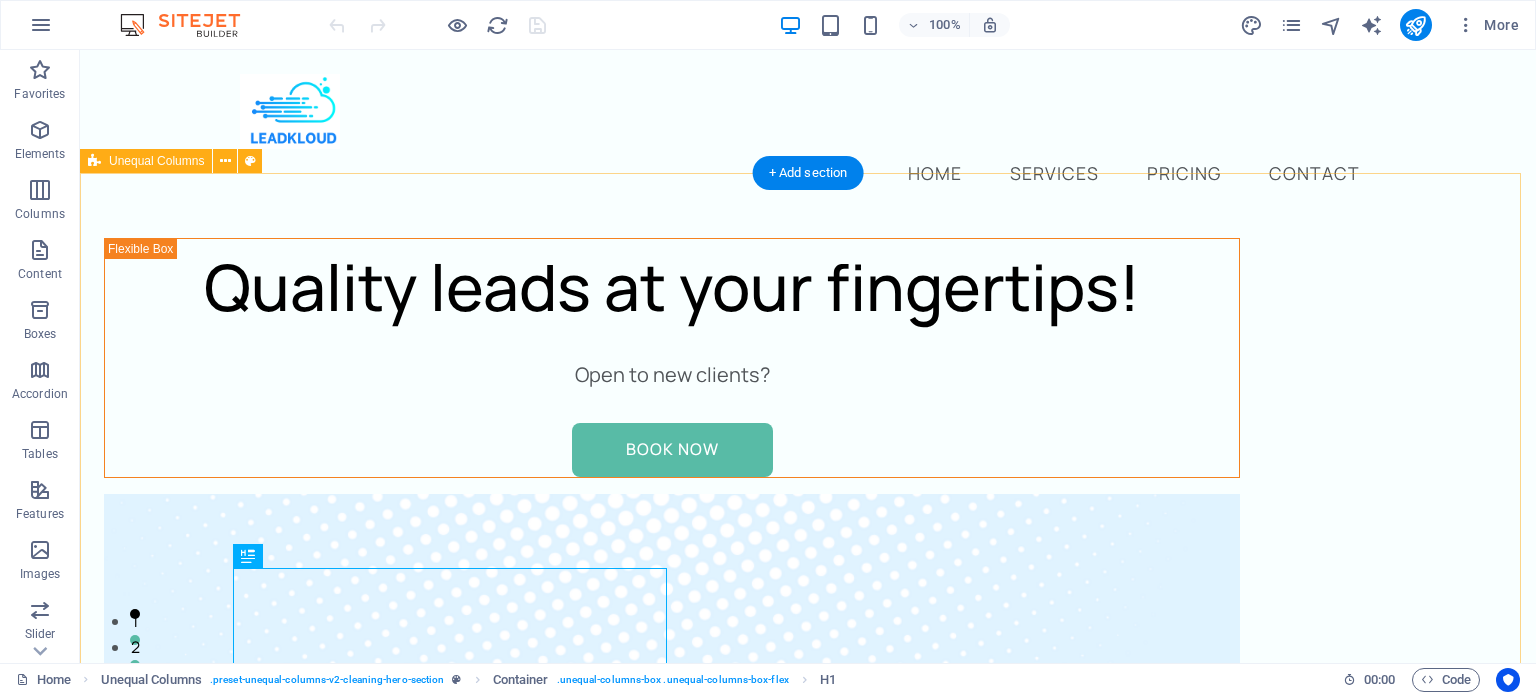 click on "Quality leads at your fingertips! Open to new clients?  Book Now" at bounding box center (808, 1375) 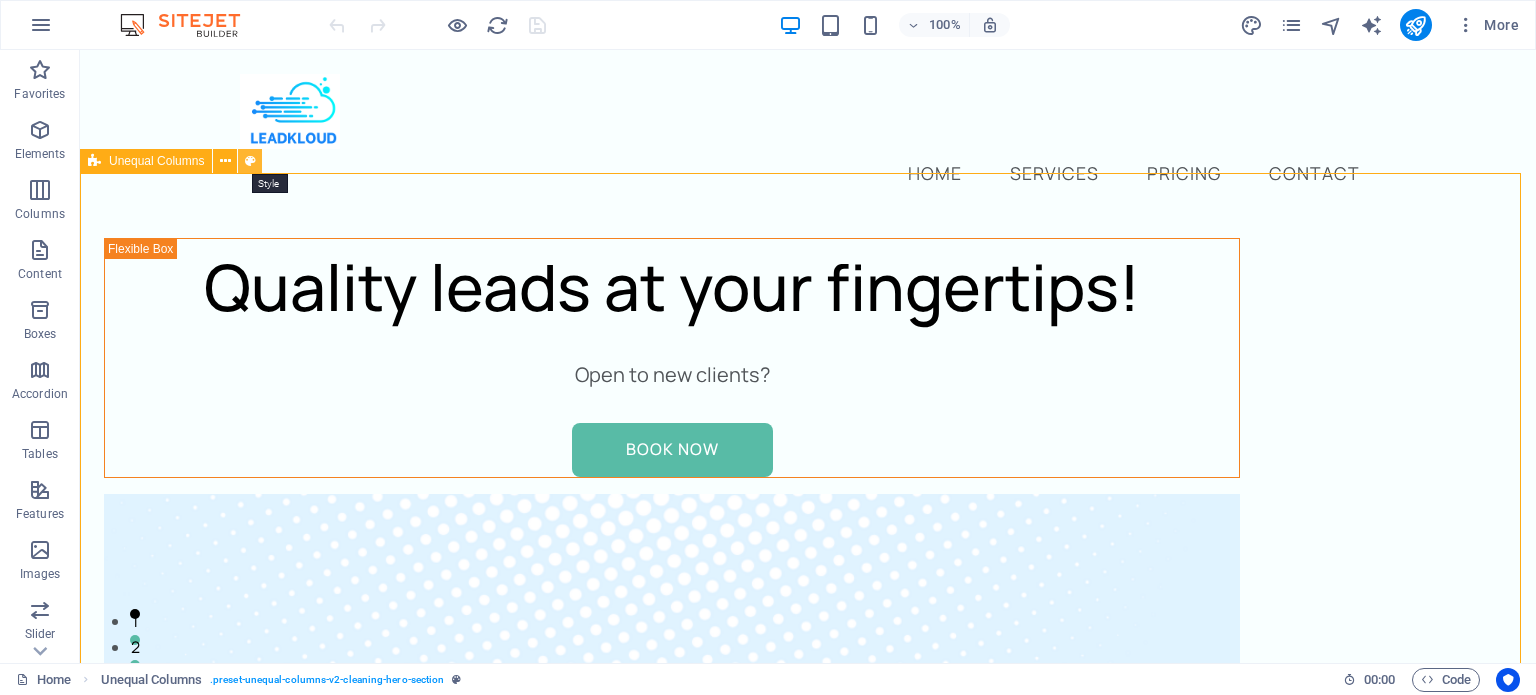 click at bounding box center [250, 161] 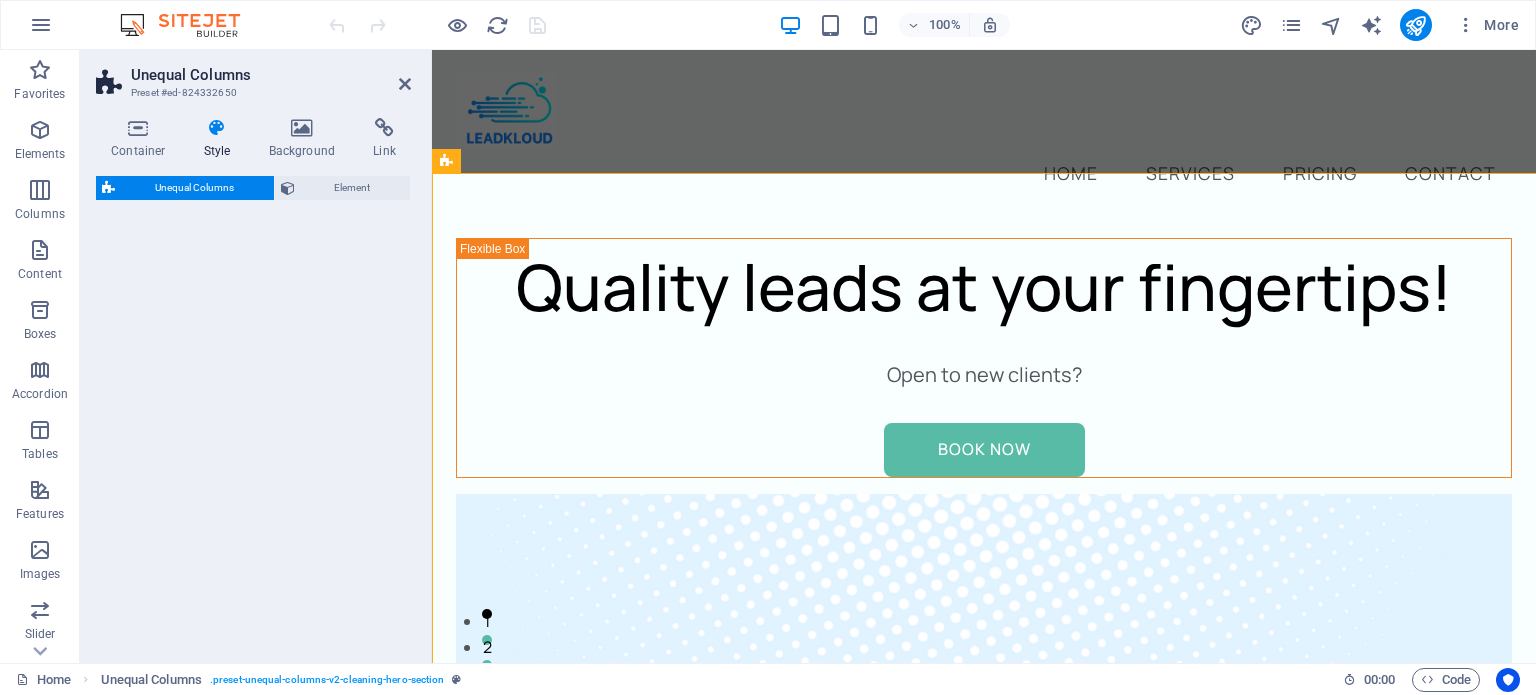 select on "%" 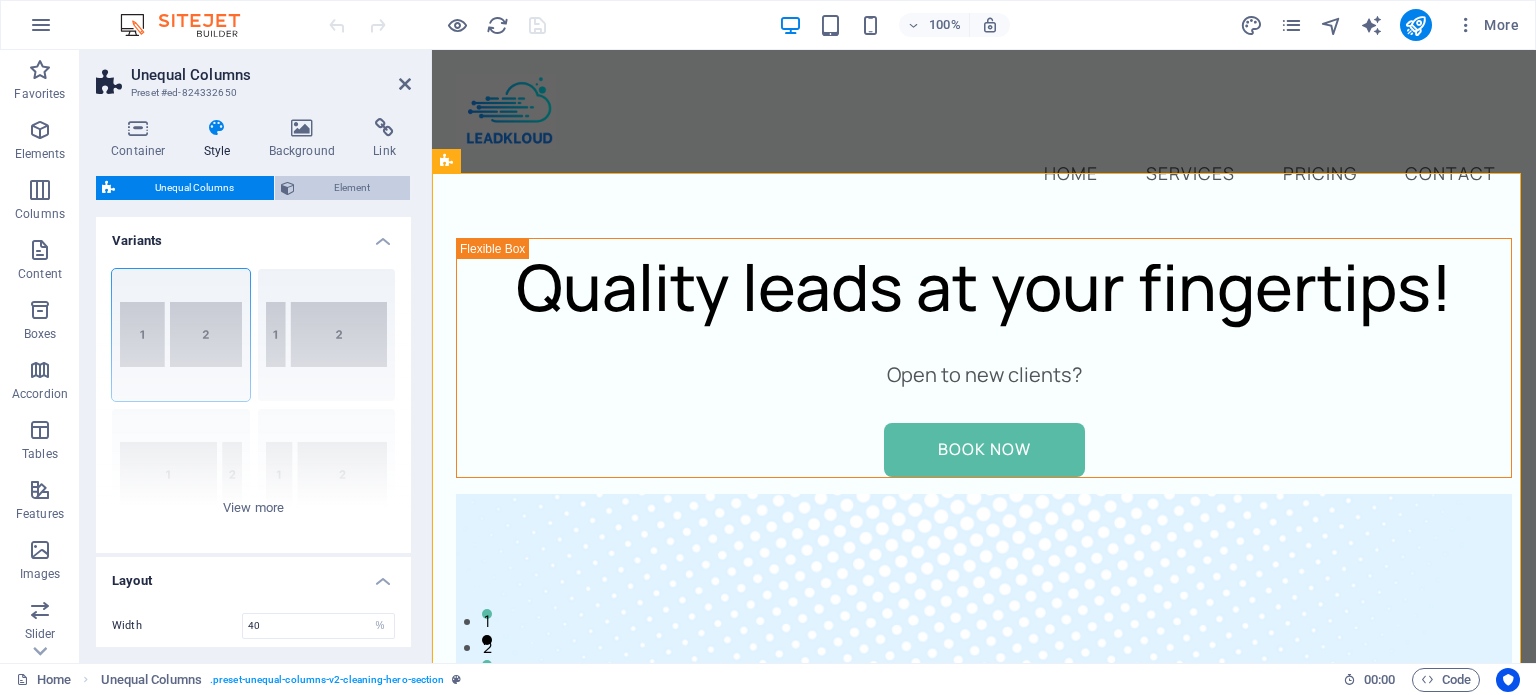 click on "Element" at bounding box center [353, 188] 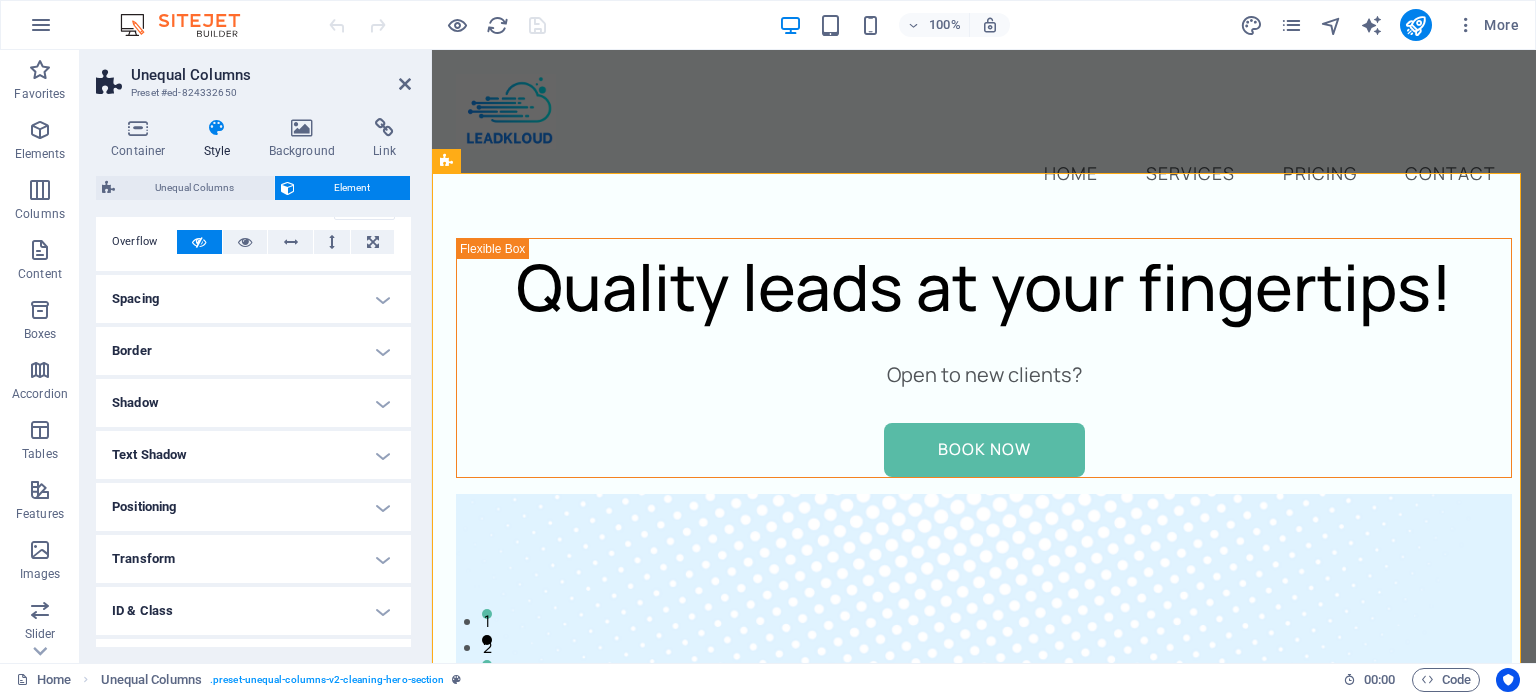 scroll, scrollTop: 200, scrollLeft: 0, axis: vertical 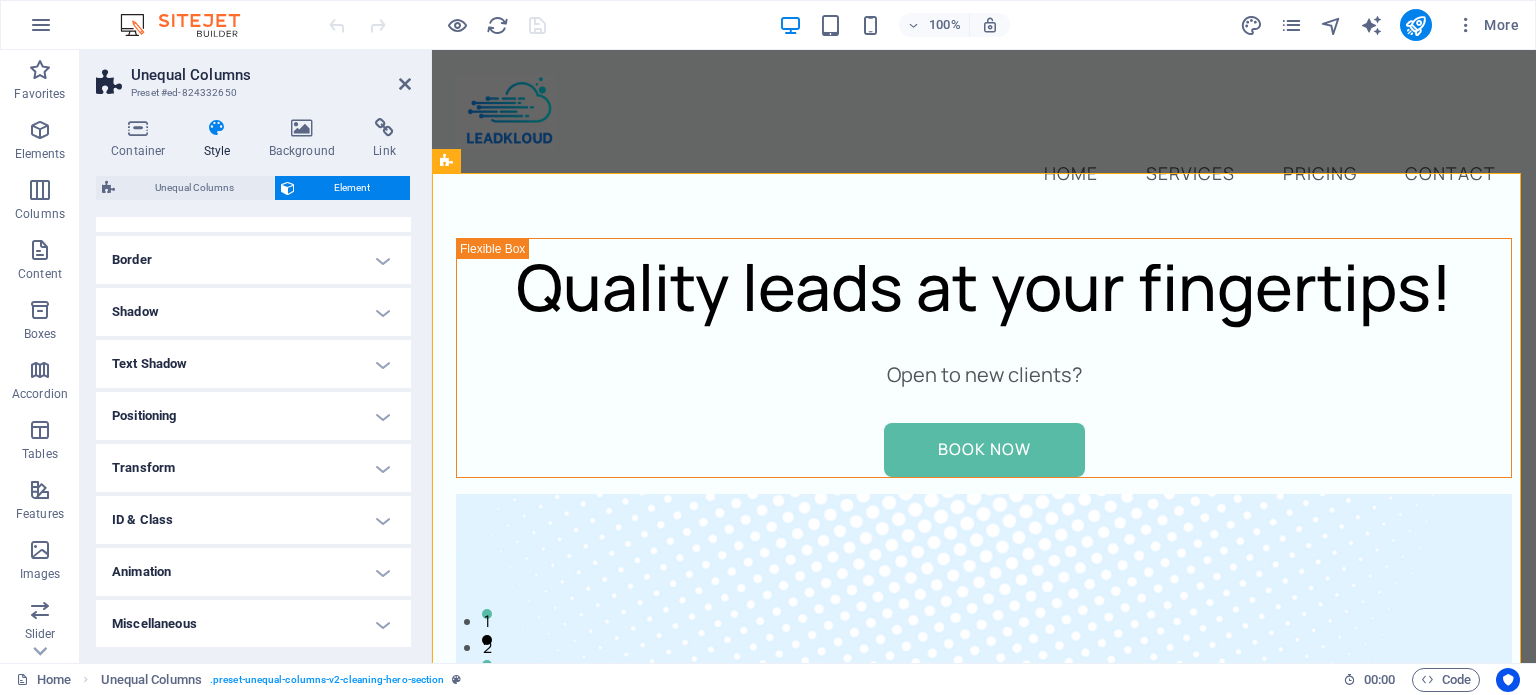 click on "Positioning" at bounding box center [253, 416] 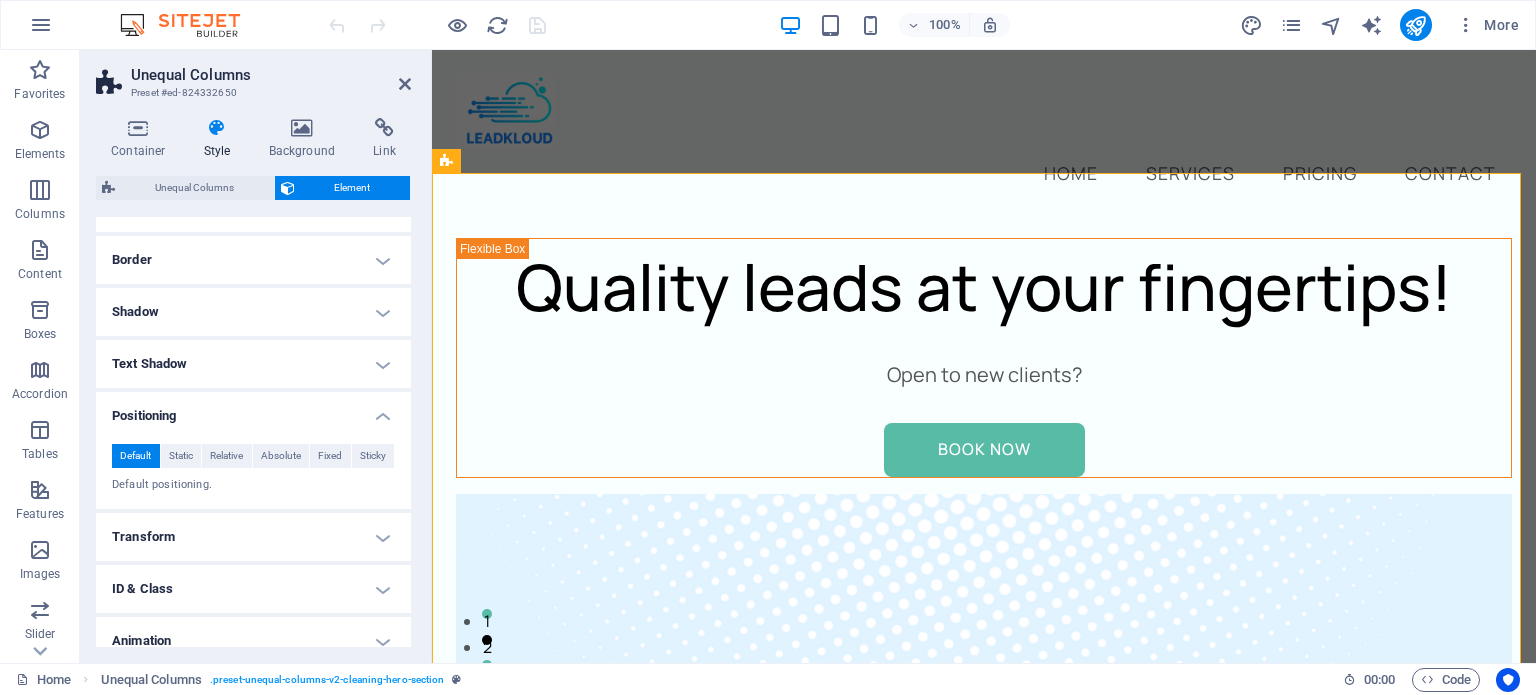 click on "Positioning" at bounding box center (253, 410) 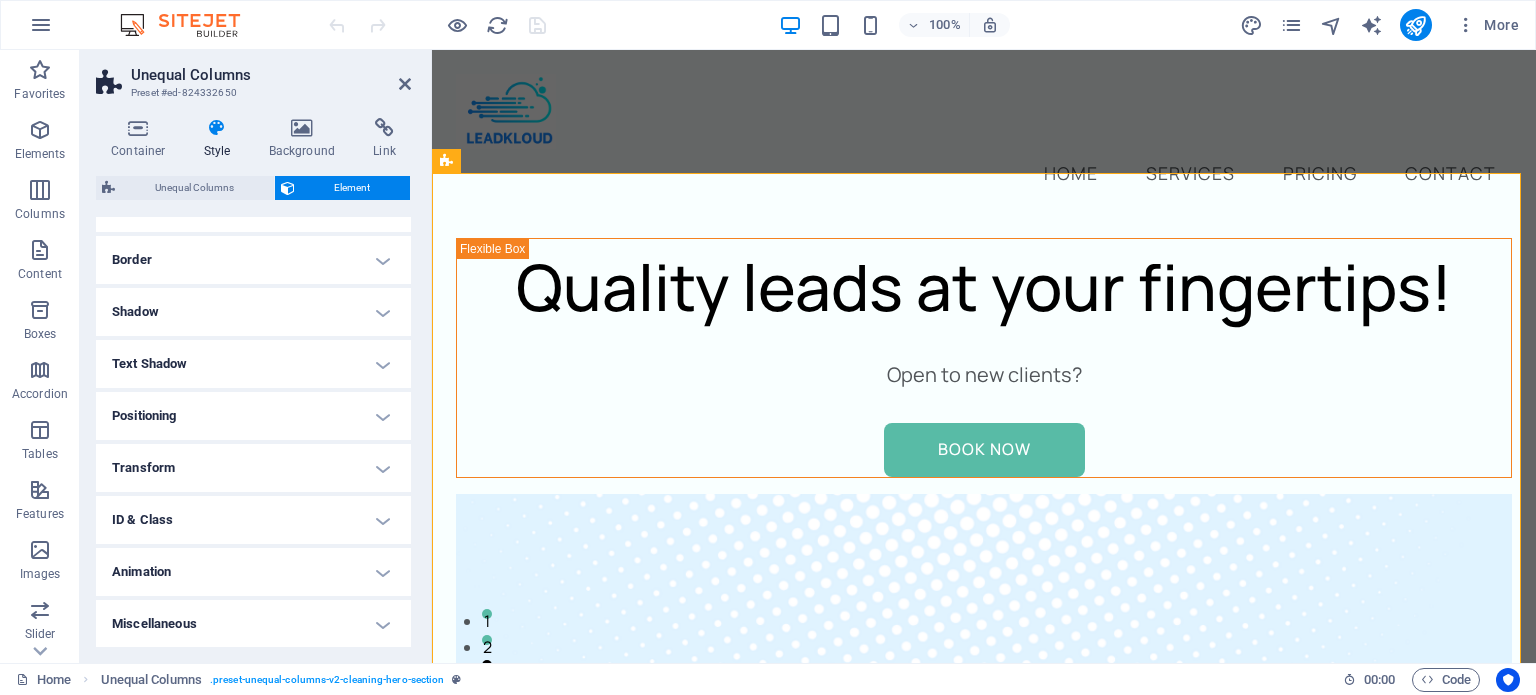 click on "Text Shadow" at bounding box center [253, 364] 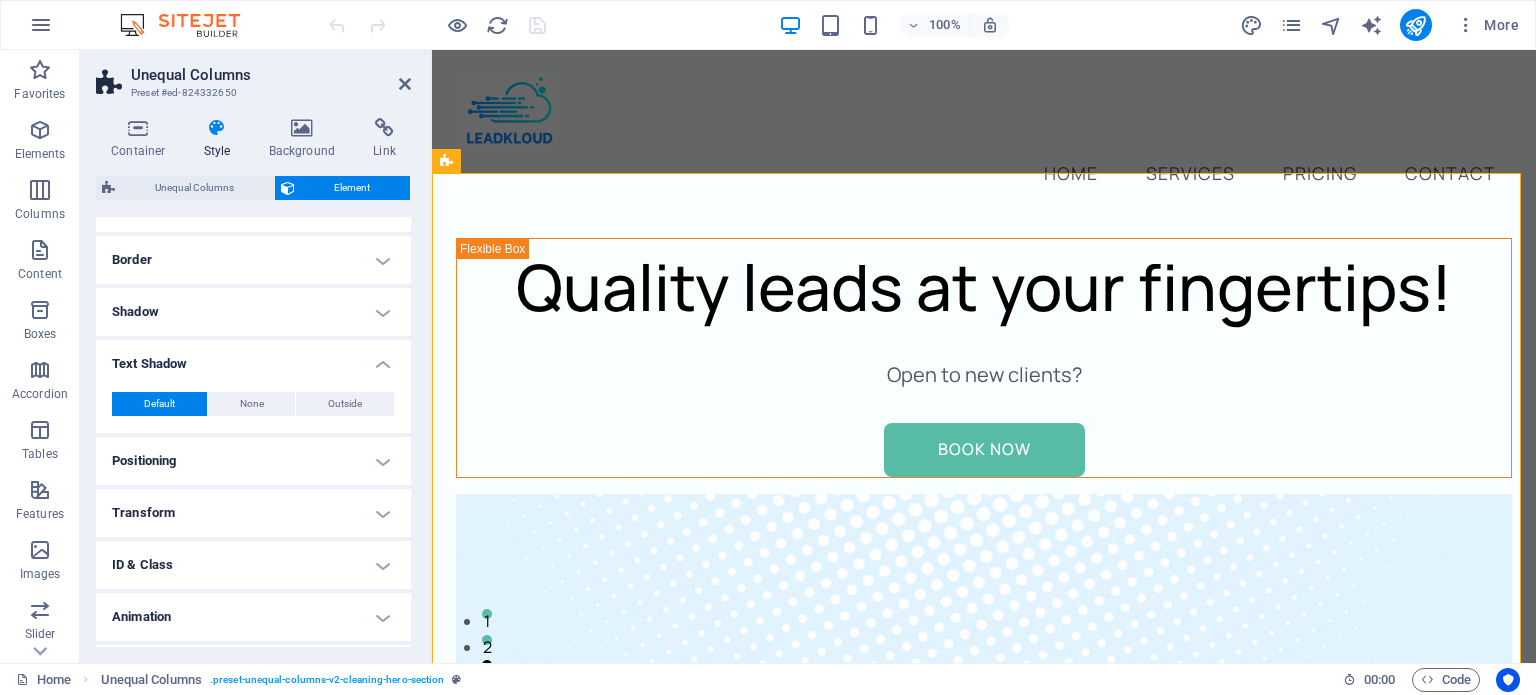 click on "Text Shadow" at bounding box center [253, 358] 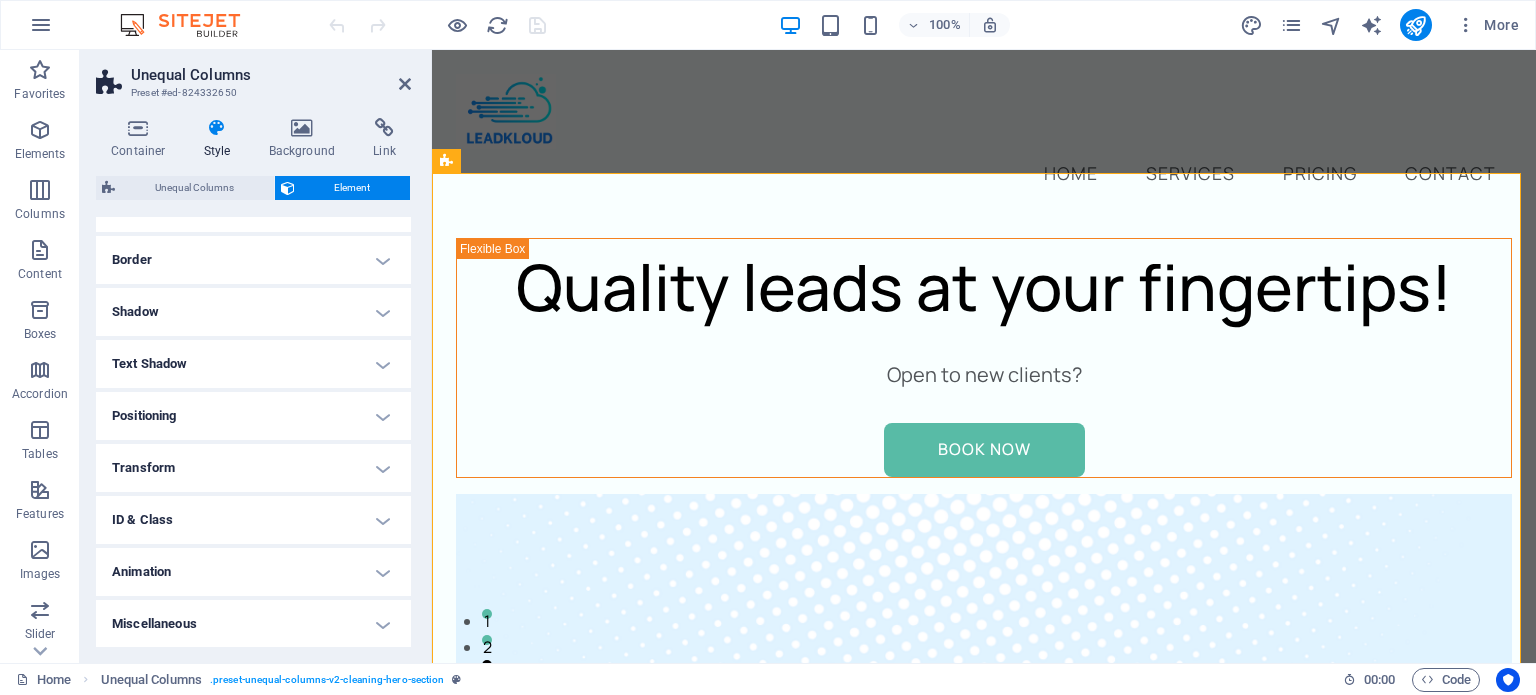 click on "Shadow" at bounding box center [253, 312] 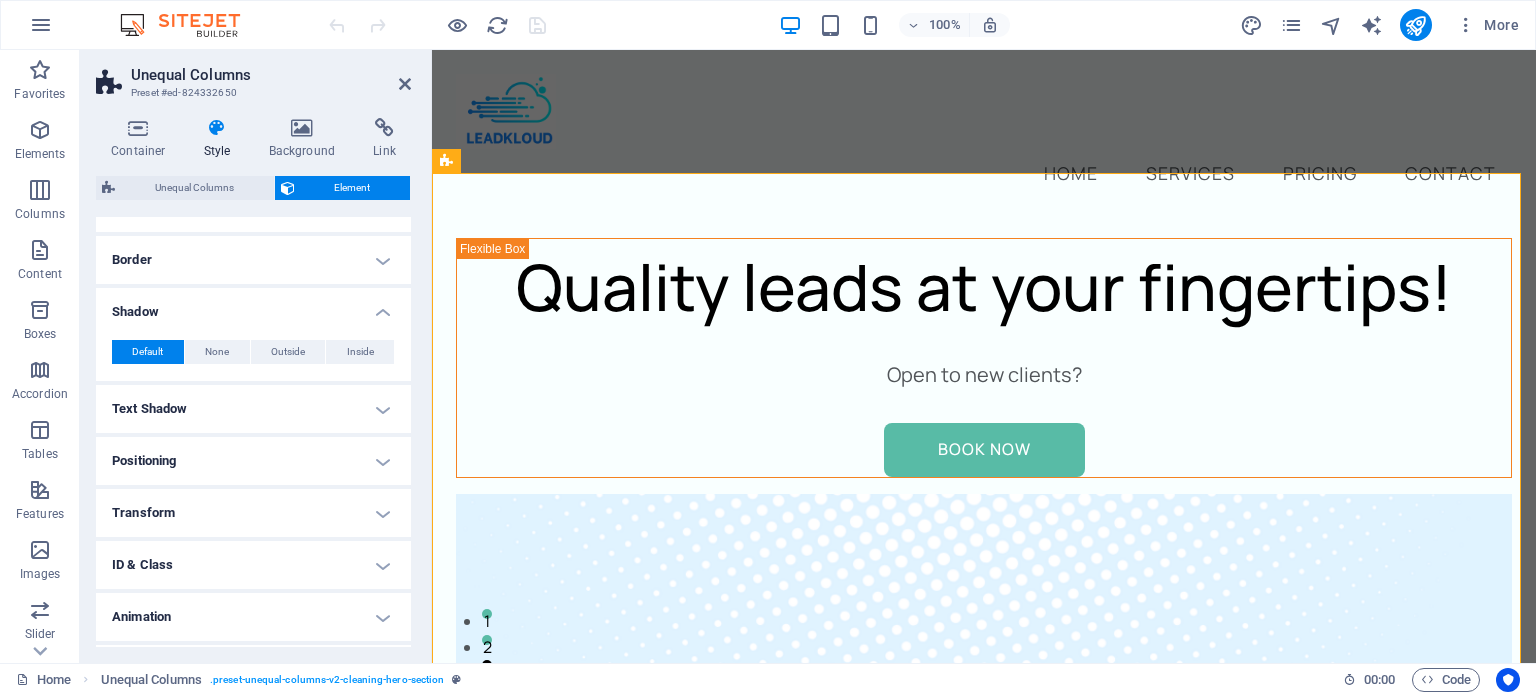 click on "Shadow" at bounding box center (253, 306) 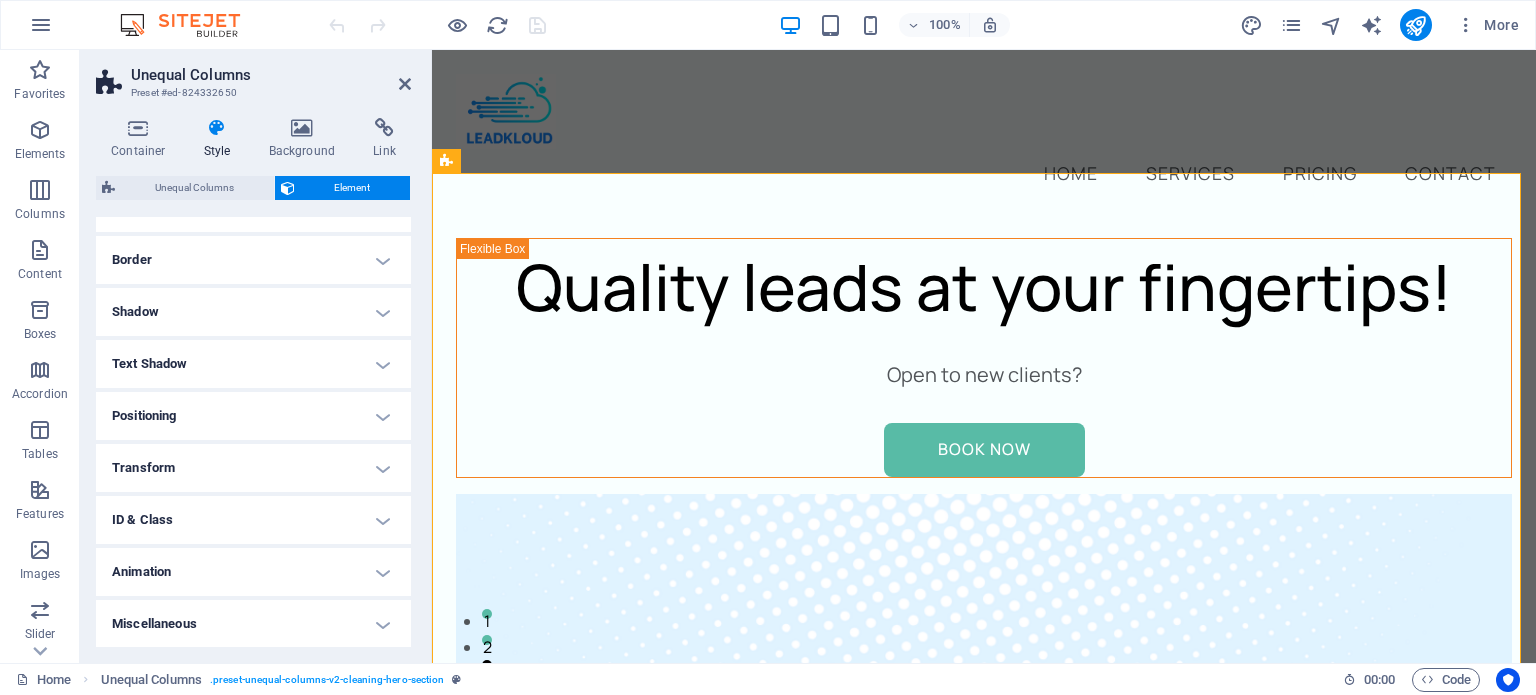 click on "Miscellaneous" at bounding box center [253, 624] 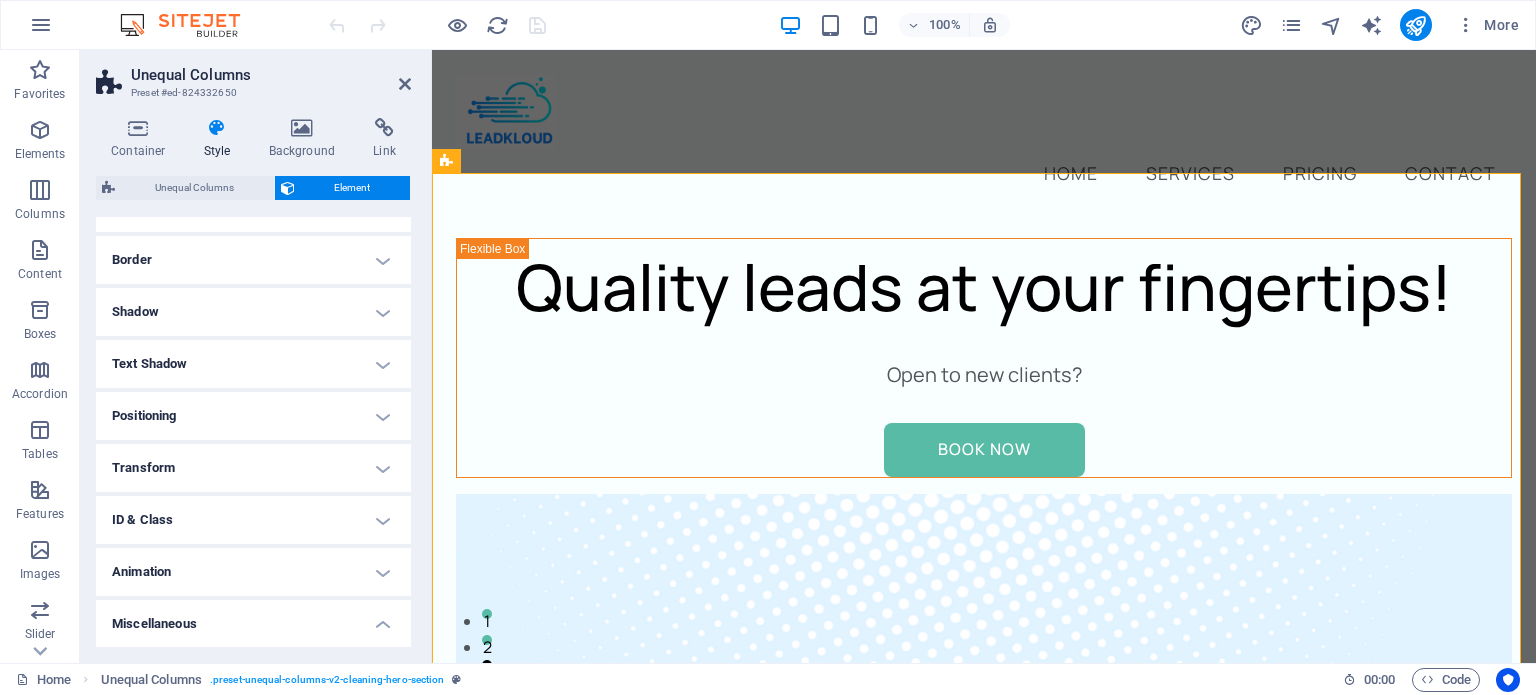 click on "Miscellaneous" at bounding box center [253, 618] 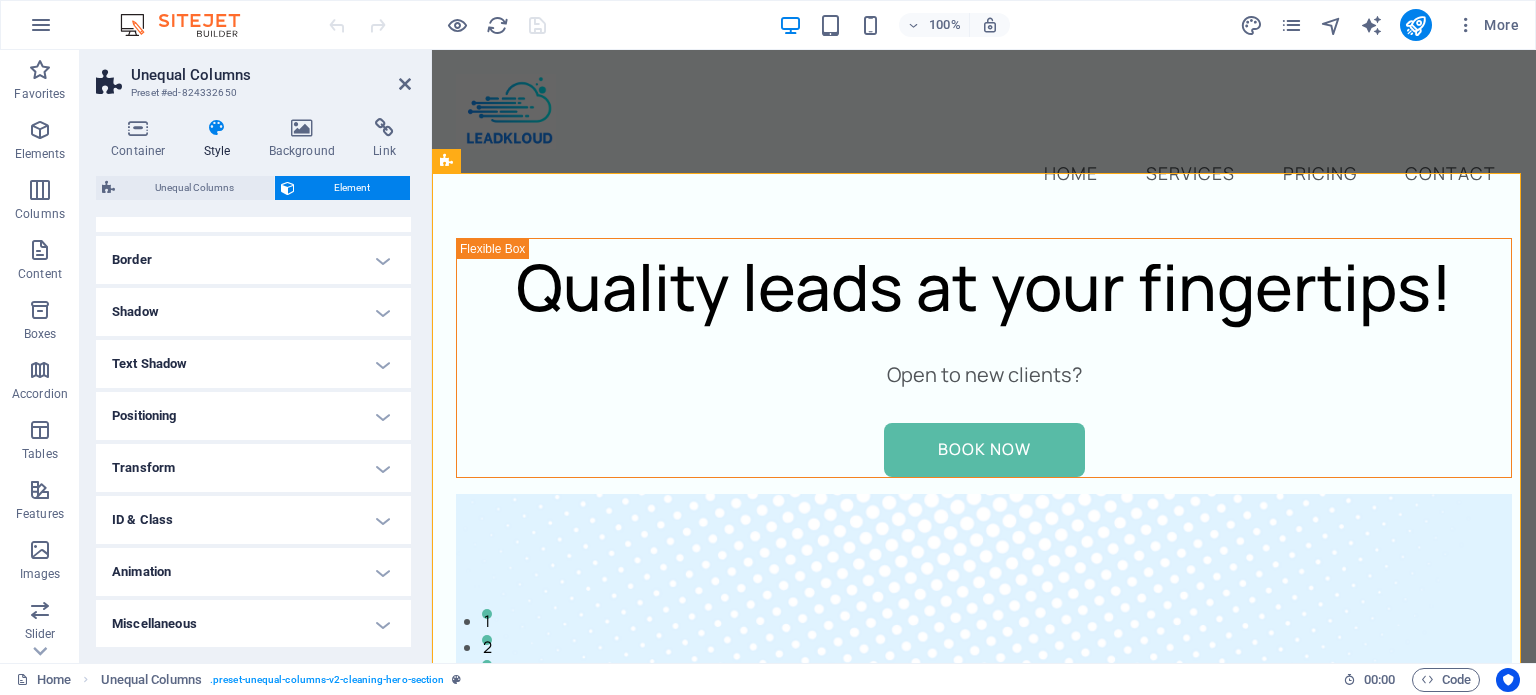 click on "Animation" at bounding box center [253, 572] 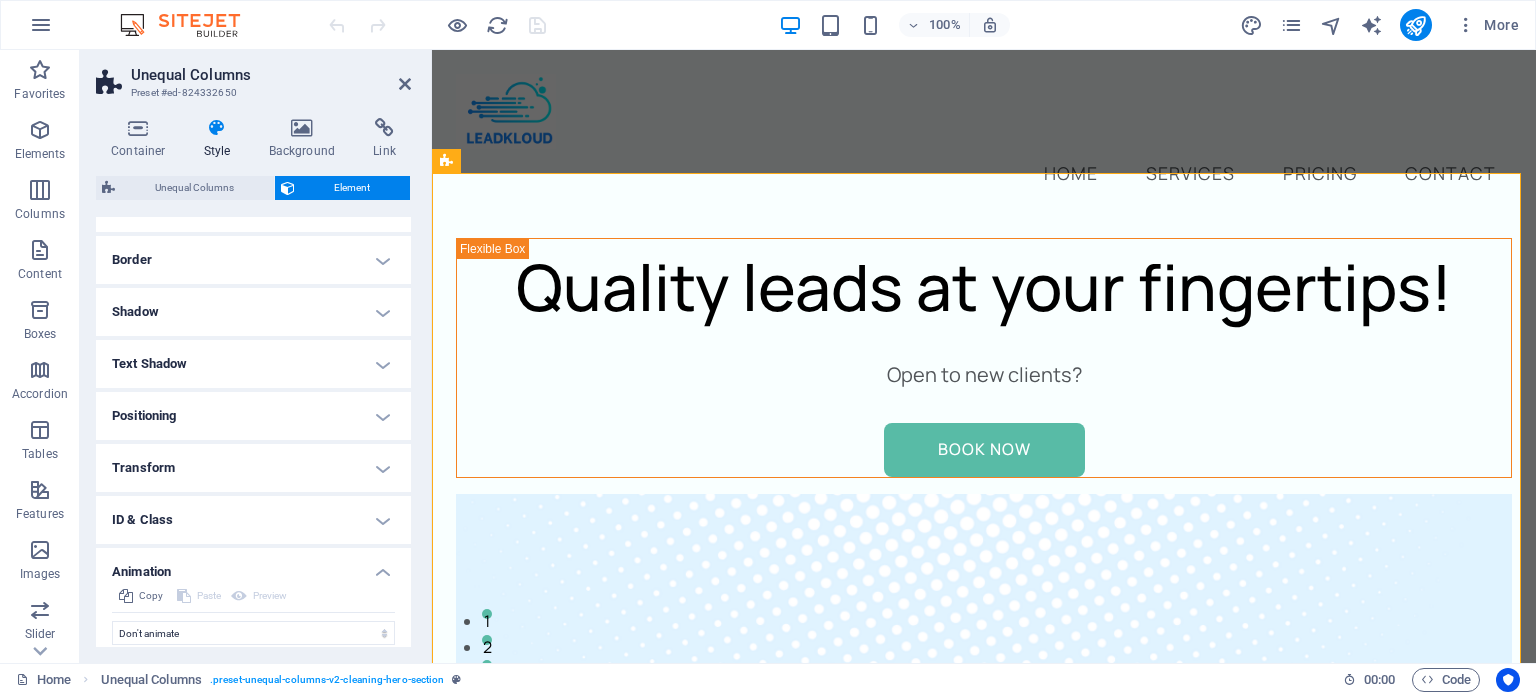 click on "Animation" at bounding box center (253, 566) 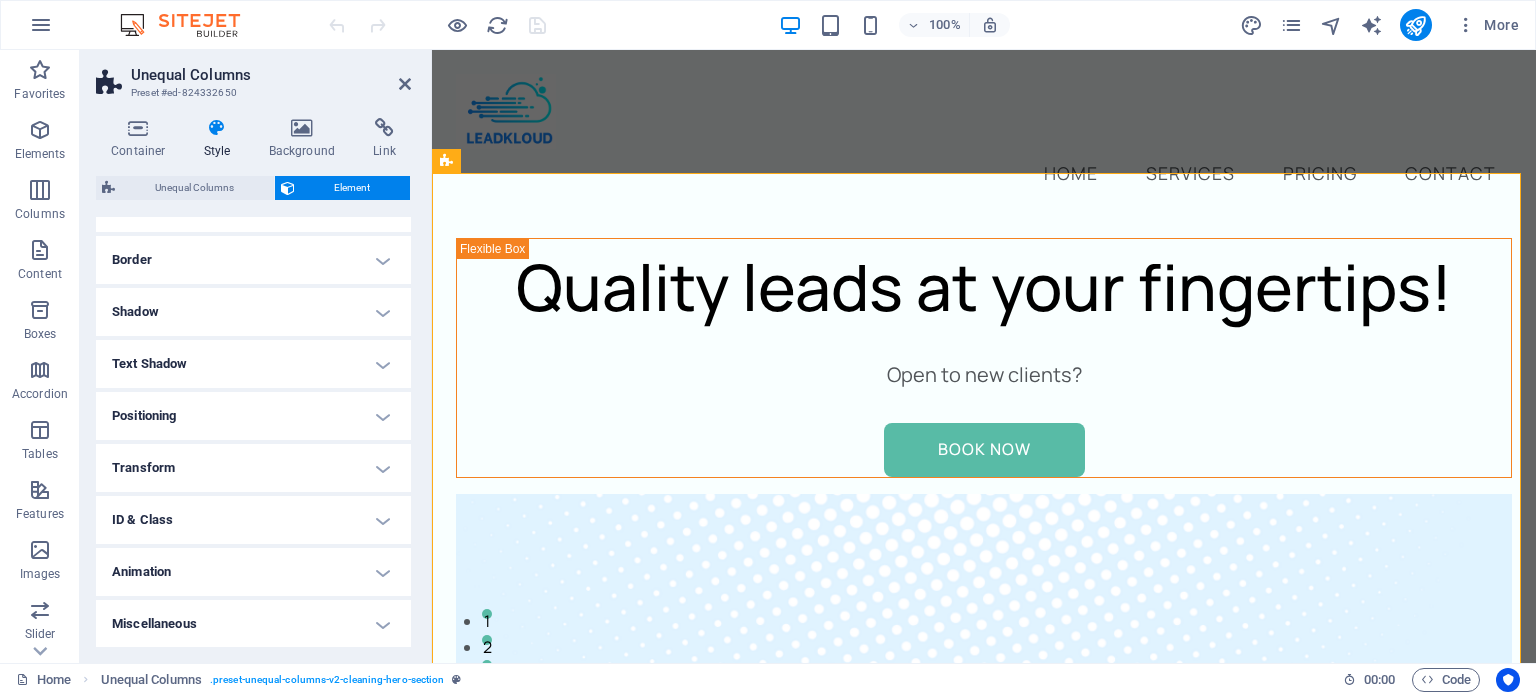click on "ID & Class" at bounding box center [253, 520] 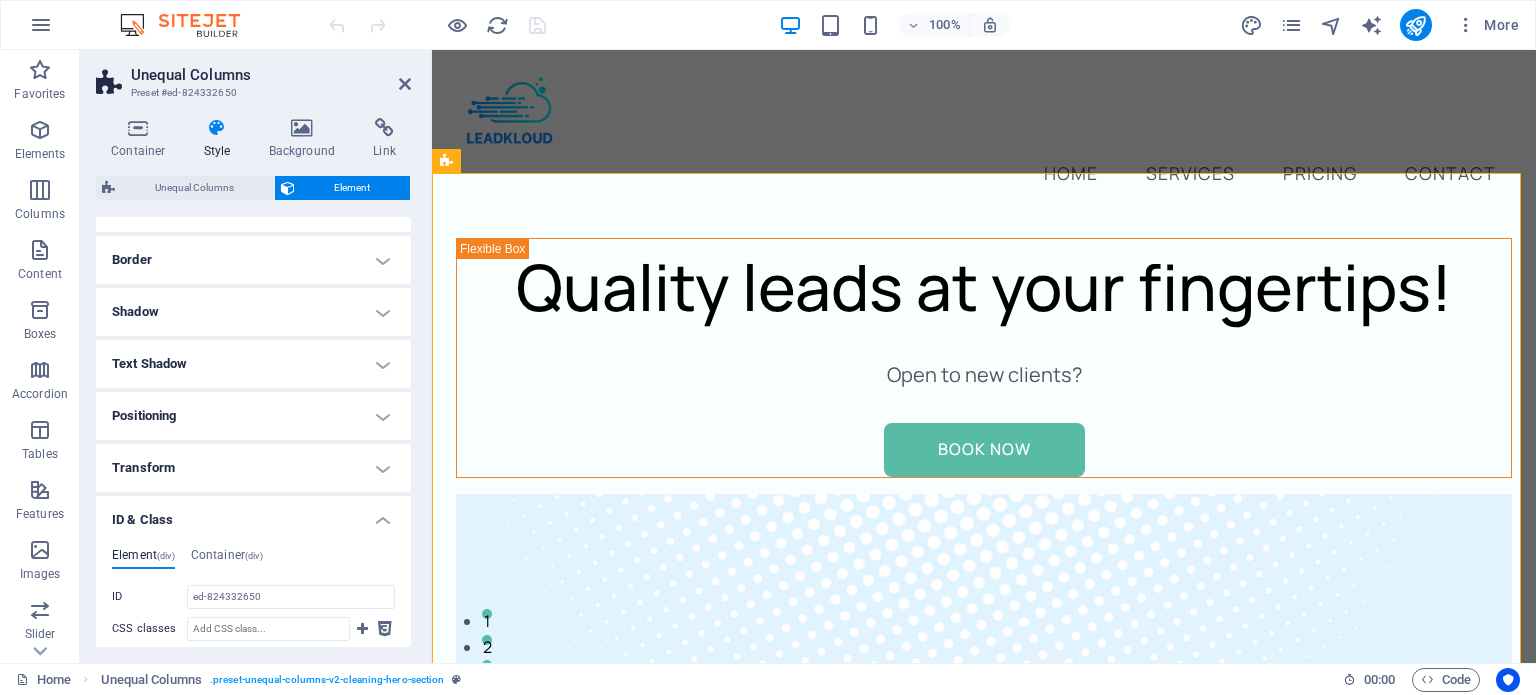 click on "ID & Class" at bounding box center [253, 514] 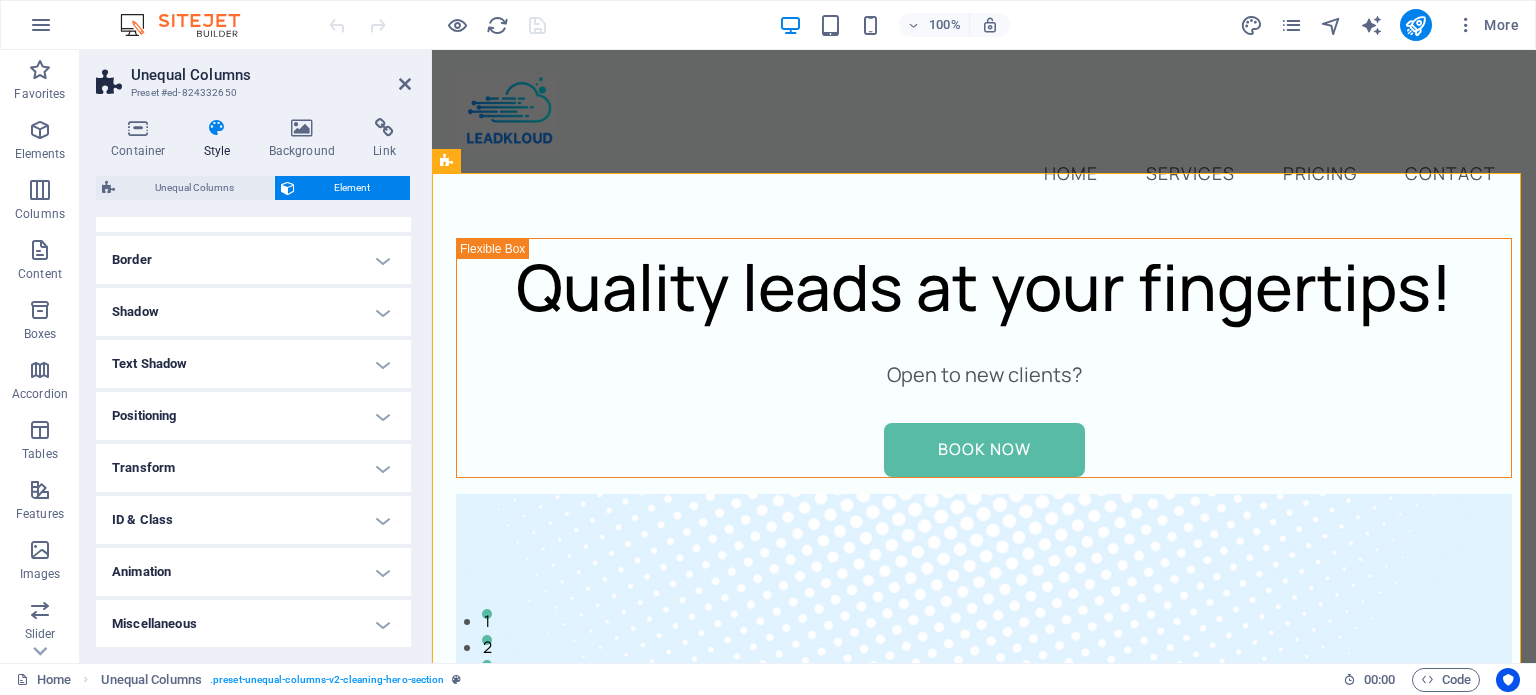 click on "Transform" at bounding box center [253, 468] 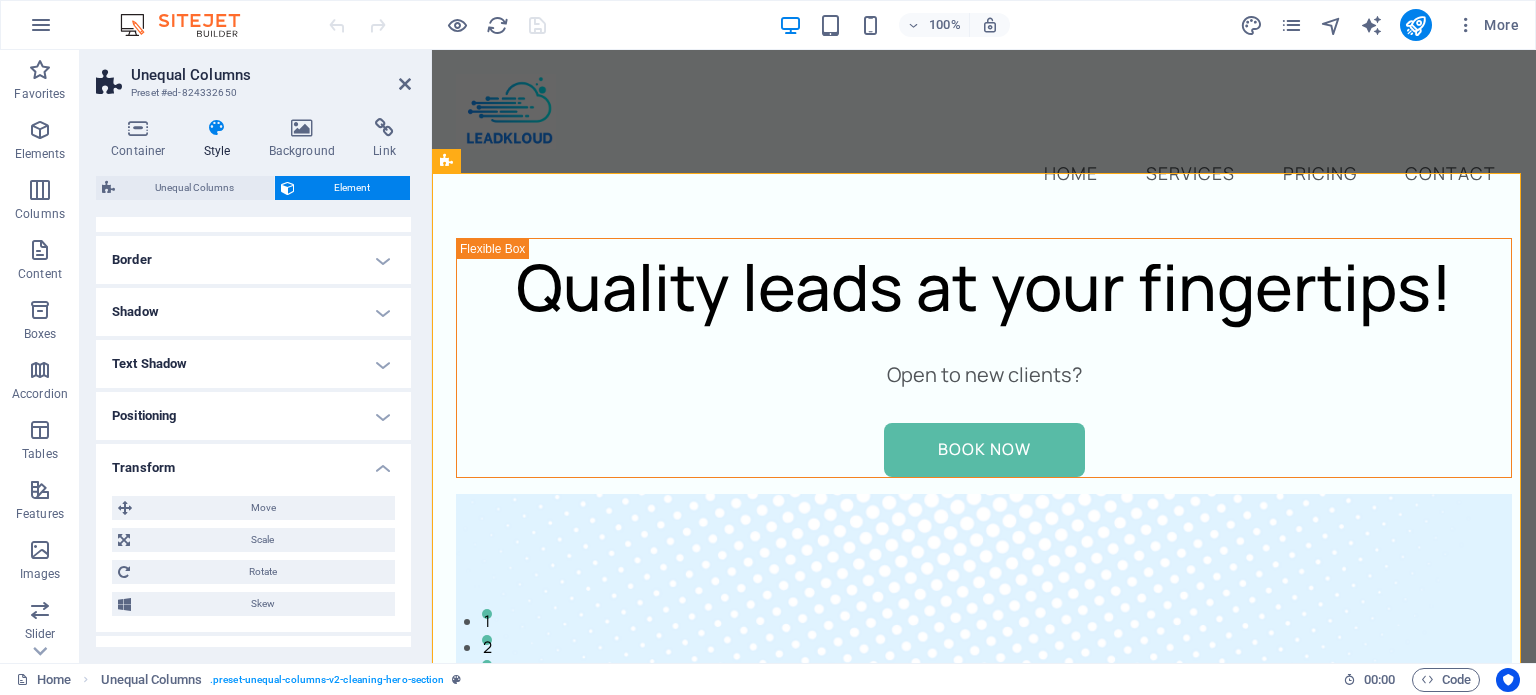 click on "Transform" at bounding box center [253, 462] 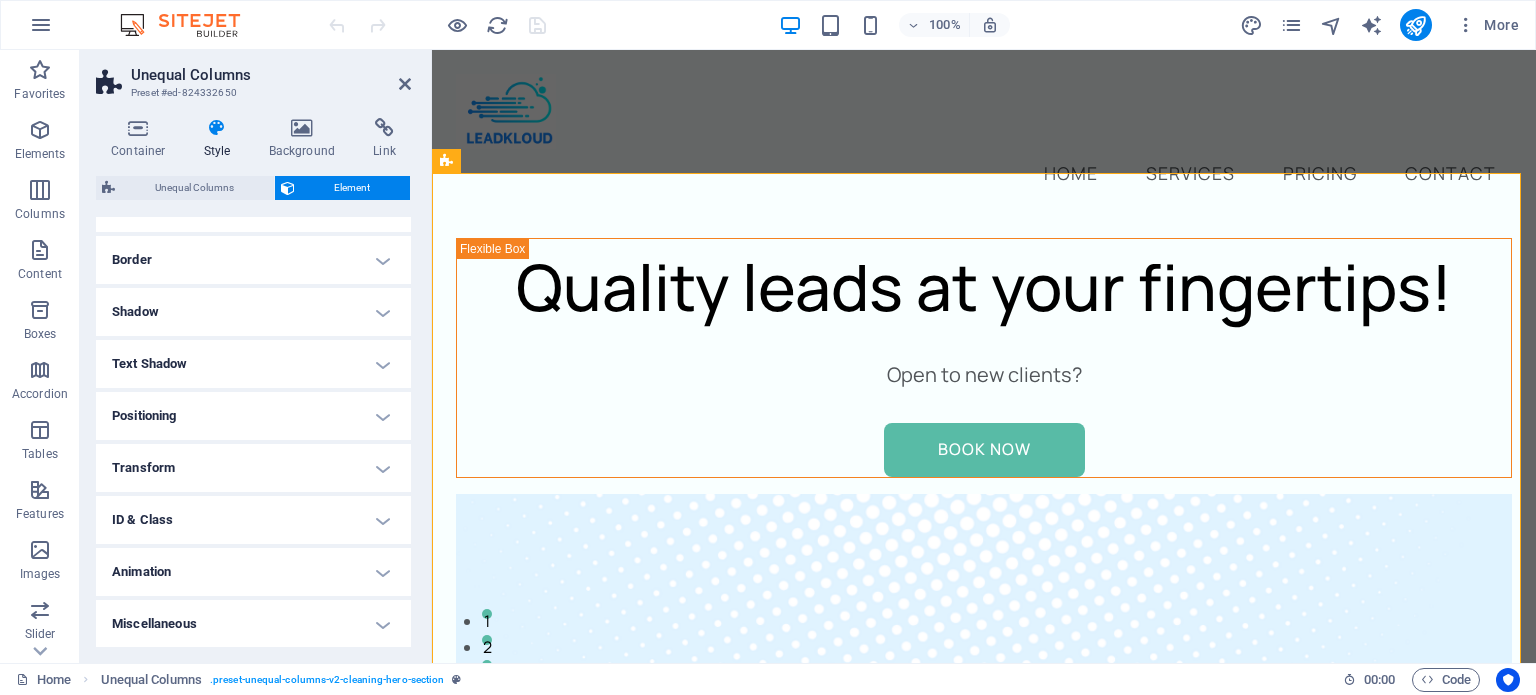 click on "Positioning" at bounding box center (253, 416) 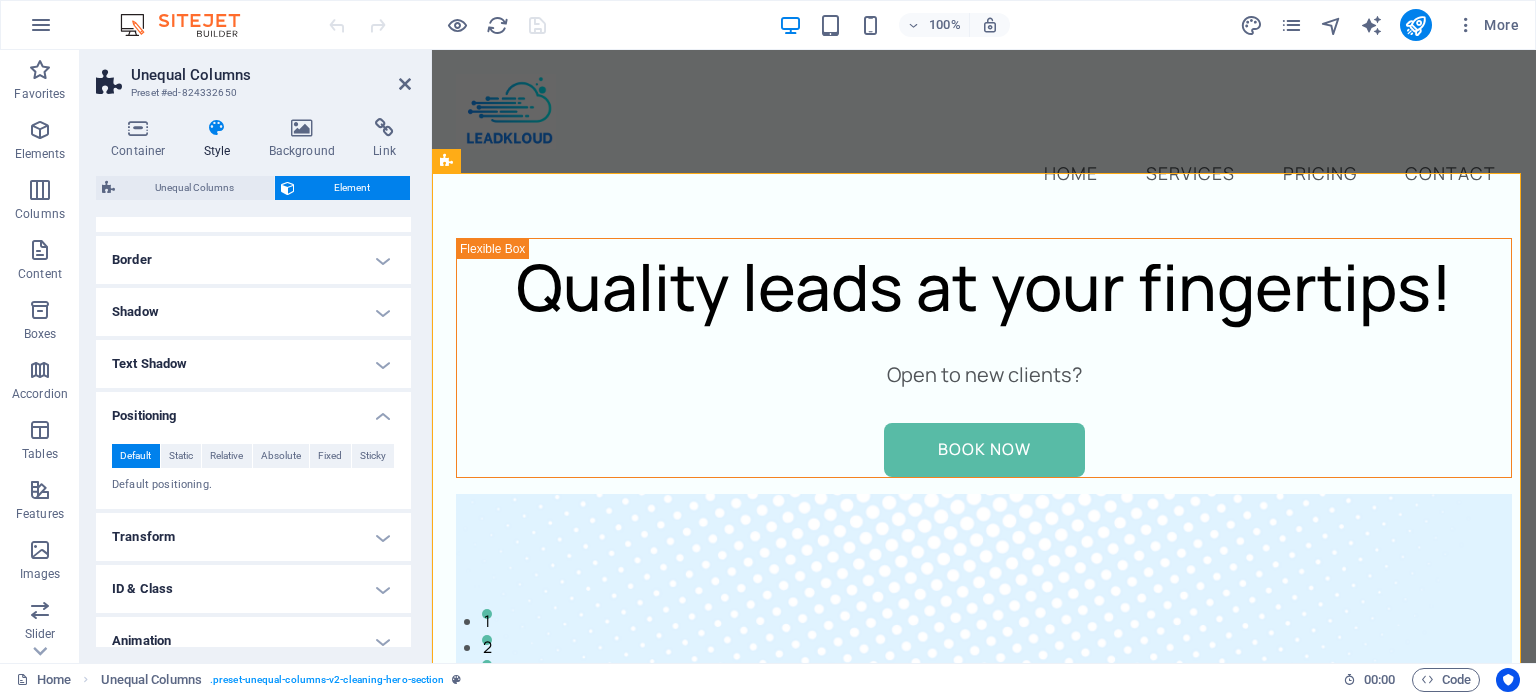 click on "Positioning" at bounding box center [253, 410] 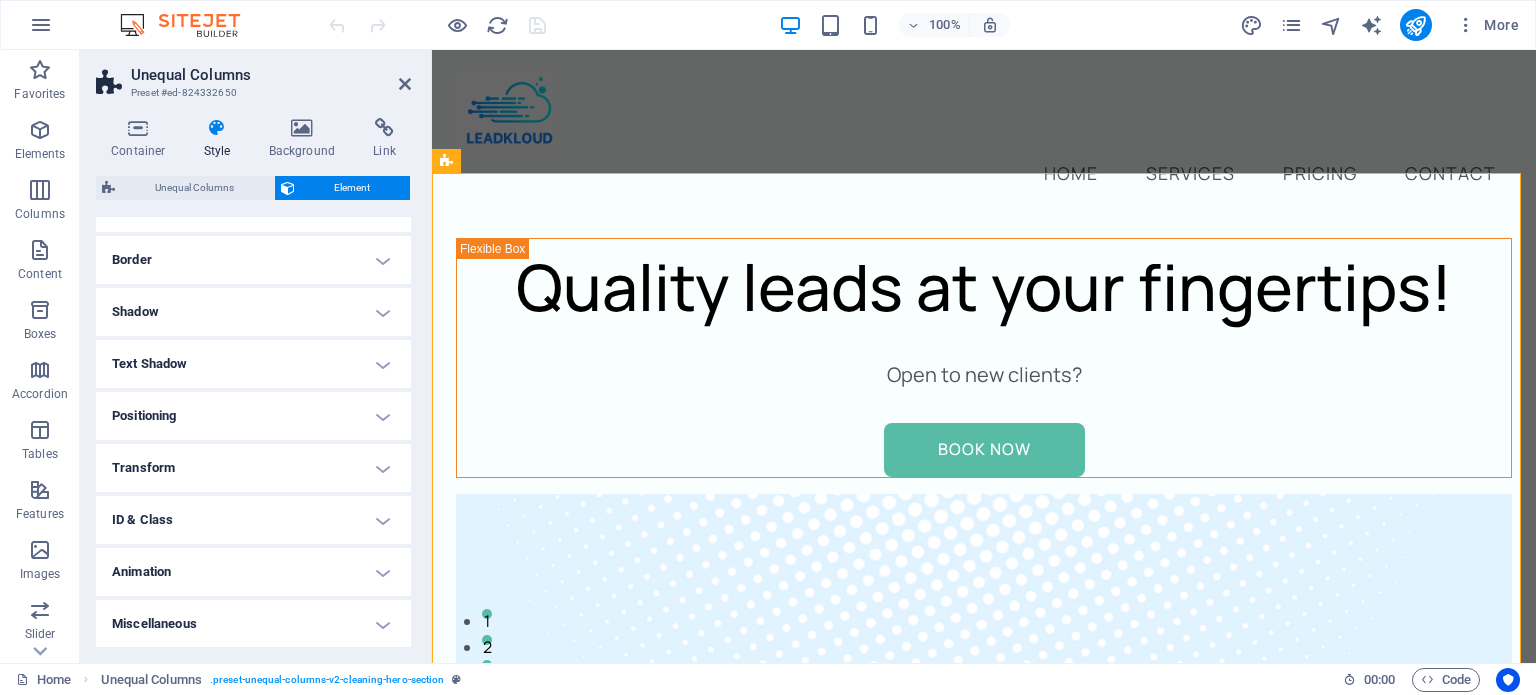 click on "Text Shadow" at bounding box center (253, 364) 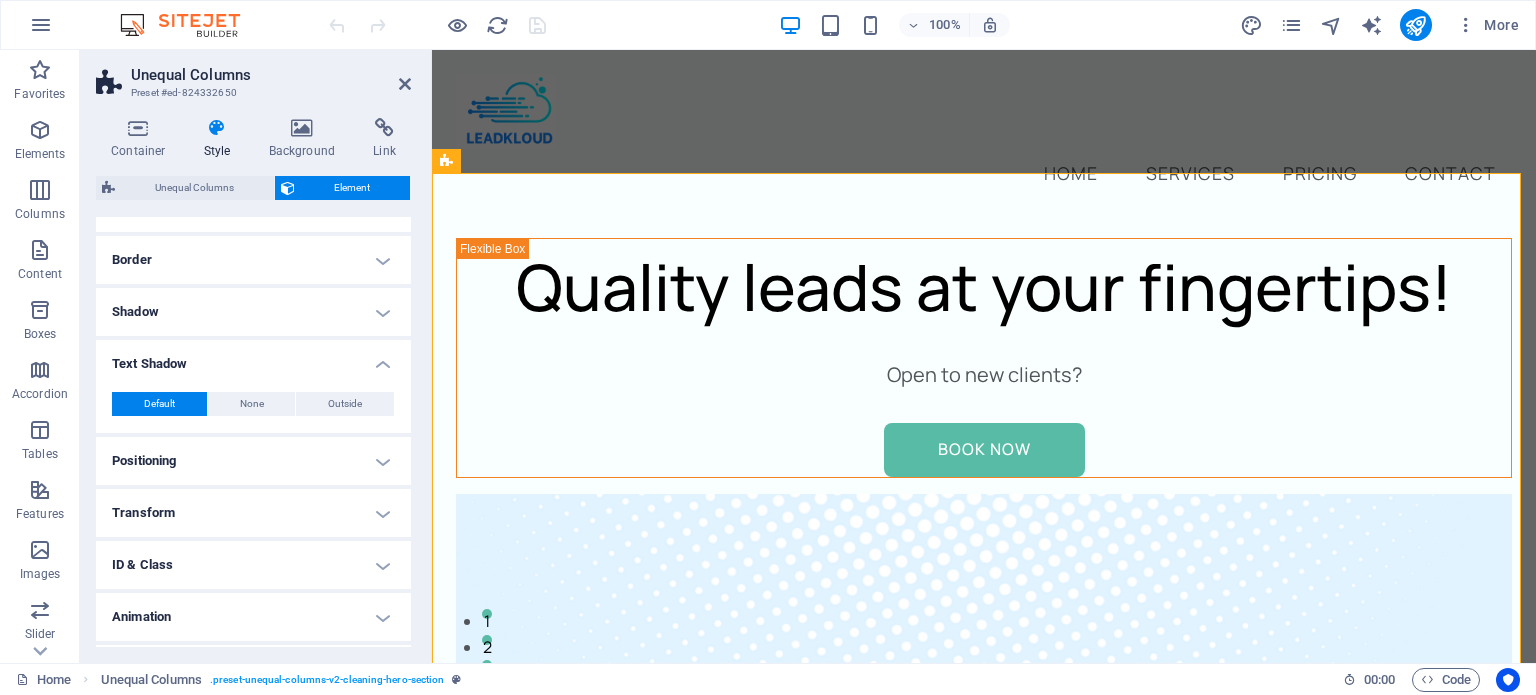 click on "Text Shadow" at bounding box center [253, 358] 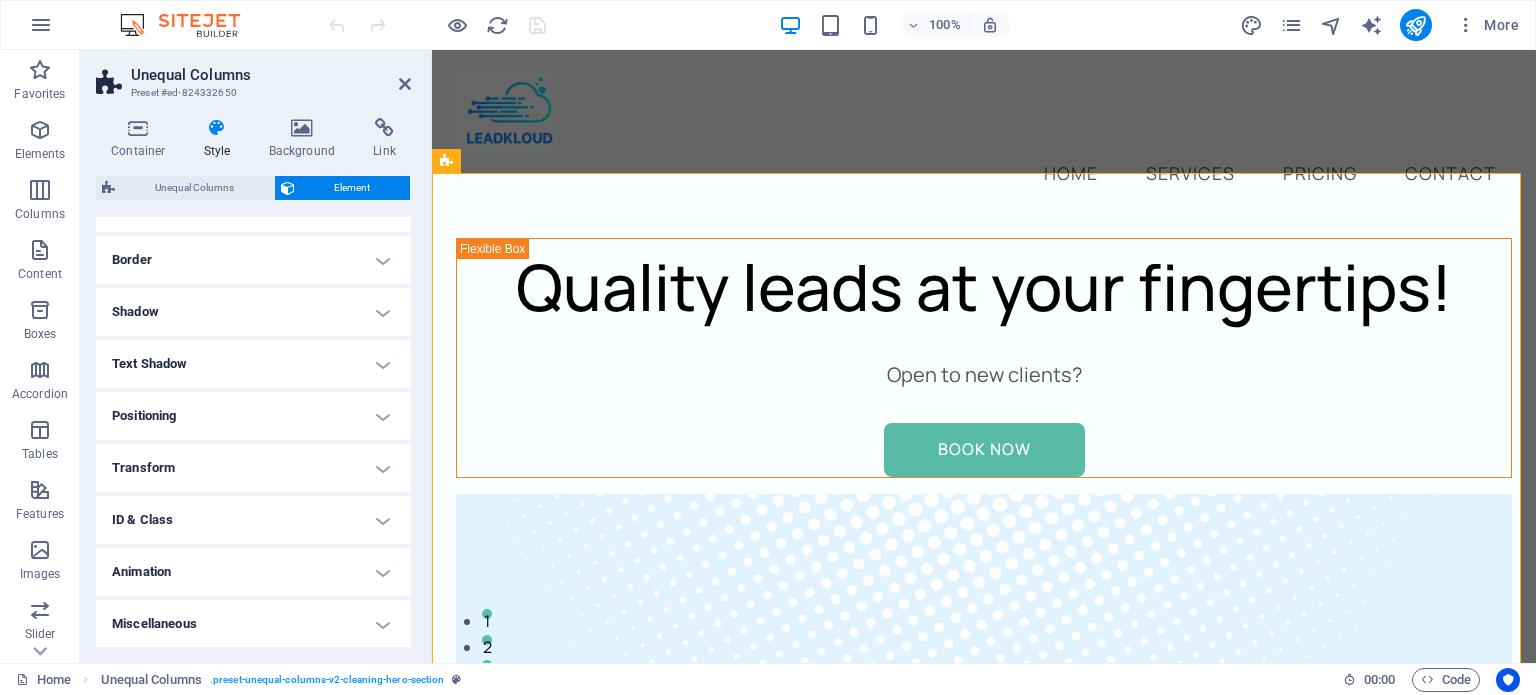 click on "Shadow" at bounding box center [253, 312] 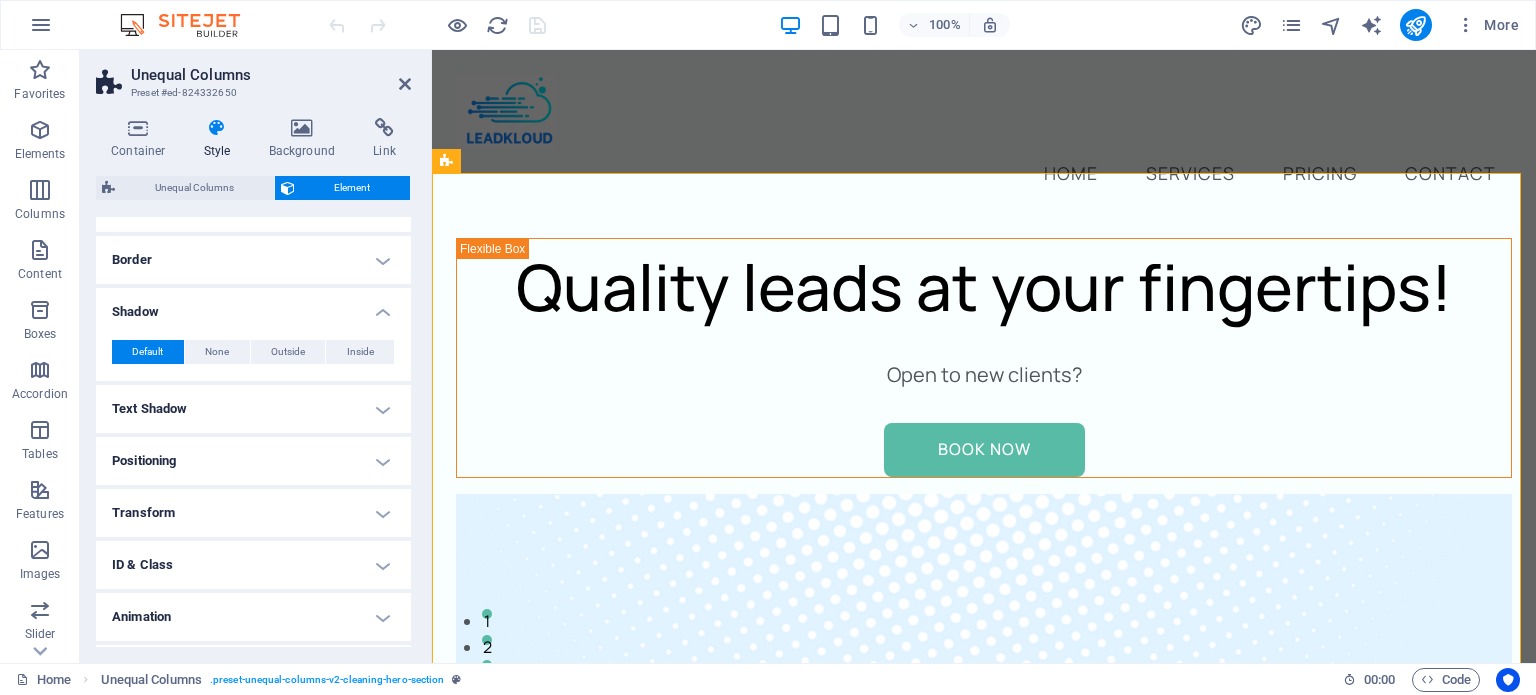 click on "Shadow" at bounding box center (253, 306) 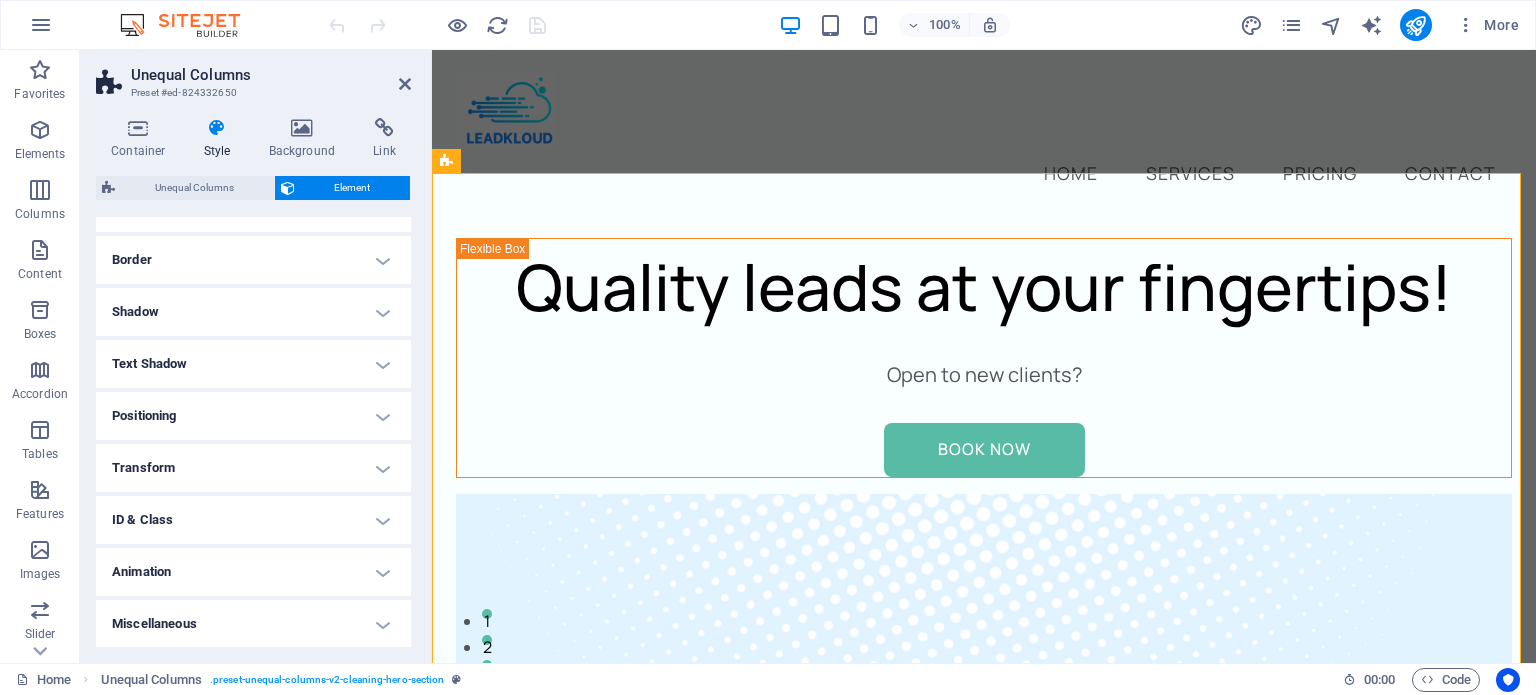 click on "Border" at bounding box center [253, 260] 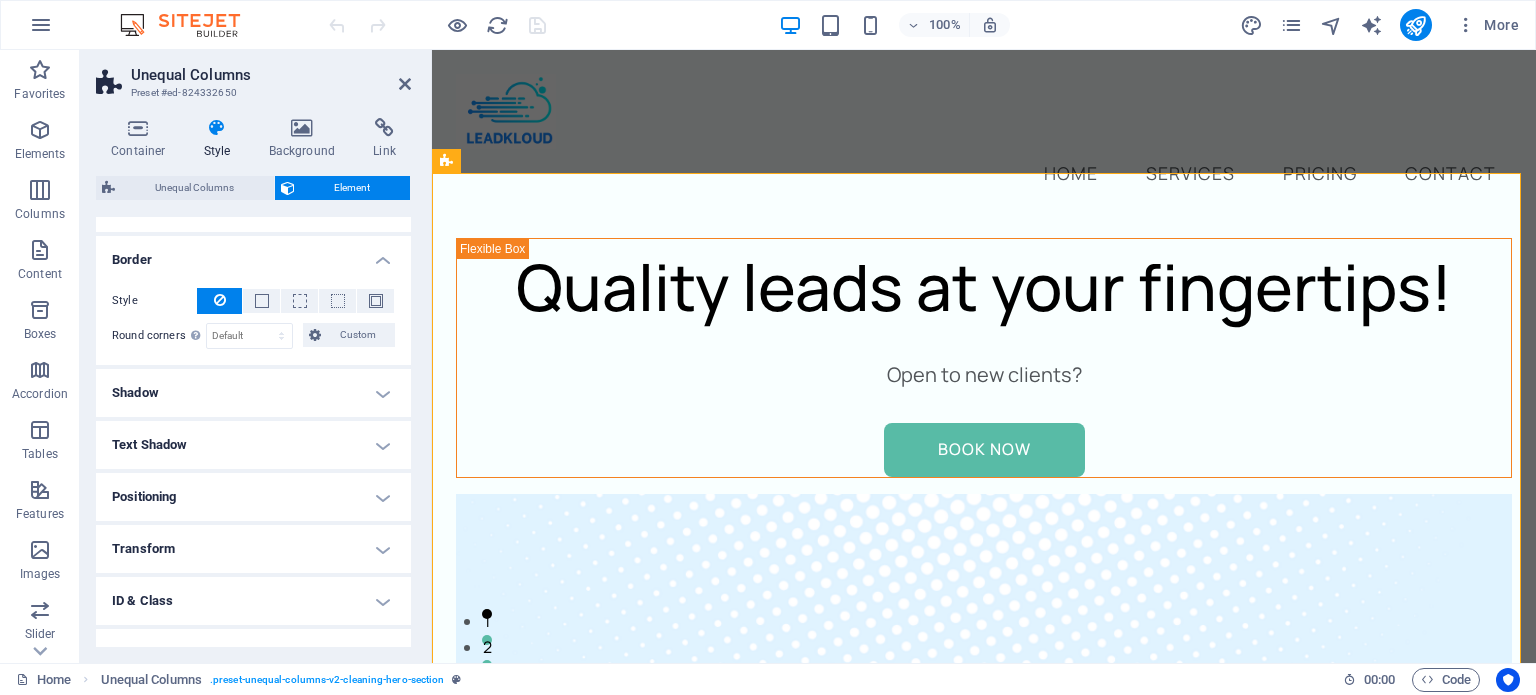 click on "Style              - Width 1 auto px rem % vh vw Custom Custom 1 auto px rem % vh vw 1 auto px rem % vh vw 1 auto px rem % vh vw 1 auto px rem % vh vw  - Color Round corners For background overlay and background images, the overflow must be hidden so that the round corners are visible Default px rem % vh vw Custom Custom px rem % vh vw px rem % vh vw px rem % vh vw px rem % vh vw" at bounding box center (253, 318) 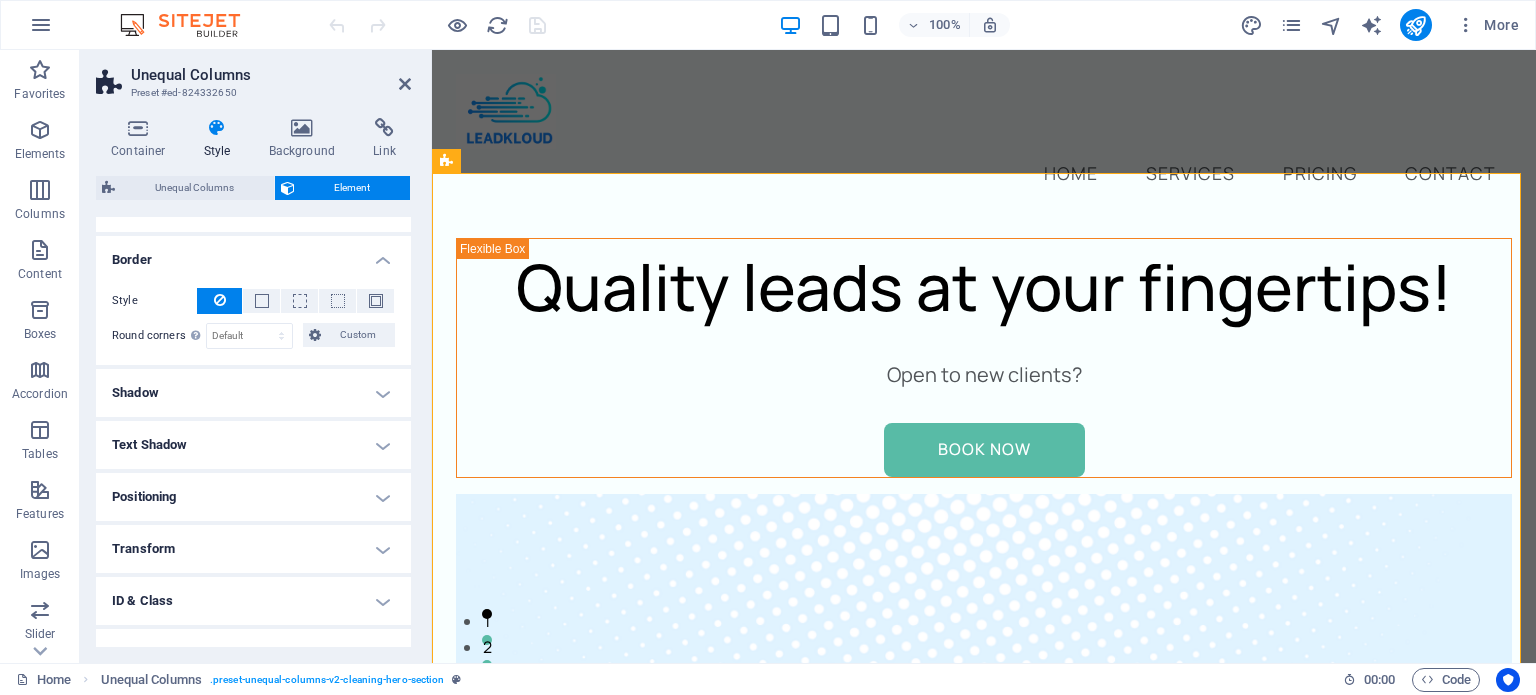 scroll, scrollTop: 0, scrollLeft: 0, axis: both 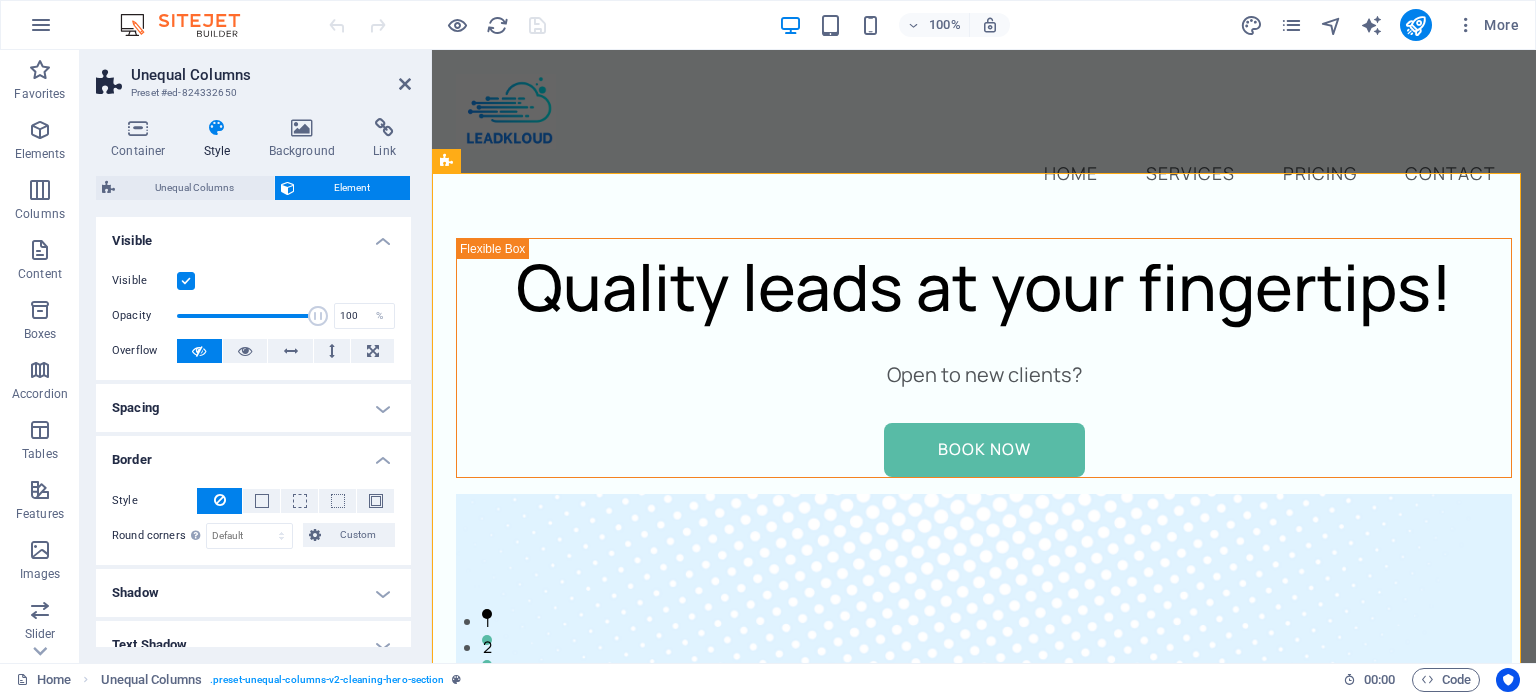 click on "Spacing" at bounding box center [253, 408] 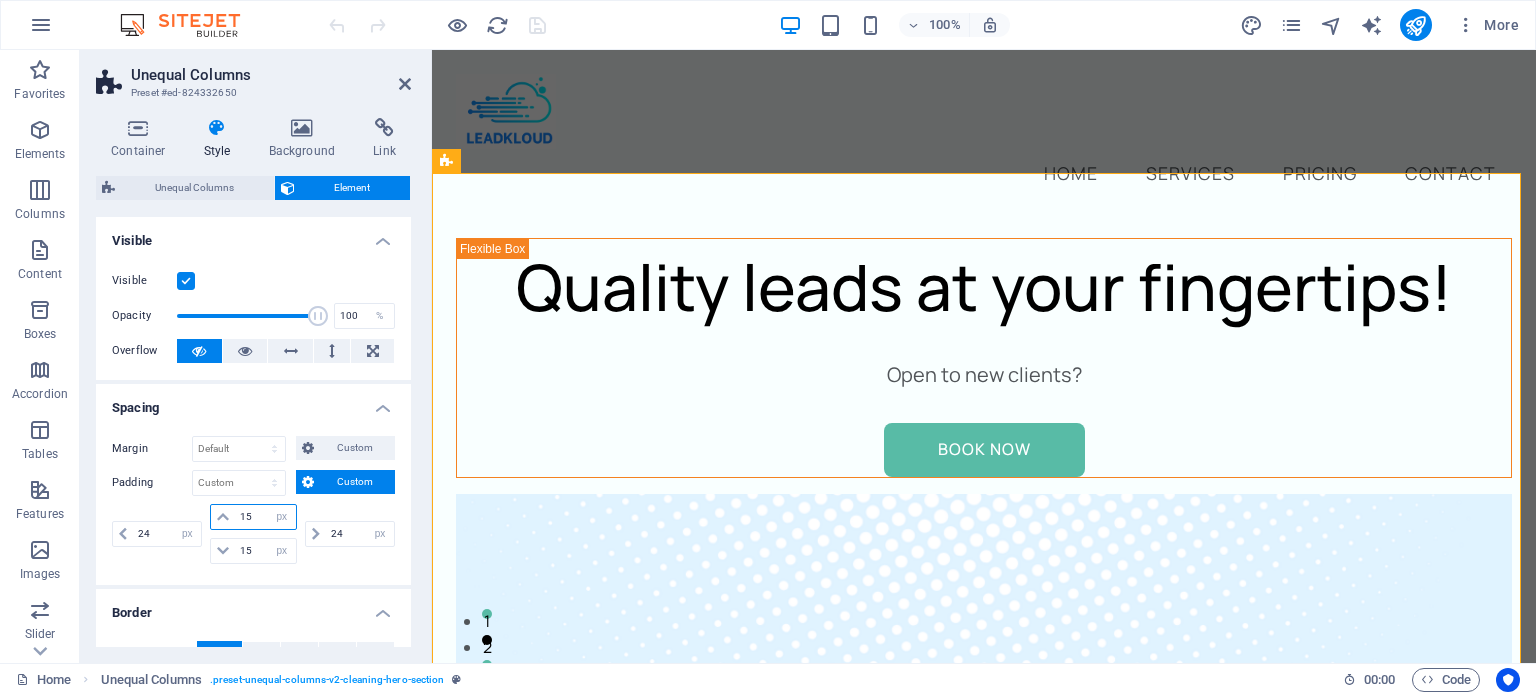 click on "15" at bounding box center [265, 517] 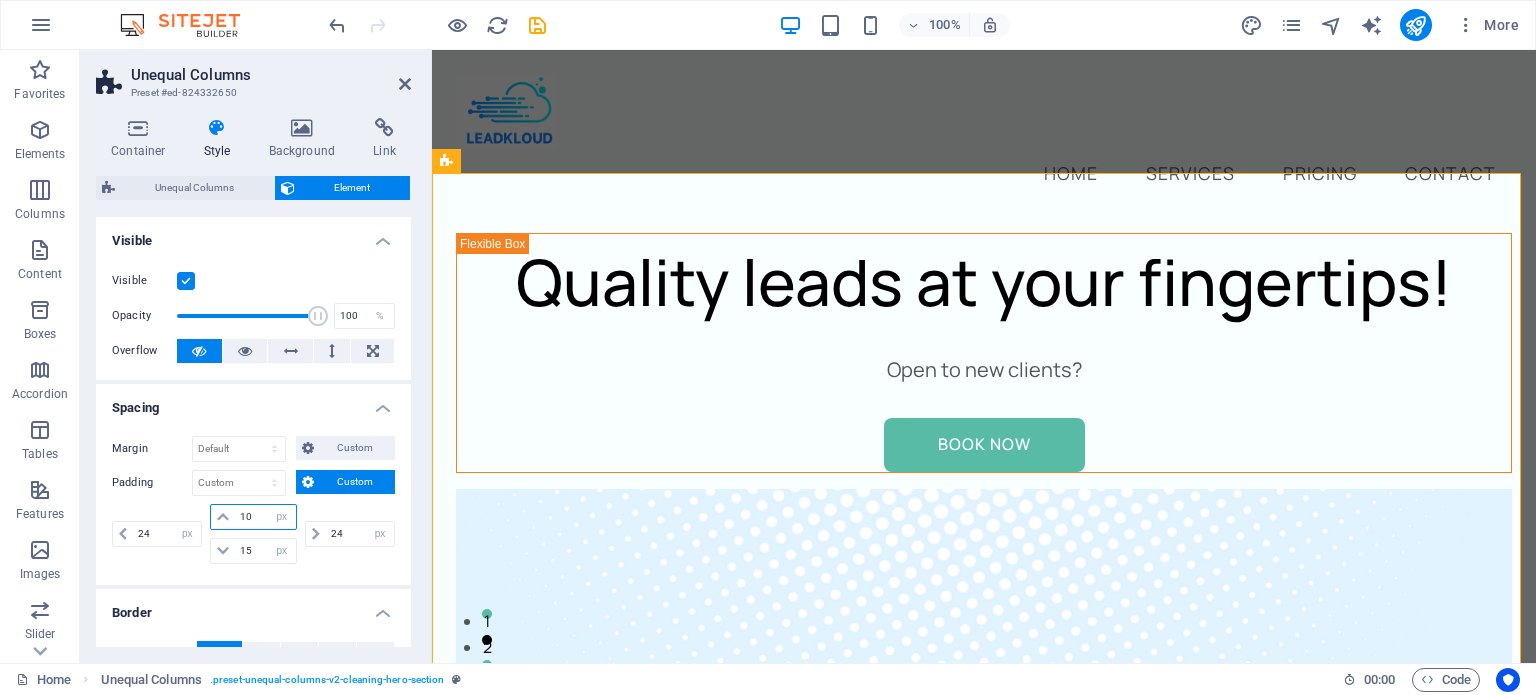 type on "1" 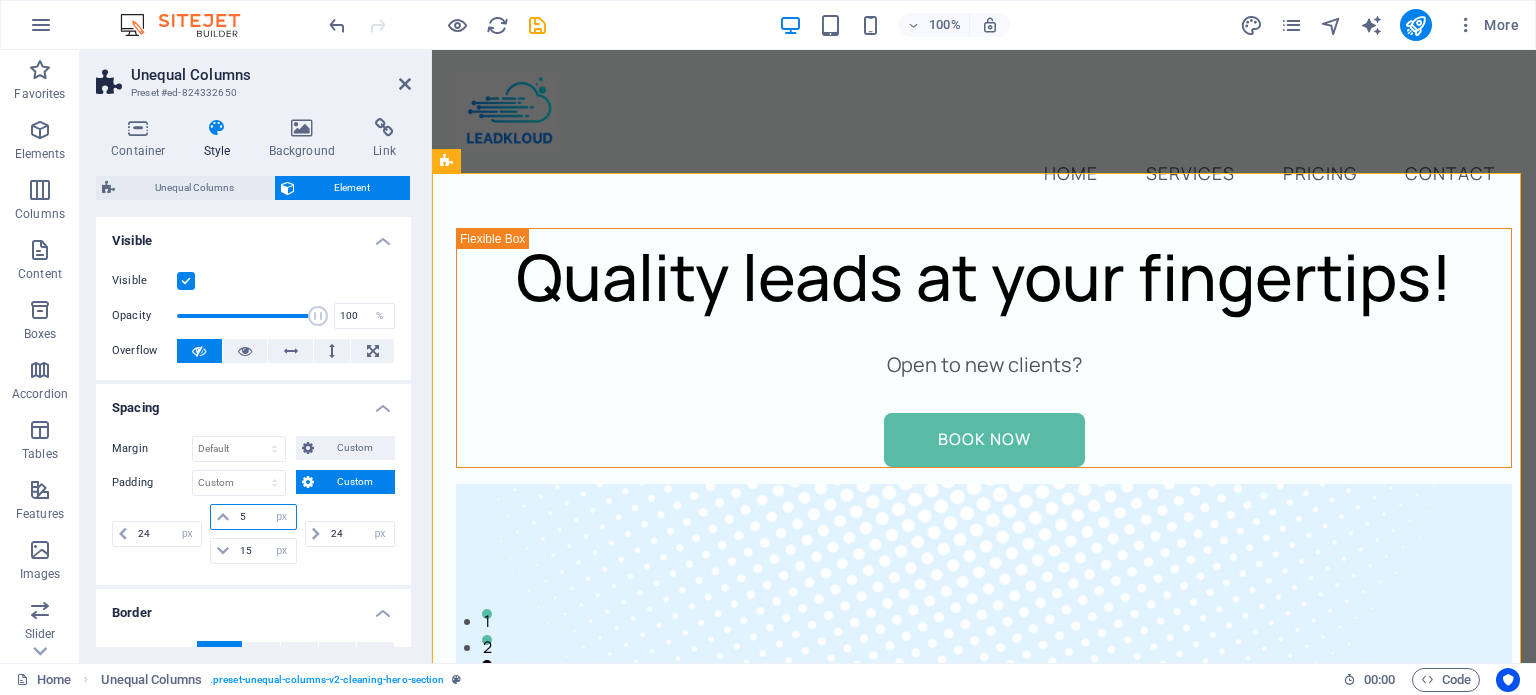 type on "5" 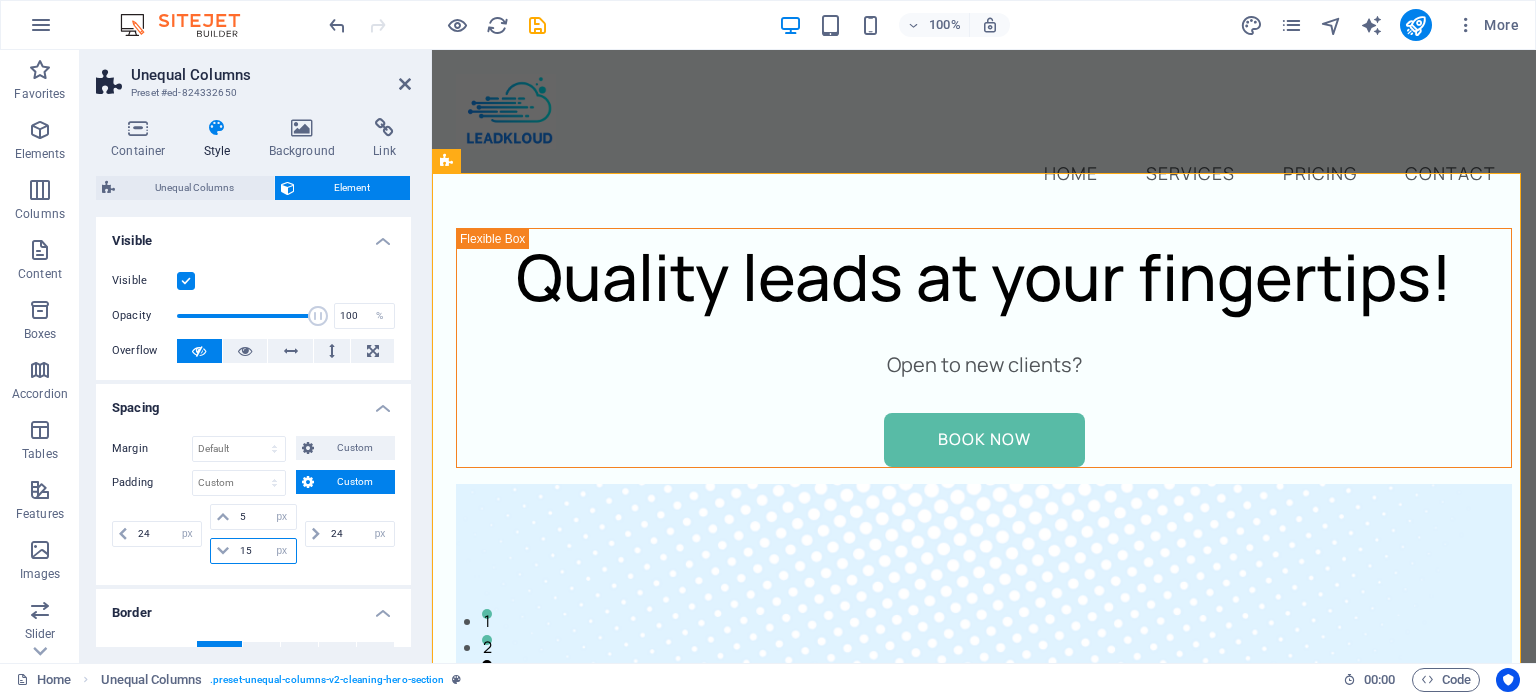 click on "15" at bounding box center [265, 551] 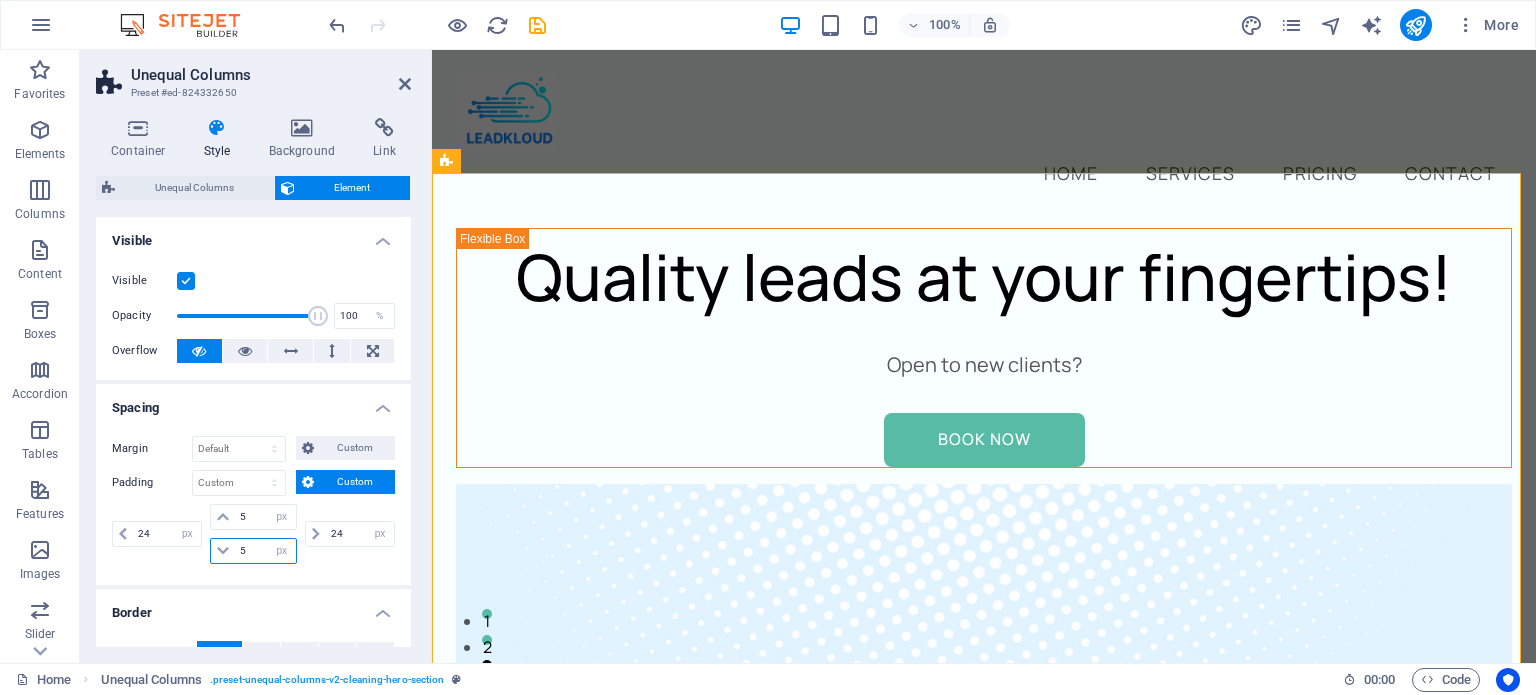 type on "5" 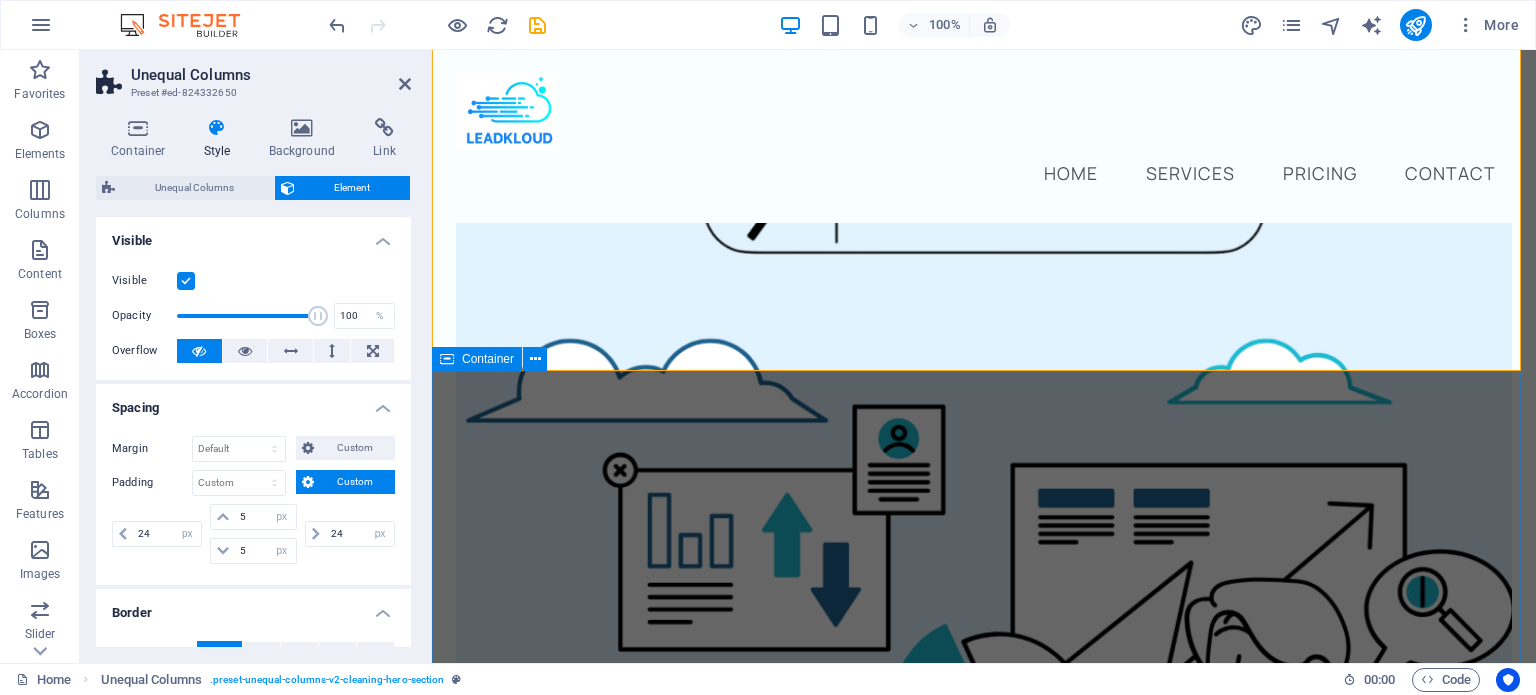 scroll, scrollTop: 865, scrollLeft: 0, axis: vertical 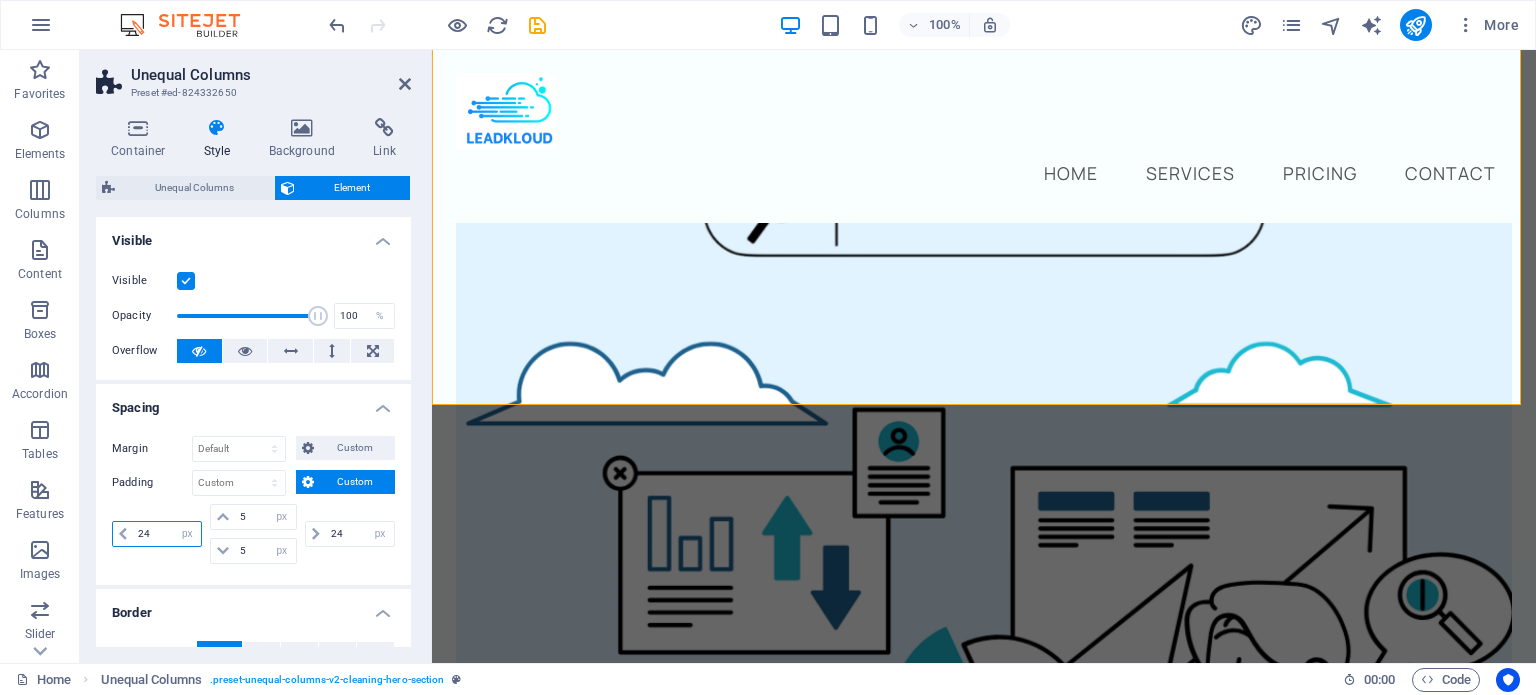 click on "24" at bounding box center [167, 534] 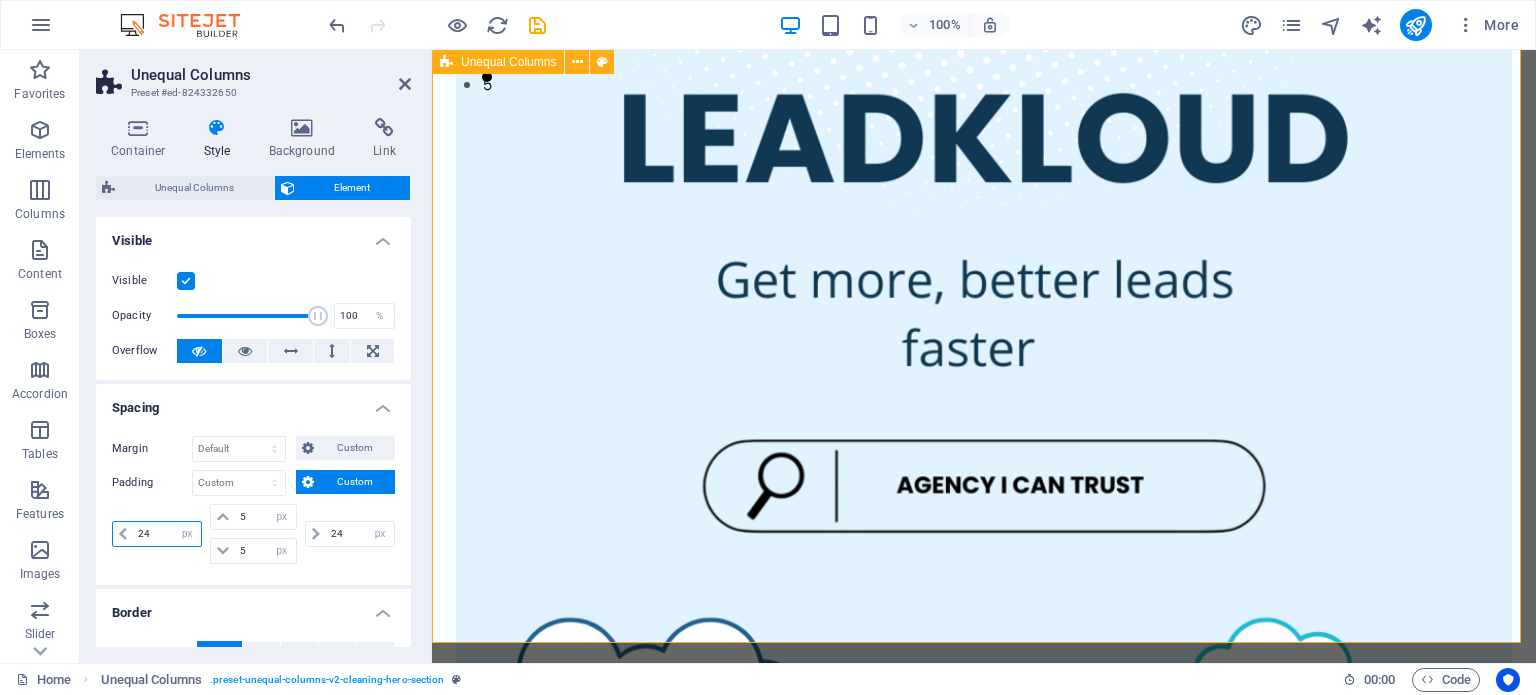 scroll, scrollTop: 642, scrollLeft: 0, axis: vertical 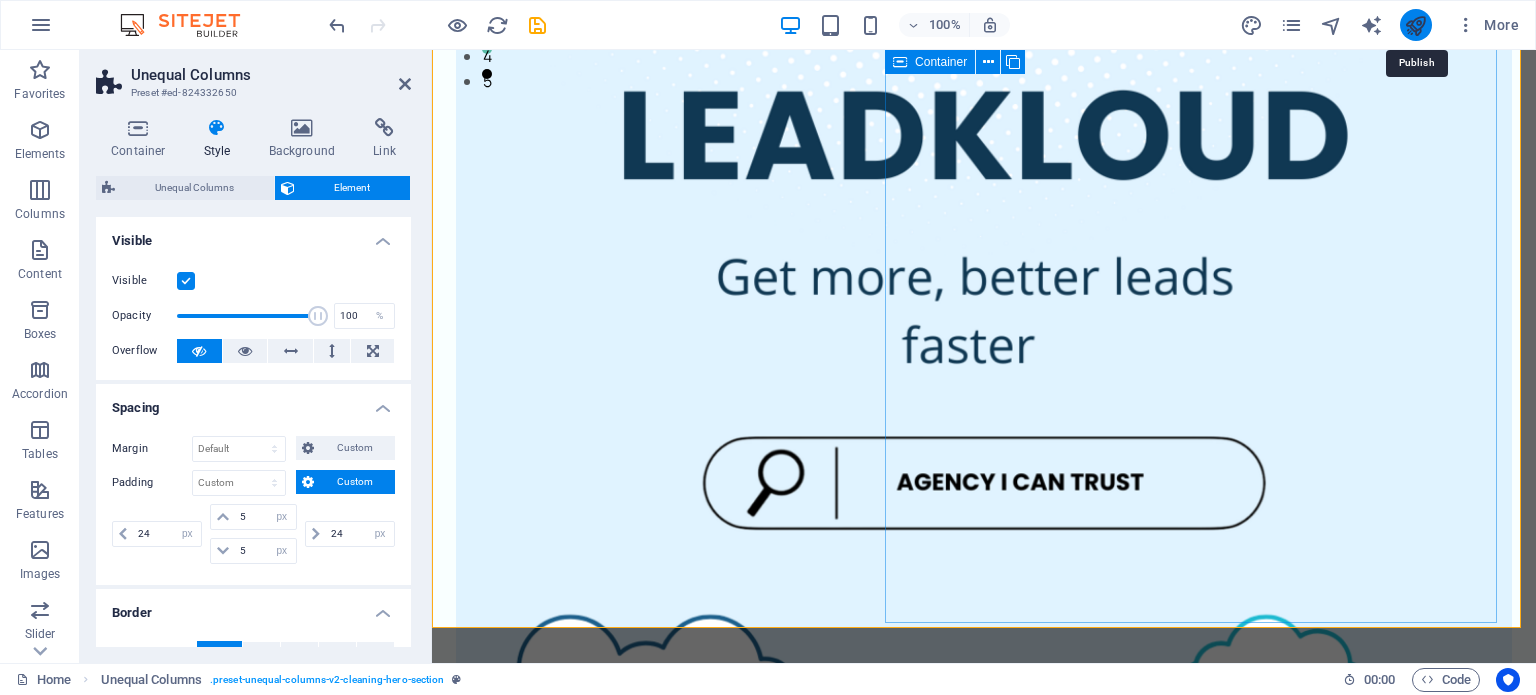 click at bounding box center (1415, 25) 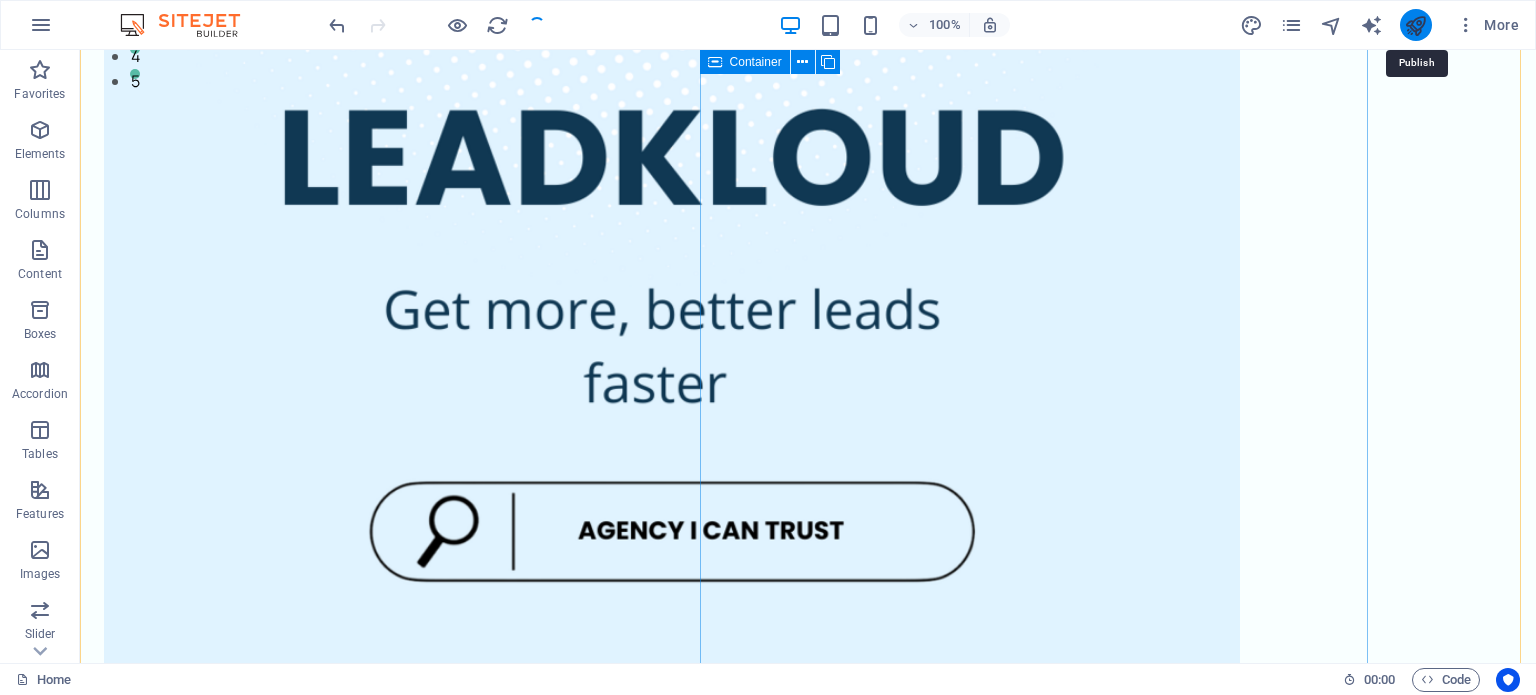 scroll, scrollTop: 692, scrollLeft: 0, axis: vertical 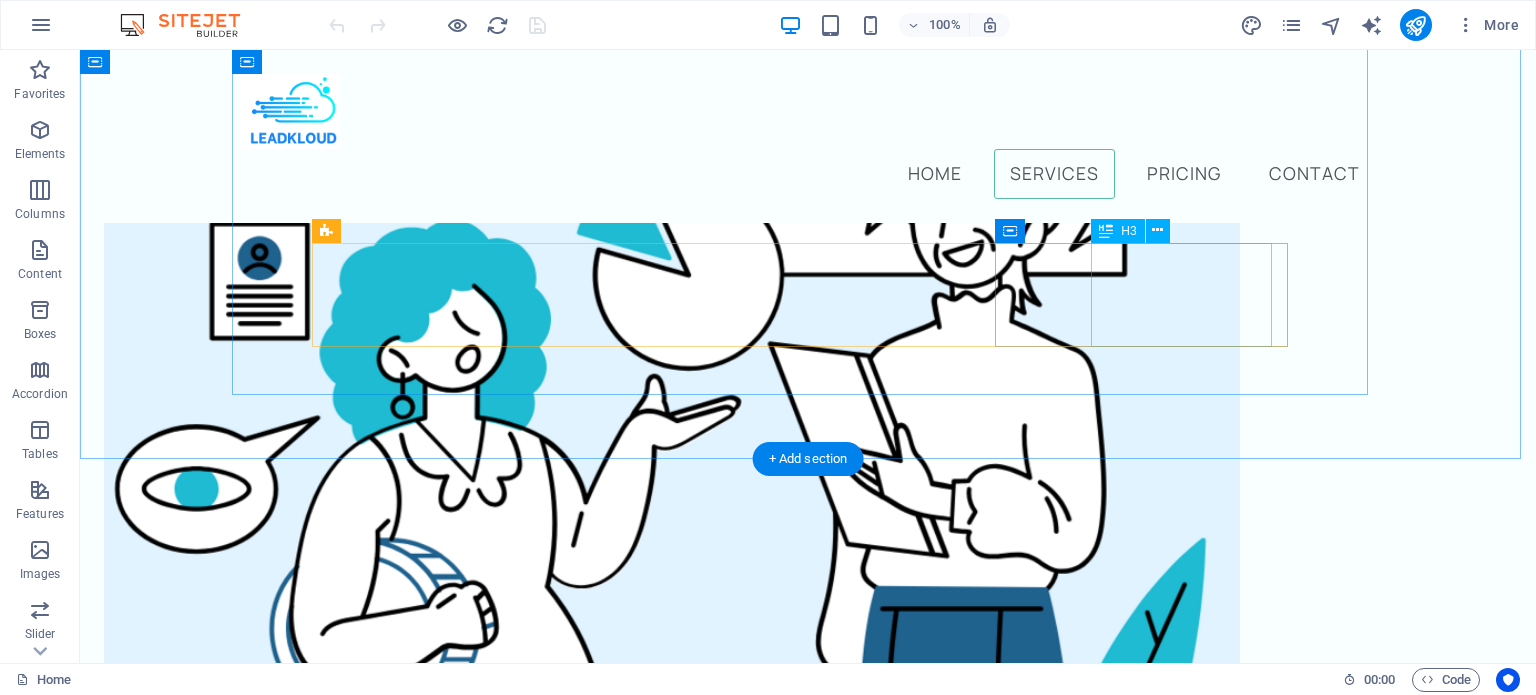 click on "email marketing" at bounding box center (799, 1828) 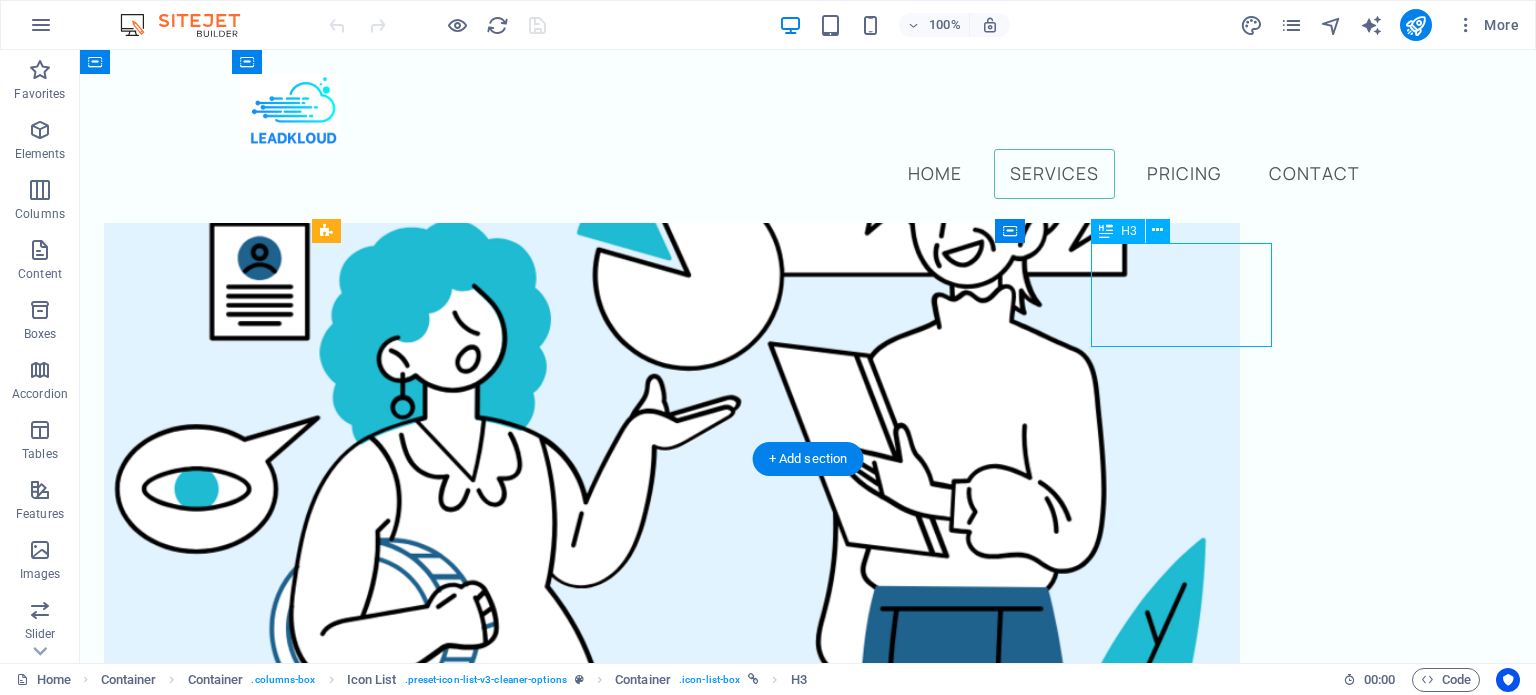 click on "email marketing" at bounding box center (799, 1828) 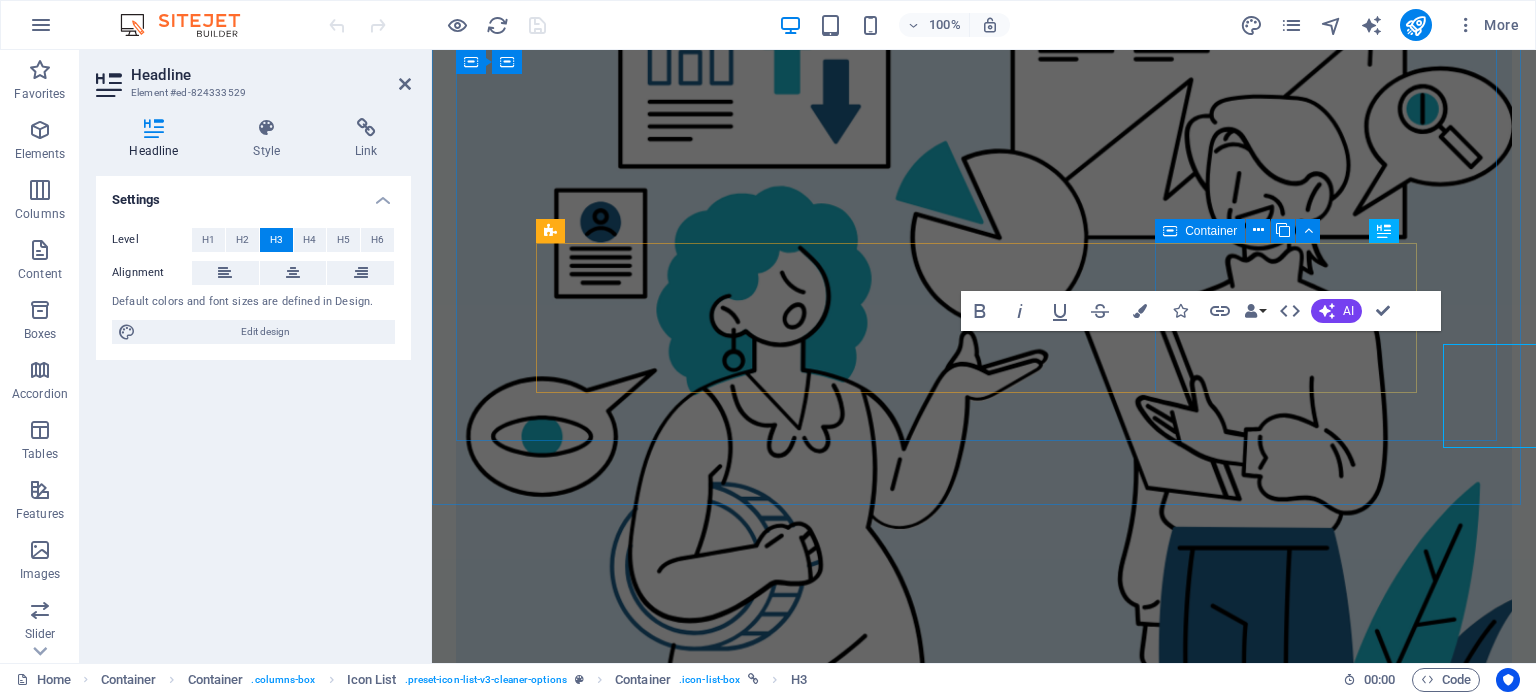 scroll, scrollTop: 1300, scrollLeft: 0, axis: vertical 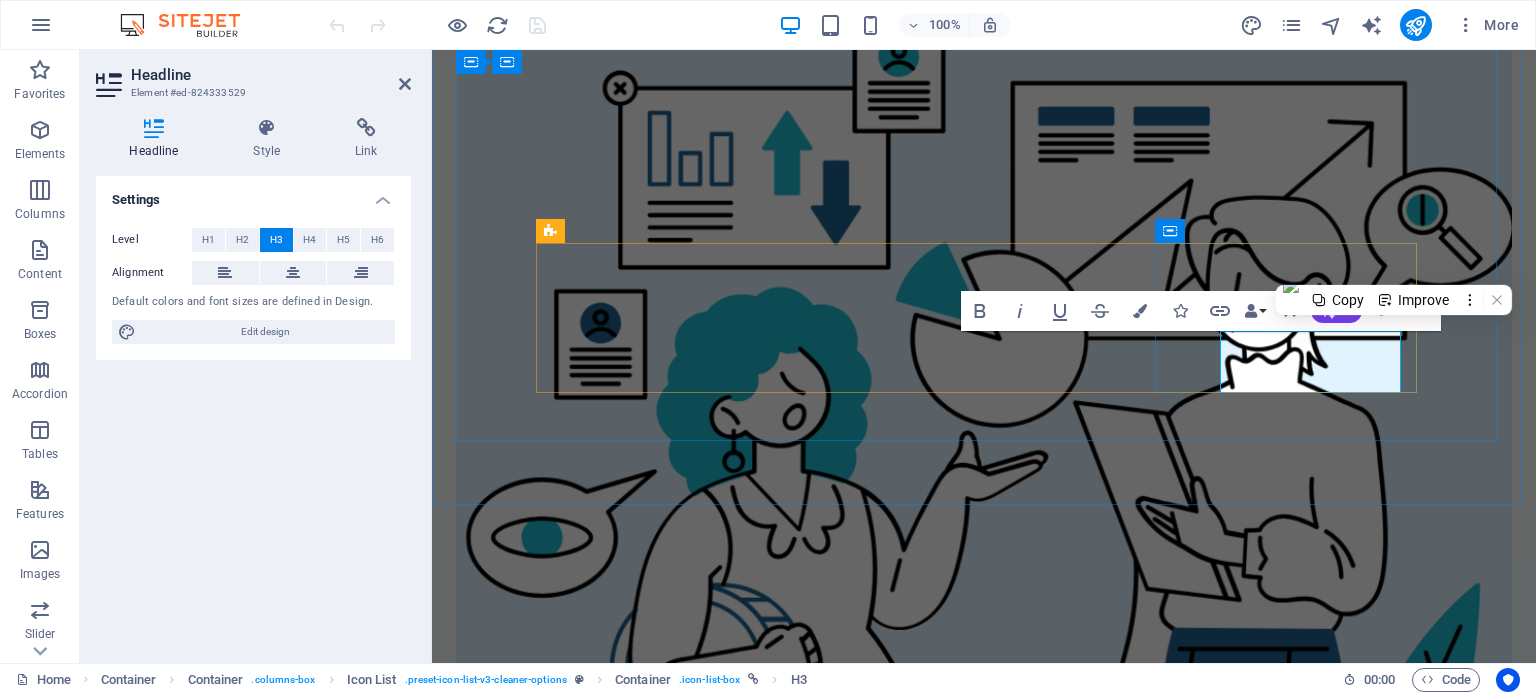 click on "email marketing" at bounding box center (626, 1837) 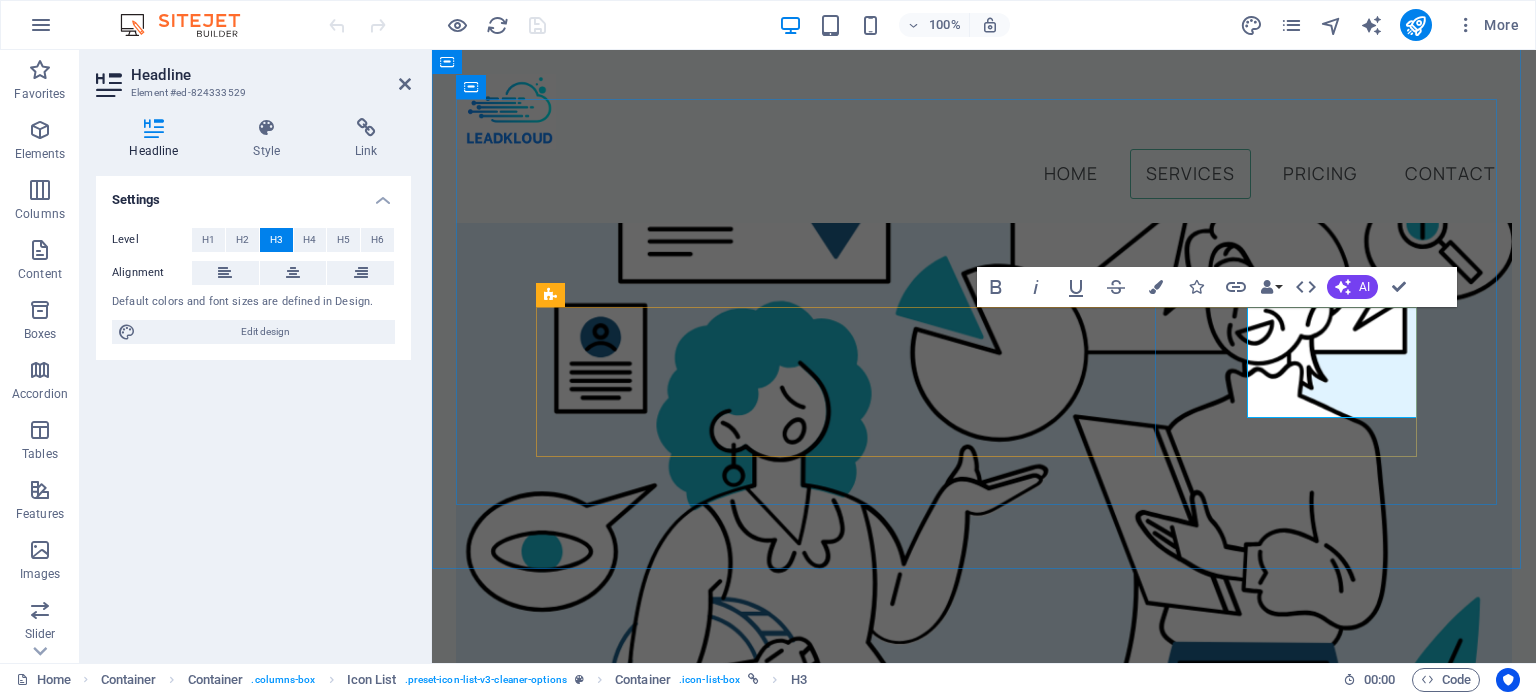 type 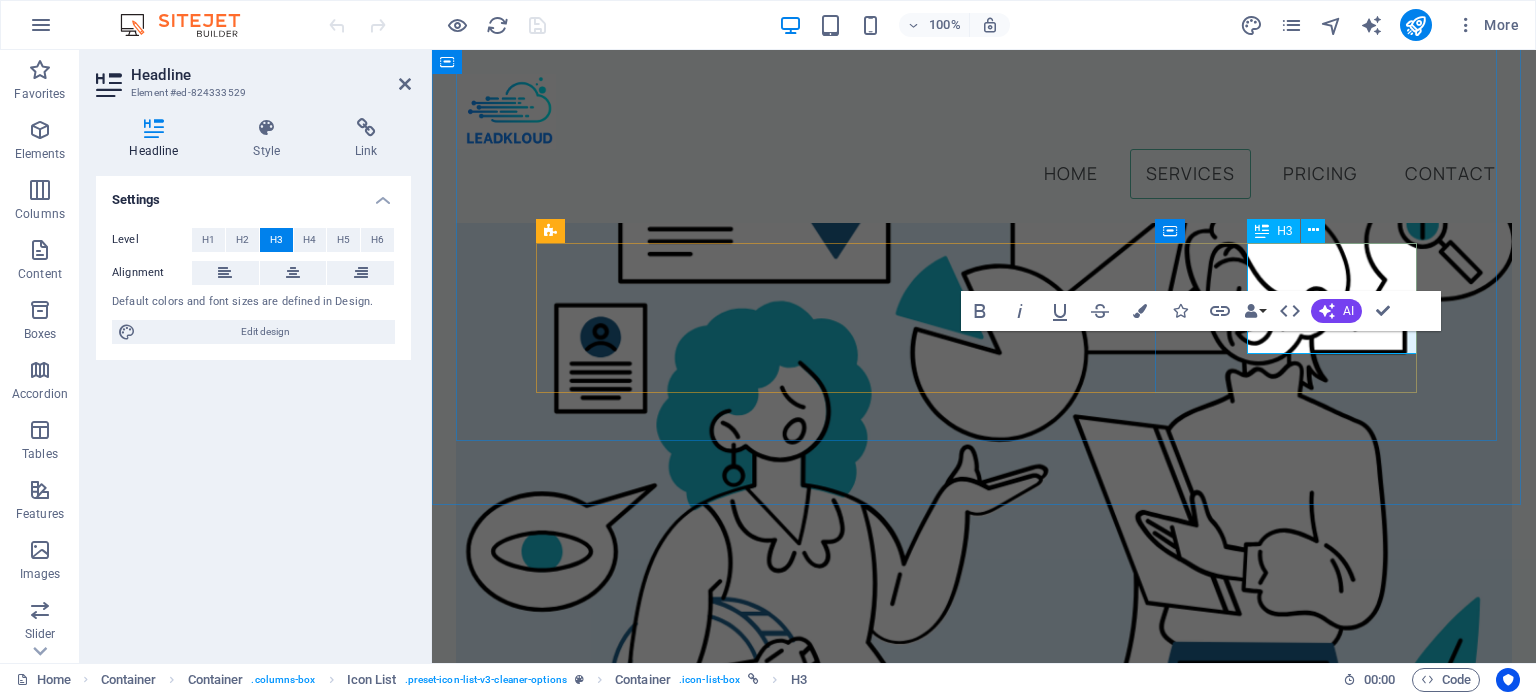 scroll, scrollTop: 1300, scrollLeft: 0, axis: vertical 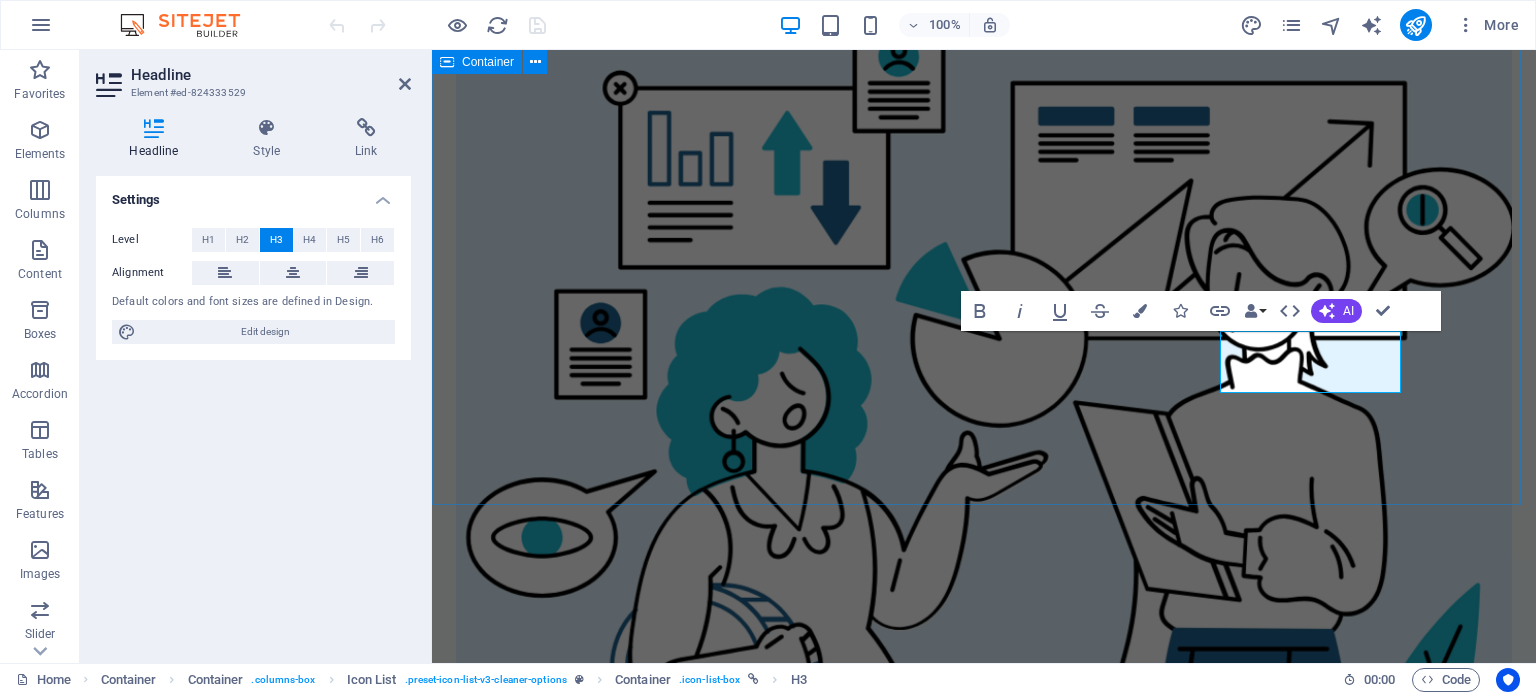 click on "Our professional services We offer these services,  but  are not limited to them  Meta ads Content creation Email marketing" at bounding box center (984, 1531) 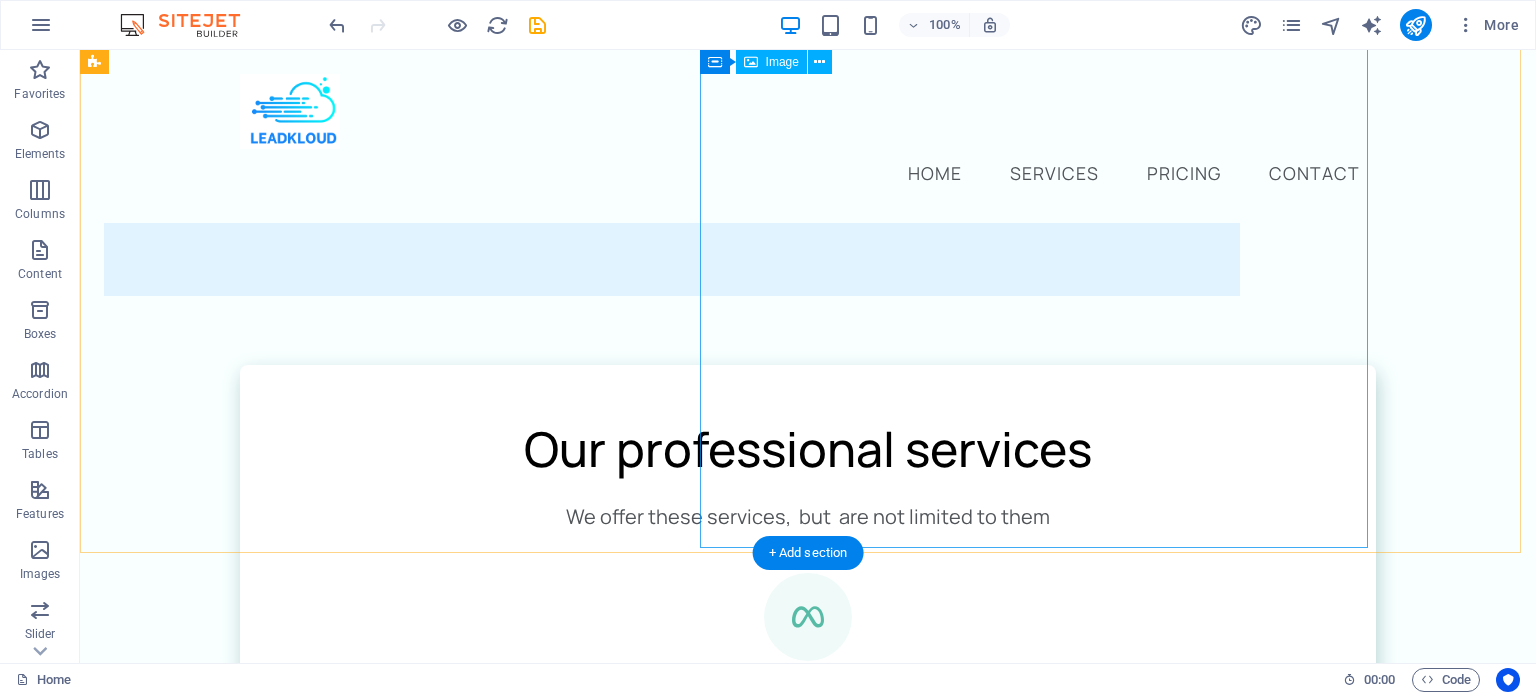 scroll, scrollTop: 0, scrollLeft: 0, axis: both 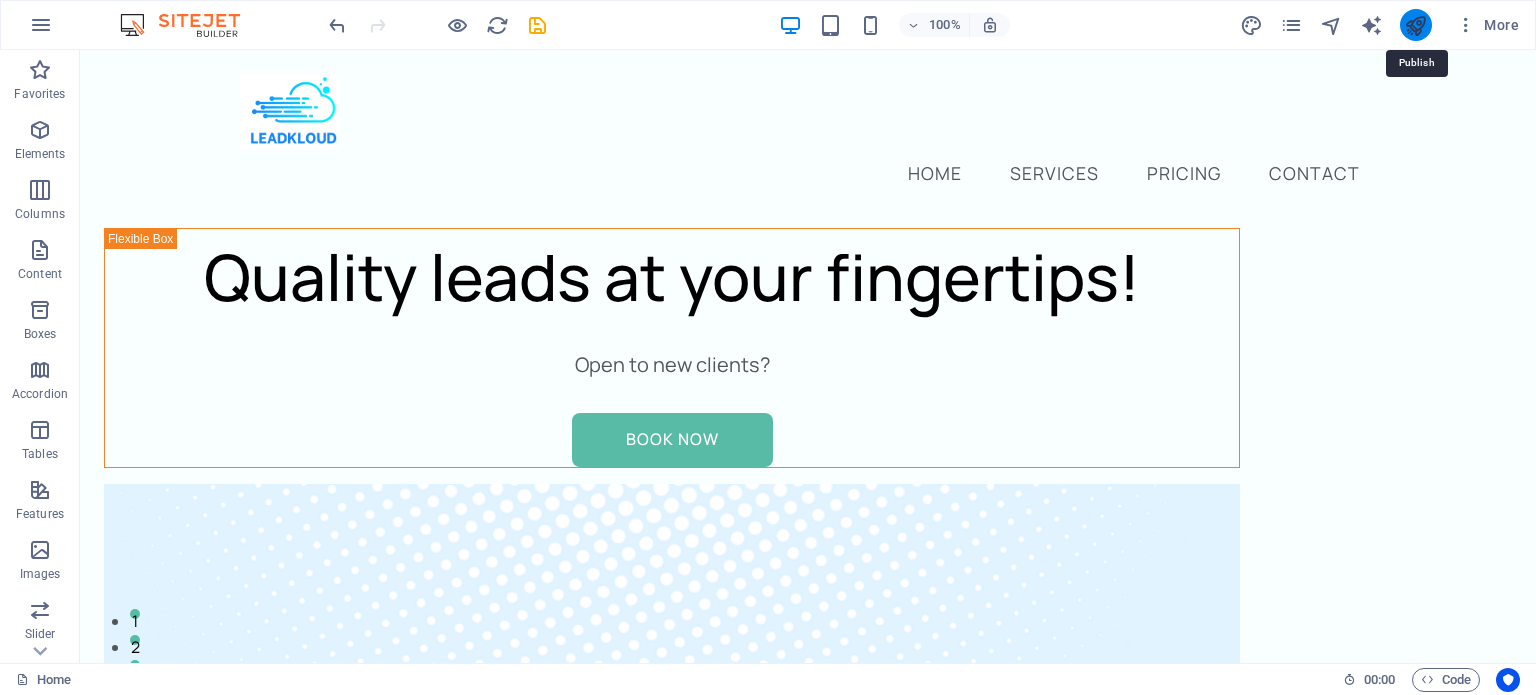 click at bounding box center (1415, 25) 